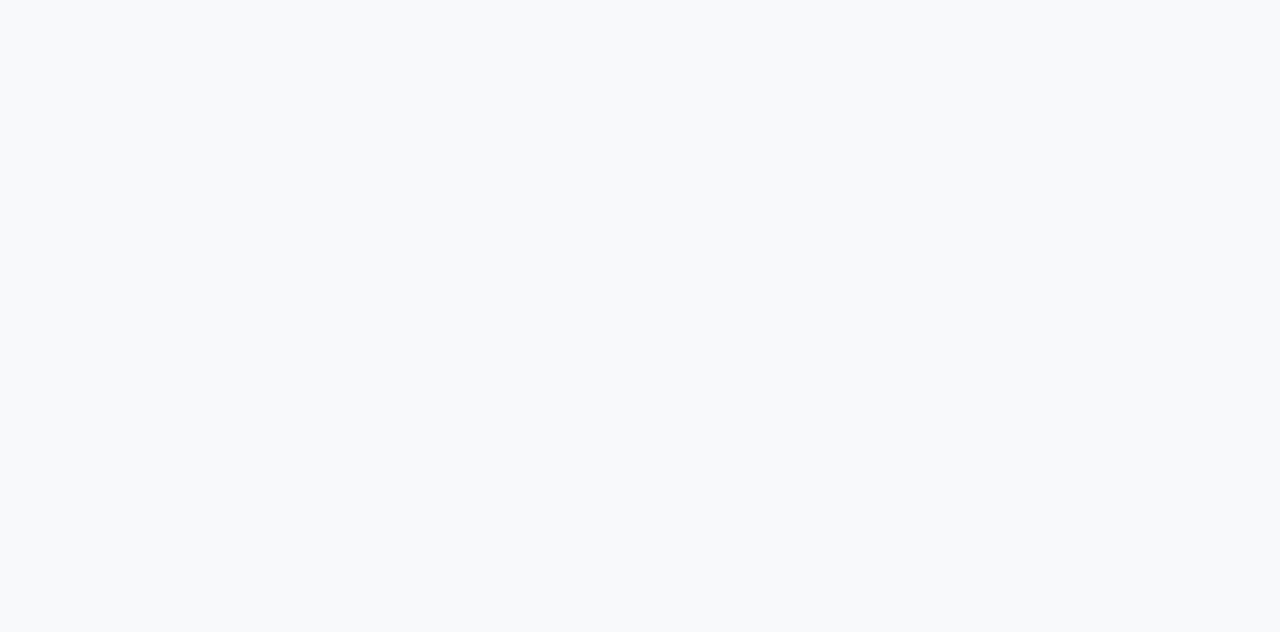 scroll, scrollTop: 0, scrollLeft: 0, axis: both 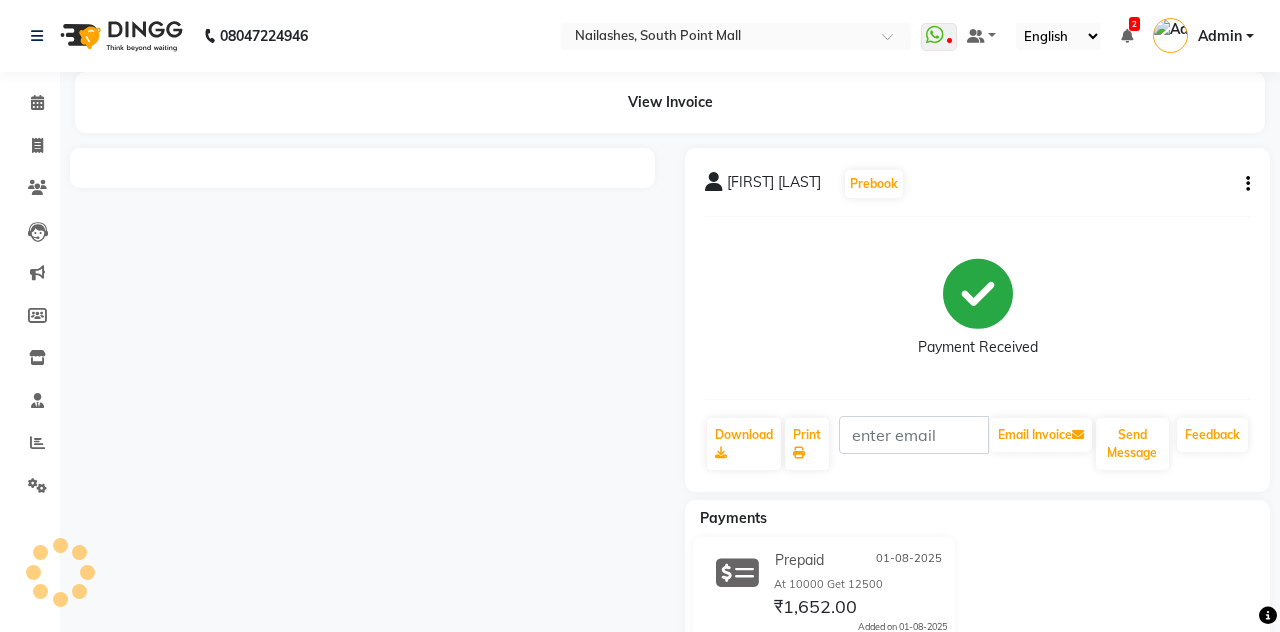 select on "en" 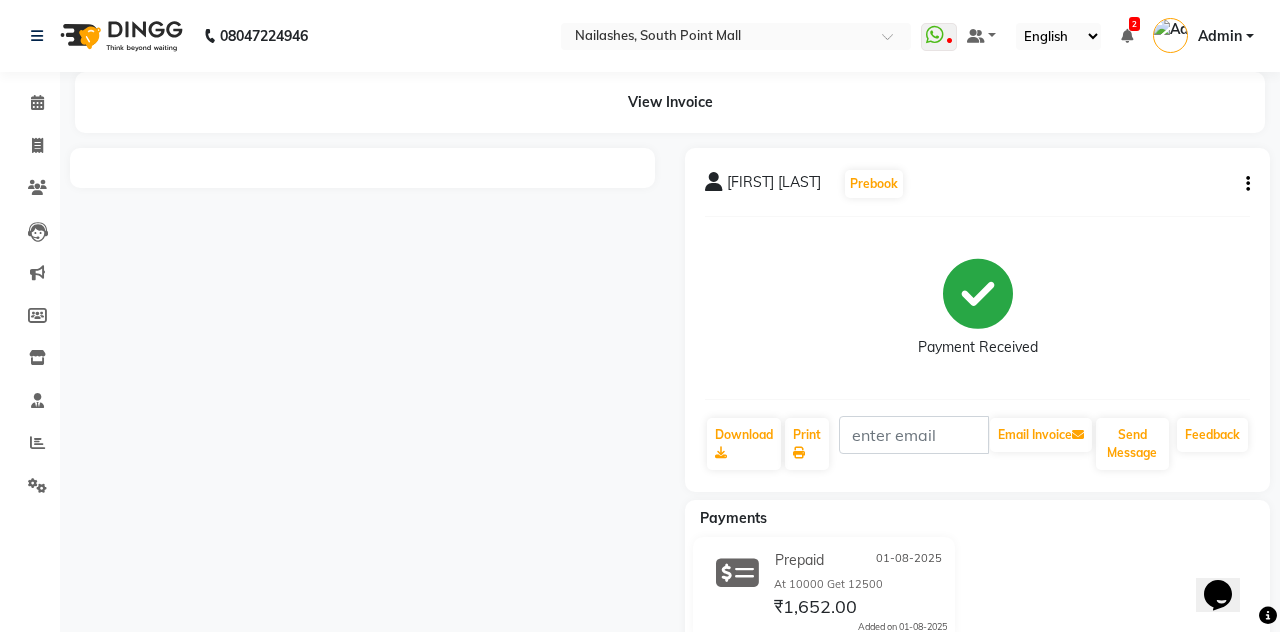 scroll, scrollTop: 0, scrollLeft: 0, axis: both 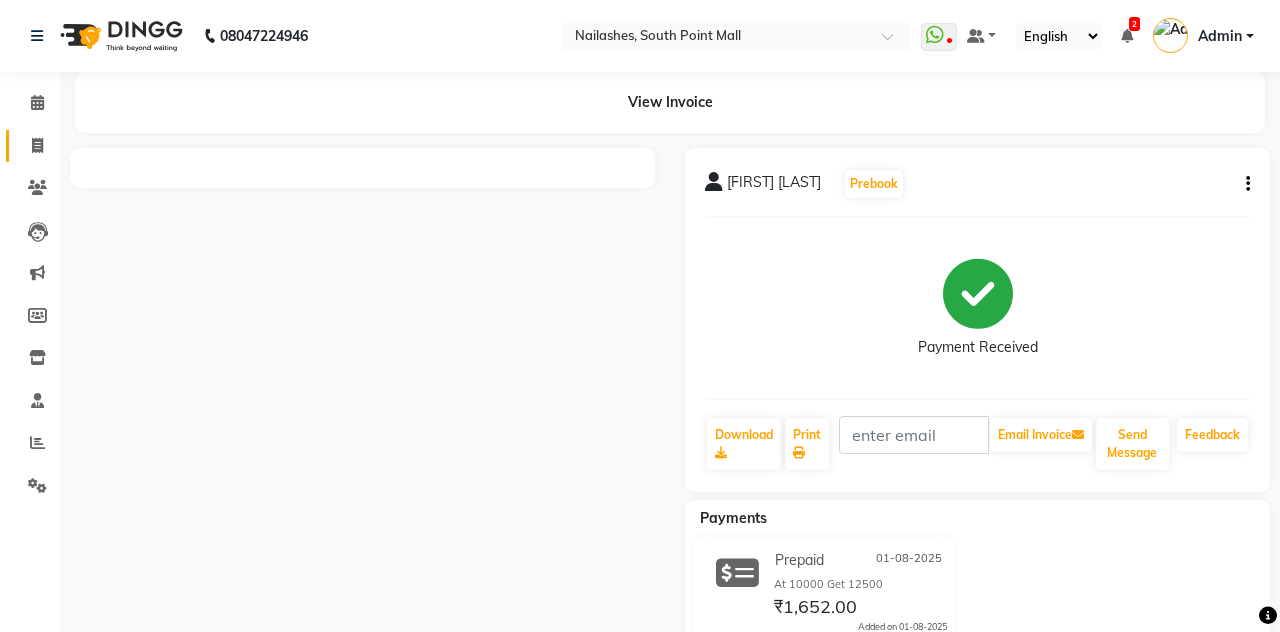 click on "Invoice" 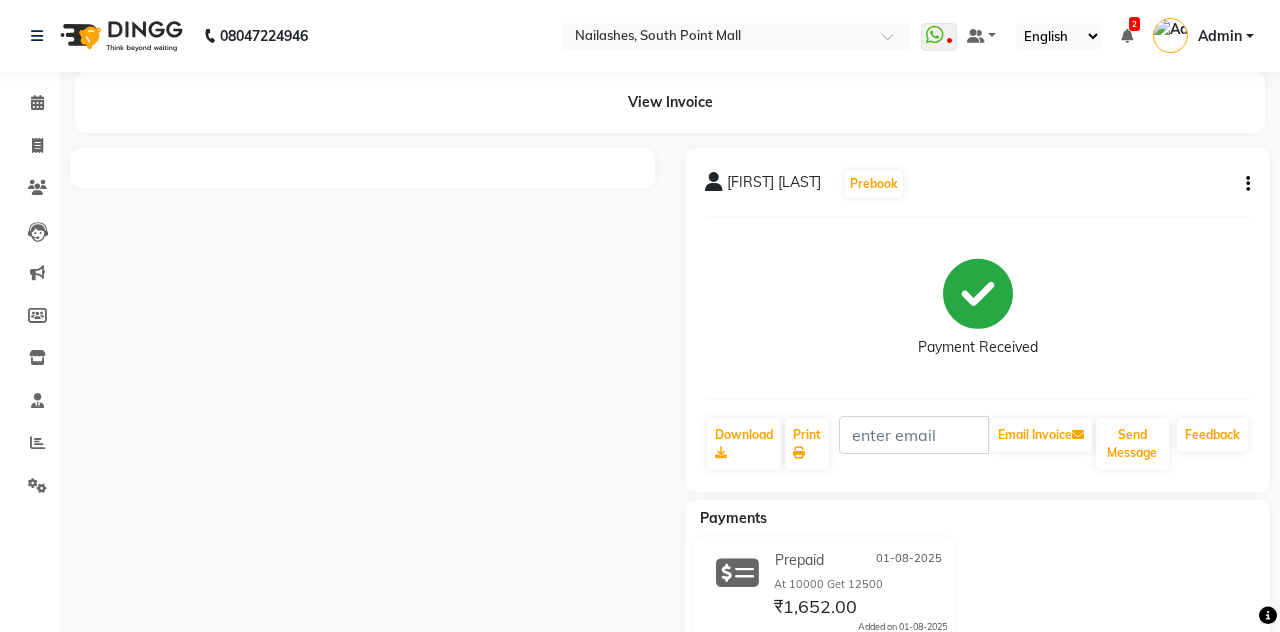 select on "service" 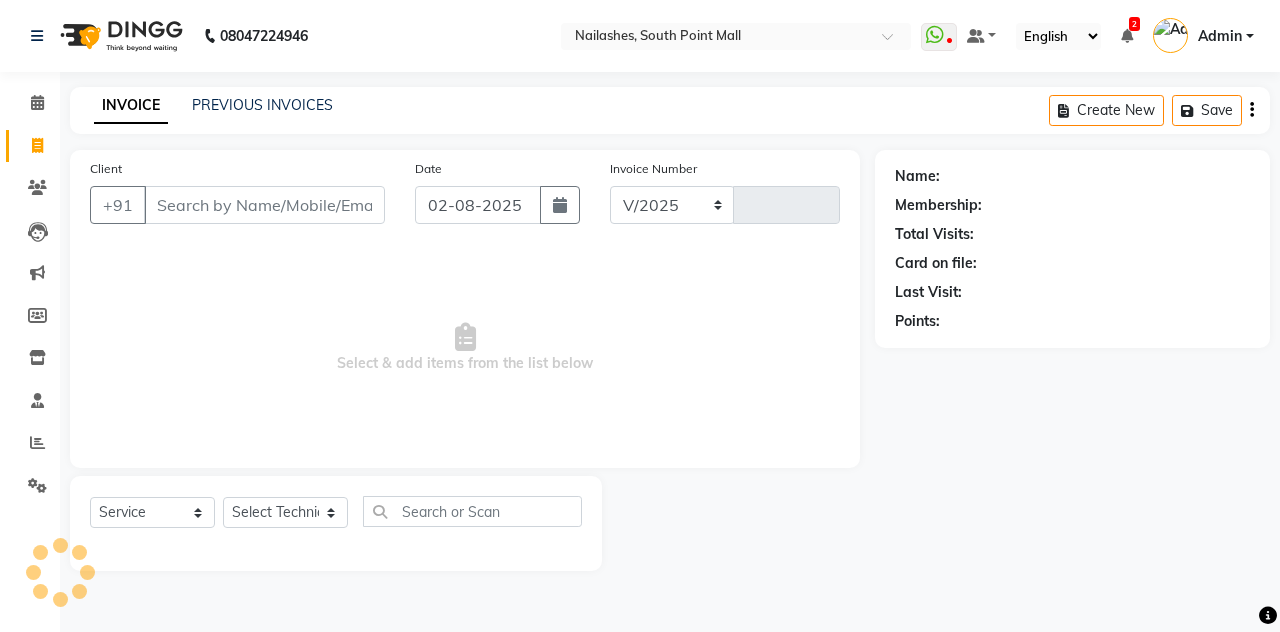 select on "3926" 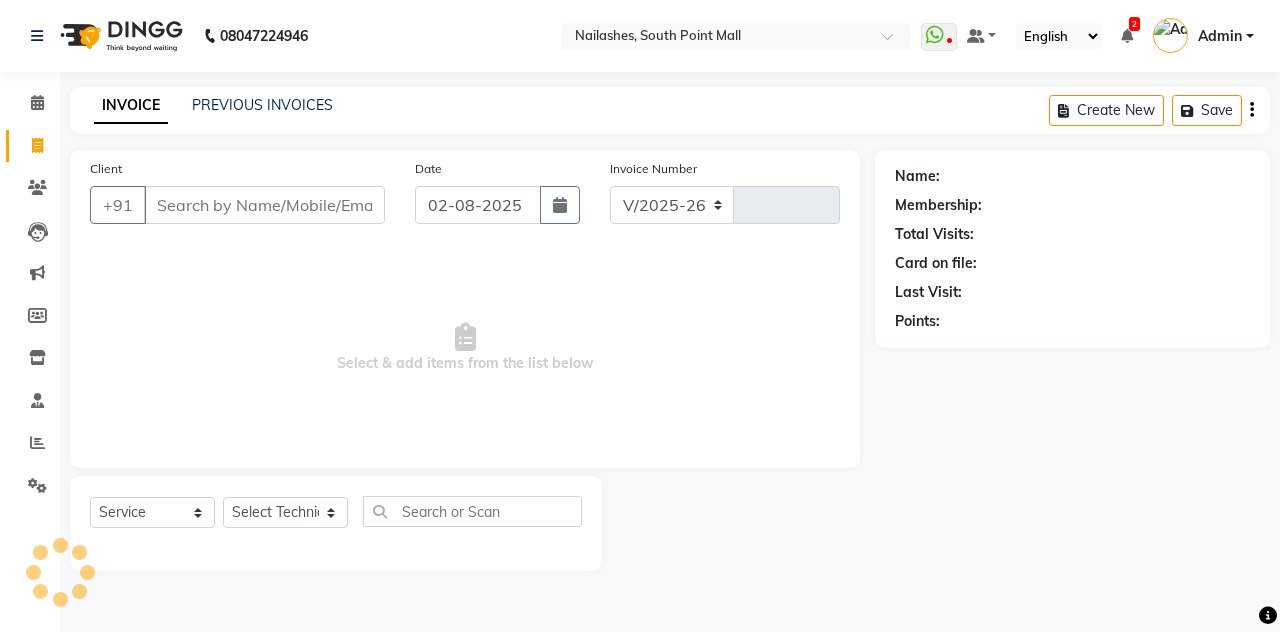 type on "1811" 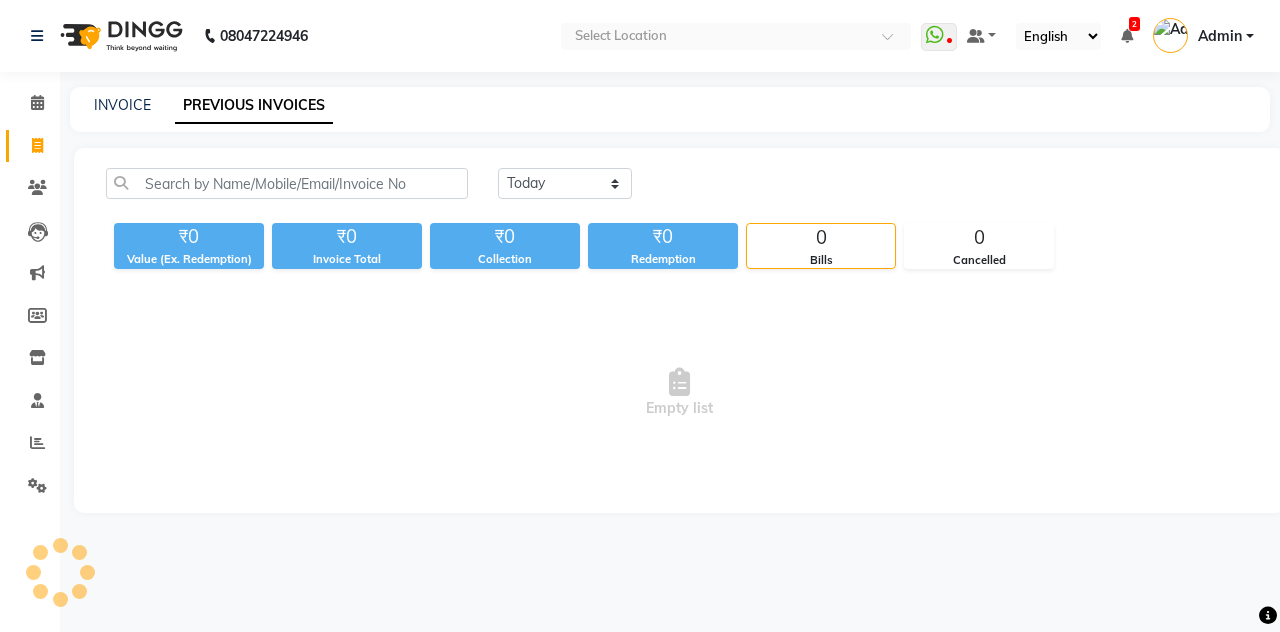 scroll, scrollTop: 0, scrollLeft: 0, axis: both 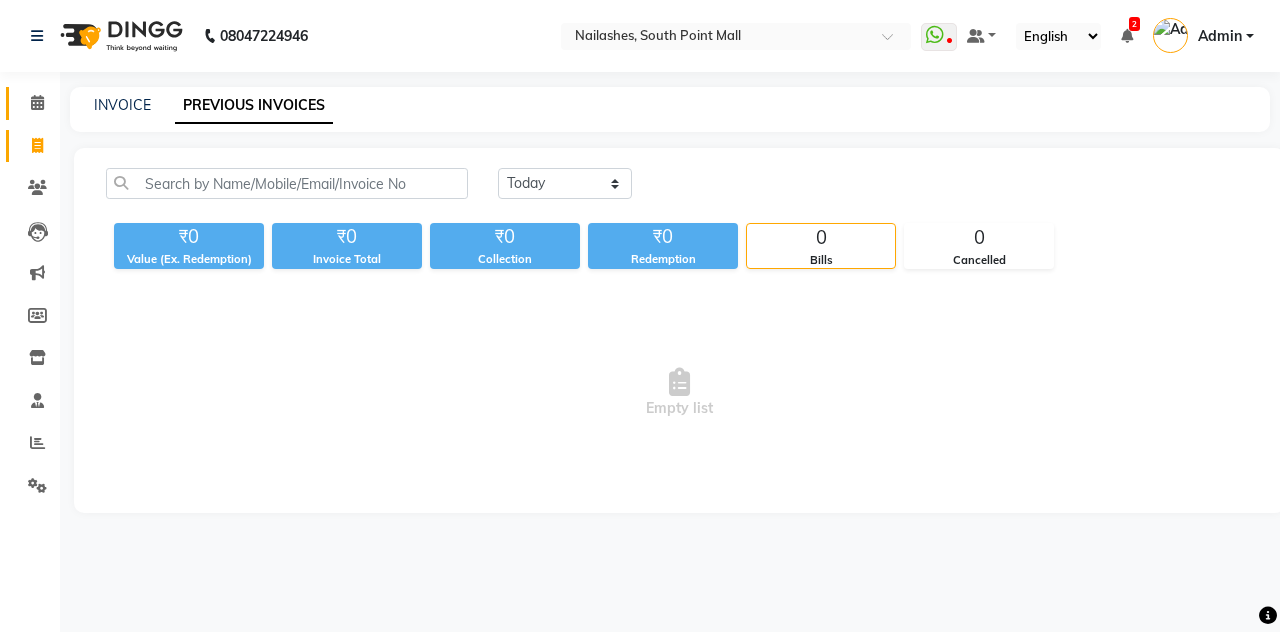 click 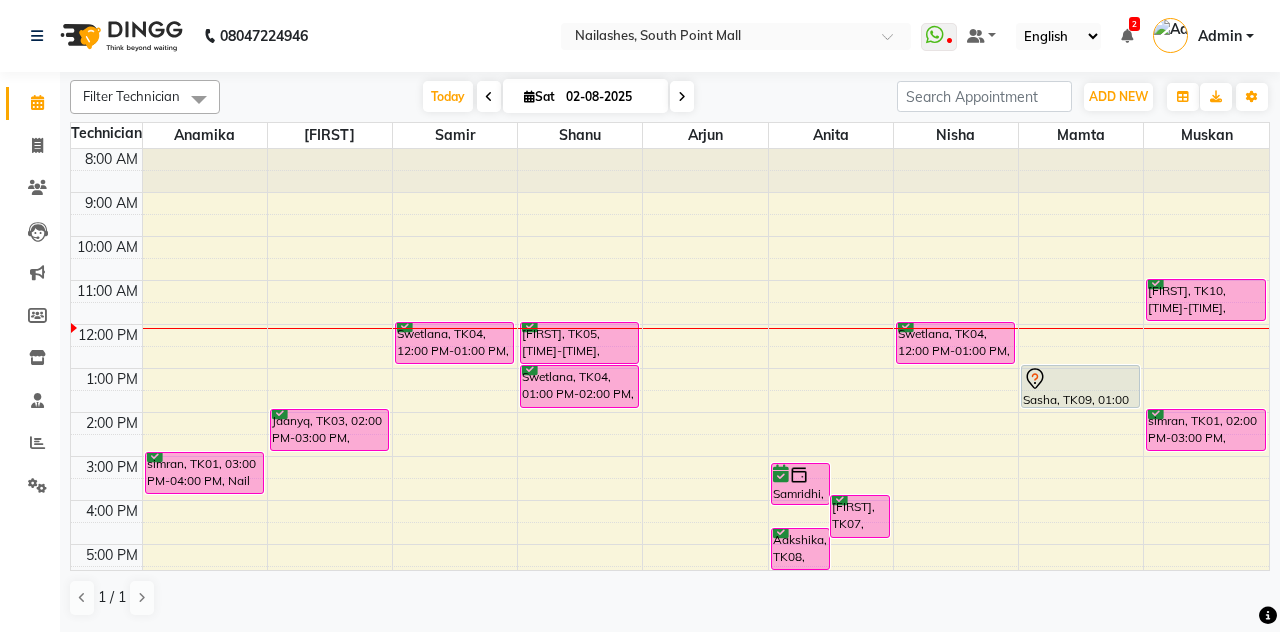 scroll, scrollTop: 0, scrollLeft: 0, axis: both 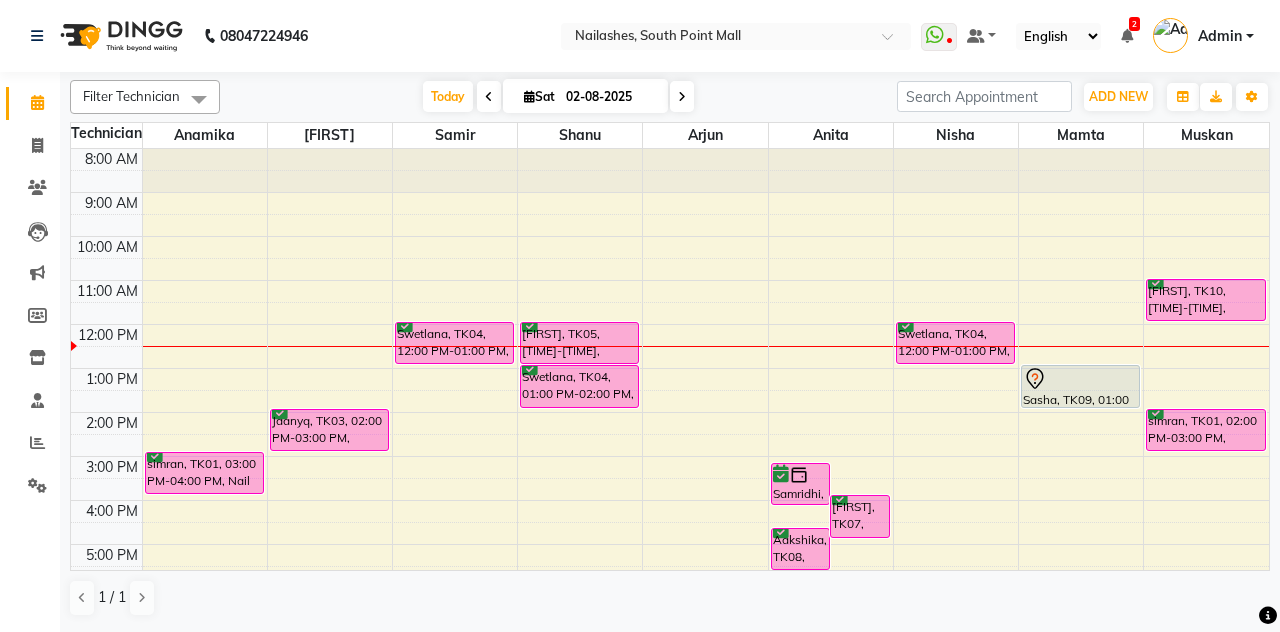 click on "[FIRST], TK10, [TIME]-[TIME], Permanent Nail Paint - Solid Color (Hand)" at bounding box center [1206, 300] 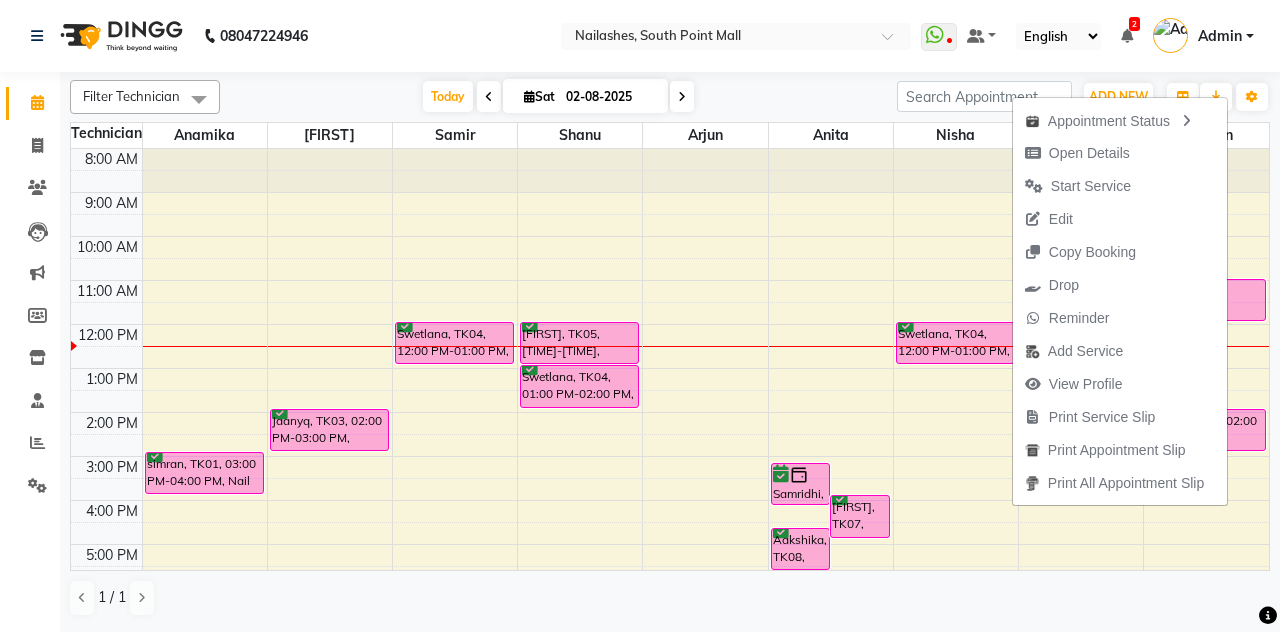 click on "Start Service" at bounding box center (1078, 186) 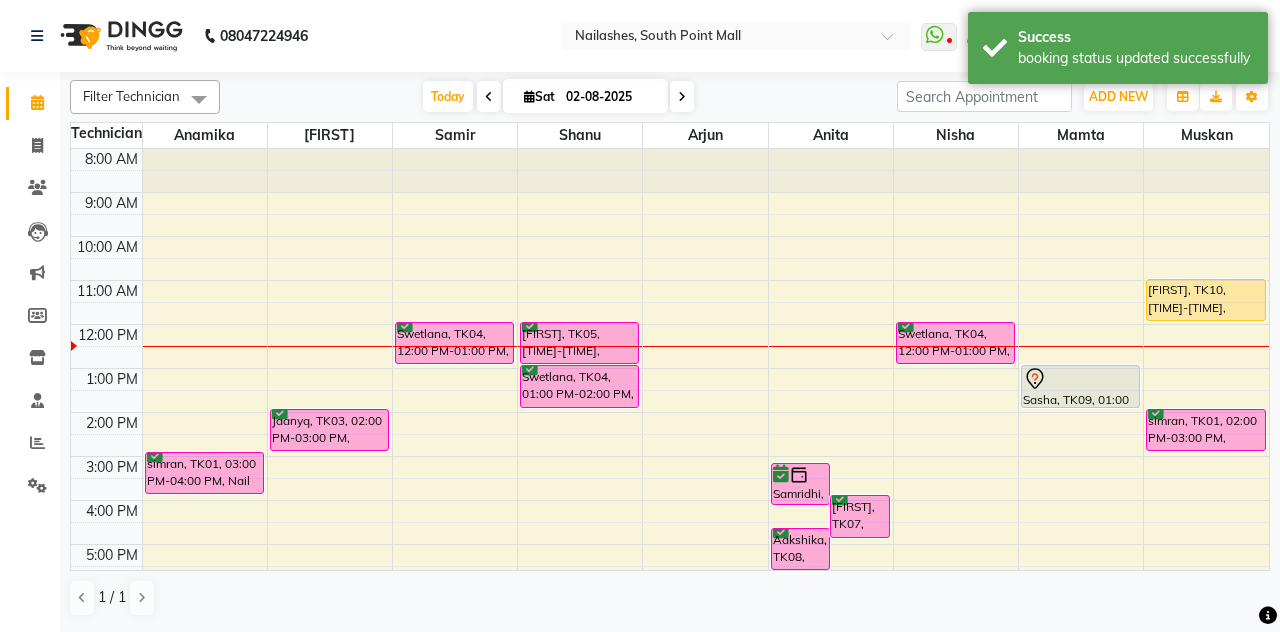 click on "[FIRST], TK10, [TIME]-[TIME], Permanent Nail Paint - Solid Color (Hand)" at bounding box center [1206, 300] 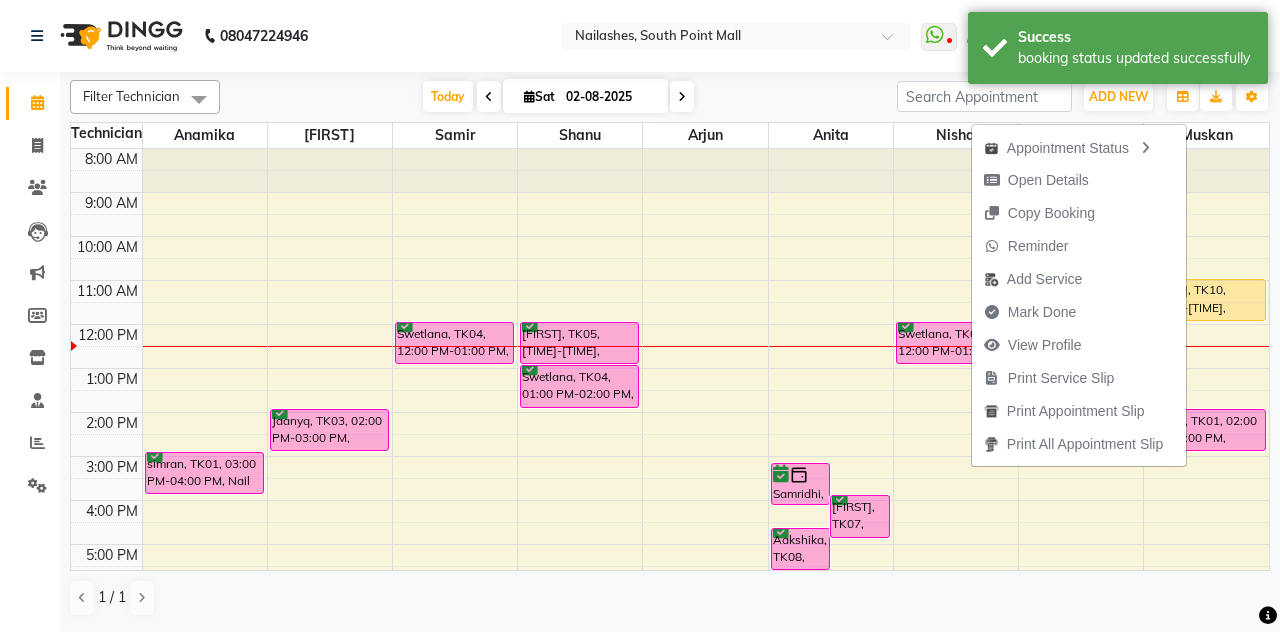 click on "Mark Done" at bounding box center [1079, 312] 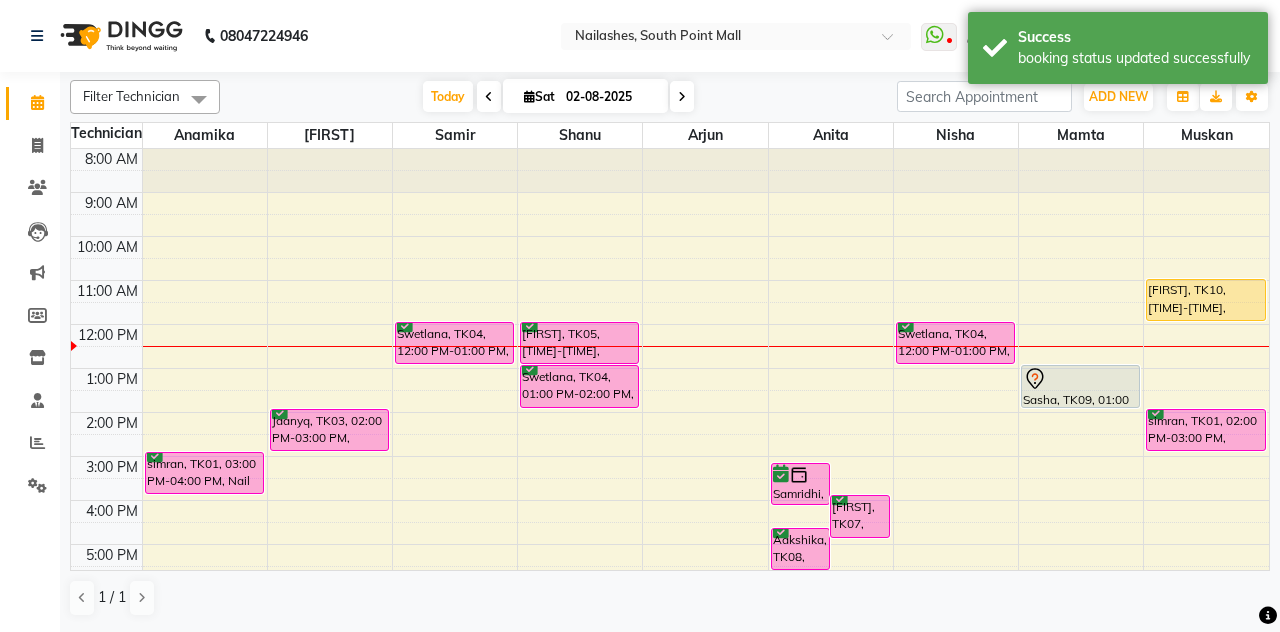 select on "3926" 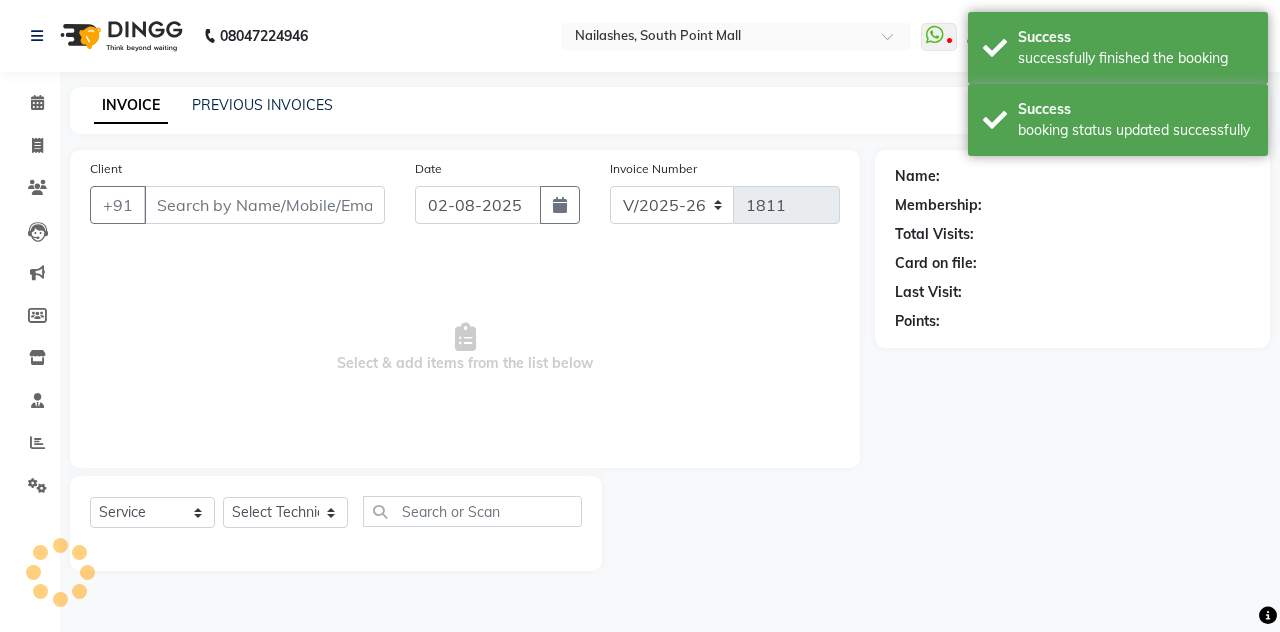 type on "[PHONE]" 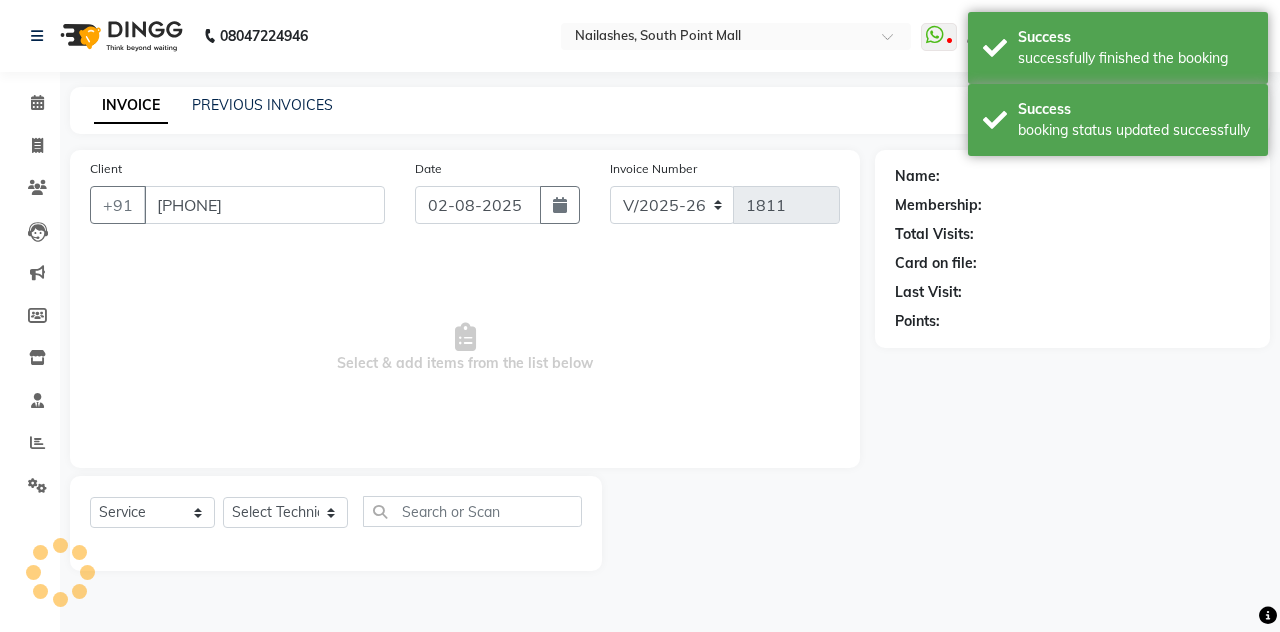 select on "85807" 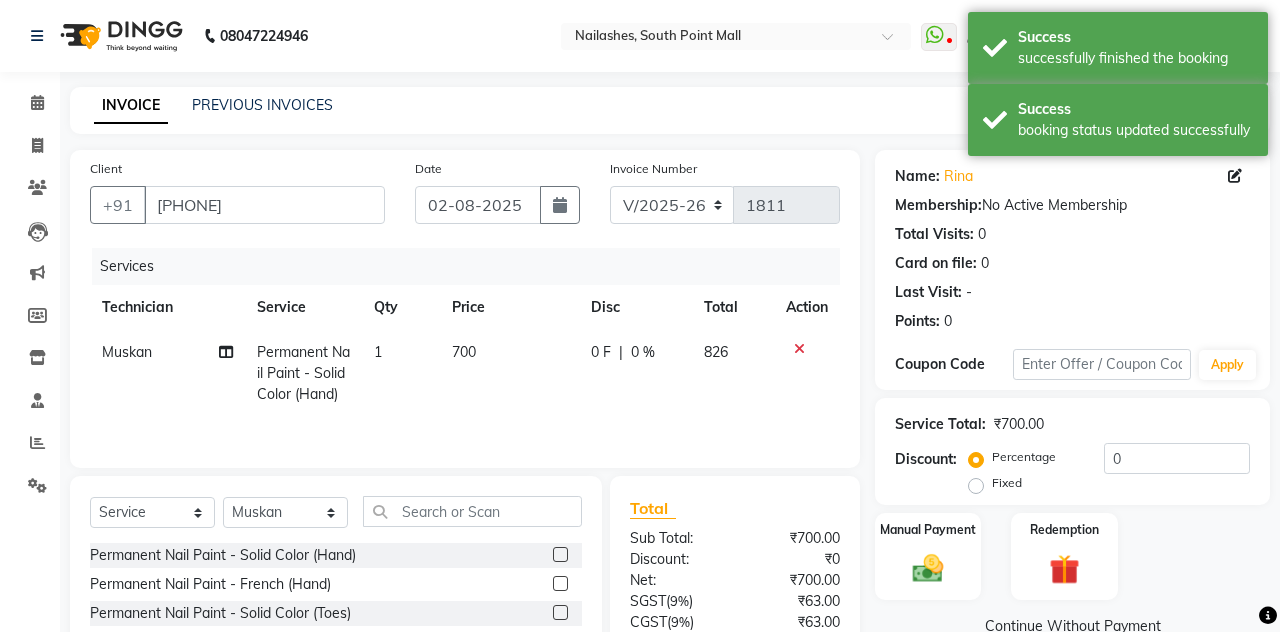 click 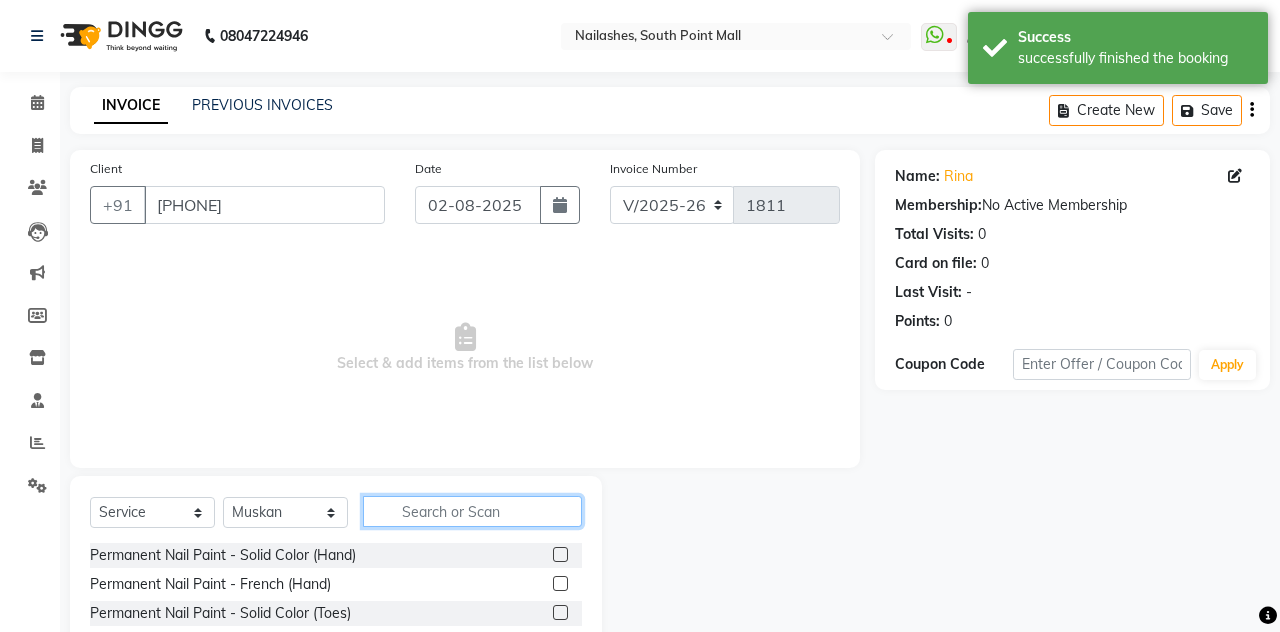 click 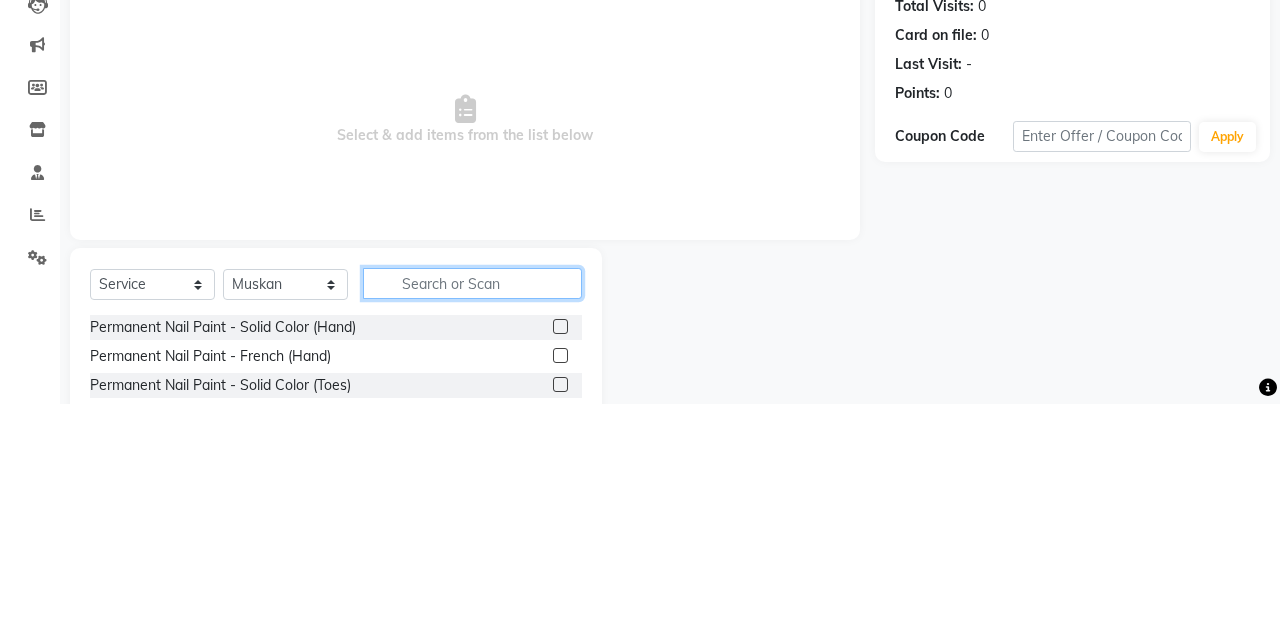 scroll, scrollTop: 31, scrollLeft: 0, axis: vertical 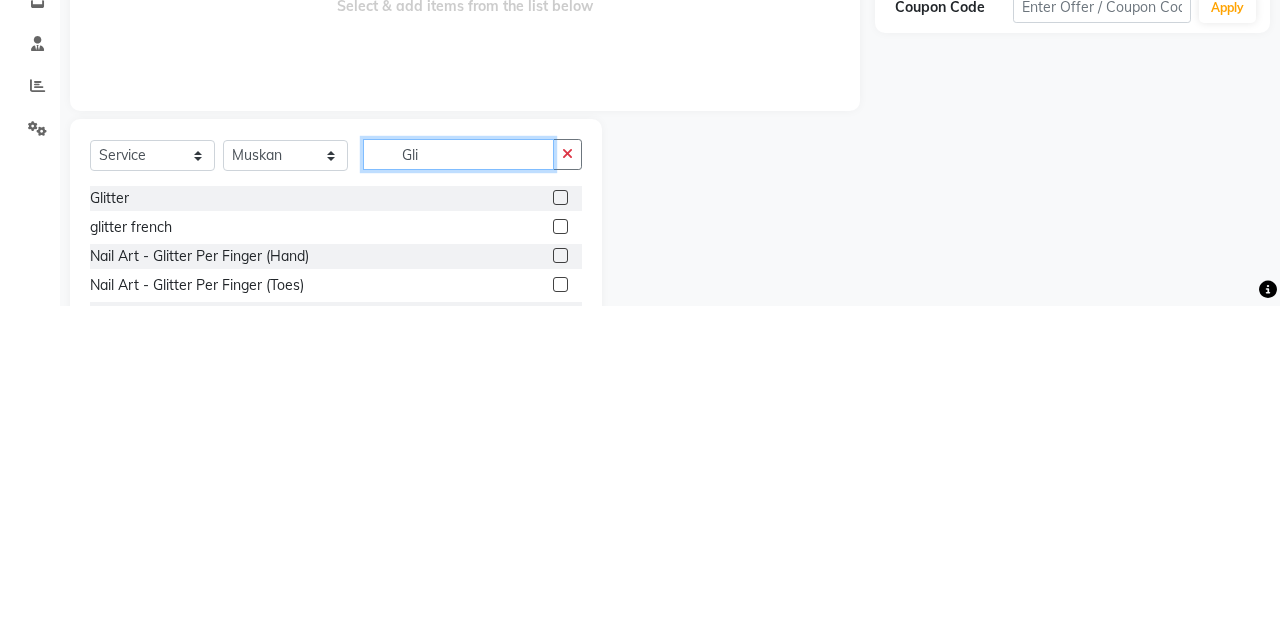 type on "Gli" 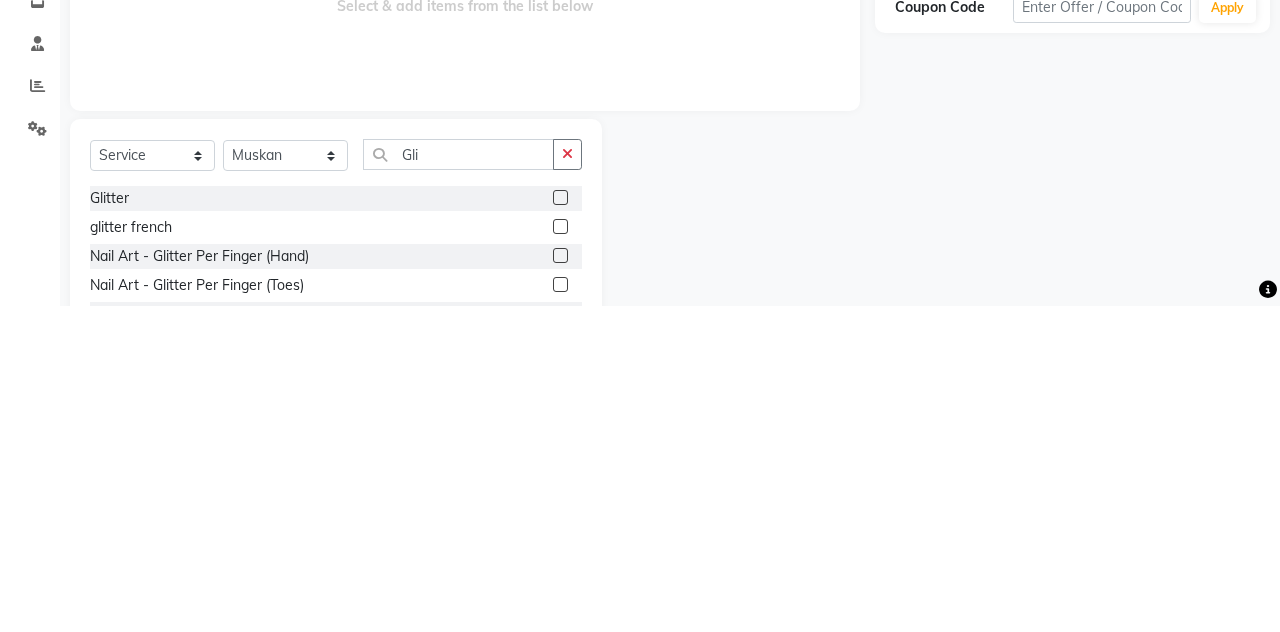 click 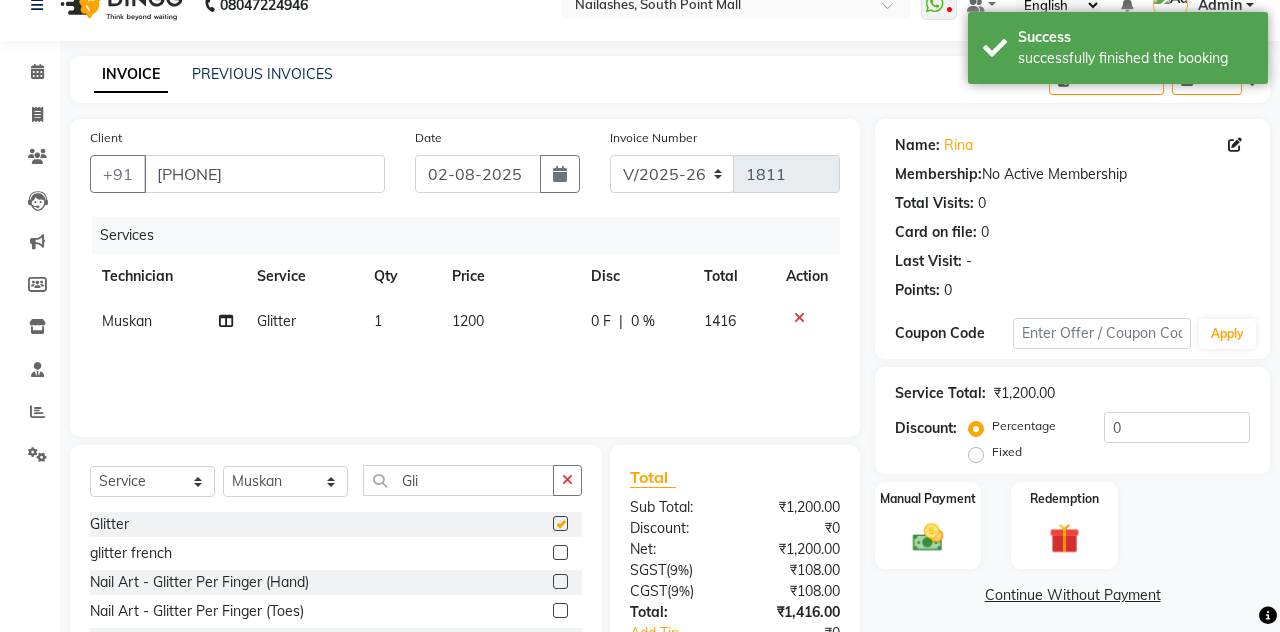 checkbox on "false" 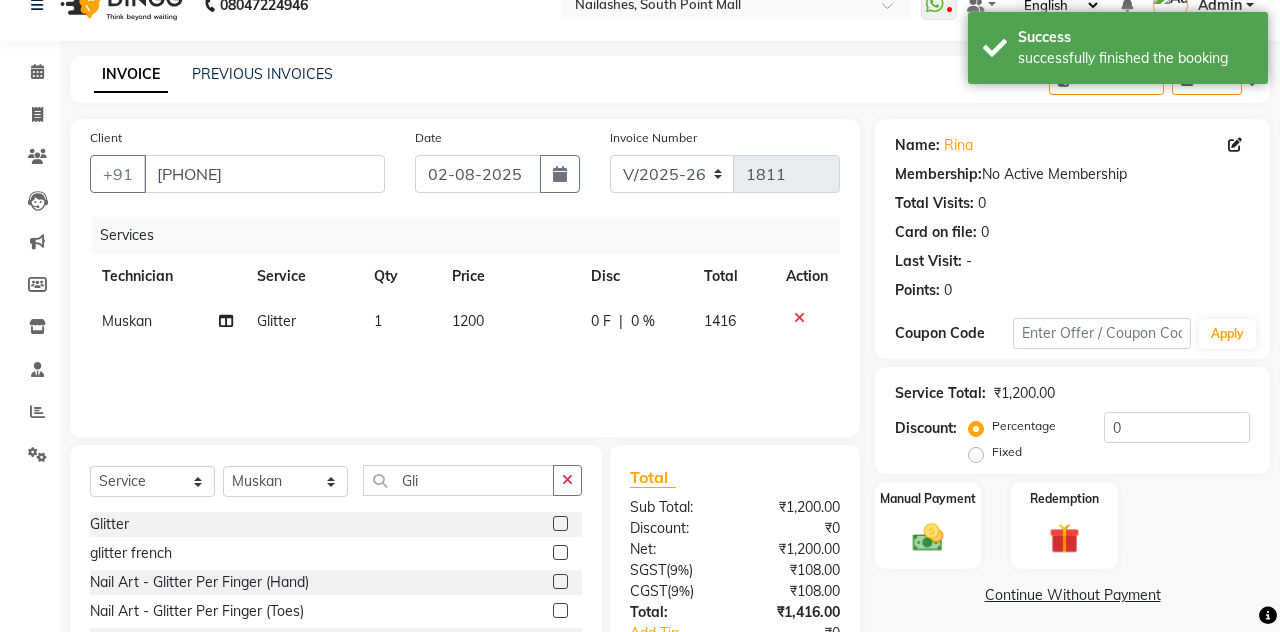 scroll, scrollTop: 70, scrollLeft: 0, axis: vertical 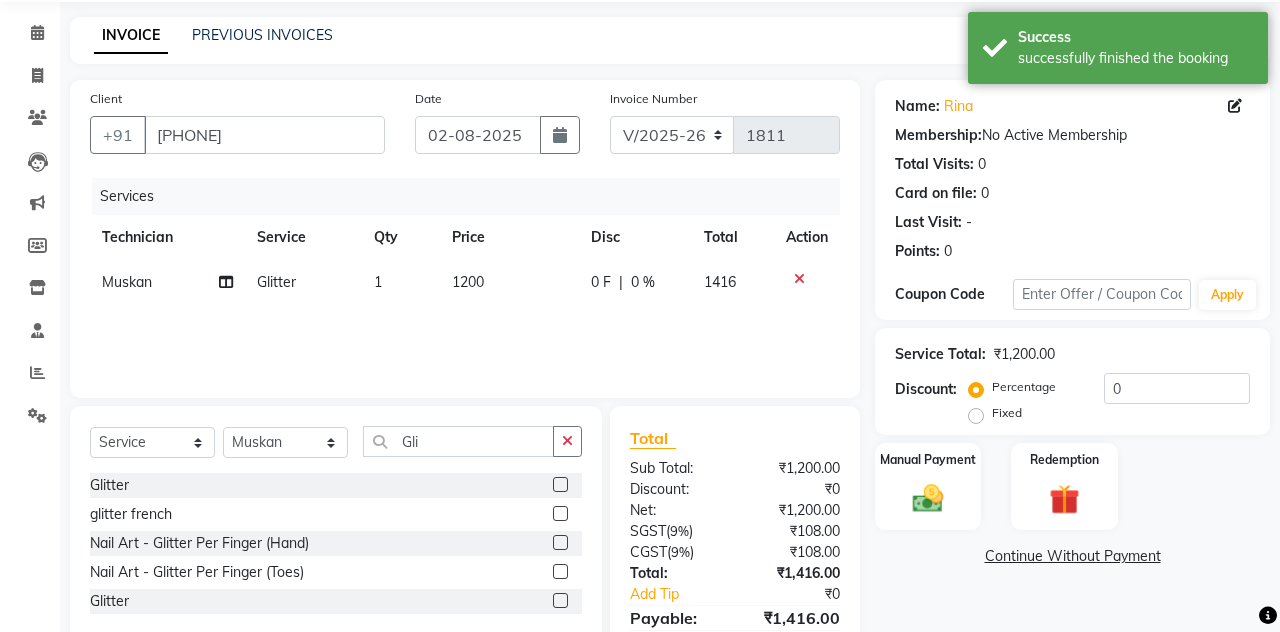 click on "Manual Payment" 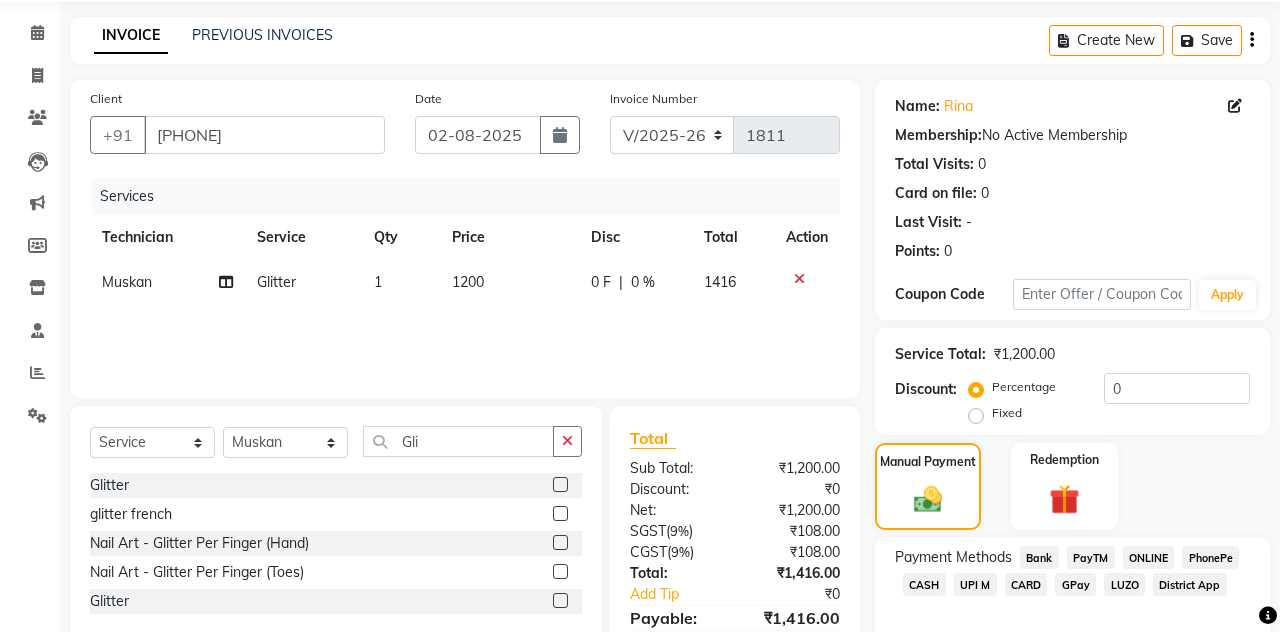 click on "UPI M" 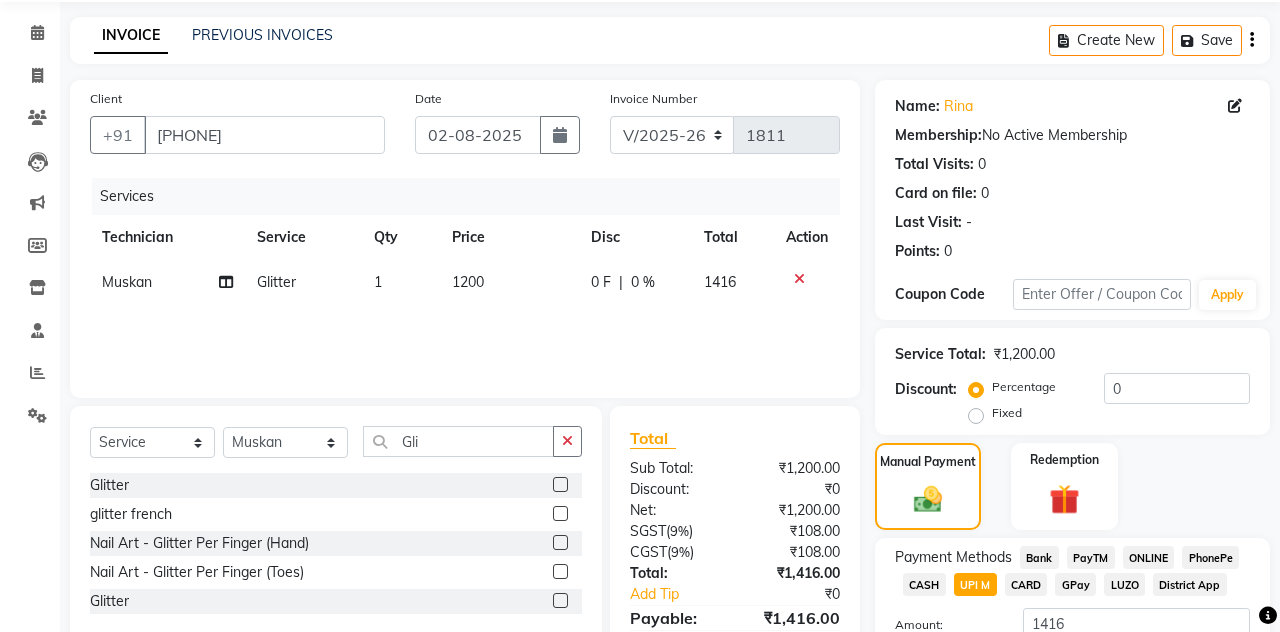 click on "Add Payment" 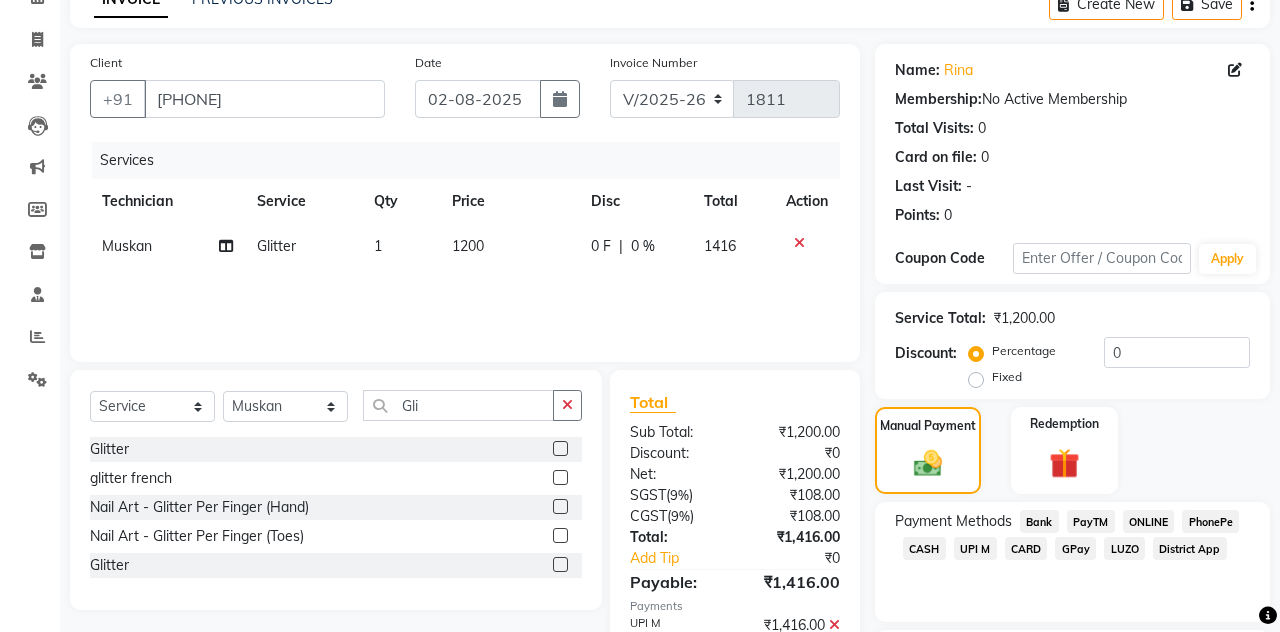 scroll, scrollTop: 183, scrollLeft: 0, axis: vertical 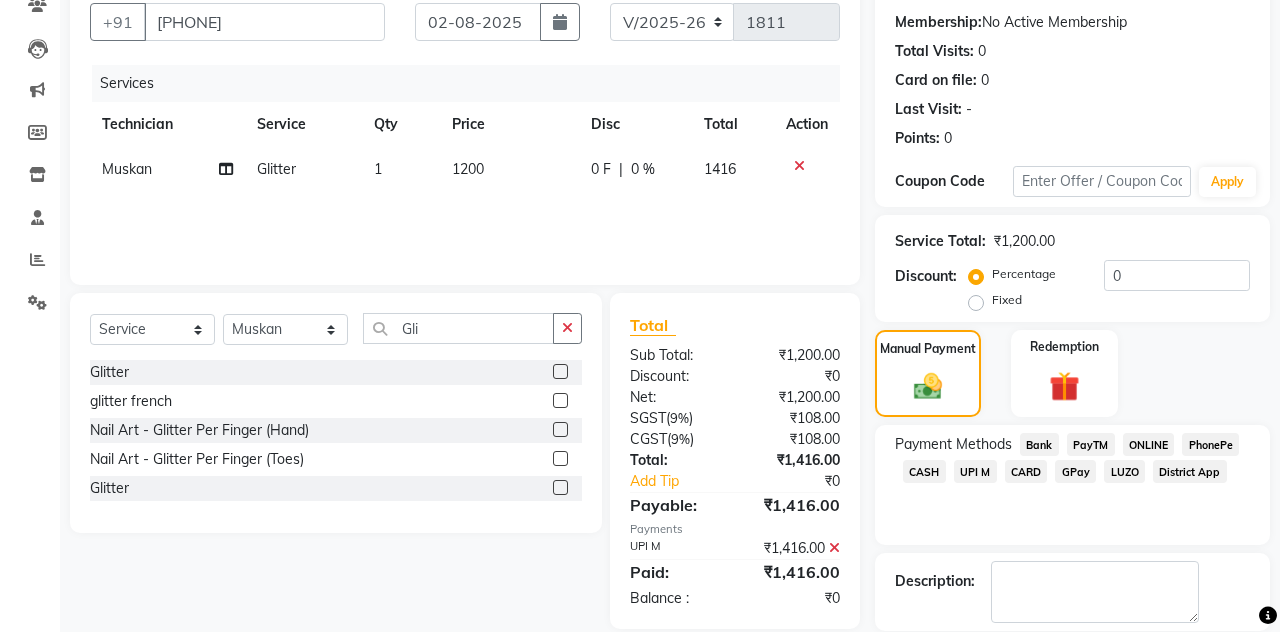 click on "Checkout" 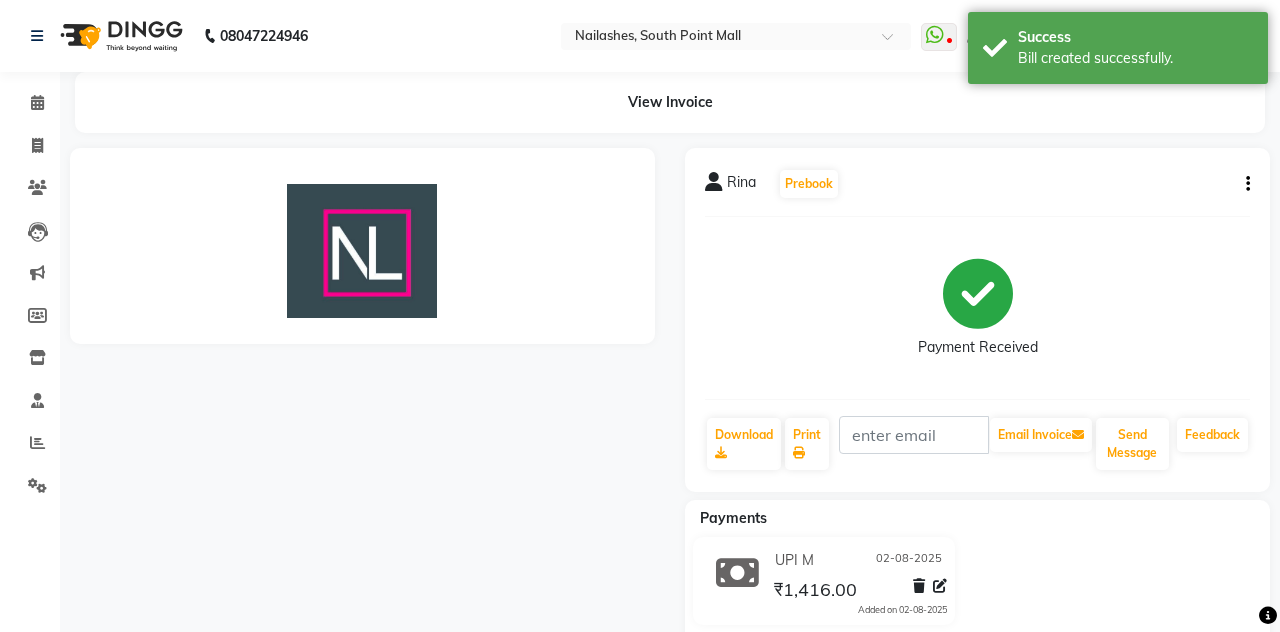 scroll, scrollTop: 0, scrollLeft: 0, axis: both 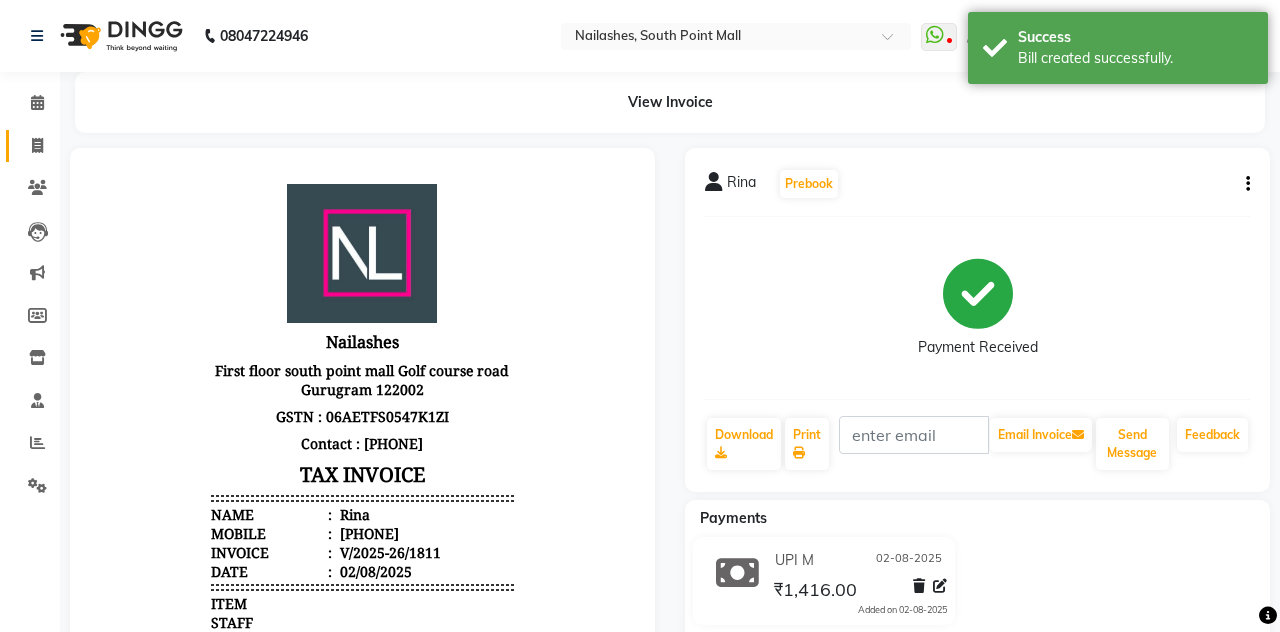 click 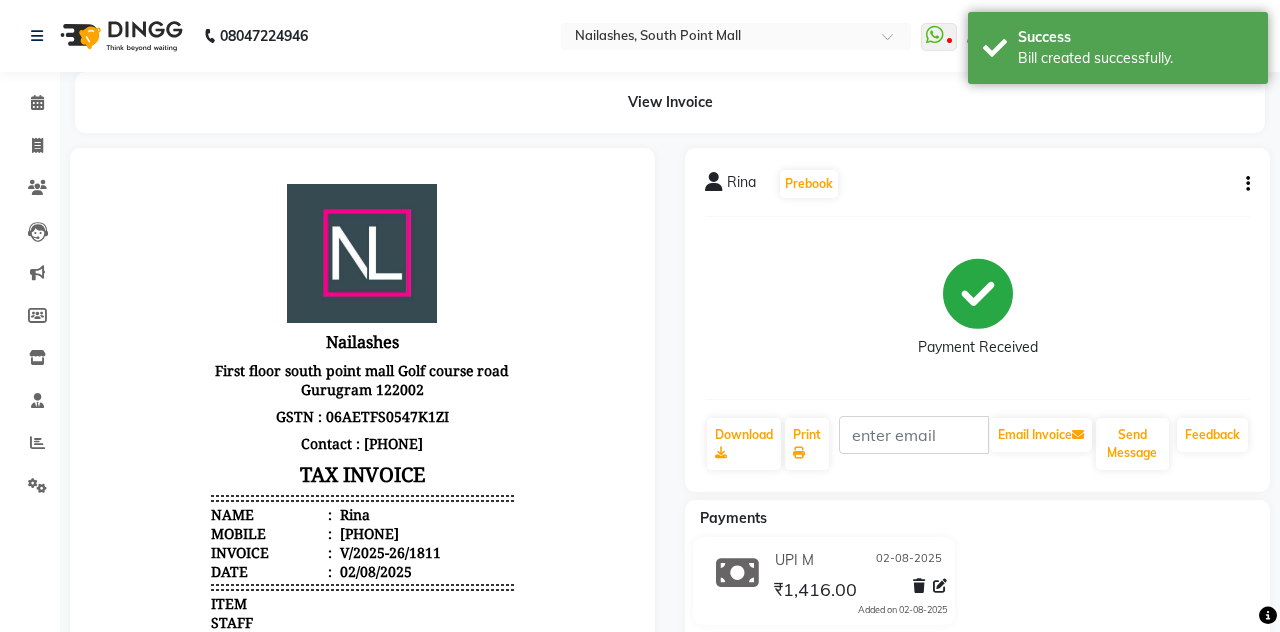 select on "service" 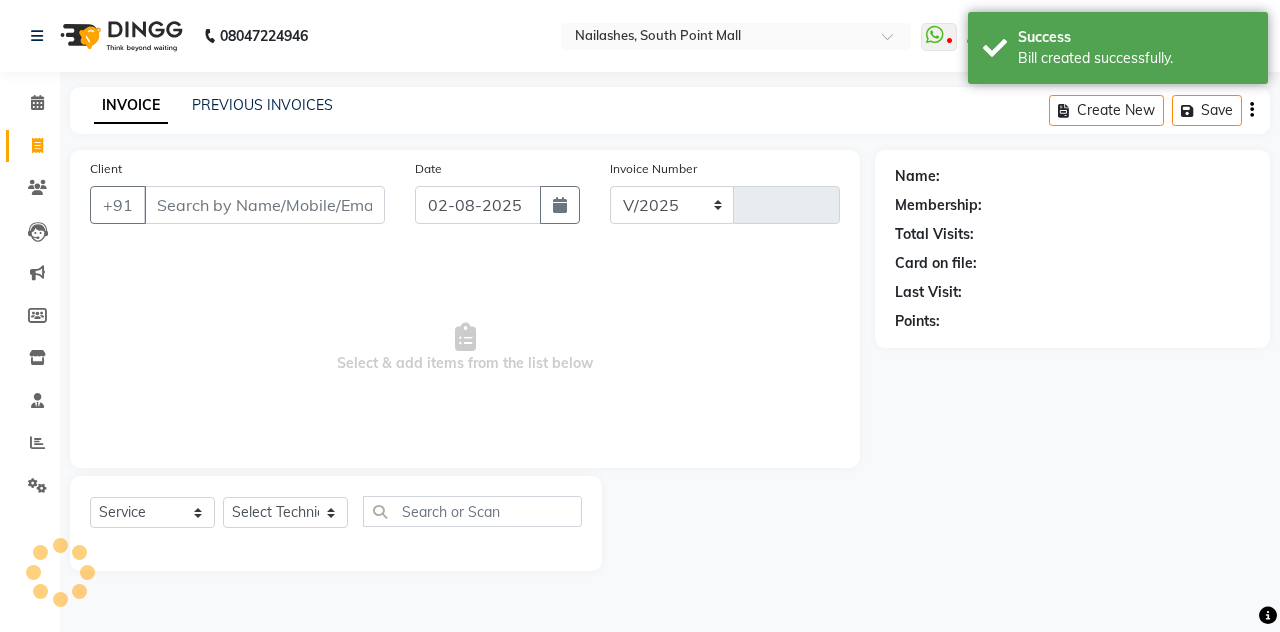 select on "3926" 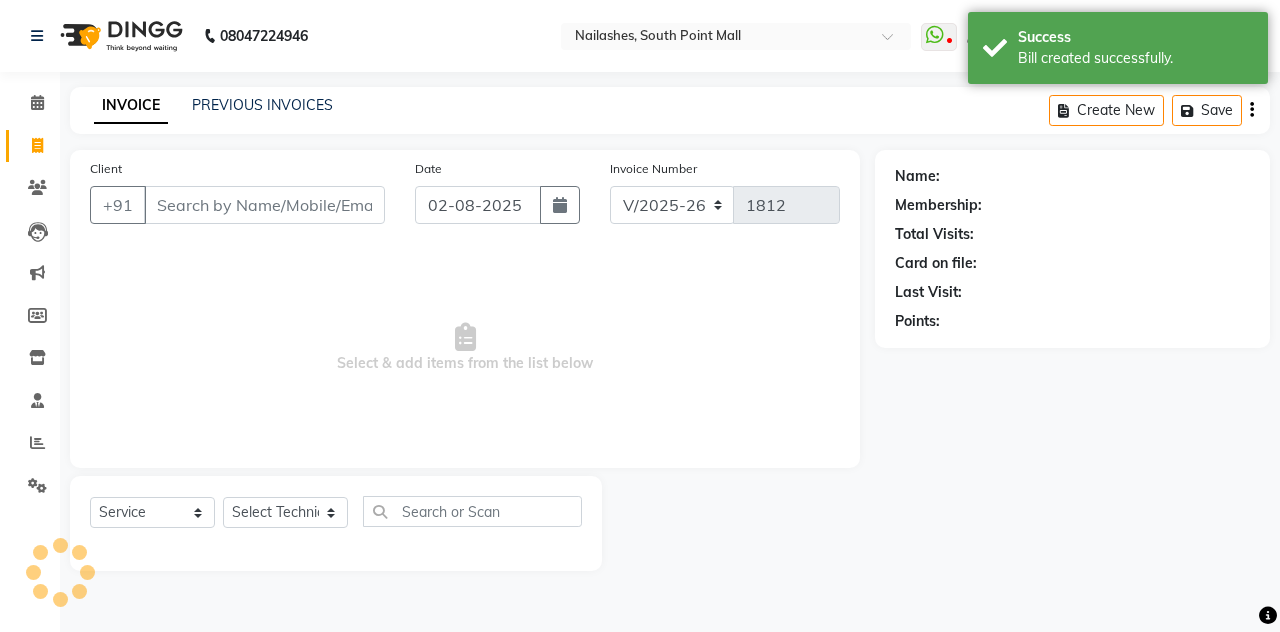 scroll, scrollTop: 0, scrollLeft: 0, axis: both 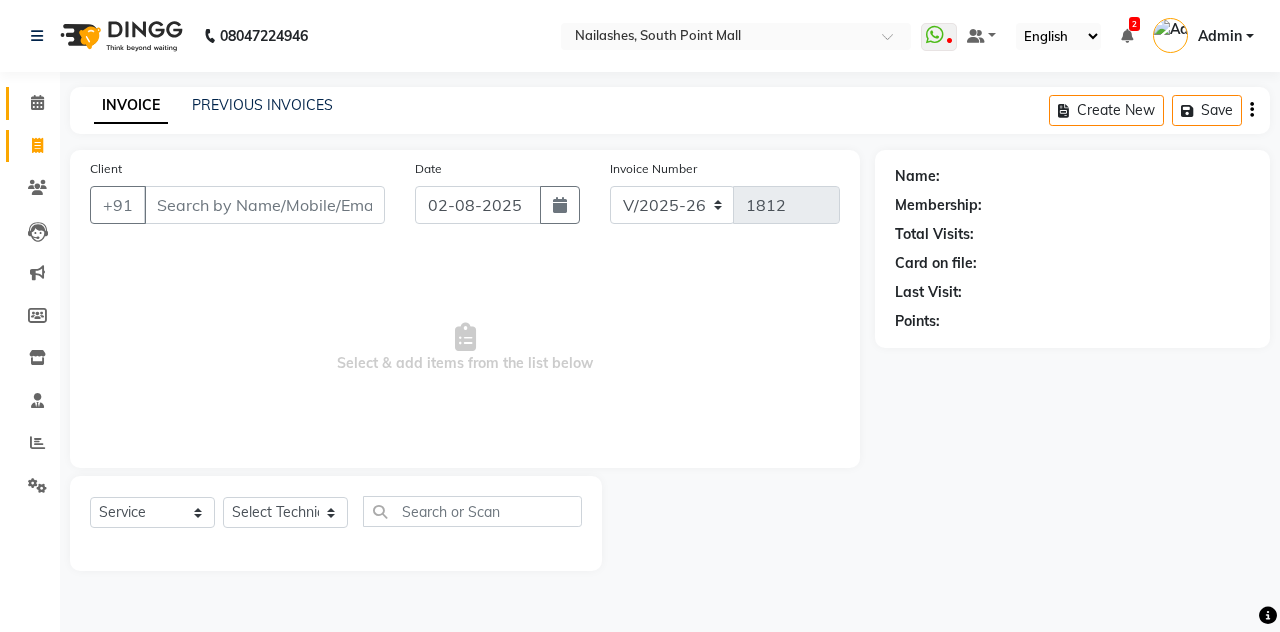click on "Calendar" 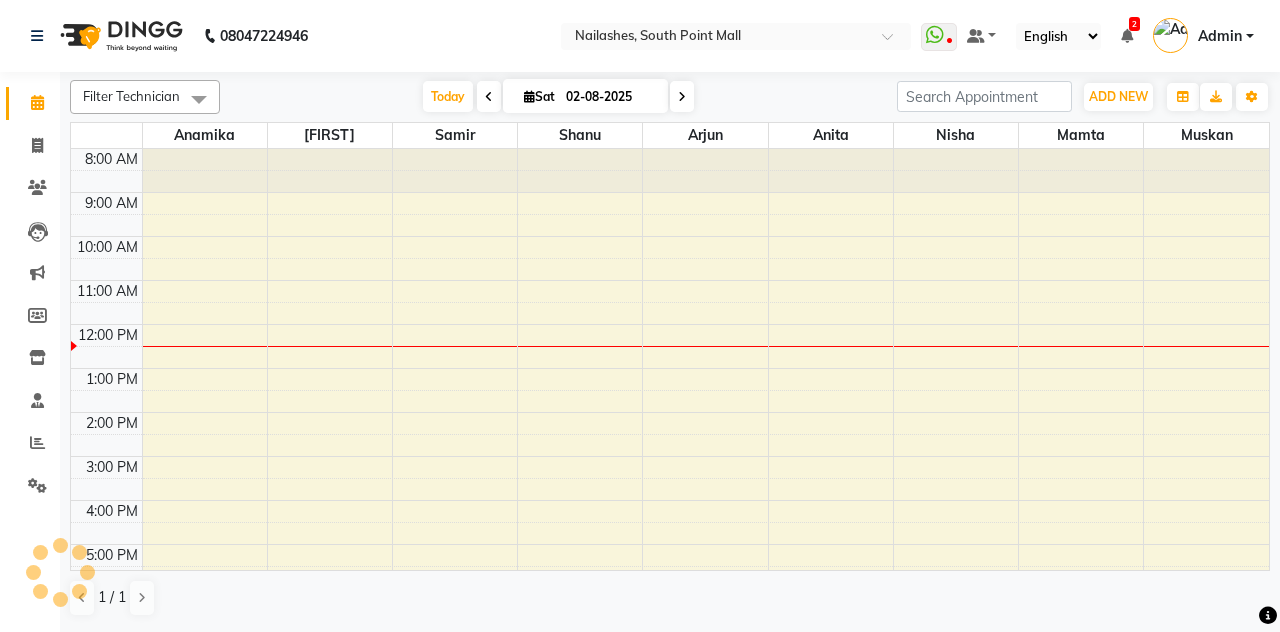 scroll, scrollTop: 0, scrollLeft: 0, axis: both 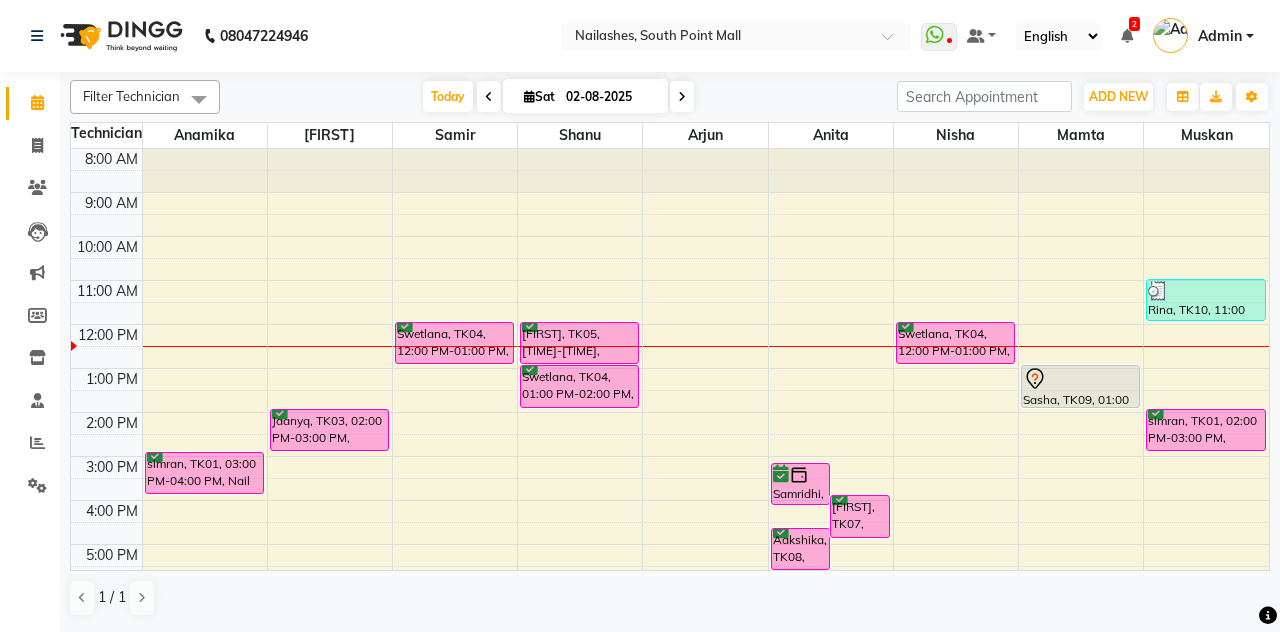 click on "Swetlana, TK04, 12:00 PM-01:00 PM, Pedicure - Deluxe" at bounding box center (955, 343) 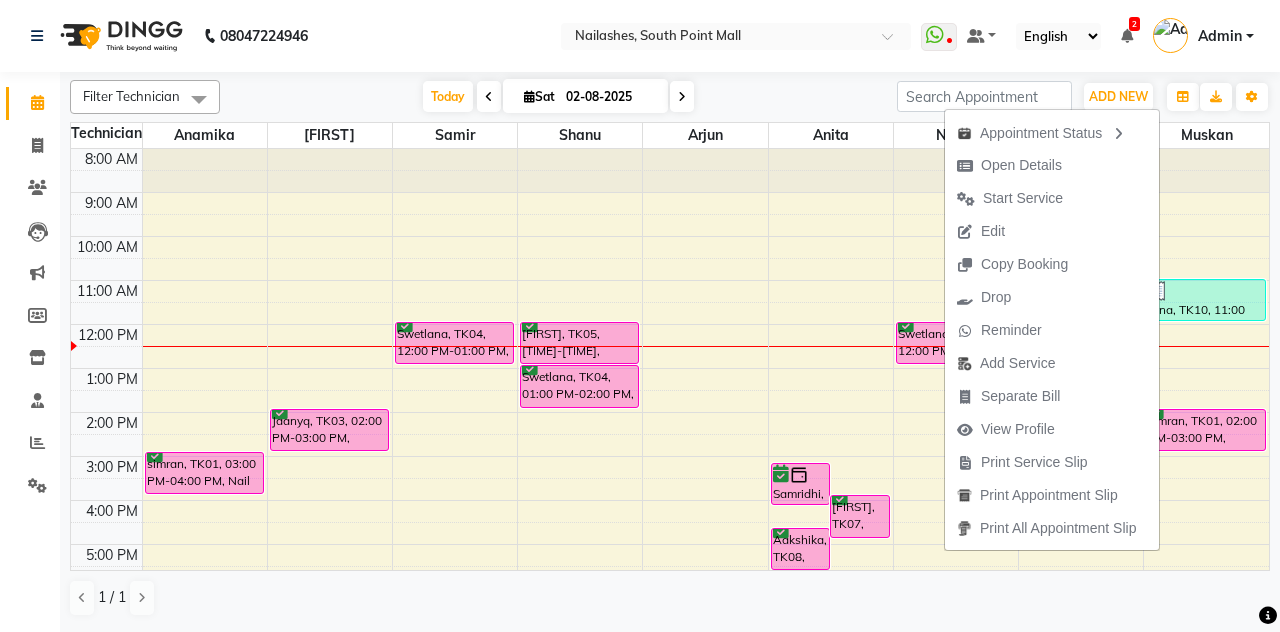 click on "Start Service" at bounding box center [1010, 198] 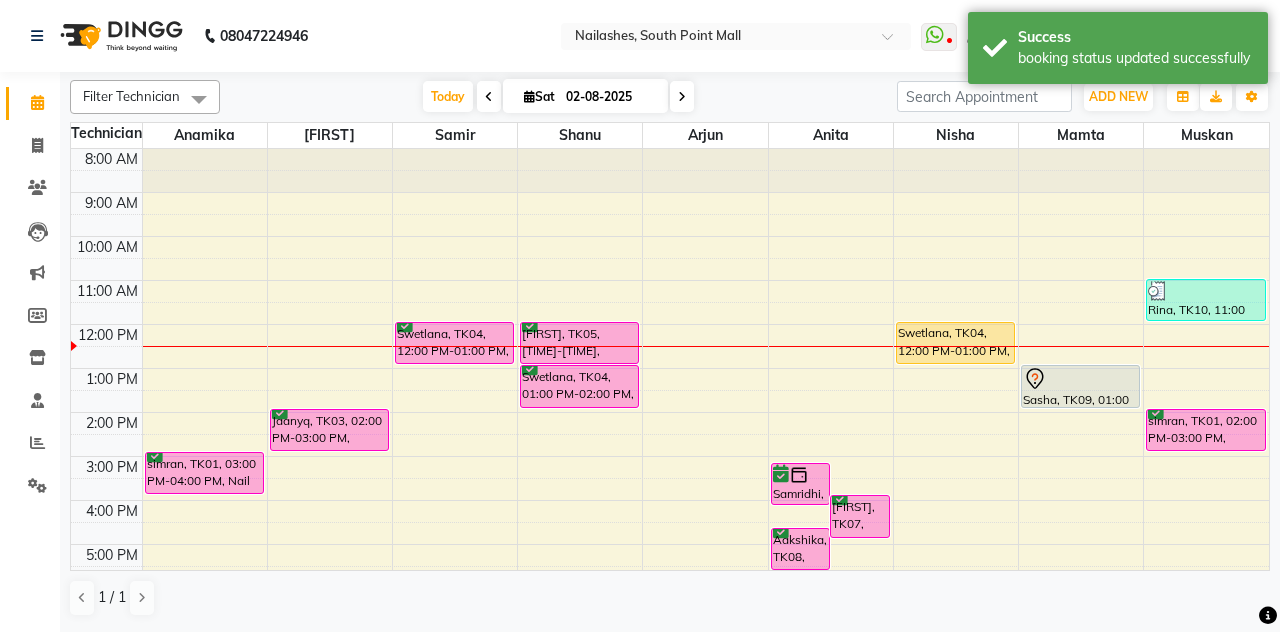 click on "Swetlana, TK04, 12:00 PM-01:00 PM, Pedicure - Deluxe" at bounding box center (454, 343) 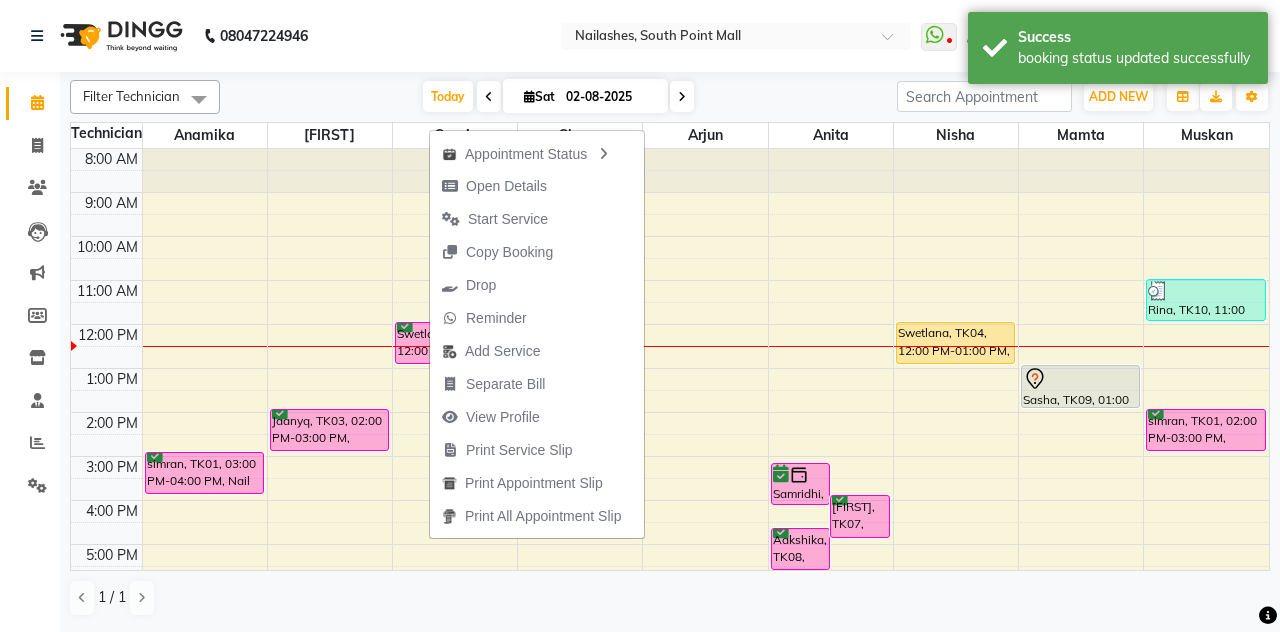 click on "Start Service" at bounding box center (495, 219) 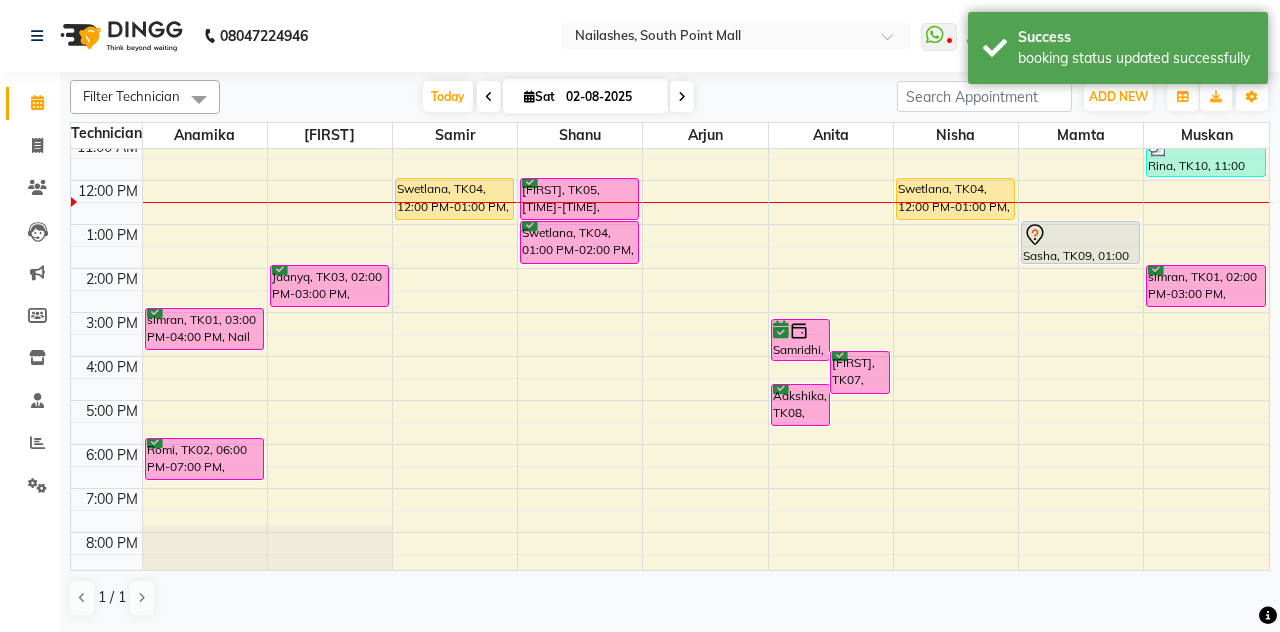 scroll, scrollTop: 160, scrollLeft: 0, axis: vertical 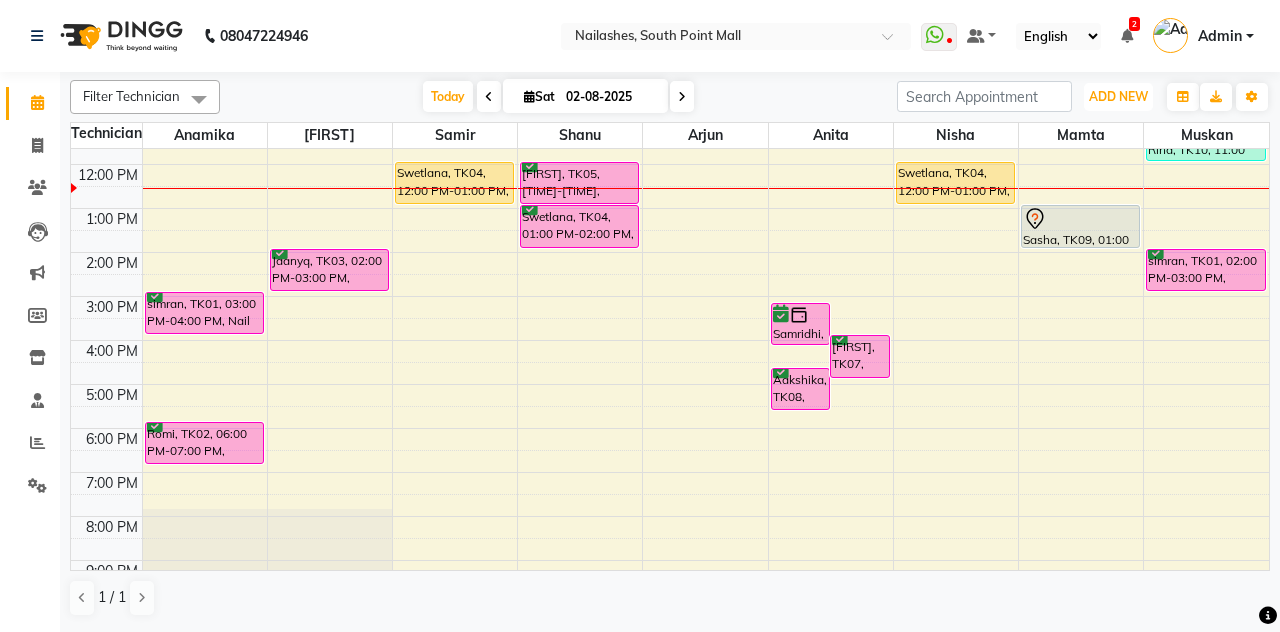 click on "ADD NEW" at bounding box center [1118, 96] 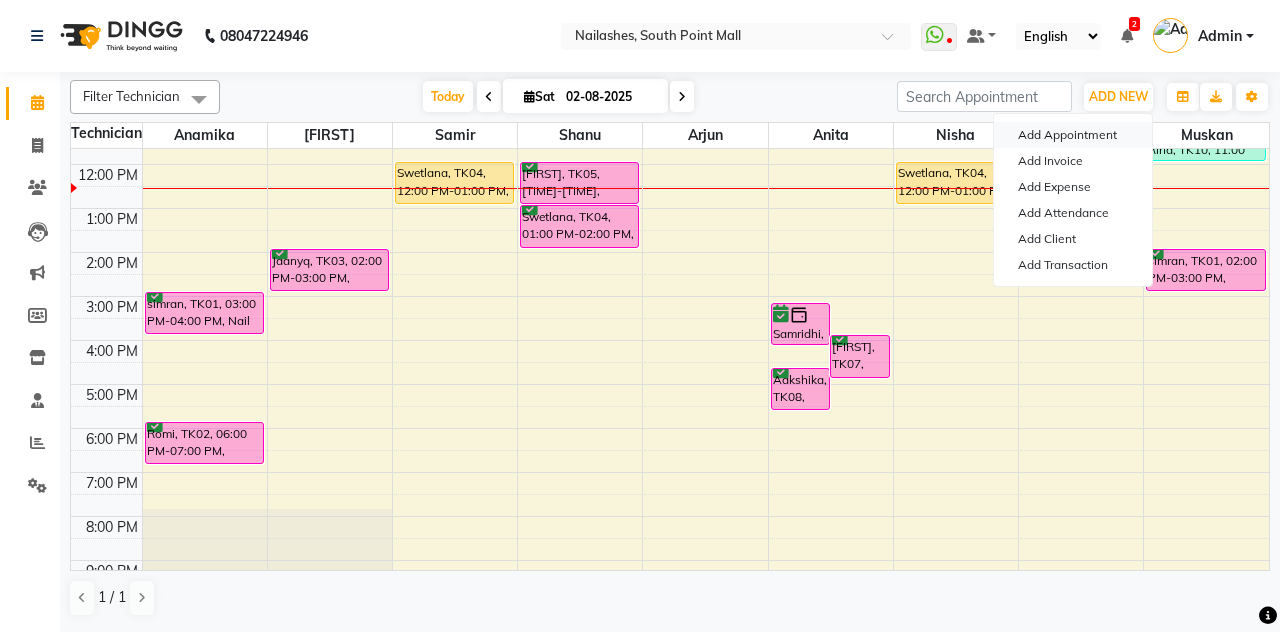 click on "Add Appointment" at bounding box center [1073, 135] 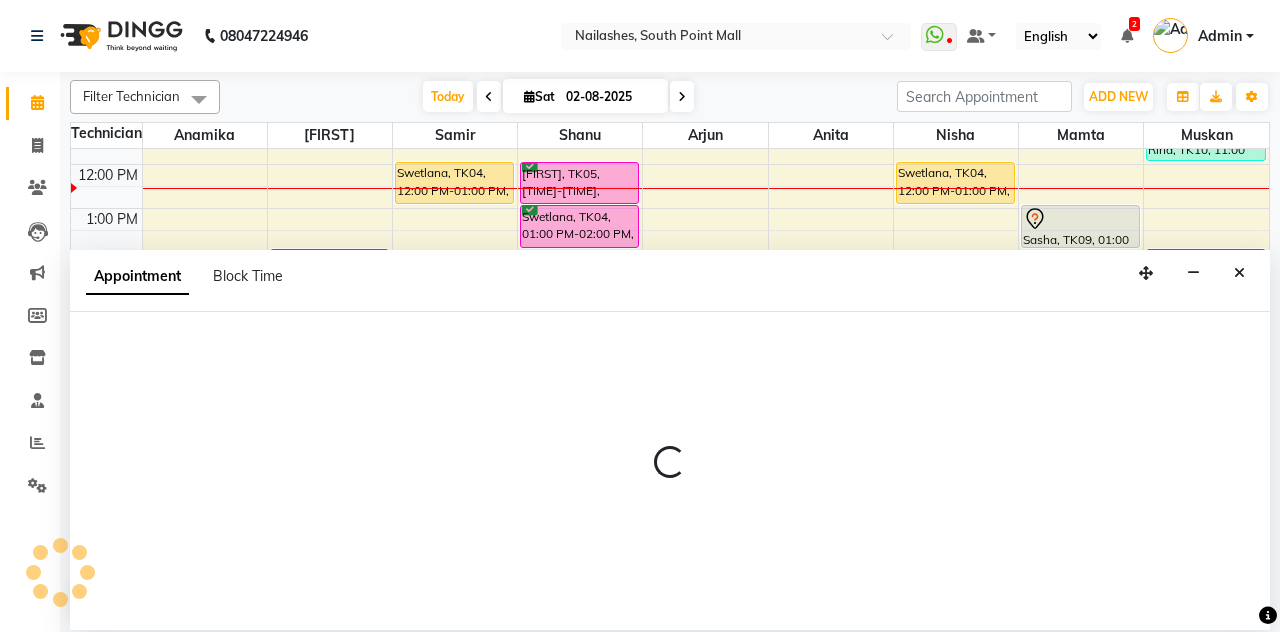select on "tentative" 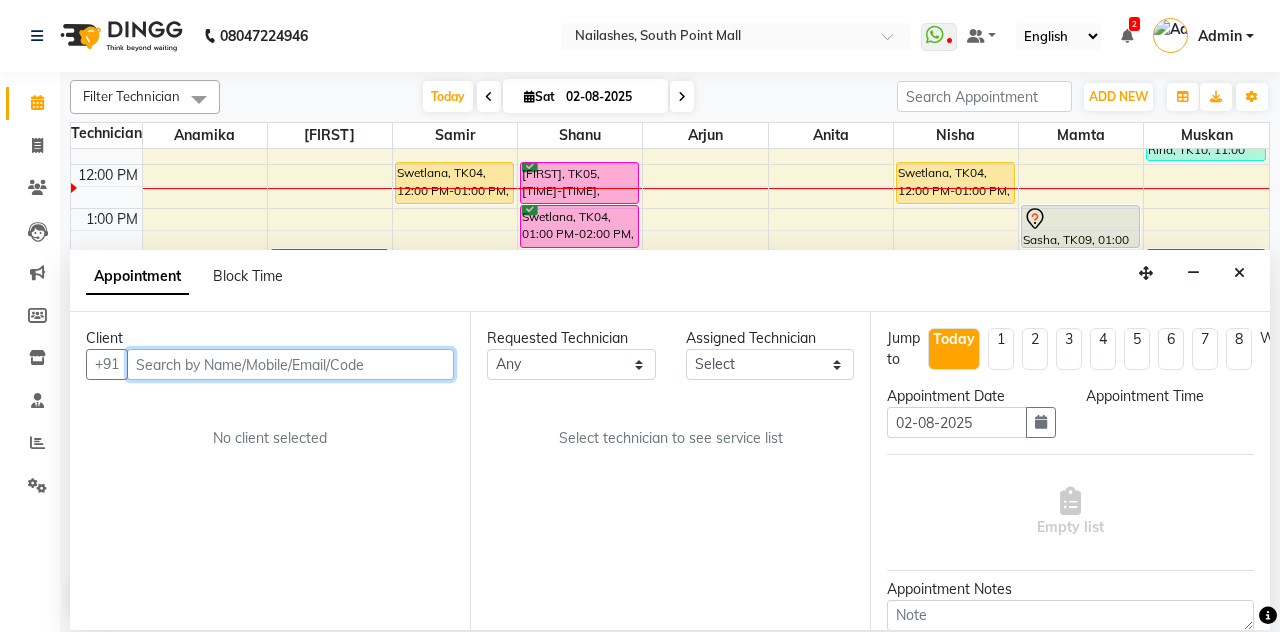 select on "540" 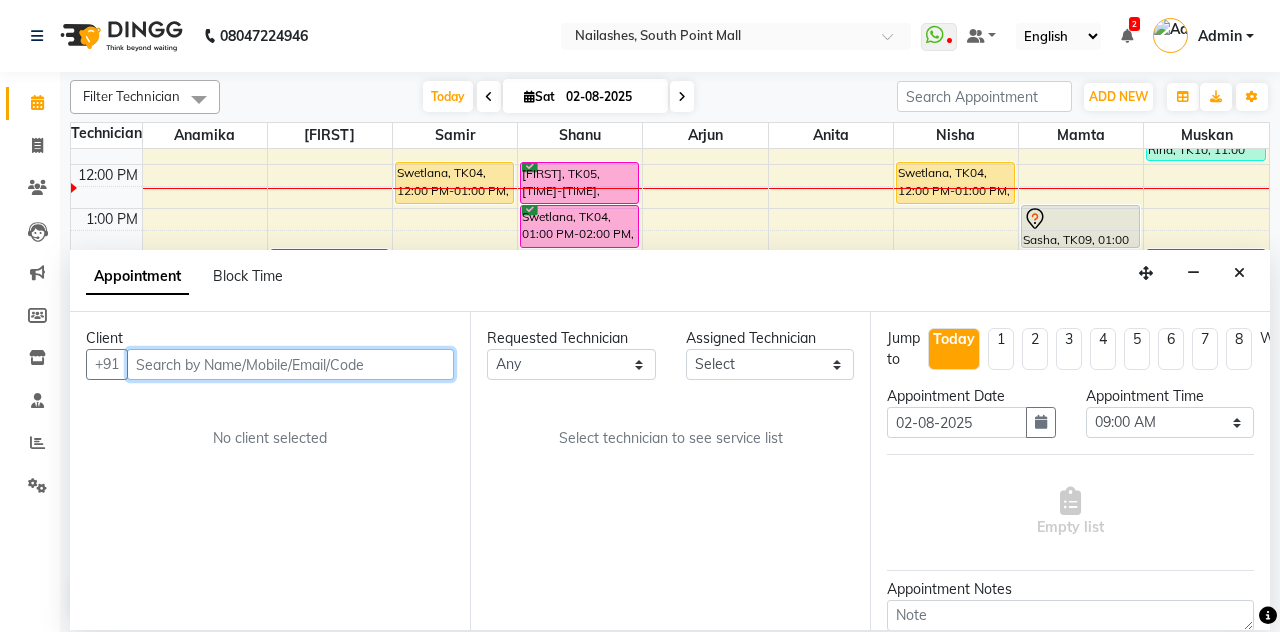 click at bounding box center [290, 364] 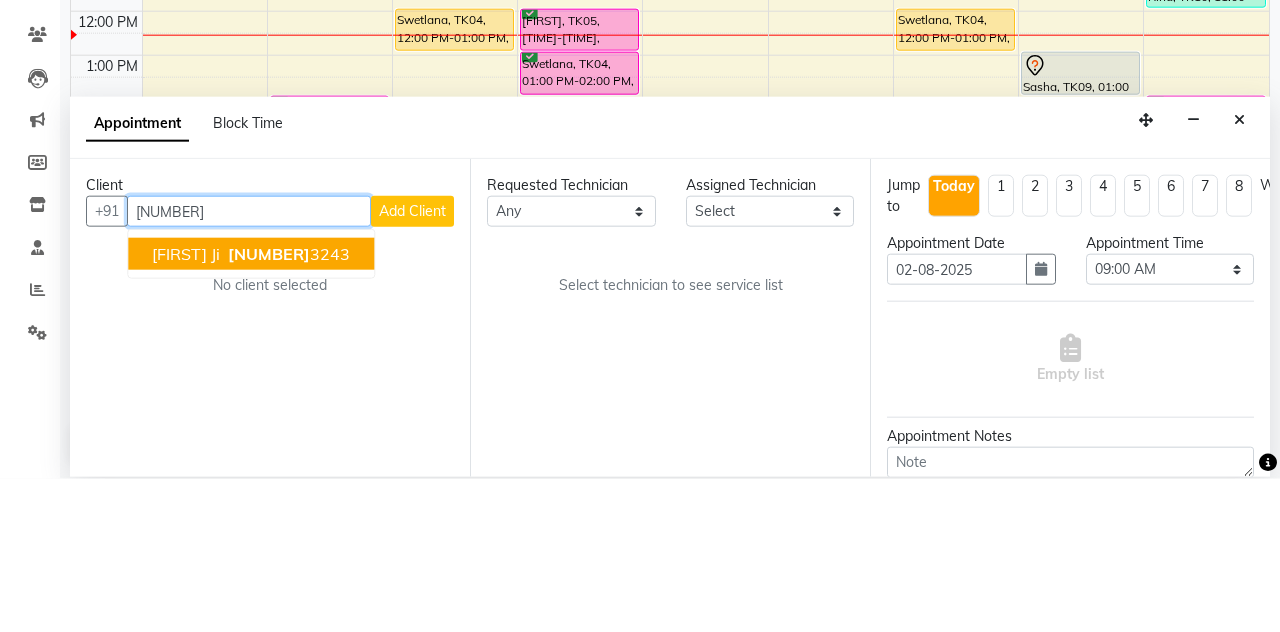 click on "[FIRST] Ji   [PHONE]" at bounding box center (251, 407) 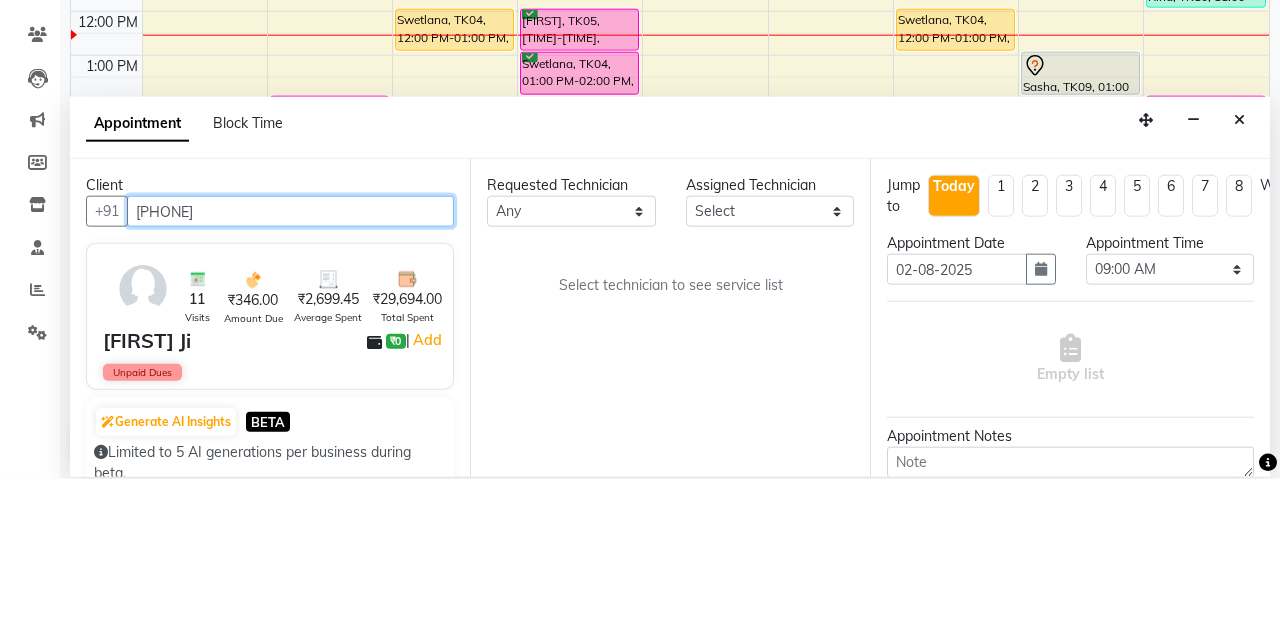 type on "[PHONE]" 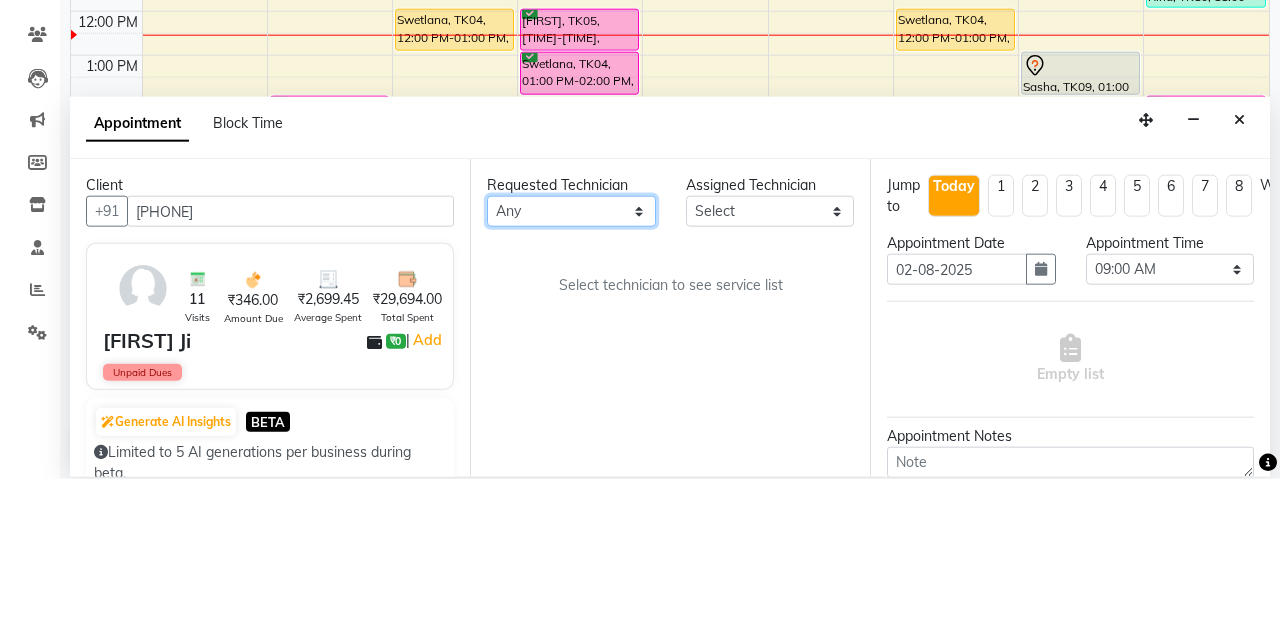 click on "Any Anamika Anita Arjun Mamta Muskan Nisha Samir Shanu Shushanto" at bounding box center (571, 364) 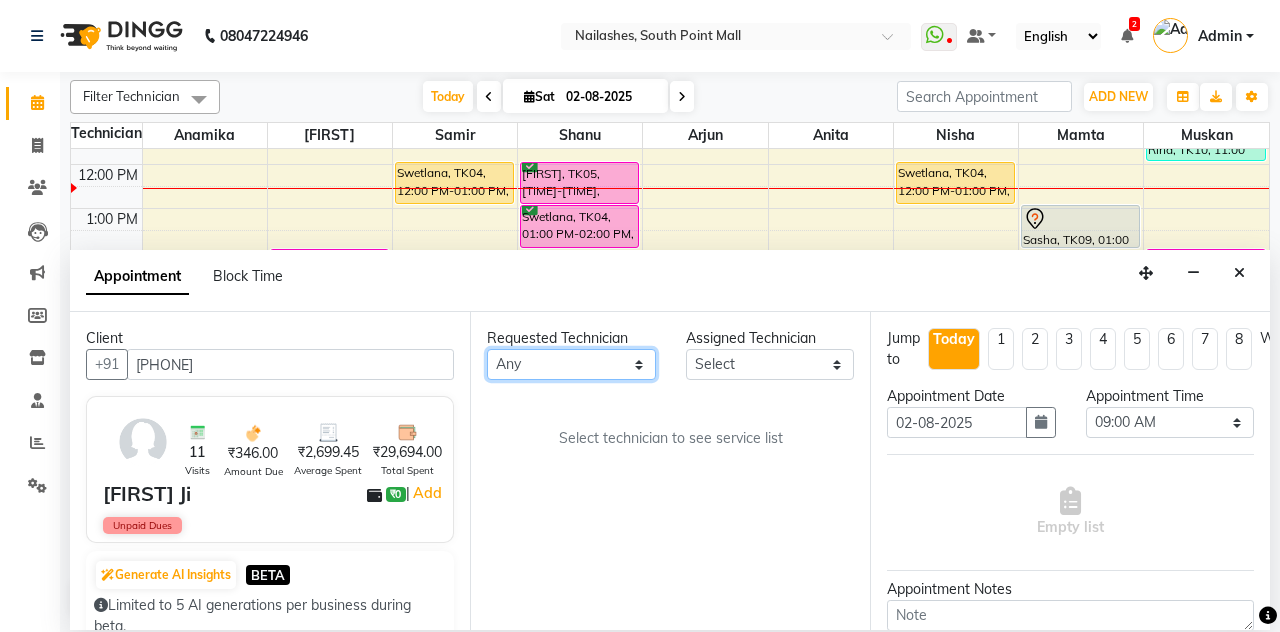 select on "19477" 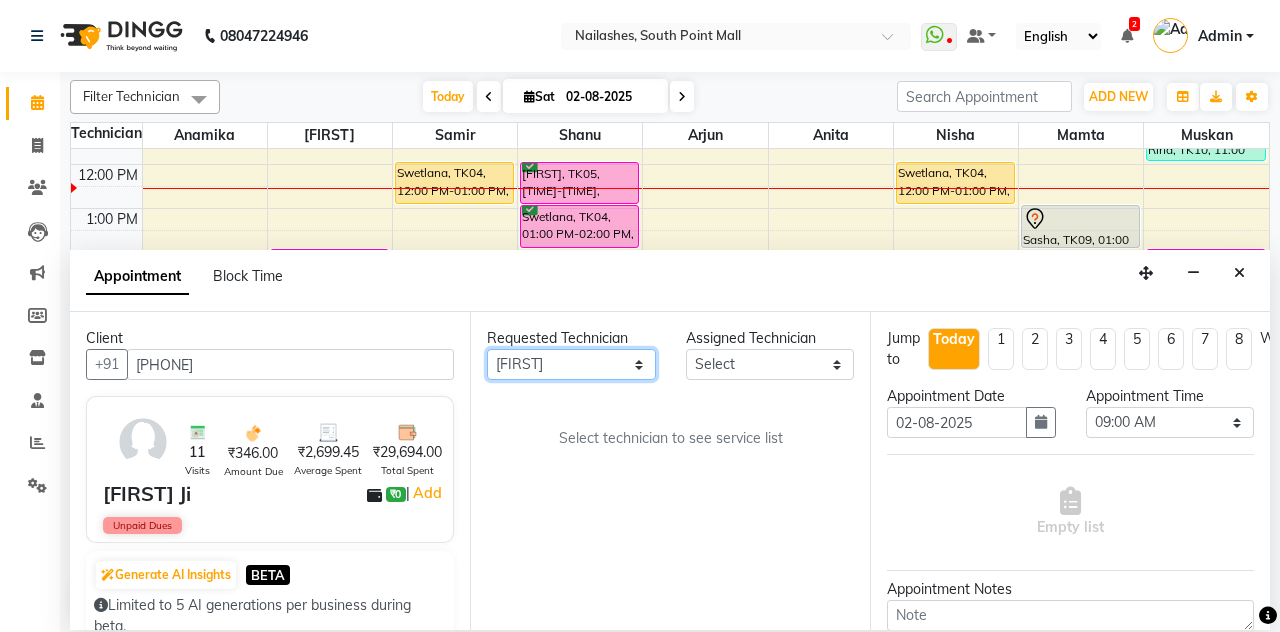 select on "19477" 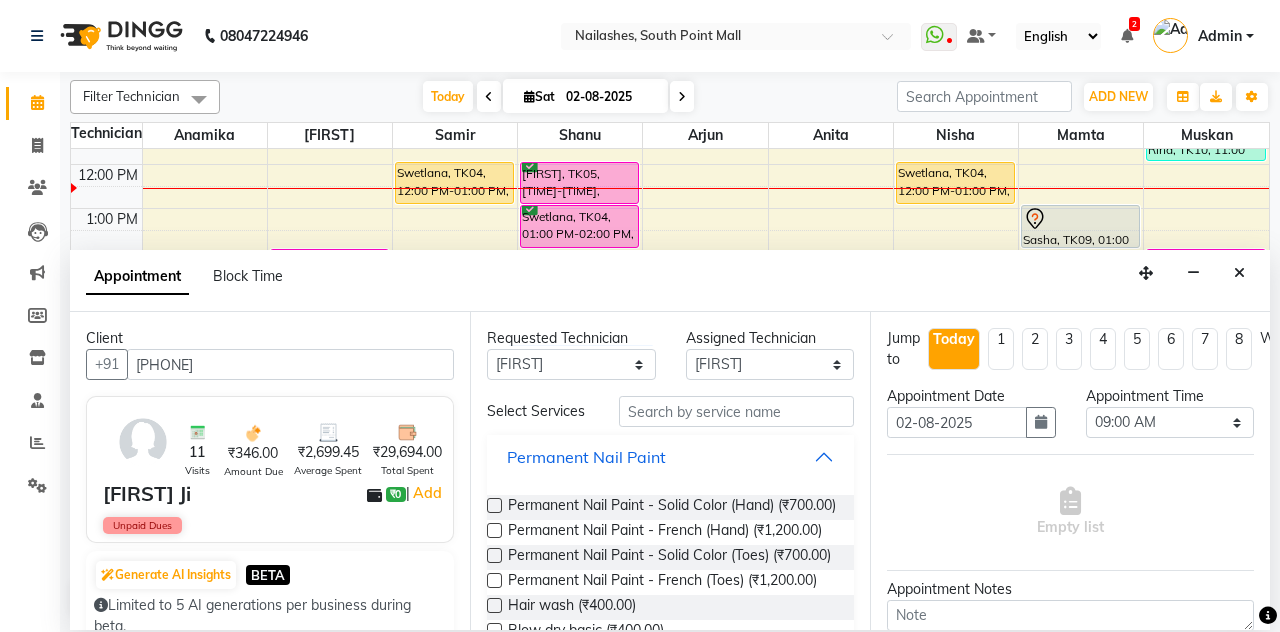 click on "Permanent Nail Paint" at bounding box center (670, 457) 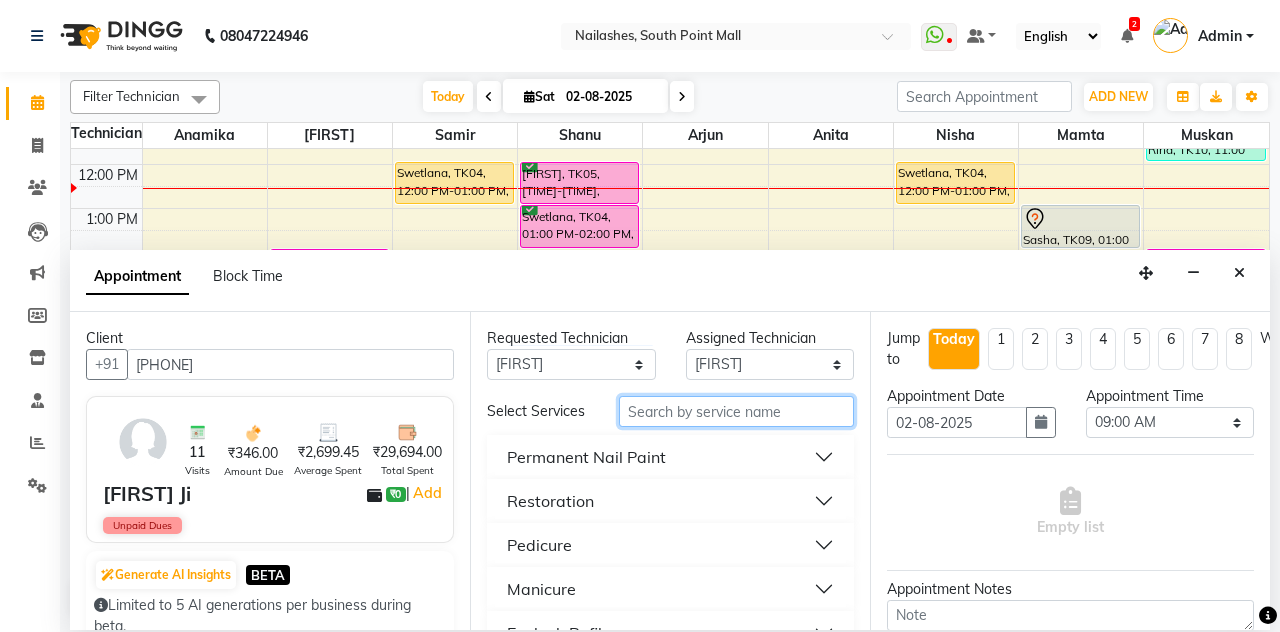 click at bounding box center (736, 411) 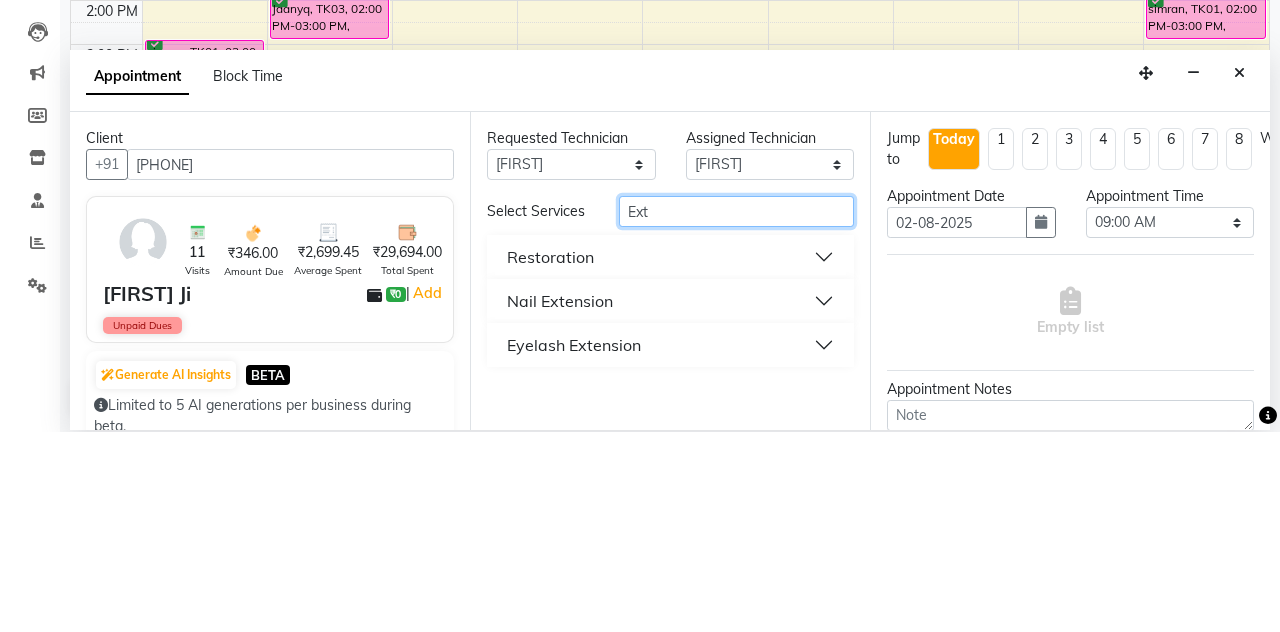 scroll, scrollTop: 224, scrollLeft: 0, axis: vertical 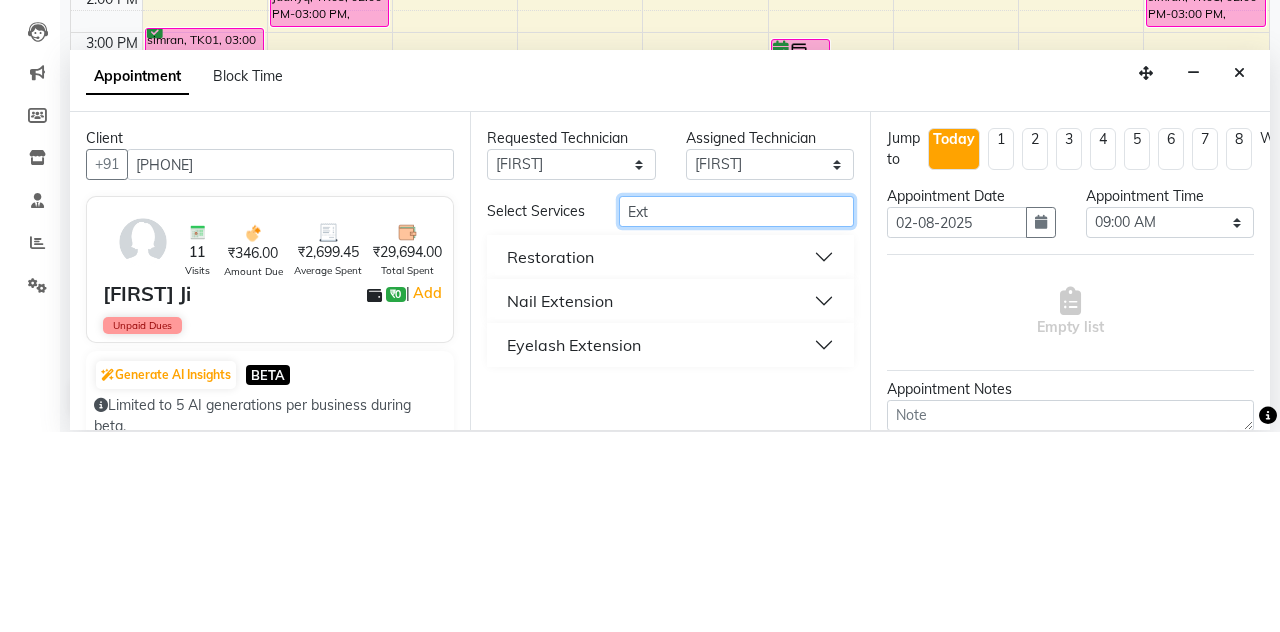 type on "Ext" 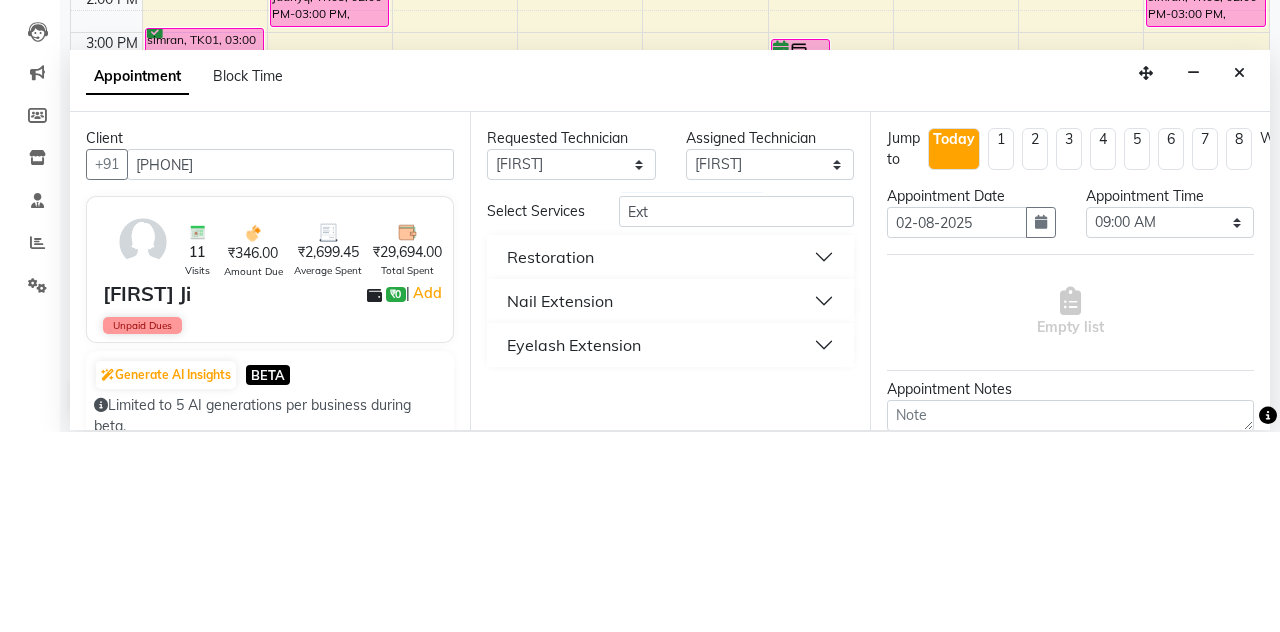 click on "Nail Extension" at bounding box center (670, 501) 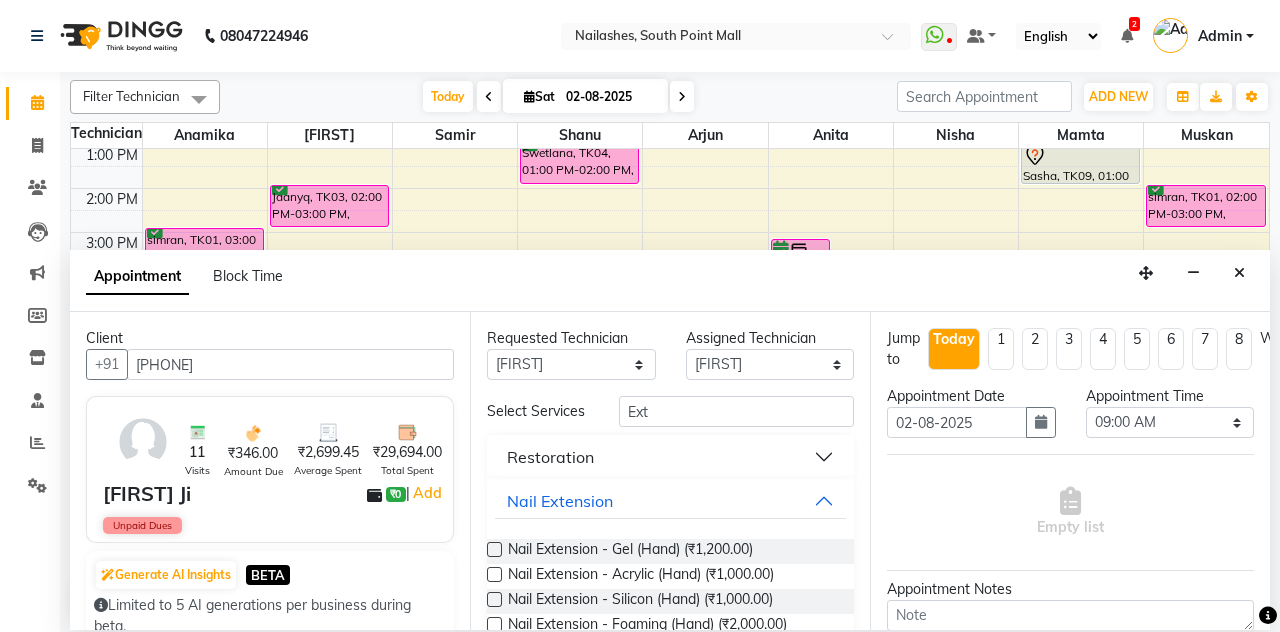 click at bounding box center [494, 574] 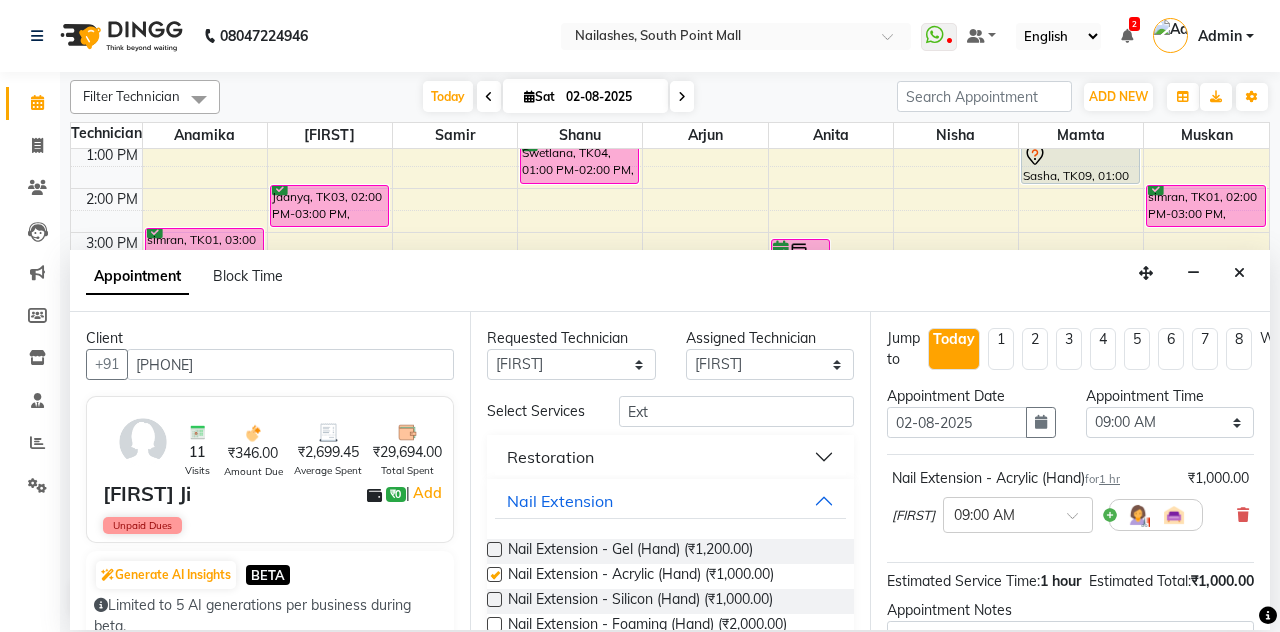 checkbox on "false" 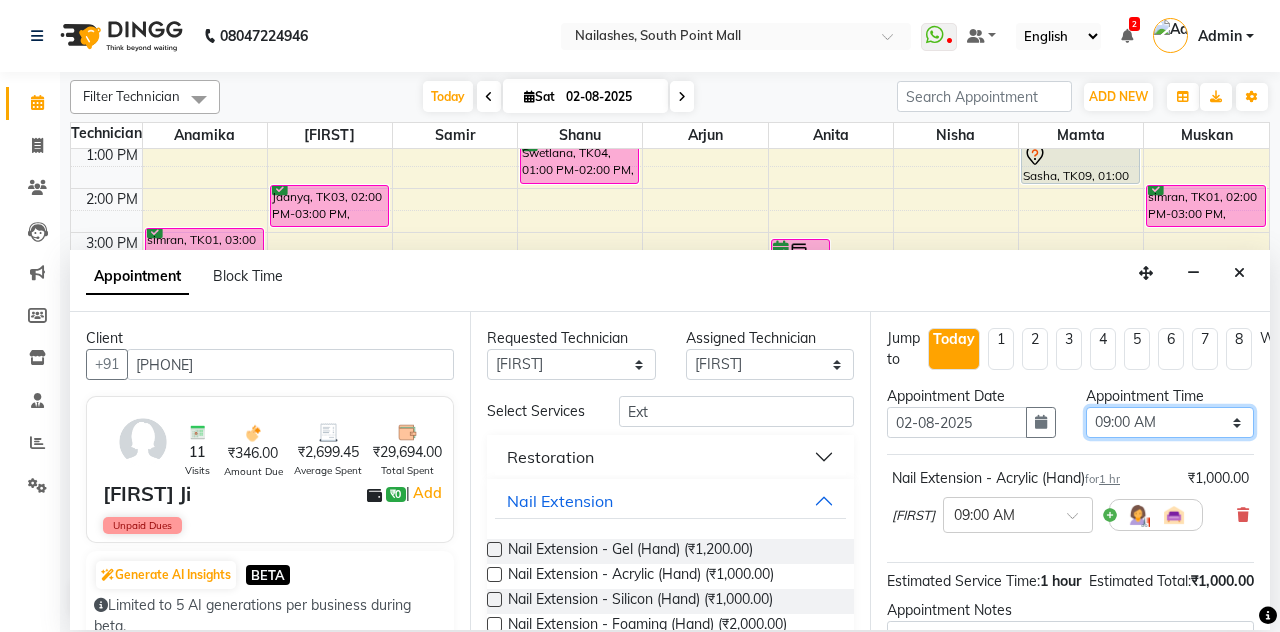 click on "Select 09:00 AM 09:15 AM 09:30 AM 09:45 AM 10:00 AM 10:15 AM 10:30 AM 10:45 AM 11:00 AM 11:15 AM 11:30 AM 11:45 AM 12:00 PM 12:15 PM 12:30 PM 12:45 PM 01:00 PM 01:15 PM 01:30 PM 01:45 PM 02:00 PM 02:15 PM 02:30 PM 02:45 PM 03:00 PM 03:15 PM 03:30 PM 03:45 PM 04:00 PM 04:15 PM 04:30 PM 04:45 PM 05:00 PM 05:15 PM 05:30 PM 05:45 PM 06:00 PM 06:15 PM 06:30 PM 06:45 PM 07:00 PM 07:15 PM 07:30 PM 07:45 PM 08:00 PM 08:15 PM 08:30 PM 08:45 PM 09:00 PM 09:15 PM 09:30 PM 09:45 PM 10:00 PM 10:15 PM 10:30 PM 10:45 PM 11:00 PM" at bounding box center (1170, 422) 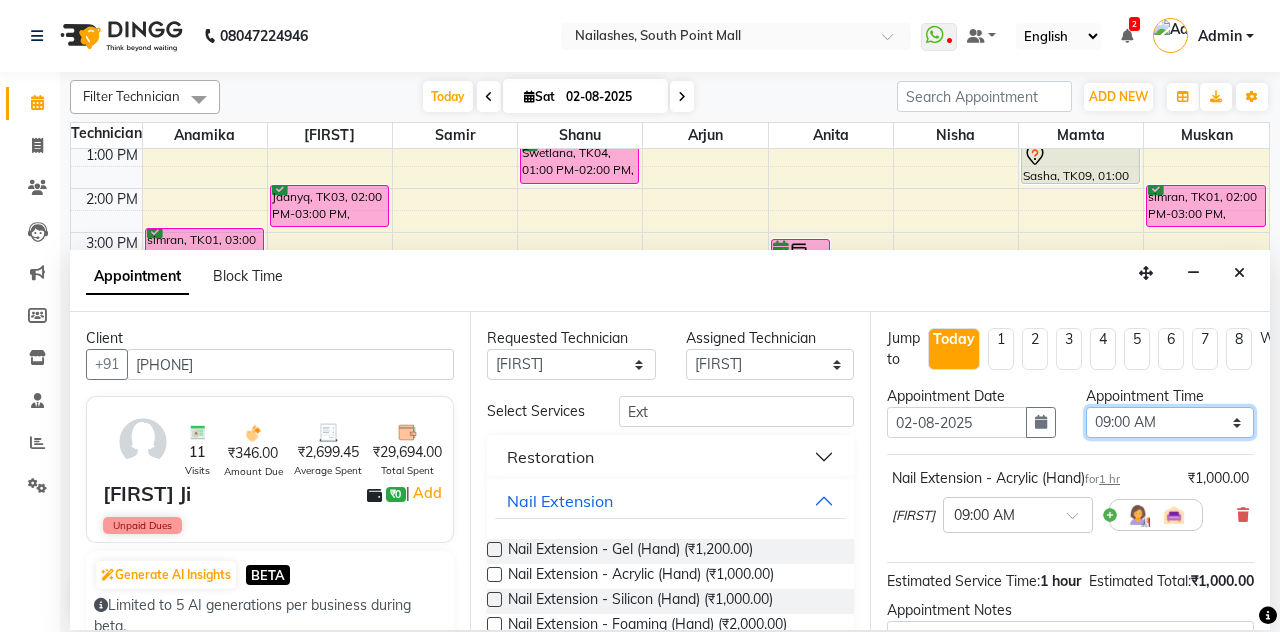 select on "960" 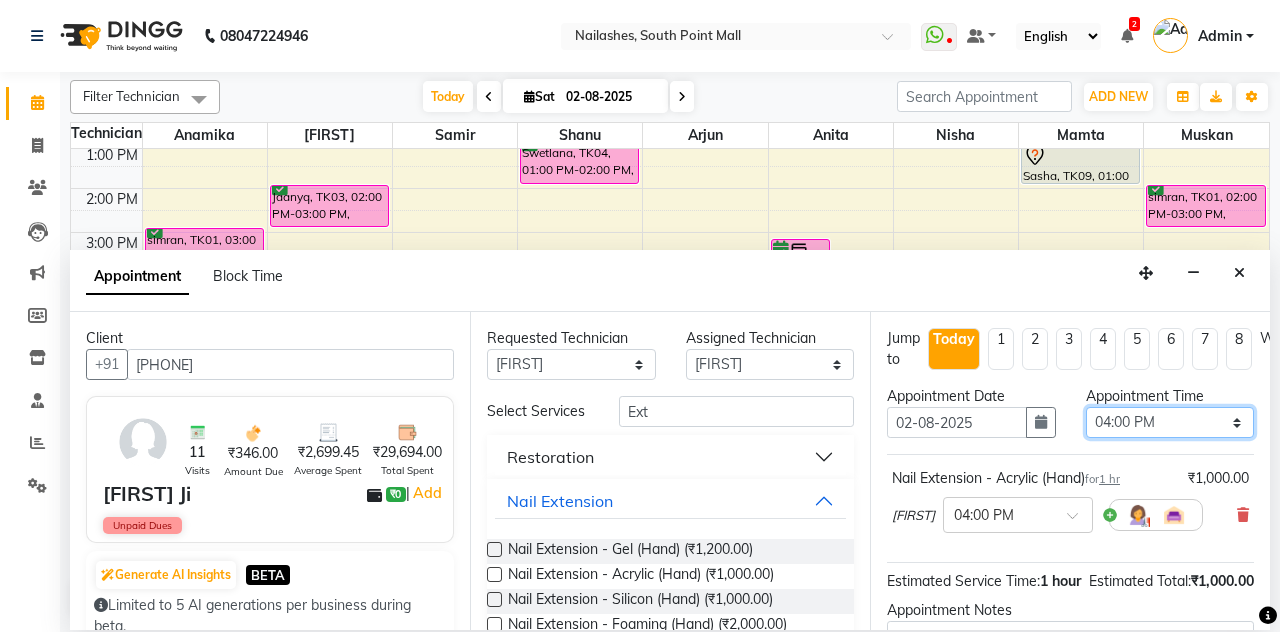 scroll, scrollTop: 173, scrollLeft: 0, axis: vertical 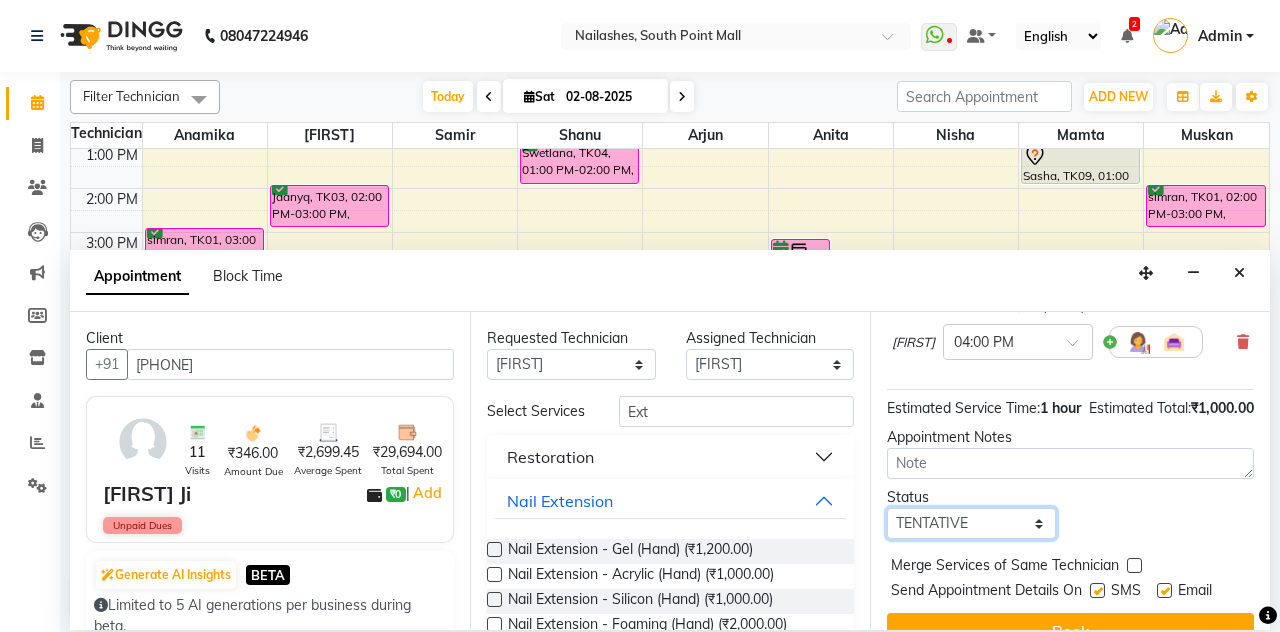 click on "Select TENTATIVE CONFIRM CHECK-IN UPCOMING" at bounding box center [971, 523] 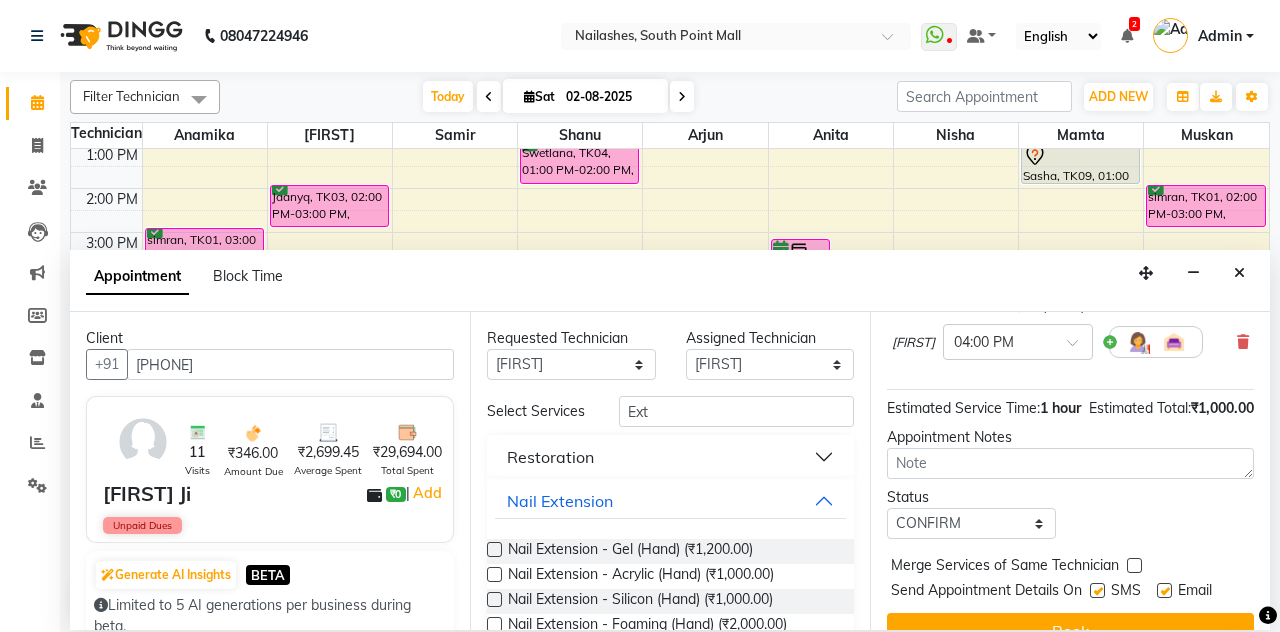 click on "Book" at bounding box center [1070, 631] 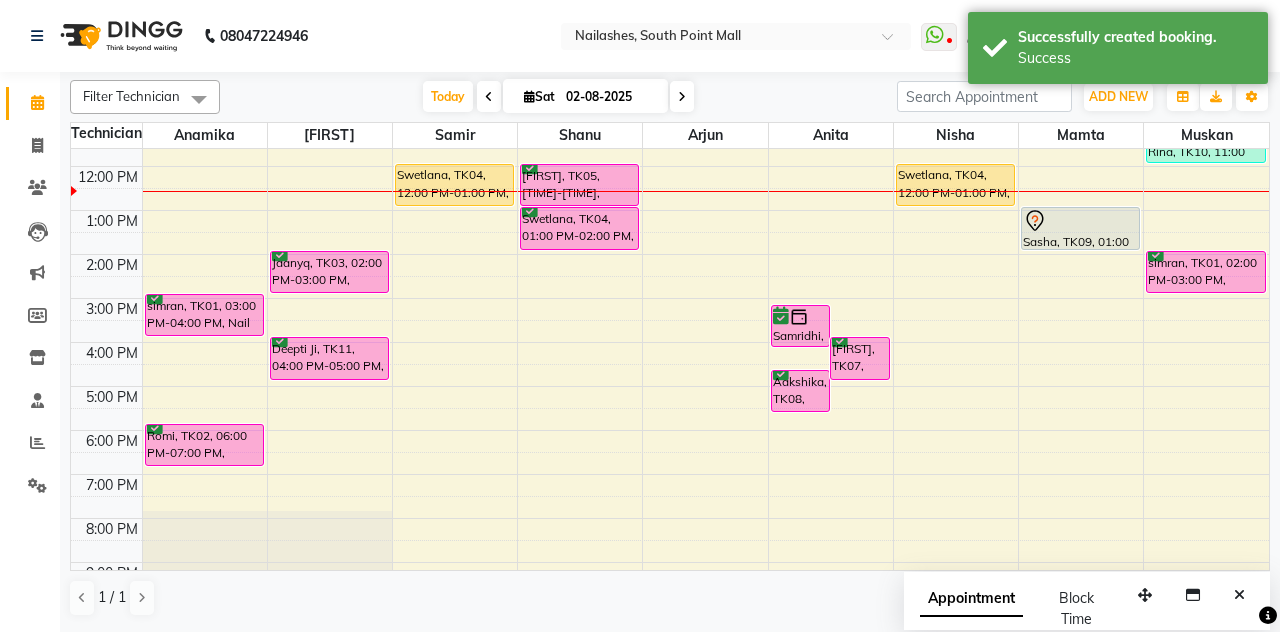 scroll, scrollTop: 159, scrollLeft: 0, axis: vertical 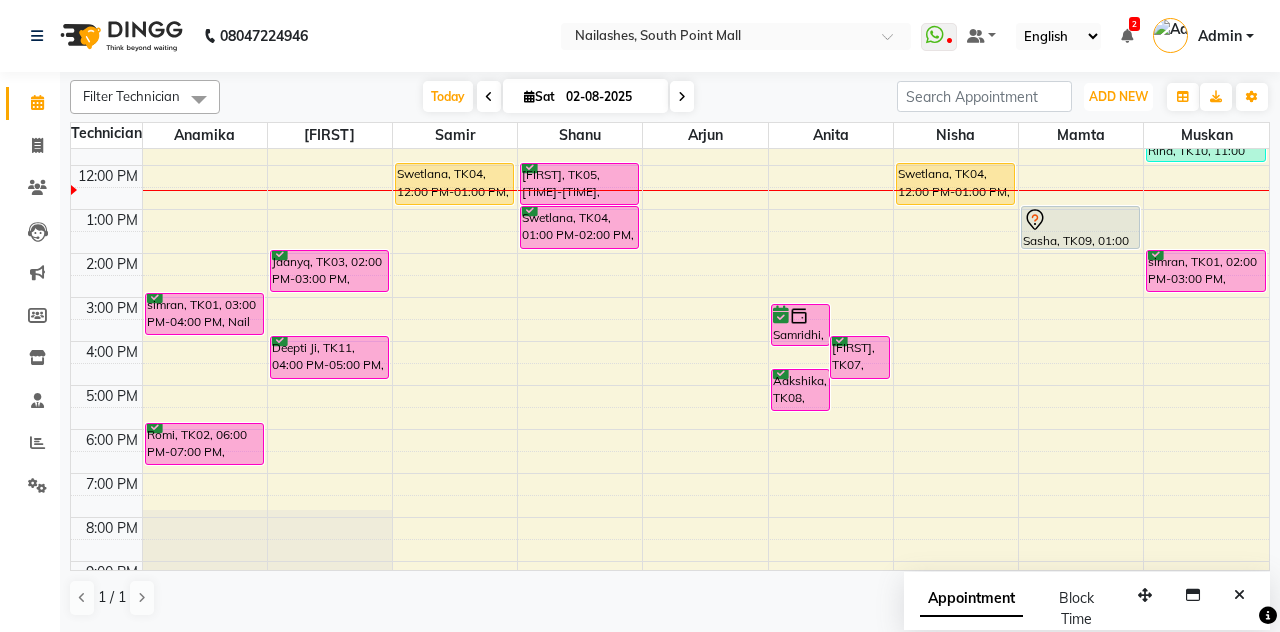 click on "ADD NEW Toggle Dropdown" at bounding box center [1118, 97] 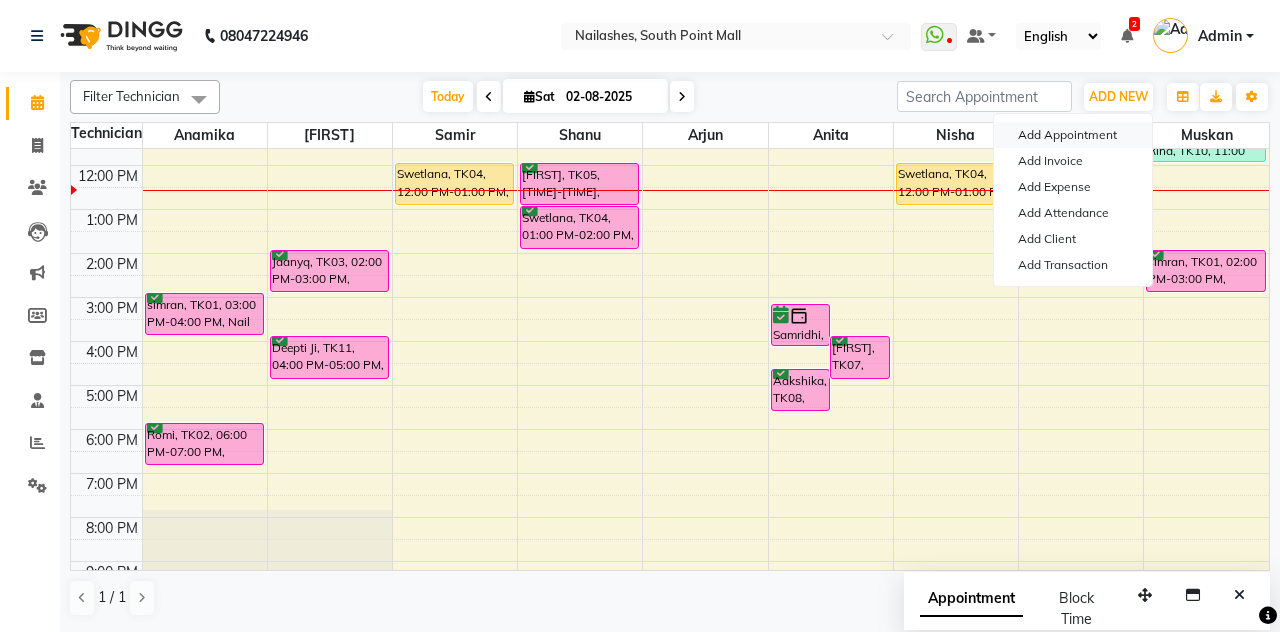 click on "Add Appointment" at bounding box center (1073, 135) 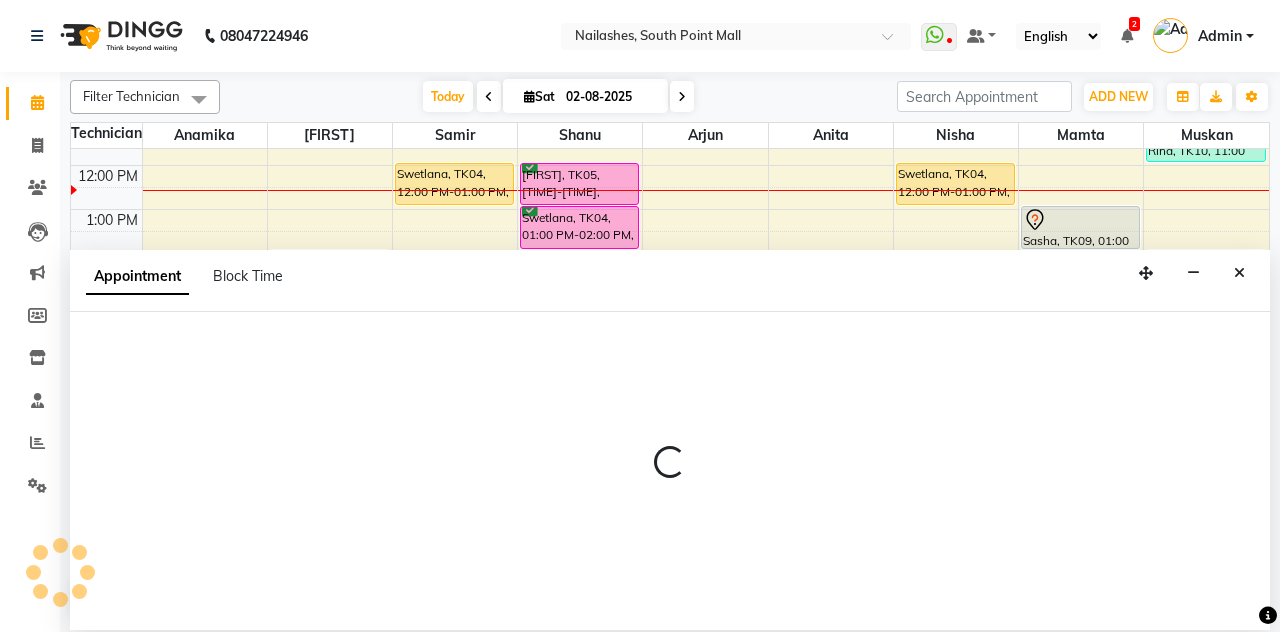 select on "540" 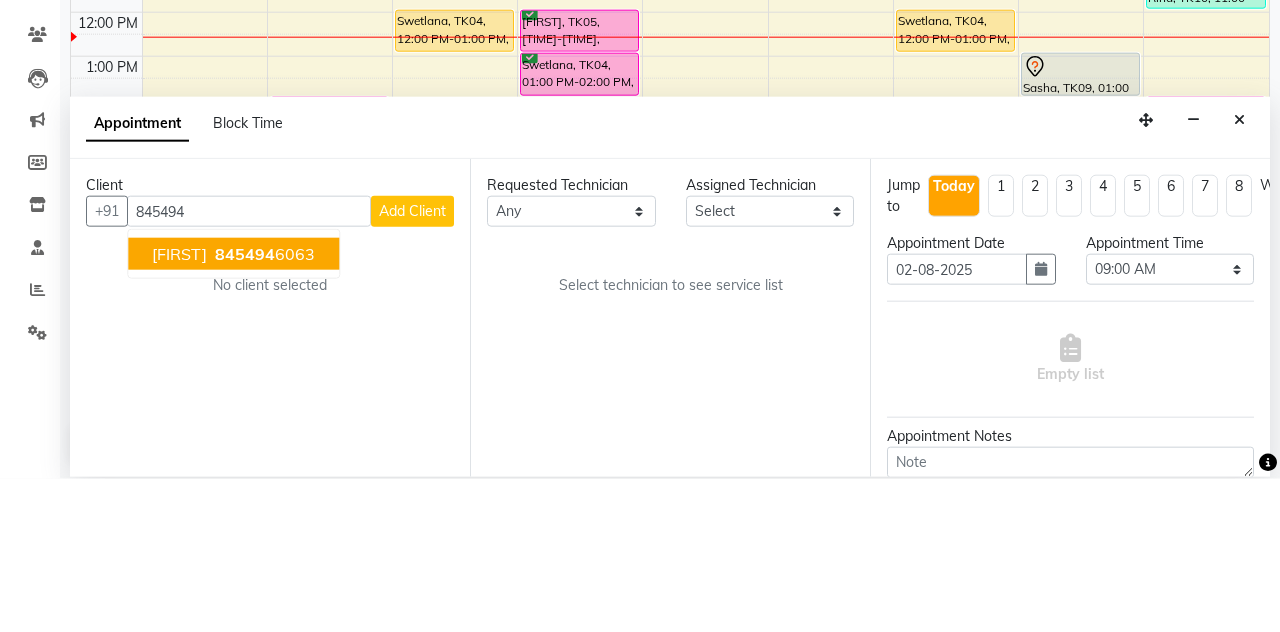 click on "[PHONE]" at bounding box center [263, 407] 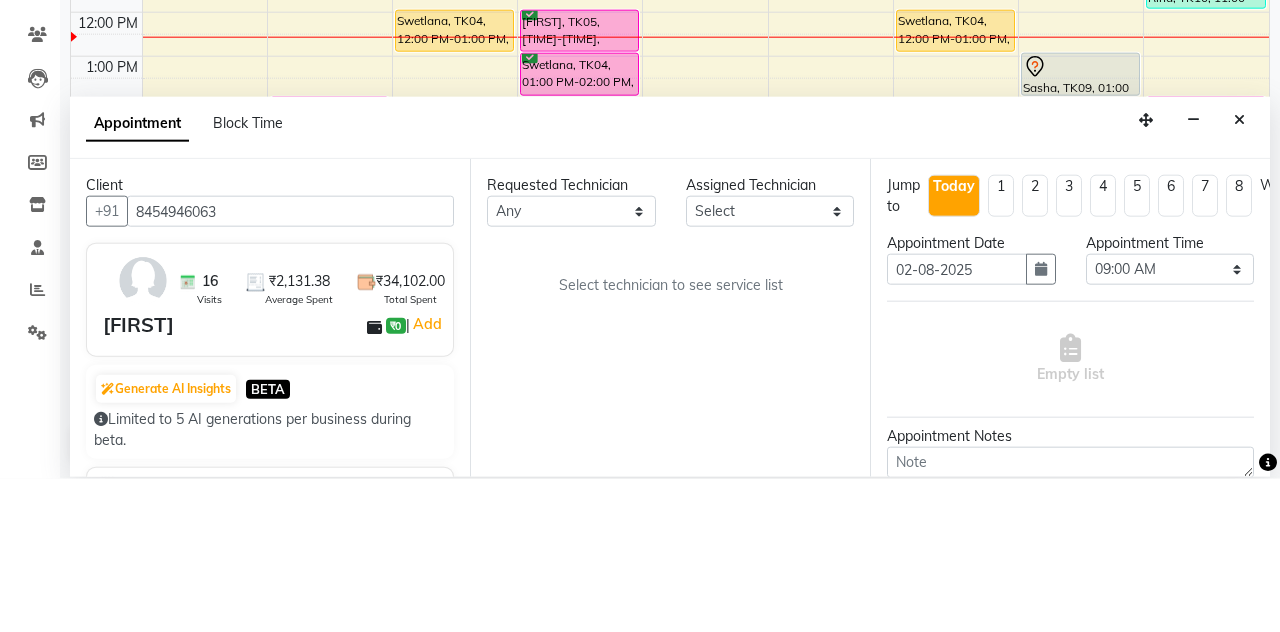 type on "8454946063" 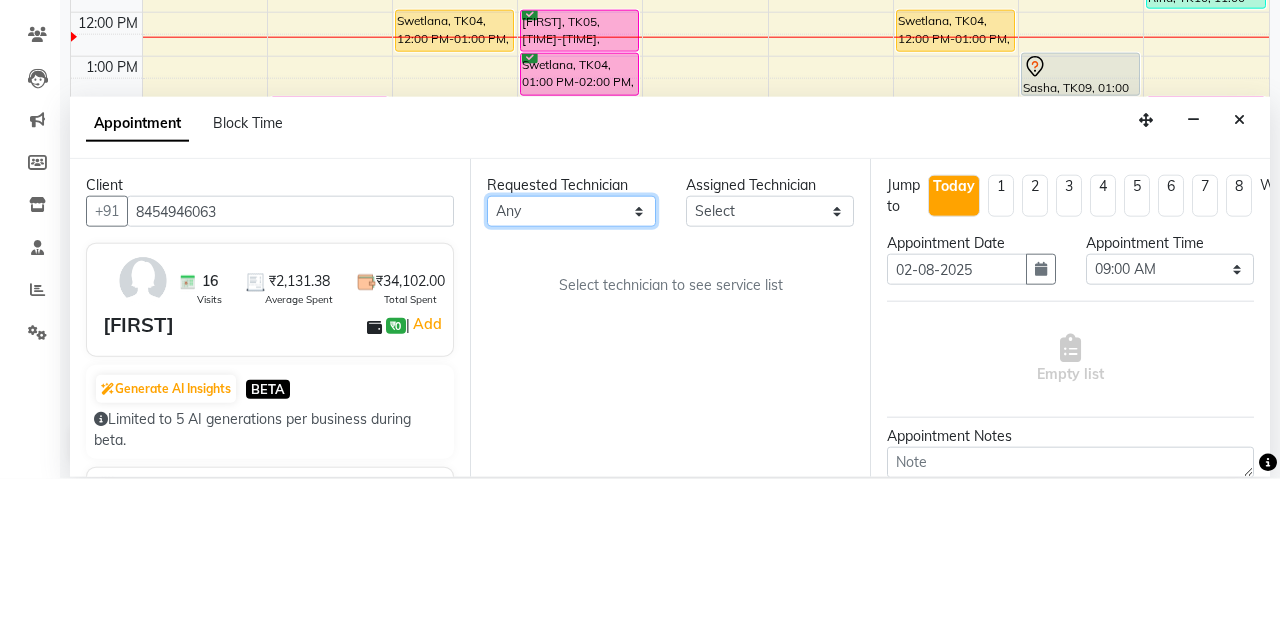 click on "Any Anamika Anita Arjun Mamta Muskan Nisha Samir Shanu Shushanto" at bounding box center [571, 364] 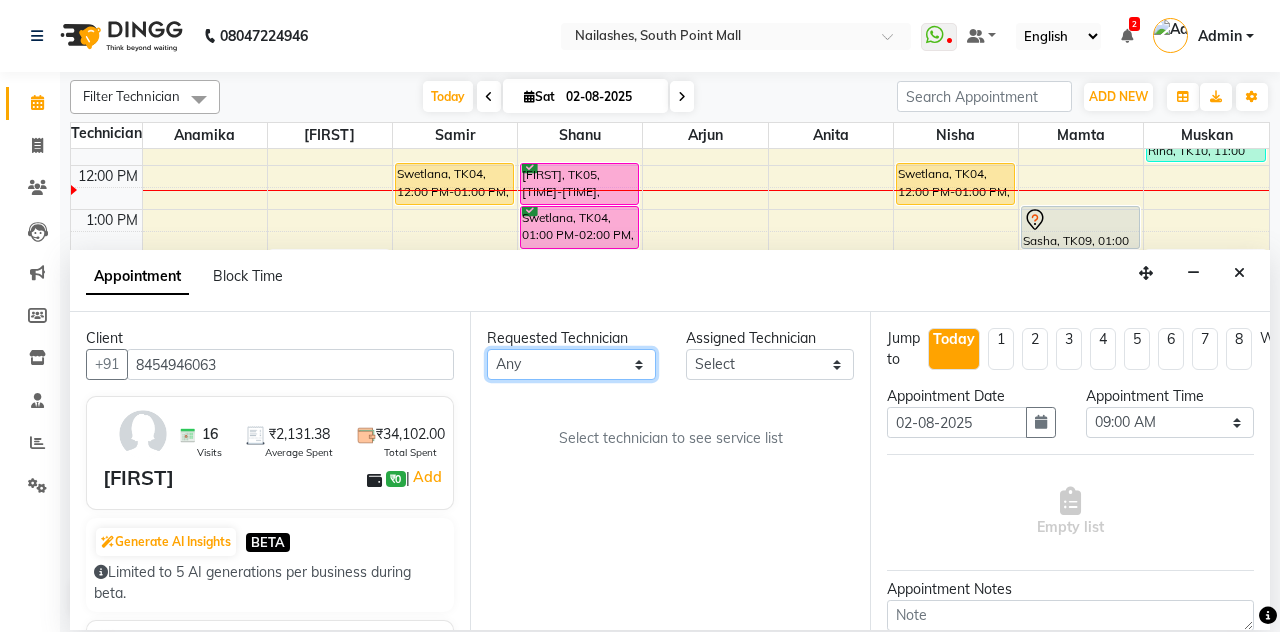 select on "19580" 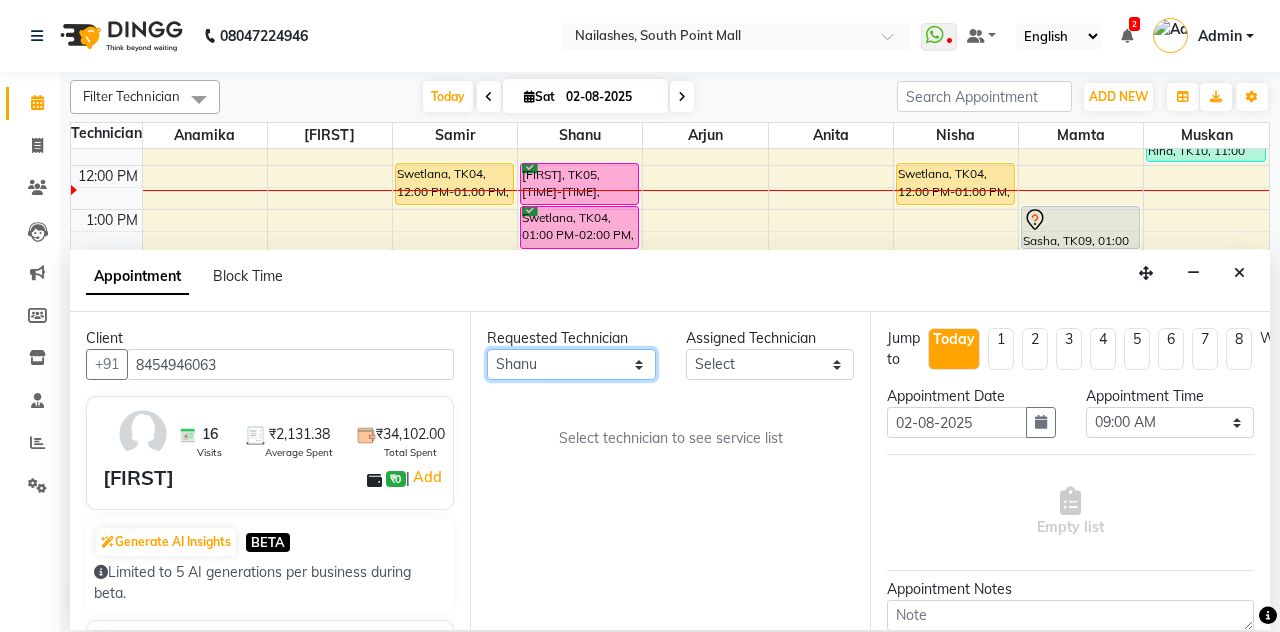 select on "19580" 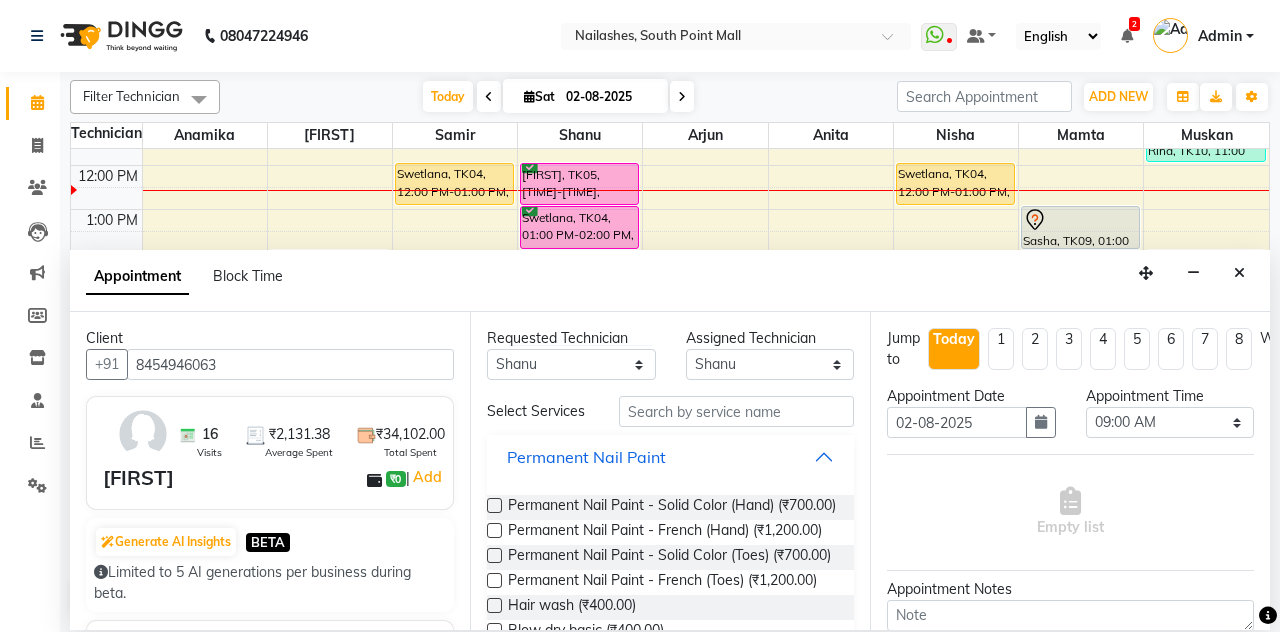 click on "Permanent Nail Paint" at bounding box center [670, 457] 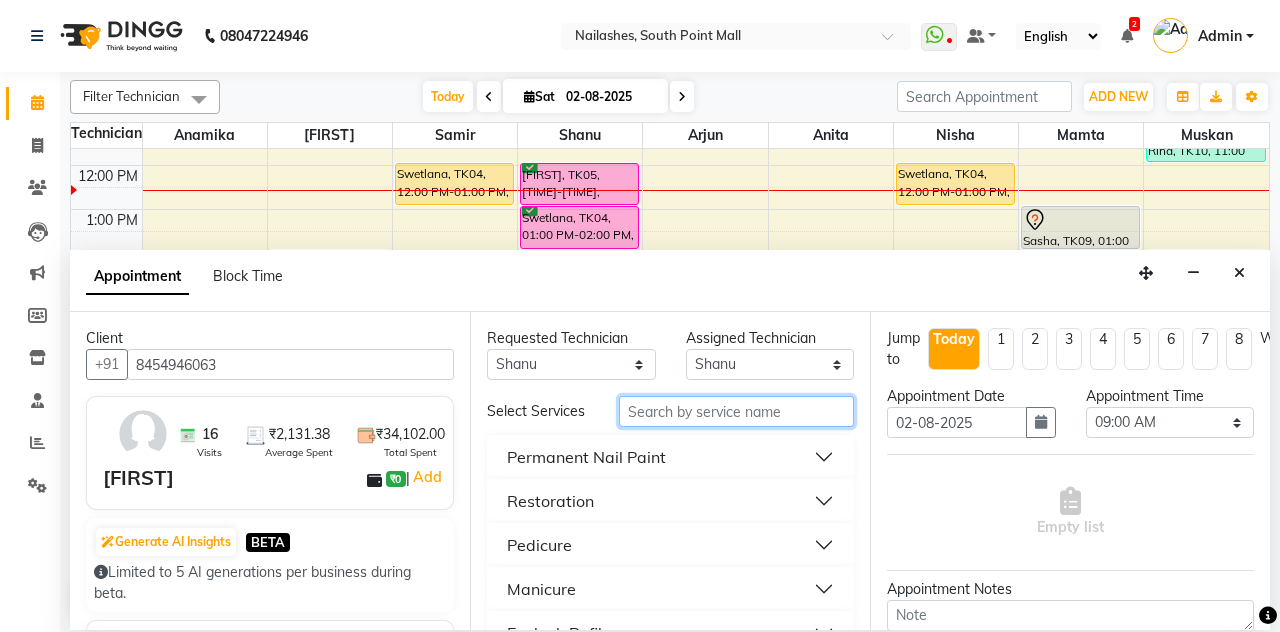click at bounding box center [736, 411] 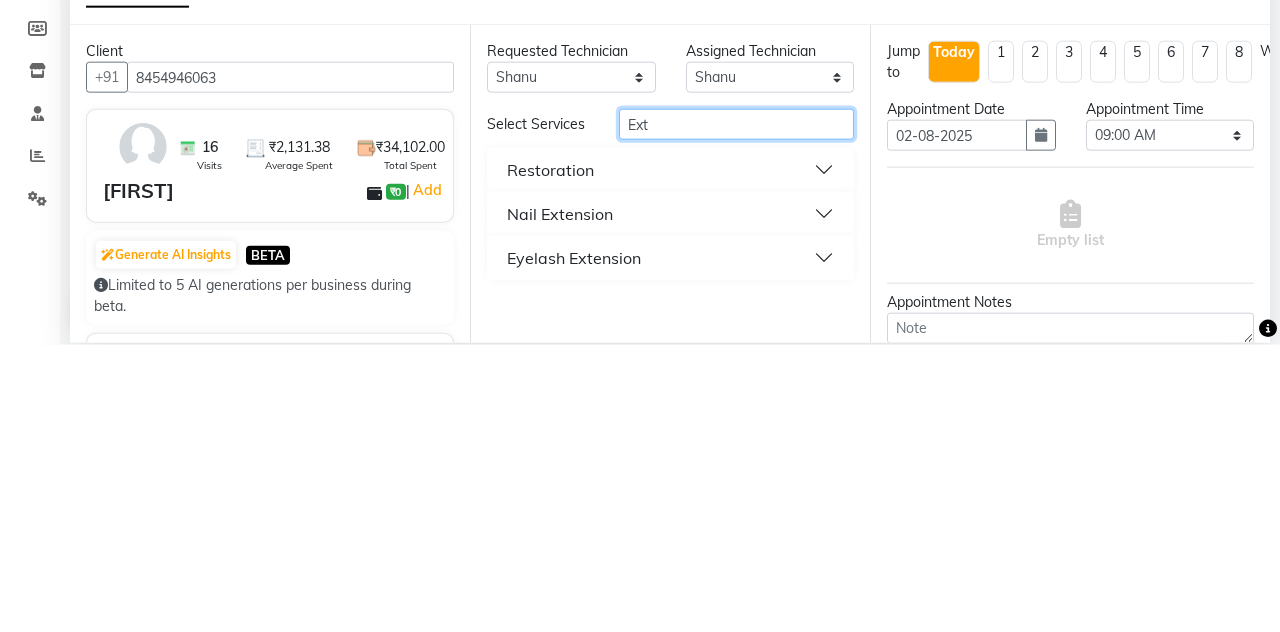 type on "Ext" 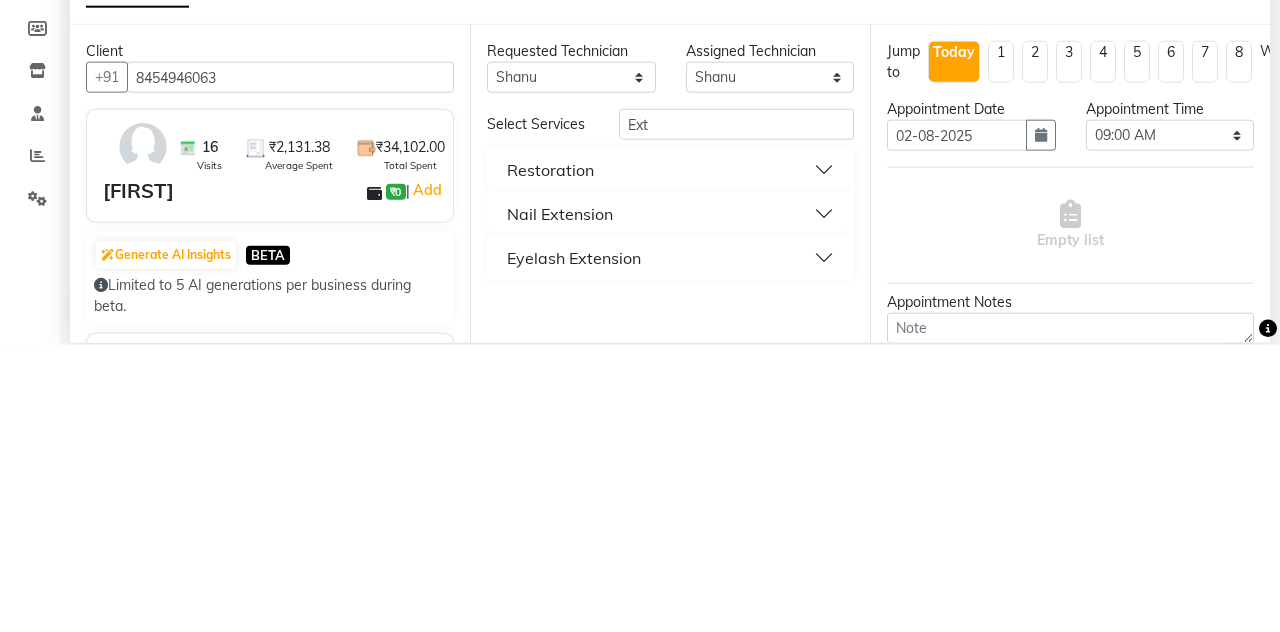 click on "Nail Extension" at bounding box center [670, 501] 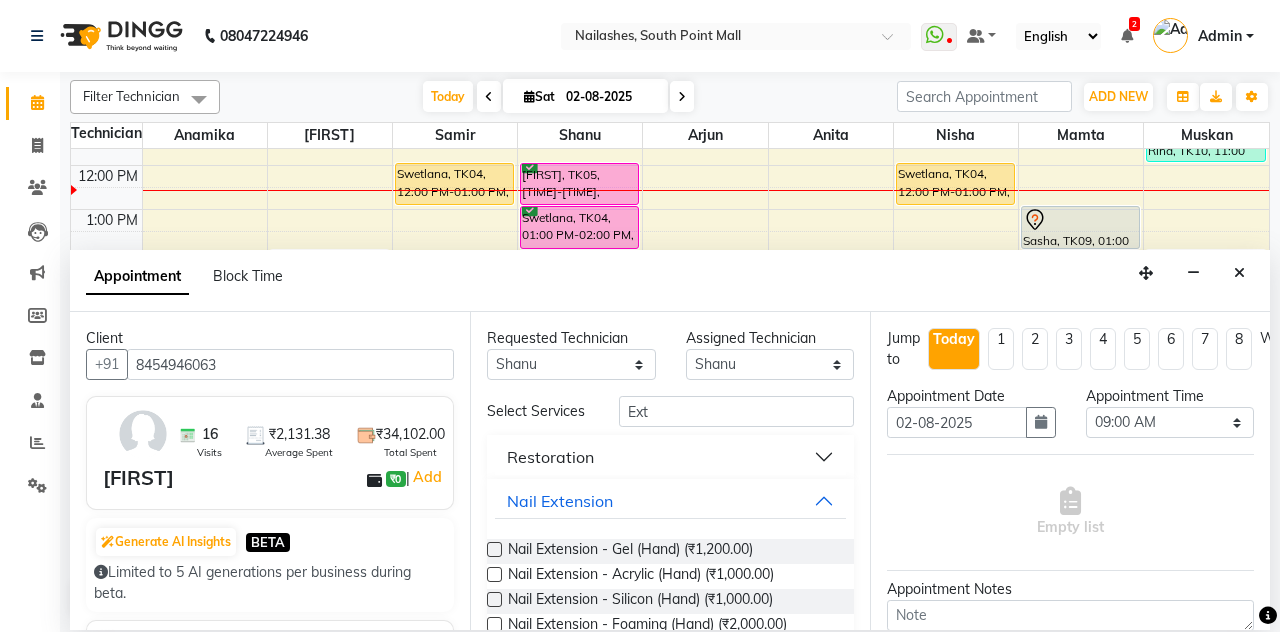 click at bounding box center [494, 574] 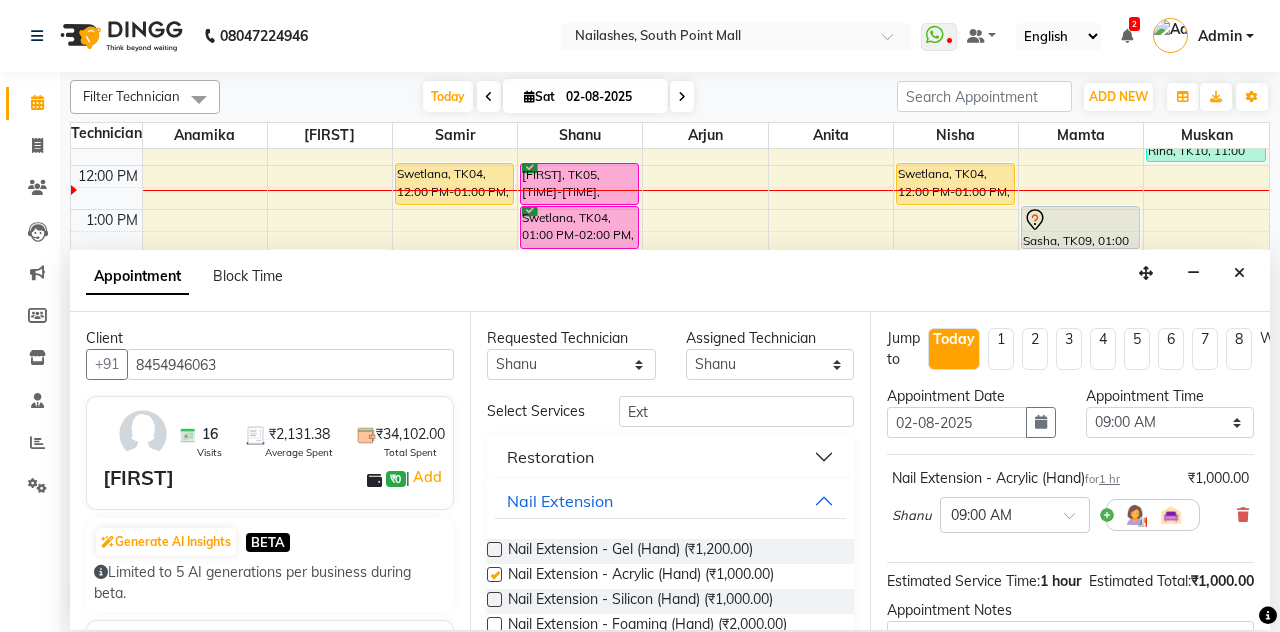 checkbox on "false" 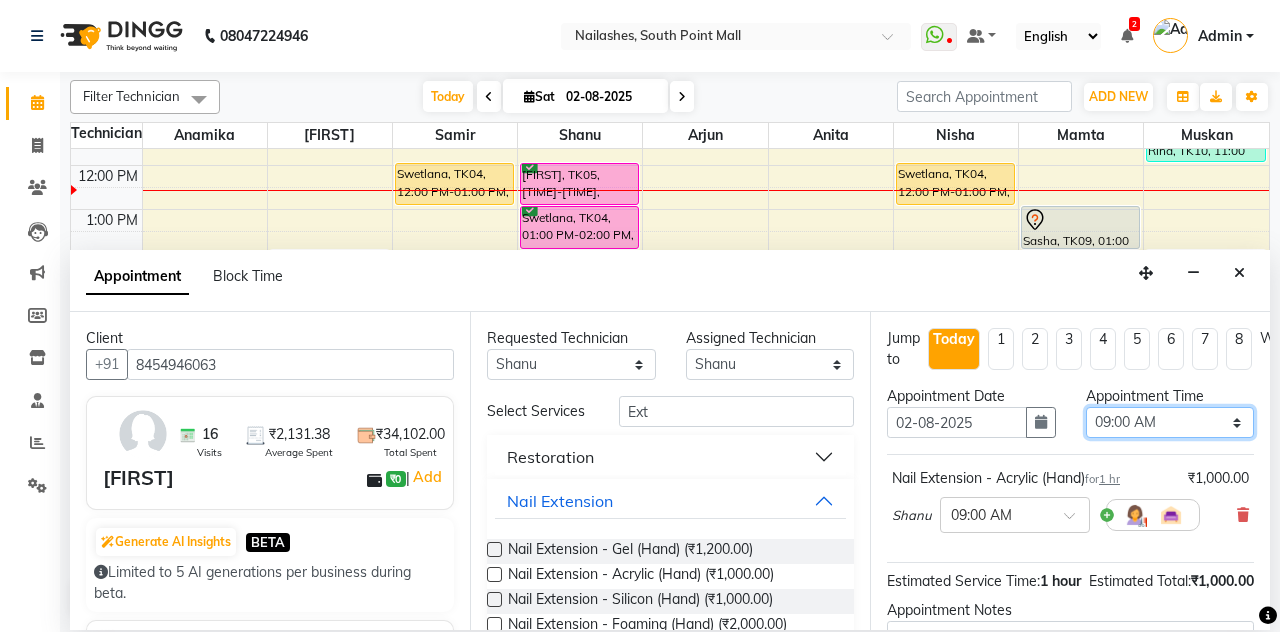 click on "Select 09:00 AM 09:15 AM 09:30 AM 09:45 AM 10:00 AM 10:15 AM 10:30 AM 10:45 AM 11:00 AM 11:15 AM 11:30 AM 11:45 AM 12:00 PM 12:15 PM 12:30 PM 12:45 PM 01:00 PM 01:15 PM 01:30 PM 01:45 PM 02:00 PM 02:15 PM 02:30 PM 02:45 PM 03:00 PM 03:15 PM 03:30 PM 03:45 PM 04:00 PM 04:15 PM 04:30 PM 04:45 PM 05:00 PM 05:15 PM 05:30 PM 05:45 PM 06:00 PM 06:15 PM 06:30 PM 06:45 PM 07:00 PM 07:15 PM 07:30 PM 07:45 PM 08:00 PM 08:15 PM 08:30 PM 08:45 PM 09:00 PM 09:15 PM 09:30 PM 09:45 PM 10:00 PM 10:15 PM 10:30 PM 10:45 PM 11:00 PM" at bounding box center [1170, 422] 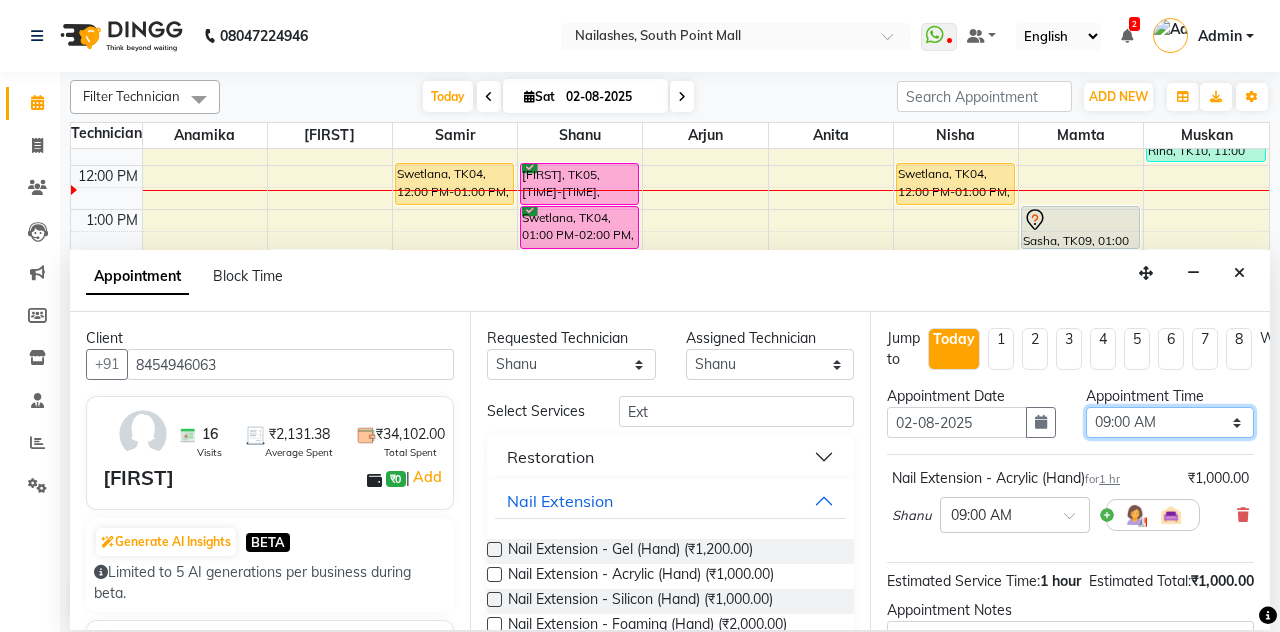 select on "1035" 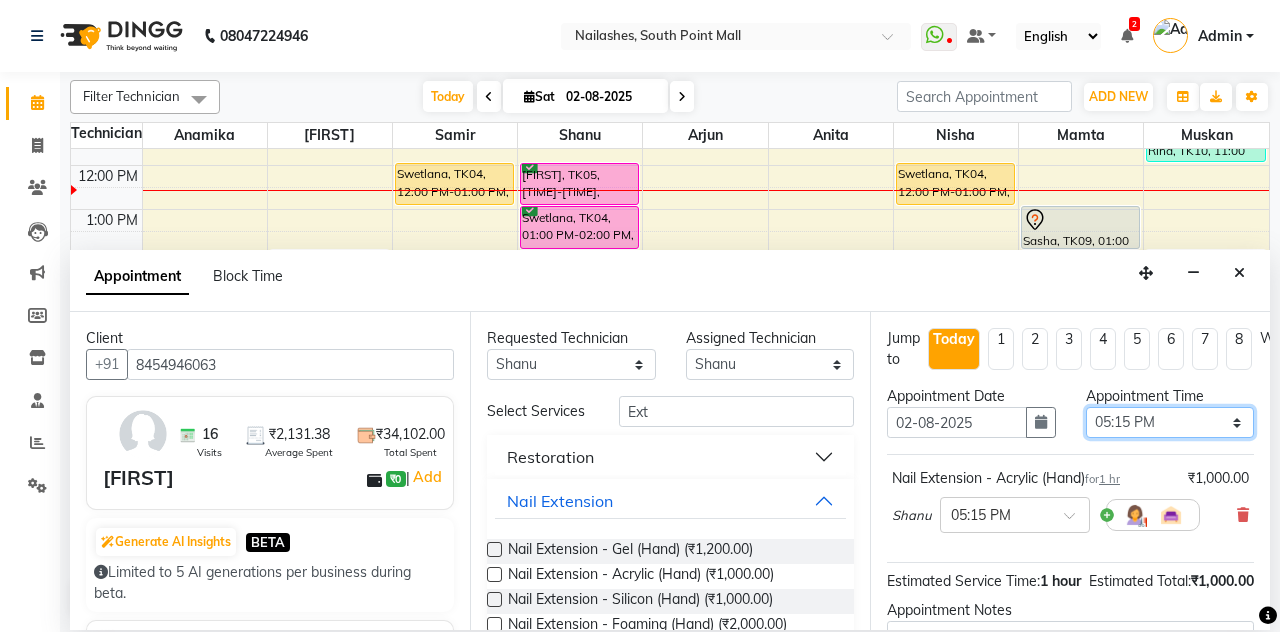 scroll, scrollTop: 139, scrollLeft: 0, axis: vertical 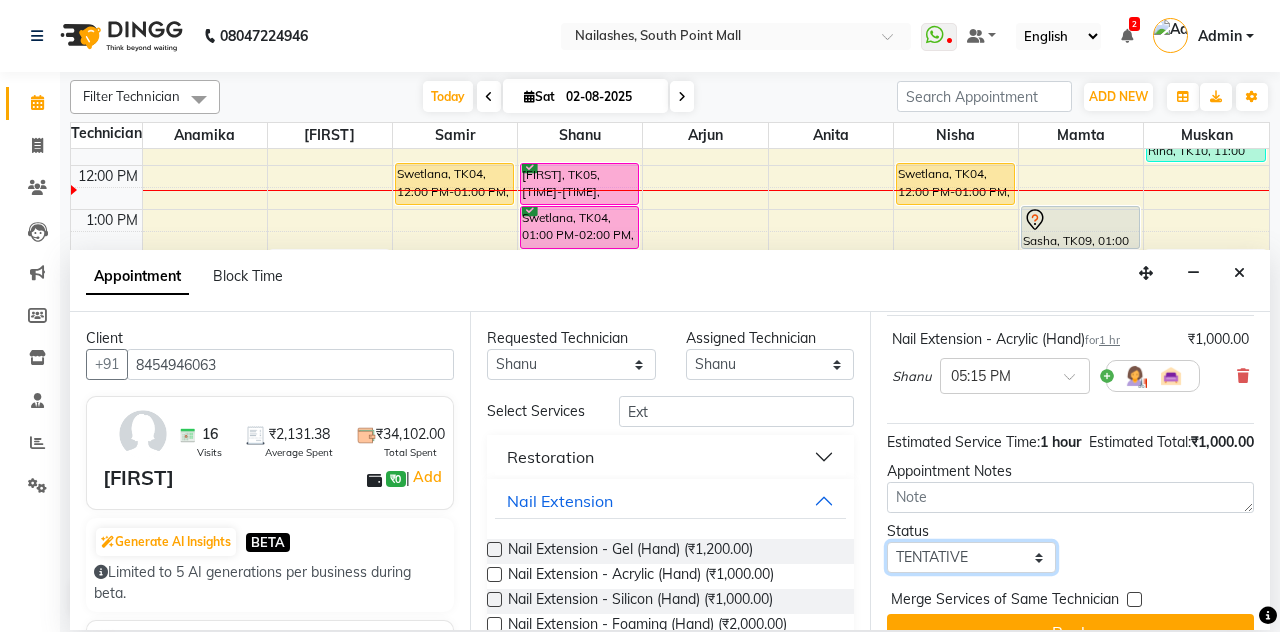 click on "Select TENTATIVE CONFIRM CHECK-IN UPCOMING" at bounding box center [971, 557] 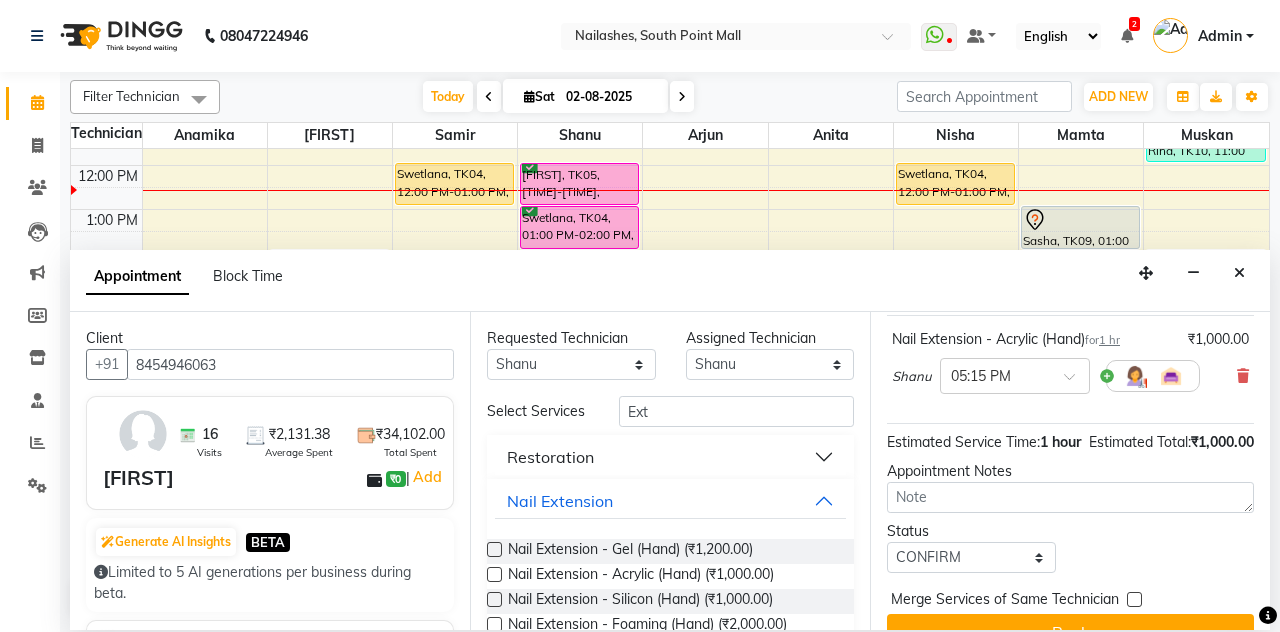 click on "Book" at bounding box center (1070, 632) 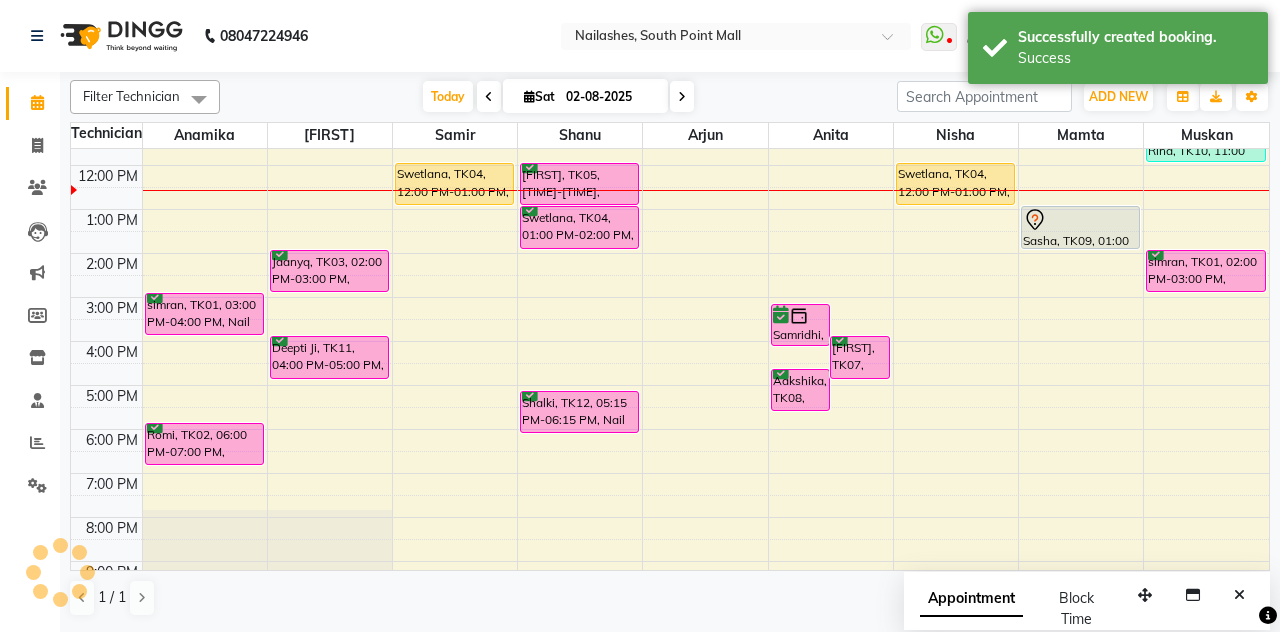 click on "Samridhi, TK06, 03:15 PM-04:15 PM, Overlays - Gel (Hand)" at bounding box center [801, 325] 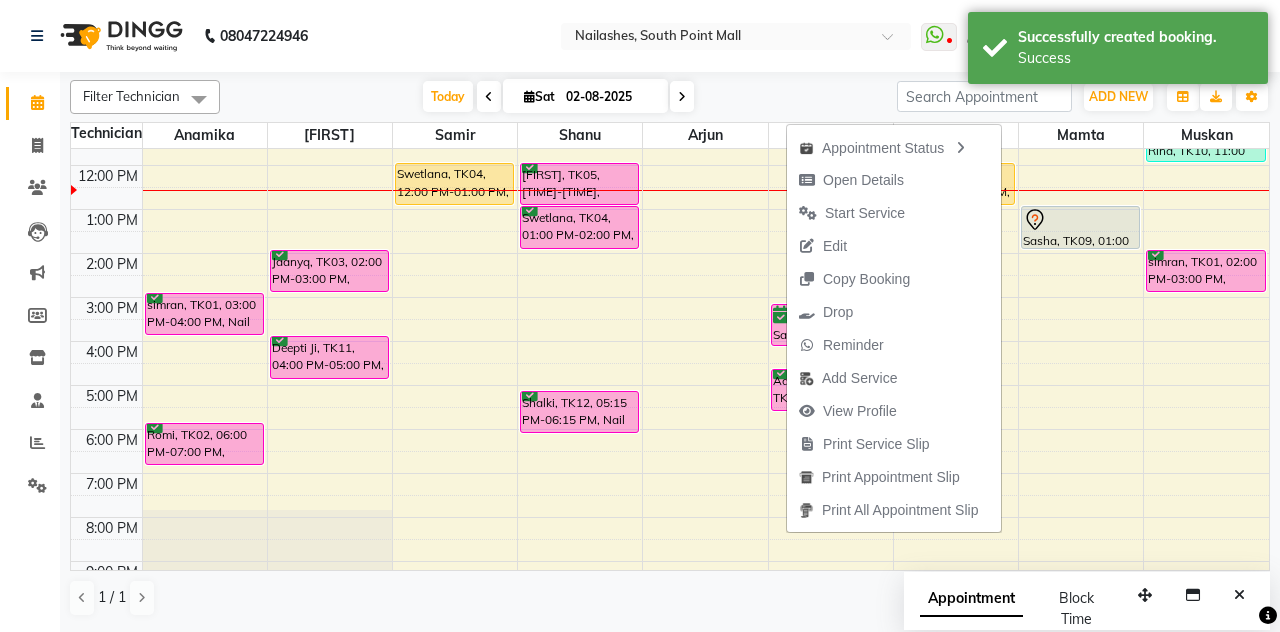 click on "Open Details" at bounding box center [863, 180] 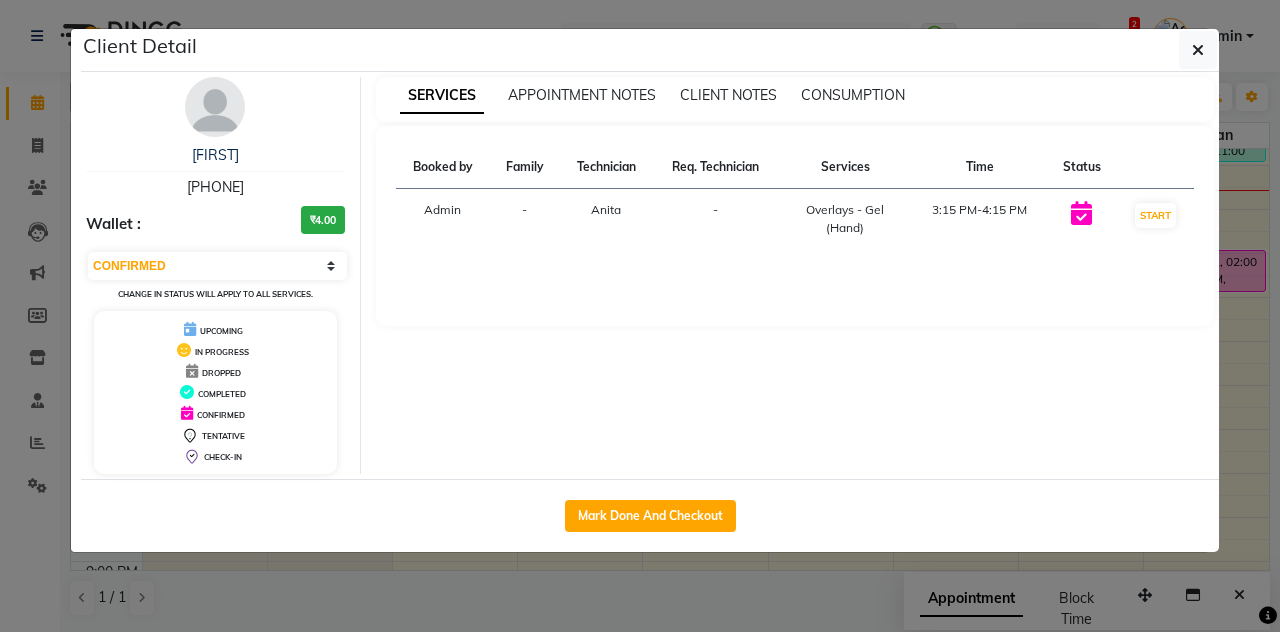 click 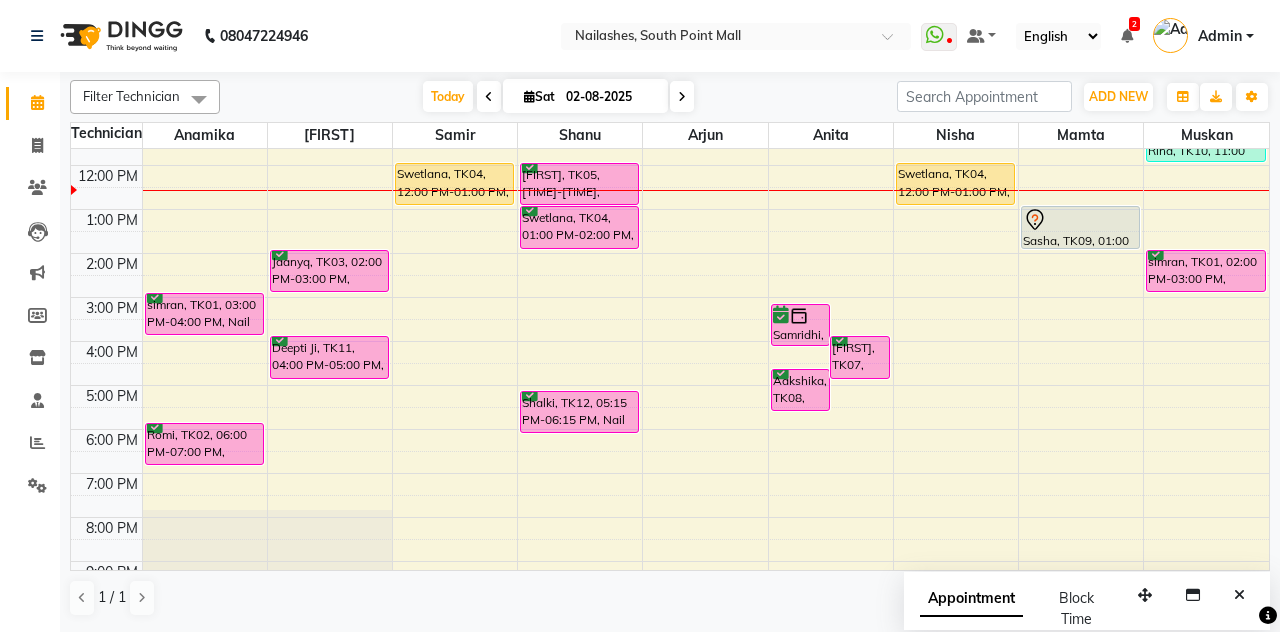 click on "Reena, TK07, 04:00 PM-05:00 PM, Permanent Nail Paint - Solid Color (Hand)" at bounding box center [860, 357] 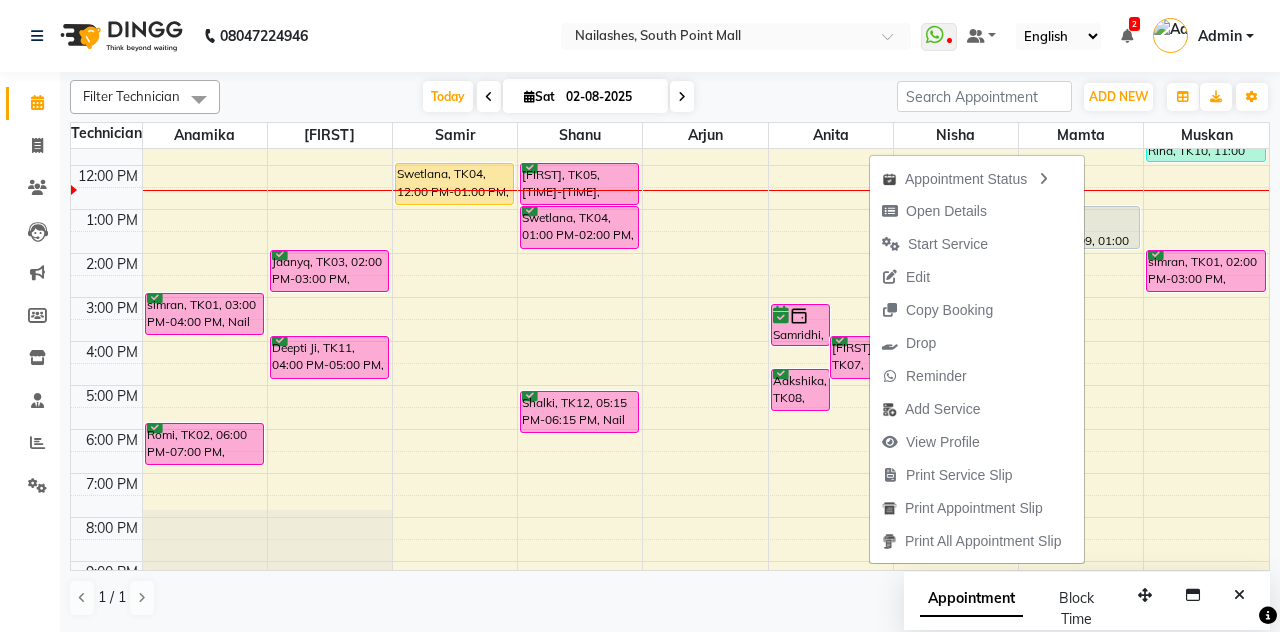 click at bounding box center [705, 440] 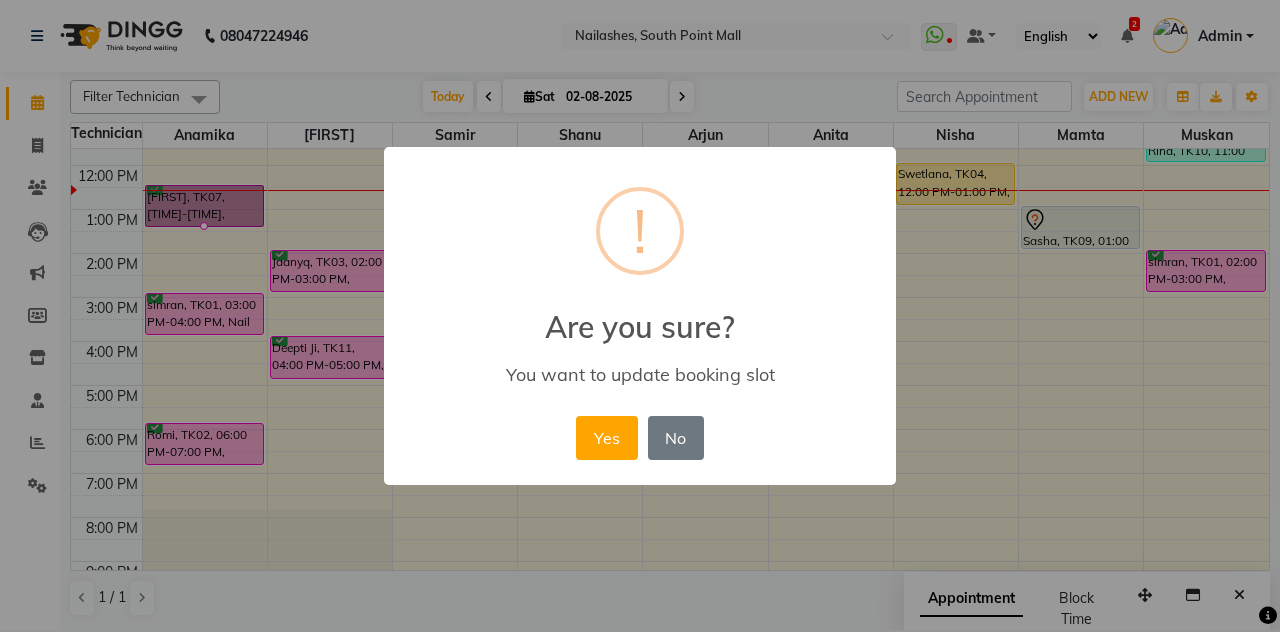 click on "Yes" at bounding box center (606, 438) 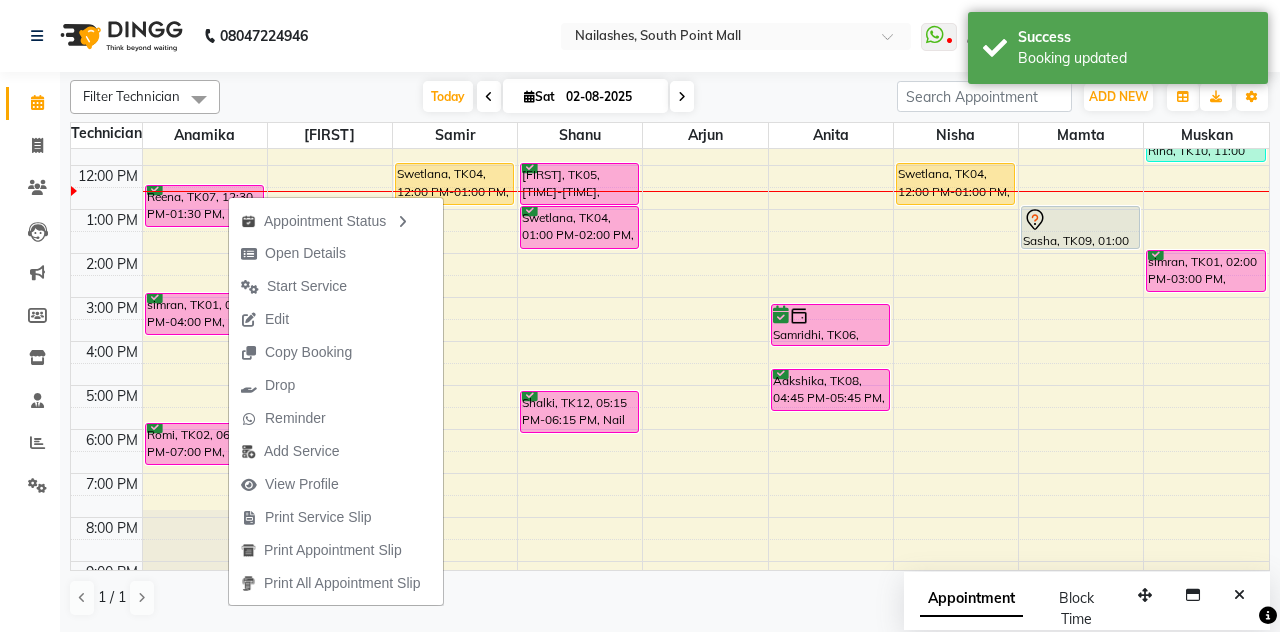 click on "Start Service" at bounding box center [336, 286] 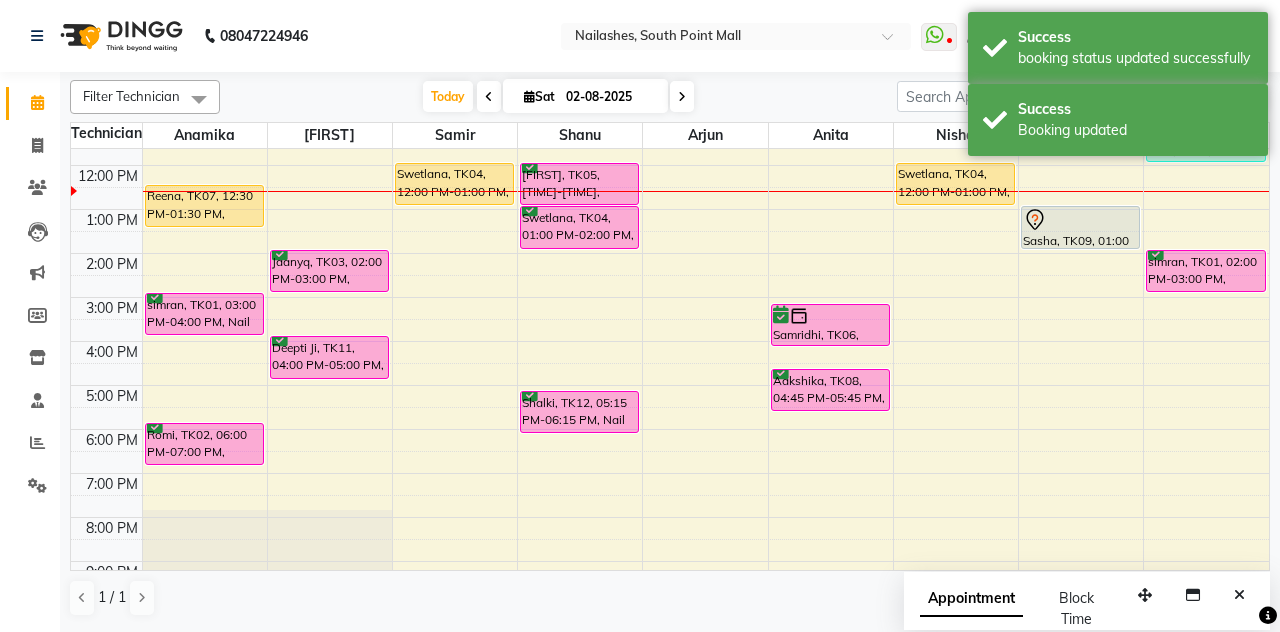 click on "Aakshika, TK08, 04:45 PM-05:45 PM, Permanent Nail Paint - Solid Color (Hand)" at bounding box center [830, 390] 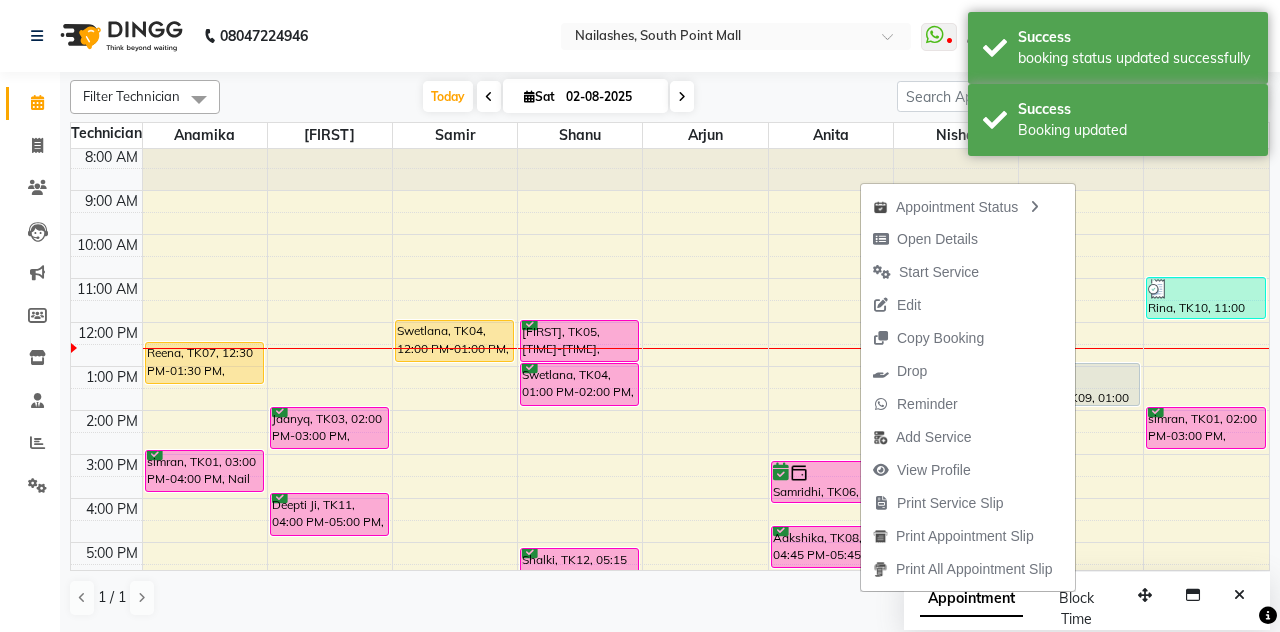 scroll, scrollTop: 0, scrollLeft: 0, axis: both 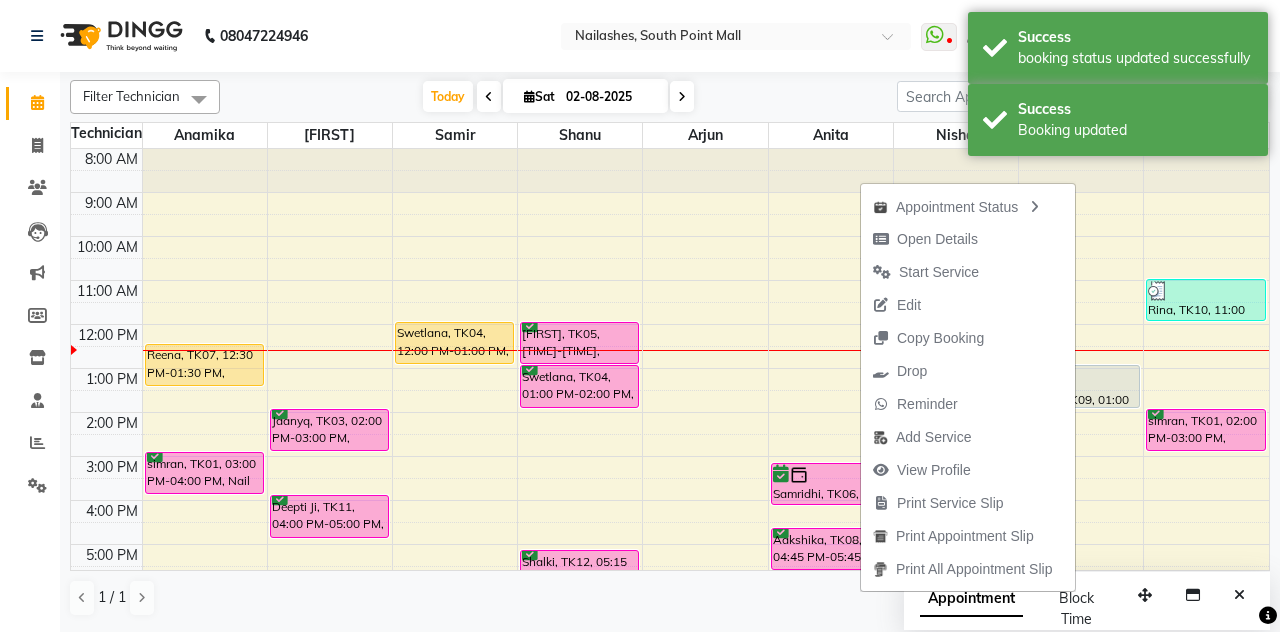 click on "Filter Technician Select All Anamika Anita Arjun Mamta Muskan Nisha Samir Shanu Shushanto Today  Sat 02-08-2025 Toggle Dropdown Add Appointment Add Invoice Add Expense Add Attendance Add Client Add Transaction Toggle Dropdown Add Appointment Add Invoice Add Expense Add Attendance Add Client ADD NEW Toggle Dropdown Add Appointment Add Invoice Add Expense Add Attendance Add Client Add Transaction Filter Technician Select All Anamika Anita Arjun Mamta Muskan Nisha Samir Shanu Shushanto Group By  Staff View   Room View  View as Vertical  Vertical - Week View  Horizontal  Horizontal - Week View  List  Toggle Dropdown Calendar Settings Manage Tags   Arrange Technicians   Reset Technicians  Full Screen Appointment Form Zoom 50% Staff/Room Display Count 9 Technician Anamika Shushanto Samir Shanu Arjun Anita Nisha Mamta Muskan 8:00 AM 9:00 AM 10:00 AM 11:00 AM 12:00 PM 1:00 PM 2:00 PM 3:00 PM 4:00 PM 5:00 PM 6:00 PM 7:00 PM 8:00 PM 9:00 PM 10:00 PM 11:00 PM" 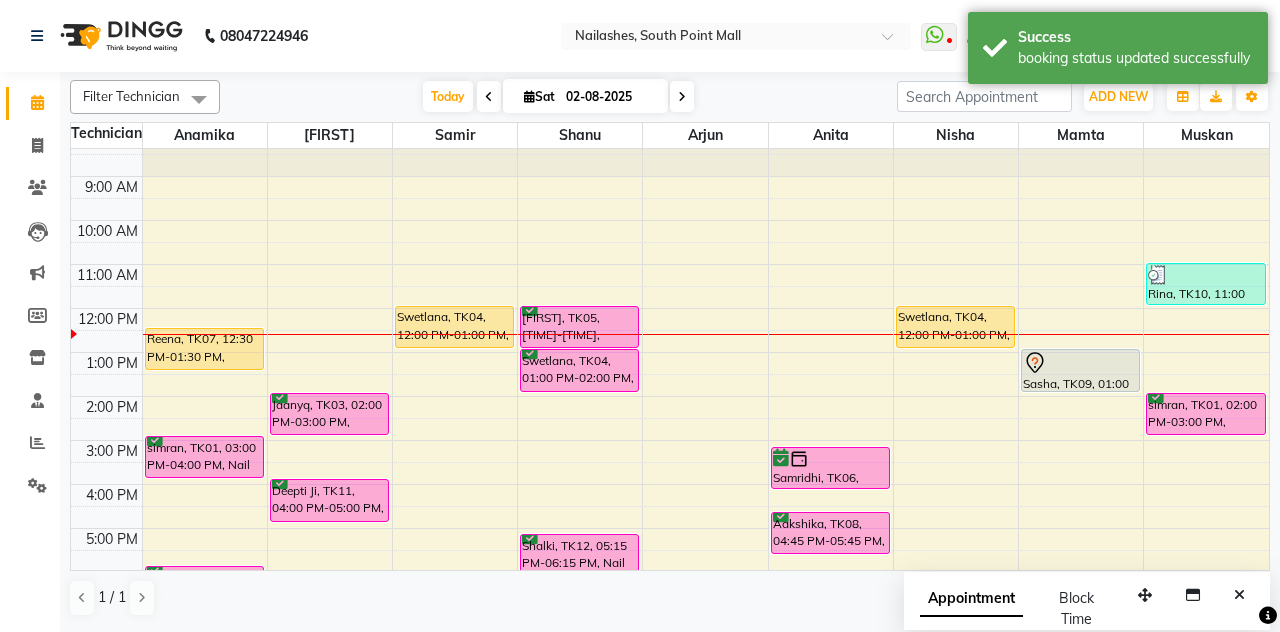 scroll, scrollTop: 186, scrollLeft: 0, axis: vertical 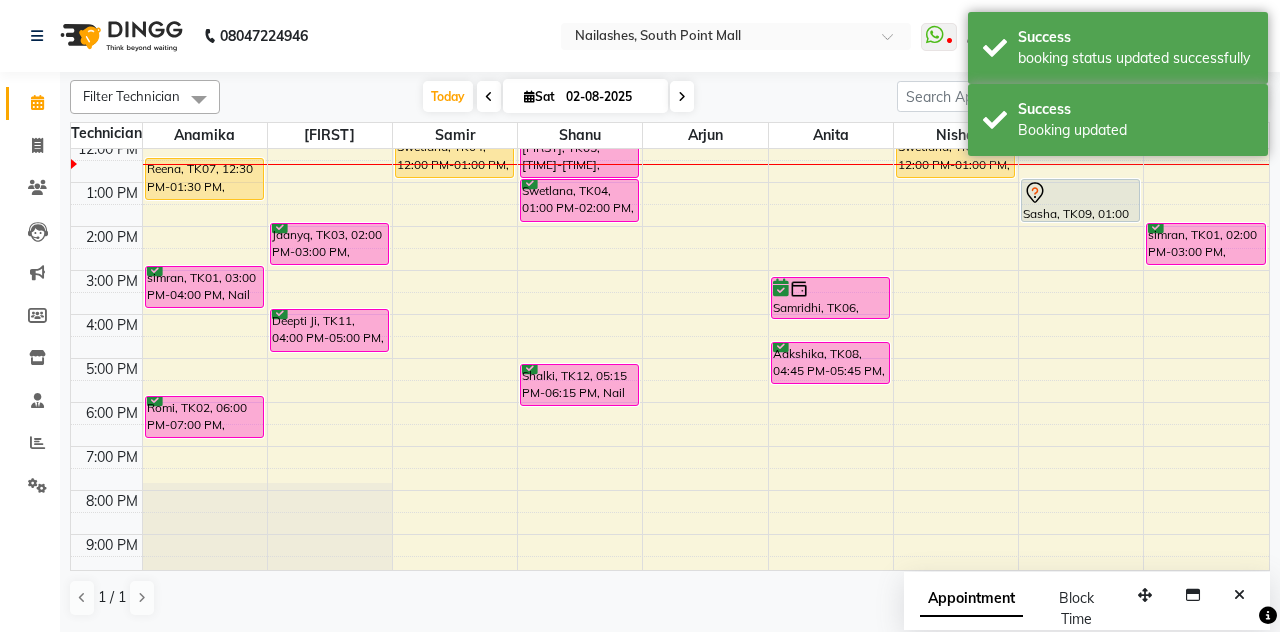 click on "Aakshika, TK08, 04:45 PM-05:45 PM, Permanent Nail Paint - Solid Color (Hand)" at bounding box center (830, 363) 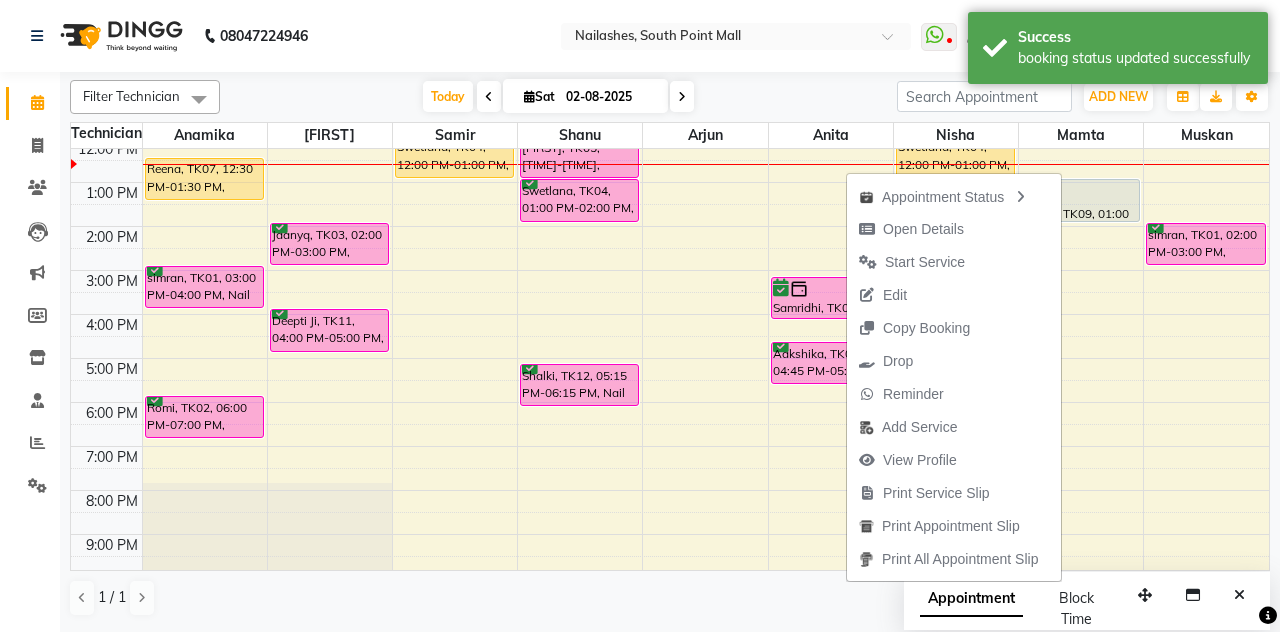 click on "Open Details" at bounding box center (923, 229) 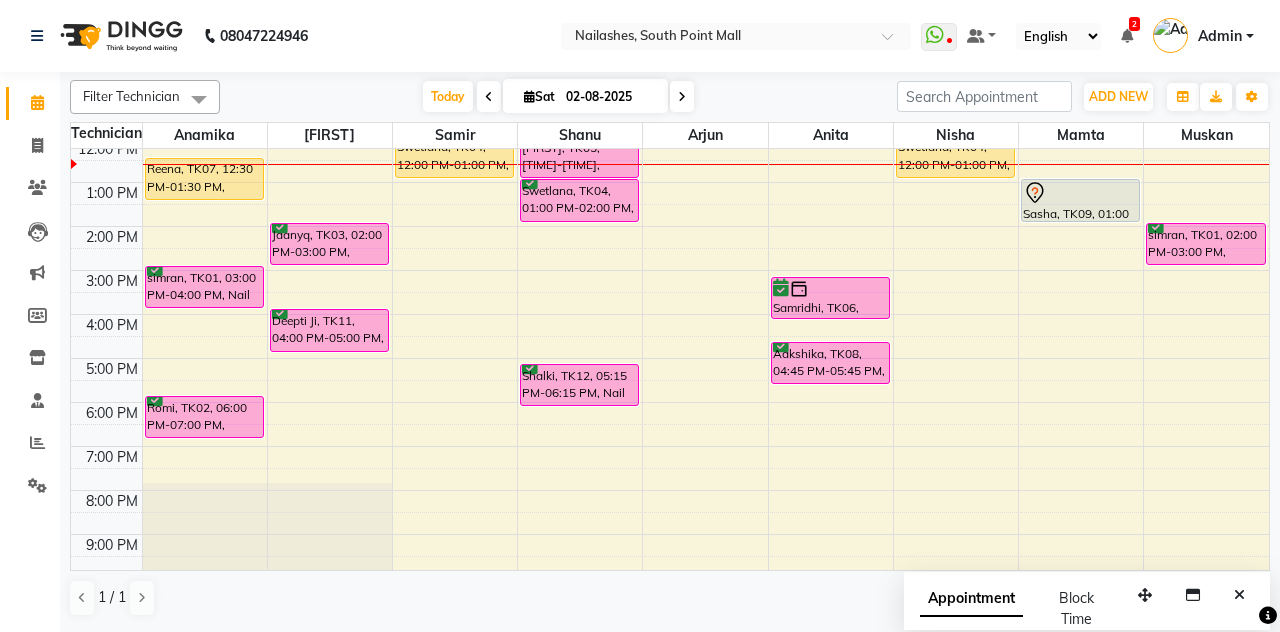 click on "Aakshika, TK08, 04:45 PM-05:45 PM, Permanent Nail Paint - Solid Color (Hand)" at bounding box center (830, 363) 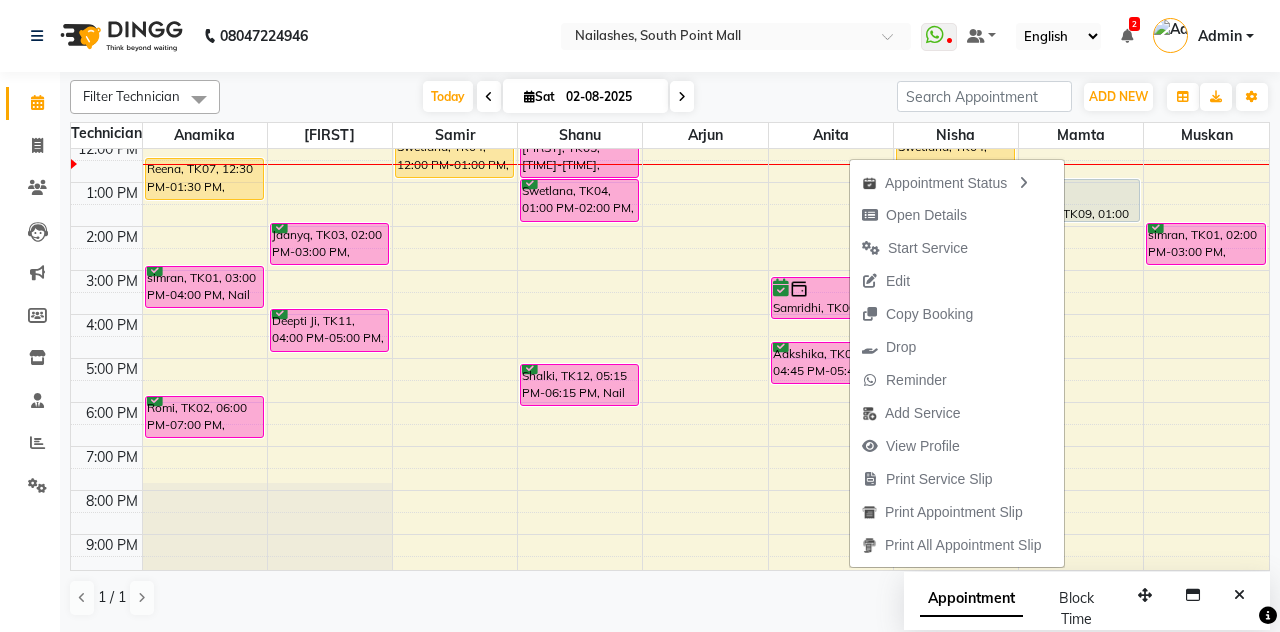 click on "Open Details" at bounding box center [926, 215] 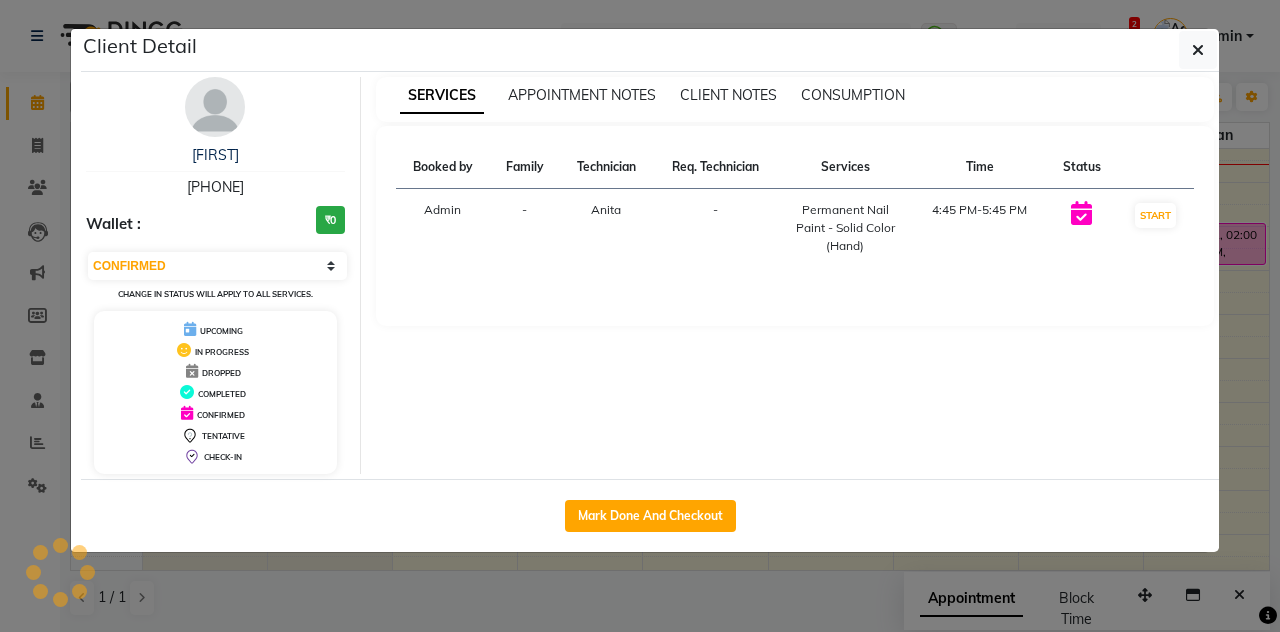 click 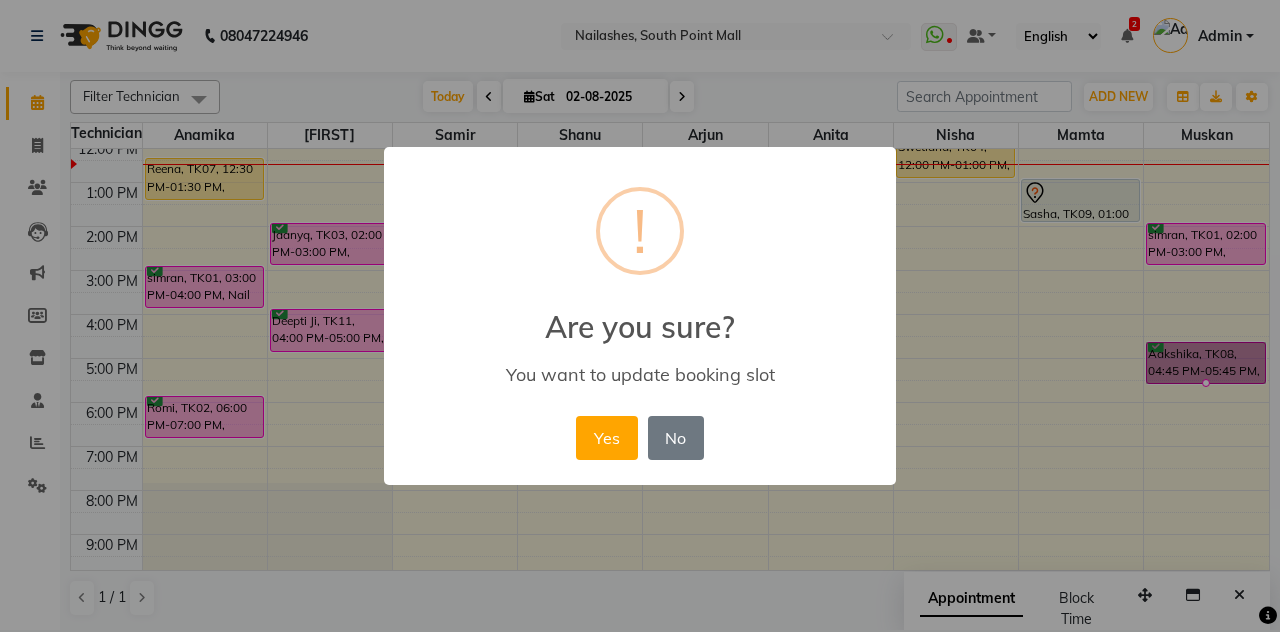 click on "Yes" at bounding box center (606, 438) 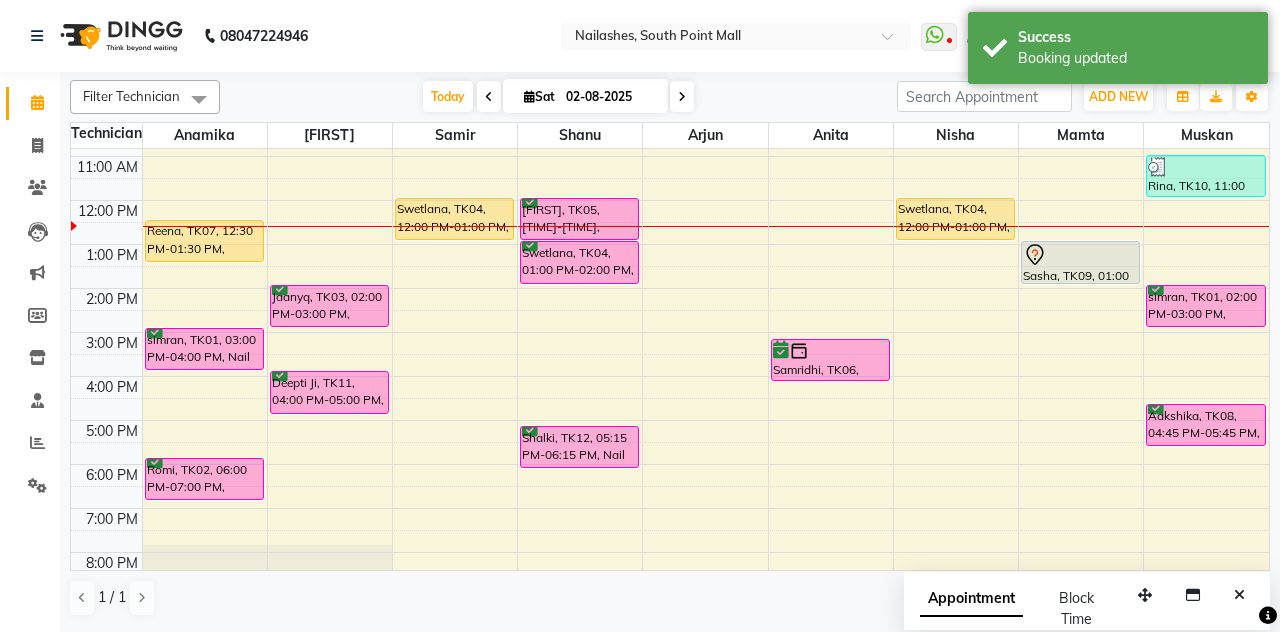 scroll, scrollTop: 131, scrollLeft: 0, axis: vertical 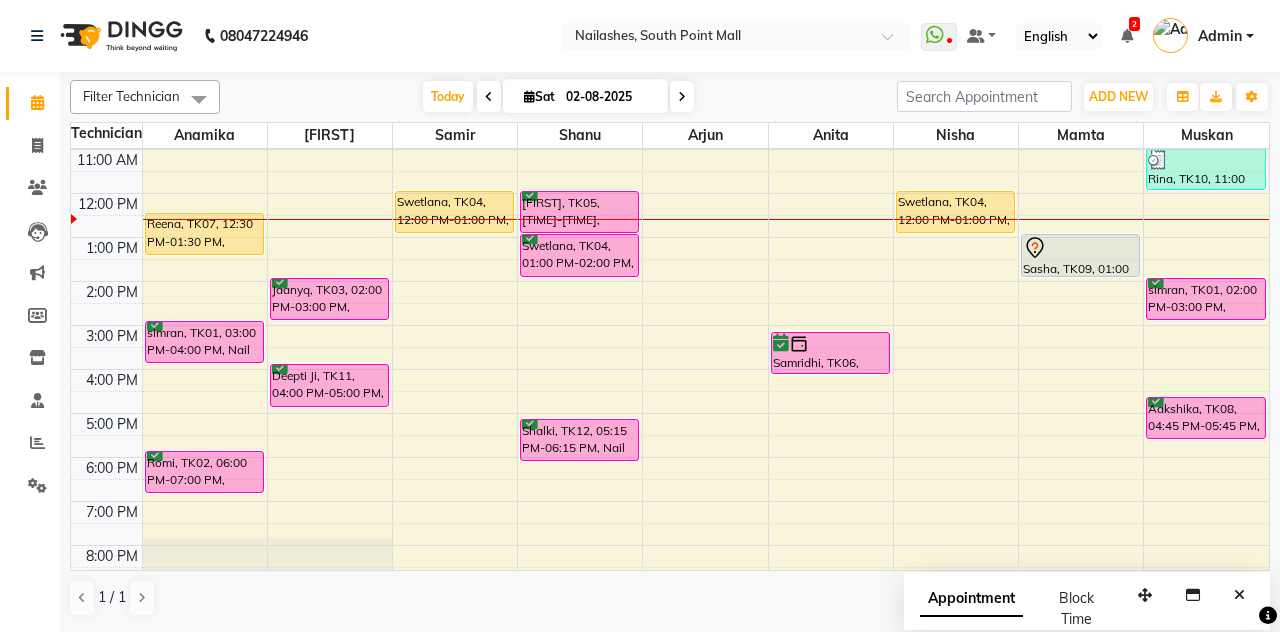 click on "Swetlana, TK04, 01:00 PM-02:00 PM, Permanent Nail Paint - Solid Color (Hand)" at bounding box center (579, 255) 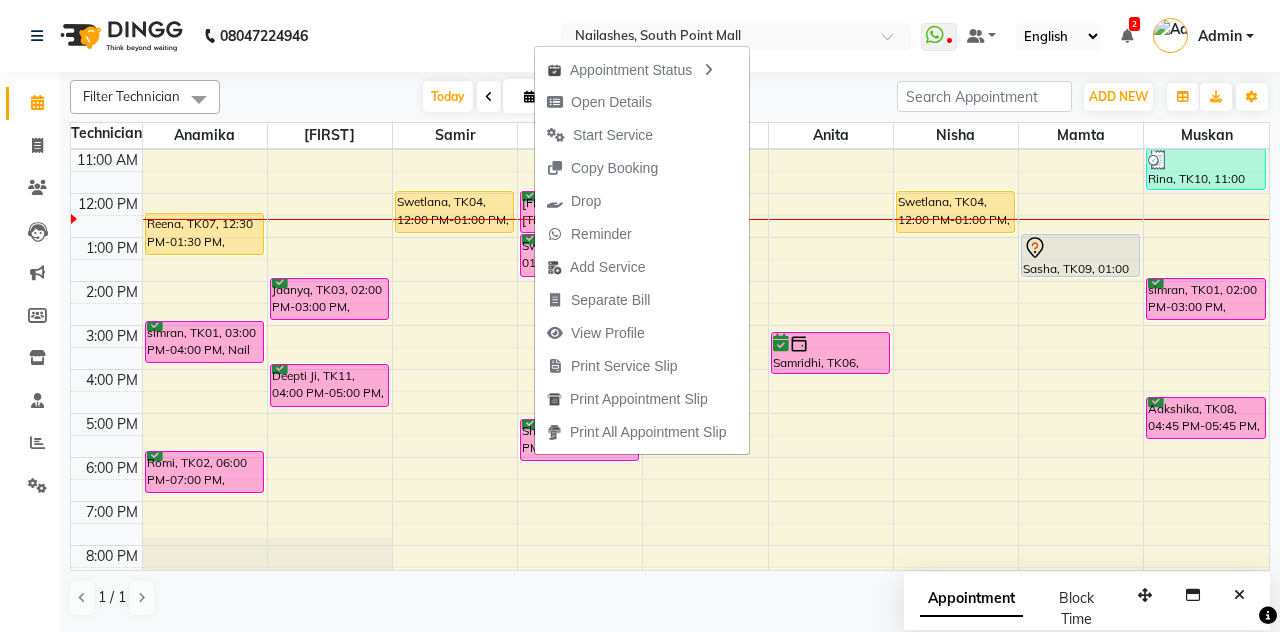 click on "Open Details" at bounding box center [611, 102] 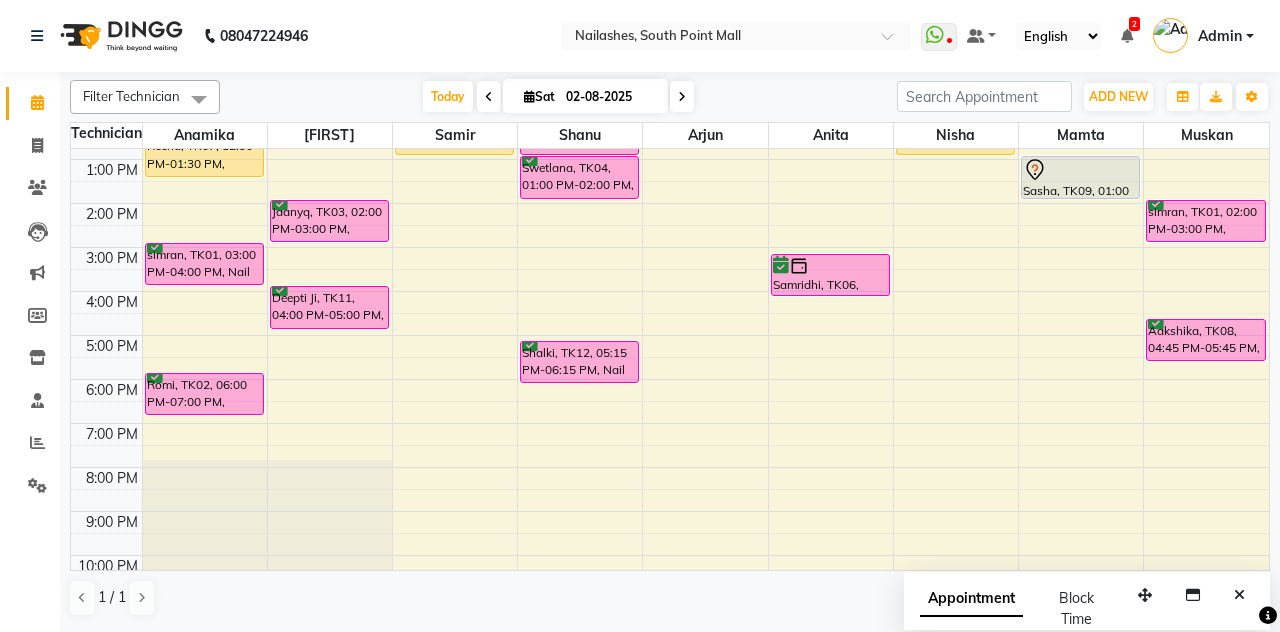 scroll, scrollTop: 213, scrollLeft: 0, axis: vertical 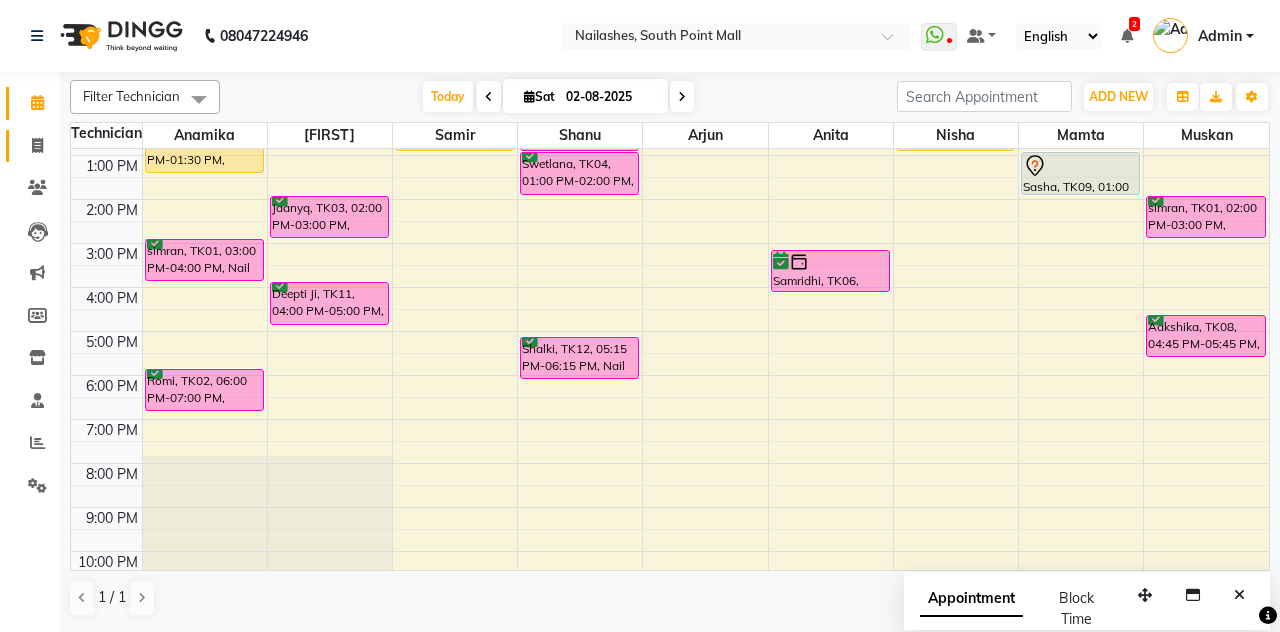click 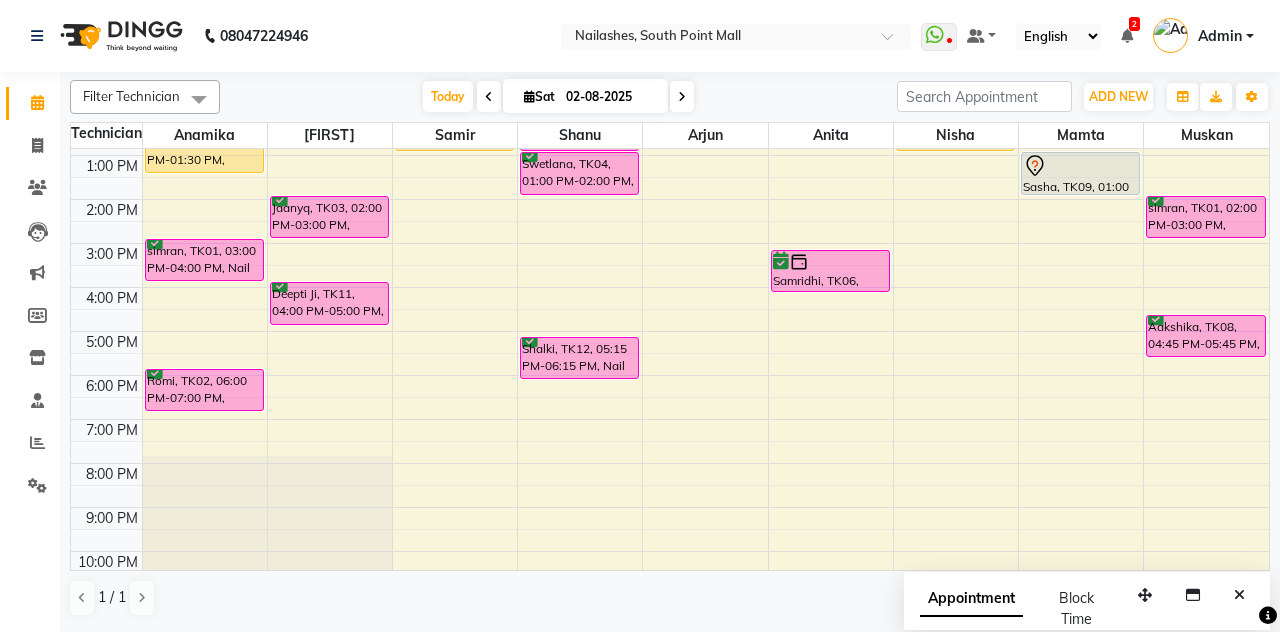 select on "service" 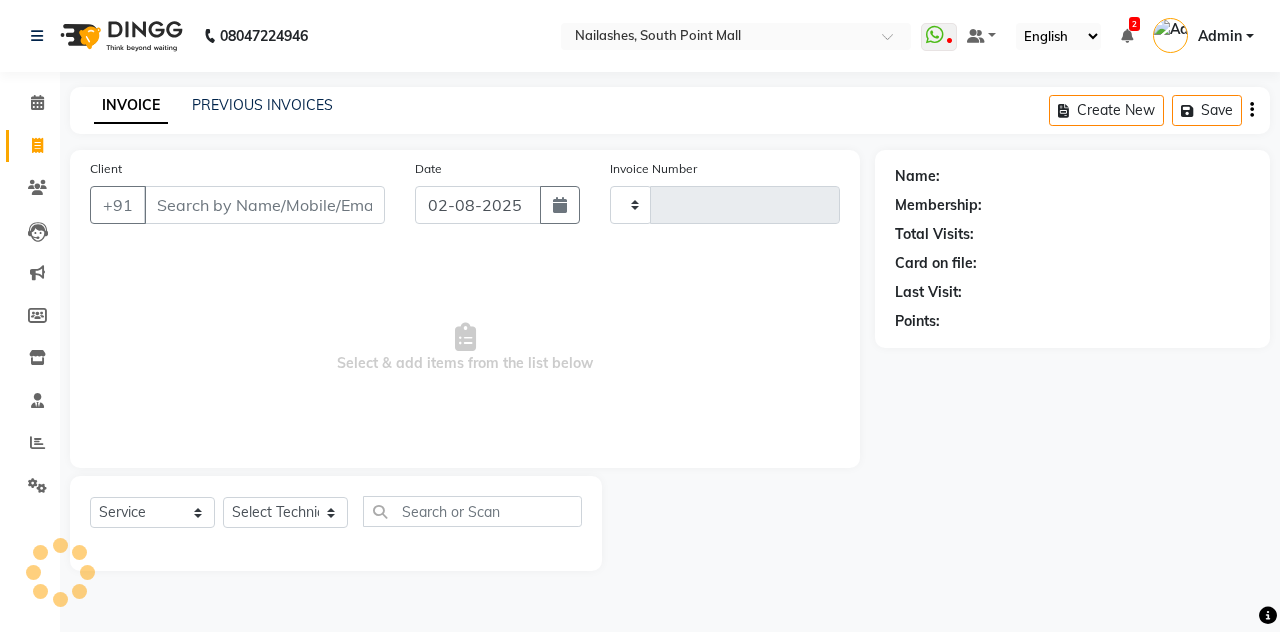 type on "1812" 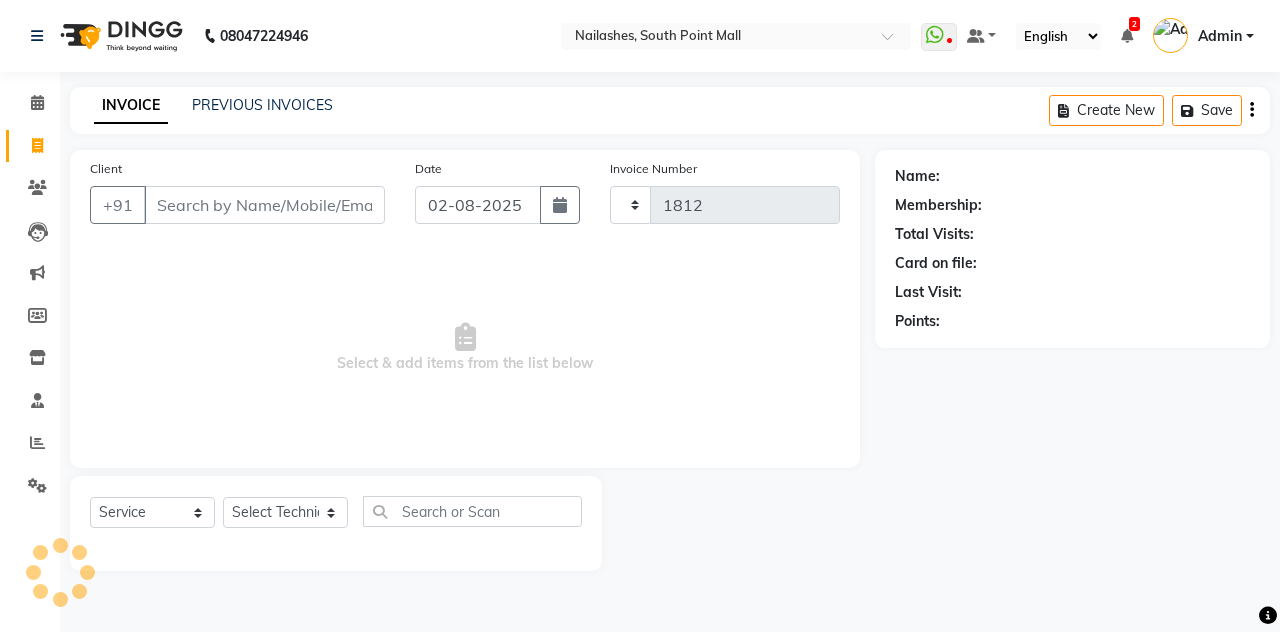 select on "3926" 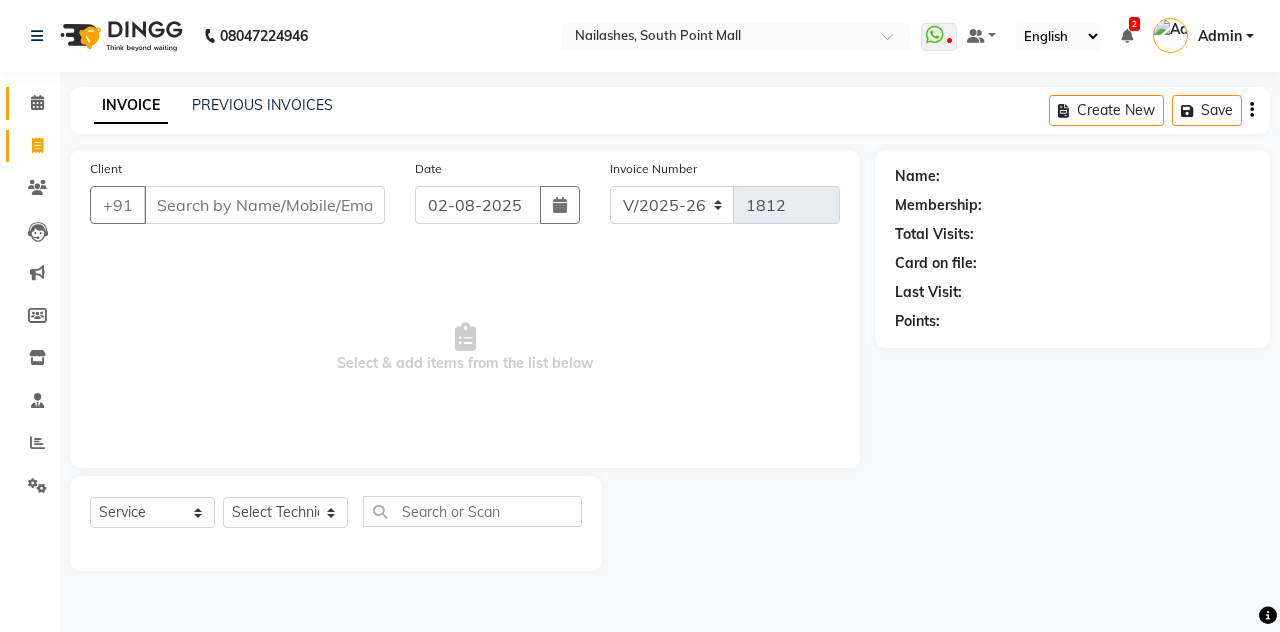 click 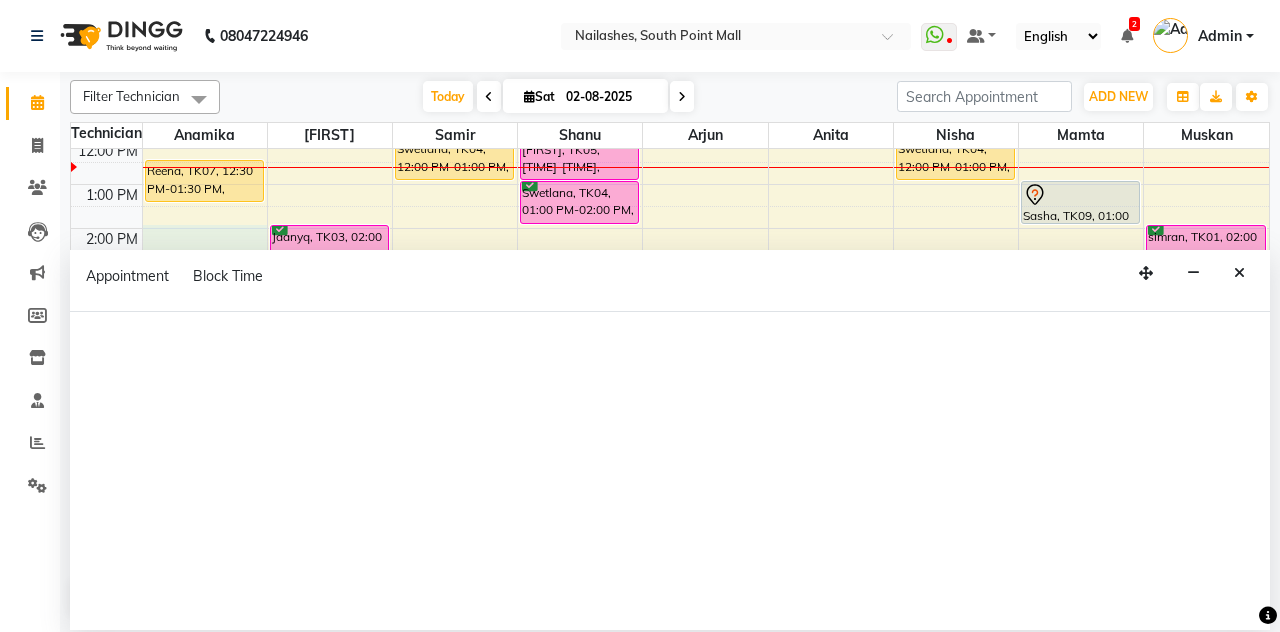scroll, scrollTop: 0, scrollLeft: 0, axis: both 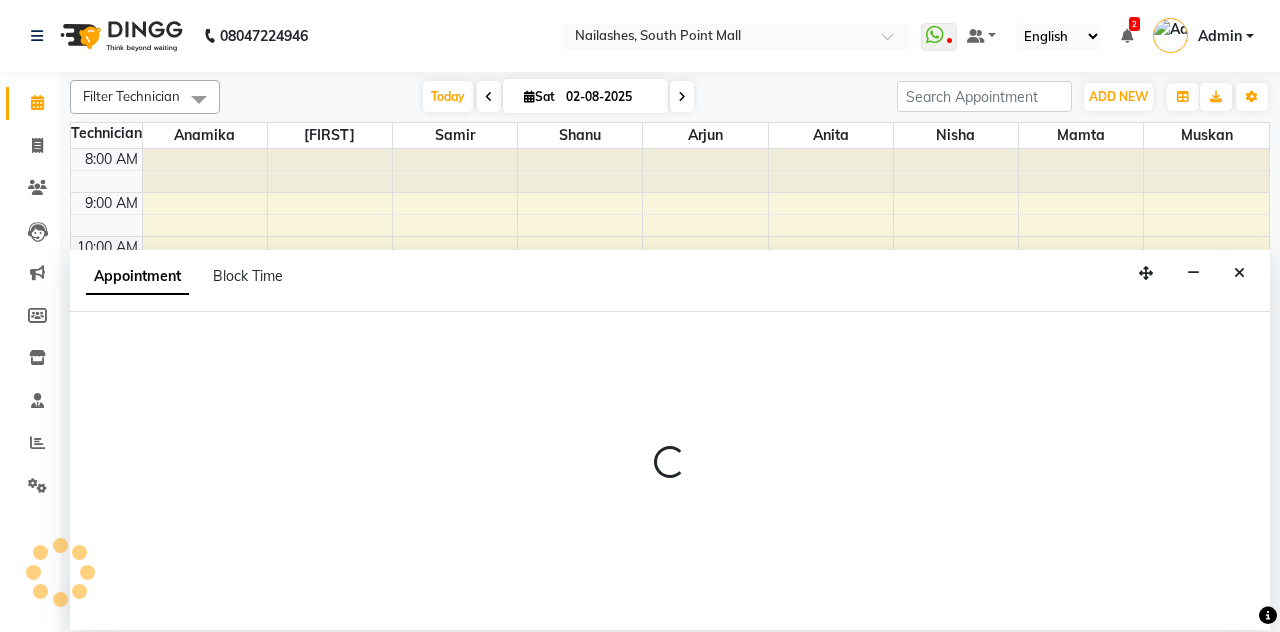 select on "19476" 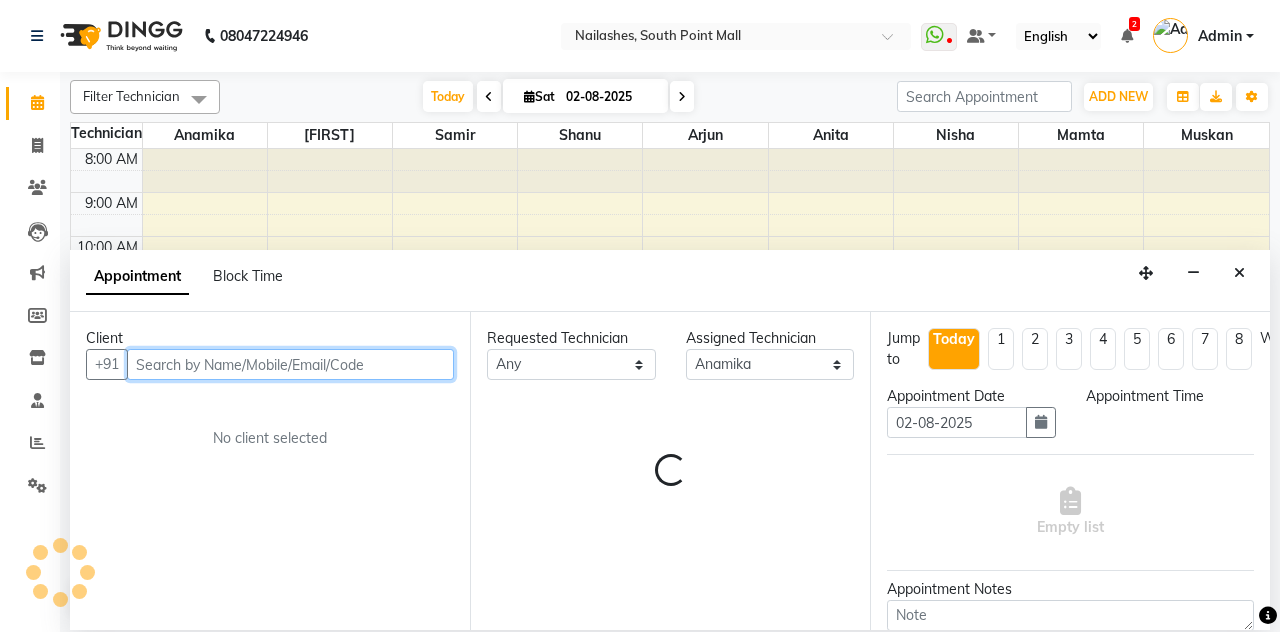 select on "840" 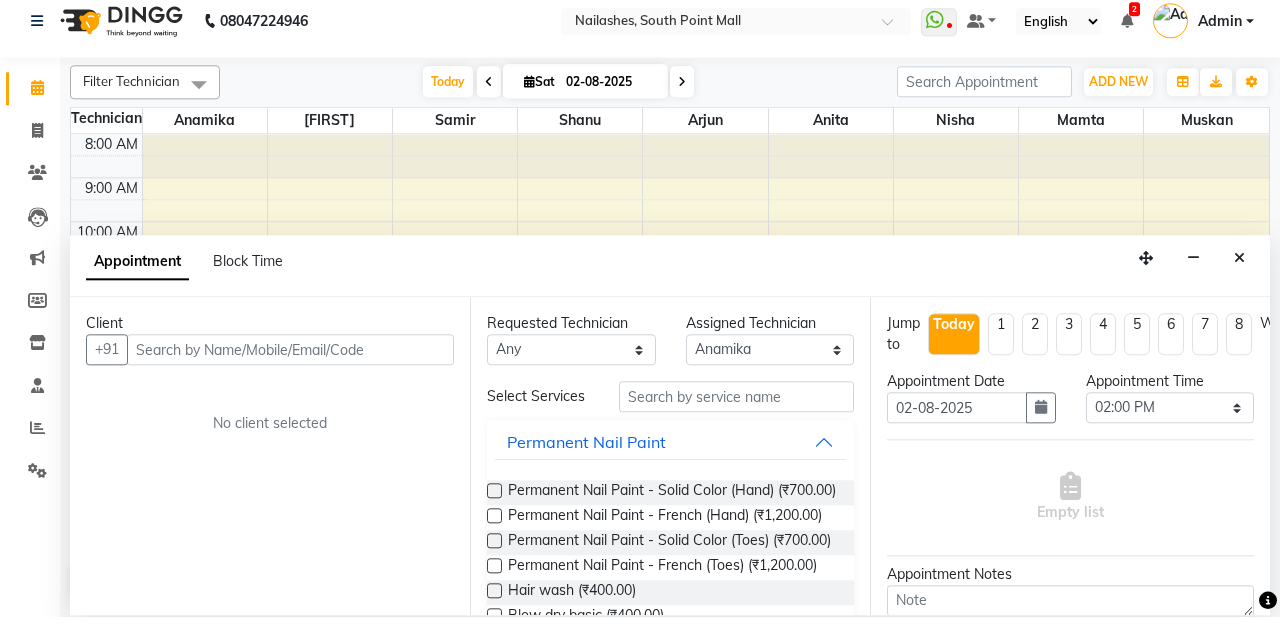 click on "Appointment Block Time" at bounding box center [670, 281] 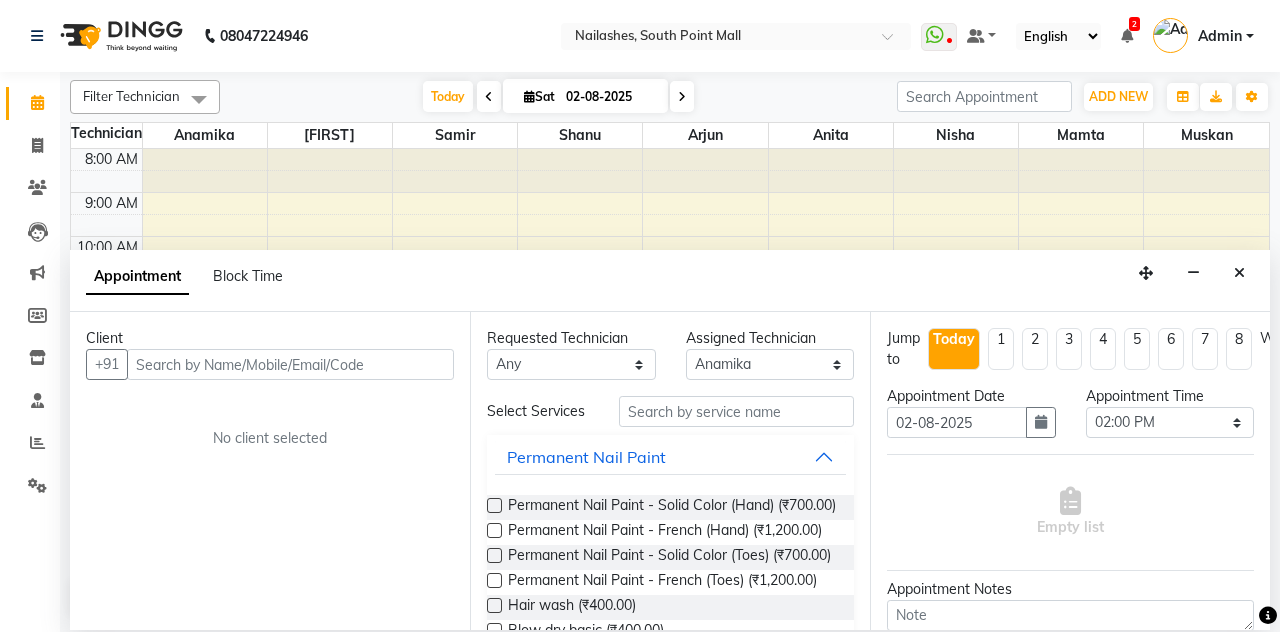 click at bounding box center [1239, 273] 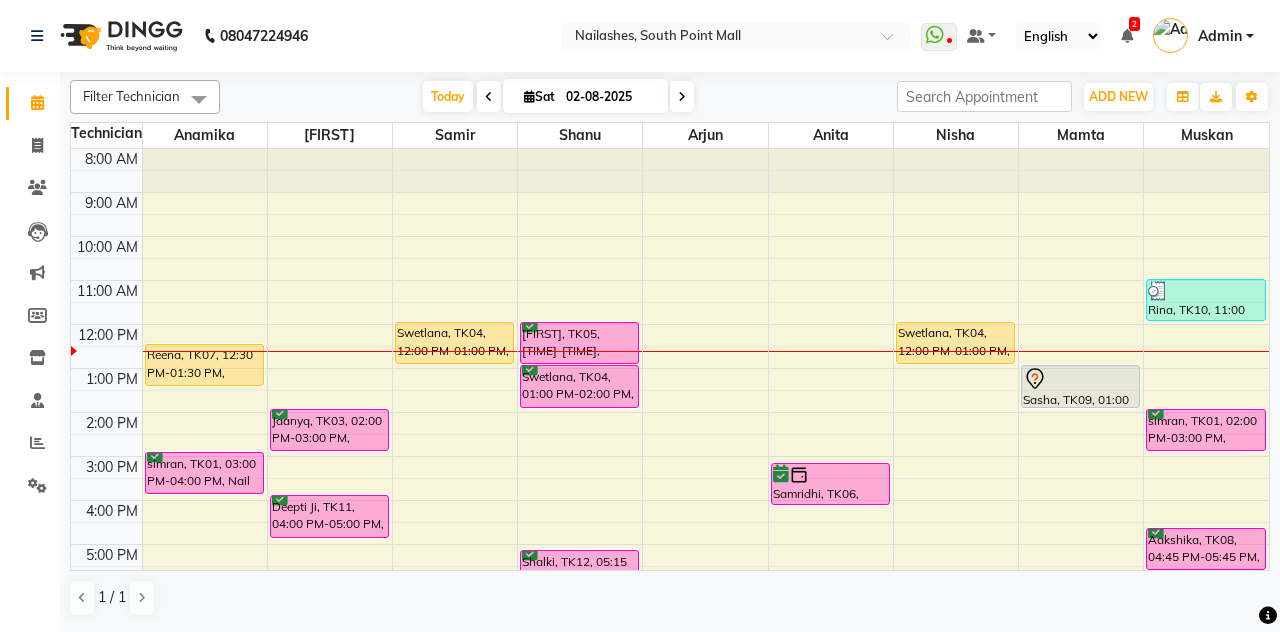 click on "Sat" at bounding box center (539, 96) 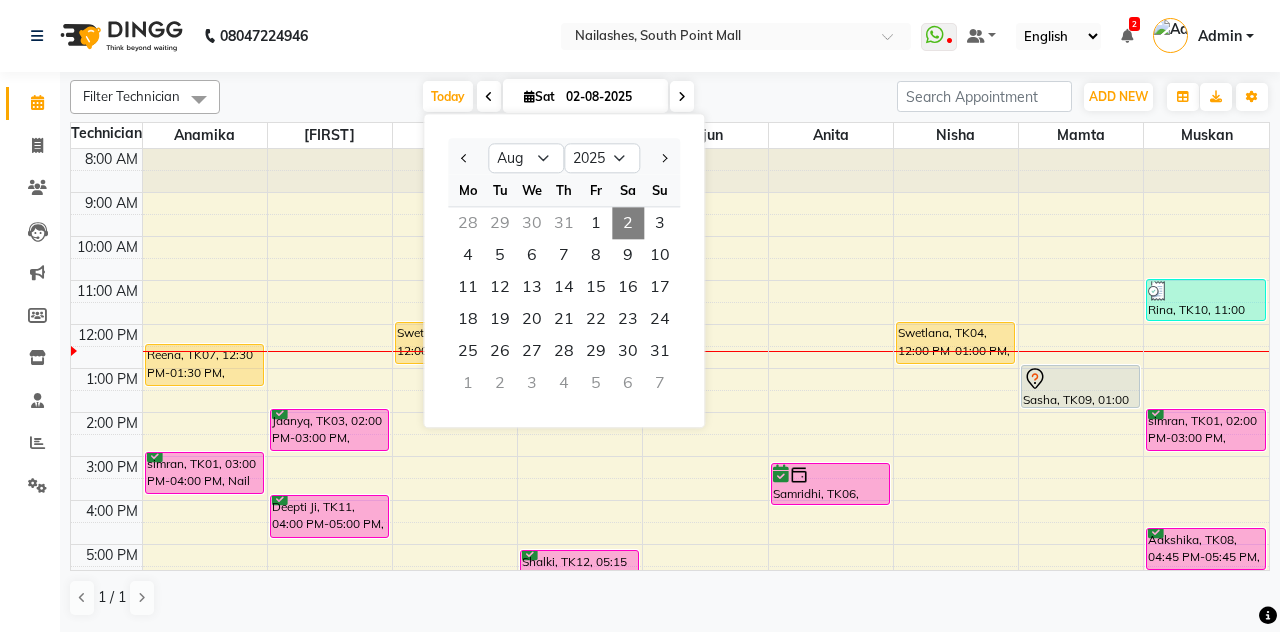 click on "1" at bounding box center (596, 223) 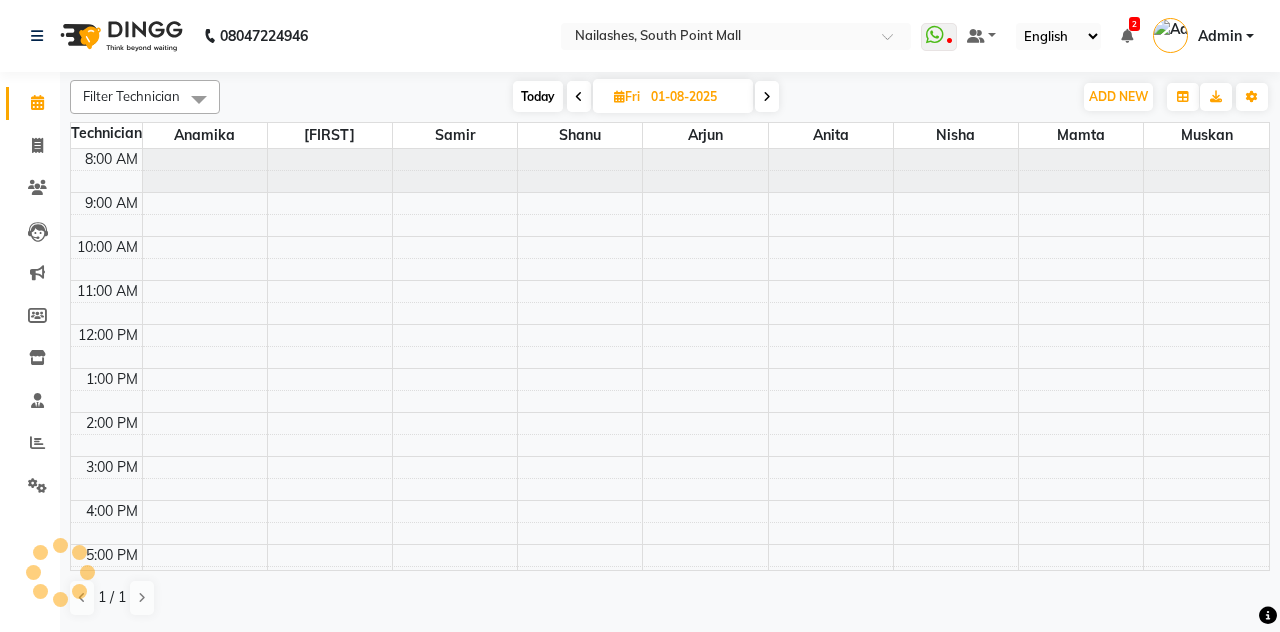 scroll, scrollTop: 174, scrollLeft: 0, axis: vertical 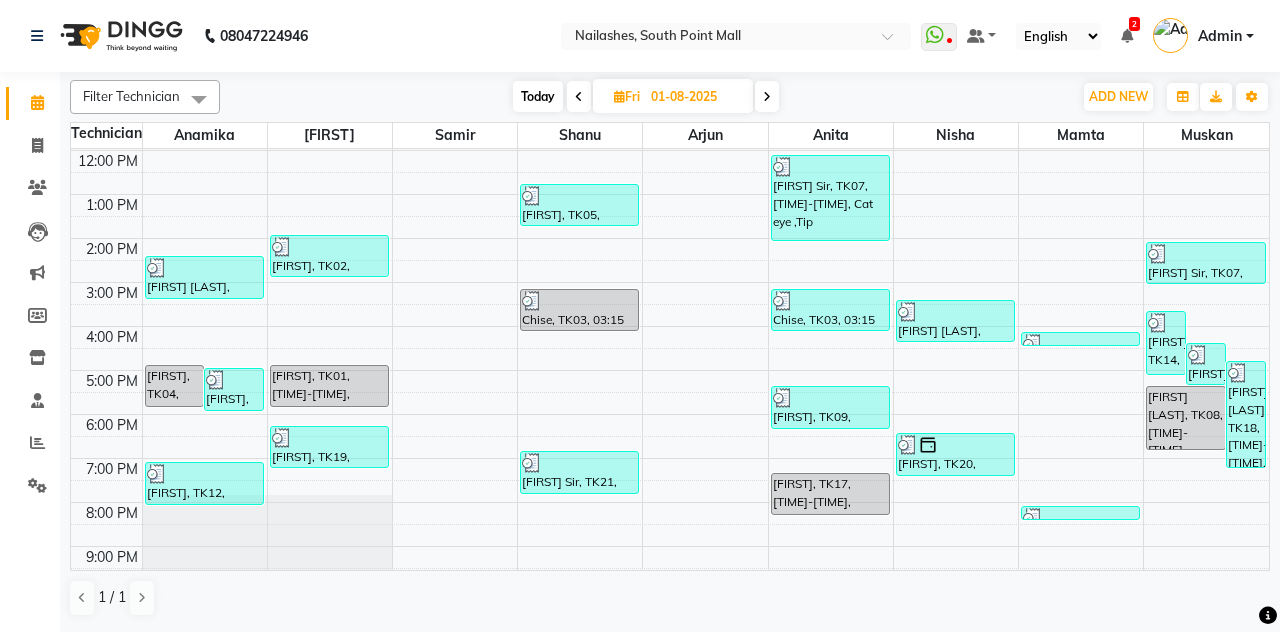 click on "01-08-2025" at bounding box center [695, 97] 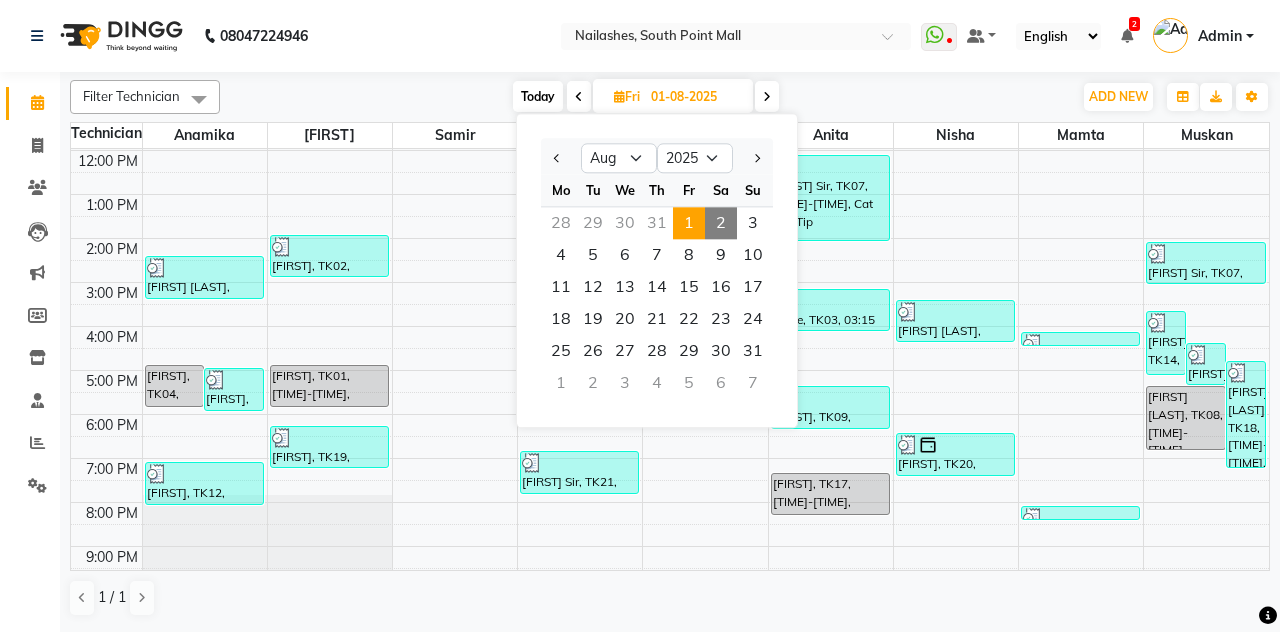 click on "3" at bounding box center [753, 223] 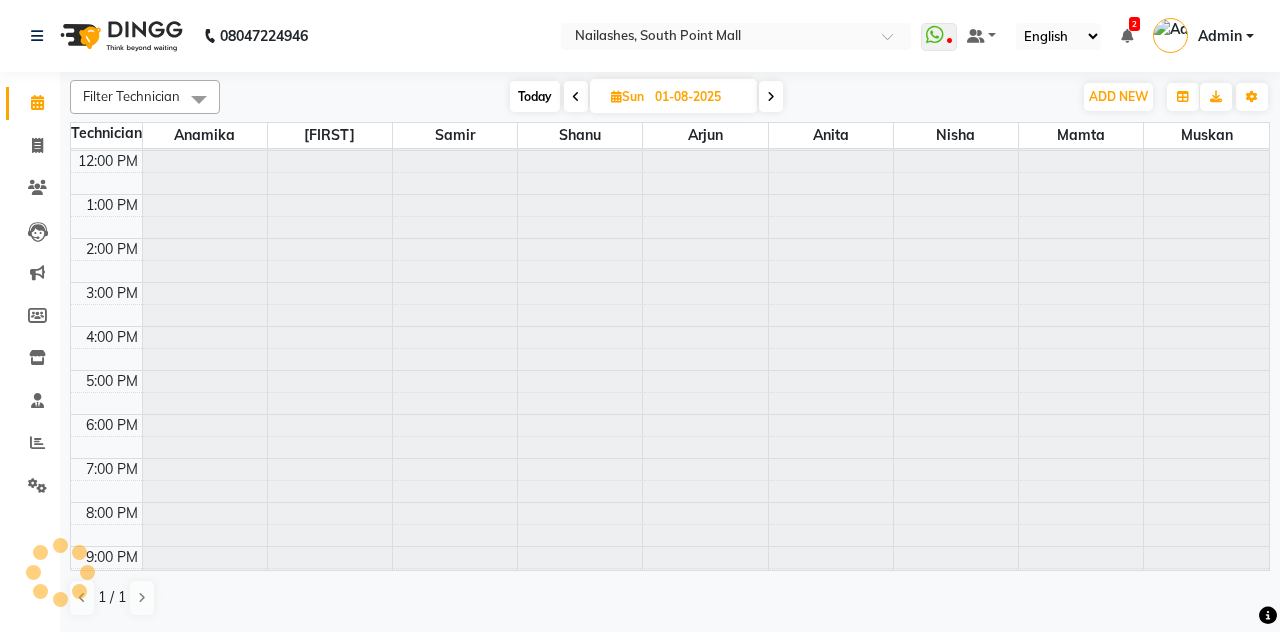 type on "03-08-2025" 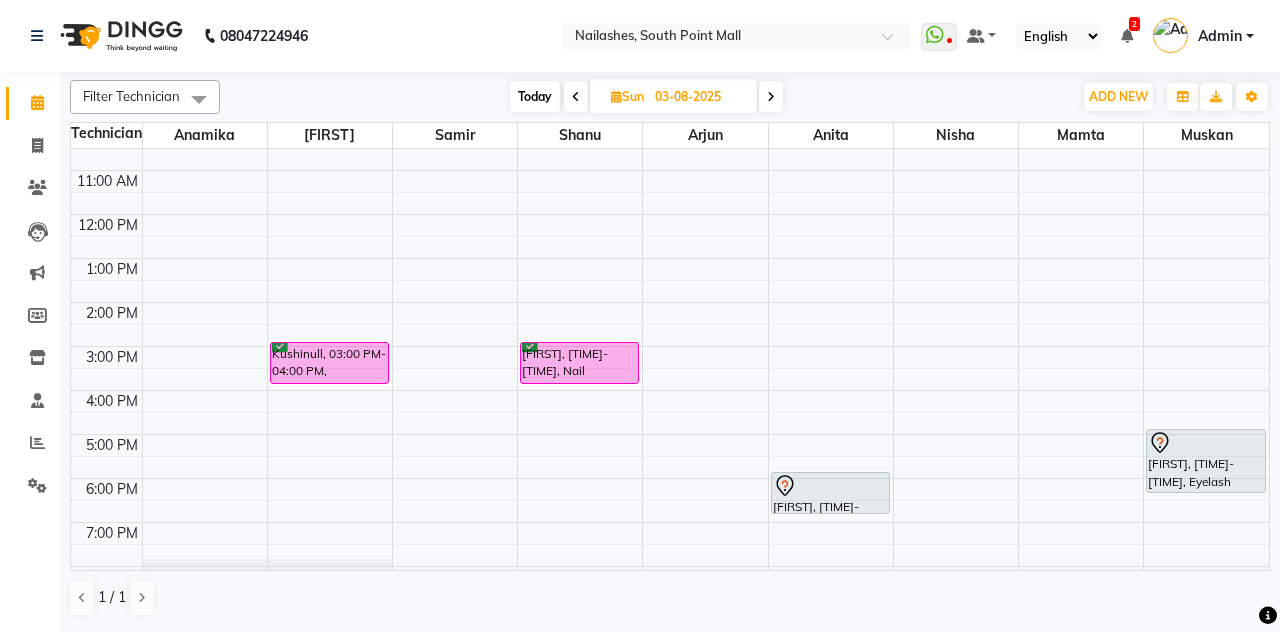 scroll, scrollTop: 0, scrollLeft: 0, axis: both 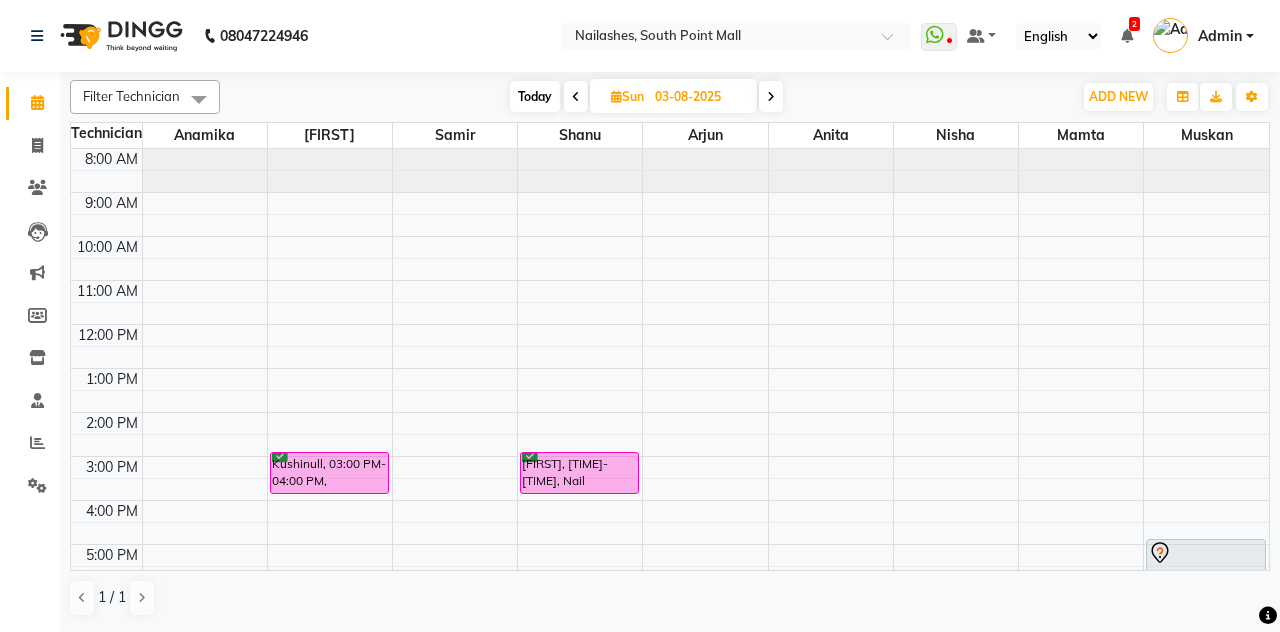 click on "Sonu Jha, 03:00 PM-04:00 PM, Nail Extension - Acrylic (Hand)" at bounding box center (579, 473) 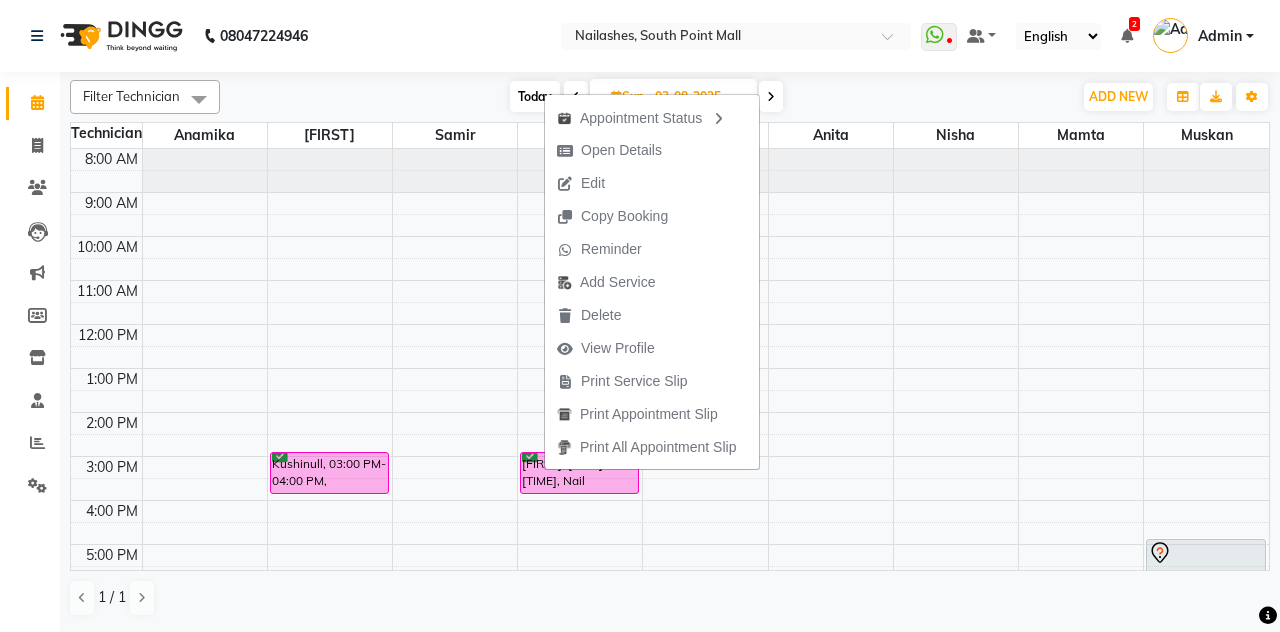 click on "Delete" at bounding box center [601, 315] 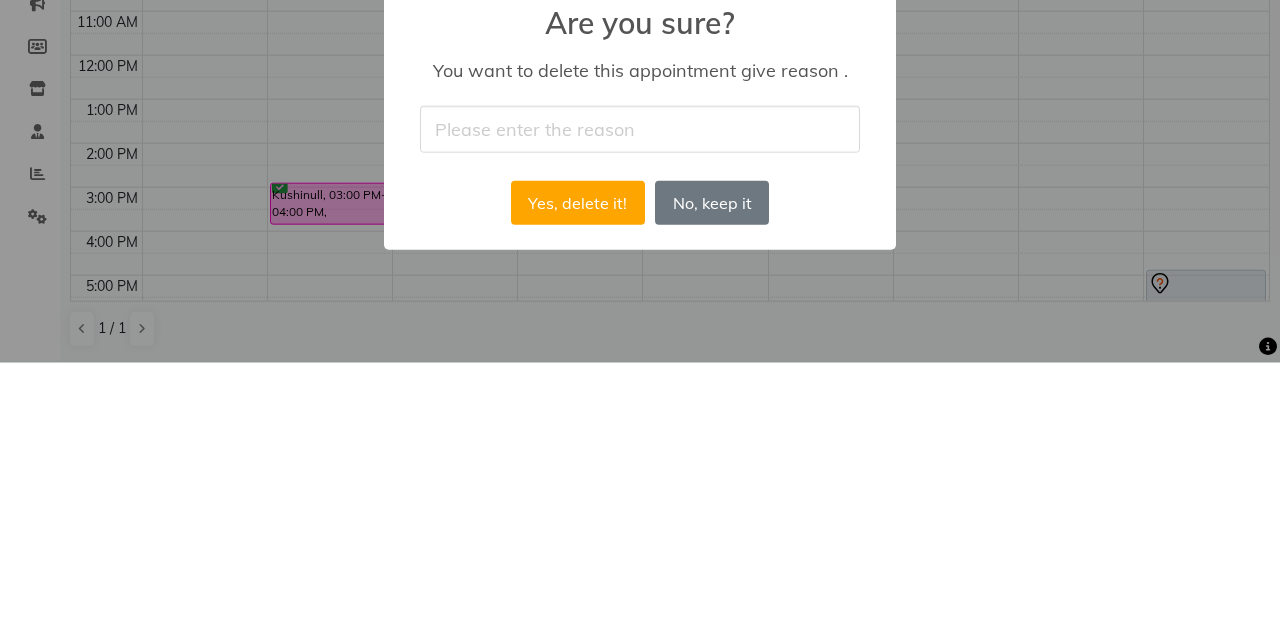 click on "Yes, delete it!" at bounding box center (578, 472) 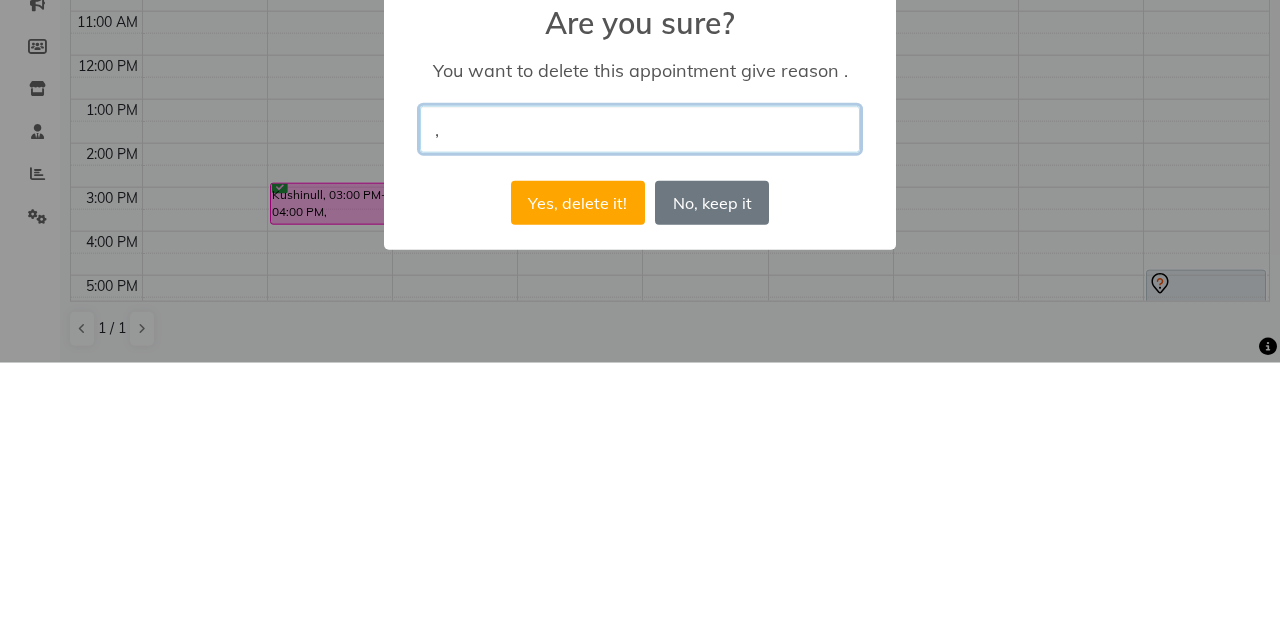 type on "," 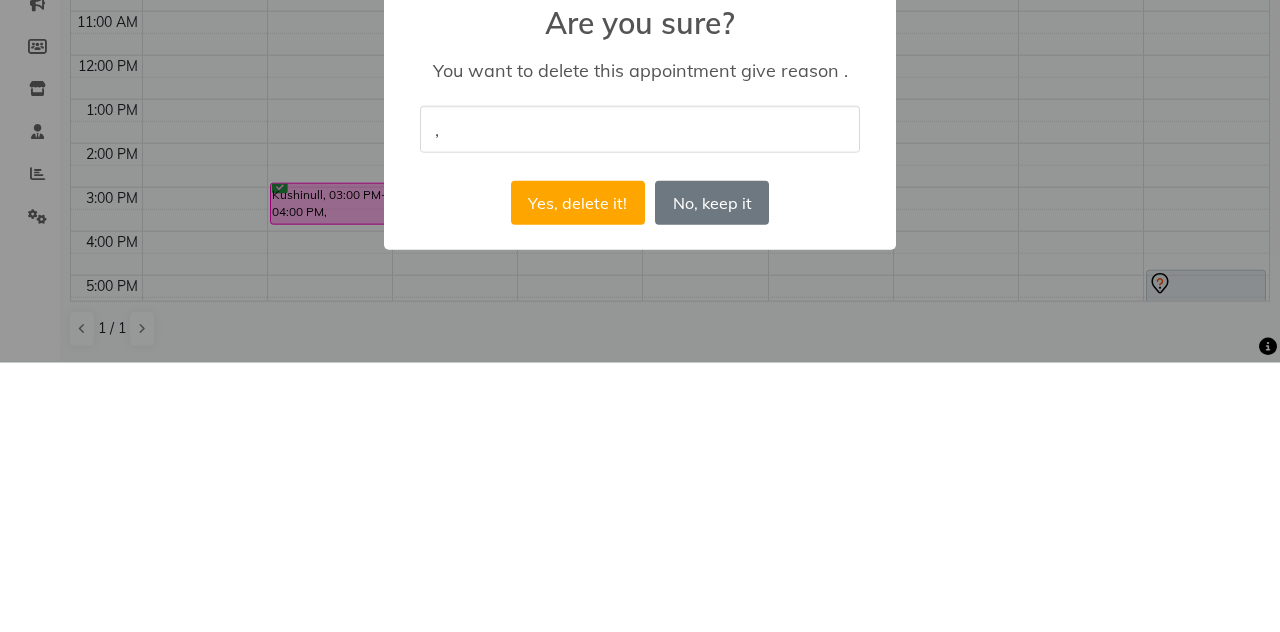 click on "Yes, delete it!" at bounding box center [578, 472] 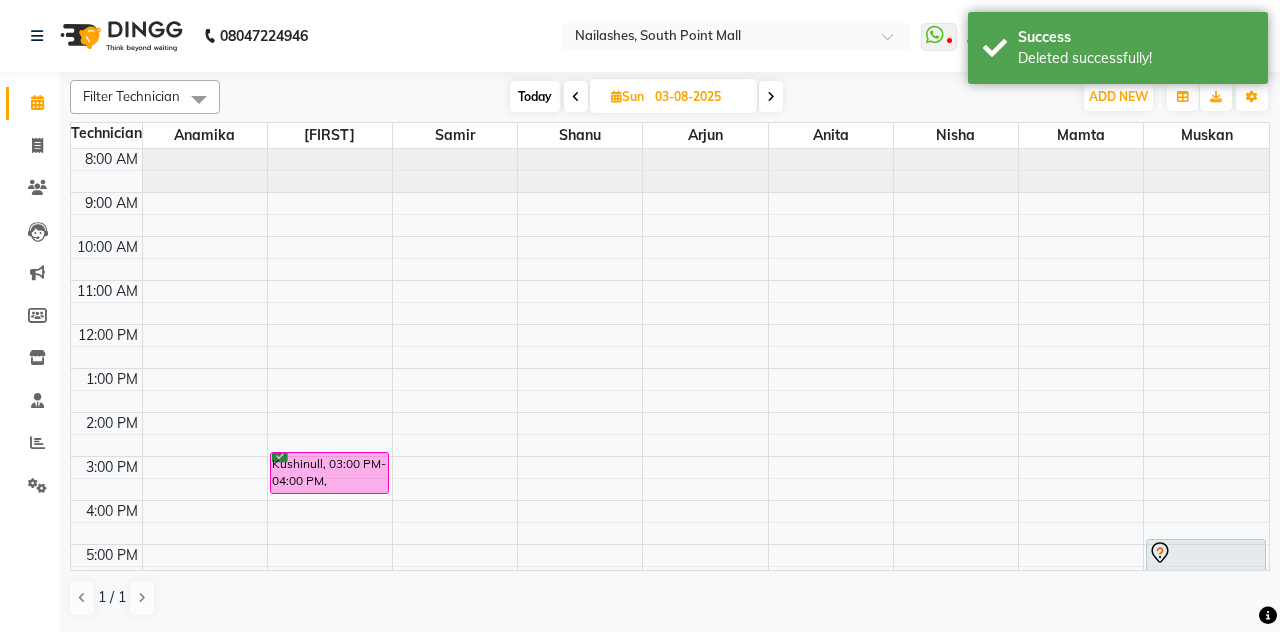 click on "Today" at bounding box center [535, 96] 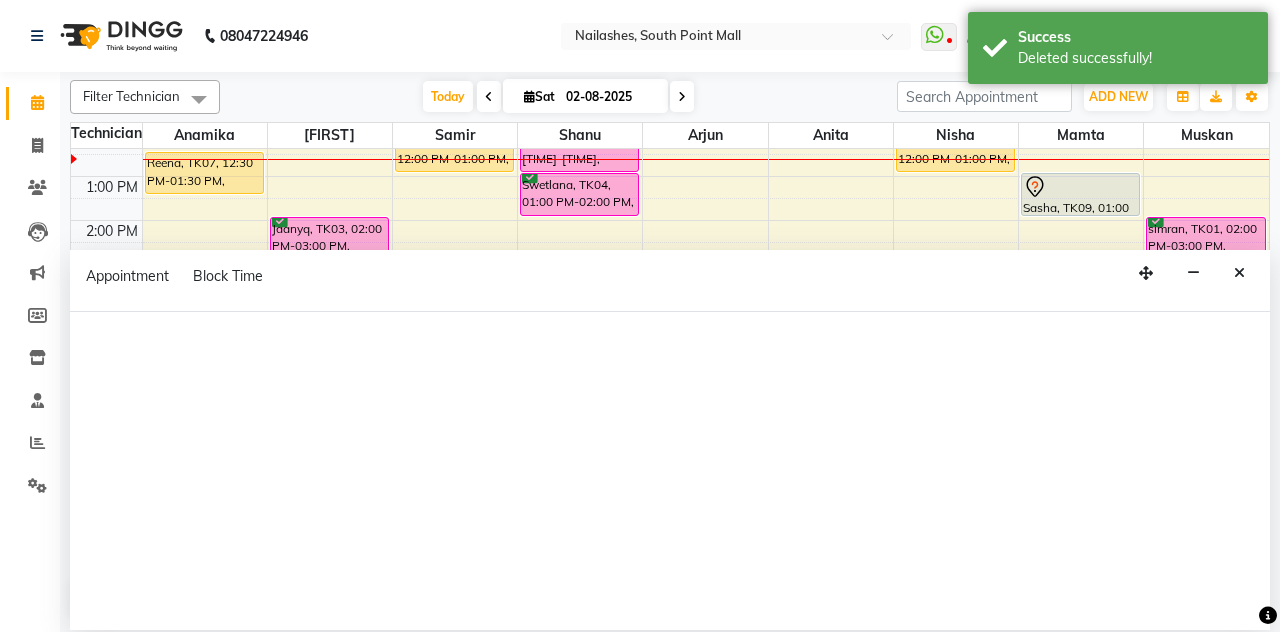 scroll, scrollTop: 210, scrollLeft: 0, axis: vertical 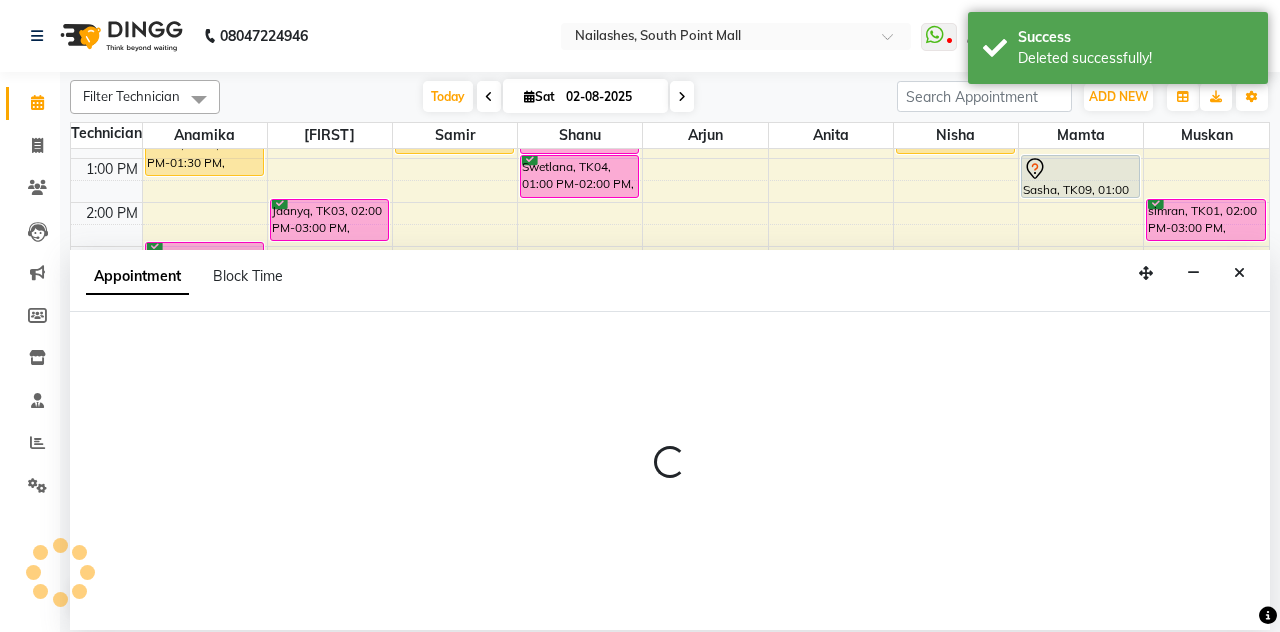 select on "38034" 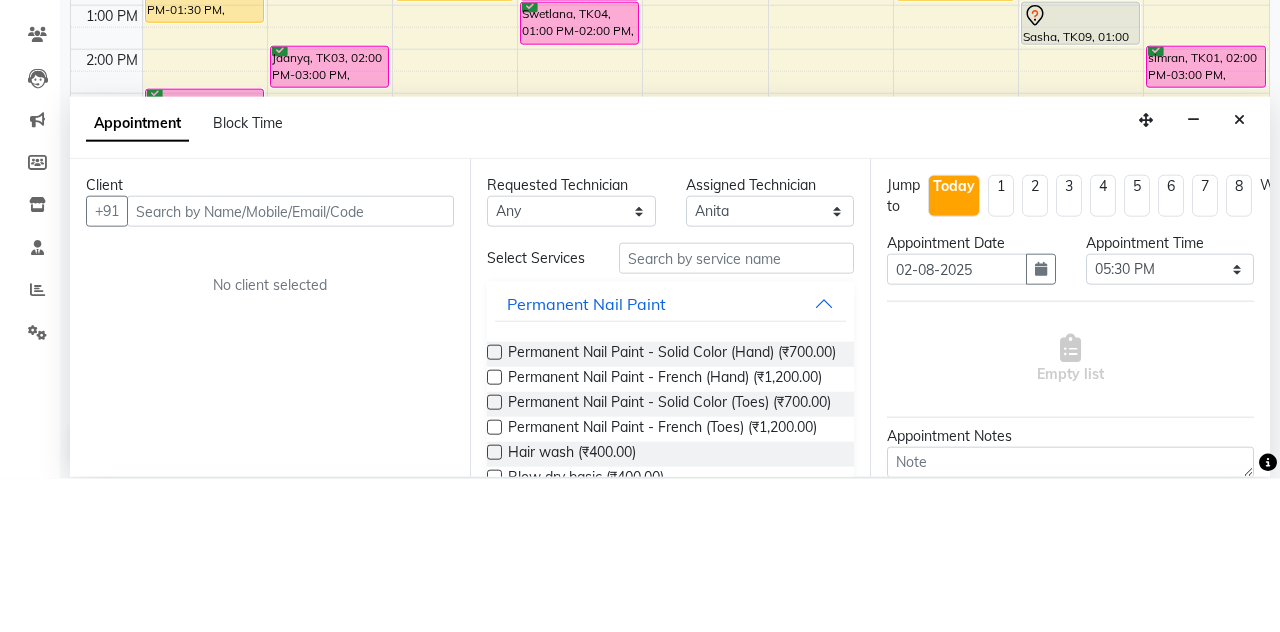 click at bounding box center (1239, 273) 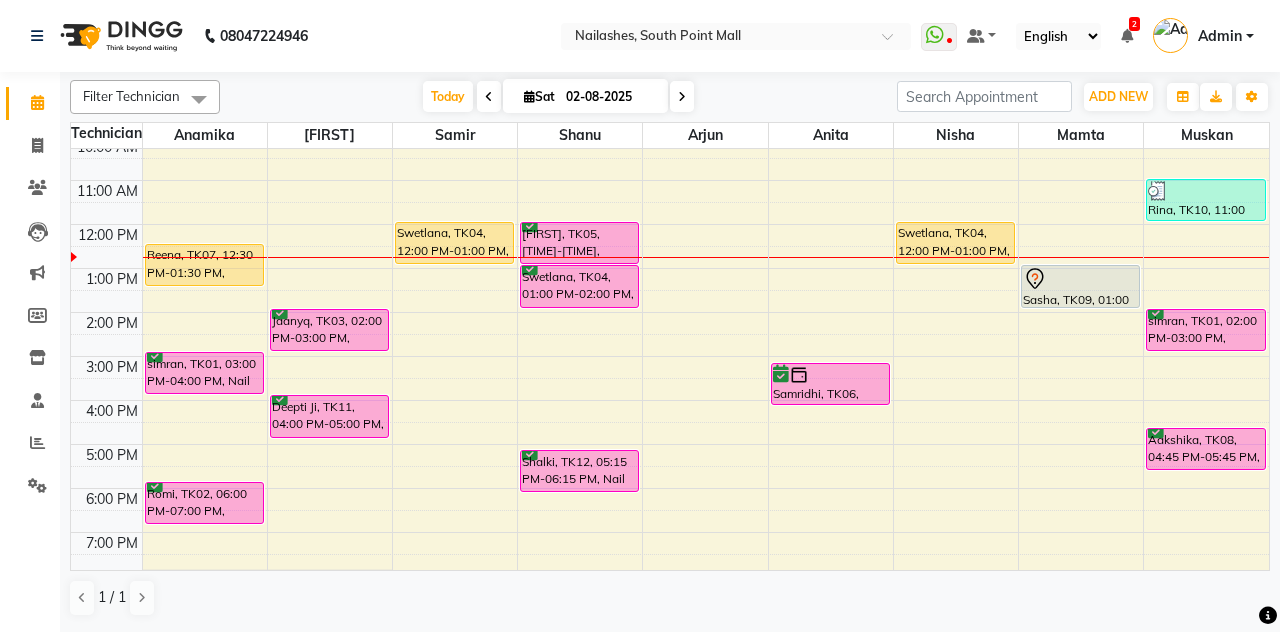 scroll, scrollTop: 111, scrollLeft: 0, axis: vertical 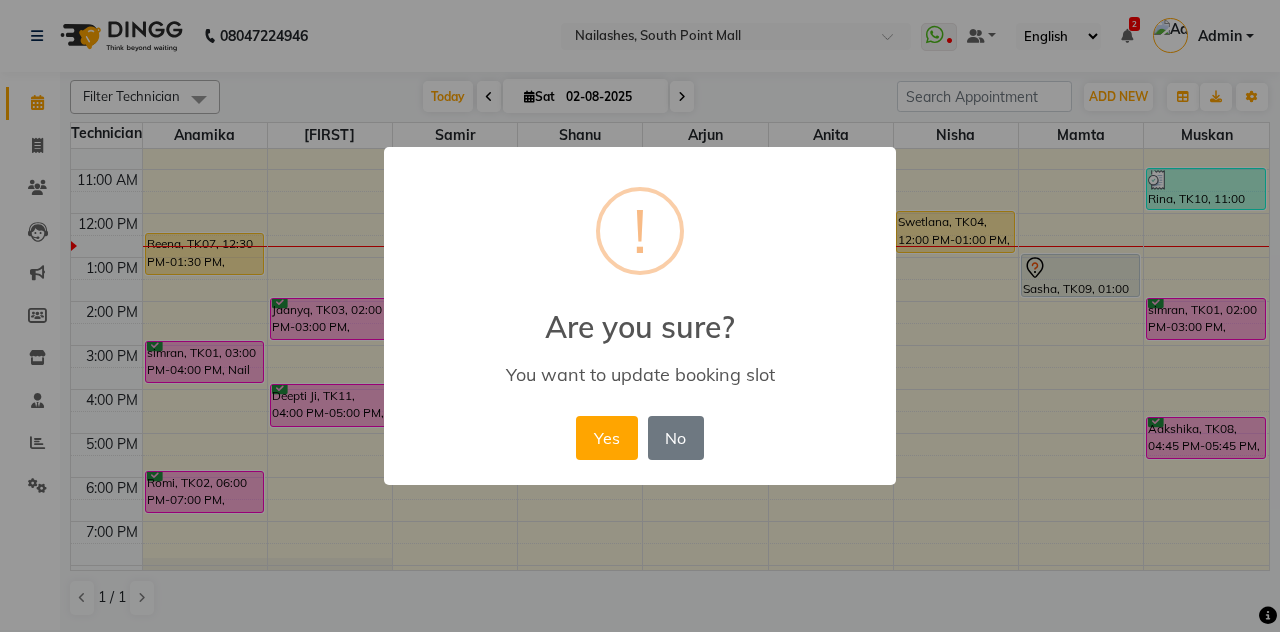 click on "Yes" at bounding box center [606, 438] 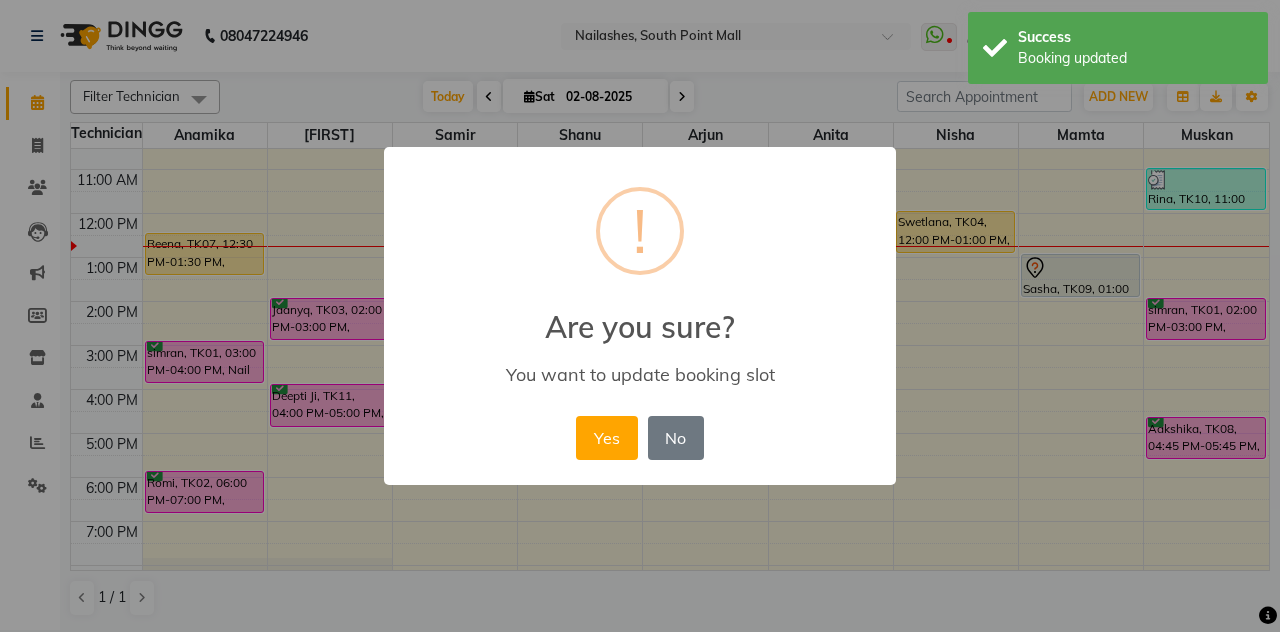 click on "Yes" at bounding box center [606, 438] 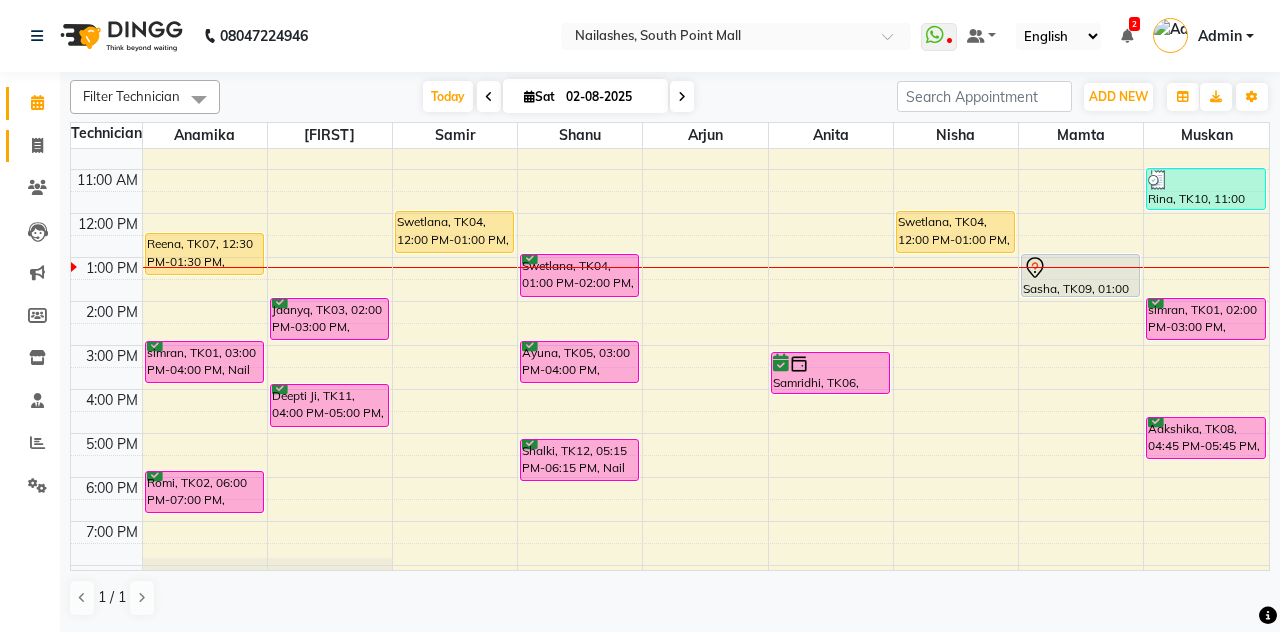 click on "Invoice" 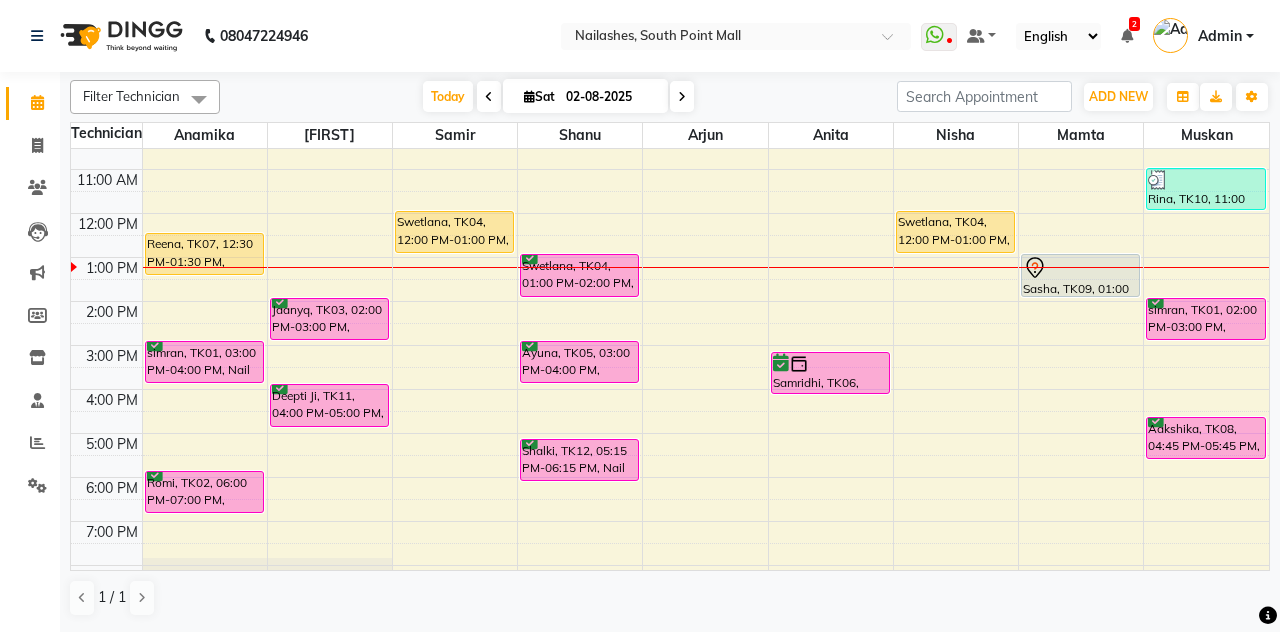 select on "service" 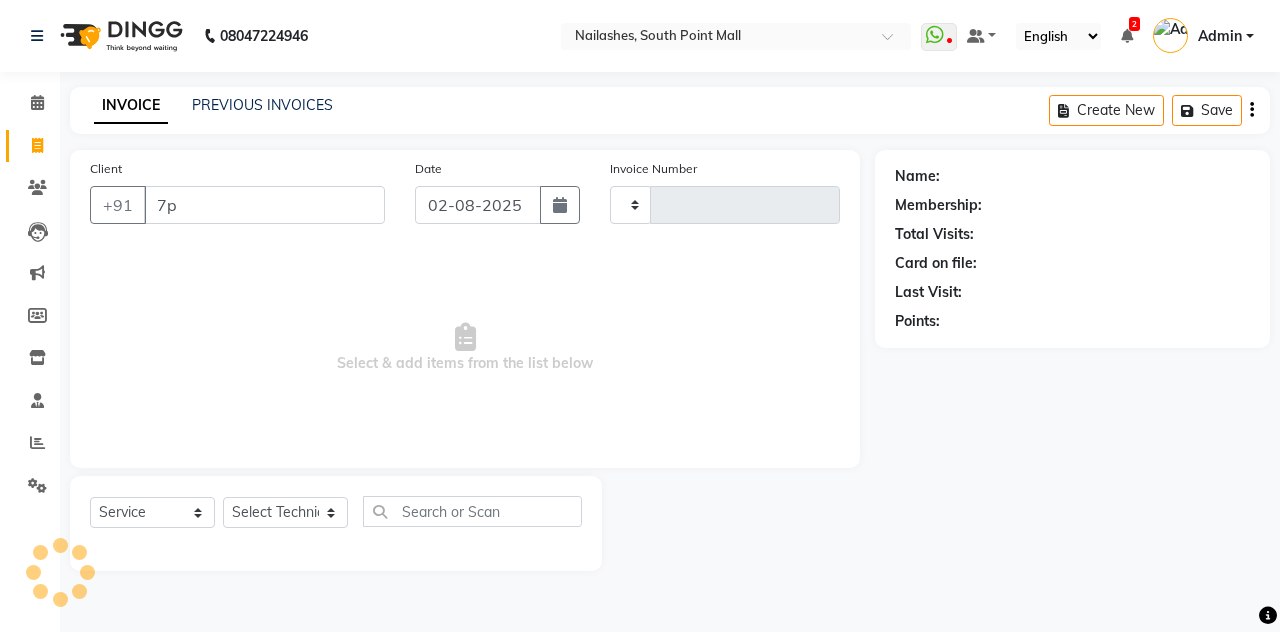 type on "7p4" 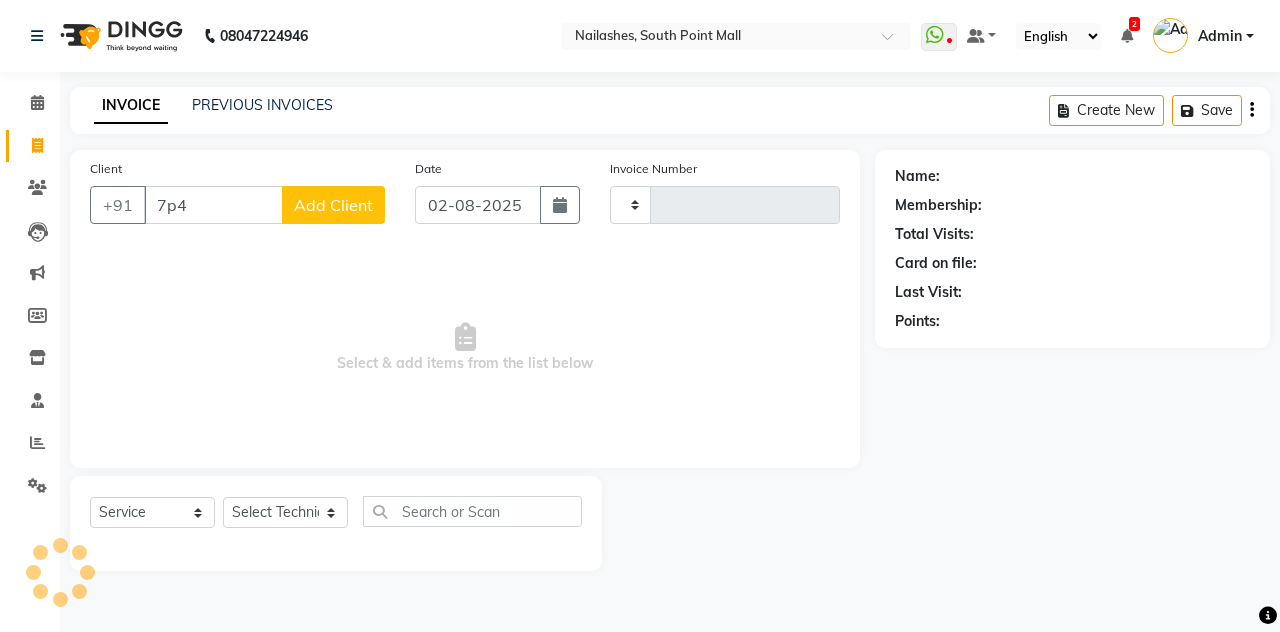 type on "1812" 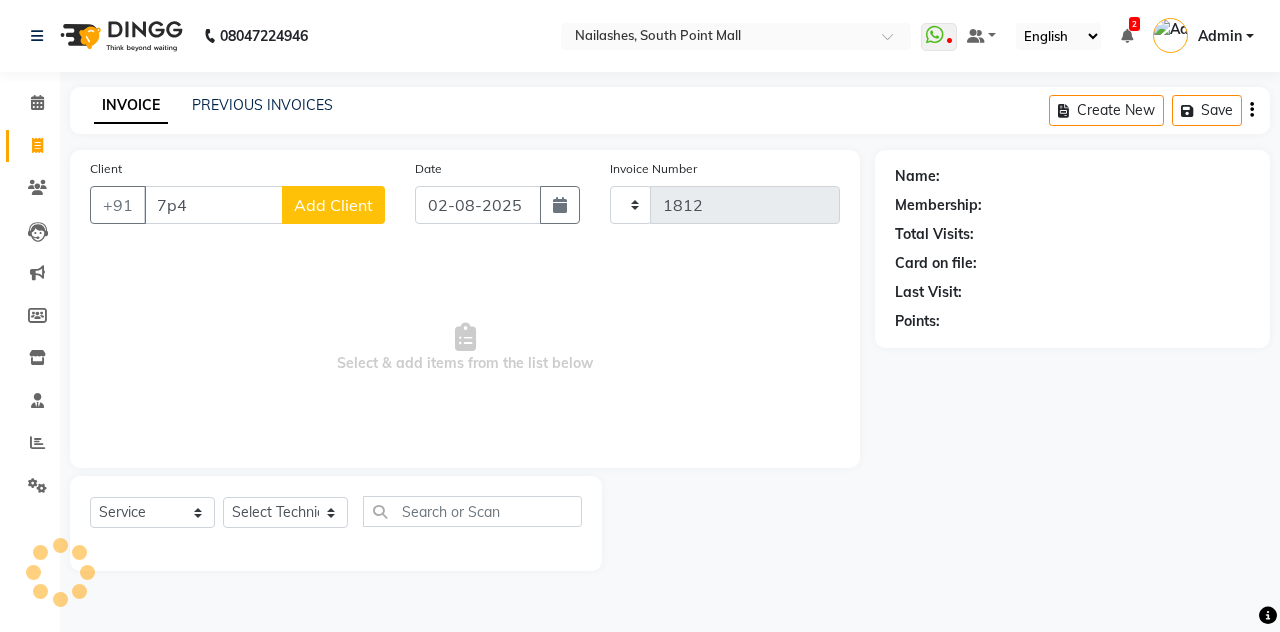 select on "3926" 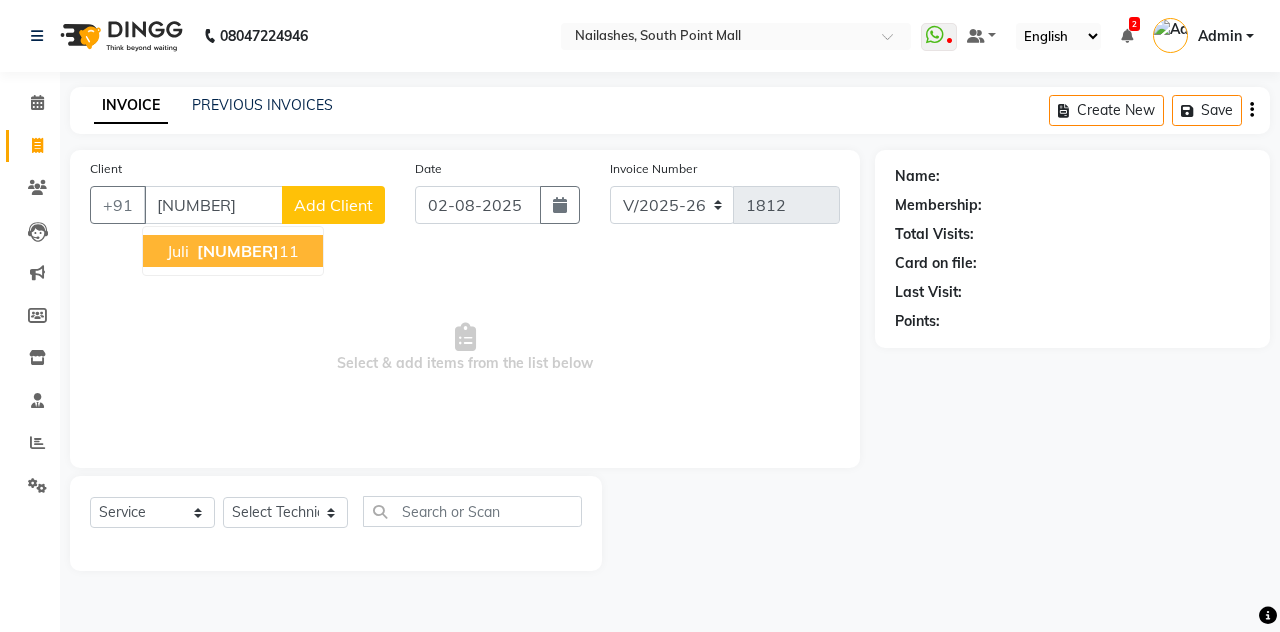 click on "Juli" at bounding box center [178, 251] 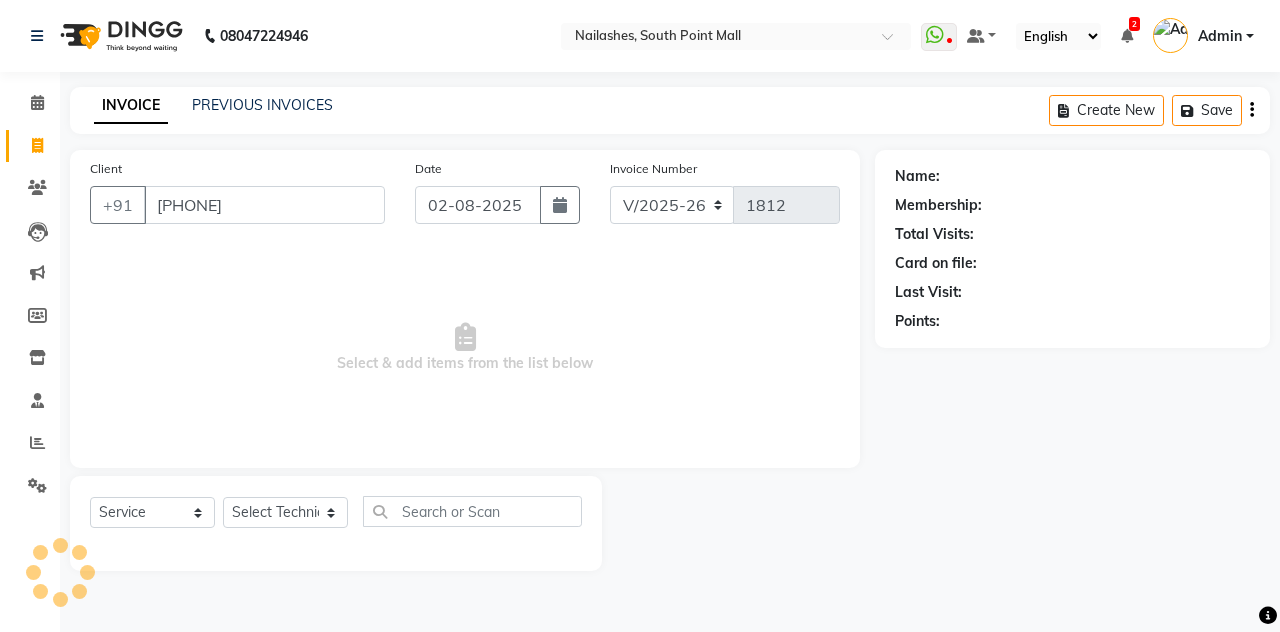 type on "[PHONE]" 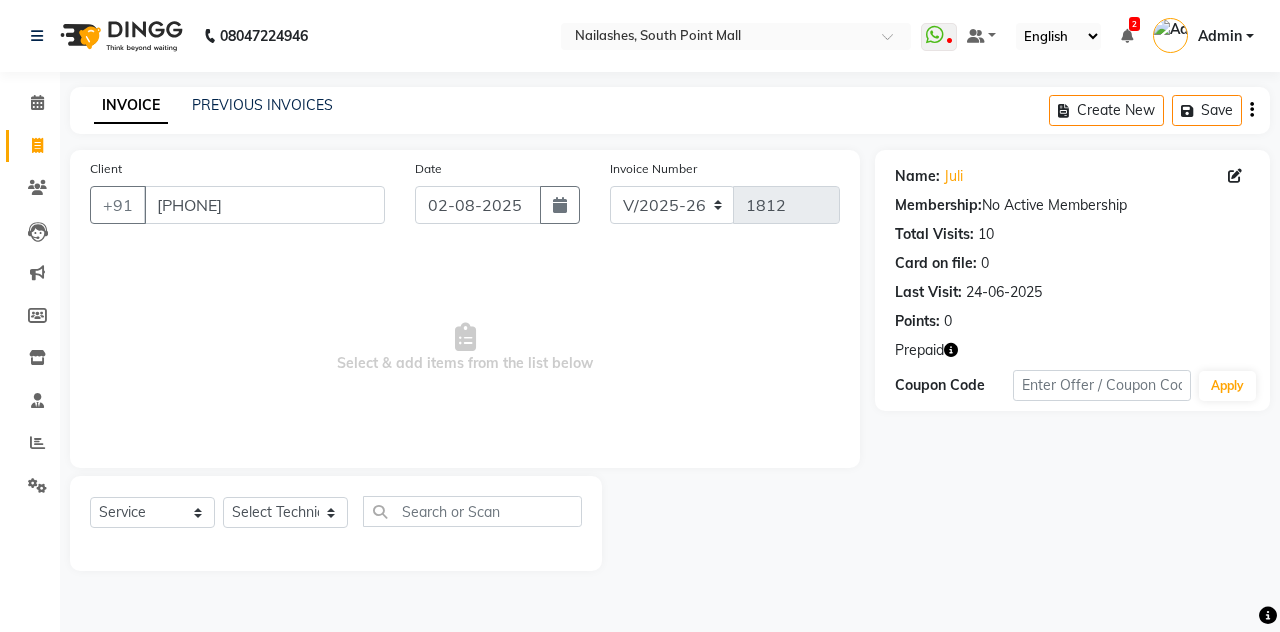 click 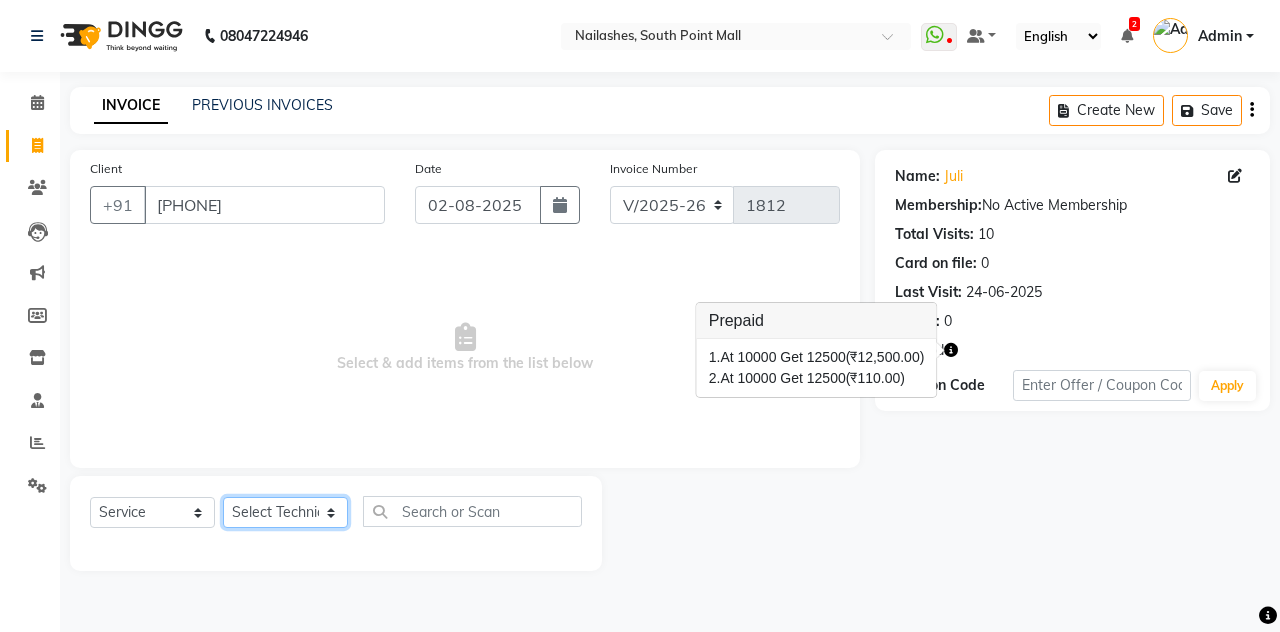 click on "Select Technician Admin Anamika Anita Arjun Mamta Manager Muskan Nisha Samir Shanu Shushanto" 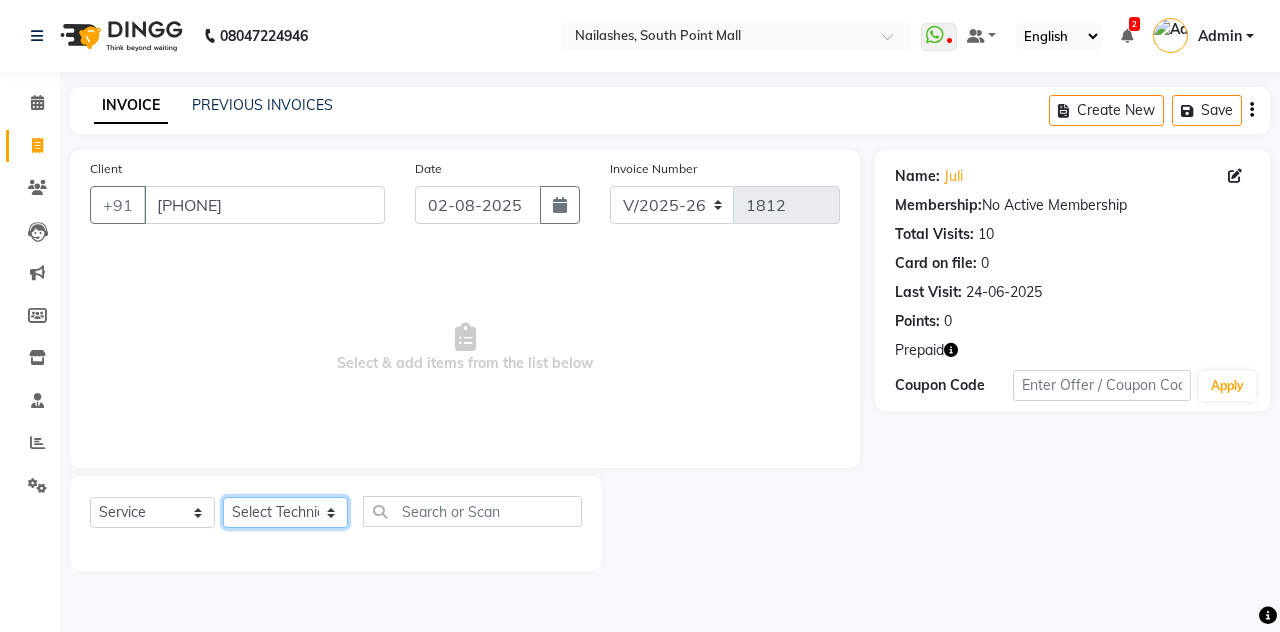 select on "85807" 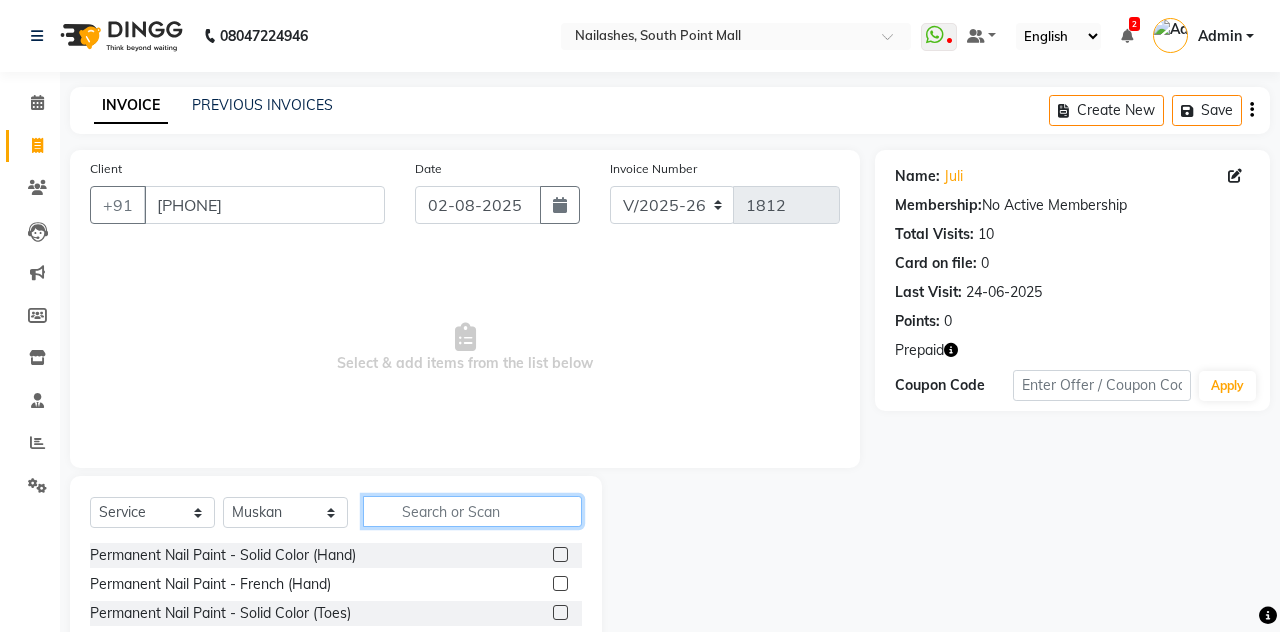 click 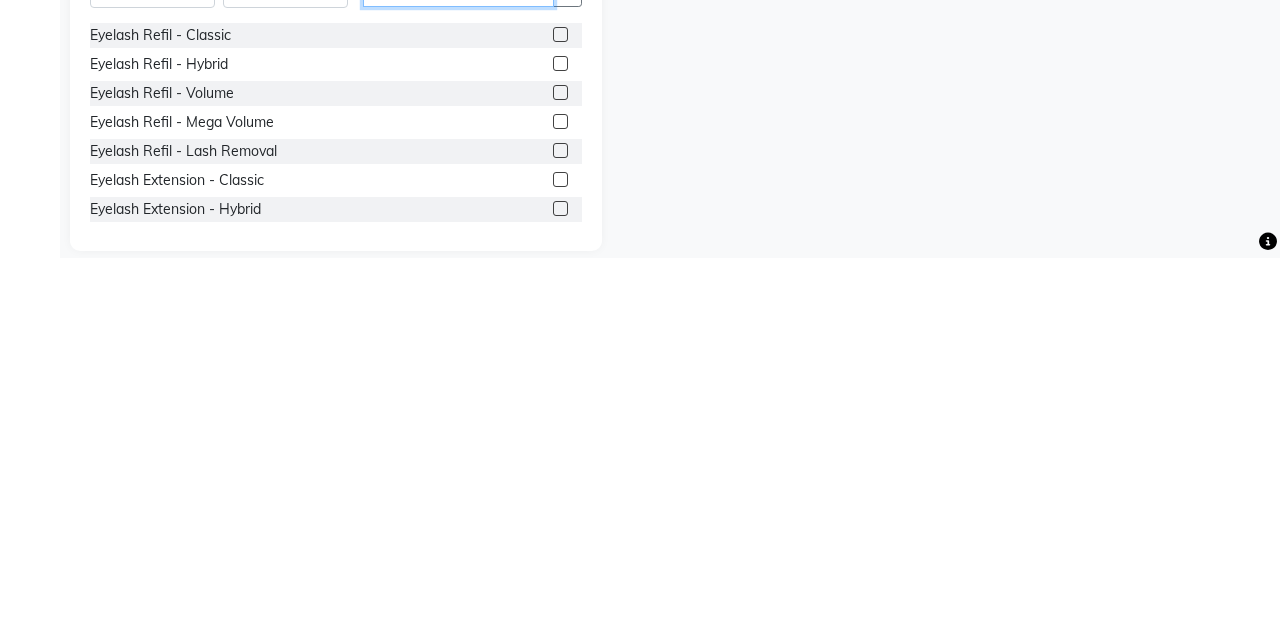 scroll, scrollTop: 150, scrollLeft: 0, axis: vertical 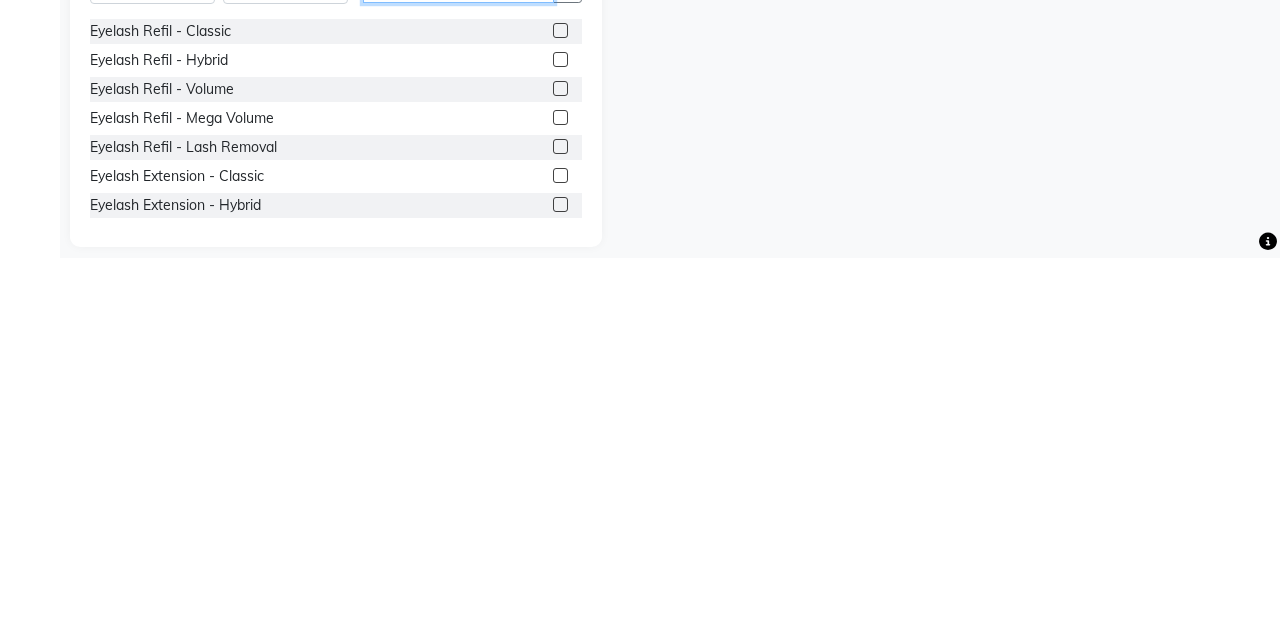 type on "Eyelash" 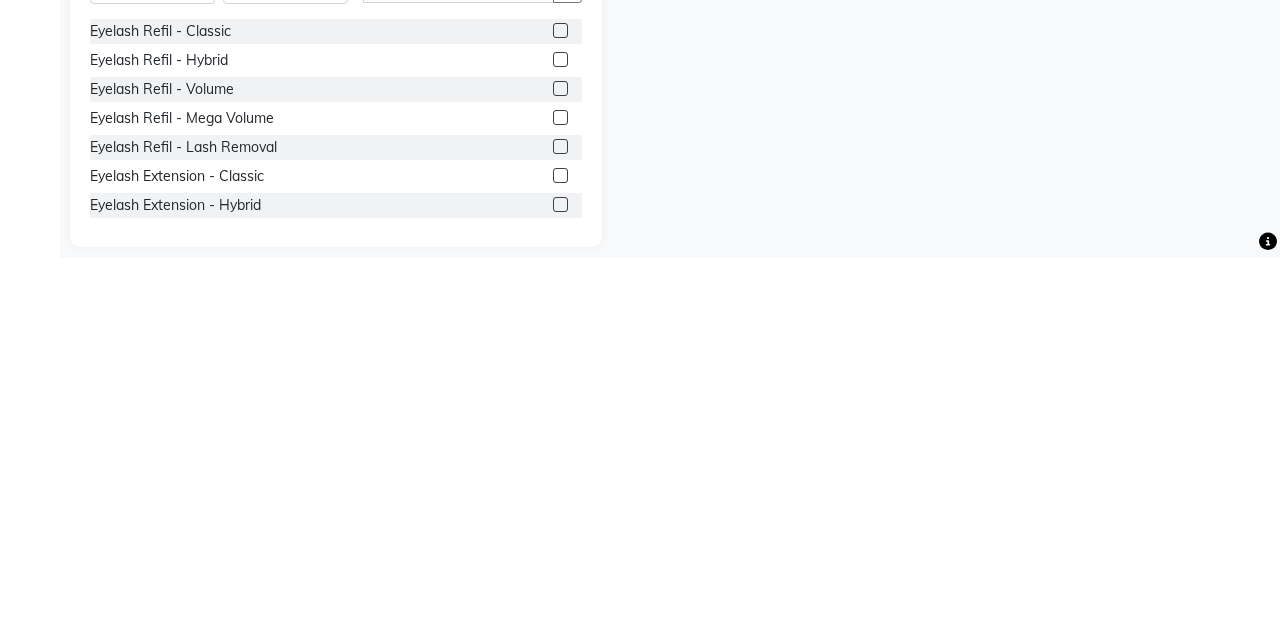 click on "Eyelash Extension - Classic" 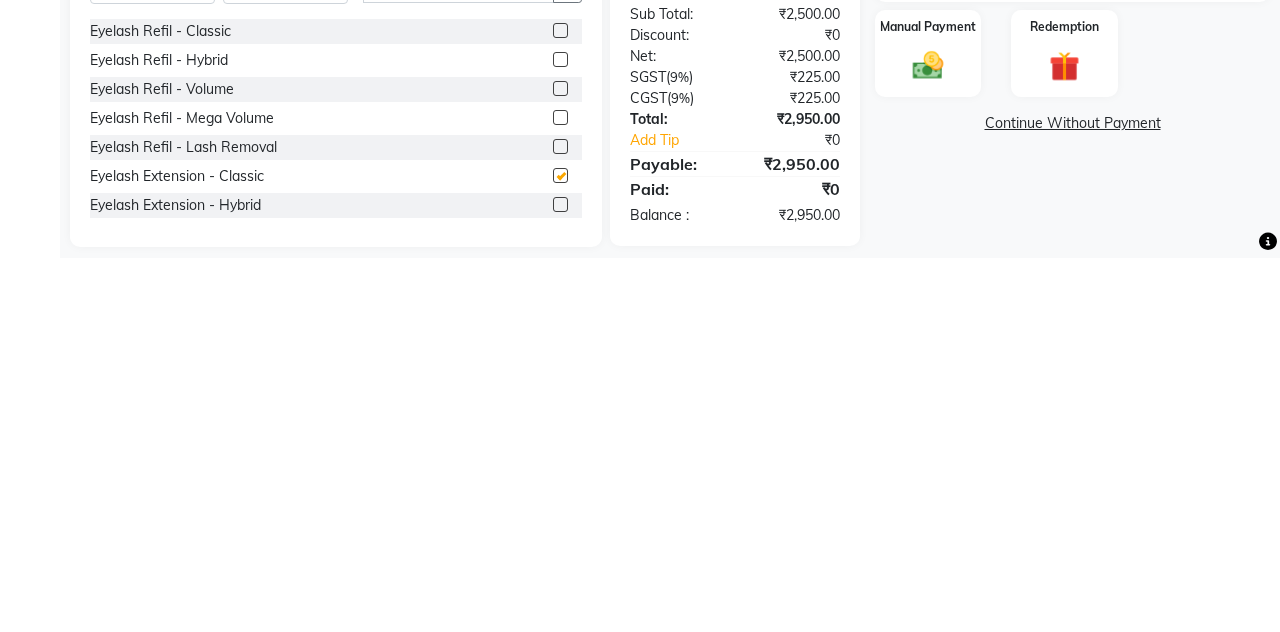 checkbox on "false" 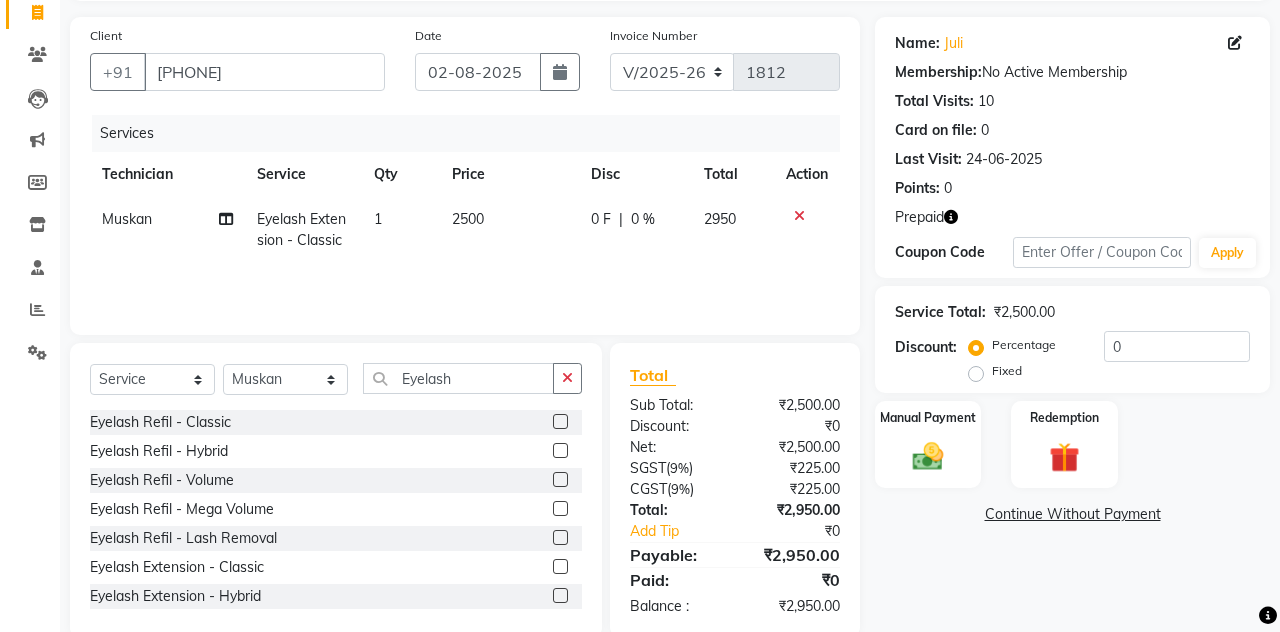 scroll, scrollTop: 63, scrollLeft: 0, axis: vertical 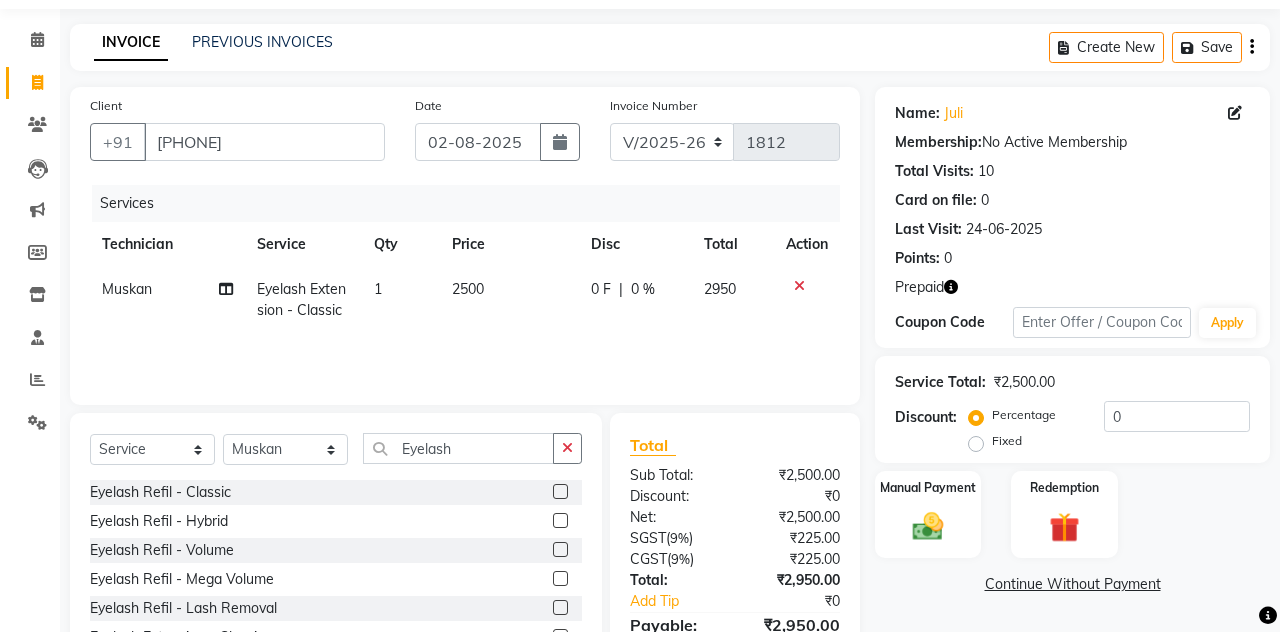 click on "Redemption" 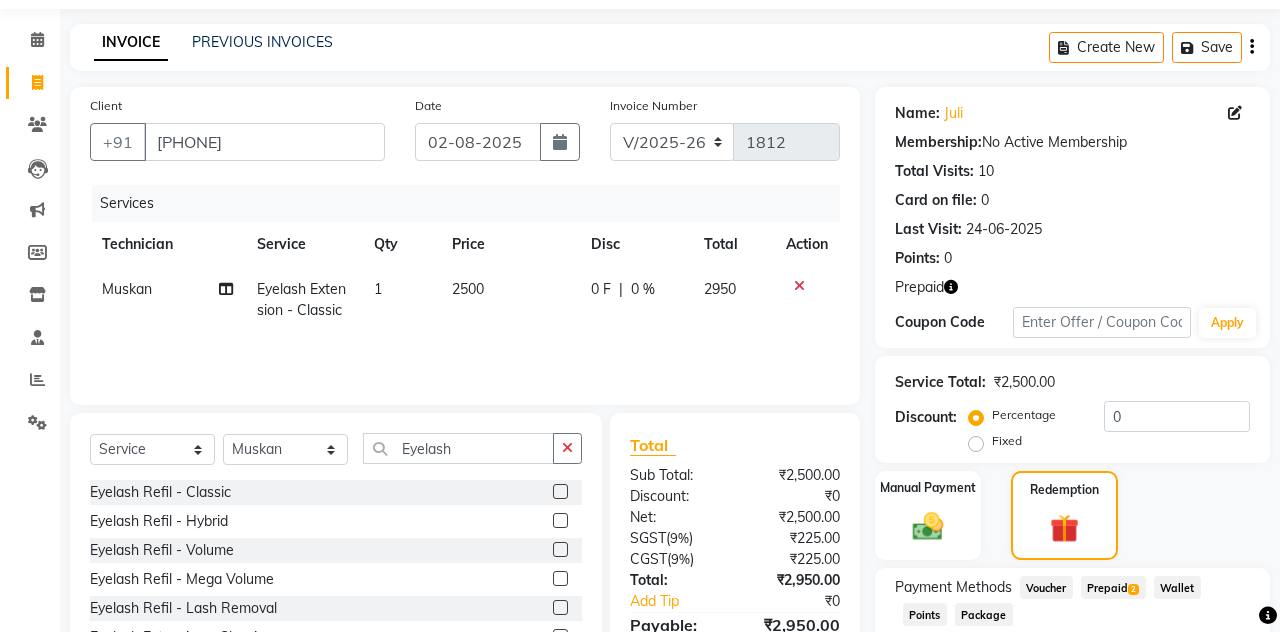 click on "Prepaid  2" 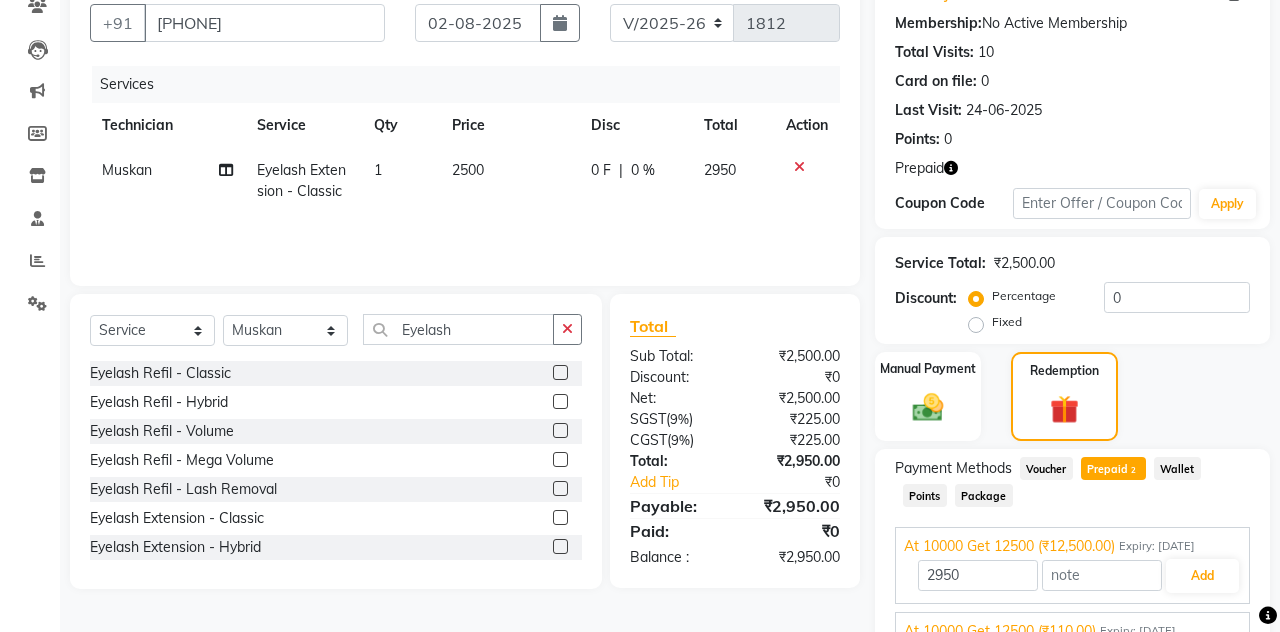 scroll, scrollTop: 181, scrollLeft: 0, axis: vertical 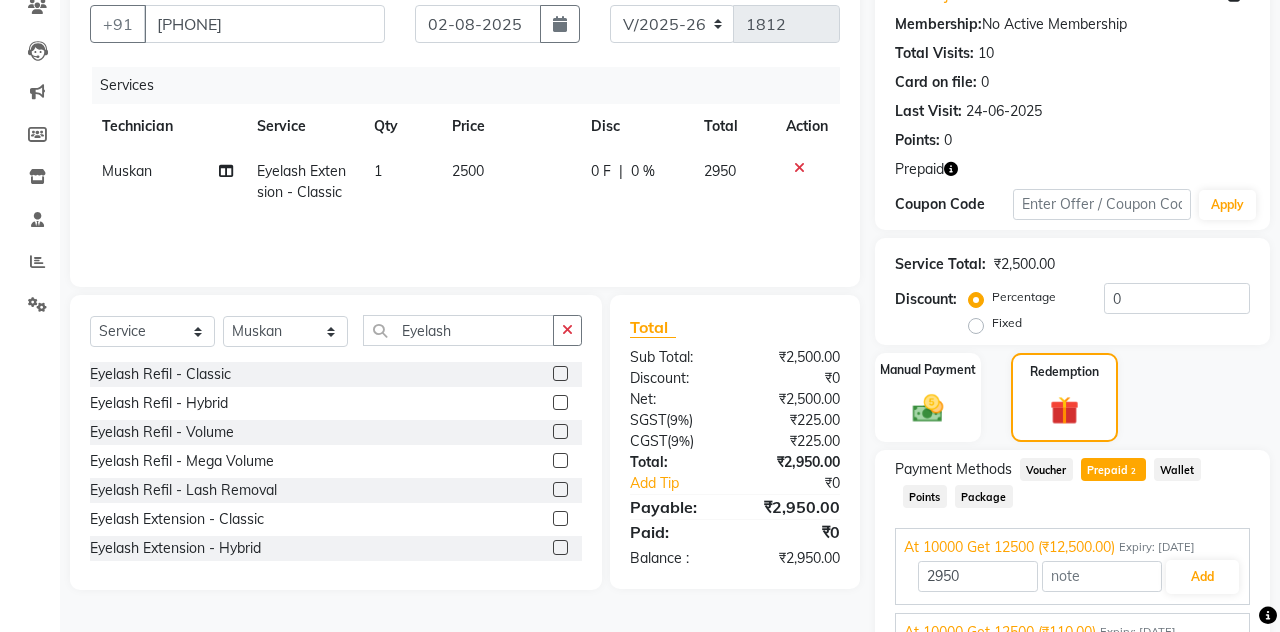click on "Expiry: 25-03-2035" at bounding box center [1138, 632] 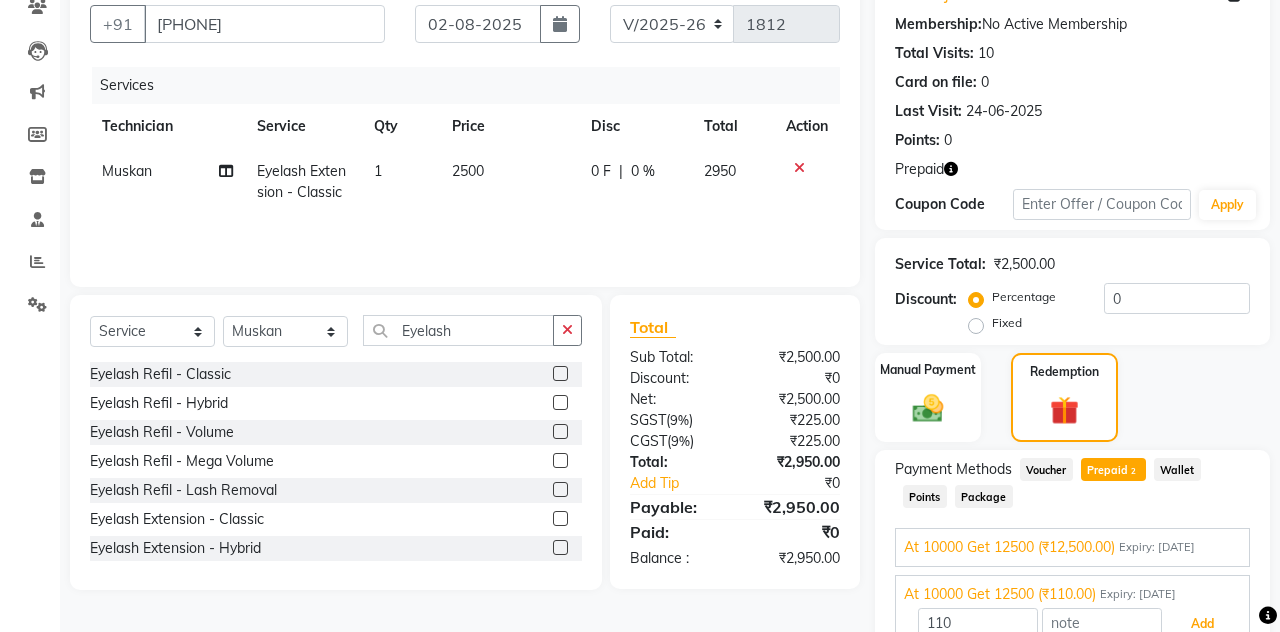 click on "Add" at bounding box center [1202, 624] 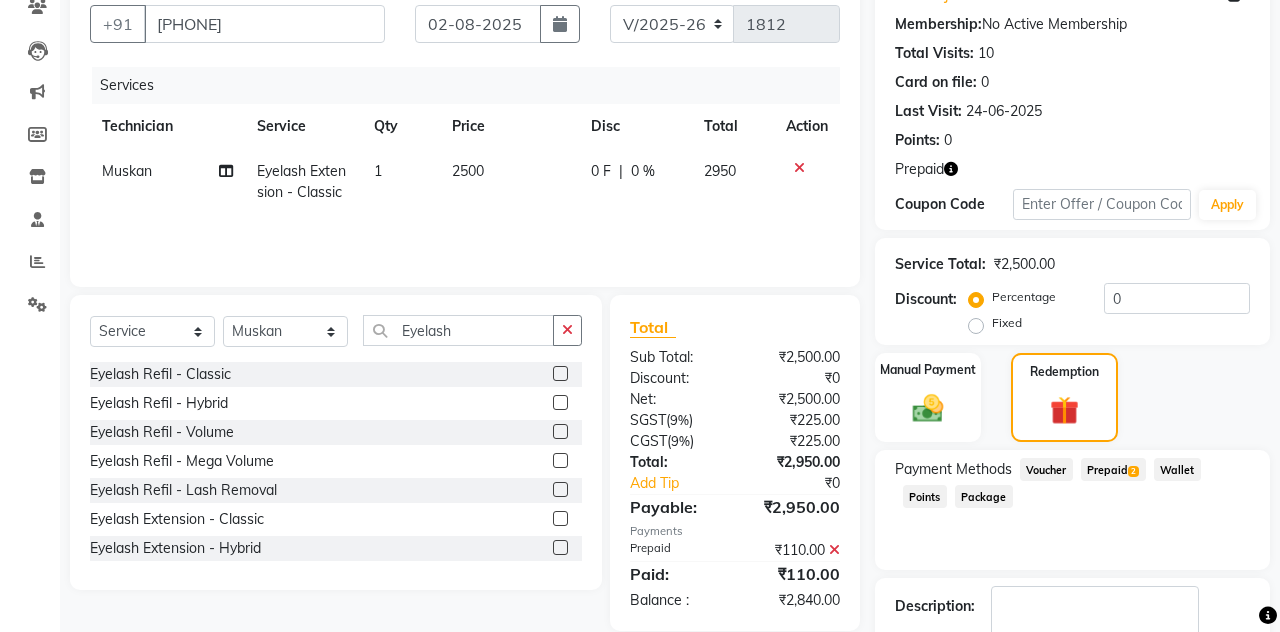 click on "Prepaid  2" 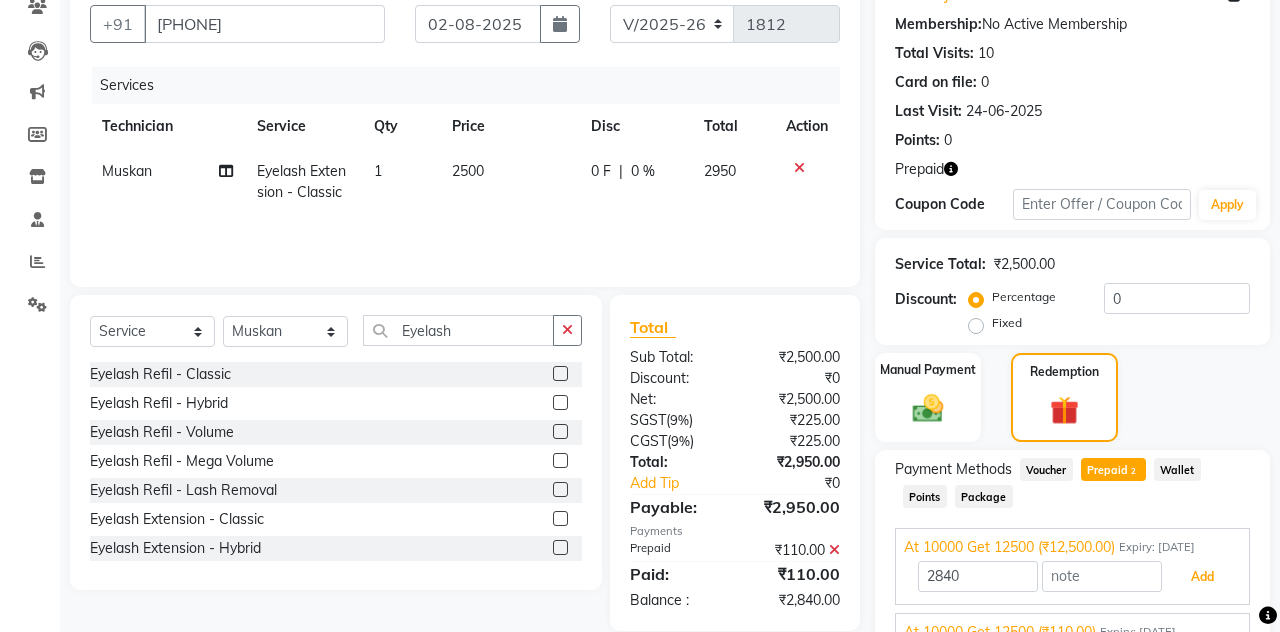 click on "Add" at bounding box center (1202, 577) 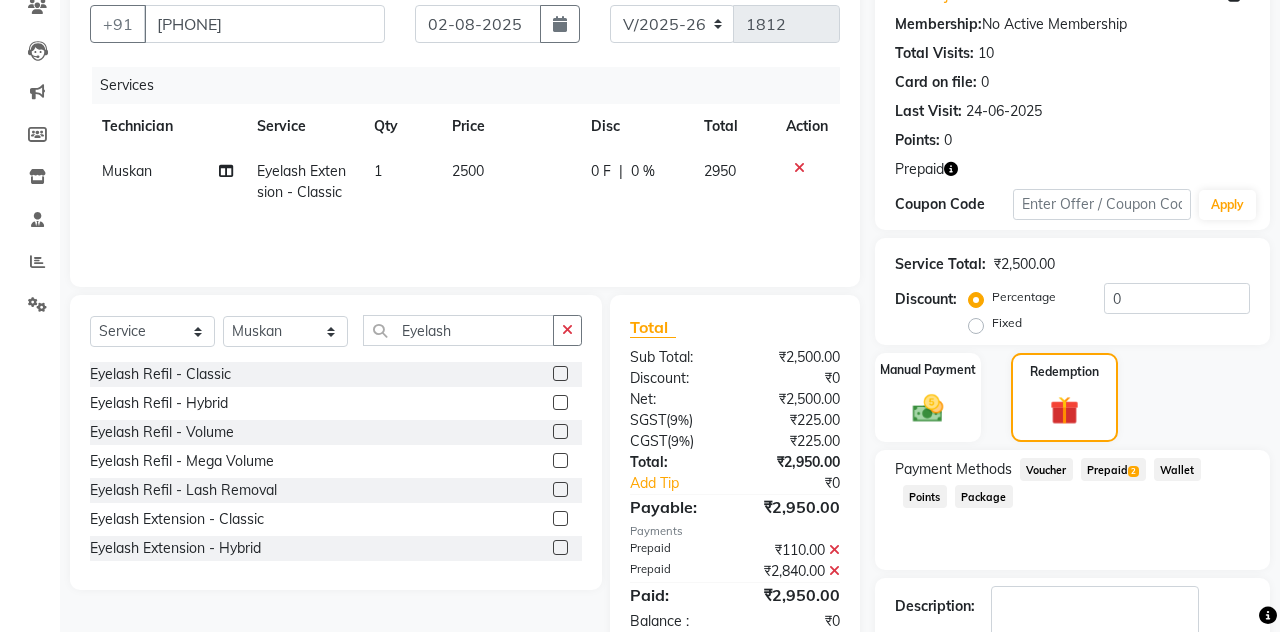 scroll, scrollTop: 206, scrollLeft: 0, axis: vertical 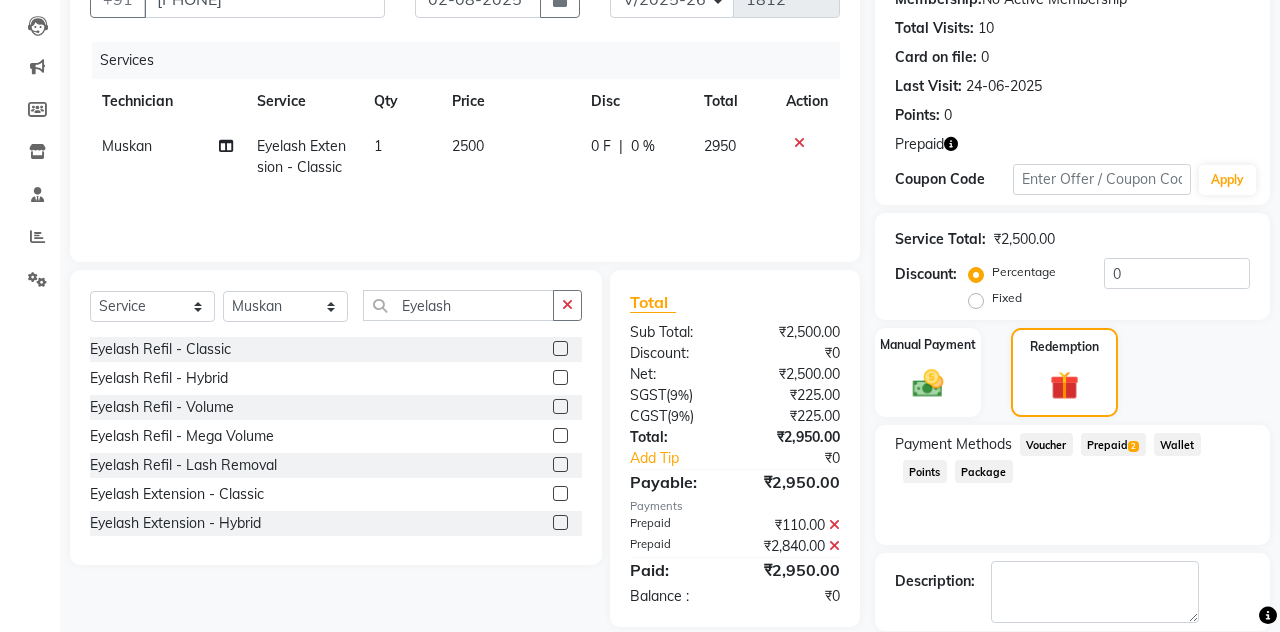 click on "Checkout" 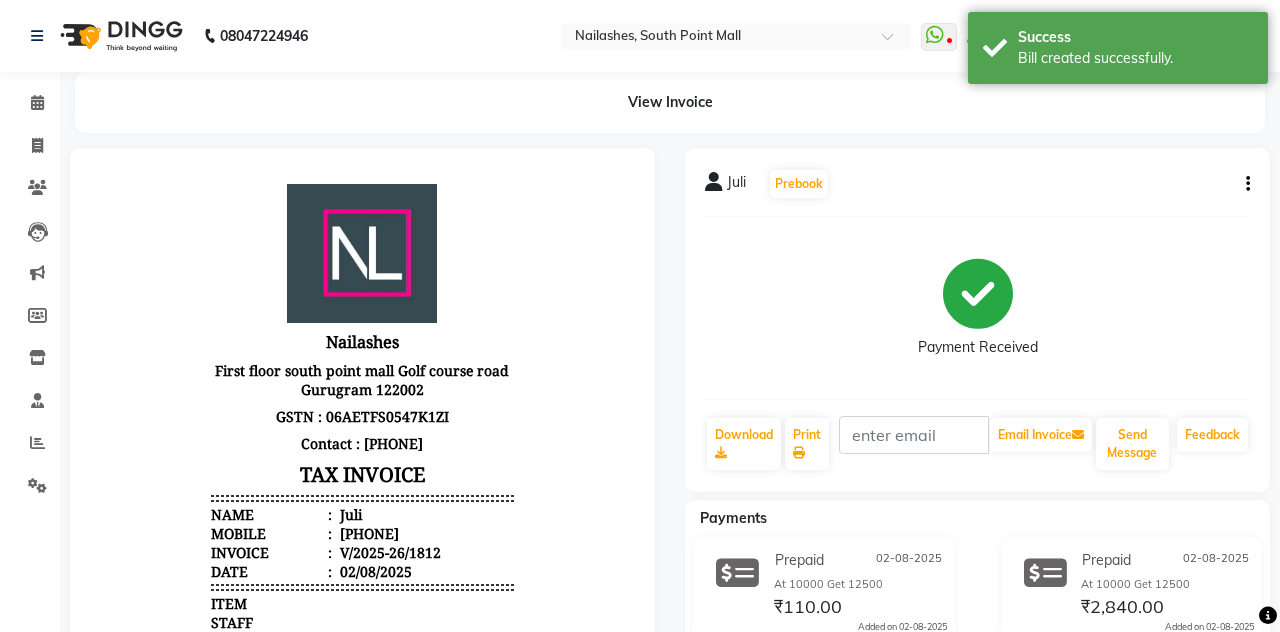 scroll, scrollTop: 0, scrollLeft: 0, axis: both 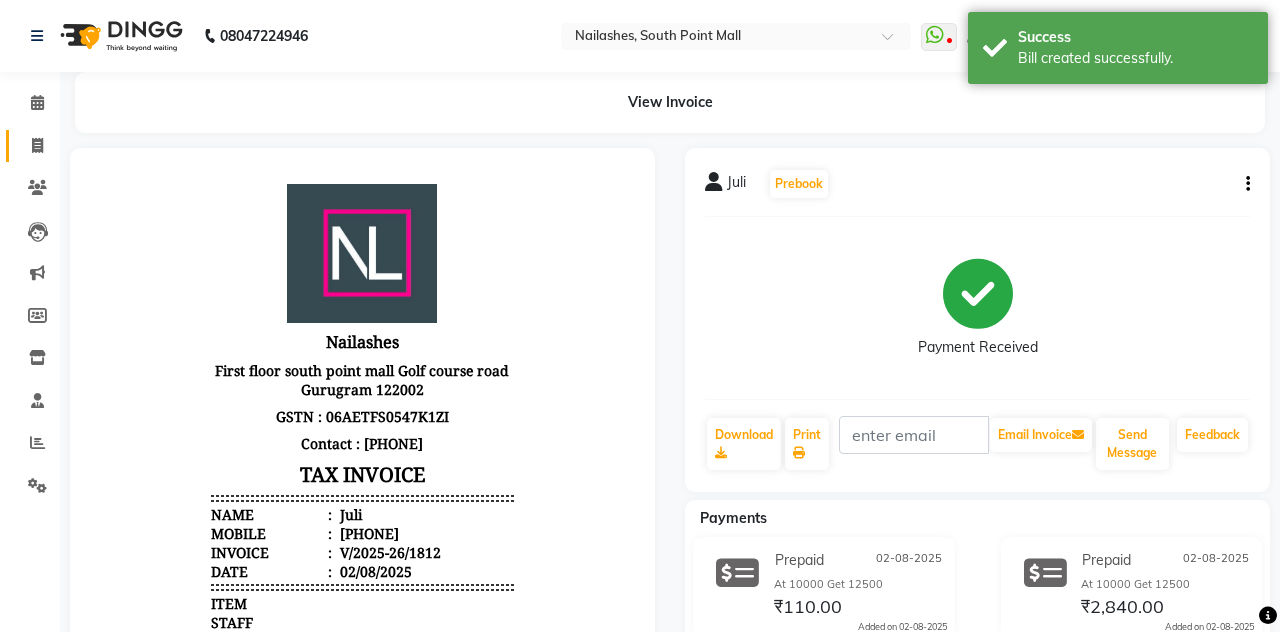 click on "Invoice" 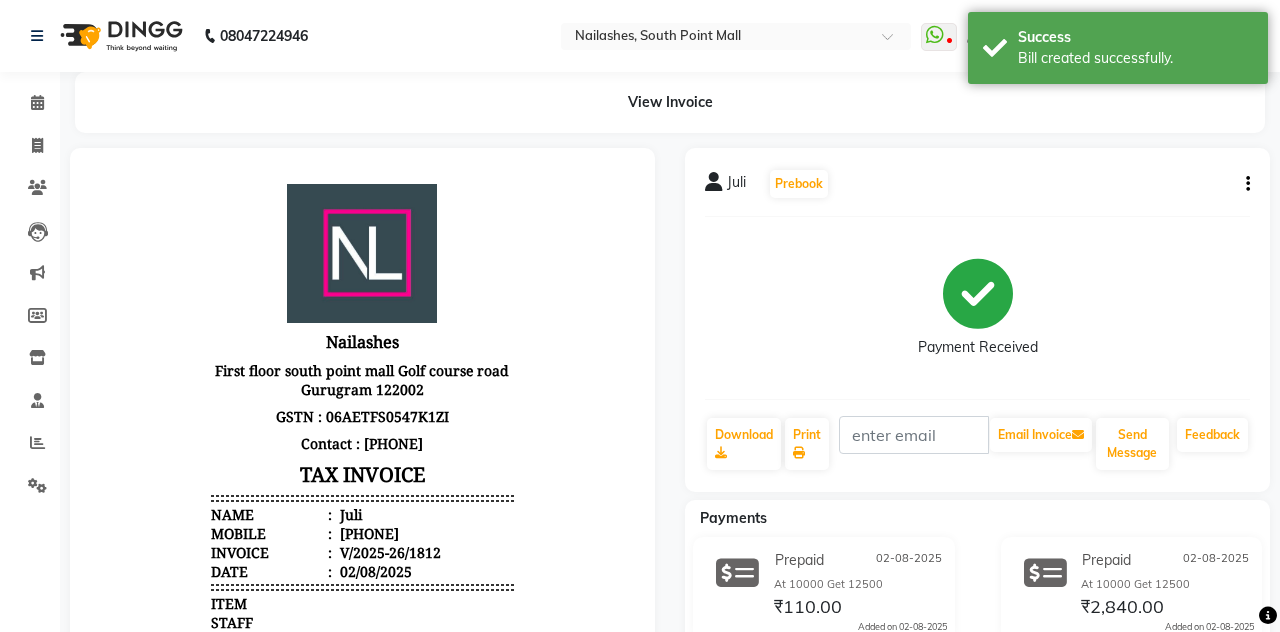 select on "service" 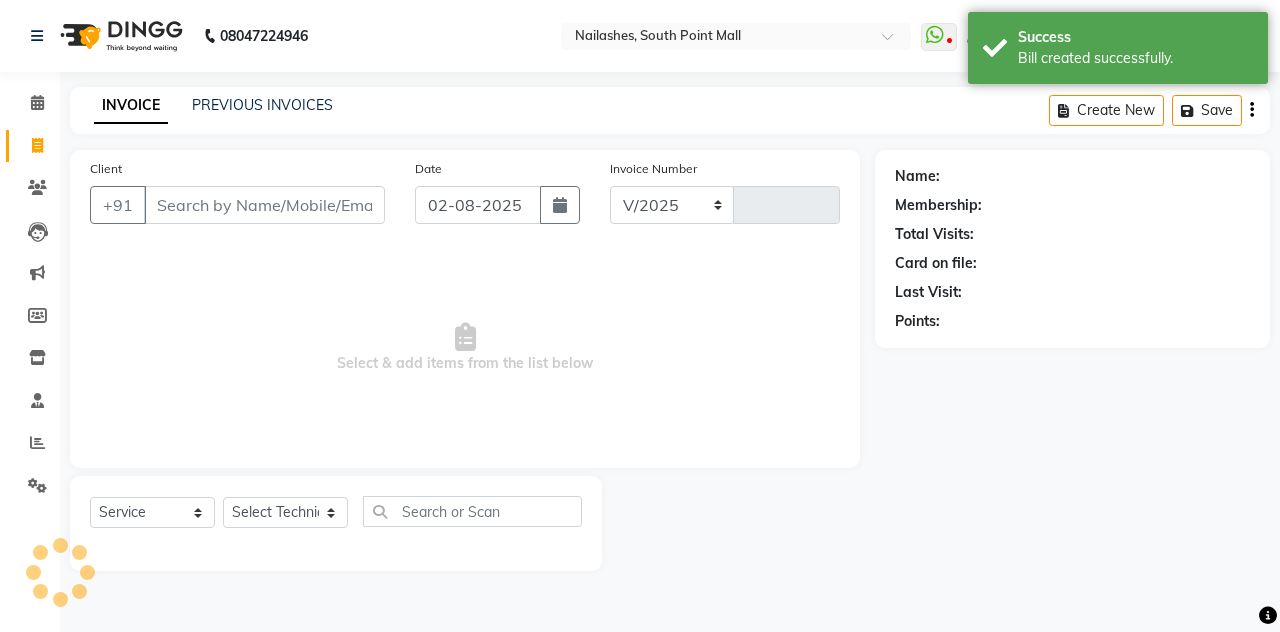 select on "3926" 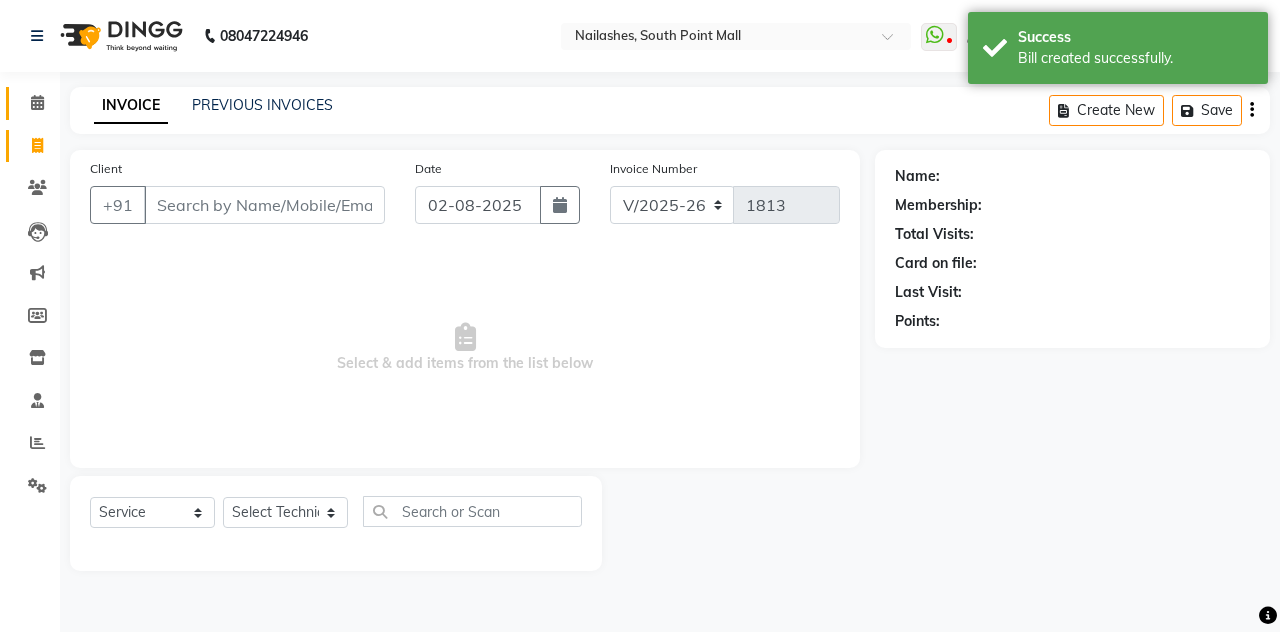 click 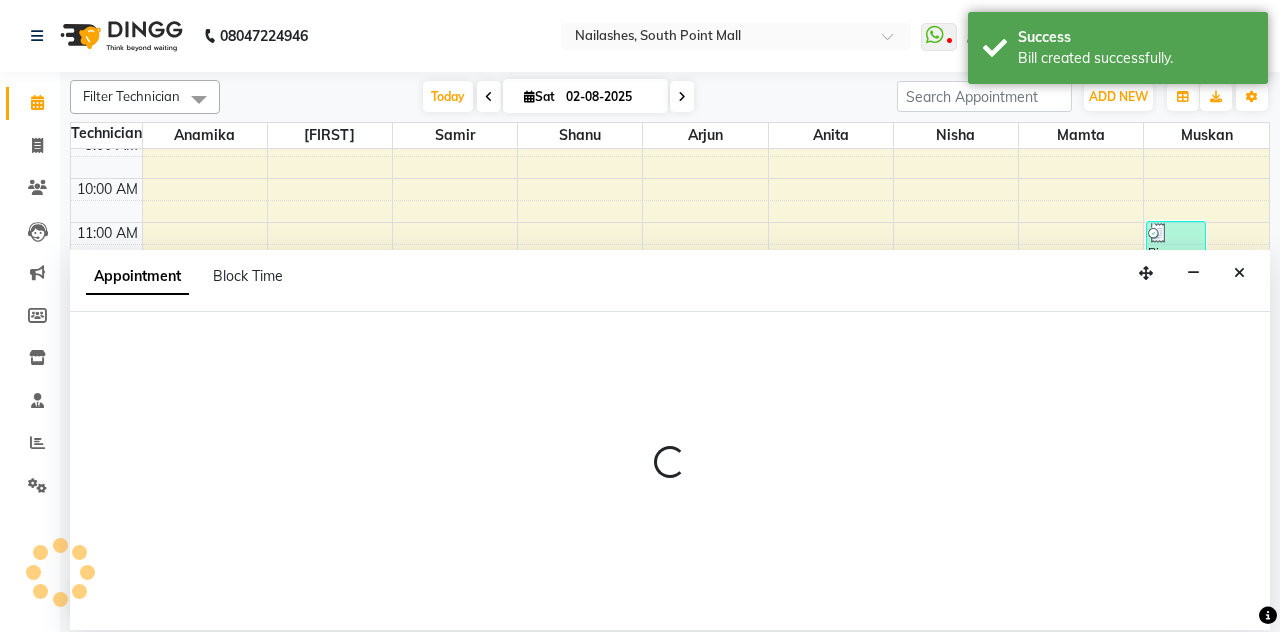 scroll, scrollTop: 83, scrollLeft: 0, axis: vertical 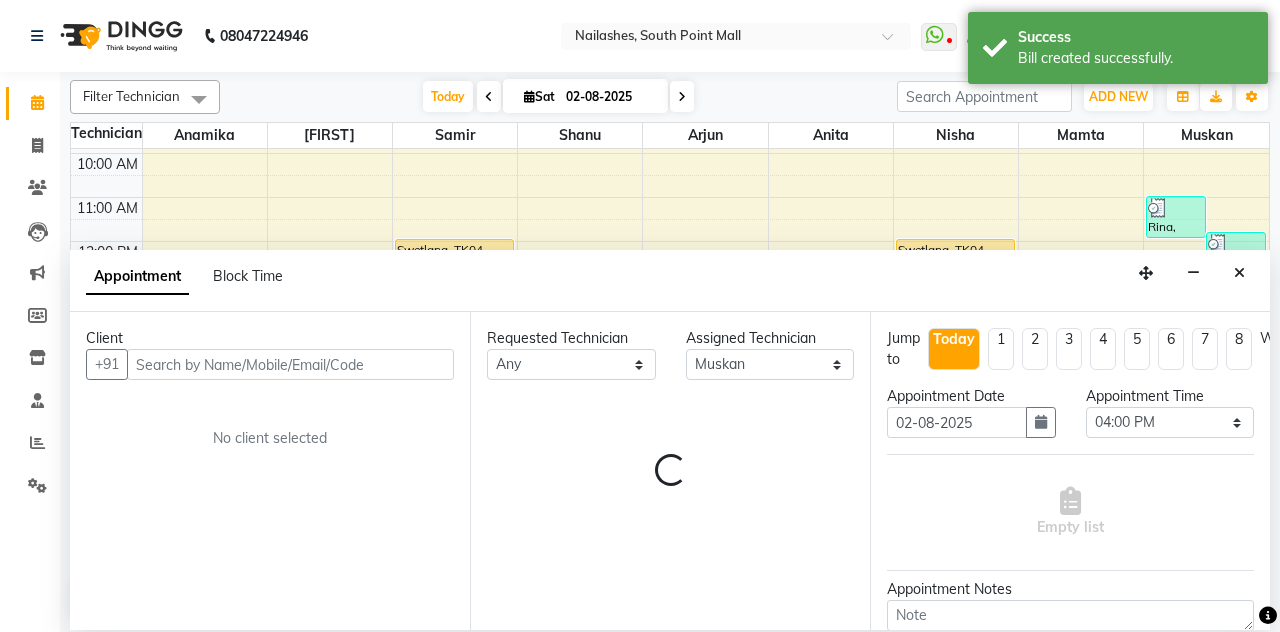click at bounding box center [1239, 273] 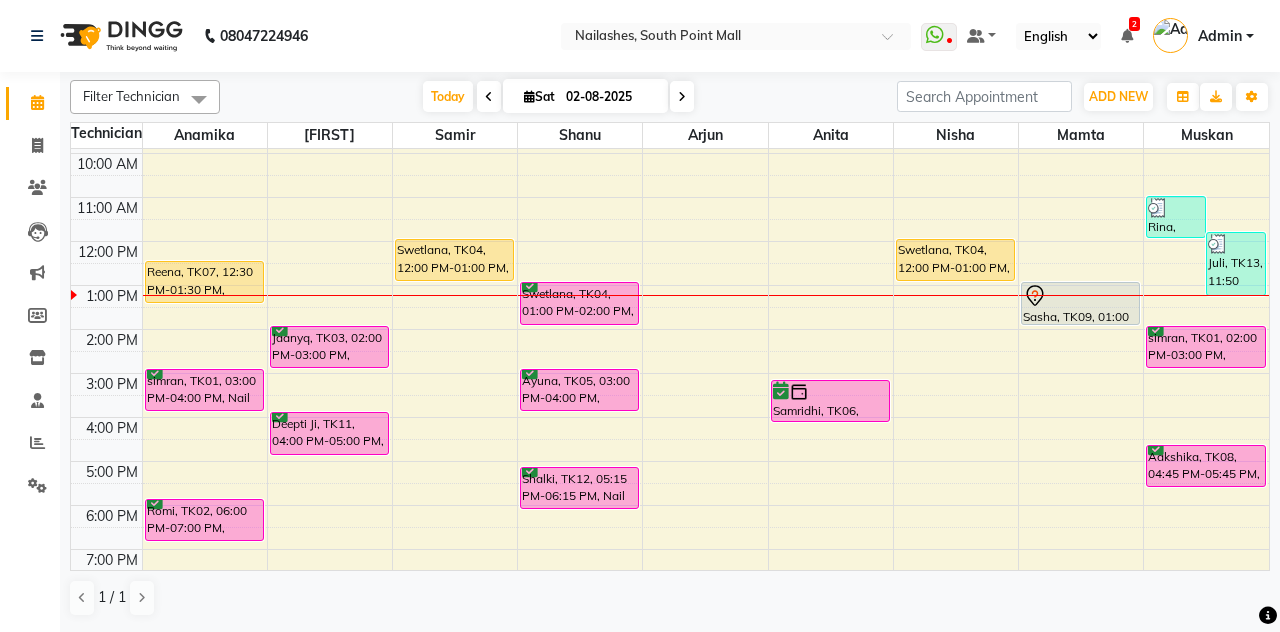 click on "Swetlana, TK04, 01:00 PM-02:00 PM, Permanent Nail Paint - Solid Color (Hand)" at bounding box center (579, 303) 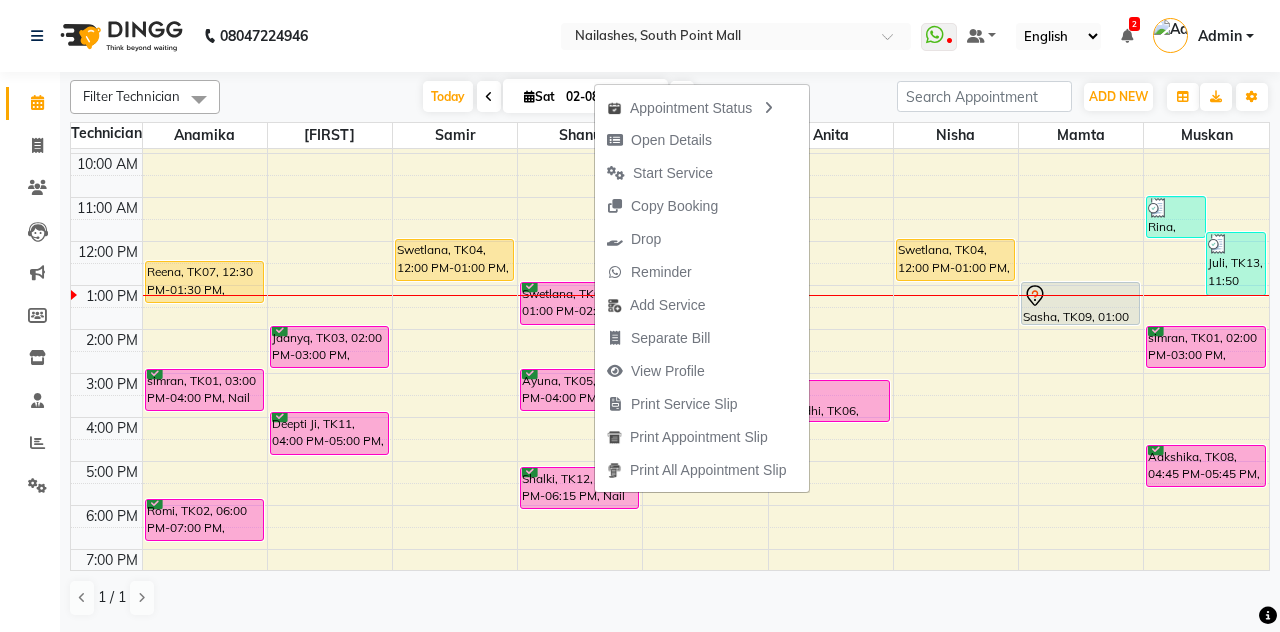 click on "Start Service" at bounding box center (660, 173) 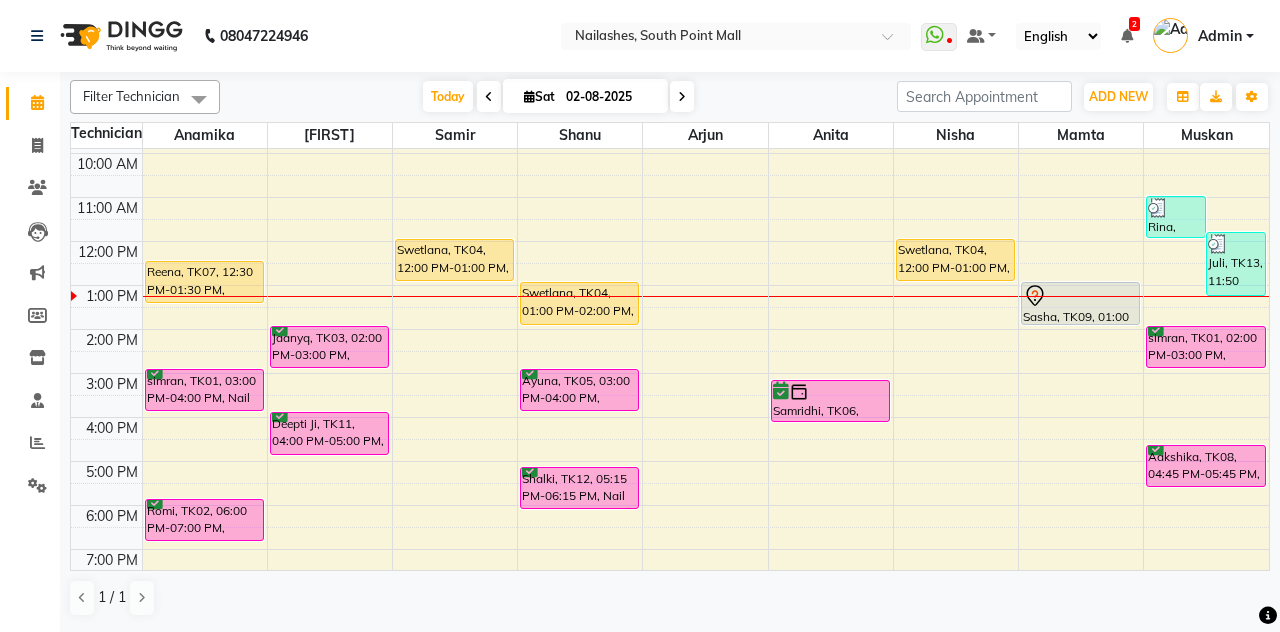 click on "Reena, TK07, 12:30 PM-01:30 PM, Permanent Nail Paint - Solid Color (Hand)" at bounding box center (204, 282) 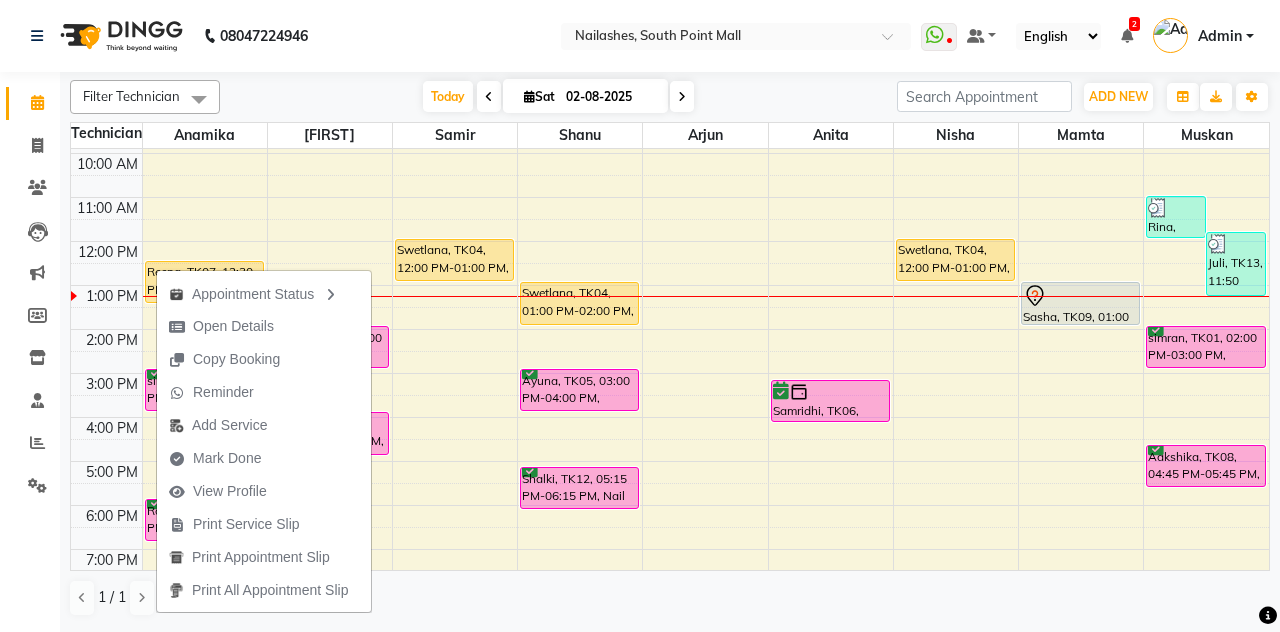 click on "Mark Done" at bounding box center (227, 458) 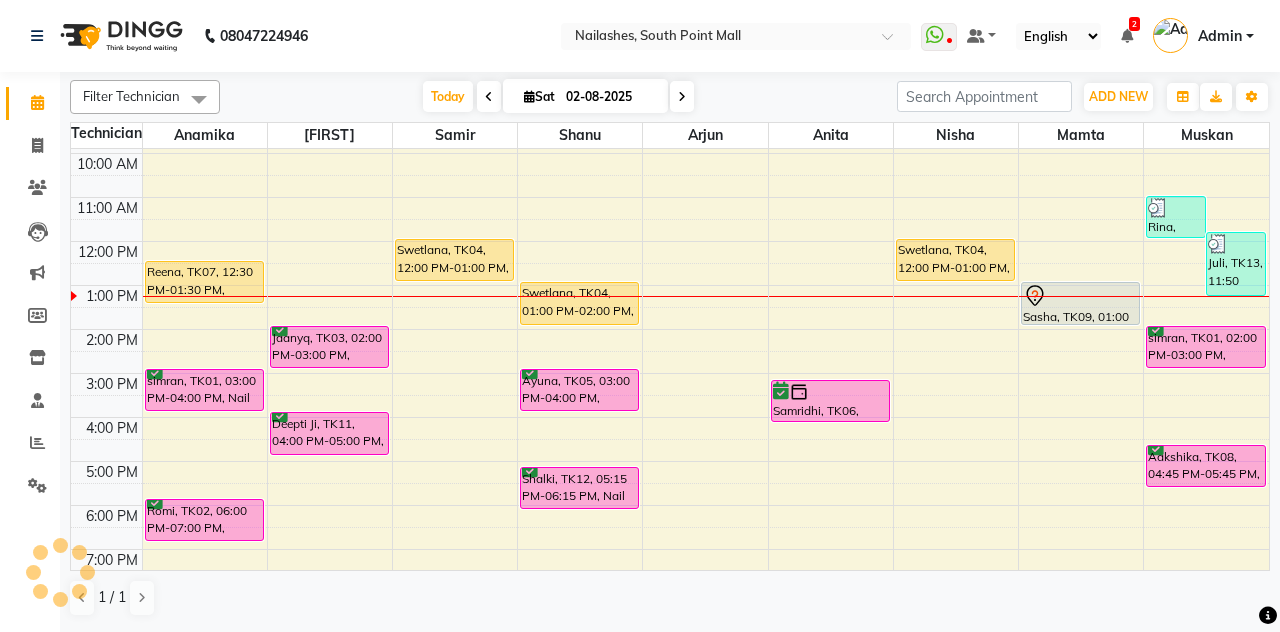 select on "service" 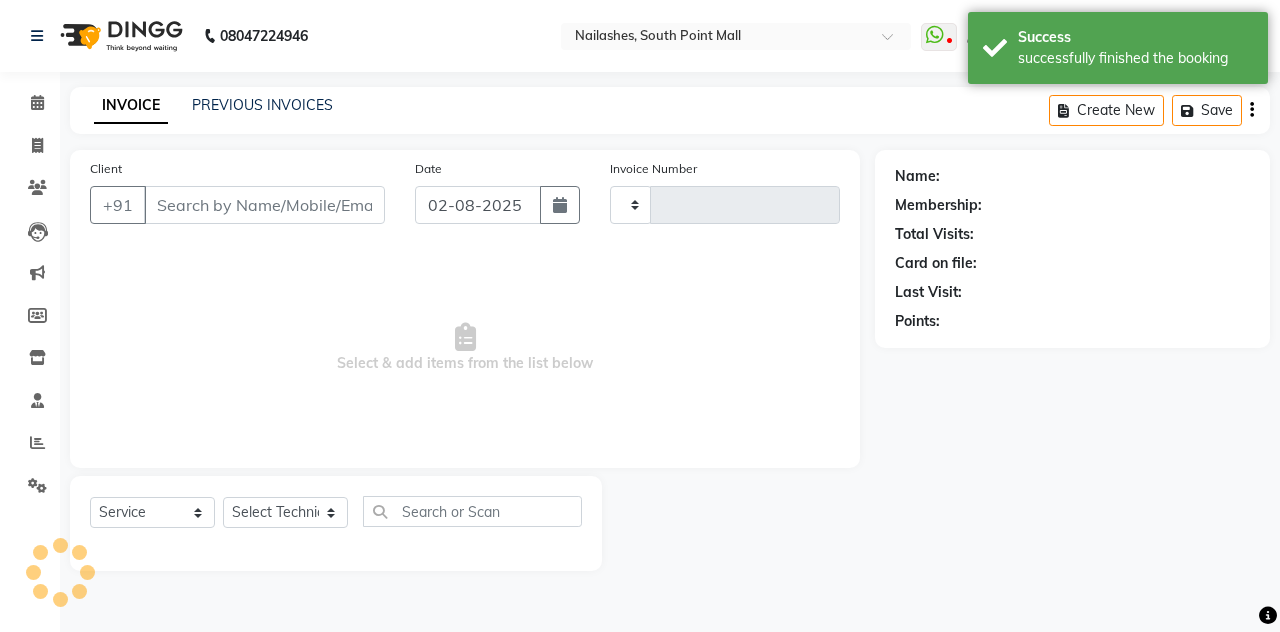 type on "1813" 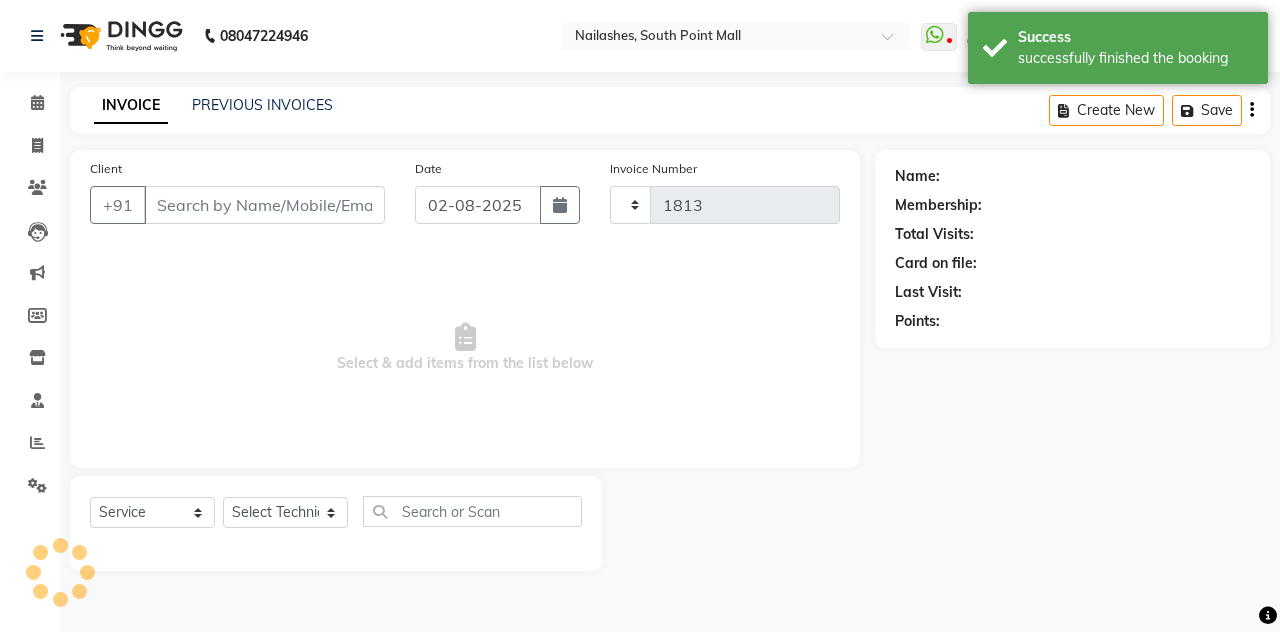 select on "3926" 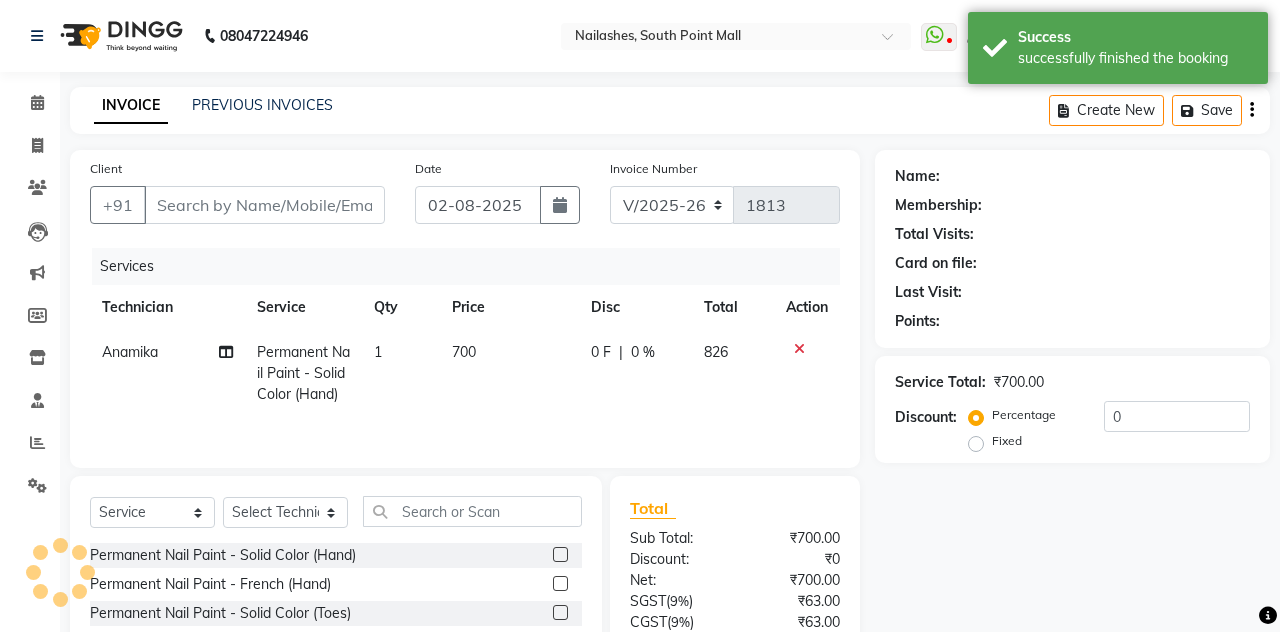 type on "[PHONE]" 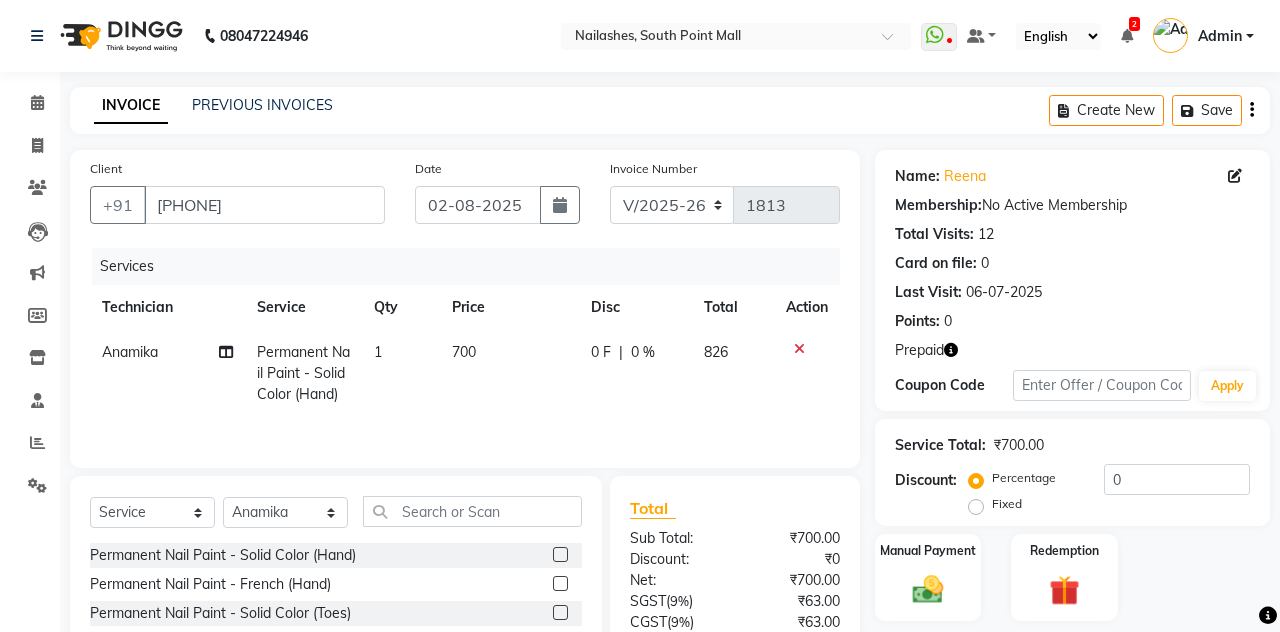 click 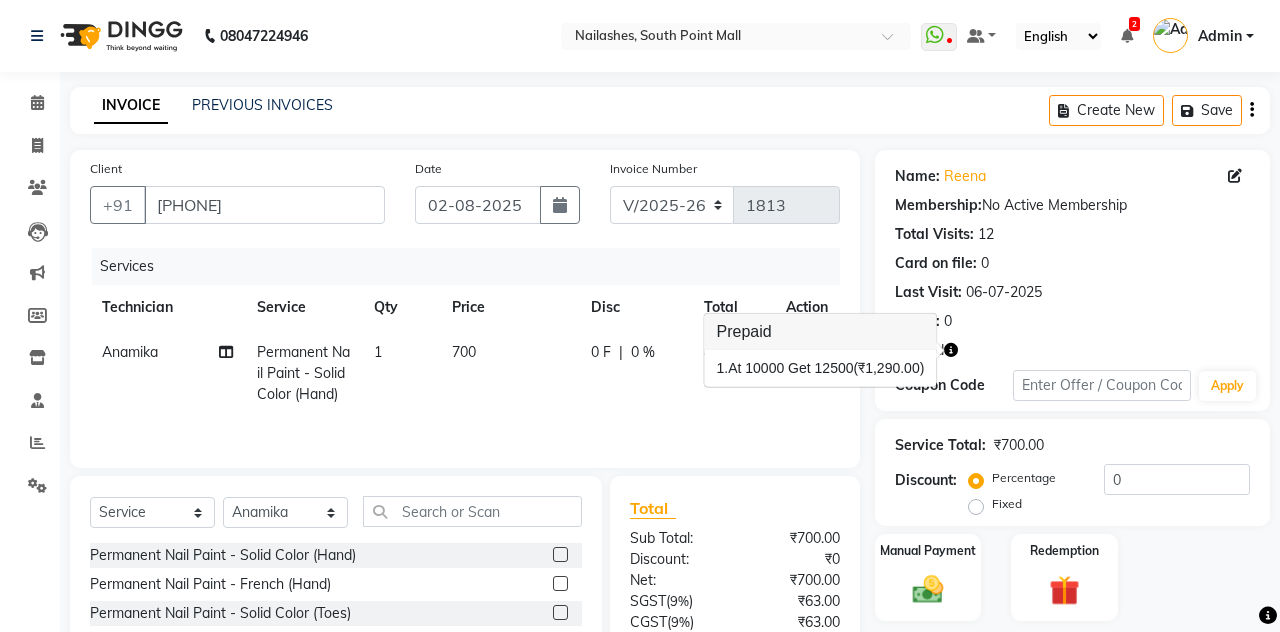 scroll, scrollTop: 62, scrollLeft: 0, axis: vertical 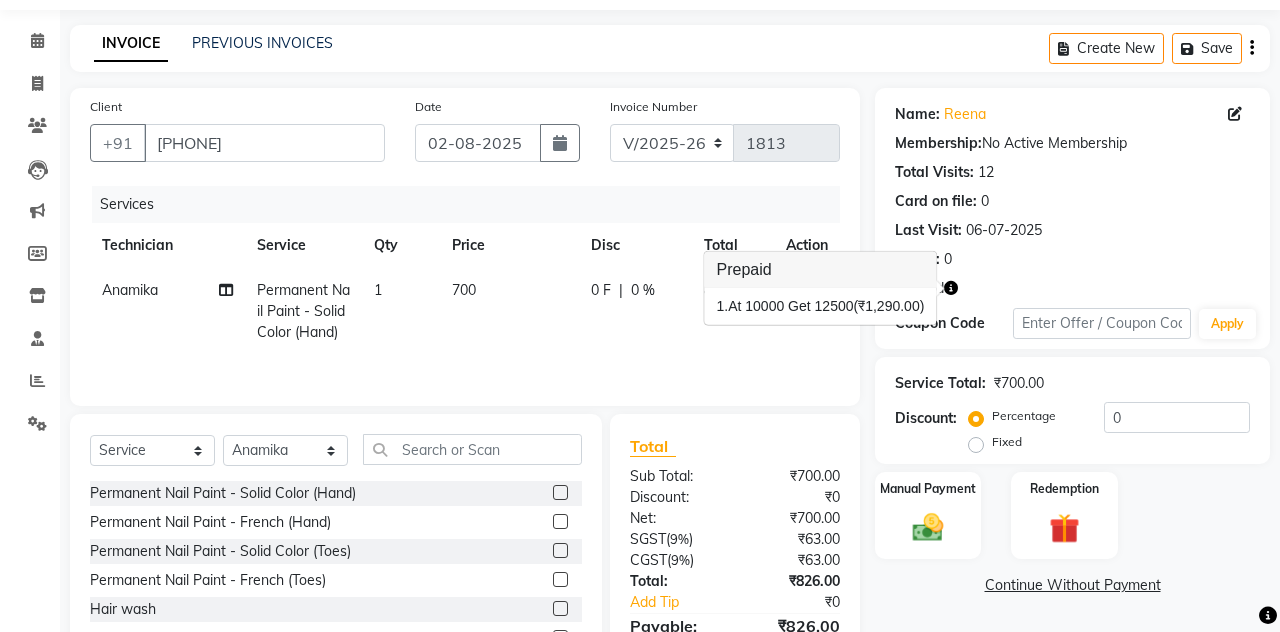 click 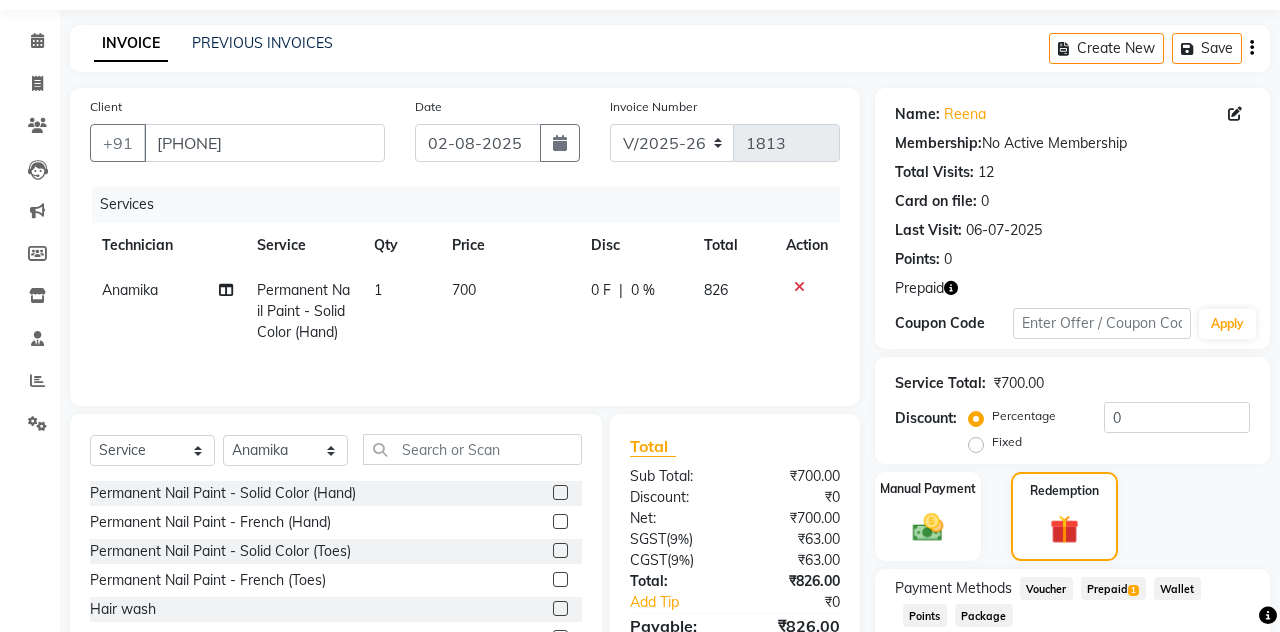 click on "Prepaid  1" 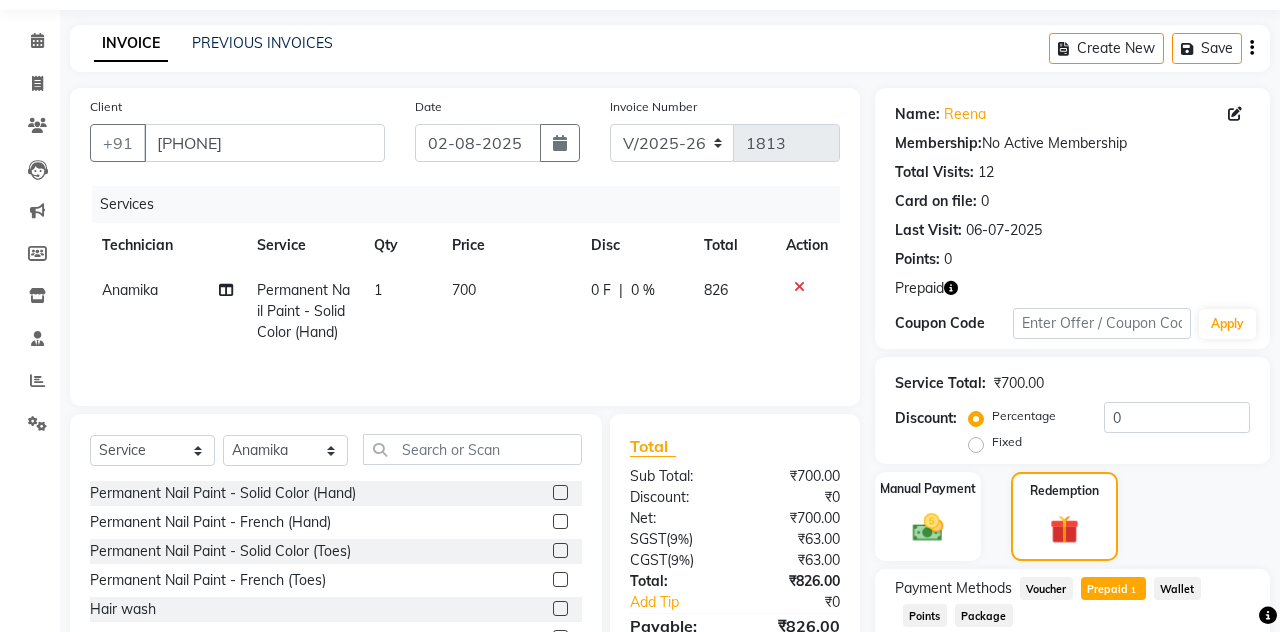 click on "Add" at bounding box center (1202, 696) 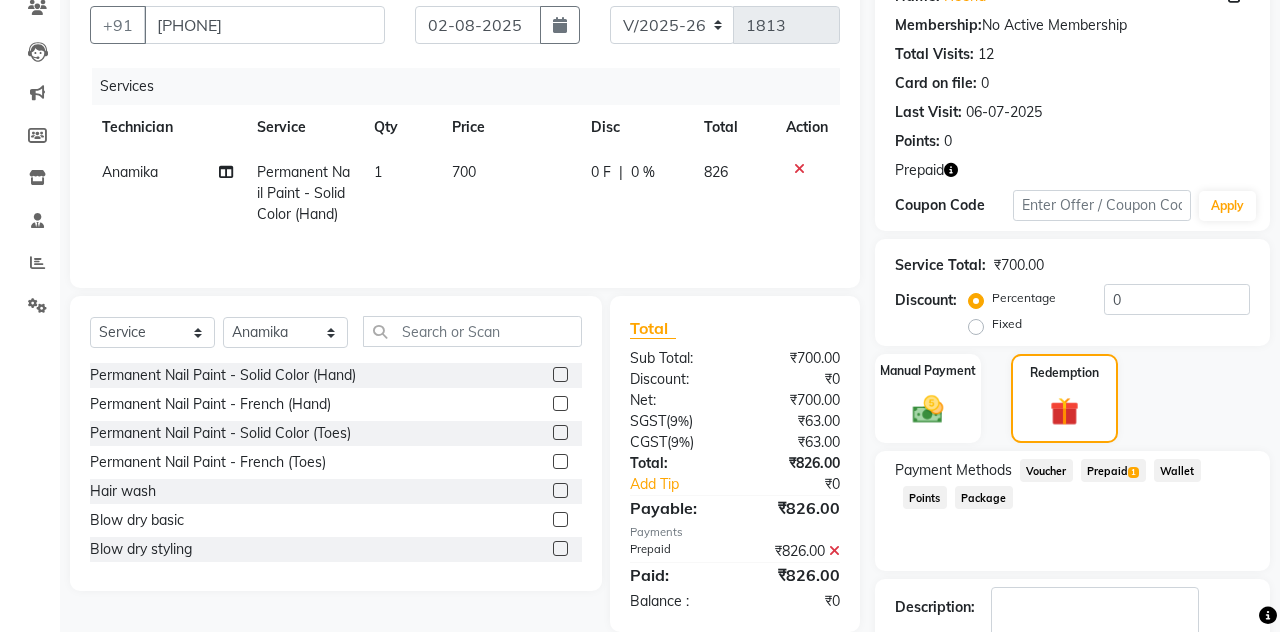 scroll, scrollTop: 206, scrollLeft: 0, axis: vertical 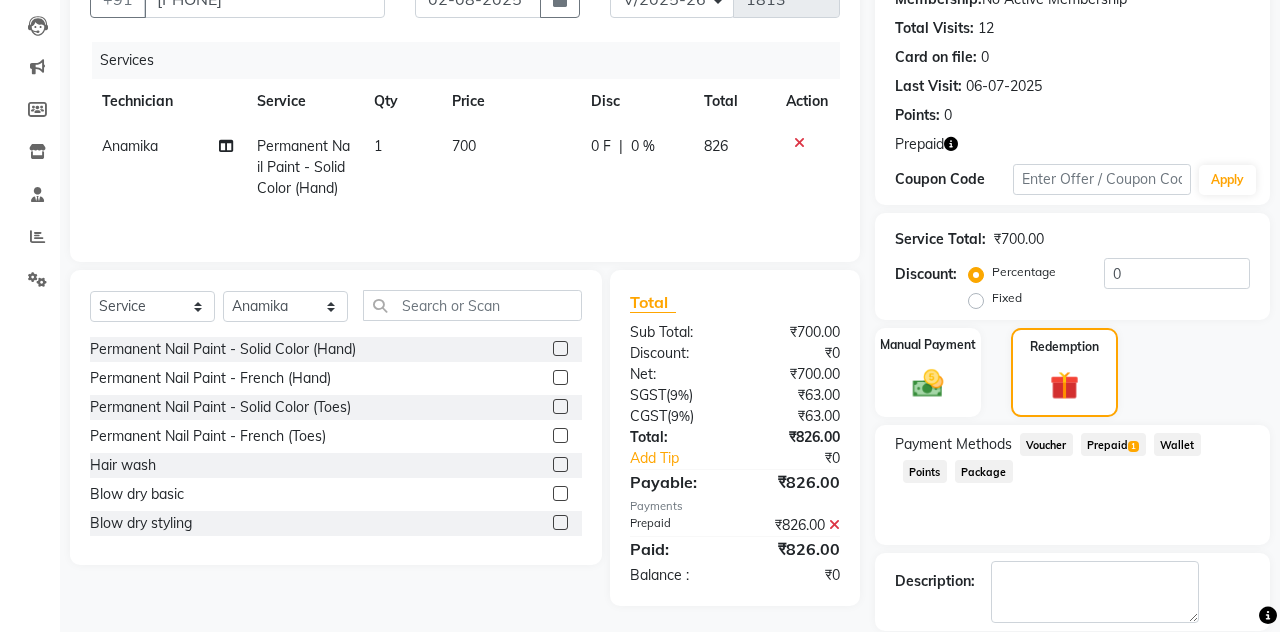 click on "Checkout" 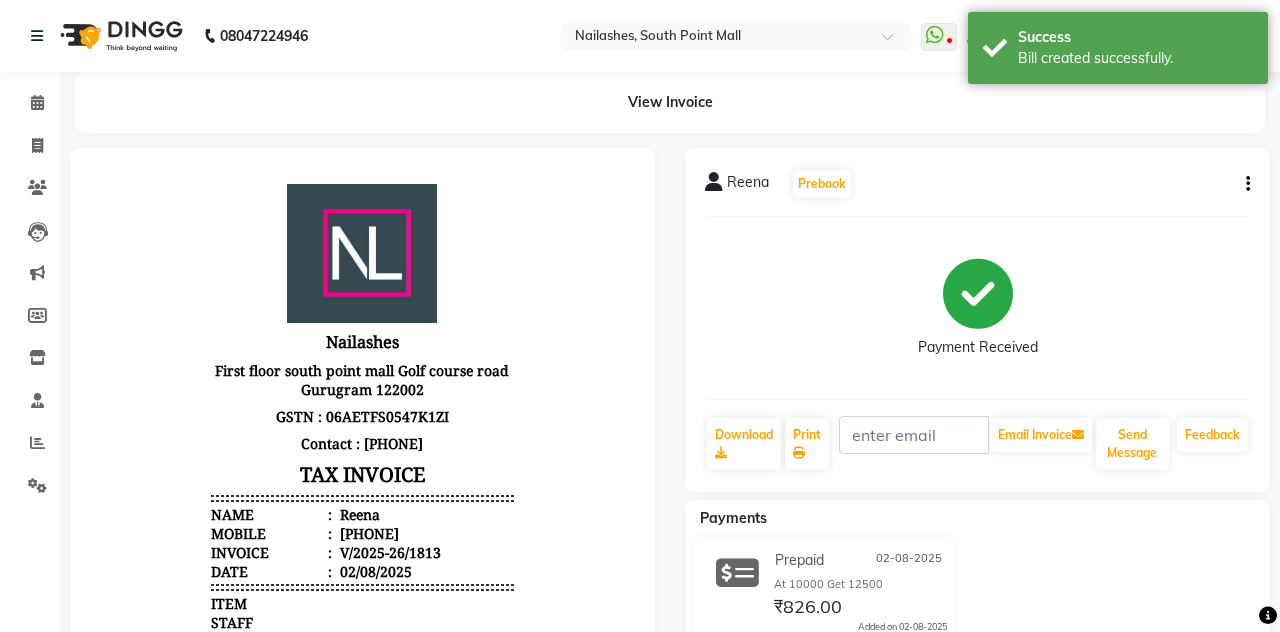 scroll, scrollTop: 0, scrollLeft: 0, axis: both 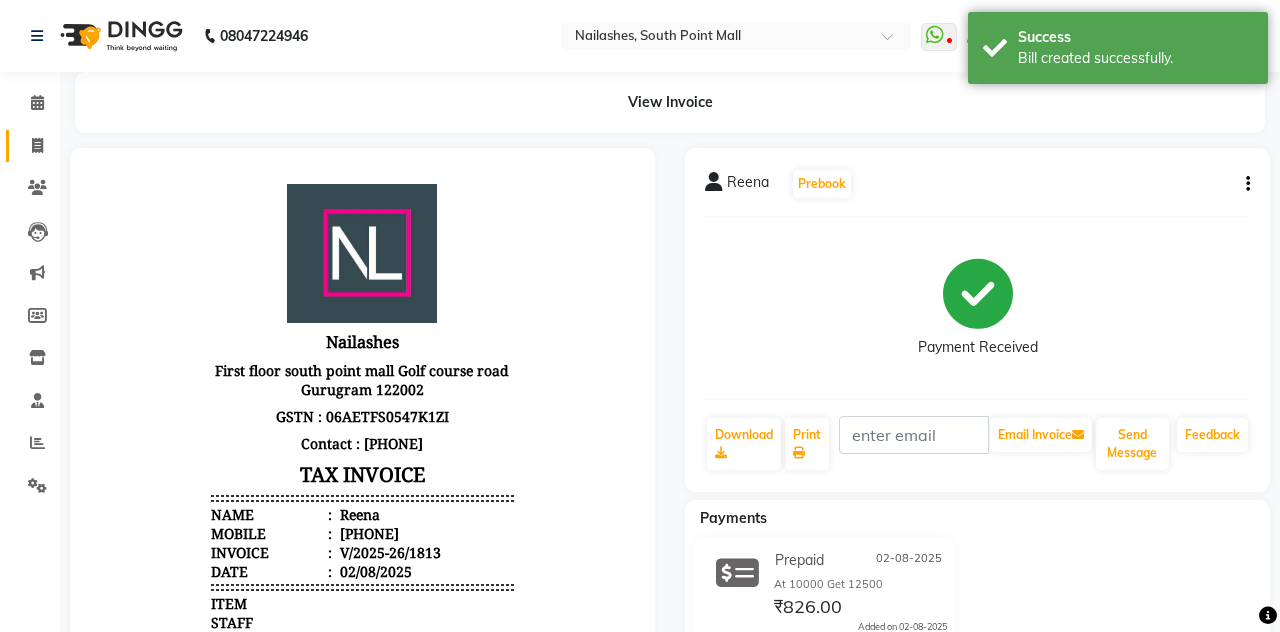 click 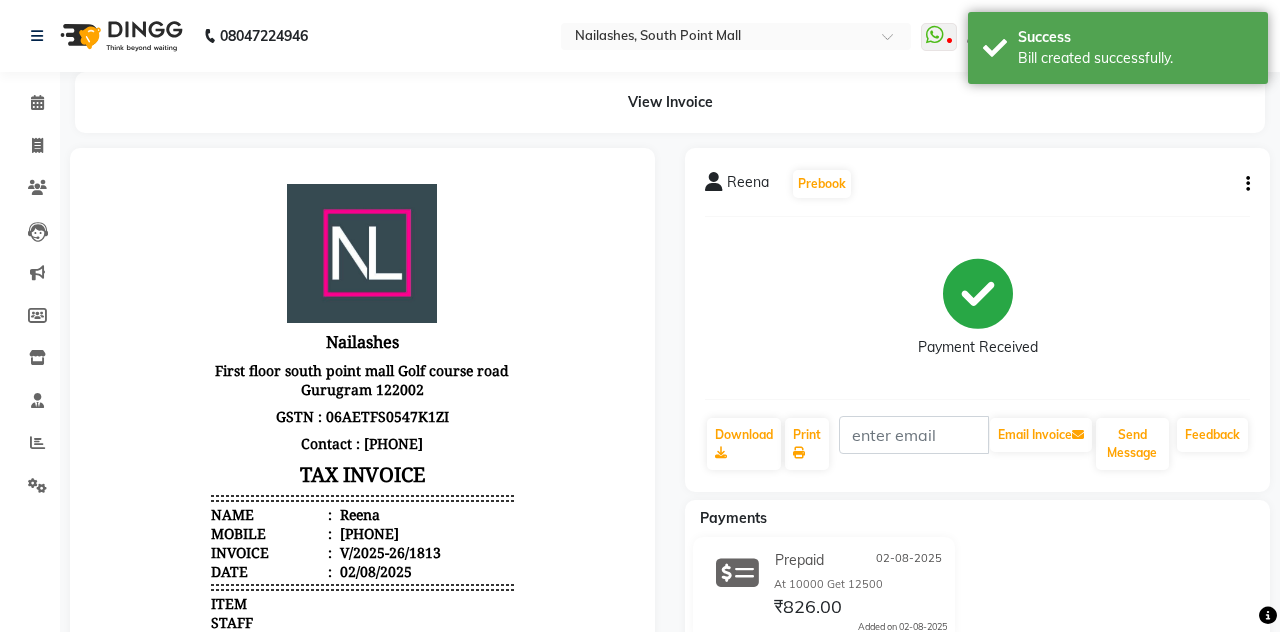 select on "service" 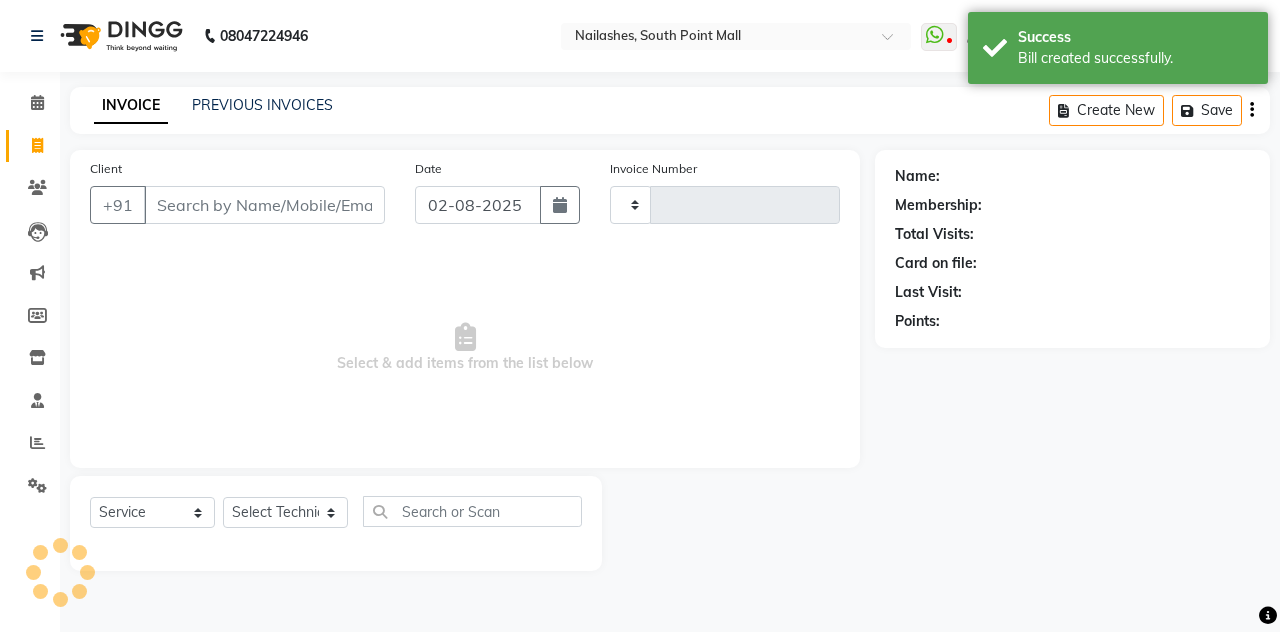 type on "1814" 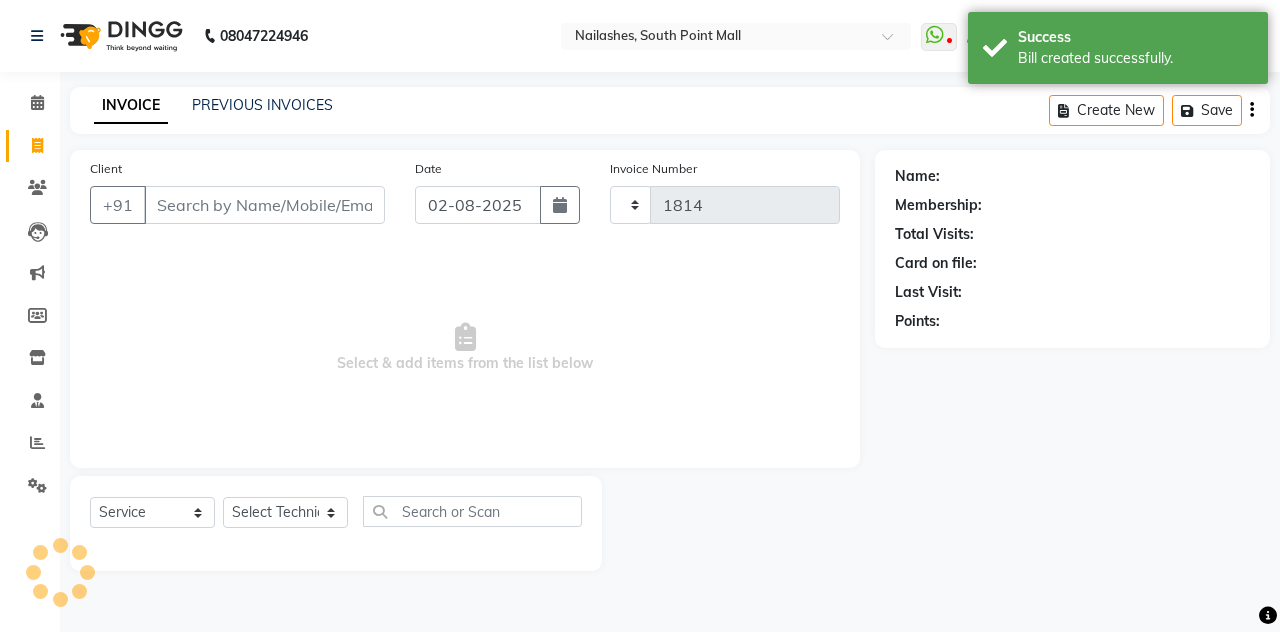 select on "3926" 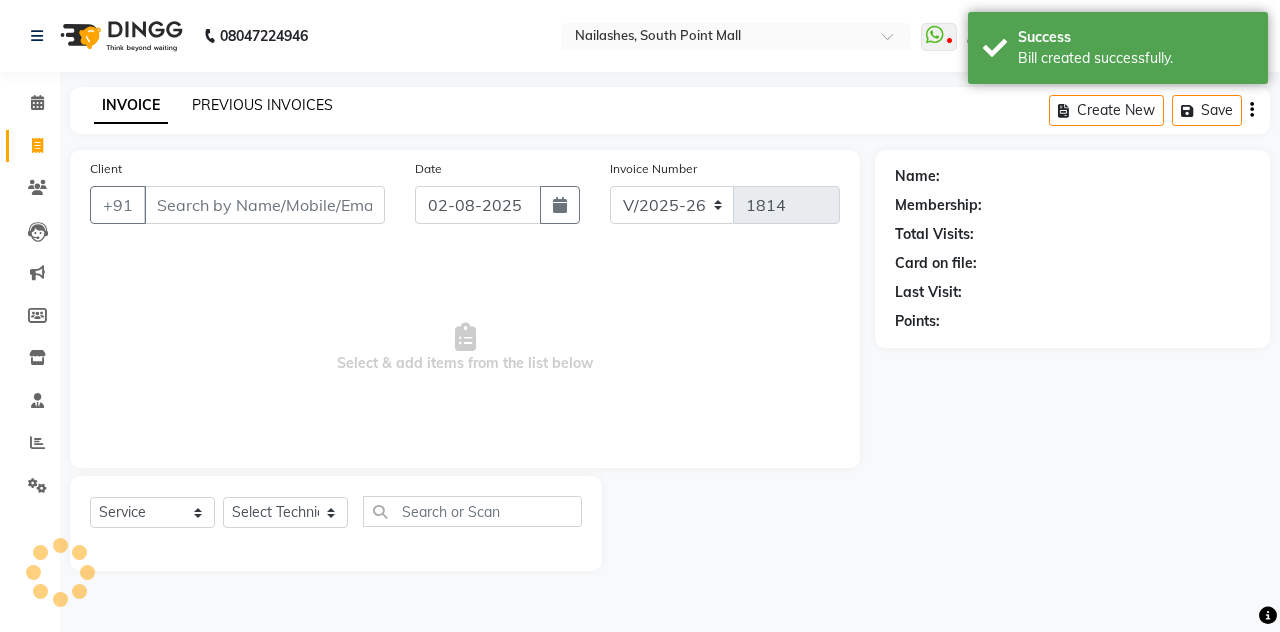 click on "PREVIOUS INVOICES" 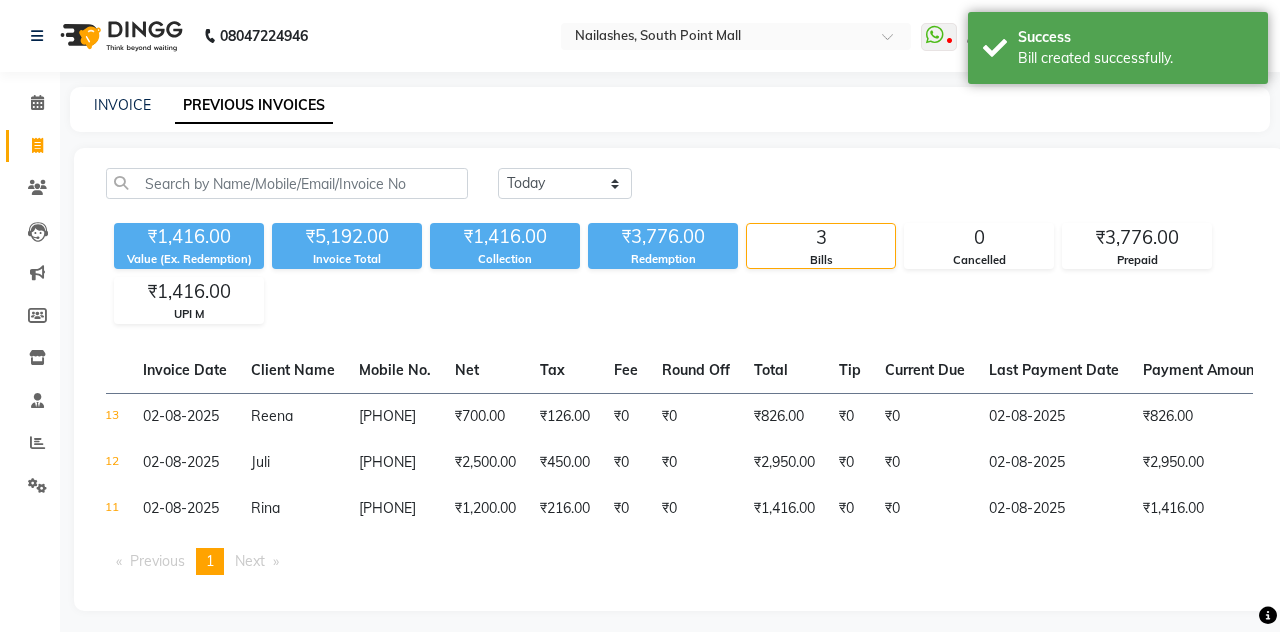 scroll, scrollTop: 0, scrollLeft: 0, axis: both 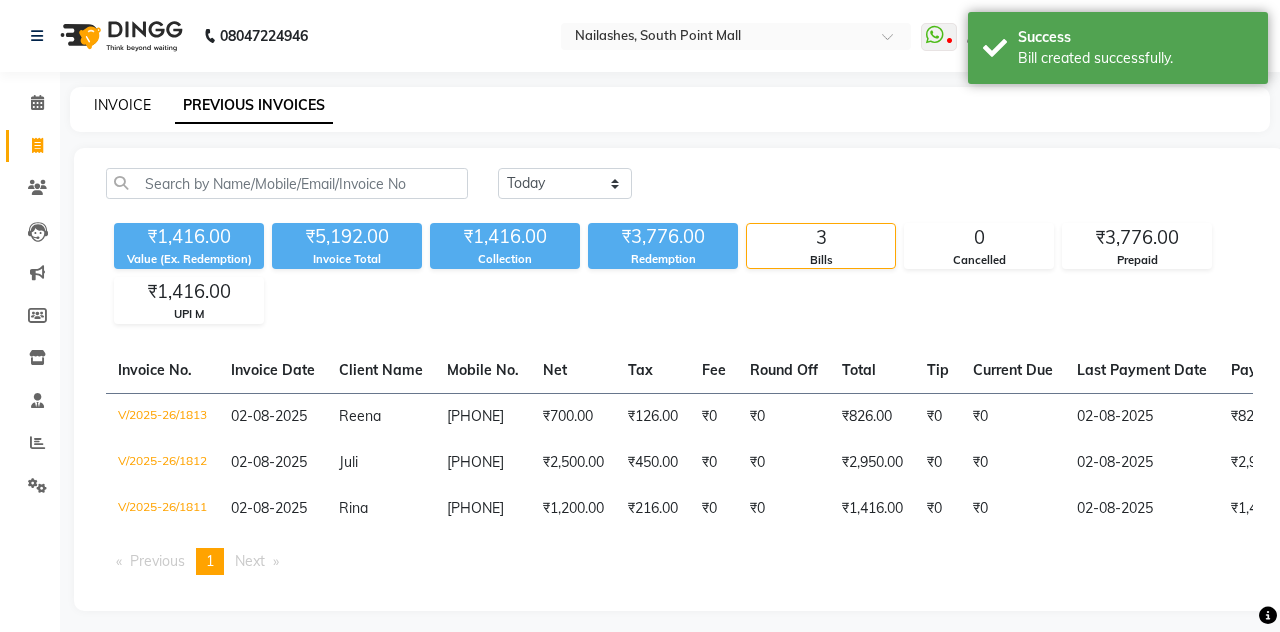 click on "INVOICE" 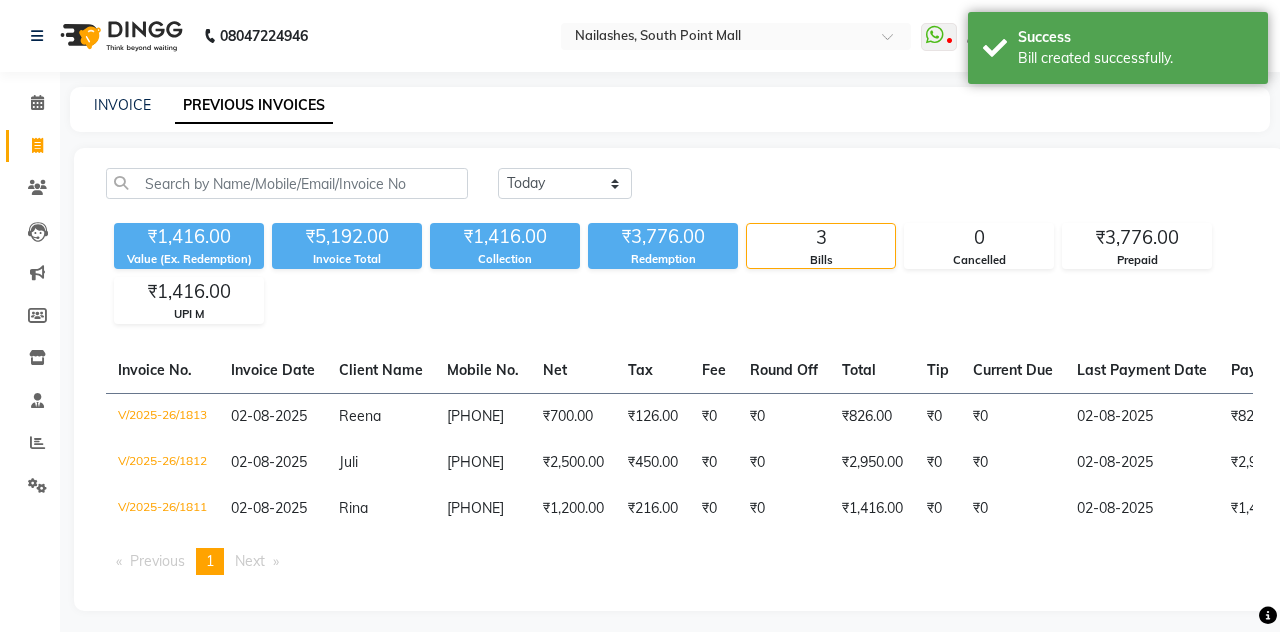 select on "service" 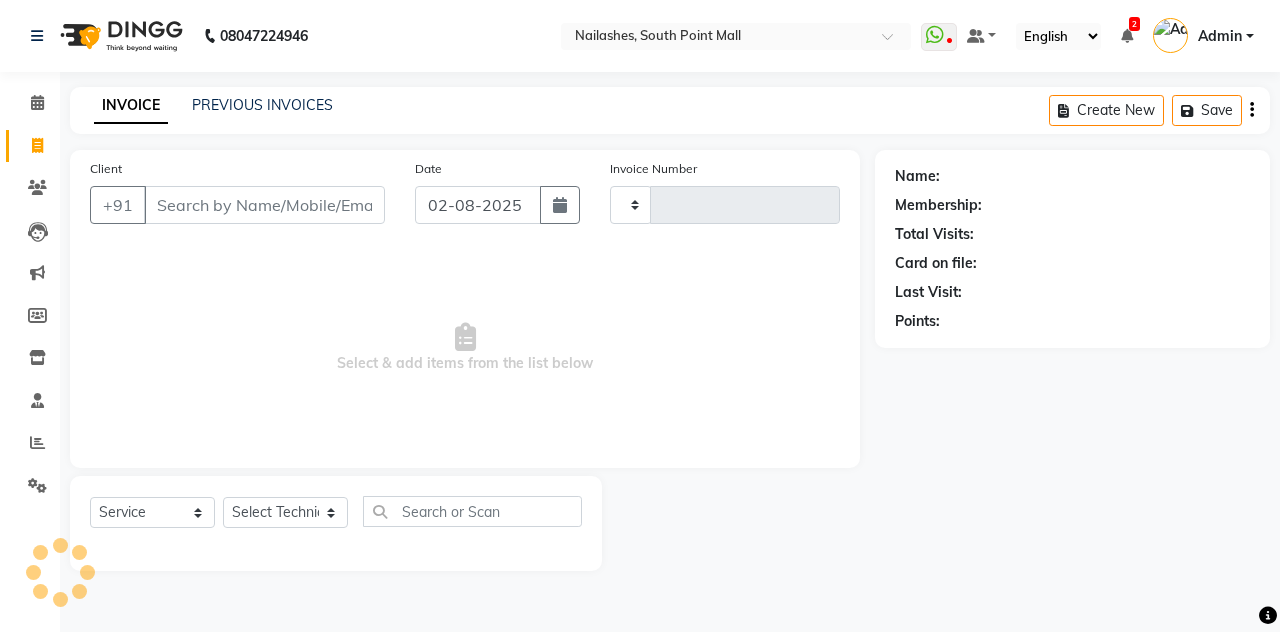 type on "1814" 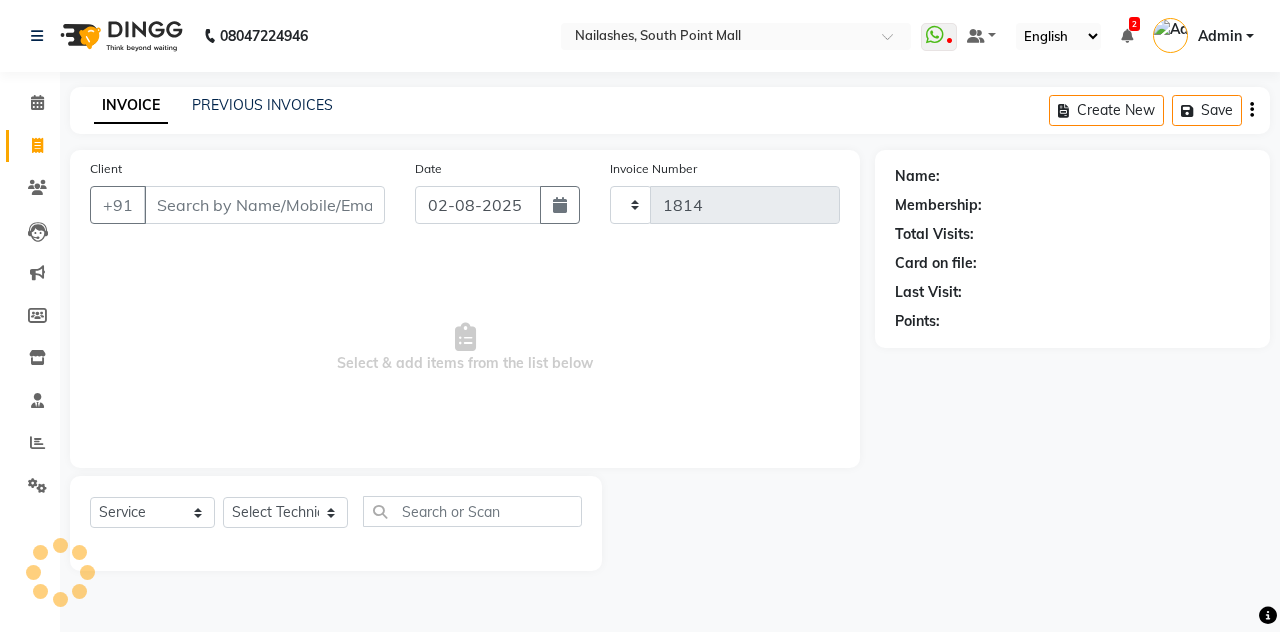 select on "3926" 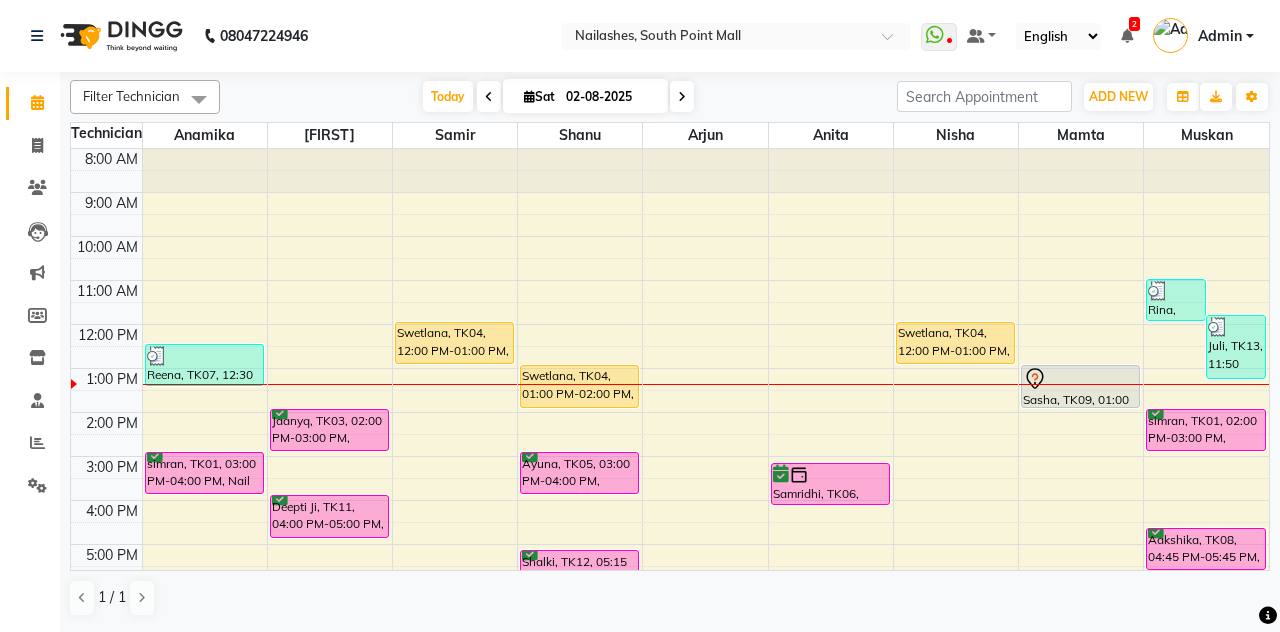 scroll, scrollTop: 0, scrollLeft: 0, axis: both 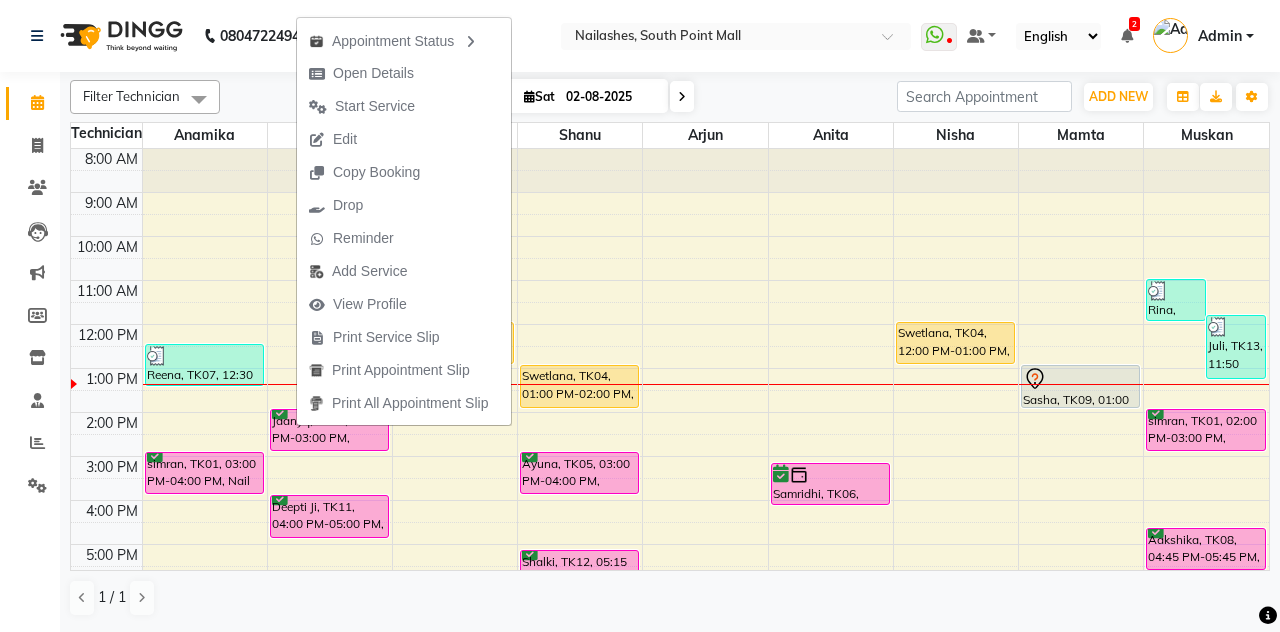 click on "Open Details" at bounding box center [361, 73] 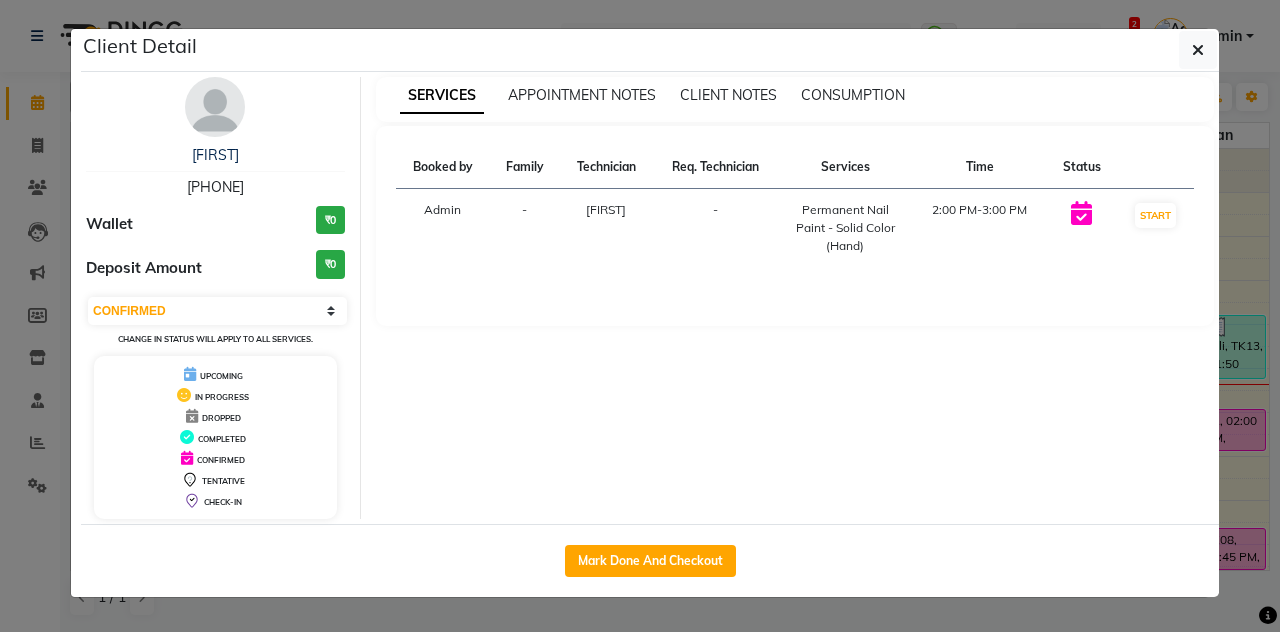 click 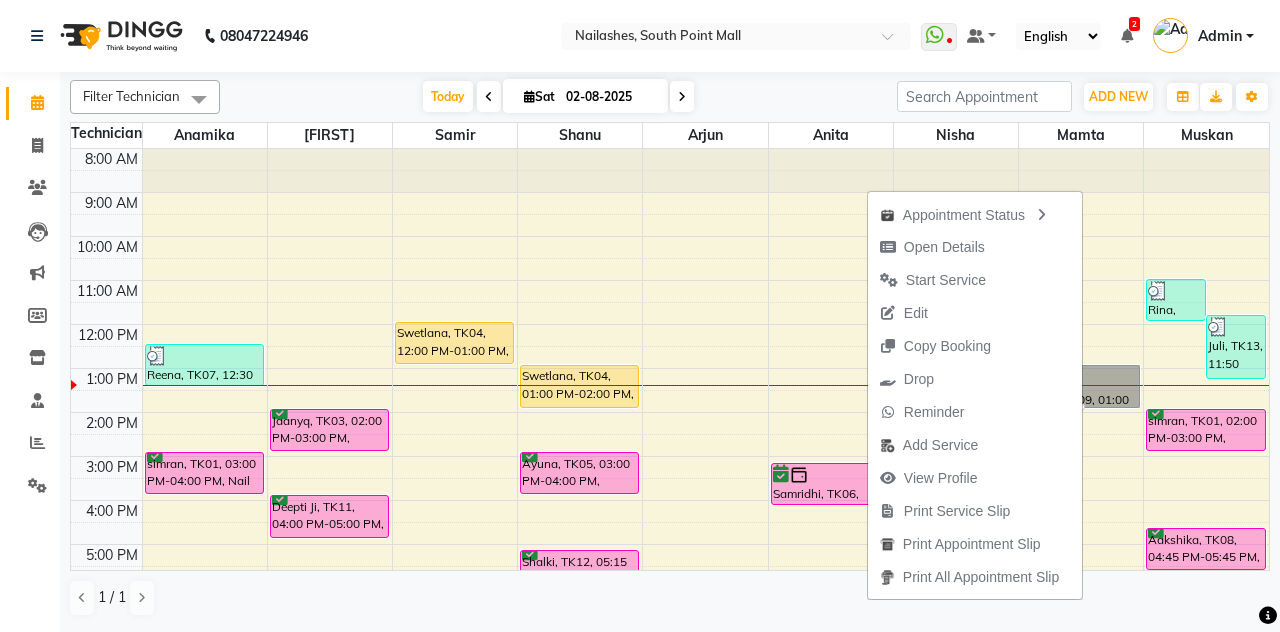 click on "Start Service" at bounding box center (975, 280) 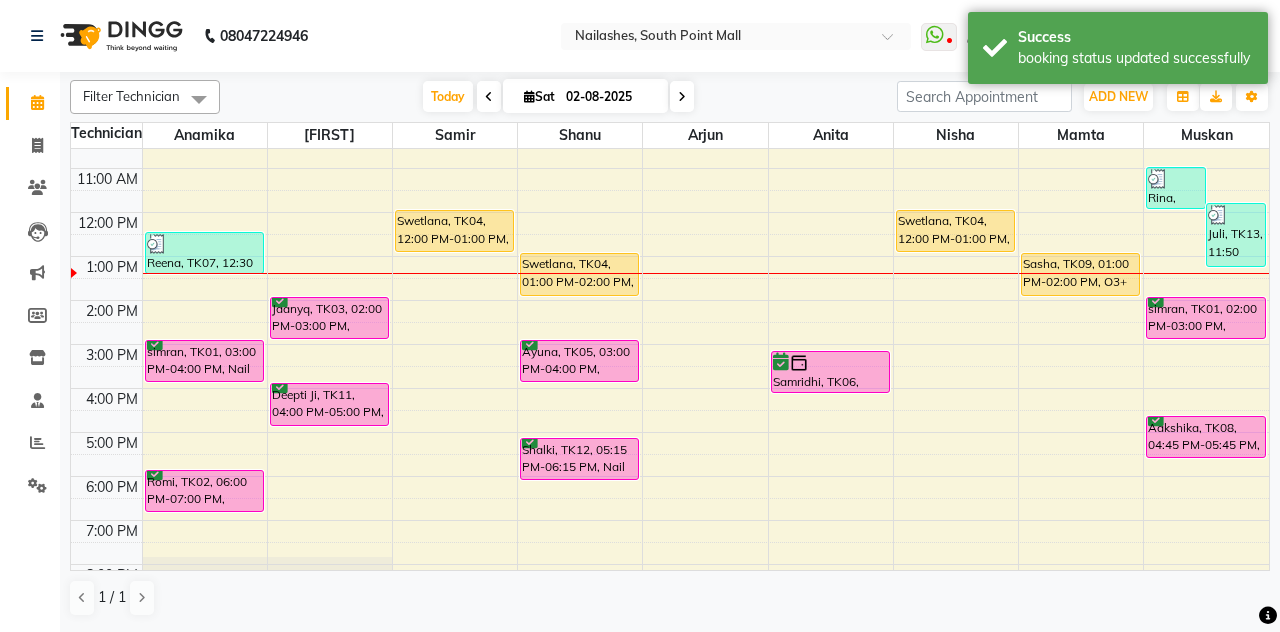 scroll, scrollTop: 172, scrollLeft: 0, axis: vertical 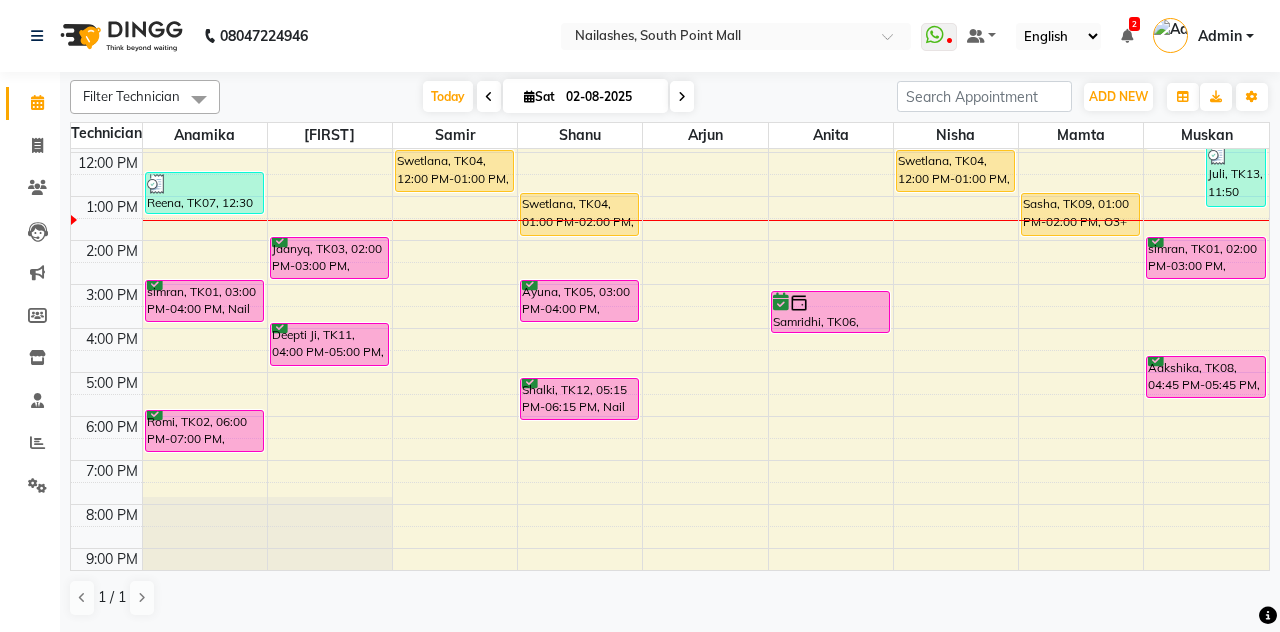 click on "simran, TK01, 03:00 PM-04:00 PM, Nail Extension - Gel (Hand)" at bounding box center [204, 301] 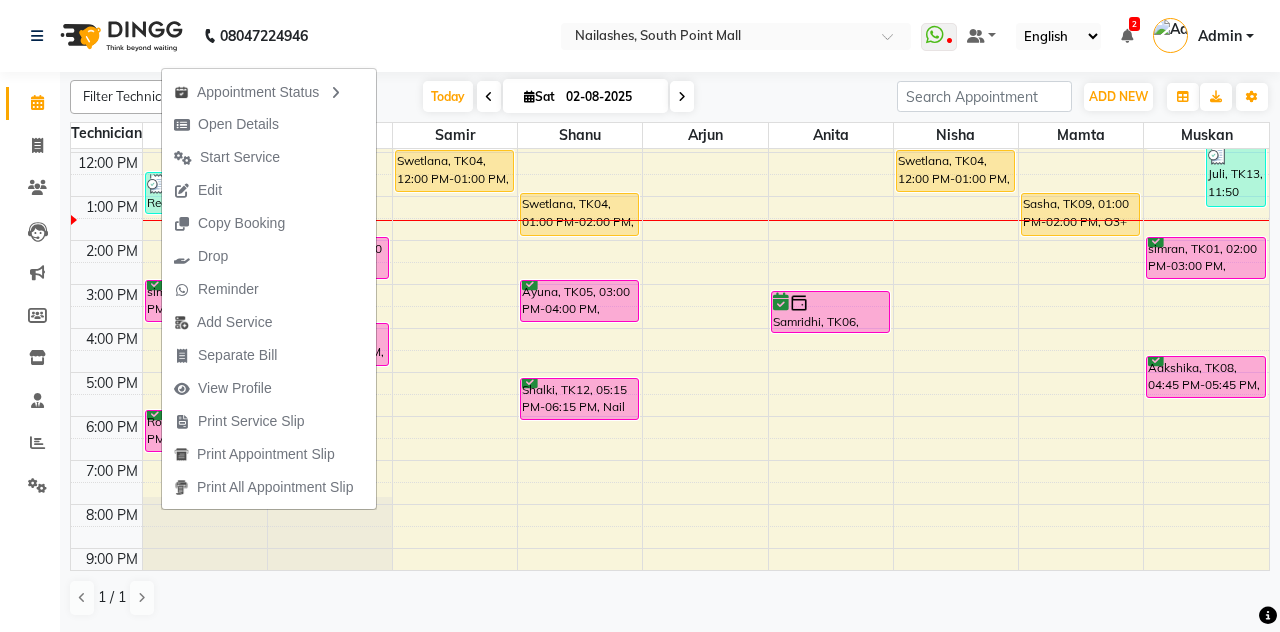 click on "View Profile" at bounding box center [235, 388] 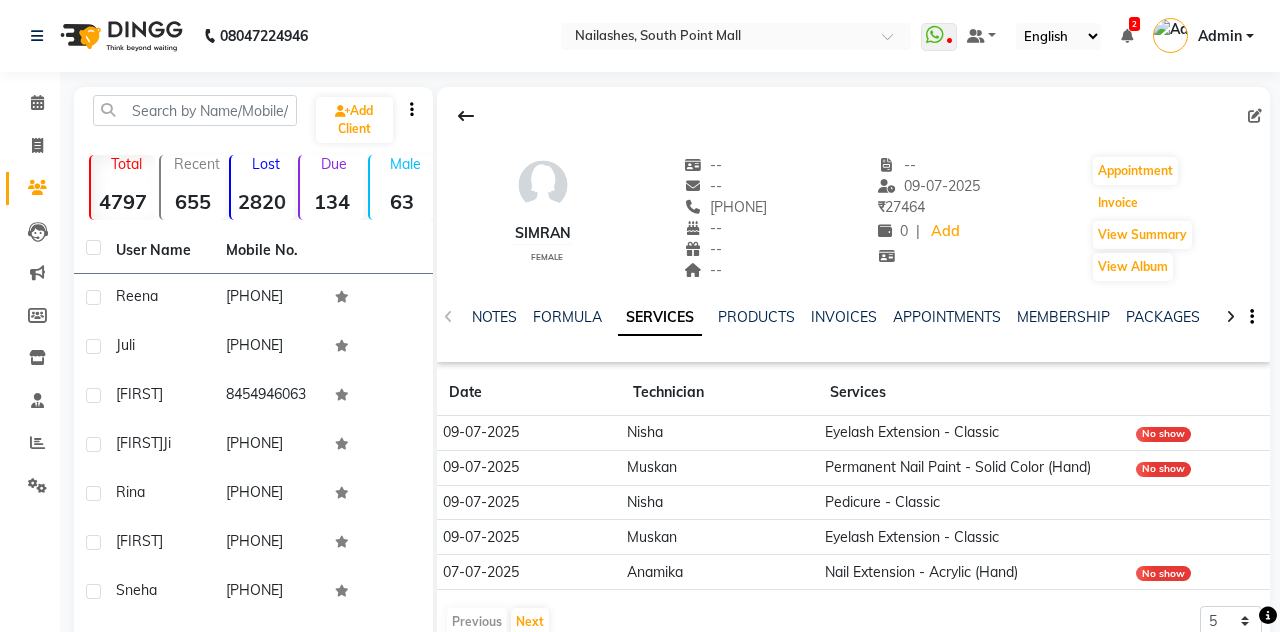click on "Invoice" 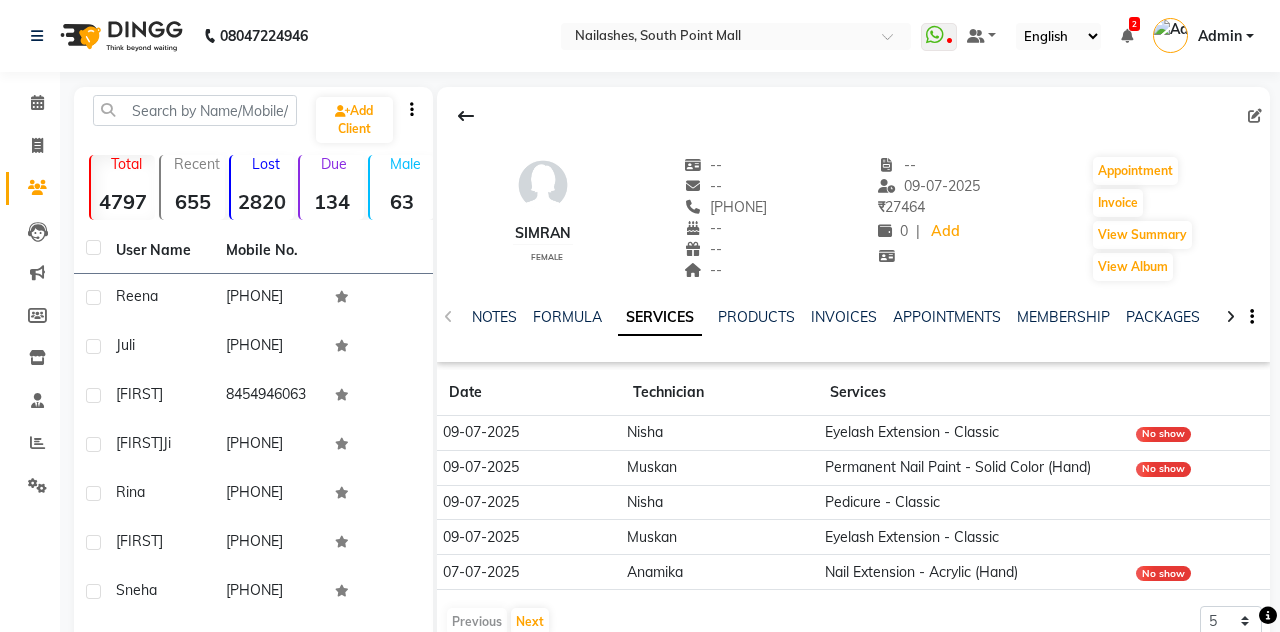 select on "service" 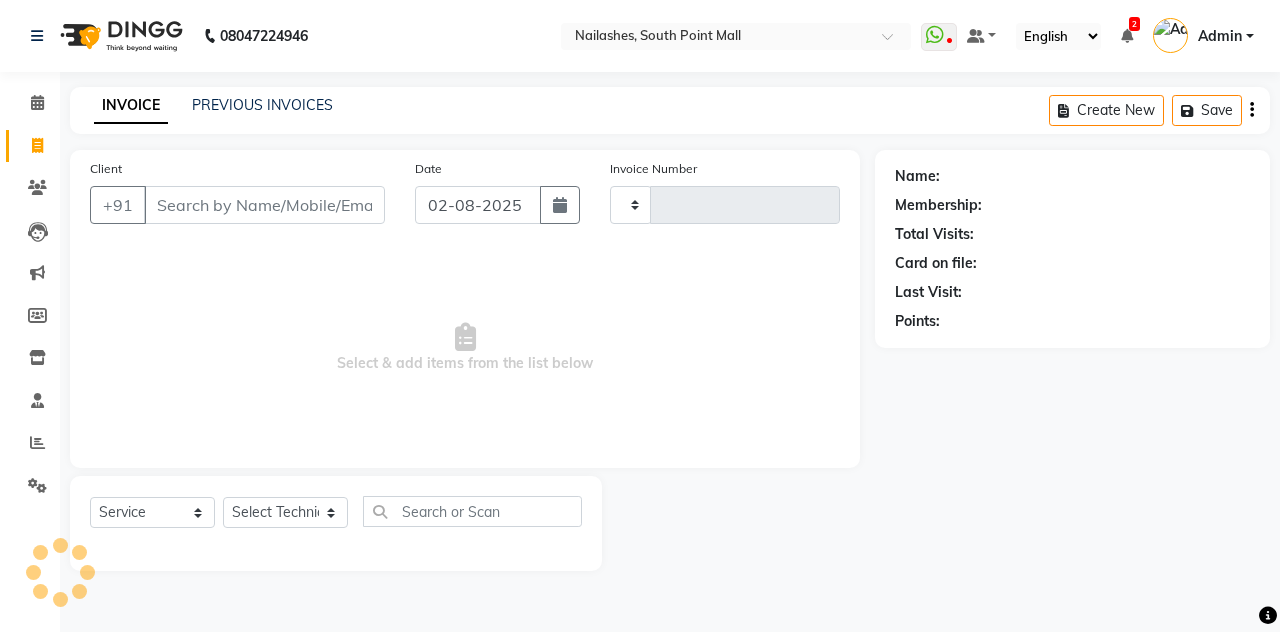 type on "1814" 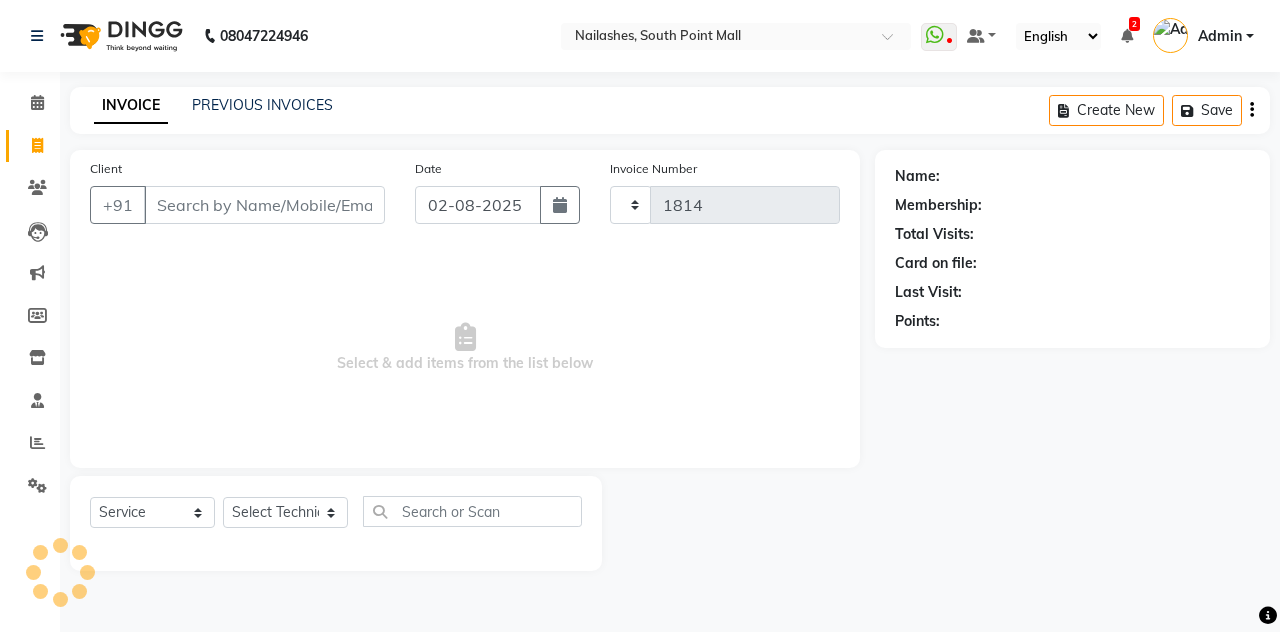 select on "3926" 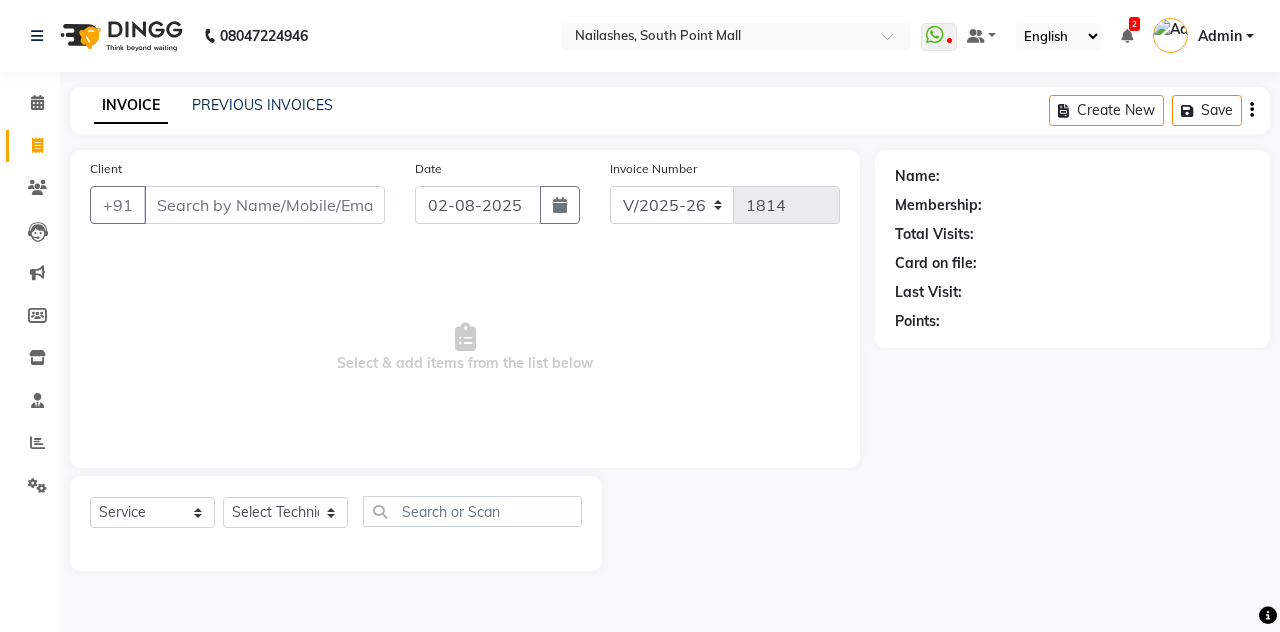type on "7017472275" 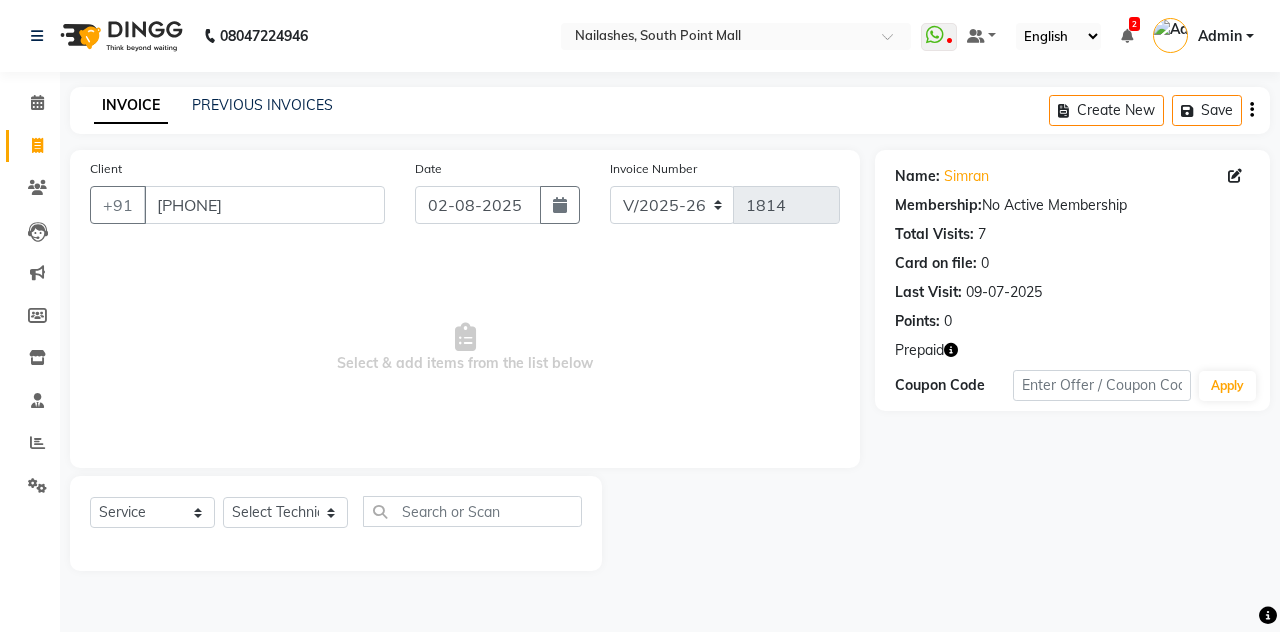 click 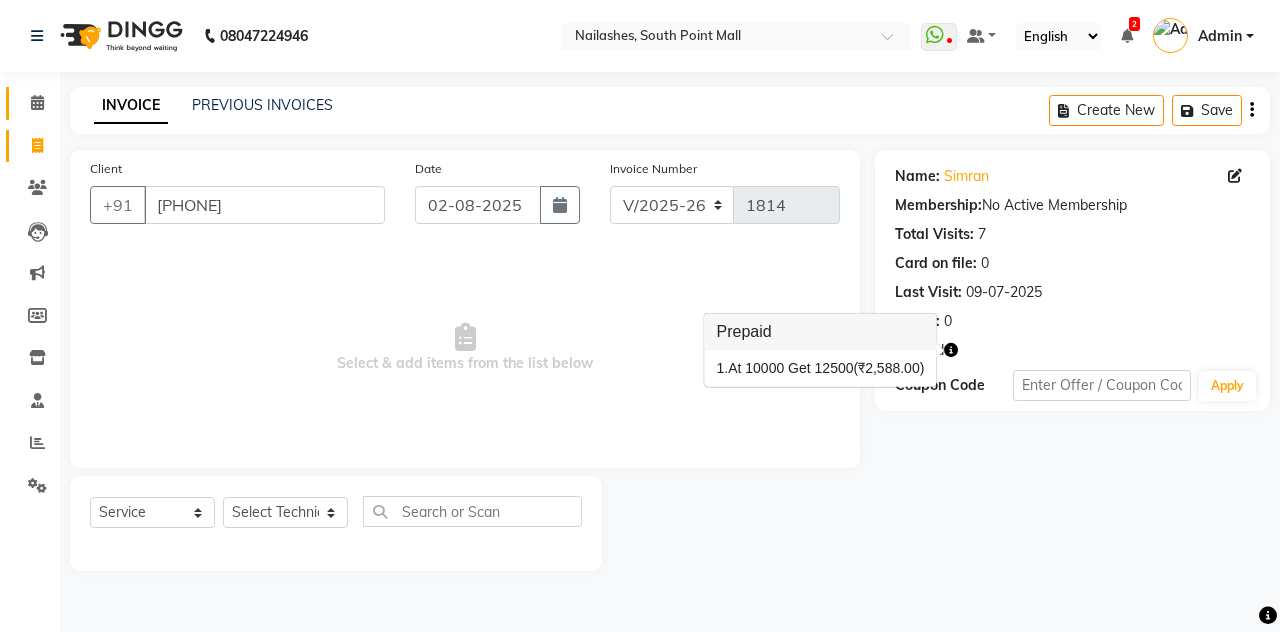 click 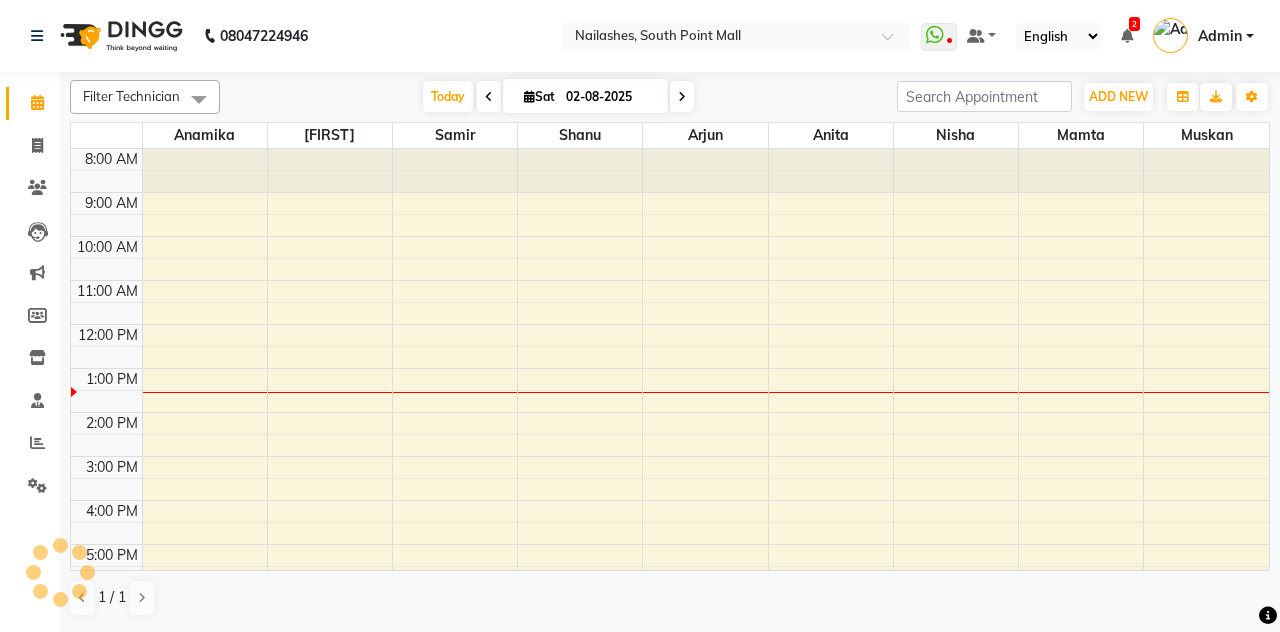 scroll, scrollTop: 0, scrollLeft: 0, axis: both 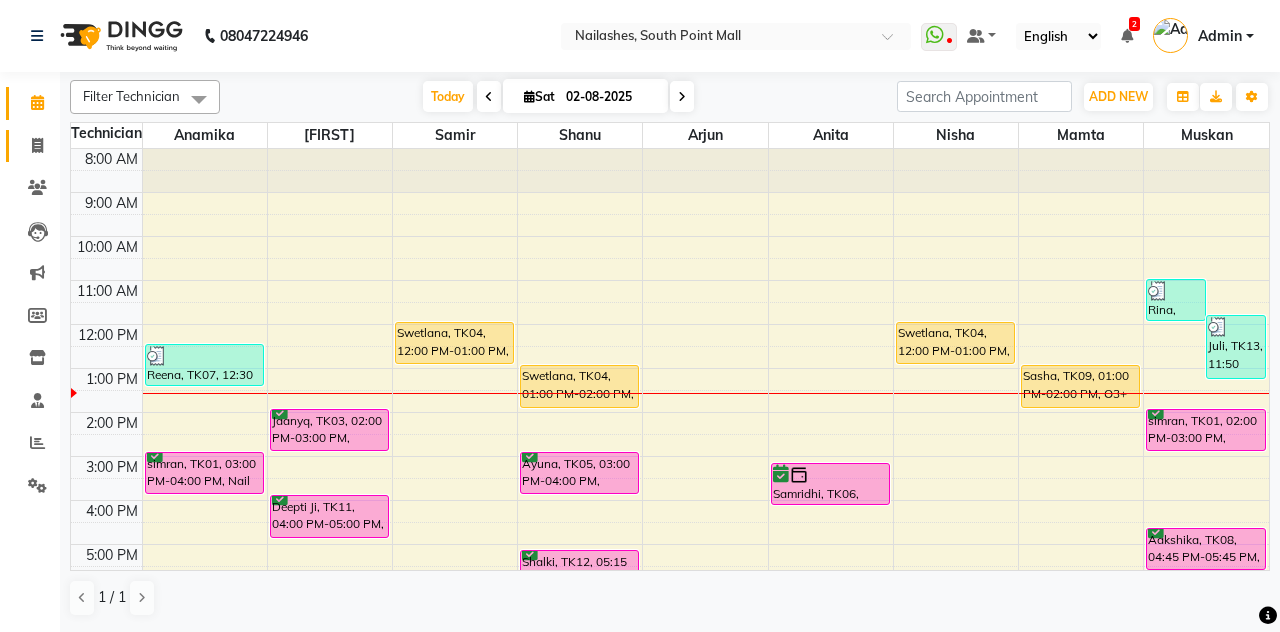 click 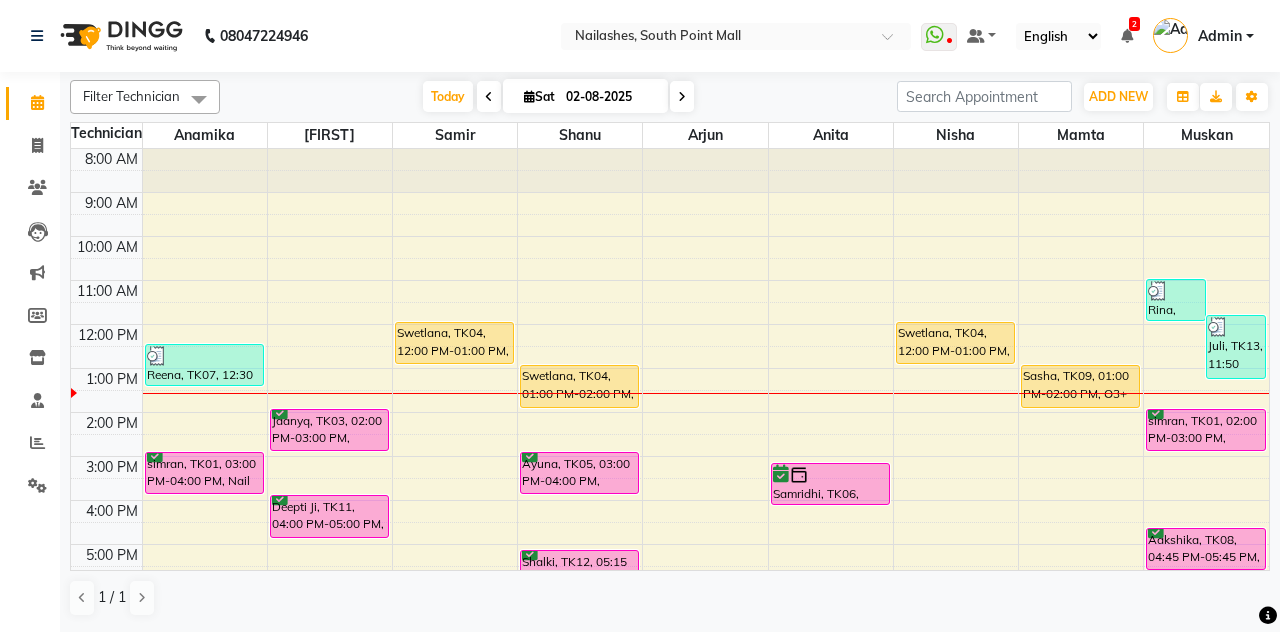 select on "service" 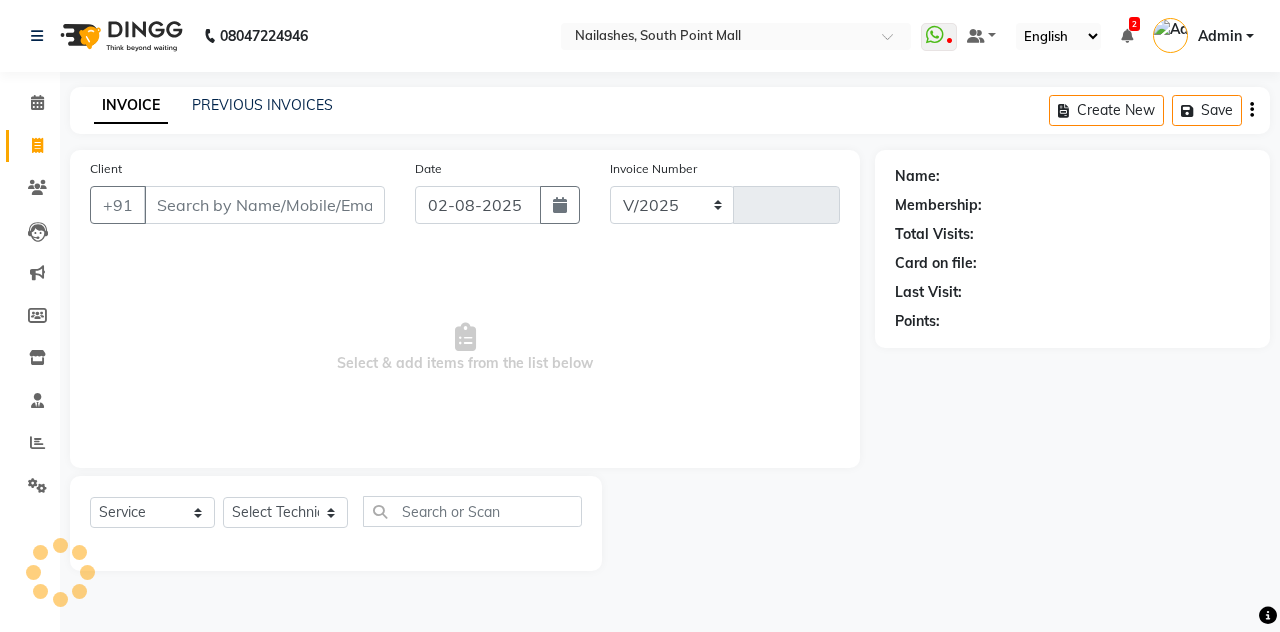 select on "3926" 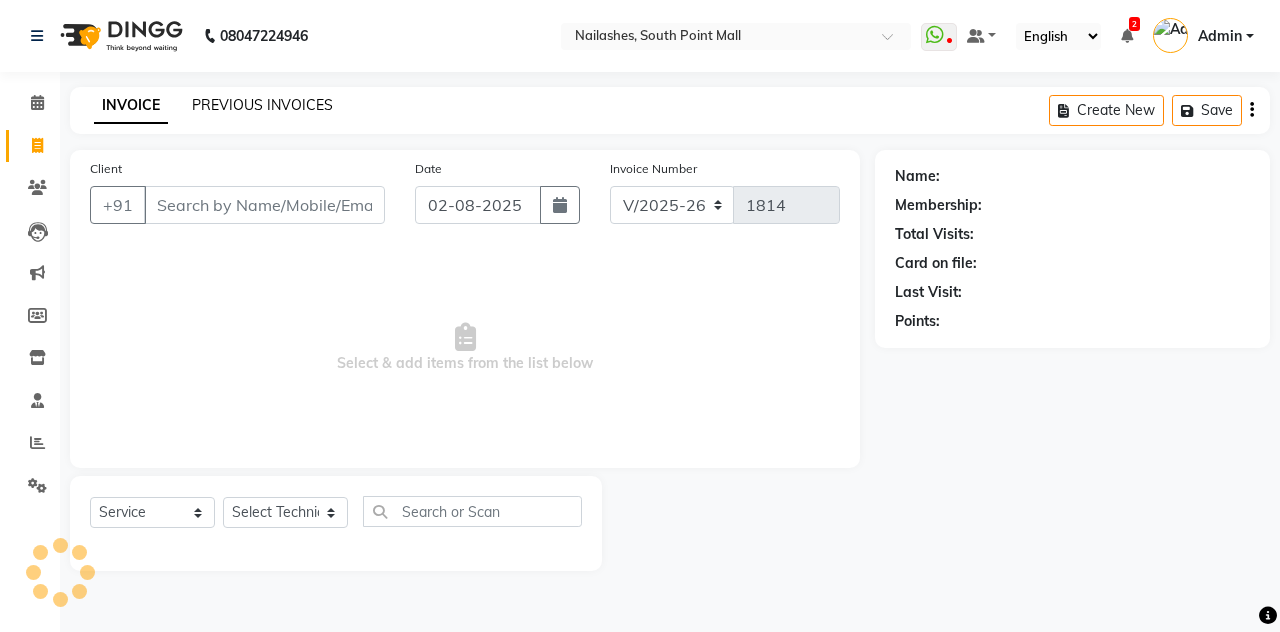 click on "PREVIOUS INVOICES" 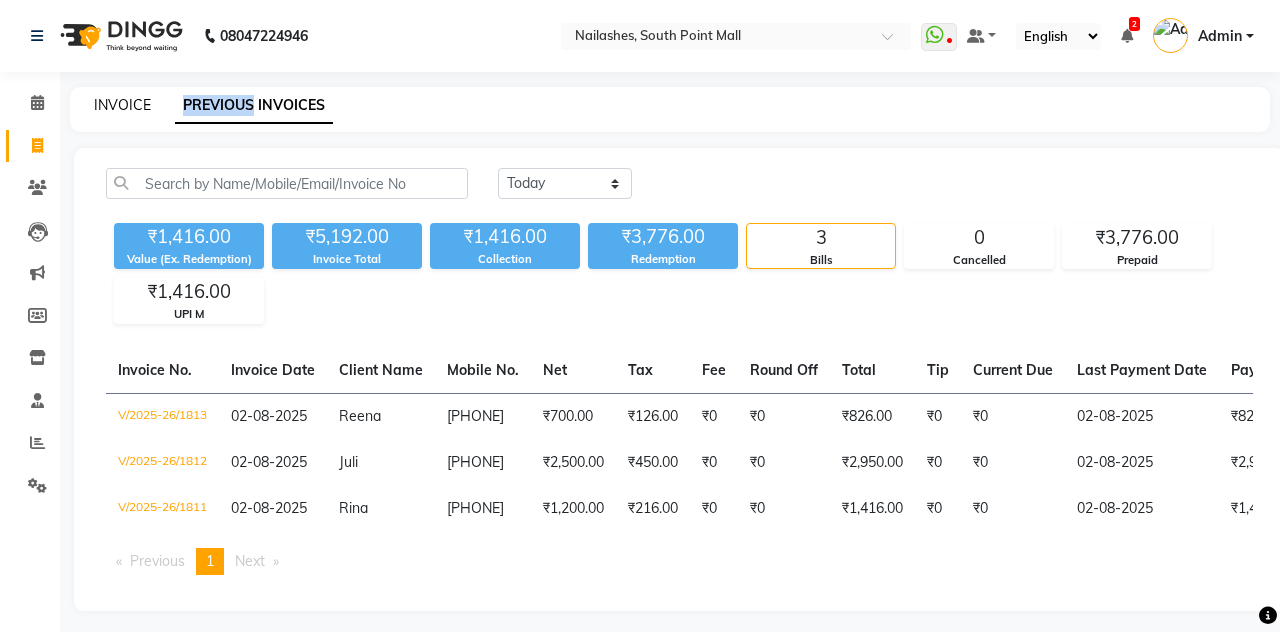 click on "INVOICE" 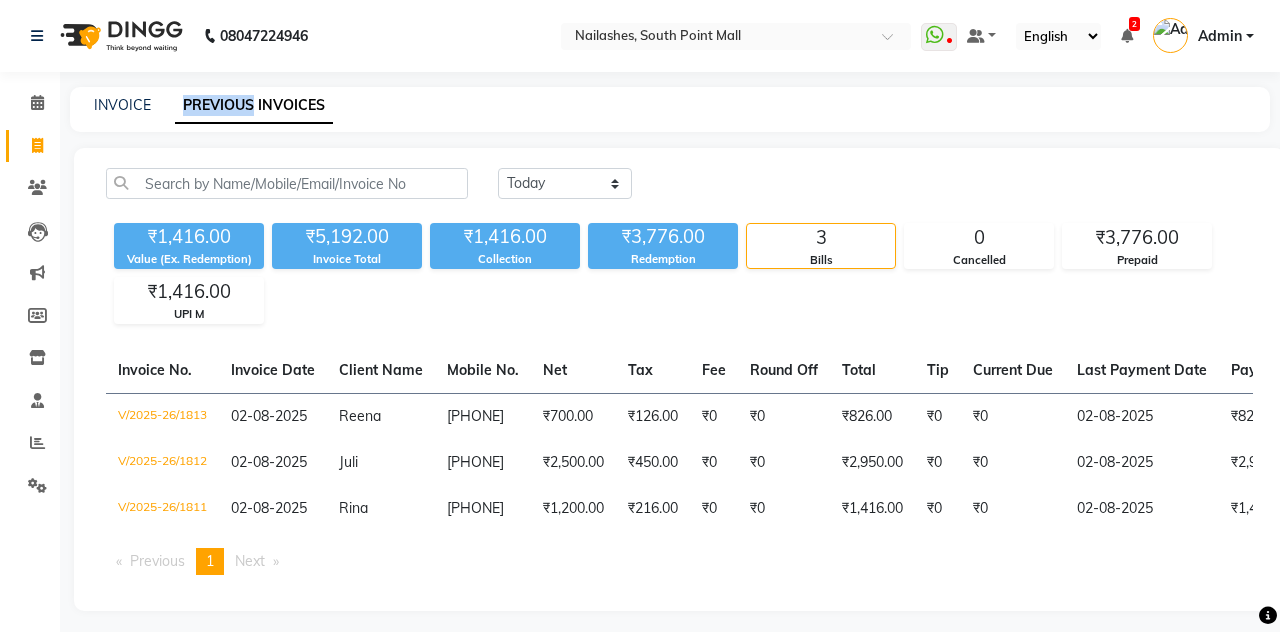 select on "service" 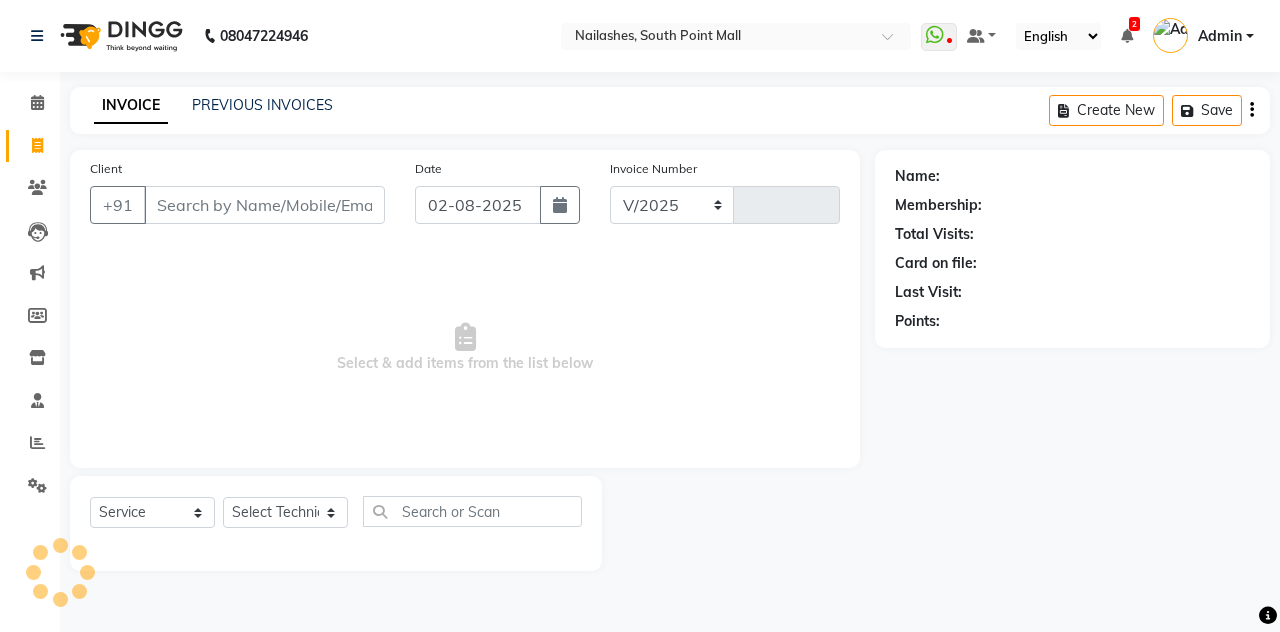select on "3926" 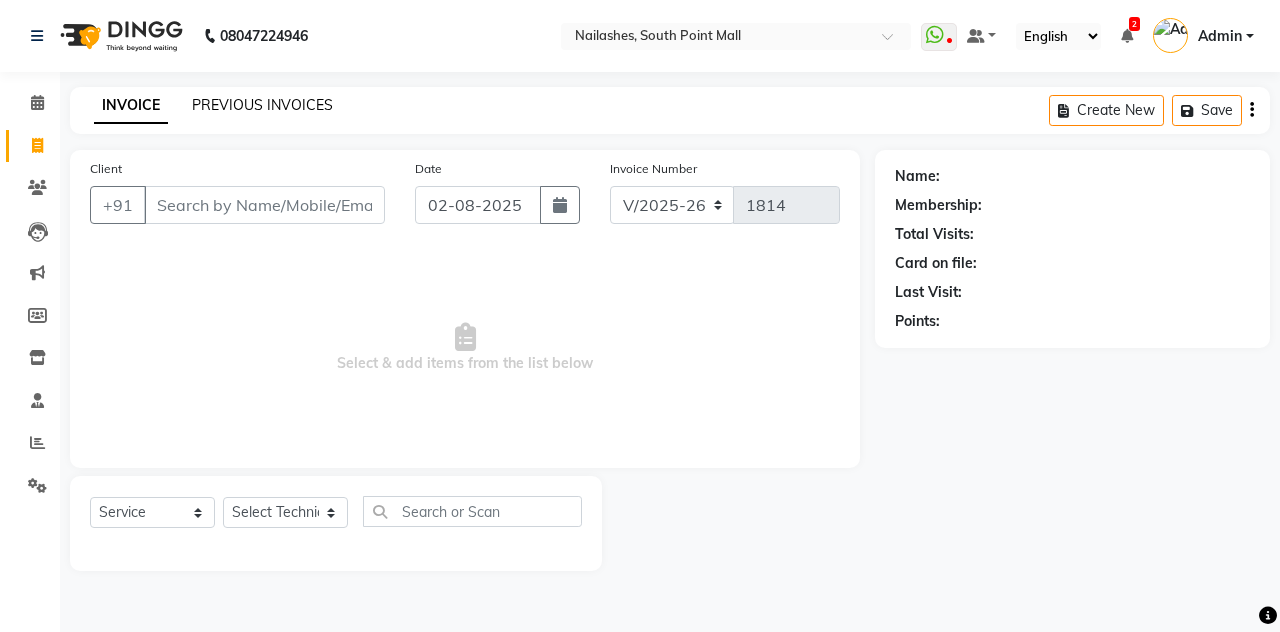 click on "PREVIOUS INVOICES" 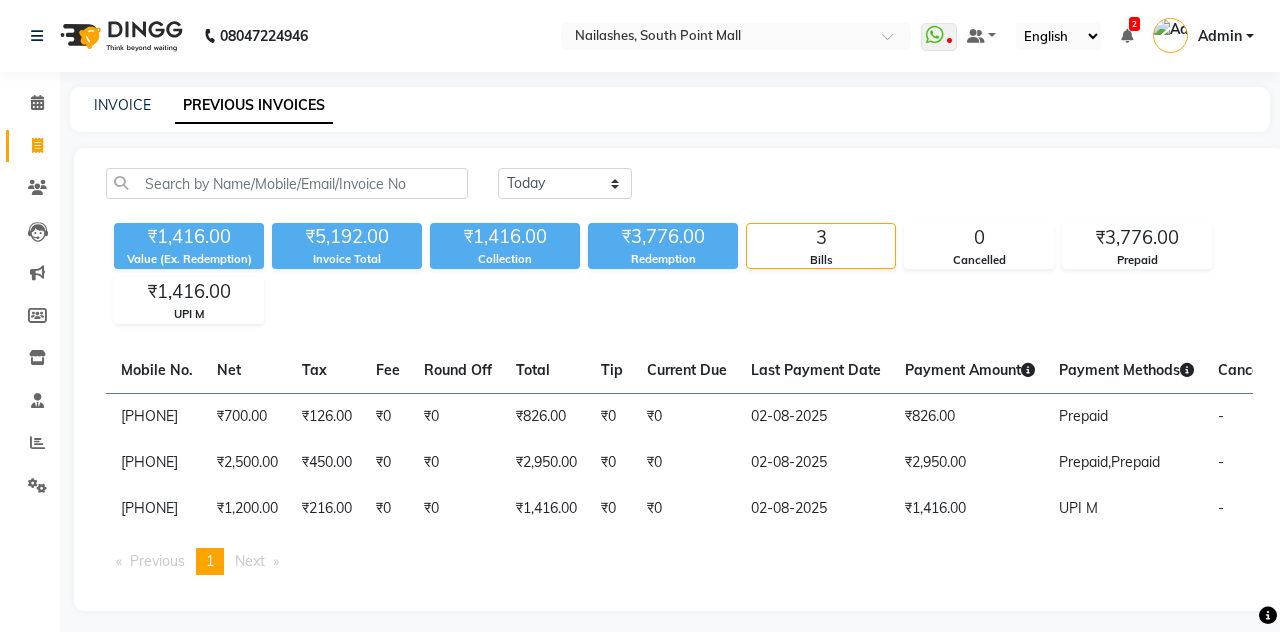 scroll, scrollTop: 0, scrollLeft: 0, axis: both 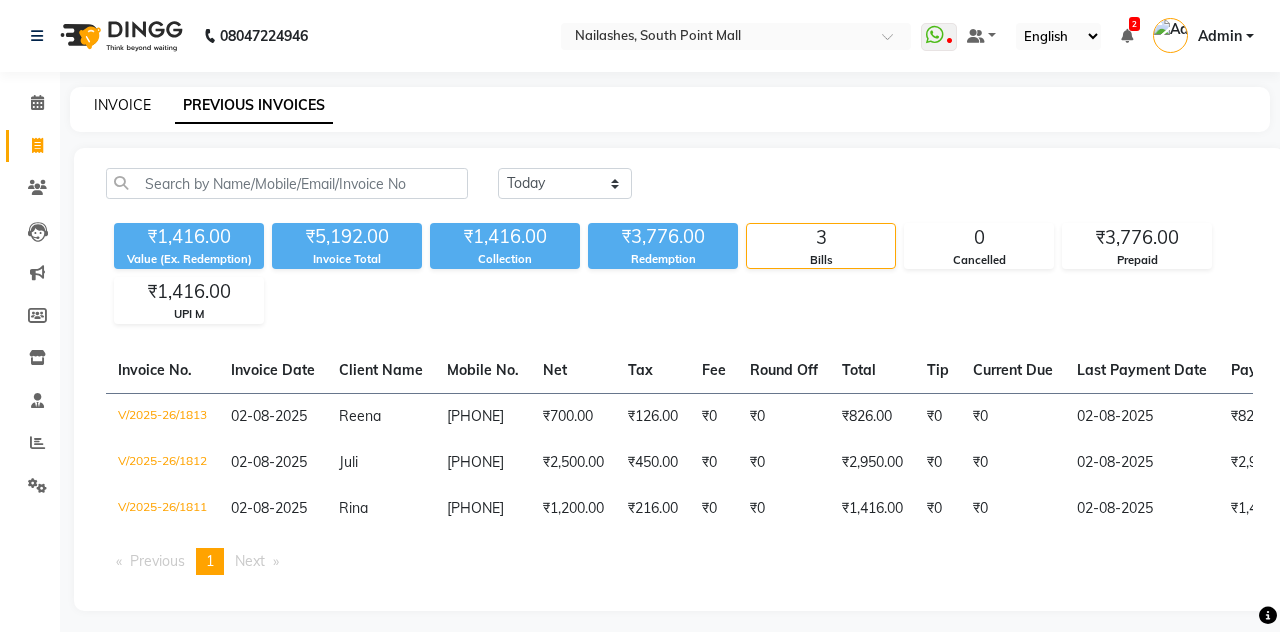 click on "INVOICE" 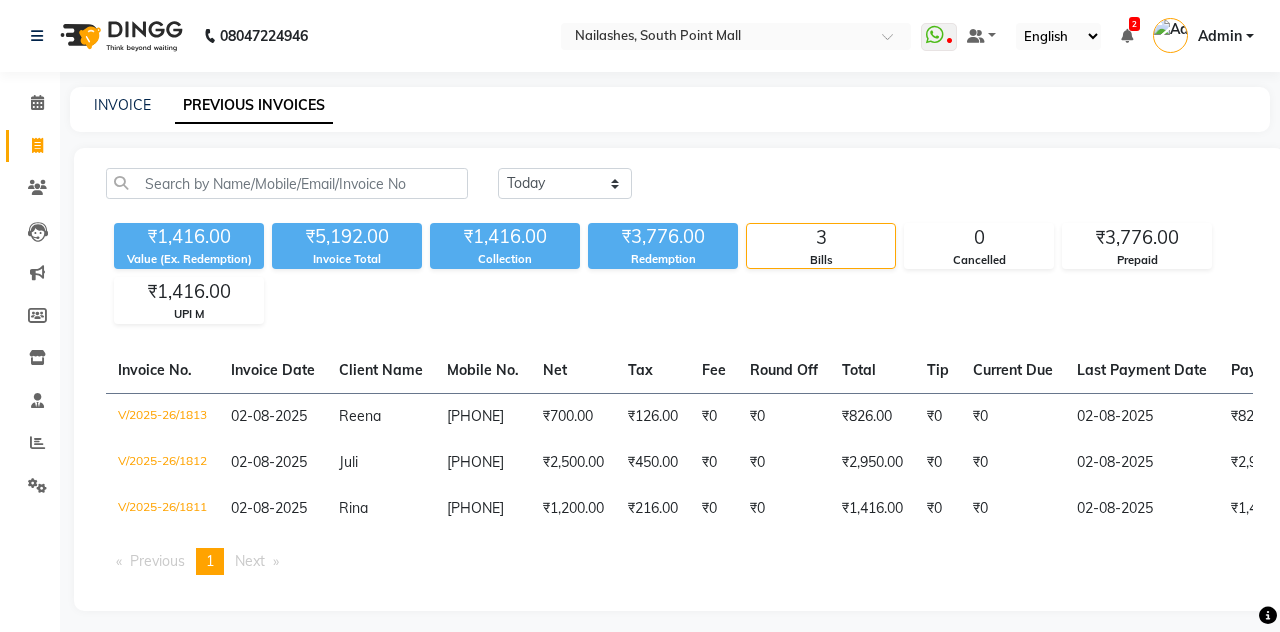 select on "service" 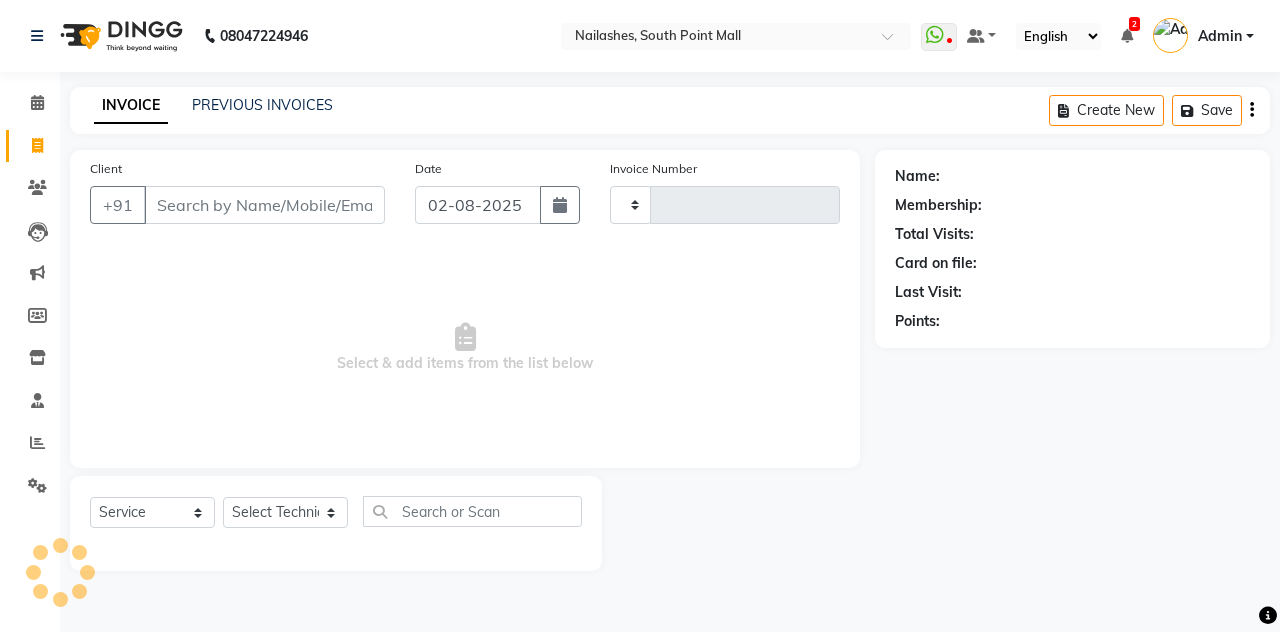 type on "1814" 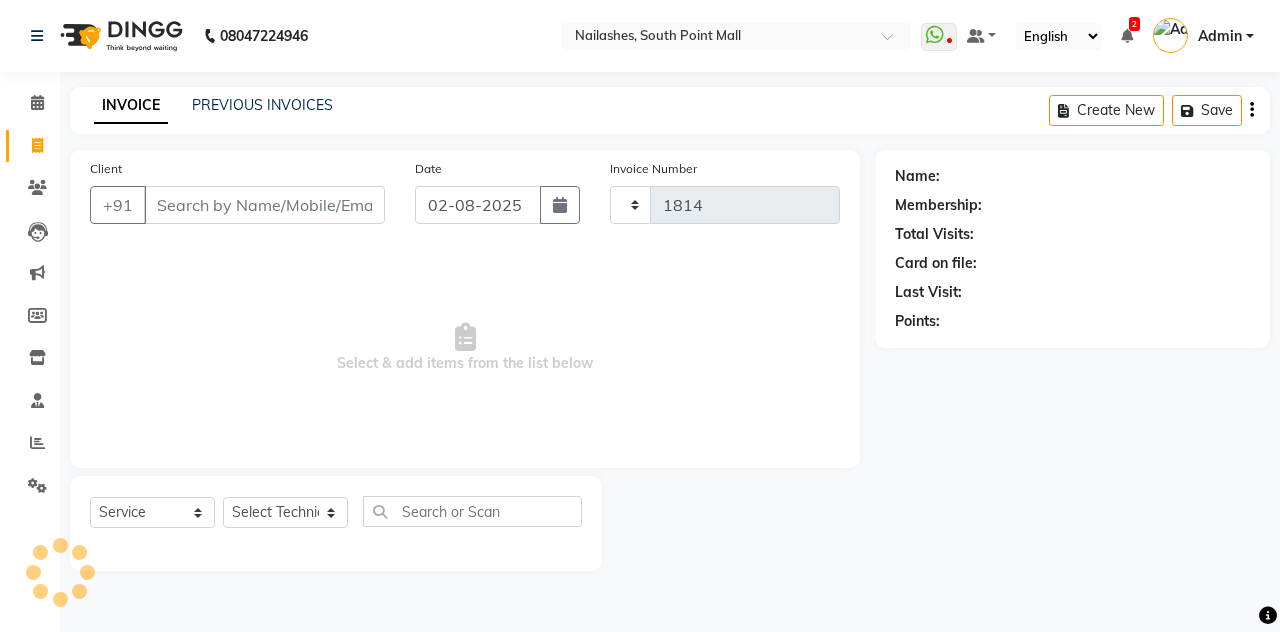 select on "3926" 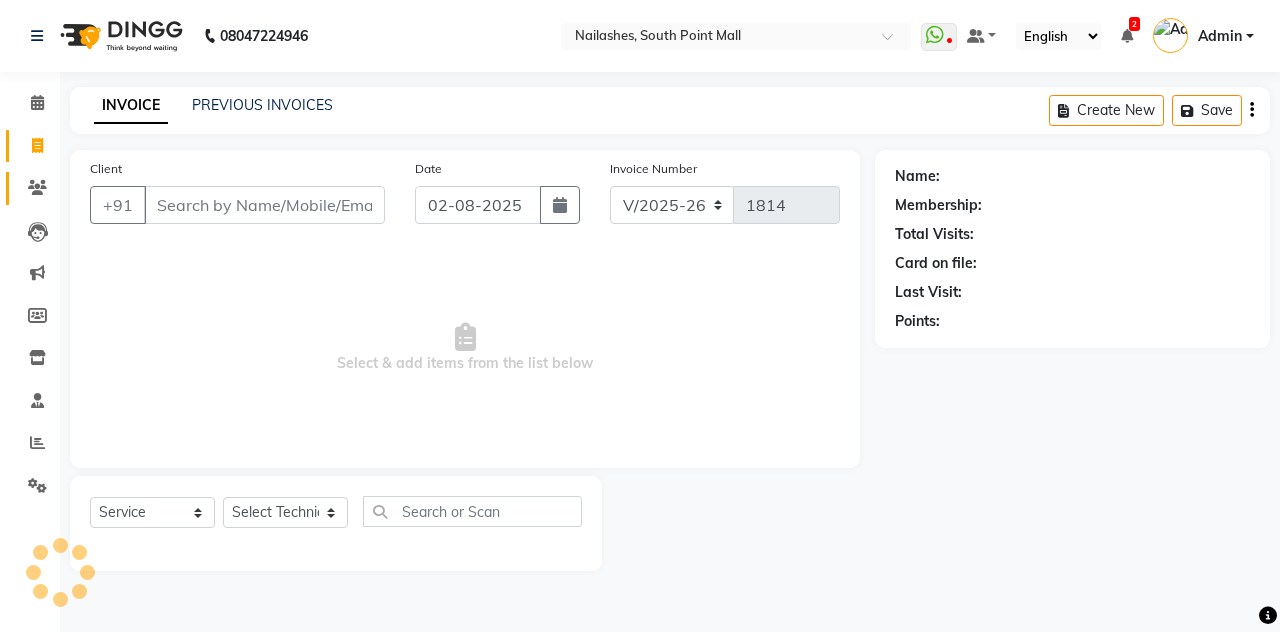 click 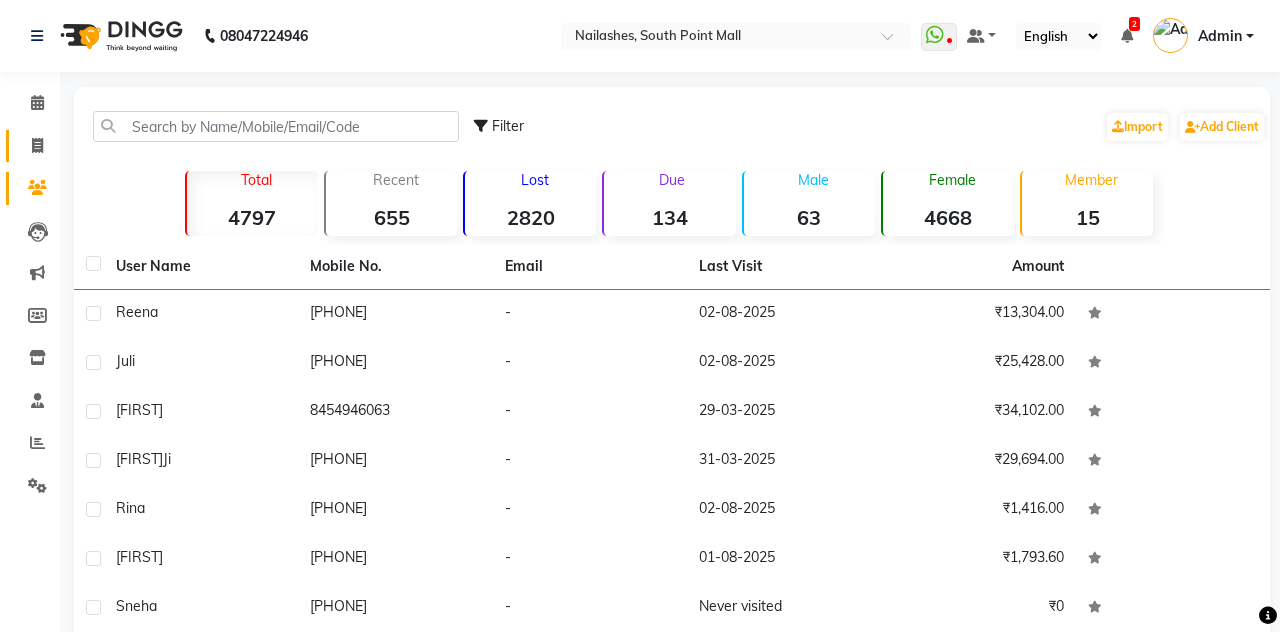 click 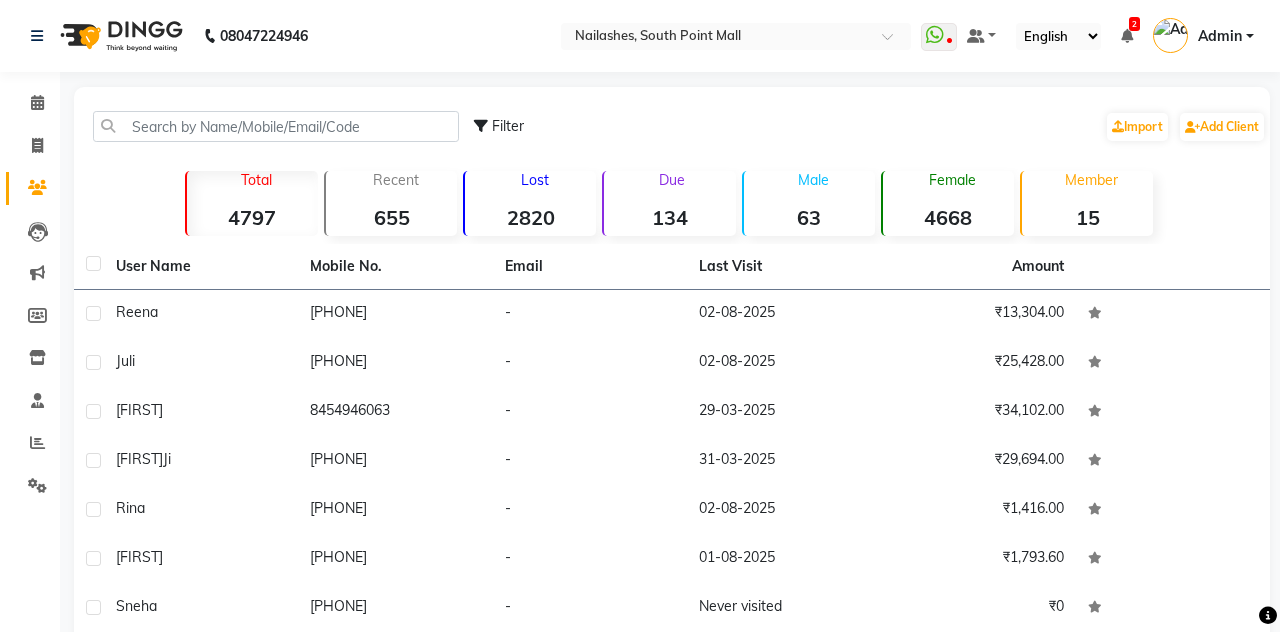 select on "service" 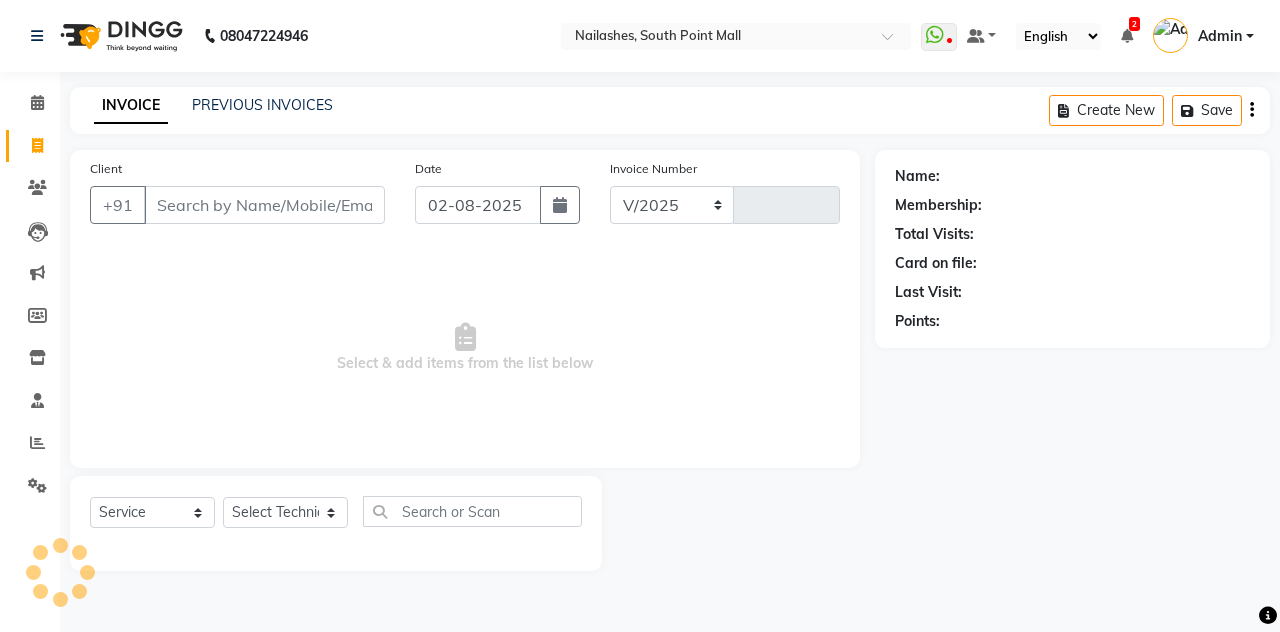 select on "3926" 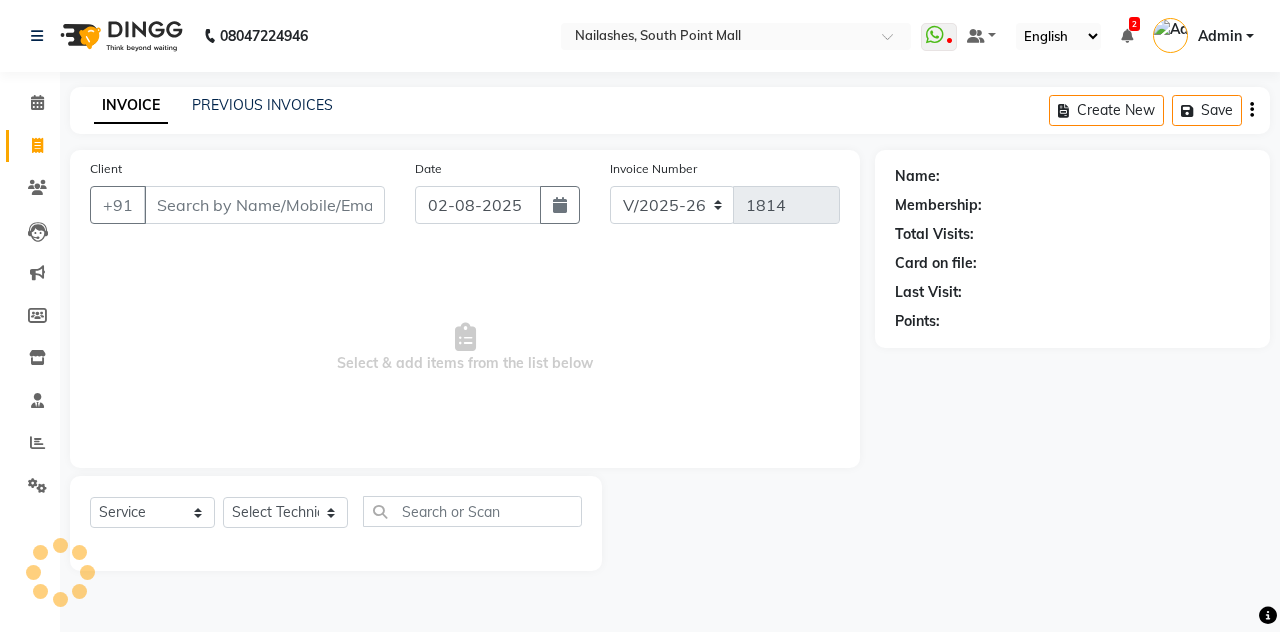 click on "08047224946 Select Location × Nailashes, South Point Mall  WhatsApp Status  ✕ Status:  Disconnected Most Recent Message: 10-06-2025     05:34 PM Recent Service Activity: 10-06-2025     05:52 PM  08047224946 Whatsapp Settings Default Panel My Panel English ENGLISH Español العربية मराठी हिंदी ગુજરાતી தமிழ் 中文 2 Notifications nothing to show Admin Manage Profile Change Password Sign out  Version:3.15.11  ☀ Nailashes, South Point Mall  Calendar  Invoice  Clients  Leads   Marketing  Members  Inventory  Staff  Reports  Settings Completed InProgress Upcoming Dropped Tentative Check-In Confirm Bookings Generate Report Segments Page Builder INVOICE PREVIOUS INVOICES Create New   Save  Client +91 Date 02-08-2025 Invoice Number V/2025 V/2025-26 1814  Select & add items from the list below  Select  Service  Product  Membership  Package Voucher Prepaid Gift Card  Select Technician Name: Membership: Total Visits: Card on file: Last Visit:  Points:" at bounding box center (640, 316) 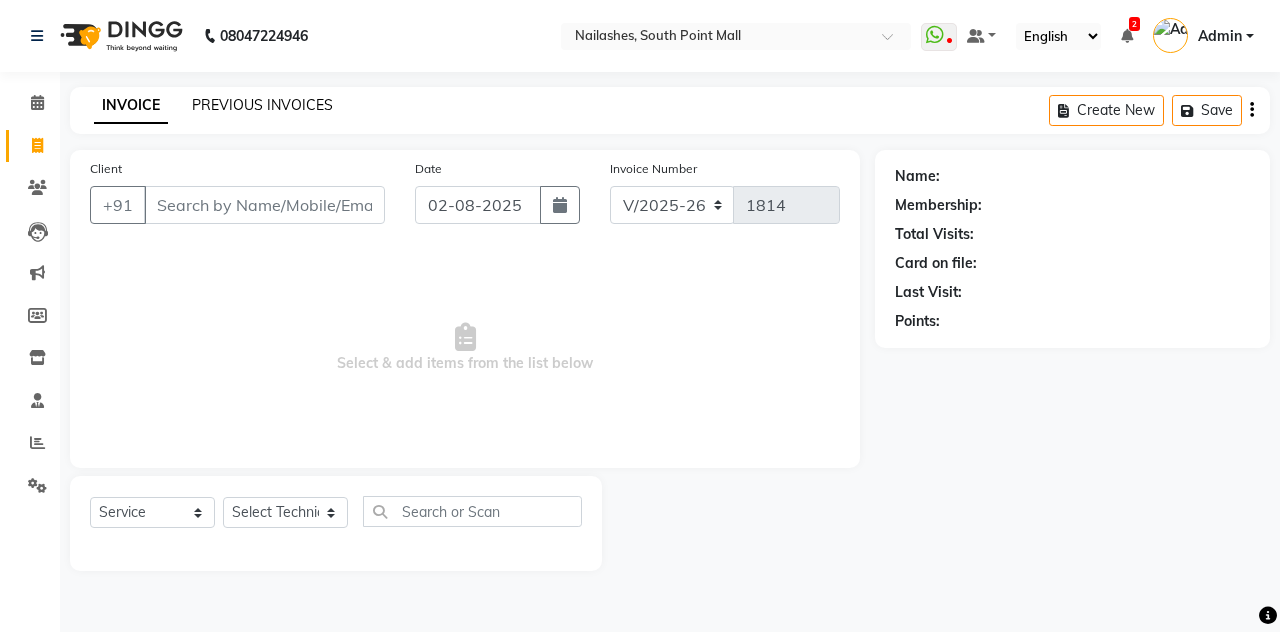 click on "PREVIOUS INVOICES" 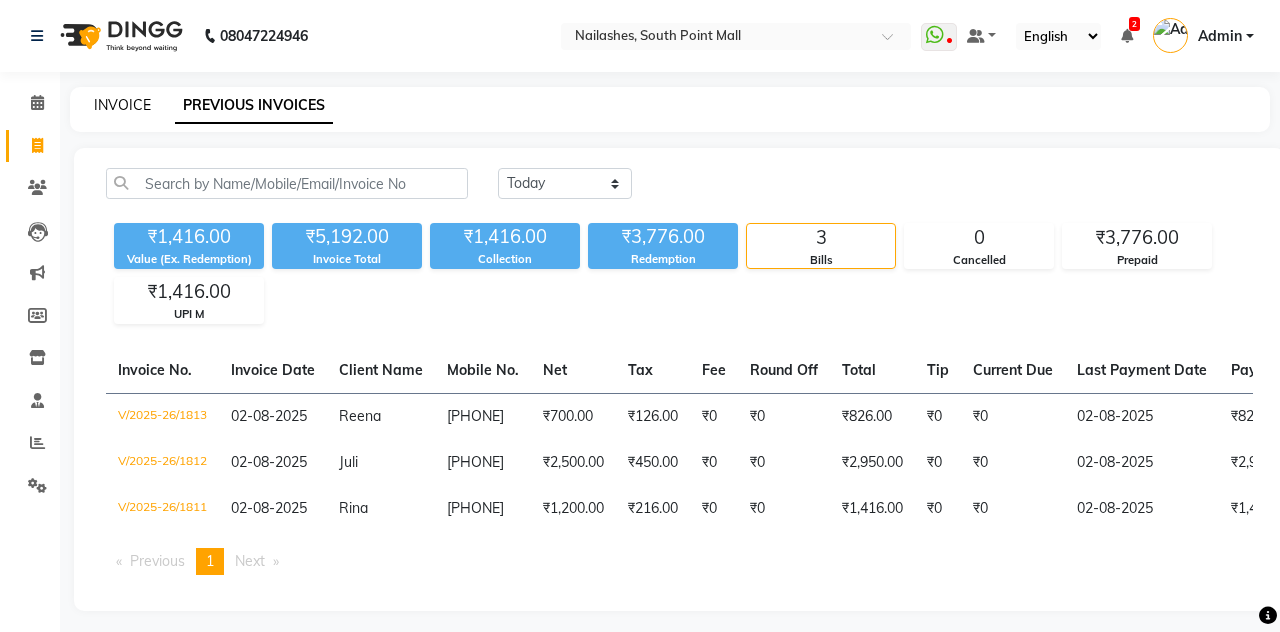 click on "INVOICE" 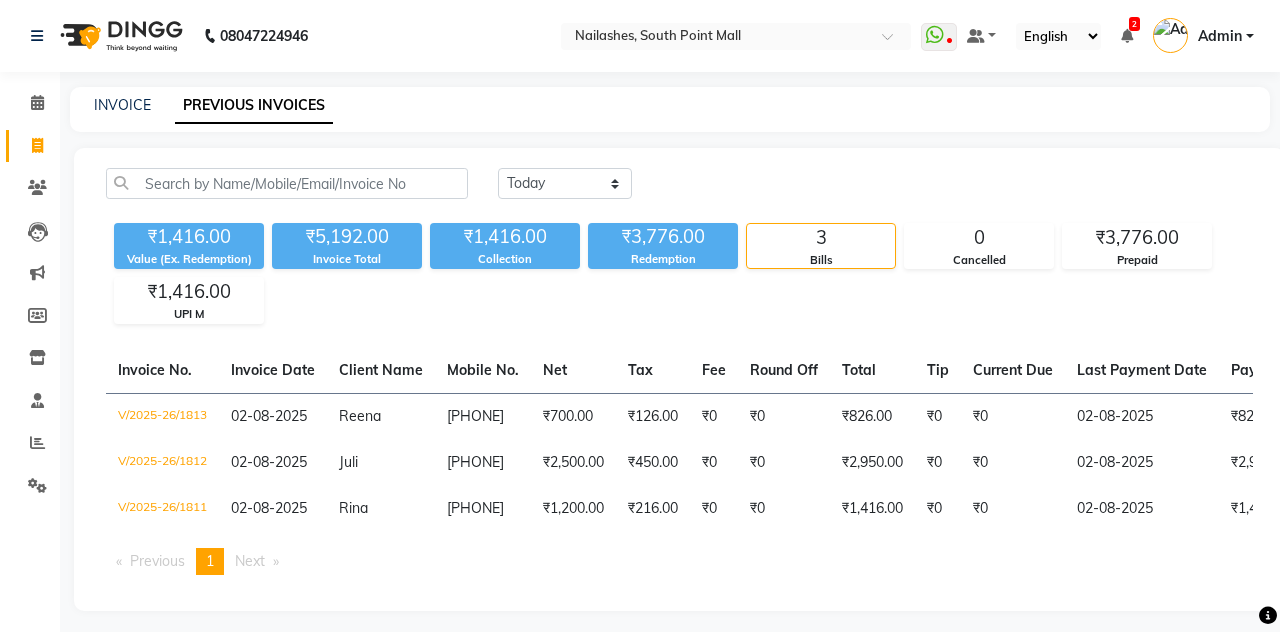 select on "service" 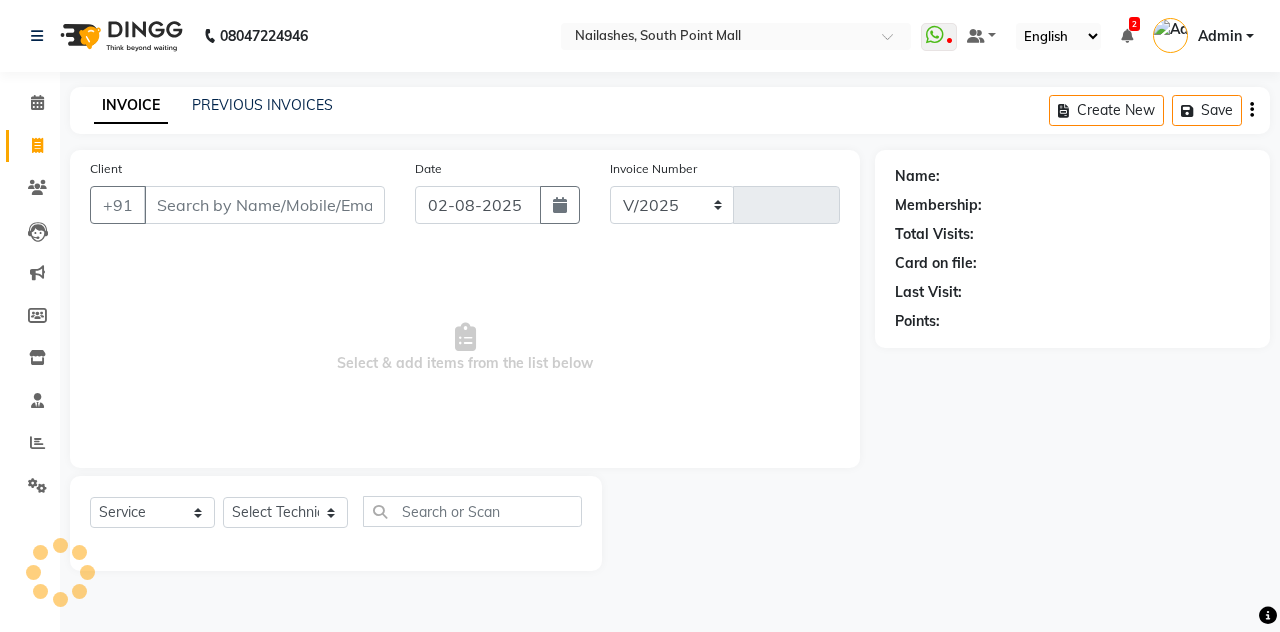 select on "3926" 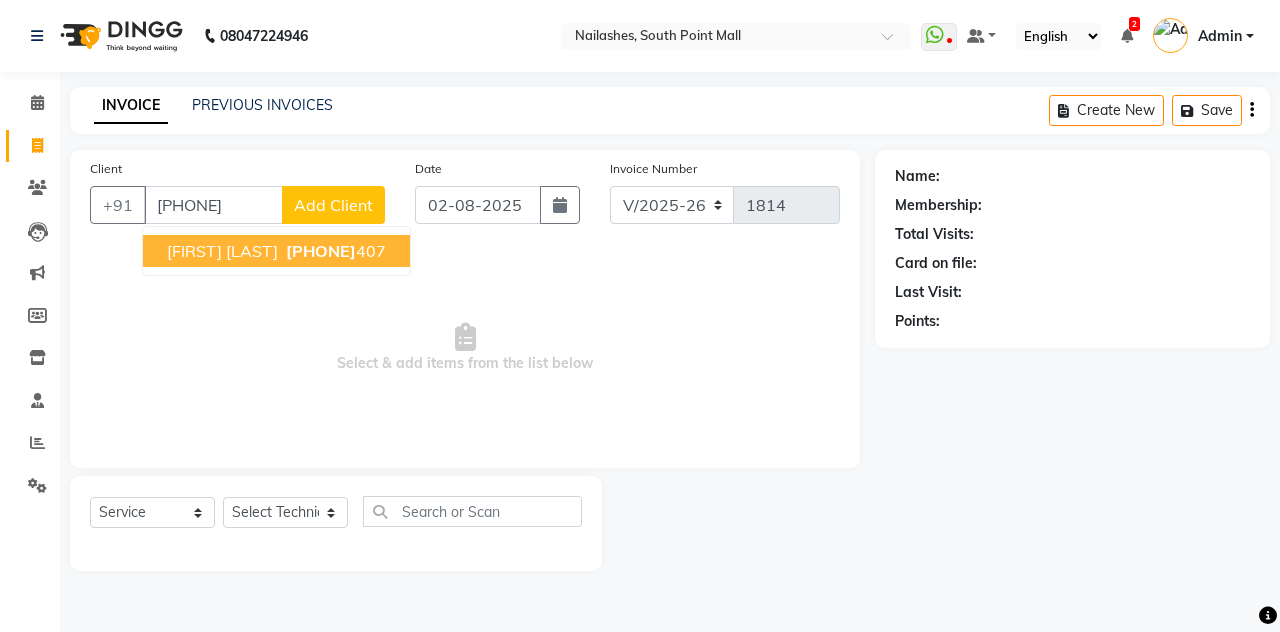 click on "Sampada Pandey" at bounding box center (222, 251) 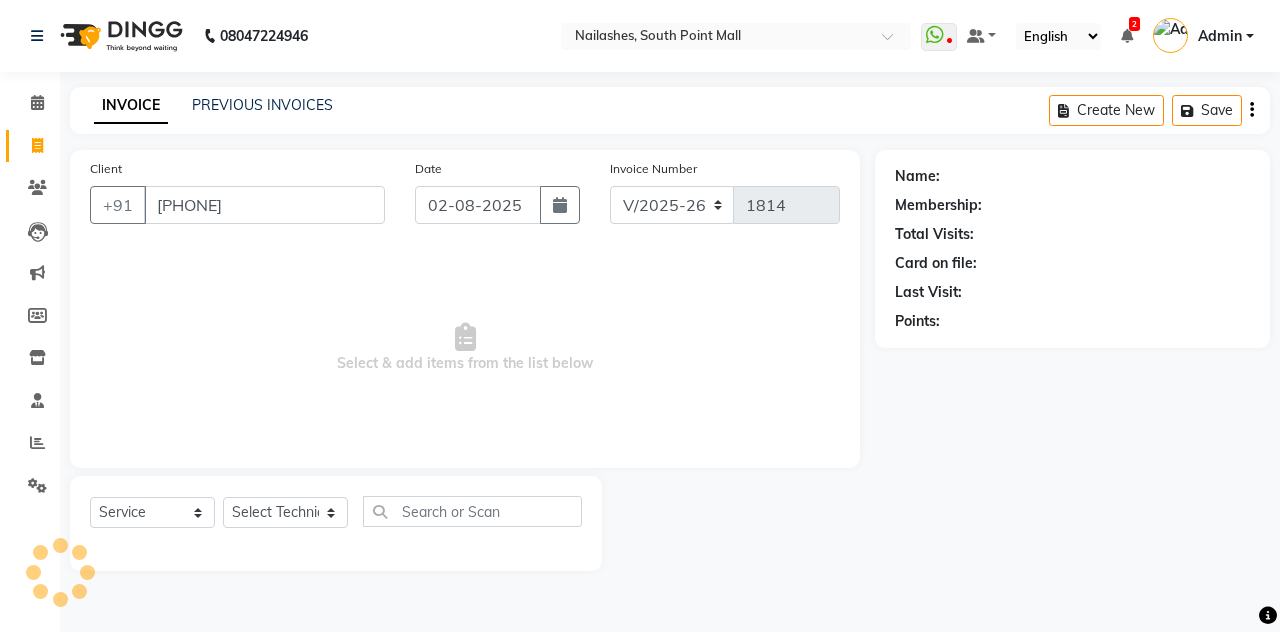 type on "9923790407" 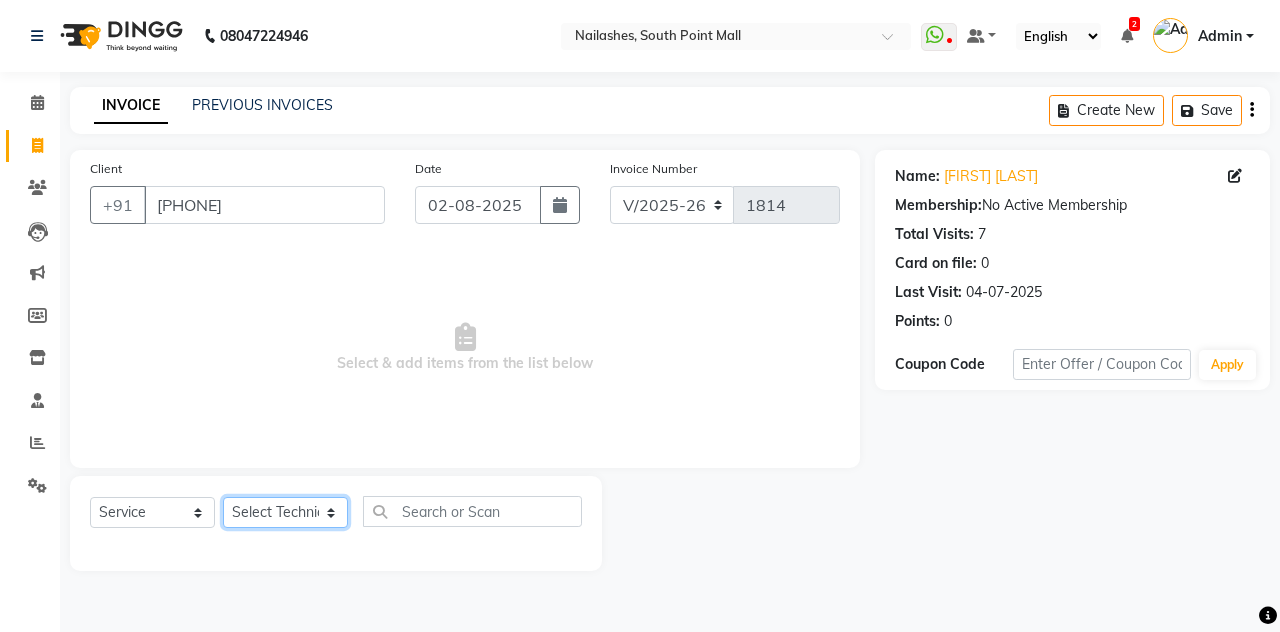 click on "Select Technician Admin Anamika Anita Arjun Mamta Manager Muskan Nisha Samir Shanu Shushanto" 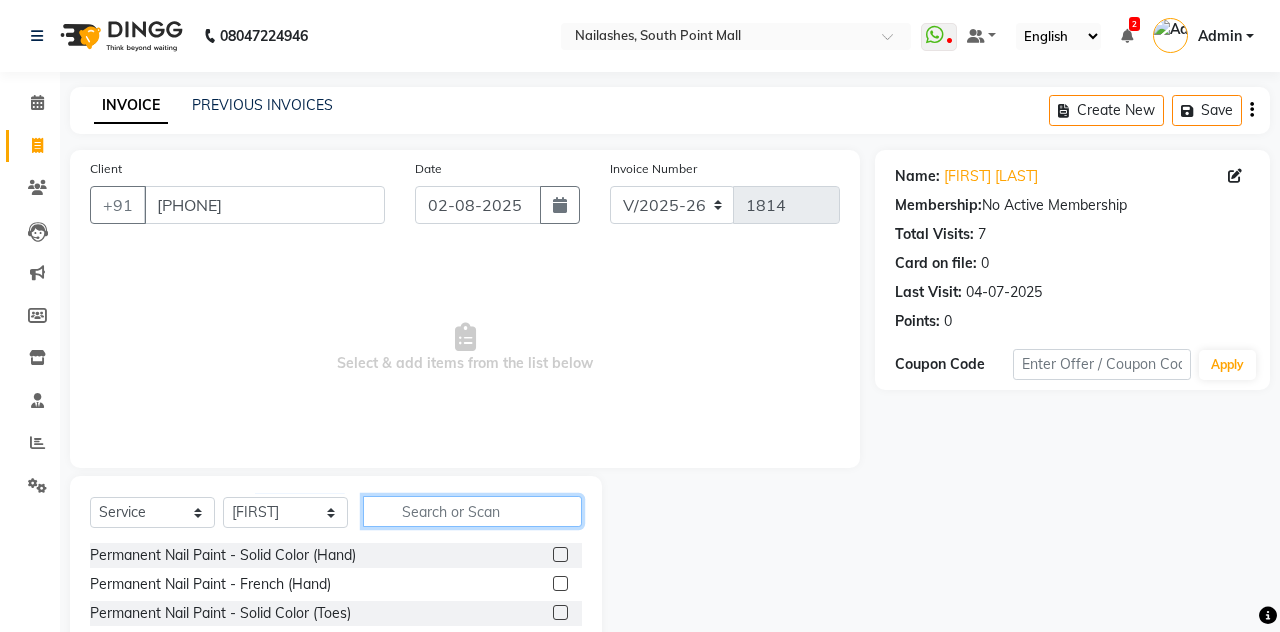 click 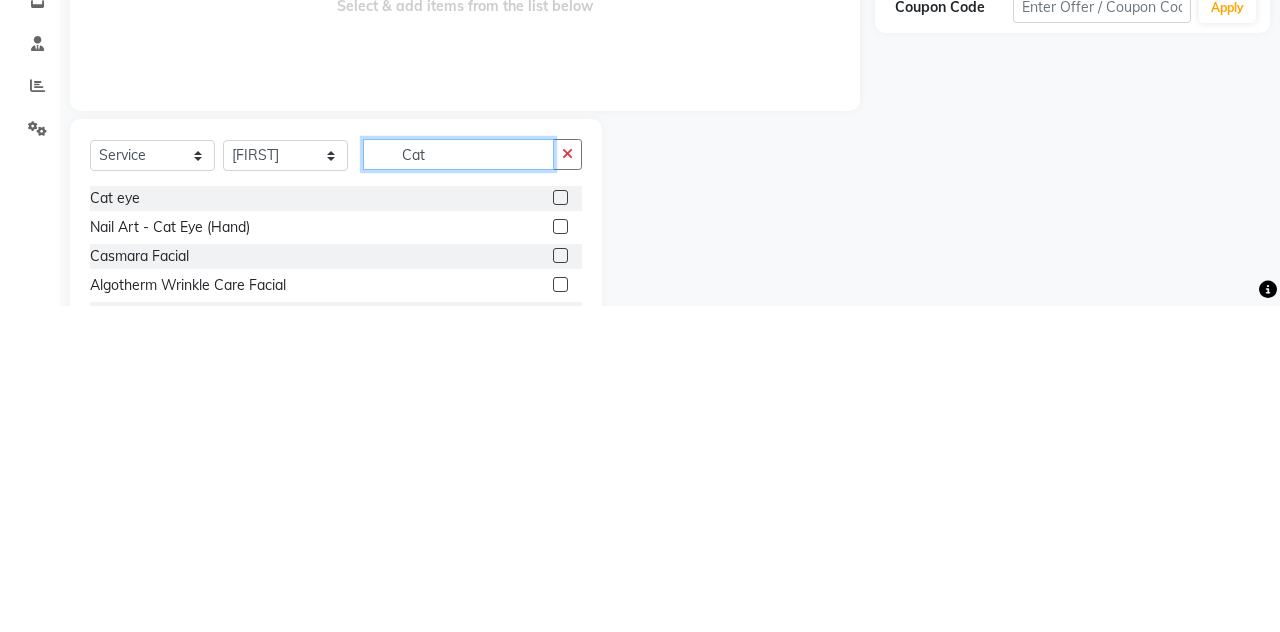 scroll, scrollTop: 28, scrollLeft: 0, axis: vertical 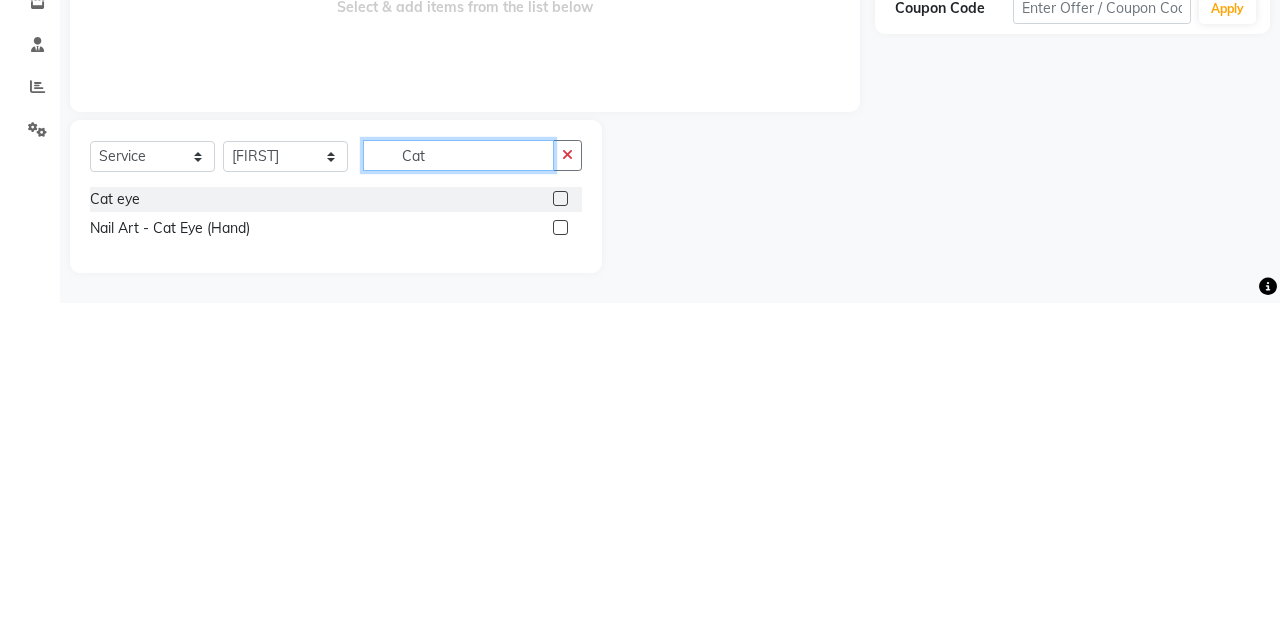 type on "Cat" 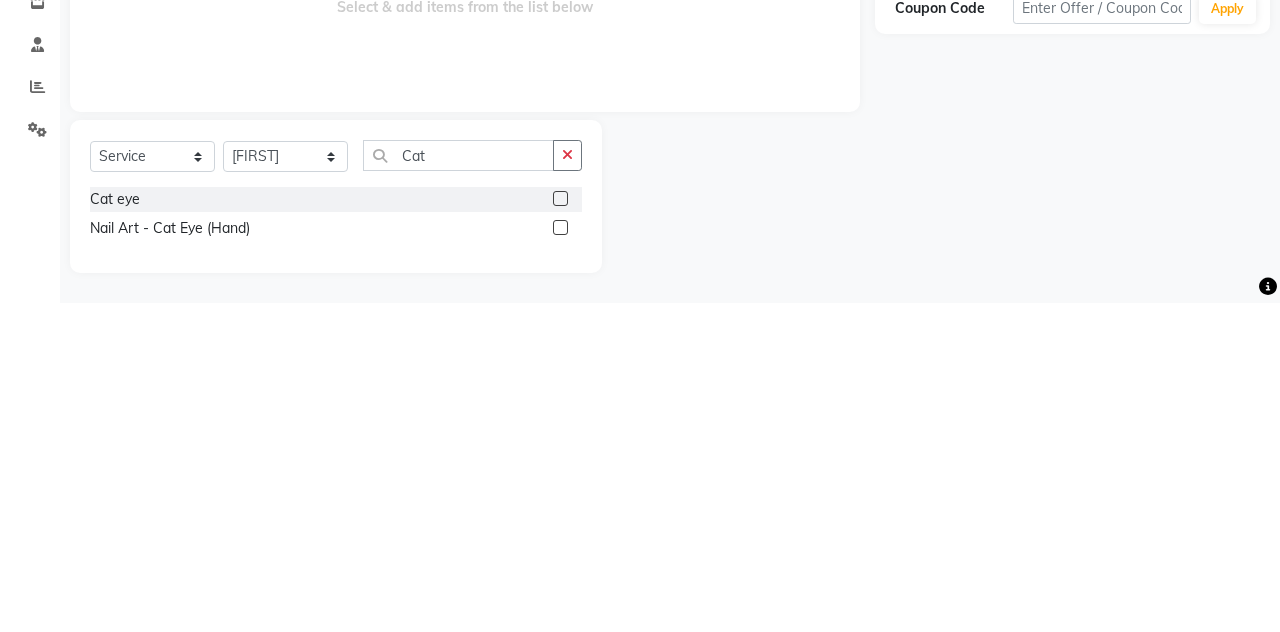 click 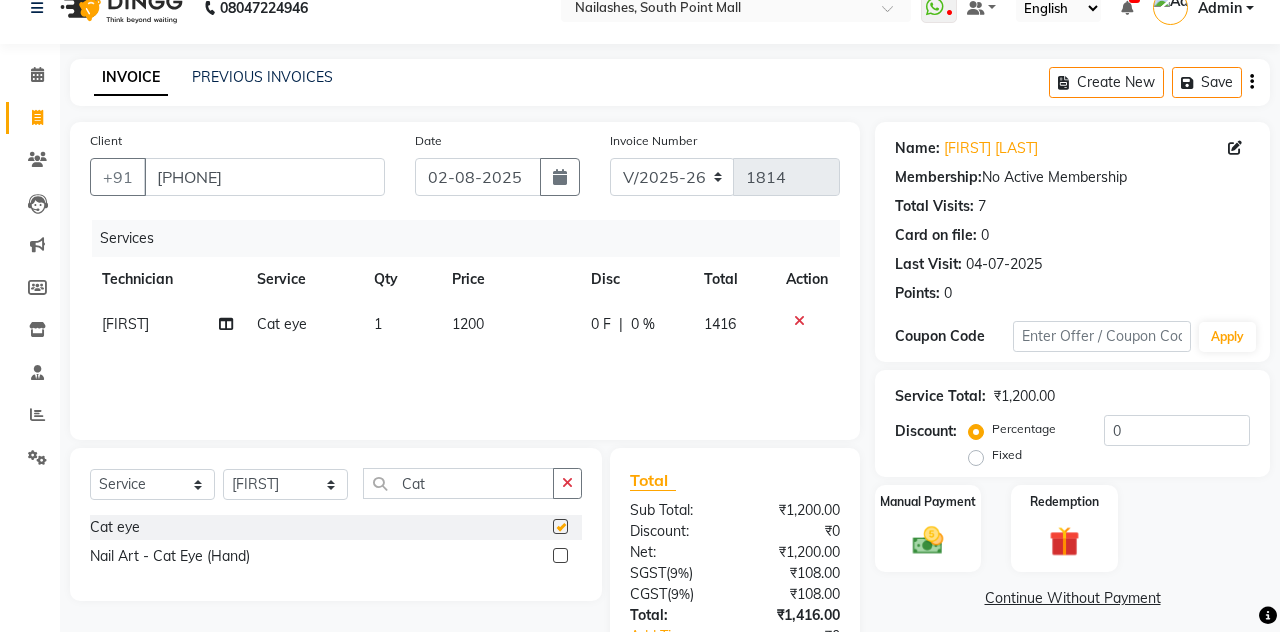 checkbox on "false" 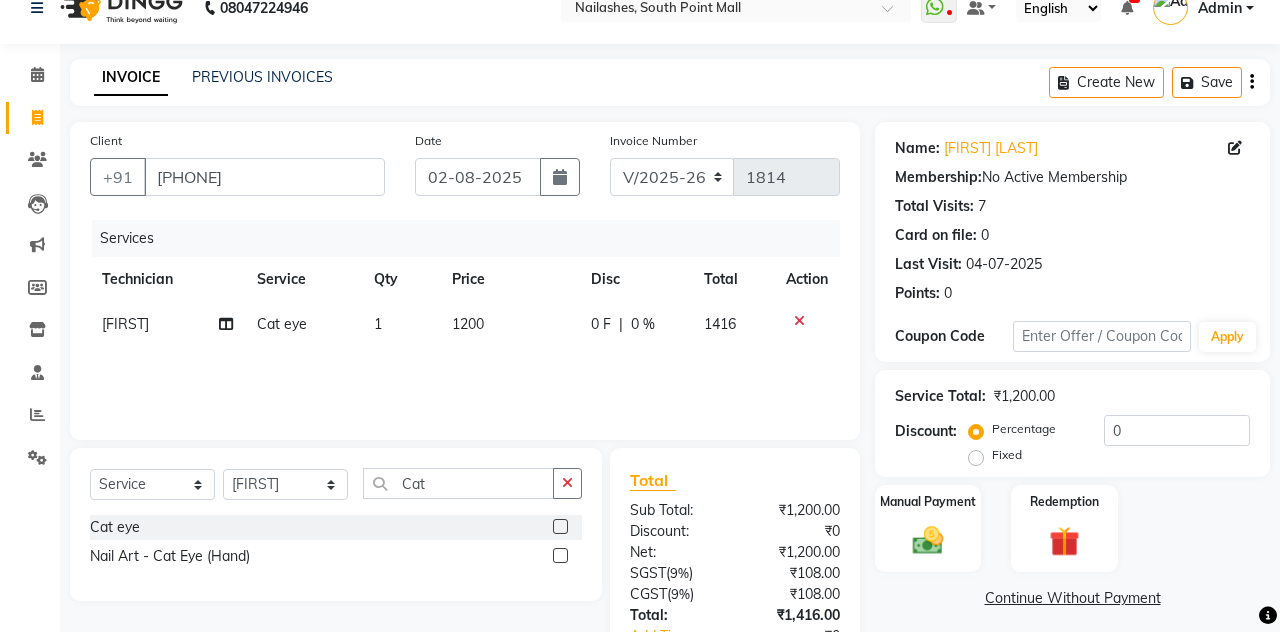 scroll, scrollTop: 70, scrollLeft: 0, axis: vertical 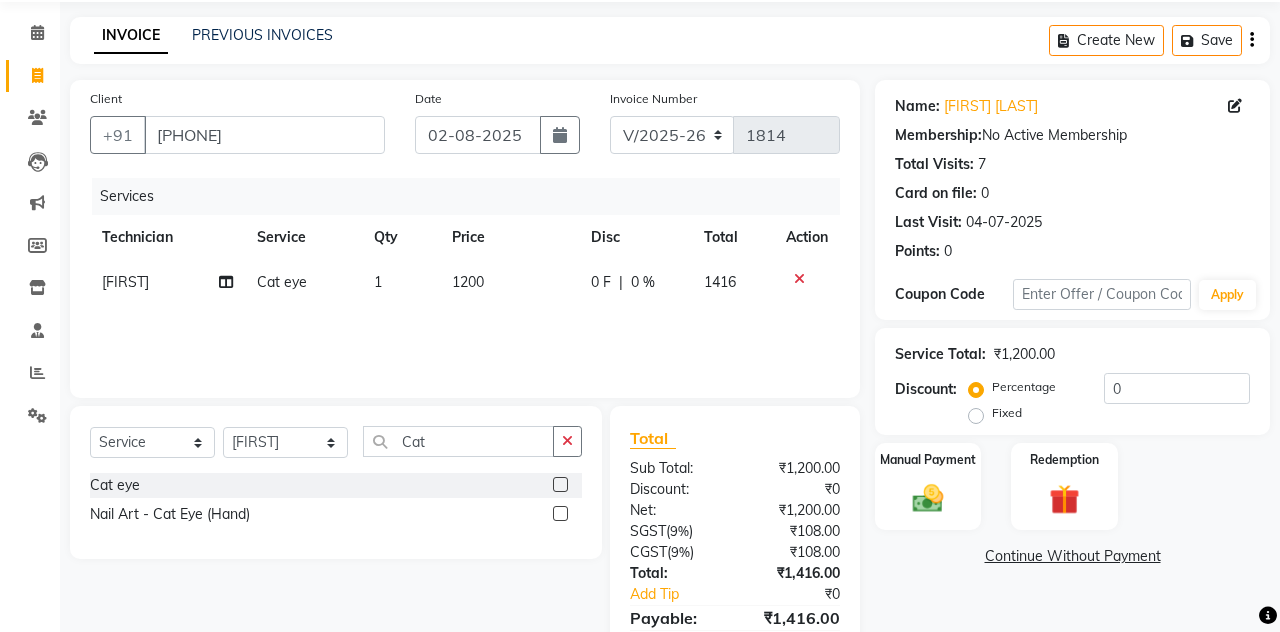 click 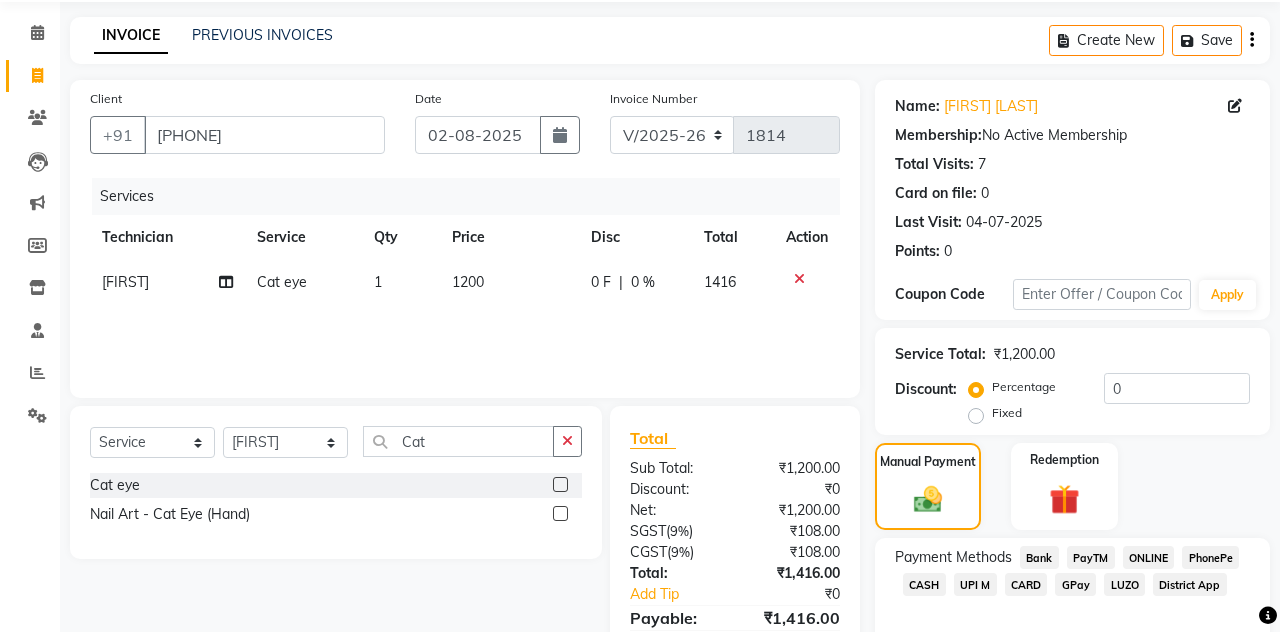 click on "UPI M" 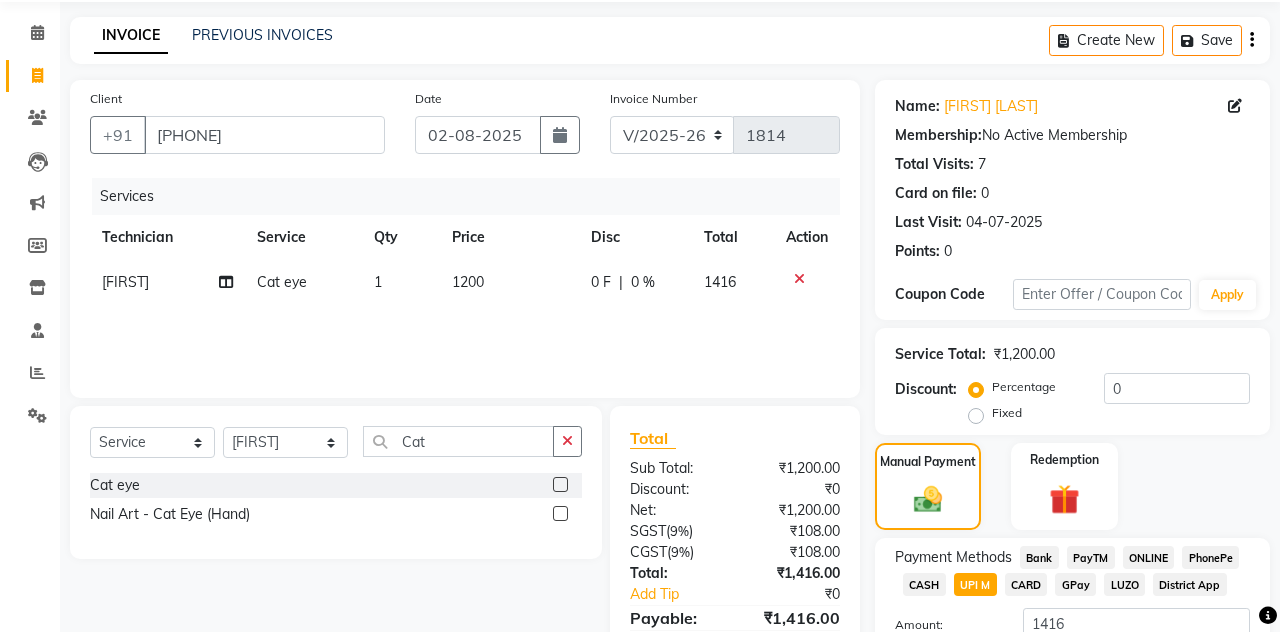 click on "Add Payment" 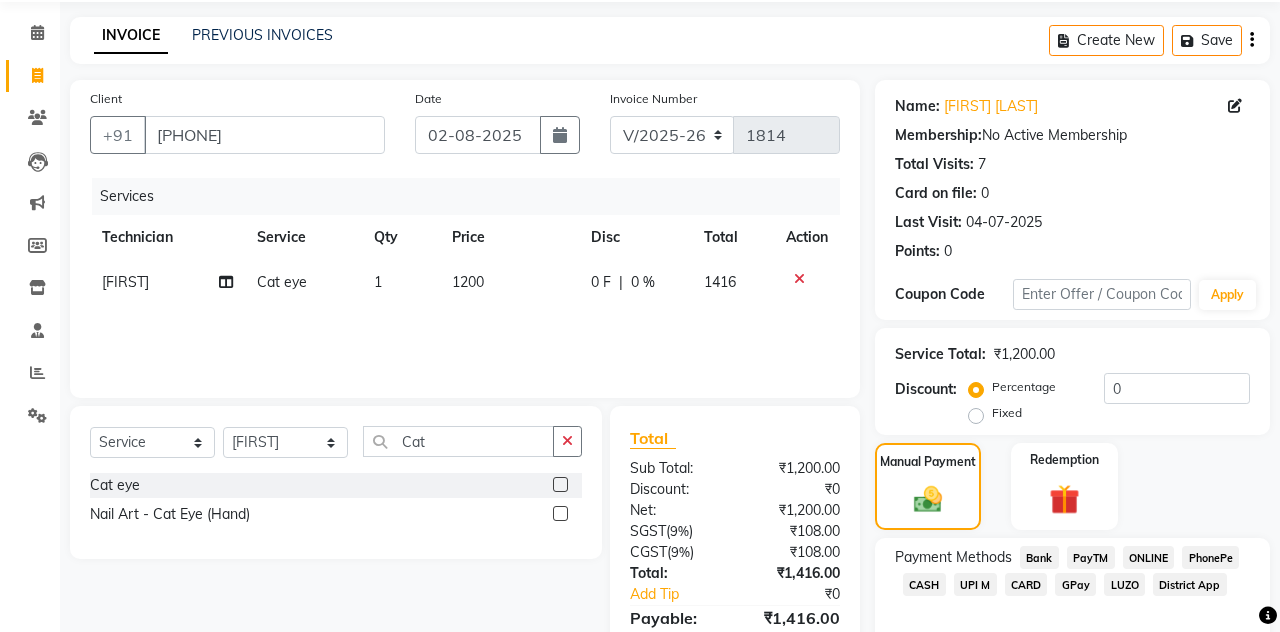 scroll, scrollTop: 183, scrollLeft: 0, axis: vertical 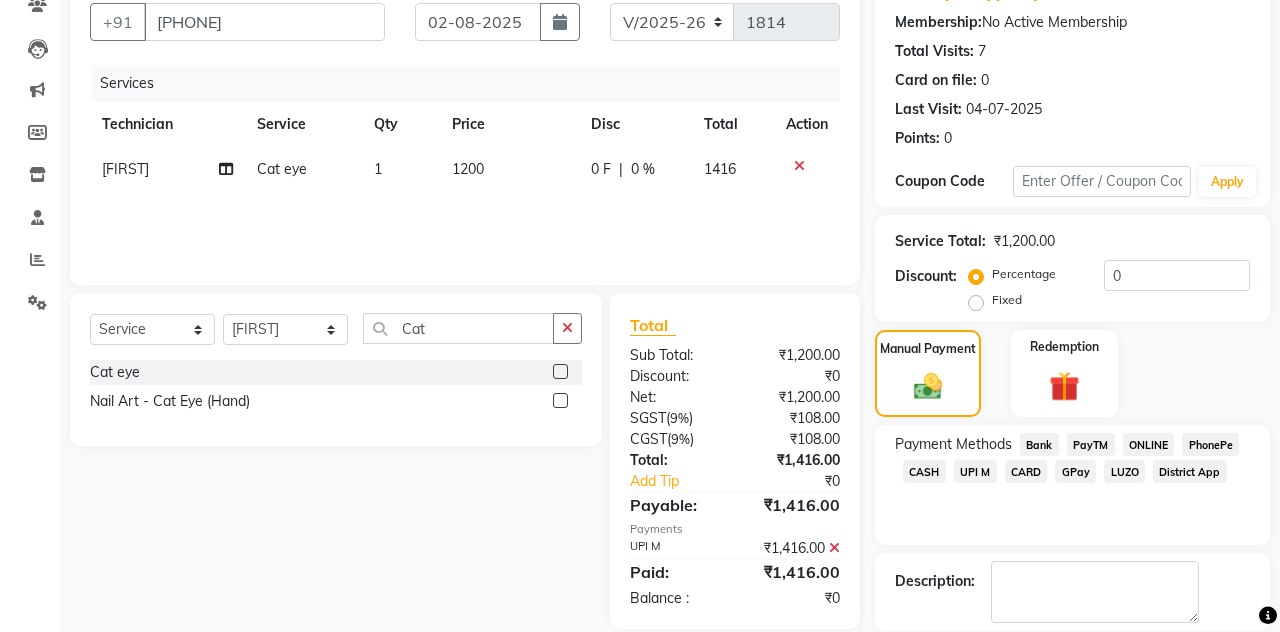 click on "Checkout" 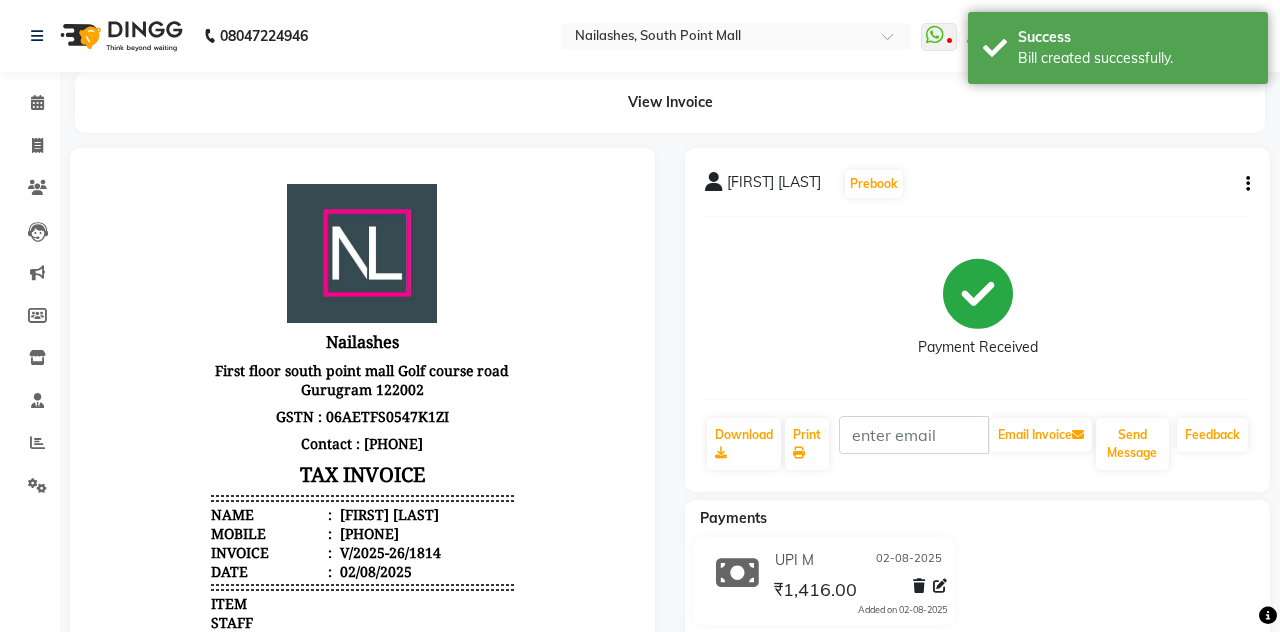 scroll, scrollTop: 0, scrollLeft: 0, axis: both 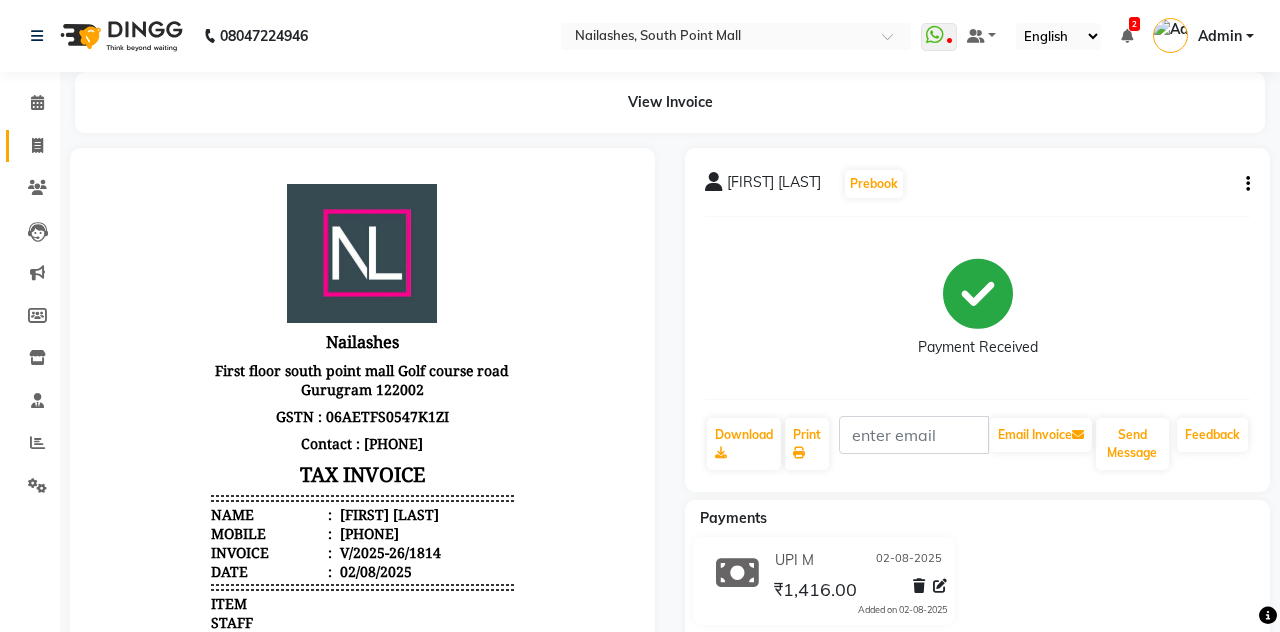 click 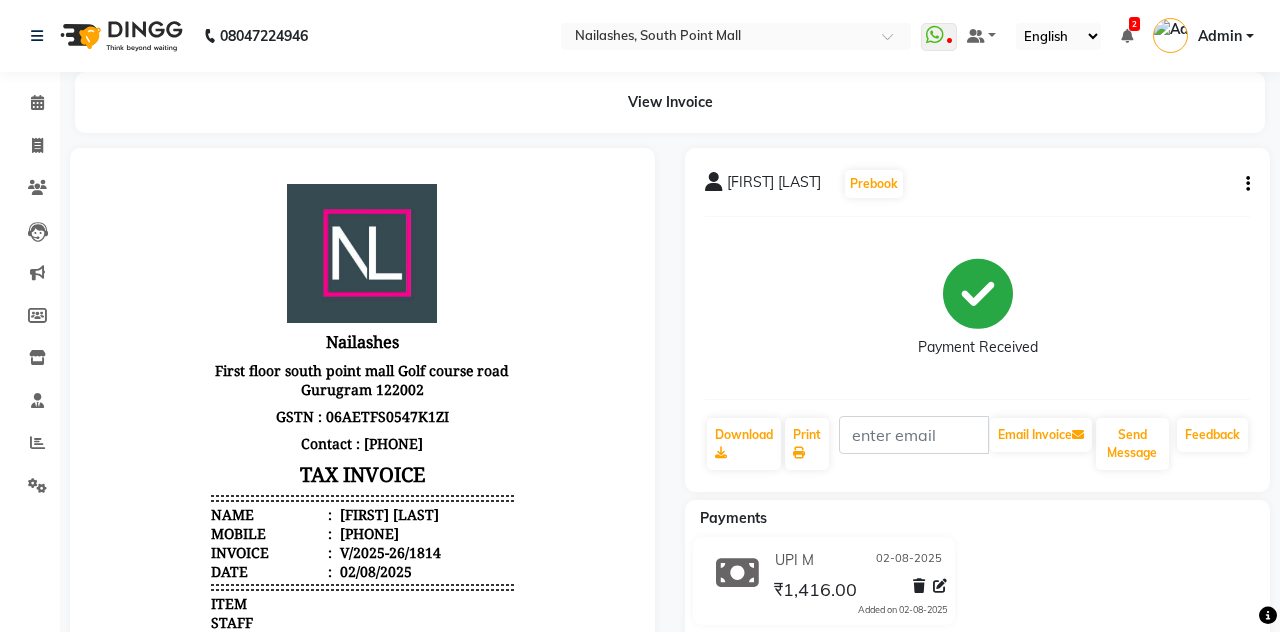 select on "service" 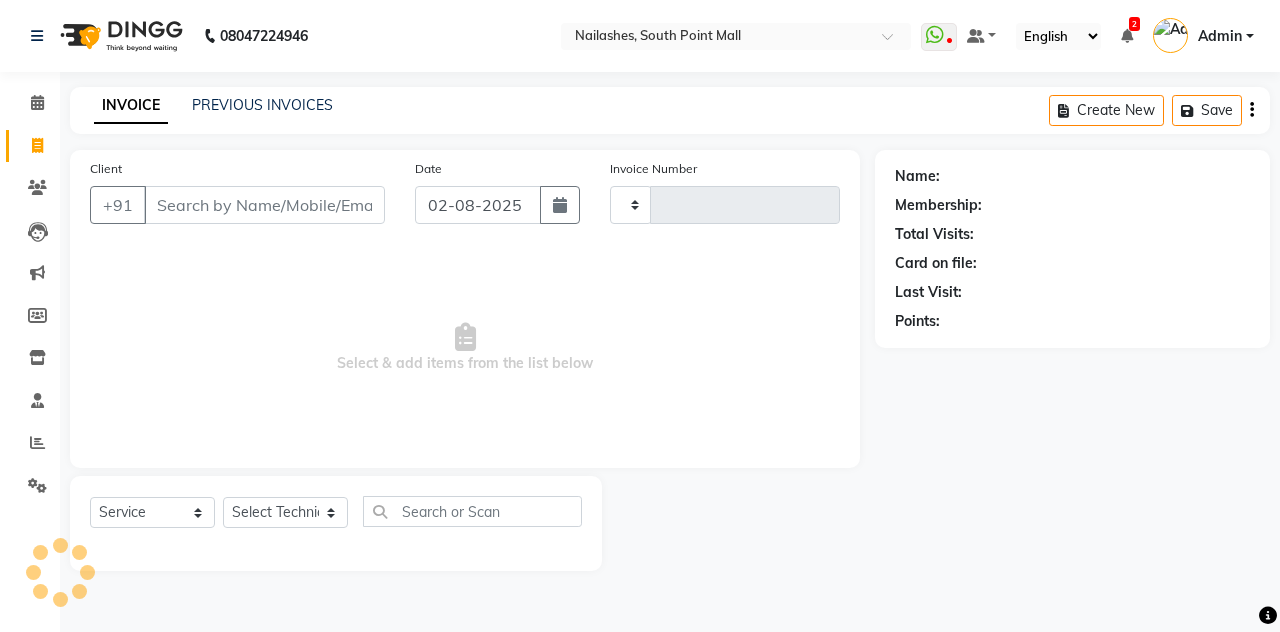 type on "1815" 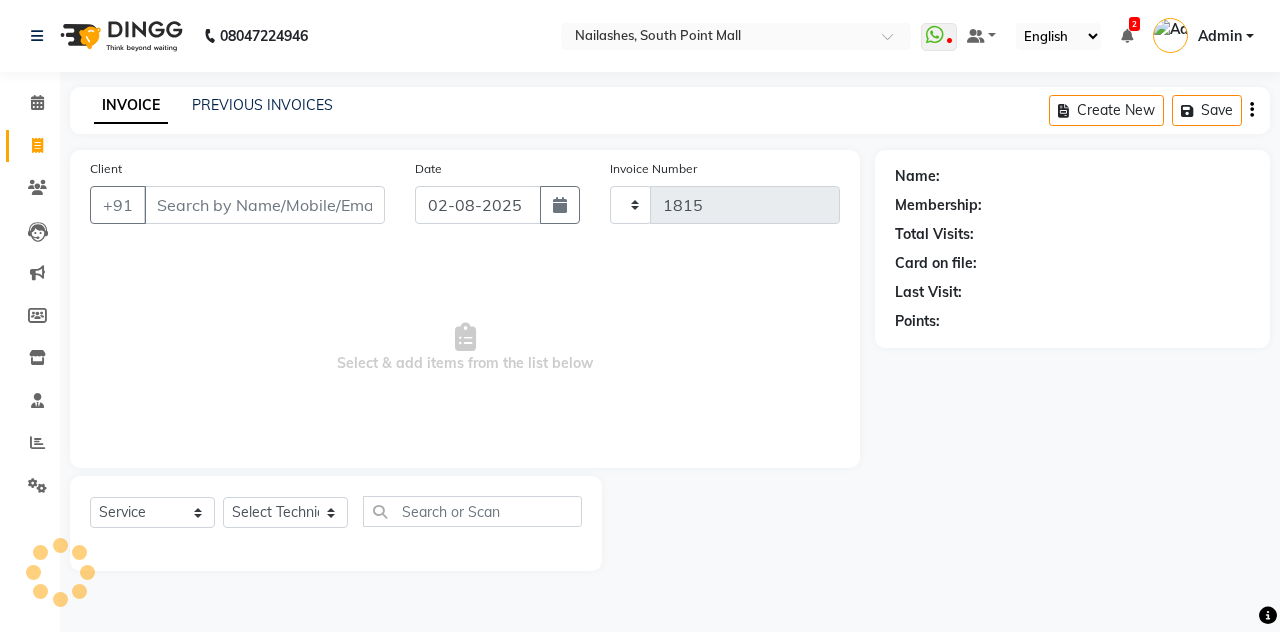 select on "3926" 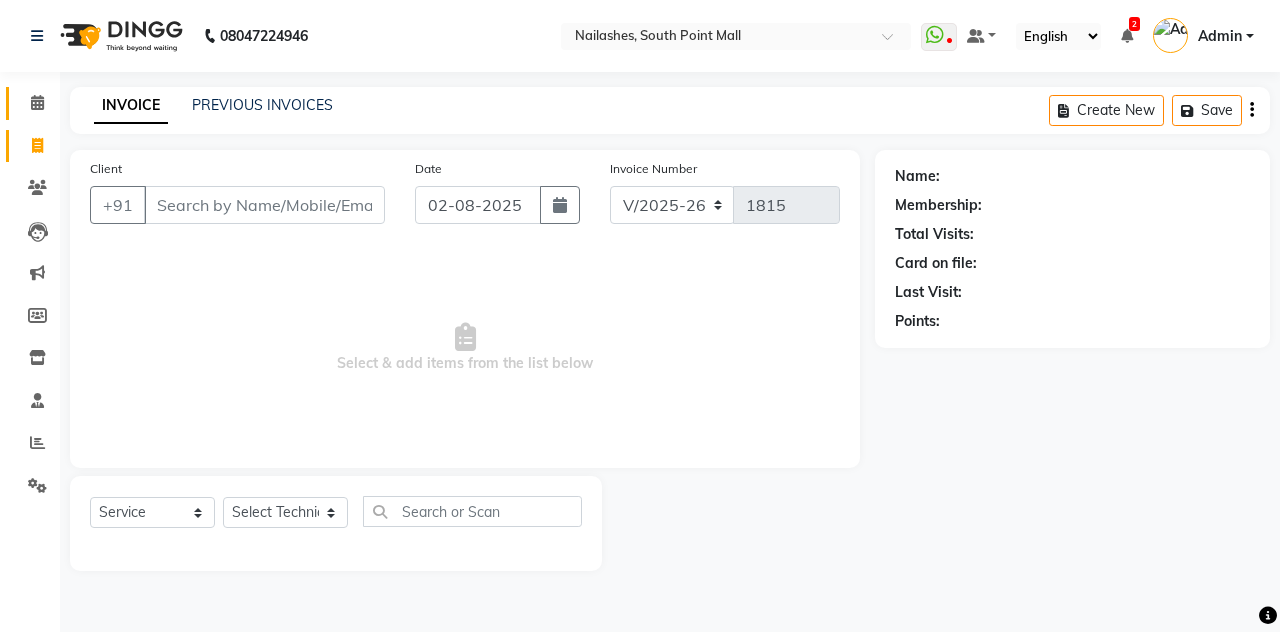 click on "Calendar" 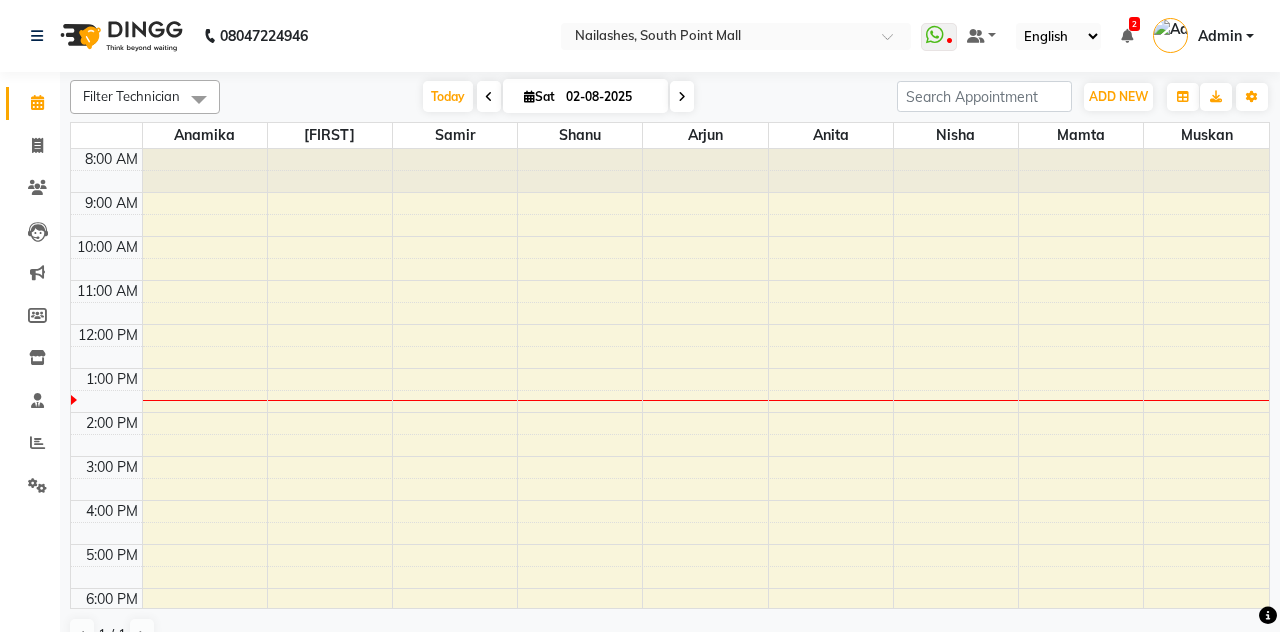 click on "02-08-2025" at bounding box center [610, 97] 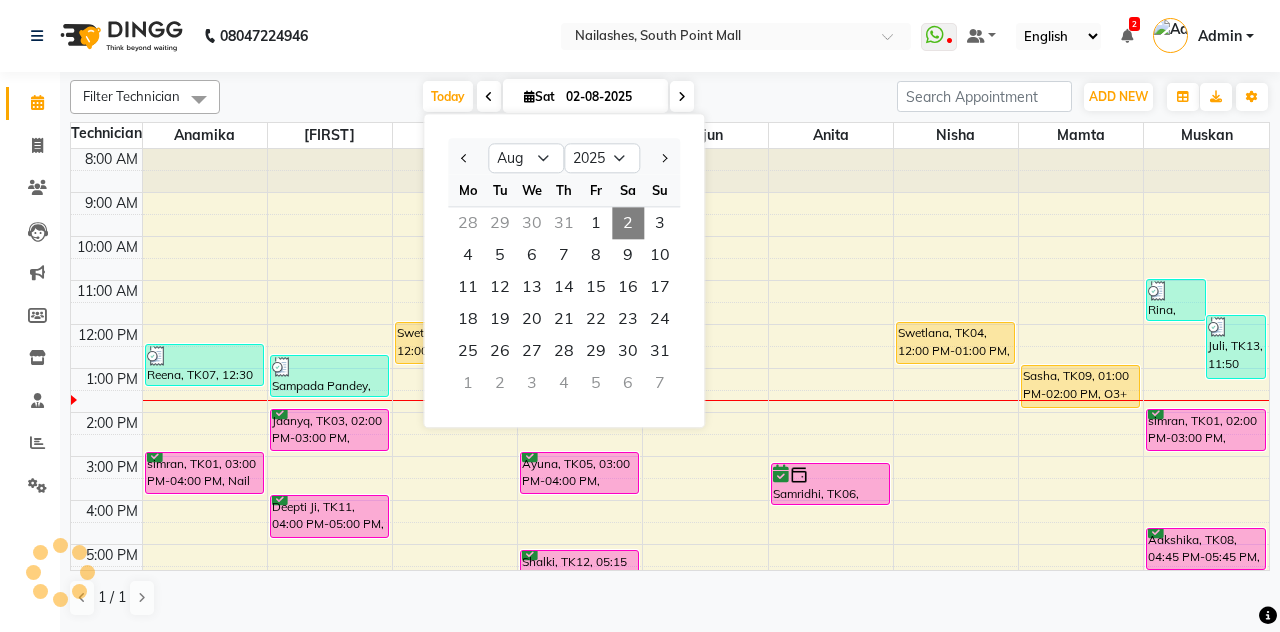 scroll, scrollTop: 0, scrollLeft: 0, axis: both 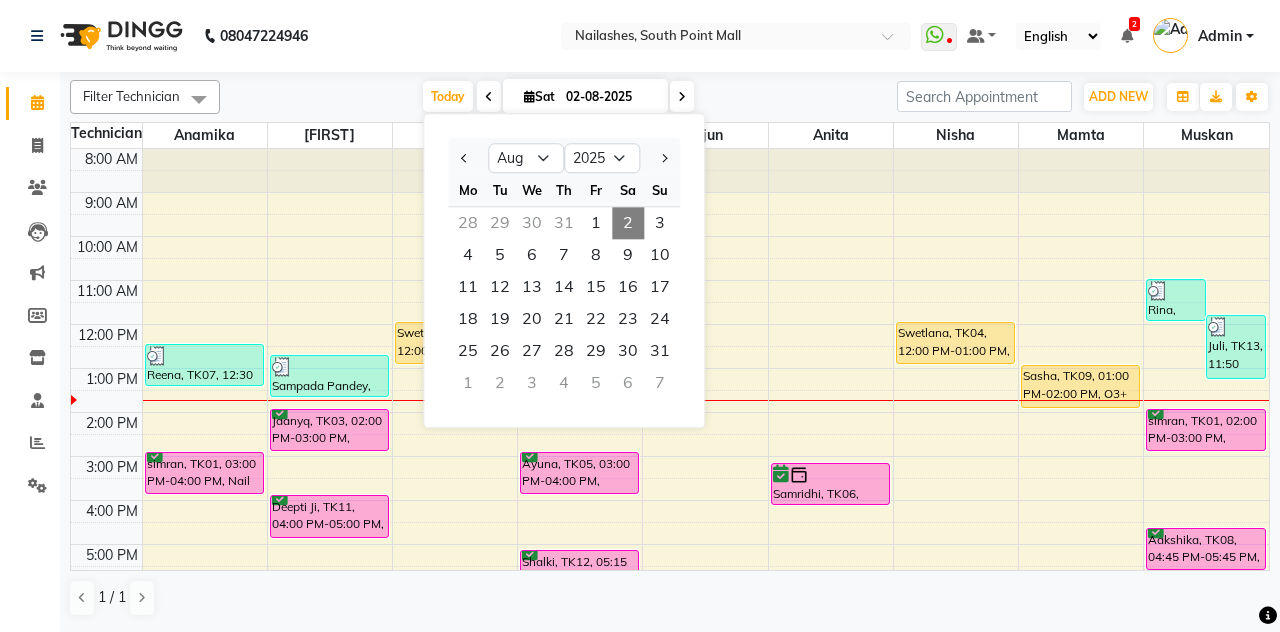 click on "3" at bounding box center (660, 223) 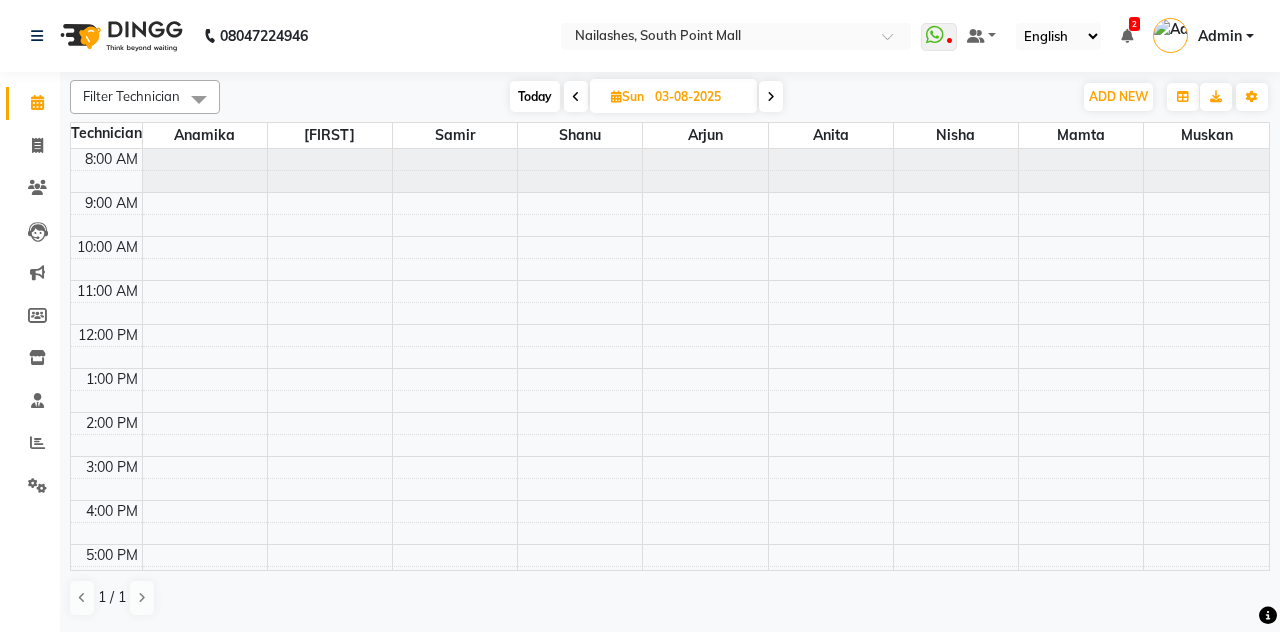 scroll, scrollTop: 218, scrollLeft: 0, axis: vertical 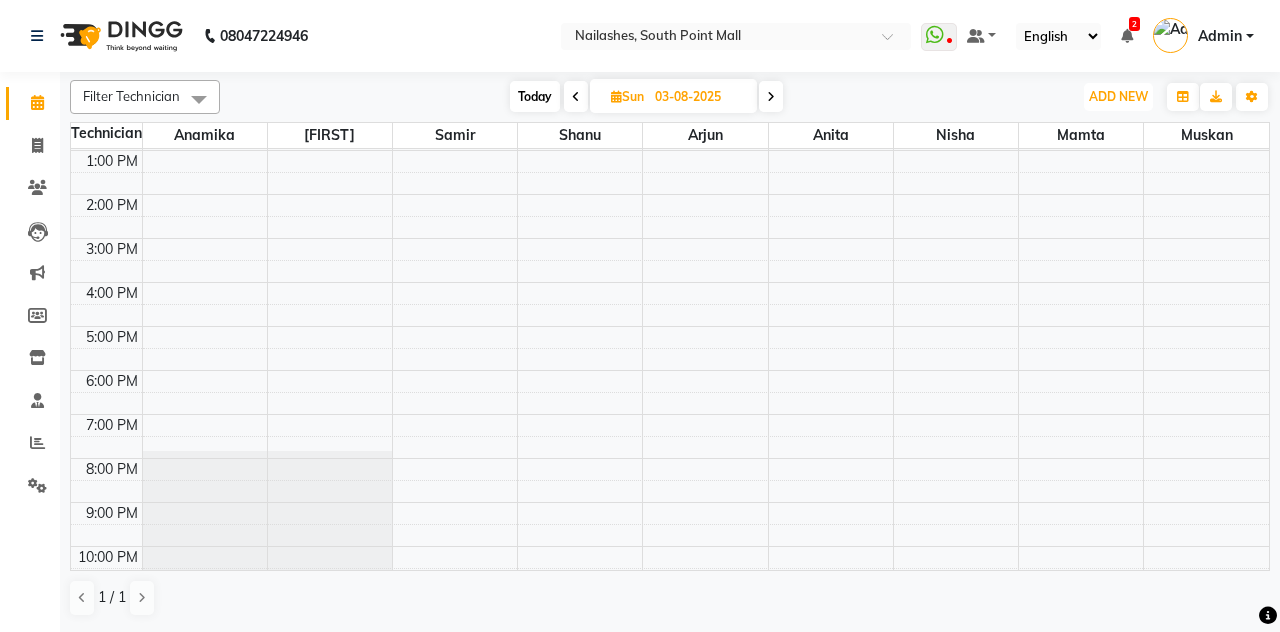 click on "ADD NEW" at bounding box center (1118, 96) 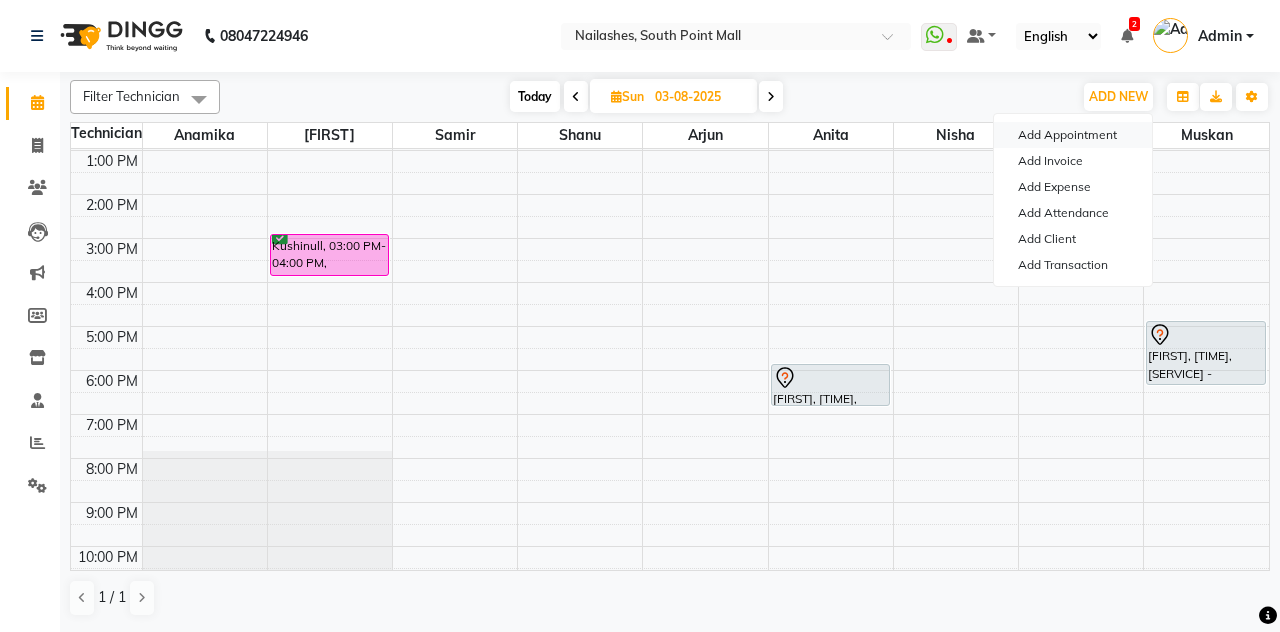click on "Add Appointment" at bounding box center (1073, 135) 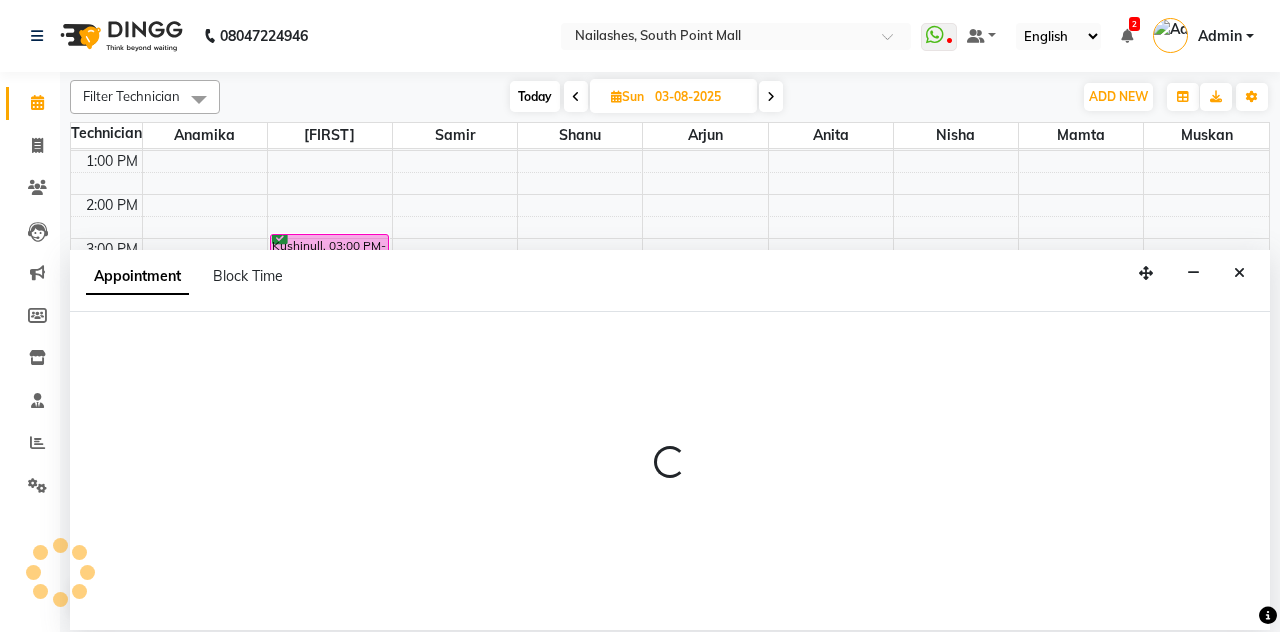 select on "540" 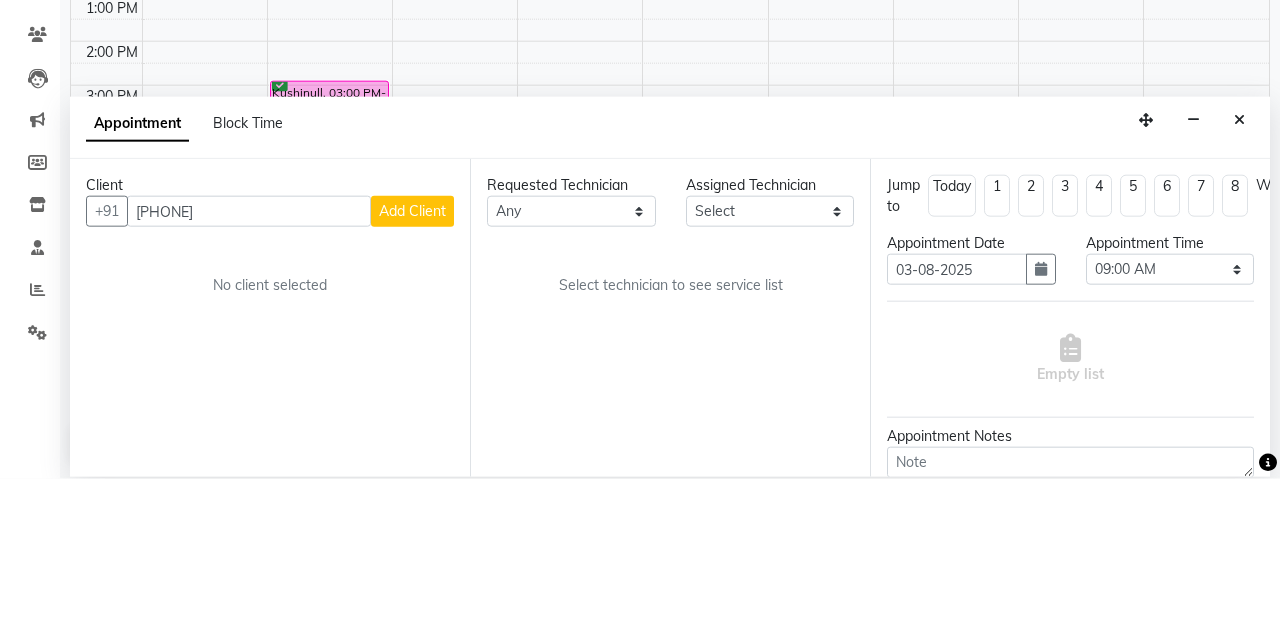 type on "8130974614" 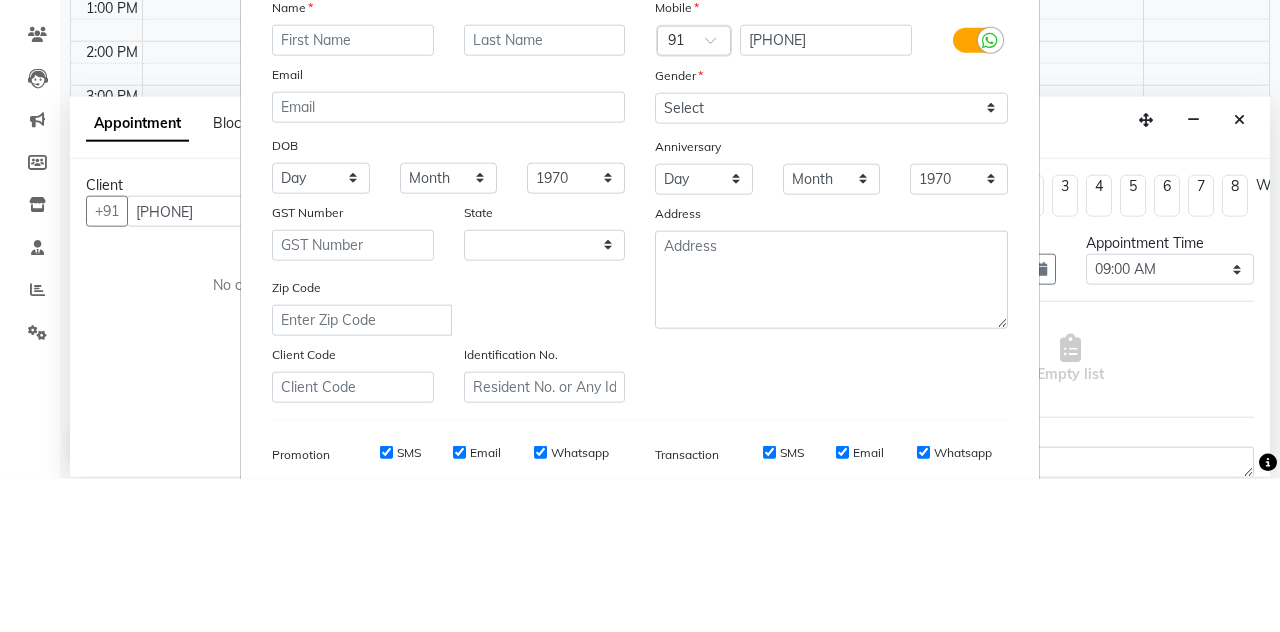 select on "21" 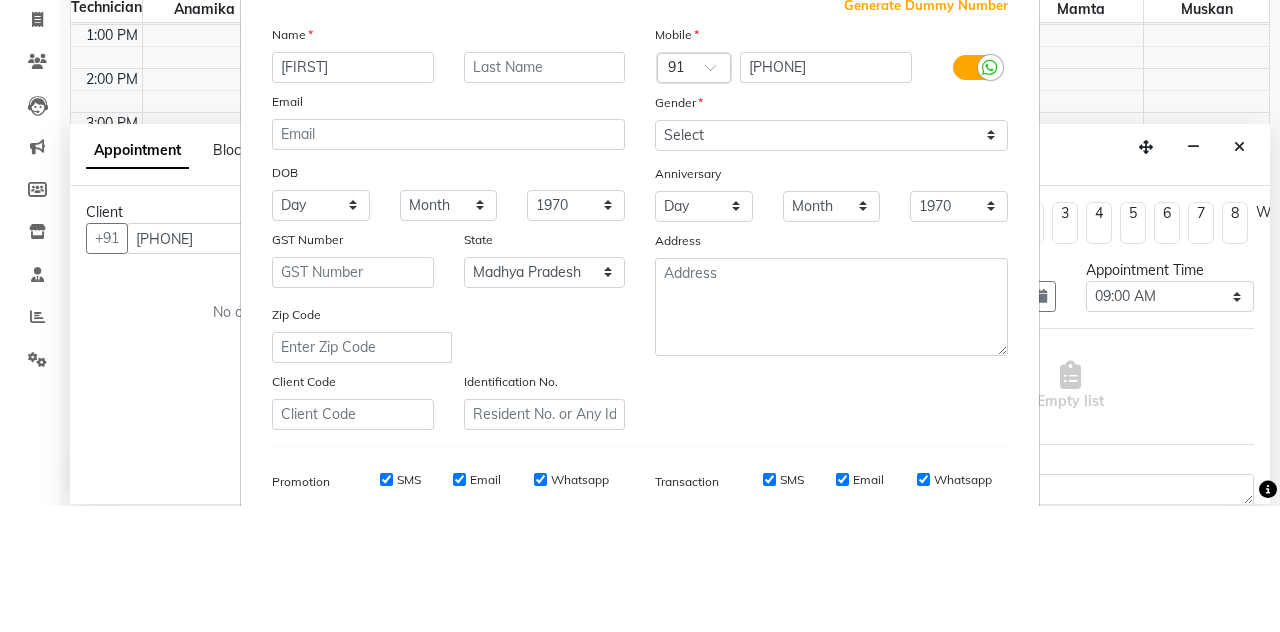 type on "Yukta" 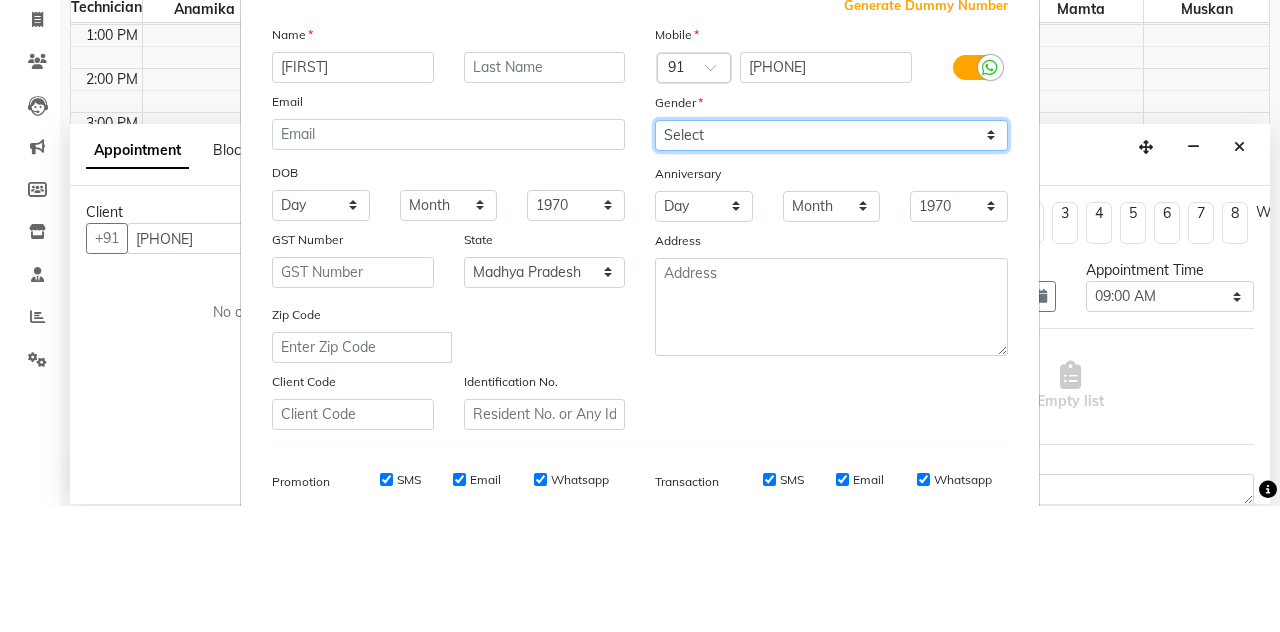 click on "Select Male Female Other Prefer Not To Say" at bounding box center [831, 261] 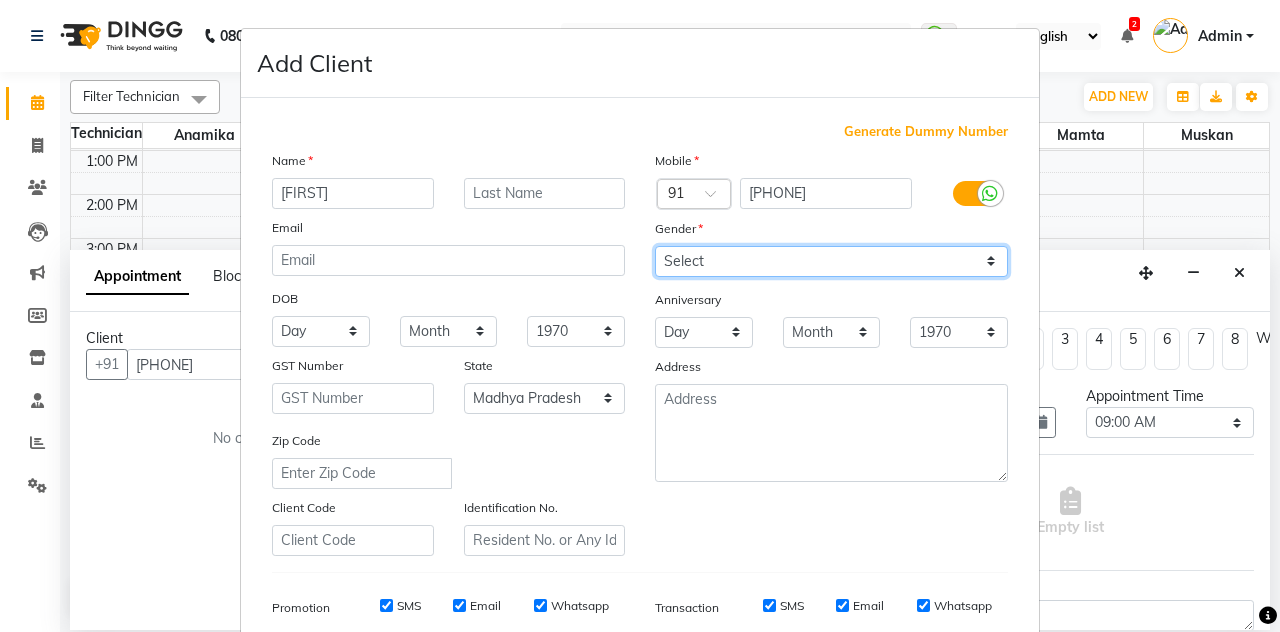 select on "female" 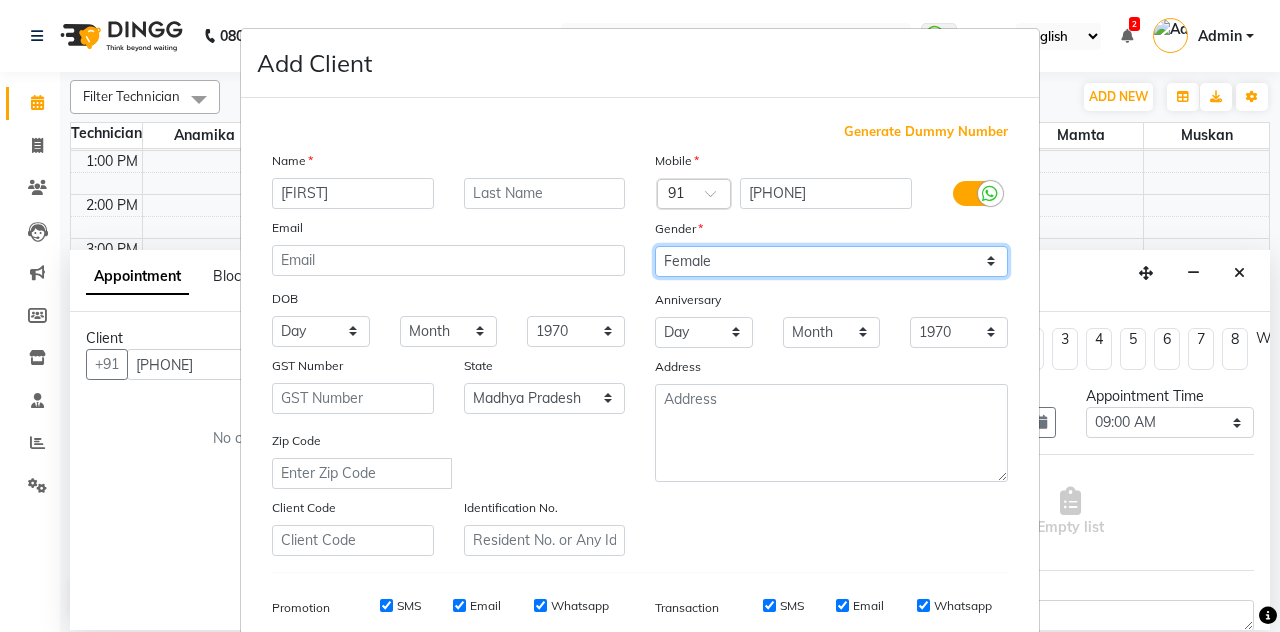 scroll, scrollTop: 185, scrollLeft: 0, axis: vertical 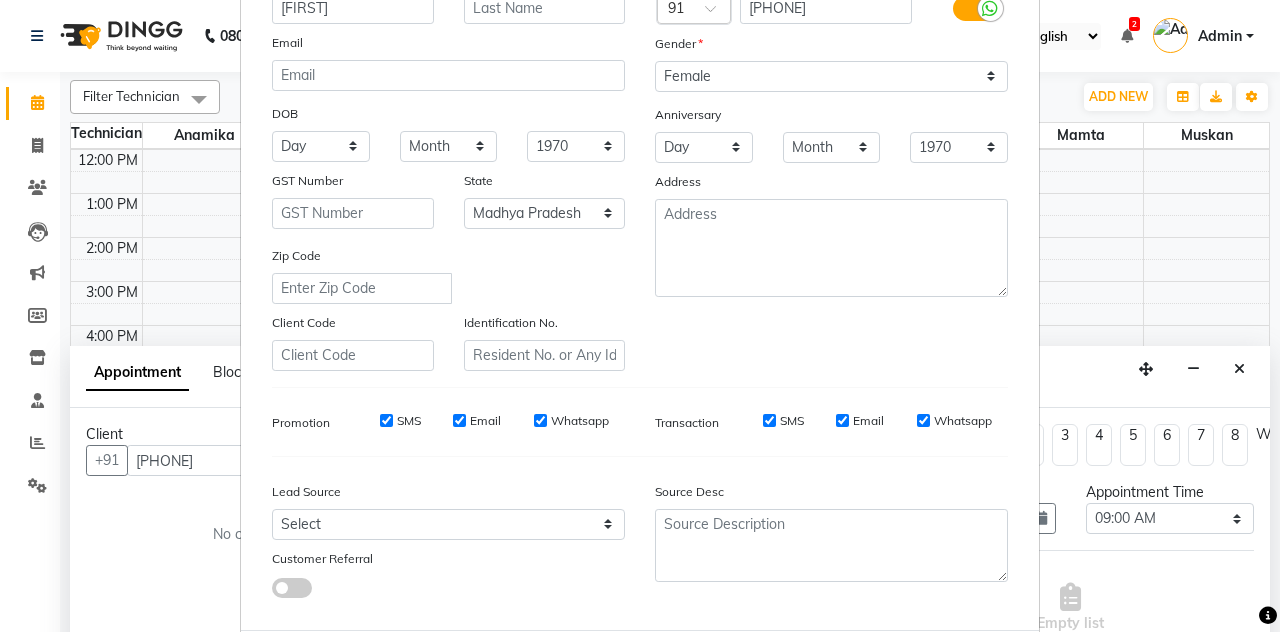 click on "Add" at bounding box center [906, 670] 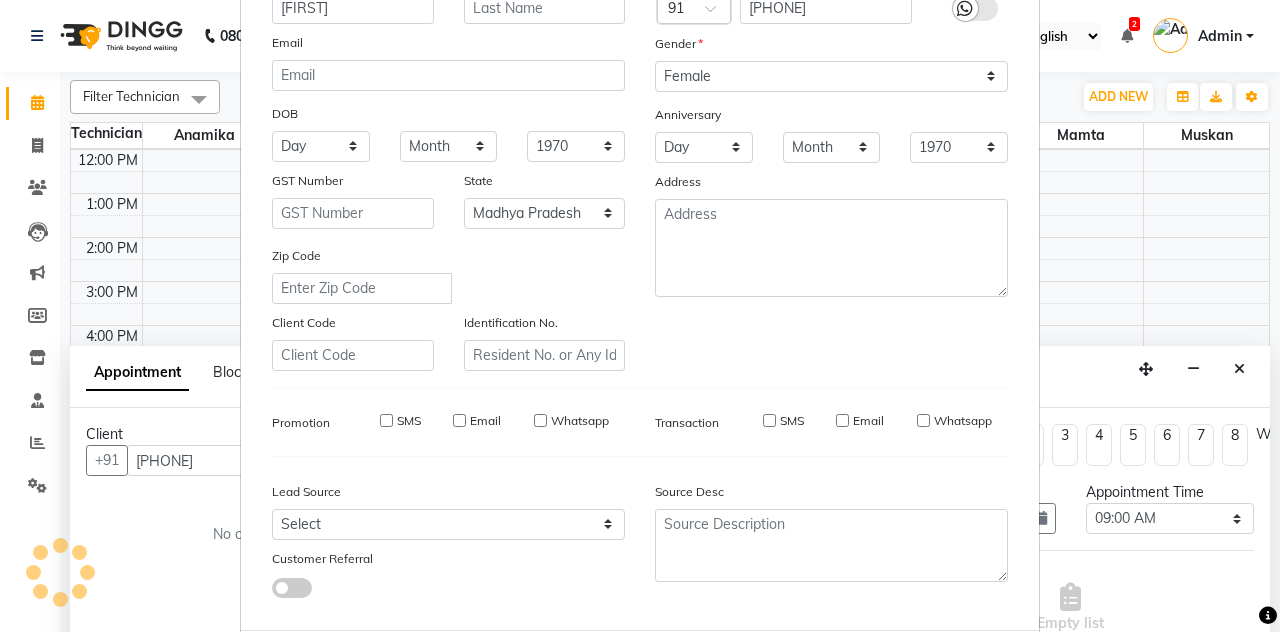 type 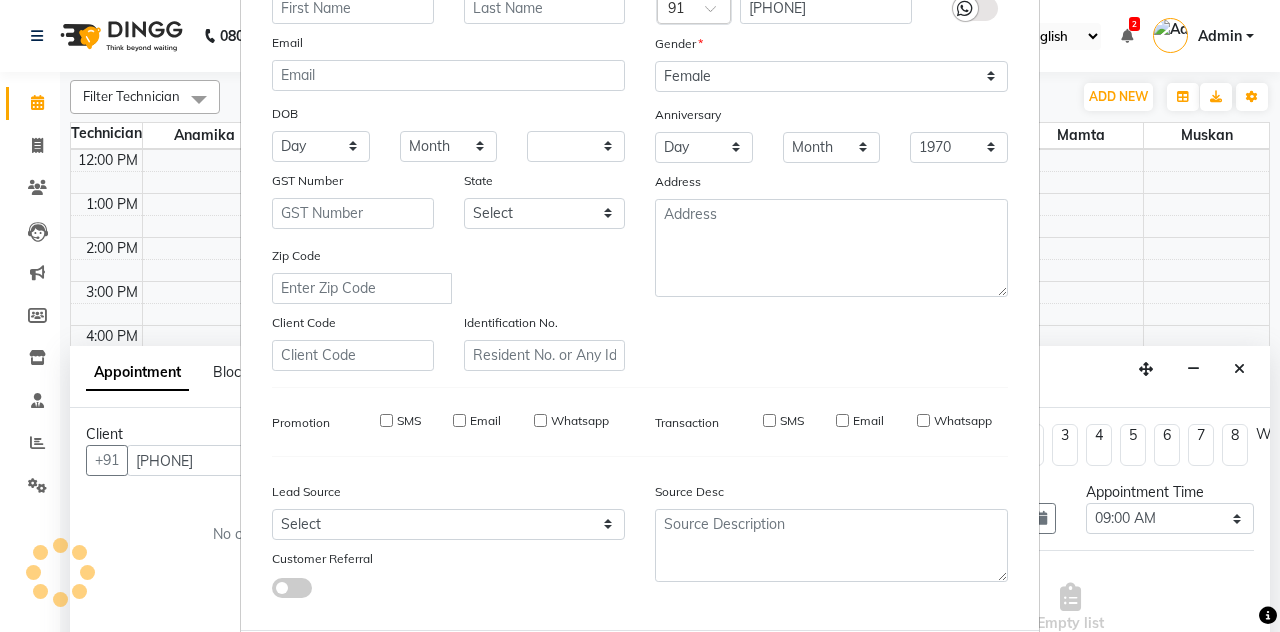 type 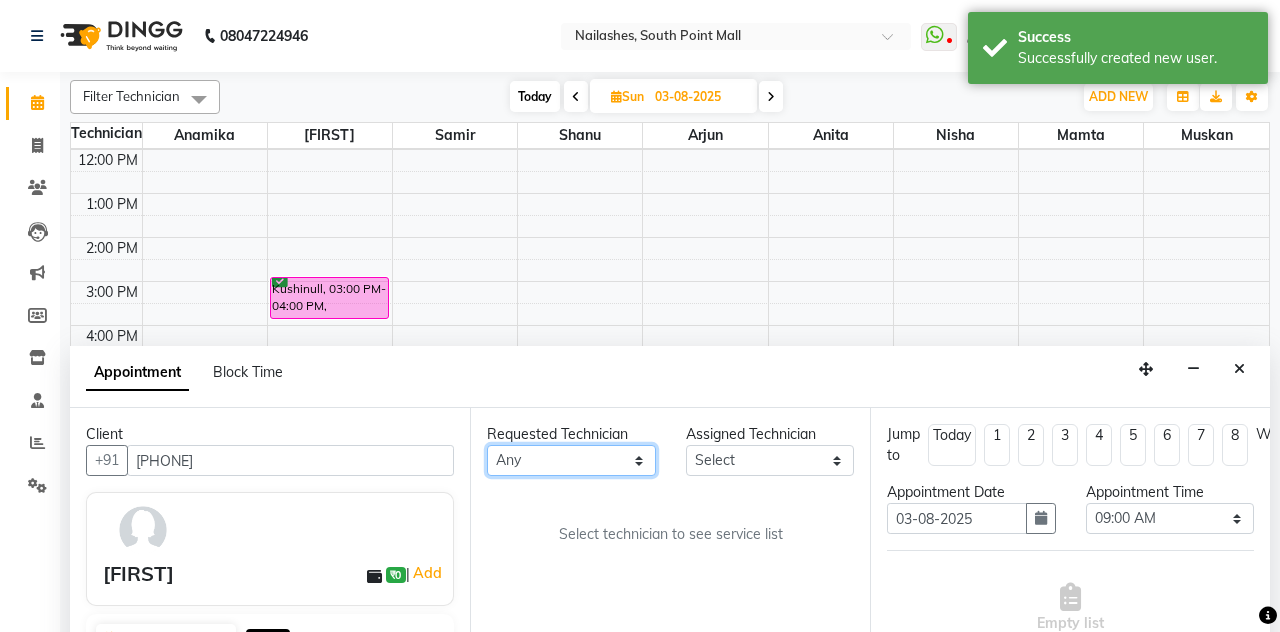 click on "Any Anamika Anita Arjun Mamta Muskan Nisha Samir Shanu Shushanto" at bounding box center (571, 460) 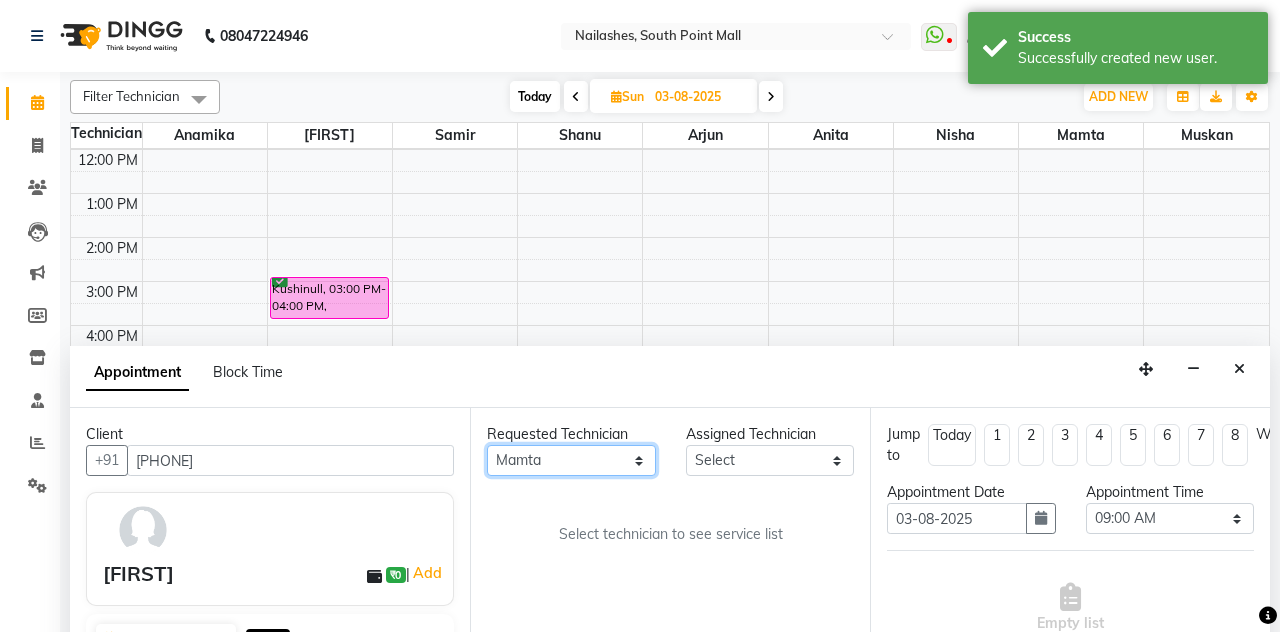 select on "78821" 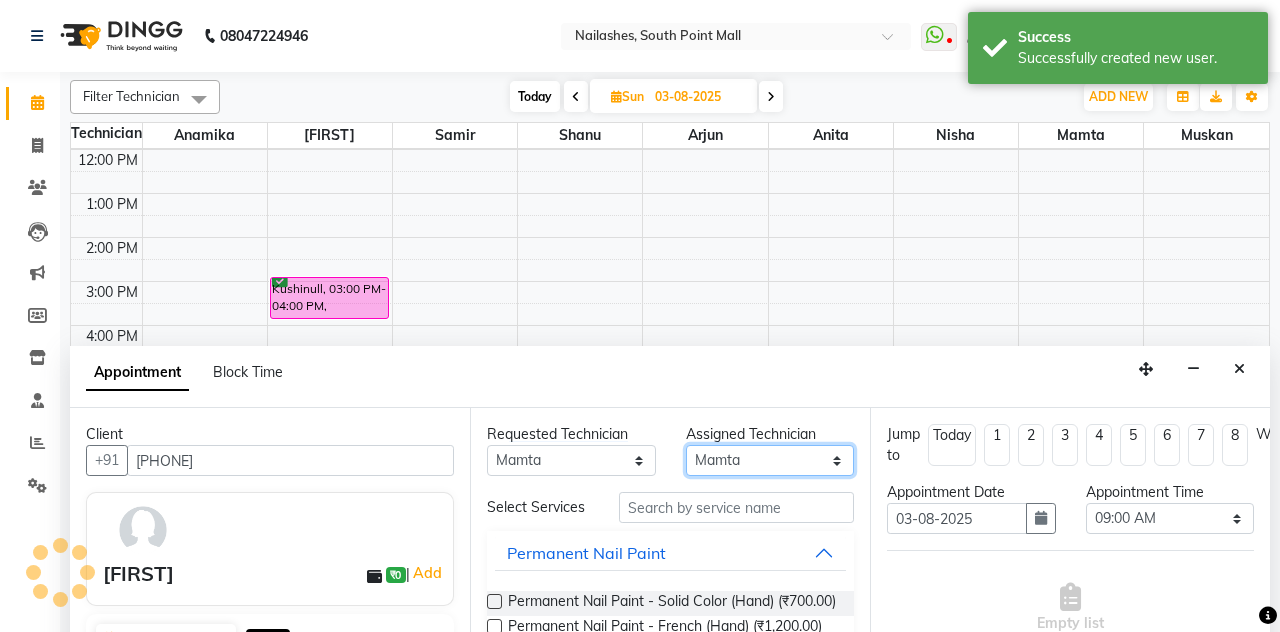click on "Select Anamika Anita Arjun Mamta Muskan Nisha Samir Shanu Shushanto" at bounding box center (770, 460) 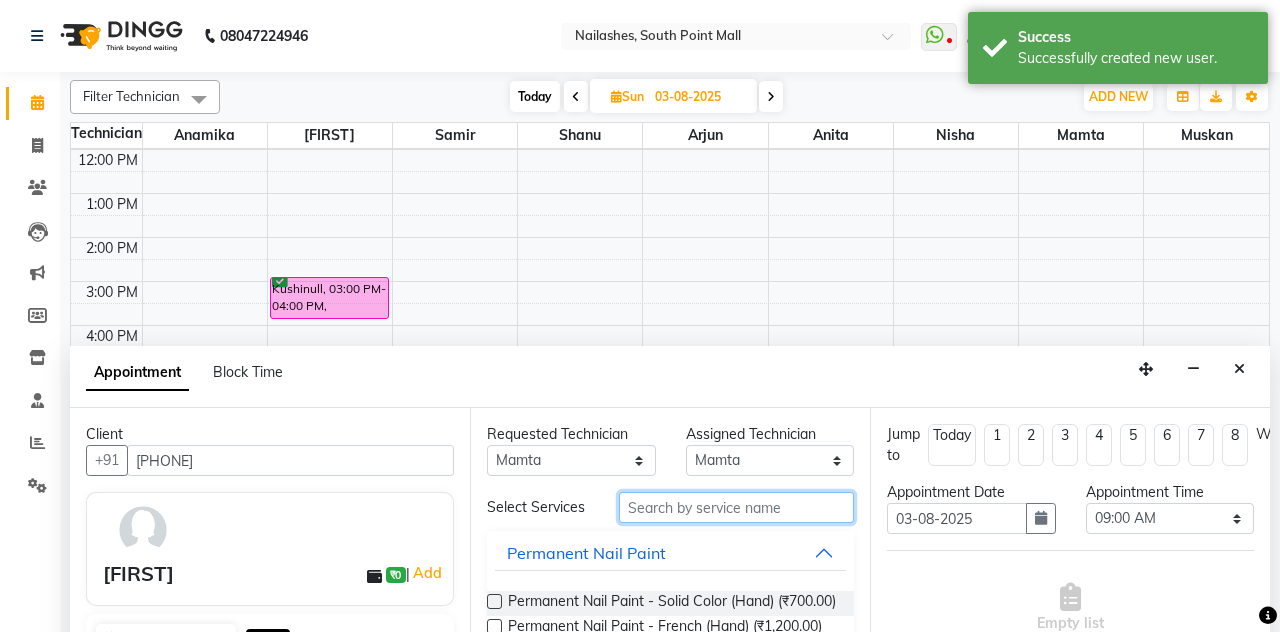 click at bounding box center (736, 507) 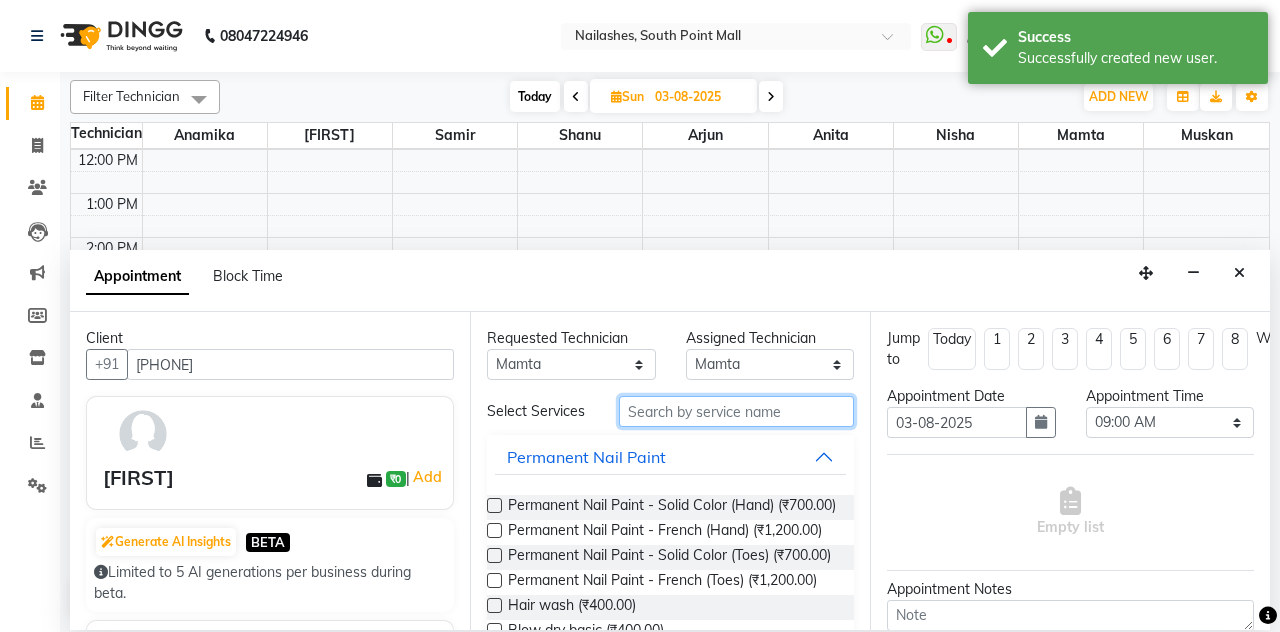 scroll, scrollTop: 218, scrollLeft: 0, axis: vertical 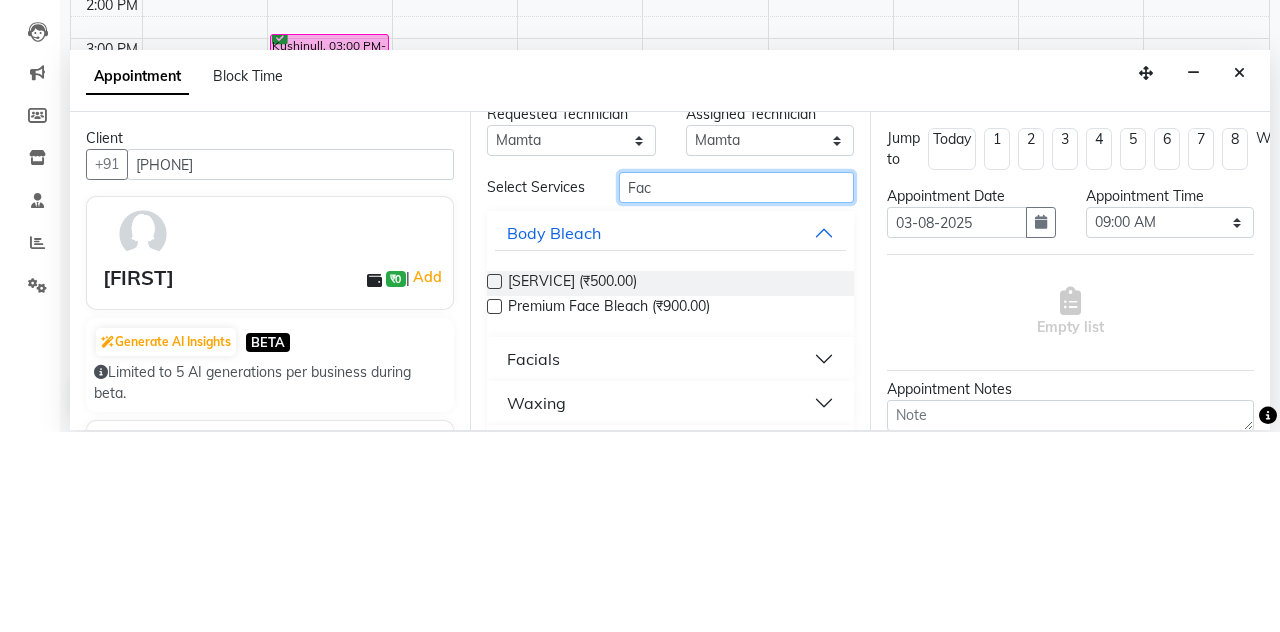 type on "Fac" 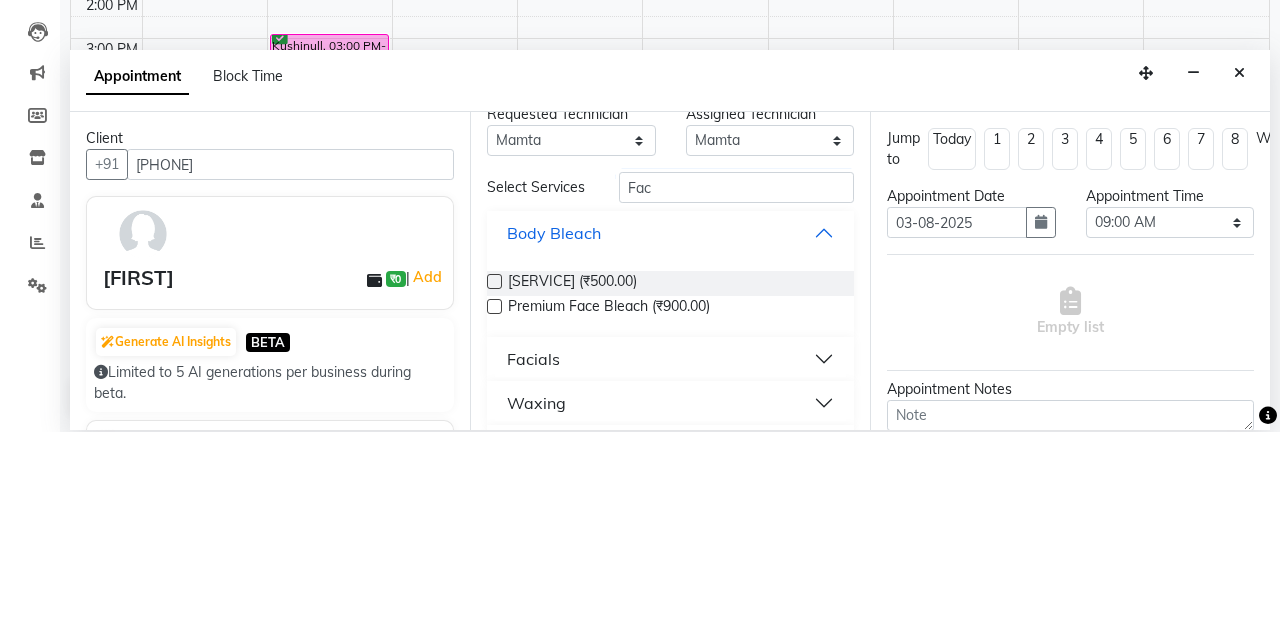 click on "Body Bleach" at bounding box center (670, 433) 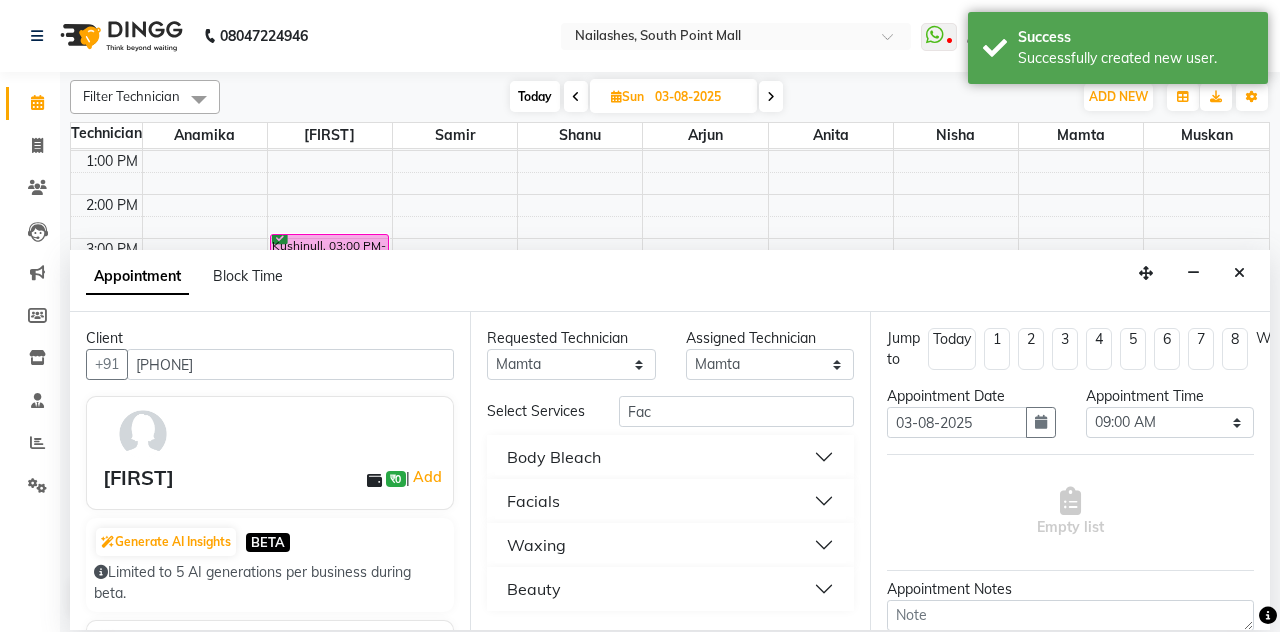 scroll, scrollTop: 0, scrollLeft: 0, axis: both 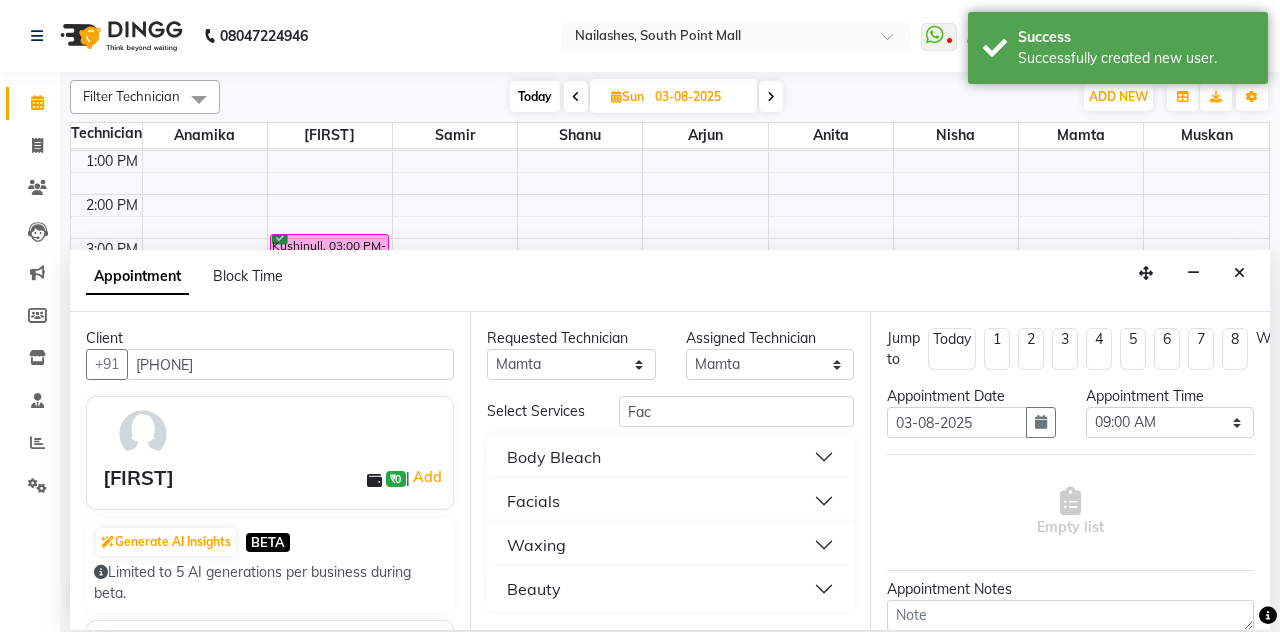 click on "Facials" at bounding box center [670, 501] 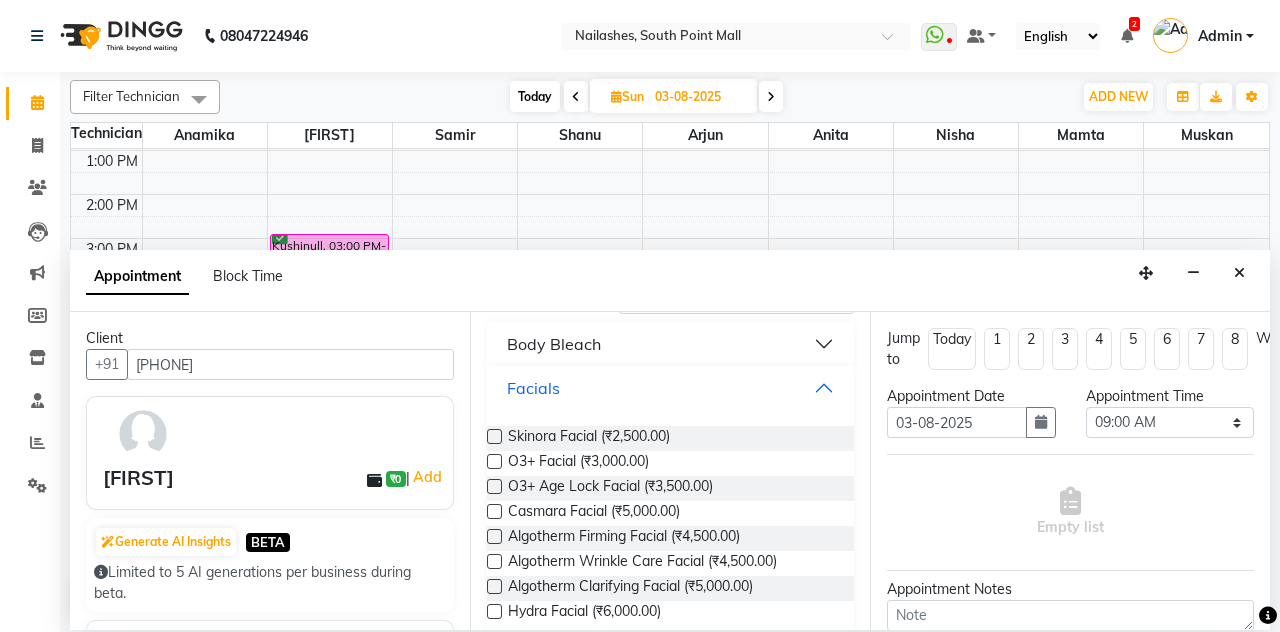 scroll, scrollTop: 114, scrollLeft: 0, axis: vertical 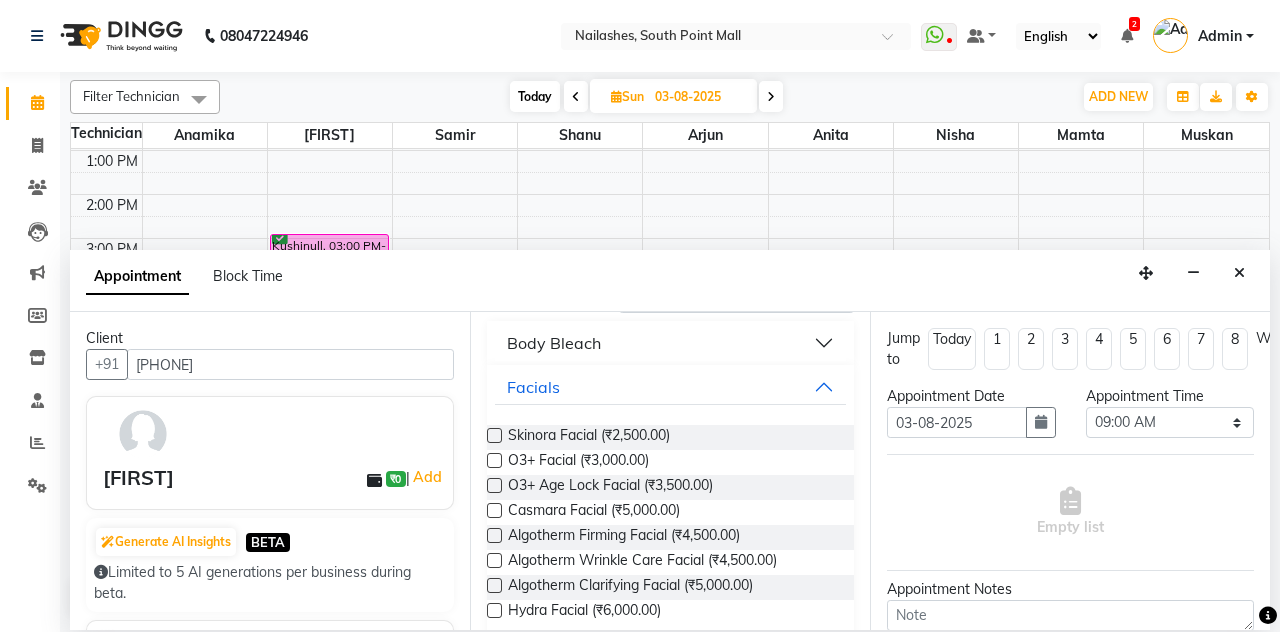 click at bounding box center (494, 485) 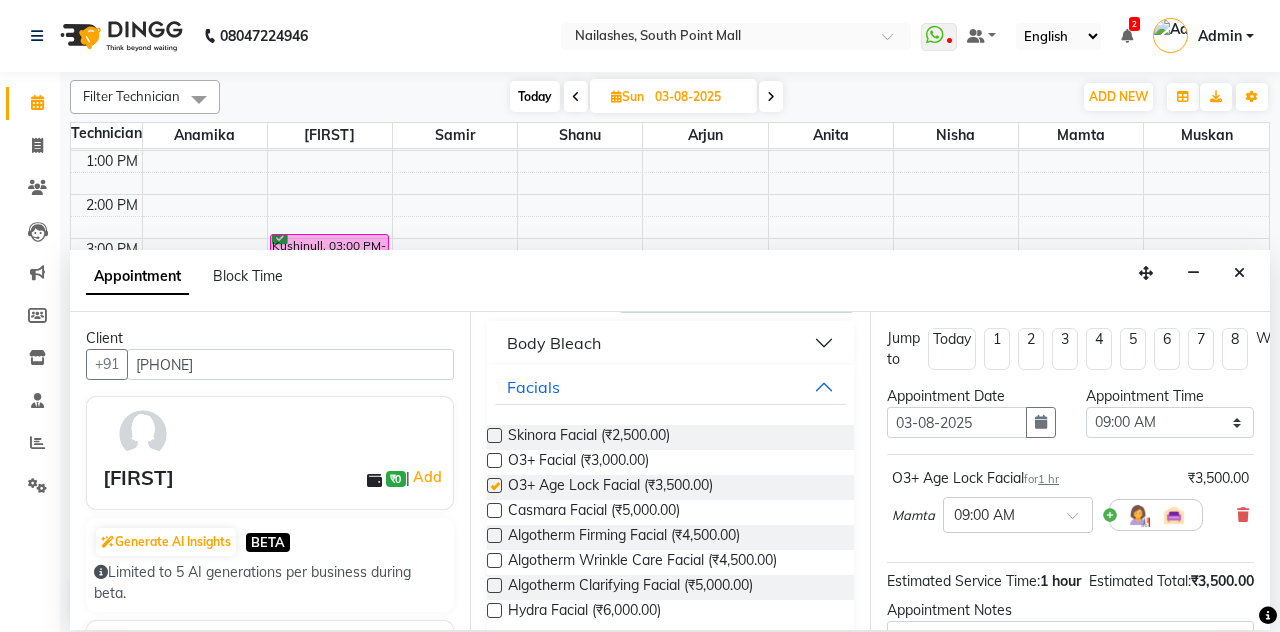 checkbox on "false" 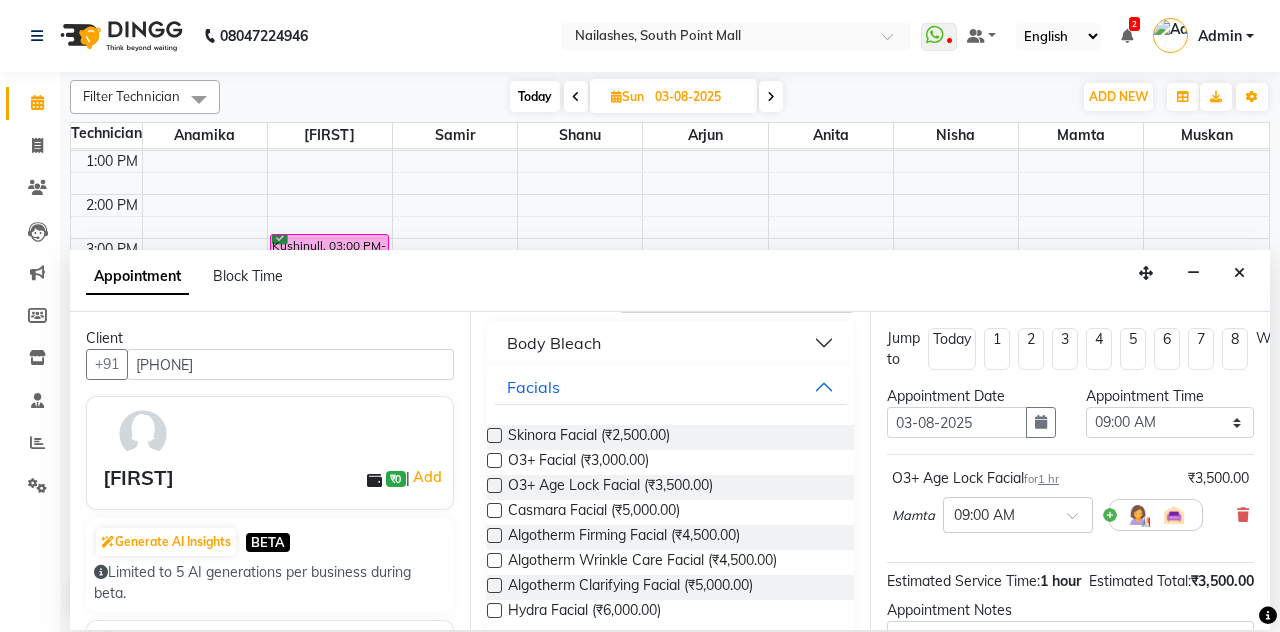 scroll, scrollTop: 173, scrollLeft: 0, axis: vertical 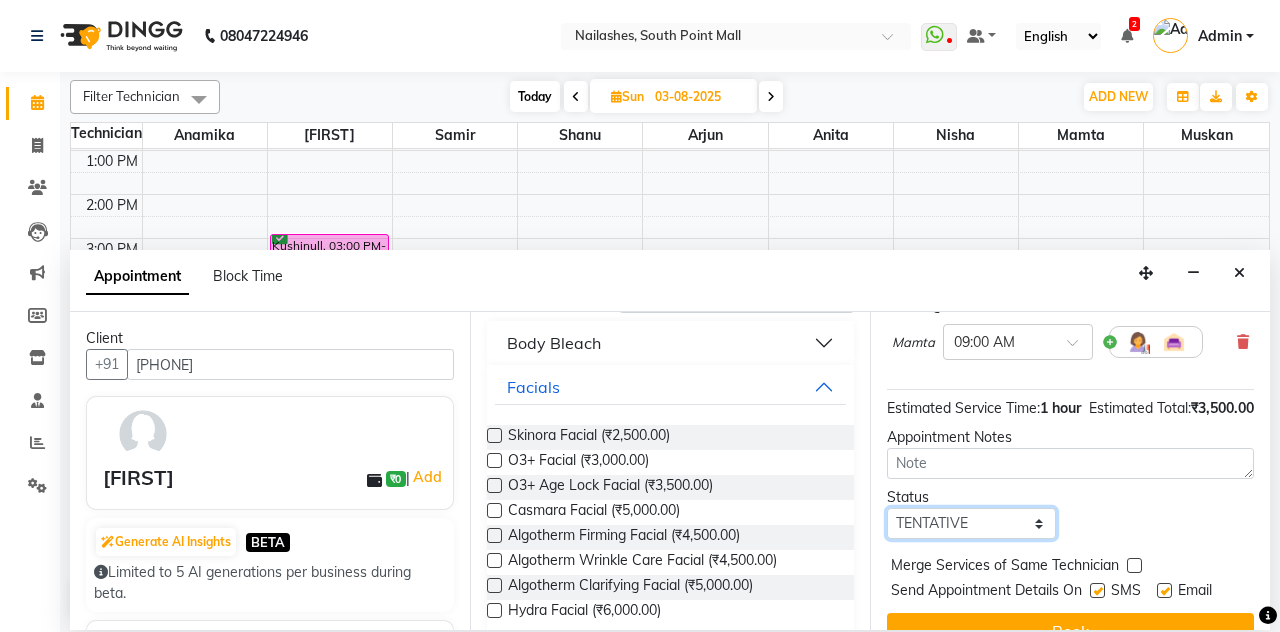 click on "Select TENTATIVE CONFIRM UPCOMING" at bounding box center (971, 523) 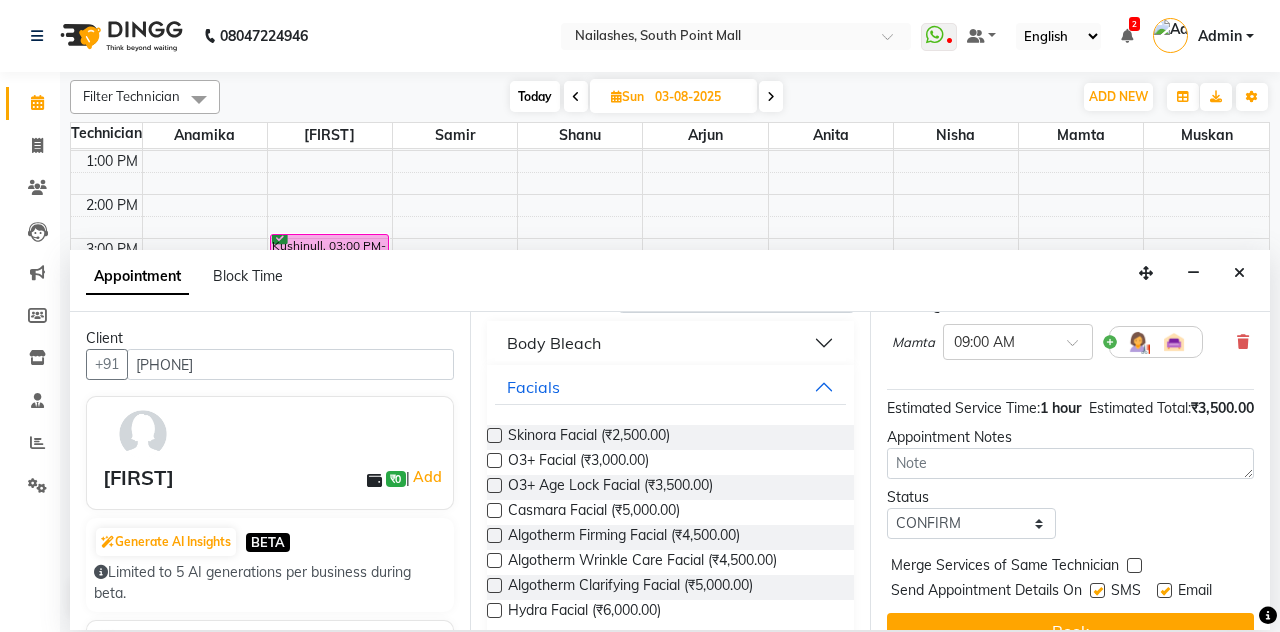 click on "Book" at bounding box center (1070, 631) 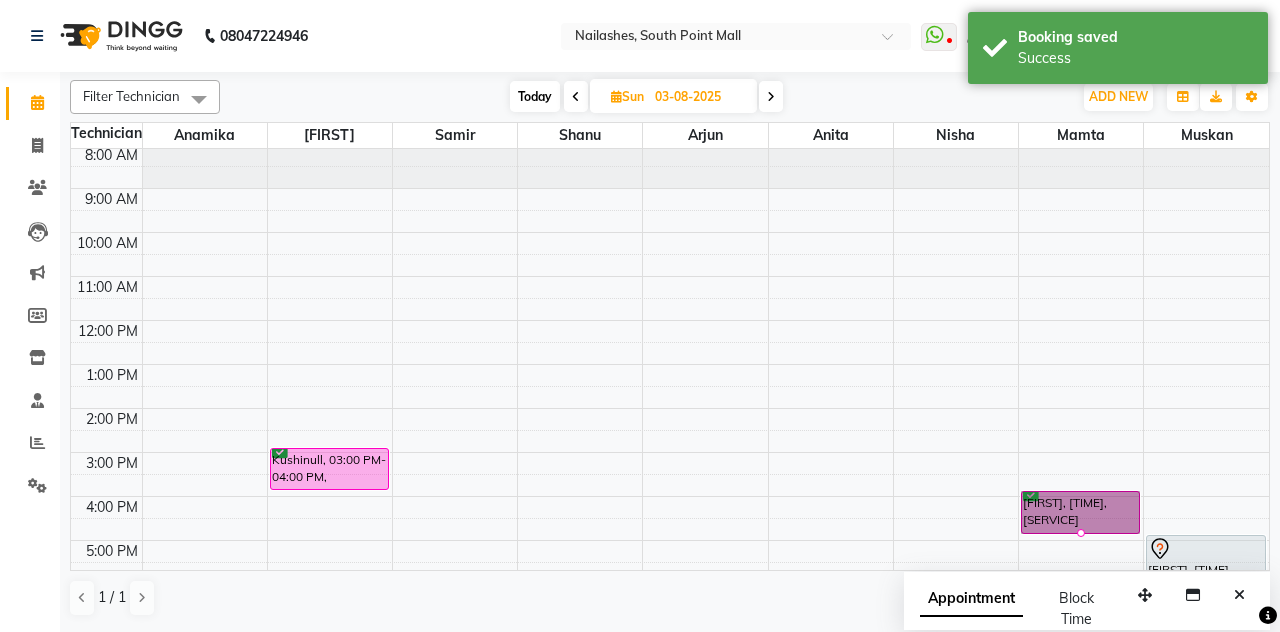 scroll, scrollTop: 6, scrollLeft: 0, axis: vertical 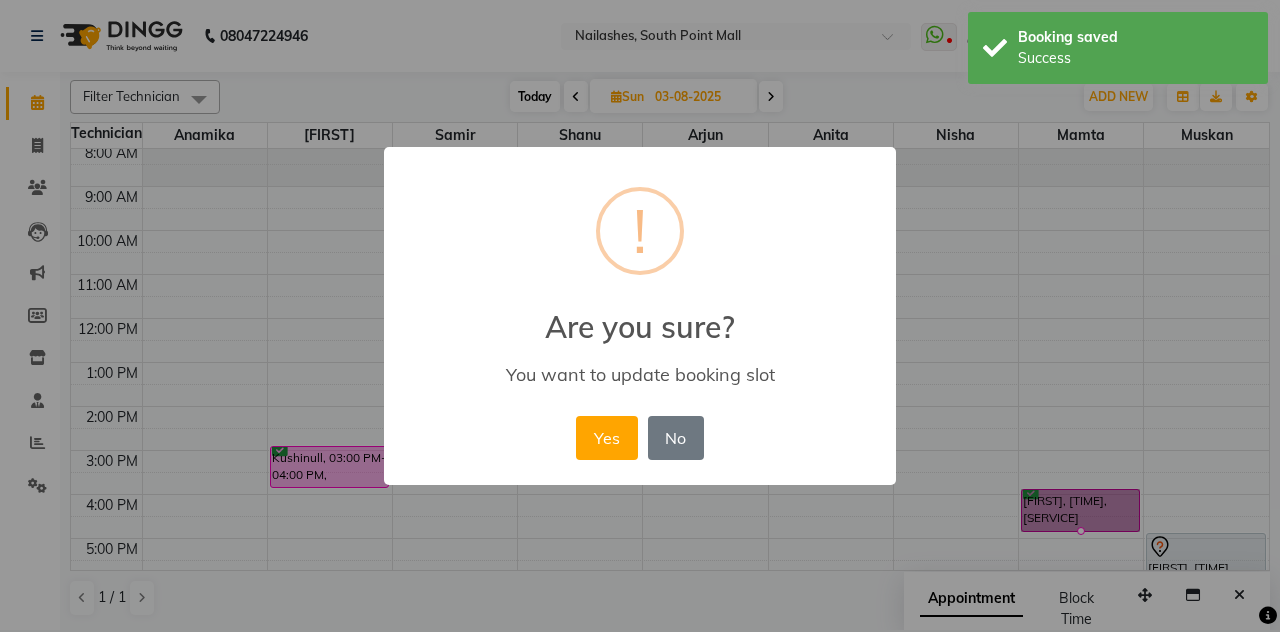 click on "Yes" at bounding box center [606, 438] 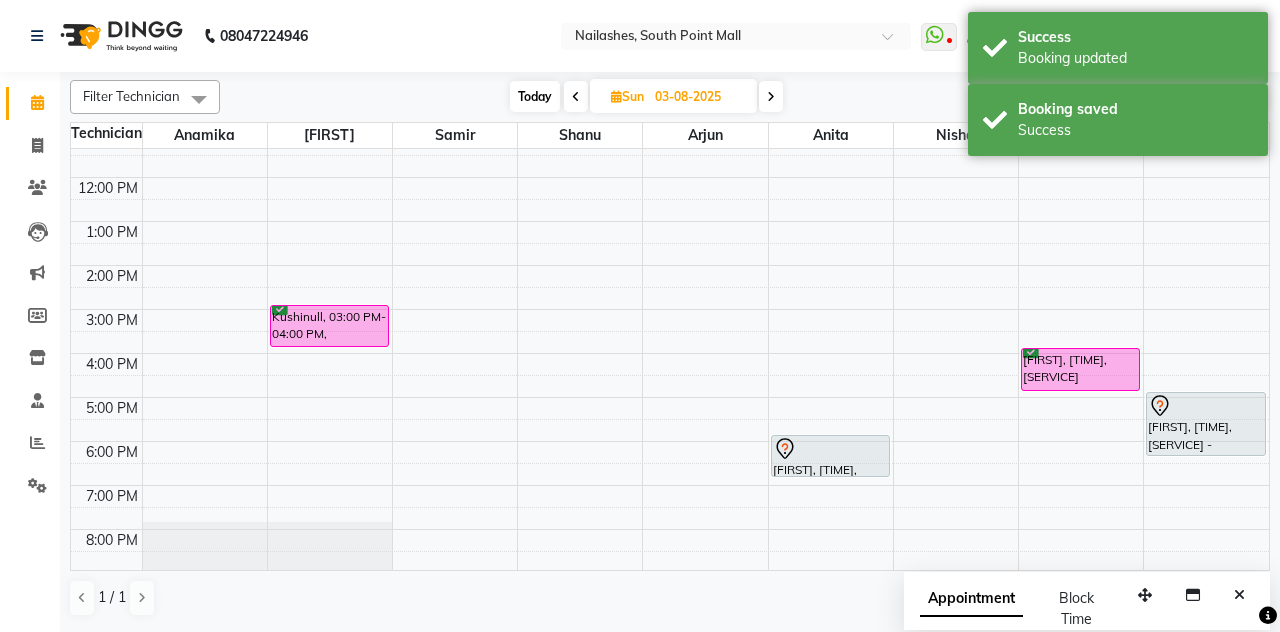 scroll, scrollTop: 0, scrollLeft: 0, axis: both 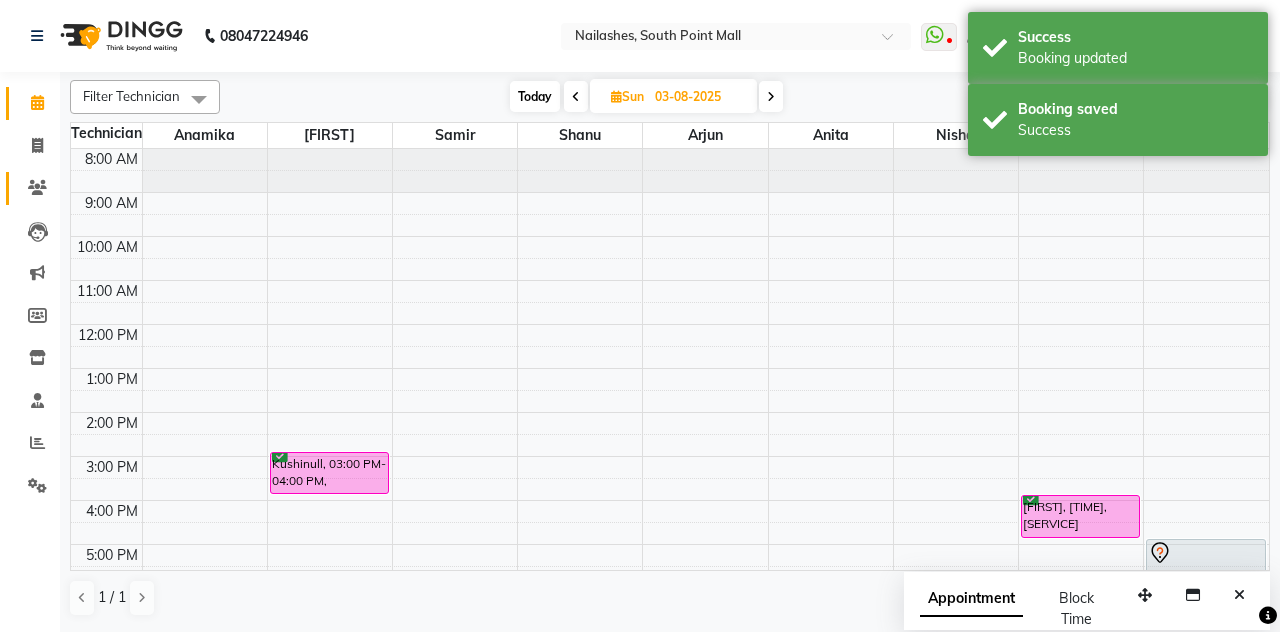 click on "Clients" 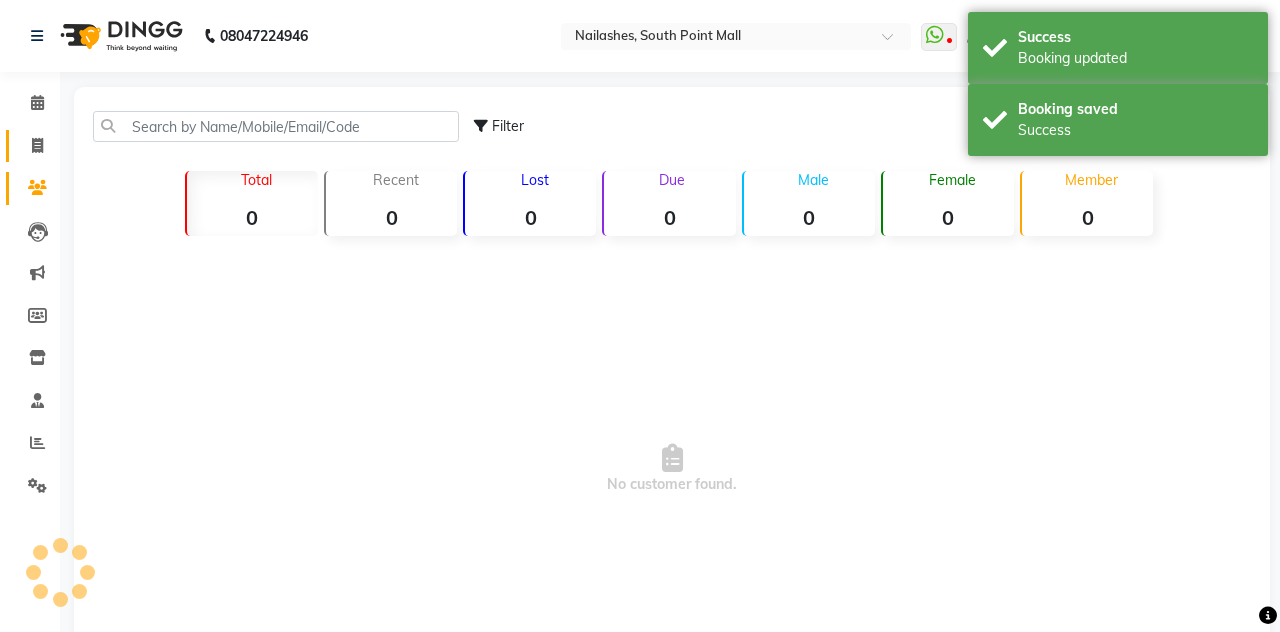 click 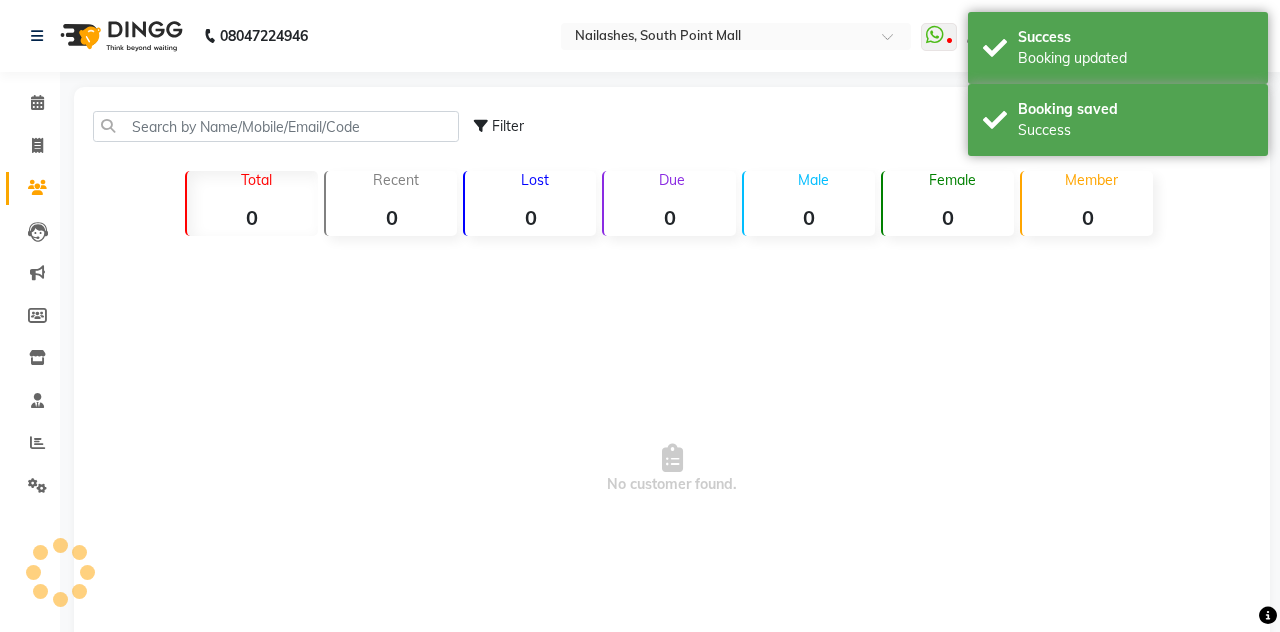 select on "service" 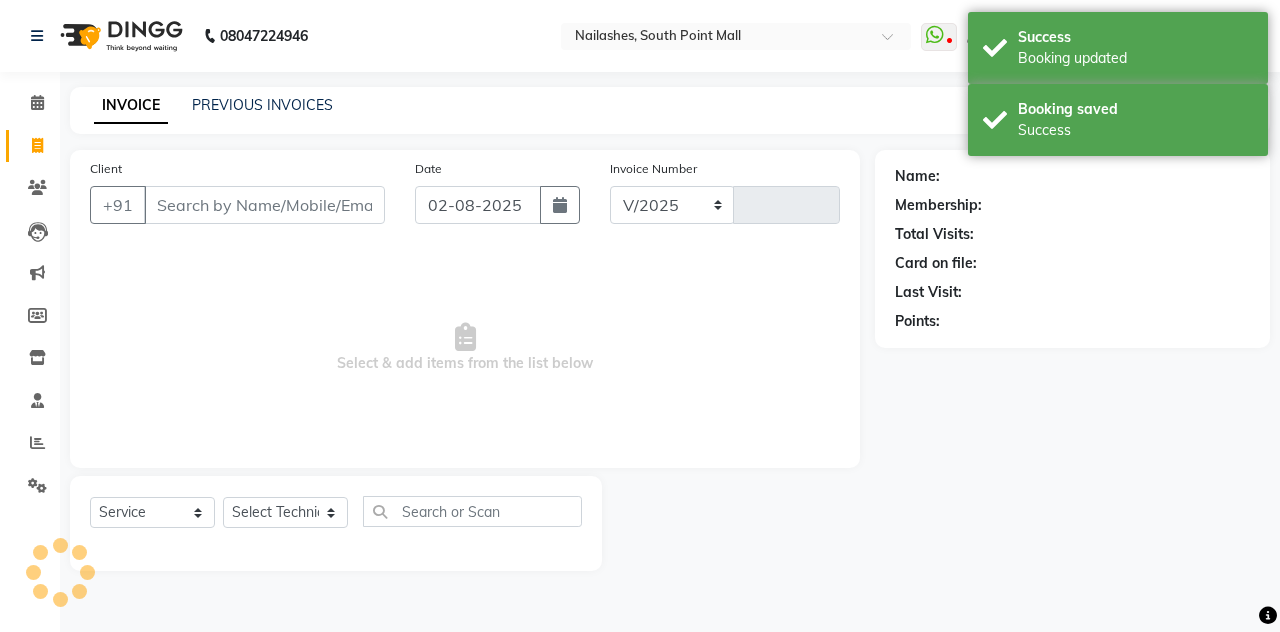 select on "3926" 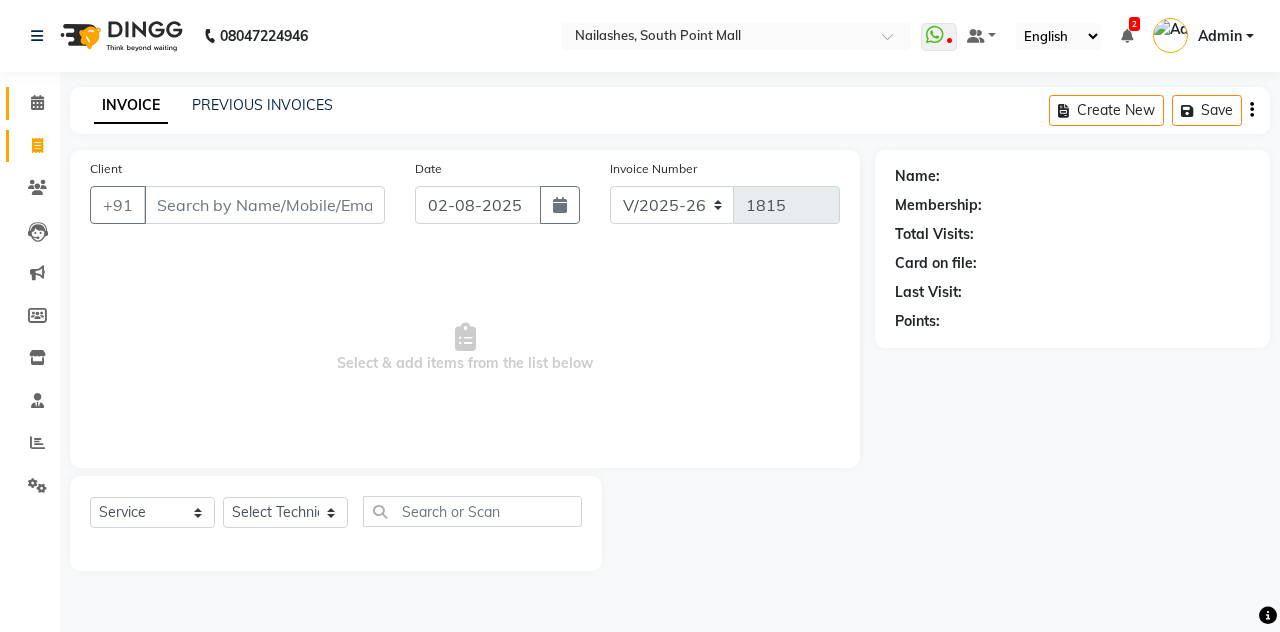 click 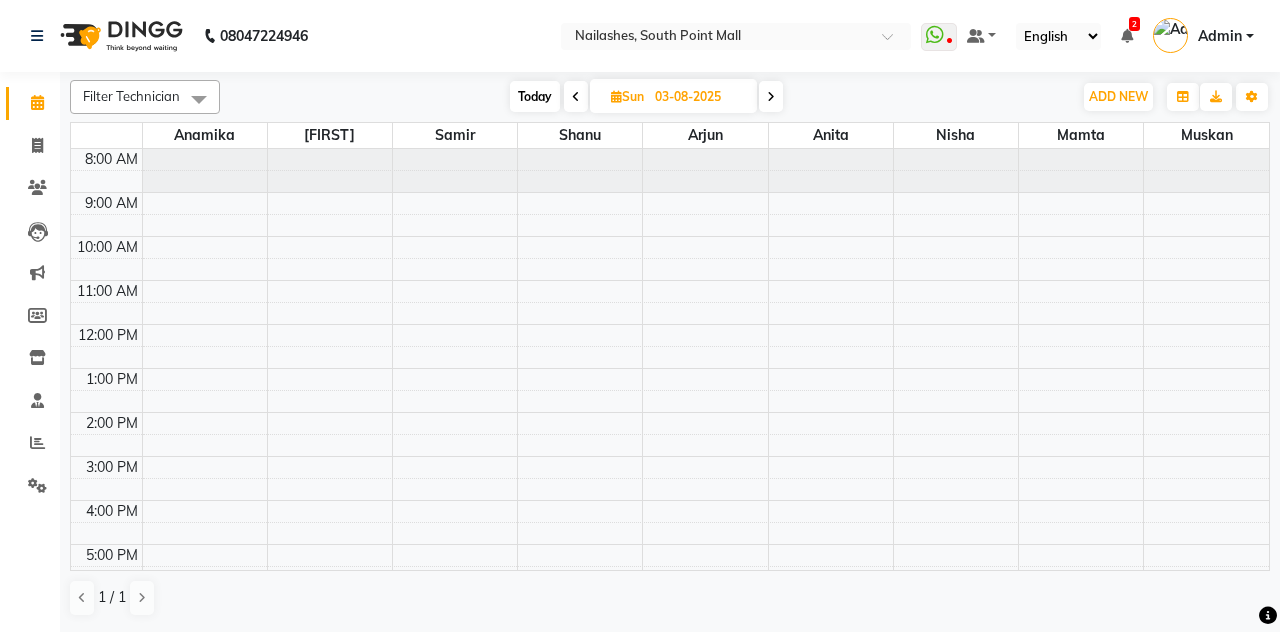 click on "Today" at bounding box center [535, 96] 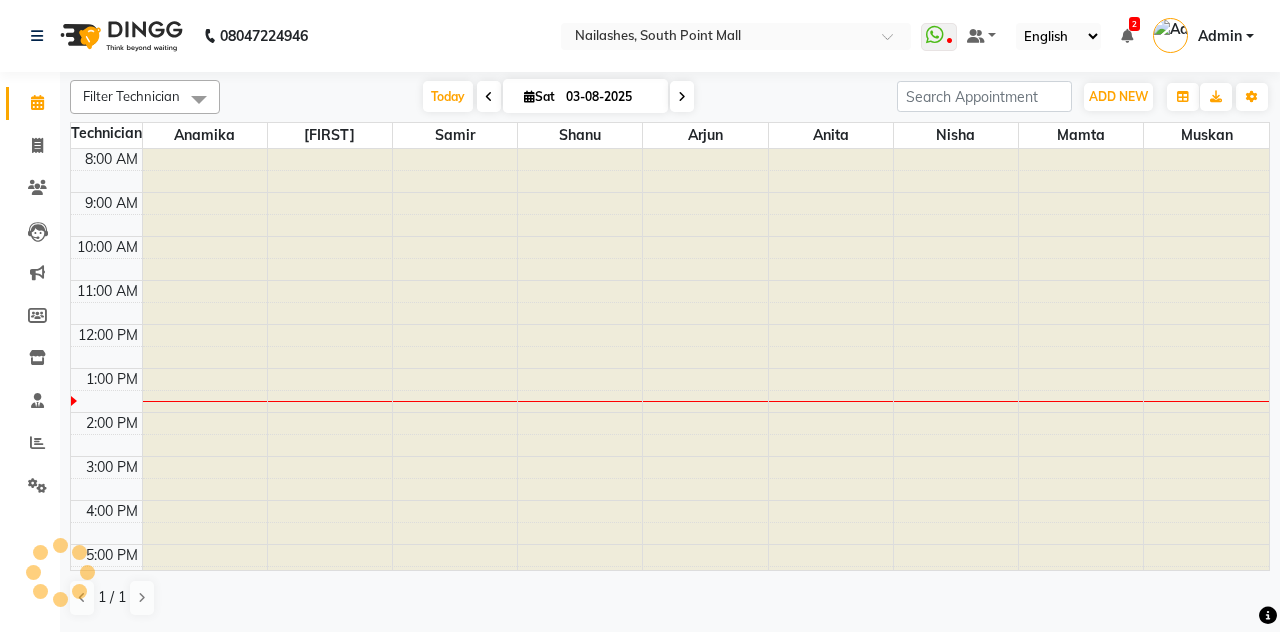 type on "02-08-2025" 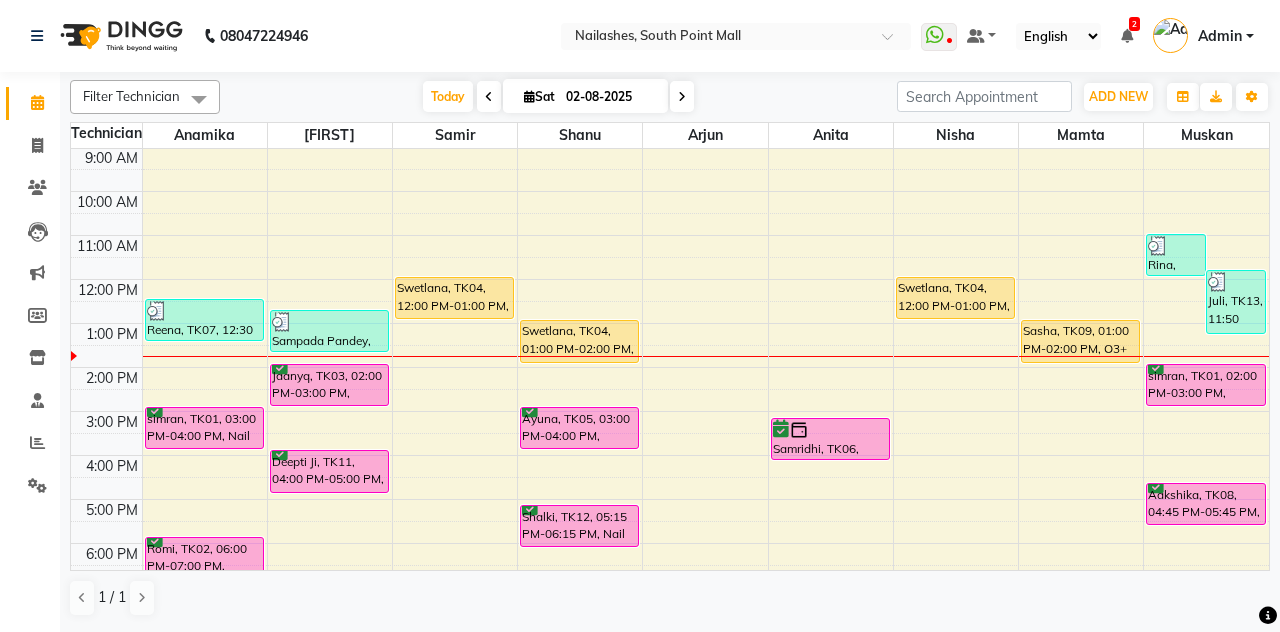 scroll, scrollTop: 0, scrollLeft: 0, axis: both 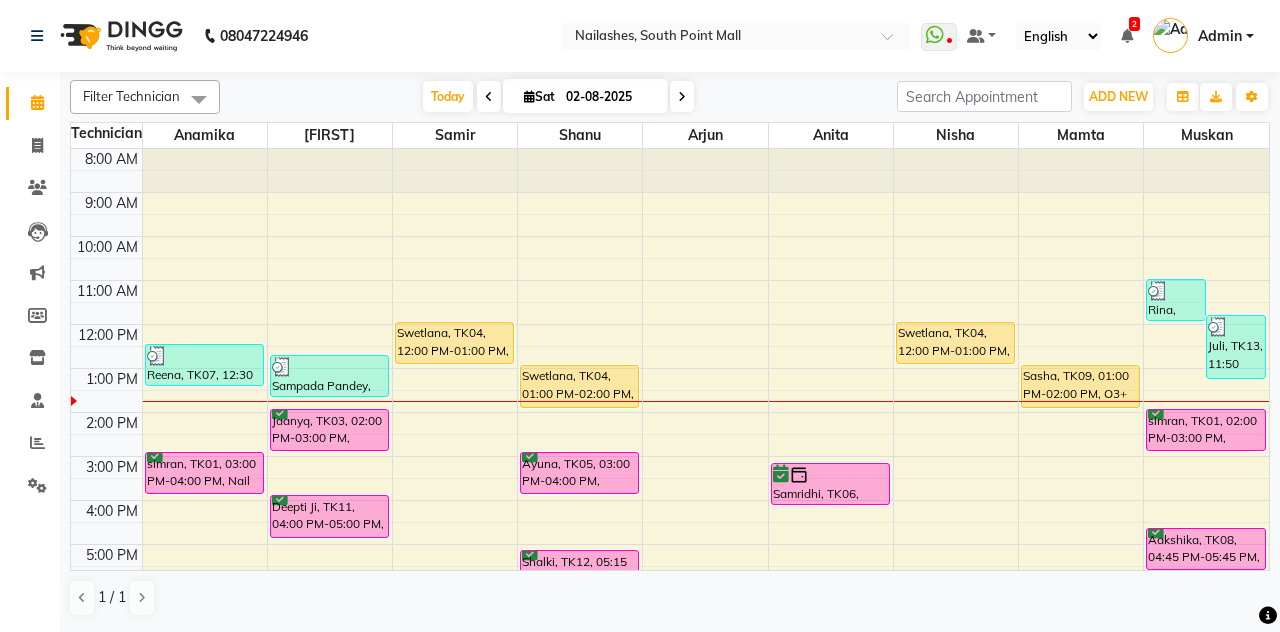 click on "Sasha, TK09, 01:00 PM-02:00 PM, O3+ Age Lock Facial" at bounding box center (1080, 386) 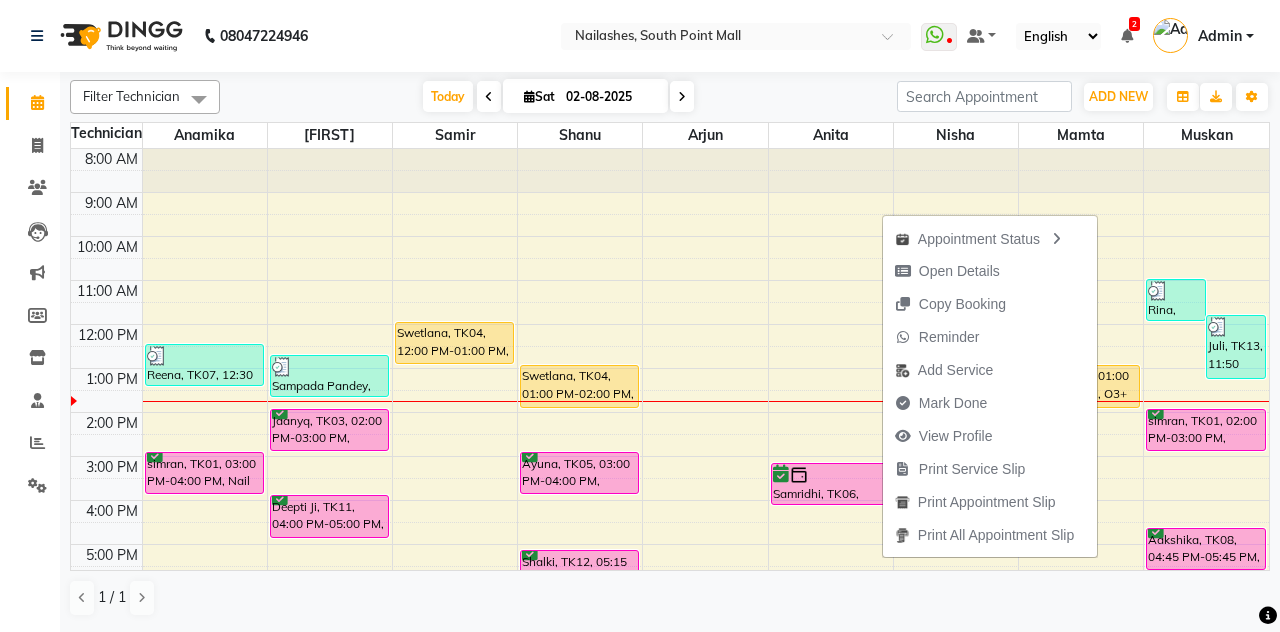click on "View Profile" at bounding box center (990, 436) 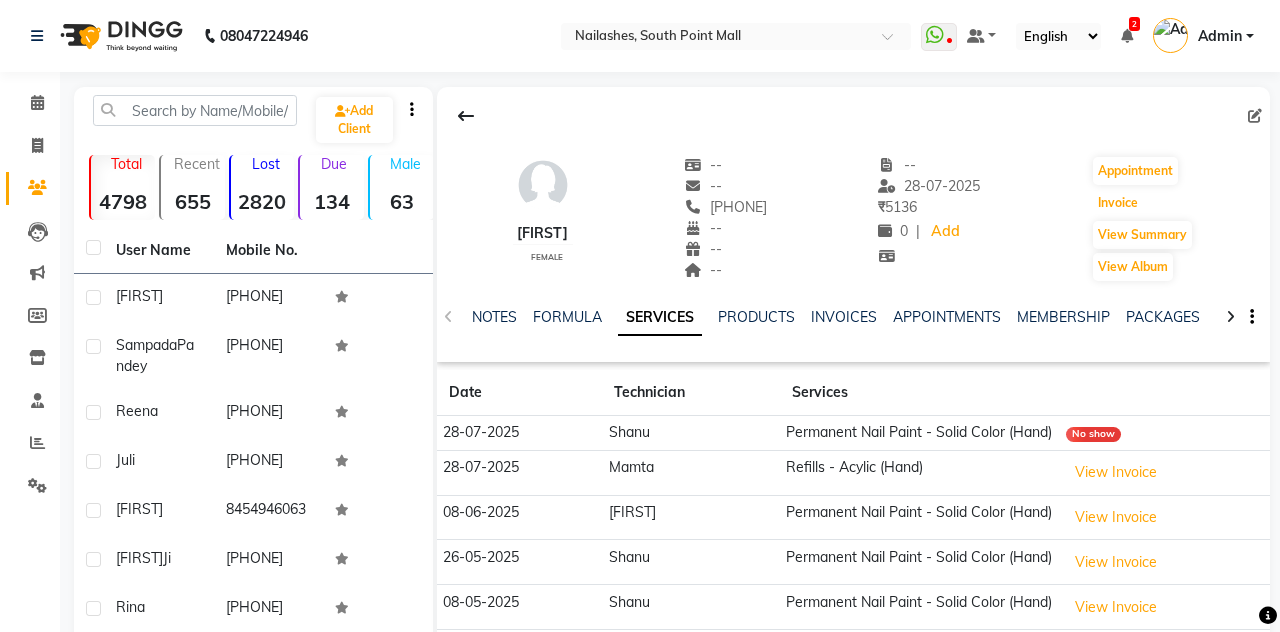 click on "Invoice" 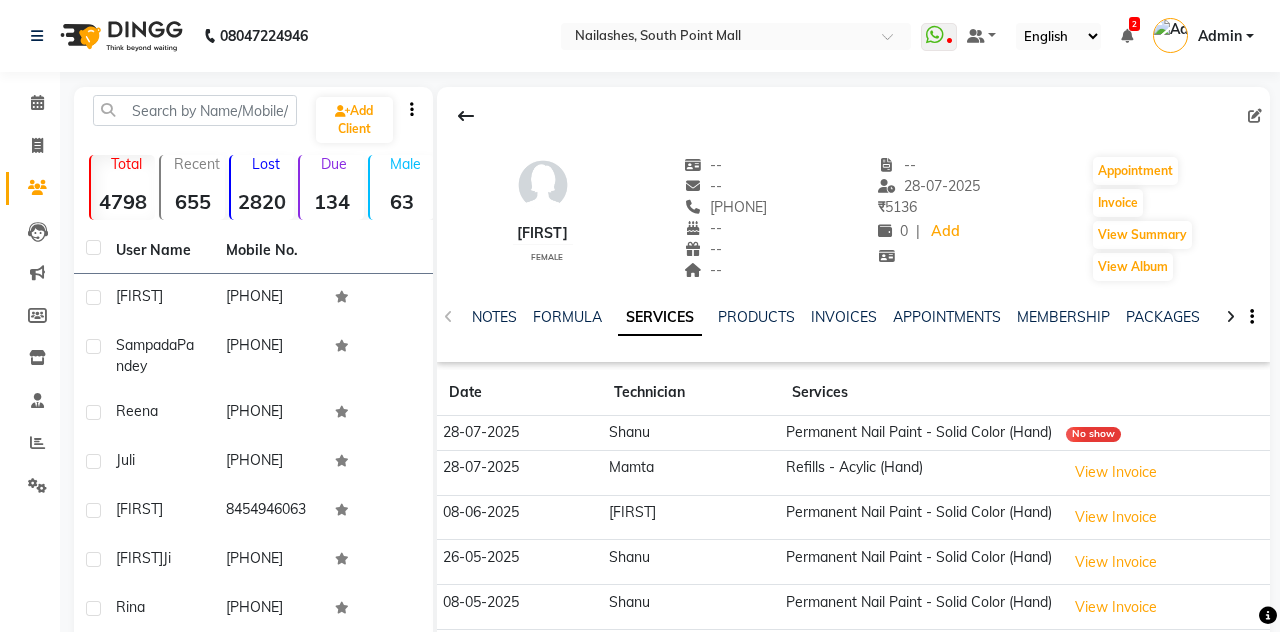 select on "service" 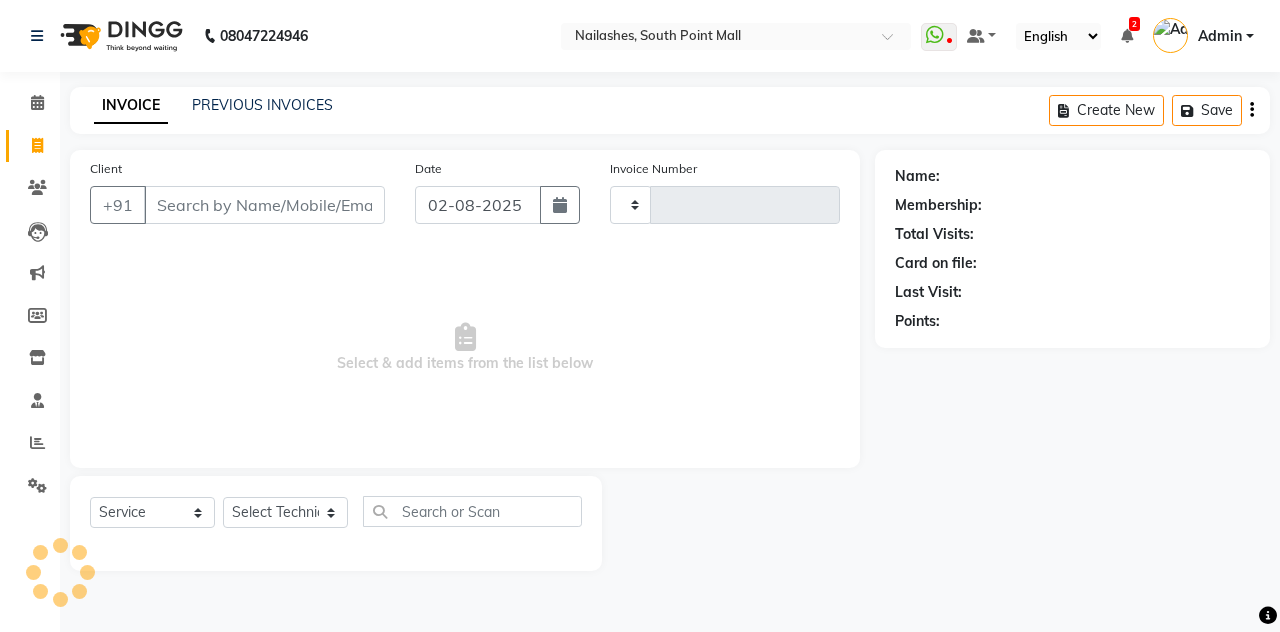 type on "1815" 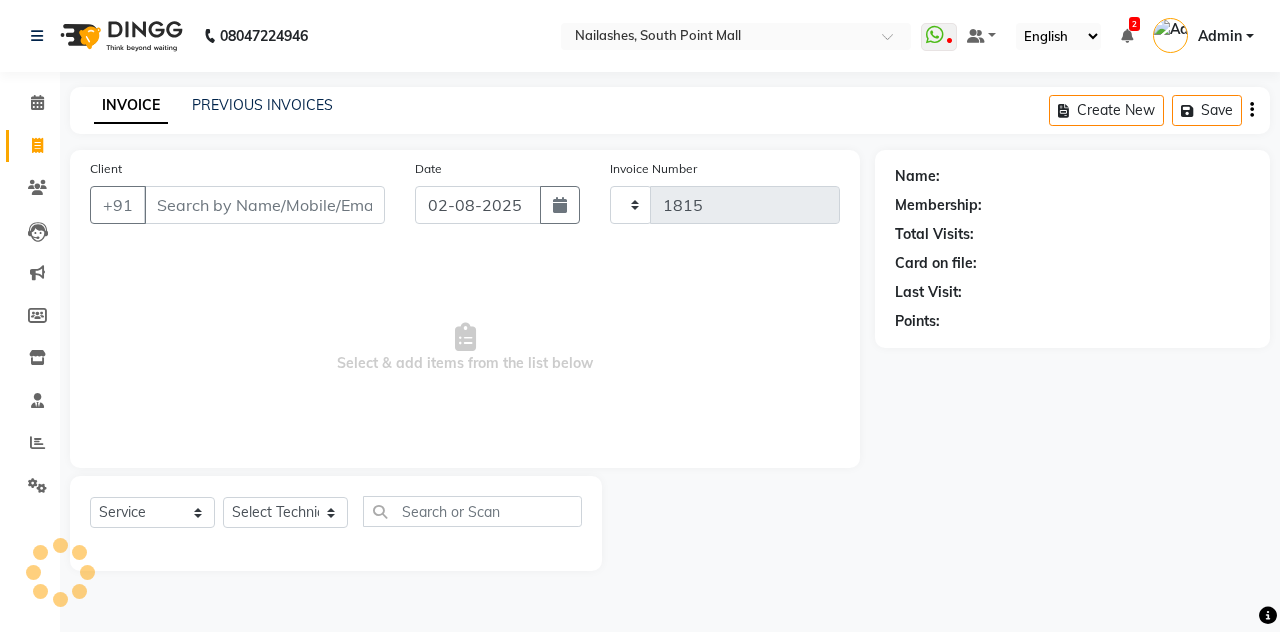 select on "3926" 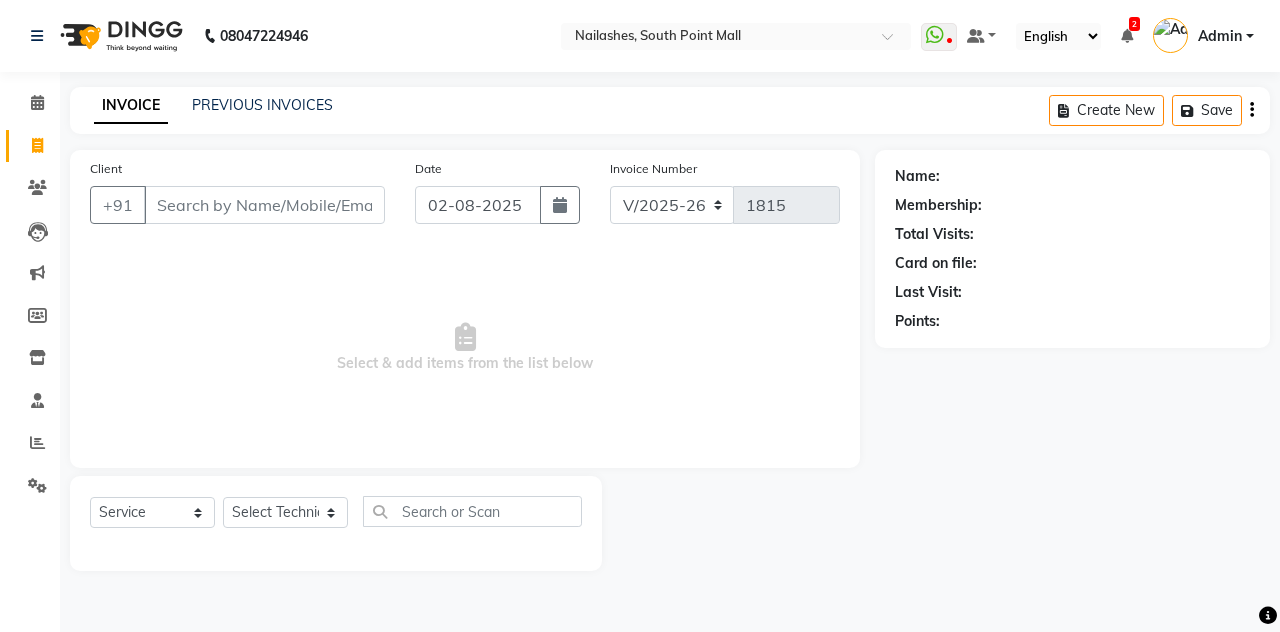 type on "9319257290" 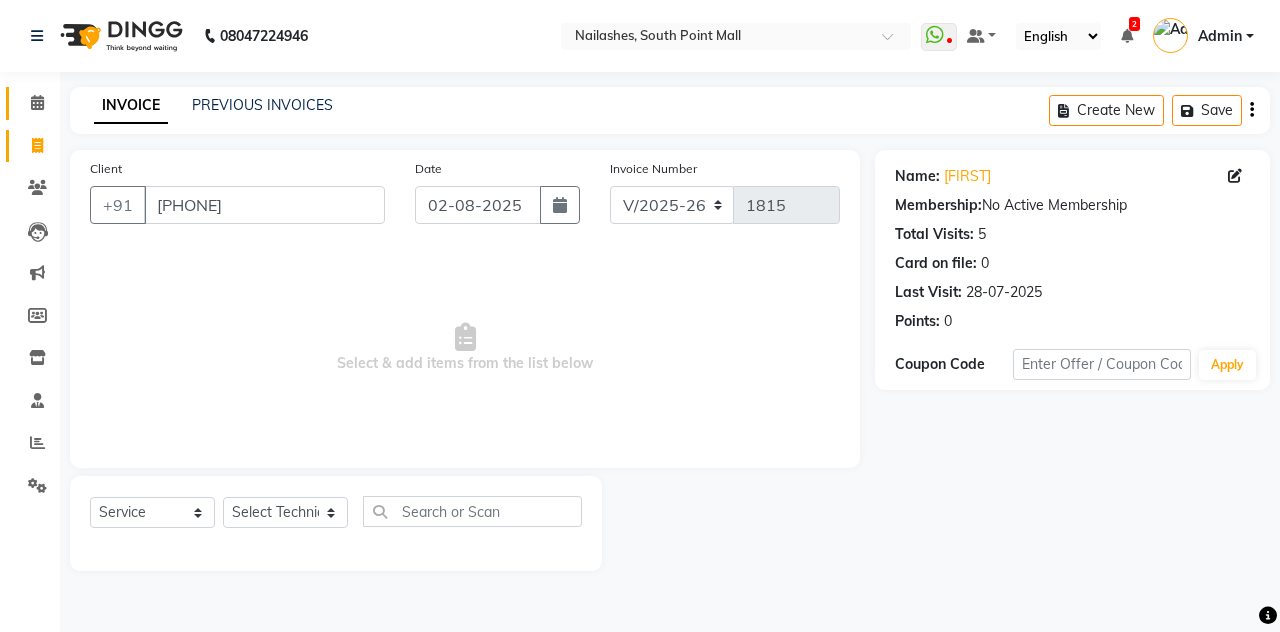 click 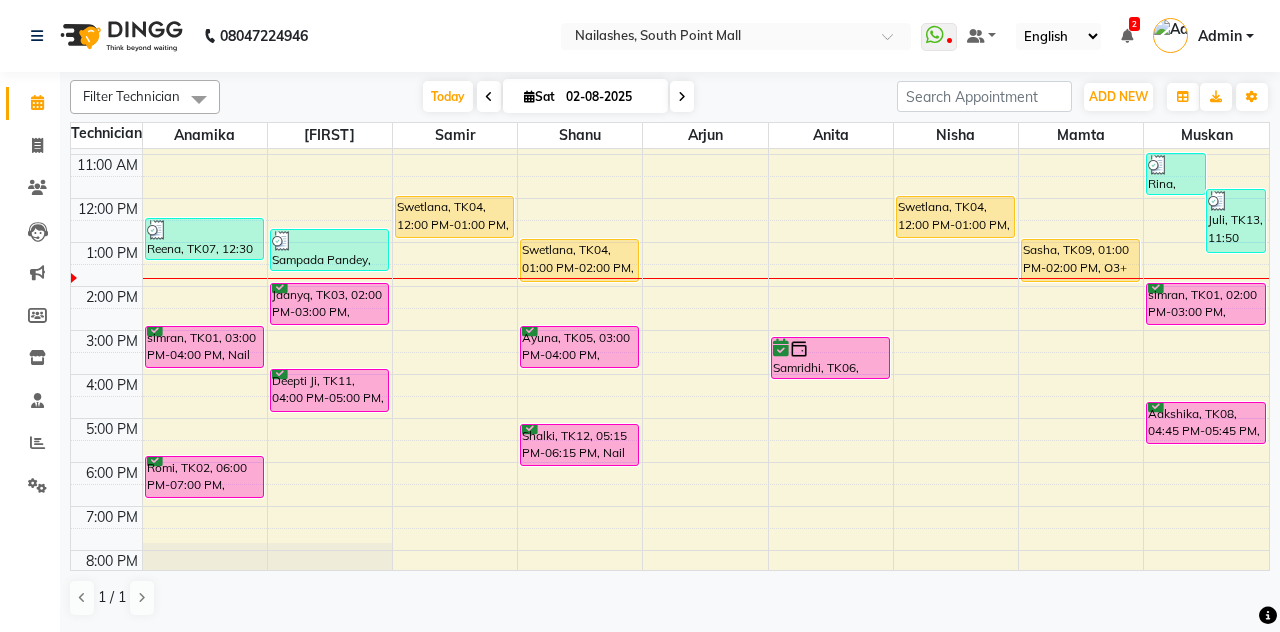 scroll, scrollTop: 134, scrollLeft: 0, axis: vertical 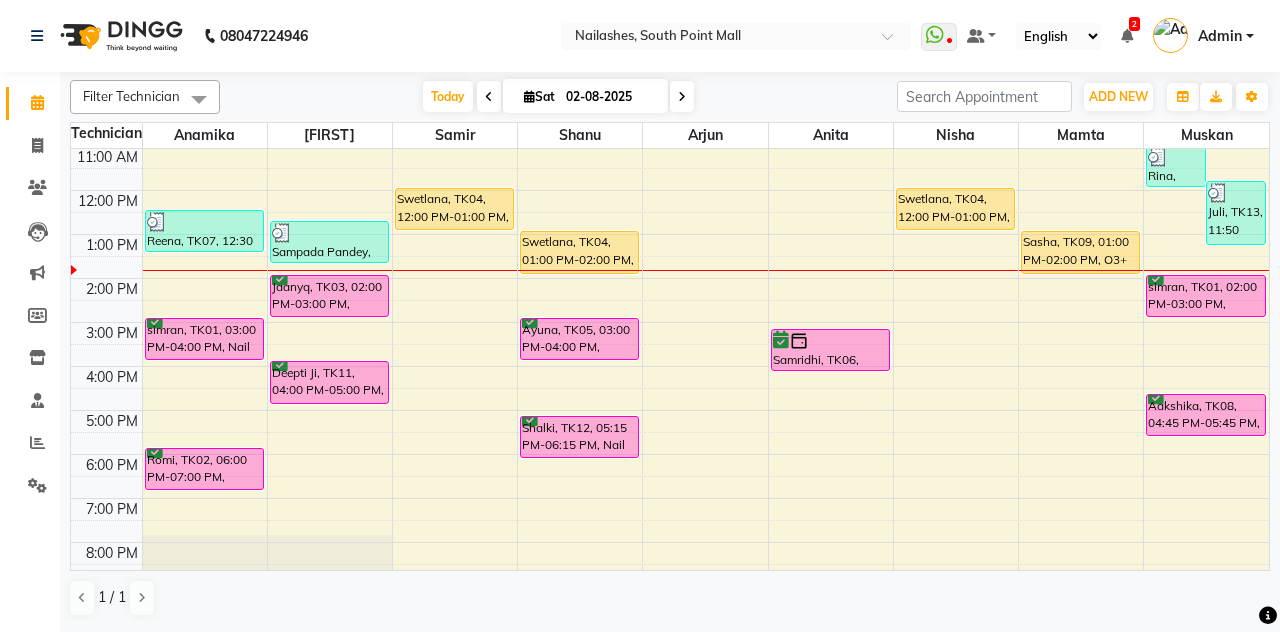 click on "Swetlana, TK04, 01:00 PM-02:00 PM, Permanent Nail Paint - Solid Color (Hand)" at bounding box center [579, 252] 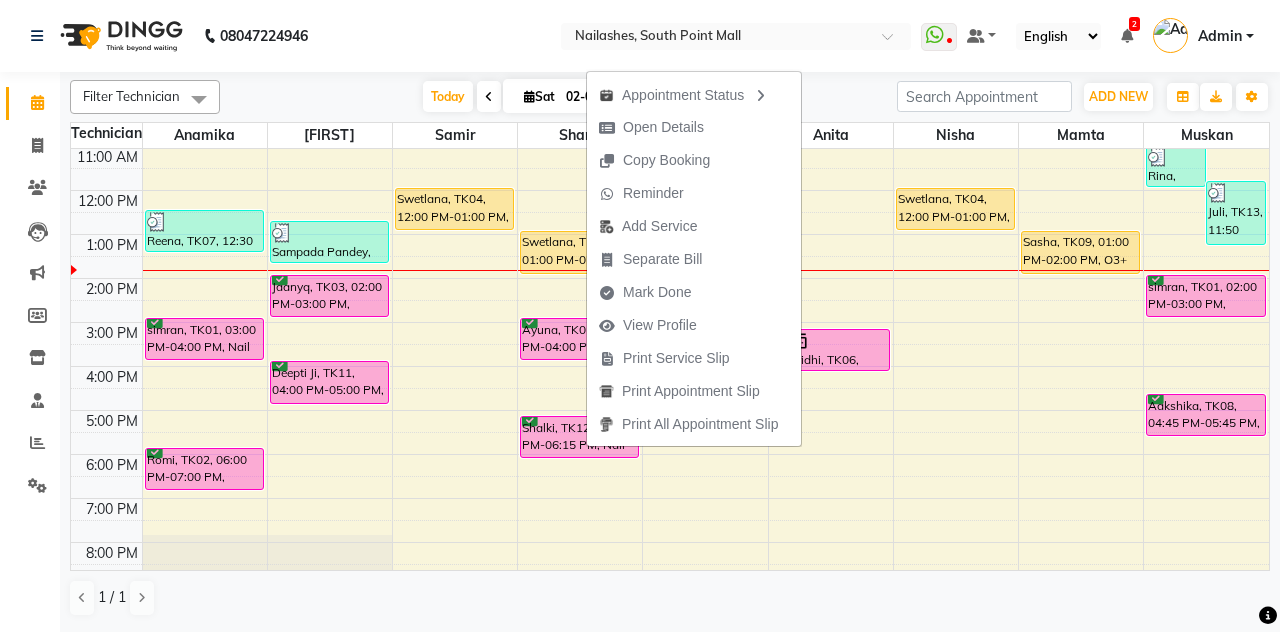 click on "View Profile" at bounding box center (660, 325) 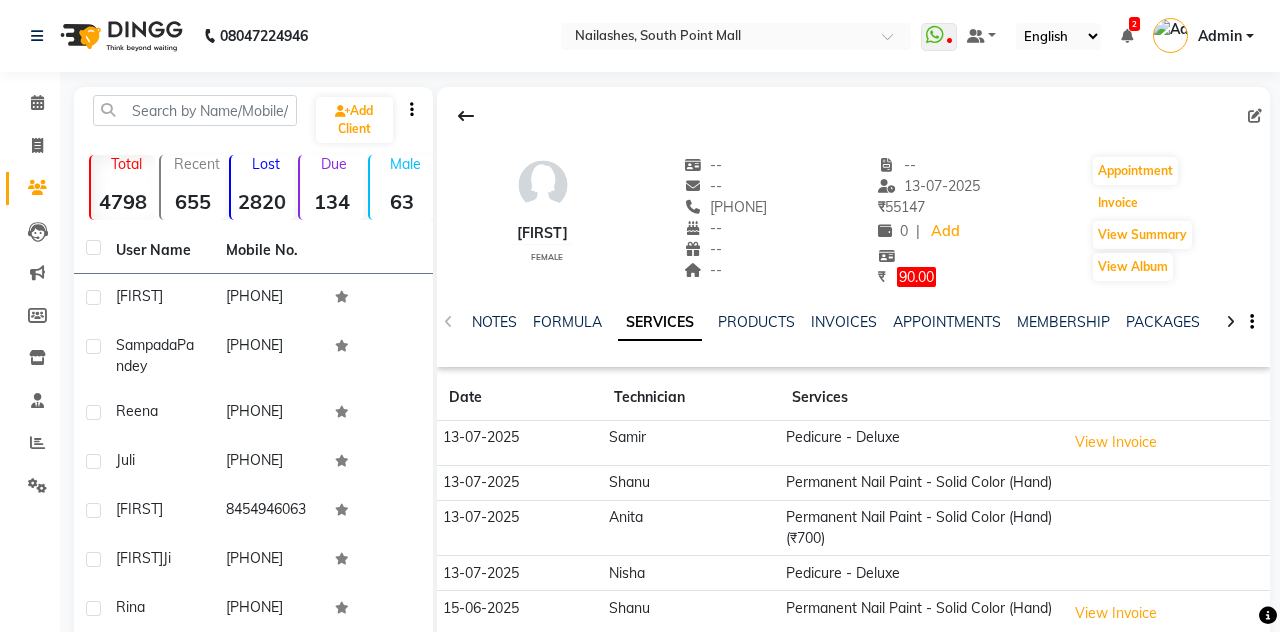 click on "Invoice" 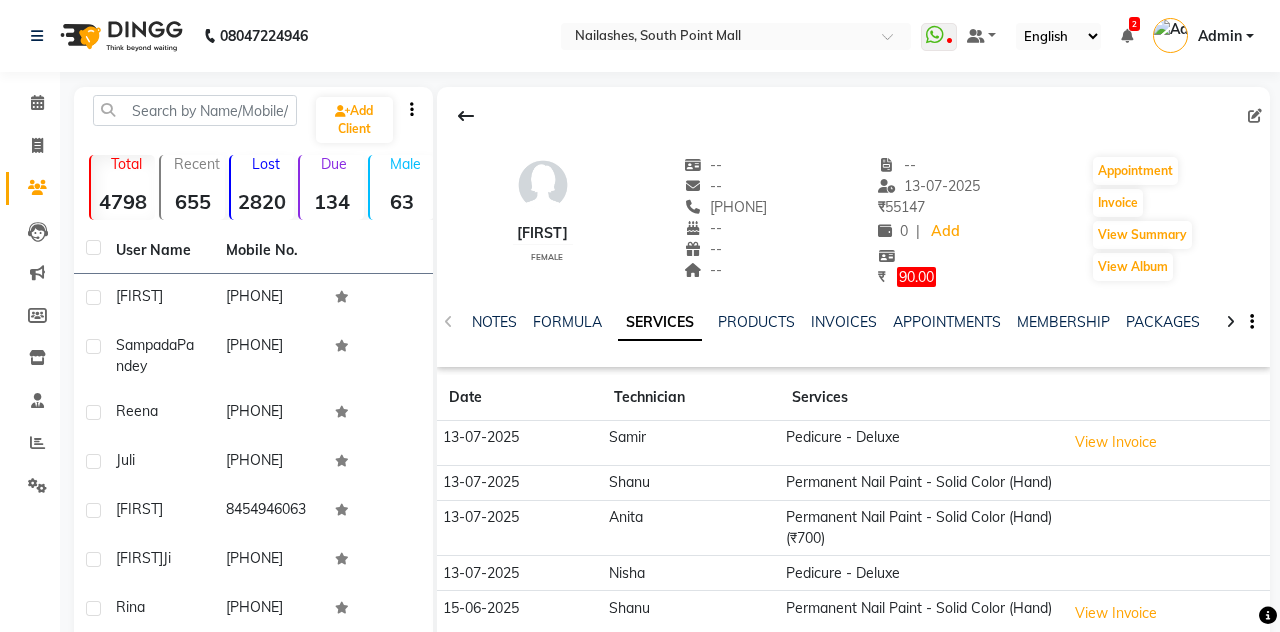 select on "service" 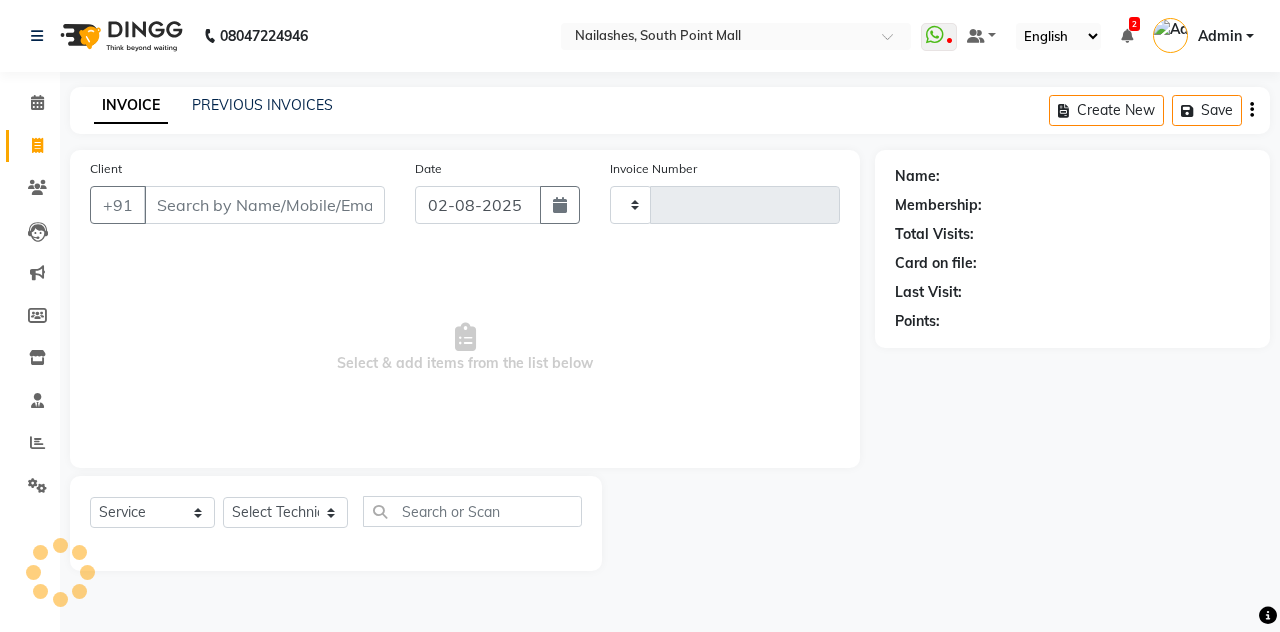 type on "1815" 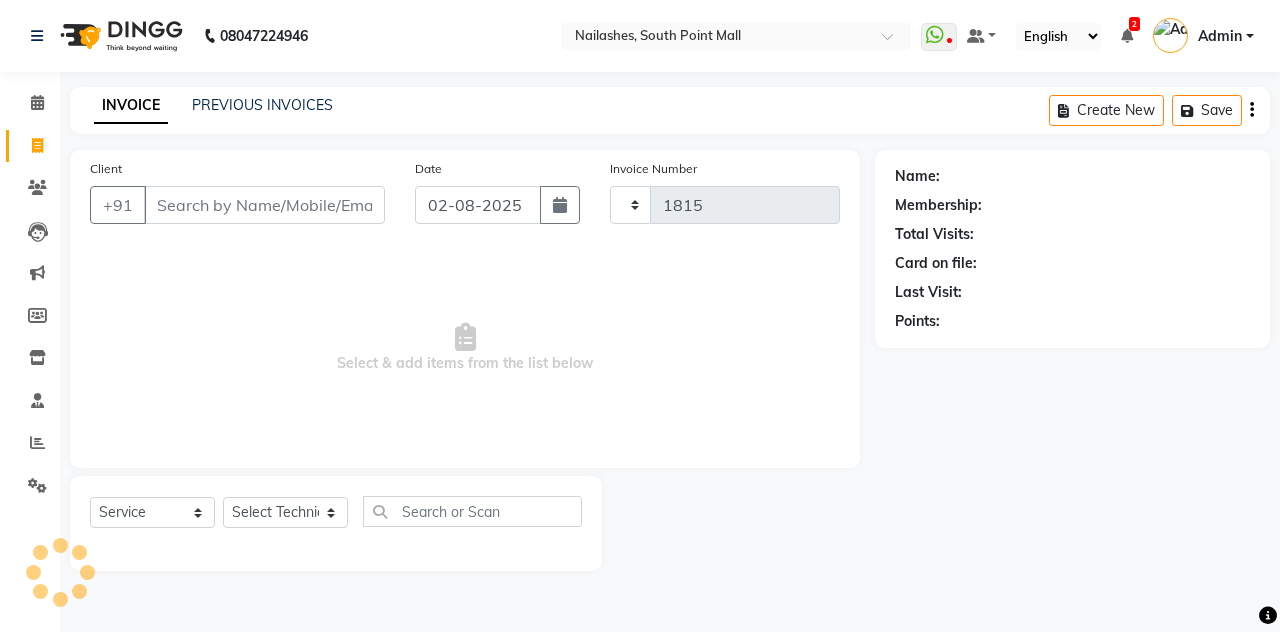 select on "3926" 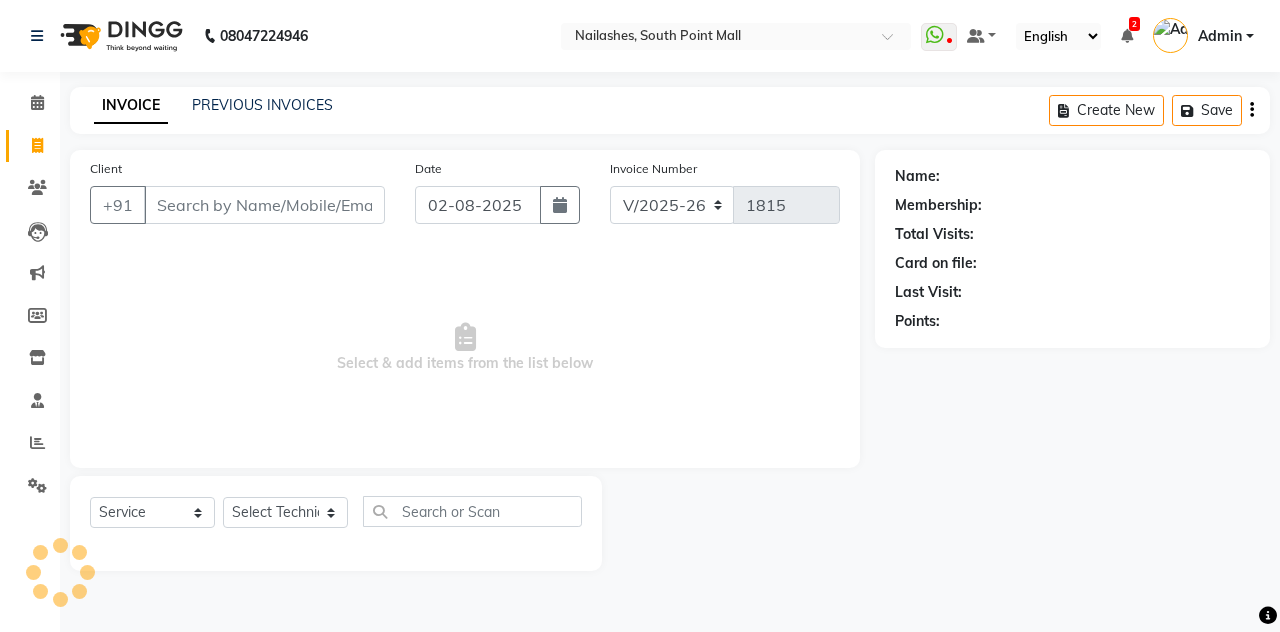 type on "9289083673" 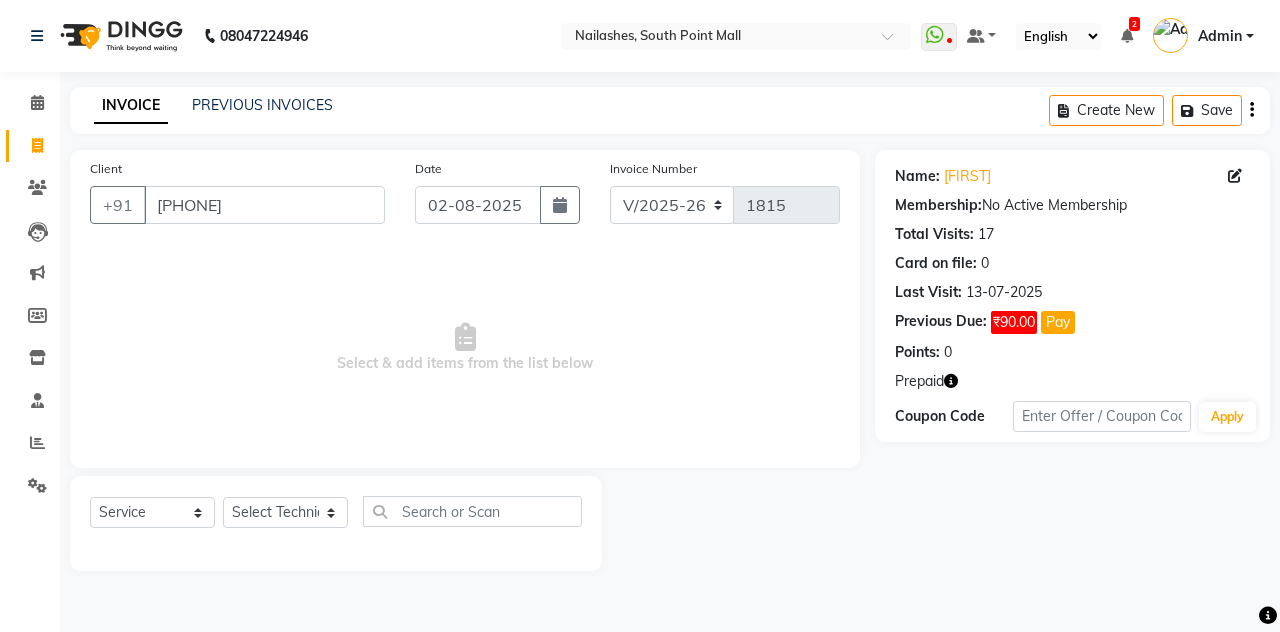 click 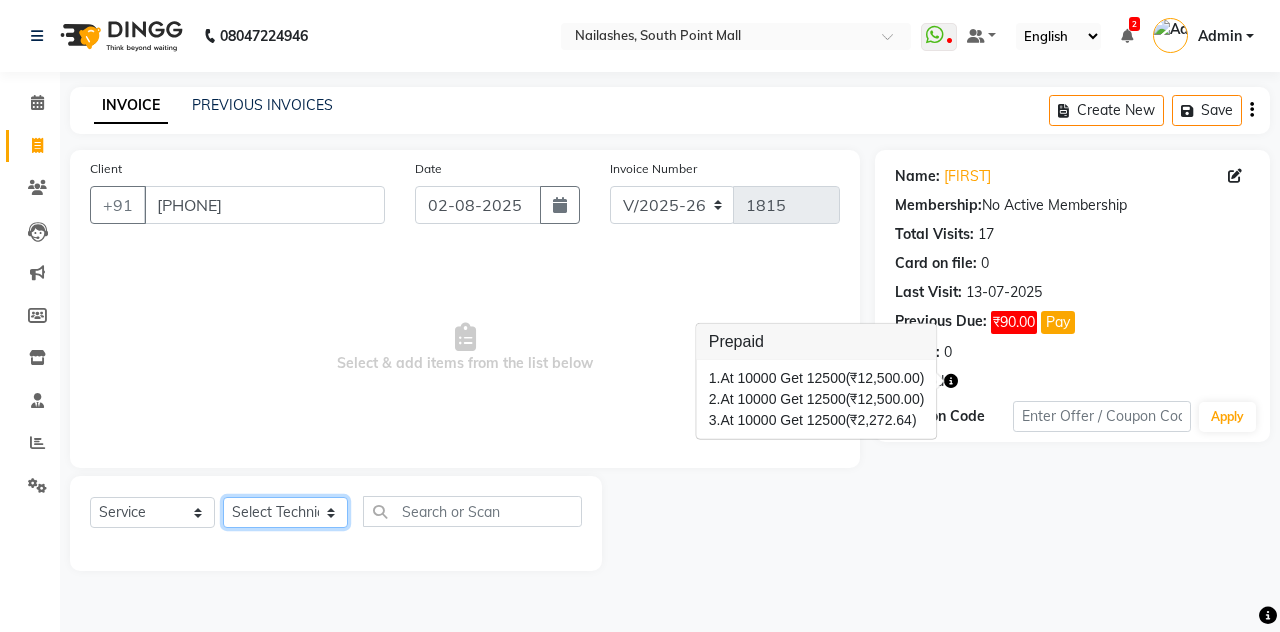 click on "Select Technician Admin Anamika Anita Arjun Mamta Manager Muskan Nisha Samir Shanu Shushanto" 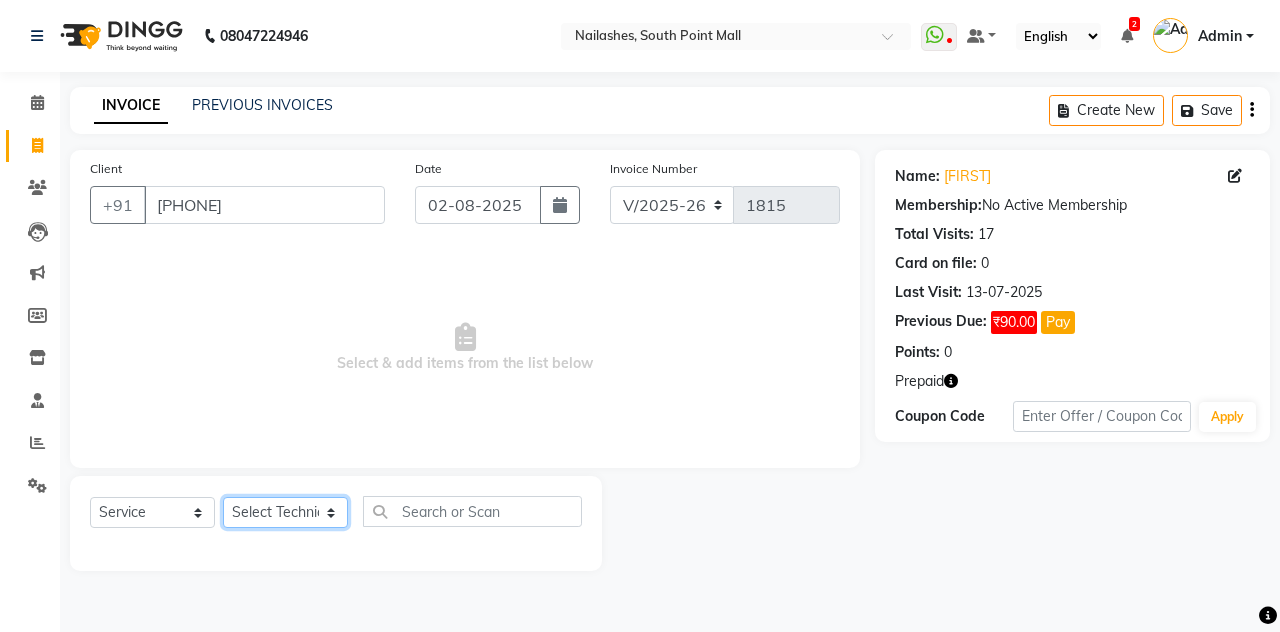 select on "52460" 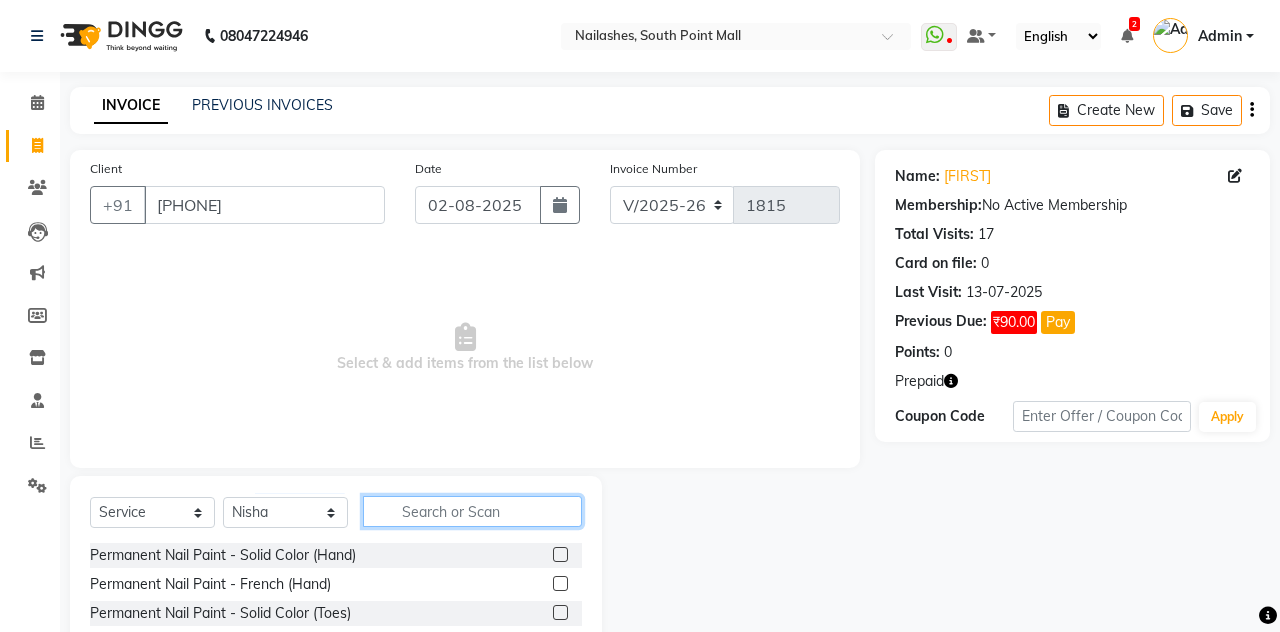 click 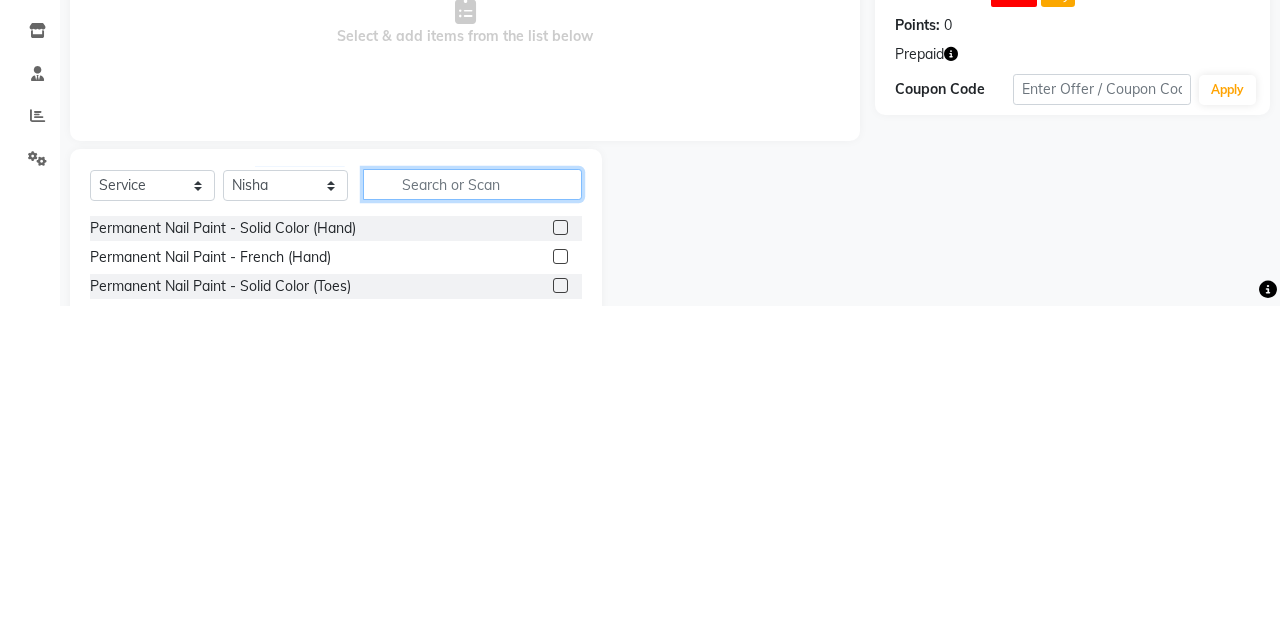 scroll, scrollTop: 31, scrollLeft: 0, axis: vertical 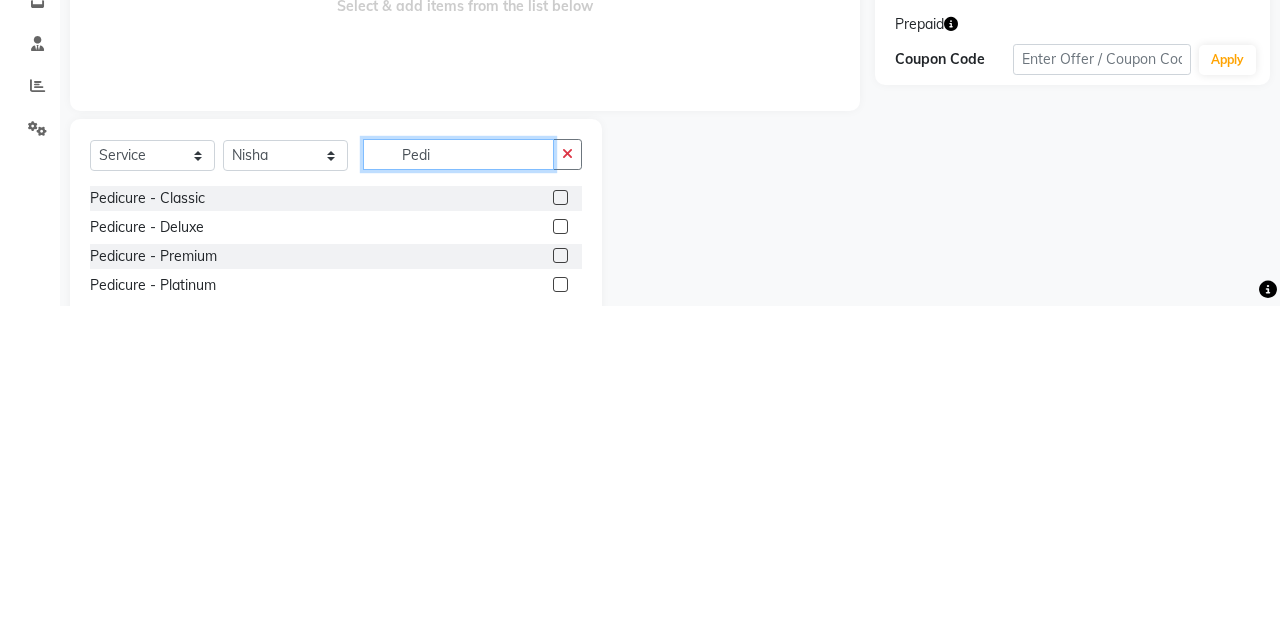 type on "Pedi" 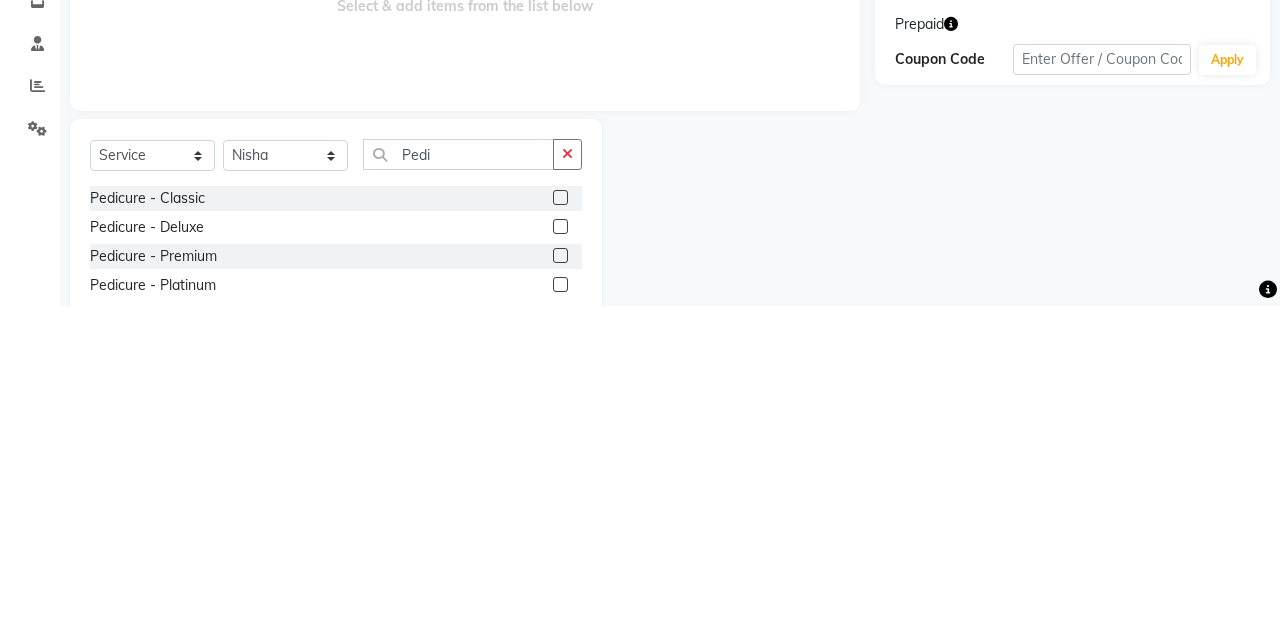 click 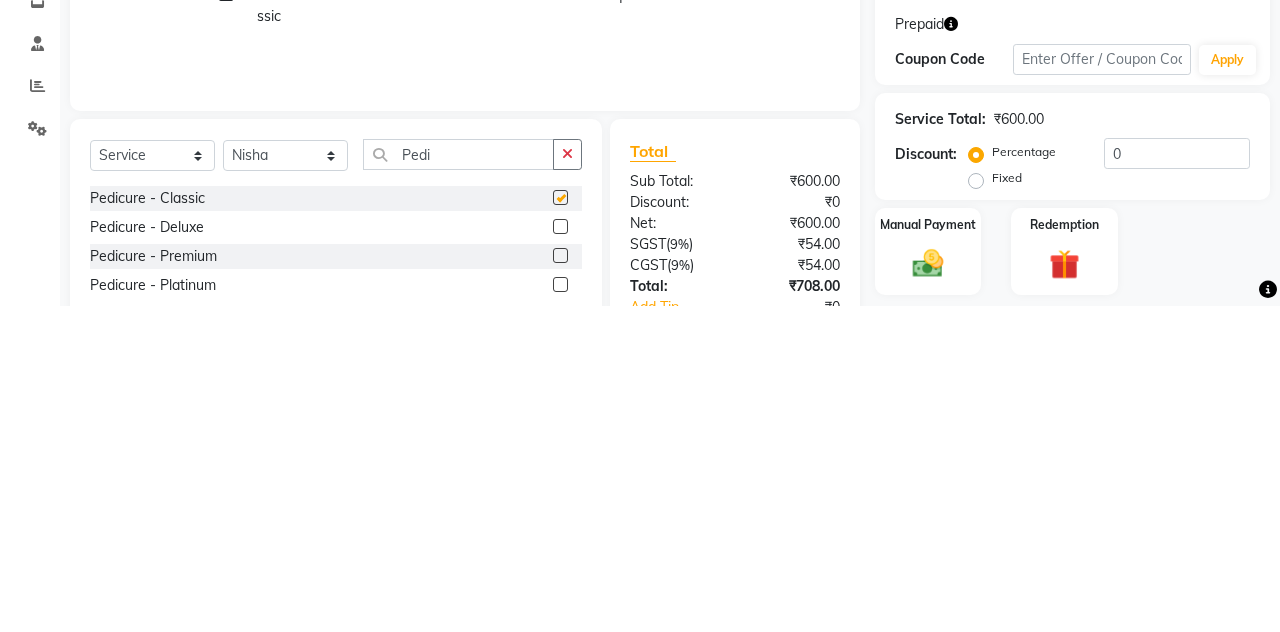 scroll, scrollTop: 31, scrollLeft: 0, axis: vertical 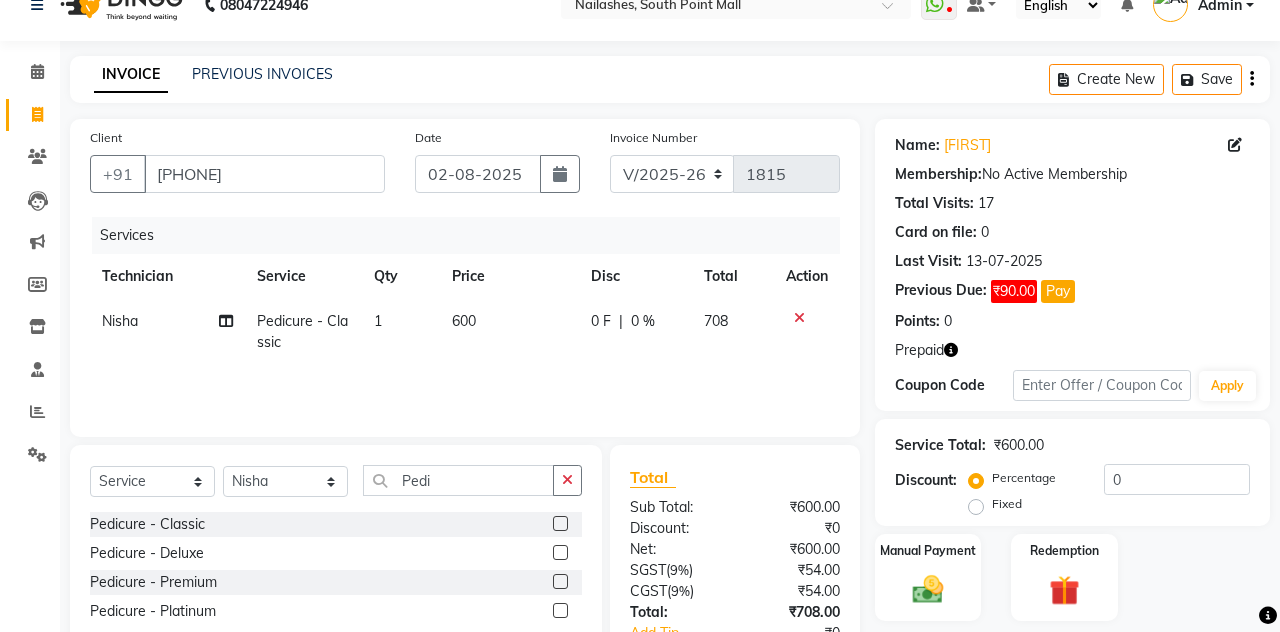 checkbox on "false" 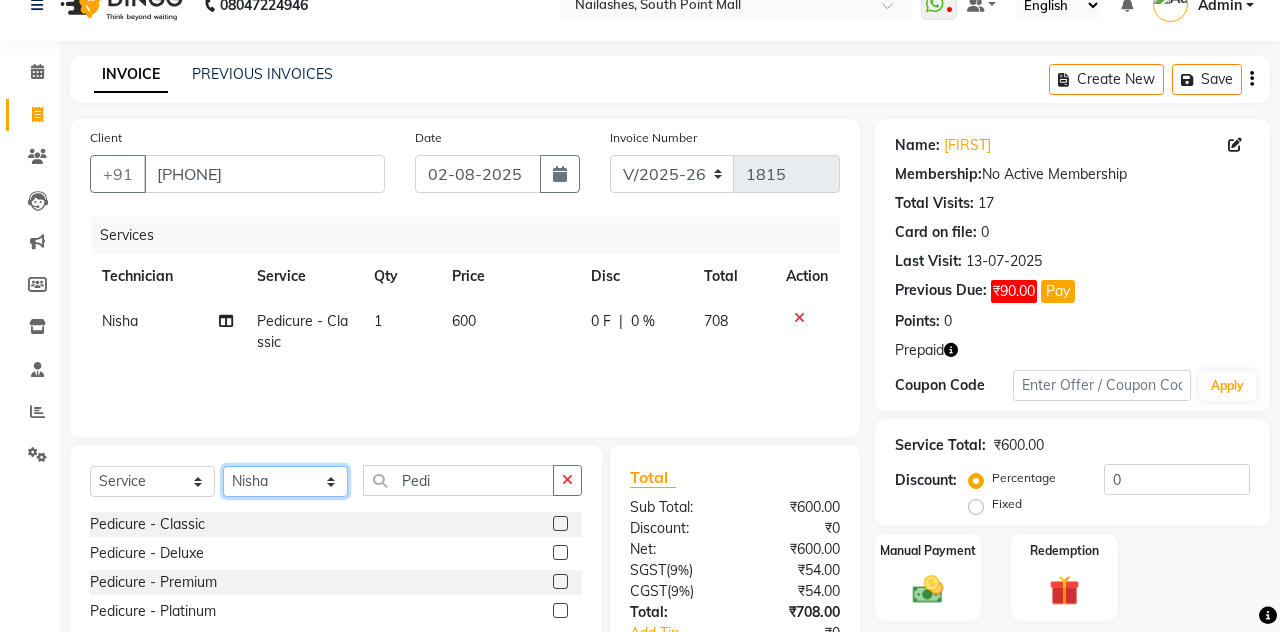 click on "Select Technician Admin Anamika Anita Arjun Mamta Manager Muskan Nisha Samir Shanu Shushanto" 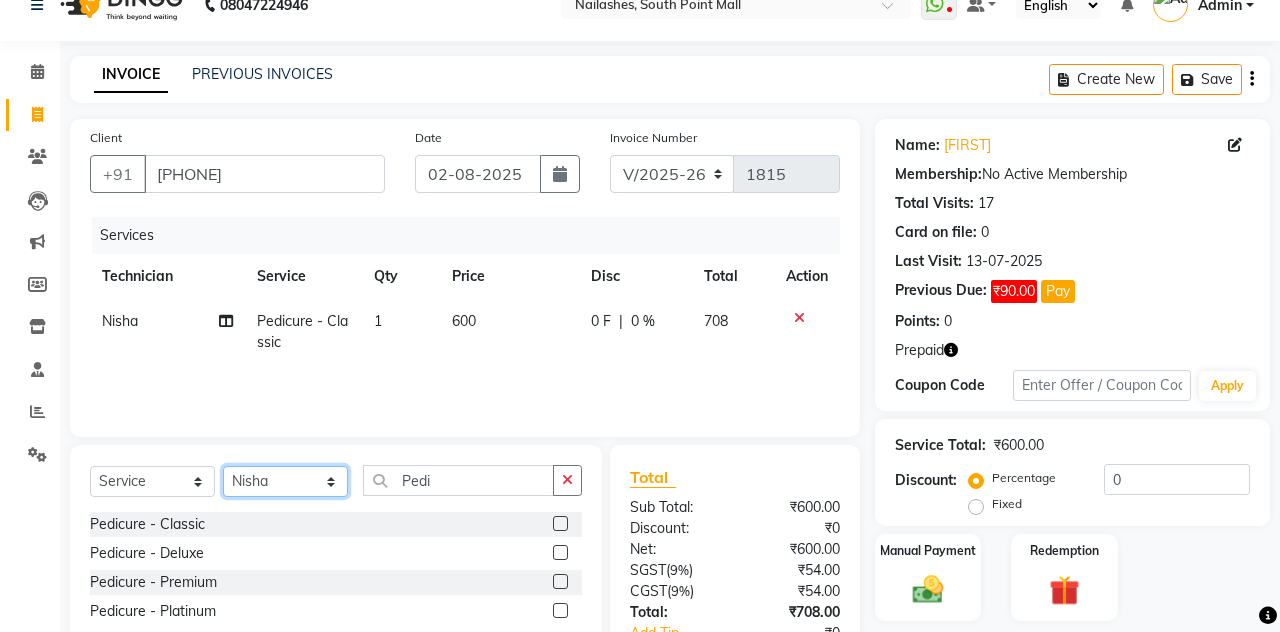 select on "19576" 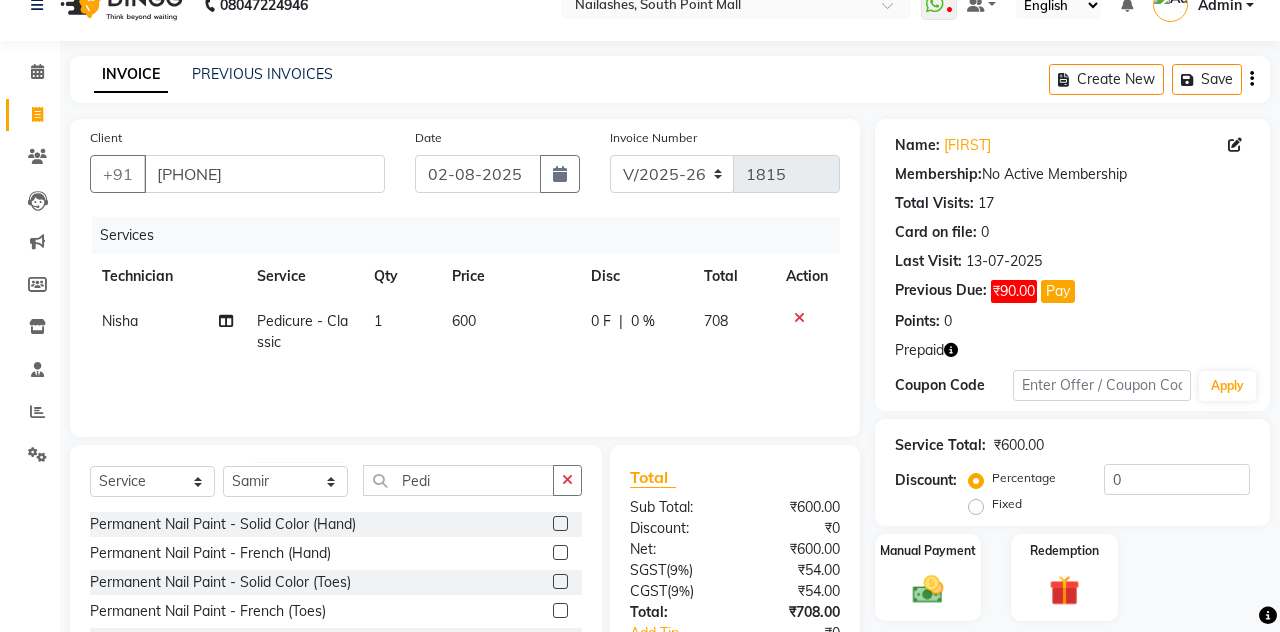 click 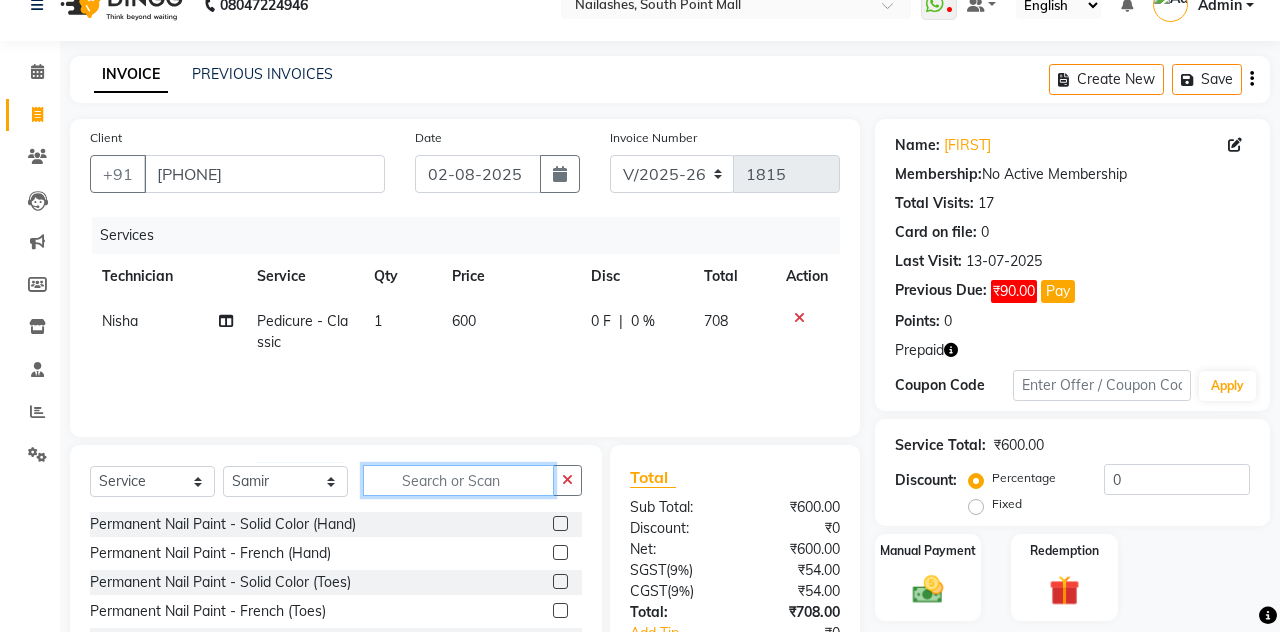 click 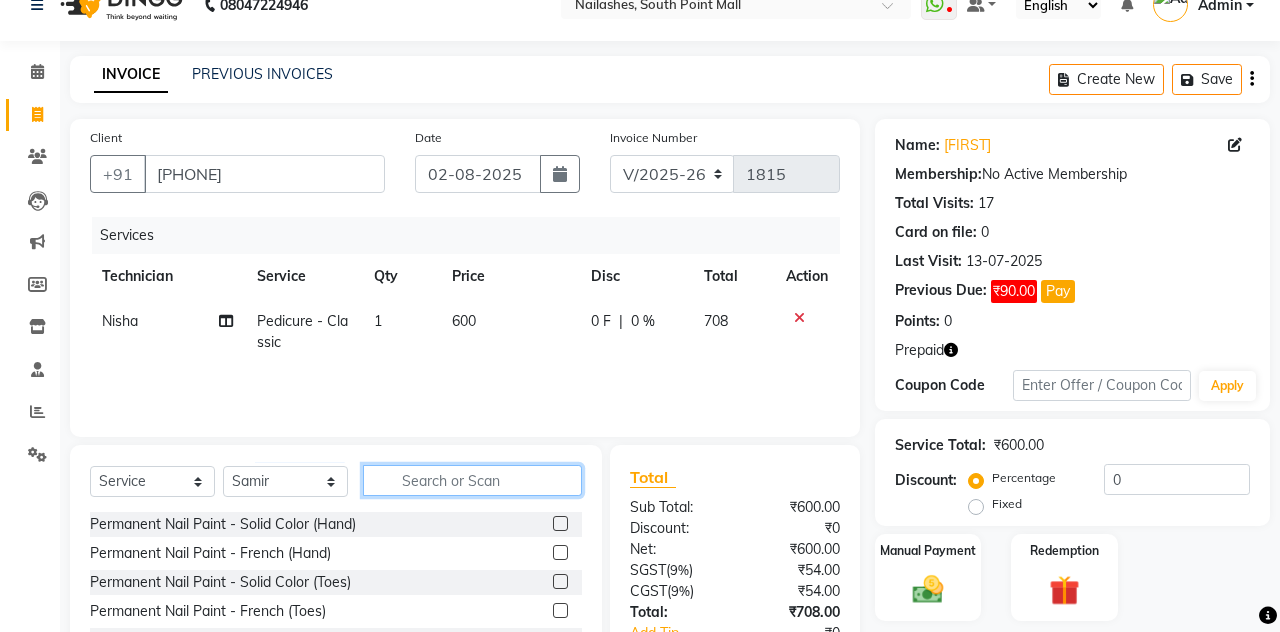 scroll, scrollTop: 31, scrollLeft: 0, axis: vertical 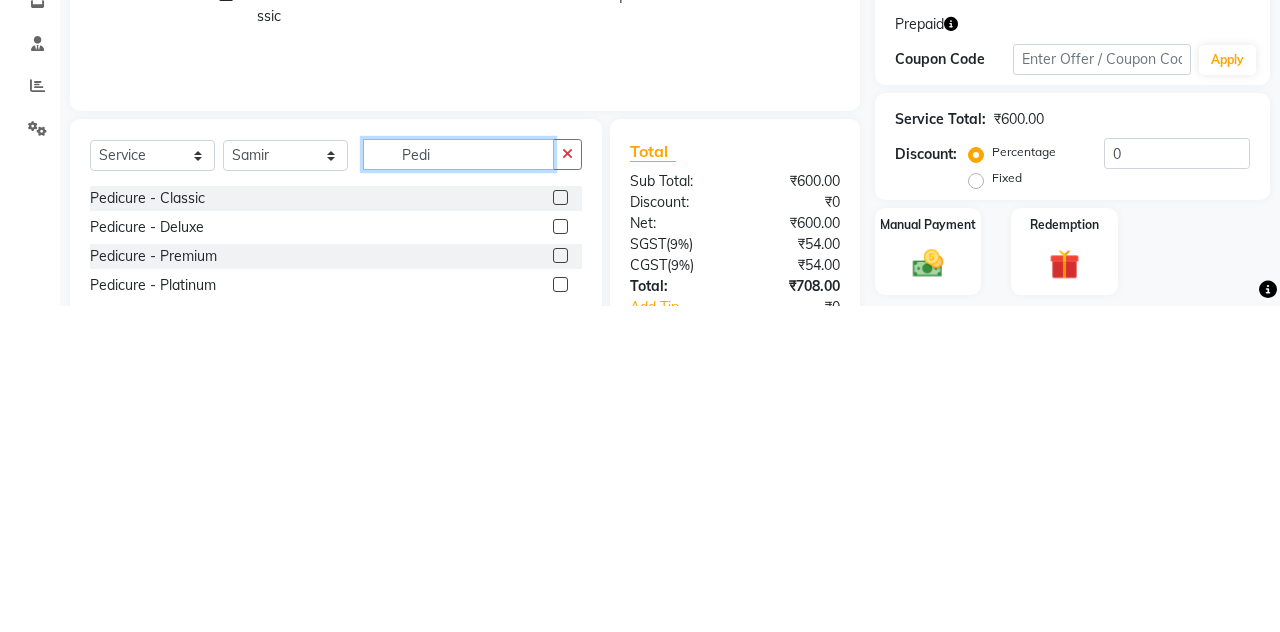 type on "Pedi" 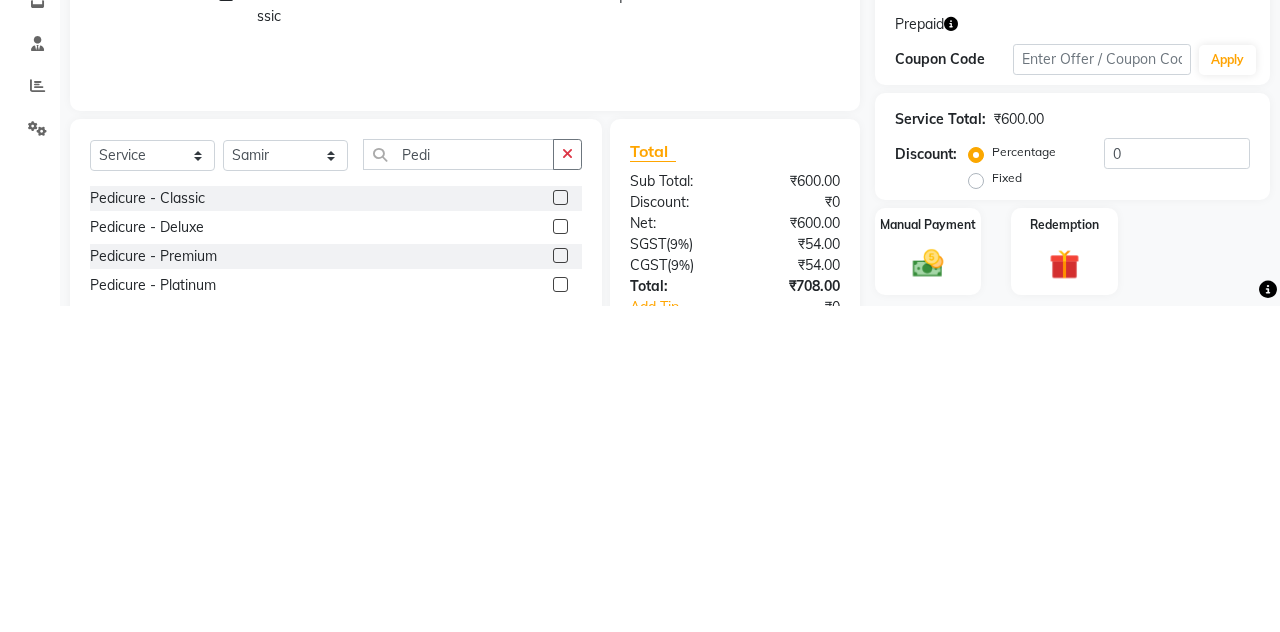 click 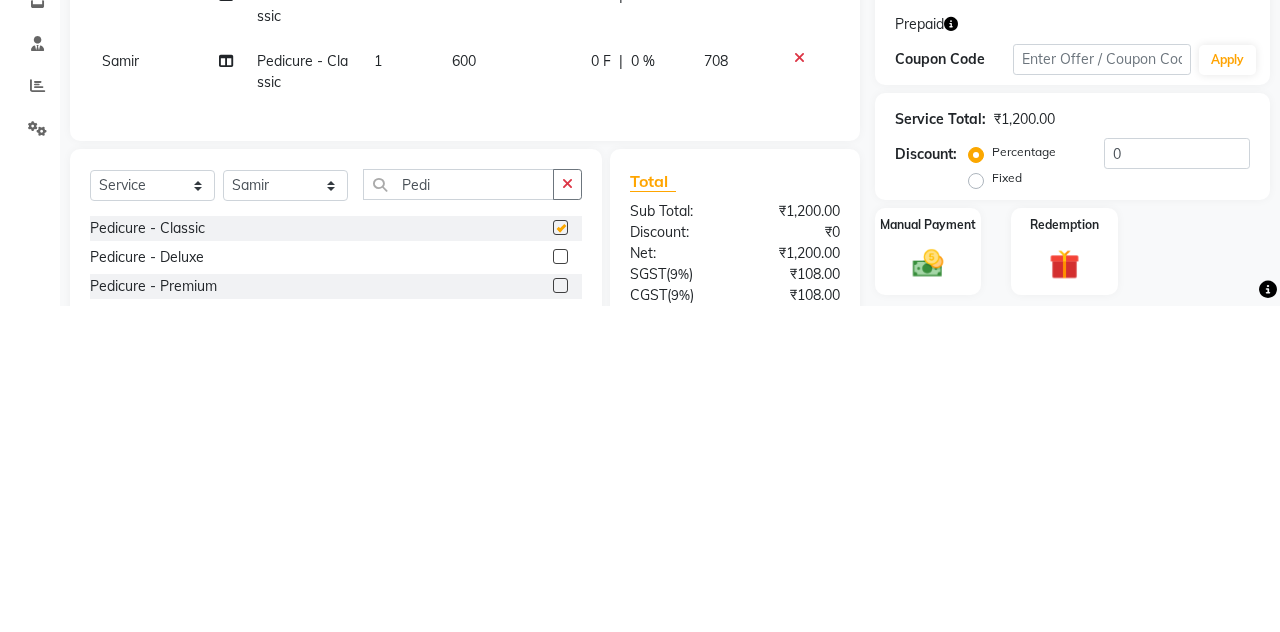 scroll, scrollTop: 31, scrollLeft: 0, axis: vertical 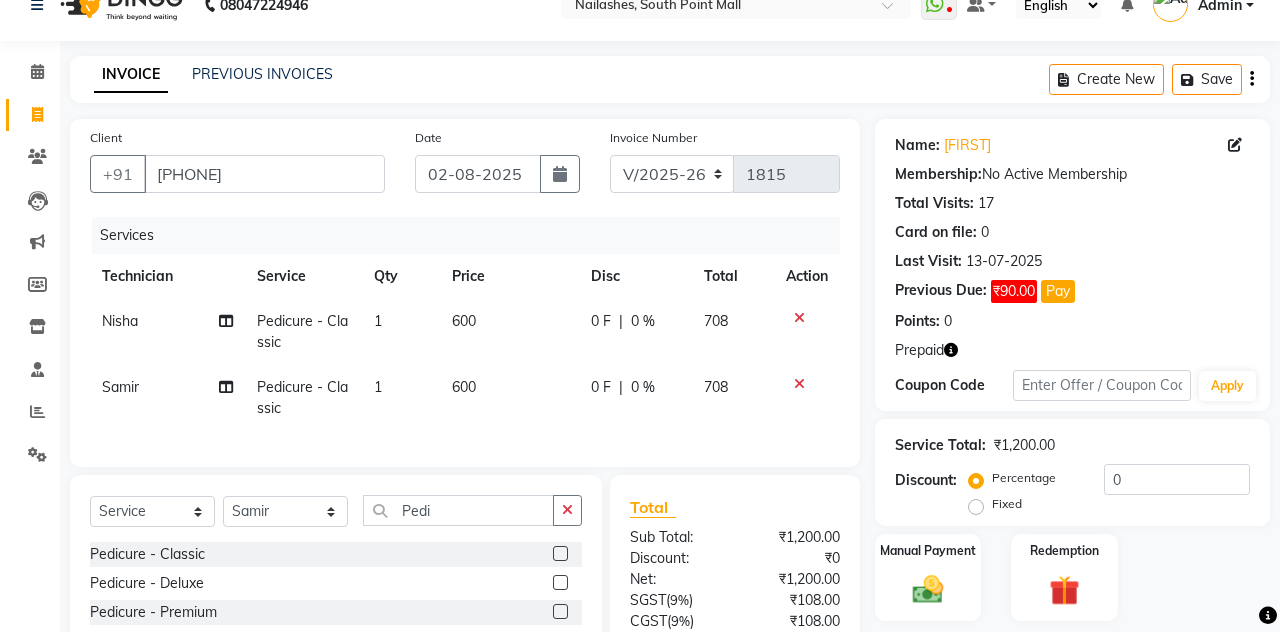checkbox on "false" 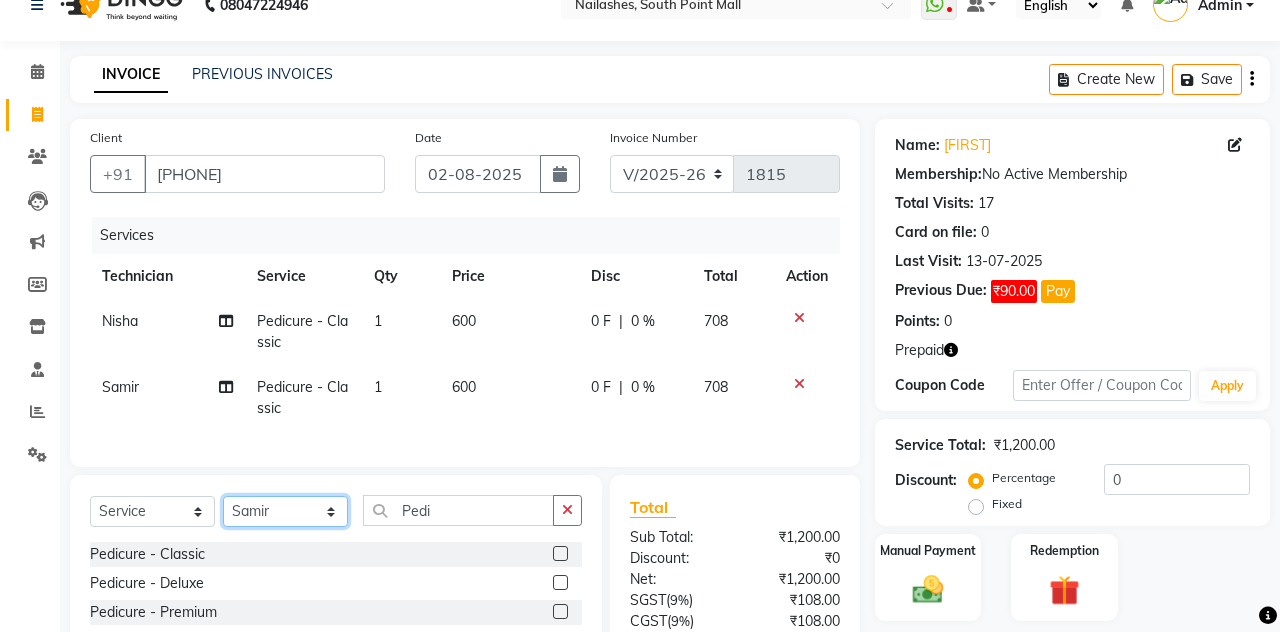 click on "Select Technician Admin Anamika Anita Arjun Mamta Manager Muskan Nisha Samir Shanu Shushanto" 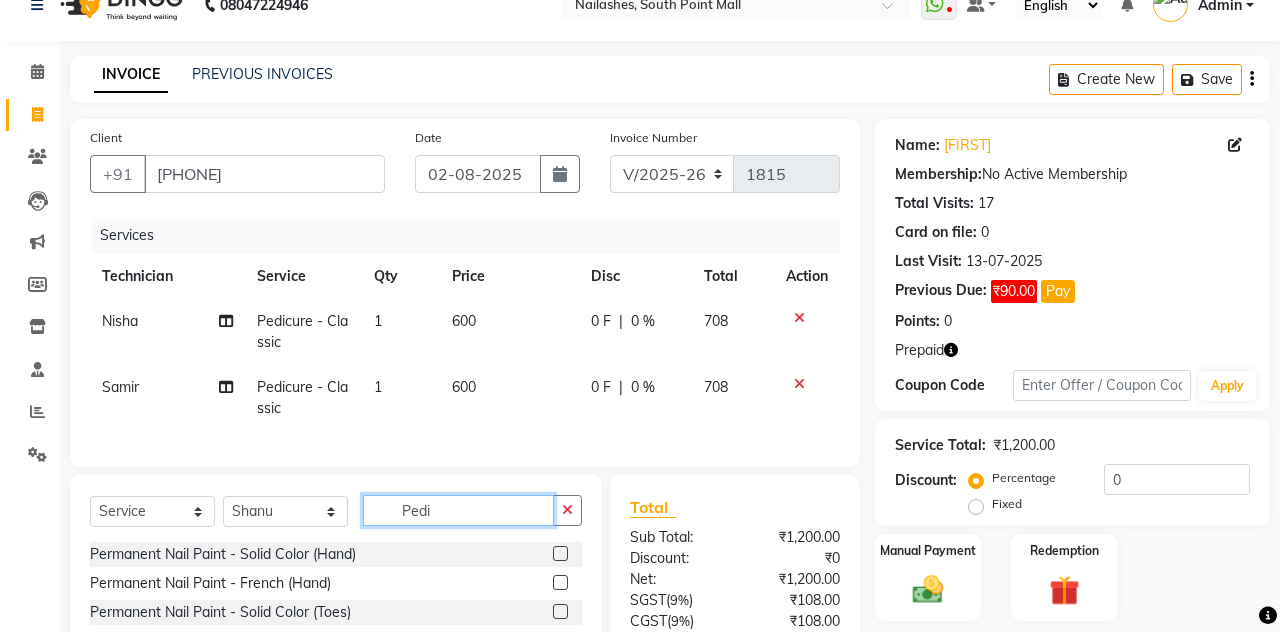 click on "Pedi" 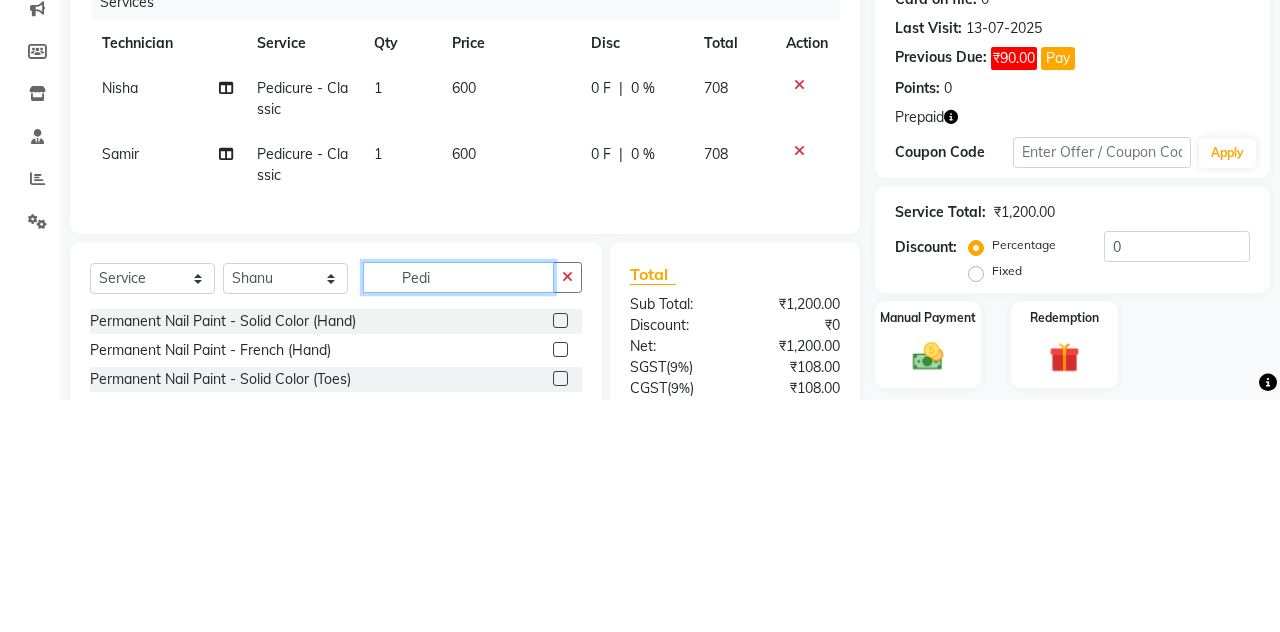 scroll, scrollTop: 61, scrollLeft: 0, axis: vertical 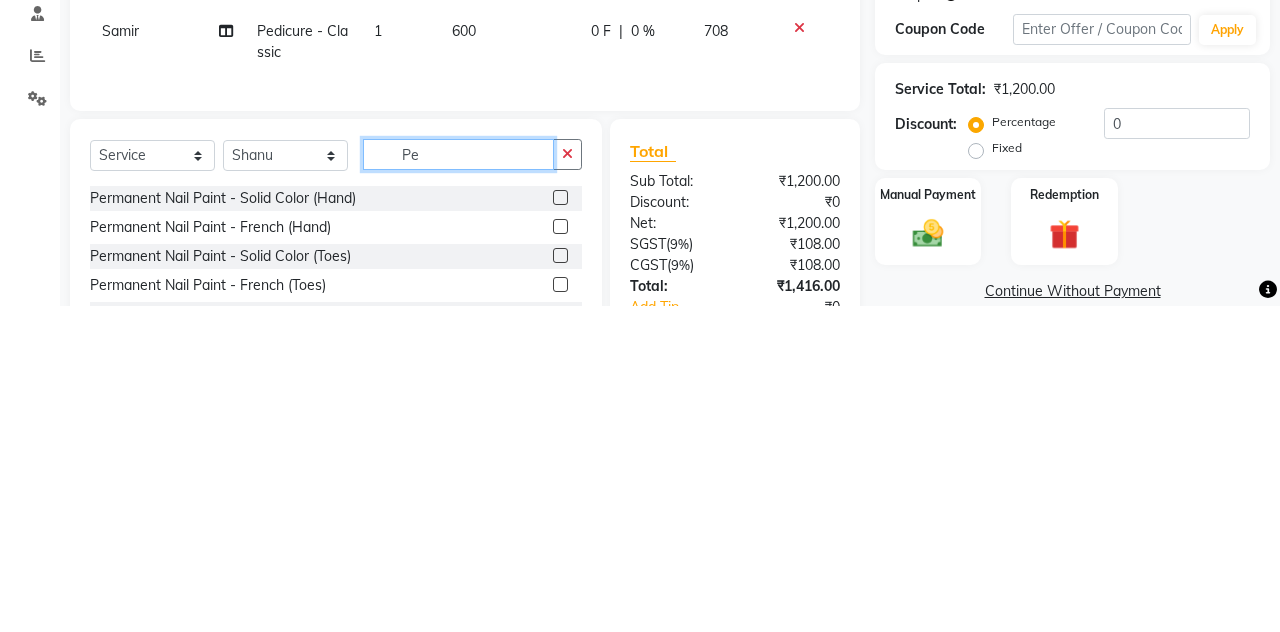 type on "P" 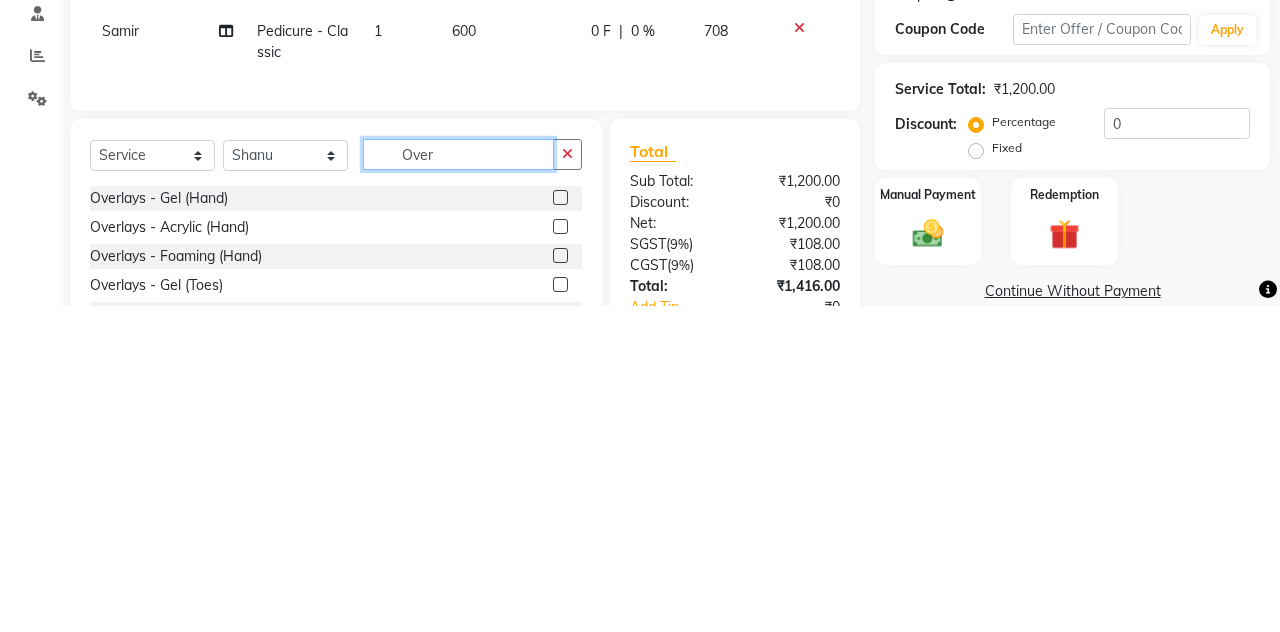 type on "Over" 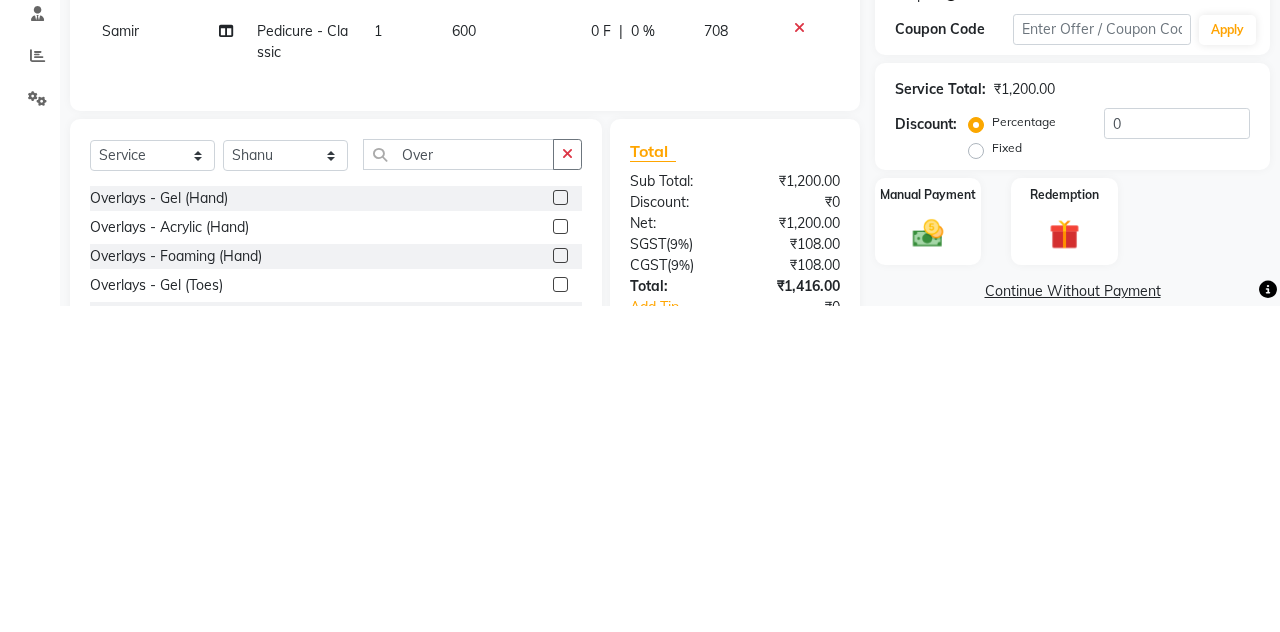click 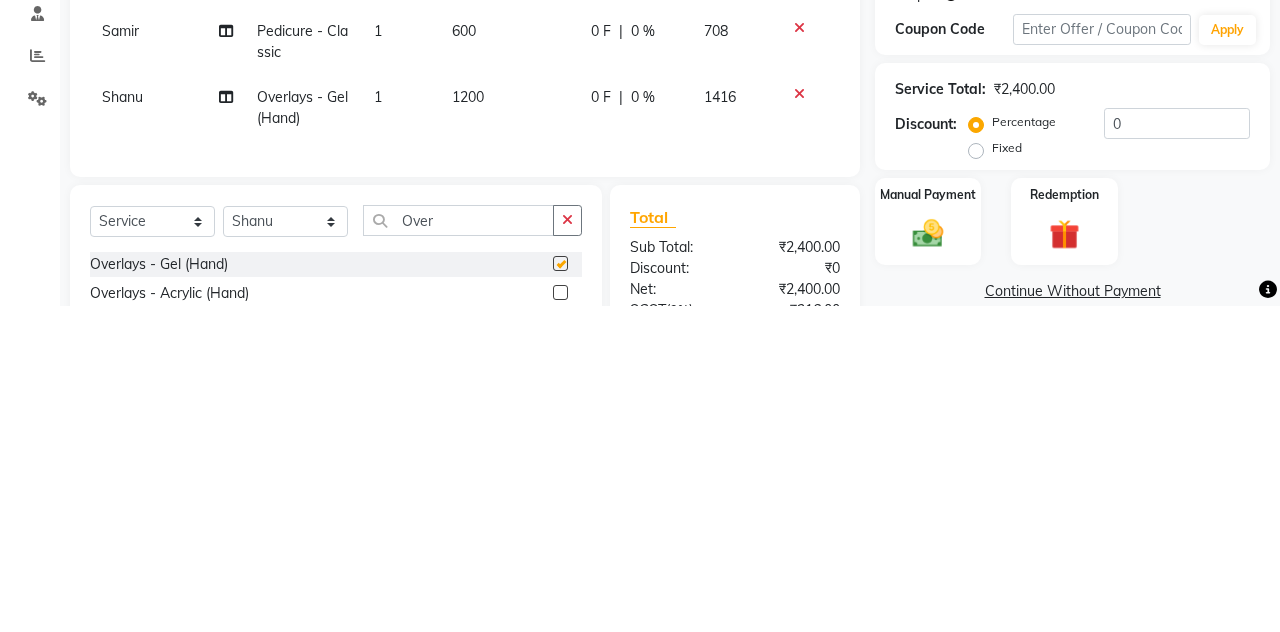 scroll, scrollTop: 61, scrollLeft: 0, axis: vertical 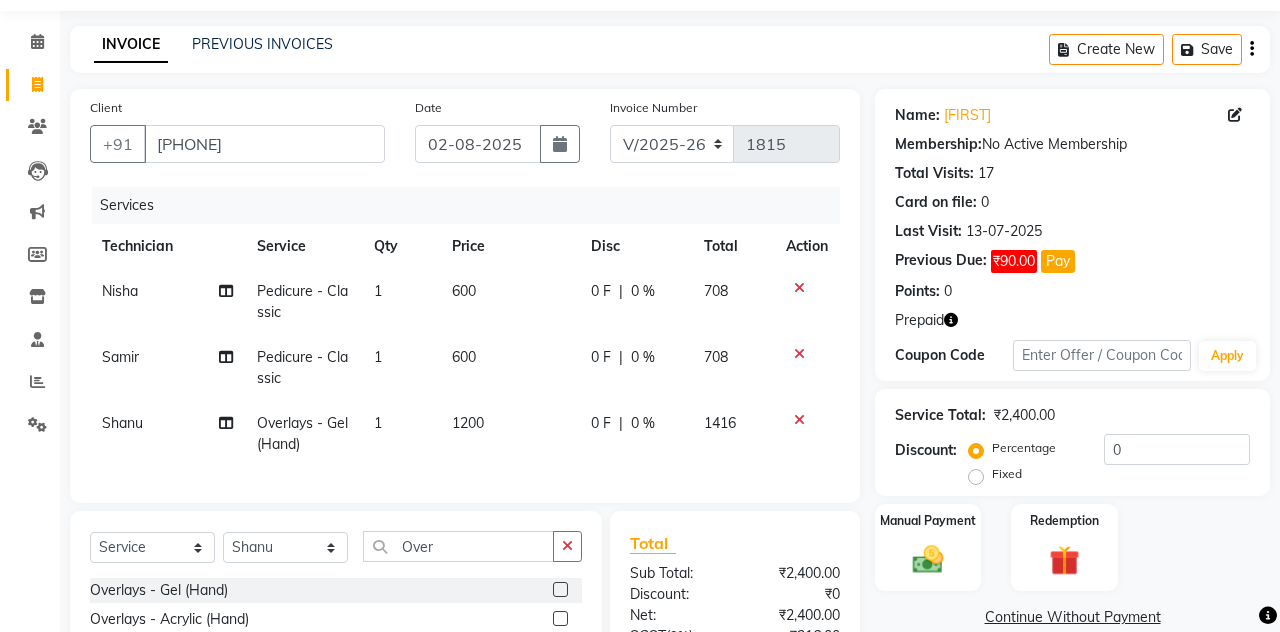 checkbox on "false" 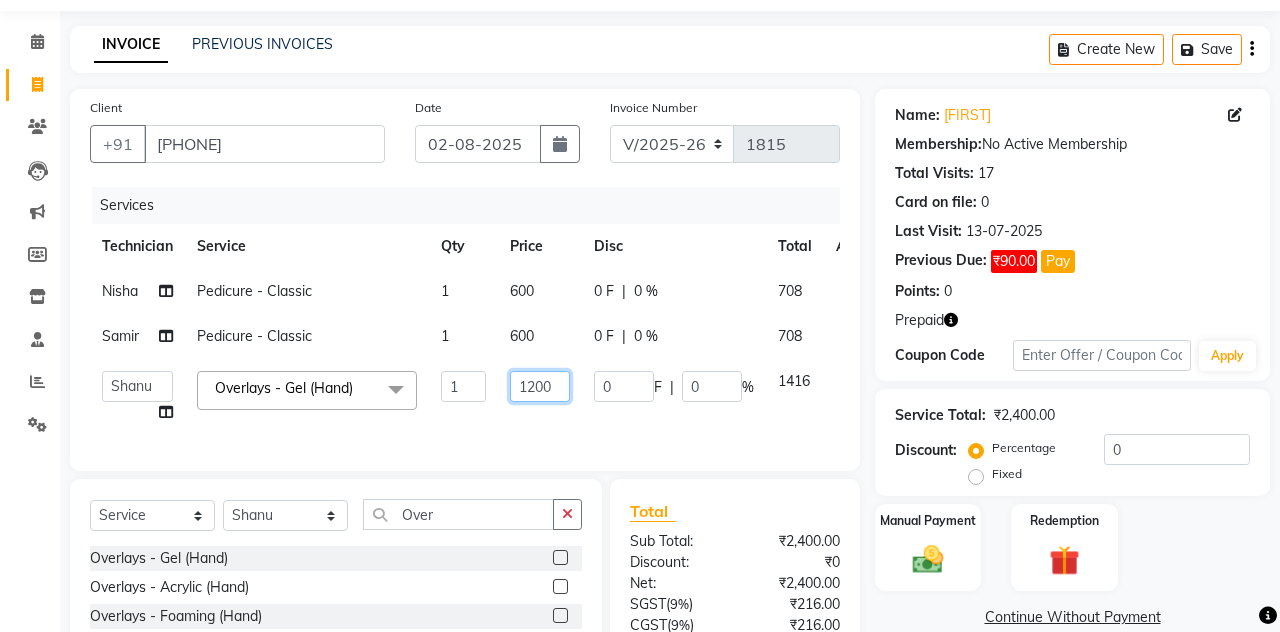 click on "1200" 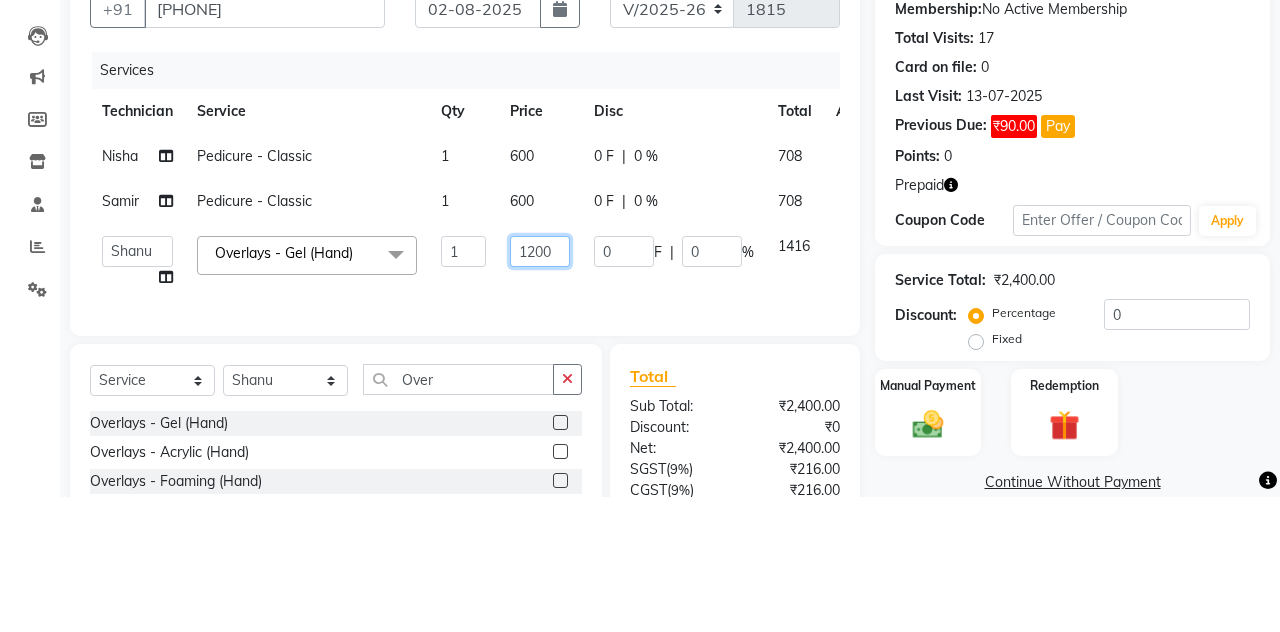 scroll, scrollTop: 61, scrollLeft: 0, axis: vertical 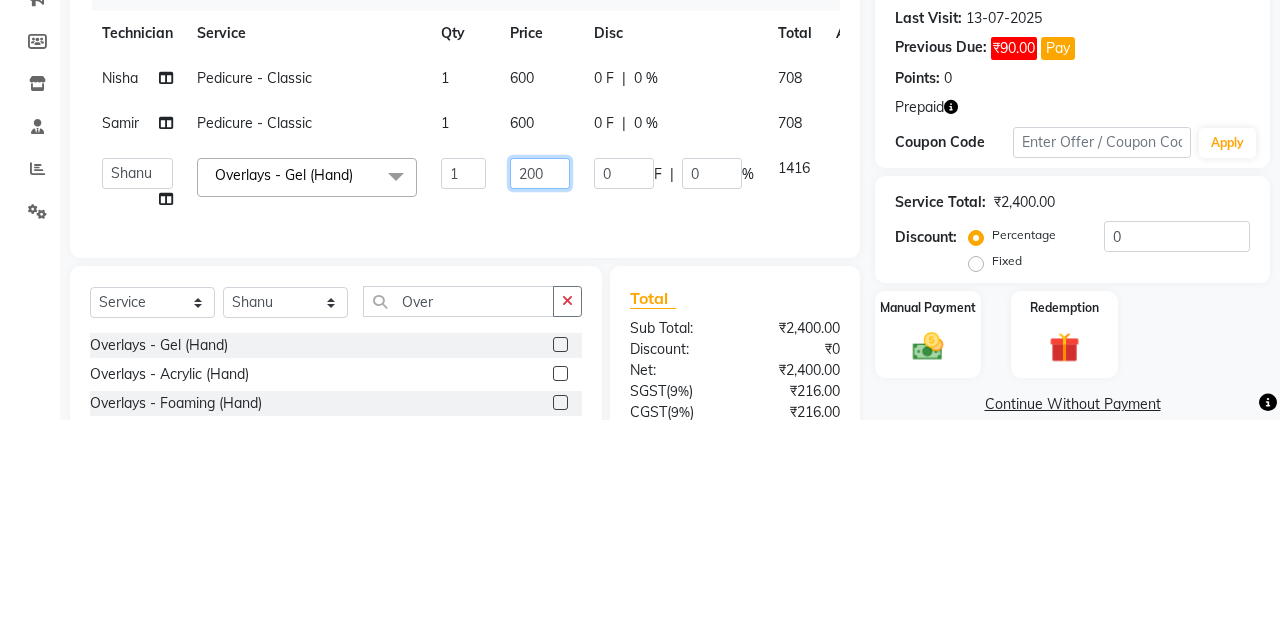 type on "2400" 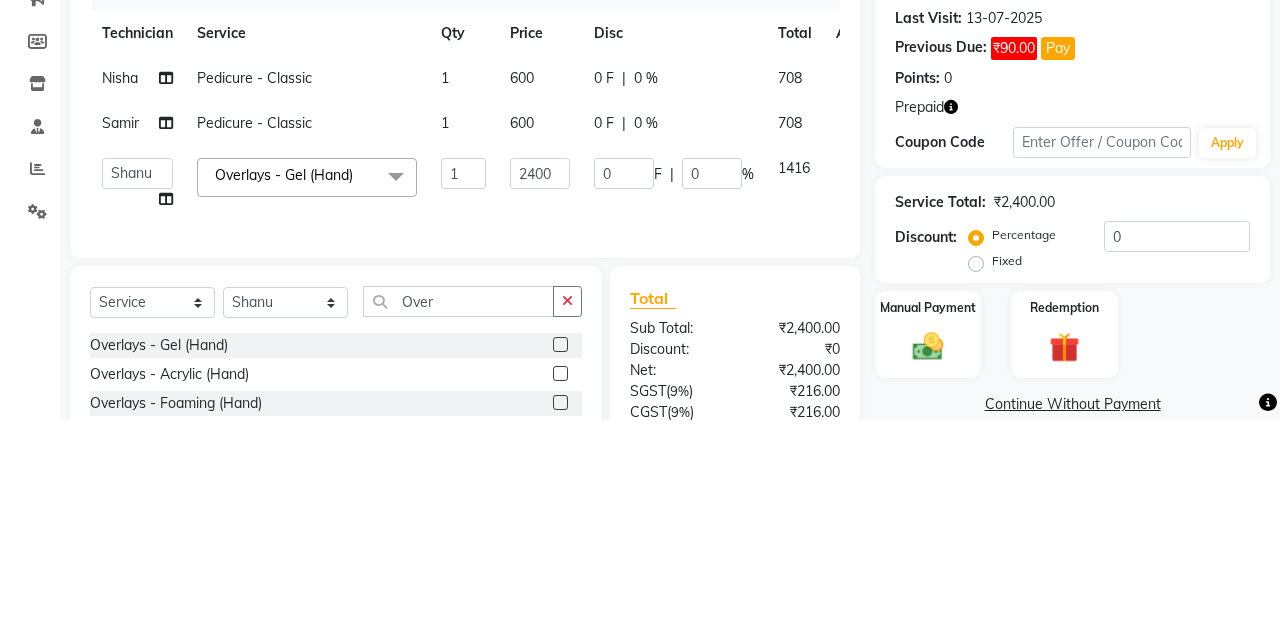 scroll, scrollTop: 61, scrollLeft: 0, axis: vertical 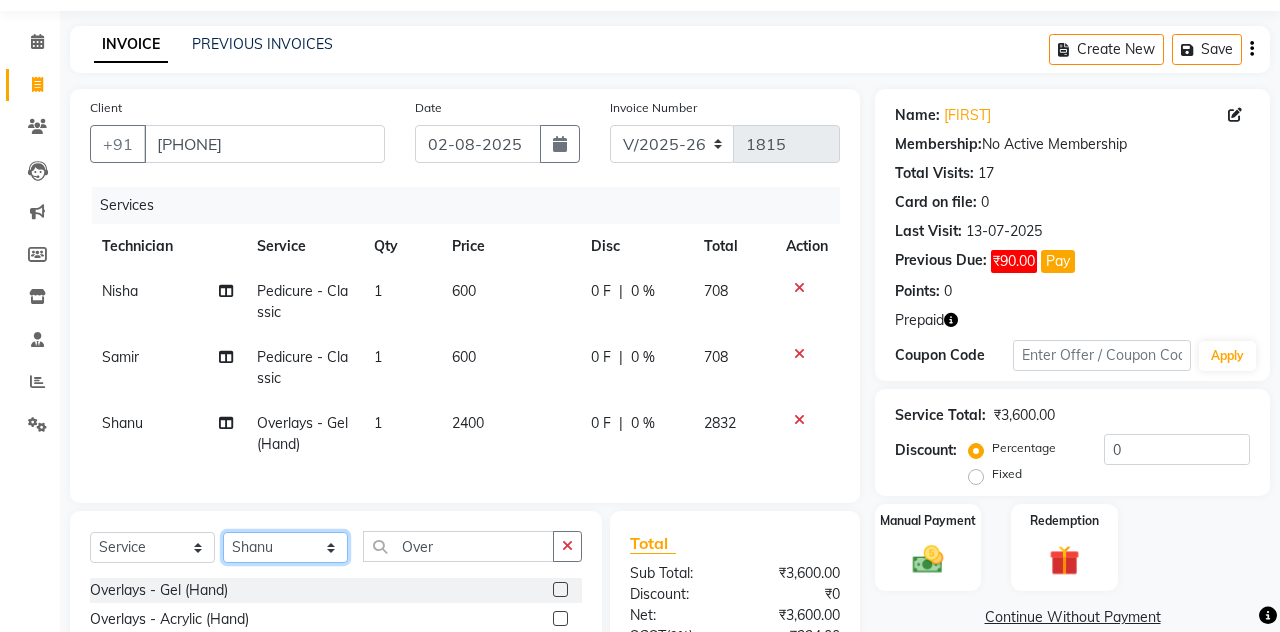 click on "Select Technician Admin Anamika Anita Arjun Mamta Manager Muskan Nisha Samir Shanu Shushanto" 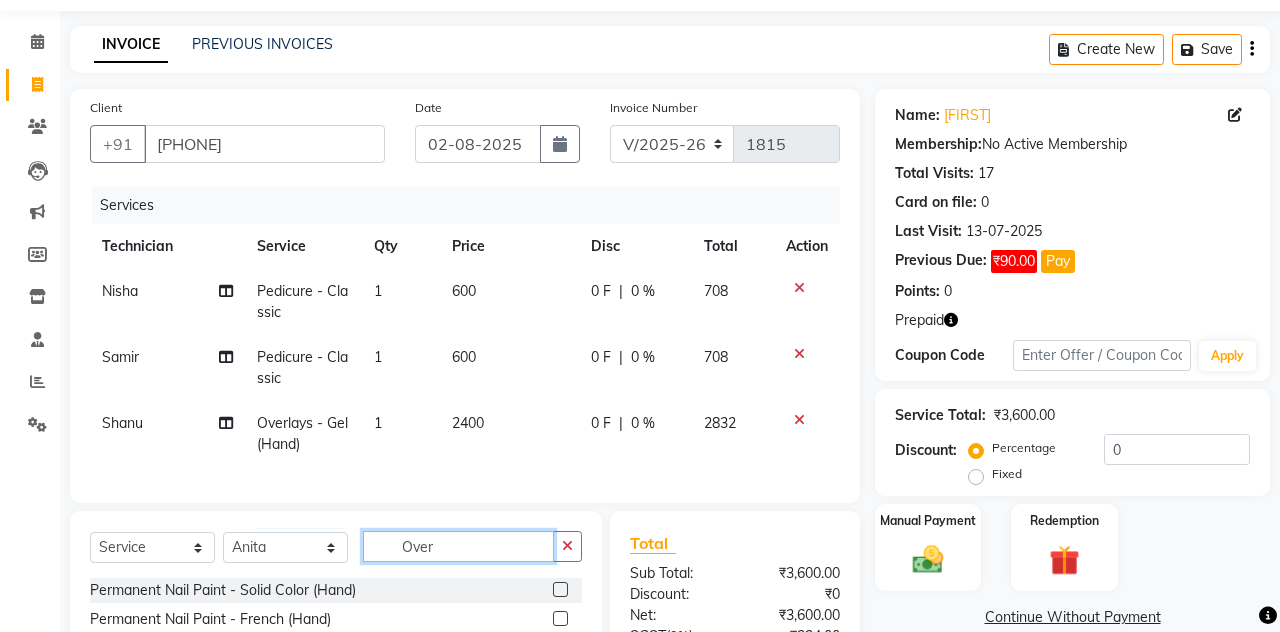 click on "Over" 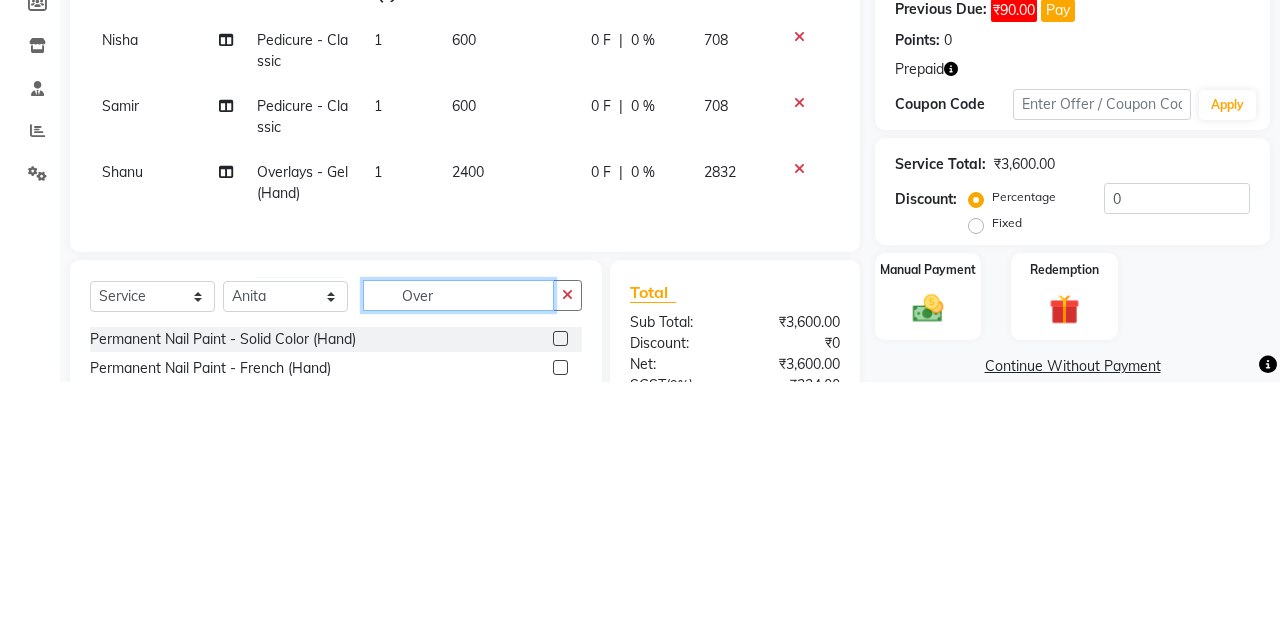scroll, scrollTop: 127, scrollLeft: 0, axis: vertical 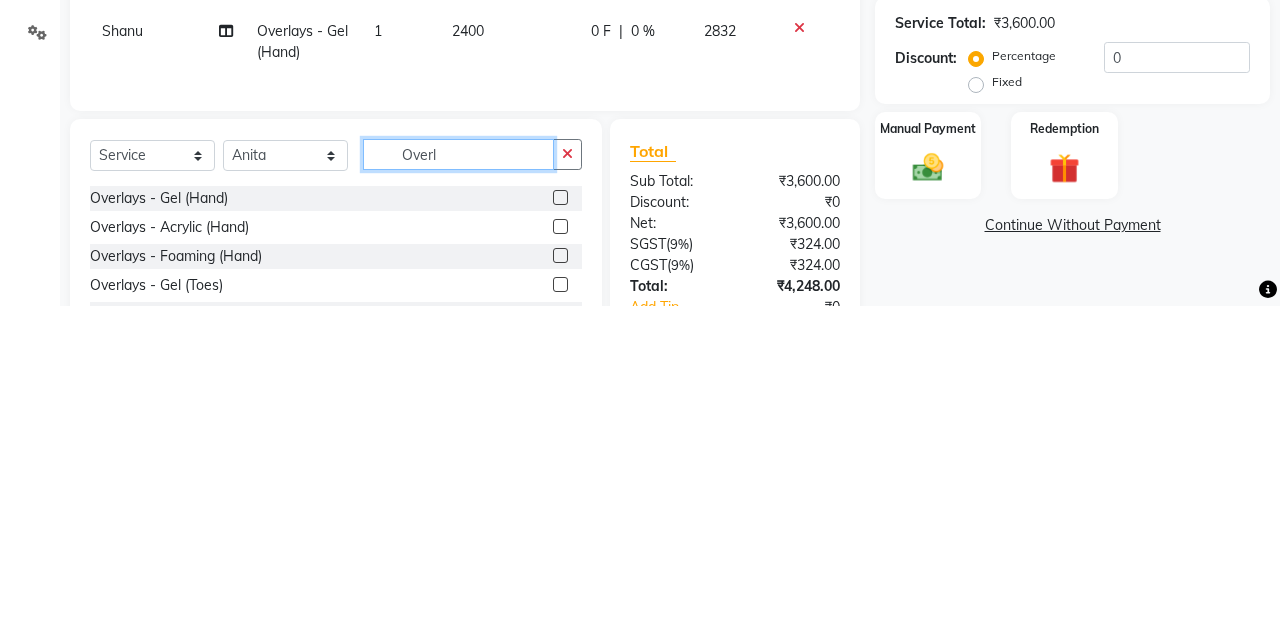 type on "Overl" 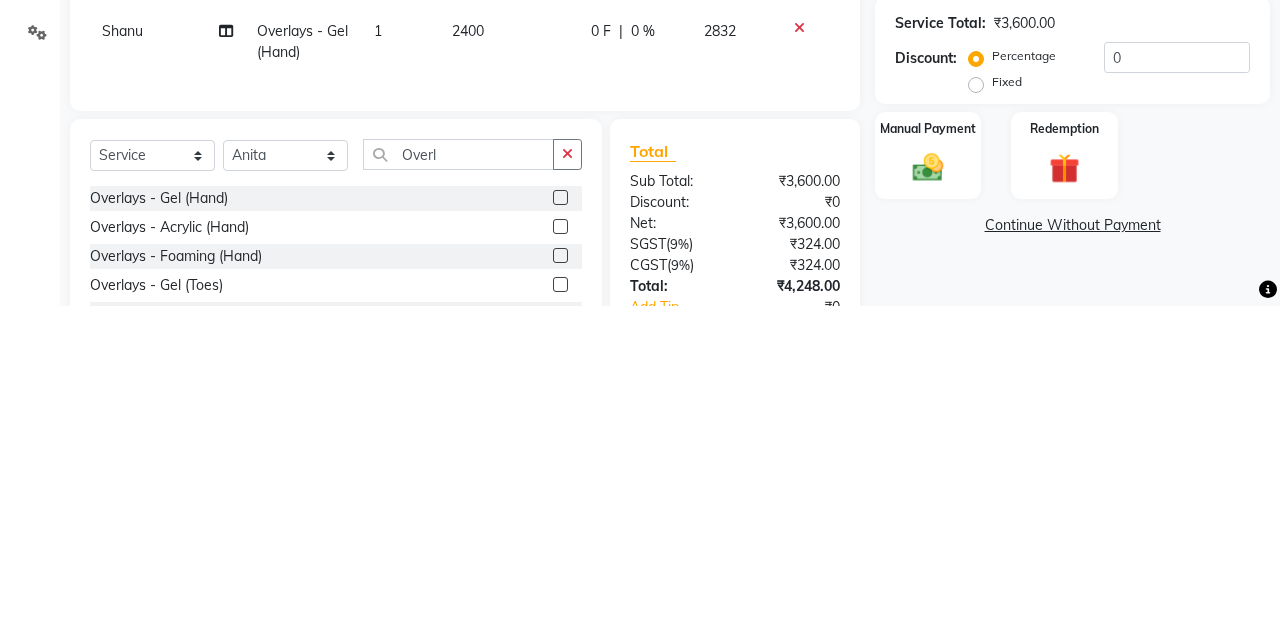 click 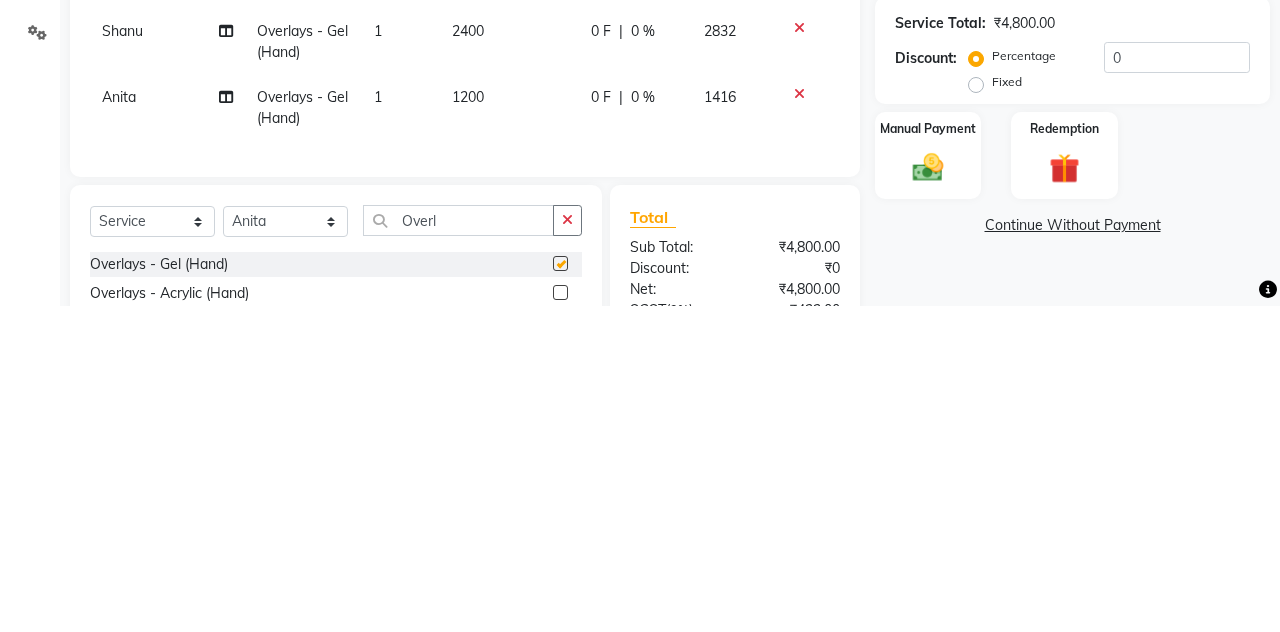 scroll, scrollTop: 127, scrollLeft: 0, axis: vertical 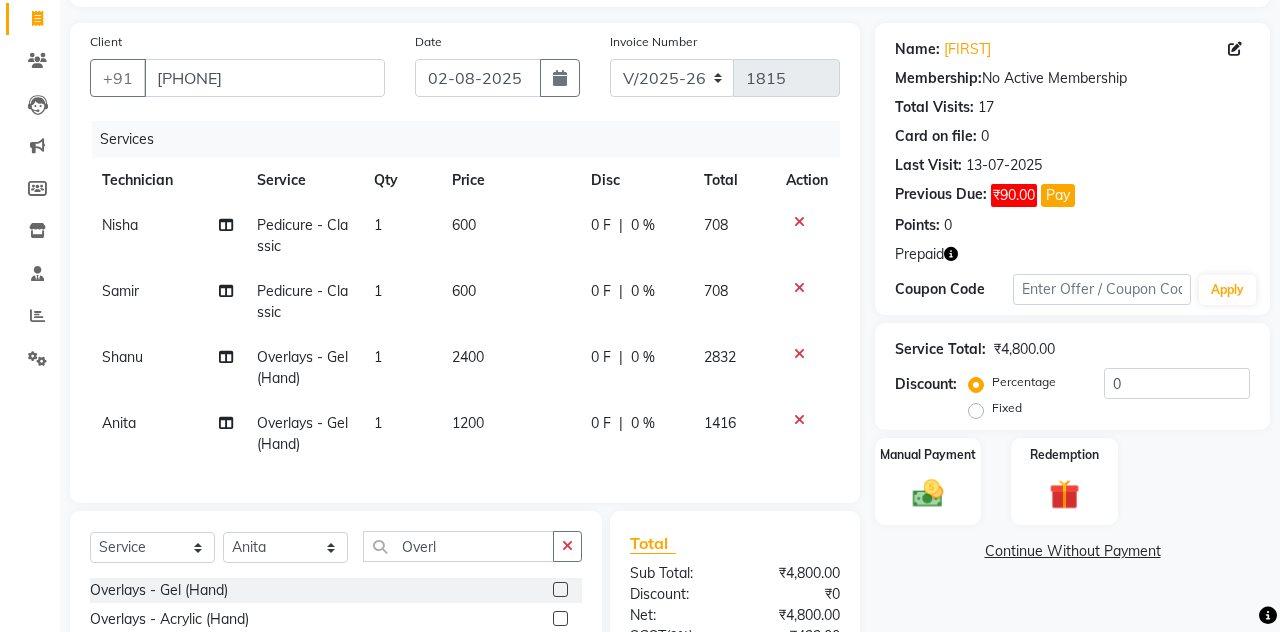 checkbox on "false" 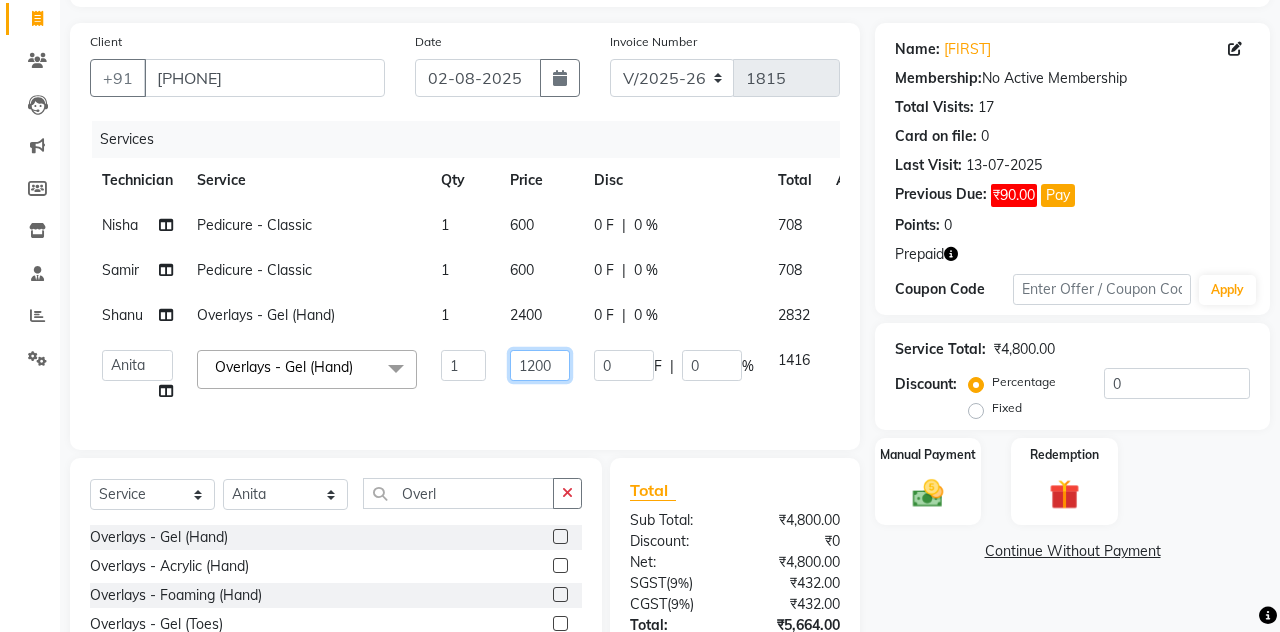 click on "1200" 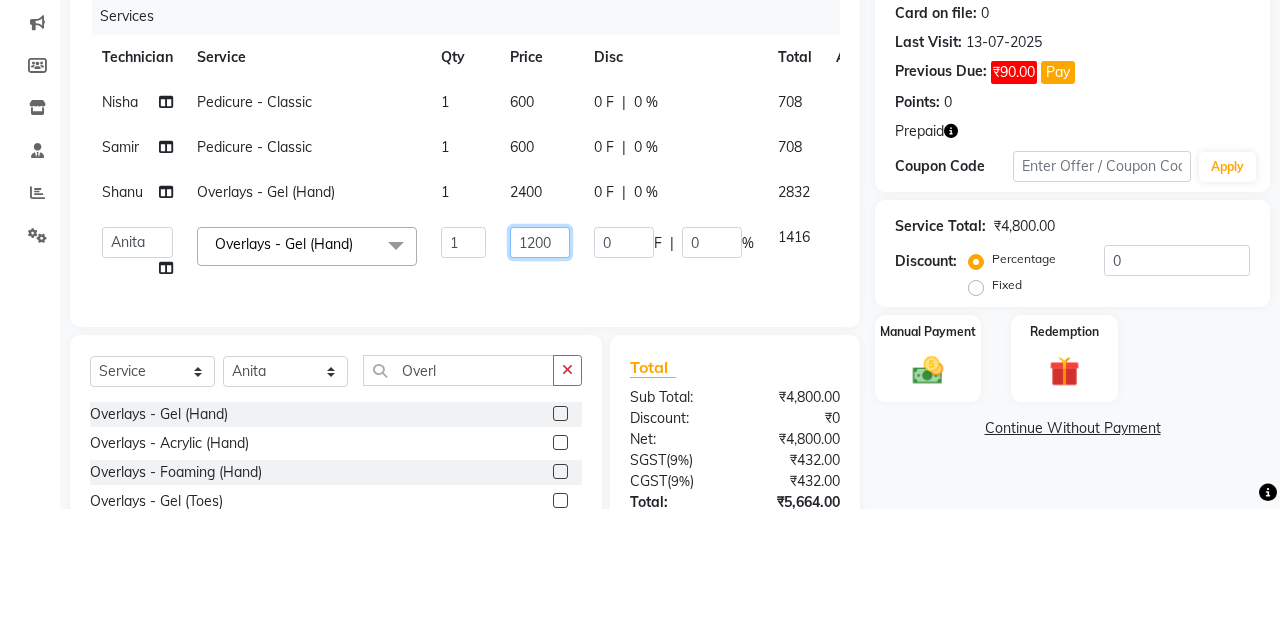 scroll, scrollTop: 127, scrollLeft: 0, axis: vertical 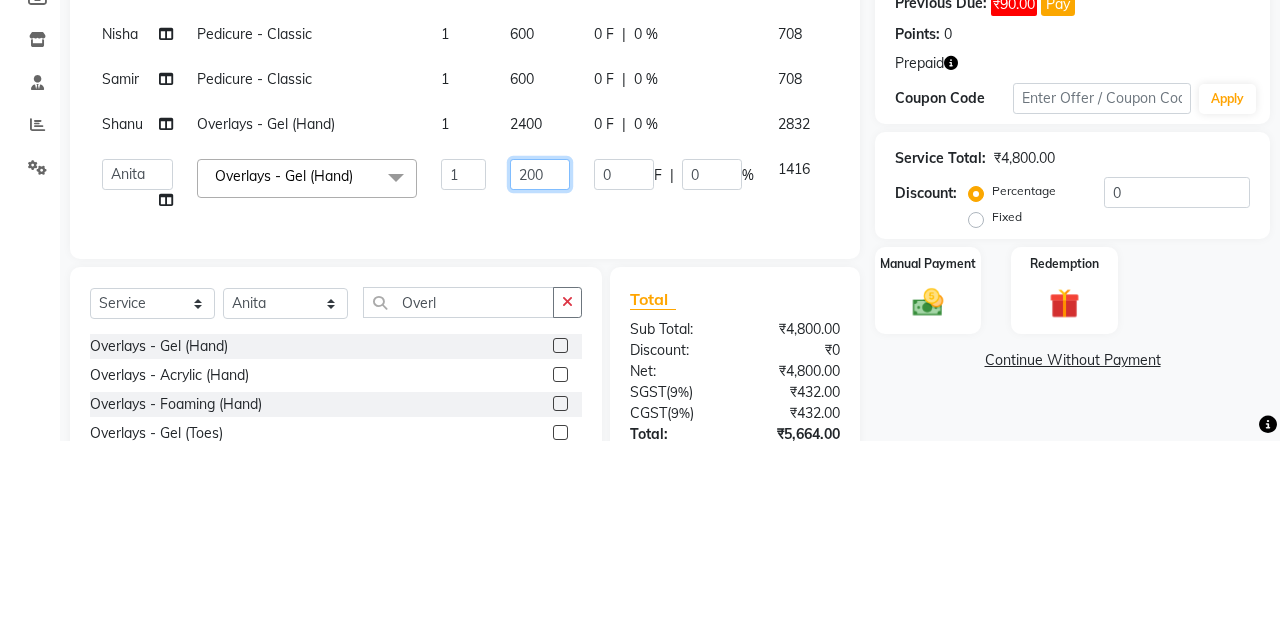 click on "200" 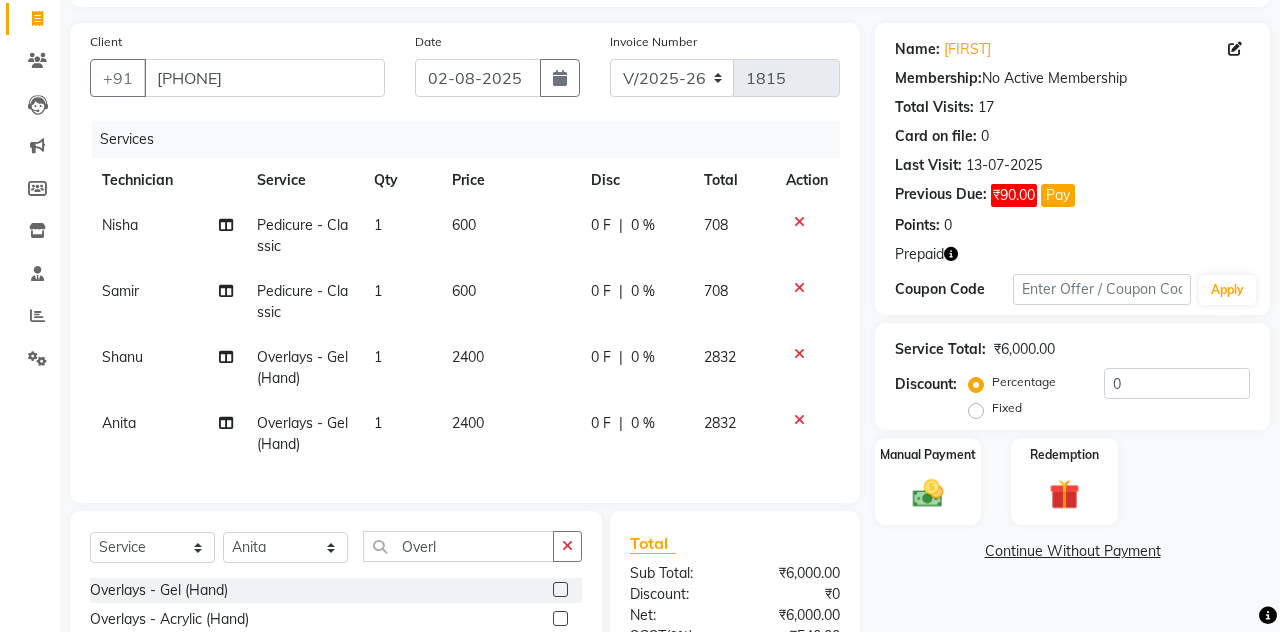 scroll, scrollTop: 232, scrollLeft: 0, axis: vertical 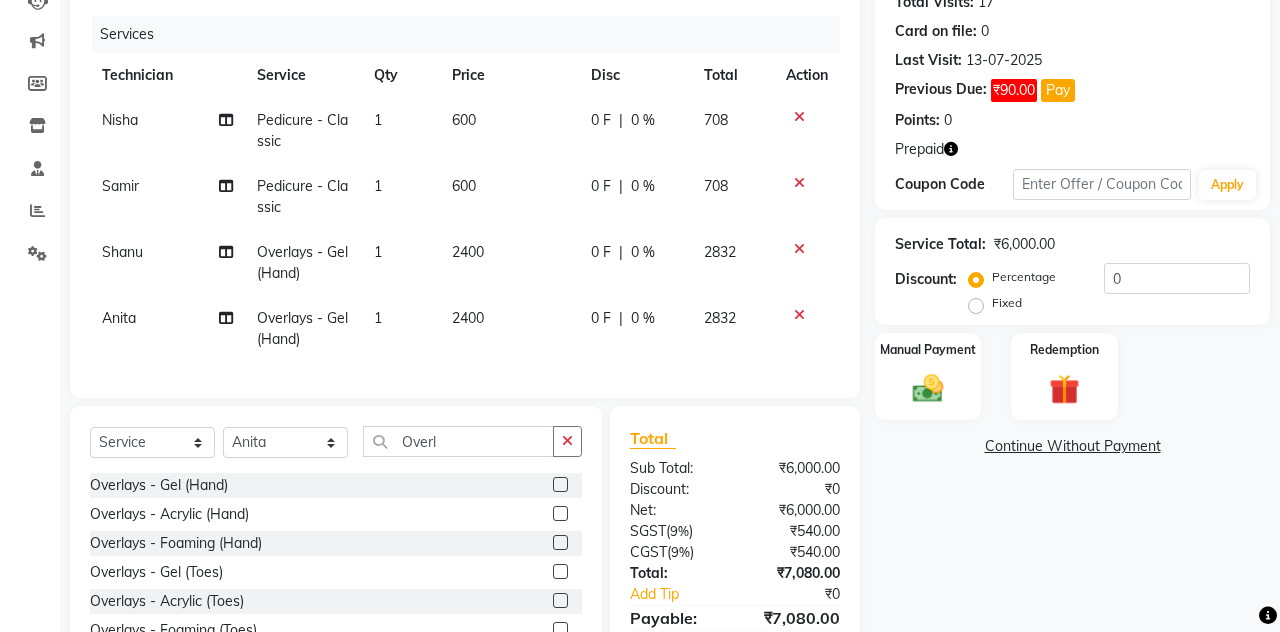click 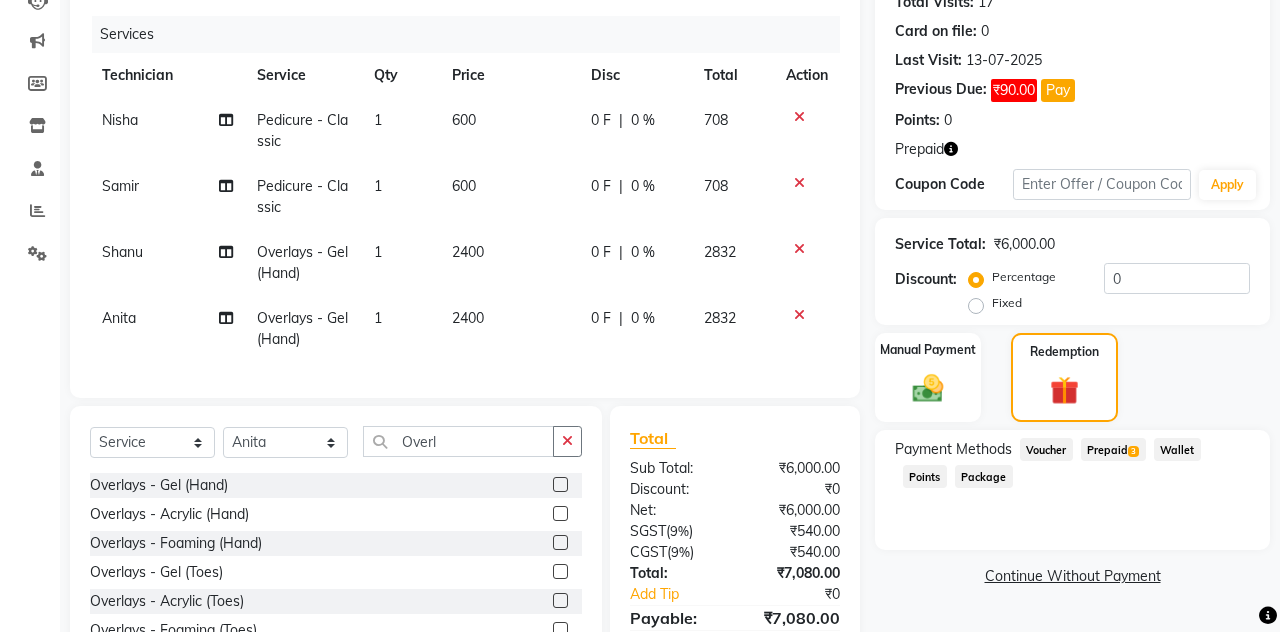 click on "Prepaid  3" 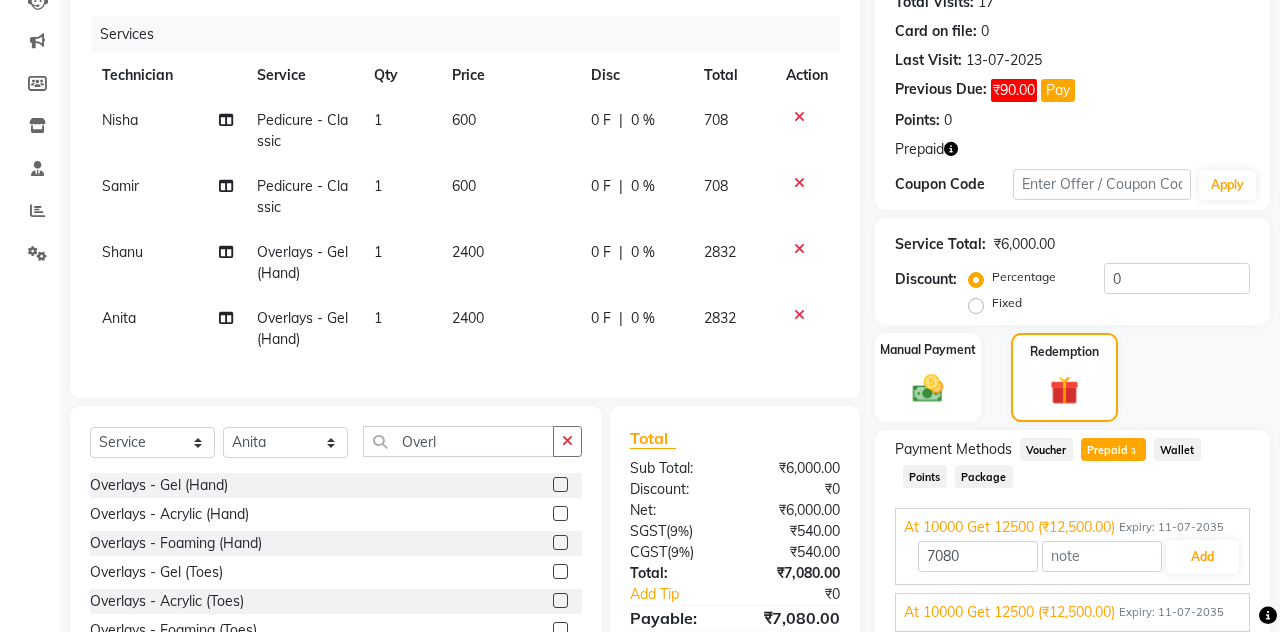 click on "Expiry: 20-02-2035" at bounding box center [1149, 659] 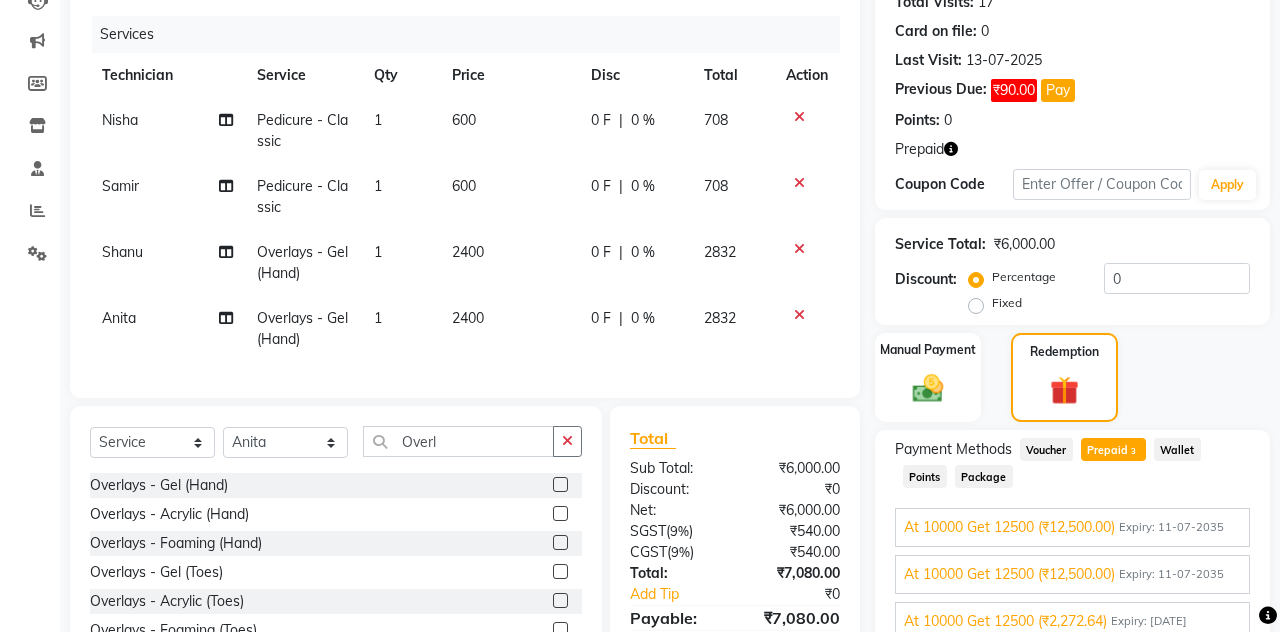 click on "Add" at bounding box center (1202, 651) 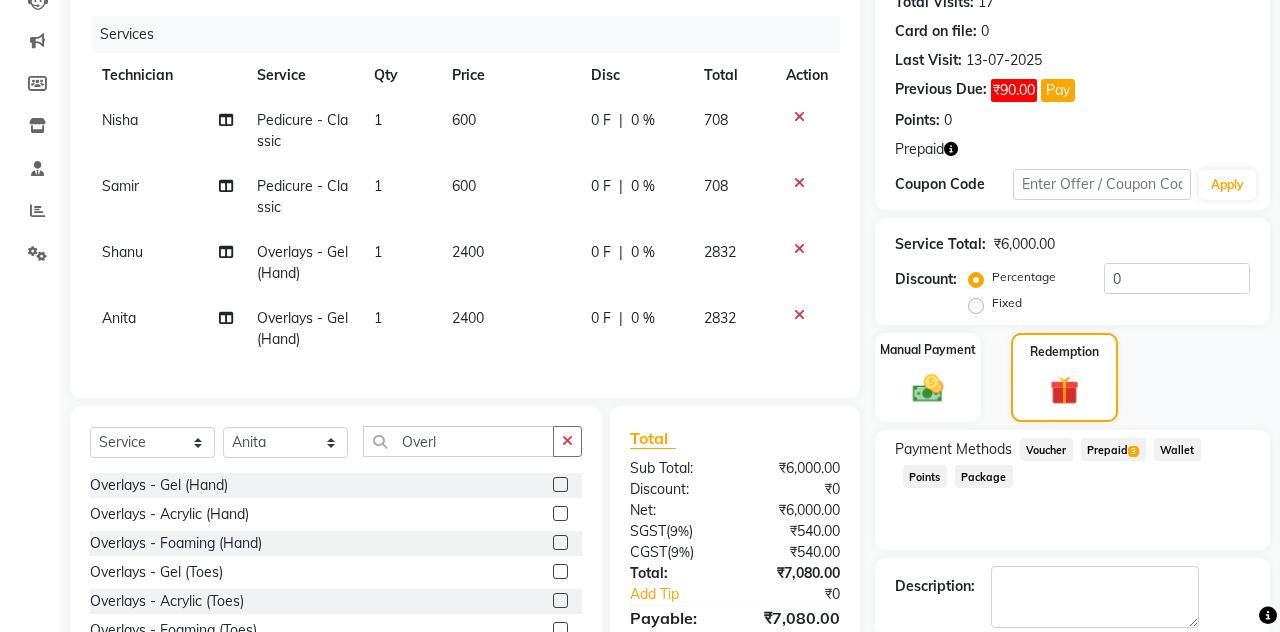 click on "Prepaid  3" 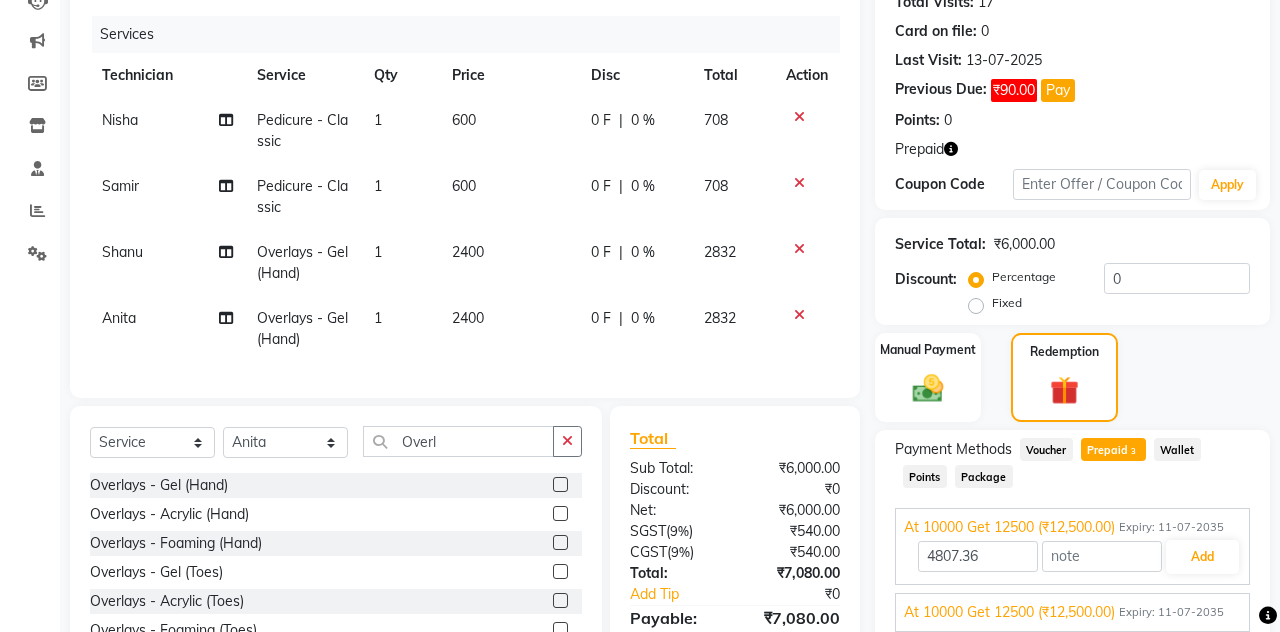 click on "Expiry: 11-07-2035" at bounding box center [1171, 612] 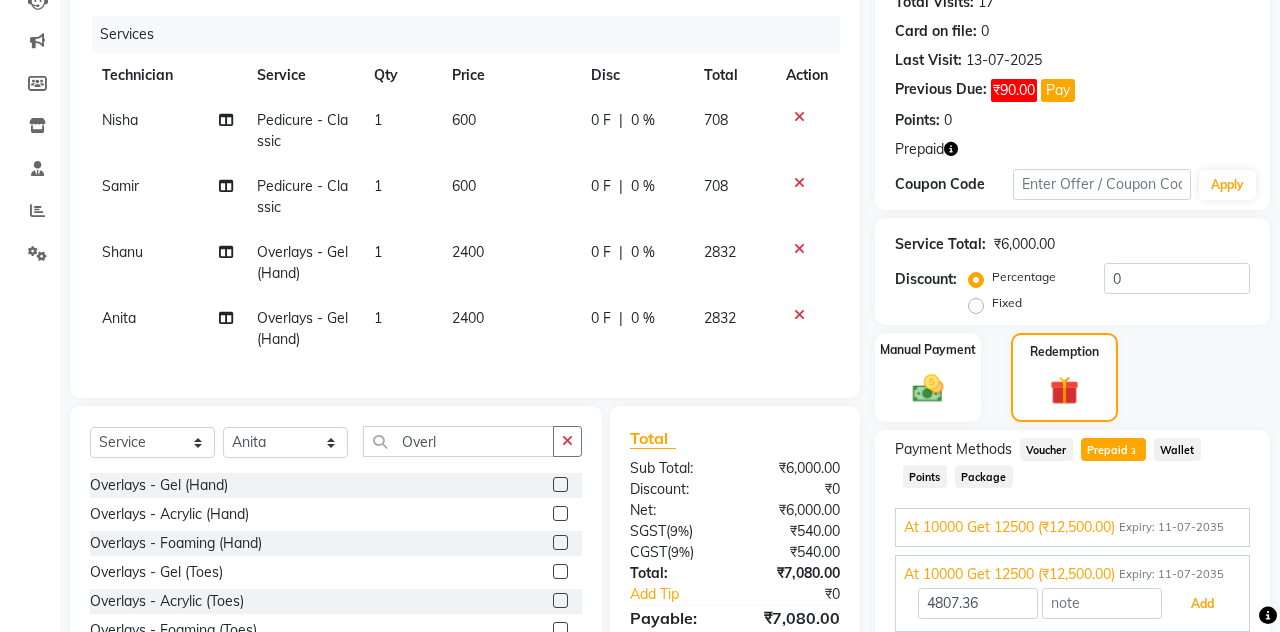click on "Add" at bounding box center [1202, 604] 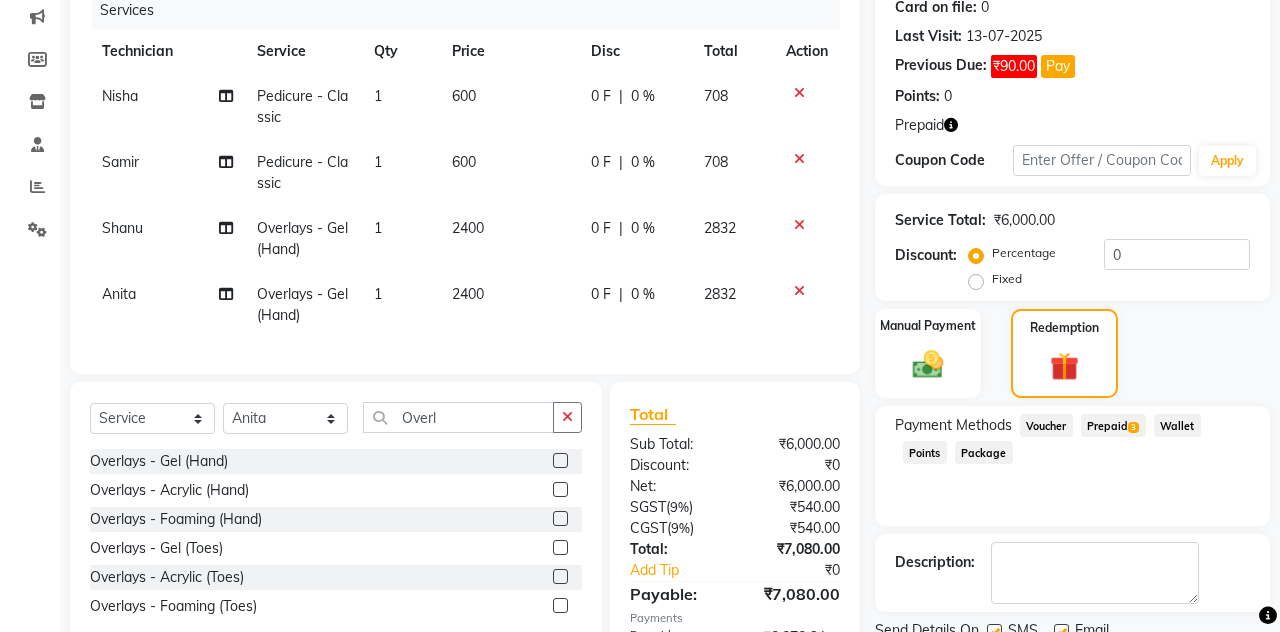scroll, scrollTop: 295, scrollLeft: 0, axis: vertical 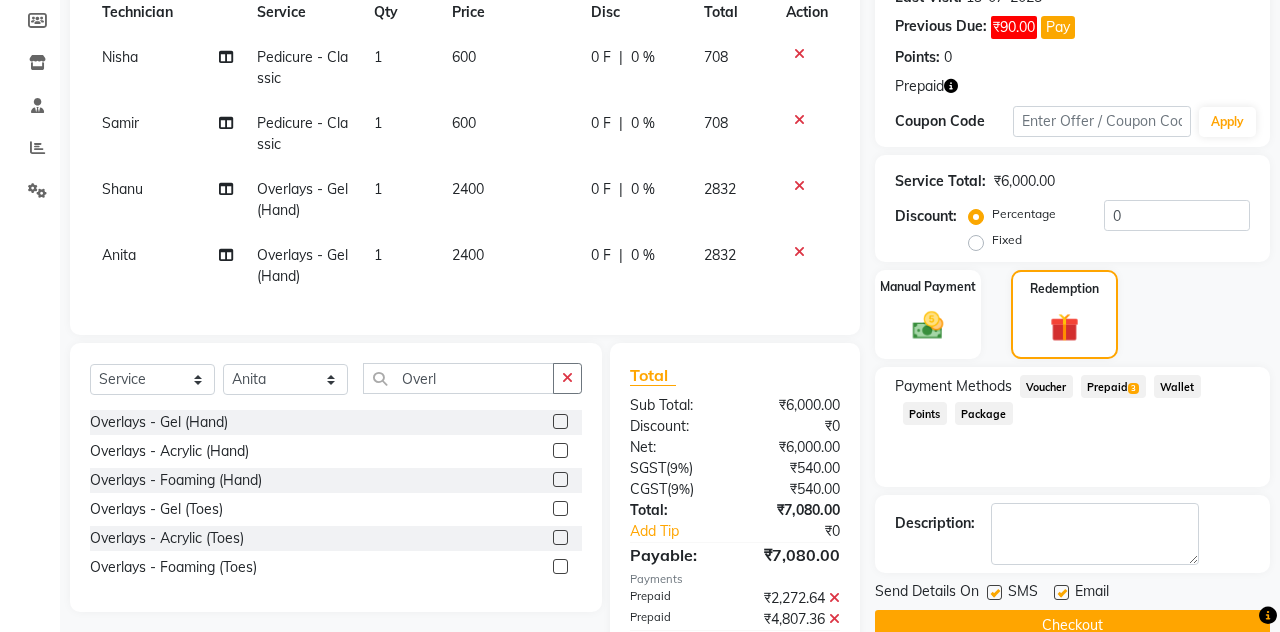 click on "Checkout" 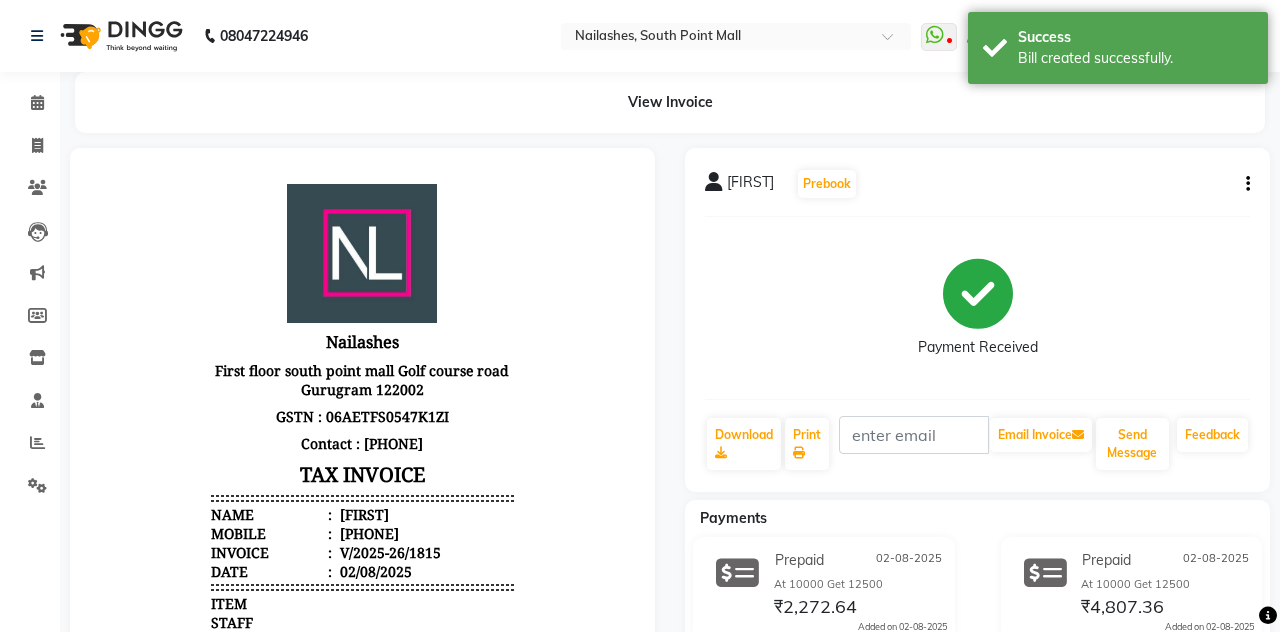 scroll, scrollTop: 0, scrollLeft: 0, axis: both 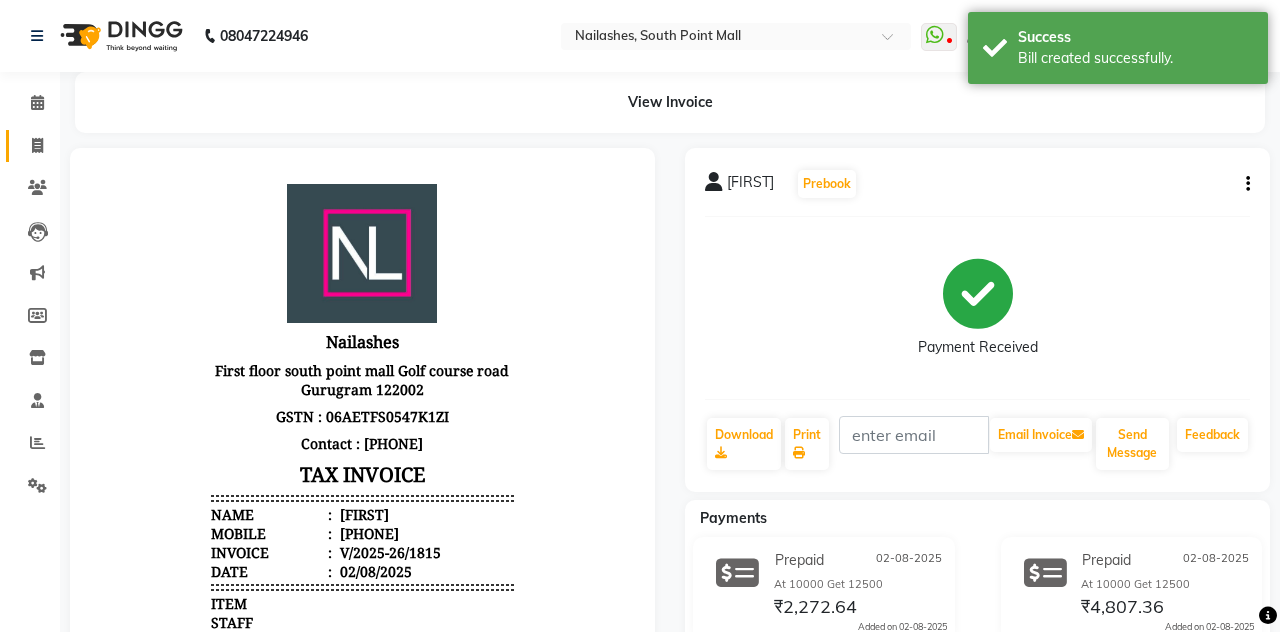 click 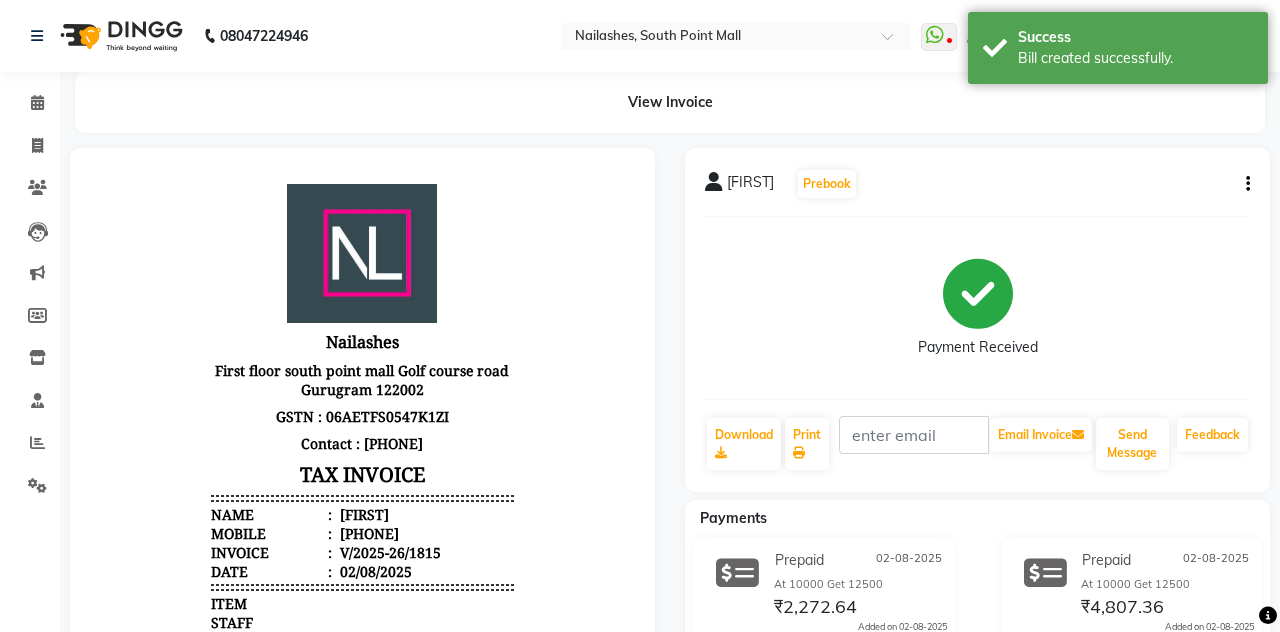 select on "service" 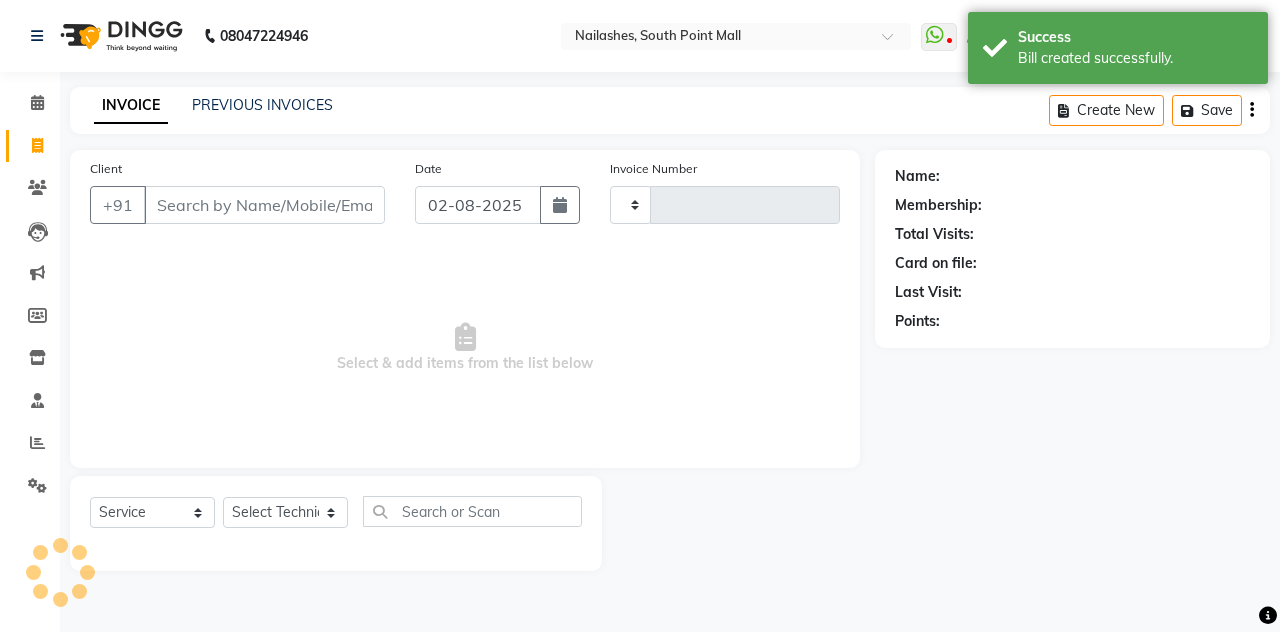 scroll, scrollTop: 96, scrollLeft: 0, axis: vertical 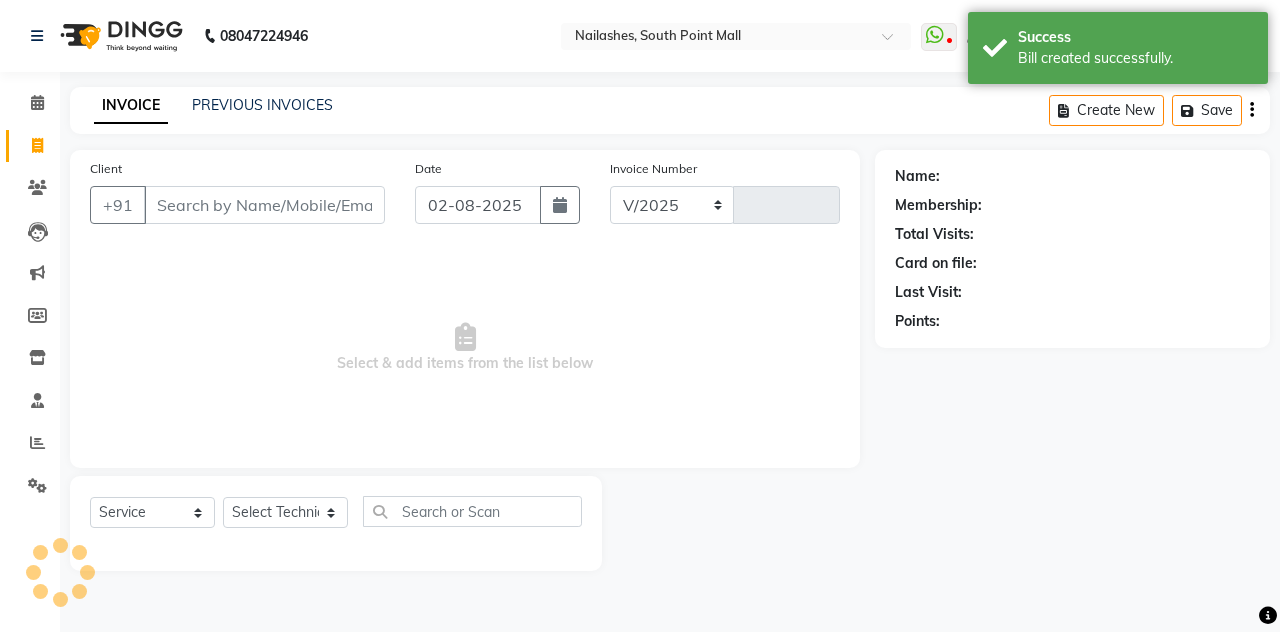 select on "3926" 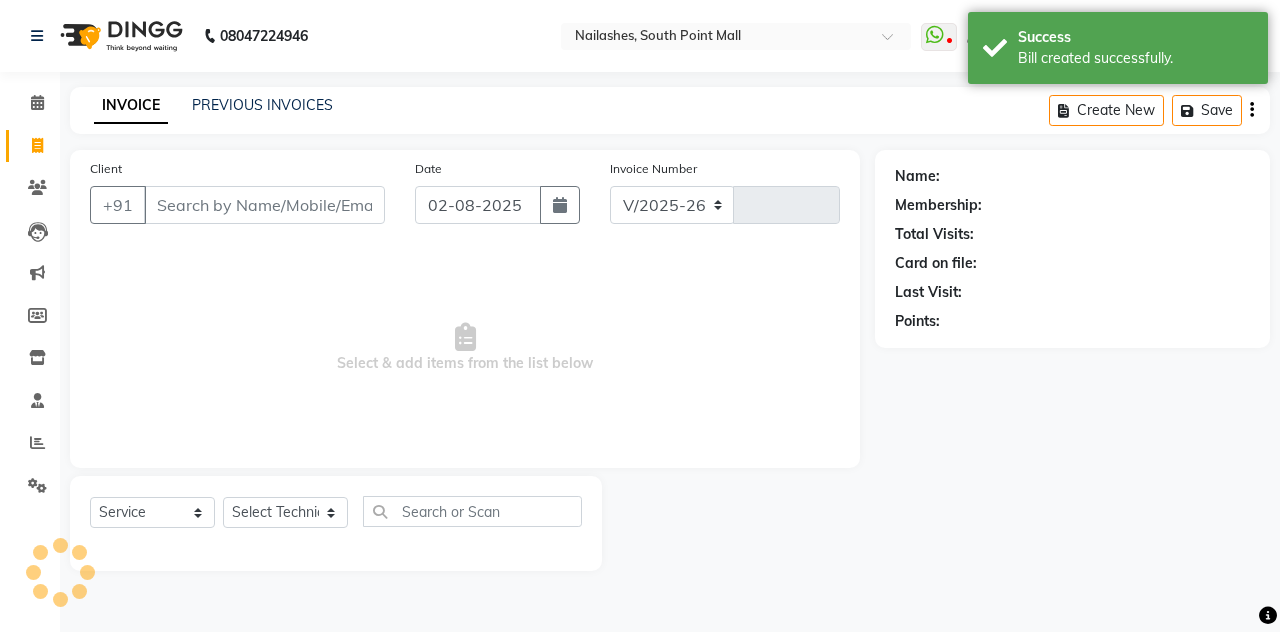 type on "1816" 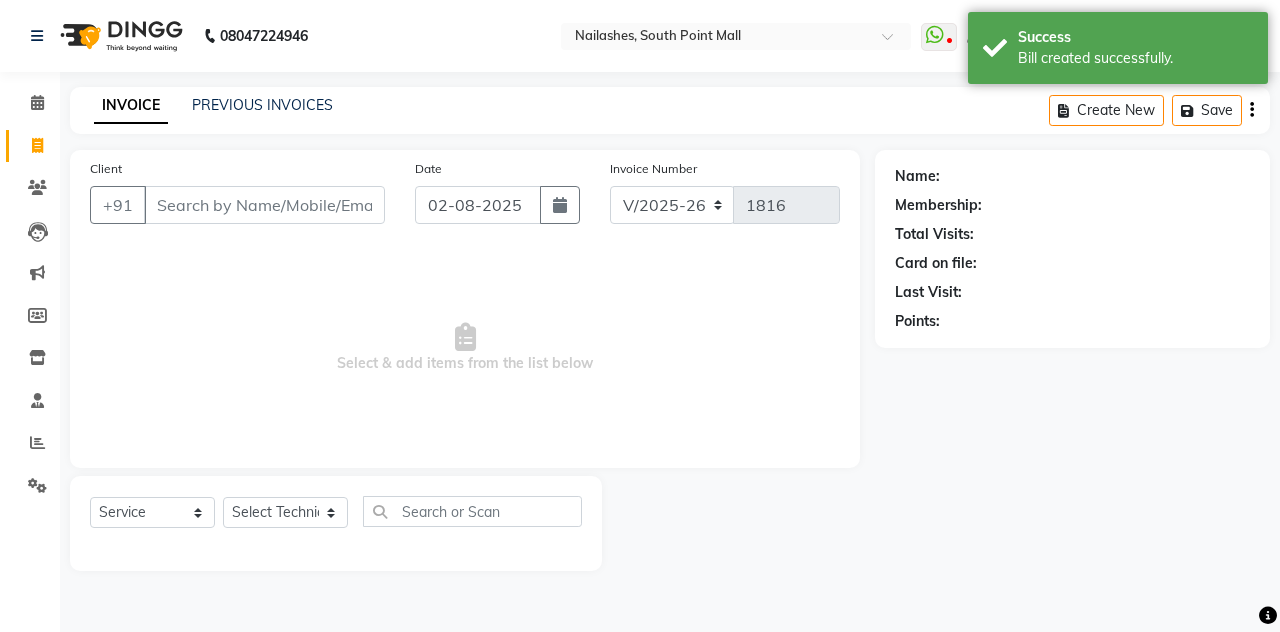 scroll, scrollTop: 0, scrollLeft: 0, axis: both 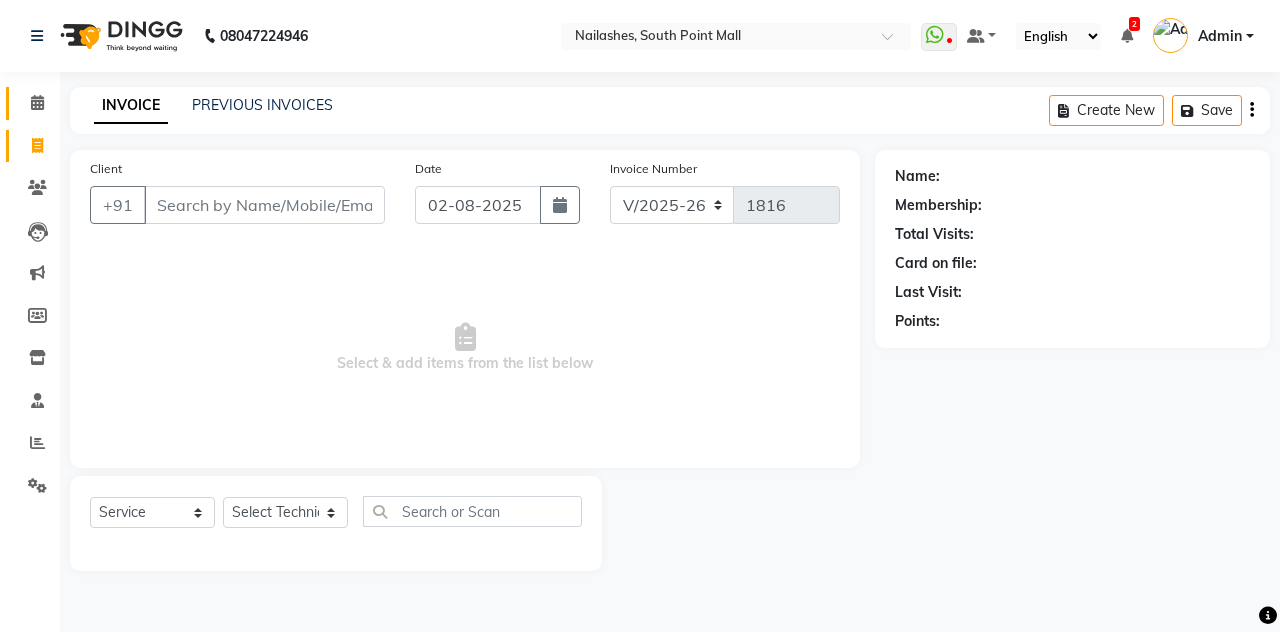 click 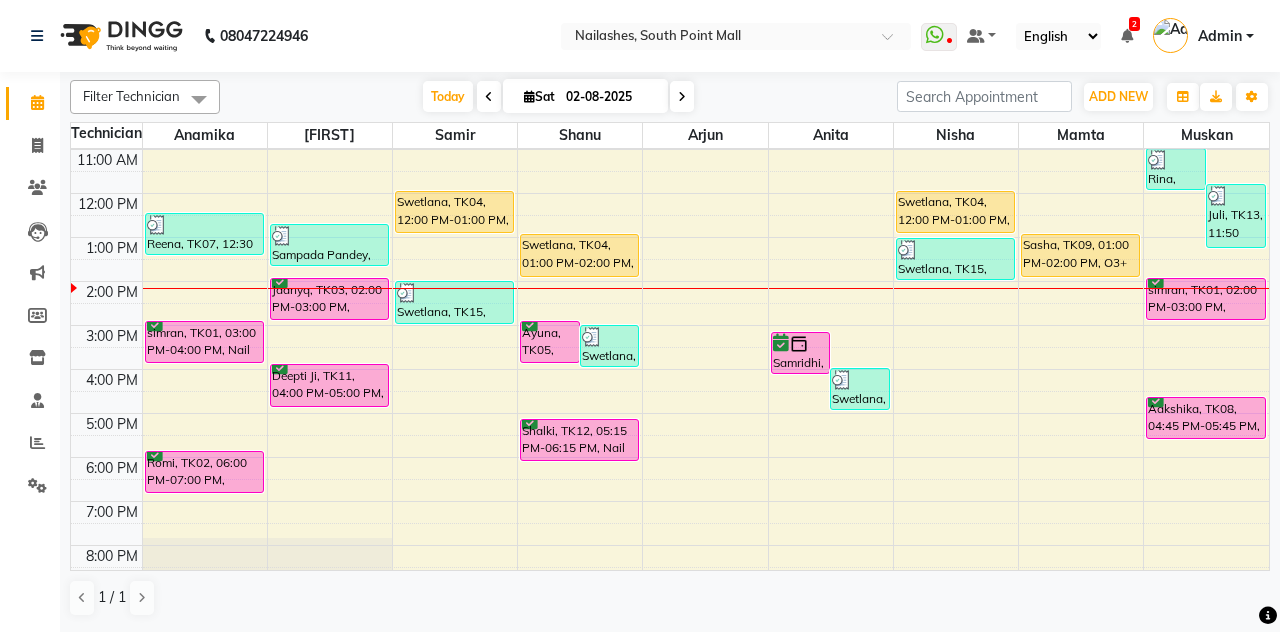 scroll, scrollTop: 130, scrollLeft: 0, axis: vertical 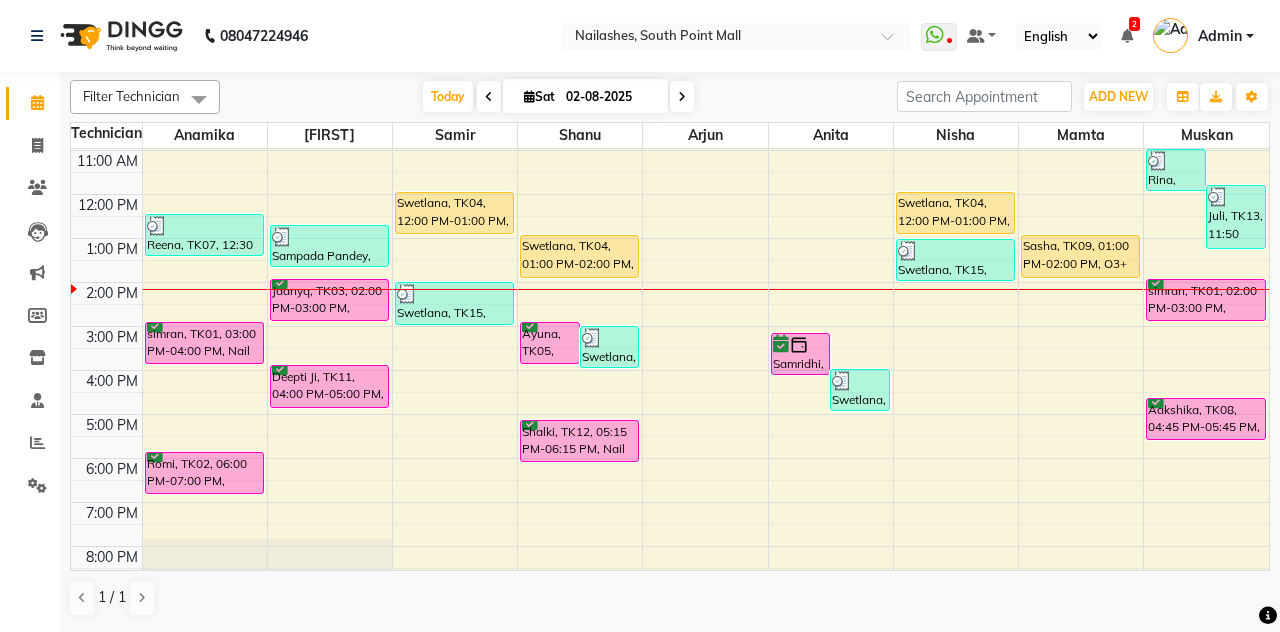 click on "Jaanyq, TK03, 02:00 PM-03:00 PM, Permanent Nail Paint - Solid Color (Hand)" at bounding box center [329, 300] 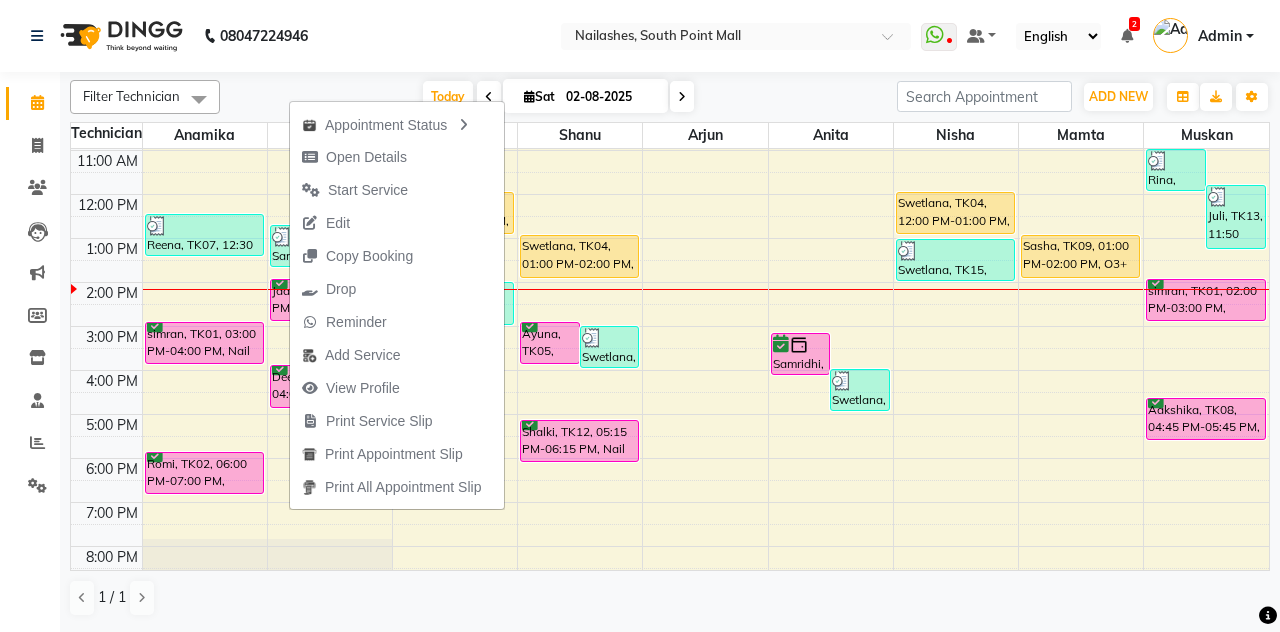click on "Open Details" at bounding box center [366, 157] 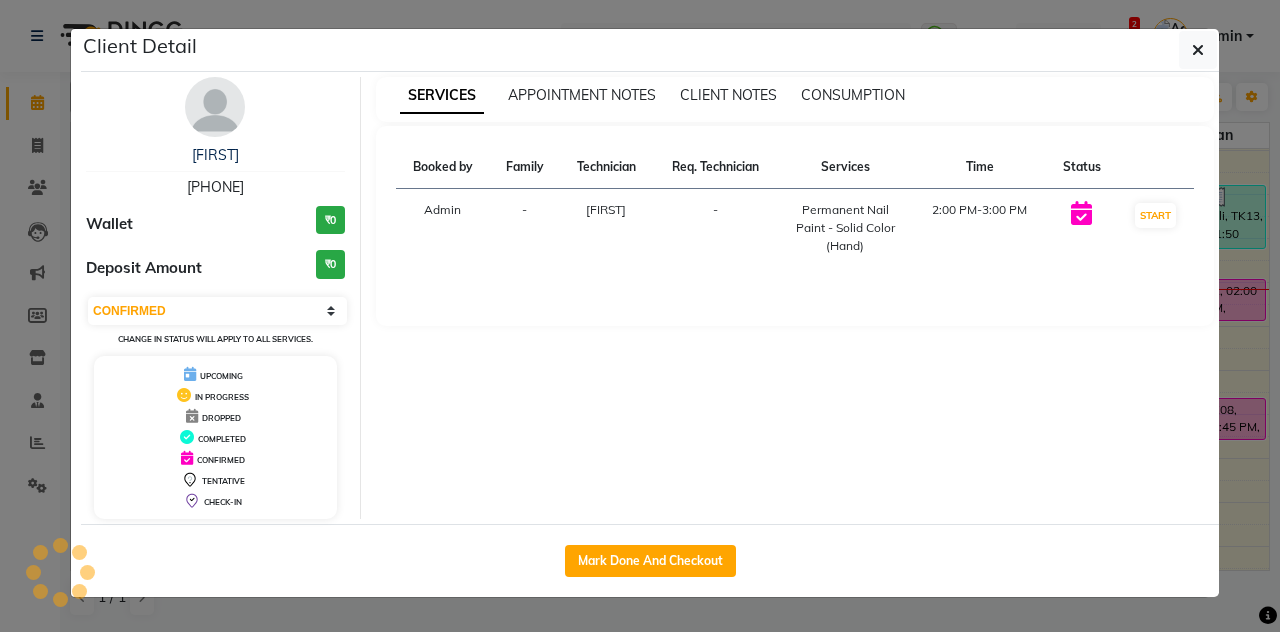 click 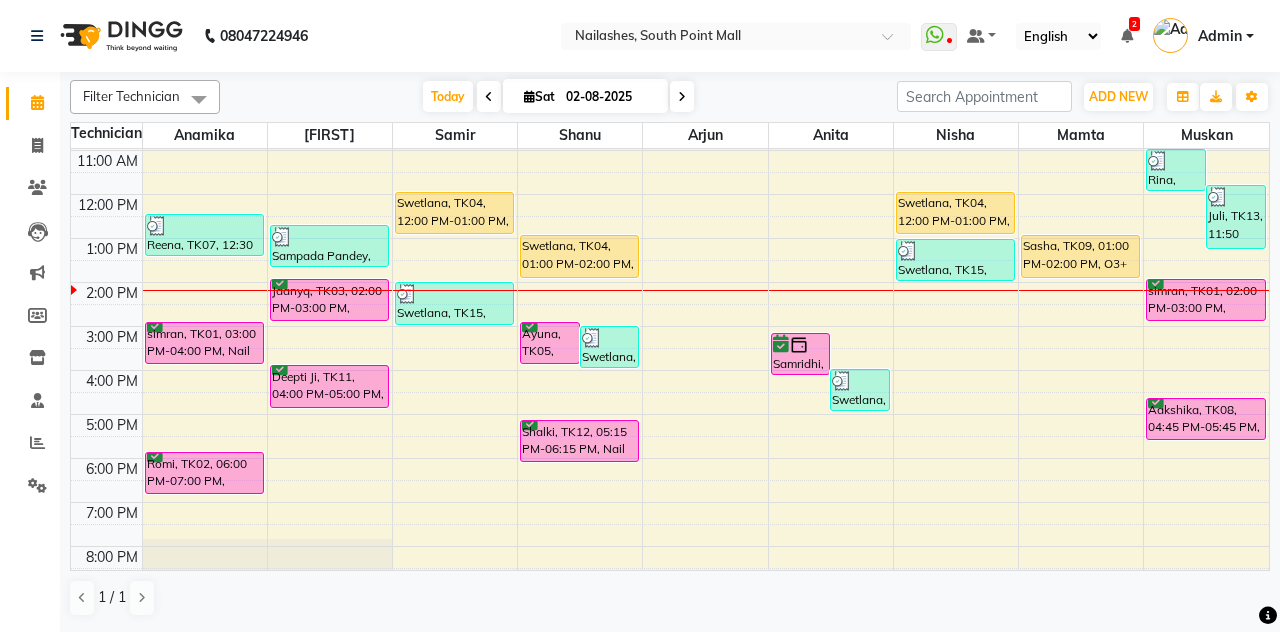 click at bounding box center [0, 0] 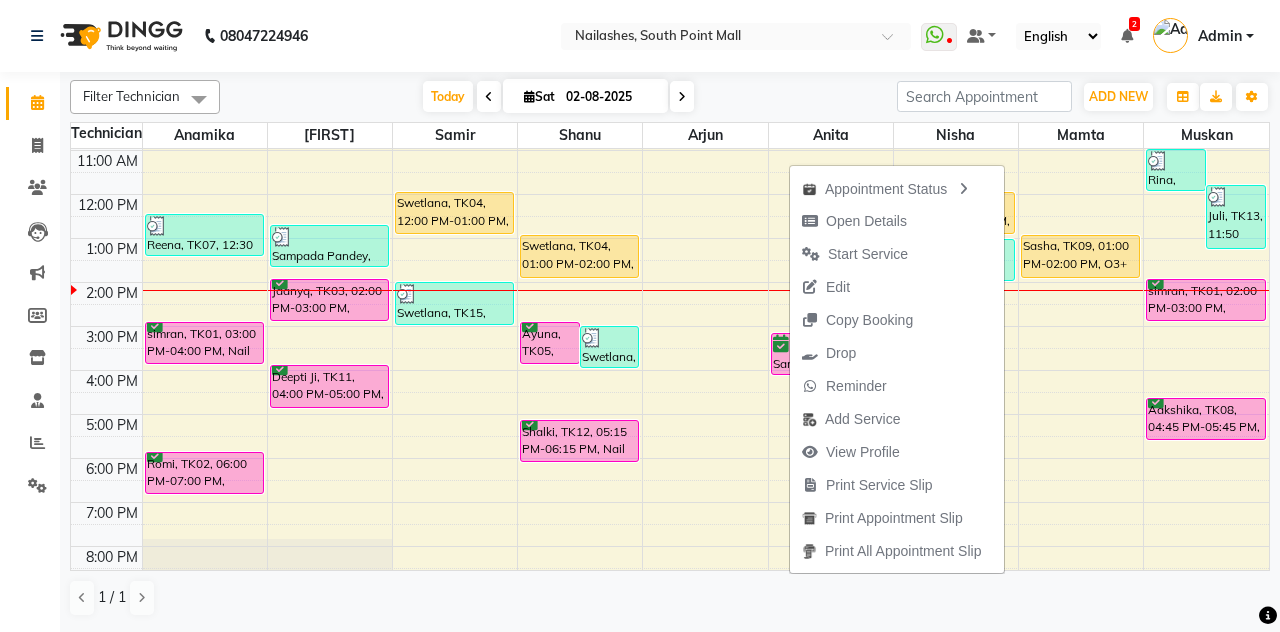 click on "Open Details" at bounding box center [854, 221] 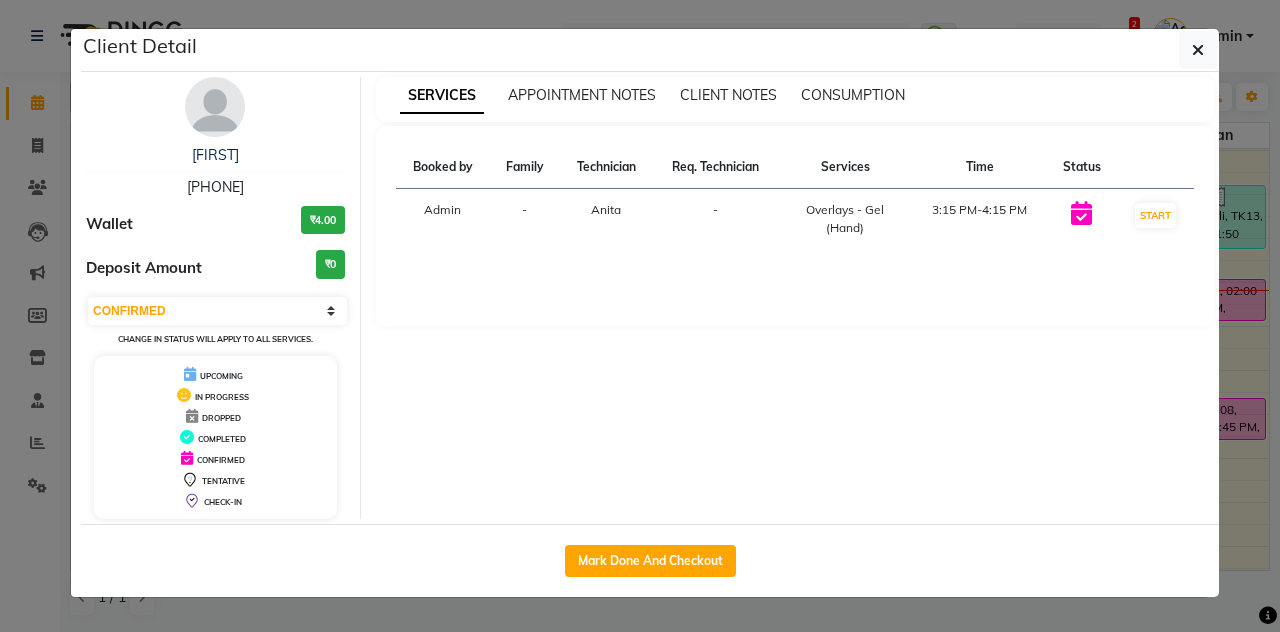 click 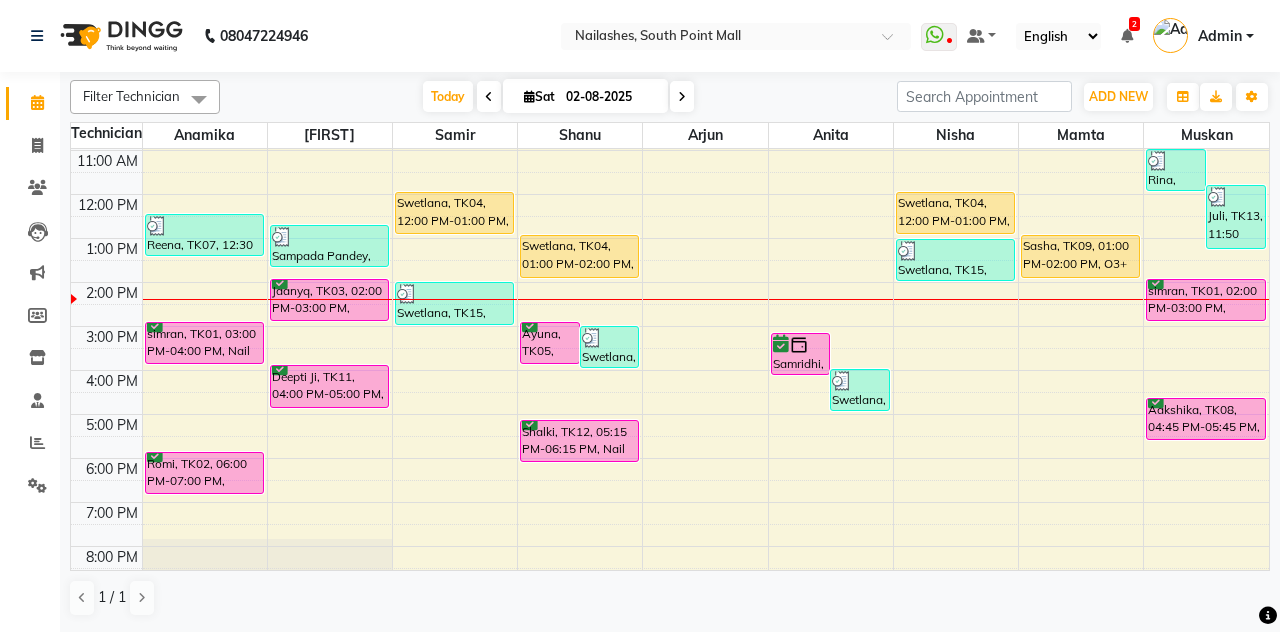 click on "Jaanyq, TK03, 02:00 PM-03:00 PM, Permanent Nail Paint - Solid Color (Hand)" at bounding box center (329, 300) 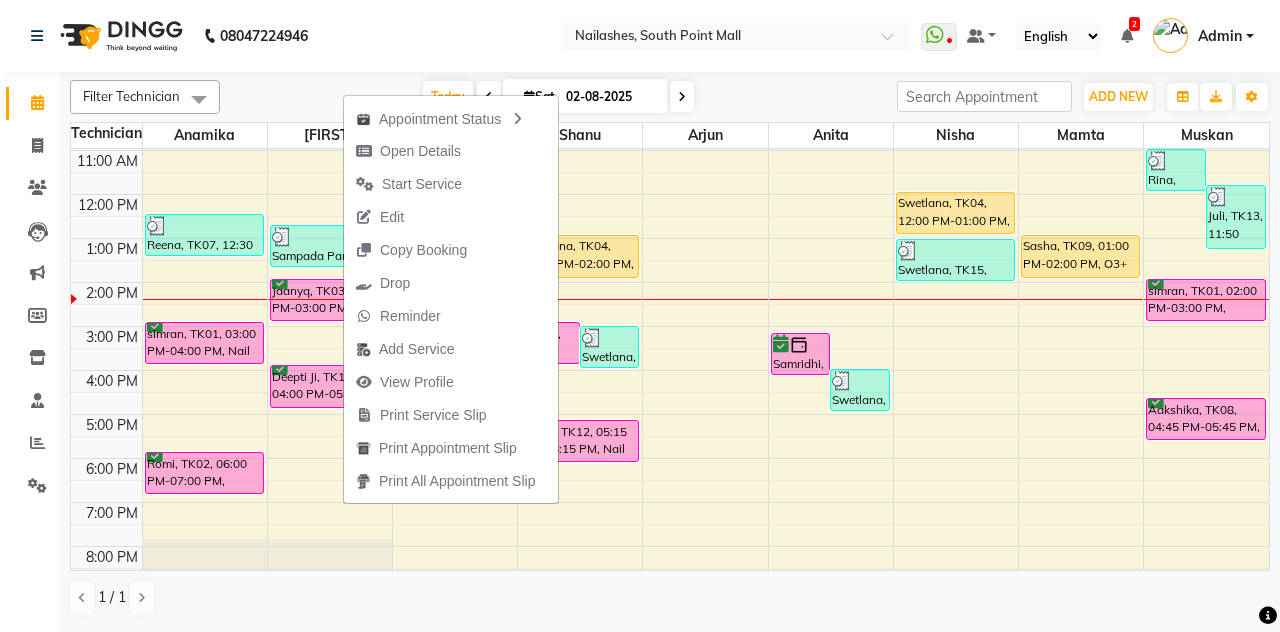 click on "Open Details" at bounding box center [408, 151] 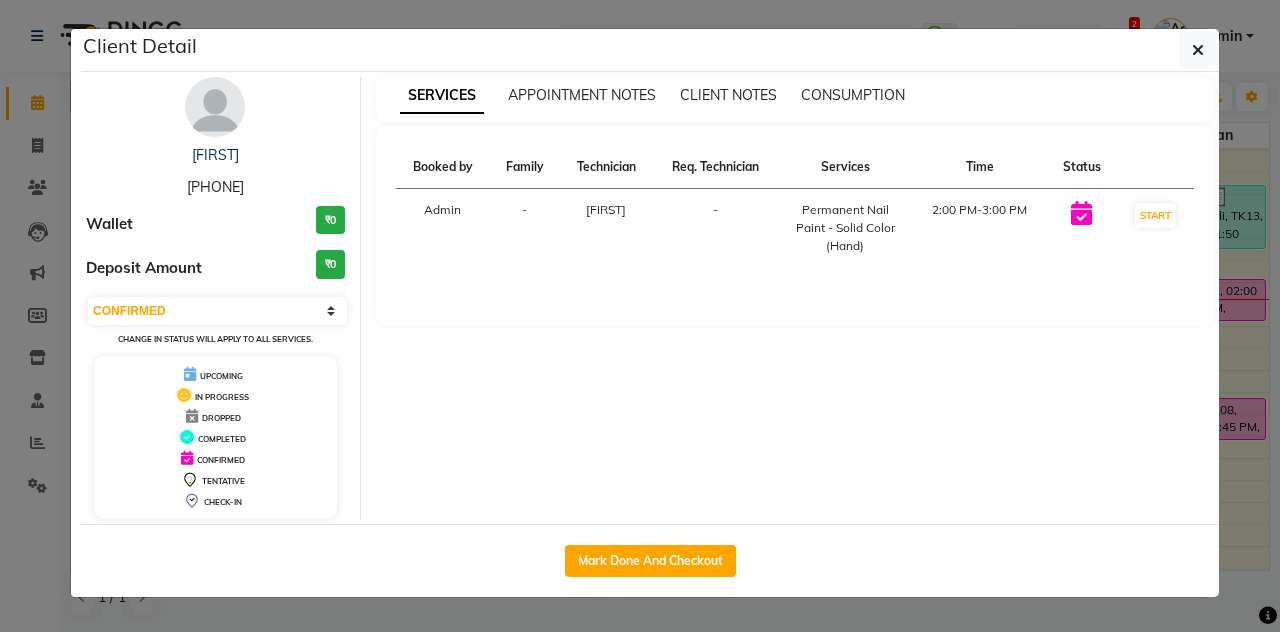 click 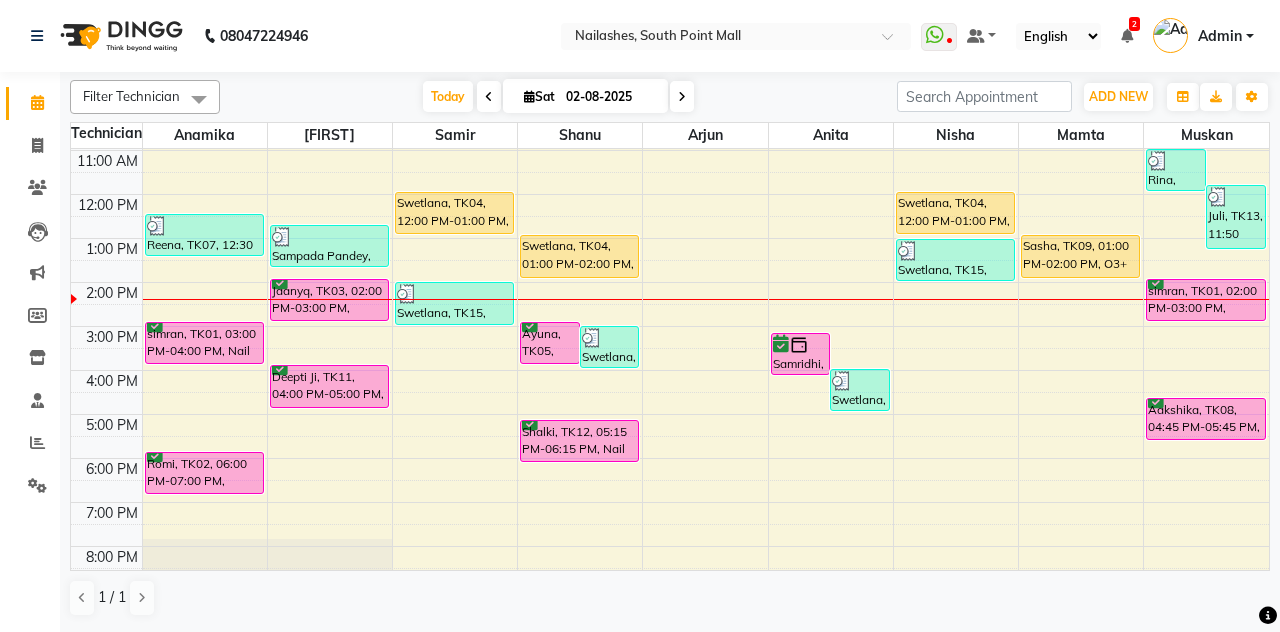 click on "Jaanyq, TK03, 02:00 PM-03:00 PM, Permanent Nail Paint - Solid Color (Hand)" at bounding box center (329, 300) 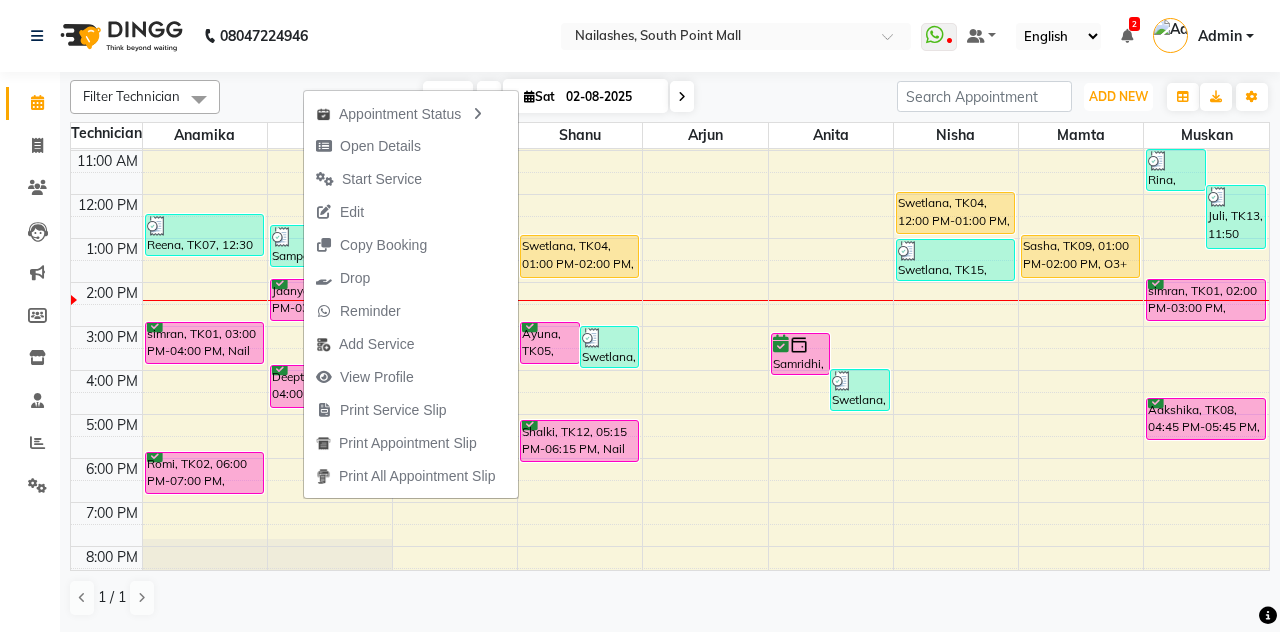 click on "ADD NEW Toggle Dropdown" at bounding box center (1118, 97) 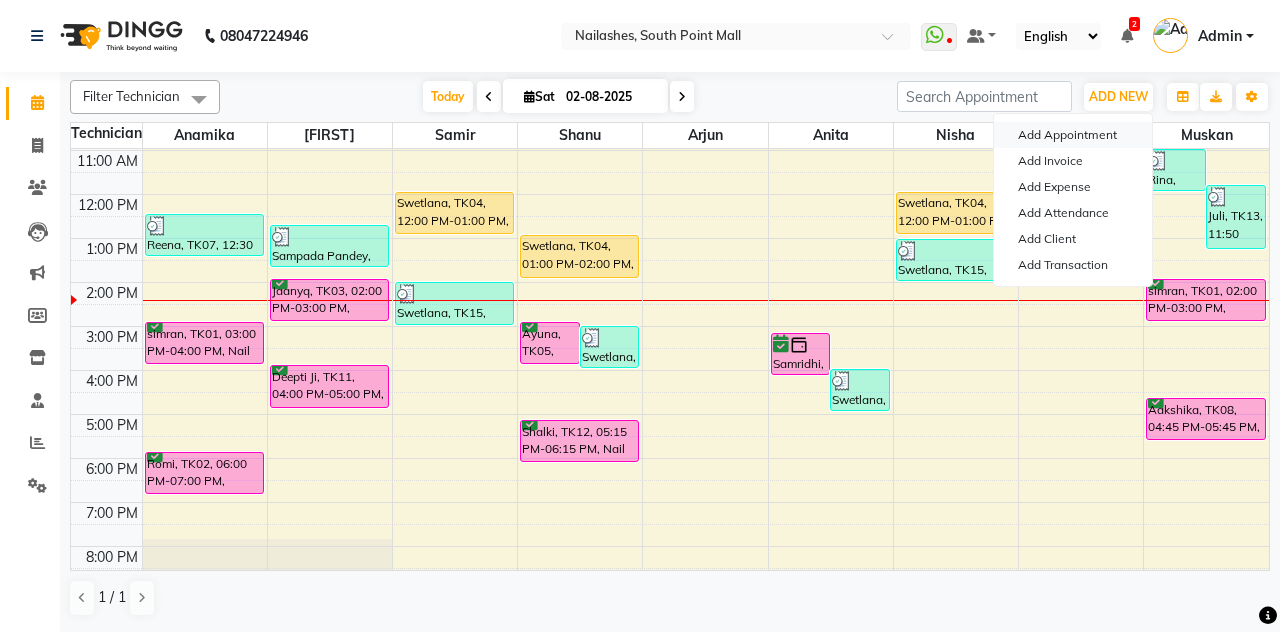 click on "Add Appointment" at bounding box center [1073, 135] 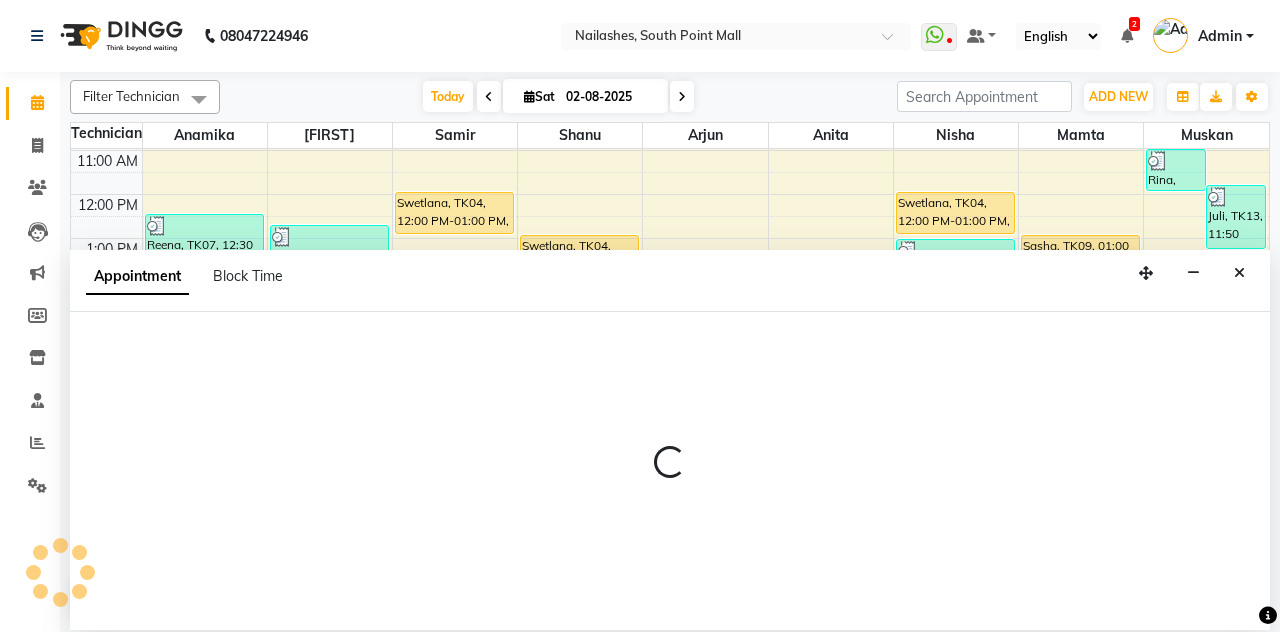 select on "tentative" 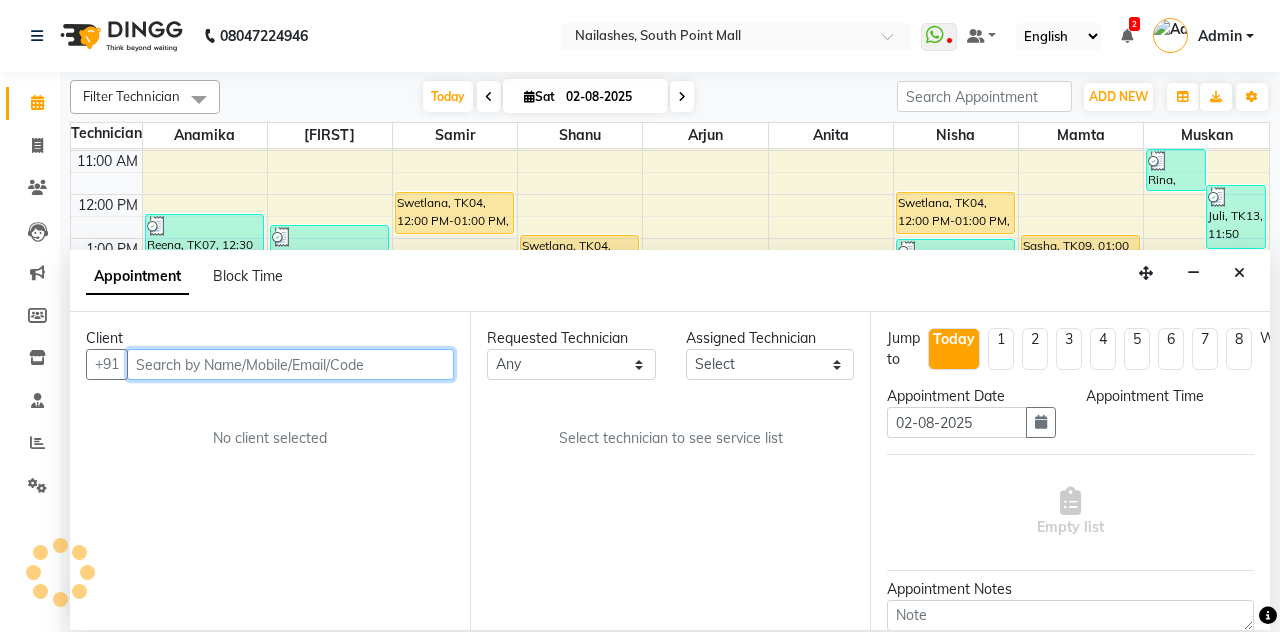 select on "540" 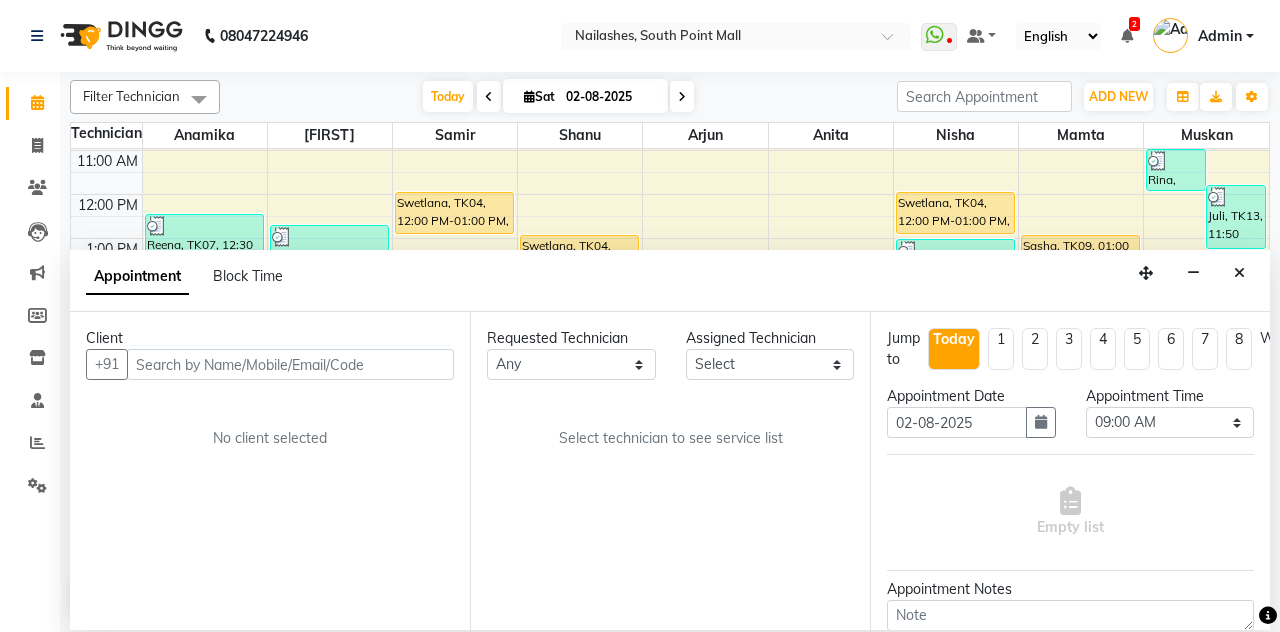 click at bounding box center (1239, 273) 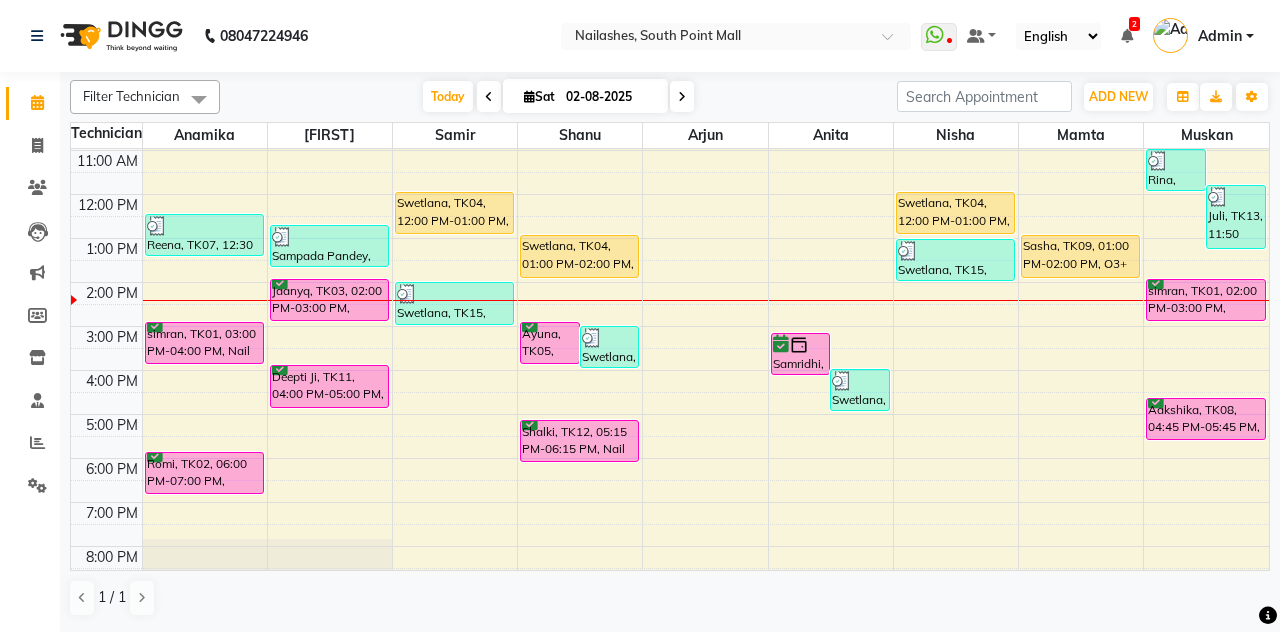 click on "Sat" at bounding box center [539, 96] 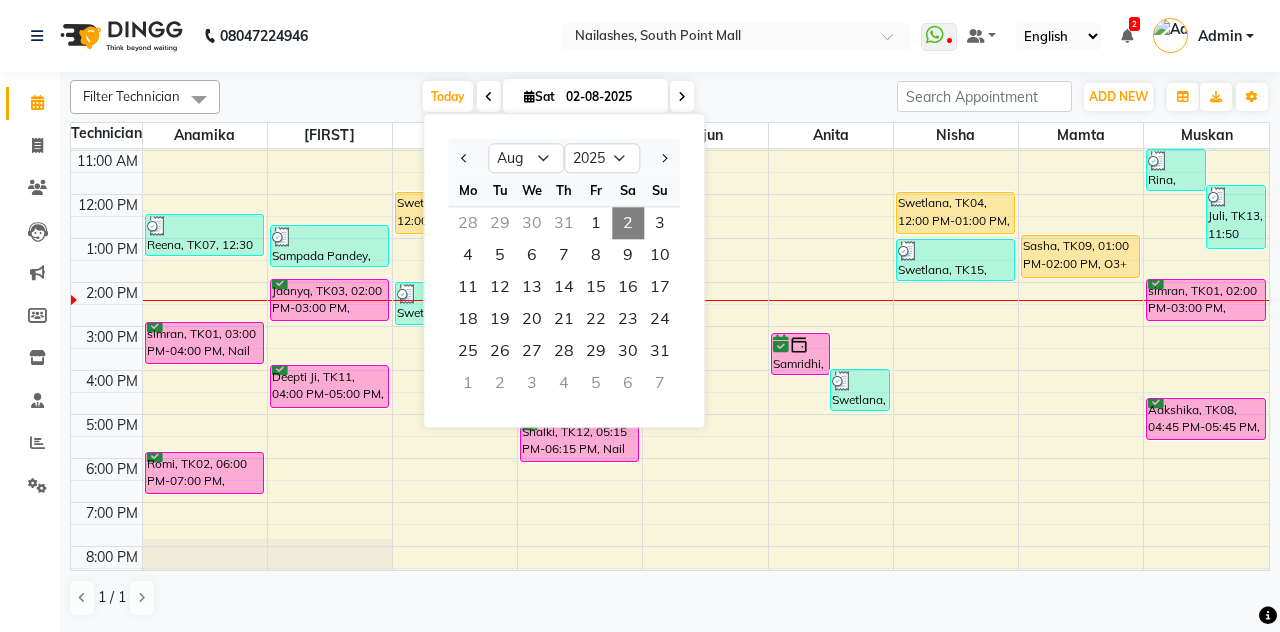 click on "3" at bounding box center (660, 223) 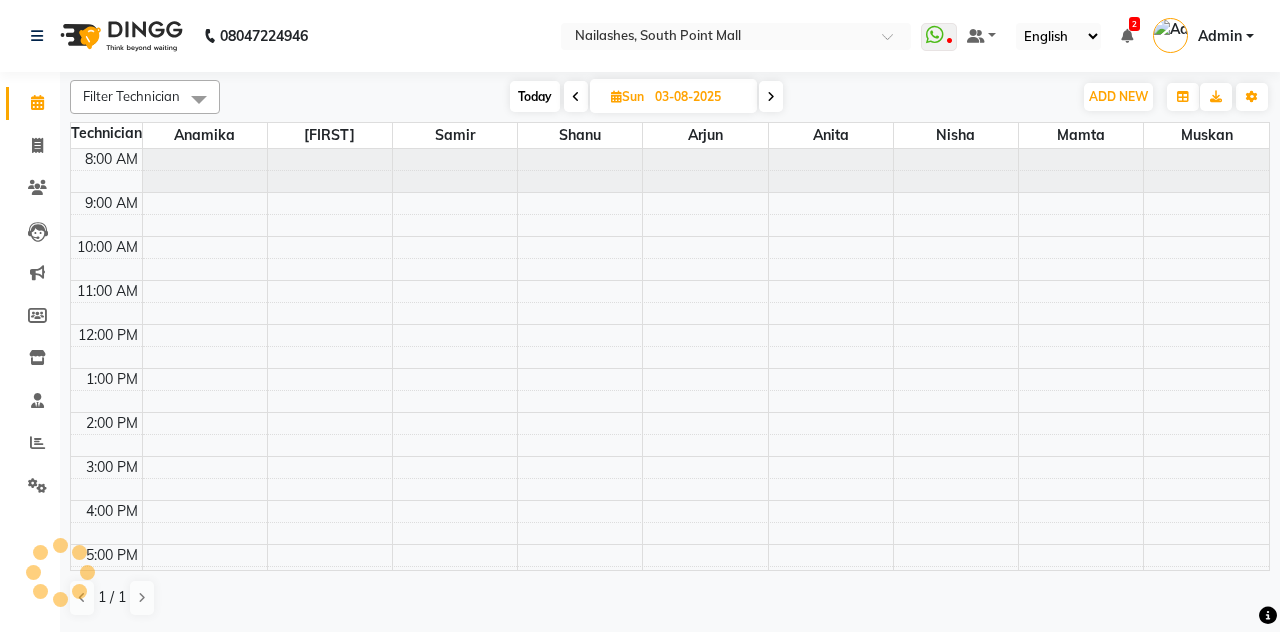 scroll, scrollTop: 261, scrollLeft: 0, axis: vertical 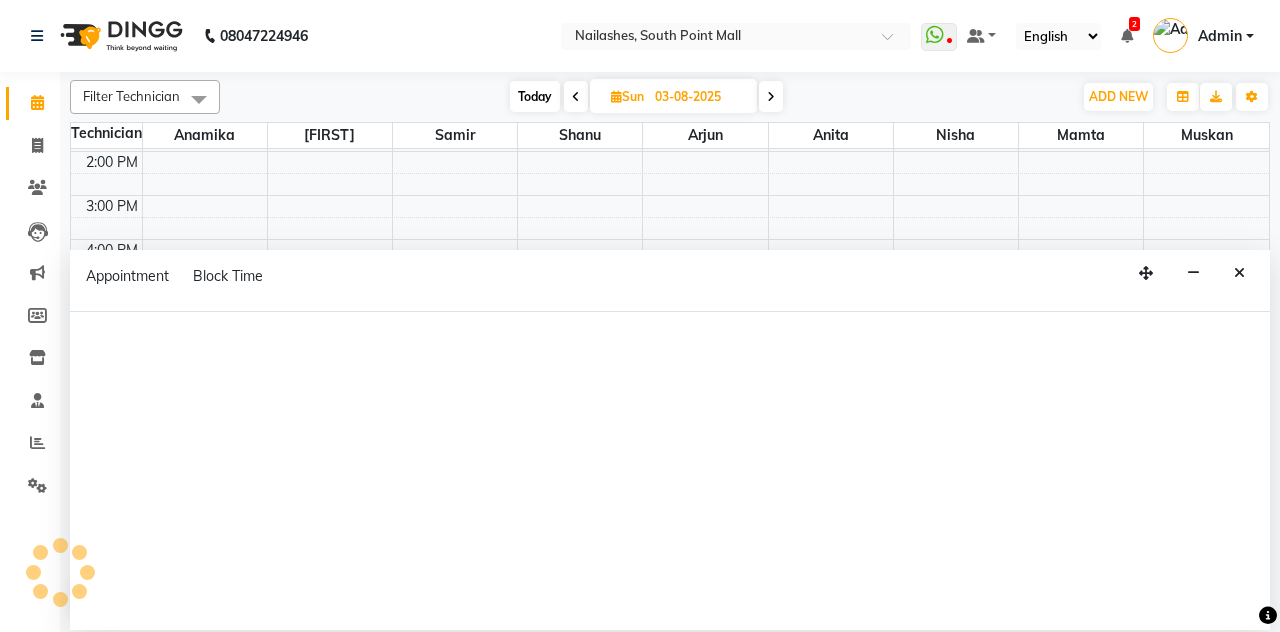 select on "19580" 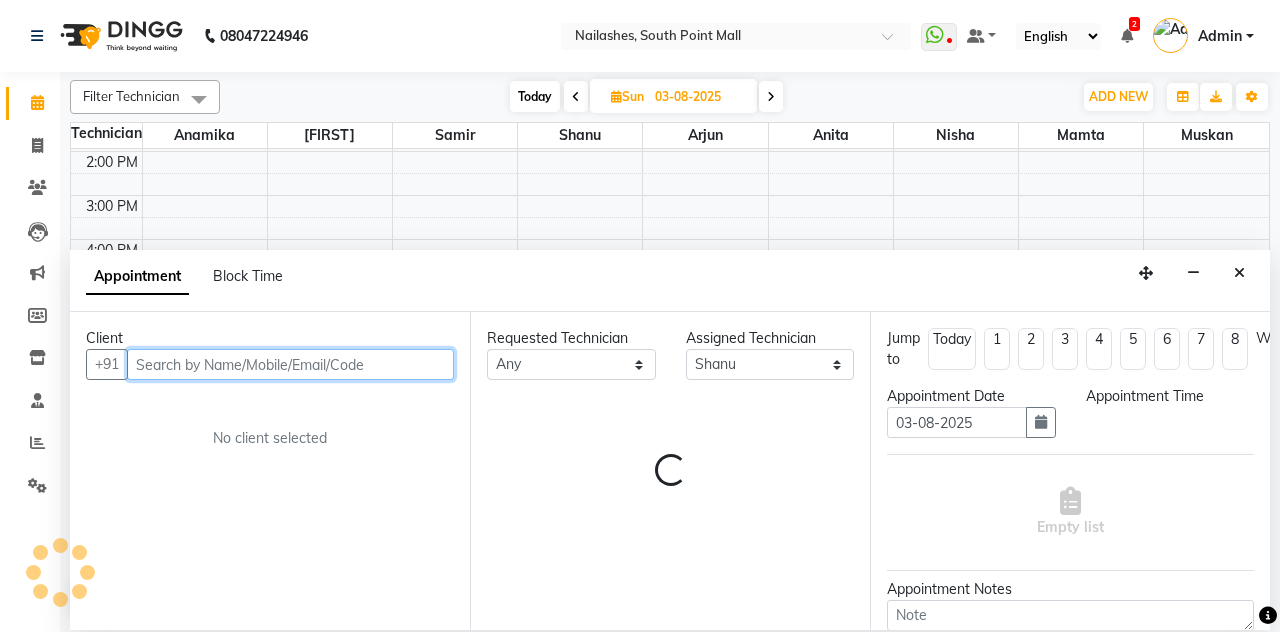 select on "1020" 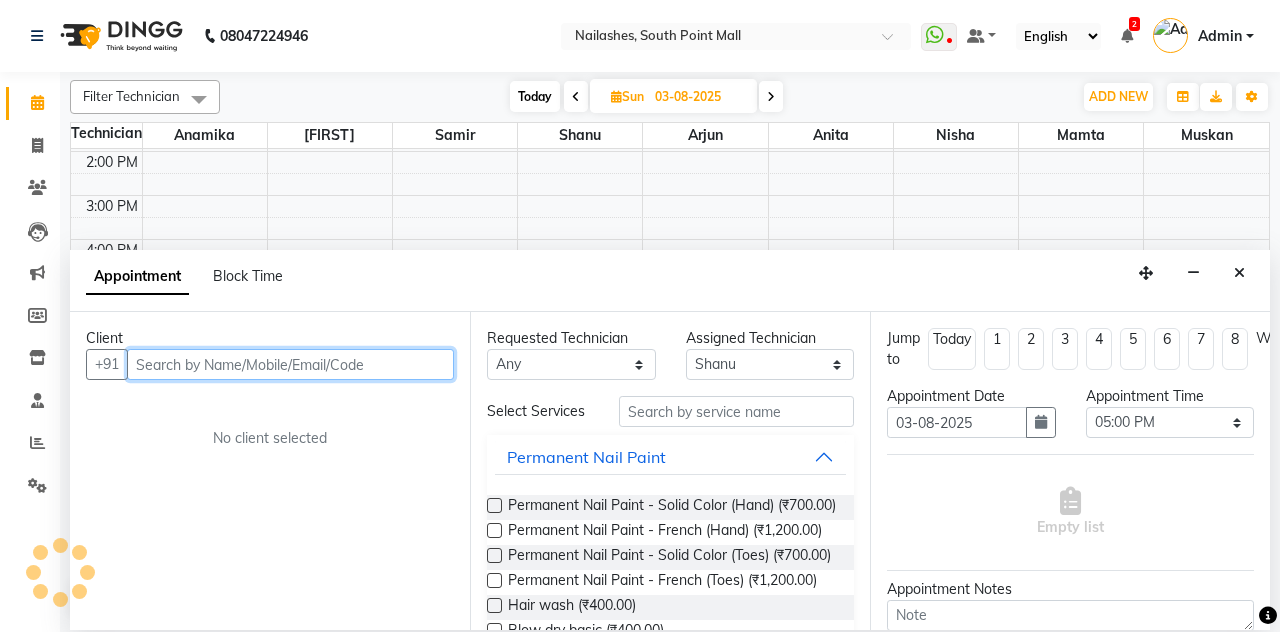 scroll, scrollTop: 0, scrollLeft: 0, axis: both 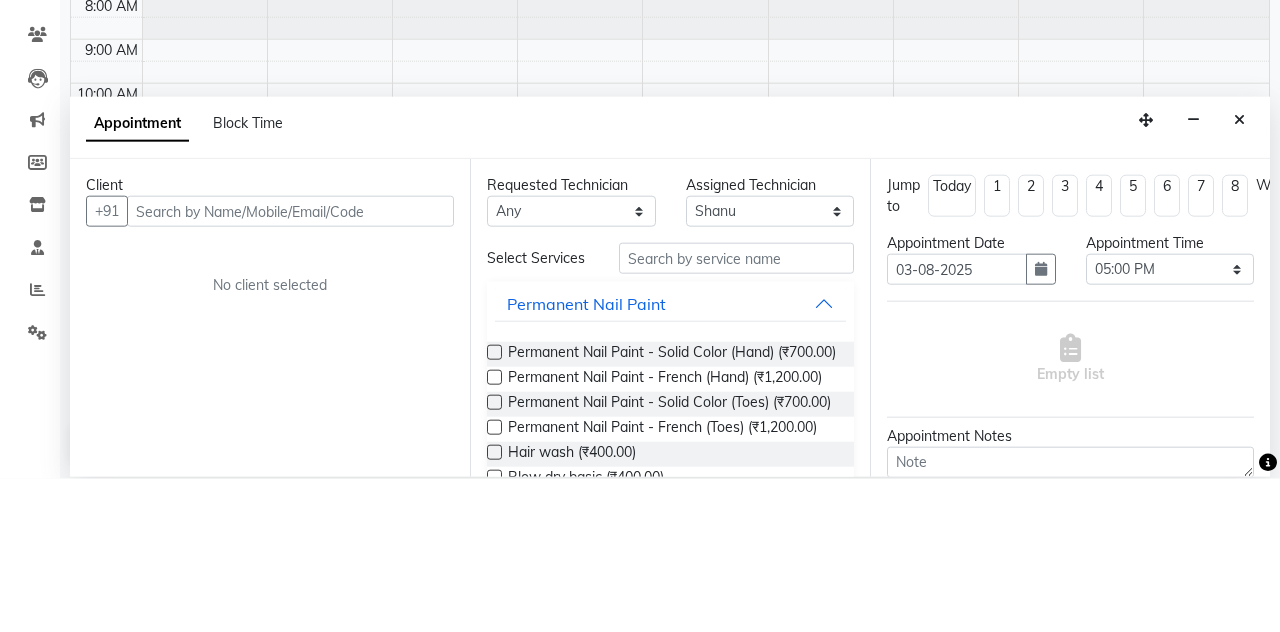 click at bounding box center [1239, 273] 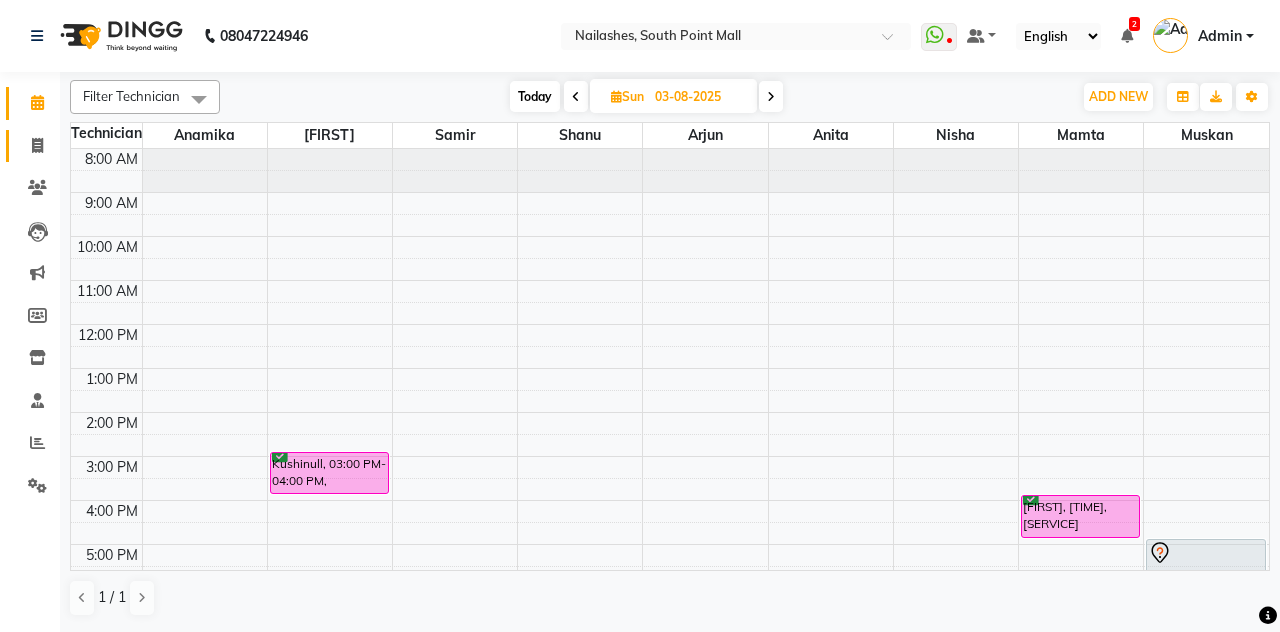 click 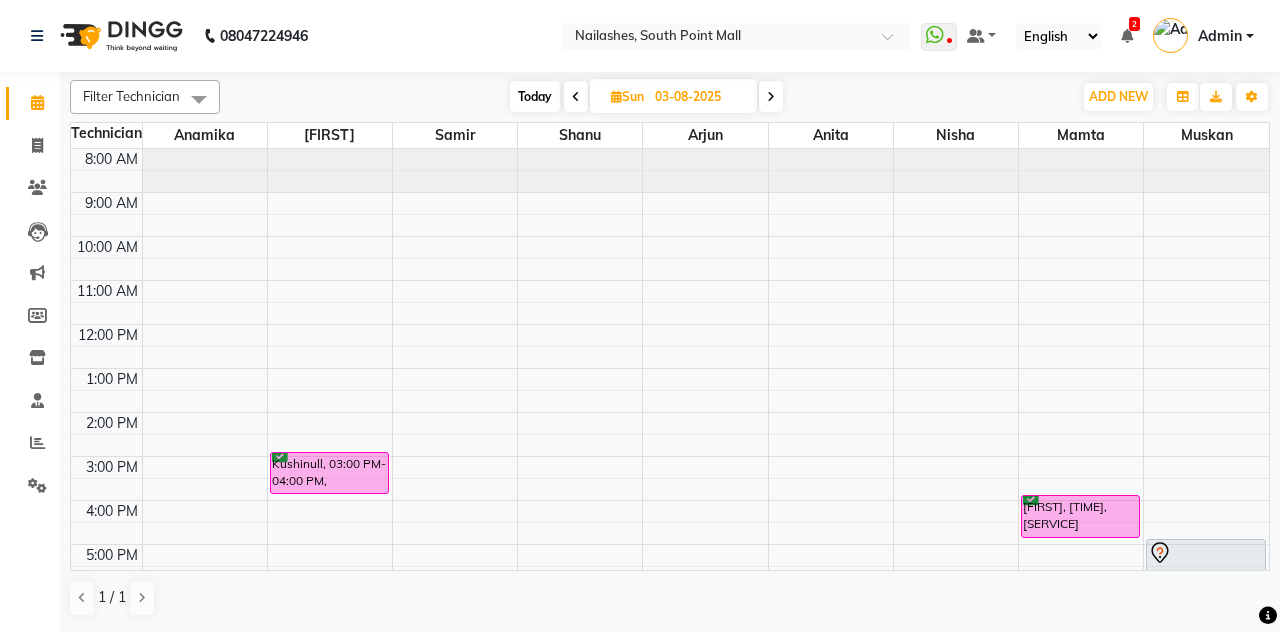 select on "3926" 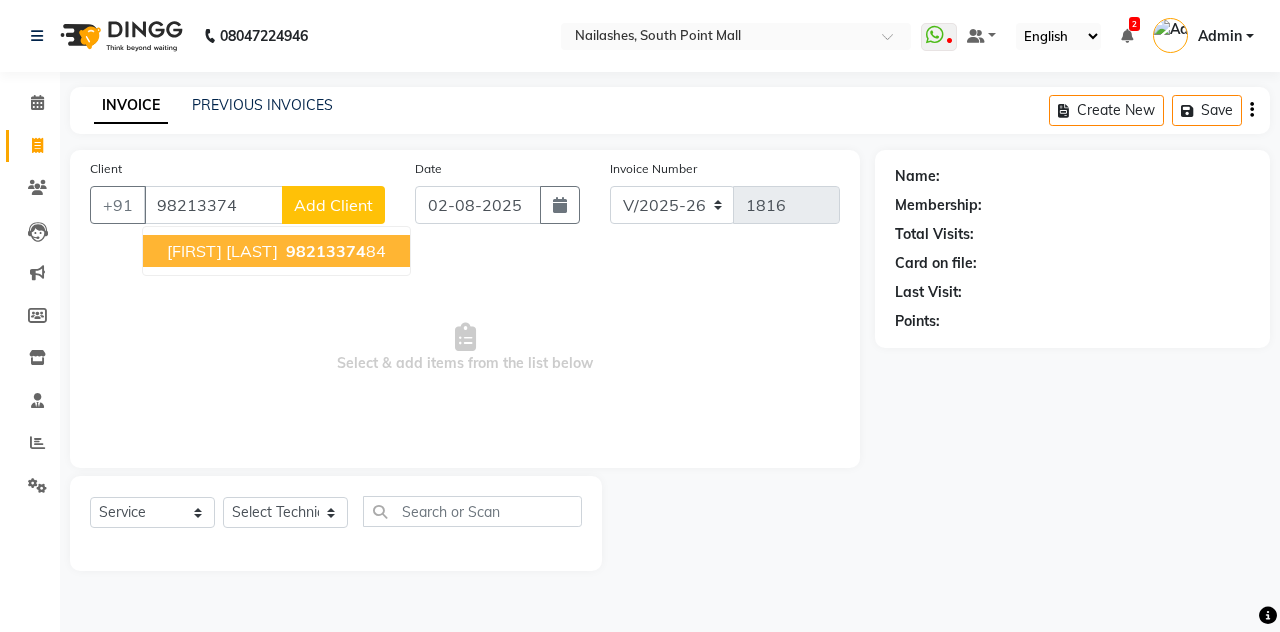 click on "98213374" at bounding box center [326, 251] 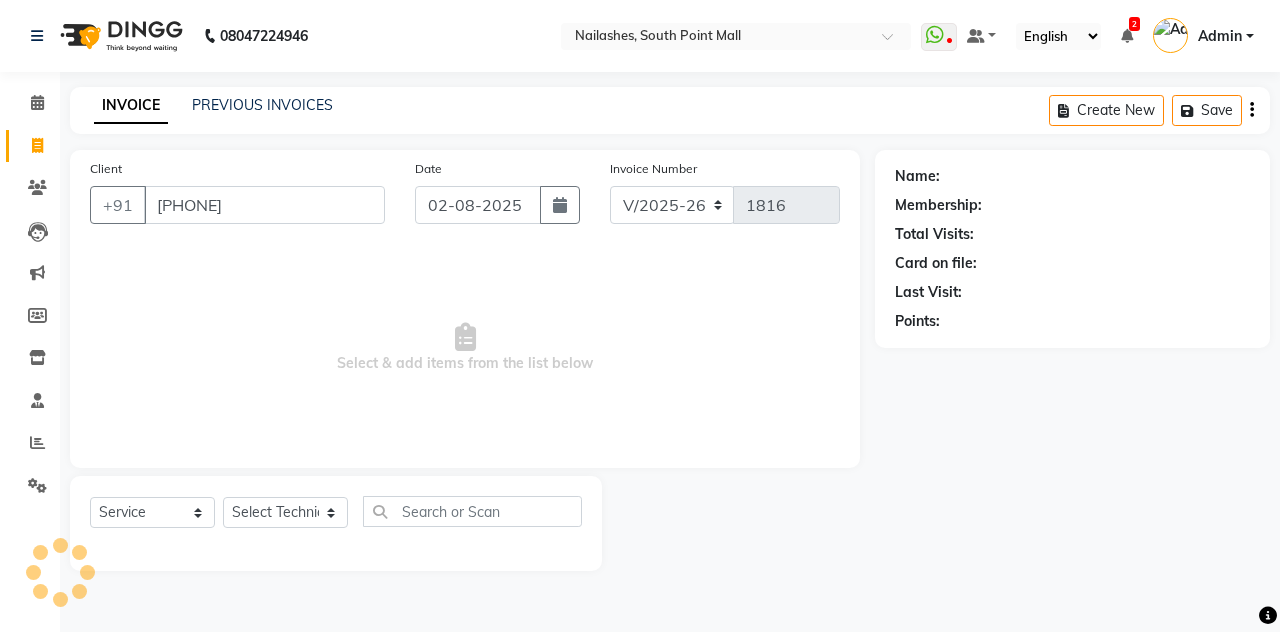 type on "[PHONE]" 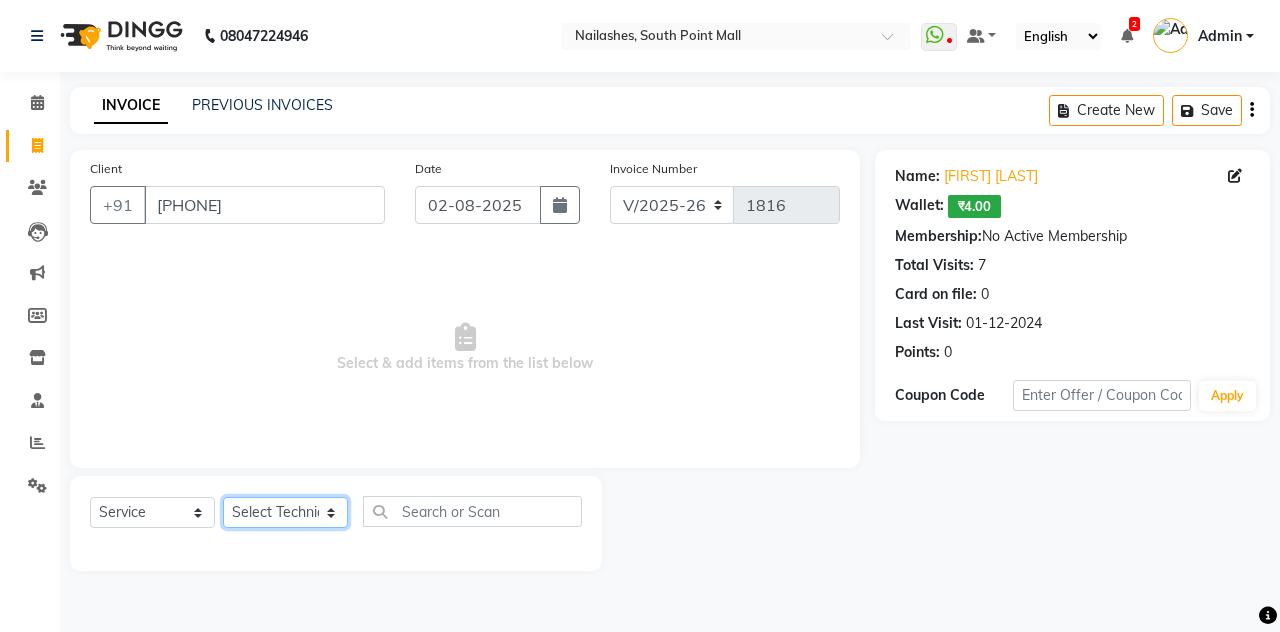 click on "Select Technician Admin Anamika Anita Arjun Mamta Manager Muskan Nisha Samir Shanu Shushanto" 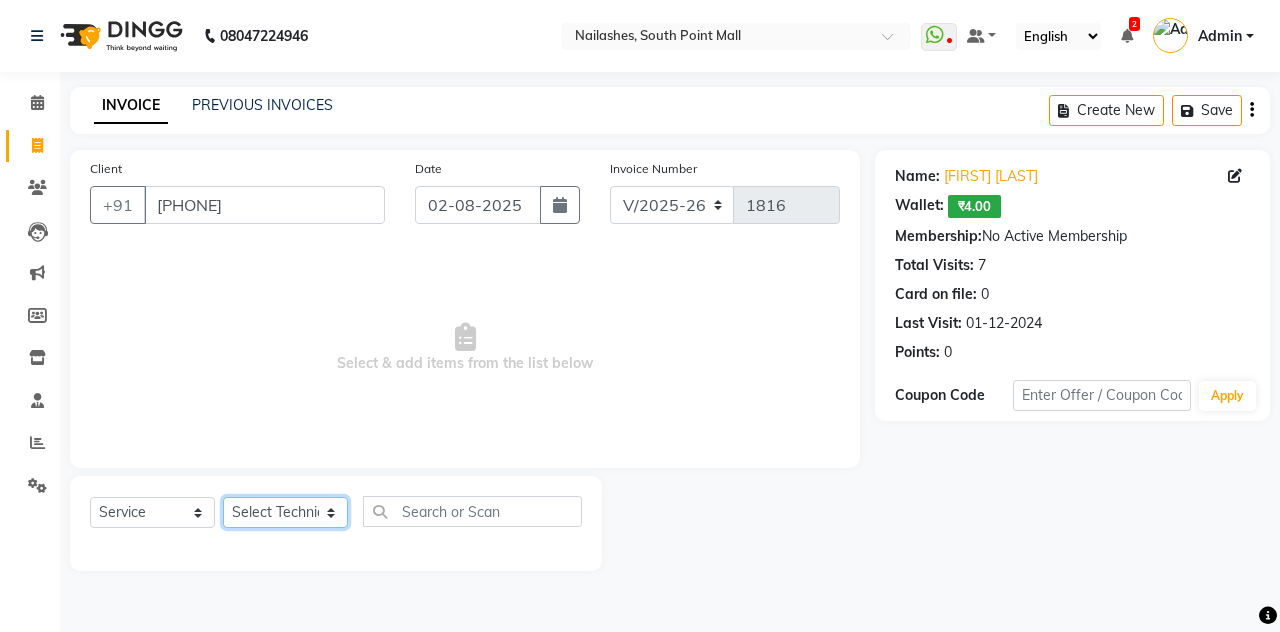 select on "19576" 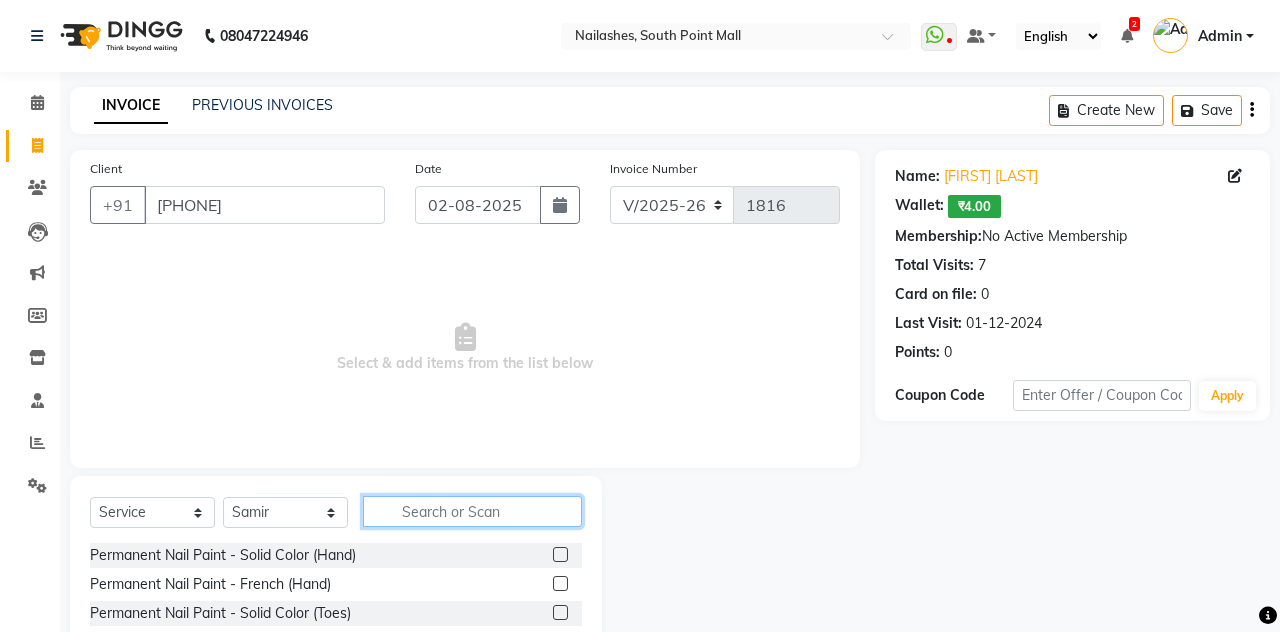 click 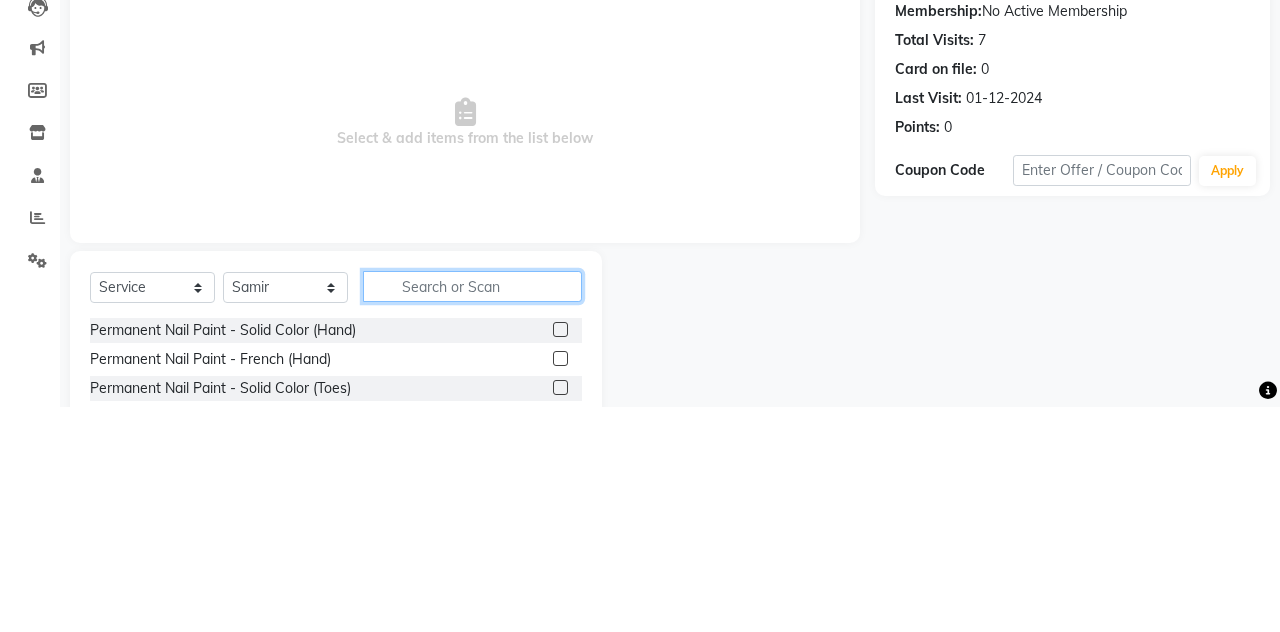 scroll, scrollTop: 31, scrollLeft: 0, axis: vertical 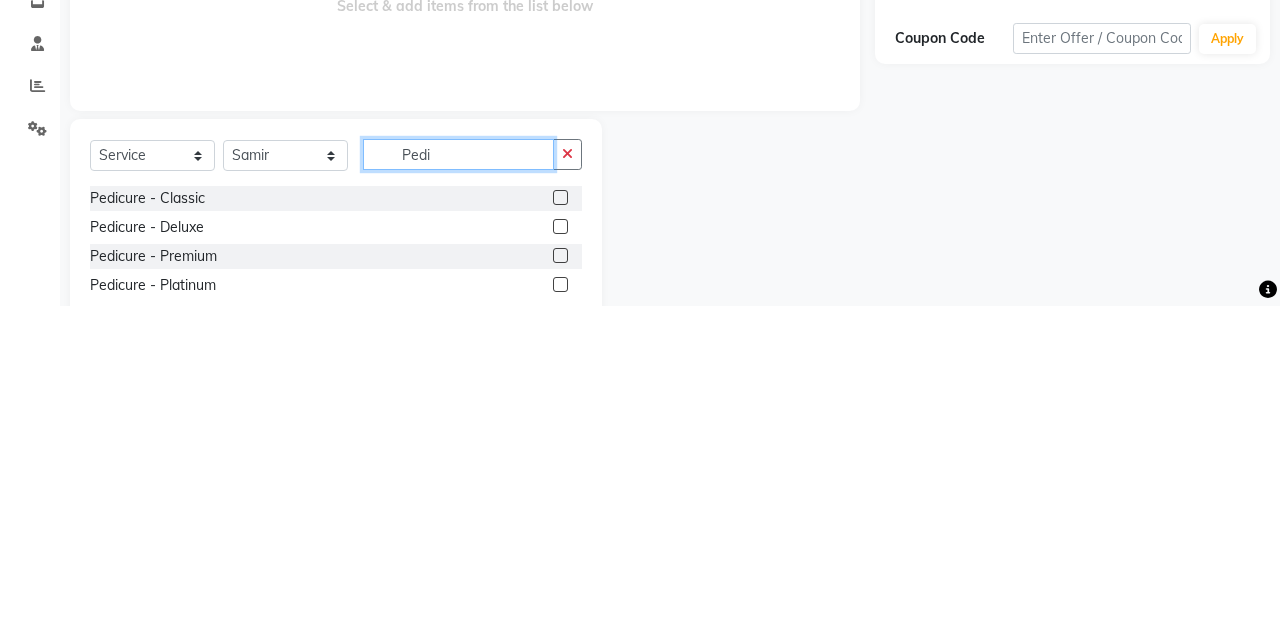 type on "Pedi" 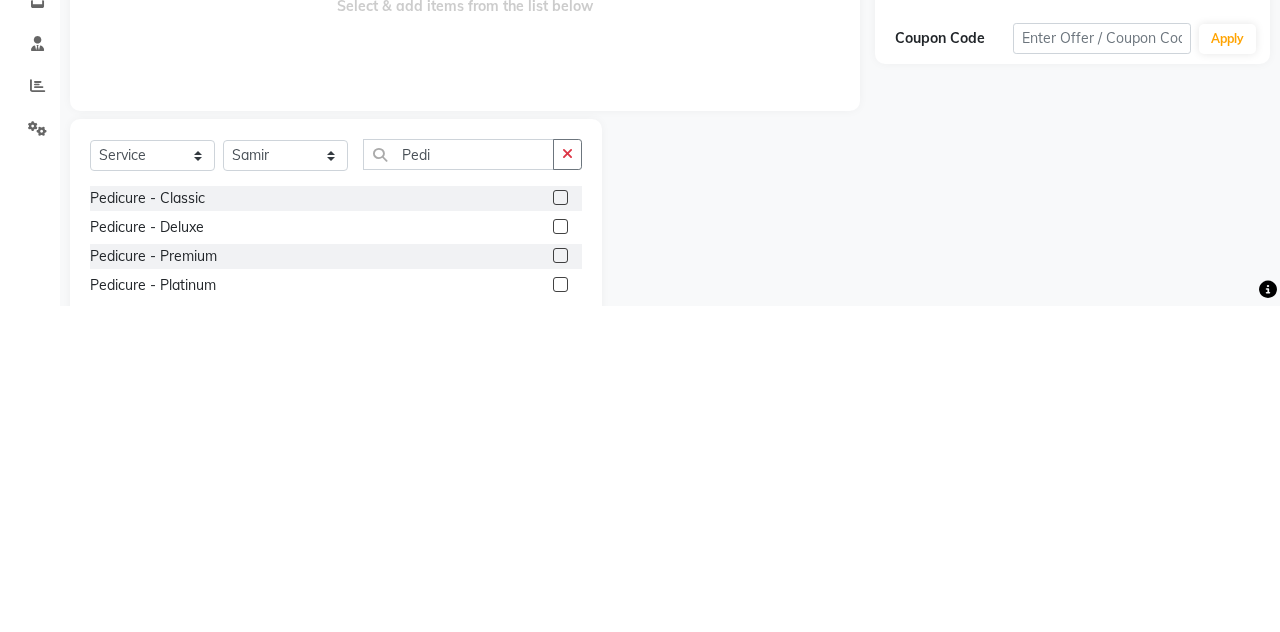 click 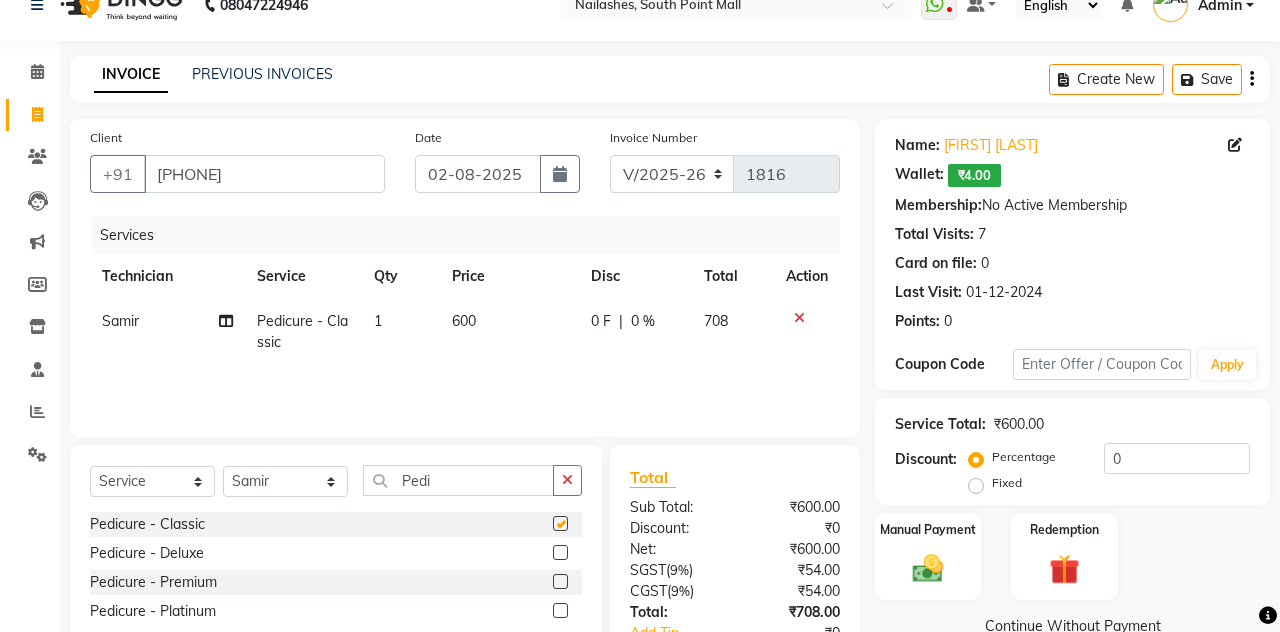 checkbox on "false" 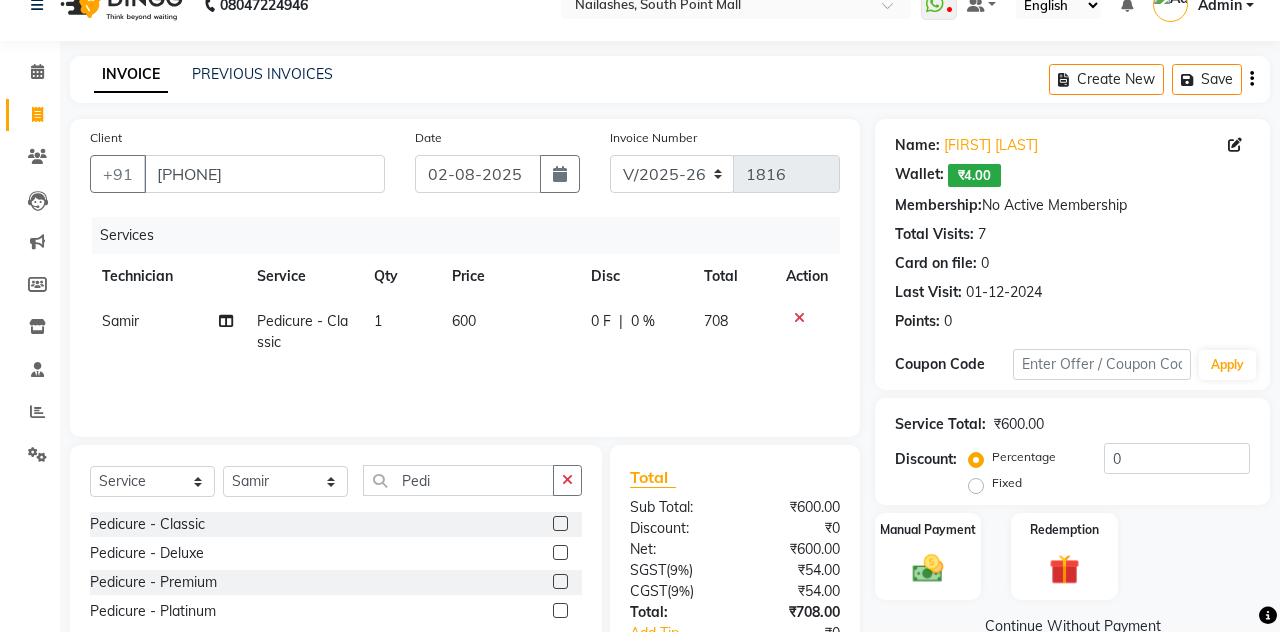 scroll, scrollTop: 70, scrollLeft: 0, axis: vertical 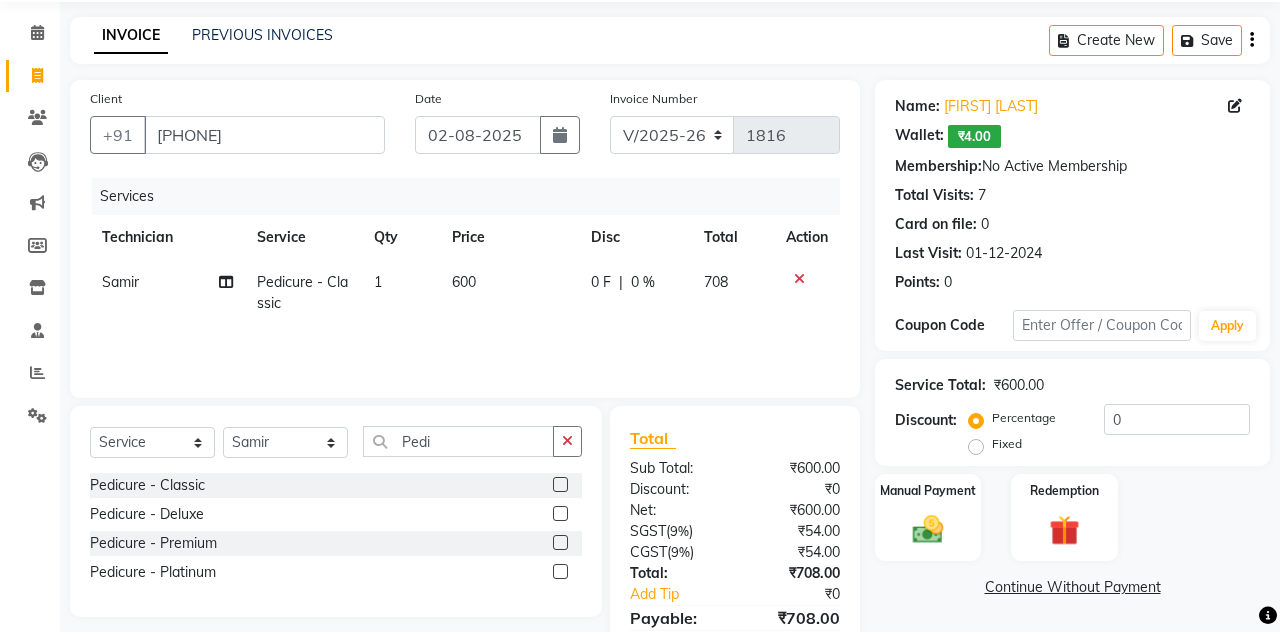 click on "Manual Payment" 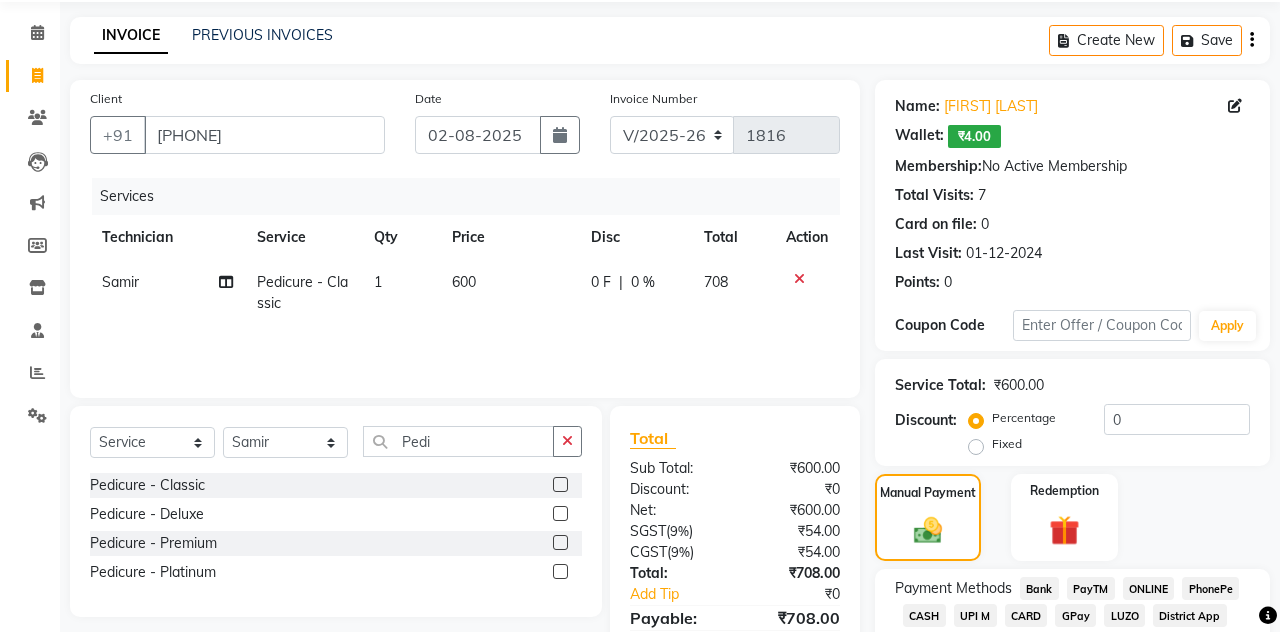 click on "UPI M" 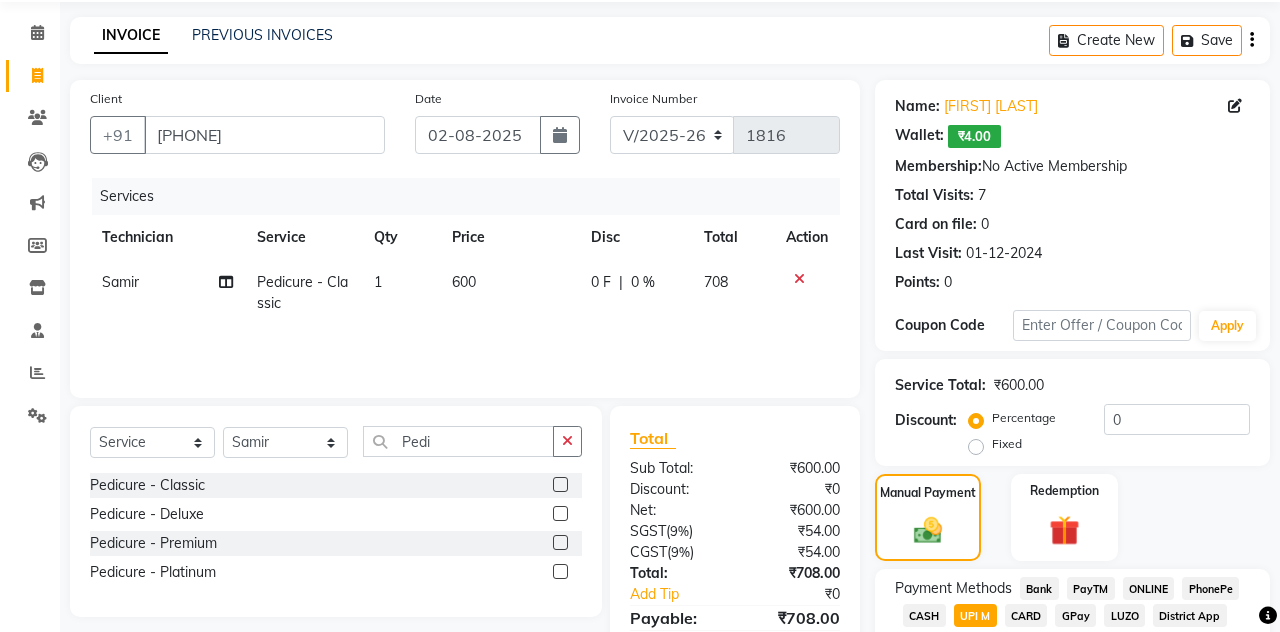 click on "Add Payment" 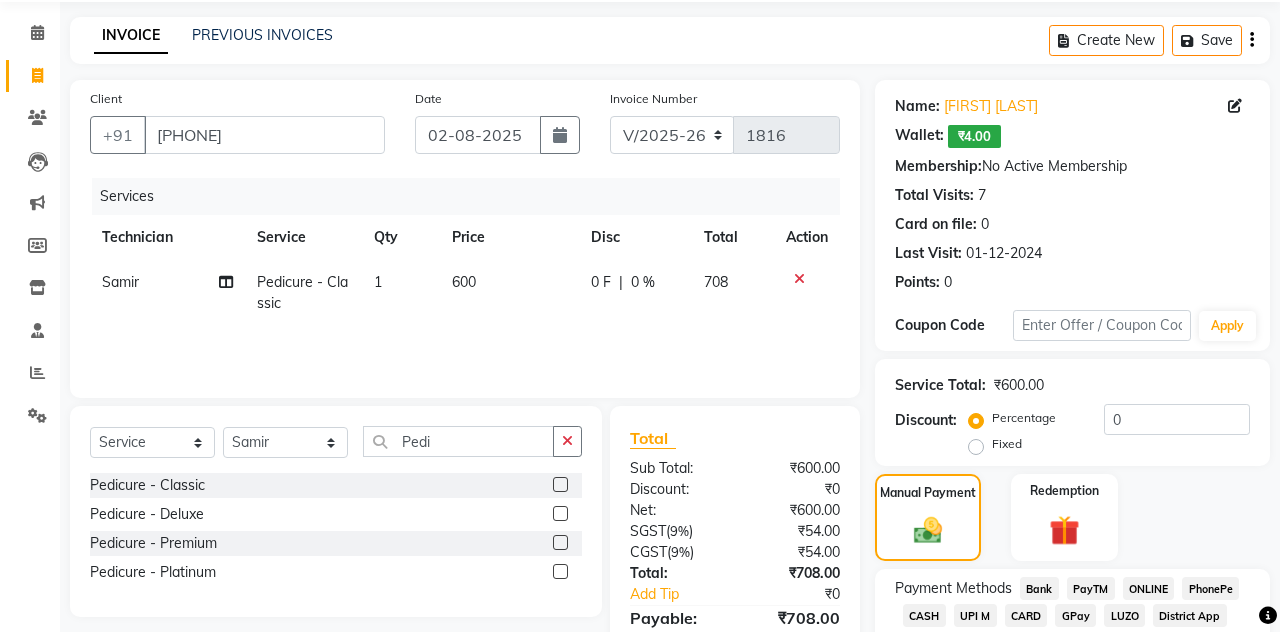 scroll, scrollTop: 214, scrollLeft: 0, axis: vertical 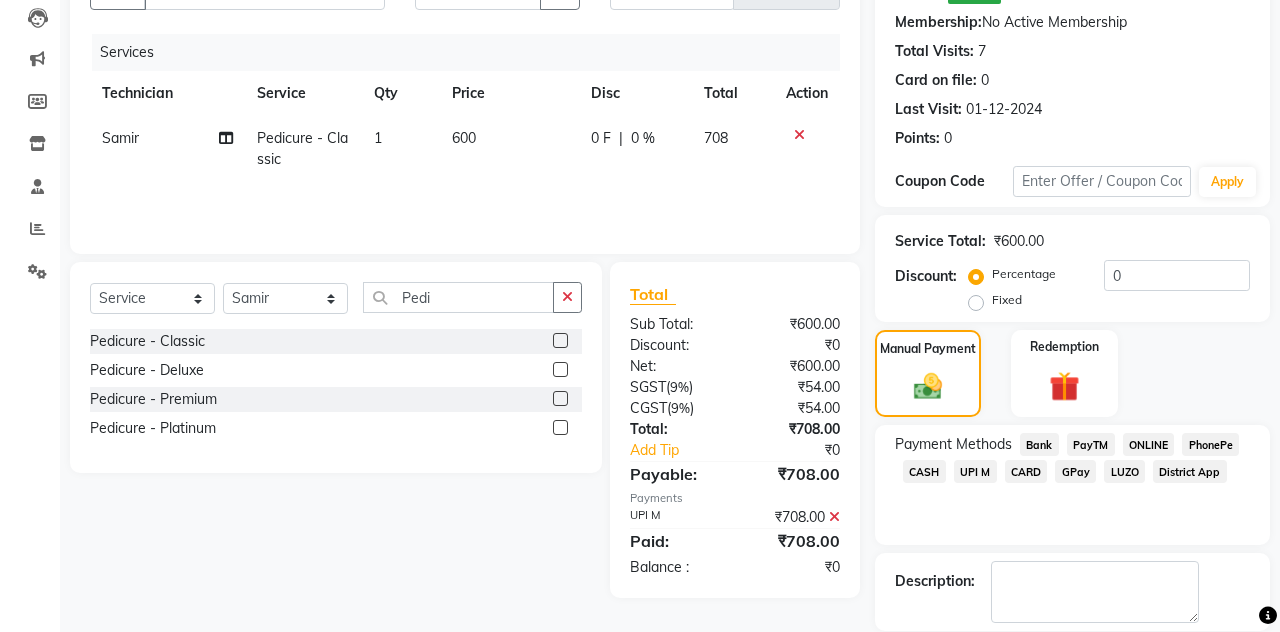 click on "Checkout" 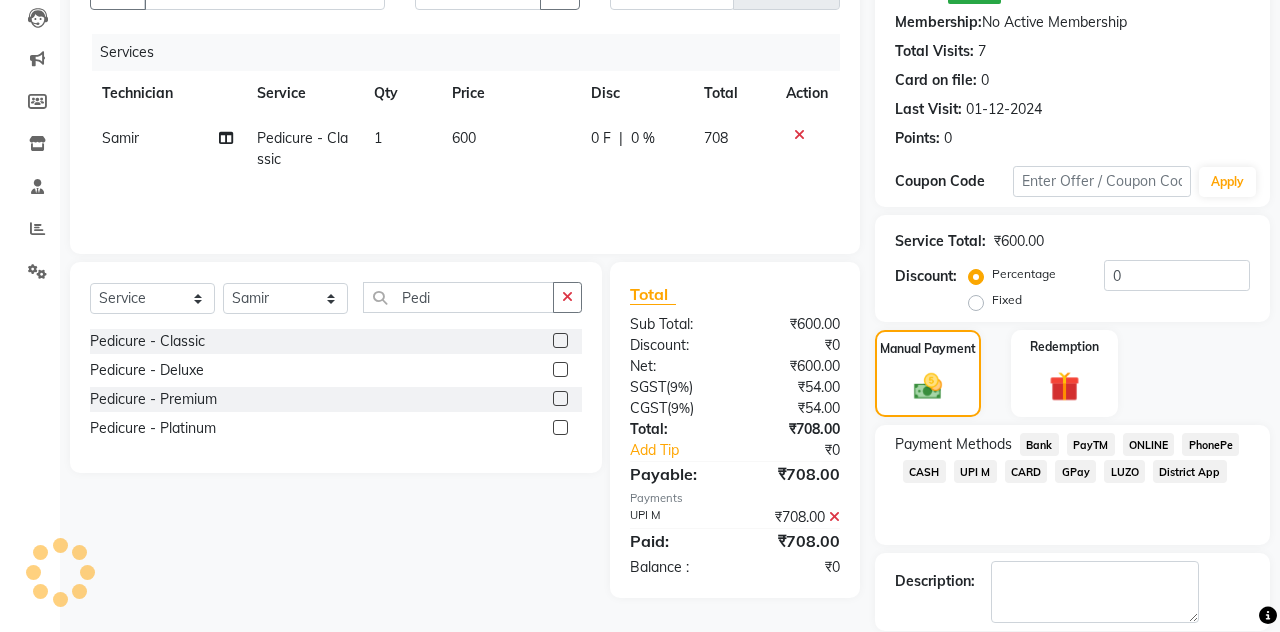 scroll, scrollTop: 0, scrollLeft: 0, axis: both 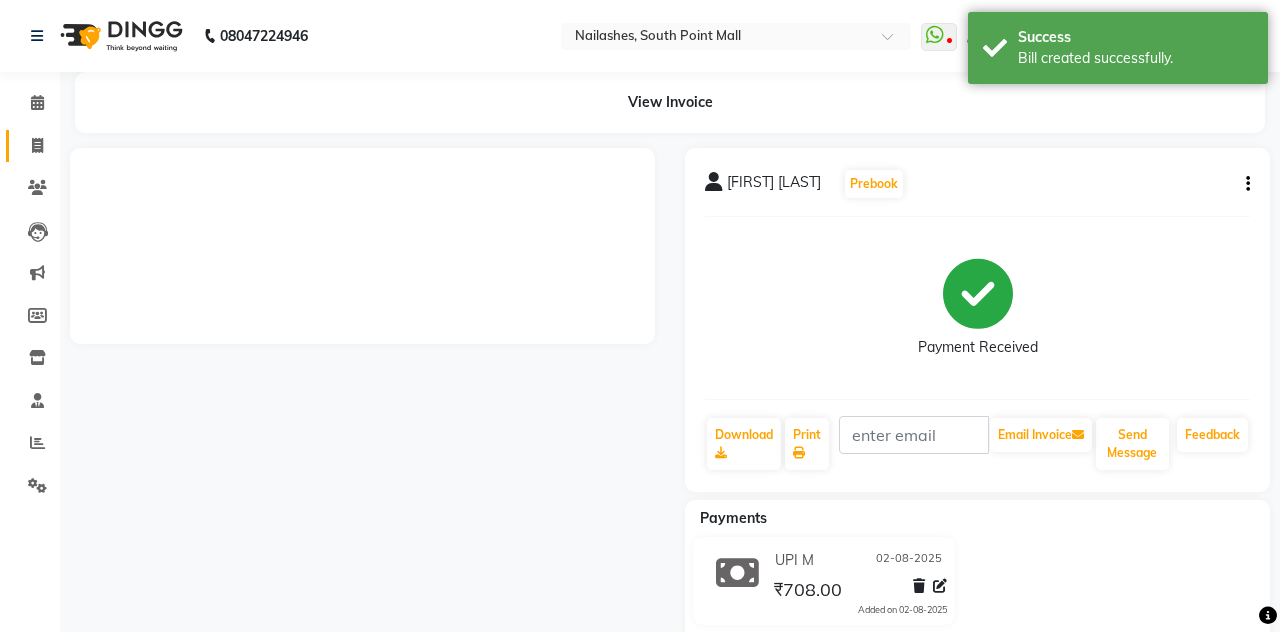 click 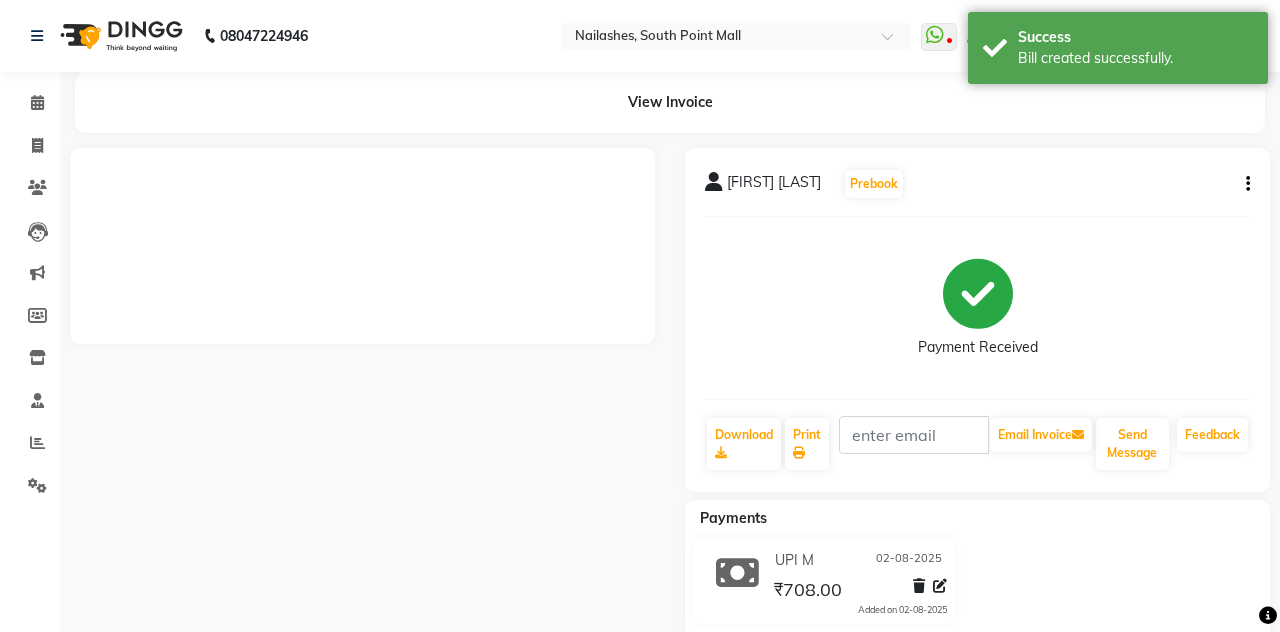 select on "service" 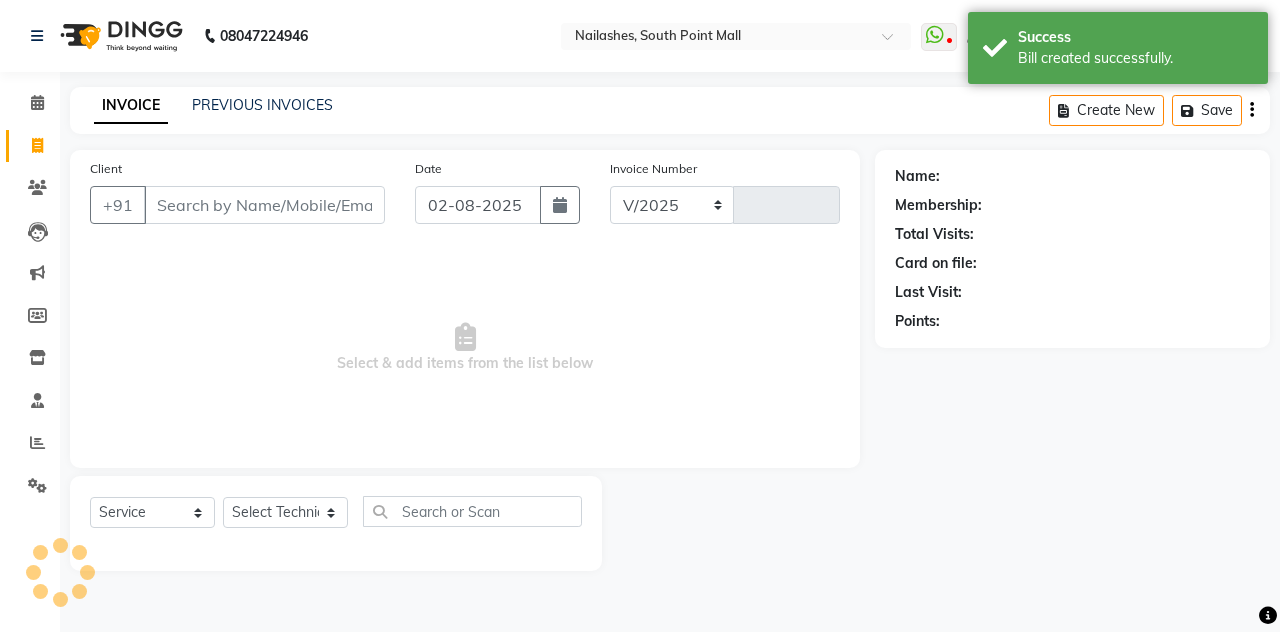 select on "3926" 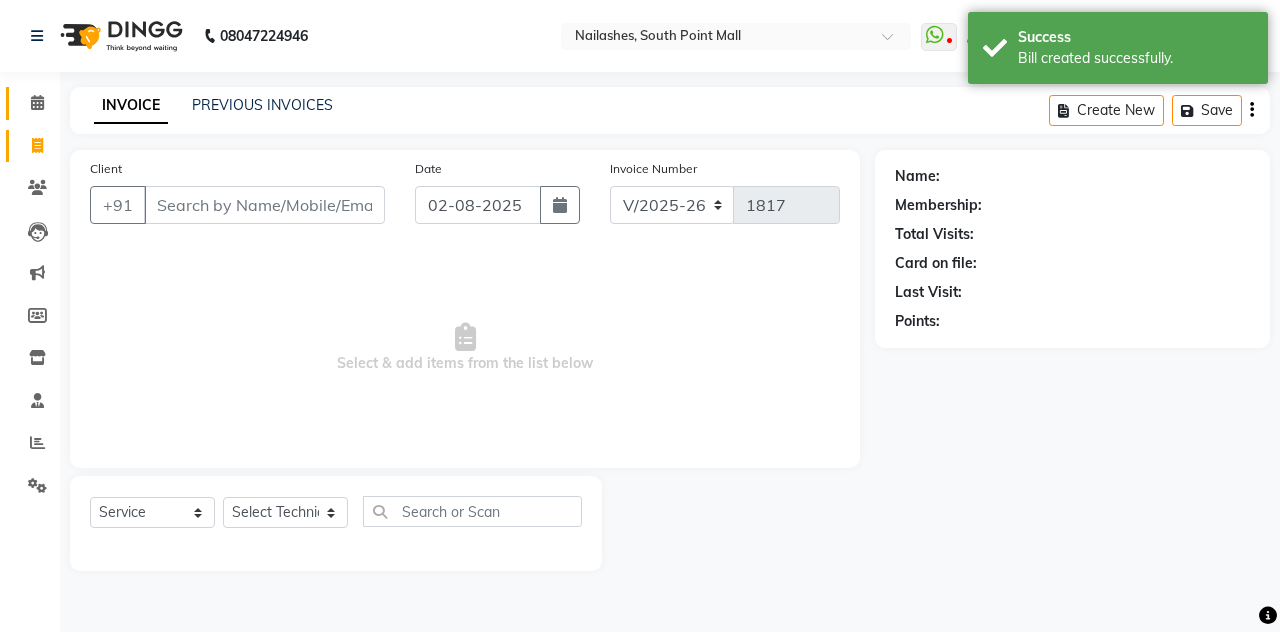 click 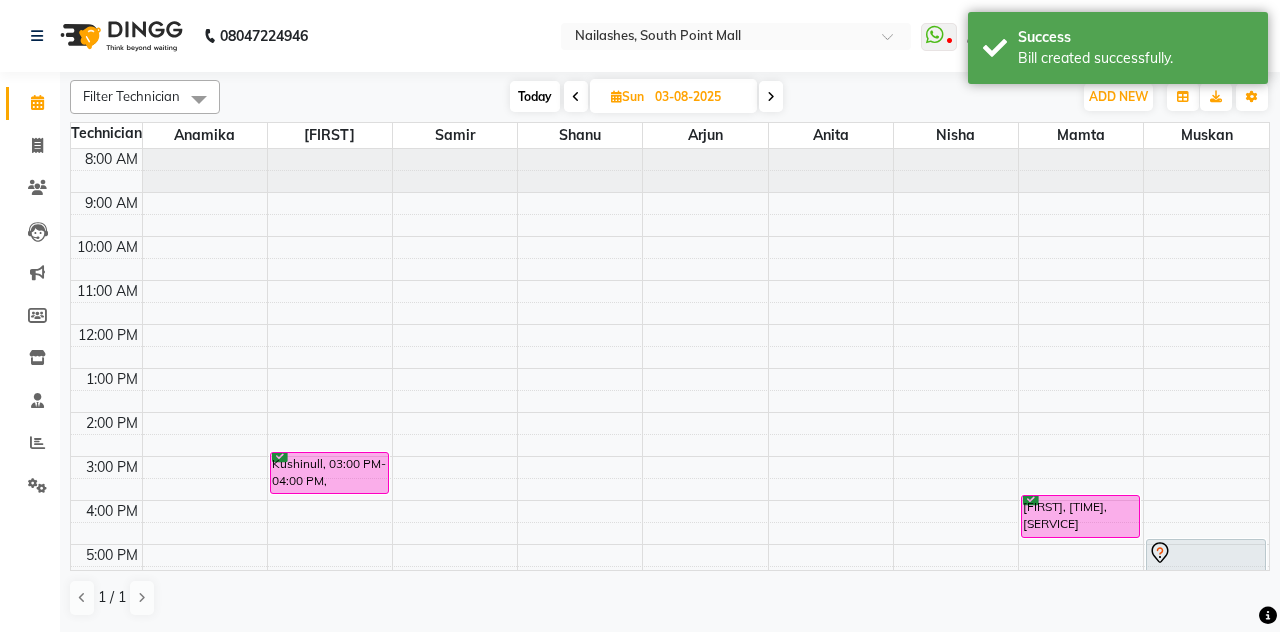 click on "Today" at bounding box center [535, 96] 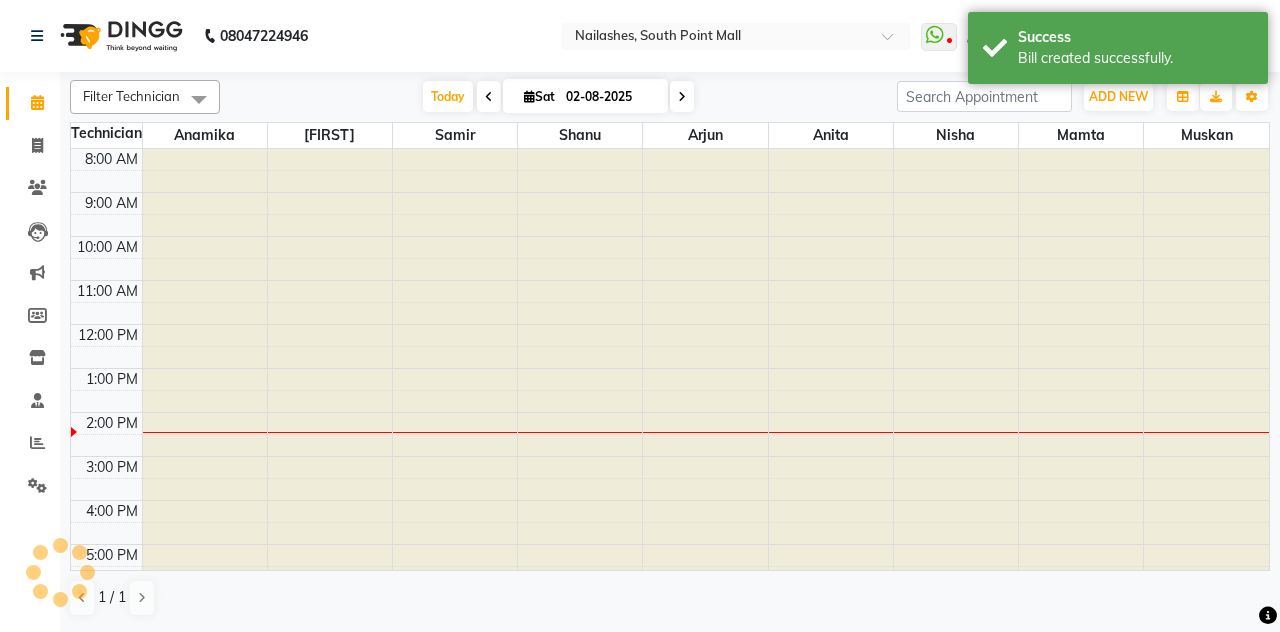 select on "service" 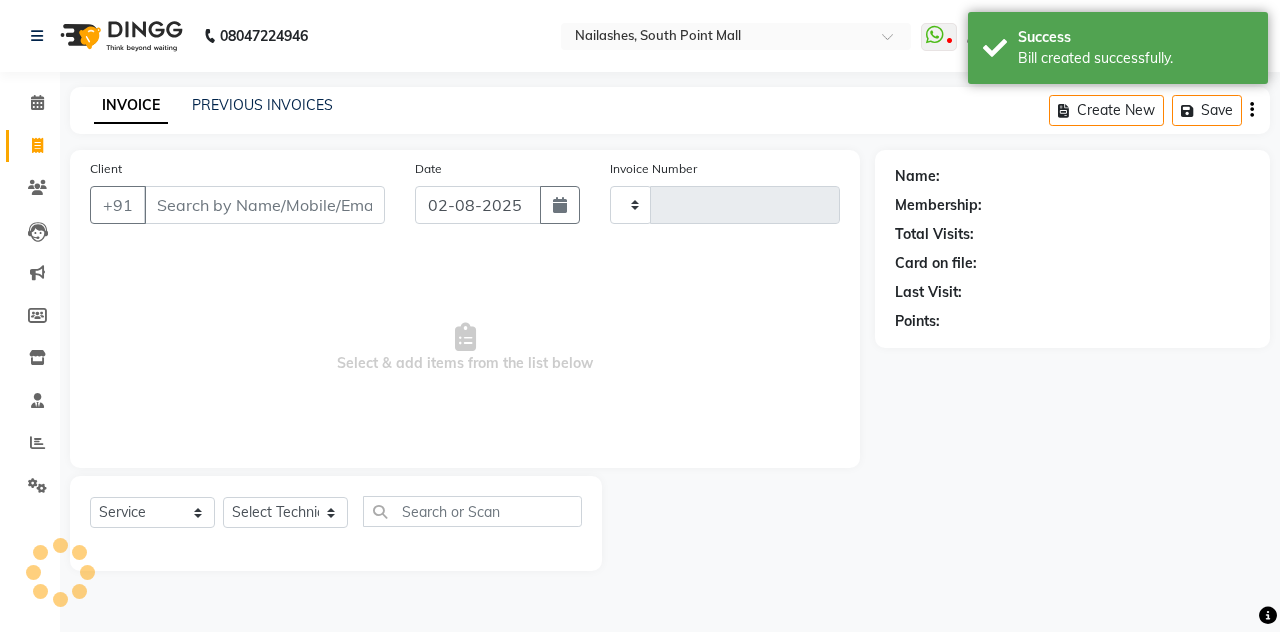 type on "1817" 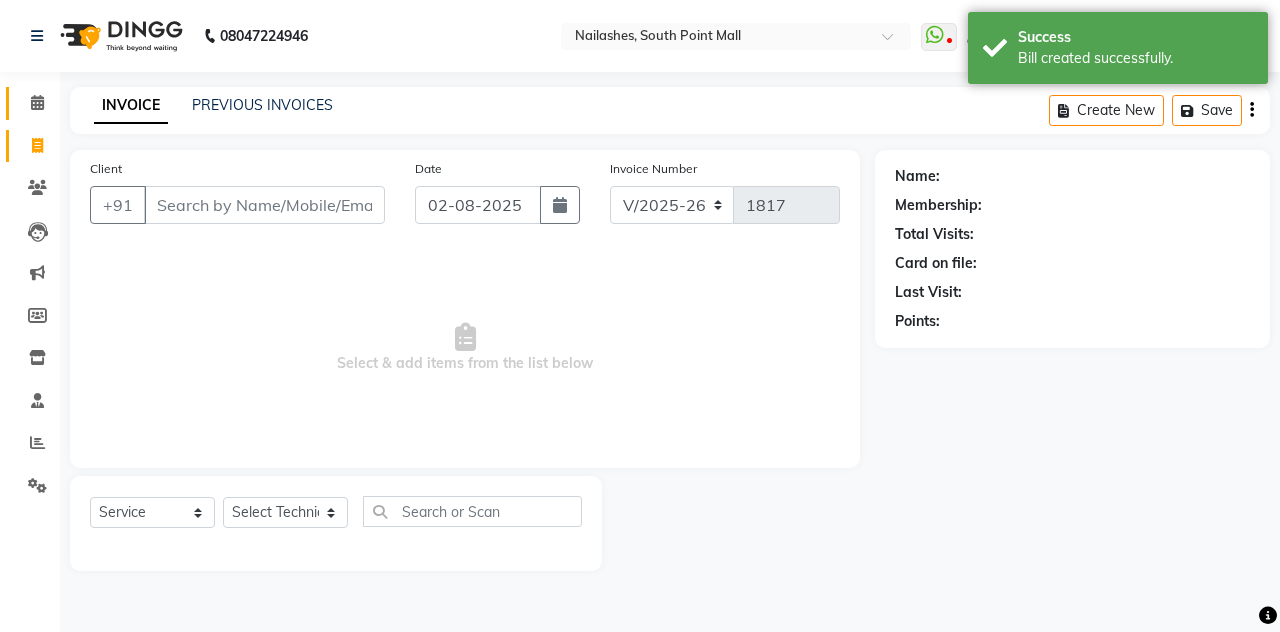 click 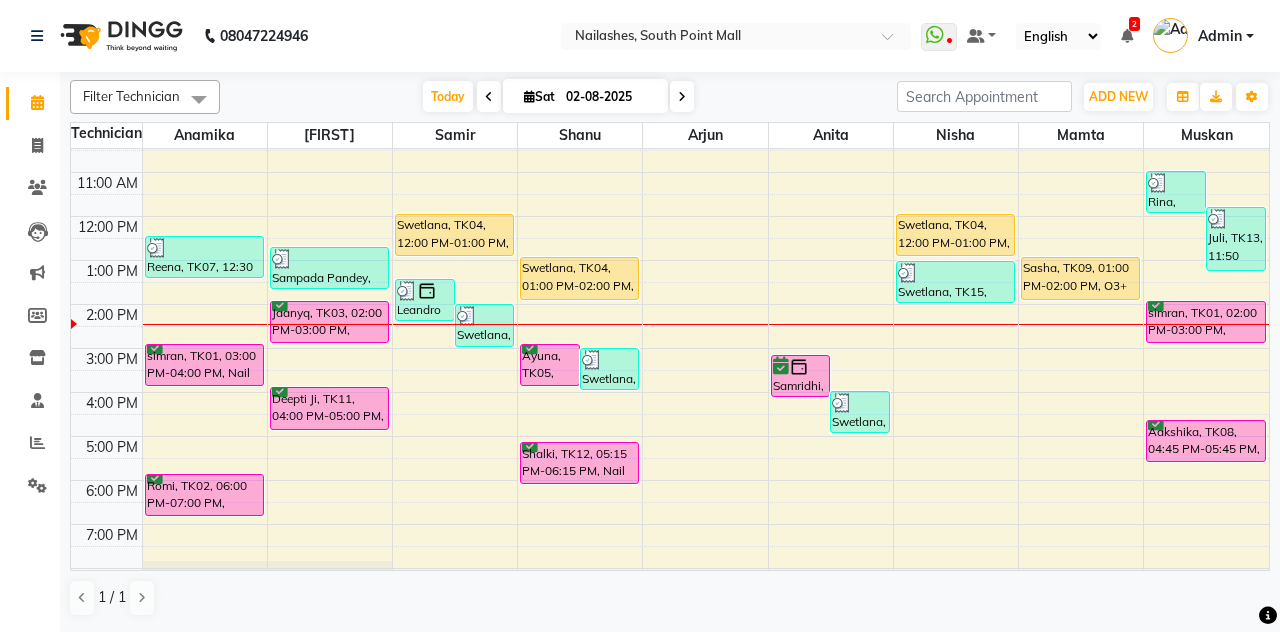 scroll, scrollTop: 121, scrollLeft: 0, axis: vertical 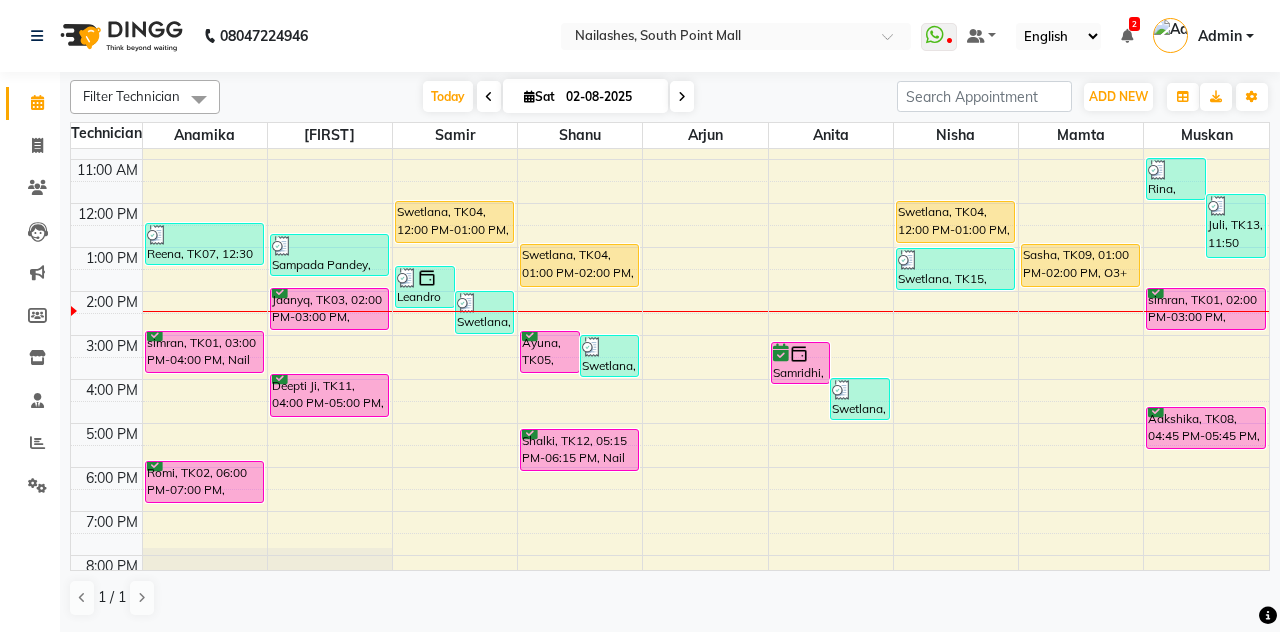 click on "Filter Technician Select All Anamika Anita Arjun Mamta Muskan Nisha Samir Shanu Shushanto Today  Sat 02-08-2025 Toggle Dropdown Add Appointment Add Invoice Add Expense Add Attendance Add Client Add Transaction Toggle Dropdown Add Appointment Add Invoice Add Expense Add Attendance Add Client ADD NEW Toggle Dropdown Add Appointment Add Invoice Add Expense Add Attendance Add Client Add Transaction Filter Technician Select All Anamika Anita Arjun Mamta Muskan Nisha Samir Shanu Shushanto Group By  Staff View   Room View  View as Vertical  Vertical - Week View  Horizontal  Horizontal - Week View  List  Toggle Dropdown Calendar Settings Manage Tags   Arrange Technicians   Reset Technicians  Full Screen  Show Available Stylist  Appointment Form Zoom 50% Staff/Room Display Count 9 Technician Anamika Shushanto Samir Shanu Arjun Anita Nisha Mamta Muskan 8:00 AM 9:00 AM 10:00 AM 11:00 AM 12:00 PM 1:00 PM 2:00 PM 3:00 PM 4:00 PM 5:00 PM 6:00 PM 7:00 PM 8:00 PM 9:00 PM 10:00 PM 11:00 PM" 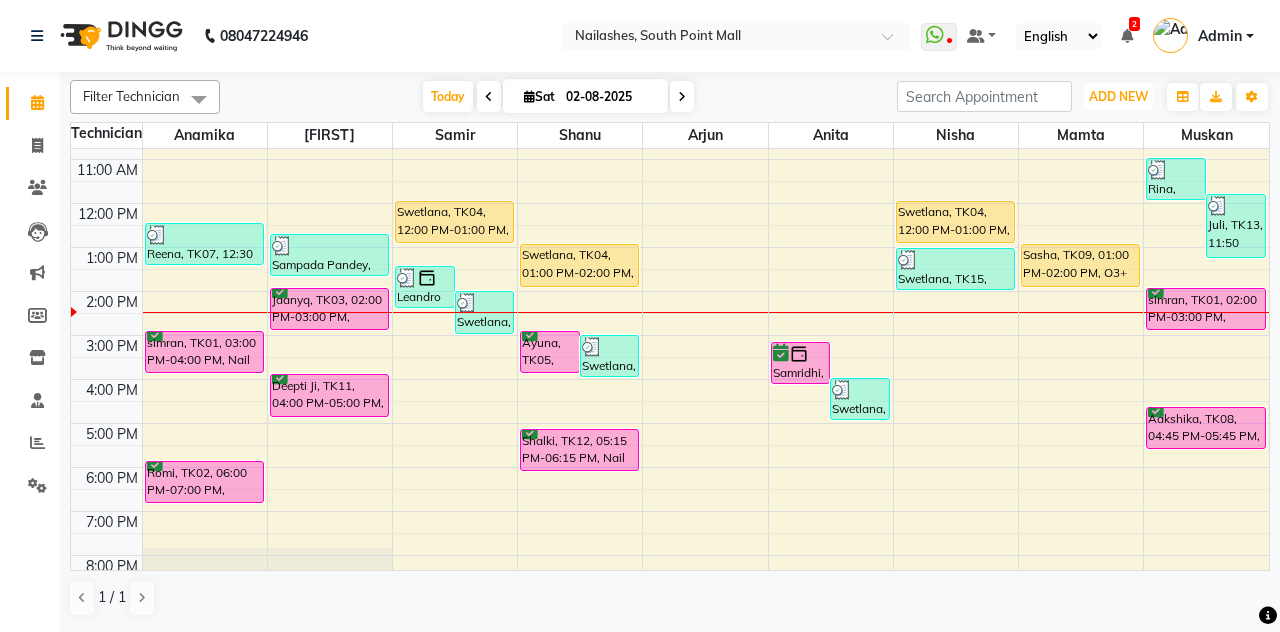 click on "ADD NEW" at bounding box center (1118, 96) 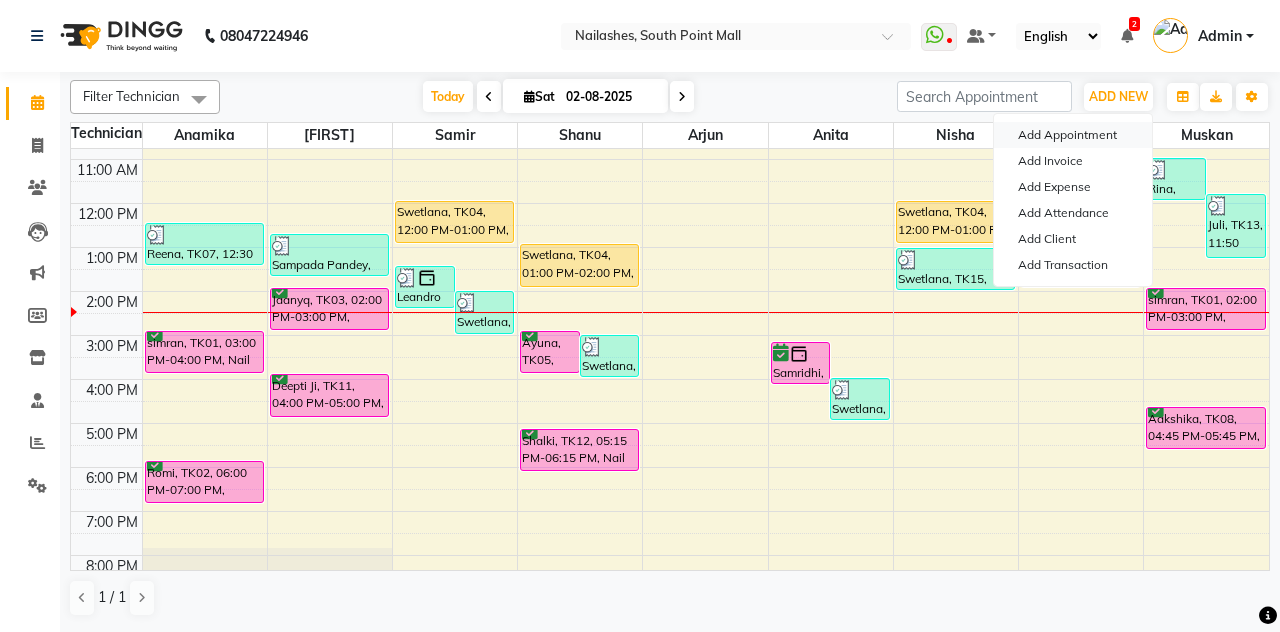click on "Add Appointment" at bounding box center [1073, 135] 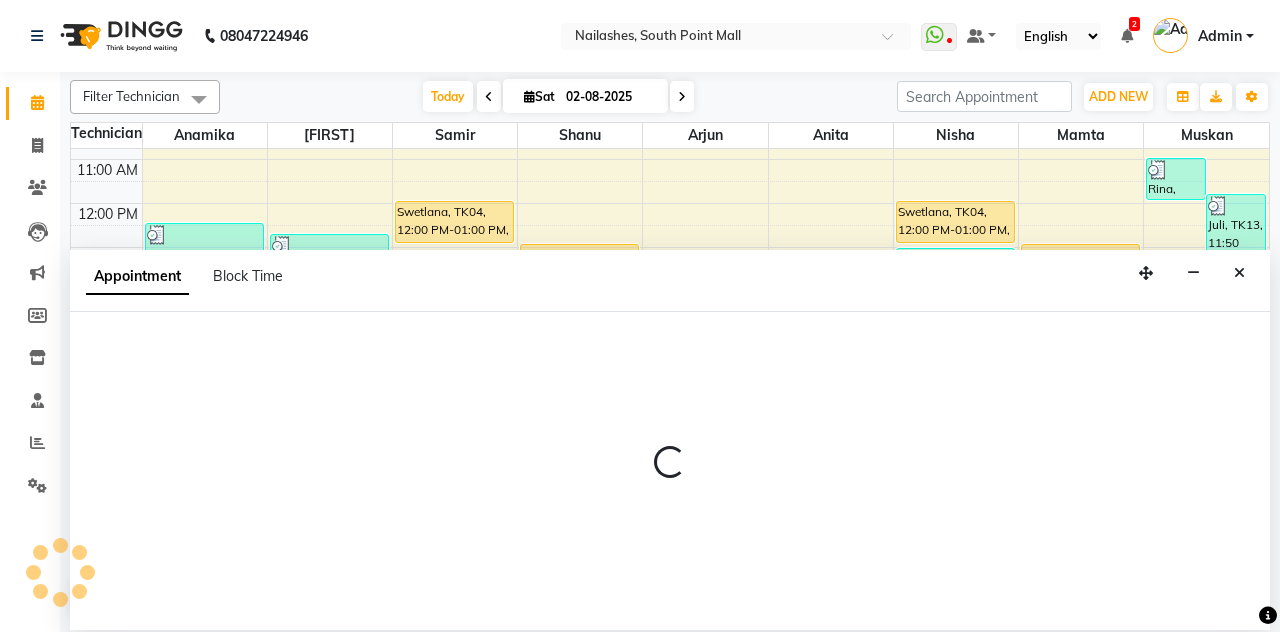 select on "540" 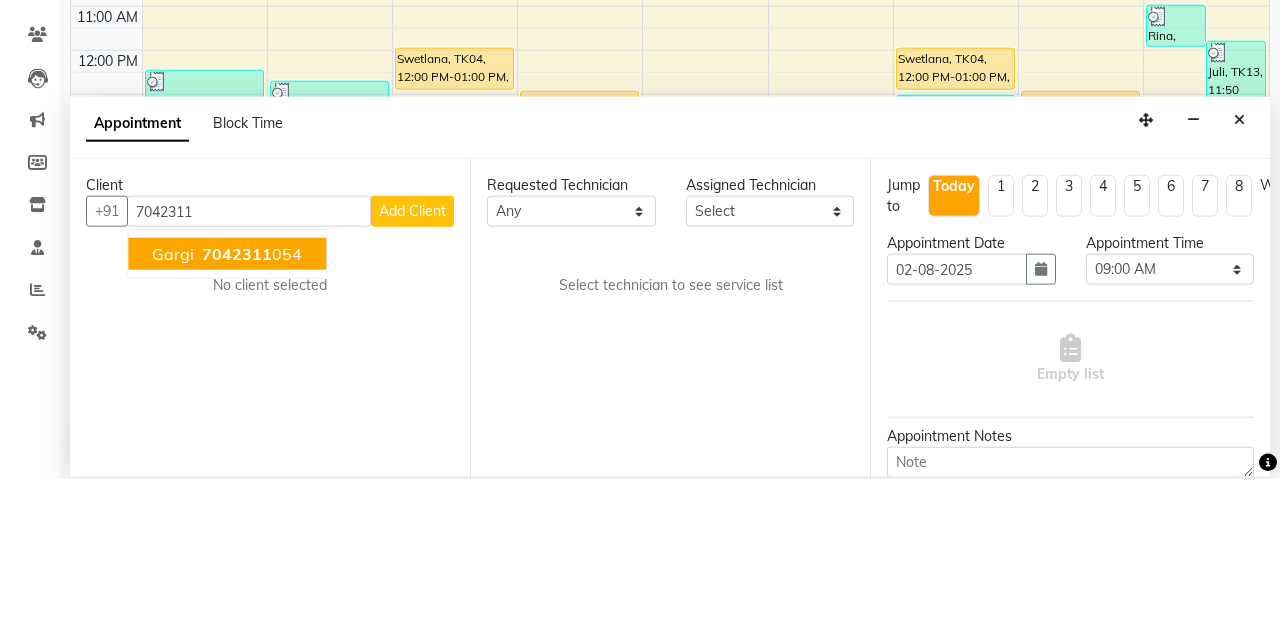 click on "7042311 054" at bounding box center [250, 407] 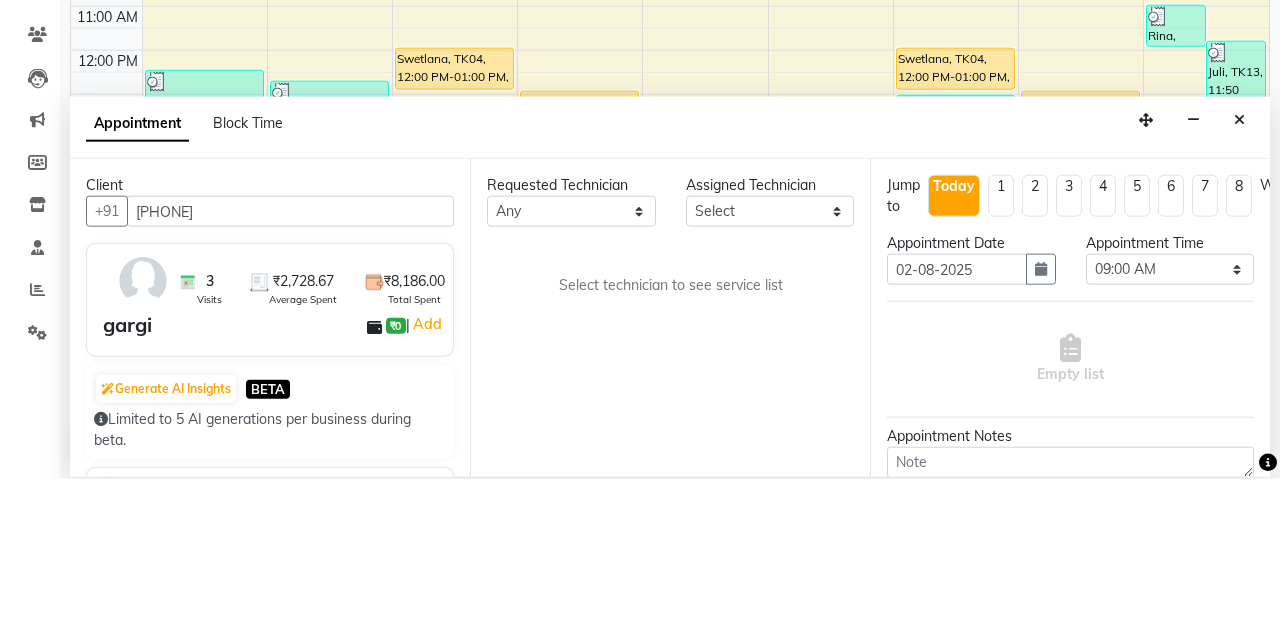 type on "[PHONE]" 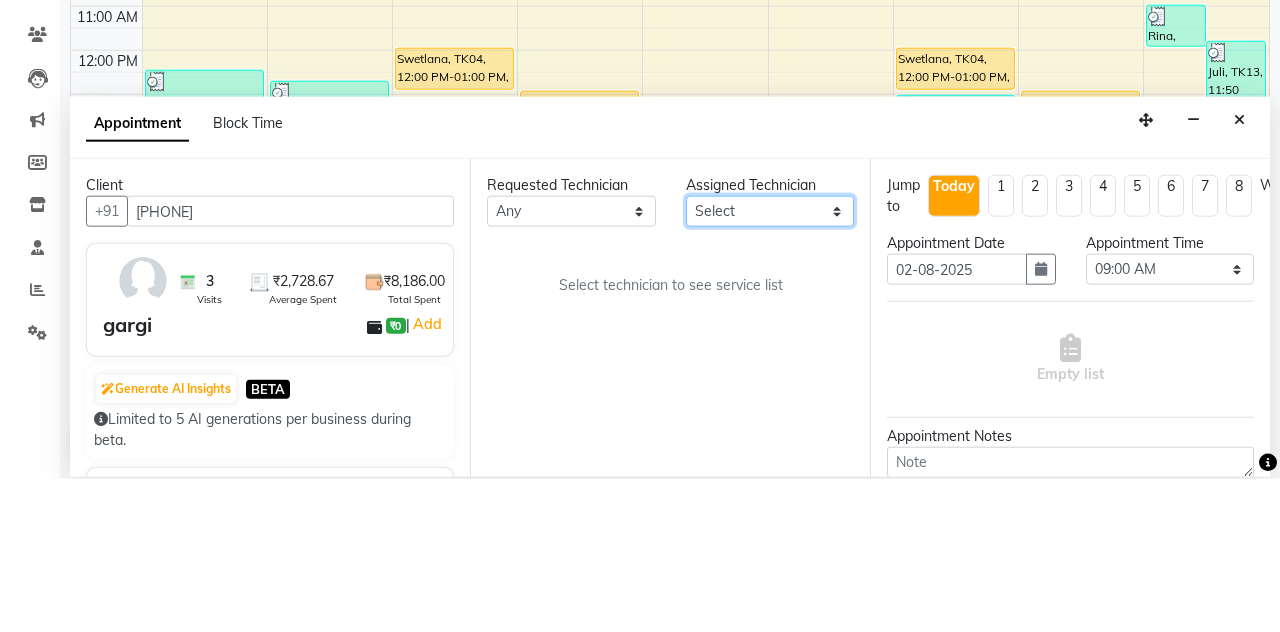 click on "Select [FIRST] [FIRST] [FIRST] [FIRST] [FIRST] [FIRST] [FIRST] [FIRST]" at bounding box center (770, 364) 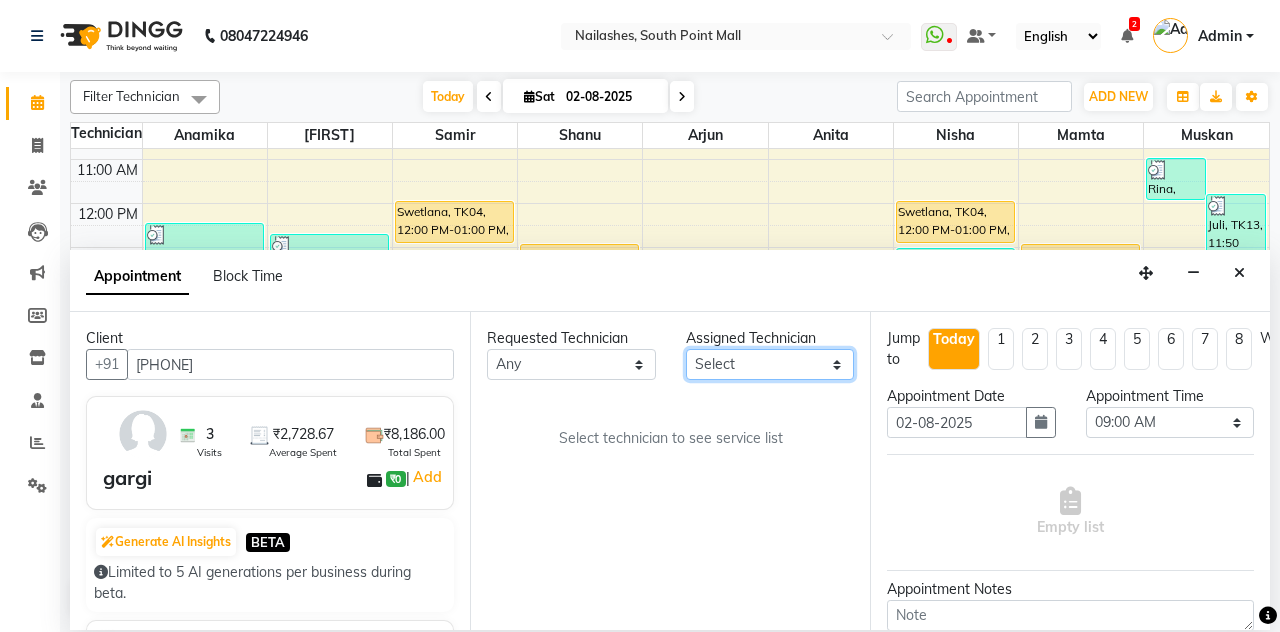 select on "38034" 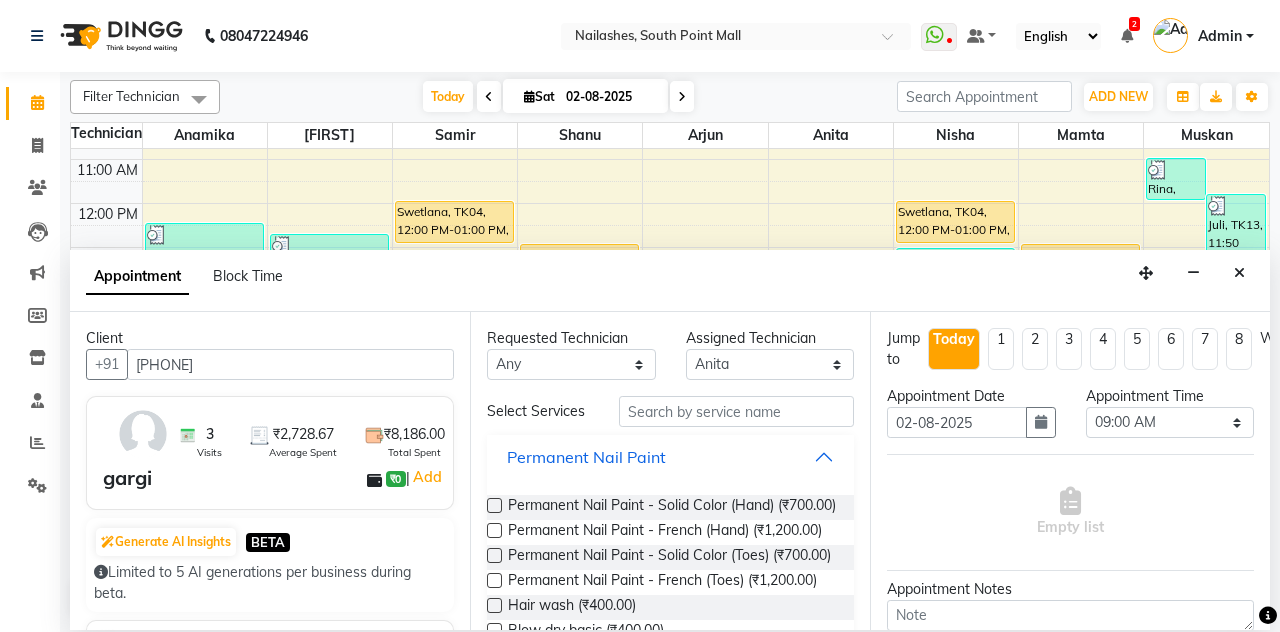 click on "Permanent Nail Paint" at bounding box center (670, 457) 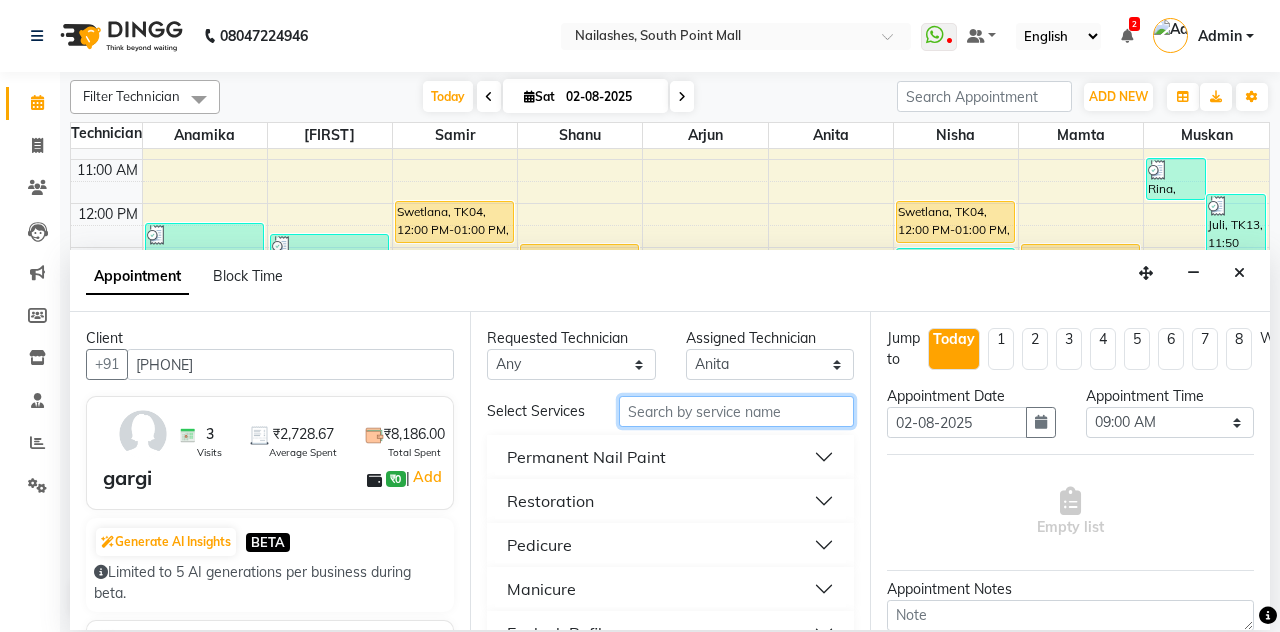 click at bounding box center (736, 411) 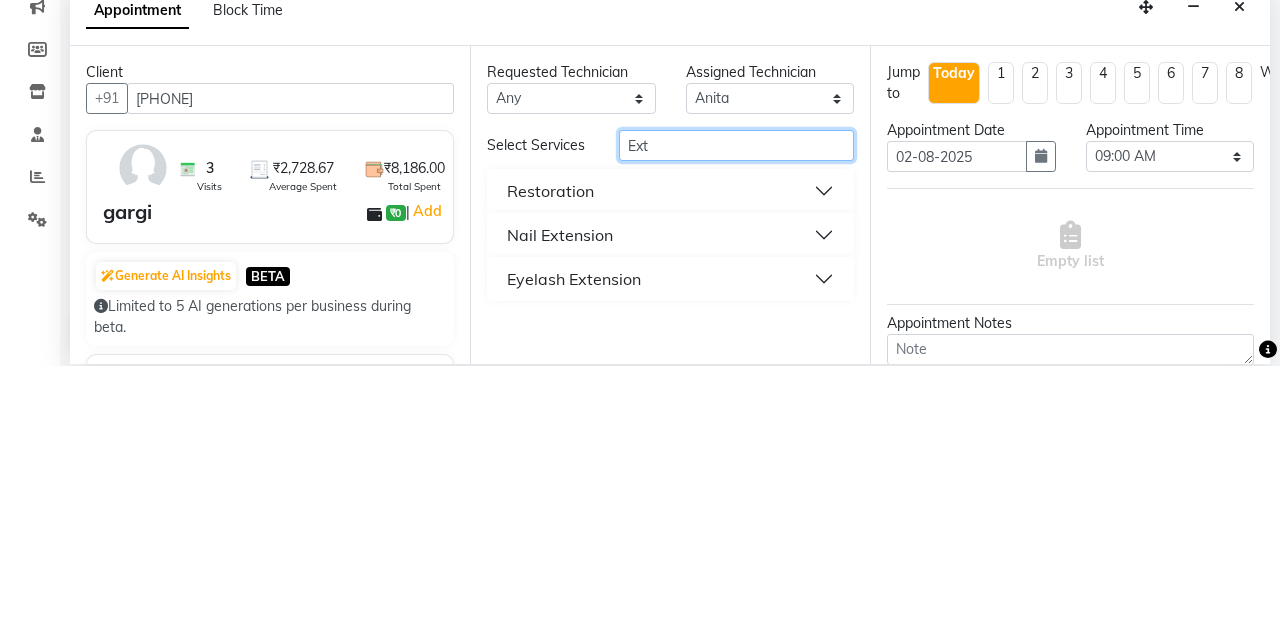 type on "Ext" 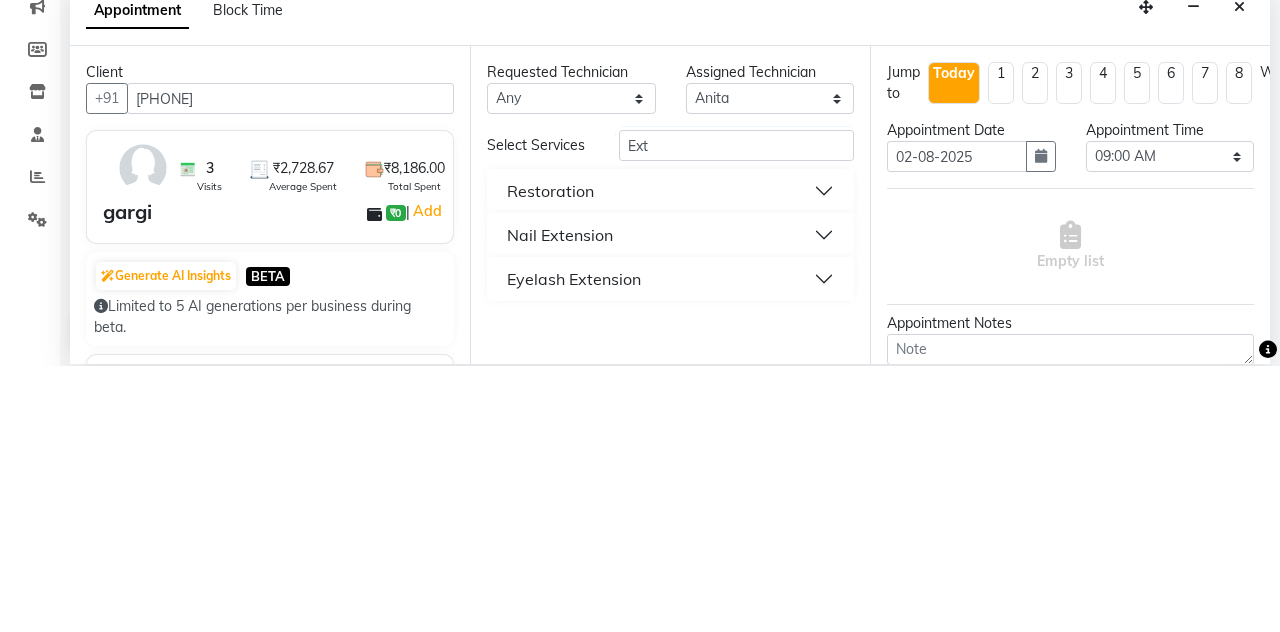 click on "Nail Extension" at bounding box center [670, 501] 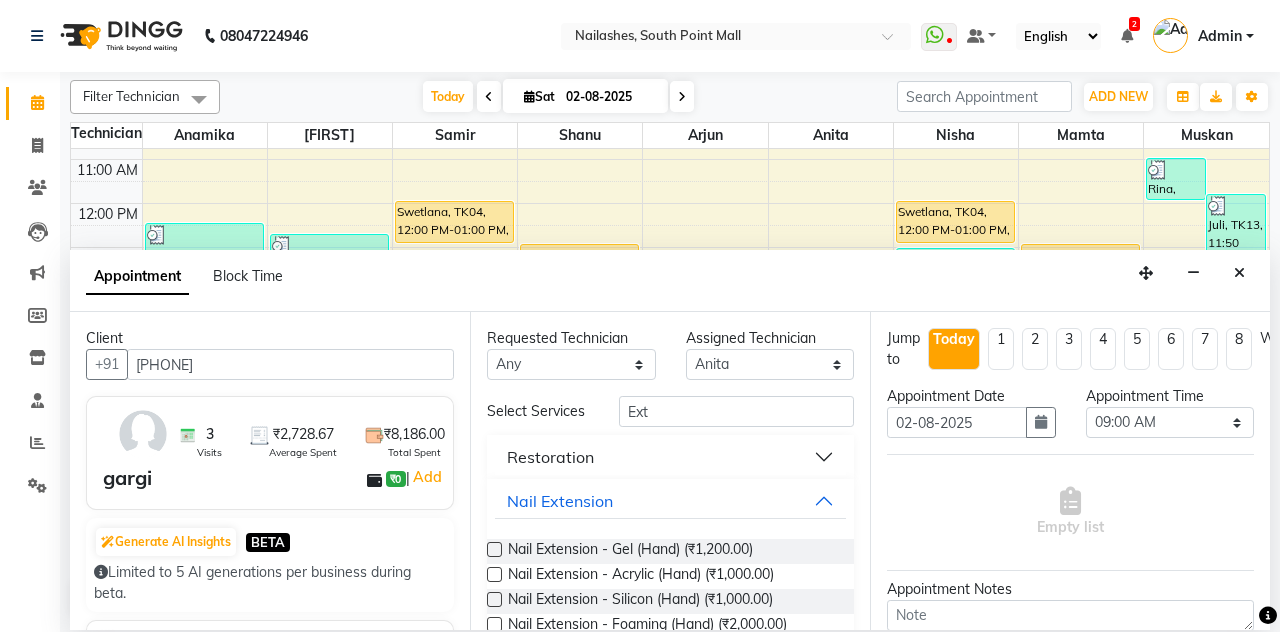 click at bounding box center [494, 574] 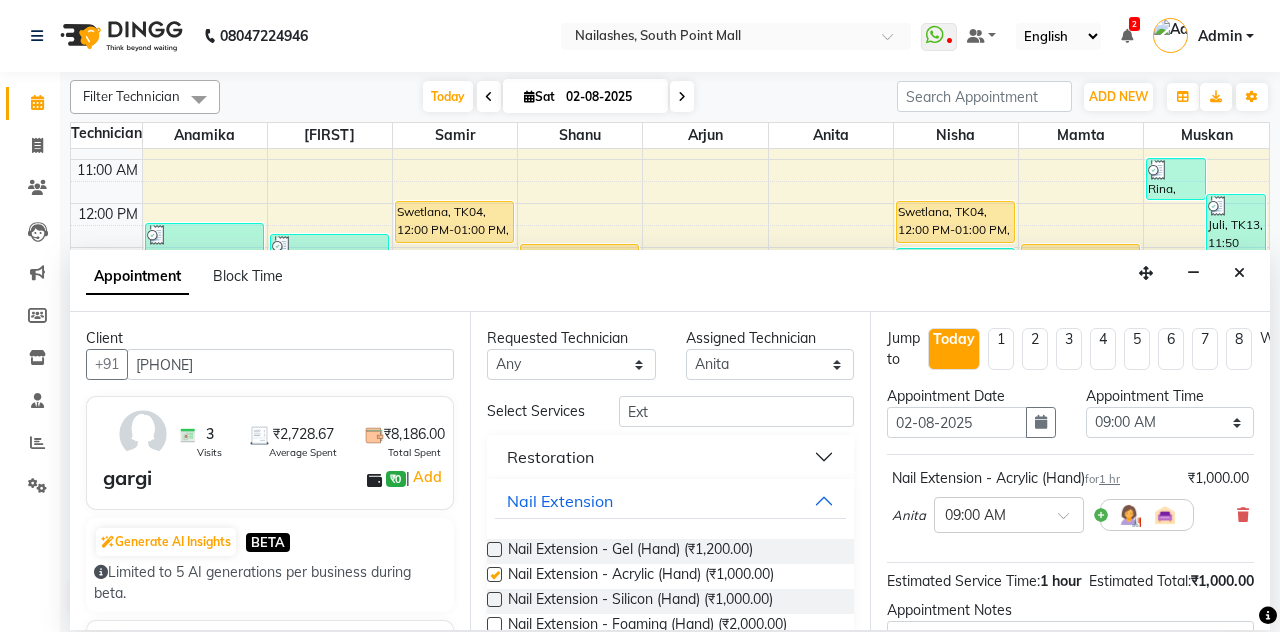 scroll, scrollTop: 173, scrollLeft: 0, axis: vertical 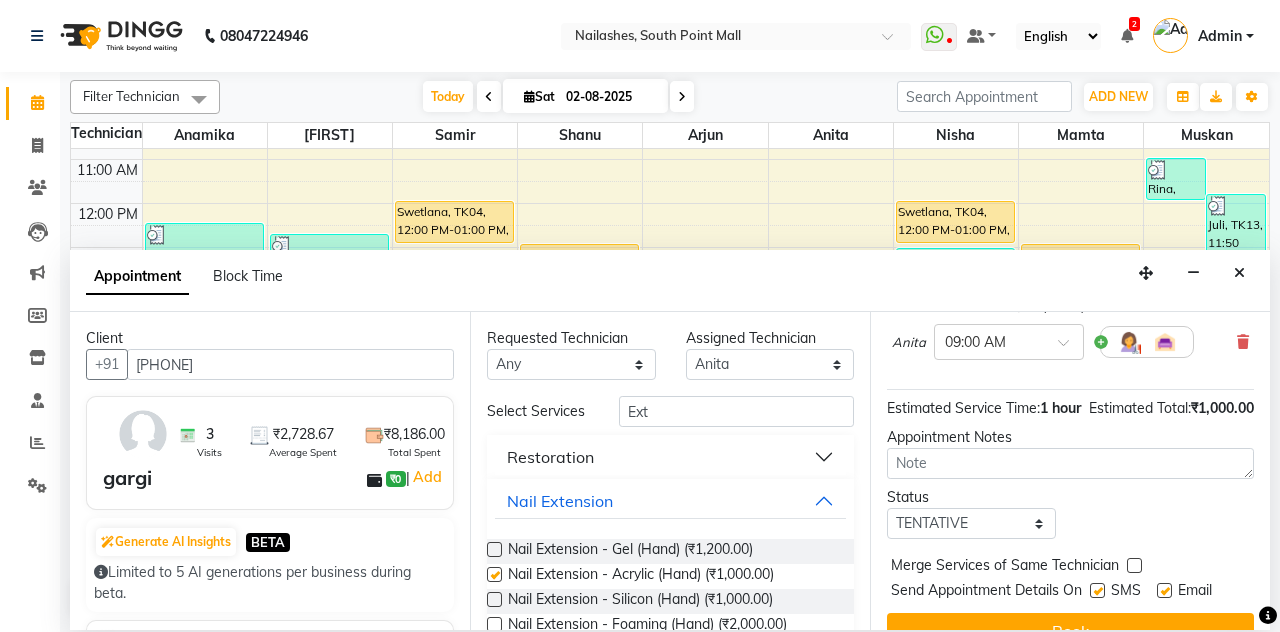 checkbox on "false" 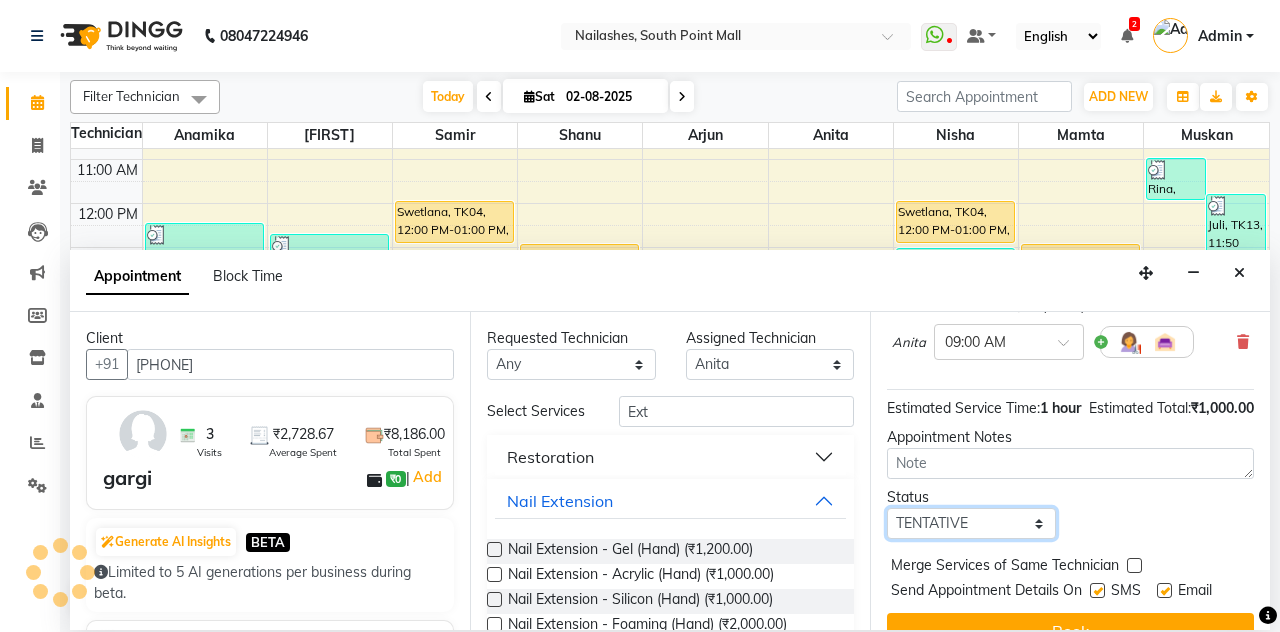 click on "Select TENTATIVE CONFIRM CHECK-IN UPCOMING" at bounding box center (971, 523) 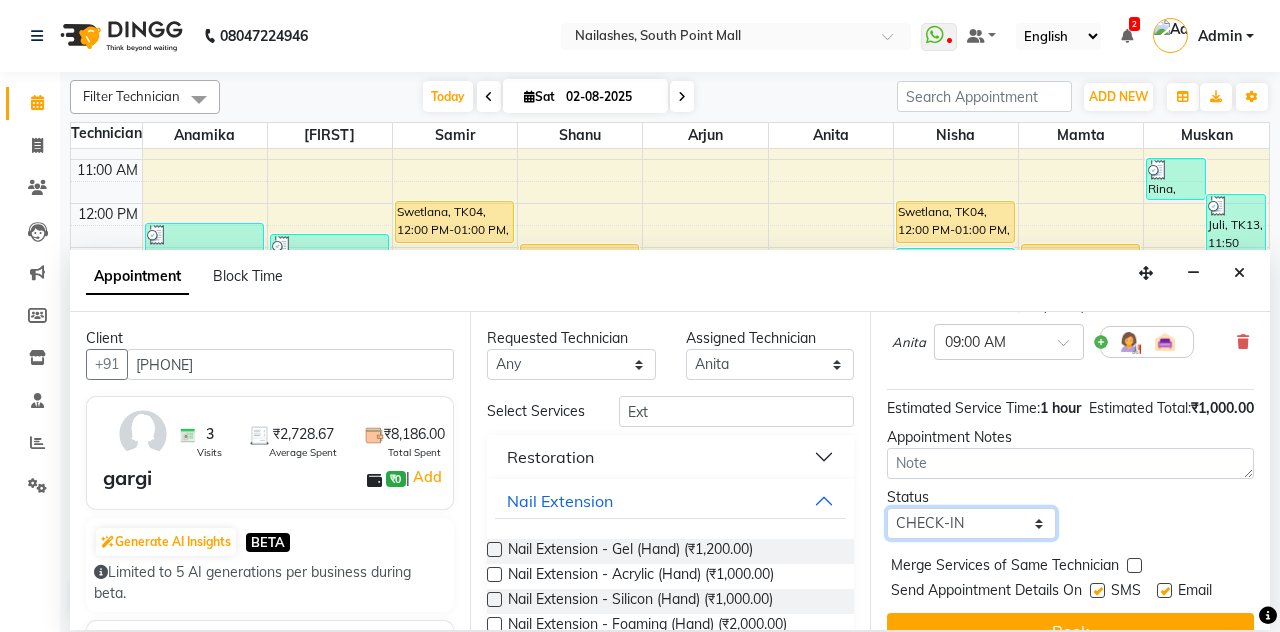 click on "Select TENTATIVE CONFIRM CHECK-IN UPCOMING" at bounding box center [971, 523] 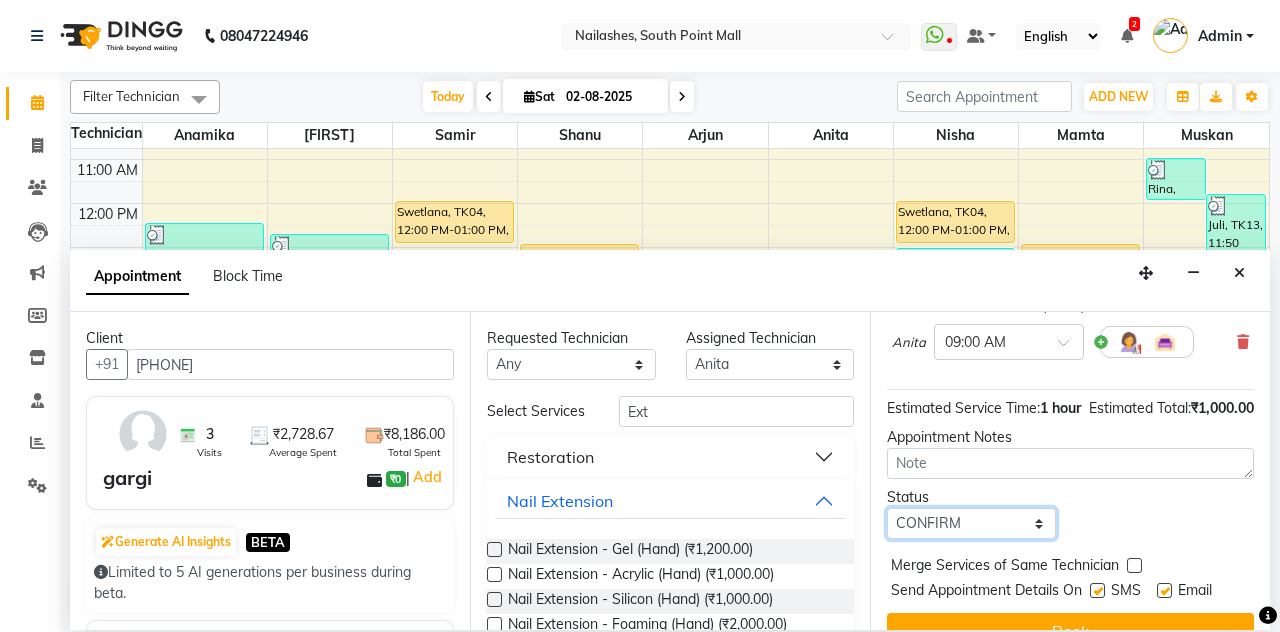 scroll, scrollTop: 0, scrollLeft: 0, axis: both 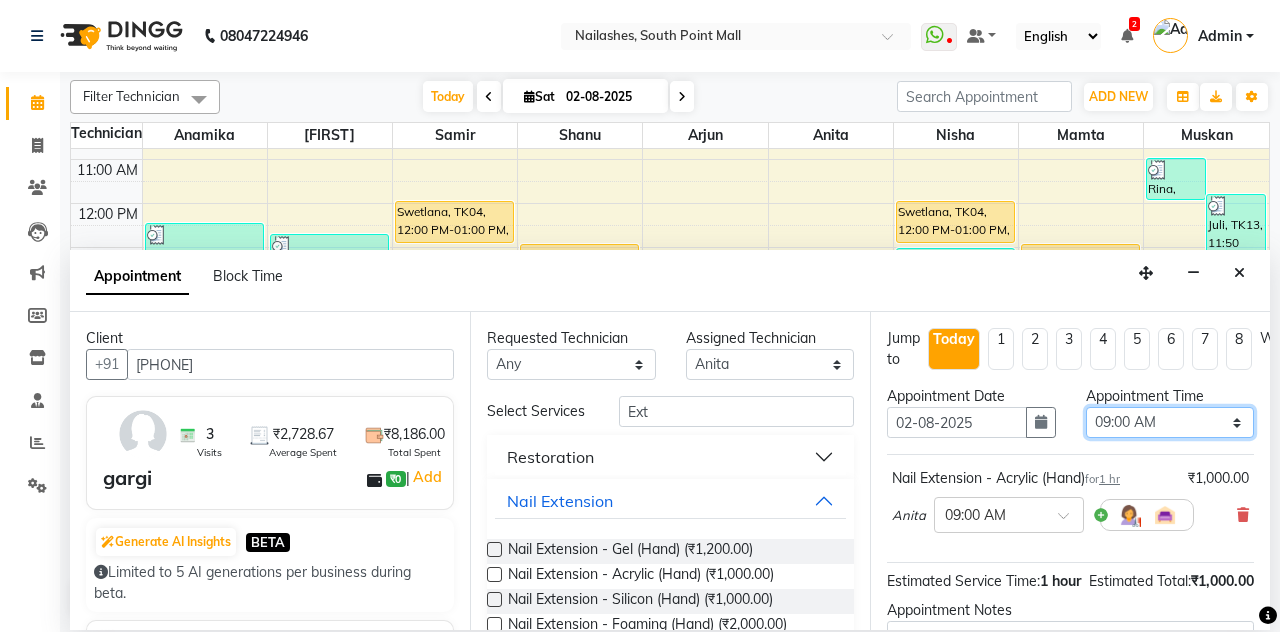 click on "Select 09:00 AM 09:15 AM 09:30 AM 09:45 AM 10:00 AM 10:15 AM 10:30 AM 10:45 AM 11:00 AM 11:15 AM 11:30 AM 11:45 AM 12:00 PM 12:15 PM 12:30 PM 12:45 PM 01:00 PM 01:15 PM 01:30 PM 01:45 PM 02:00 PM 02:15 PM 02:30 PM 02:45 PM 03:00 PM 03:15 PM 03:30 PM 03:45 PM 04:00 PM 04:15 PM 04:30 PM 04:45 PM 05:00 PM 05:15 PM 05:30 PM 05:45 PM 06:00 PM 06:15 PM 06:30 PM 06:45 PM 07:00 PM 07:15 PM 07:30 PM 07:45 PM 08:00 PM 08:15 PM 08:30 PM 08:45 PM 09:00 PM 09:15 PM 09:30 PM 09:45 PM 10:00 PM 10:15 PM 10:30 PM 10:45 PM 11:00 PM" at bounding box center [1170, 422] 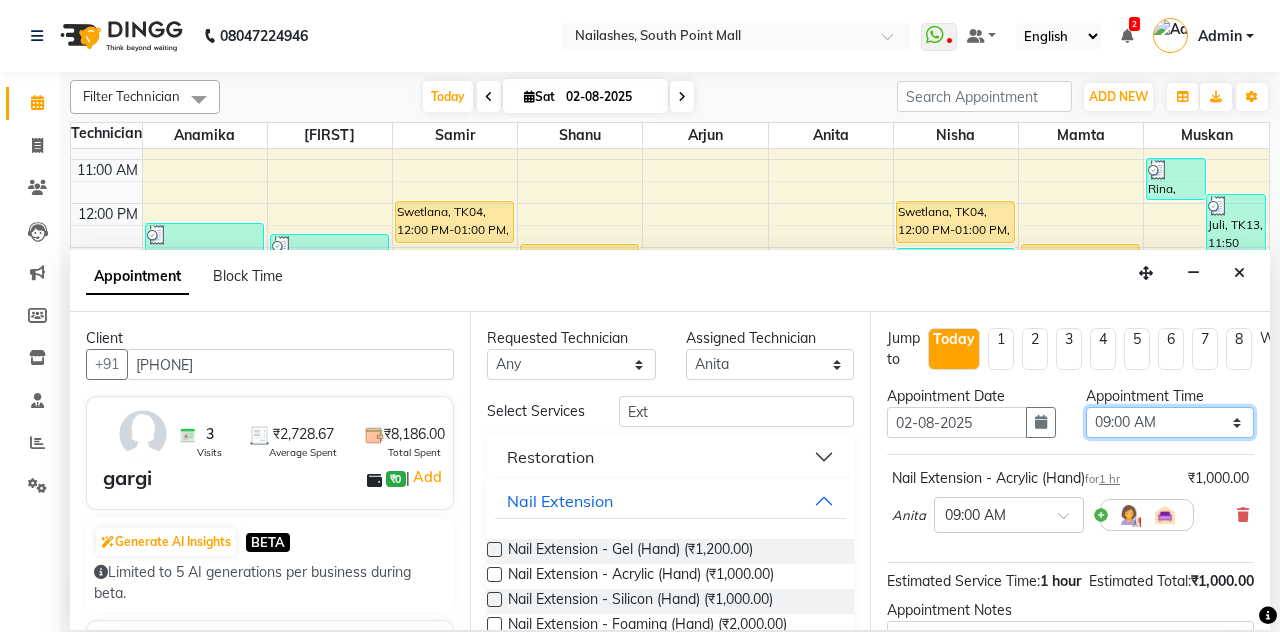 select on "1020" 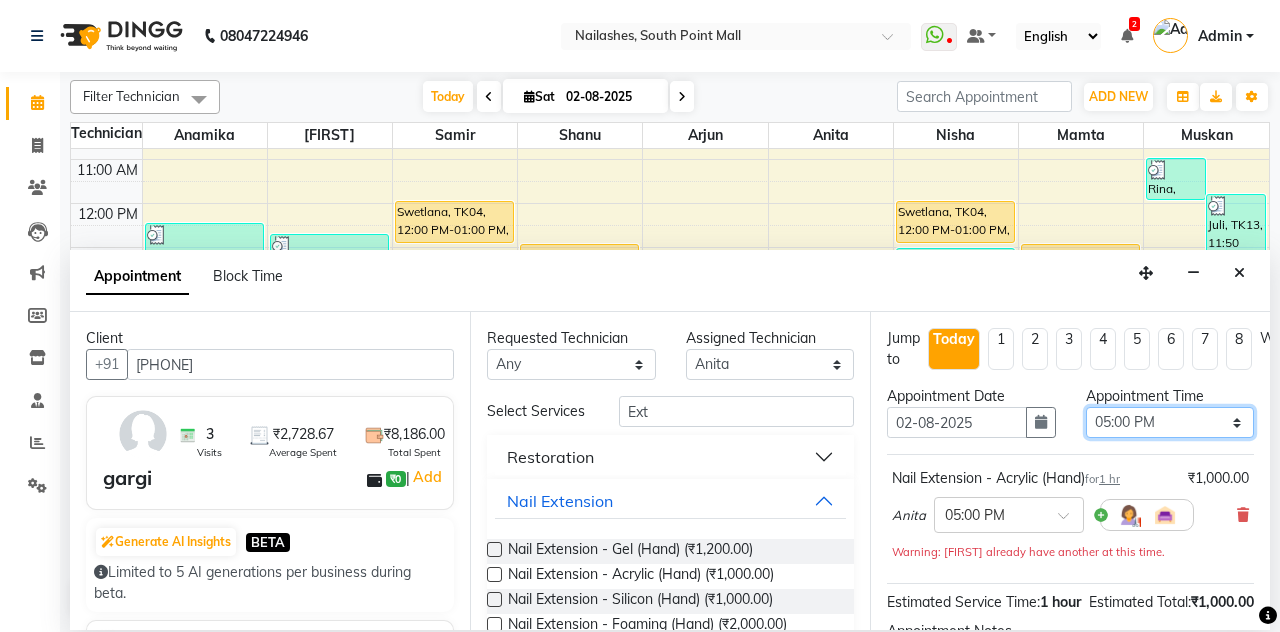 scroll, scrollTop: 194, scrollLeft: 0, axis: vertical 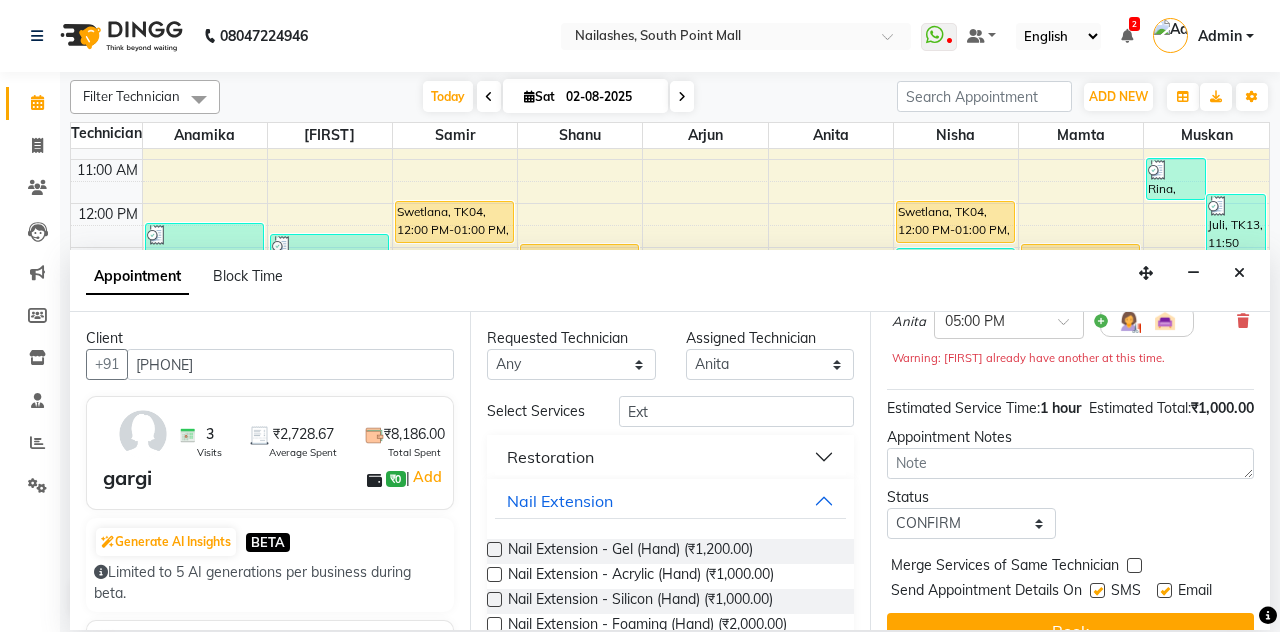 click on "Book" at bounding box center (1070, 631) 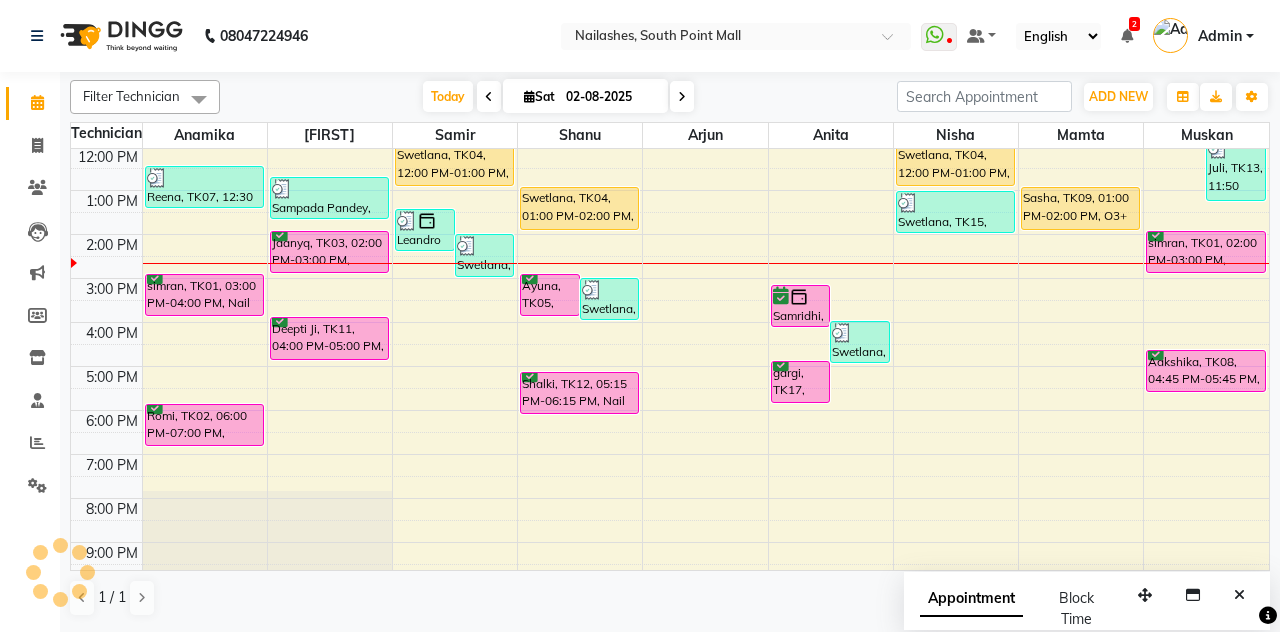 scroll, scrollTop: 28, scrollLeft: 0, axis: vertical 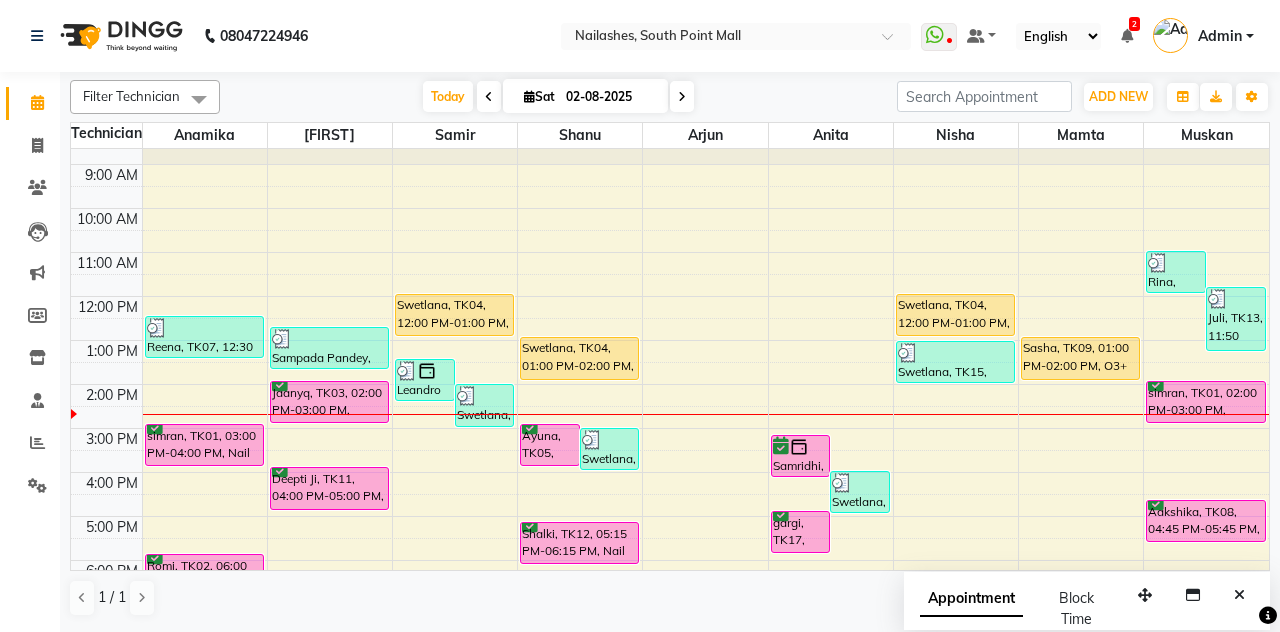click on "Sasha, TK09, 01:00 PM-02:00 PM, O3+ Age Lock Facial" at bounding box center (1080, 358) 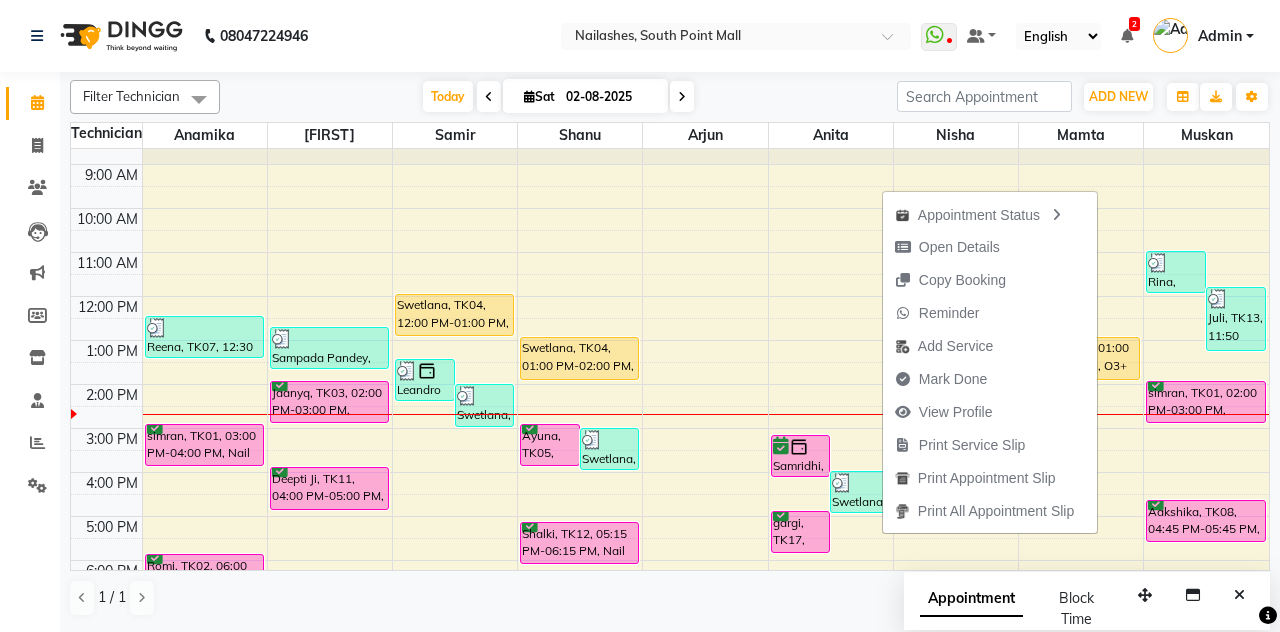 click on "Open Details" at bounding box center [947, 247] 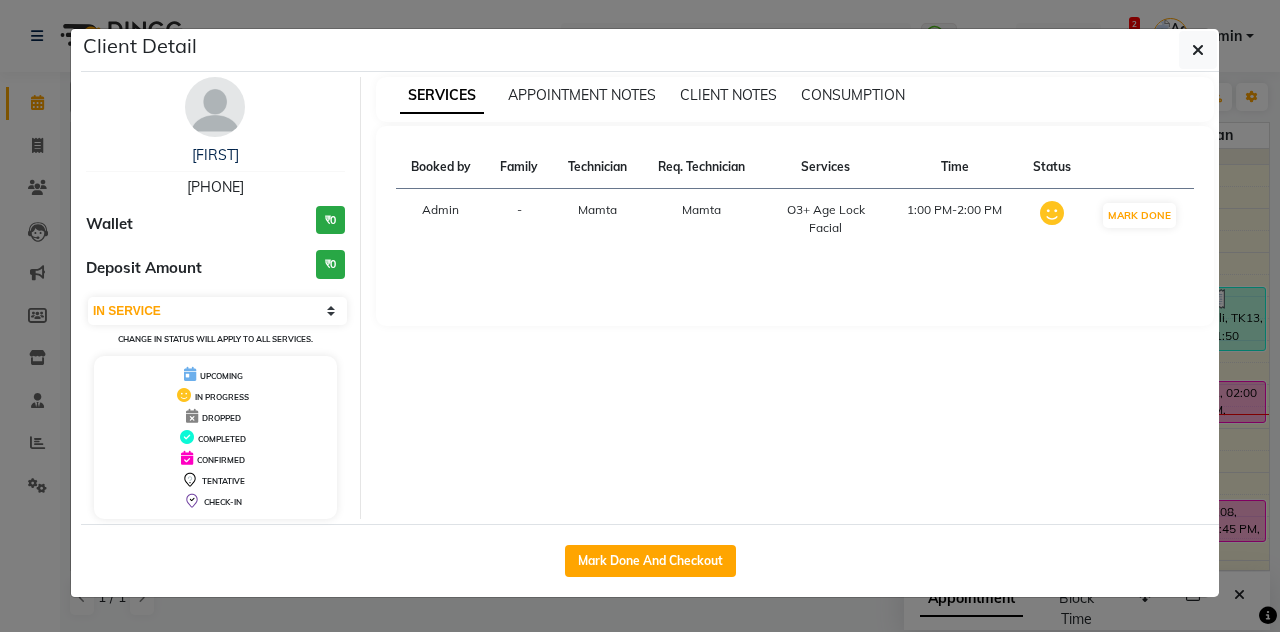 click on "[PHONE]" at bounding box center [215, 187] 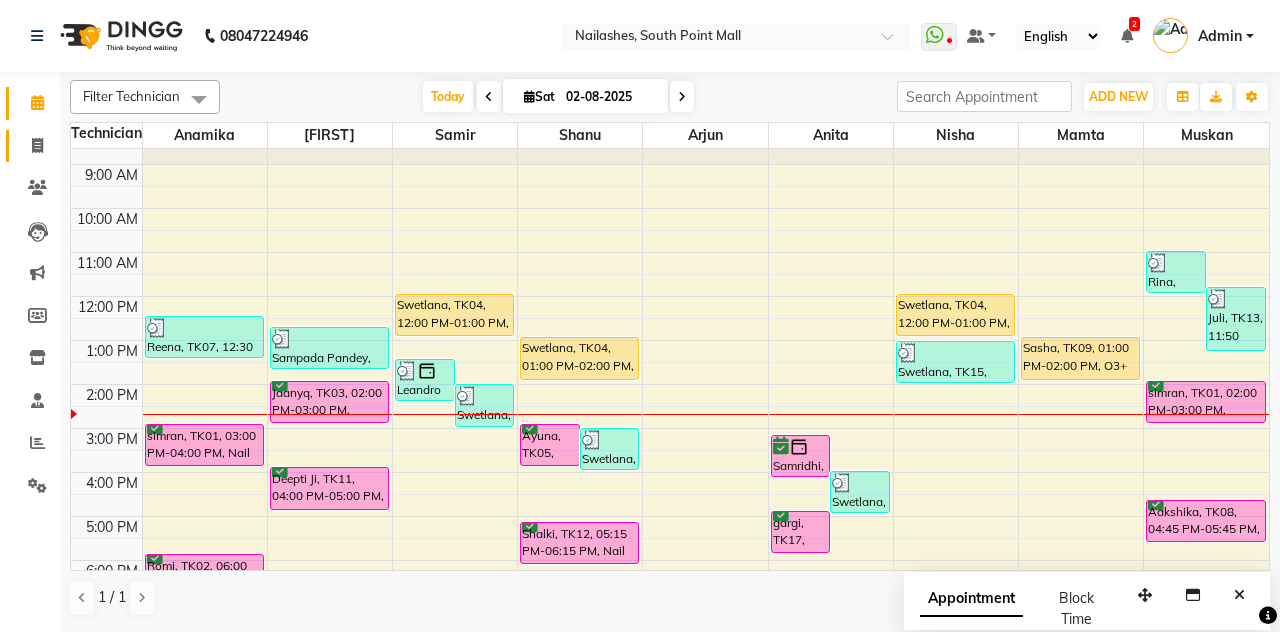 click on "Invoice" 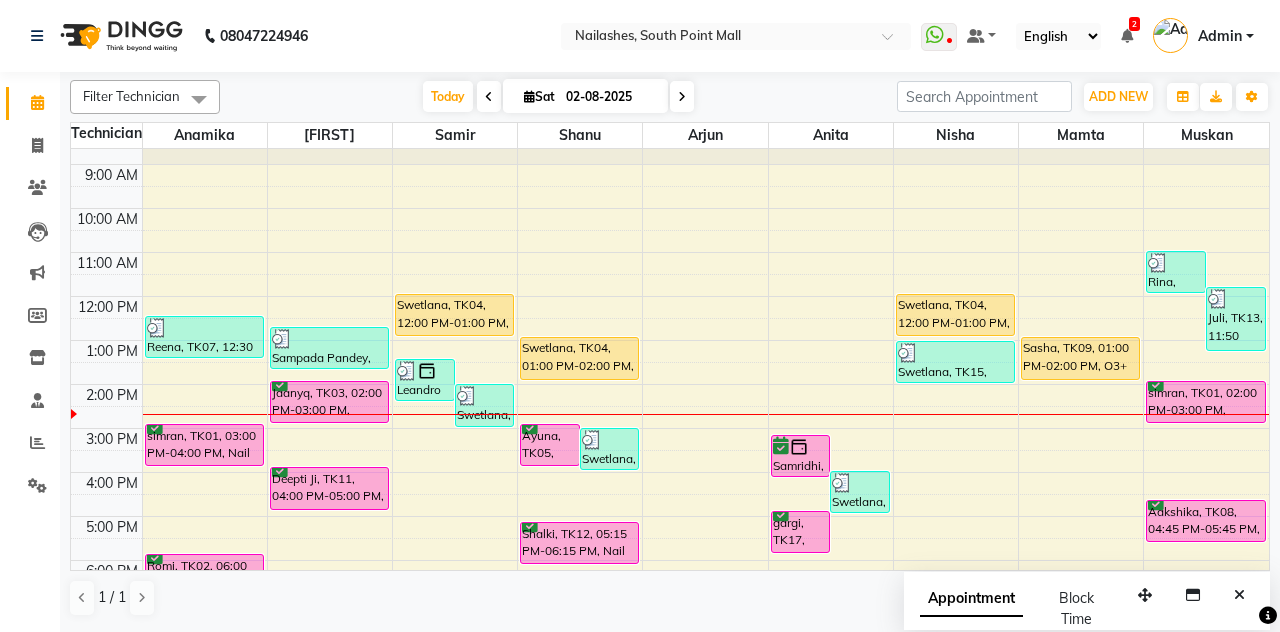 select on "service" 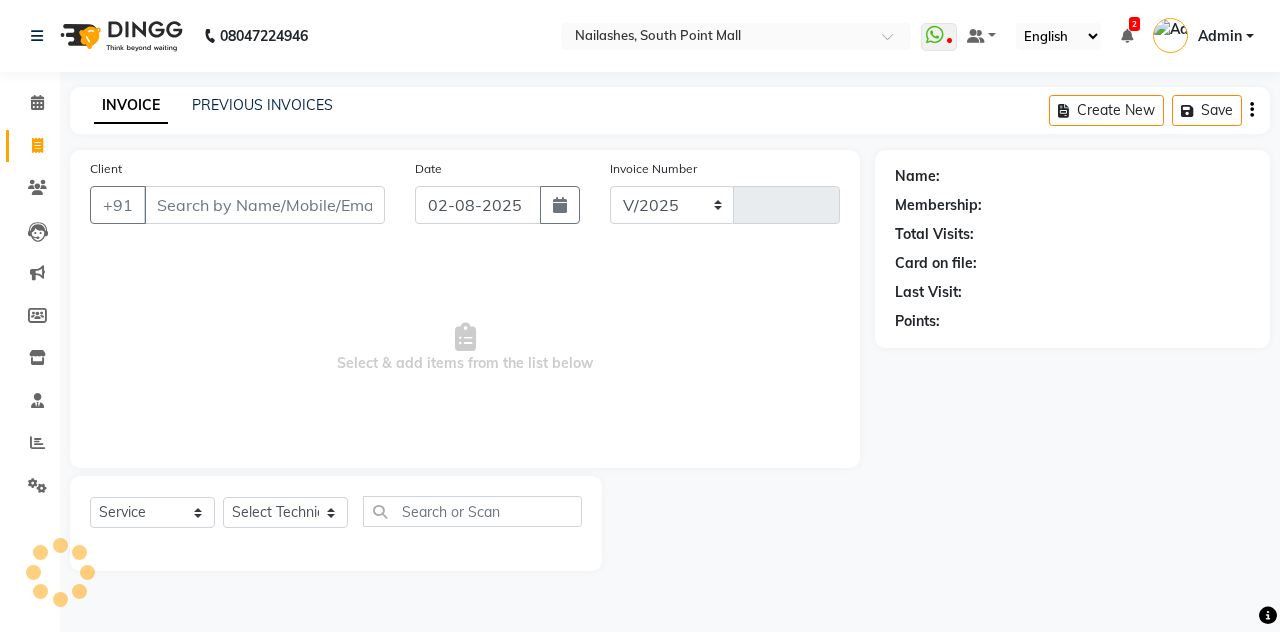 select on "3926" 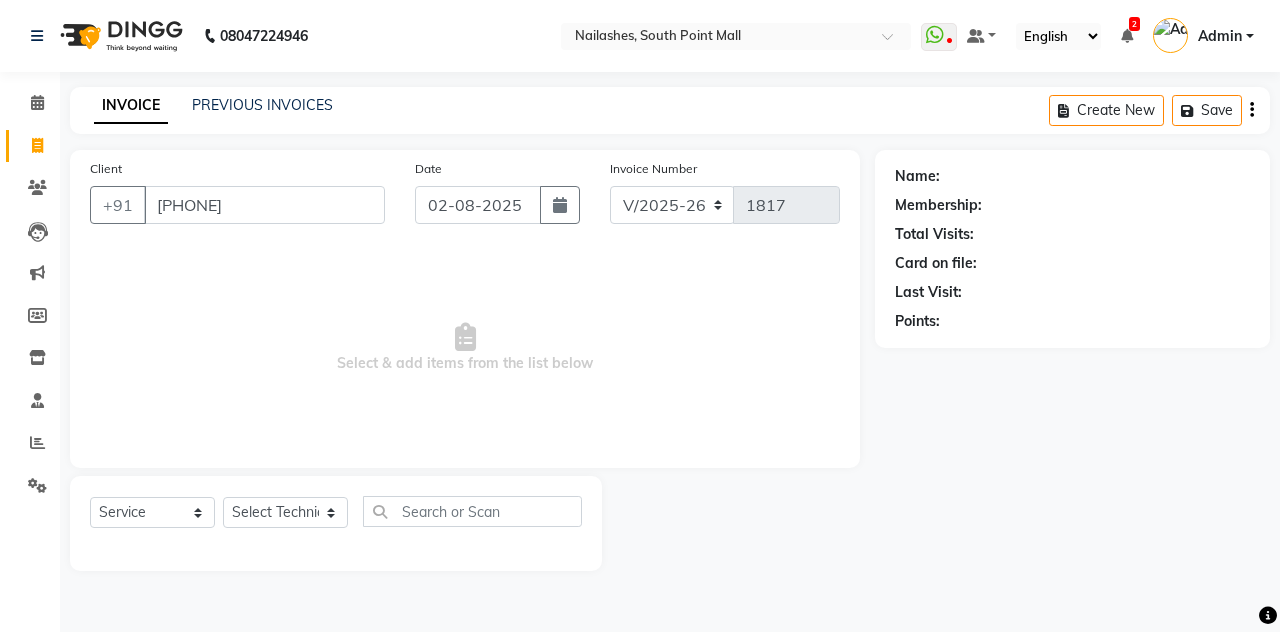 type on "[PHONE]" 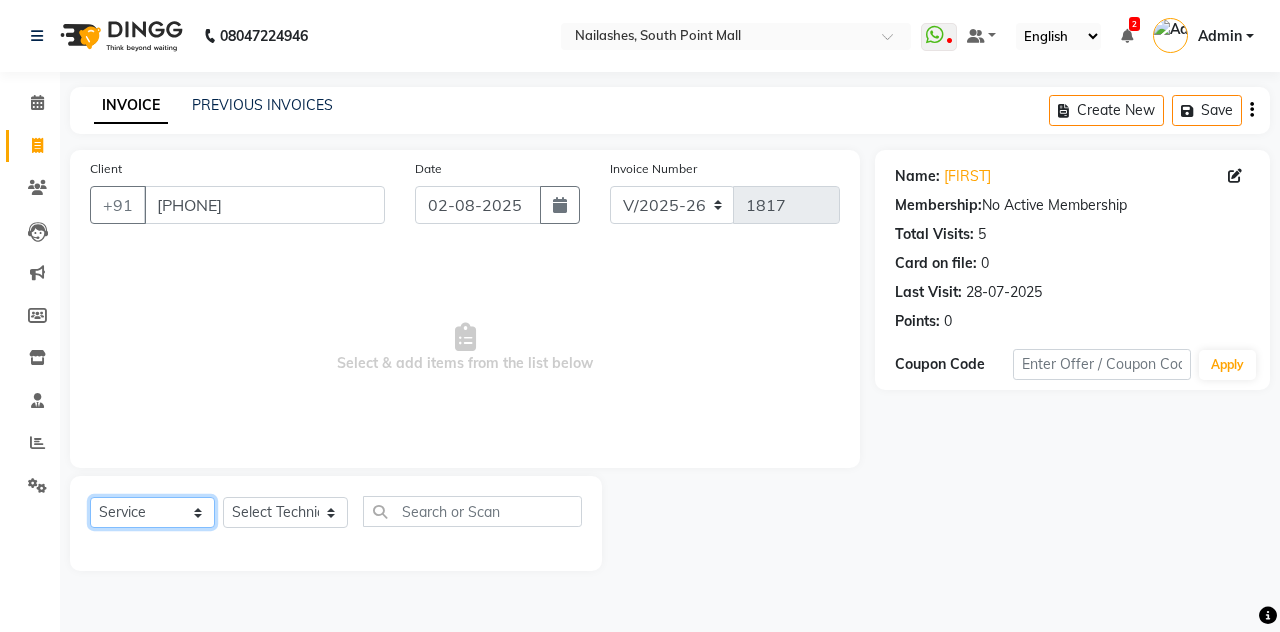 click on "Select  Service  Product  Membership  Package Voucher Prepaid Gift Card" 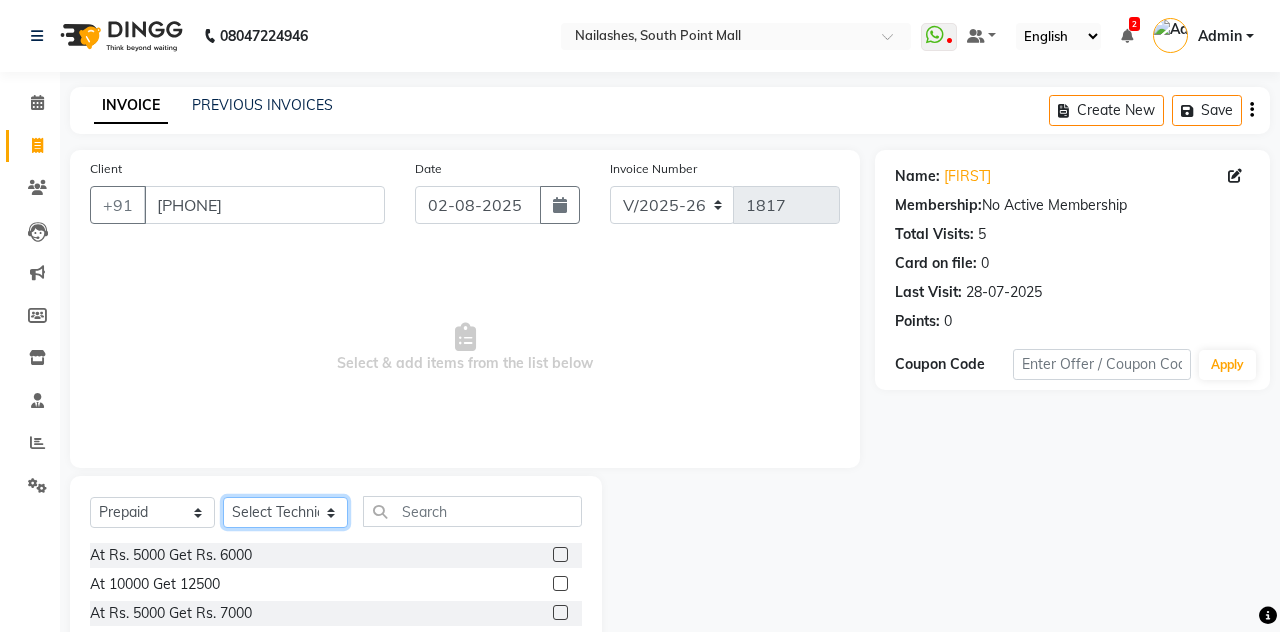 click on "Select Technician Admin Anamika Anita Arjun Mamta Manager Muskan Nisha Samir Shanu Shushanto" 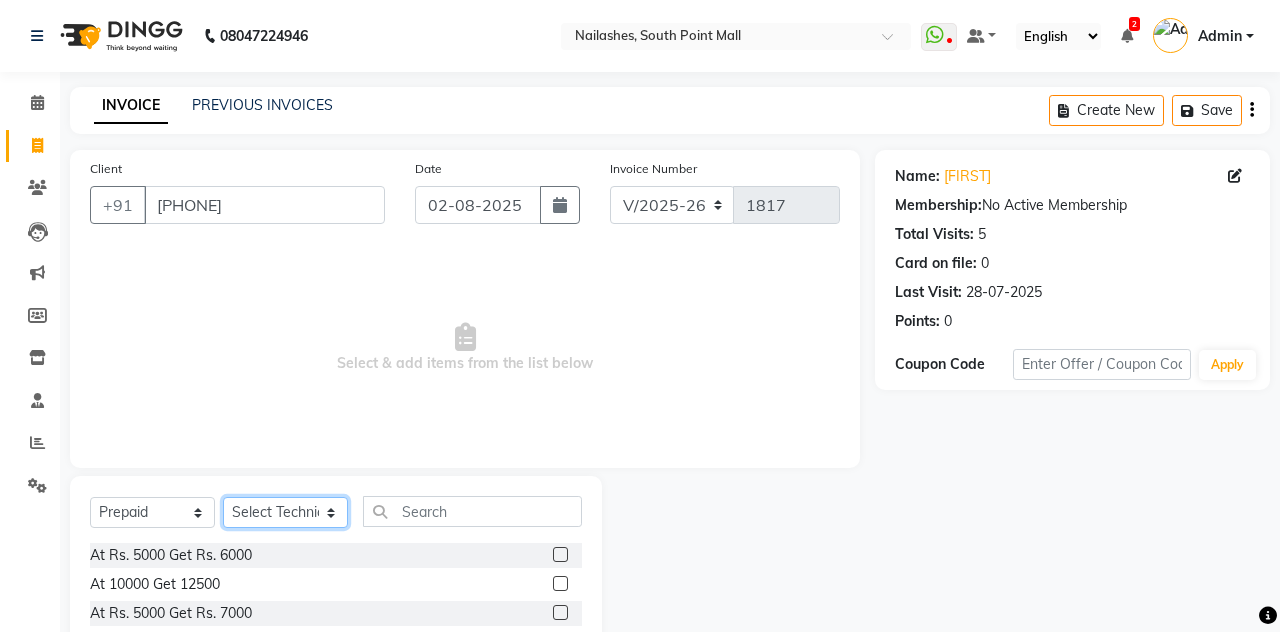 select on "19465" 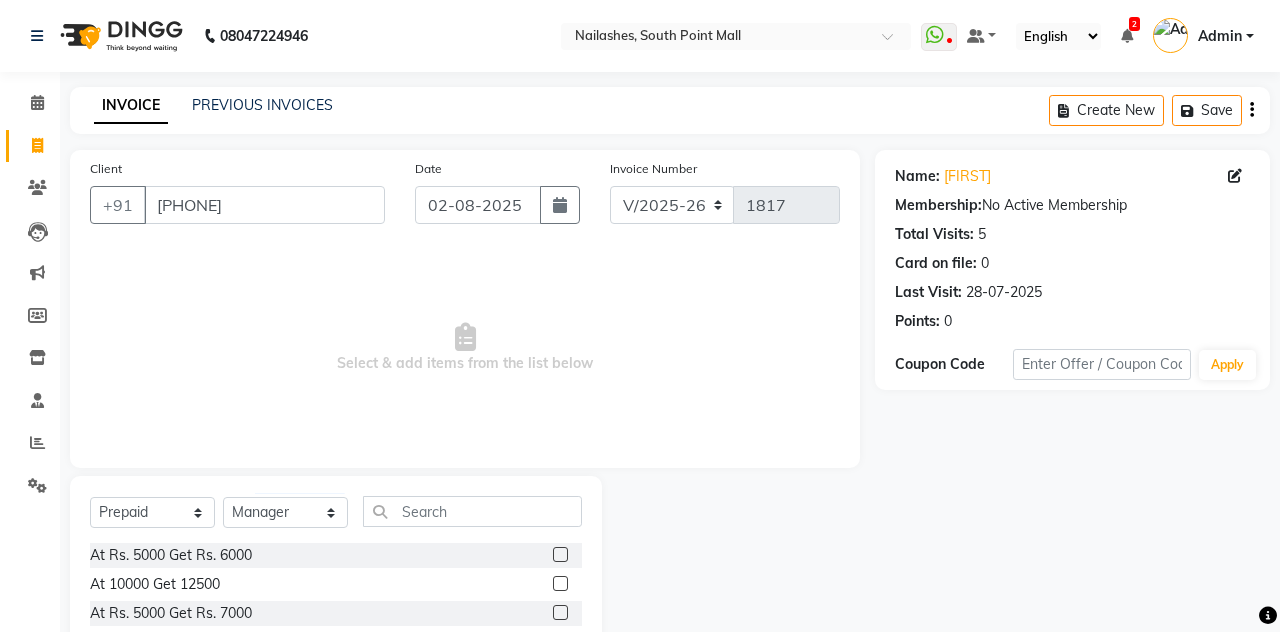 click on "At 10000 Get 12500" 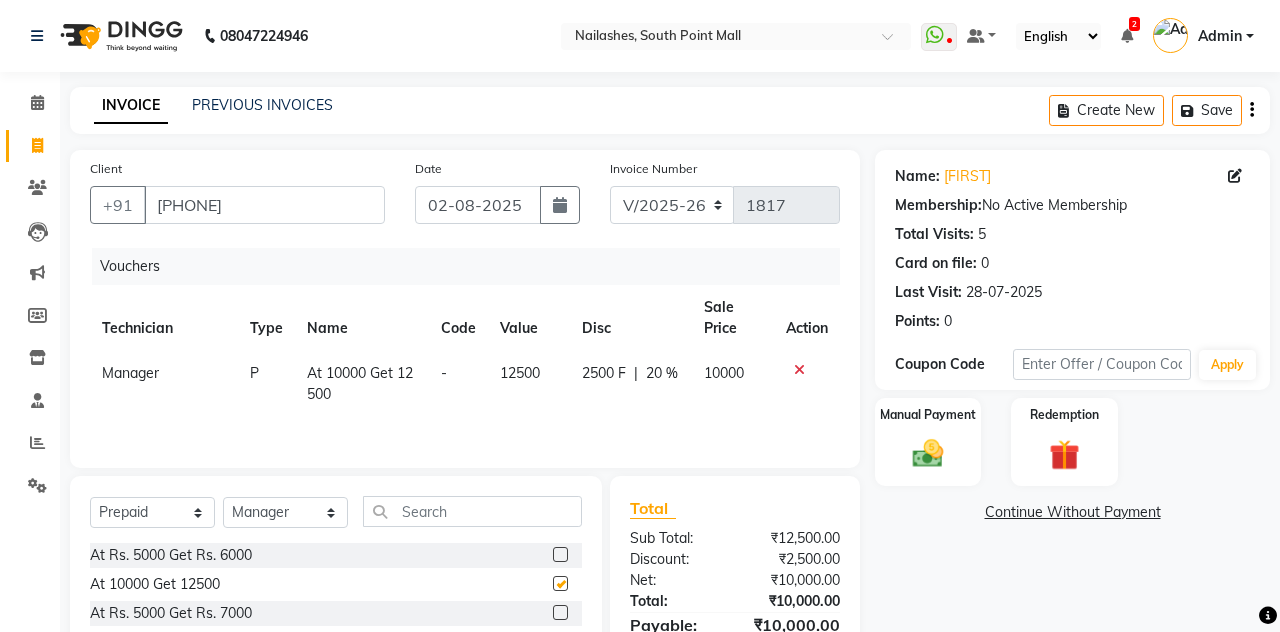 checkbox on "false" 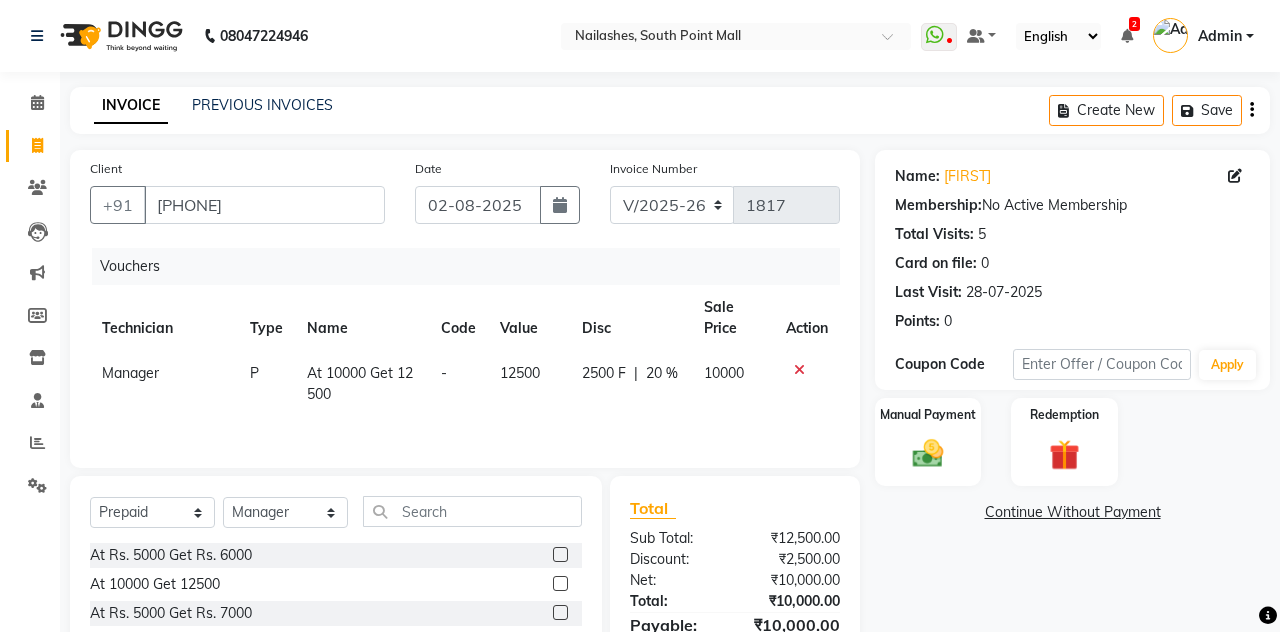 scroll, scrollTop: 72, scrollLeft: 0, axis: vertical 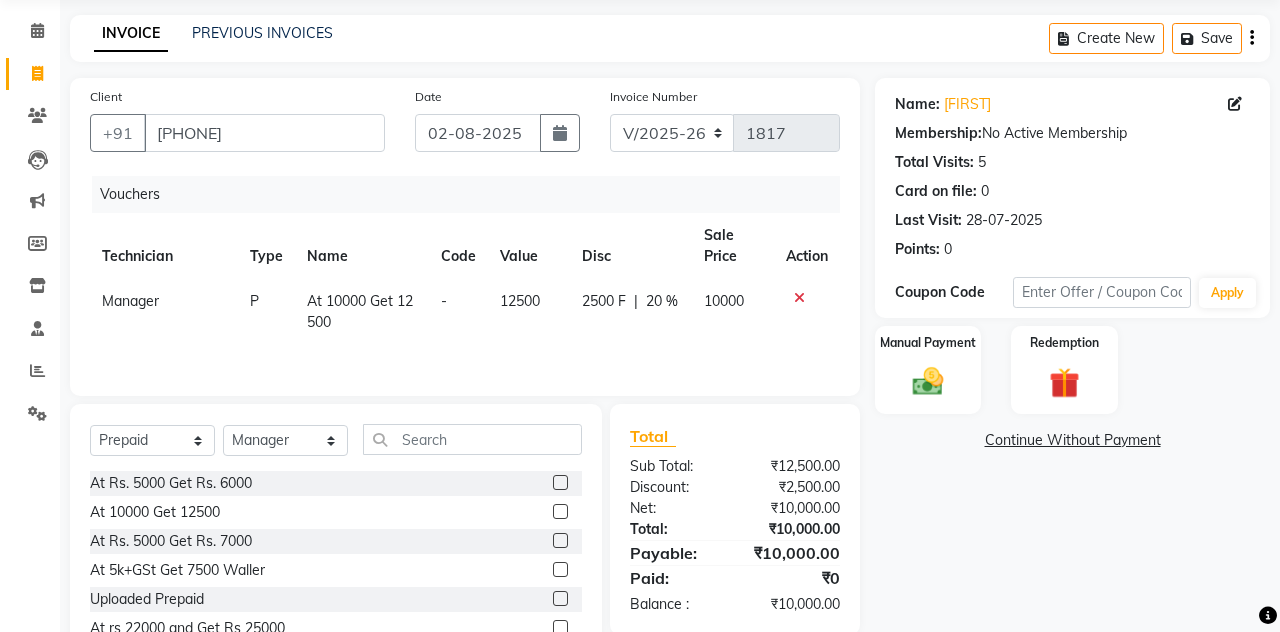 click on "Manual Payment" 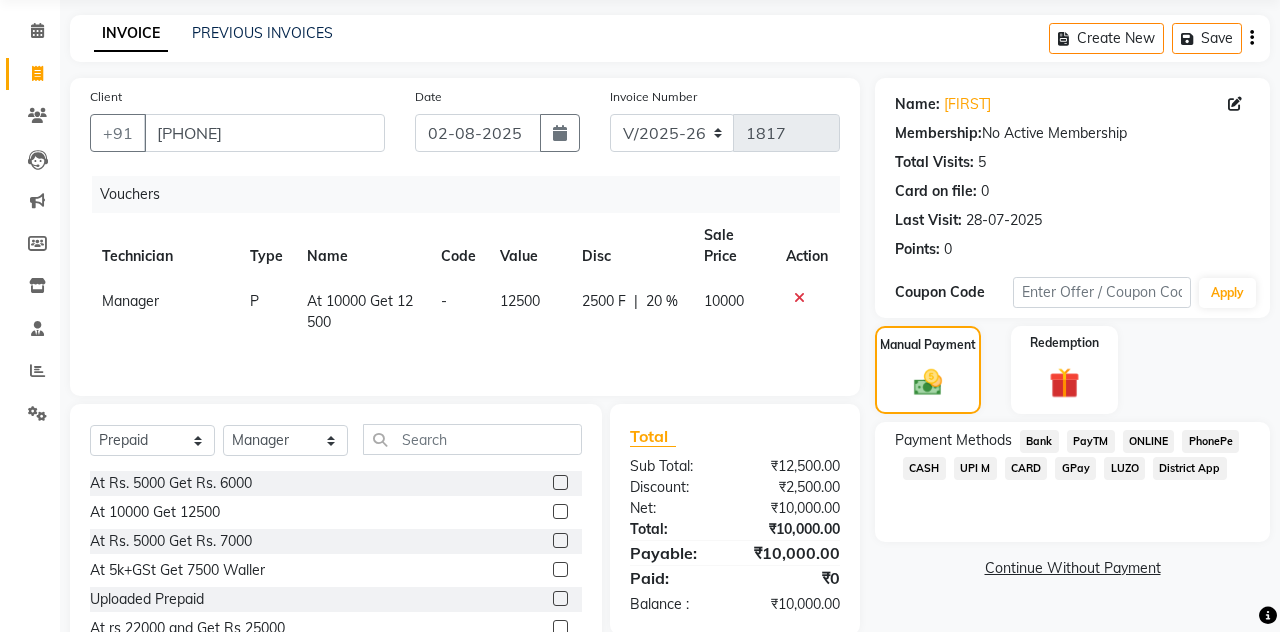 click on "CASH" 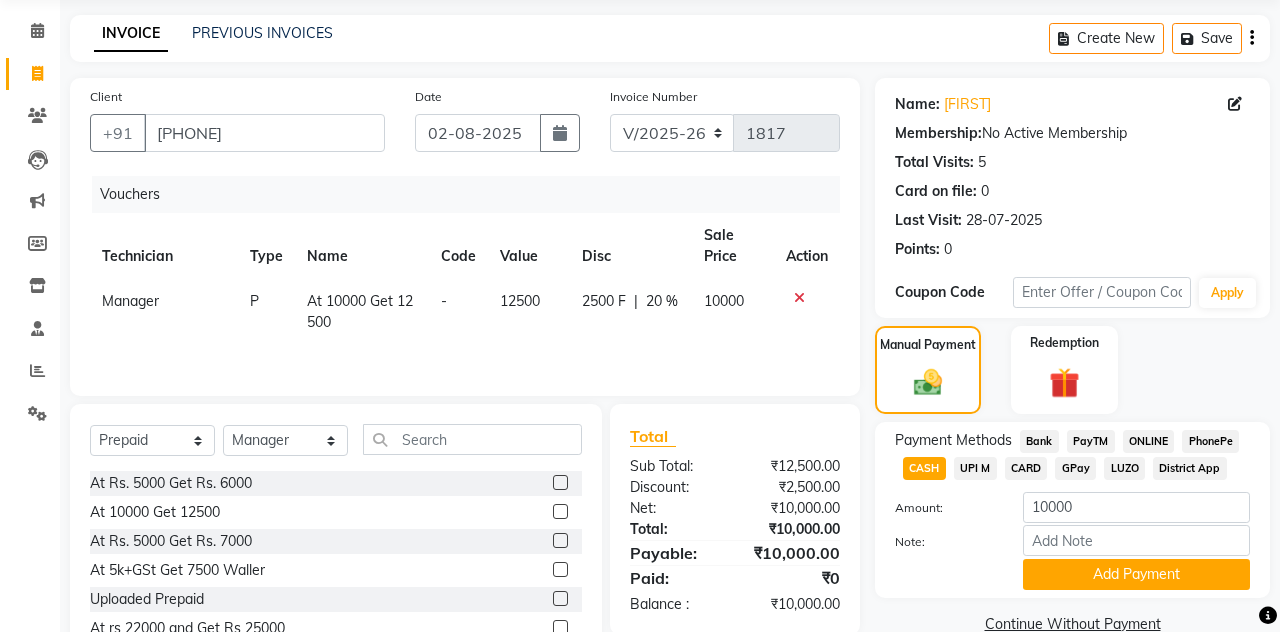 click on "Add Payment" 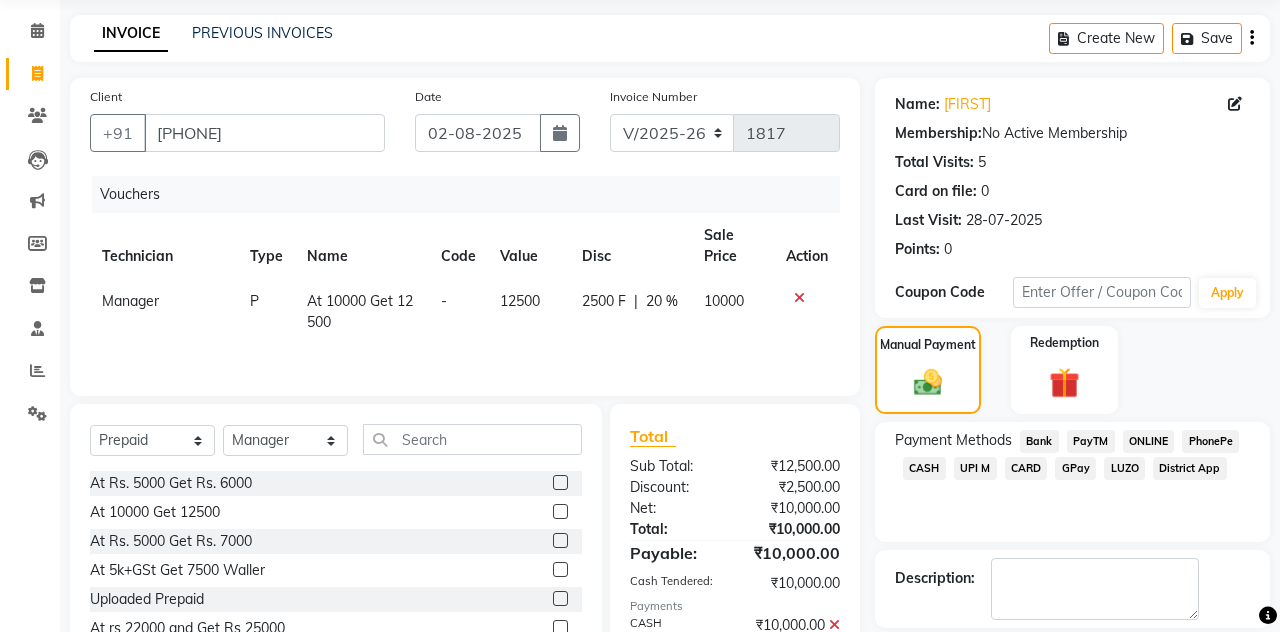 scroll, scrollTop: 99, scrollLeft: 0, axis: vertical 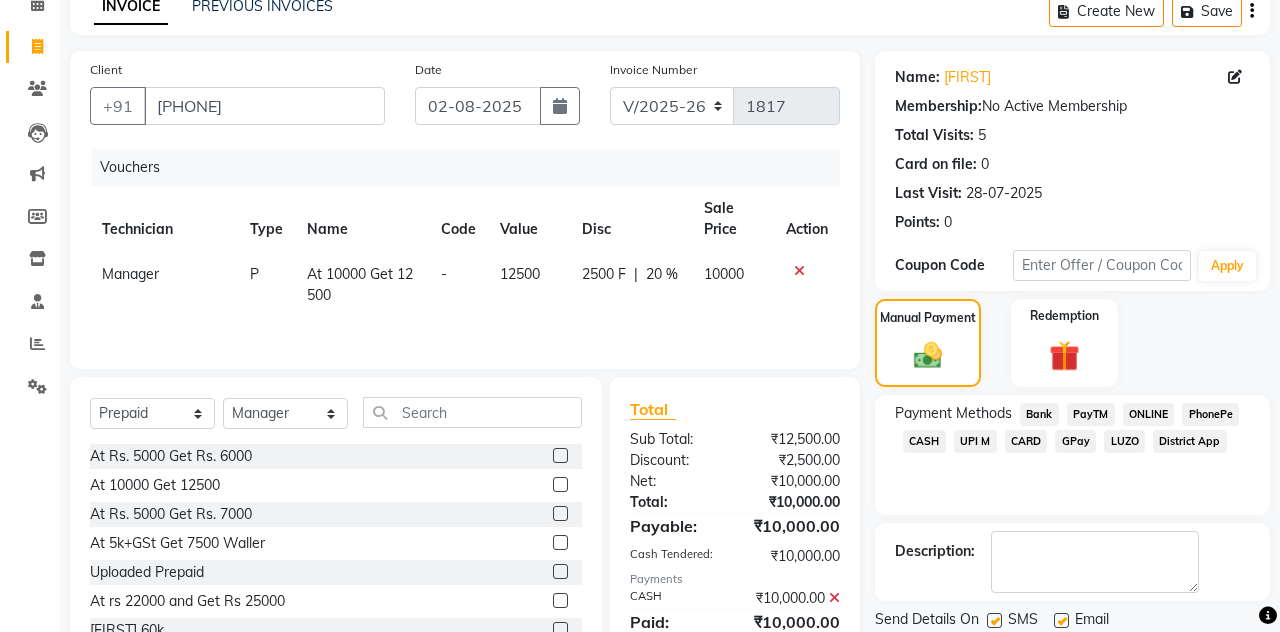 click on "Checkout" 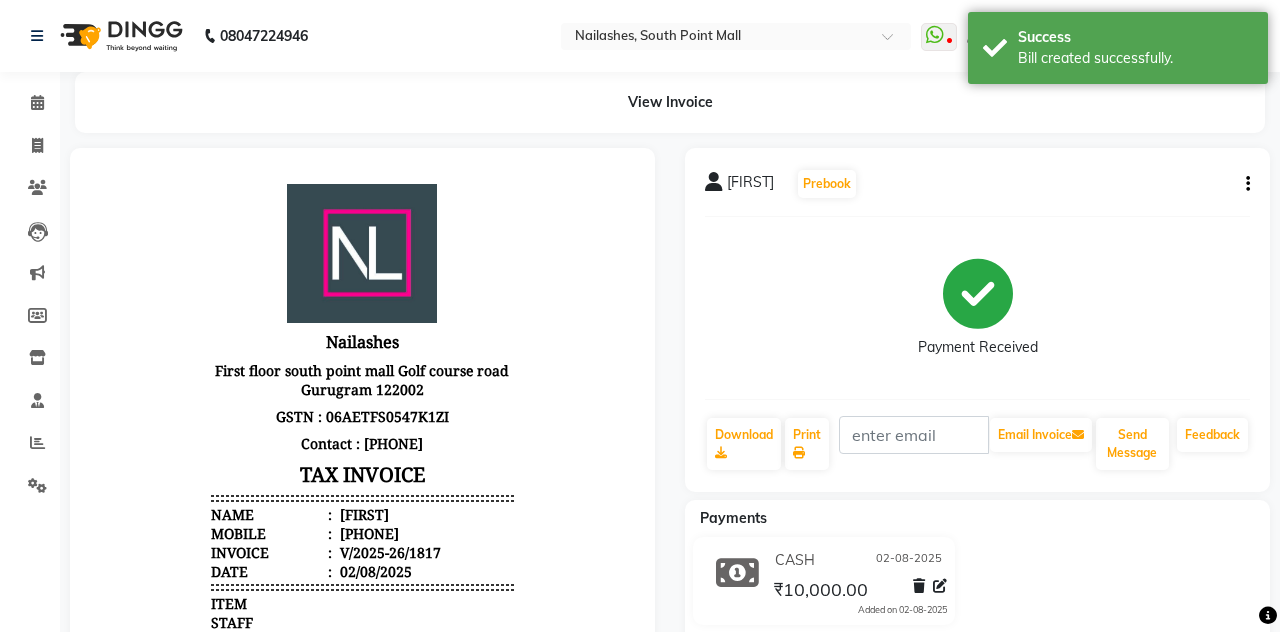 scroll, scrollTop: 0, scrollLeft: 0, axis: both 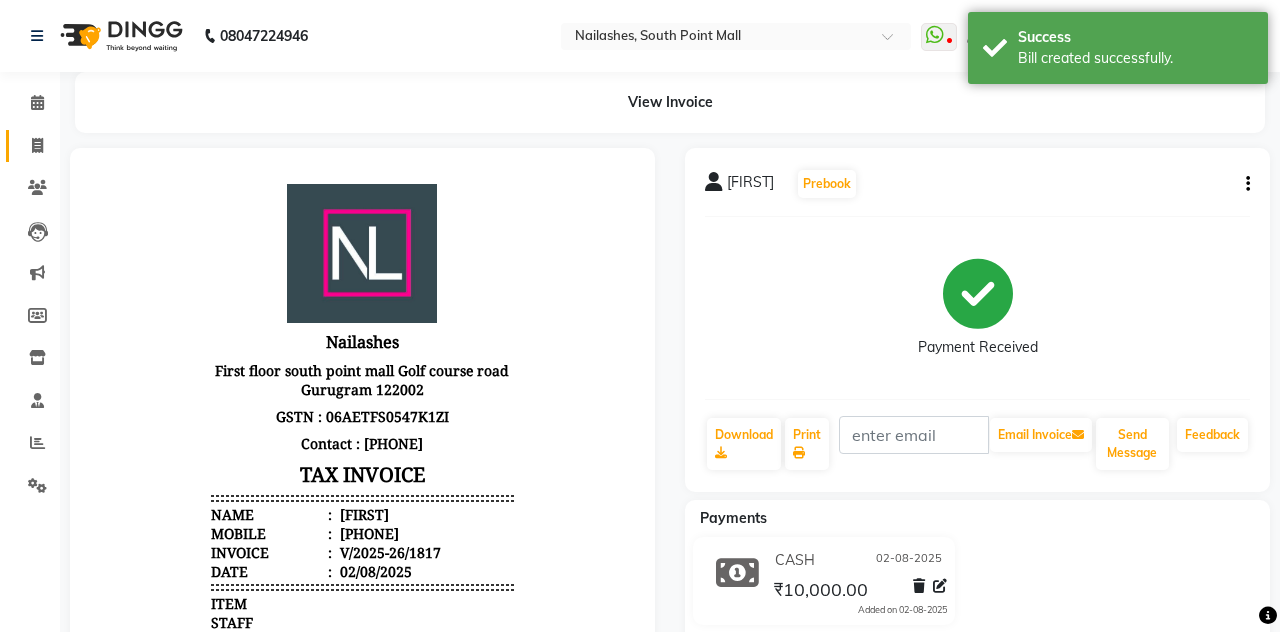 click 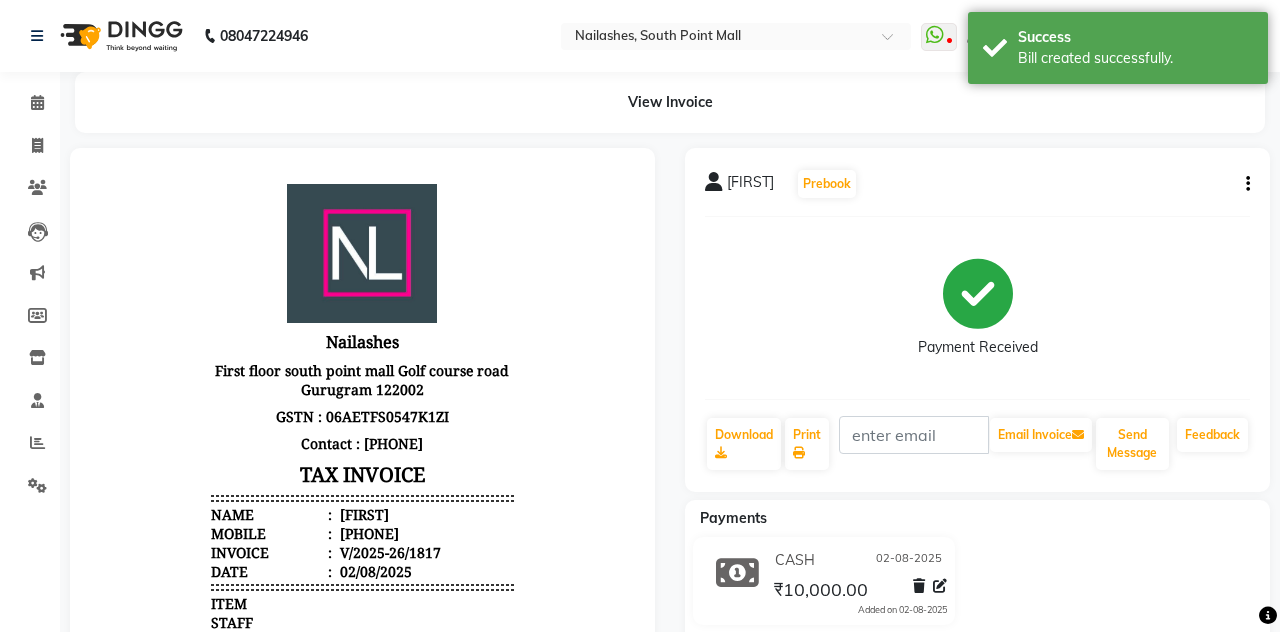 select on "service" 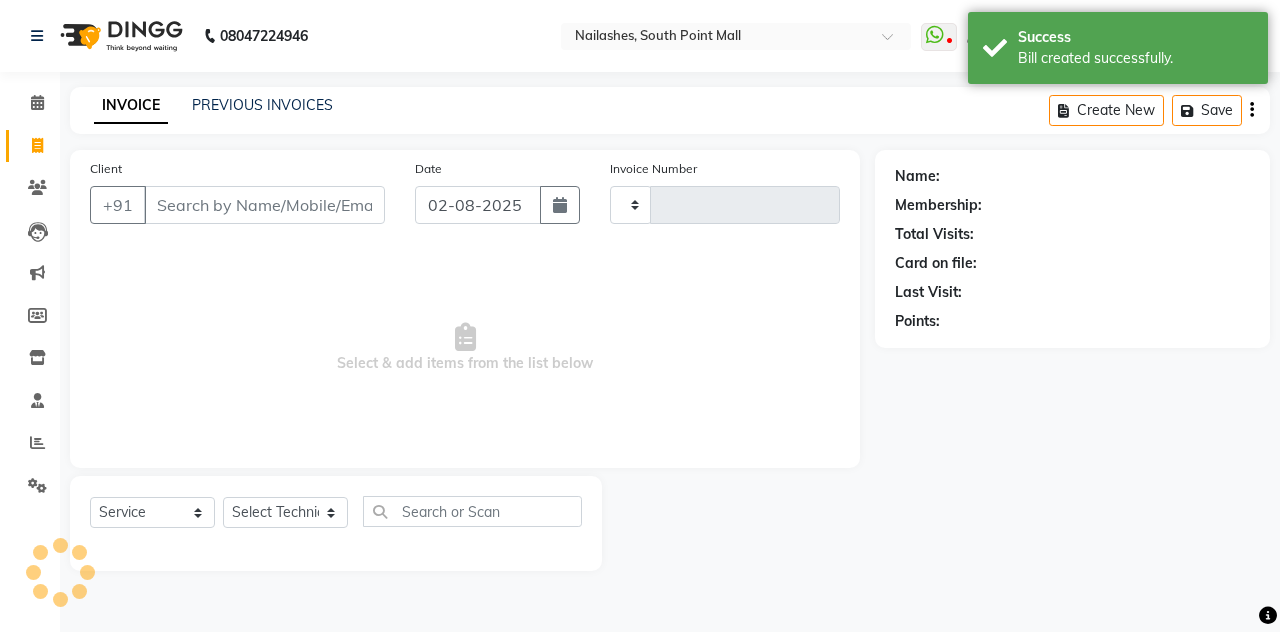 scroll, scrollTop: 96, scrollLeft: 0, axis: vertical 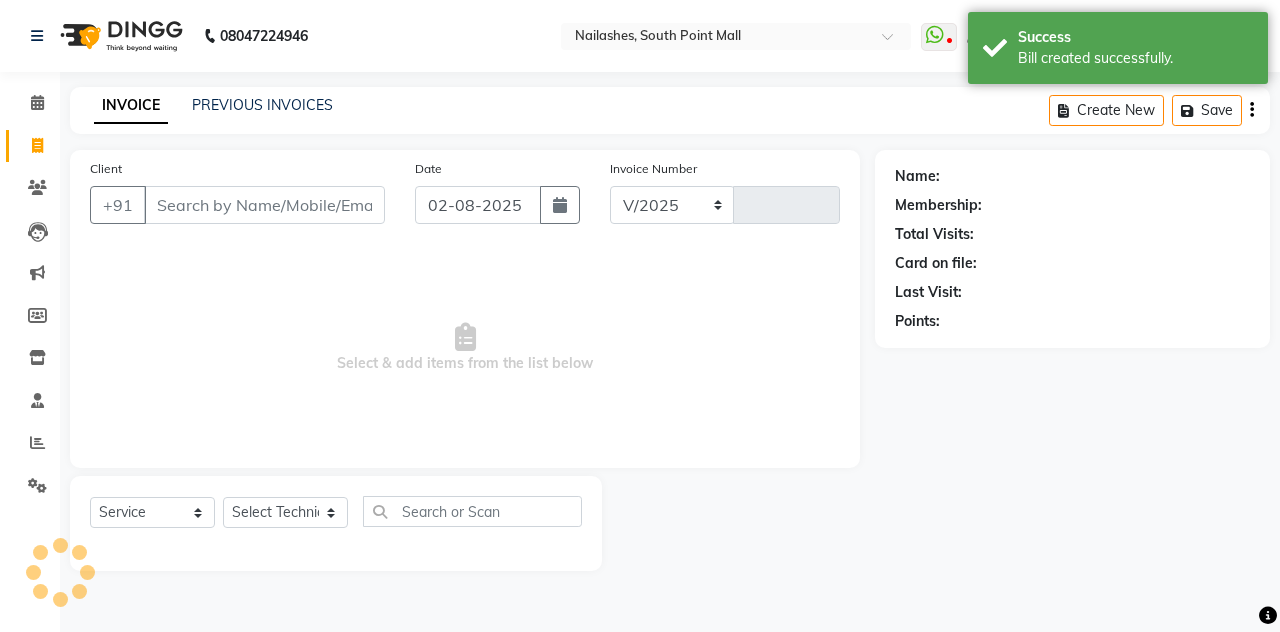 select on "3926" 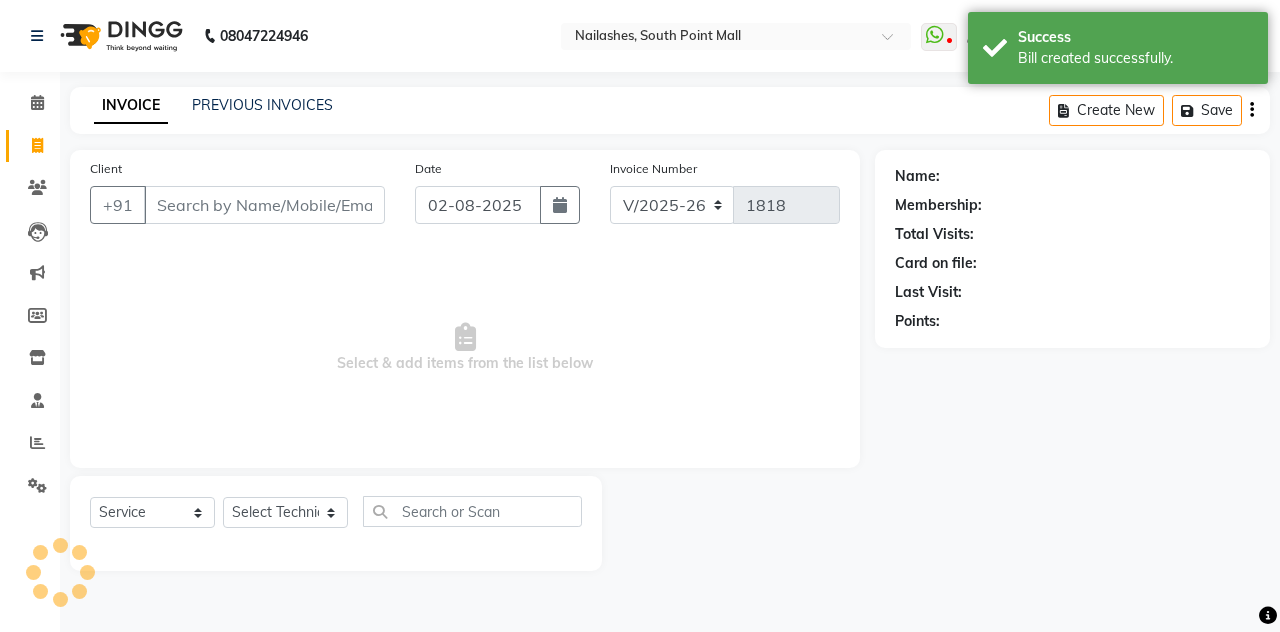 scroll, scrollTop: 0, scrollLeft: 0, axis: both 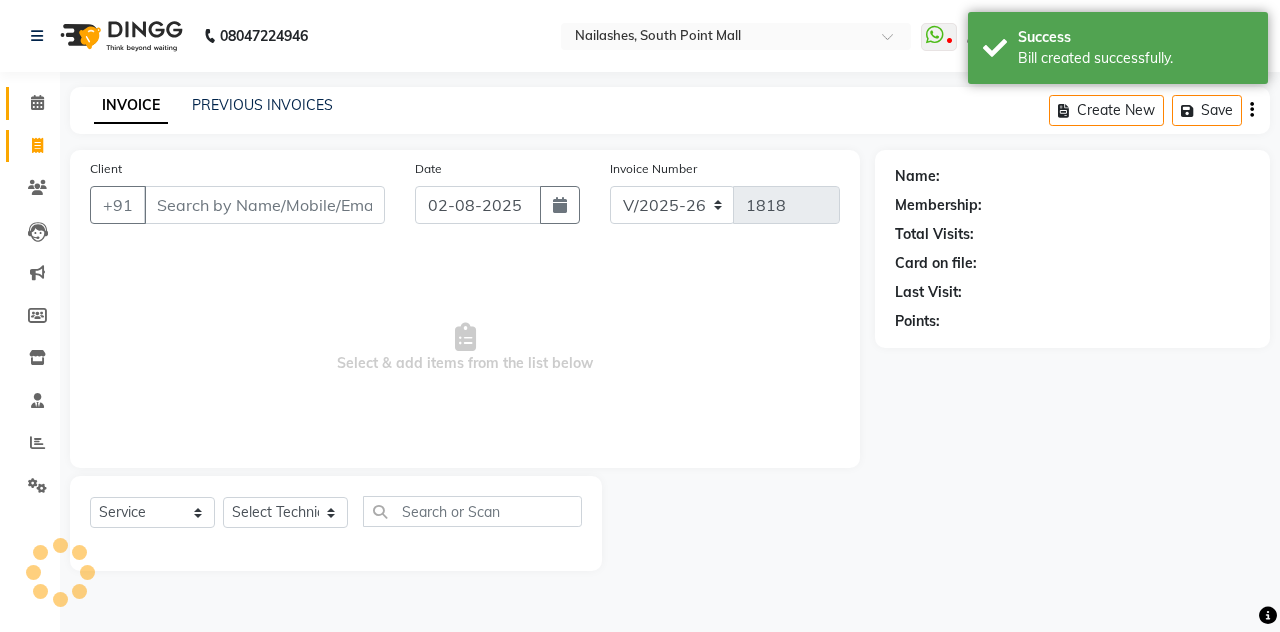 click 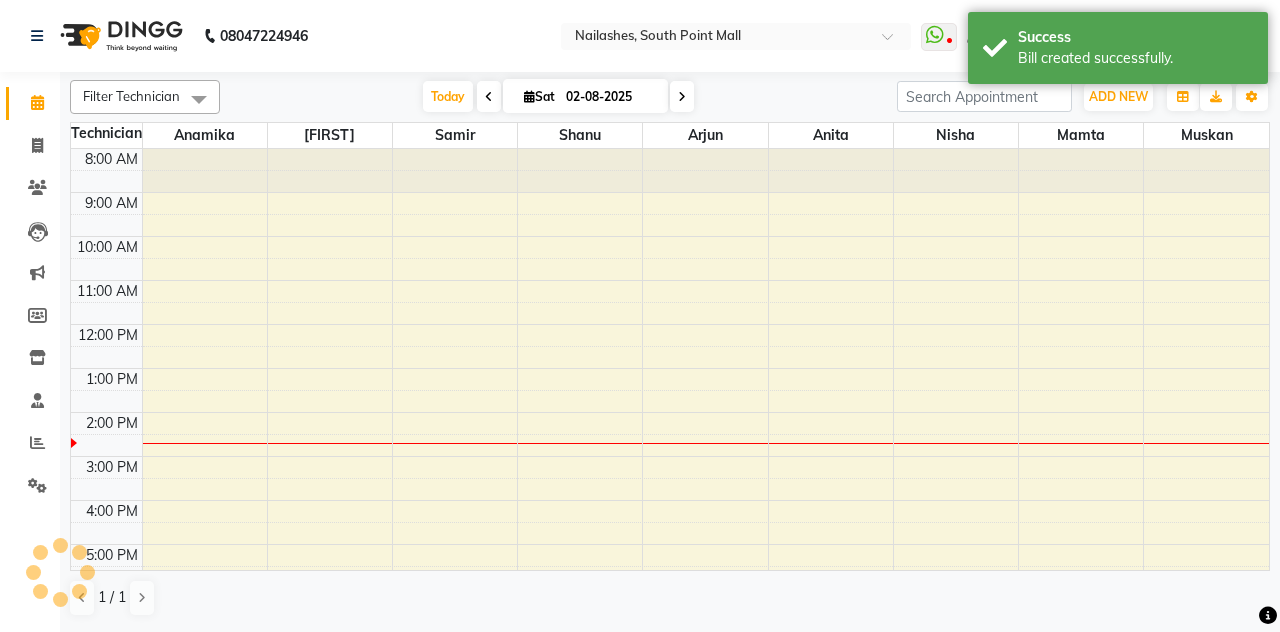 scroll, scrollTop: 0, scrollLeft: 0, axis: both 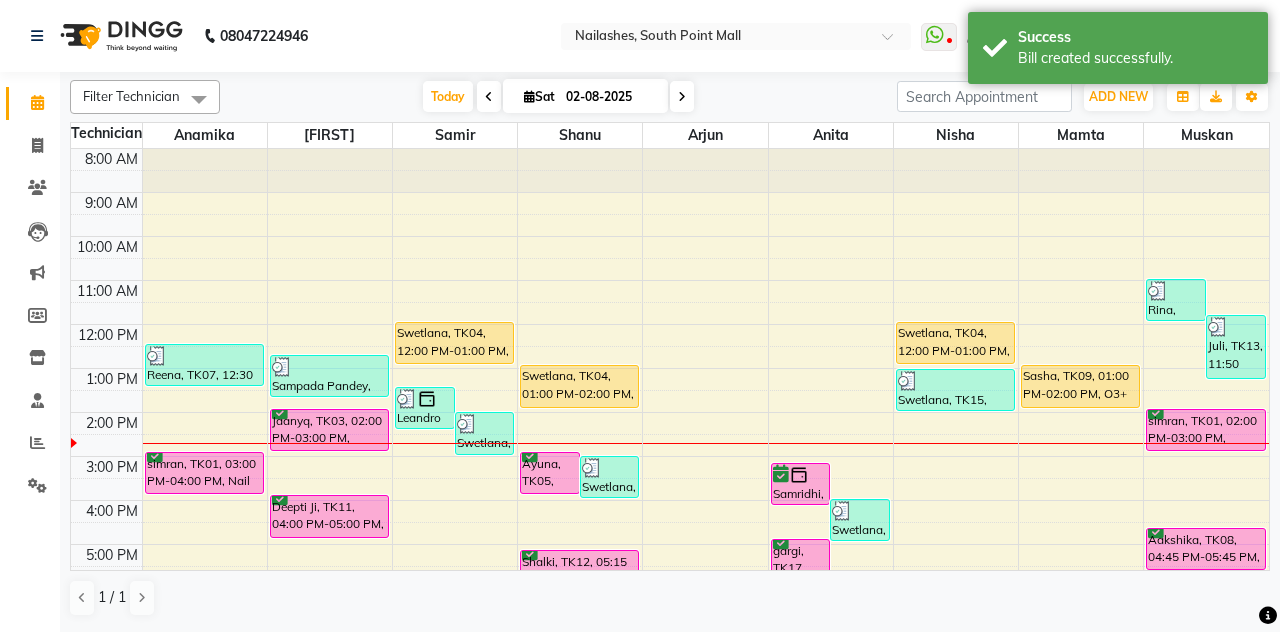 click on "Sasha, TK09, 01:00 PM-02:00 PM, O3+ Age Lock Facial" at bounding box center [1080, 386] 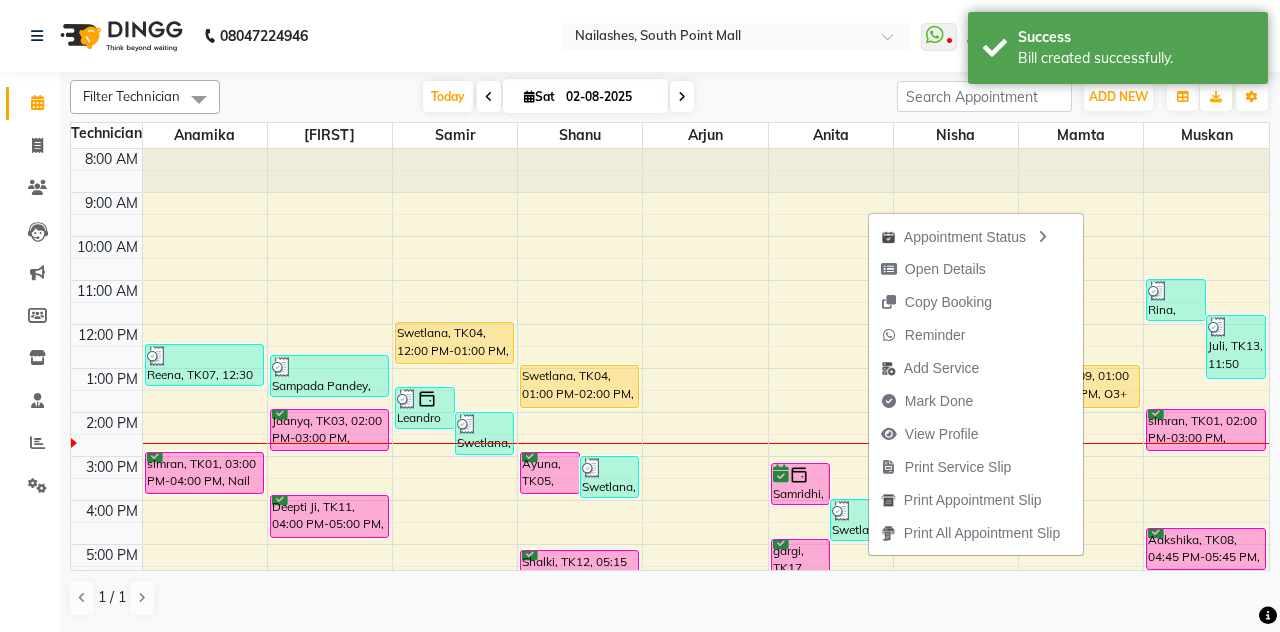 click on "Mark Done" at bounding box center (976, 401) 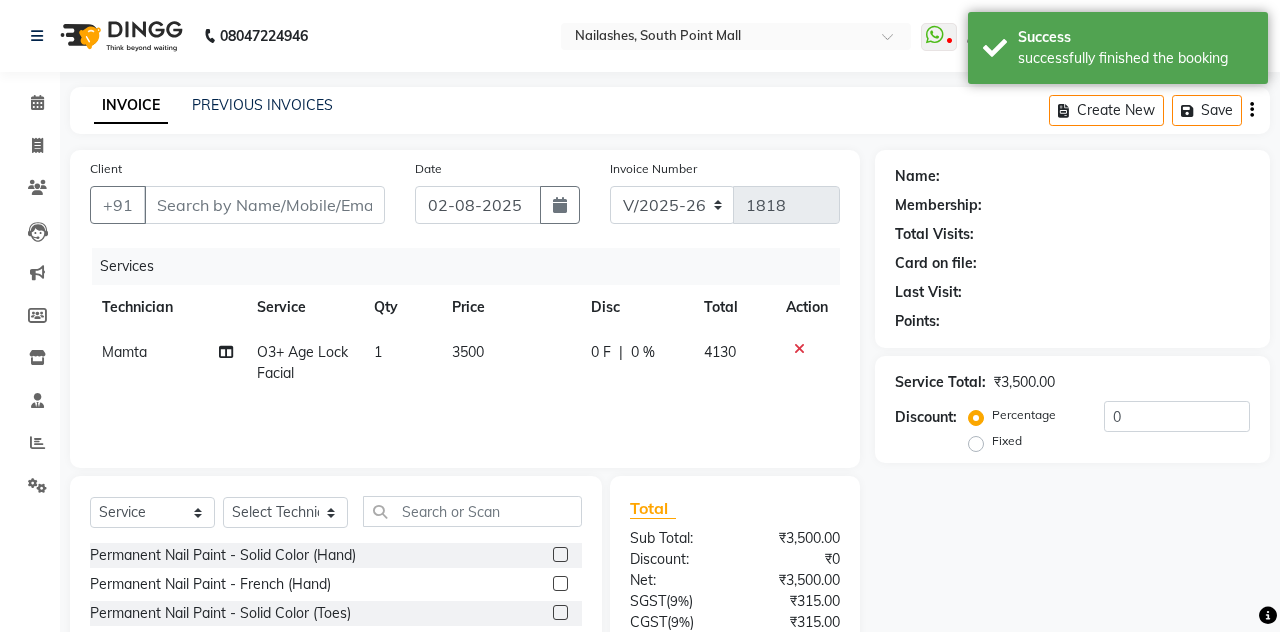 type on "[PHONE]" 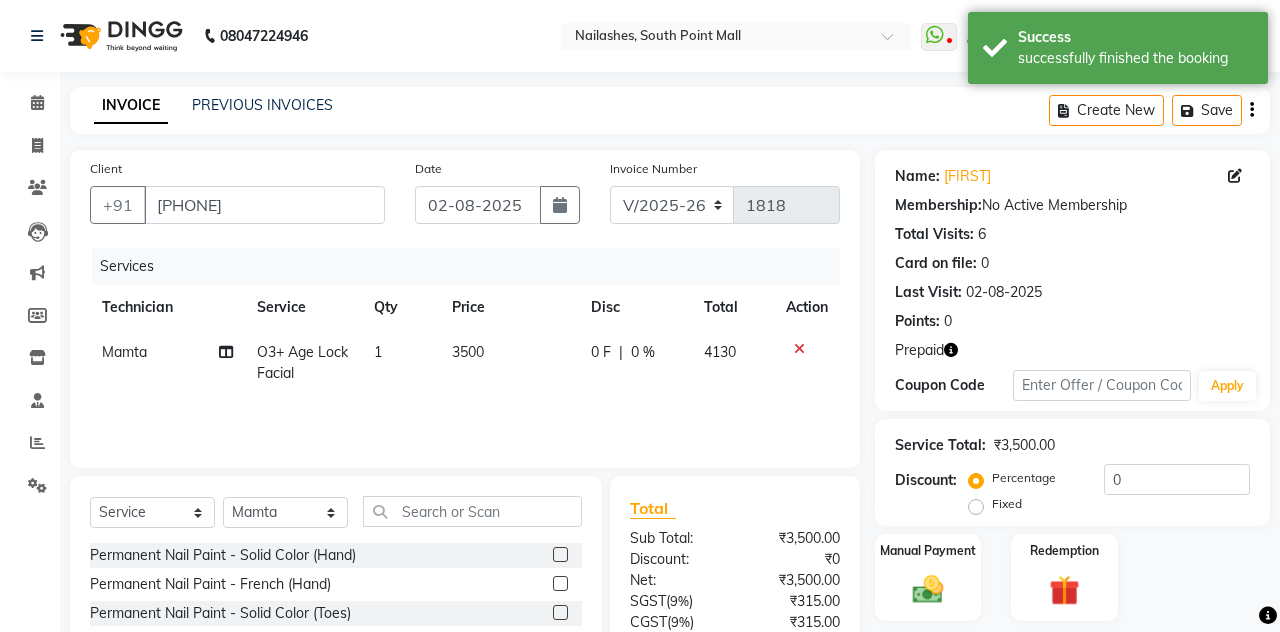click 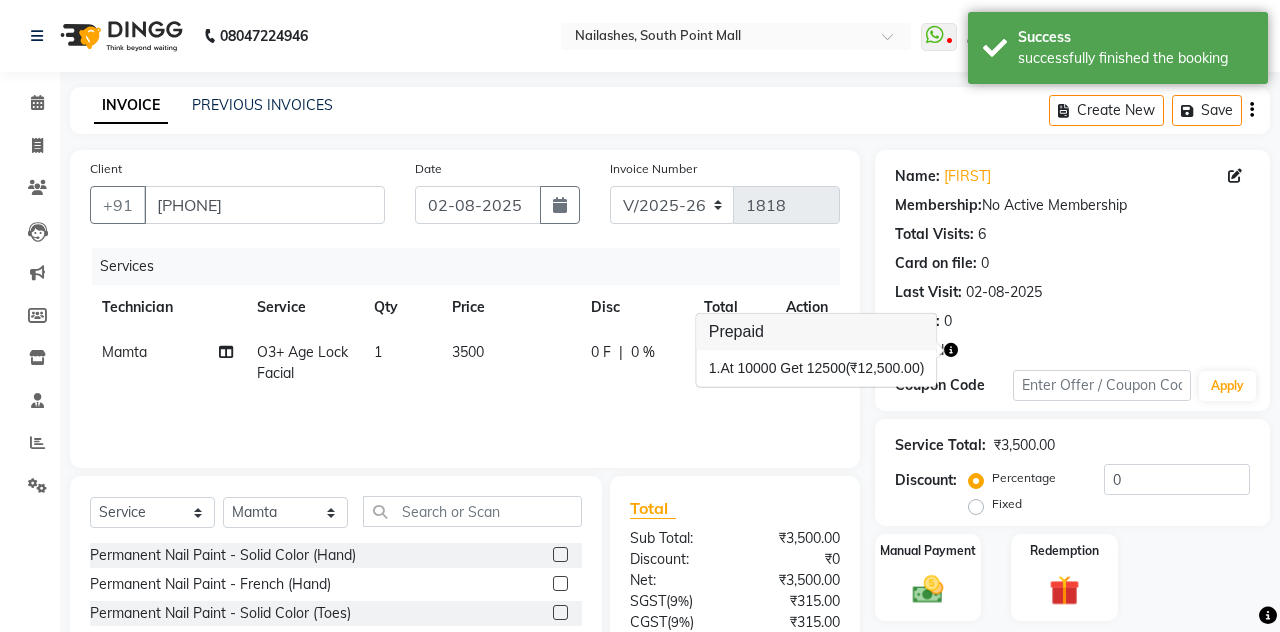 click on "Services Technician Service Qty Price Disc Total Action Mamta O3+ Age Lock Facial 1 3500 0 F | 0 % 4130" 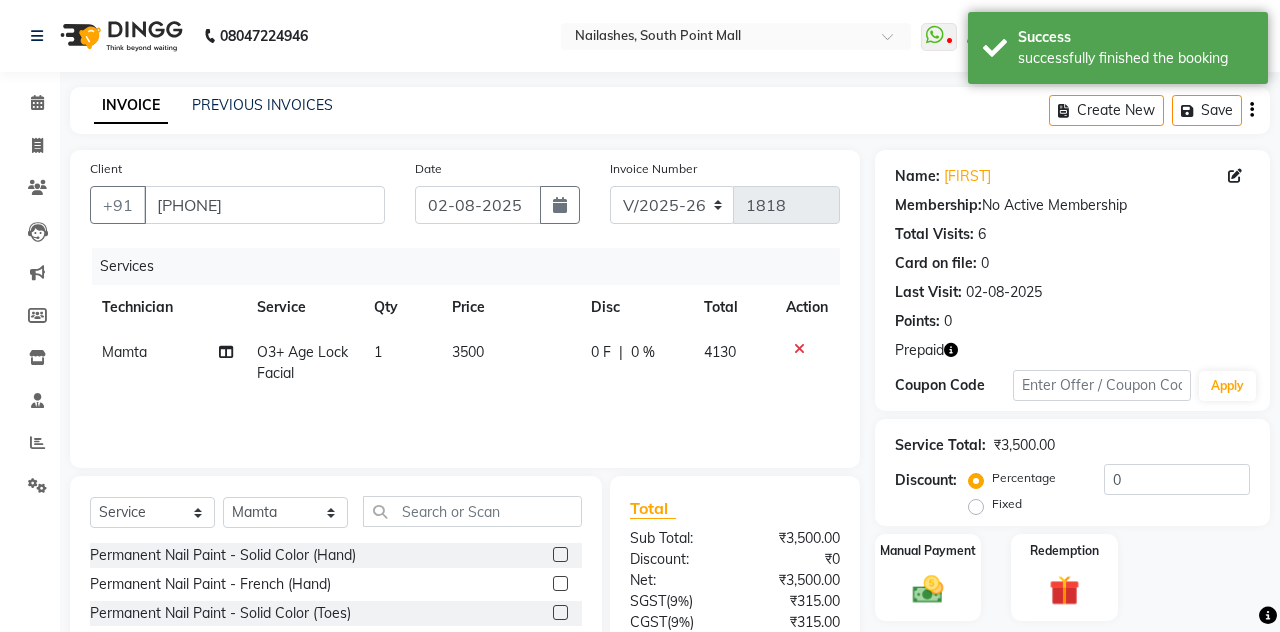 click on "3500" 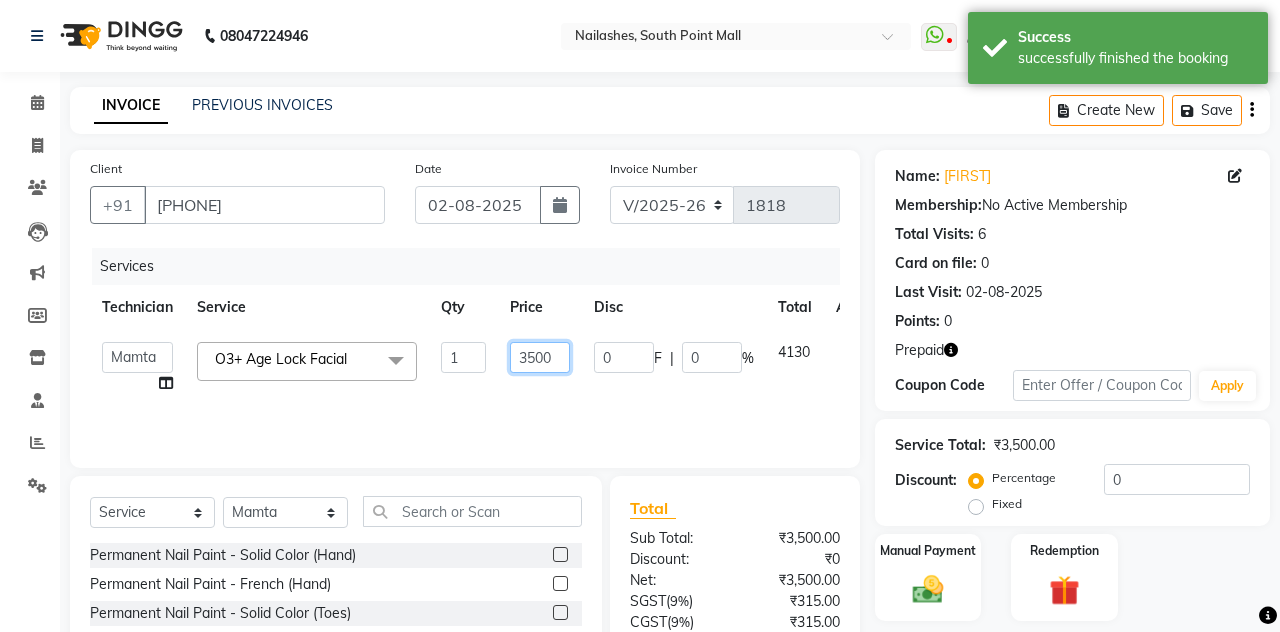 click on "3500" 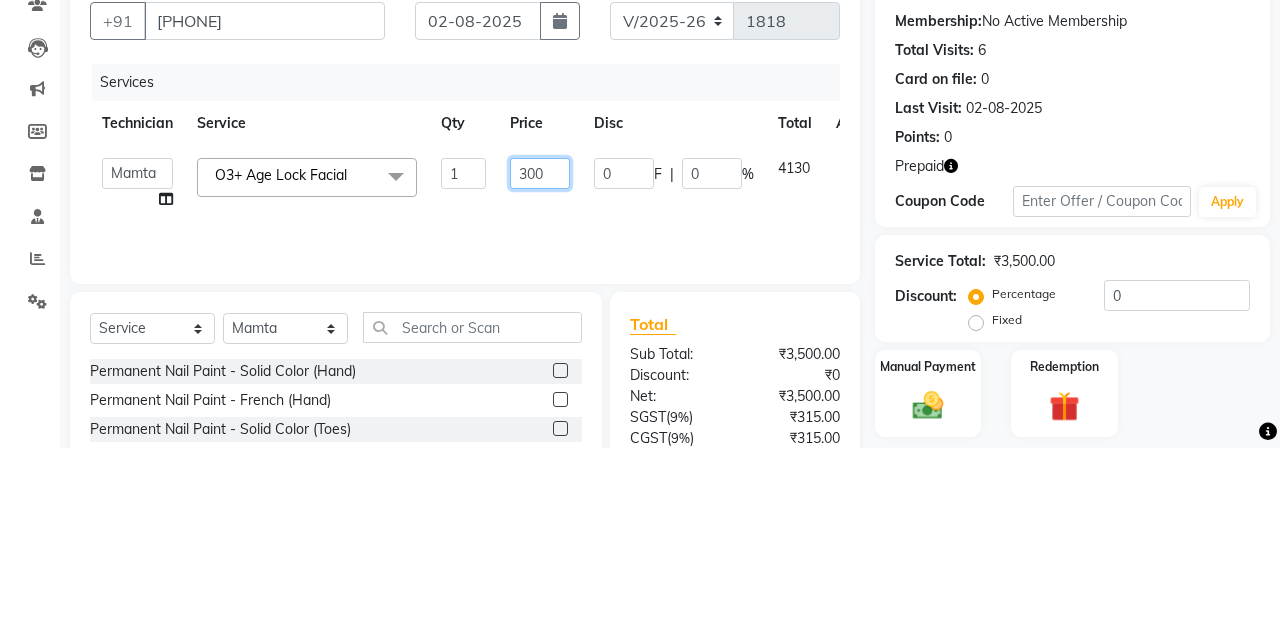 type on "3000" 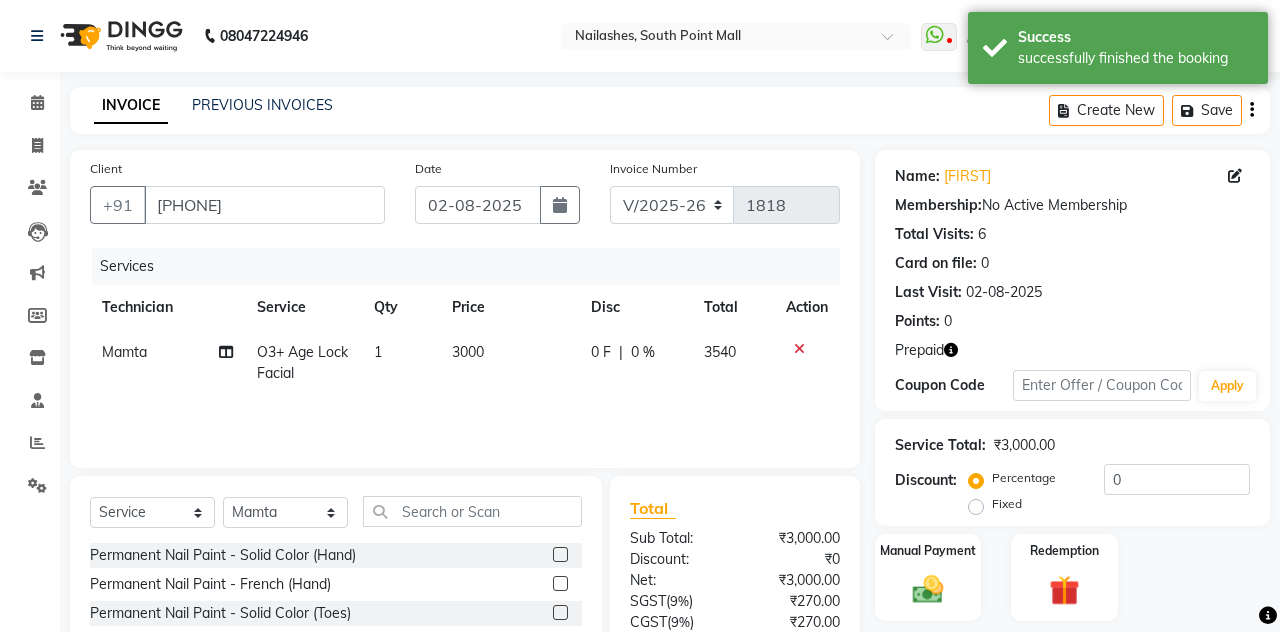scroll, scrollTop: 72, scrollLeft: 0, axis: vertical 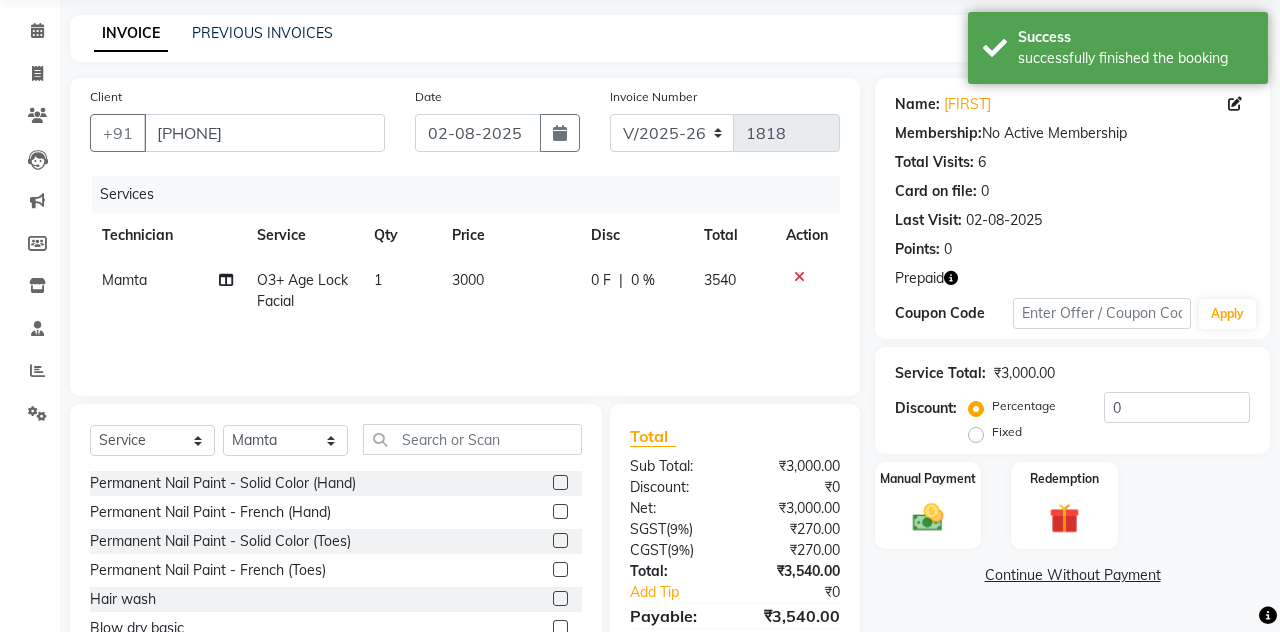 click 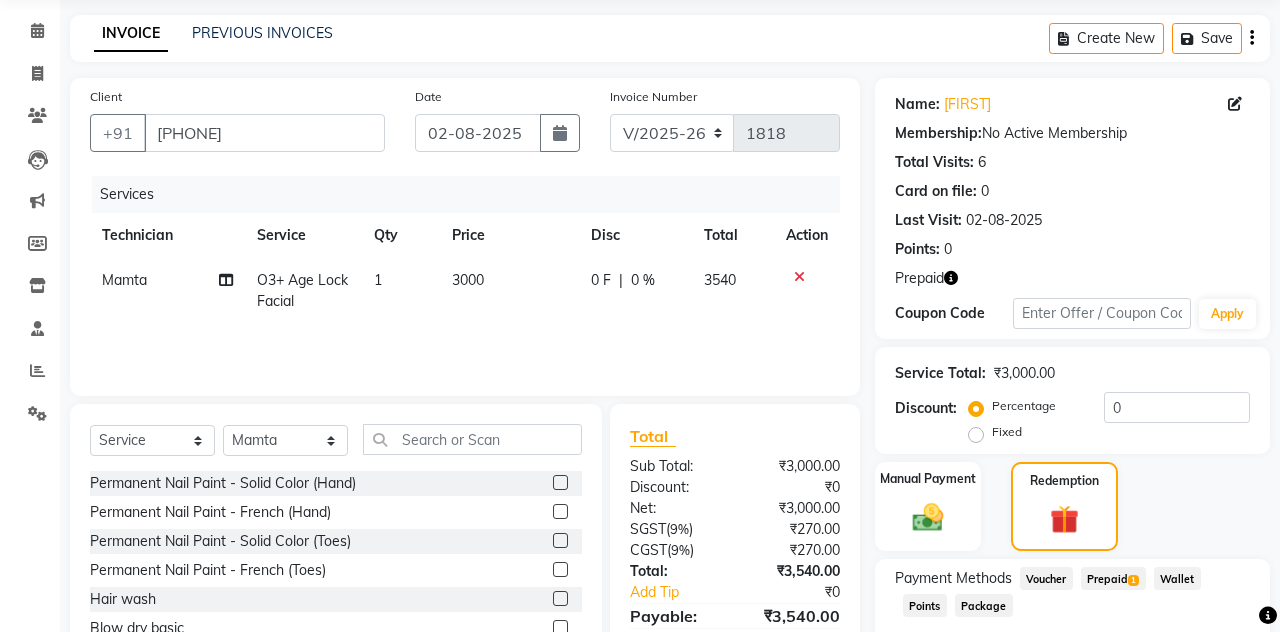 click on "Prepaid  1" 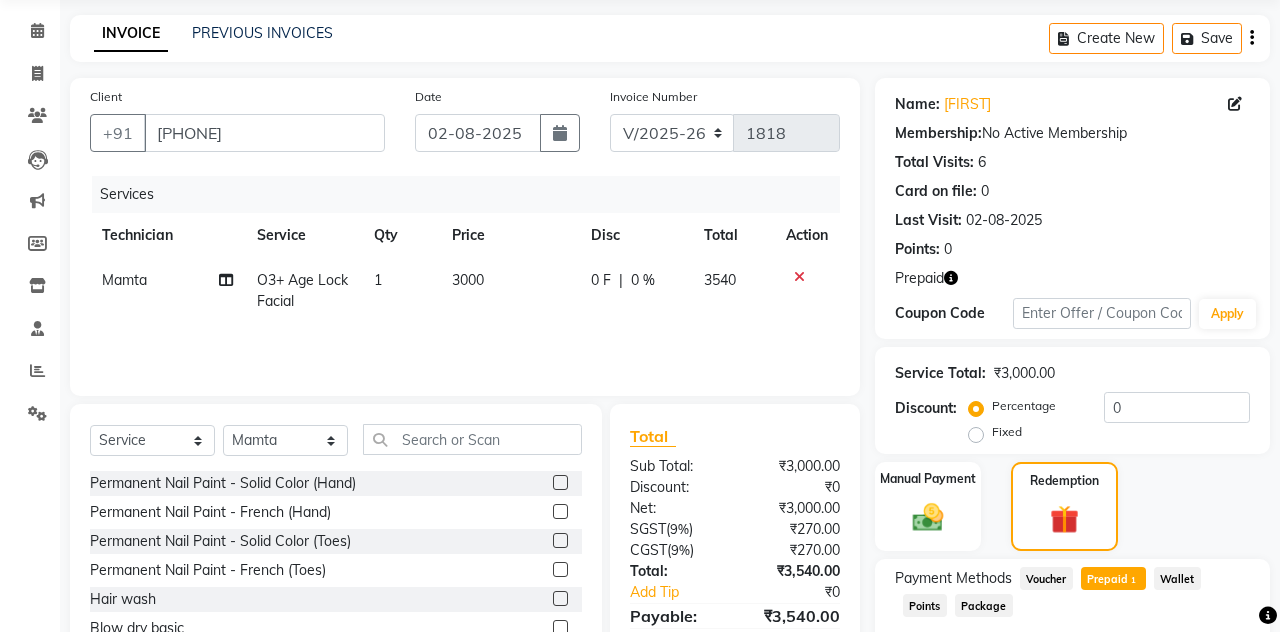 click on "Add" at bounding box center [1202, 686] 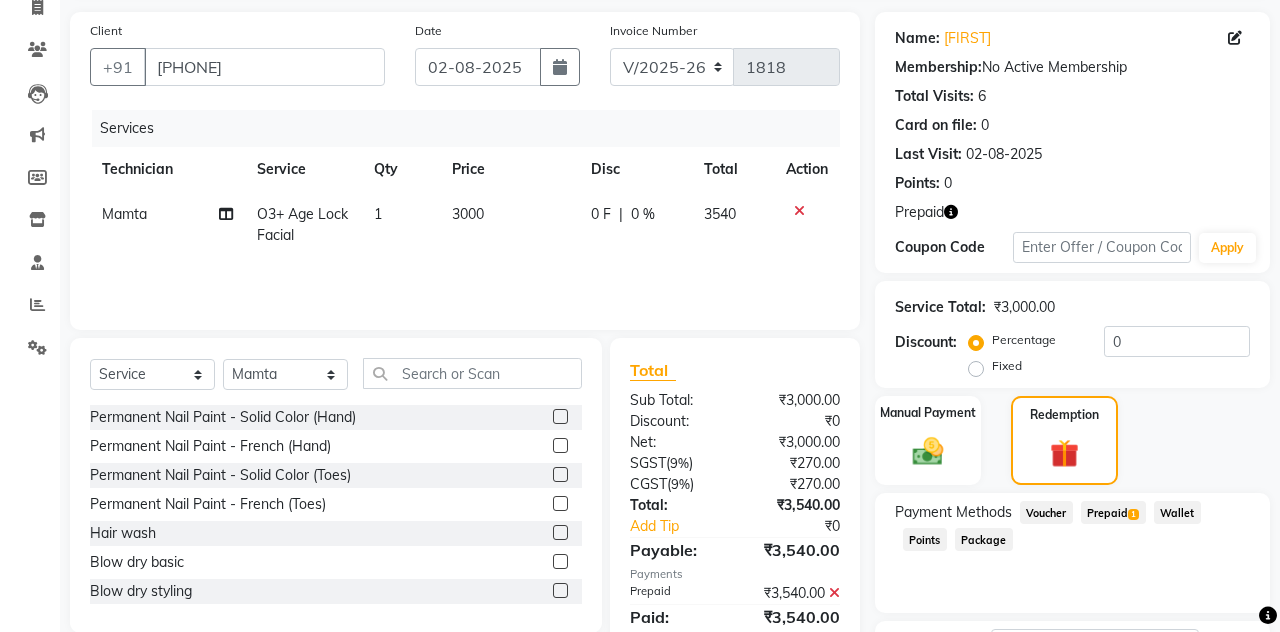 scroll, scrollTop: 206, scrollLeft: 0, axis: vertical 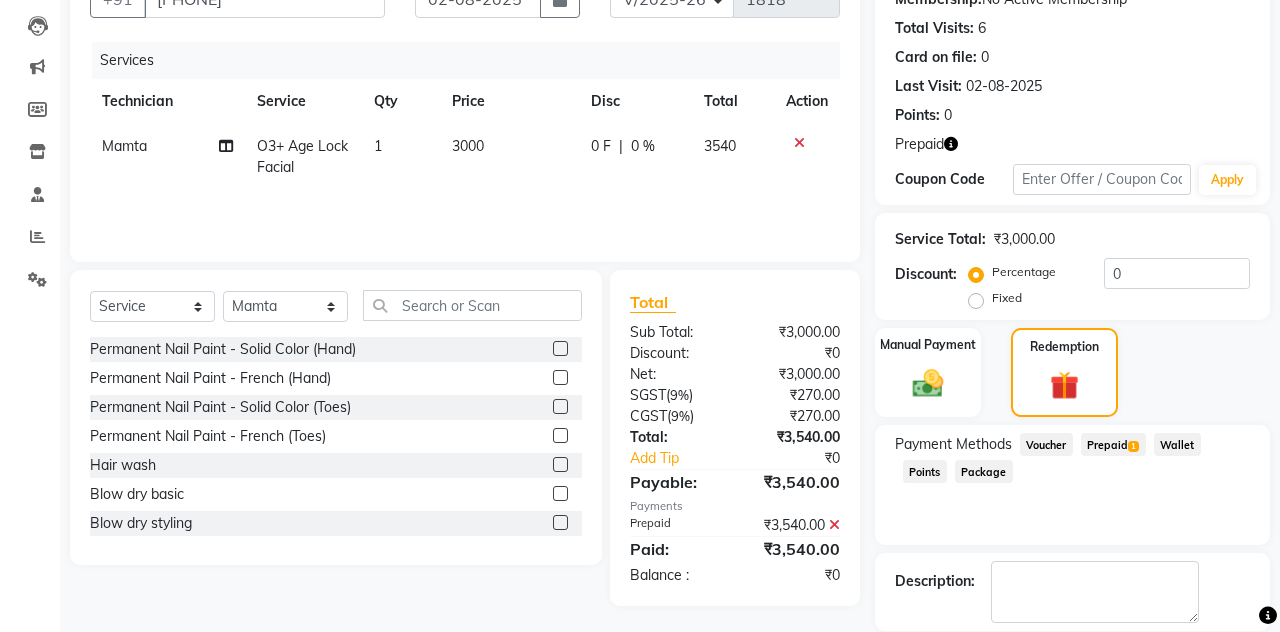 click on "Checkout" 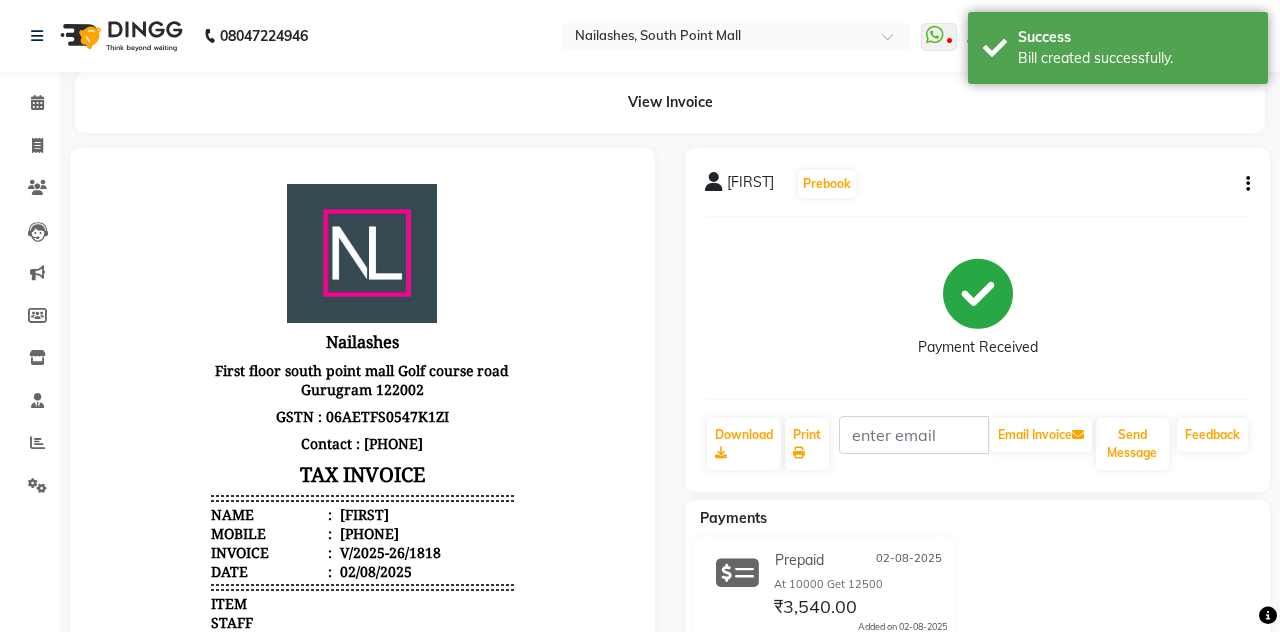 scroll, scrollTop: 0, scrollLeft: 0, axis: both 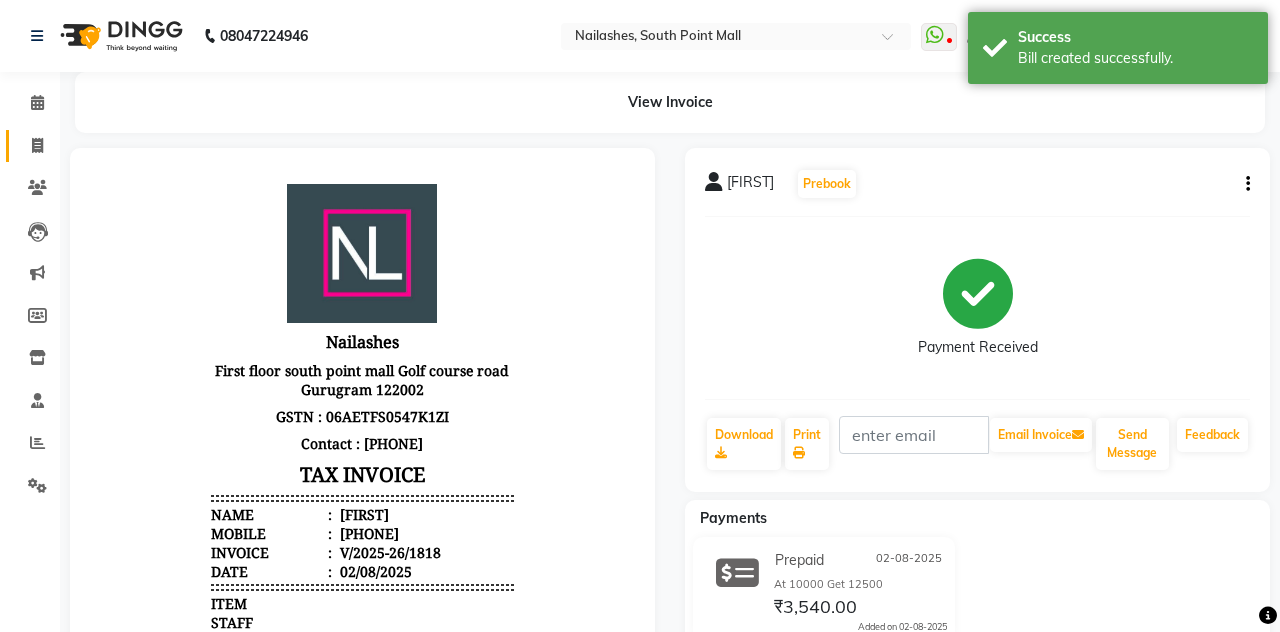 click on "Invoice" 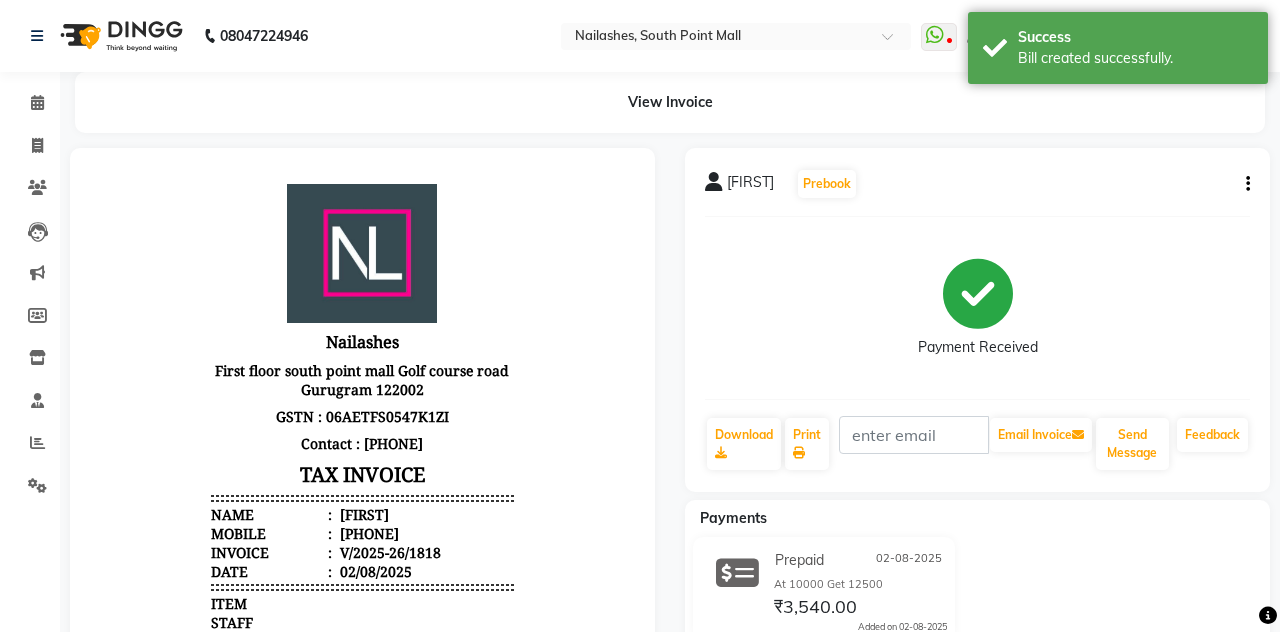 select on "service" 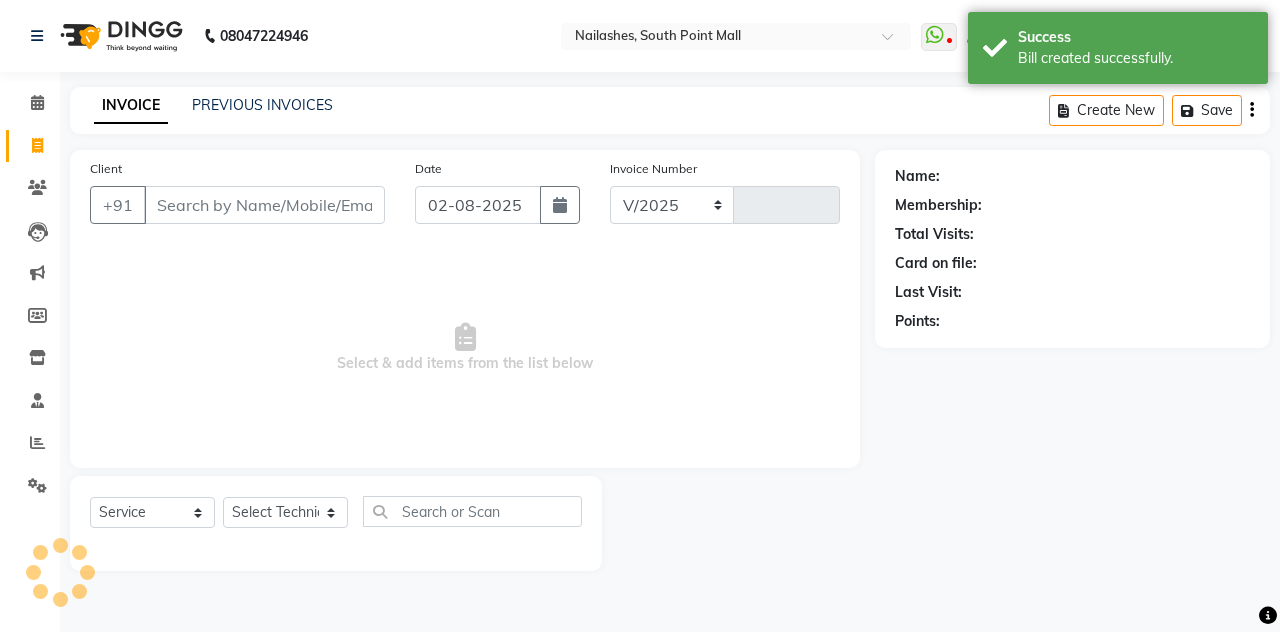 select on "3926" 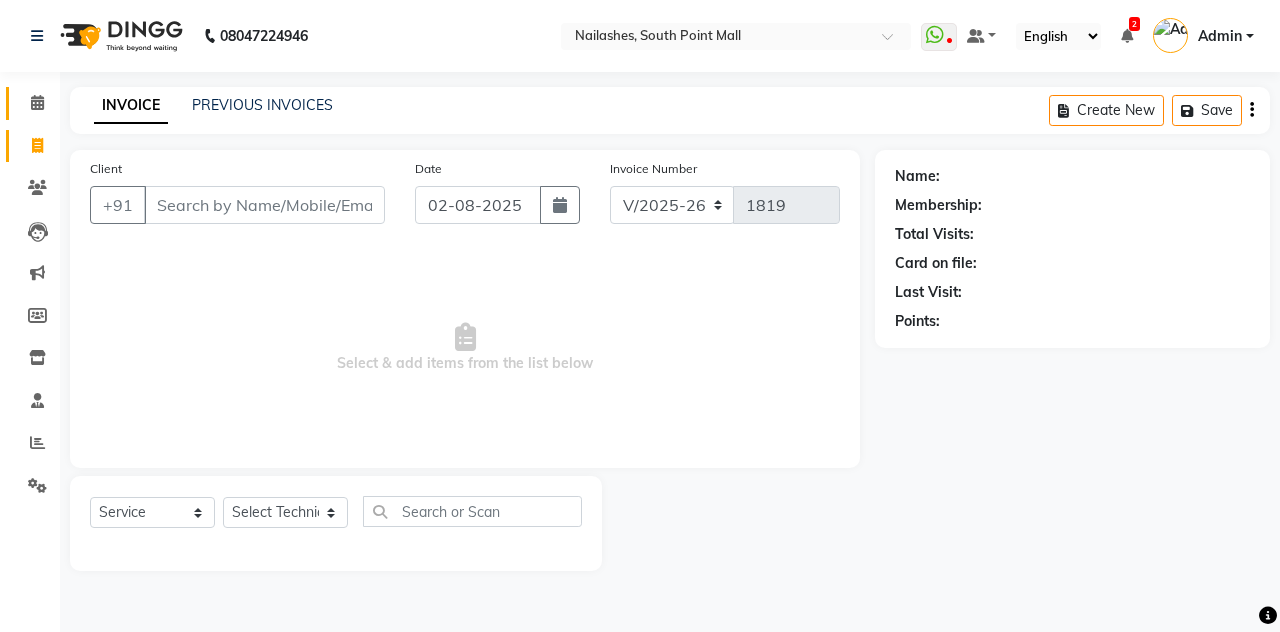 click 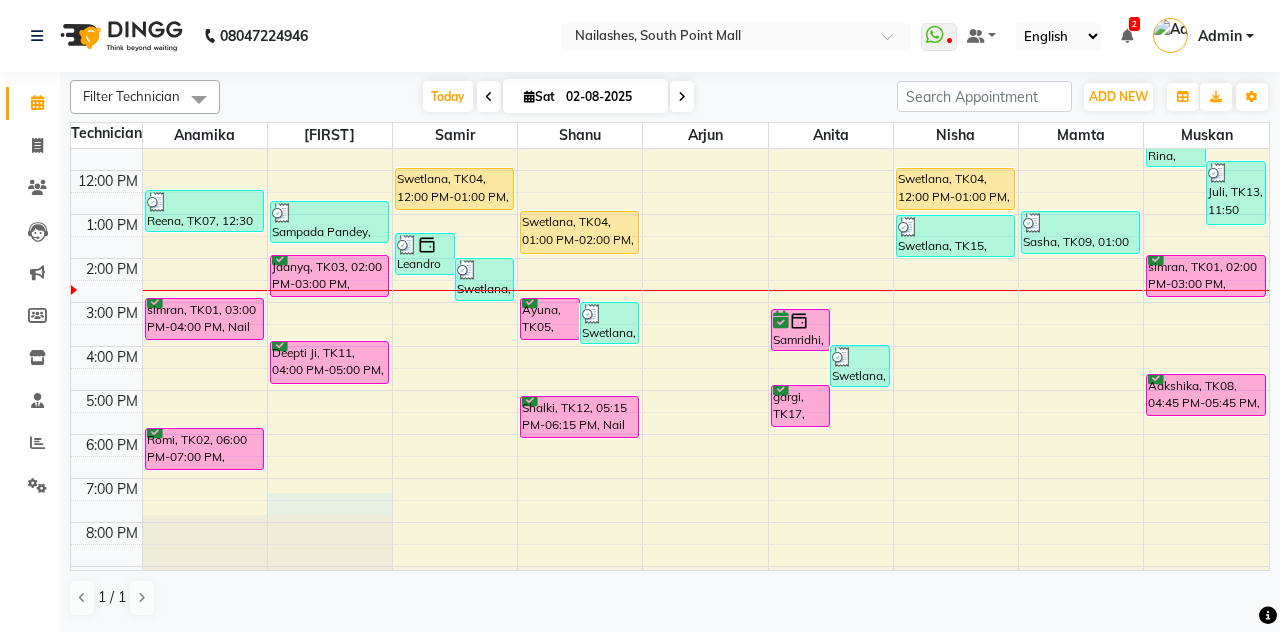 scroll, scrollTop: 149, scrollLeft: 0, axis: vertical 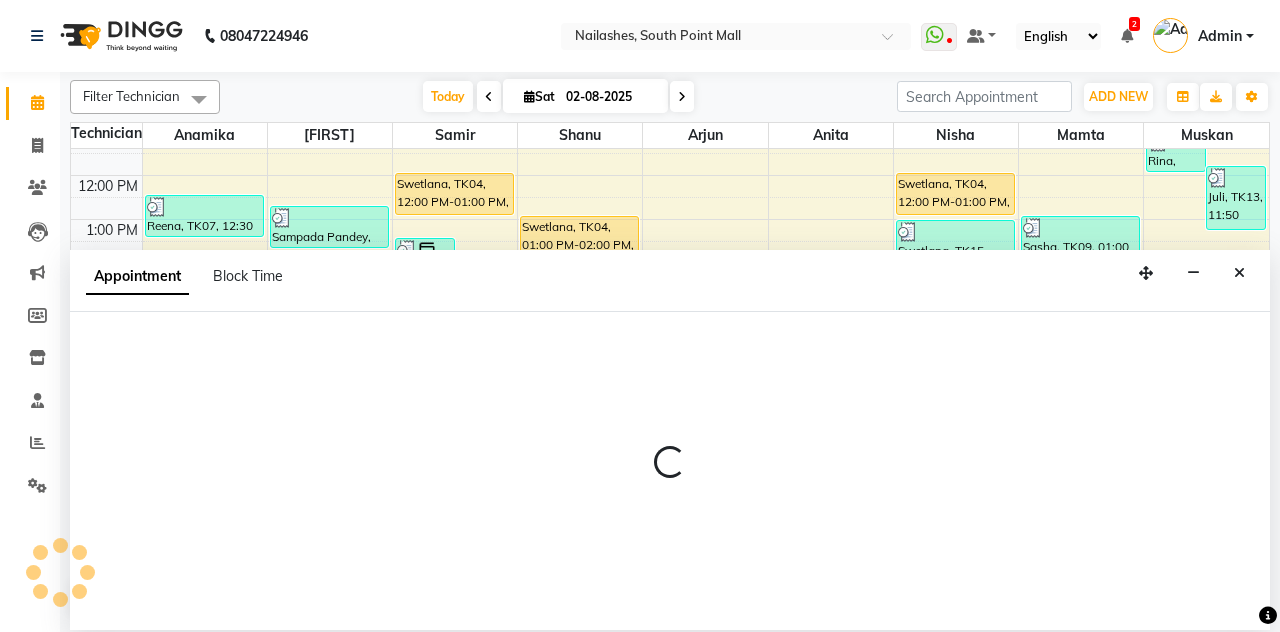 select on "19477" 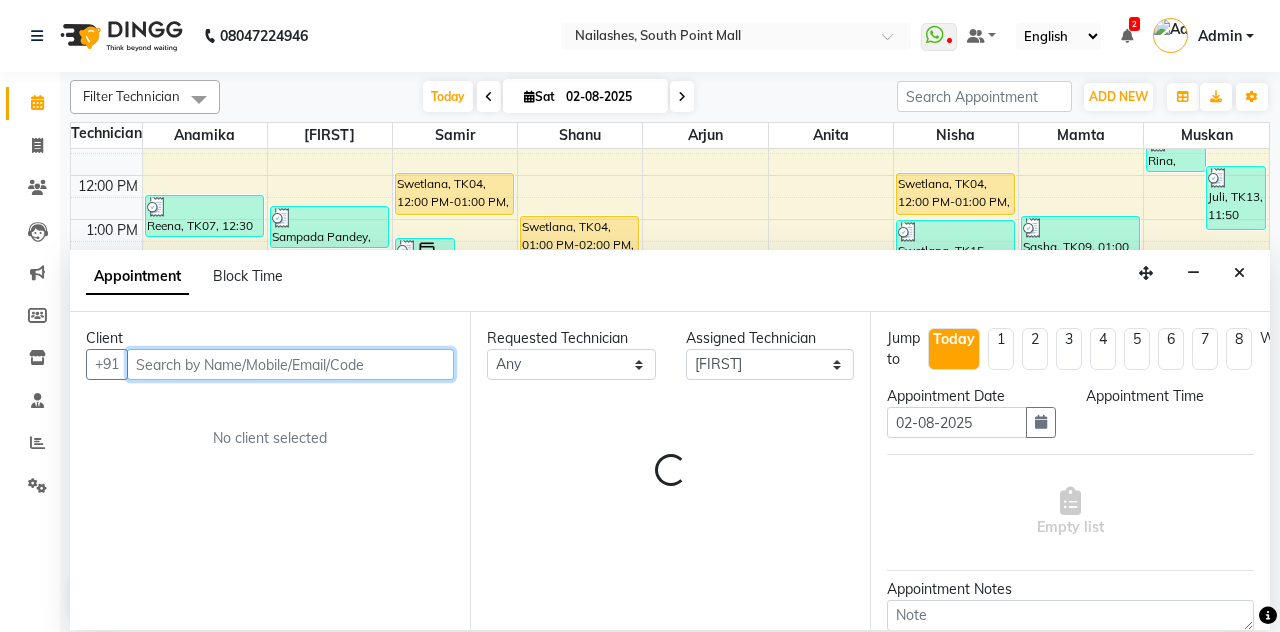 select on "1170" 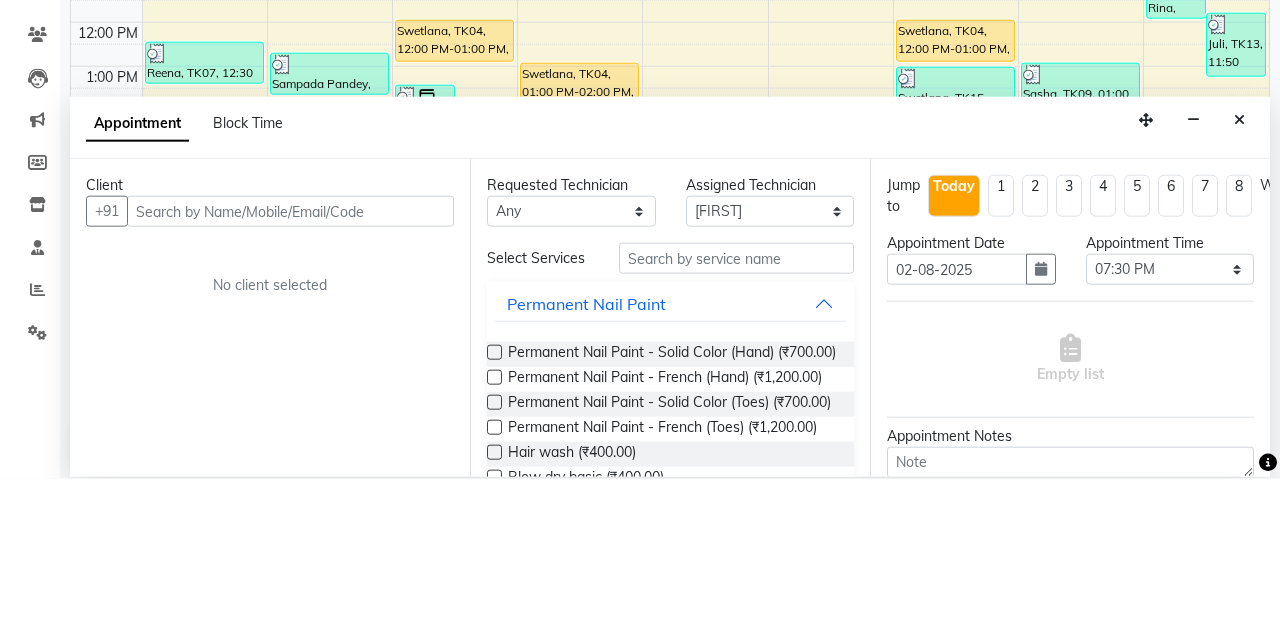 click at bounding box center [1239, 273] 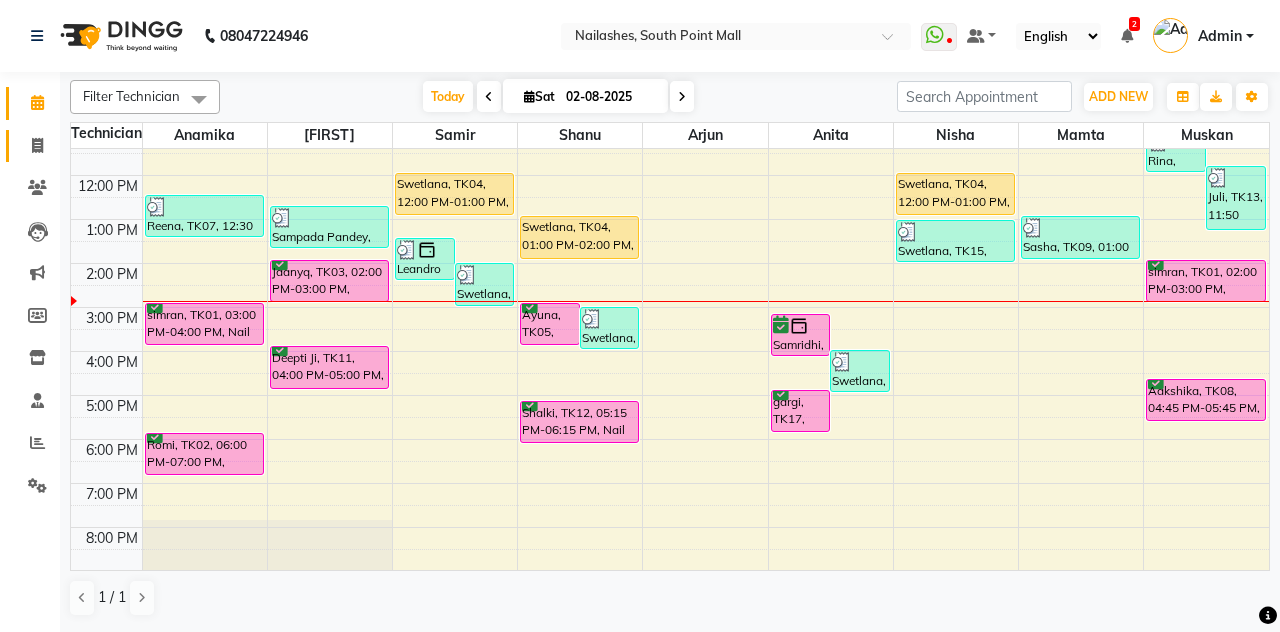 click 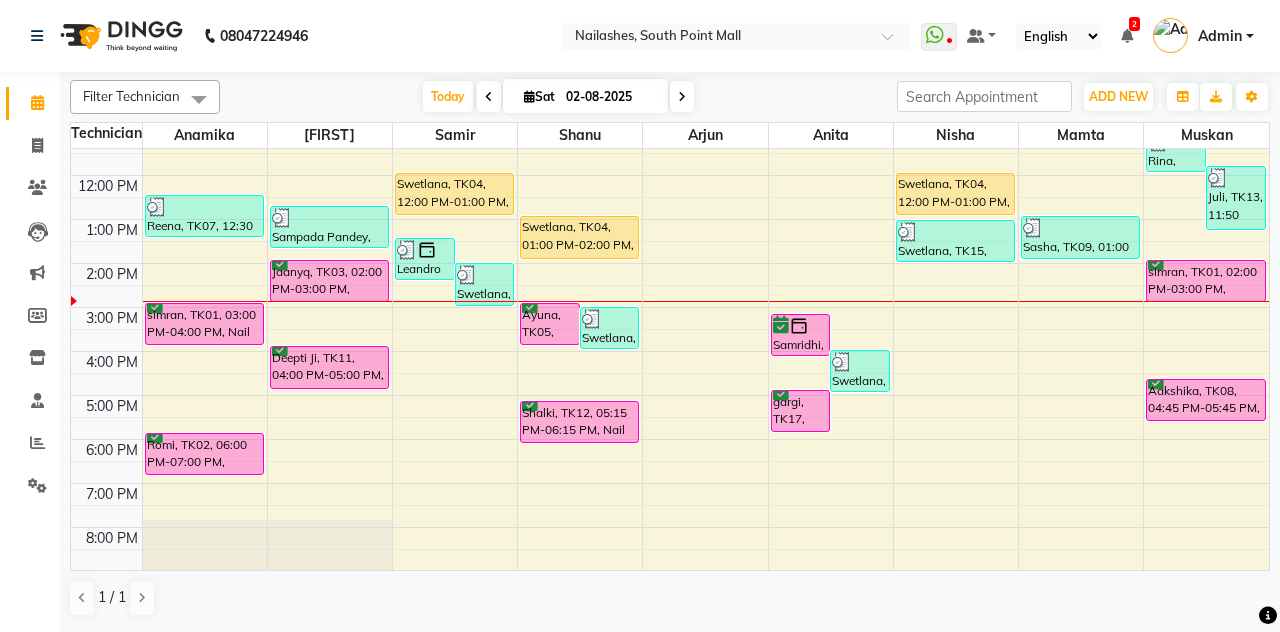 select on "service" 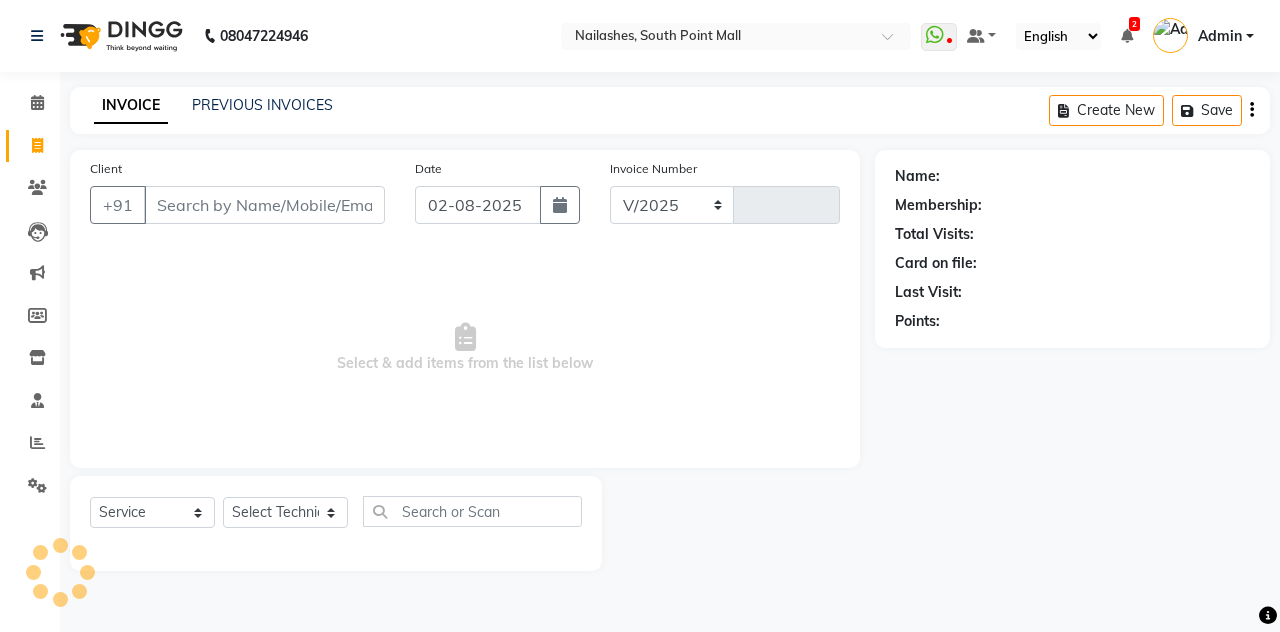 select on "3926" 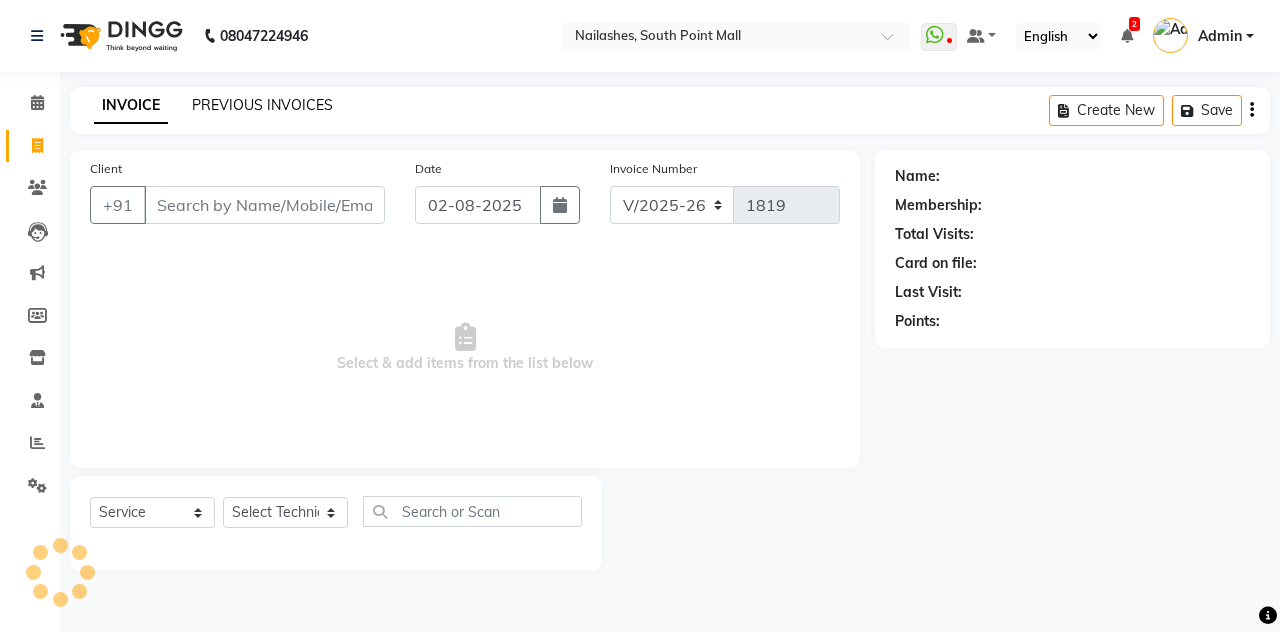 click on "PREVIOUS INVOICES" 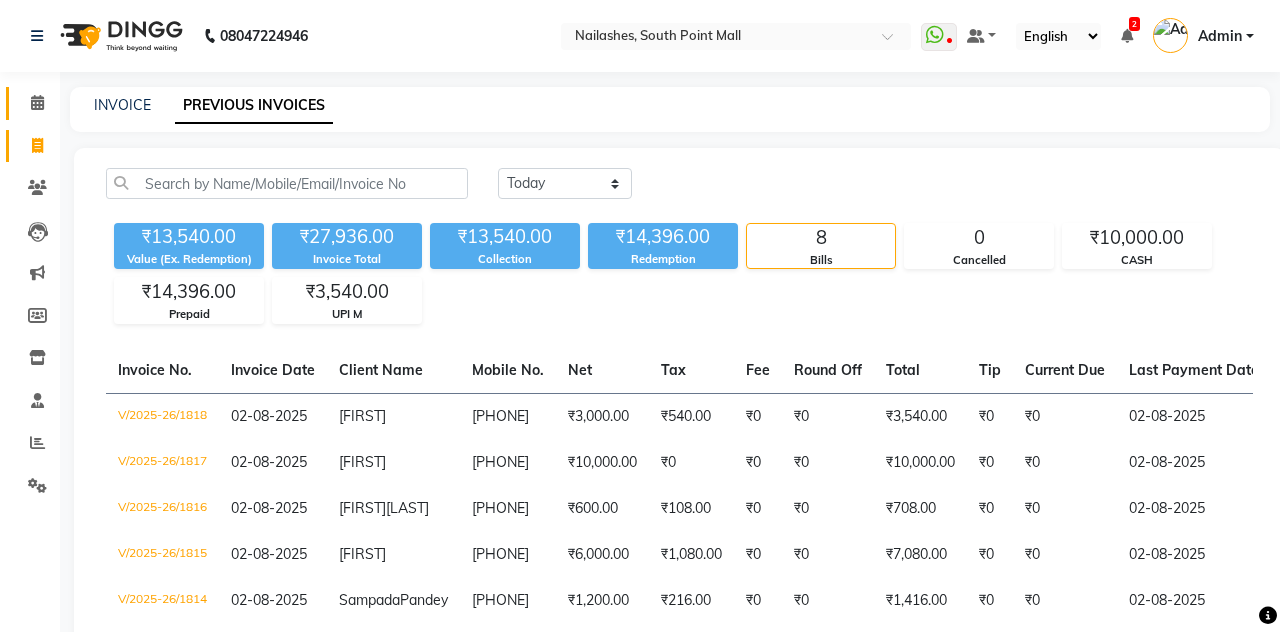 click on "Calendar" 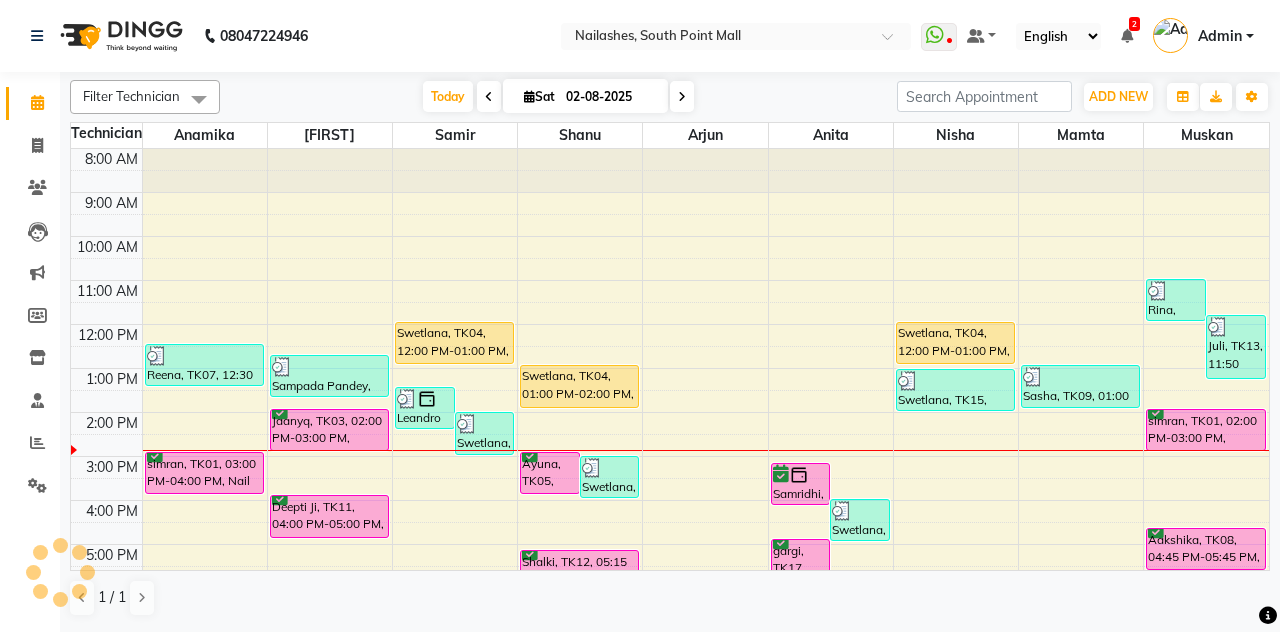 click on "02-08-2025" at bounding box center [610, 97] 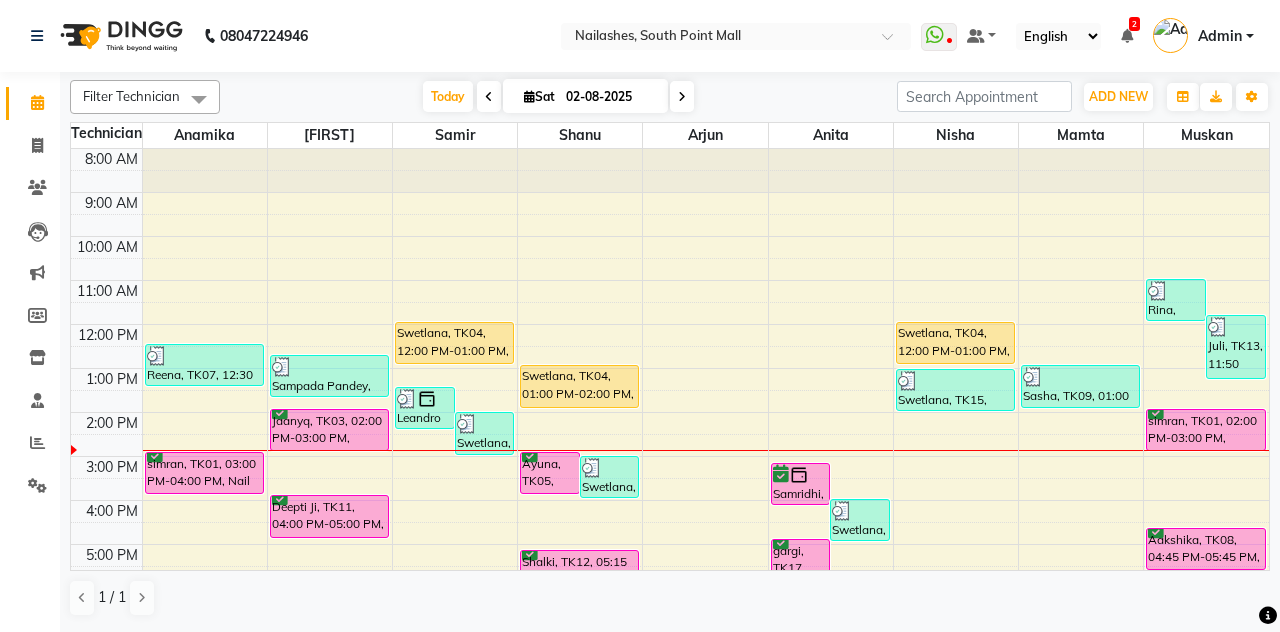 click at bounding box center (529, 96) 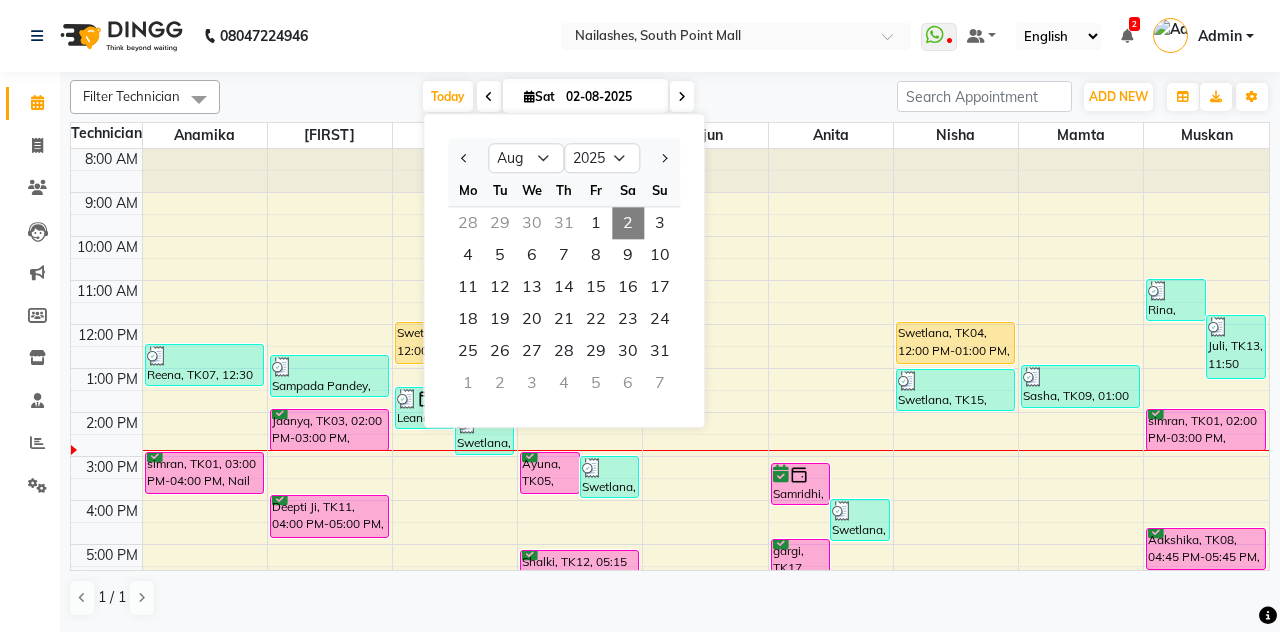 click on "4" at bounding box center [468, 255] 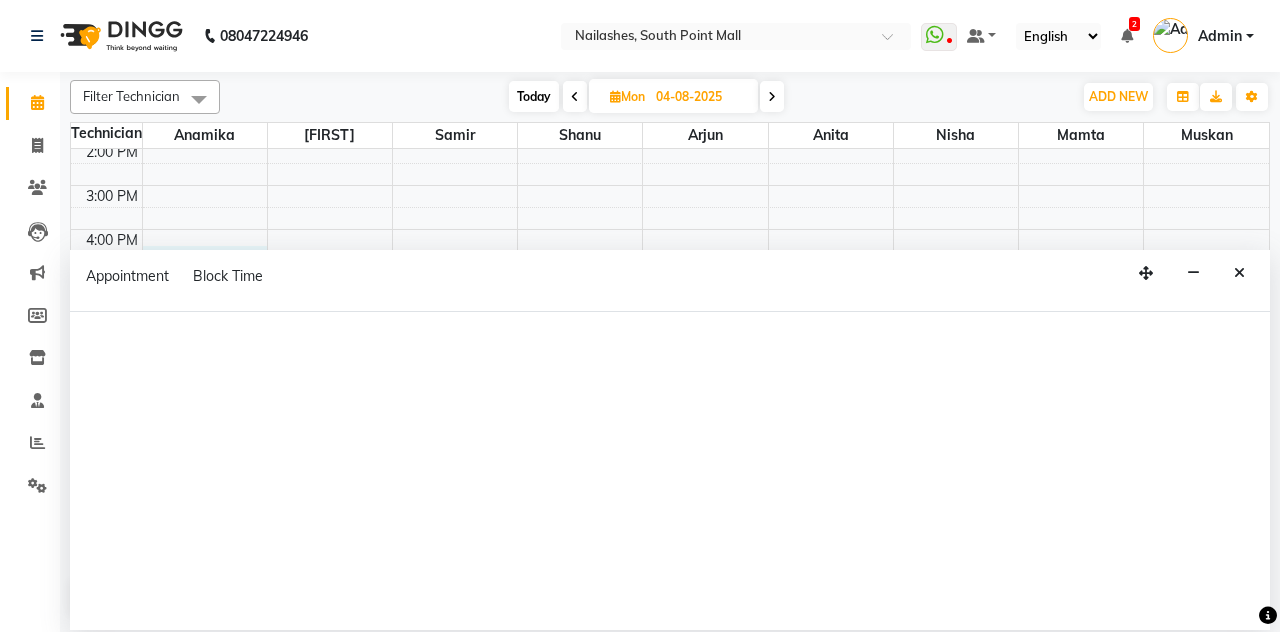 scroll, scrollTop: 0, scrollLeft: 0, axis: both 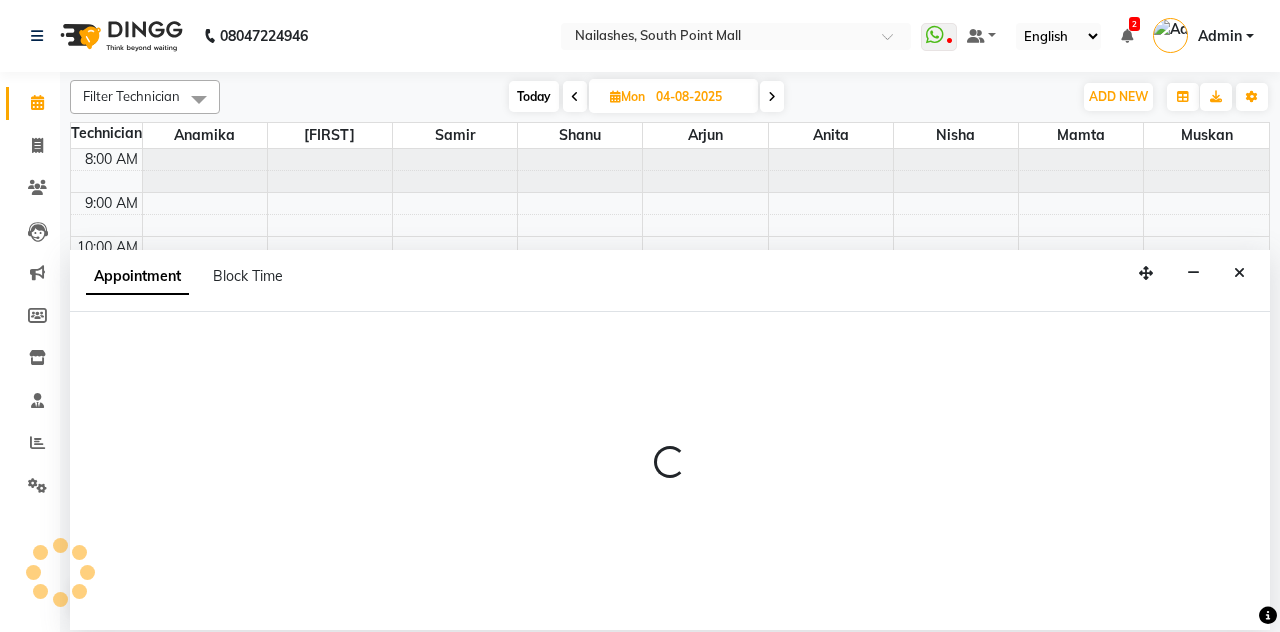 select on "19476" 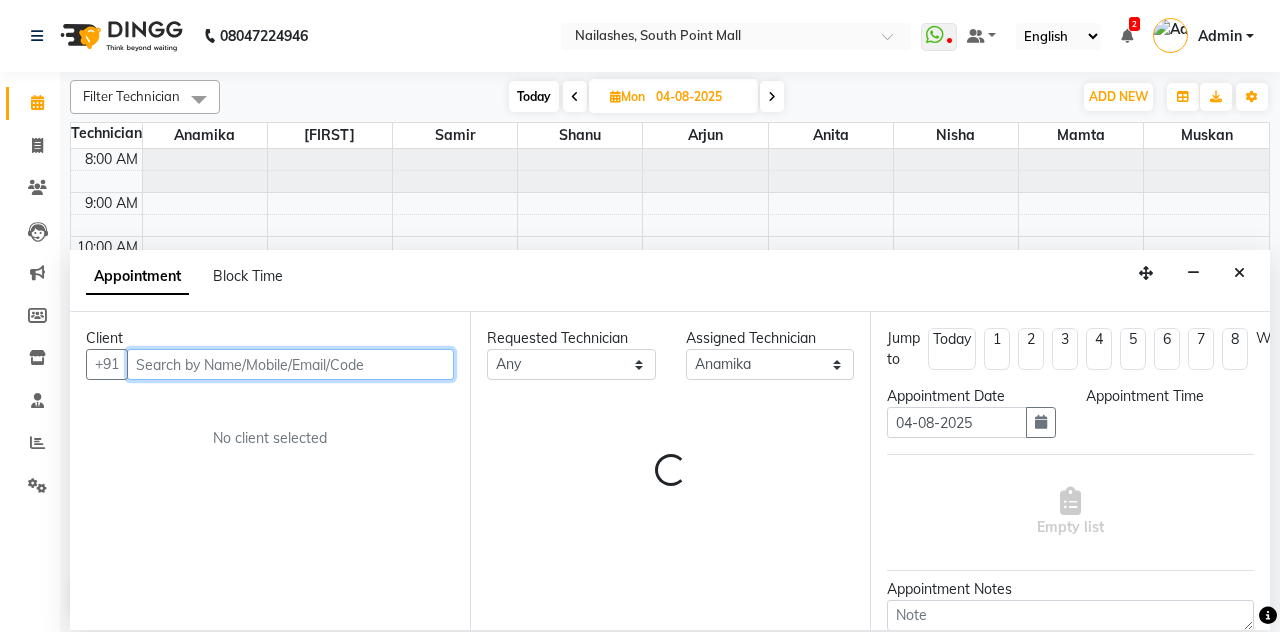 select on "990" 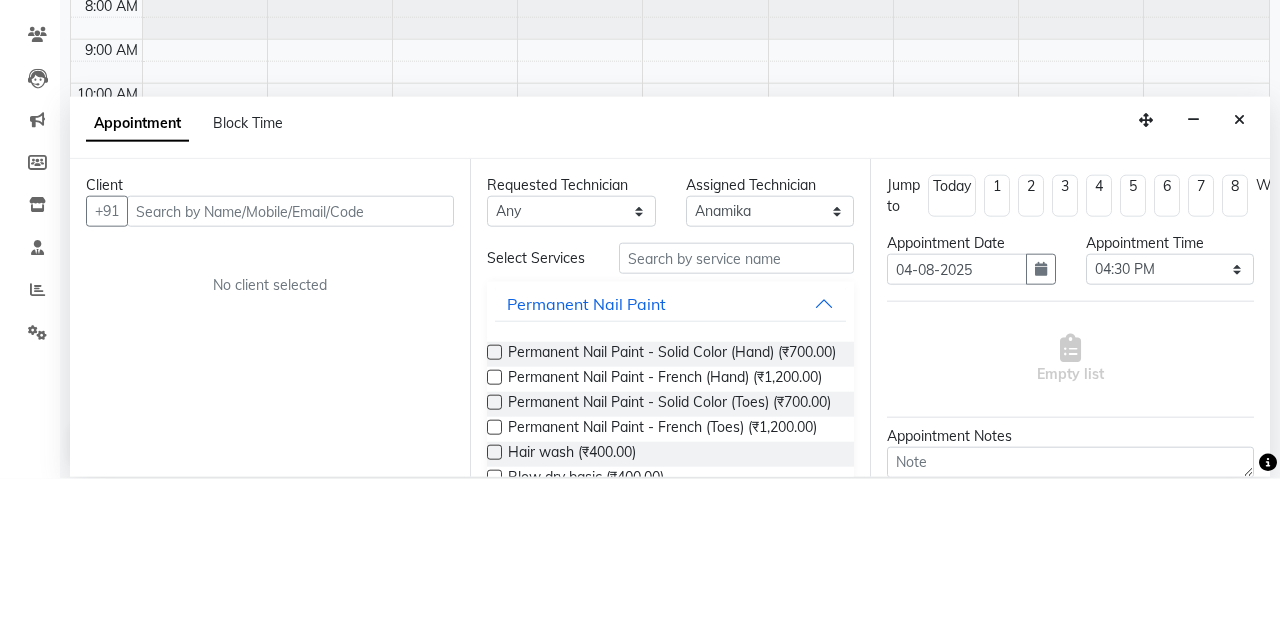 click at bounding box center (1239, 273) 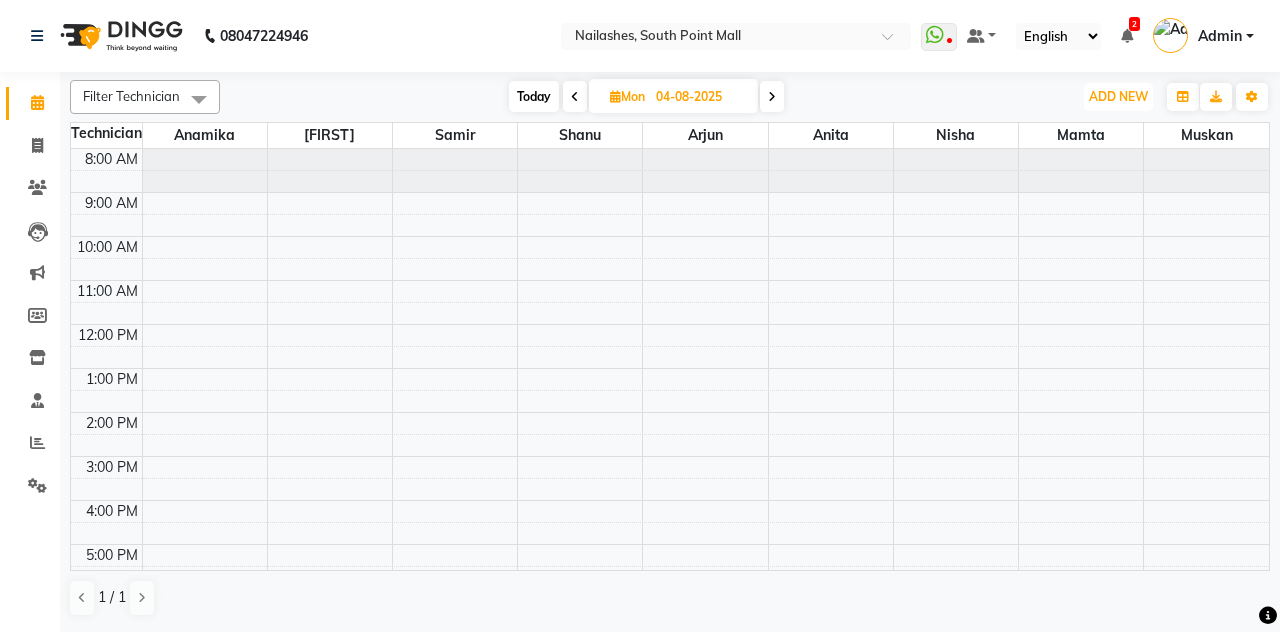 click on "ADD NEW" at bounding box center (1118, 96) 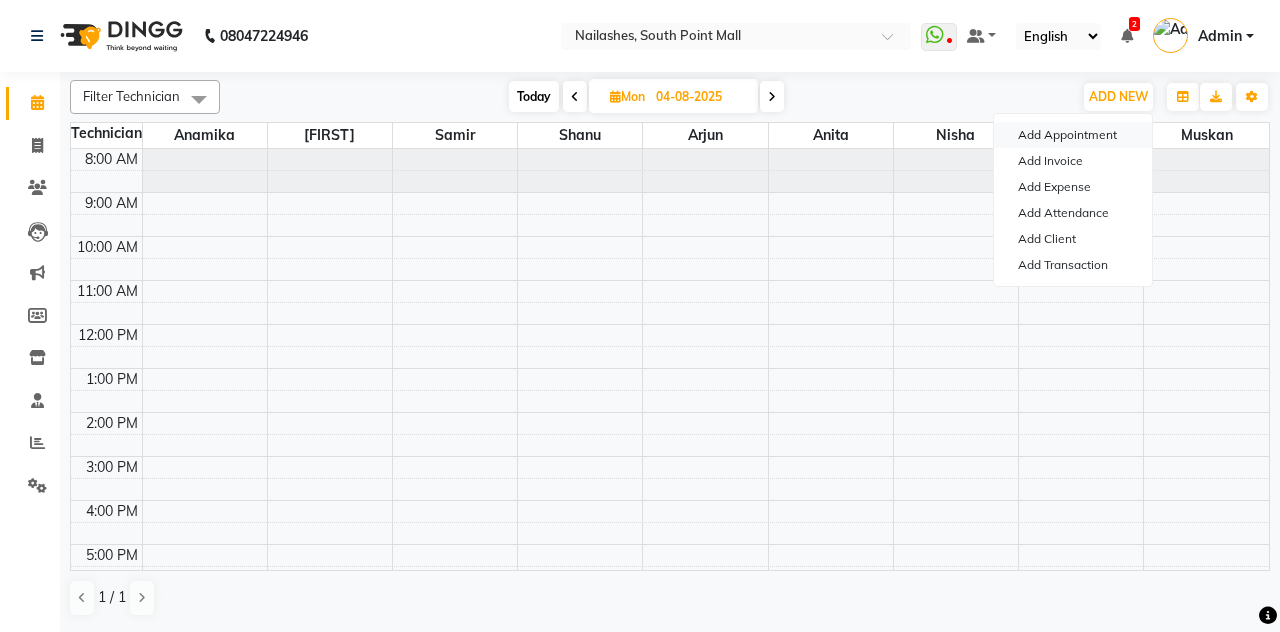 click on "Add Appointment" at bounding box center [1073, 135] 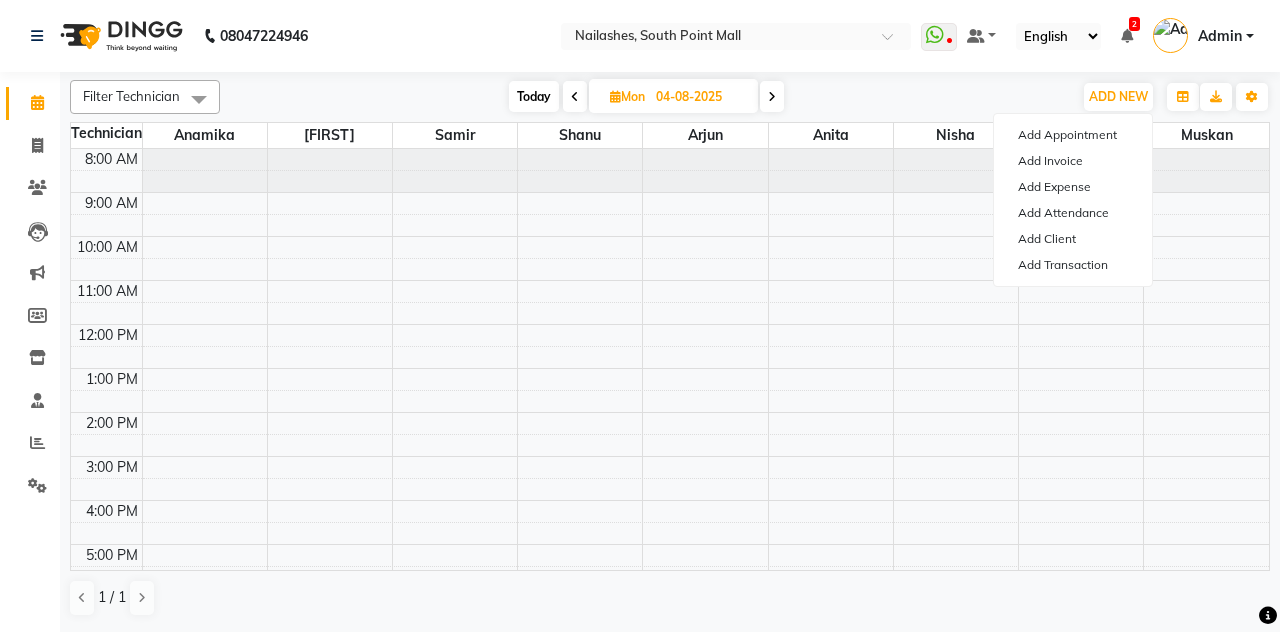 select on "tentative" 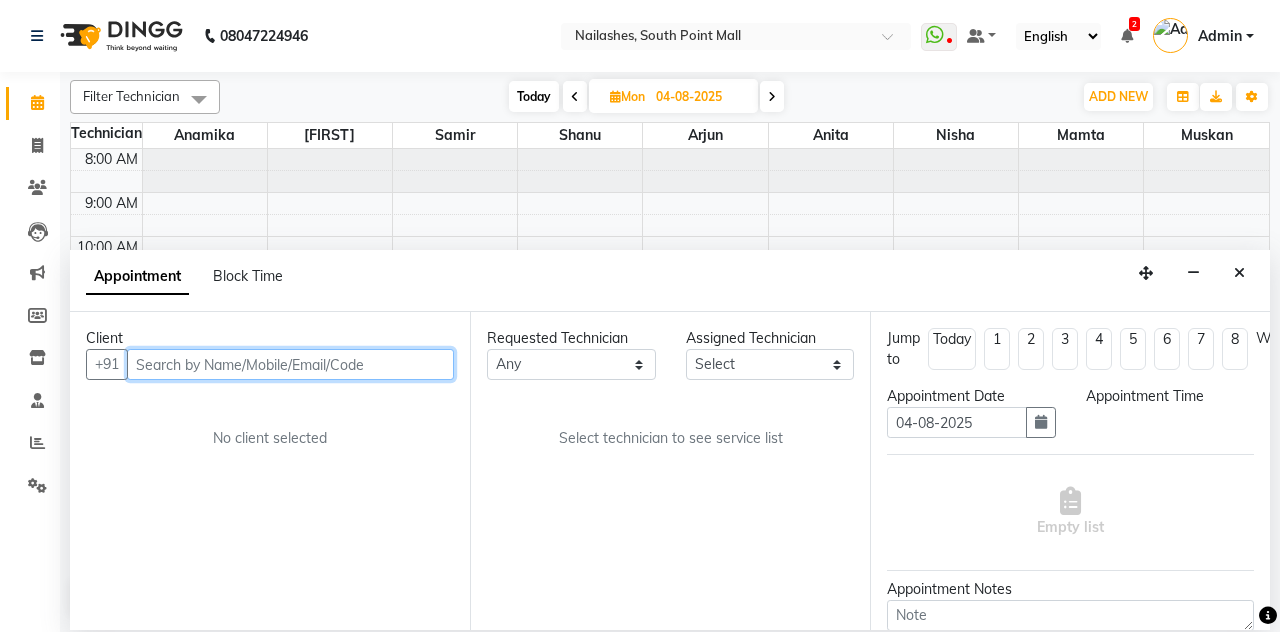 select on "540" 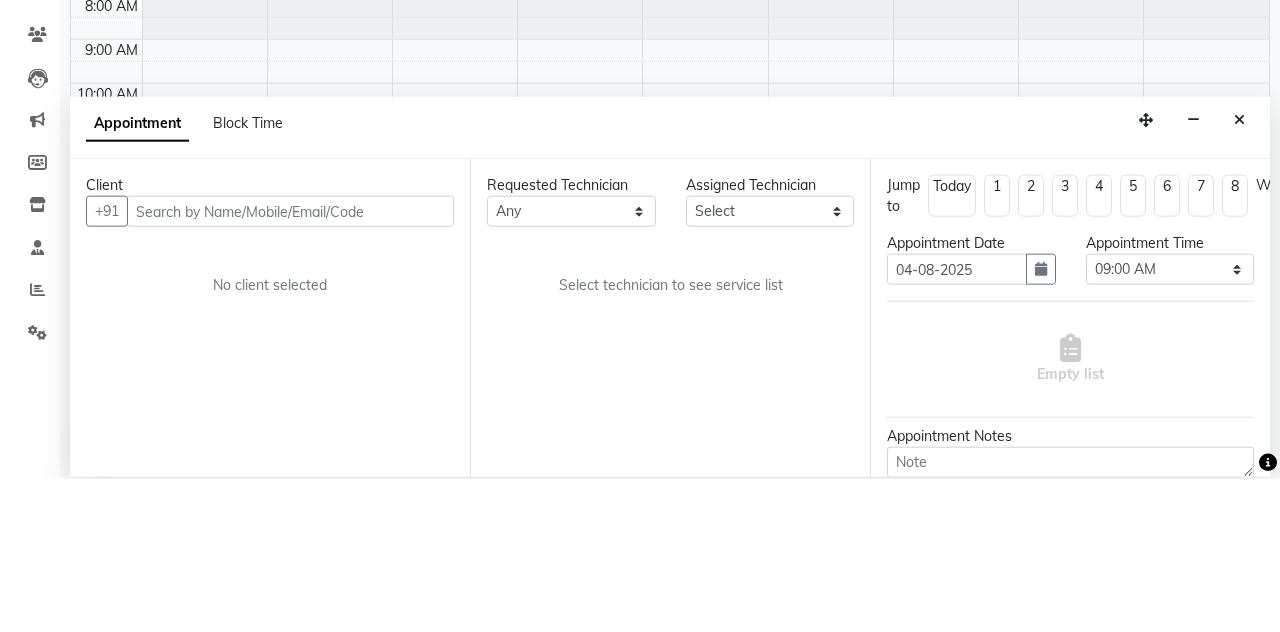 click at bounding box center [1239, 273] 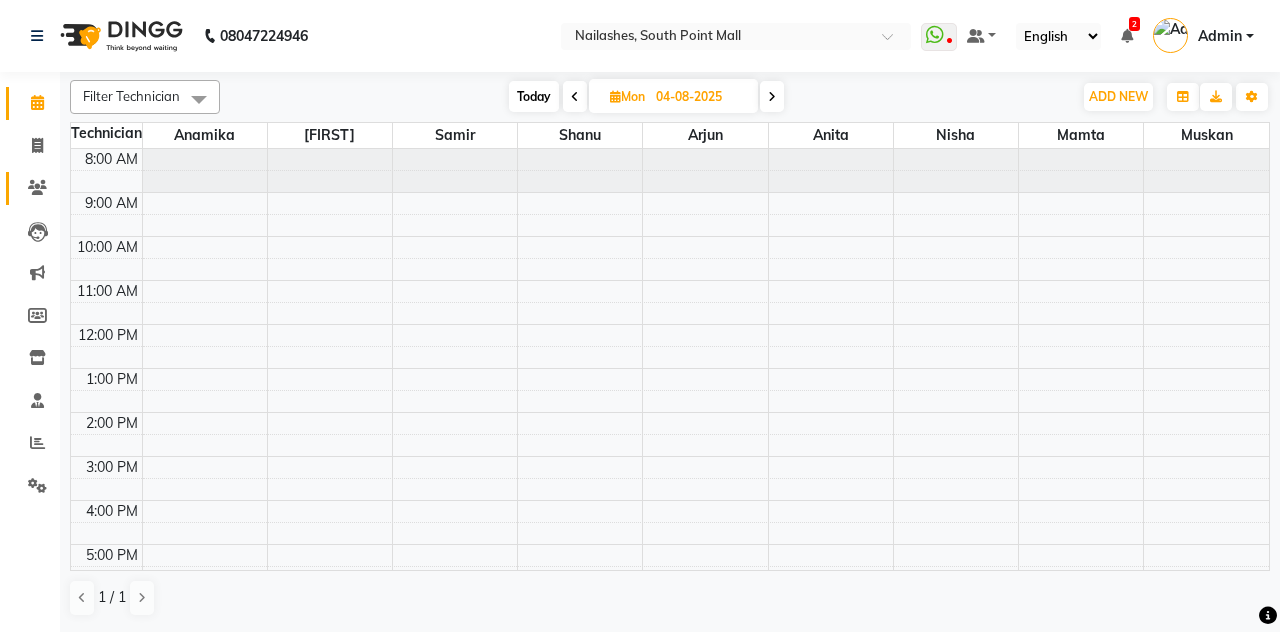 click 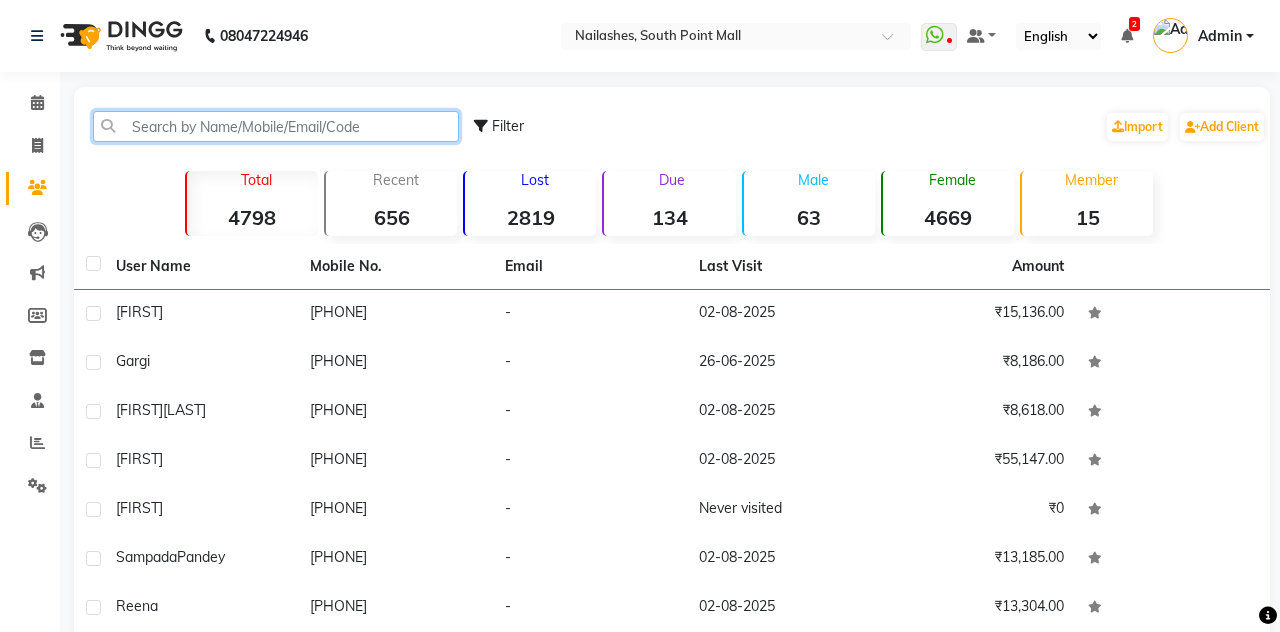 click 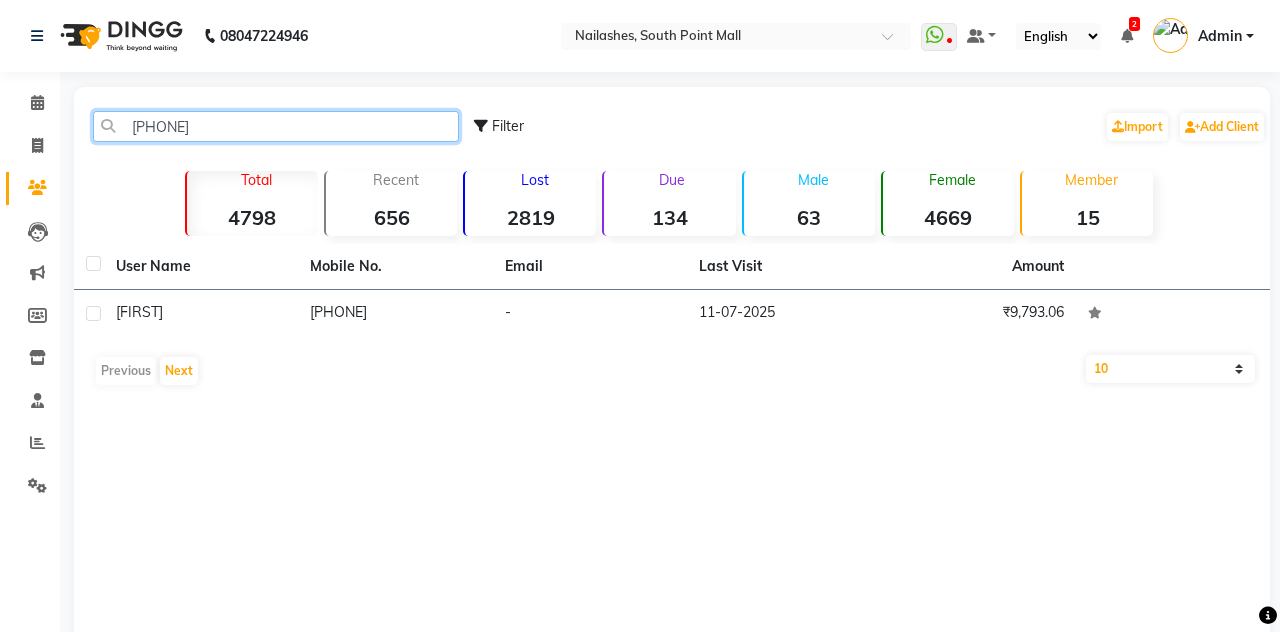 type on "9871075" 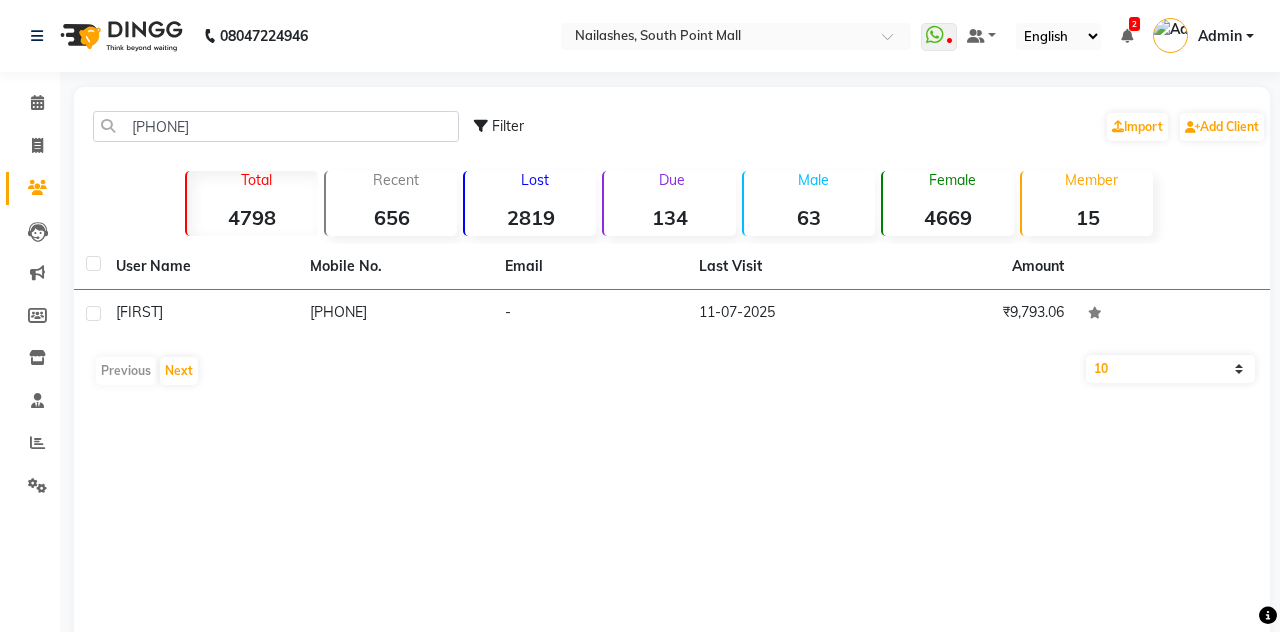 click on "-" 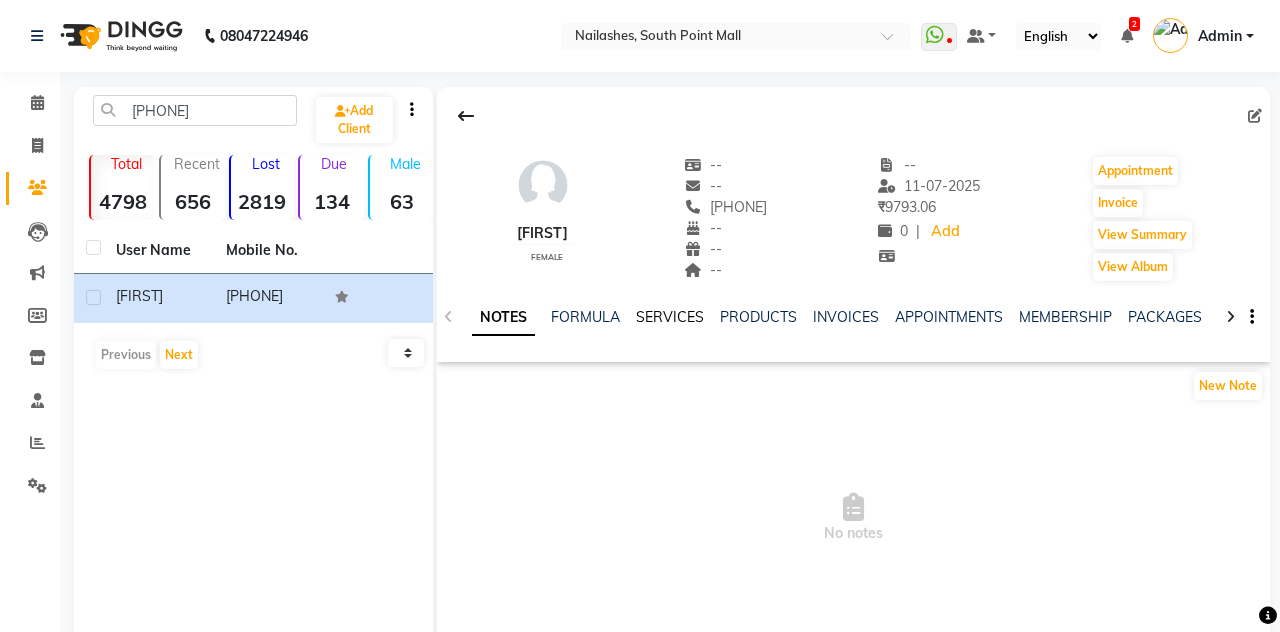 click on "SERVICES" 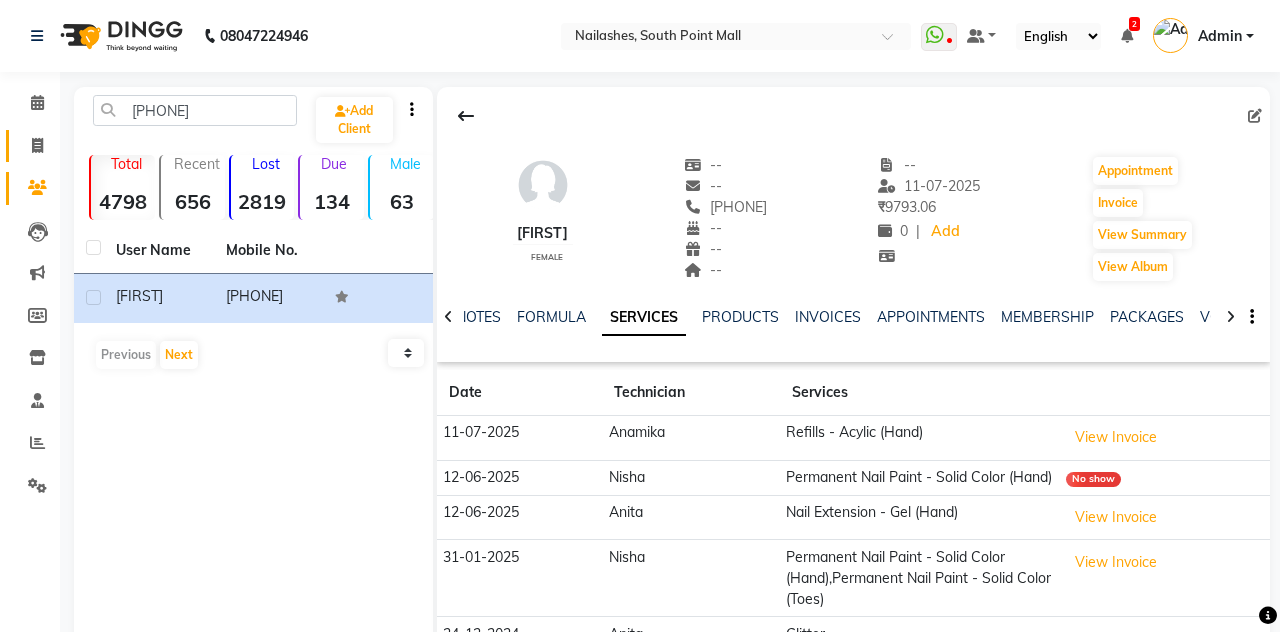 click on "Invoice" 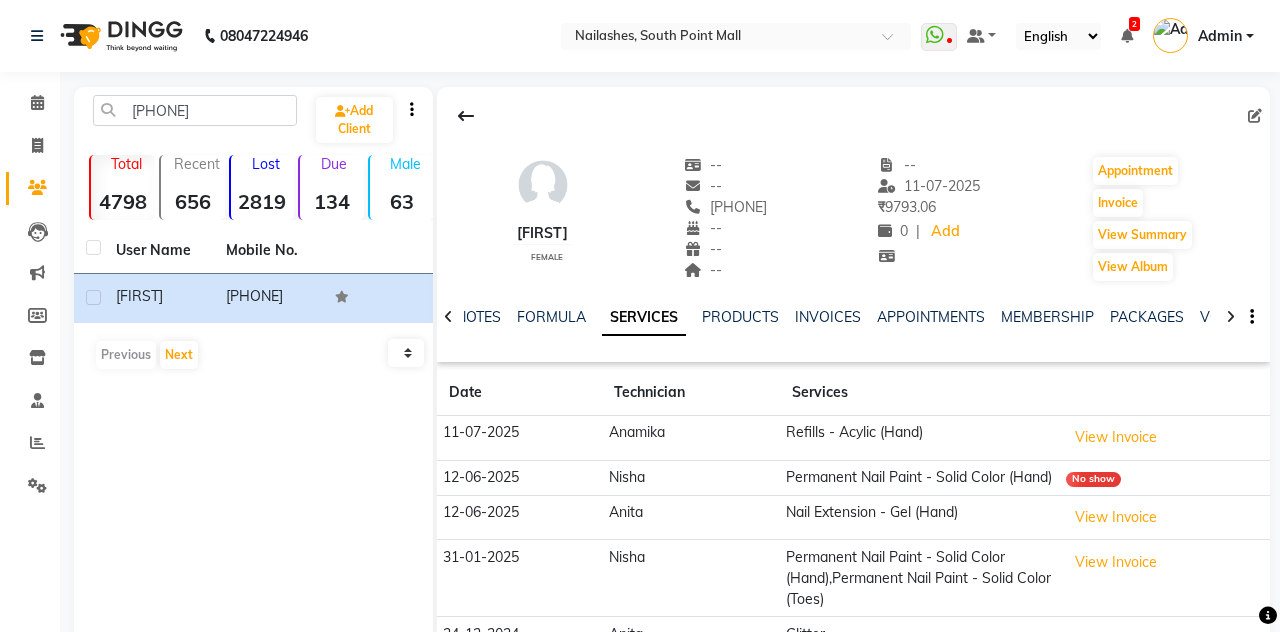 select on "service" 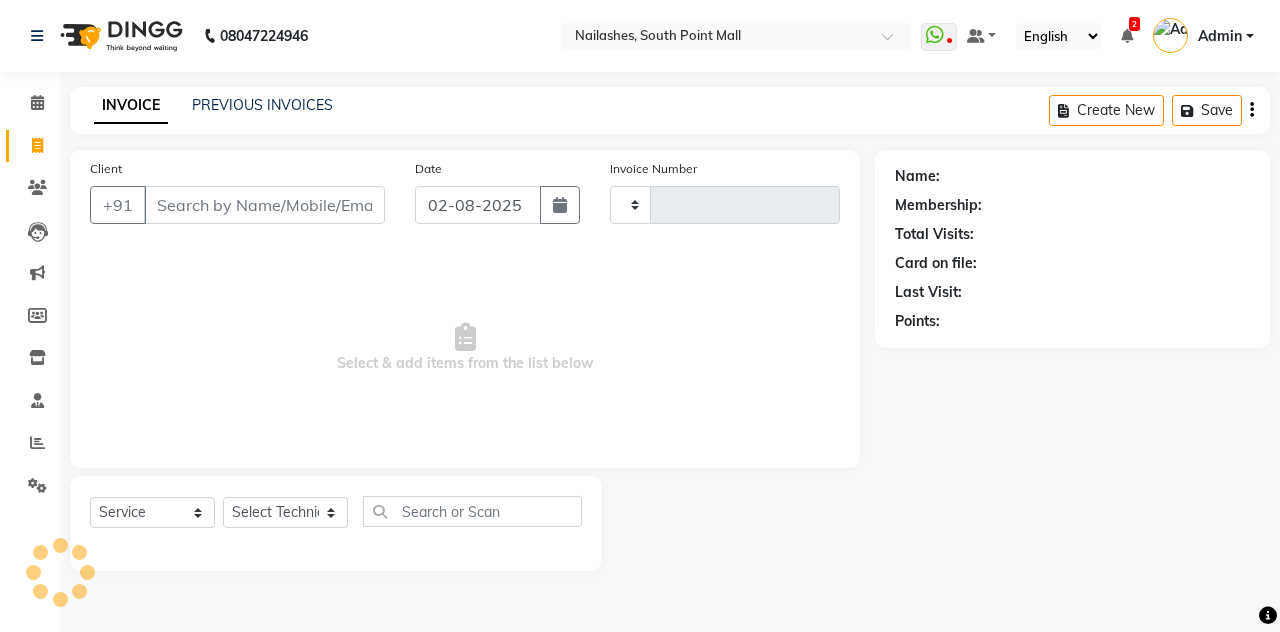type on "1819" 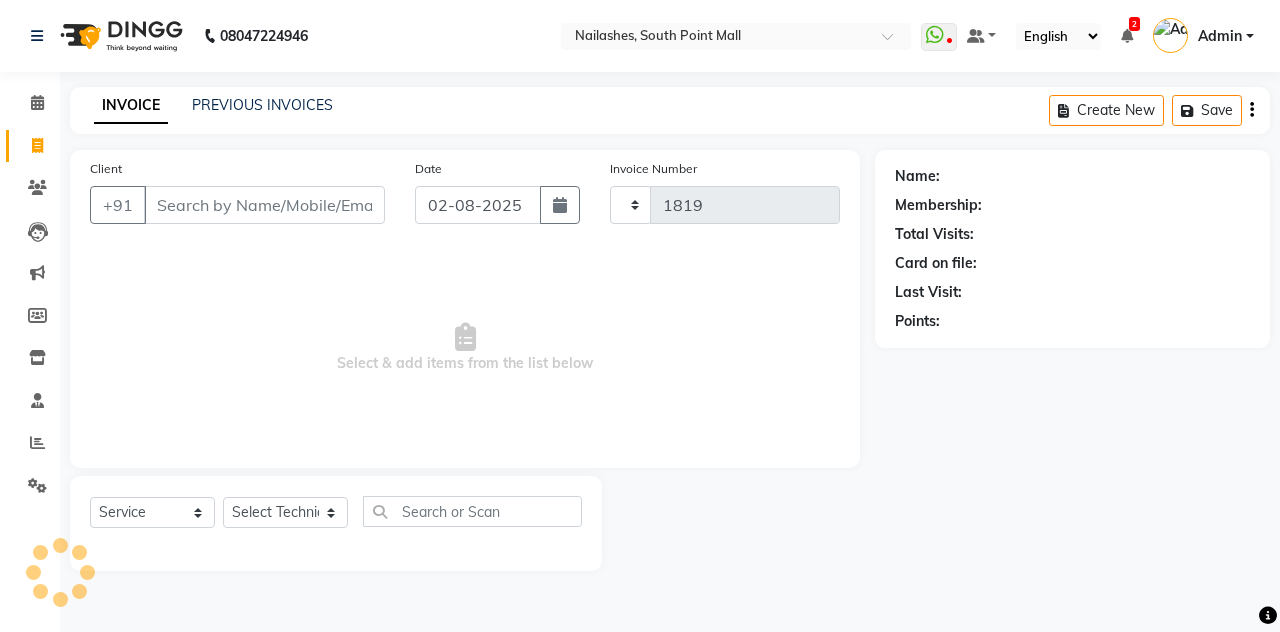 select on "3926" 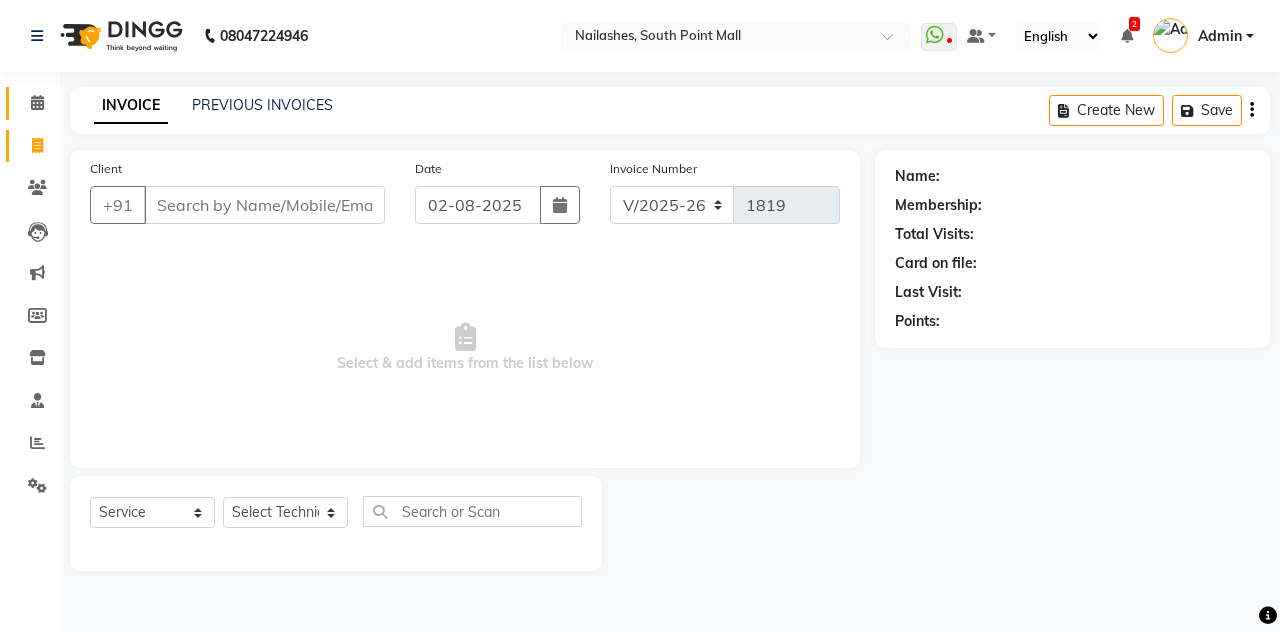 click 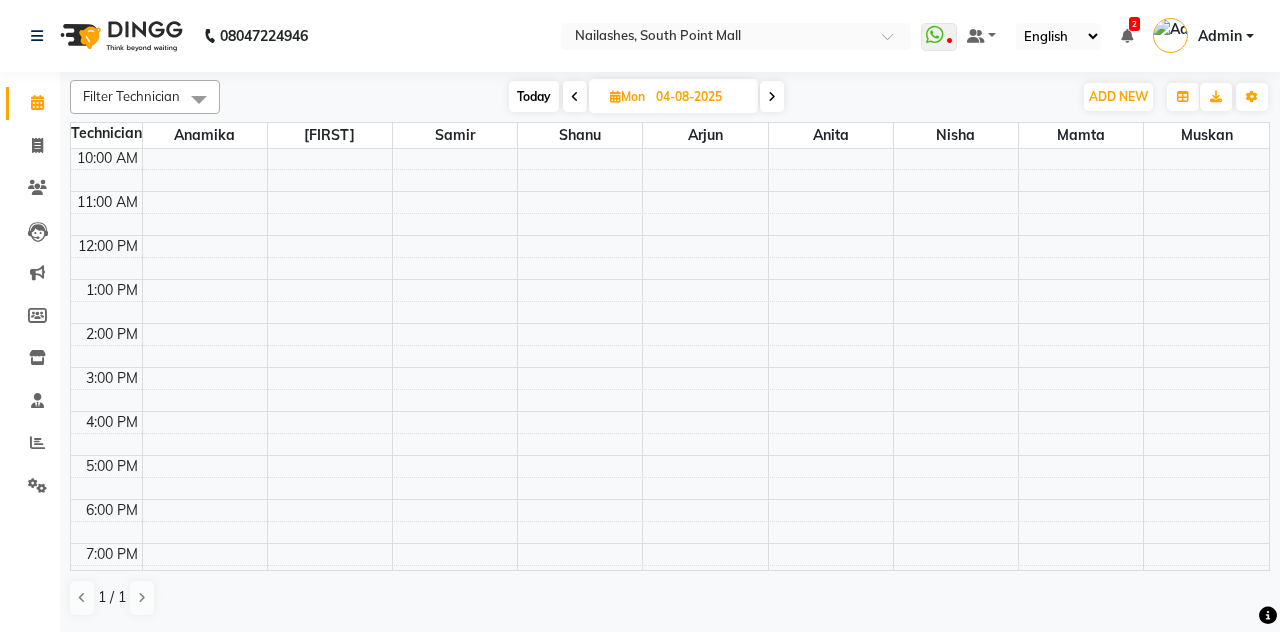 scroll, scrollTop: 96, scrollLeft: 0, axis: vertical 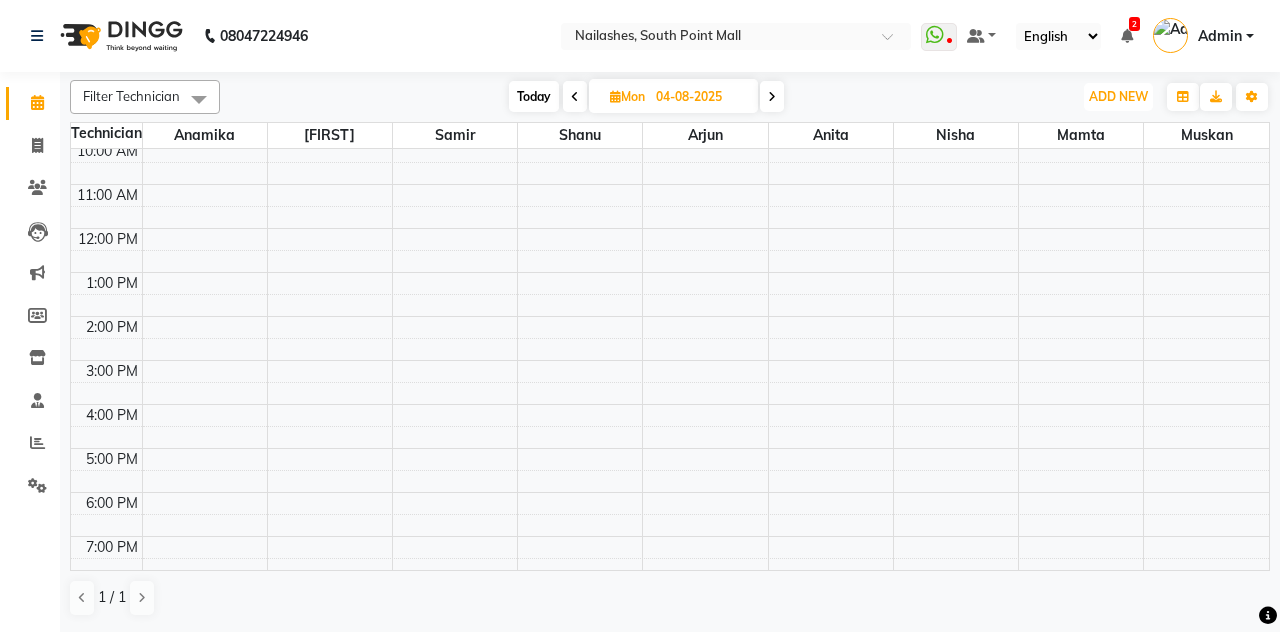click on "ADD NEW" at bounding box center (1118, 96) 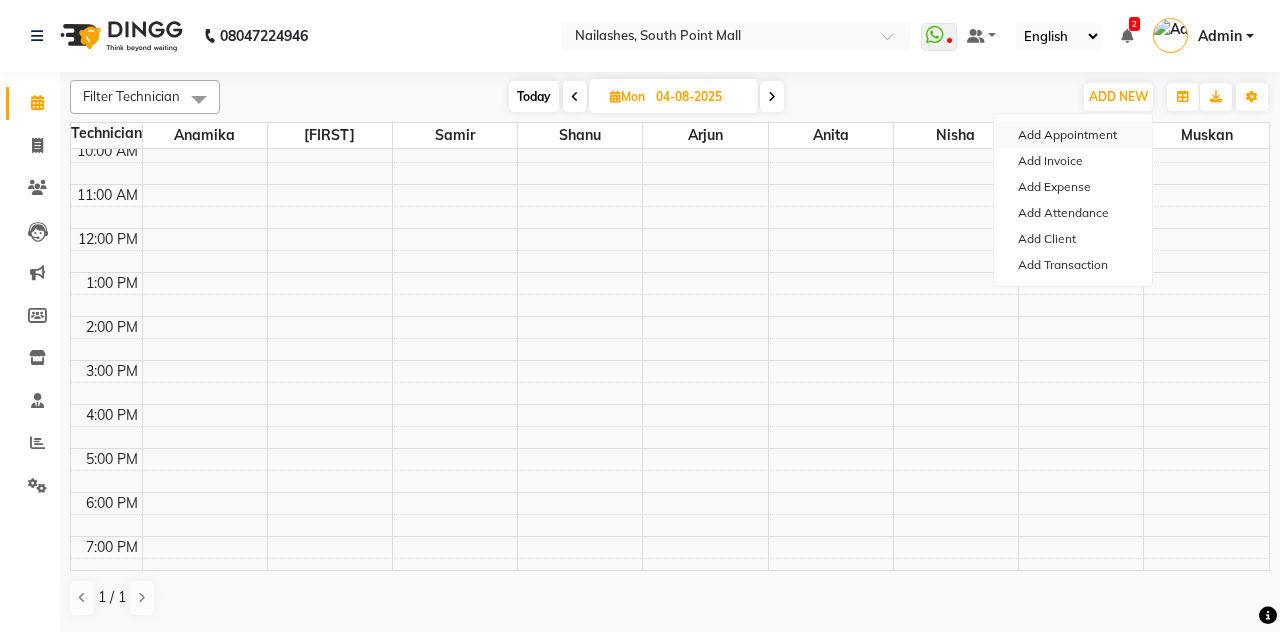 click on "Add Appointment" at bounding box center (1073, 135) 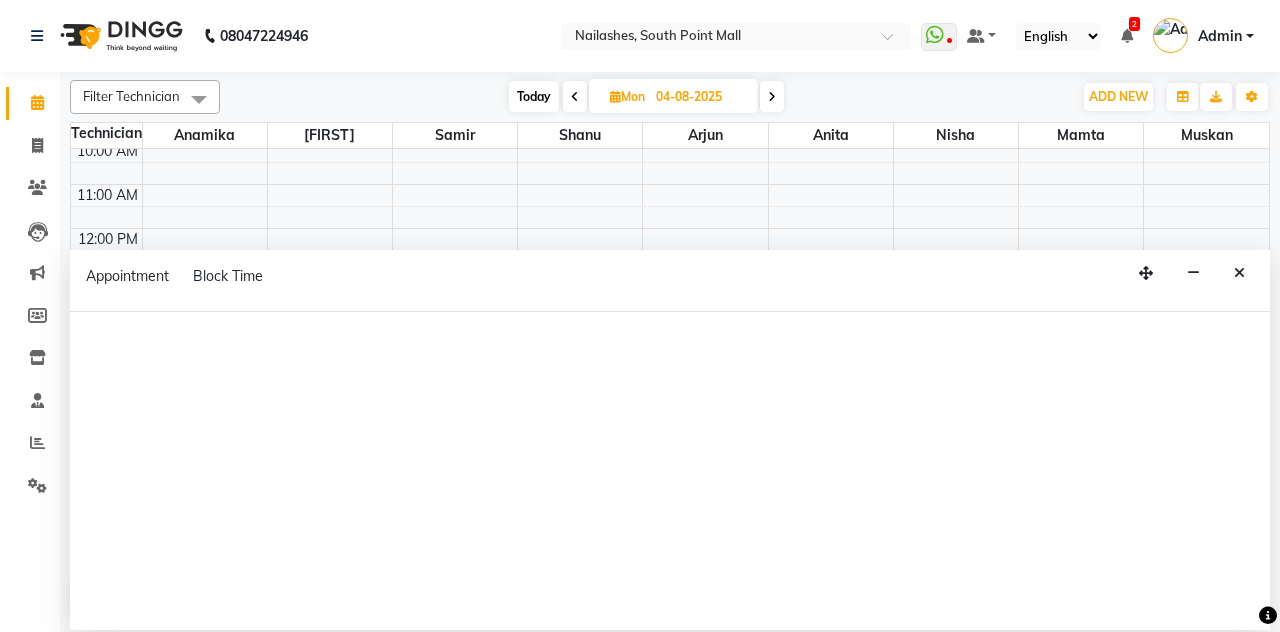 select on "tentative" 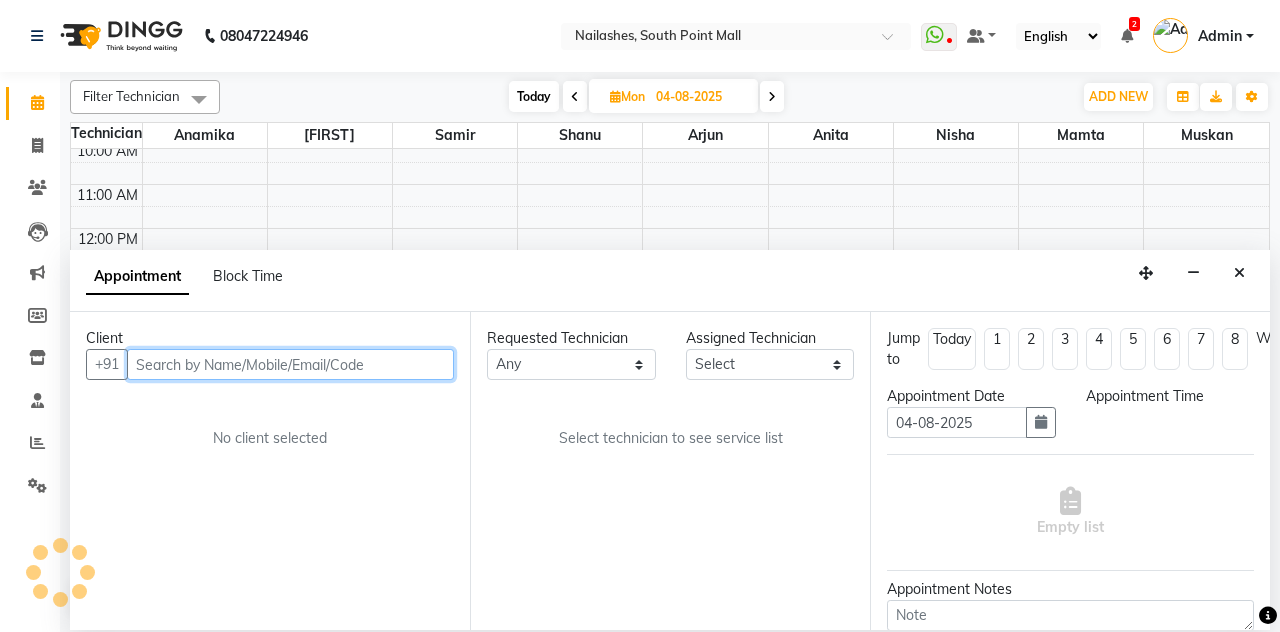 select on "540" 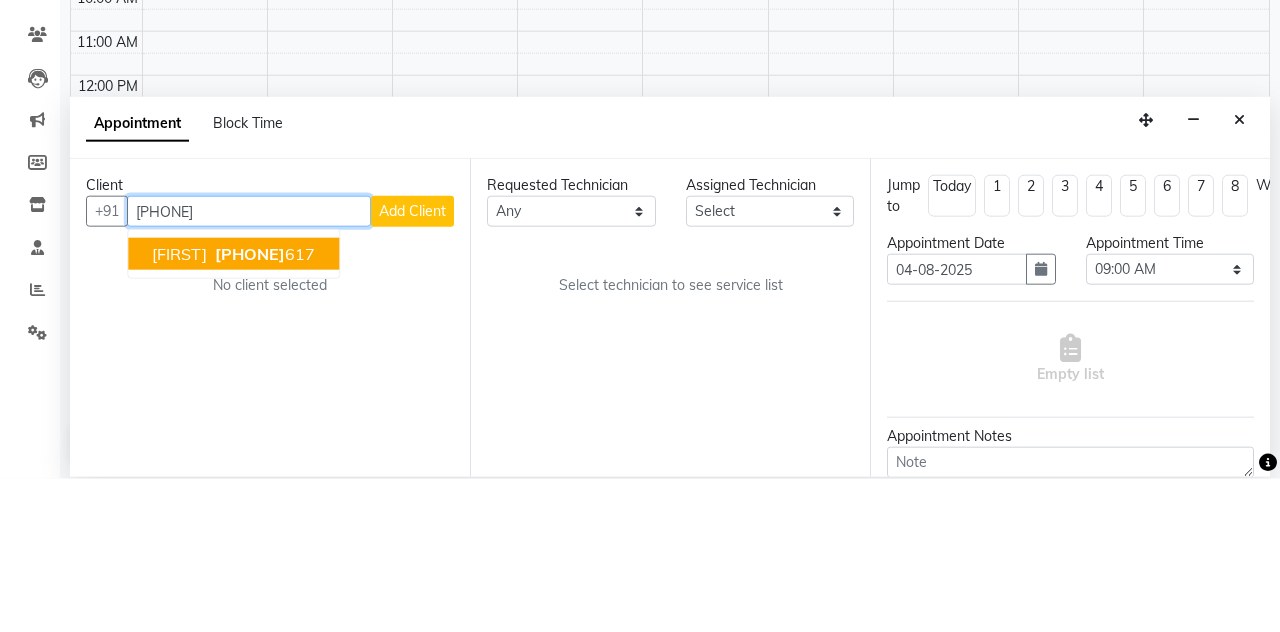 click on "9871075 617" at bounding box center (263, 407) 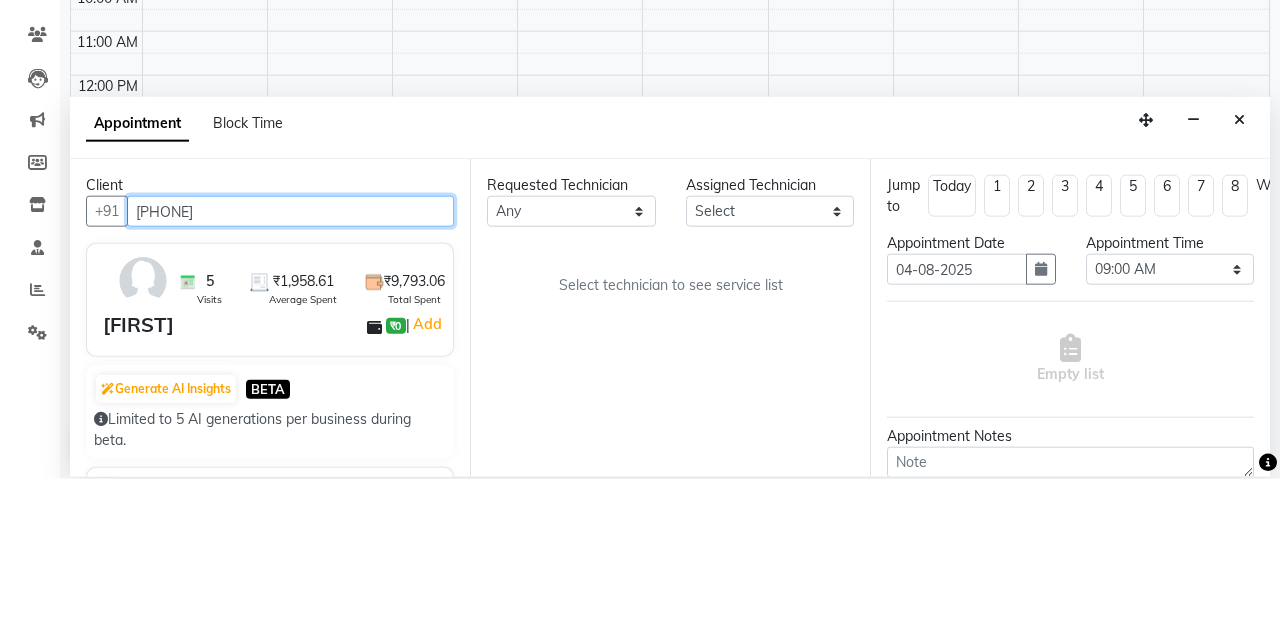 type on "9871075617" 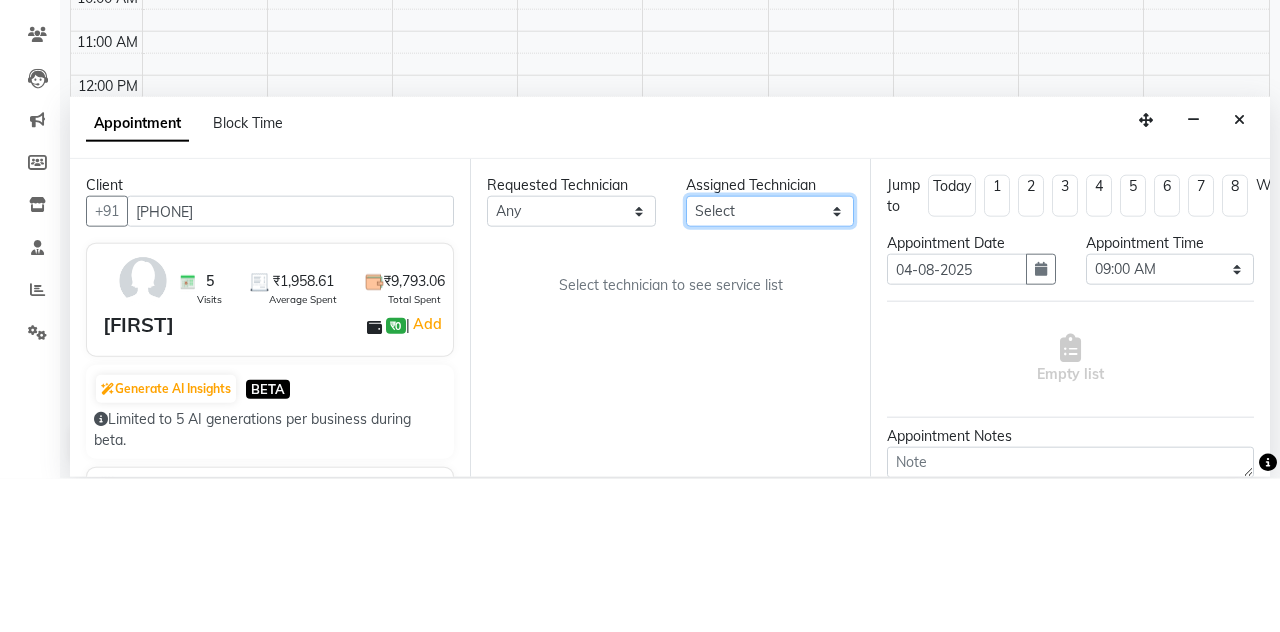 click on "Select [FIRST] [FIRST] [FIRST] [FIRST] [FIRST] [FIRST] [FIRST] [FIRST]" at bounding box center [770, 364] 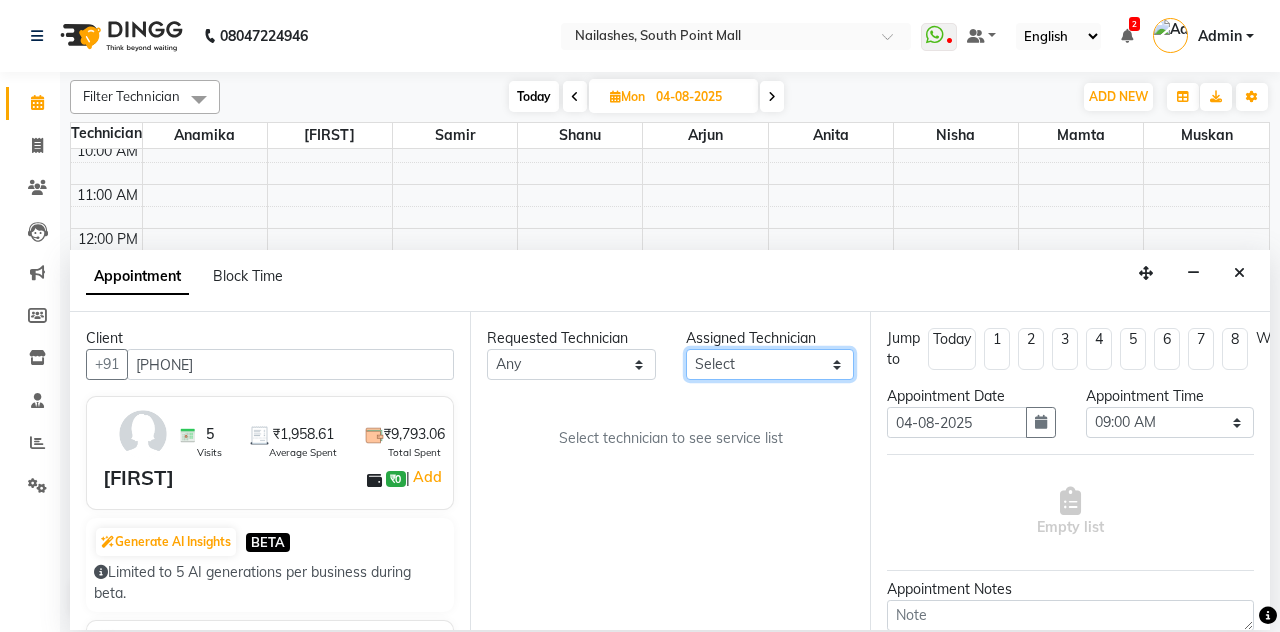 select on "19580" 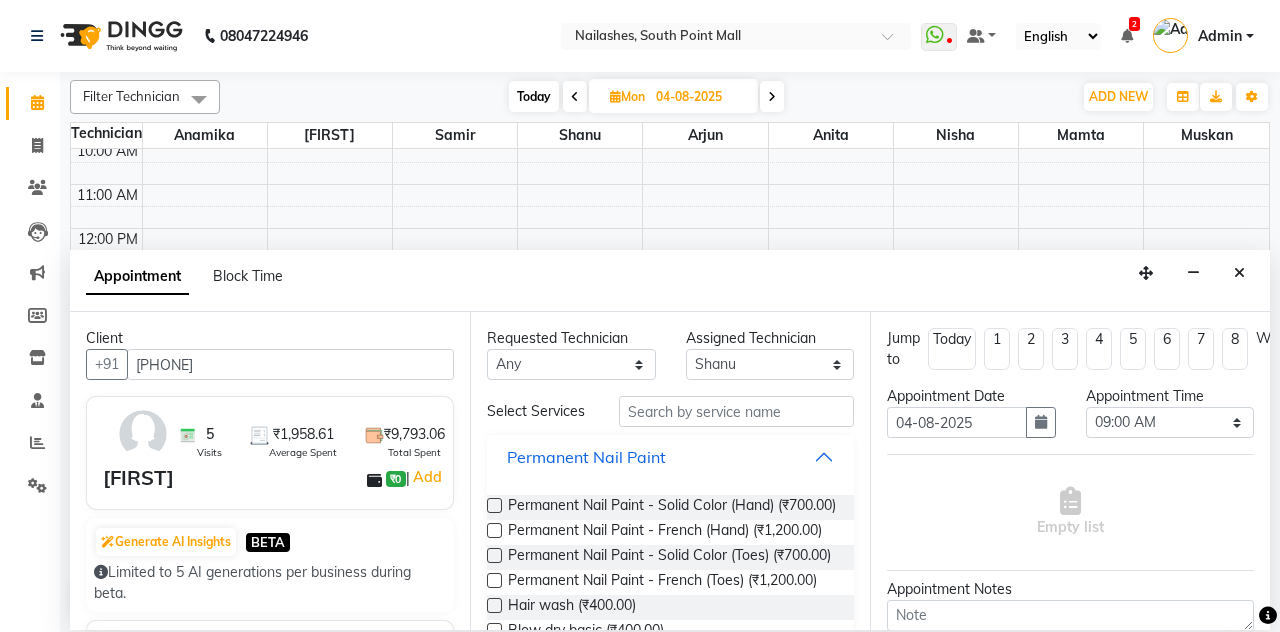 click on "Permanent Nail Paint" at bounding box center (670, 457) 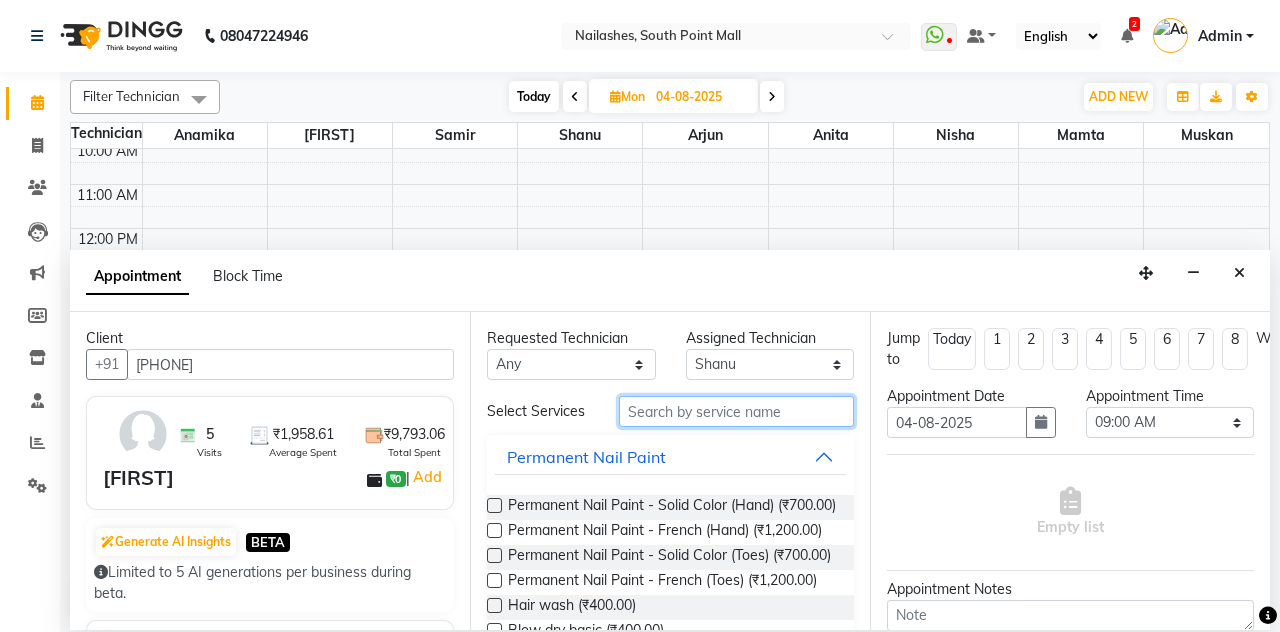 click at bounding box center (736, 411) 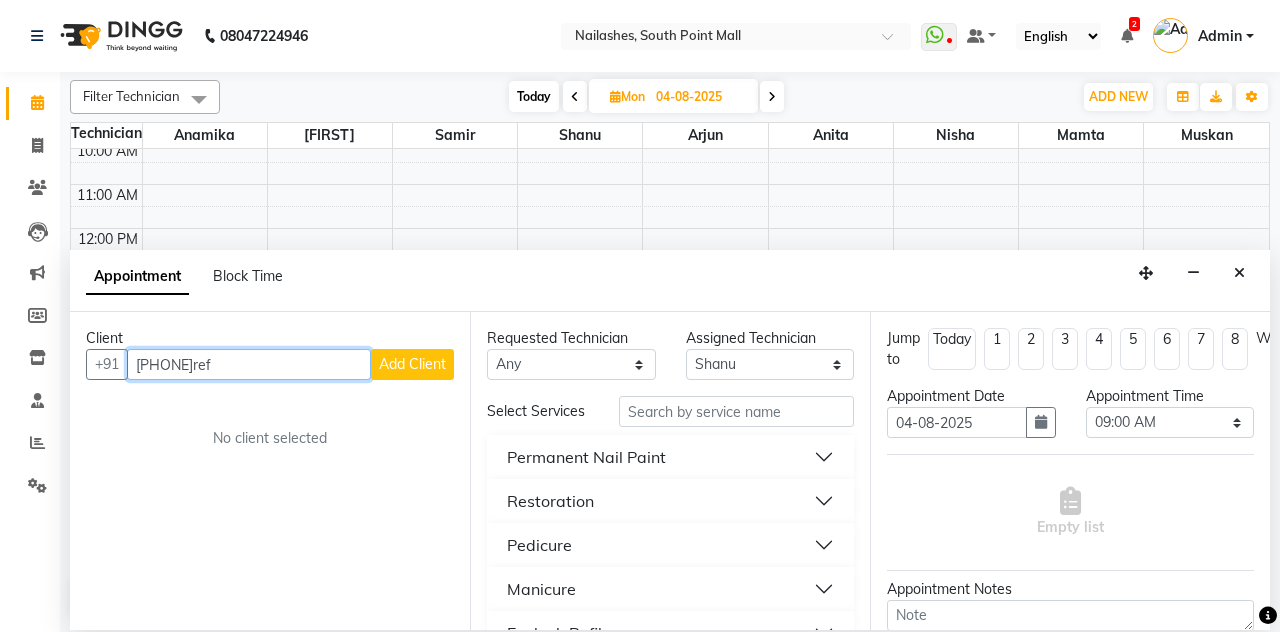 click on "9871075617ref" at bounding box center [249, 364] 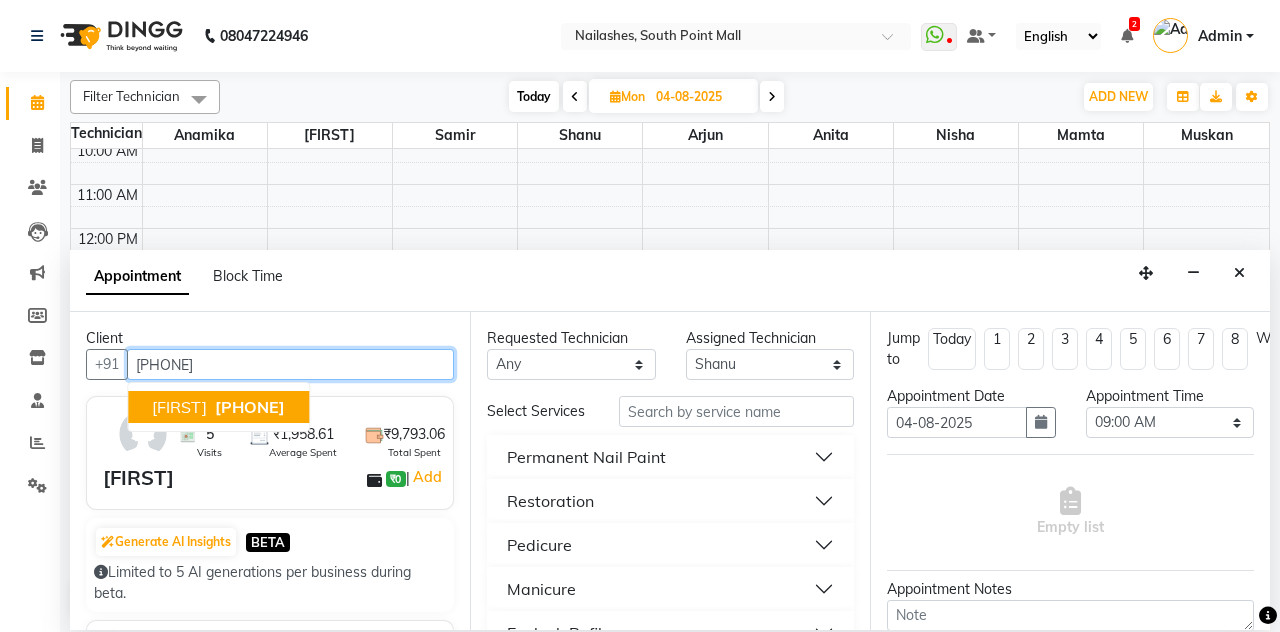 click on "Priyama   9871075617" at bounding box center [218, 407] 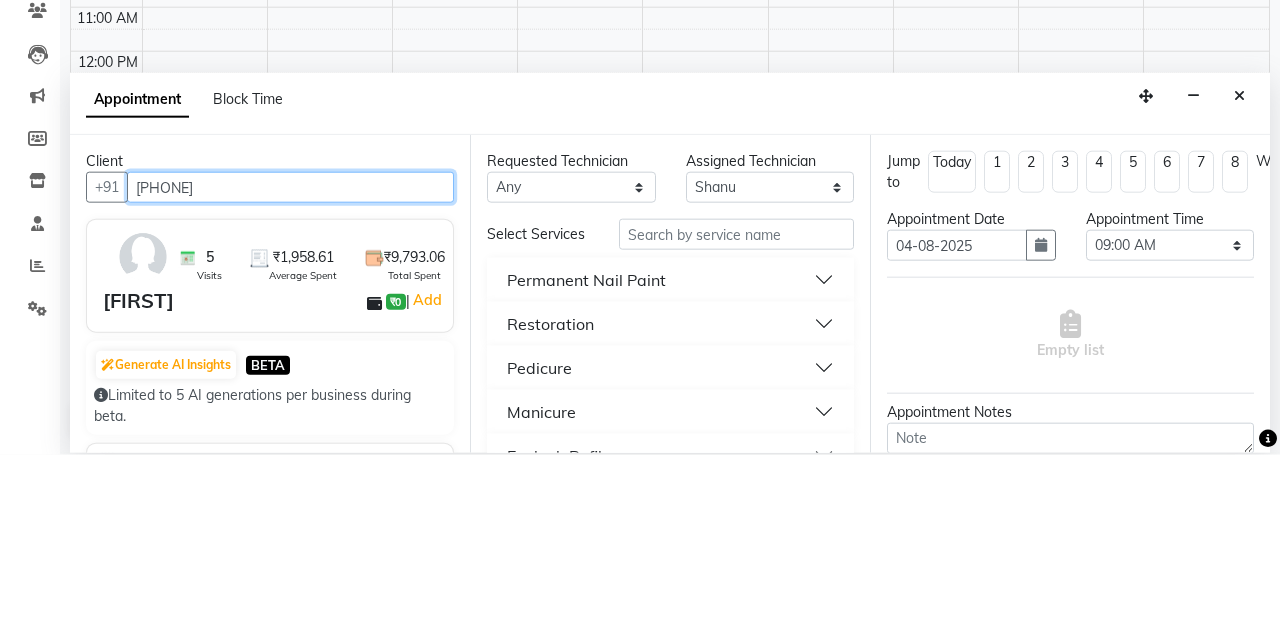 type on "9871075617" 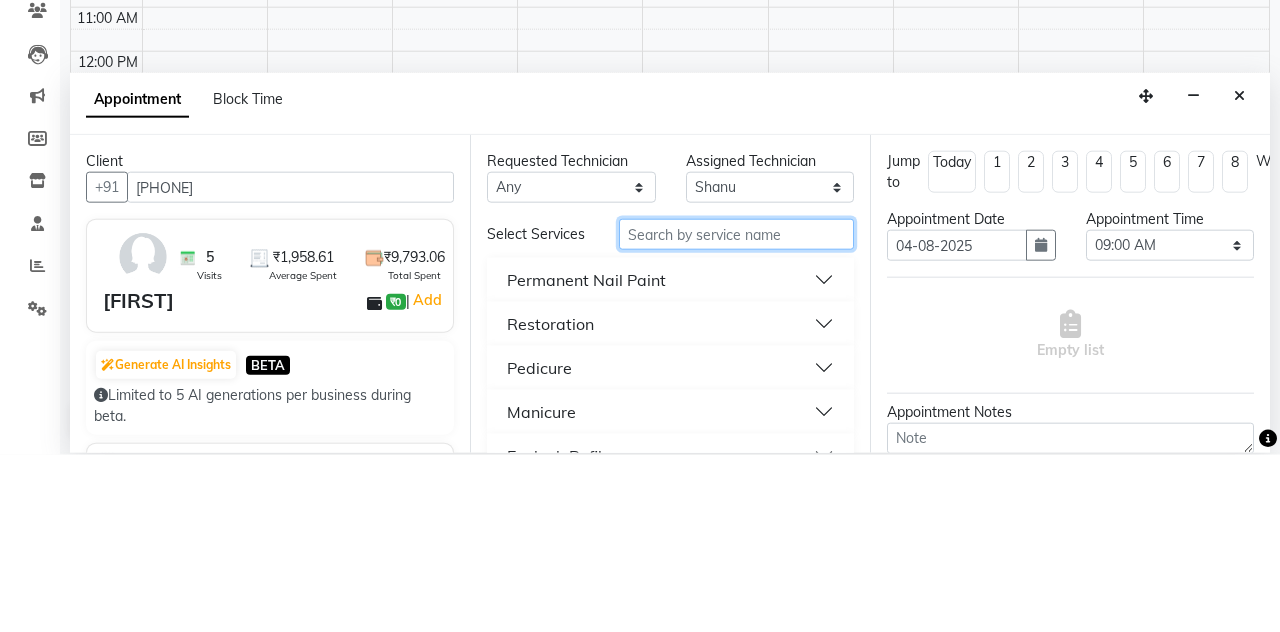 click at bounding box center [736, 411] 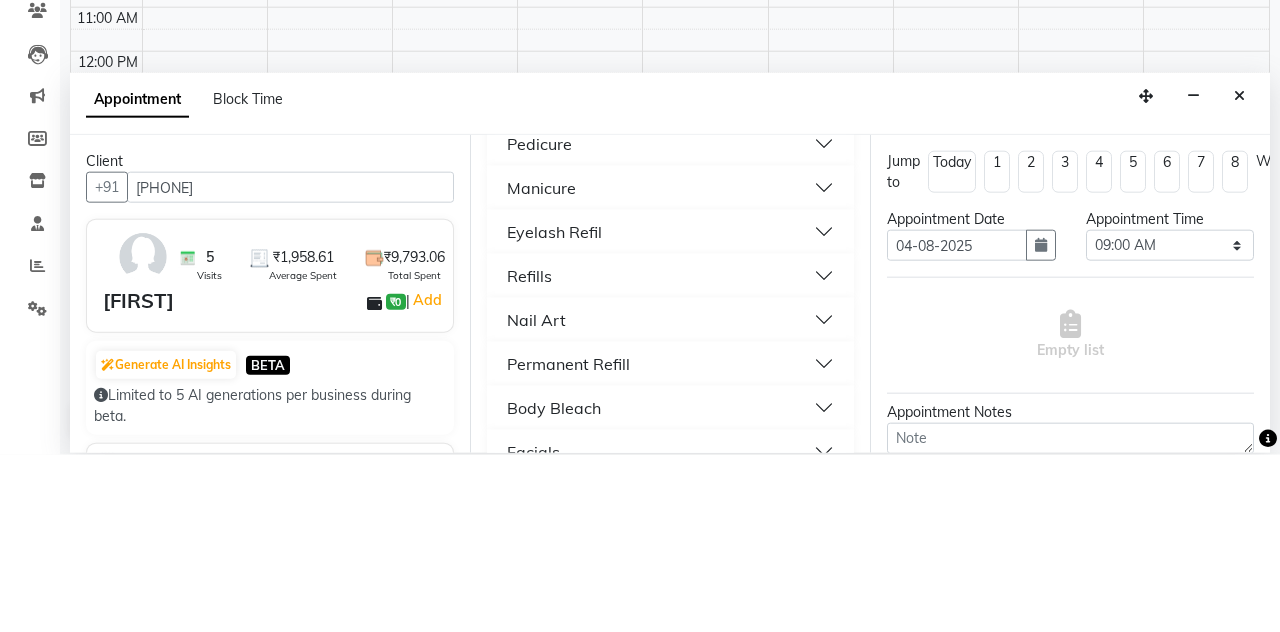 scroll, scrollTop: 291, scrollLeft: 0, axis: vertical 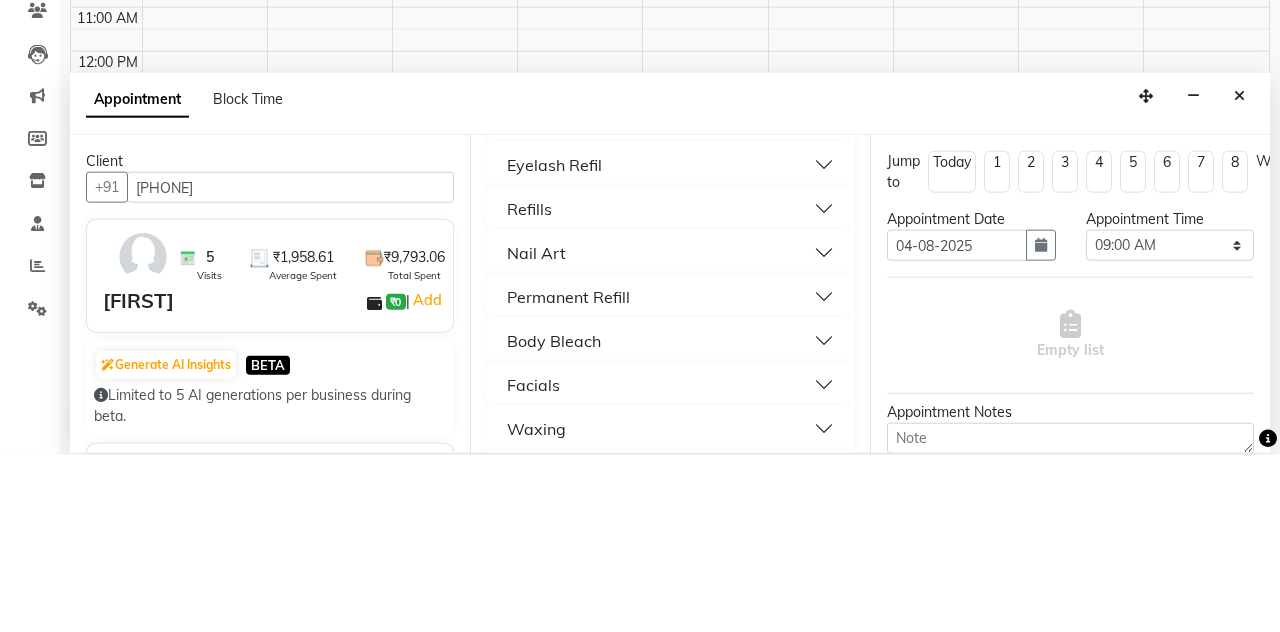 type on "Re" 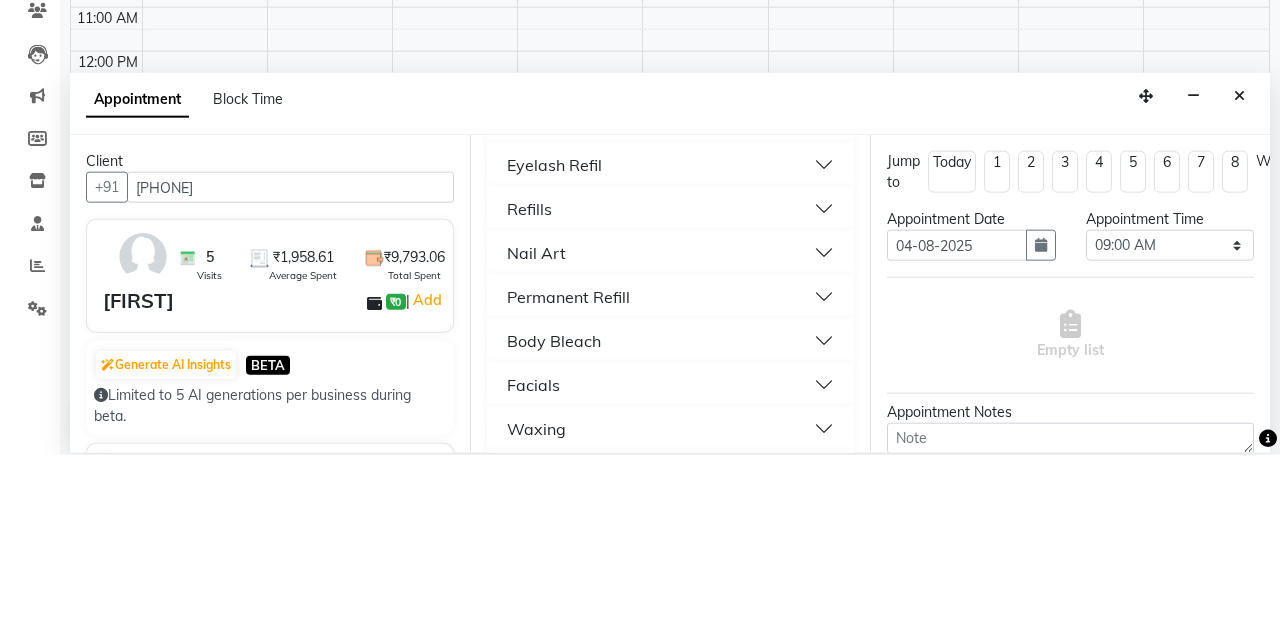 click on "Permanent Nail Paint    Restoration    Pedicure    Manicure    Eyelash Refil    Refills    Nail Art    Permanent Refill    Body Bleach    Facials    Waxing    Beauty" at bounding box center [670, 408] 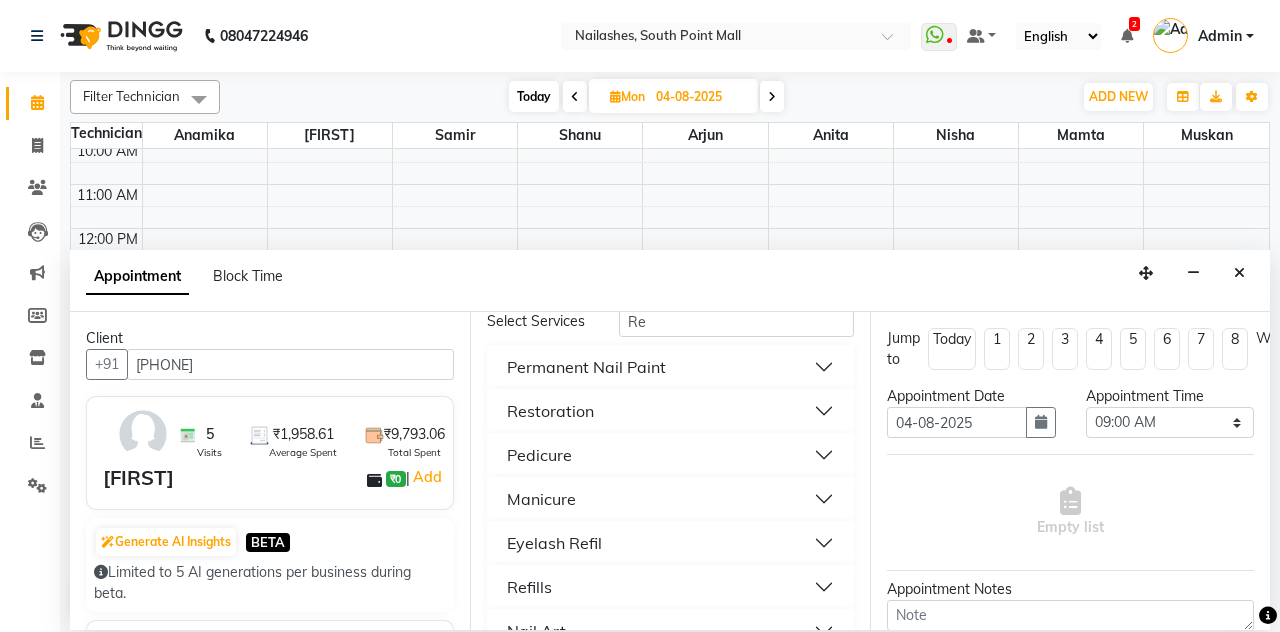 click on "Refills" at bounding box center (670, 587) 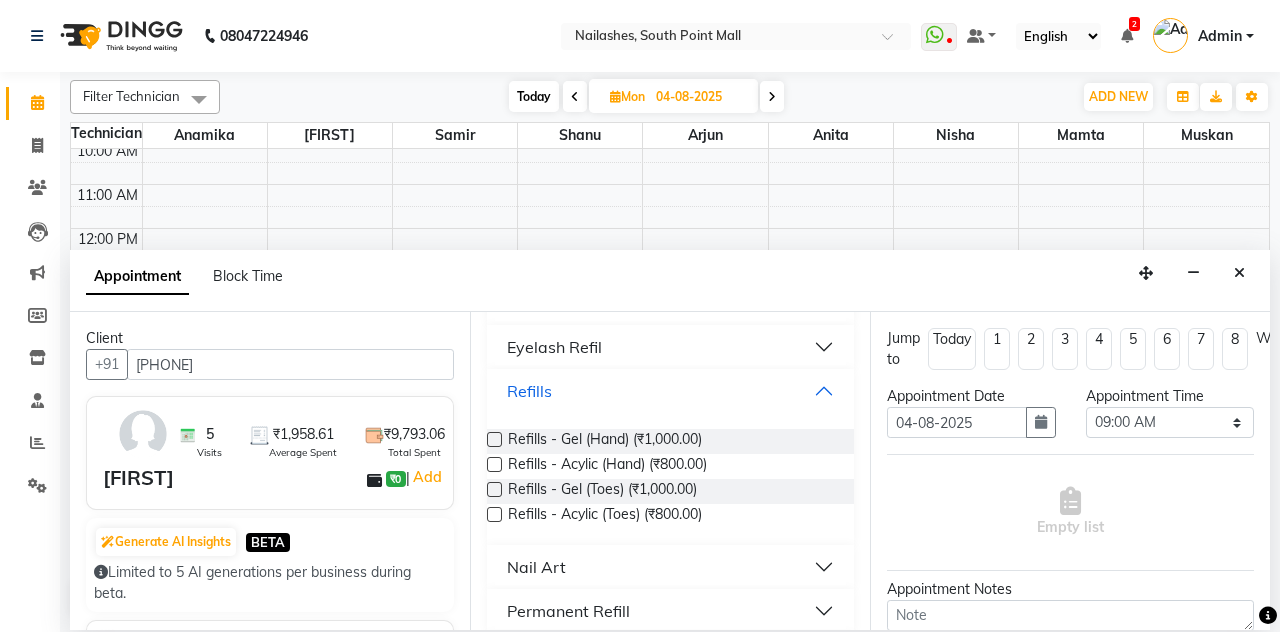 scroll, scrollTop: 290, scrollLeft: 0, axis: vertical 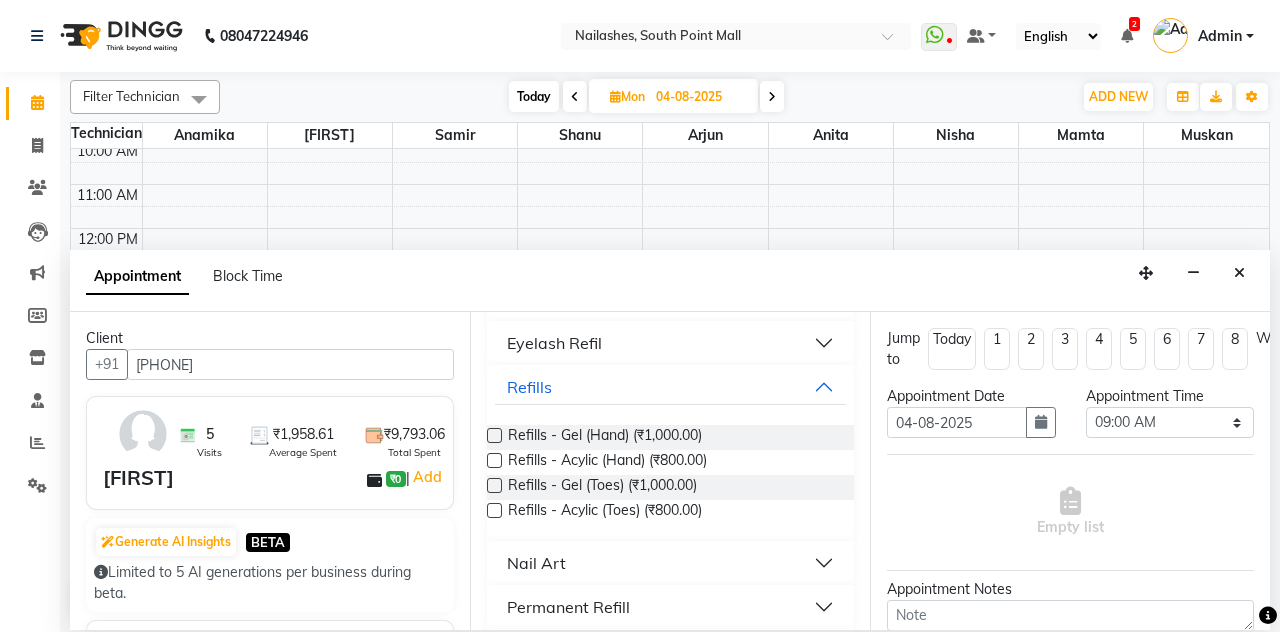 click at bounding box center (494, 460) 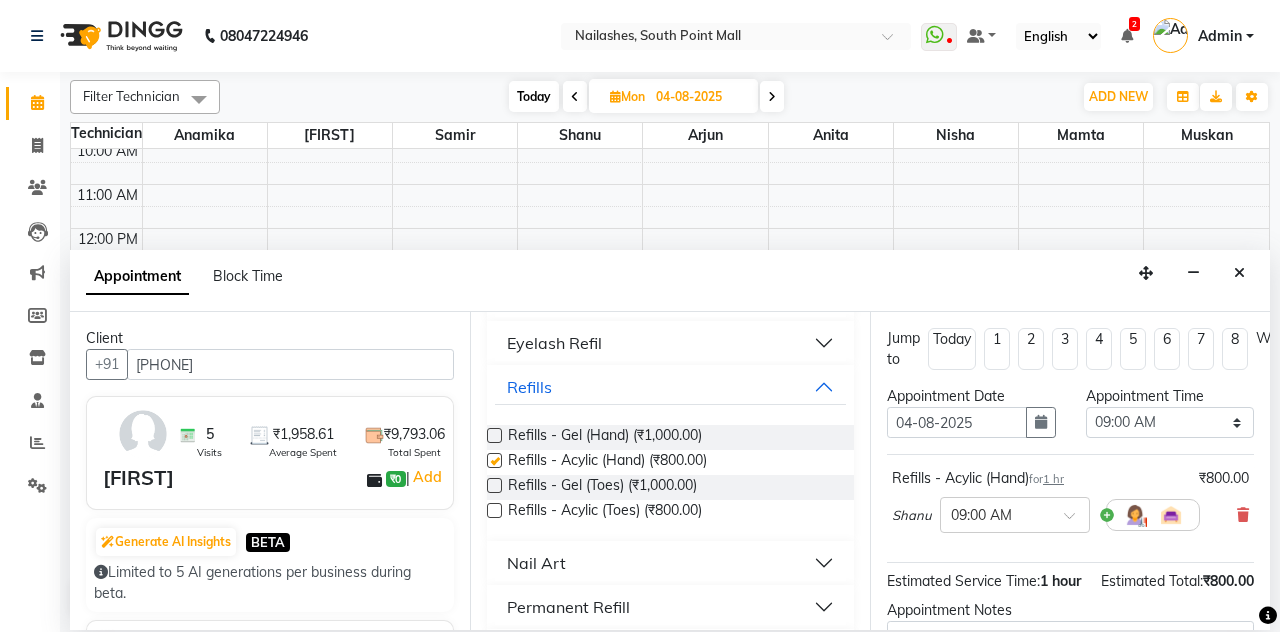 checkbox on "false" 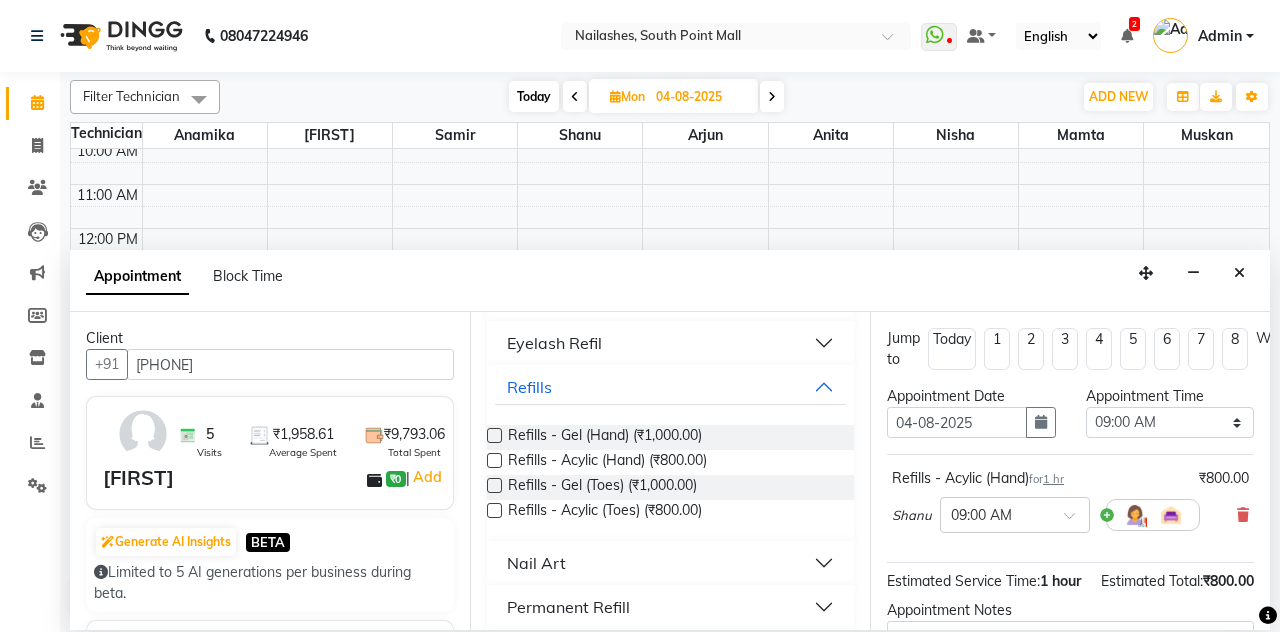 scroll, scrollTop: 152, scrollLeft: 0, axis: vertical 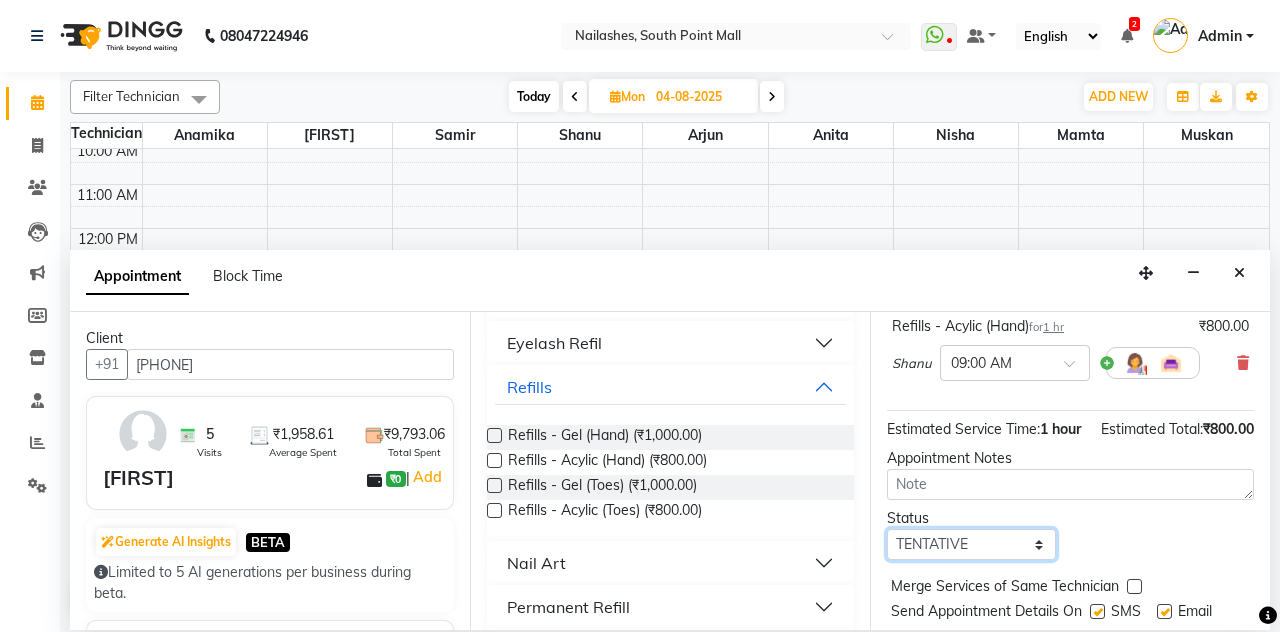click on "Select TENTATIVE CONFIRM UPCOMING" at bounding box center [971, 544] 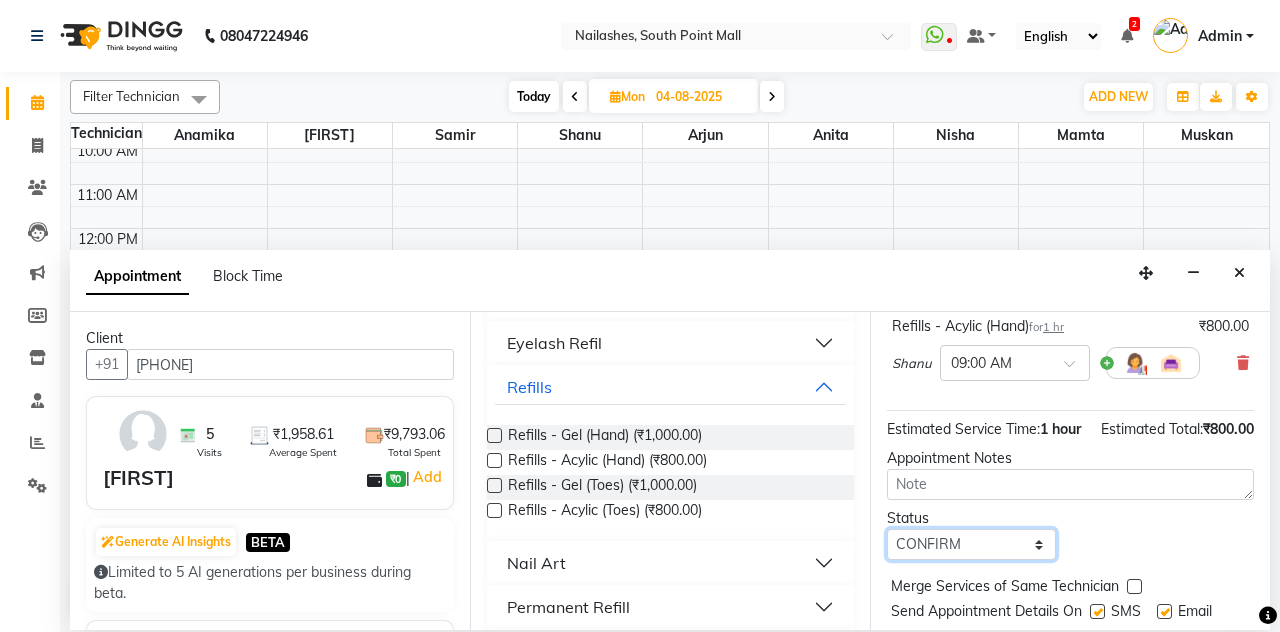 scroll, scrollTop: 0, scrollLeft: 0, axis: both 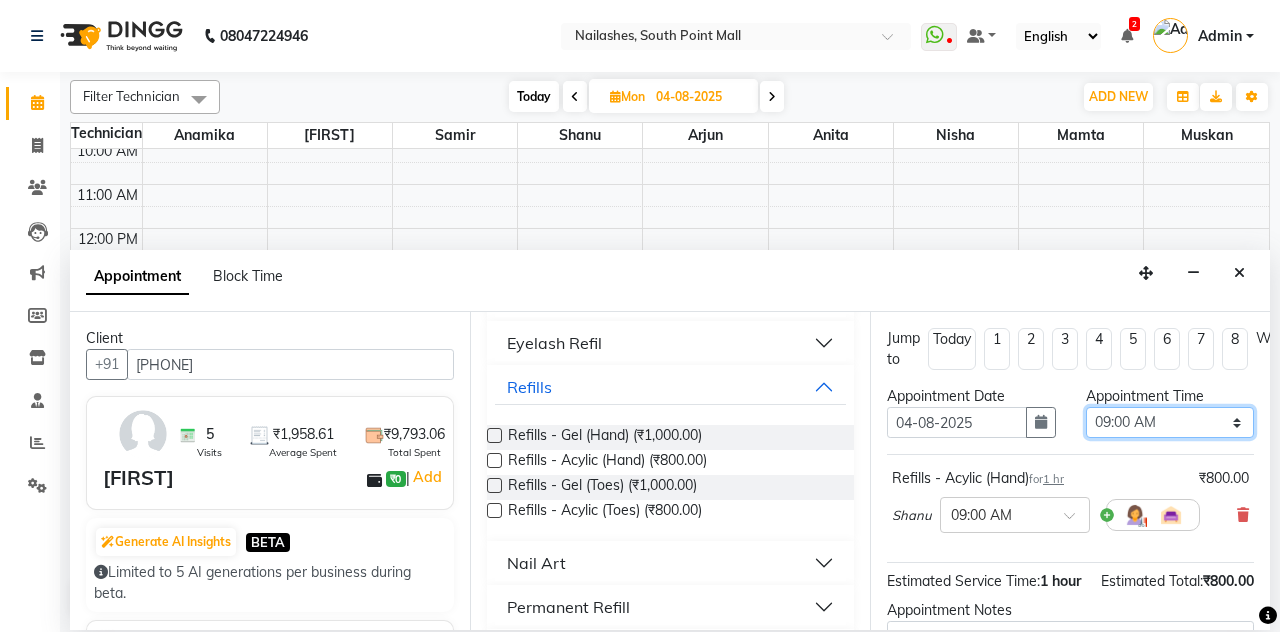 click on "Select 09:00 AM 09:15 AM 09:30 AM 09:45 AM 10:00 AM 10:15 AM 10:30 AM 10:45 AM 11:00 AM 11:15 AM 11:30 AM 11:45 AM 12:00 PM 12:15 PM 12:30 PM 12:45 PM 01:00 PM 01:15 PM 01:30 PM 01:45 PM 02:00 PM 02:15 PM 02:30 PM 02:45 PM 03:00 PM 03:15 PM 03:30 PM 03:45 PM 04:00 PM 04:15 PM 04:30 PM 04:45 PM 05:00 PM 05:15 PM 05:30 PM 05:45 PM 06:00 PM 06:15 PM 06:30 PM 06:45 PM 07:00 PM 07:15 PM 07:30 PM 07:45 PM 08:00 PM 08:15 PM 08:30 PM 08:45 PM 09:00 PM 09:15 PM 09:30 PM 09:45 PM 10:00 PM 10:15 PM 10:30 PM 10:45 PM 11:00 PM" at bounding box center (1170, 422) 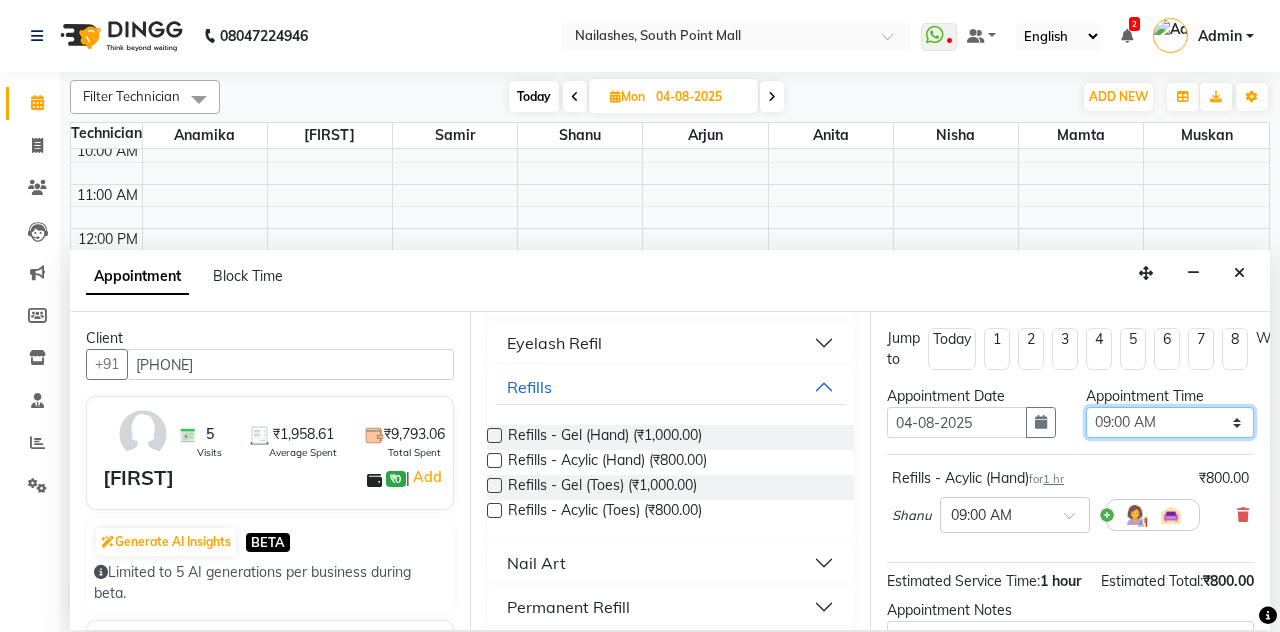 select on "765" 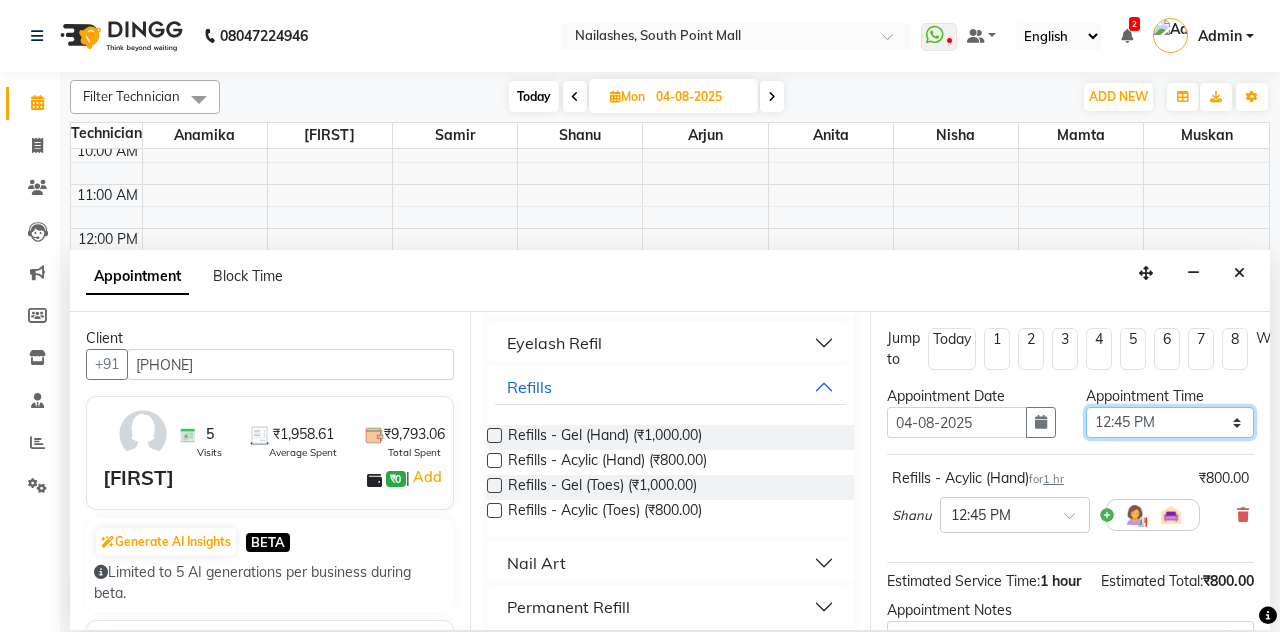 scroll, scrollTop: 152, scrollLeft: 0, axis: vertical 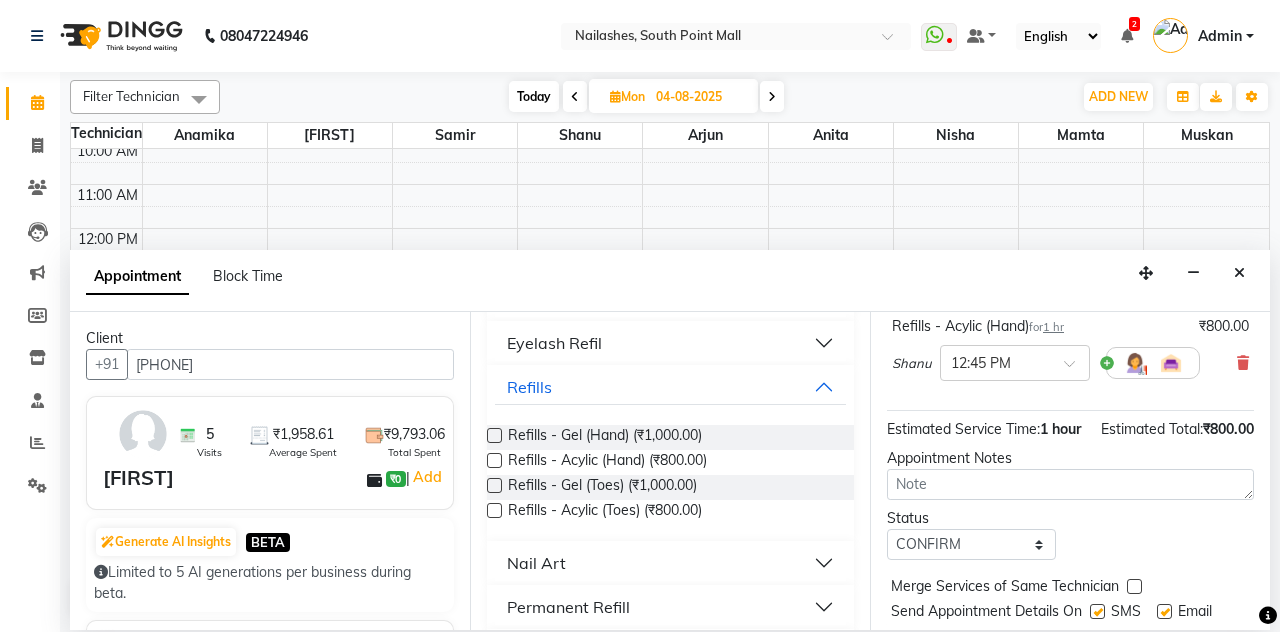 click on "Book" at bounding box center [1070, 652] 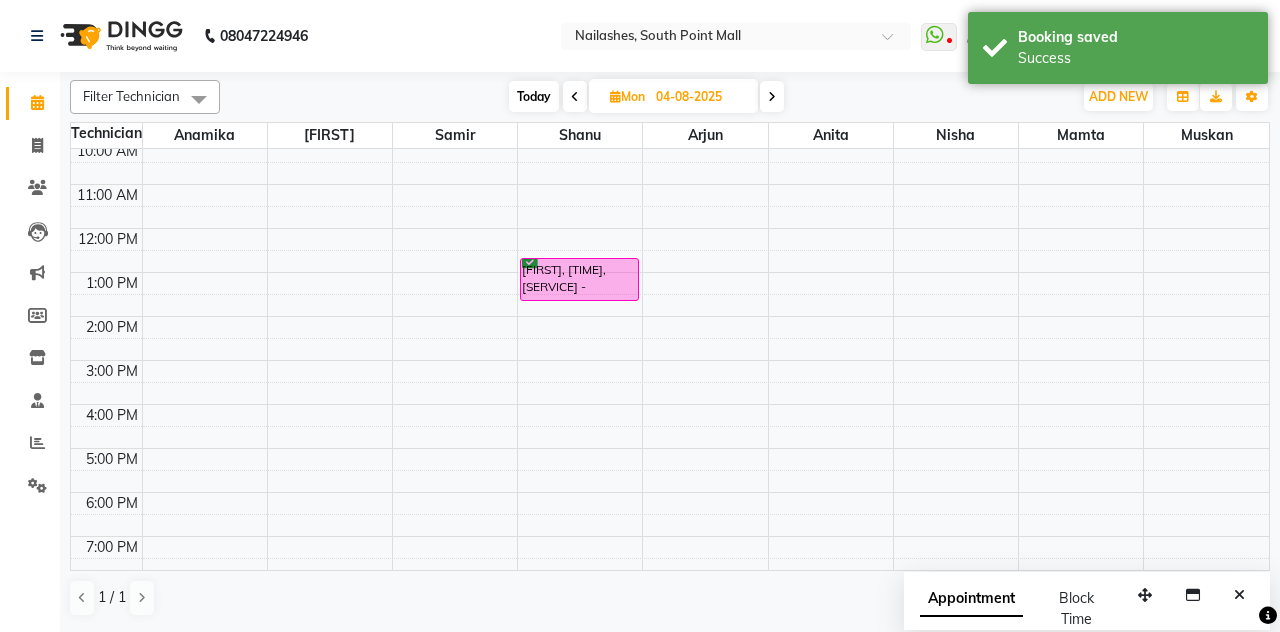 scroll, scrollTop: 0, scrollLeft: 0, axis: both 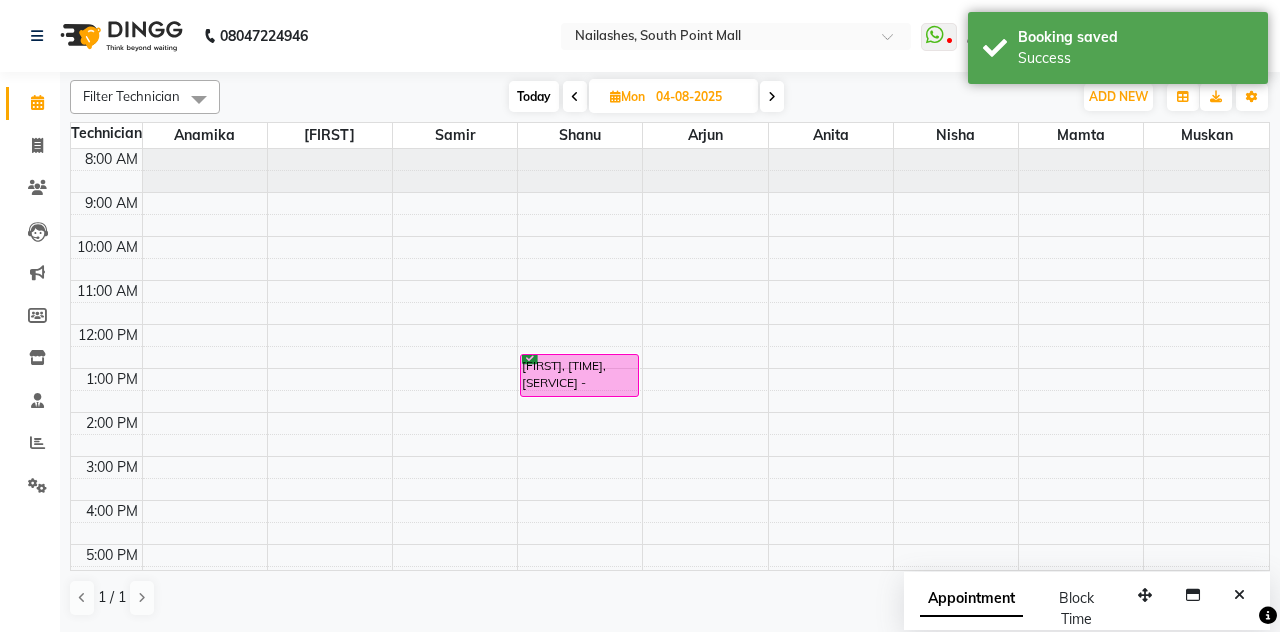 click on "Today" at bounding box center (534, 96) 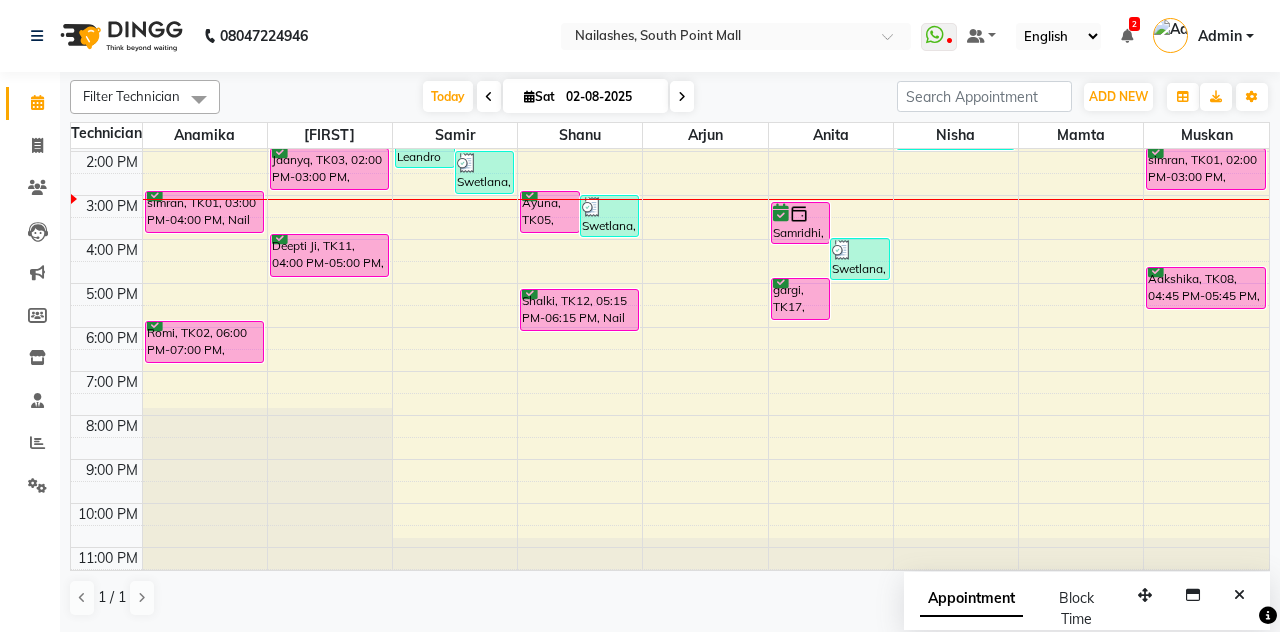 scroll, scrollTop: 0, scrollLeft: 0, axis: both 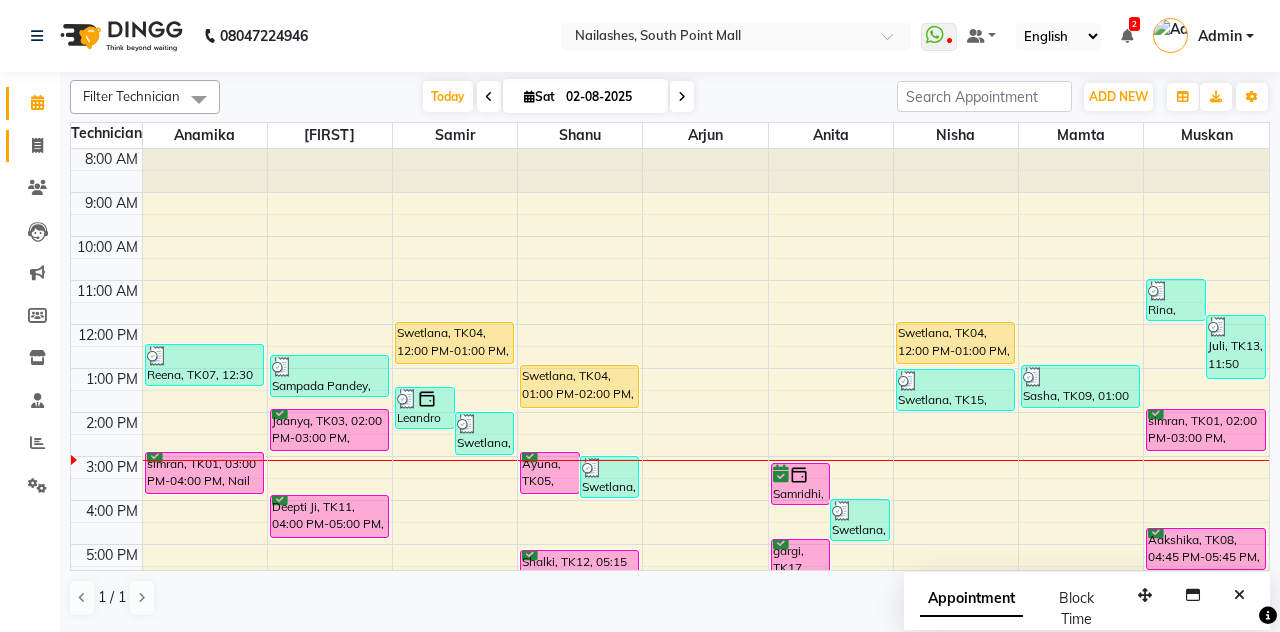 click 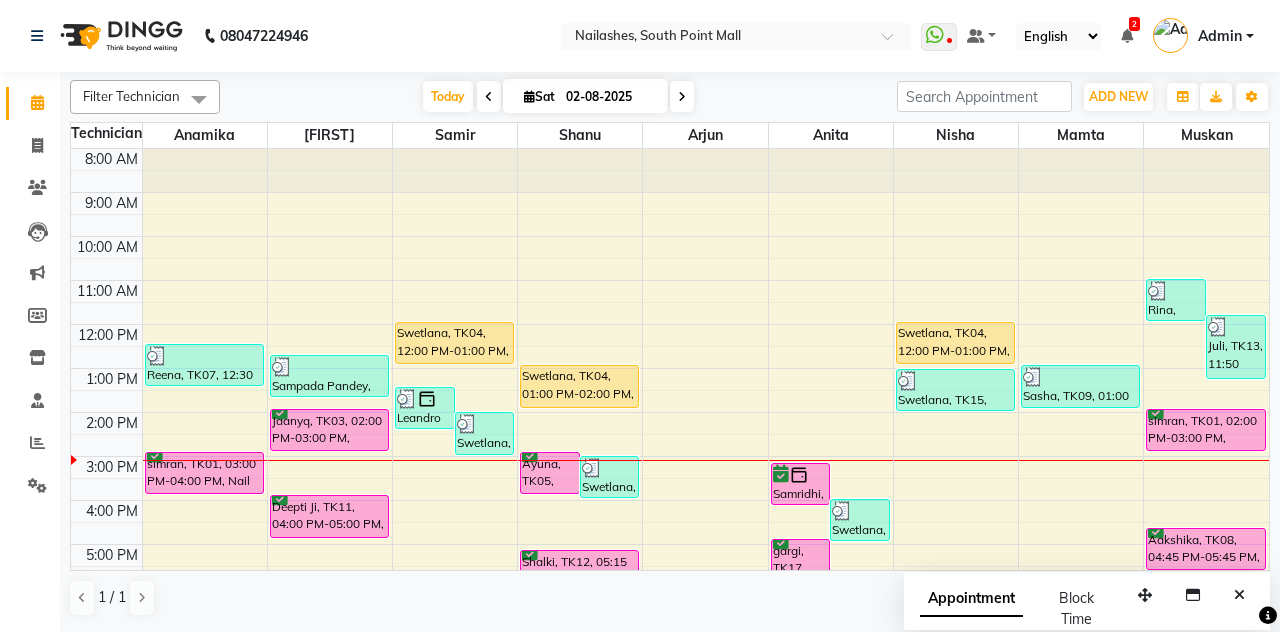 select on "service" 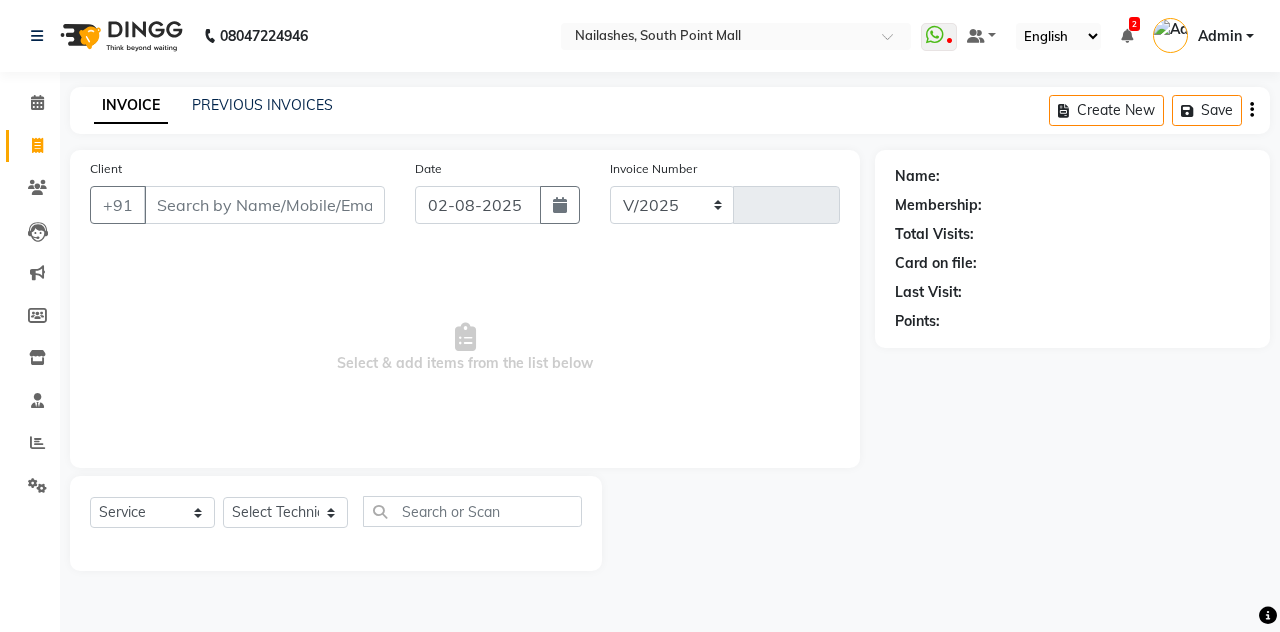 select on "3926" 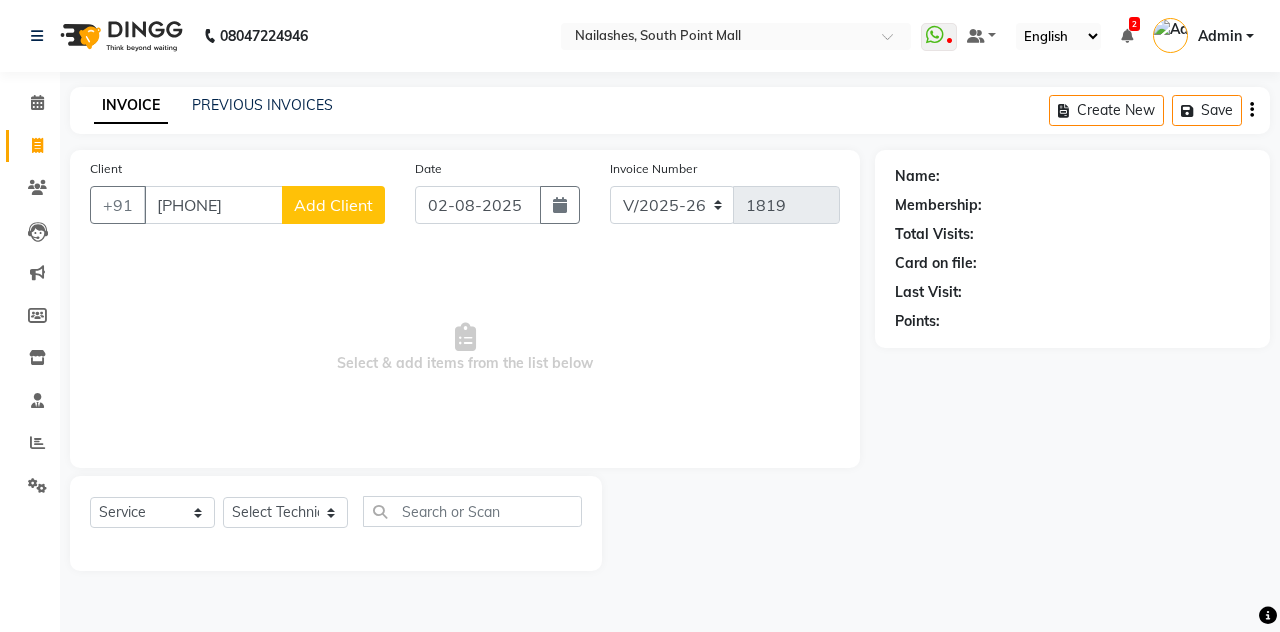 type on "[PHONE]" 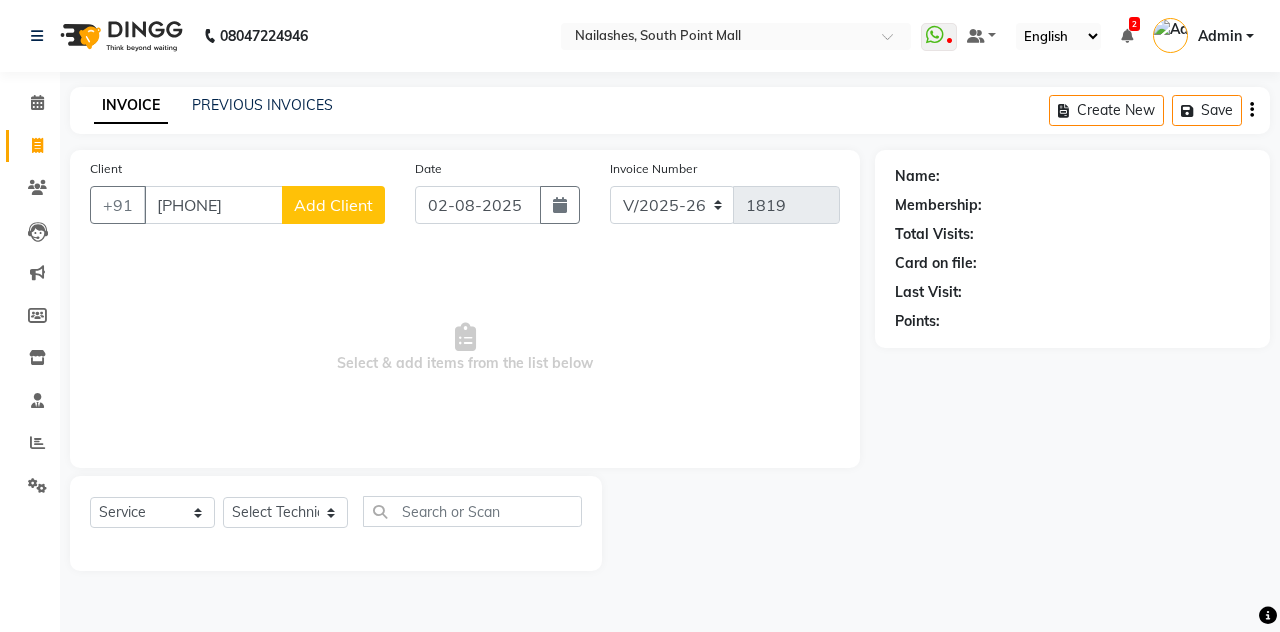 select on "21" 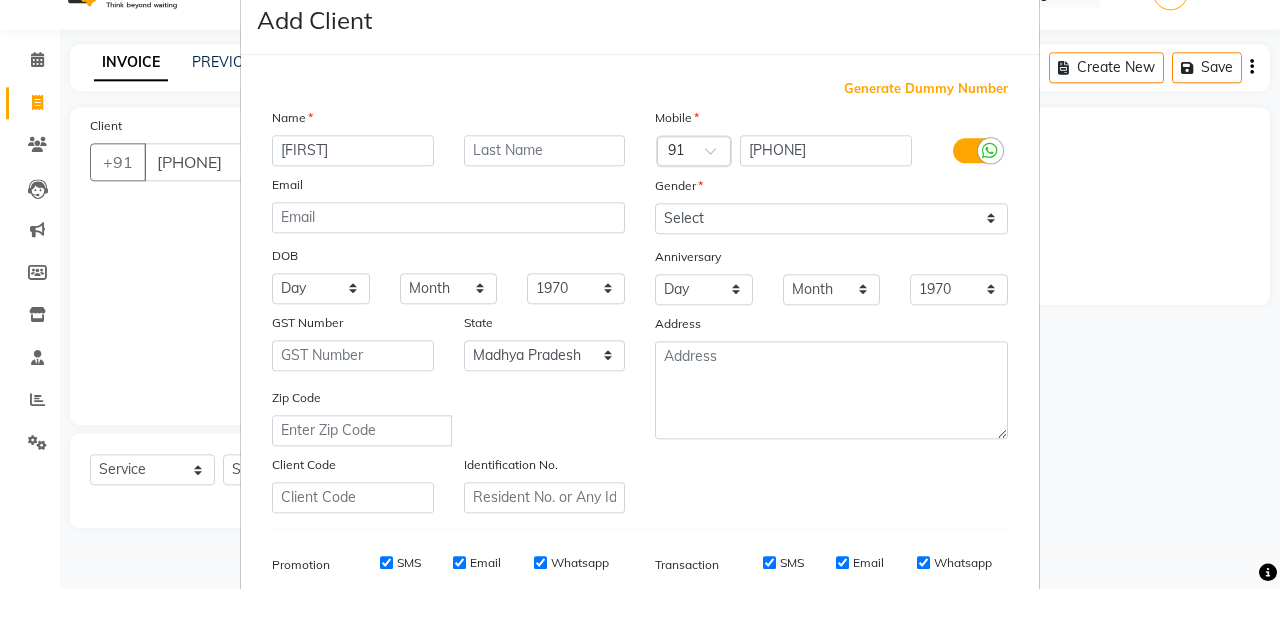 type on "[FIRST]" 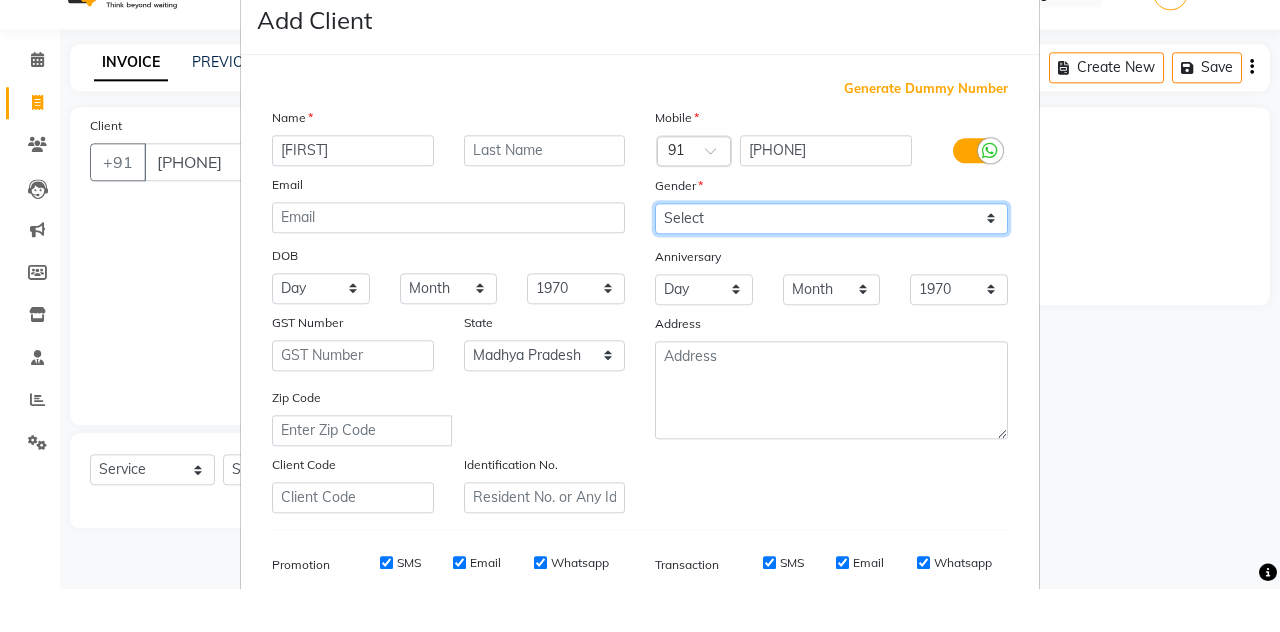 click on "Select Male Female Other Prefer Not To Say" at bounding box center [831, 261] 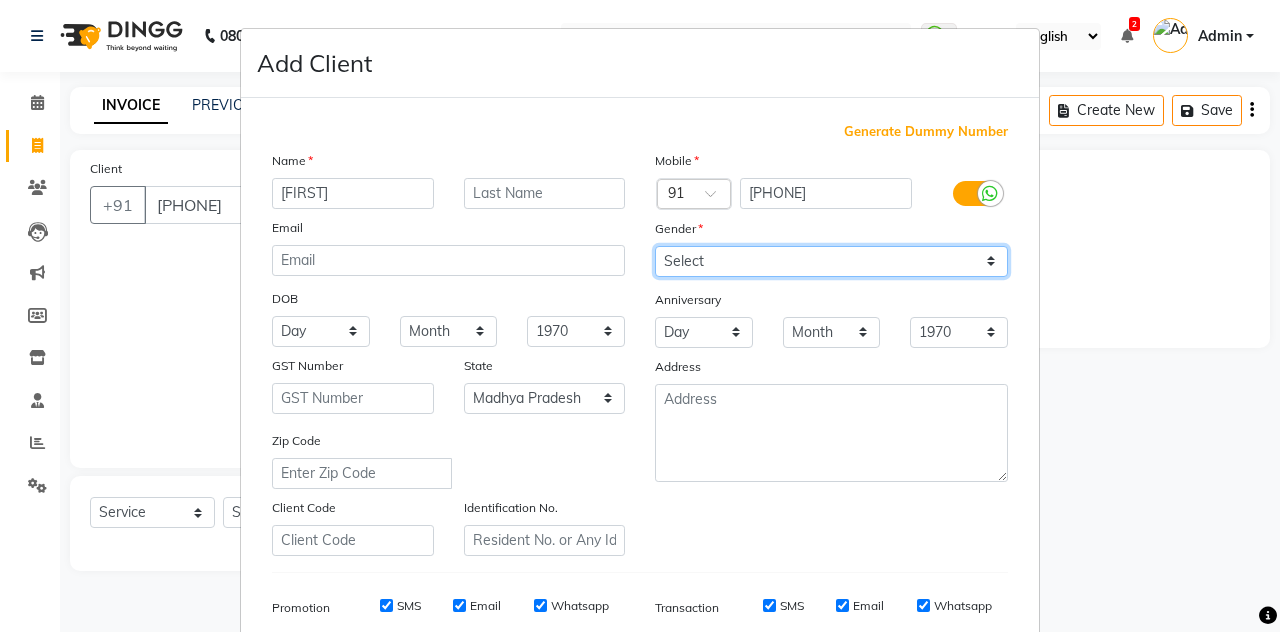 select on "female" 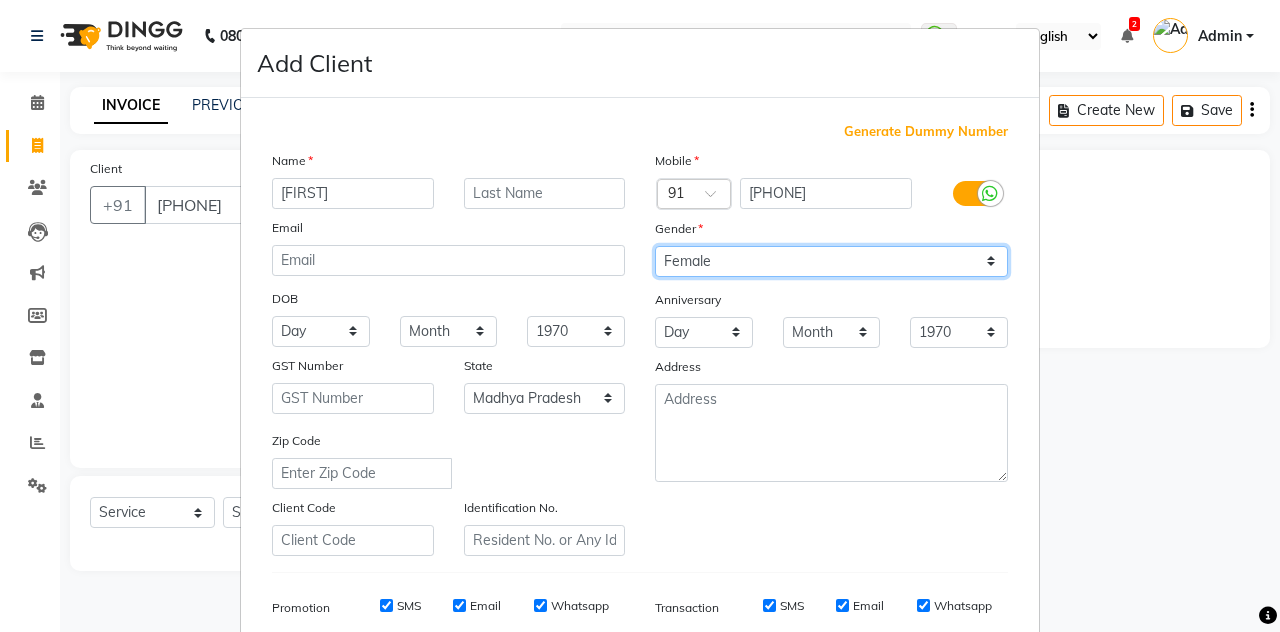 scroll, scrollTop: 185, scrollLeft: 0, axis: vertical 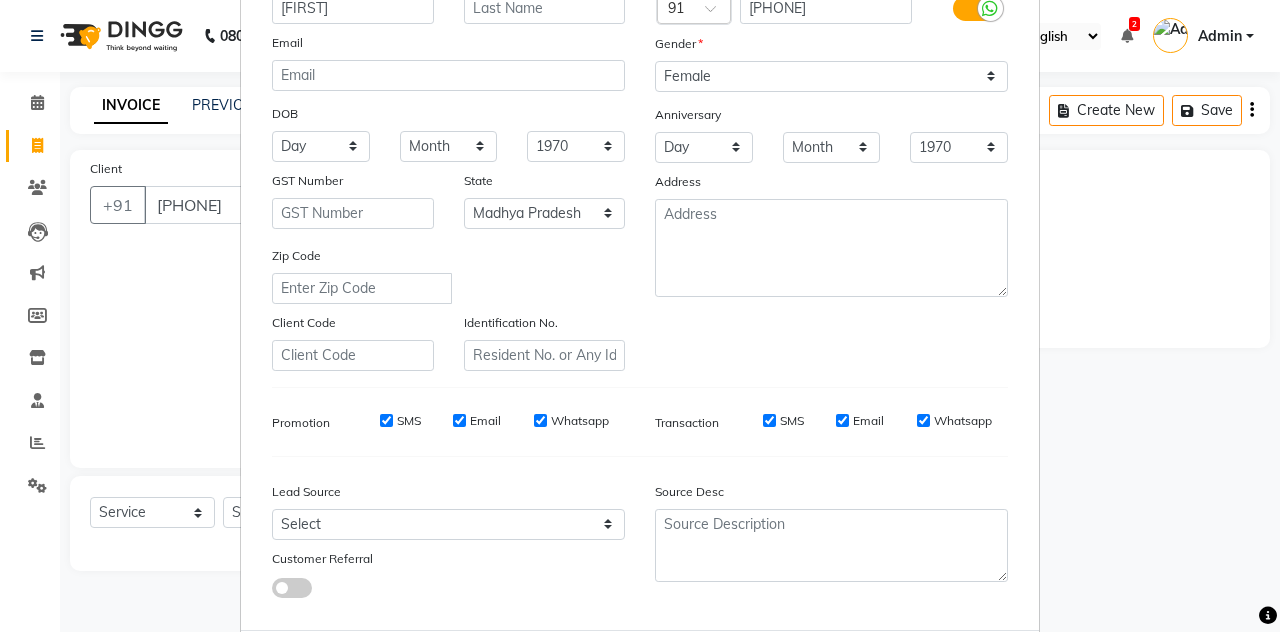 click on "Add" at bounding box center (906, 670) 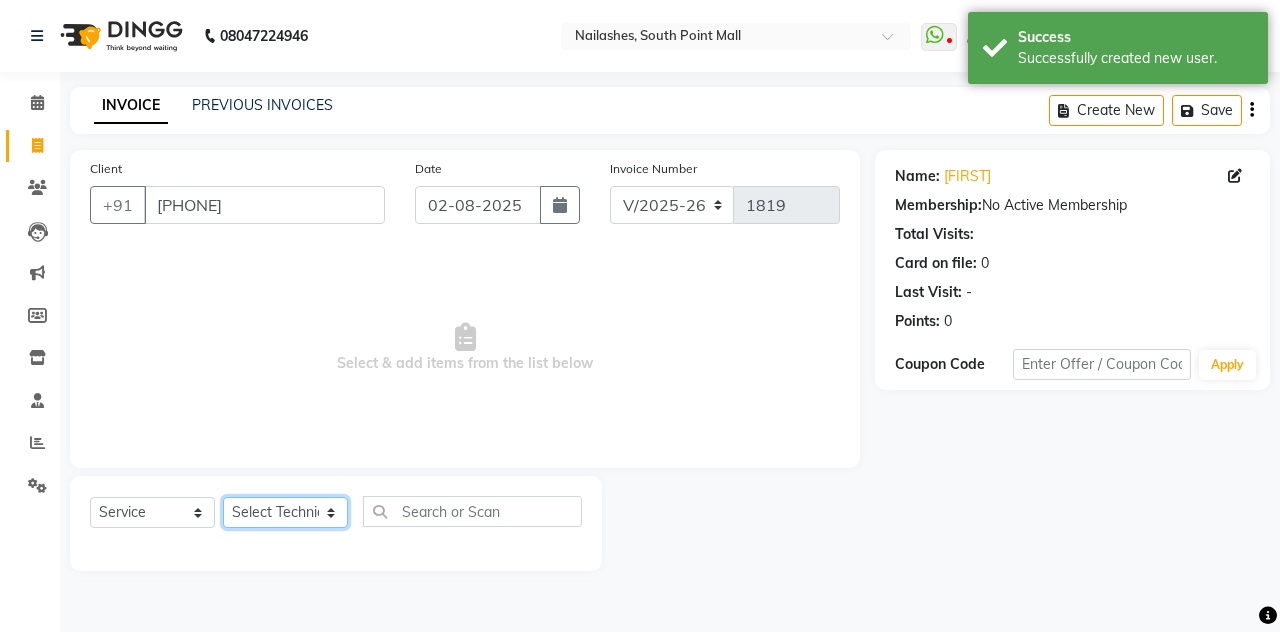 click on "Select Technician Admin Anamika Anita Arjun Mamta Manager Muskan Nisha Samir Shanu Shushanto" 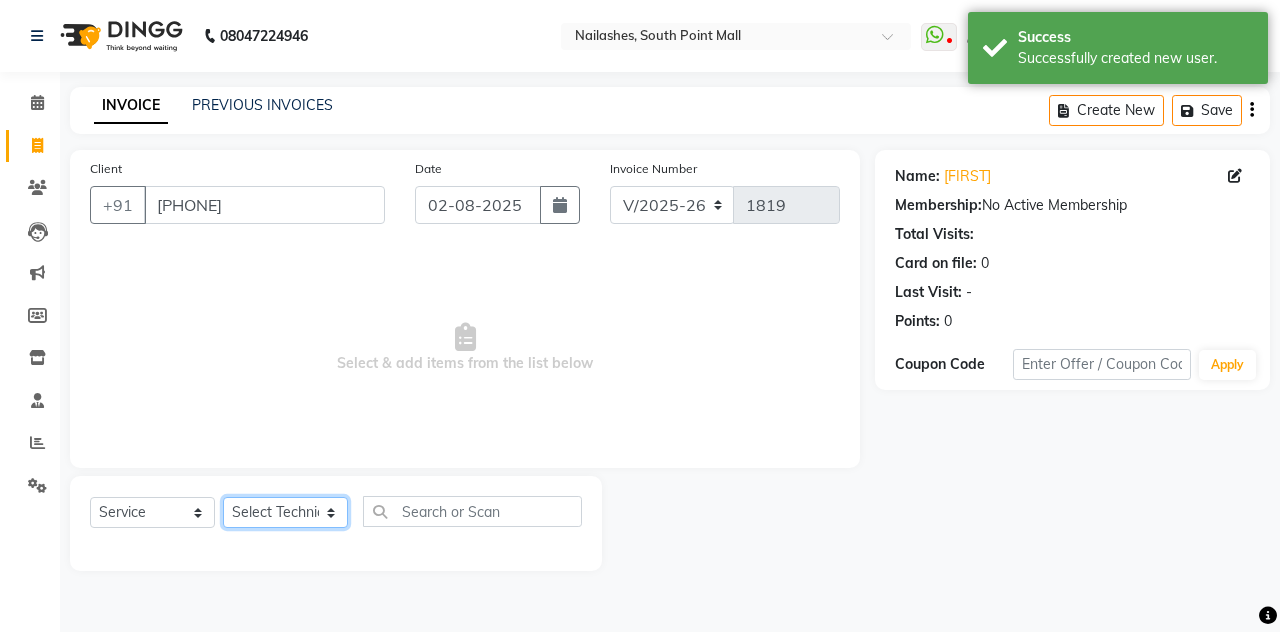 select on "19476" 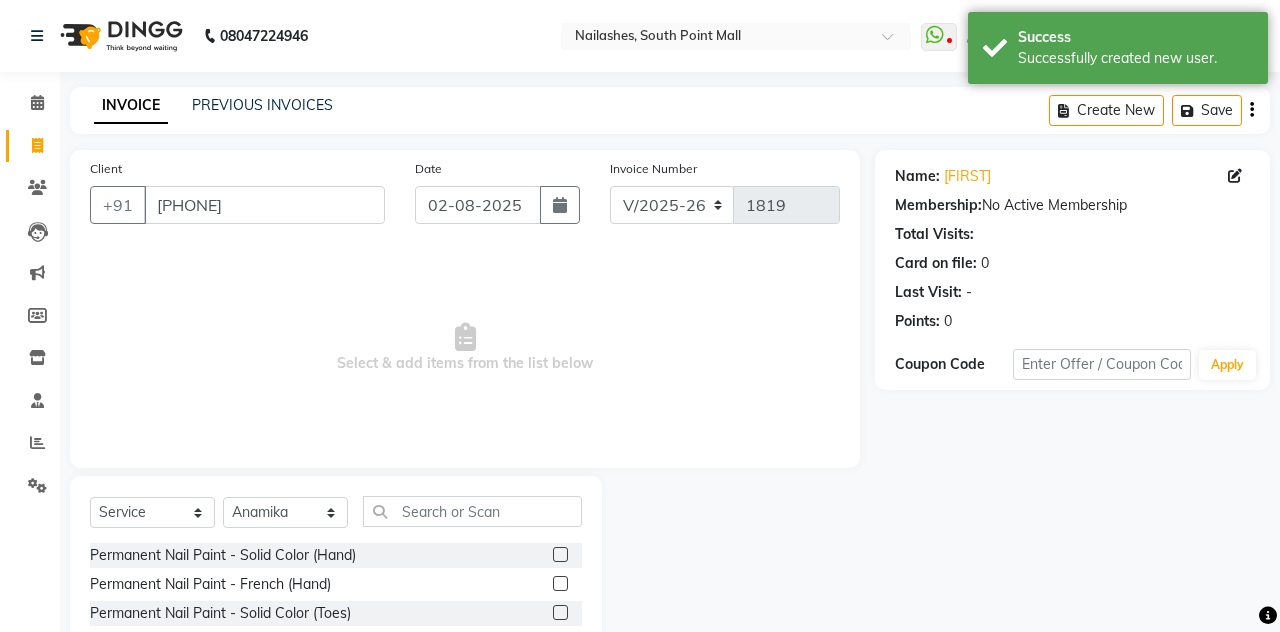 click 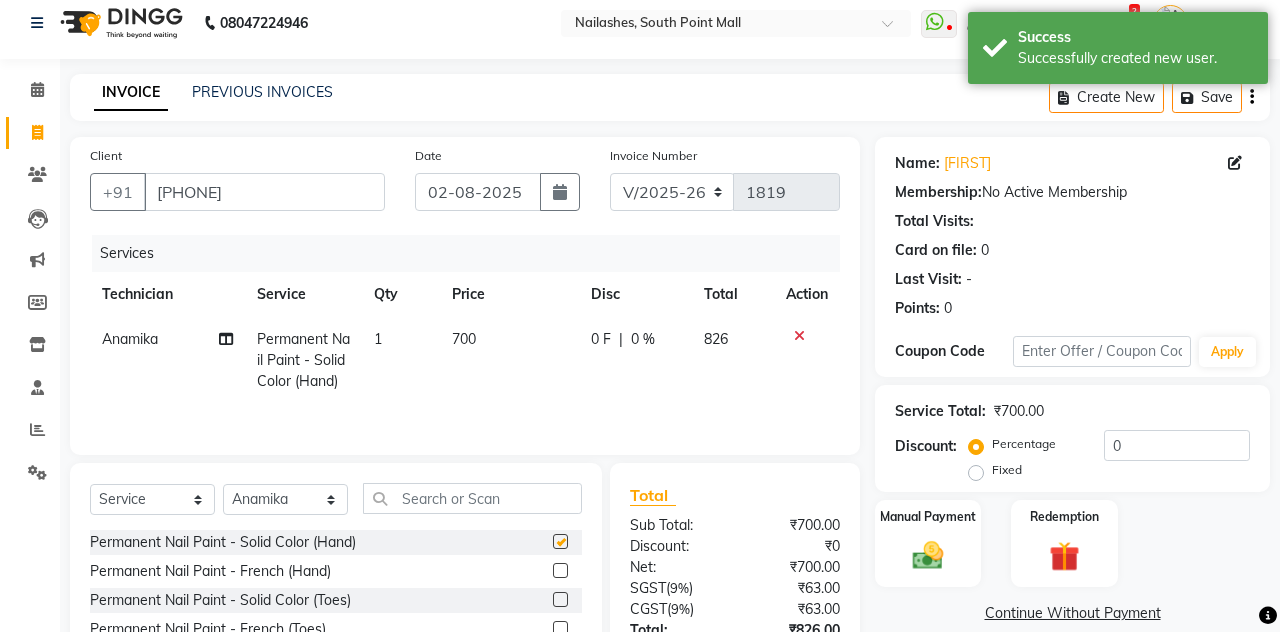 scroll, scrollTop: 78, scrollLeft: 0, axis: vertical 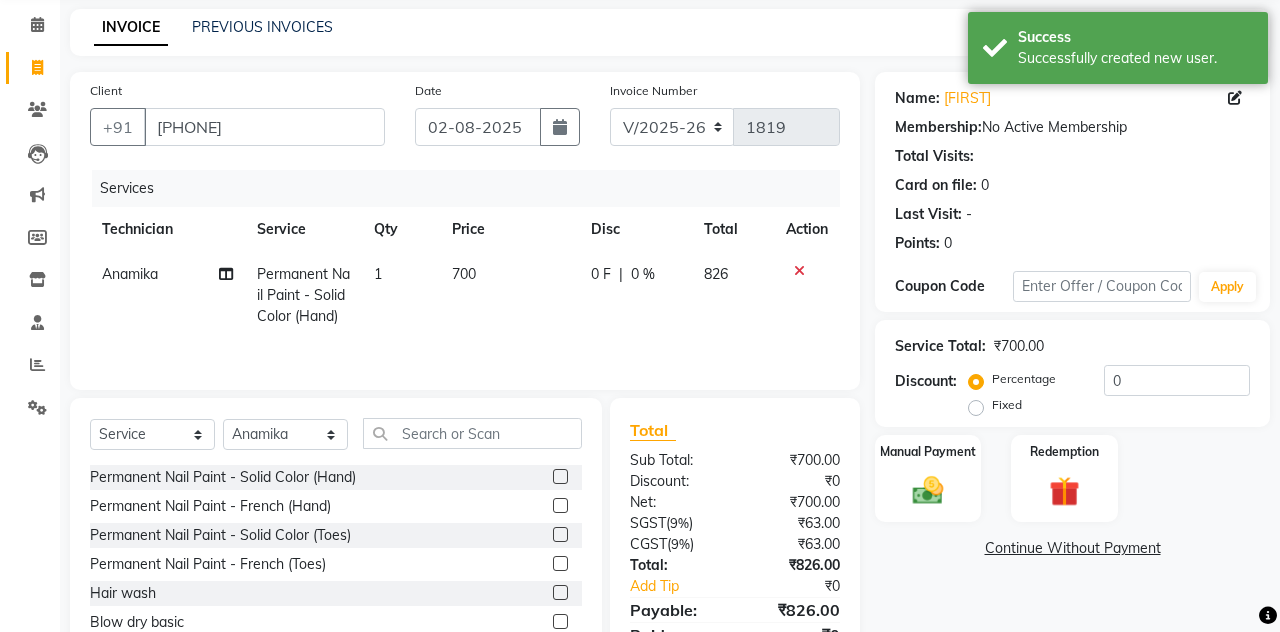 checkbox on "false" 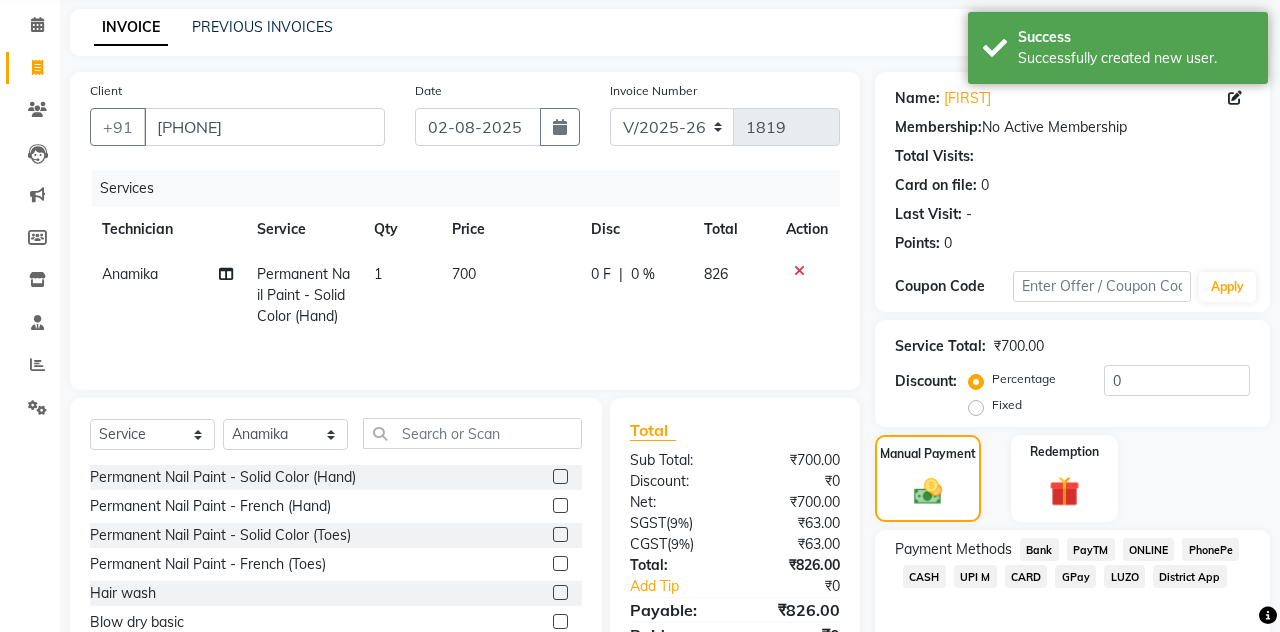 click on "CARD" 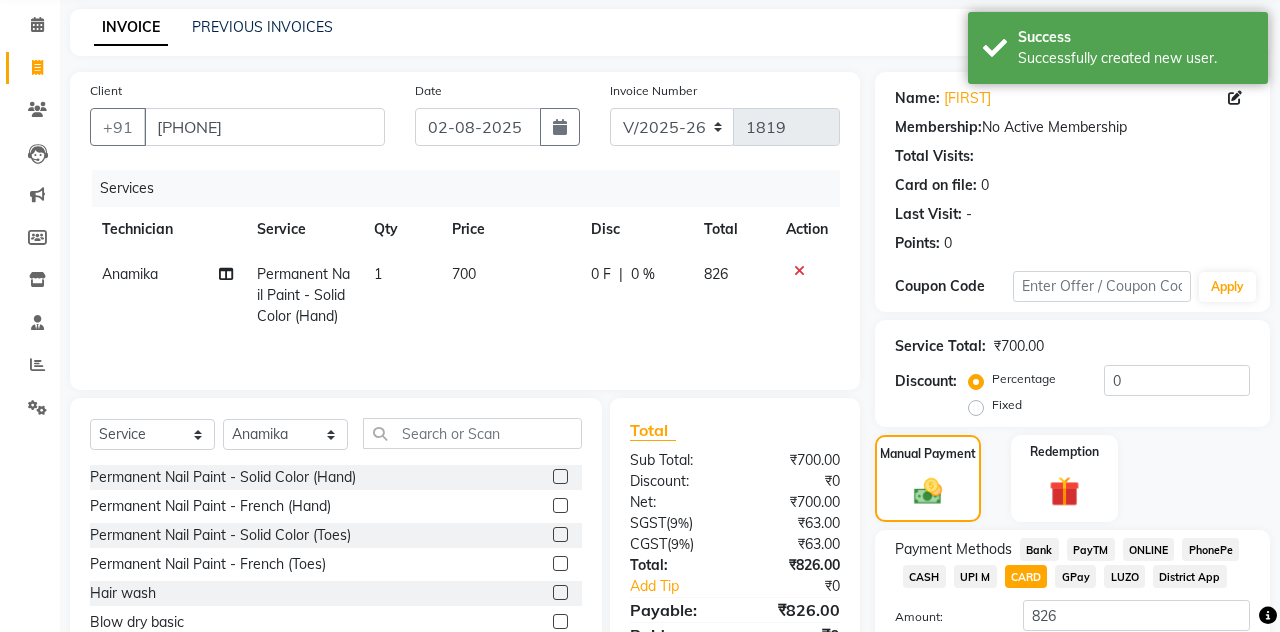 click on "Add Payment" 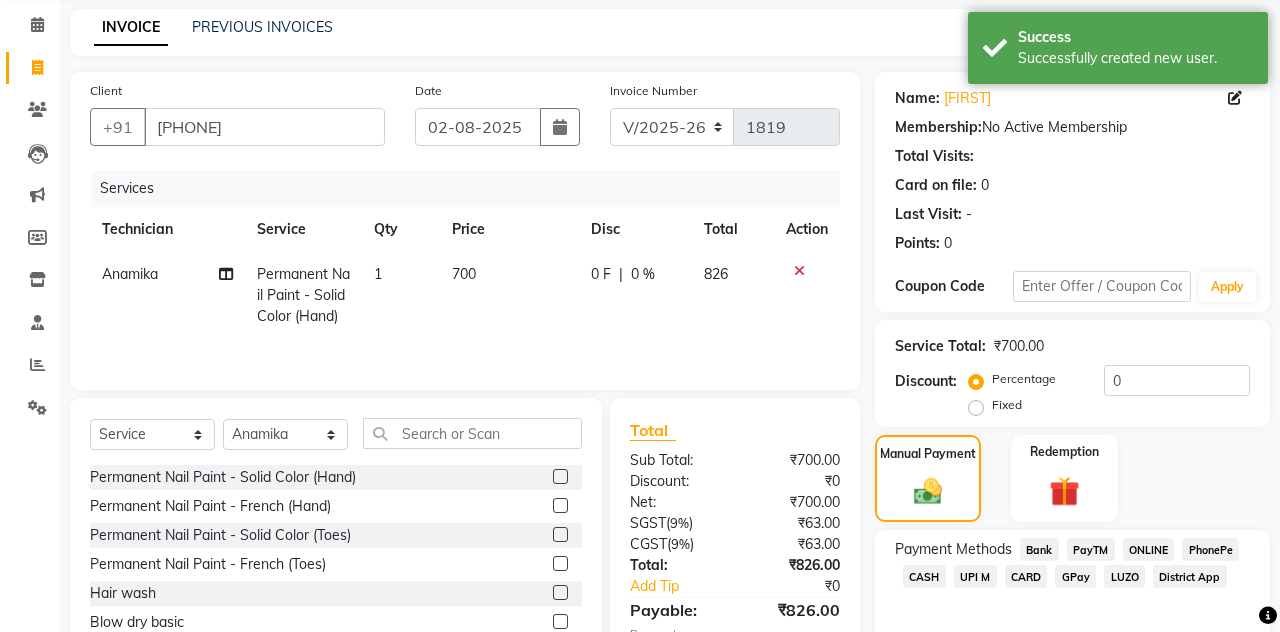 scroll, scrollTop: 183, scrollLeft: 0, axis: vertical 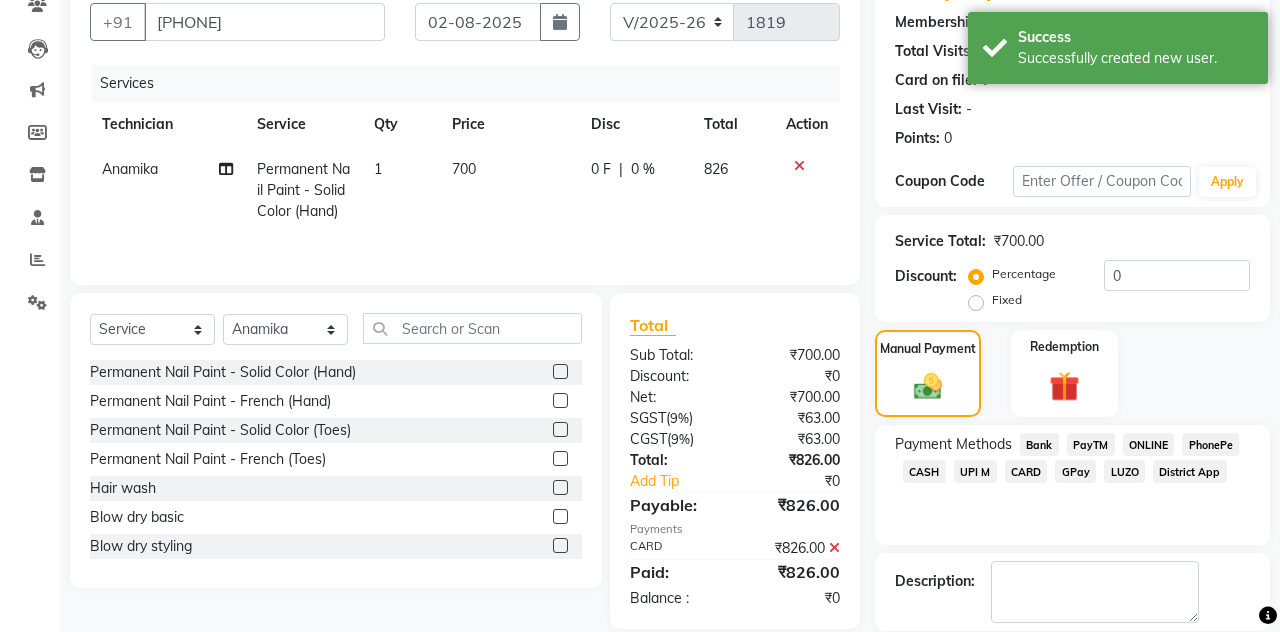 click on "Checkout" 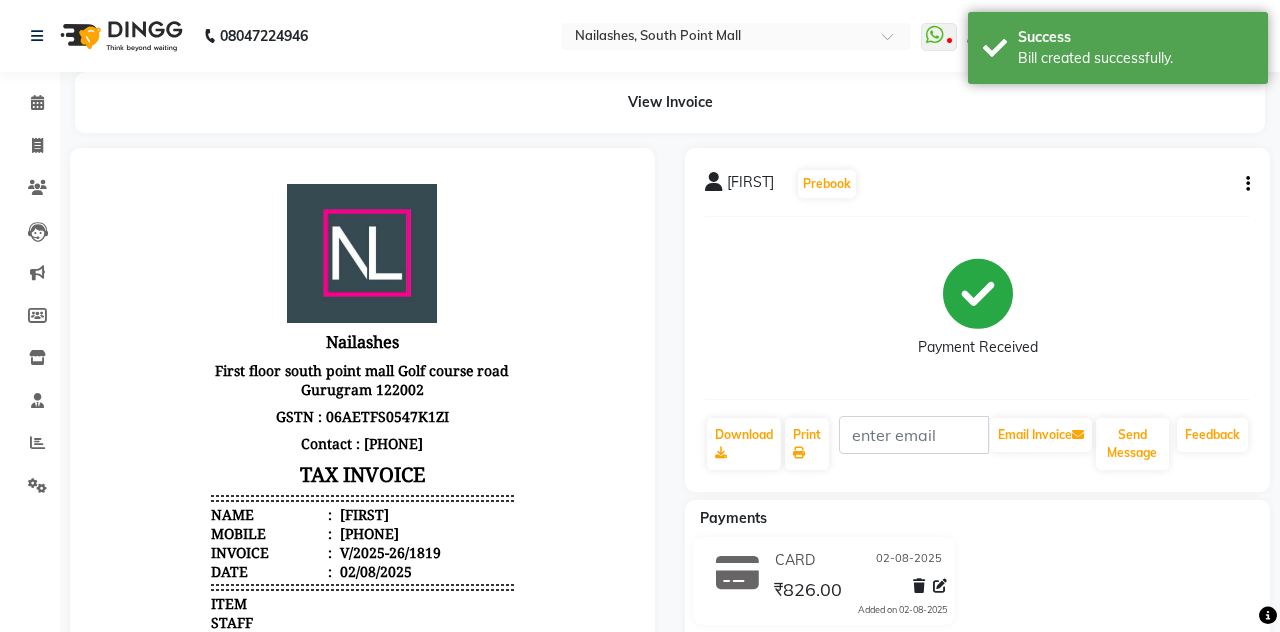 scroll, scrollTop: 0, scrollLeft: 0, axis: both 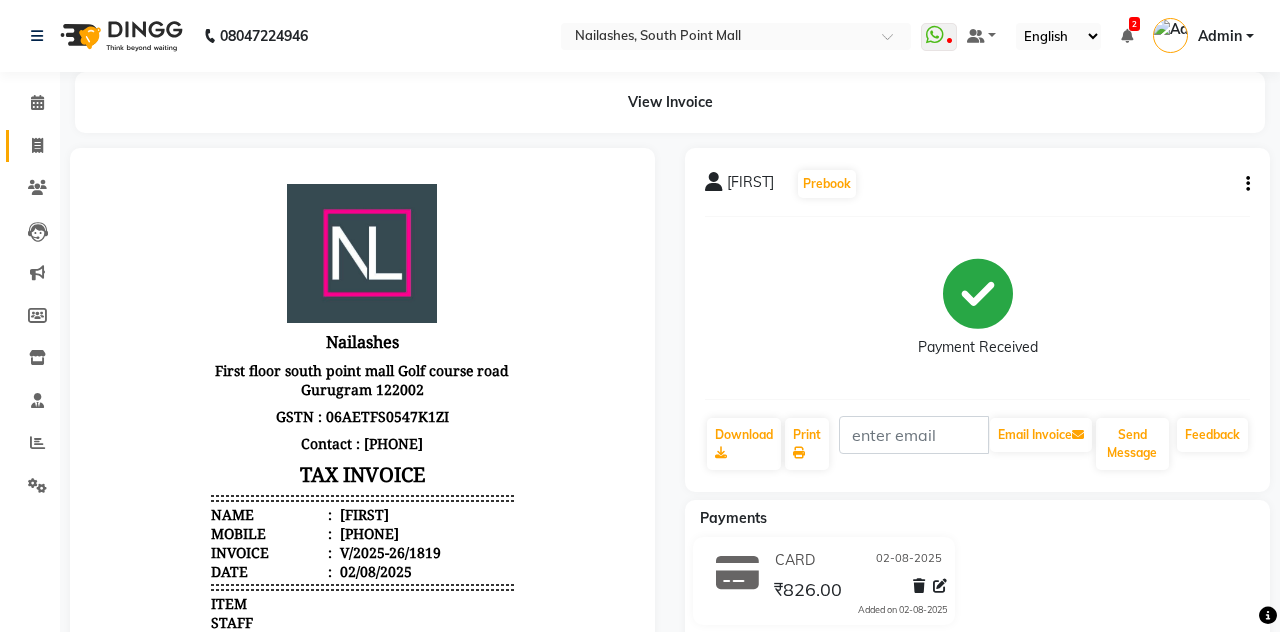 click on "Invoice" 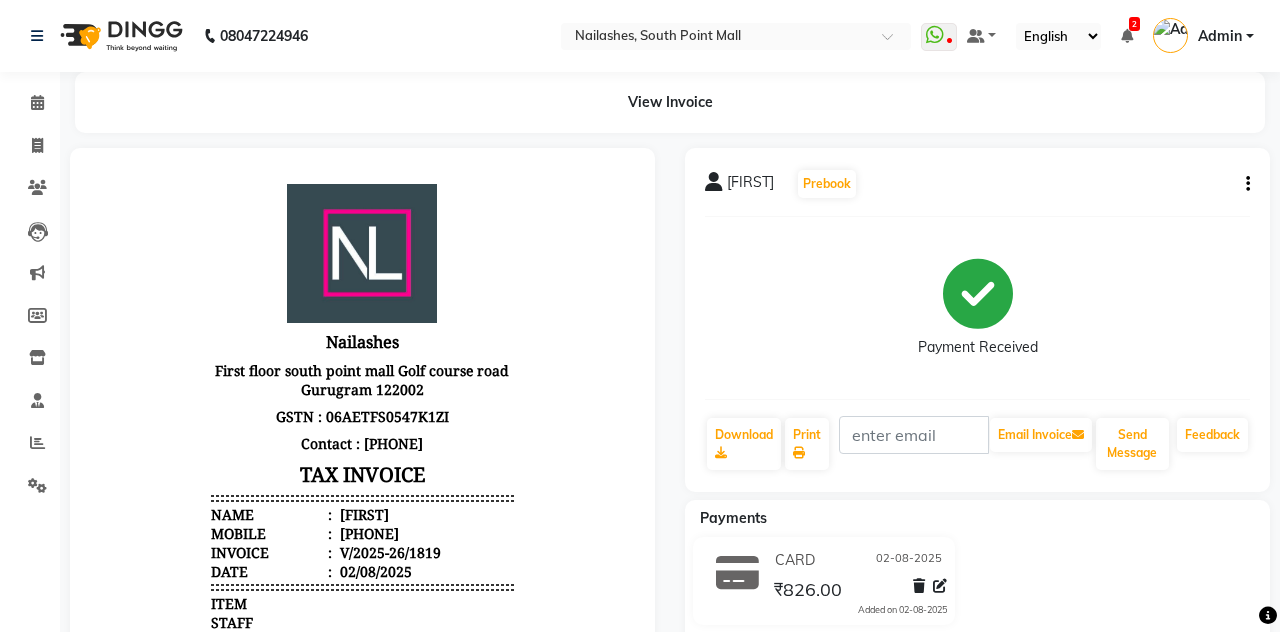 select on "service" 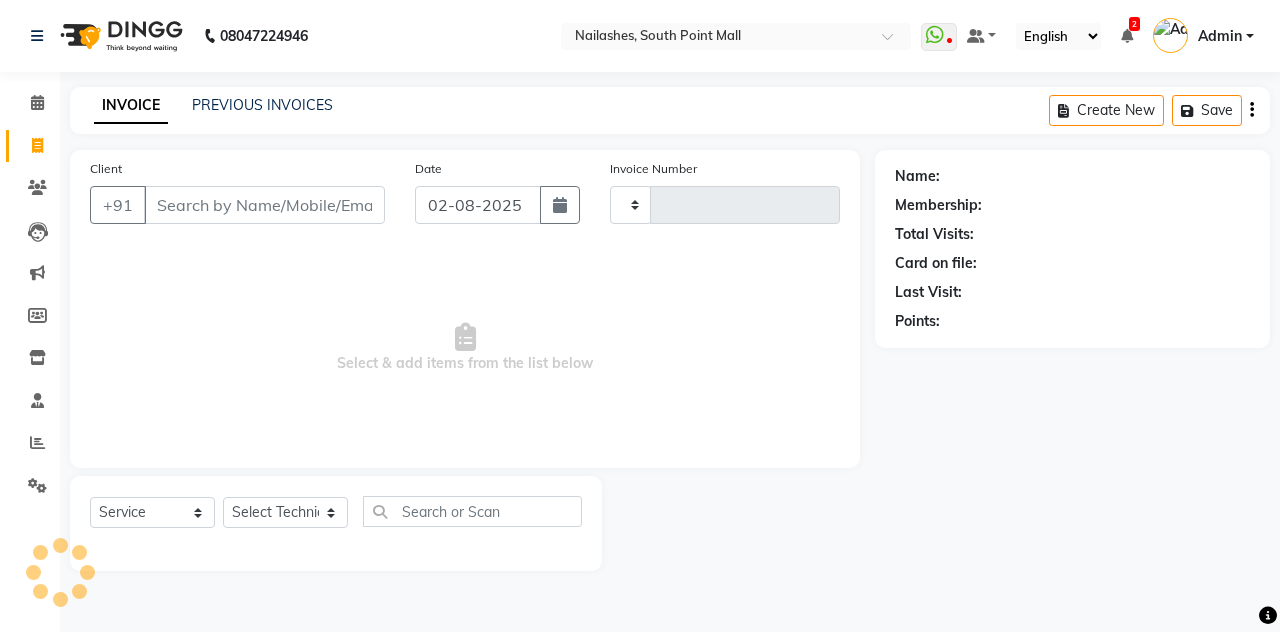 type on "1820" 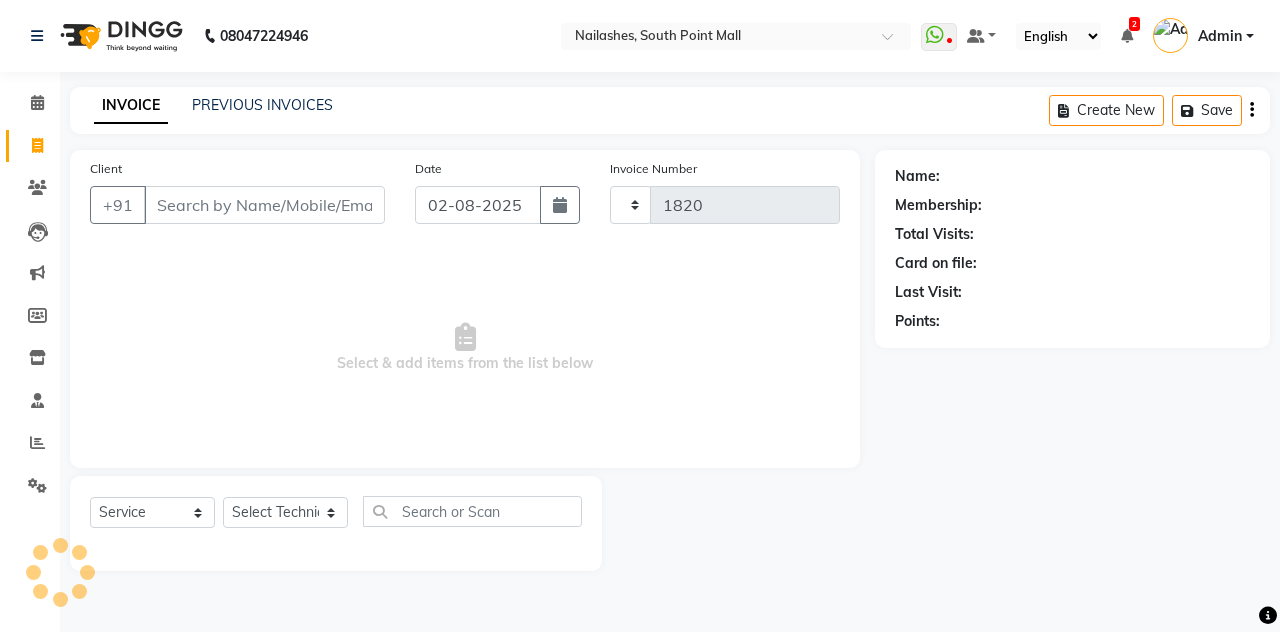 select on "3926" 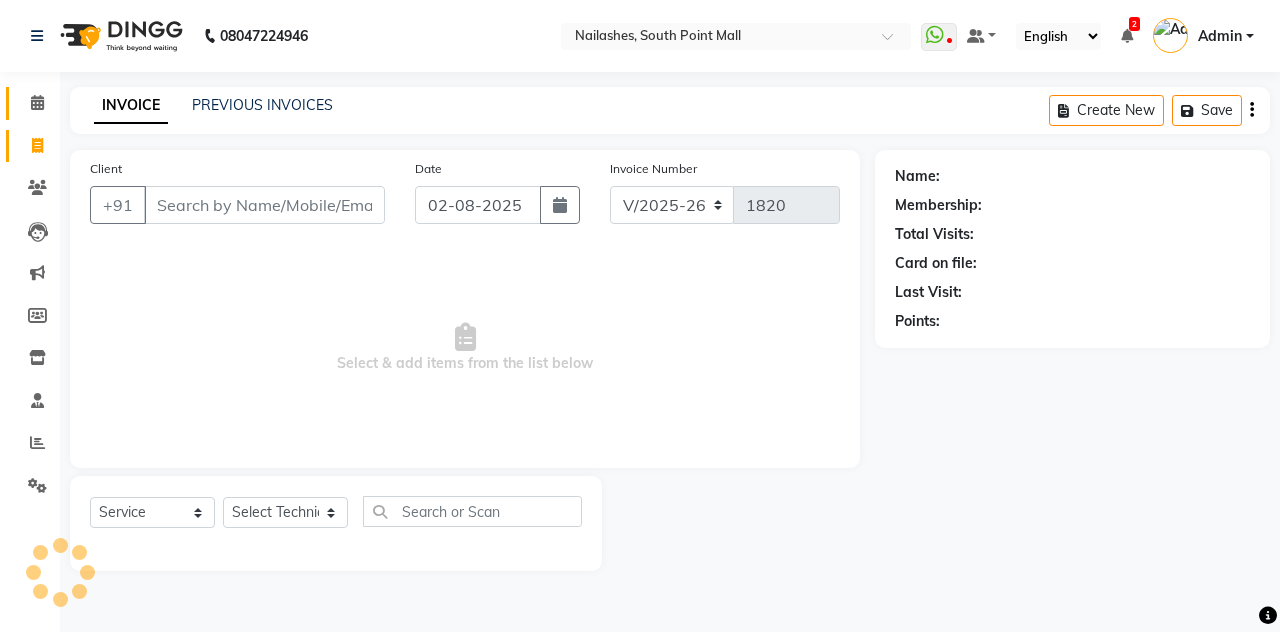 click 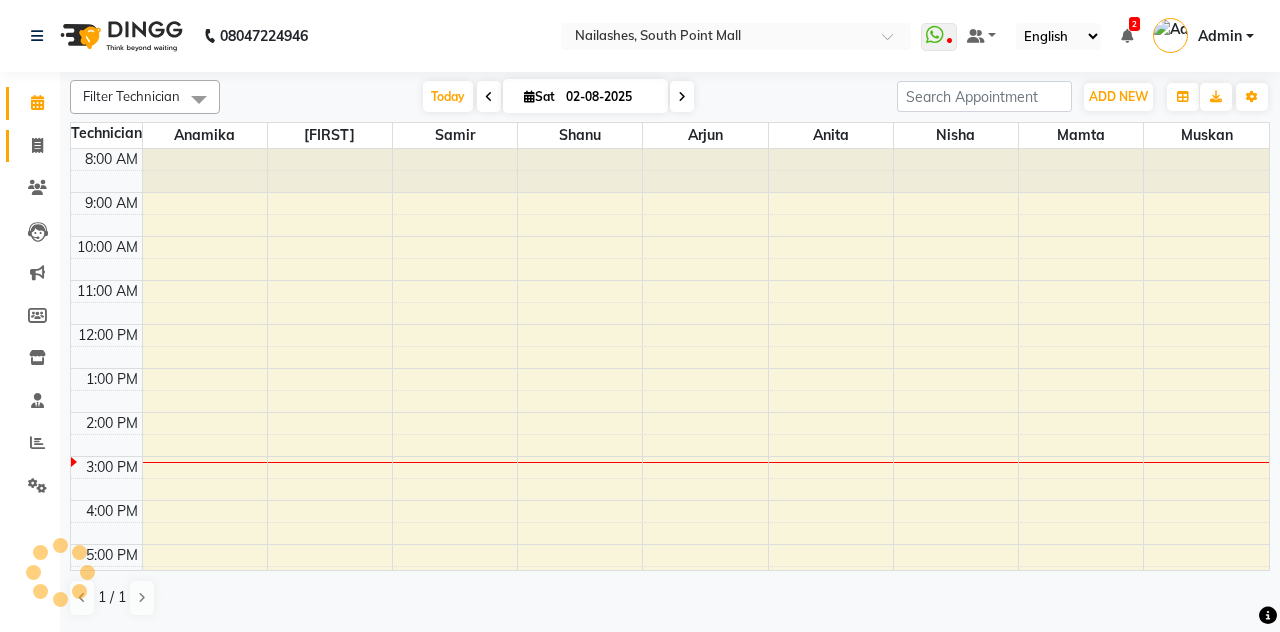 click 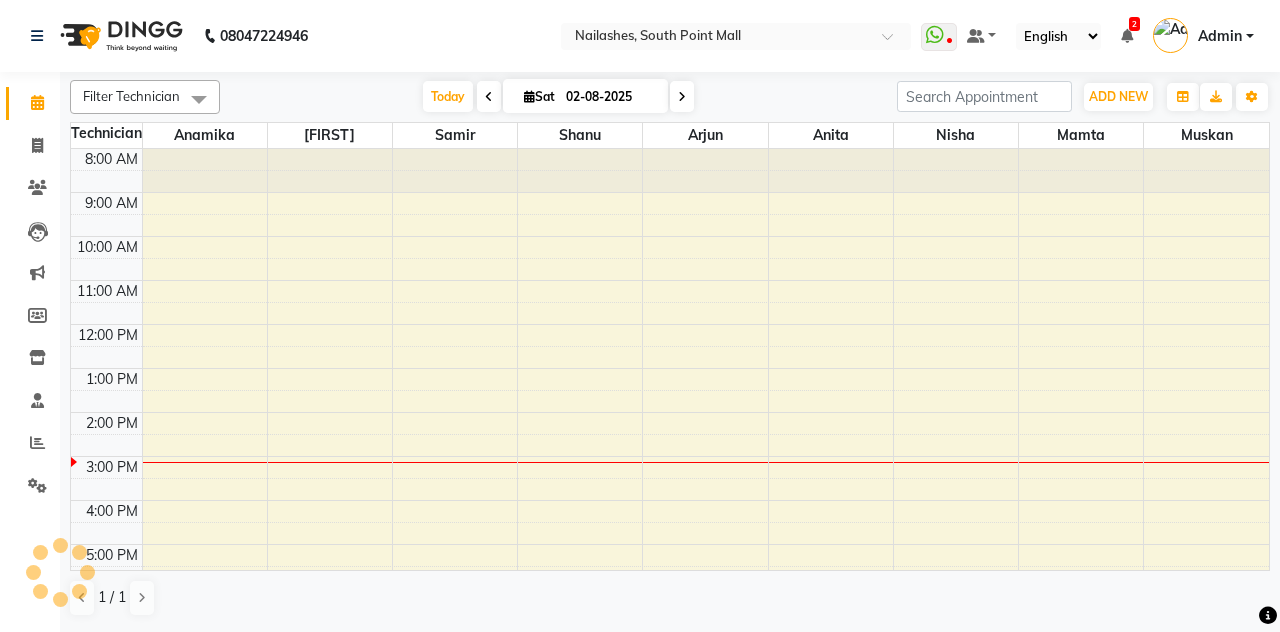 scroll, scrollTop: 0, scrollLeft: 0, axis: both 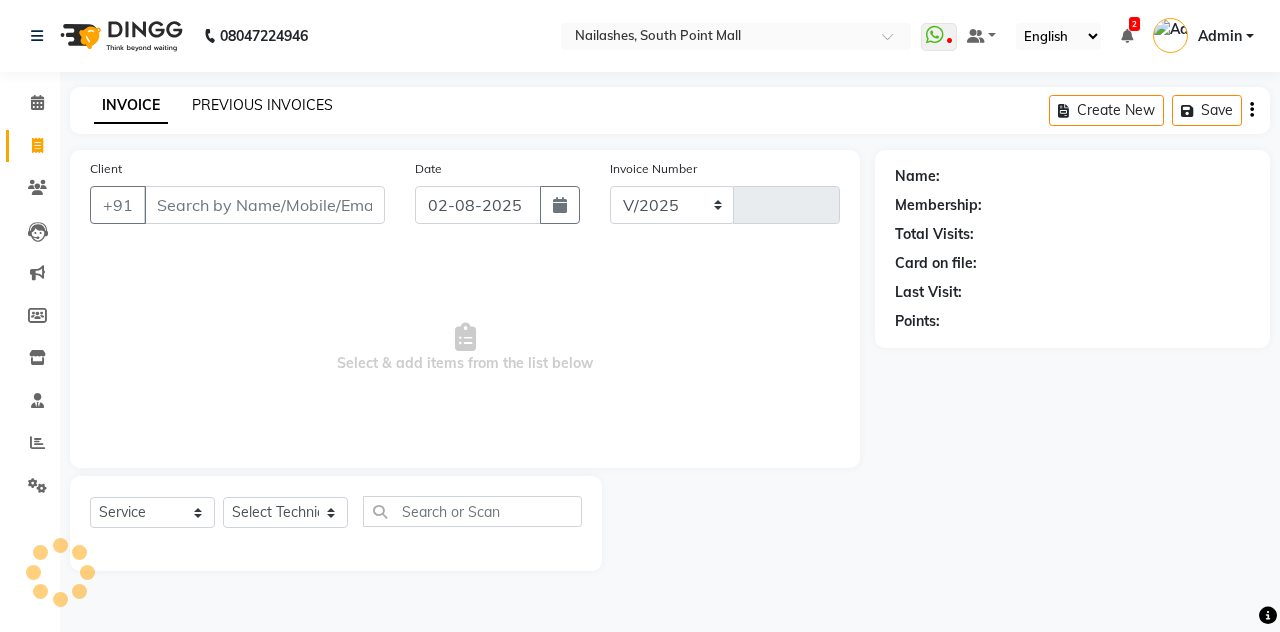 click on "PREVIOUS INVOICES" 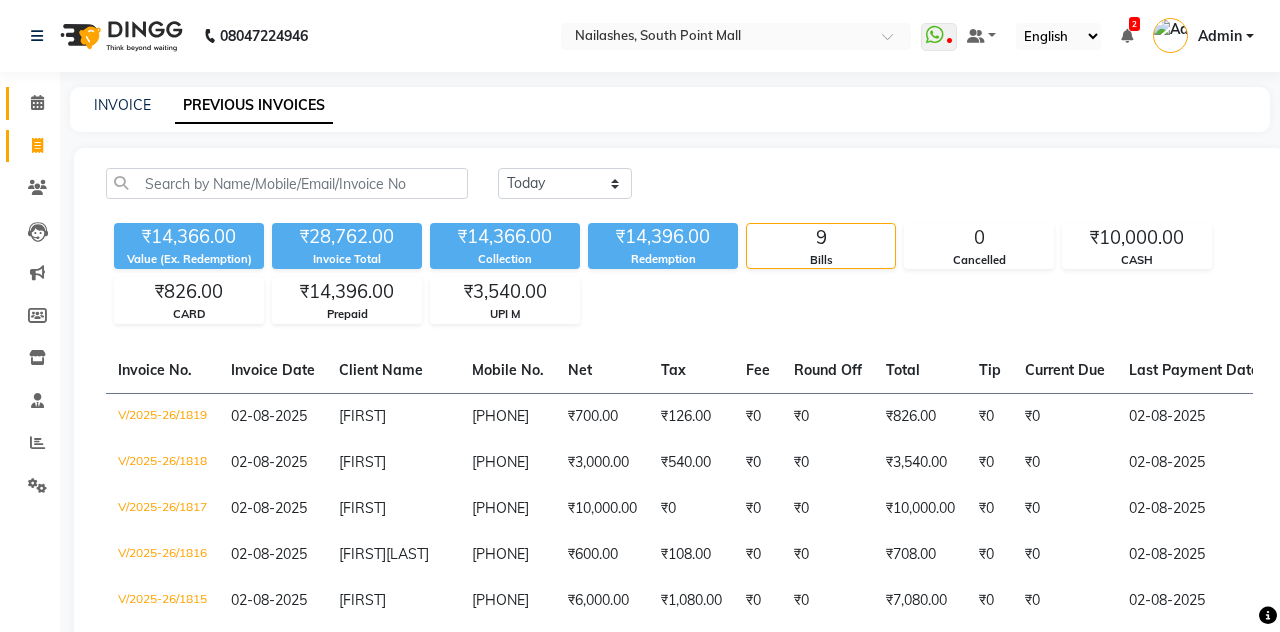 click on "Calendar" 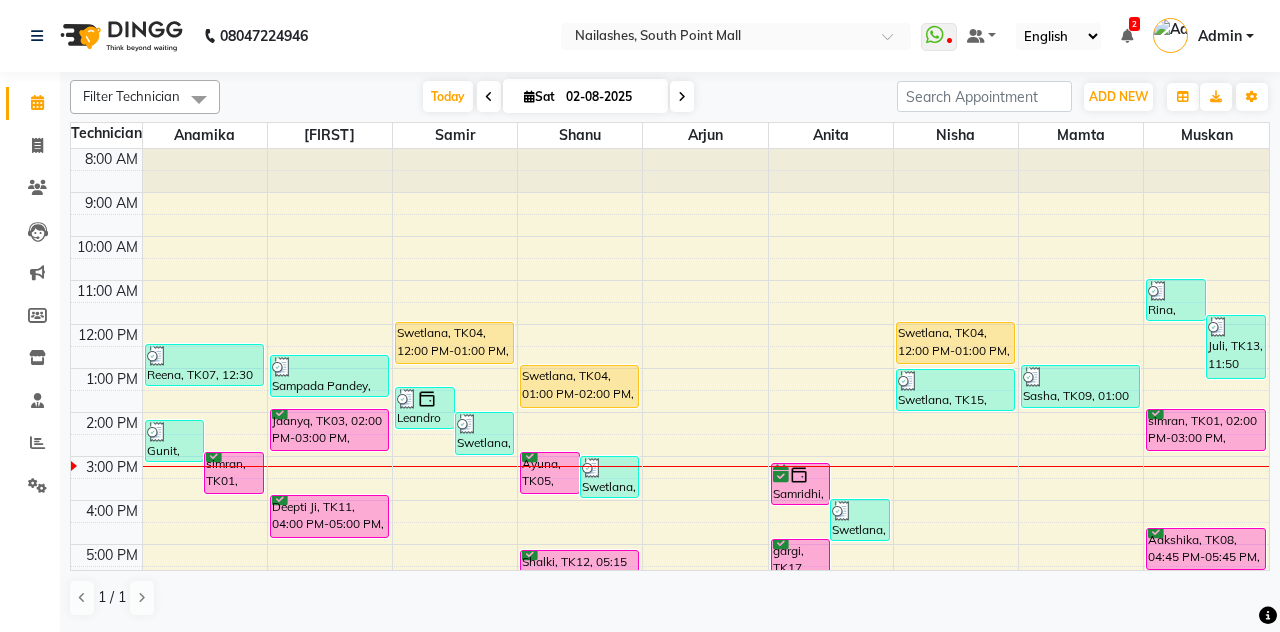 scroll, scrollTop: 223, scrollLeft: 0, axis: vertical 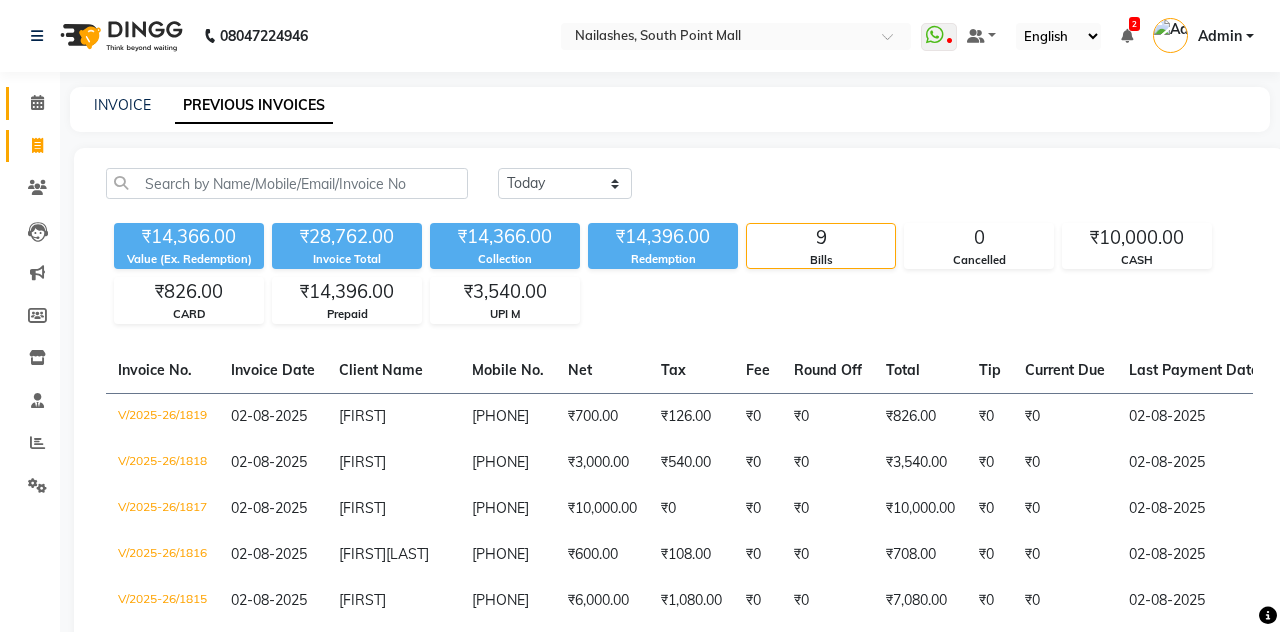 click 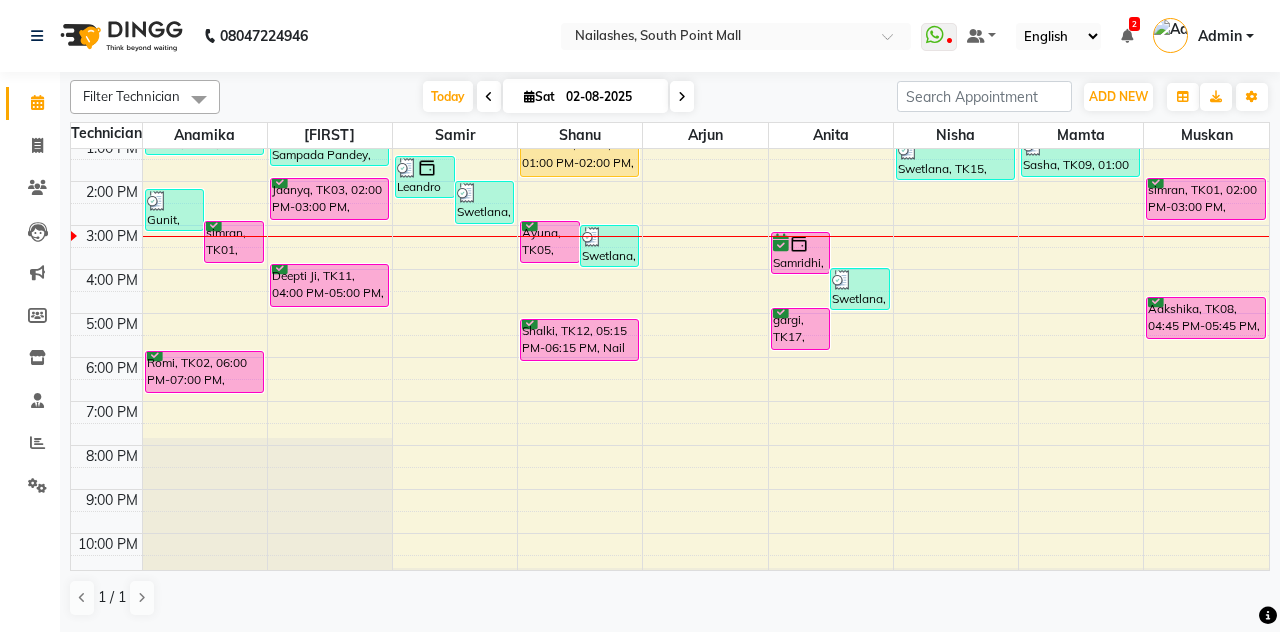 scroll, scrollTop: 232, scrollLeft: 0, axis: vertical 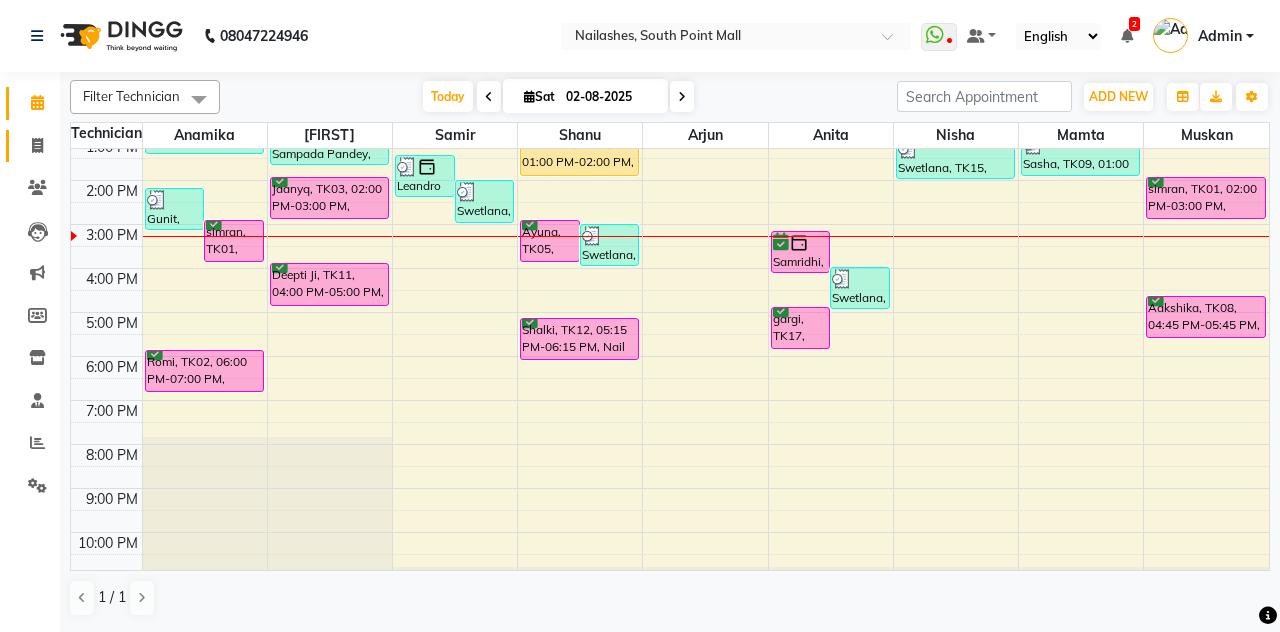 click 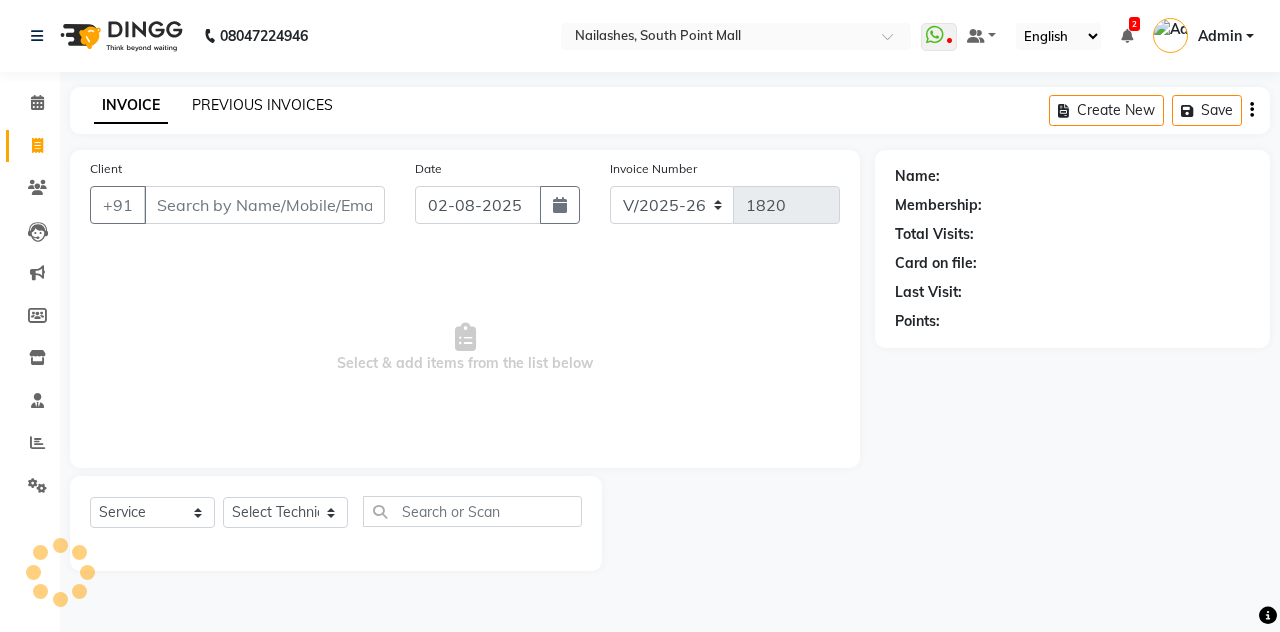 click on "PREVIOUS INVOICES" 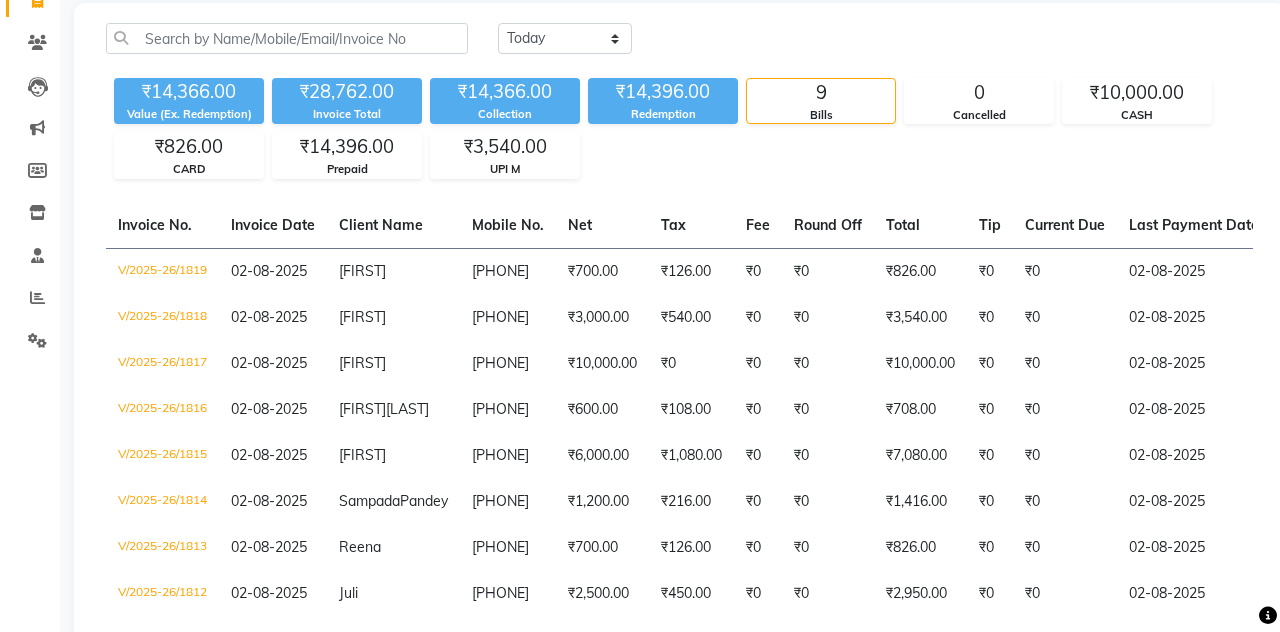 scroll, scrollTop: 0, scrollLeft: 0, axis: both 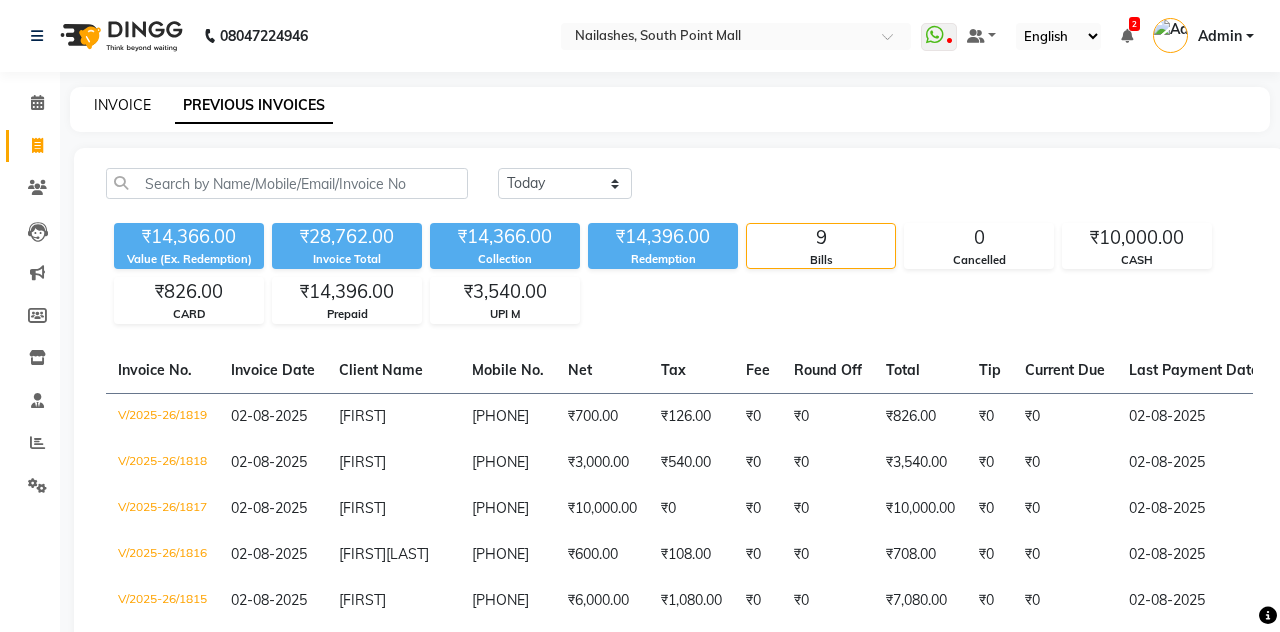 click on "INVOICE" 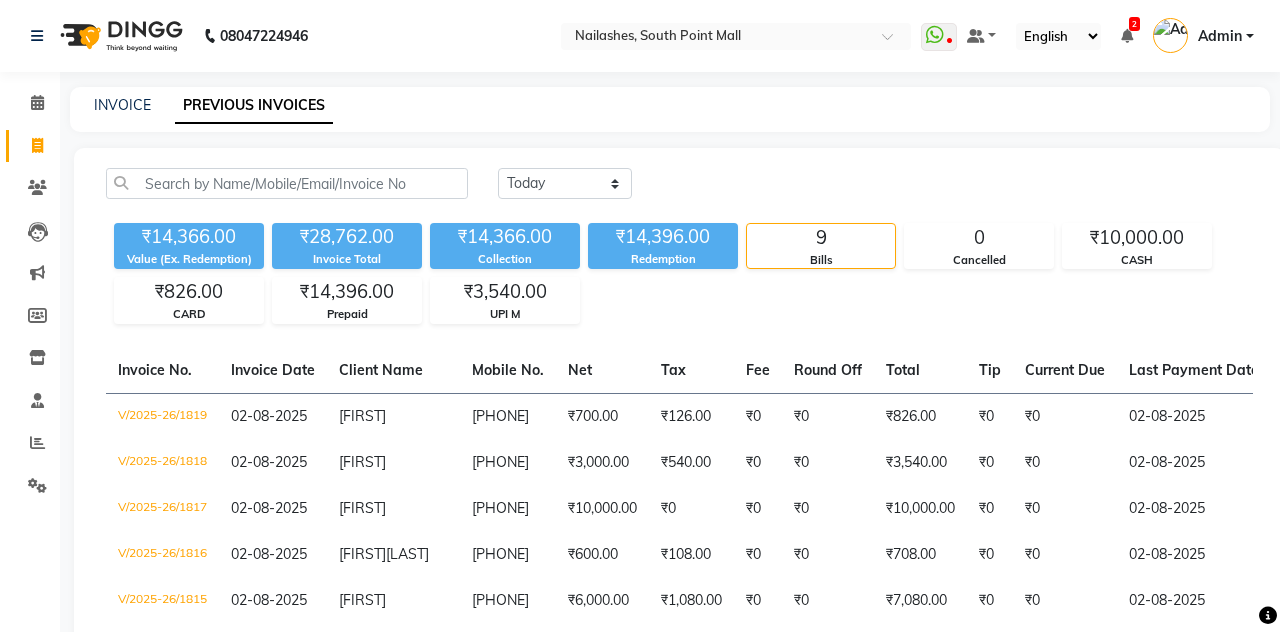 select on "service" 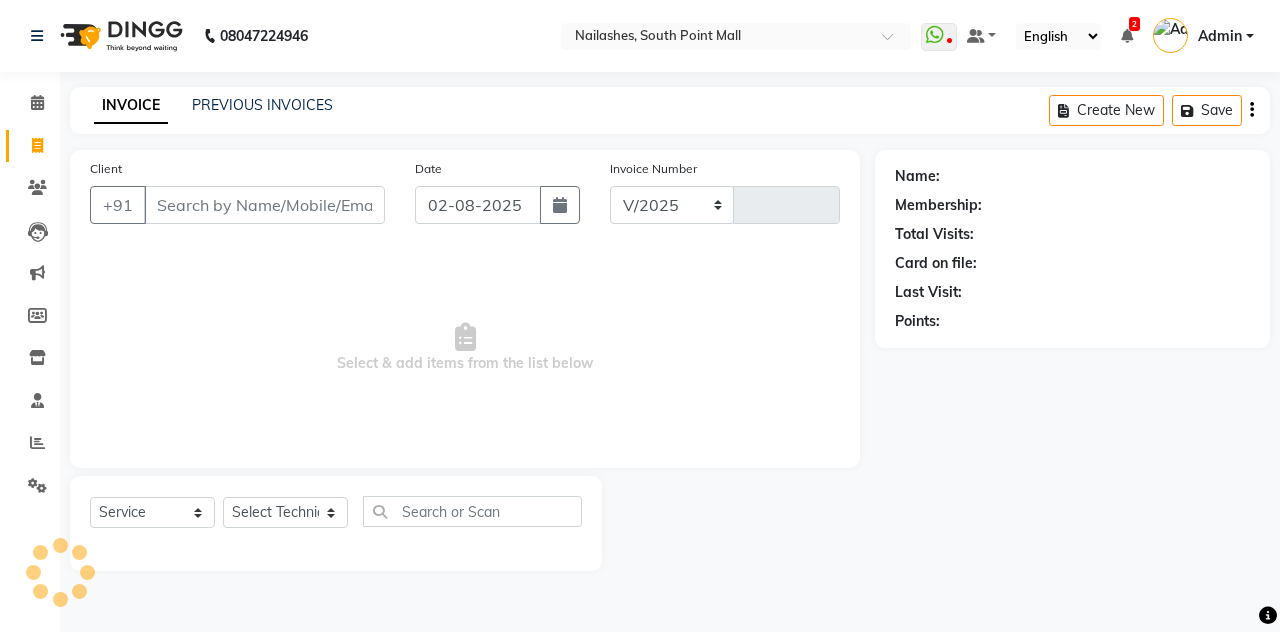 select on "3926" 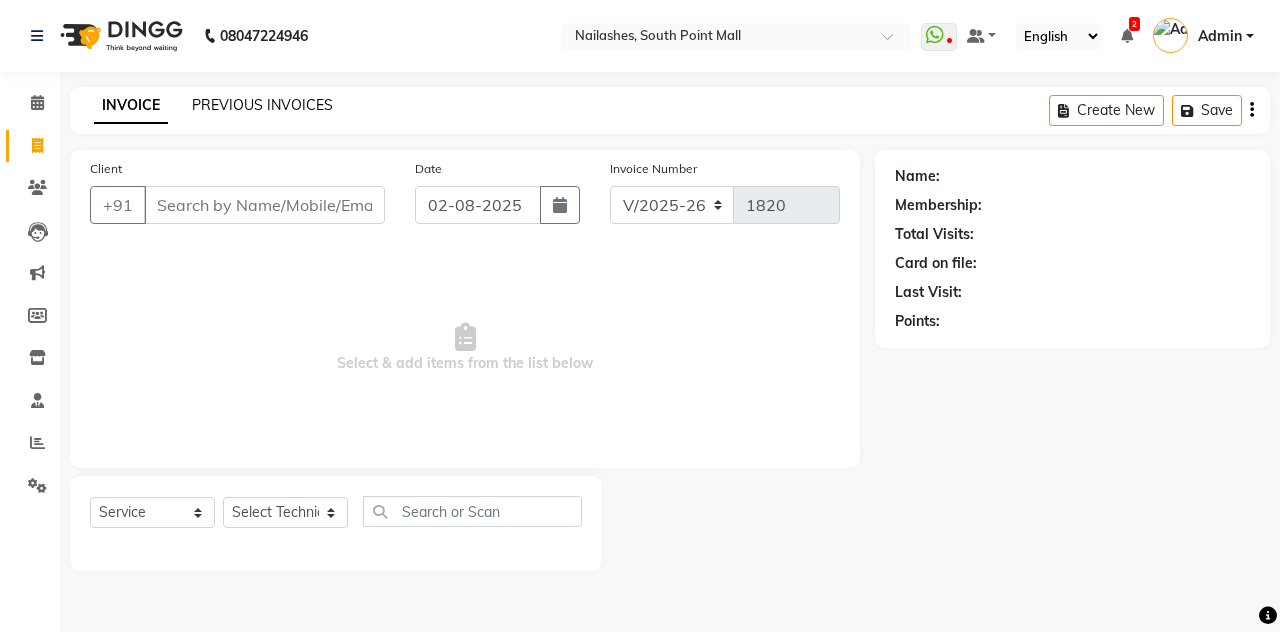 click on "PREVIOUS INVOICES" 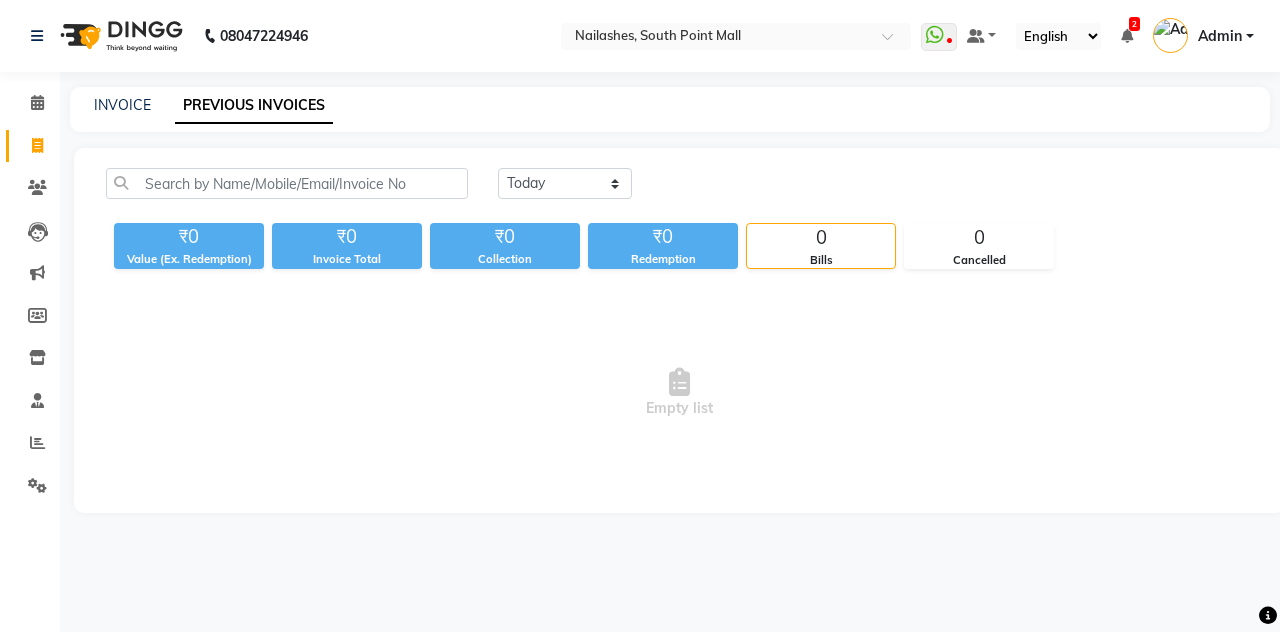scroll, scrollTop: 0, scrollLeft: 0, axis: both 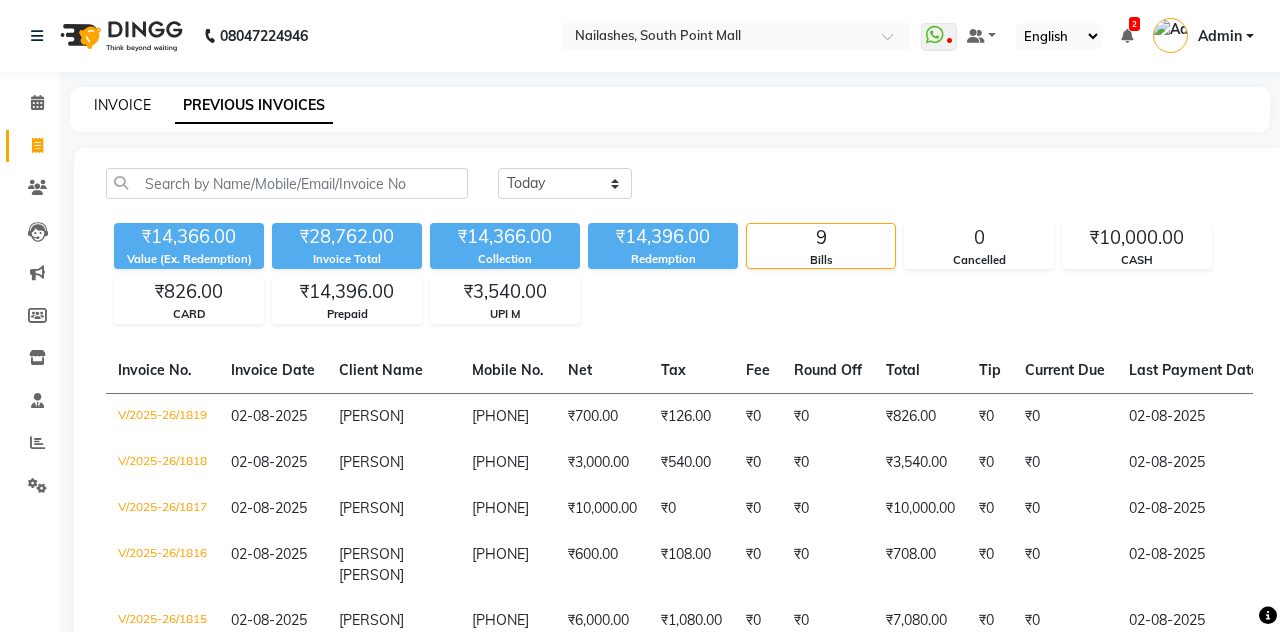 click on "INVOICE" 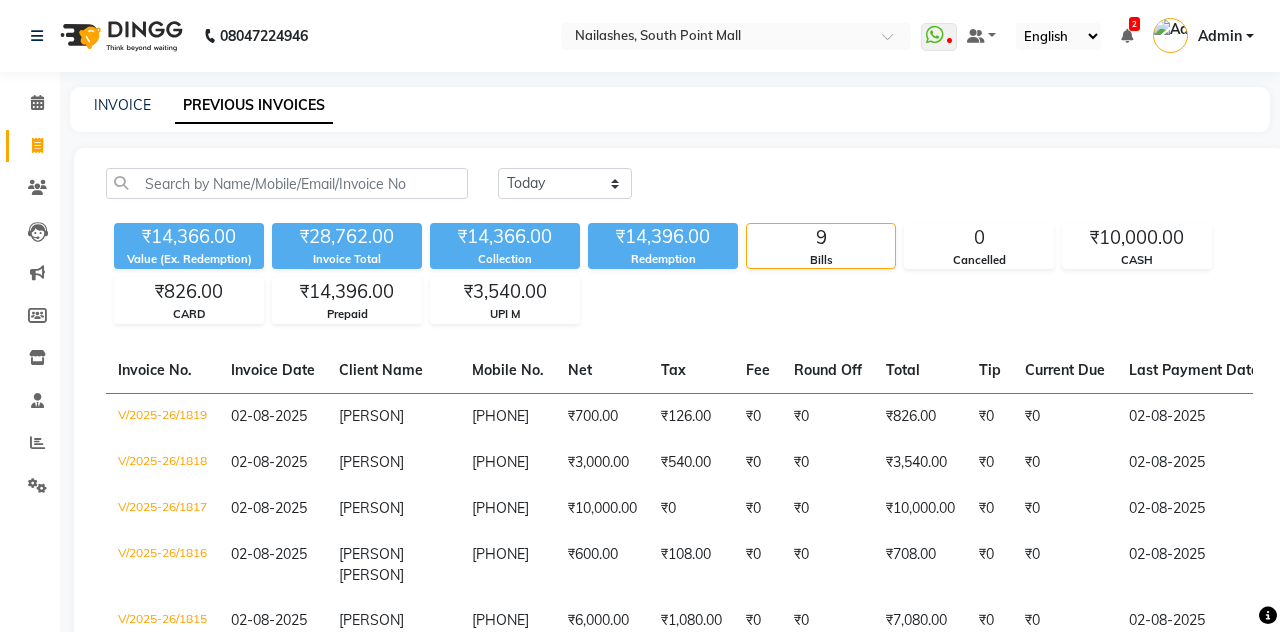 select on "service" 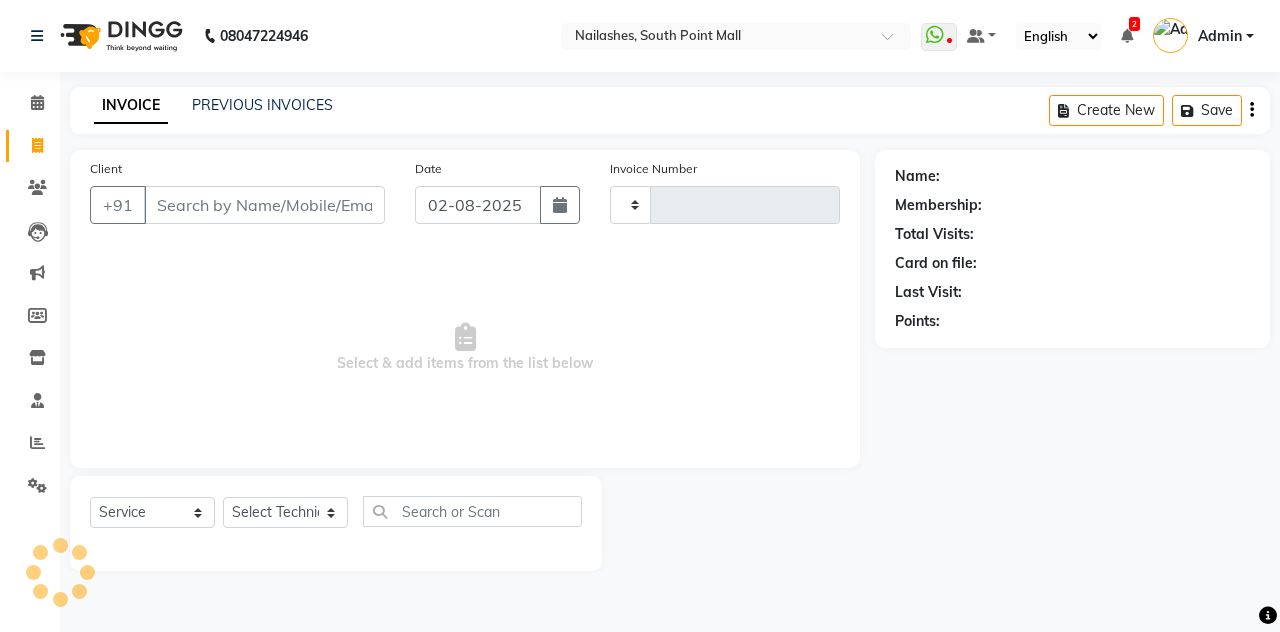 type on "1820" 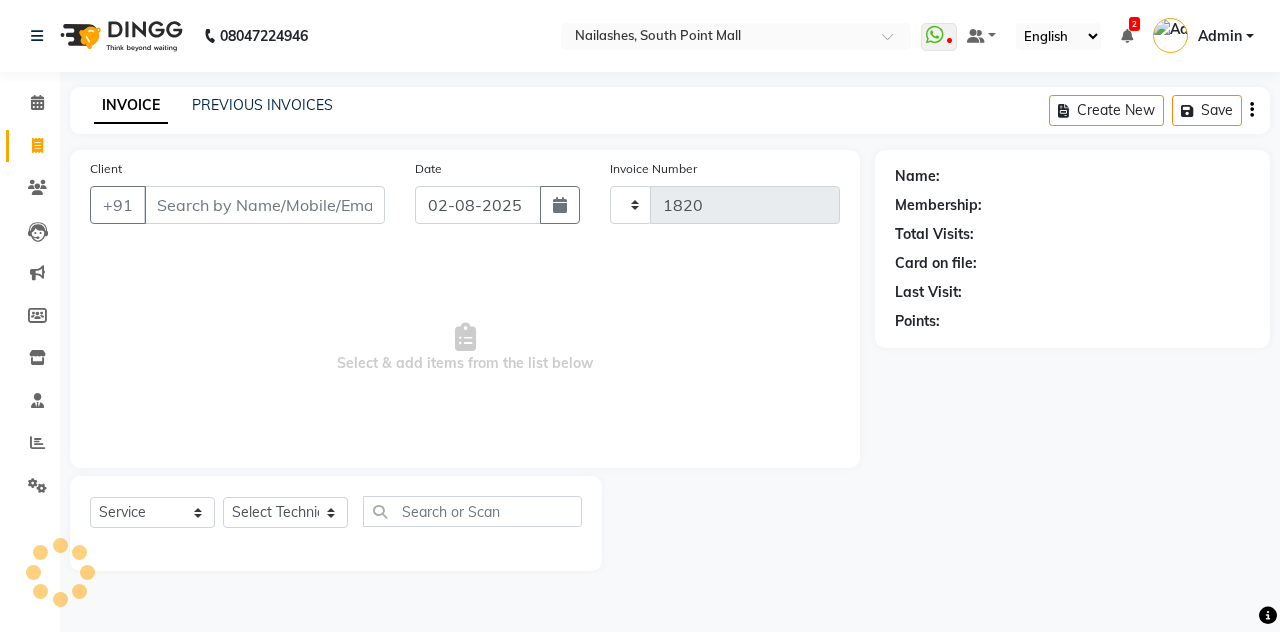 scroll, scrollTop: 0, scrollLeft: 0, axis: both 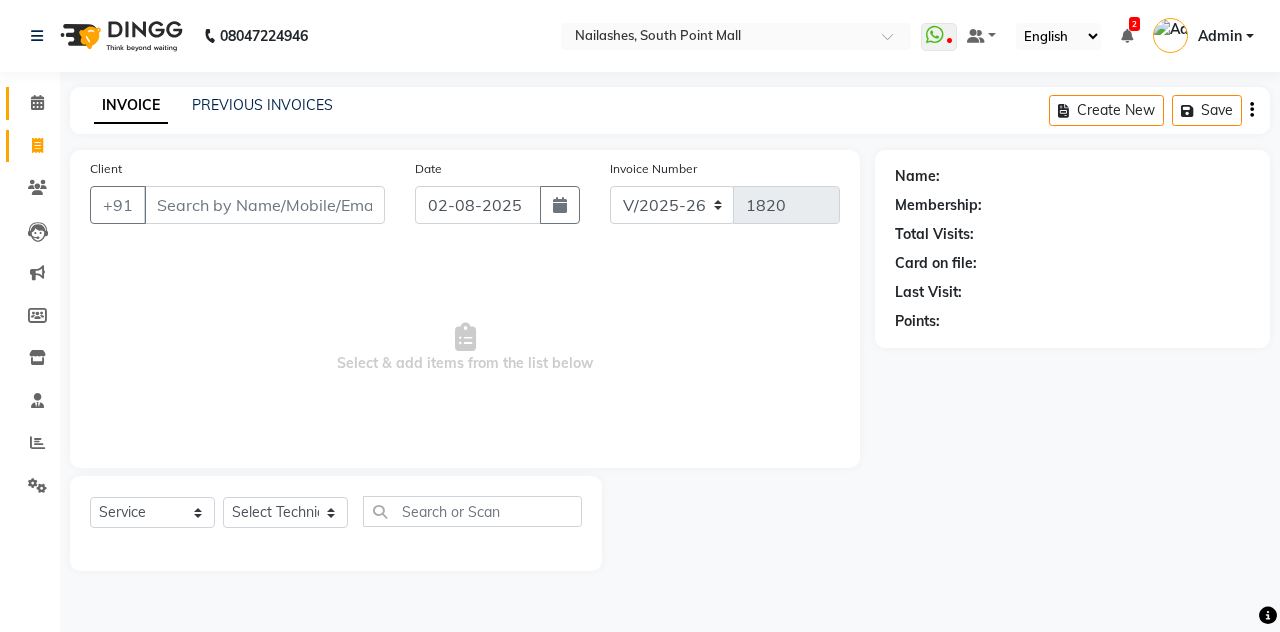 click 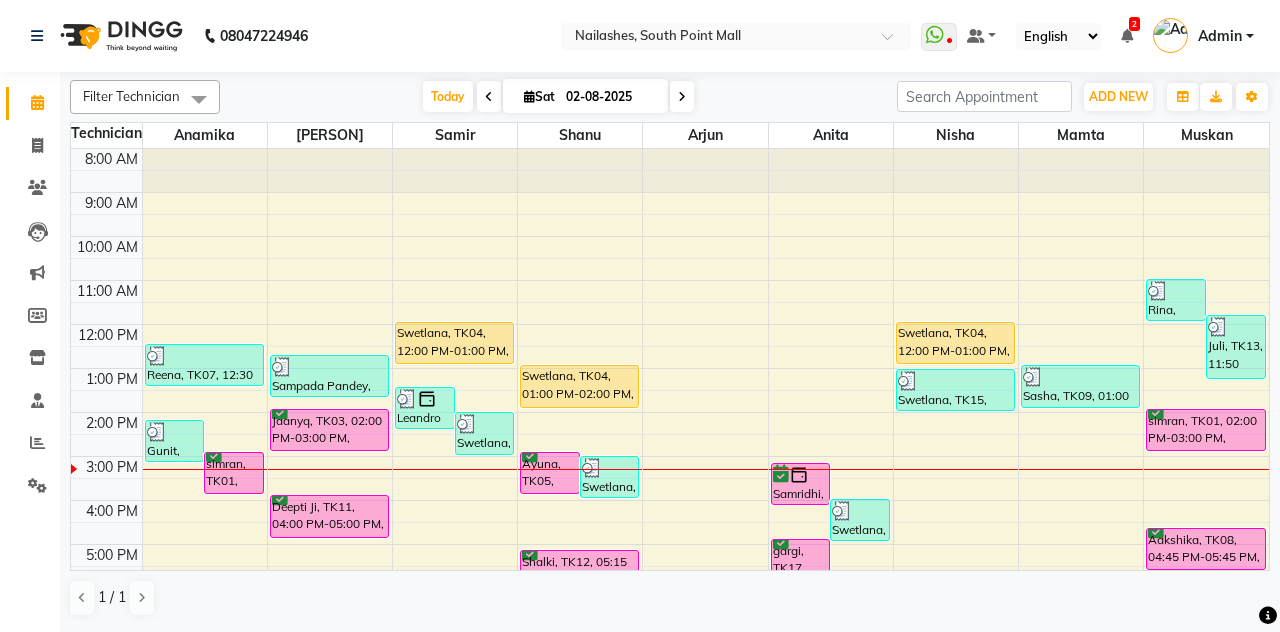 scroll, scrollTop: 0, scrollLeft: 0, axis: both 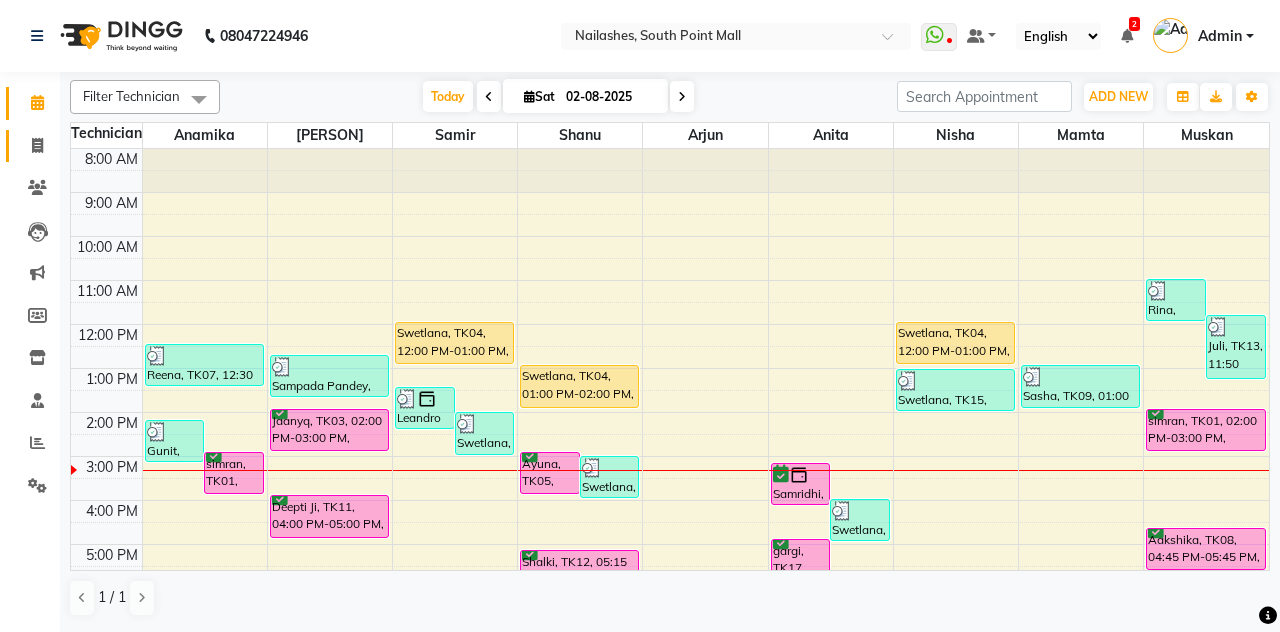 click 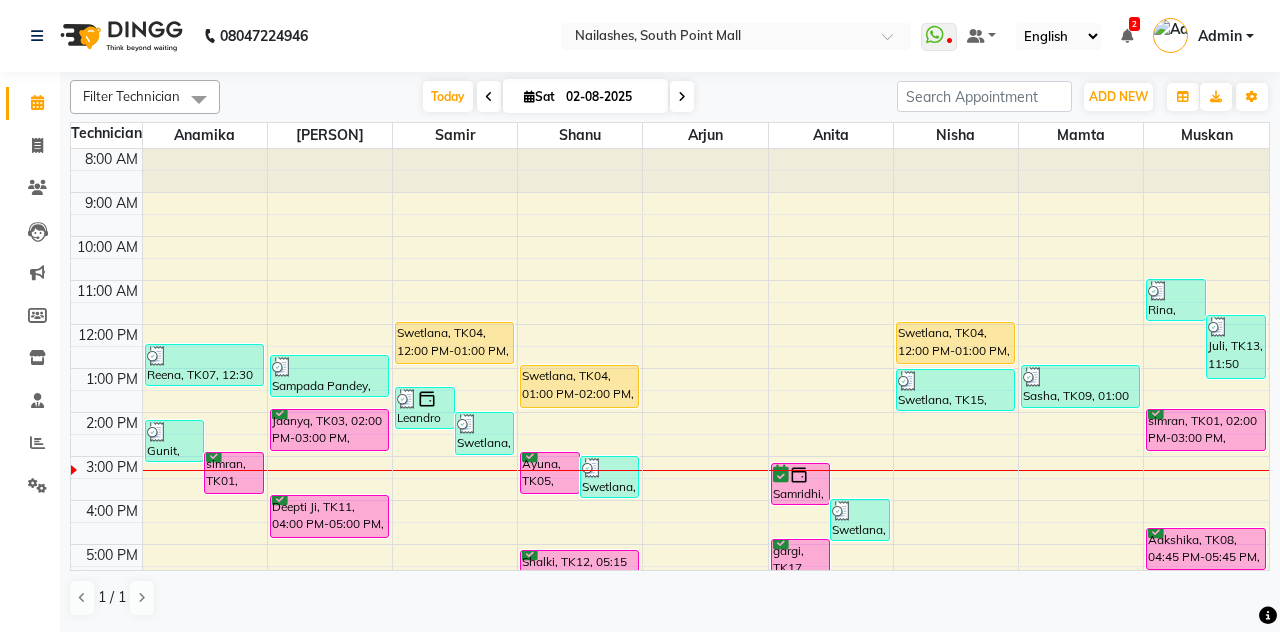 select on "service" 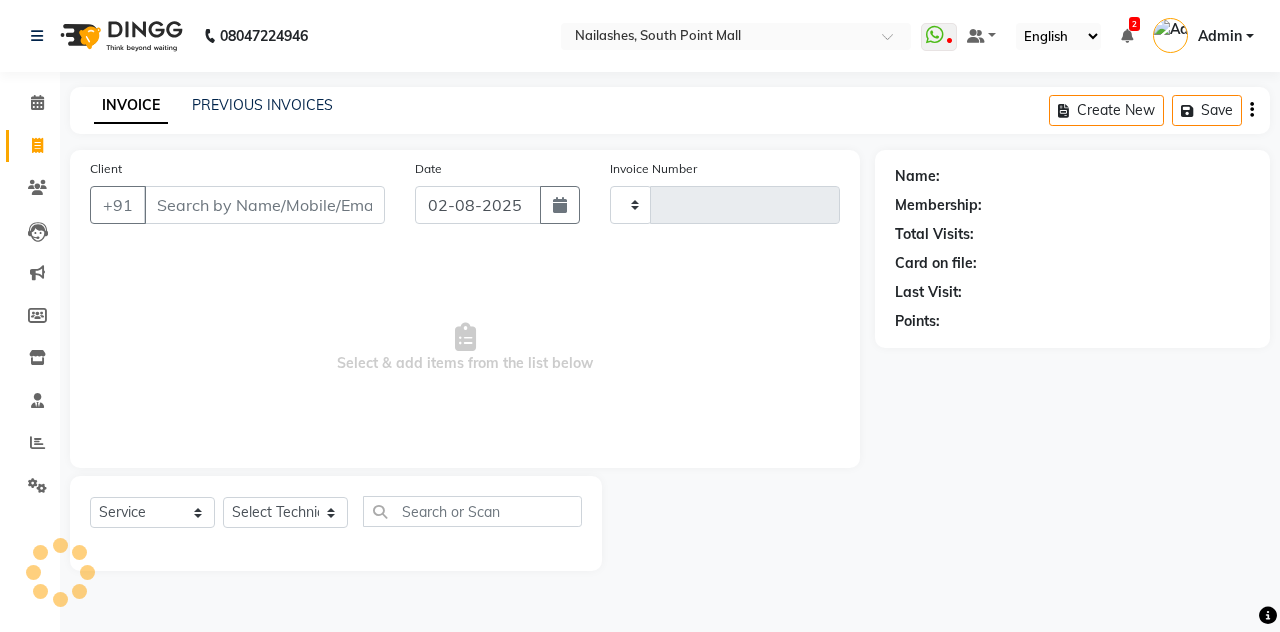type on "1820" 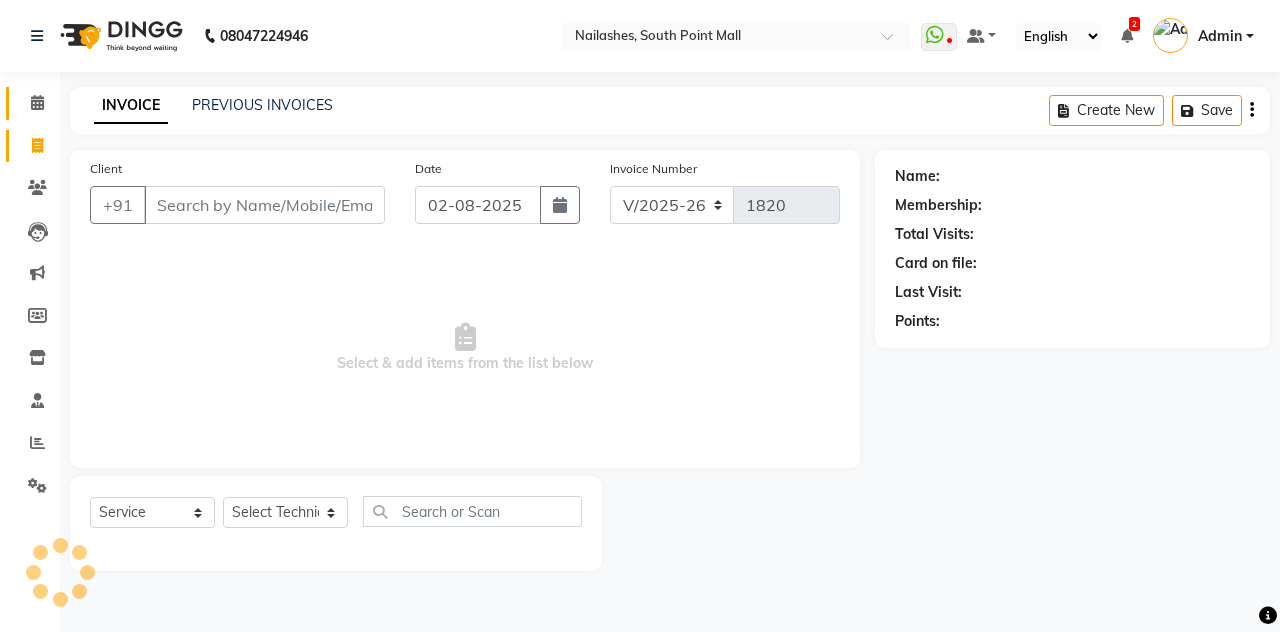 click 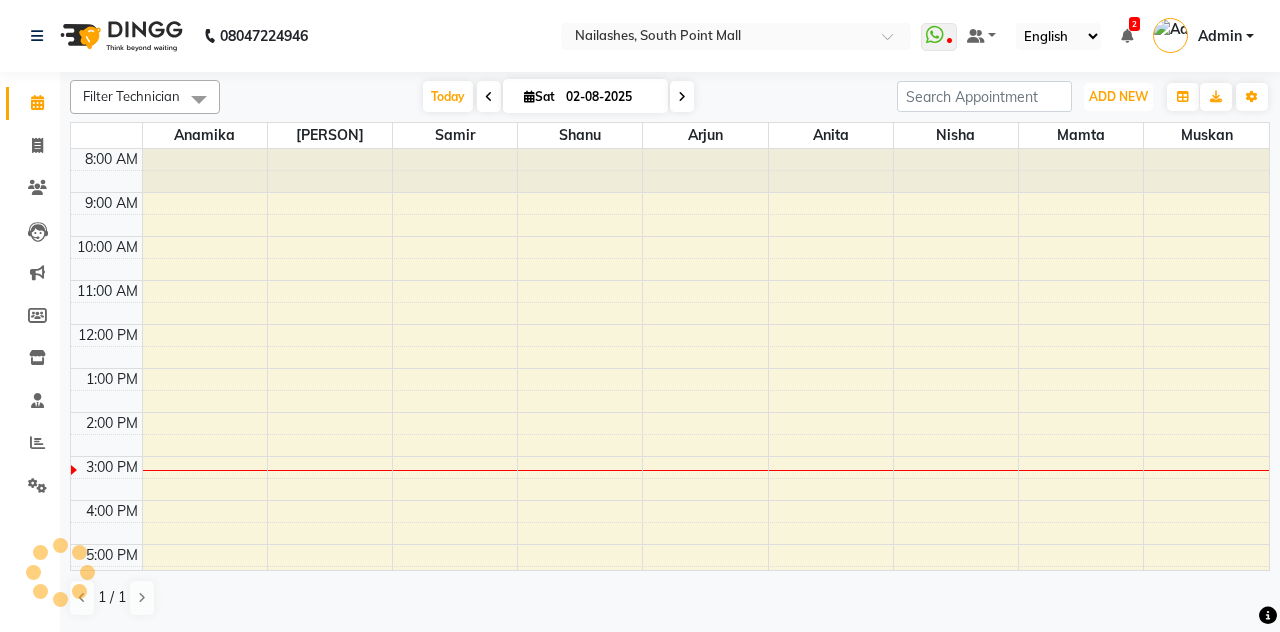 click on "ADD NEW" at bounding box center (1118, 96) 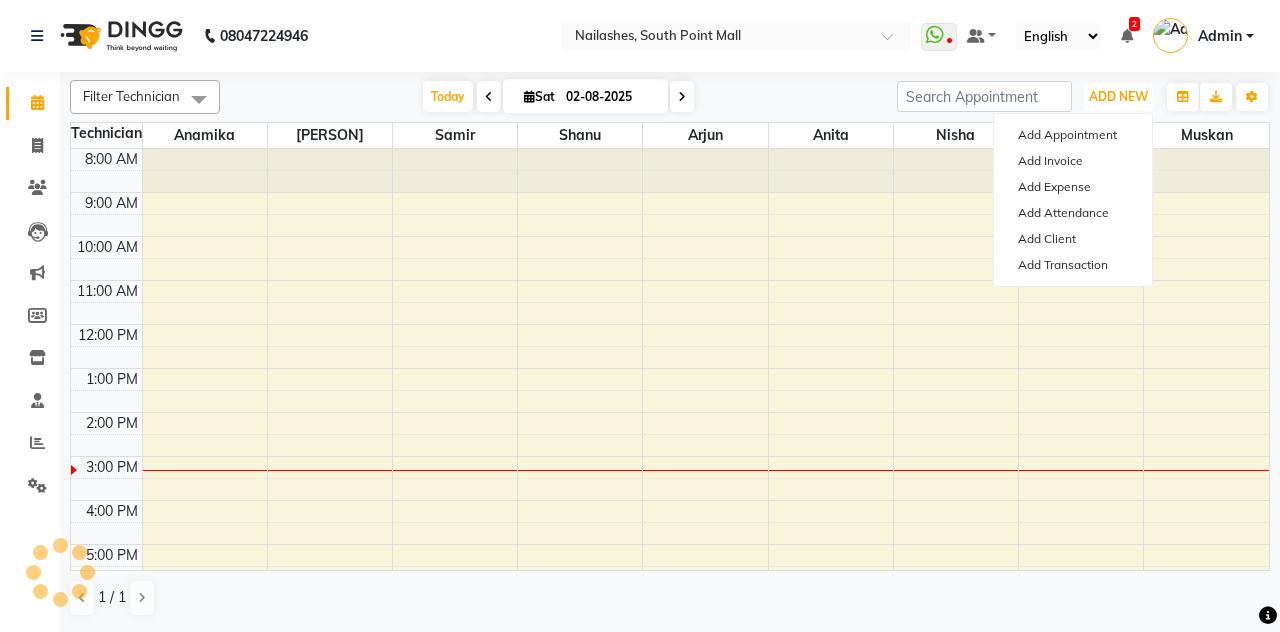 scroll, scrollTop: 0, scrollLeft: 0, axis: both 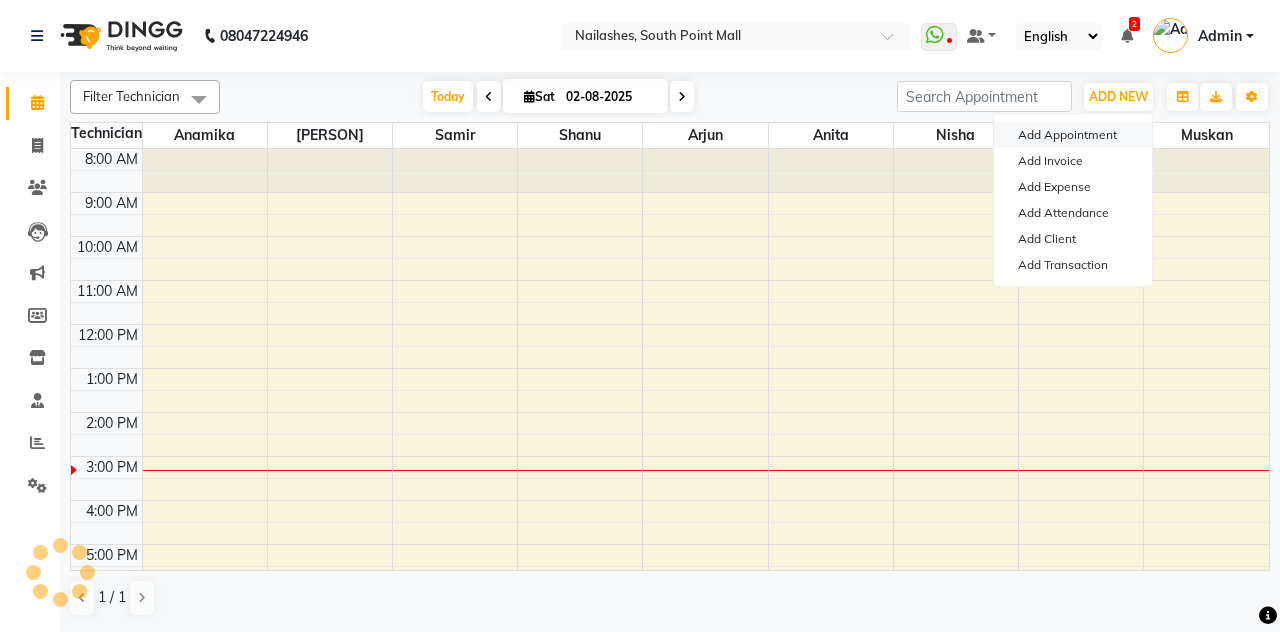 click on "Add Appointment" at bounding box center (1073, 135) 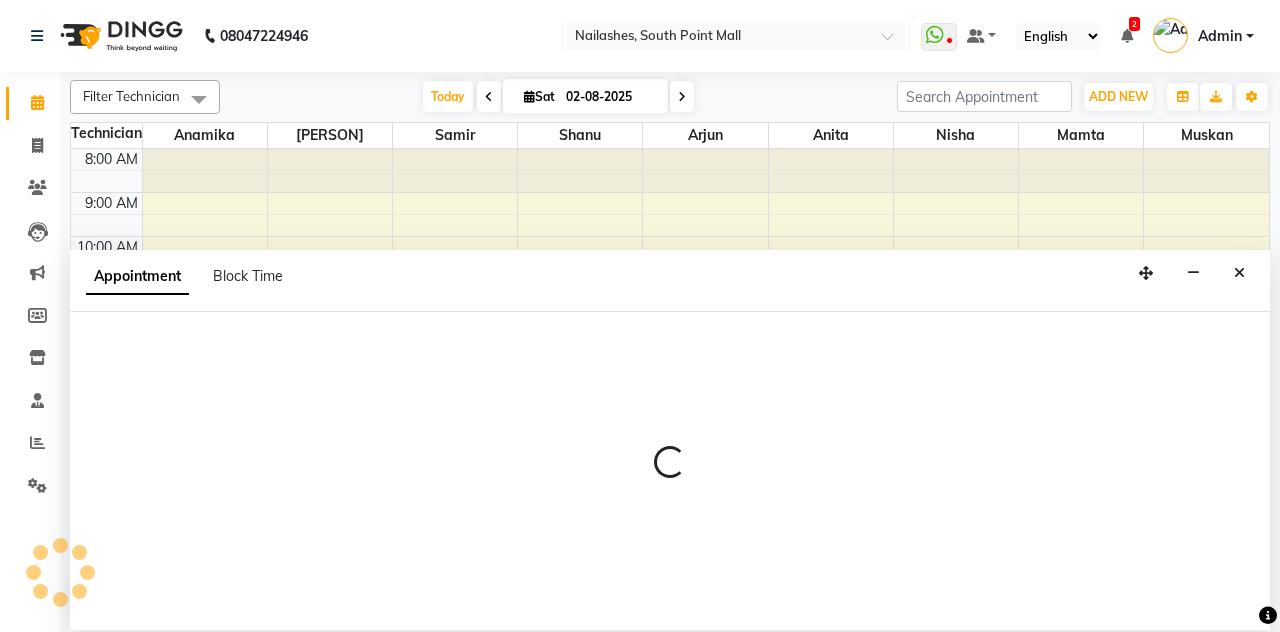 select on "tentative" 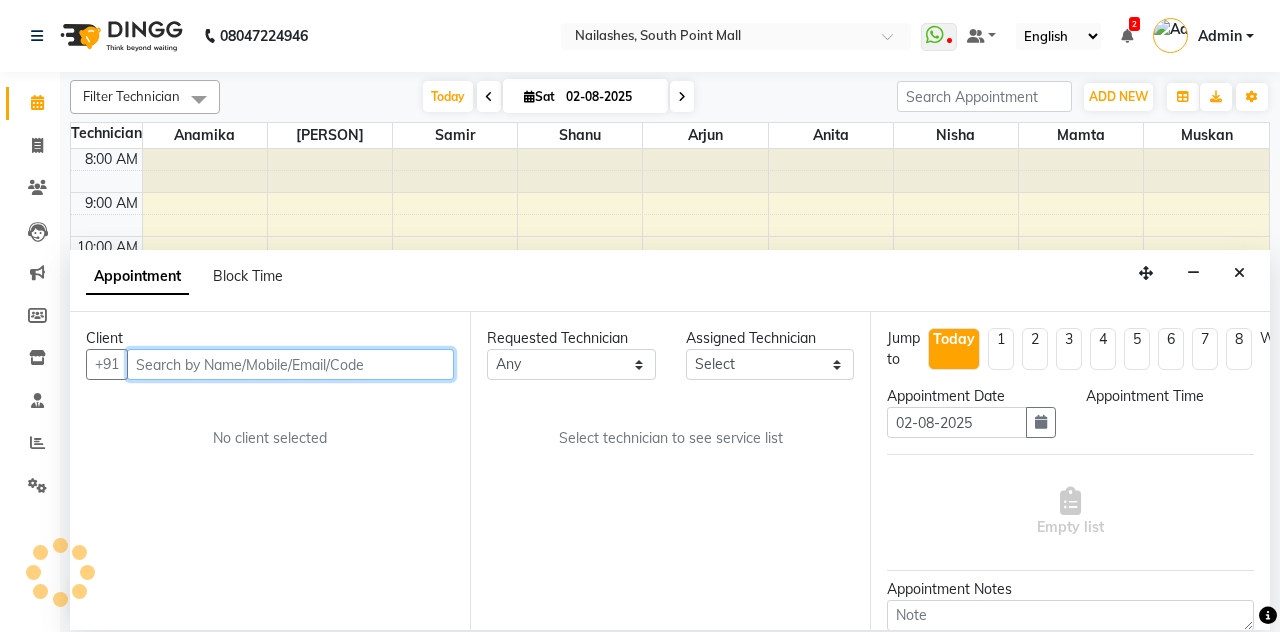 select on "540" 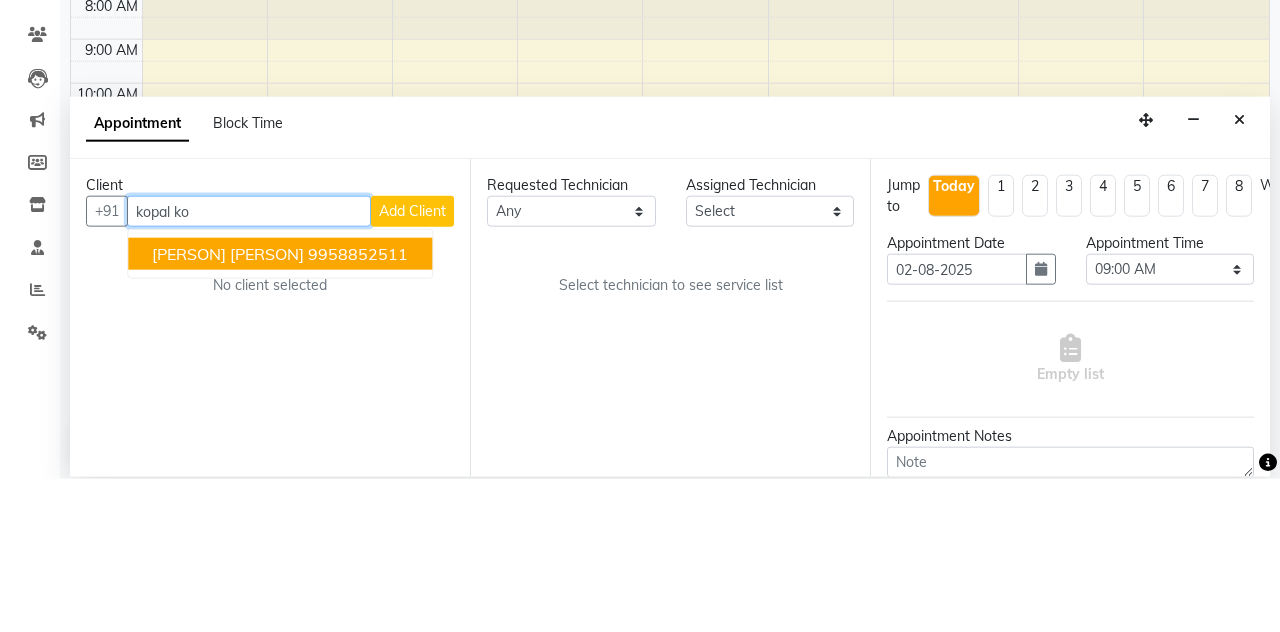 click on "Kopal Kohli  9958852511" at bounding box center (280, 407) 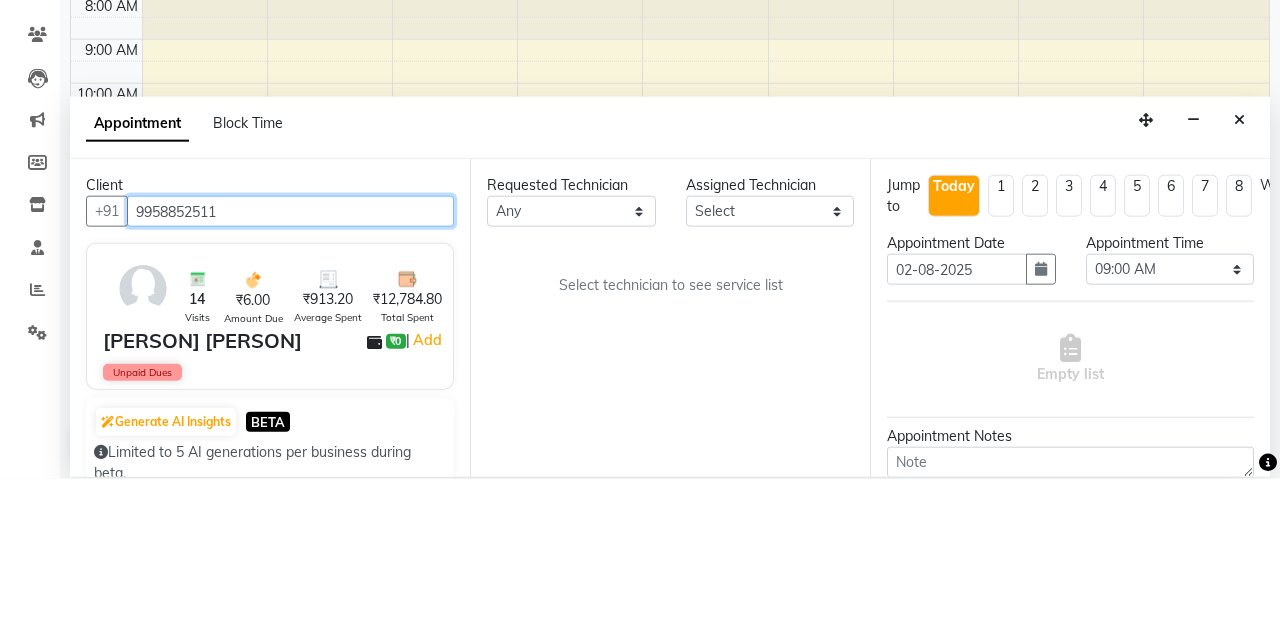 type on "9958852511" 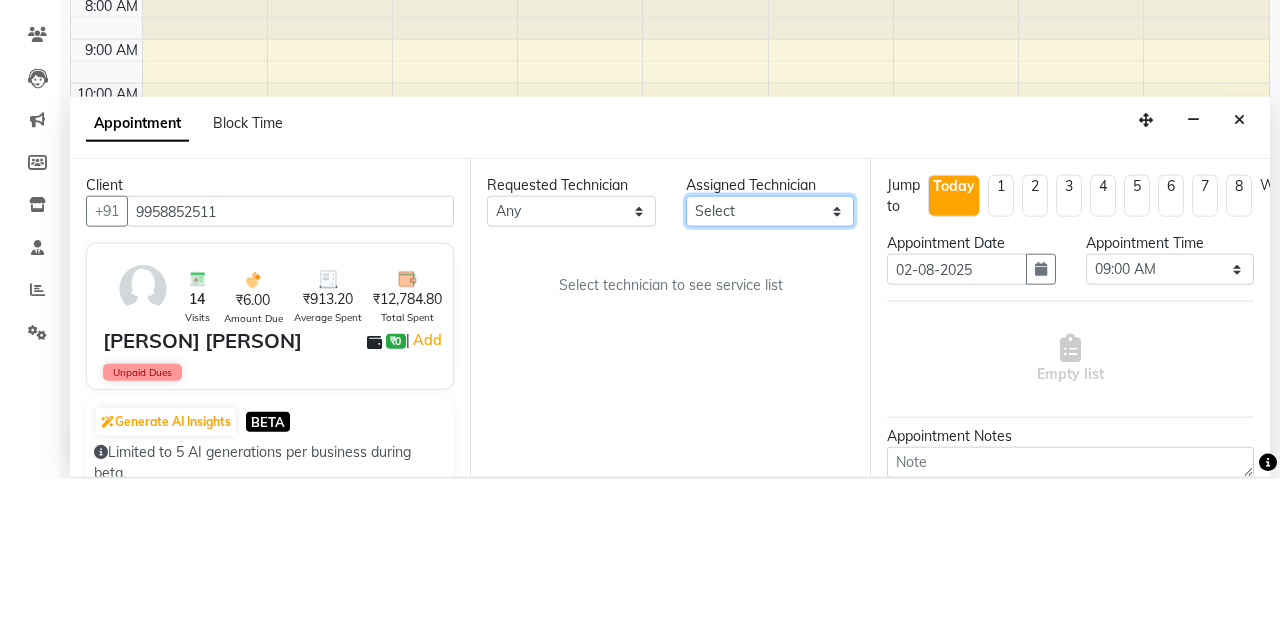 click on "Select Anamika Anita Arjun Mamta Muskan Nisha Samir Shanu Shushanto" at bounding box center [770, 364] 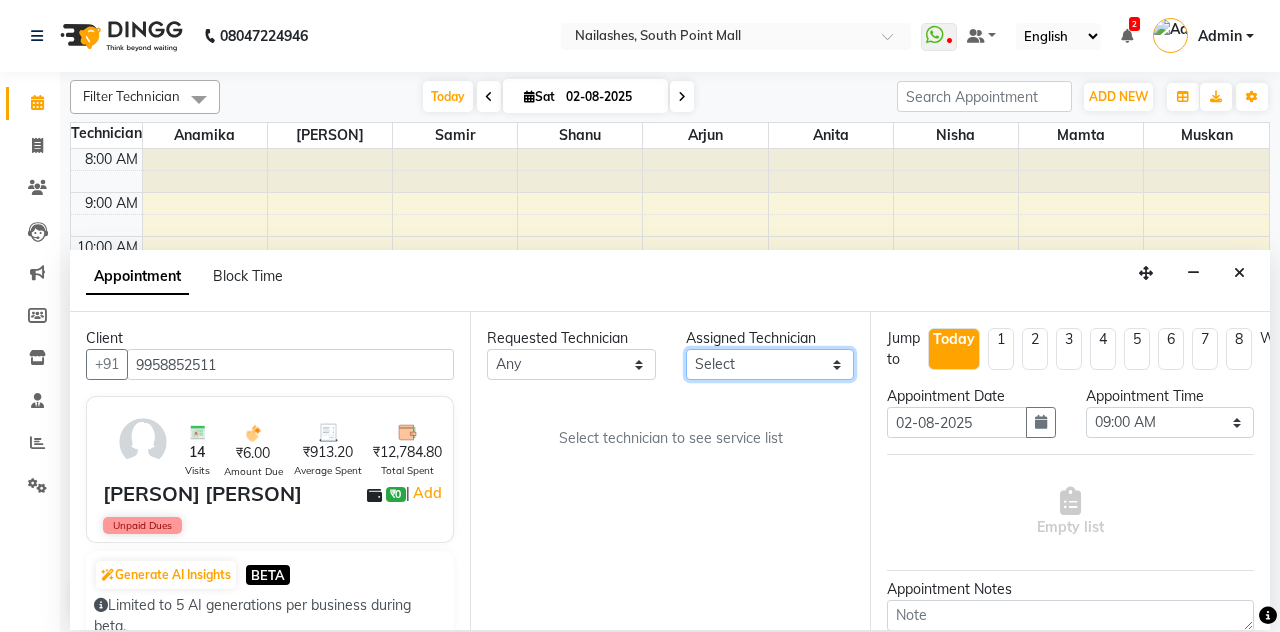 select on "19477" 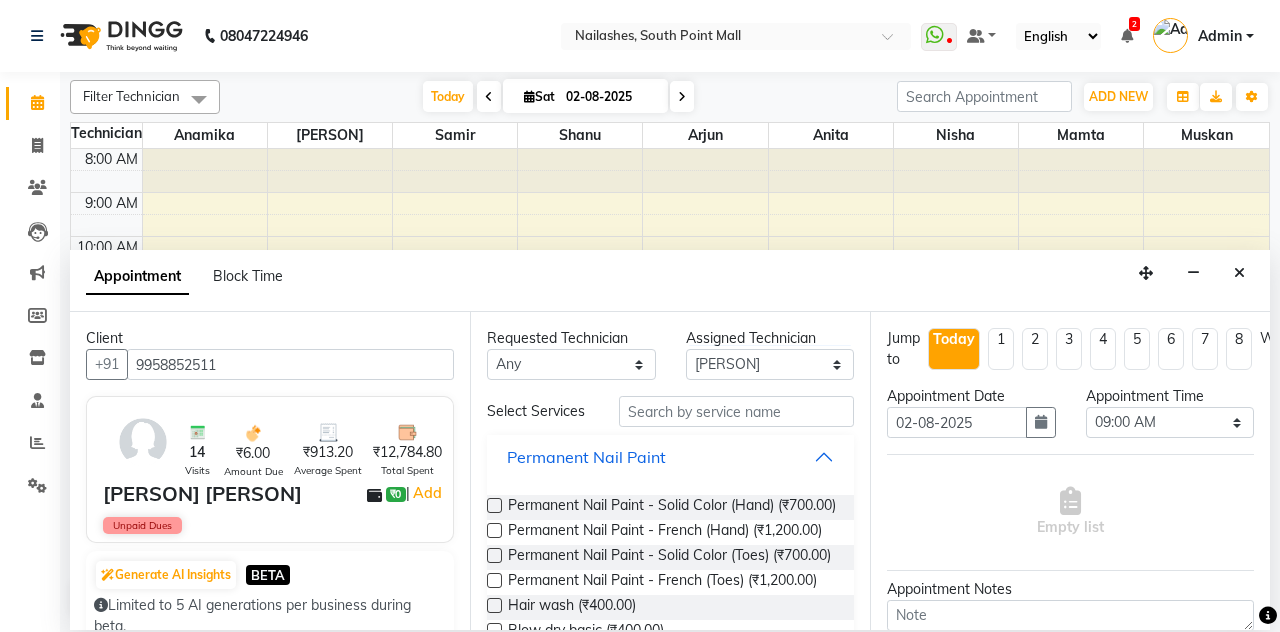 click on "Permanent Nail Paint" at bounding box center (670, 457) 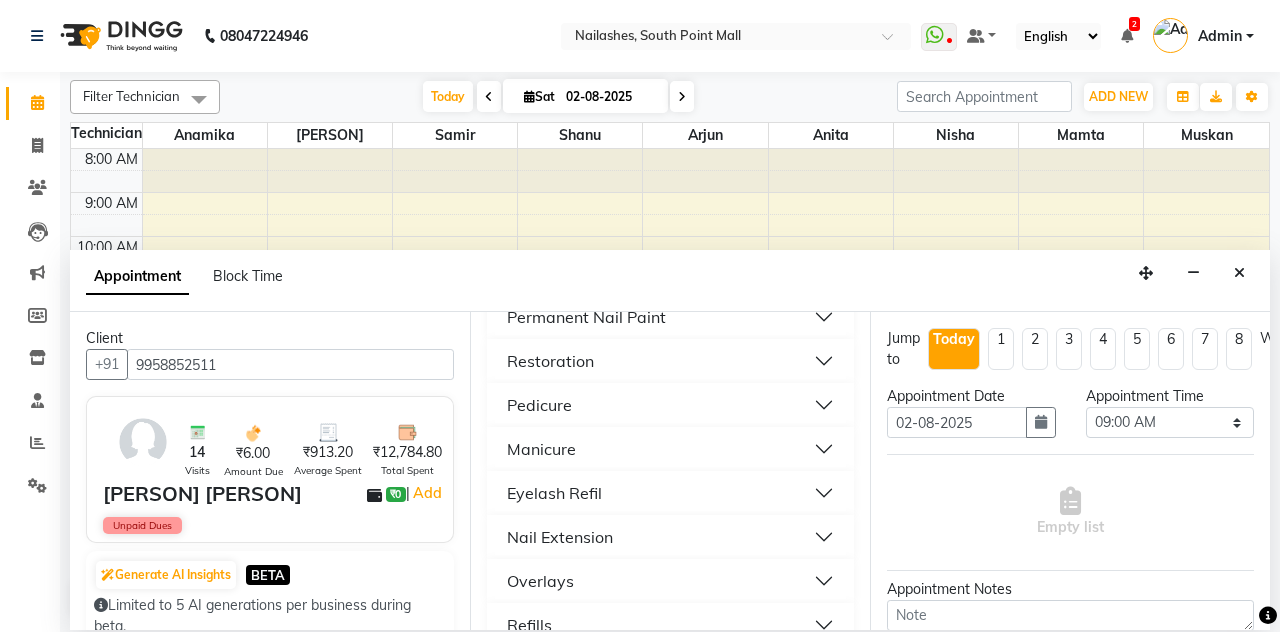 scroll, scrollTop: 157, scrollLeft: 0, axis: vertical 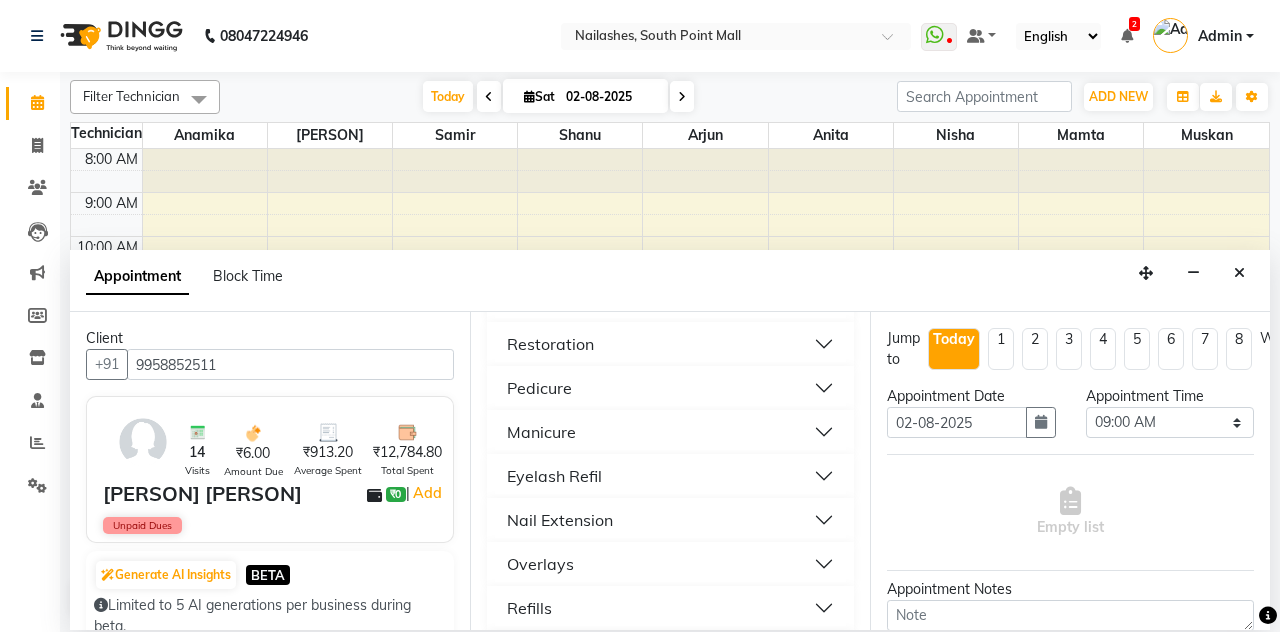 click on "Nail Extension" at bounding box center (670, 520) 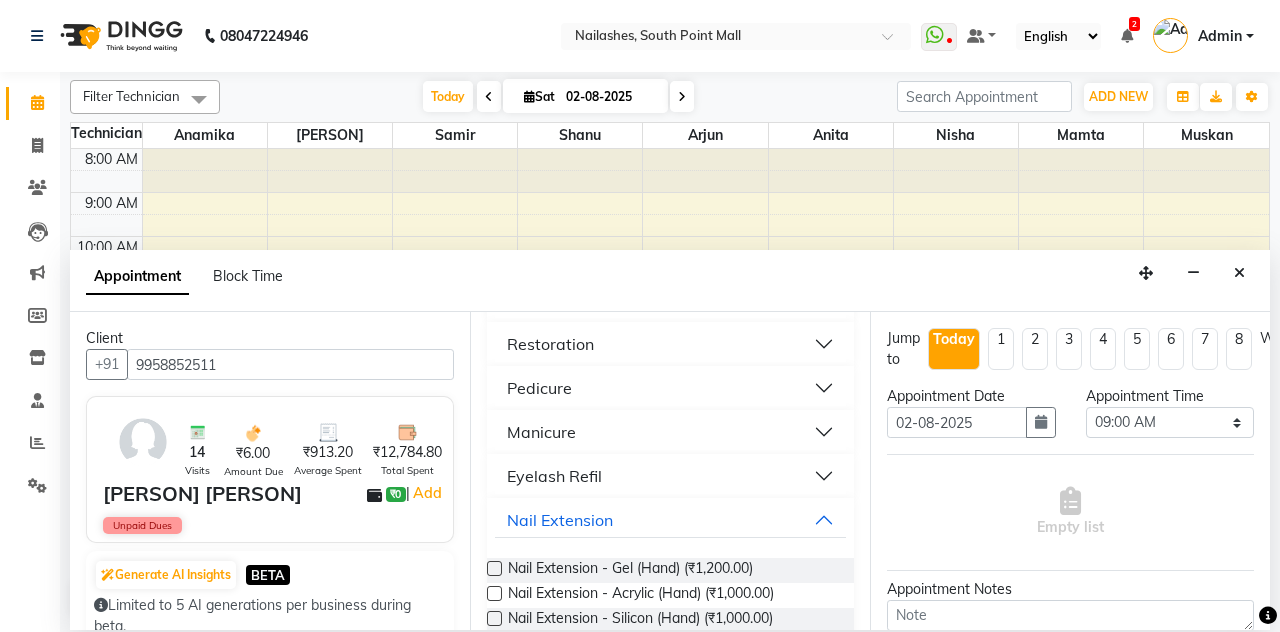 click on "Nail Extension - Acrylic (Hand) (₹1,000.00)" at bounding box center [641, 595] 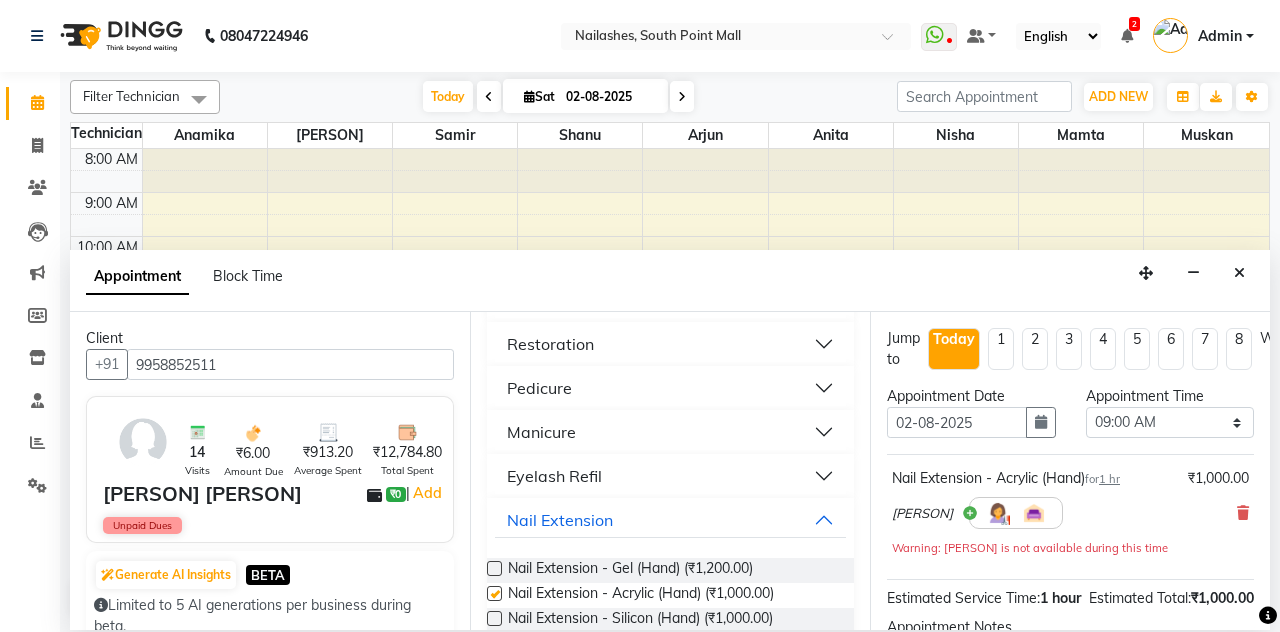 checkbox on "false" 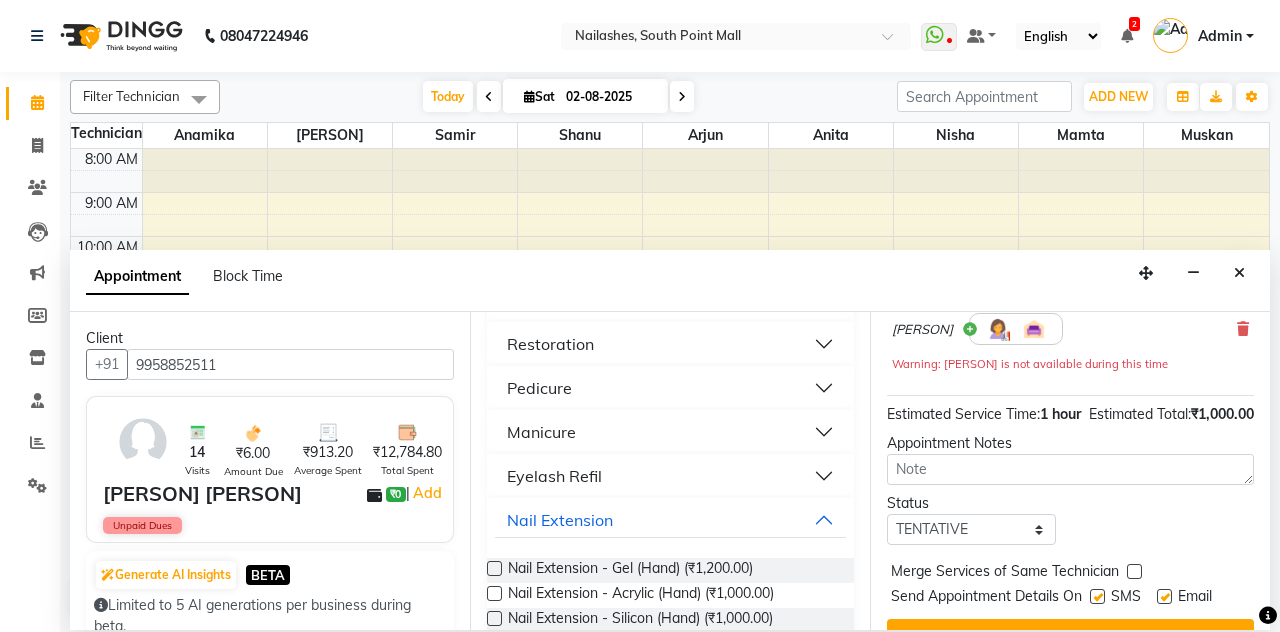 scroll, scrollTop: 190, scrollLeft: 0, axis: vertical 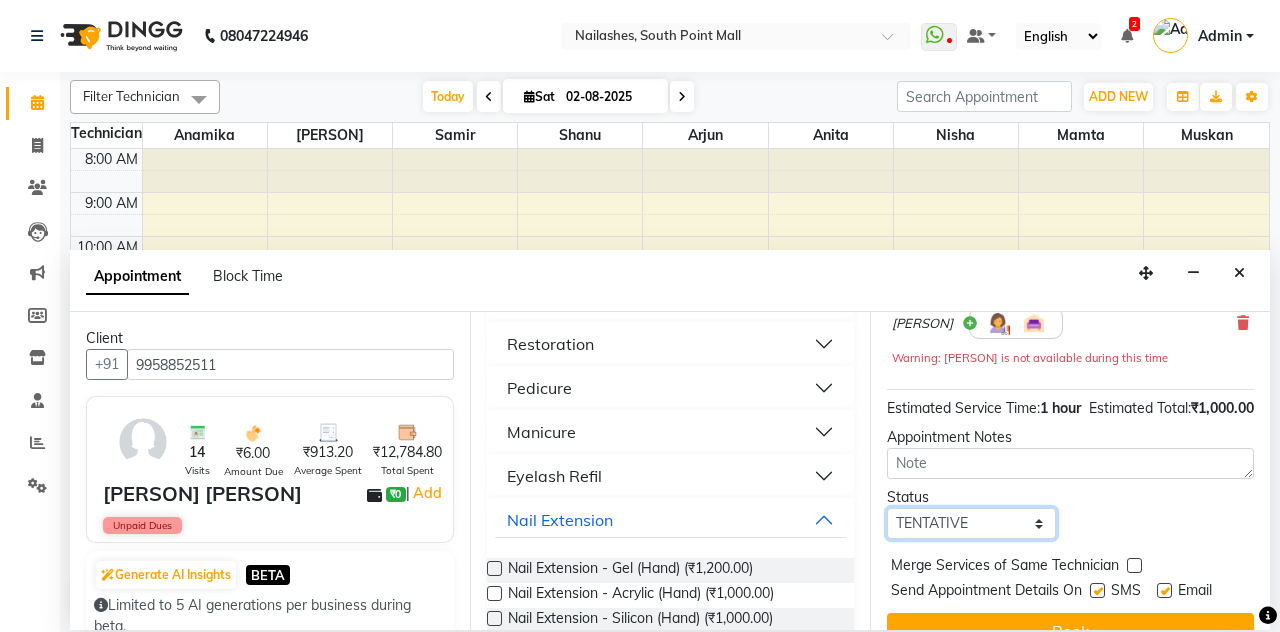 click on "Select TENTATIVE CONFIRM CHECK-IN UPCOMING" at bounding box center [971, 523] 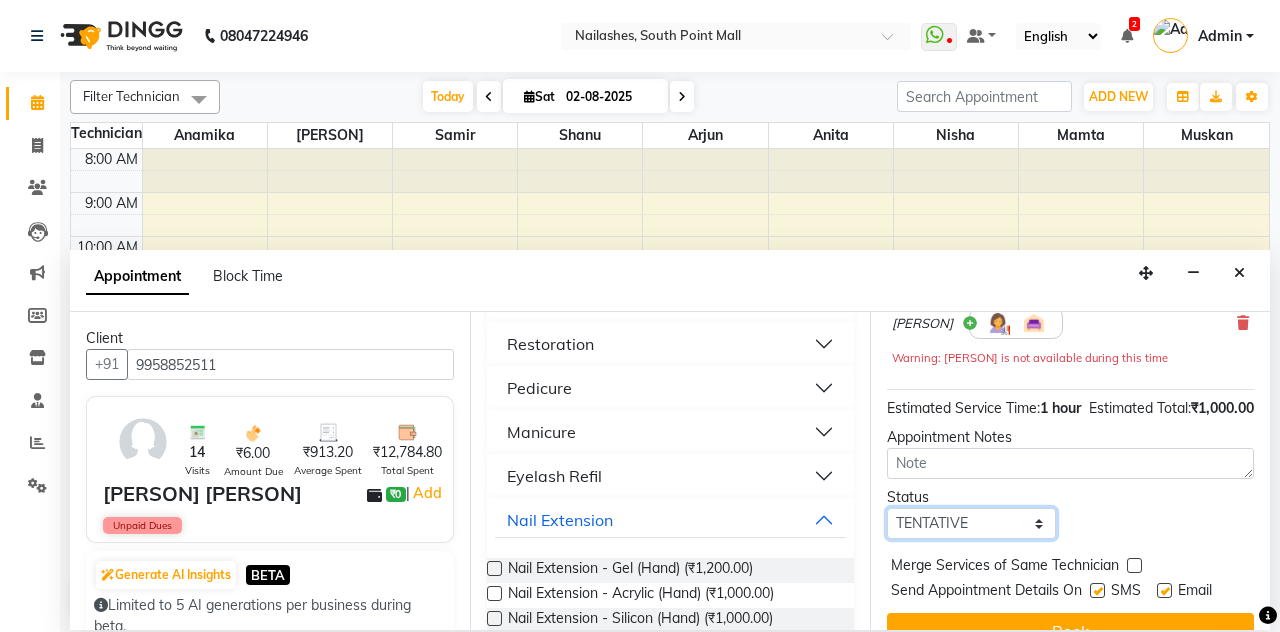 select on "confirm booking" 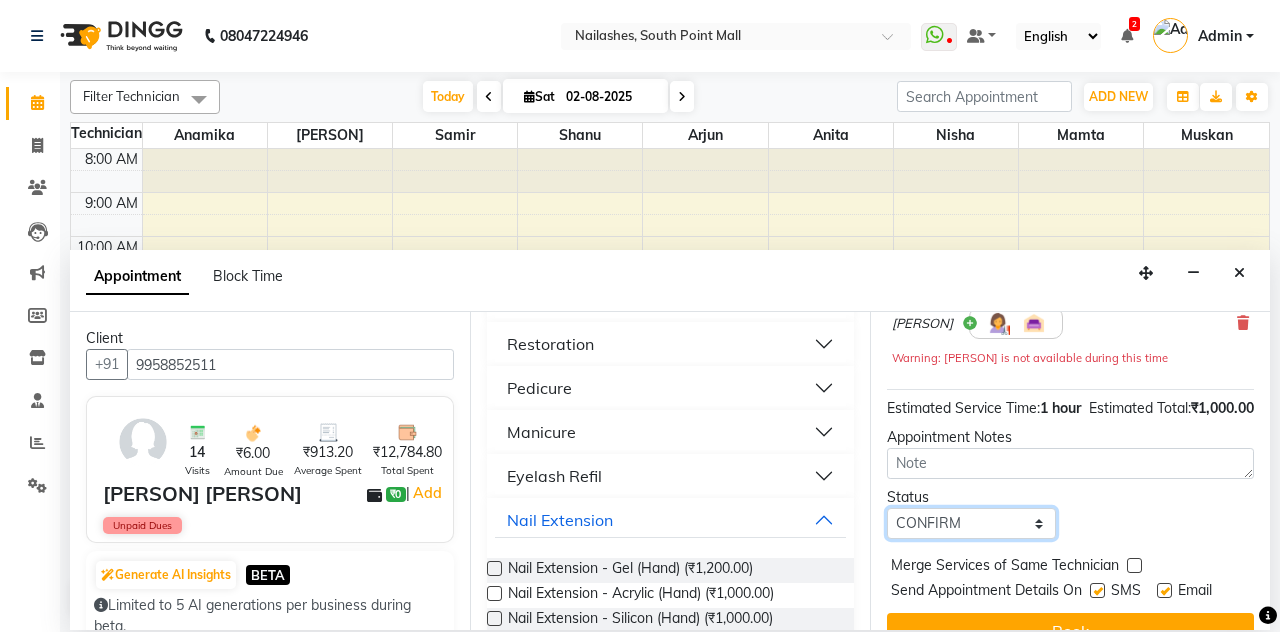 scroll, scrollTop: 0, scrollLeft: 0, axis: both 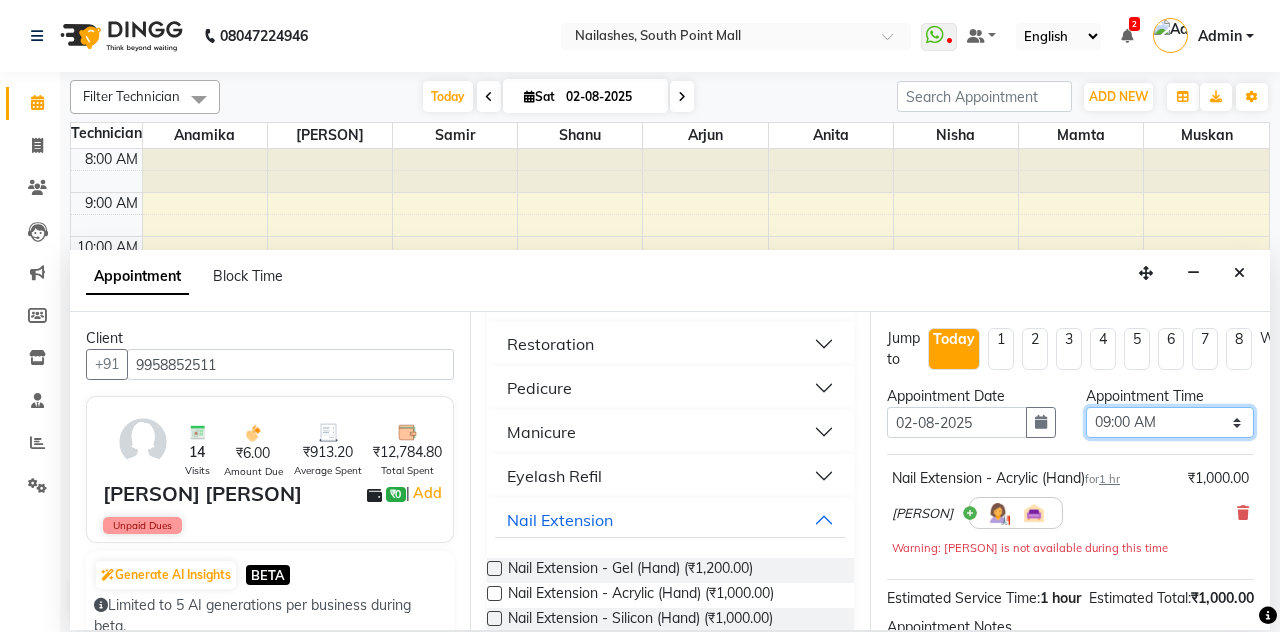 click on "Select 09:00 AM 09:15 AM 09:30 AM 09:45 AM 10:00 AM 10:15 AM 10:30 AM 10:45 AM 11:00 AM 11:15 AM 11:30 AM 11:45 AM 12:00 PM 12:15 PM 12:30 PM 12:45 PM 01:00 PM 01:15 PM 01:30 PM 01:45 PM 02:00 PM 02:15 PM 02:30 PM 02:45 PM 03:00 PM 03:15 PM 03:30 PM 03:45 PM 04:00 PM 04:15 PM 04:30 PM 04:45 PM 05:00 PM 05:15 PM 05:30 PM 05:45 PM 06:00 PM 06:15 PM 06:30 PM 06:45 PM 07:00 PM 07:15 PM 07:30 PM 07:45 PM 08:00 PM 08:15 PM 08:30 PM 08:45 PM 09:00 PM 09:15 PM 09:30 PM 09:45 PM 10:00 PM 10:15 PM 10:30 PM 10:45 PM 11:00 PM" at bounding box center [1170, 422] 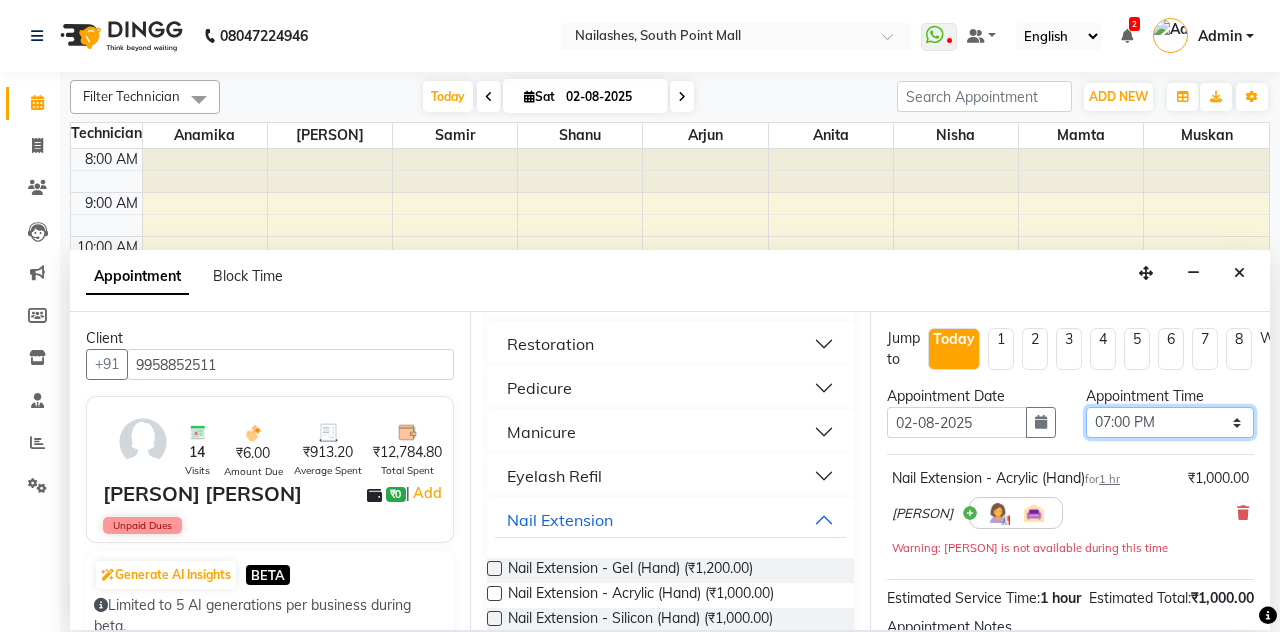 scroll, scrollTop: 190, scrollLeft: 0, axis: vertical 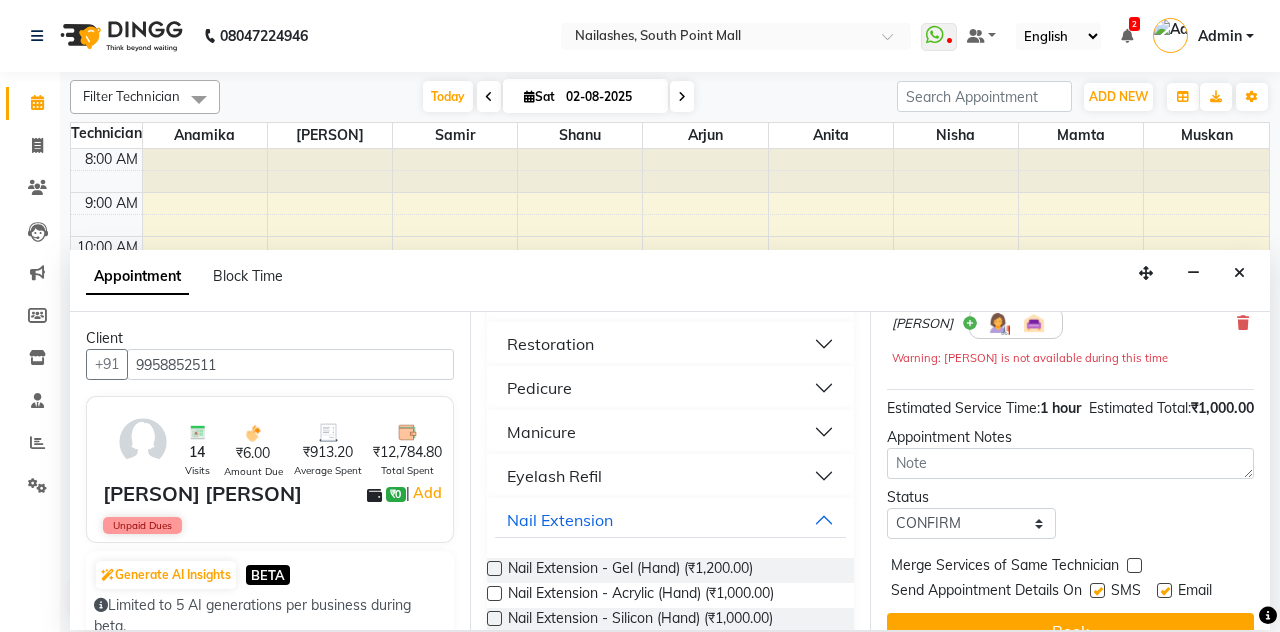 click on "Book" at bounding box center (1070, 631) 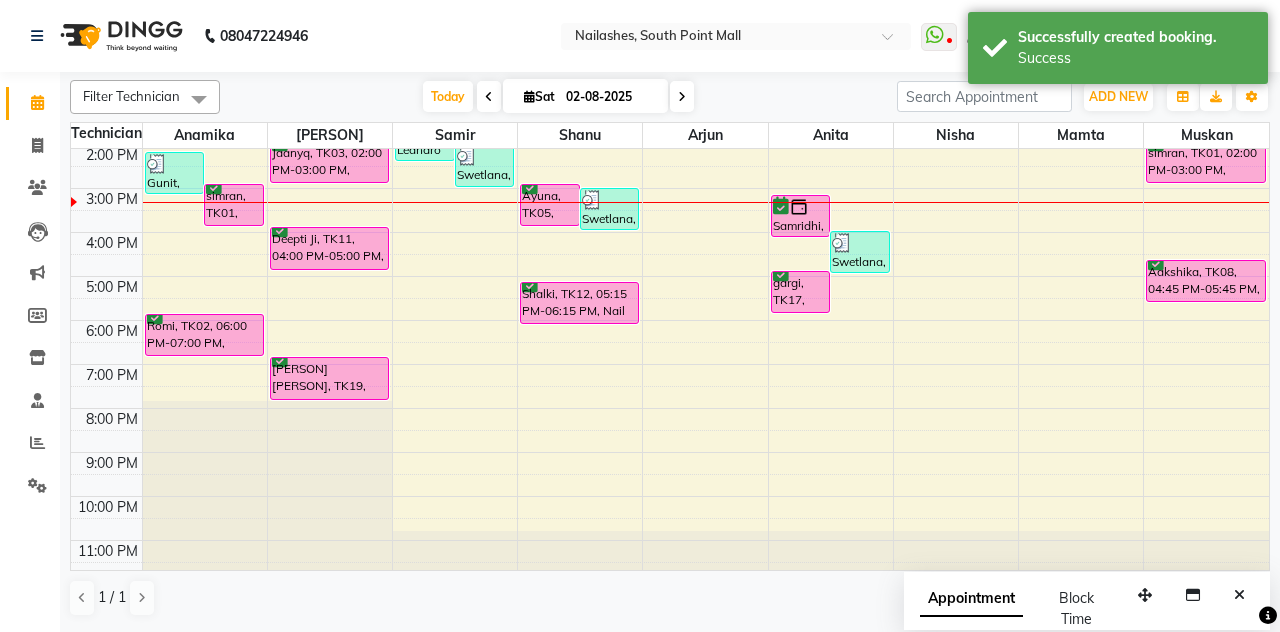 scroll, scrollTop: 0, scrollLeft: 0, axis: both 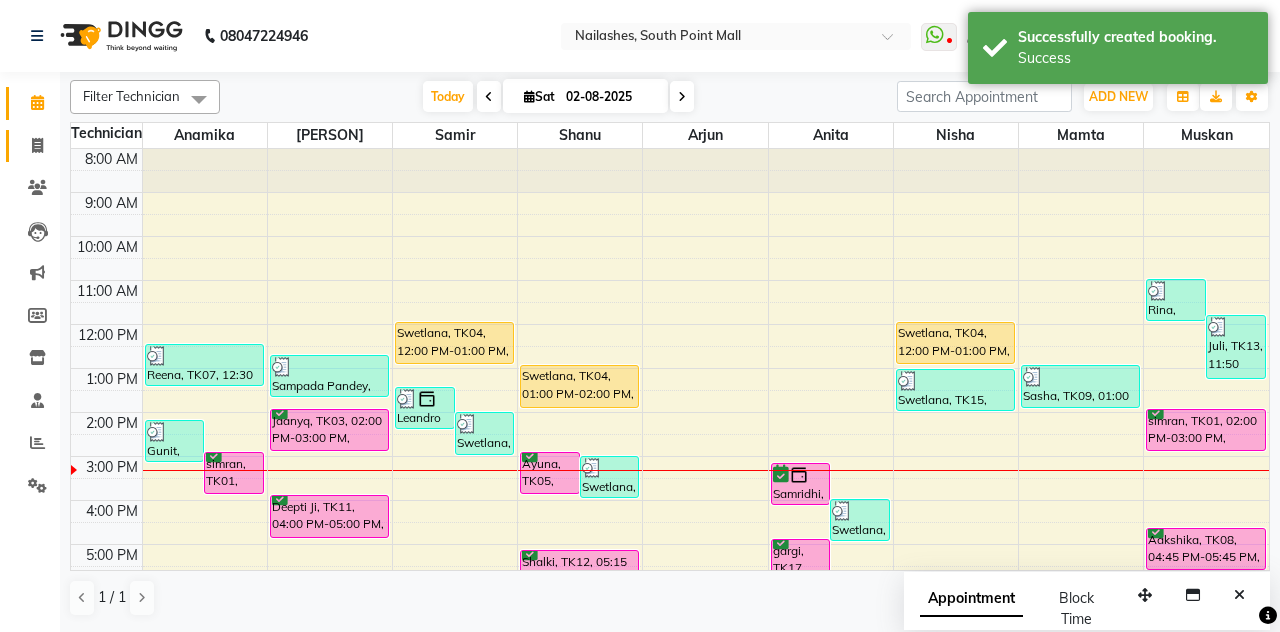 click on "Invoice" 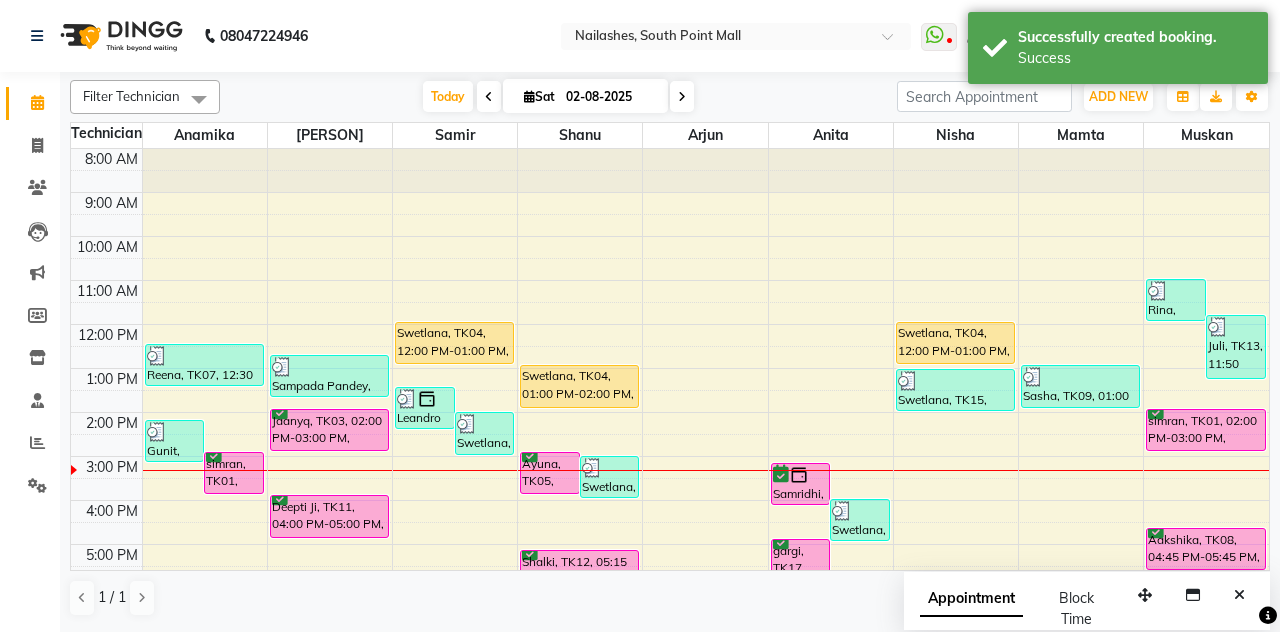 select on "service" 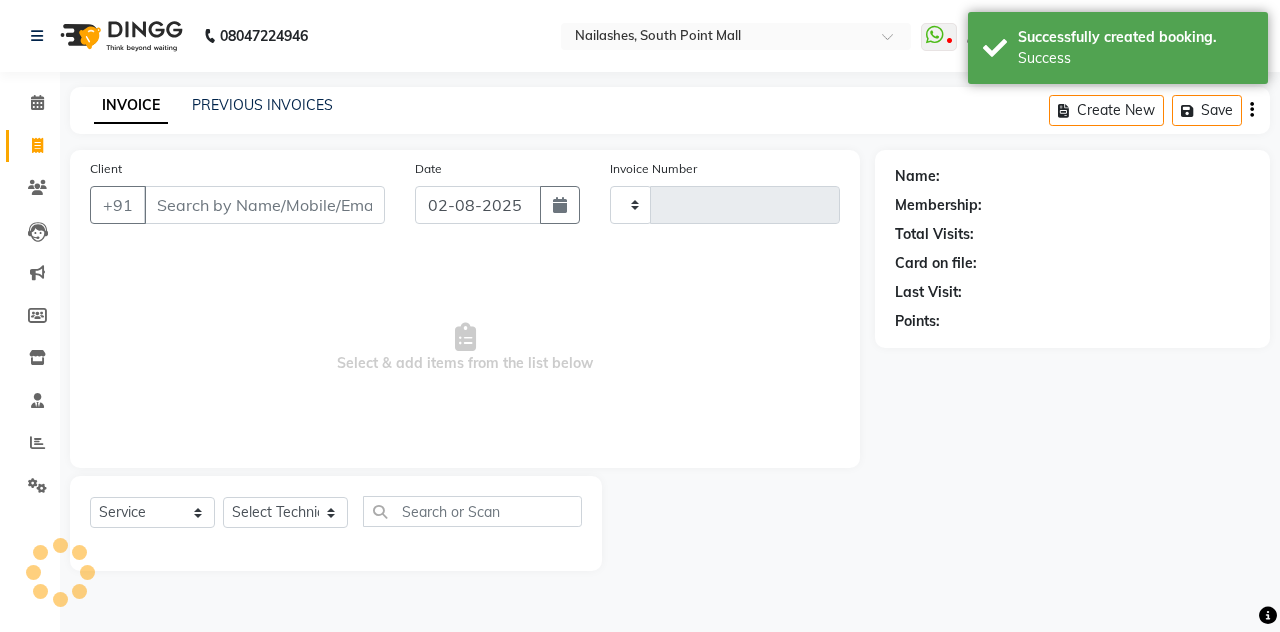 type on "1820" 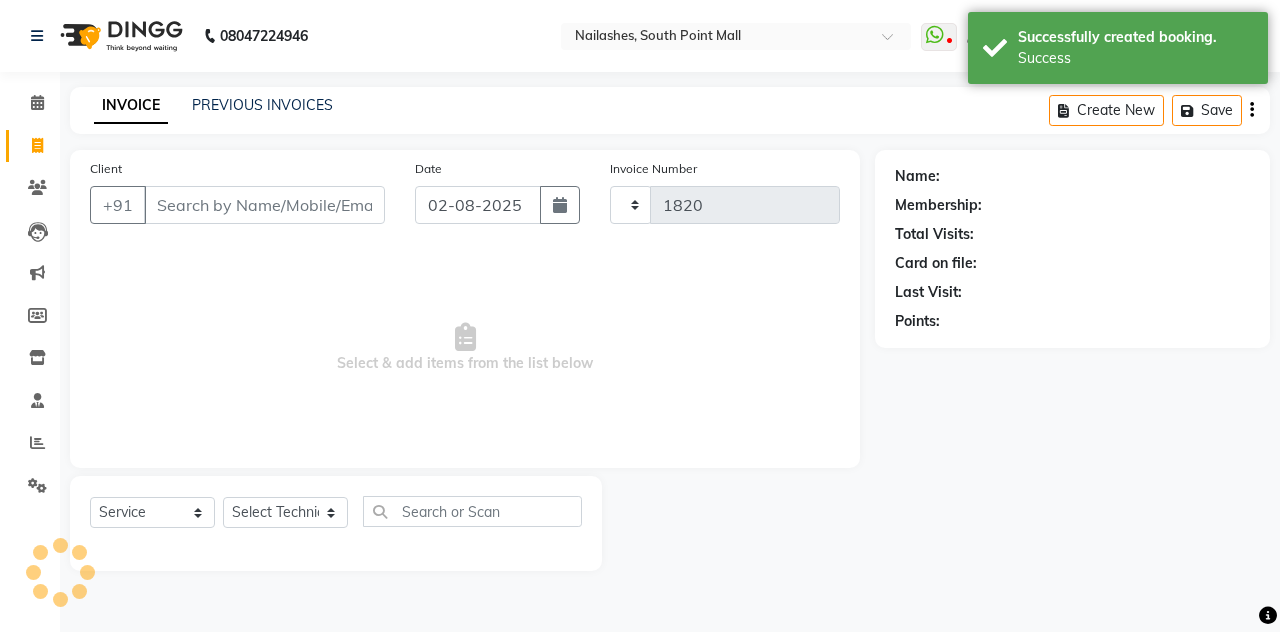 select on "3926" 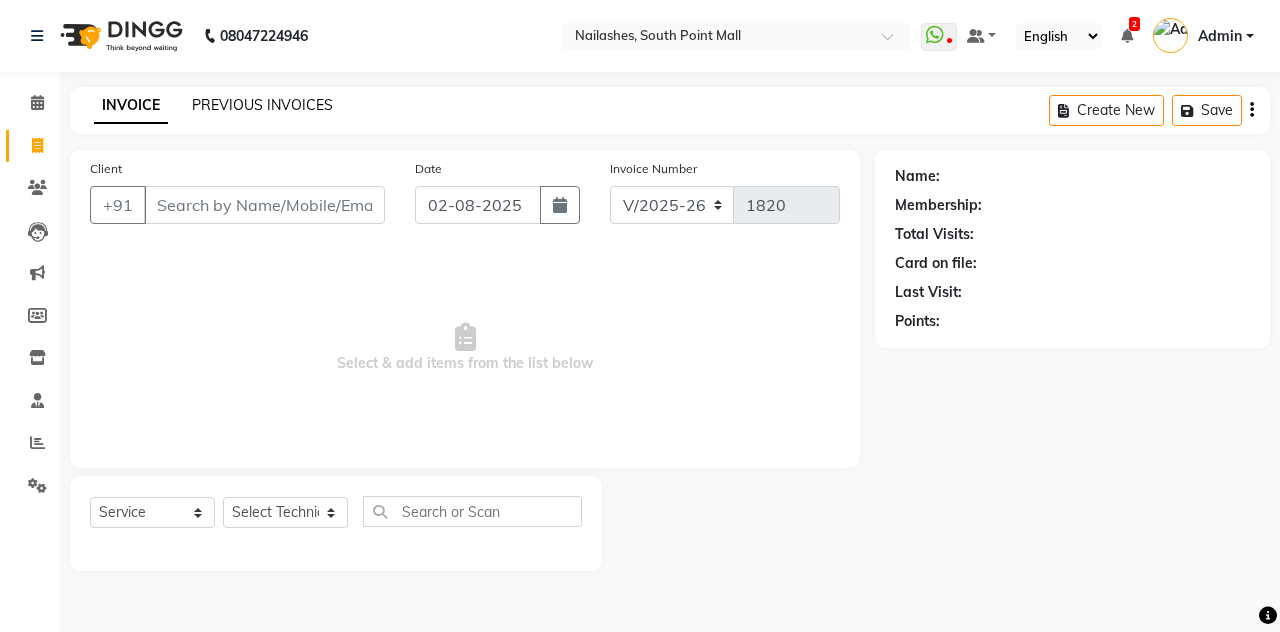 click on "PREVIOUS INVOICES" 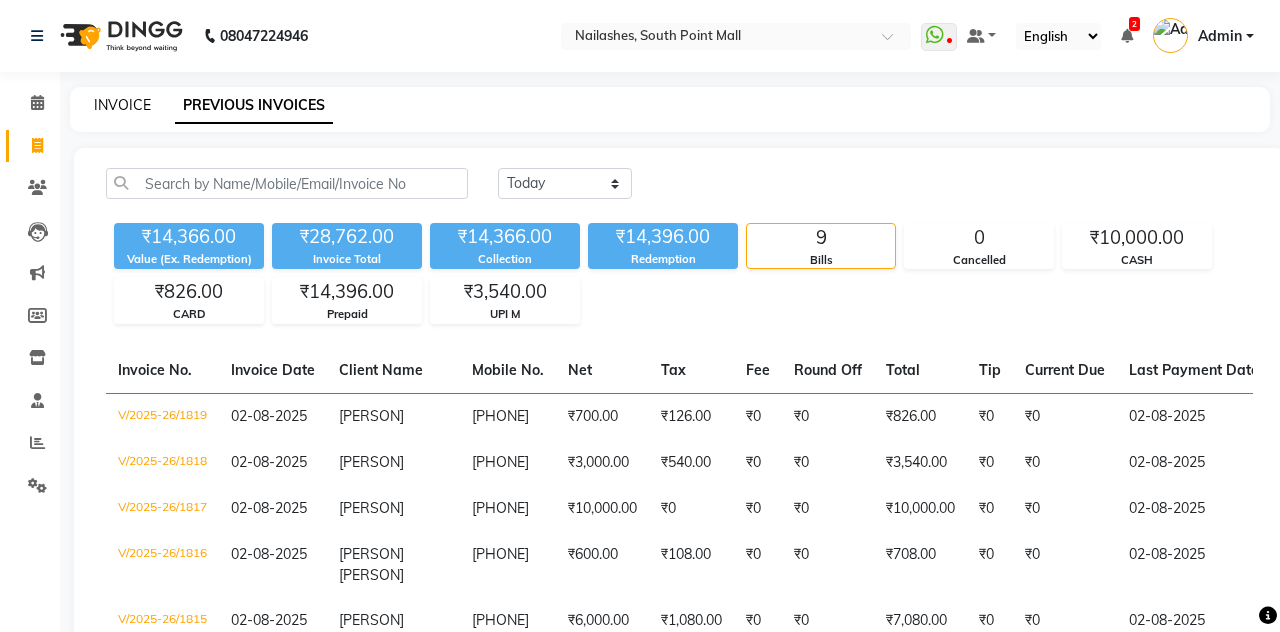 click on "INVOICE" 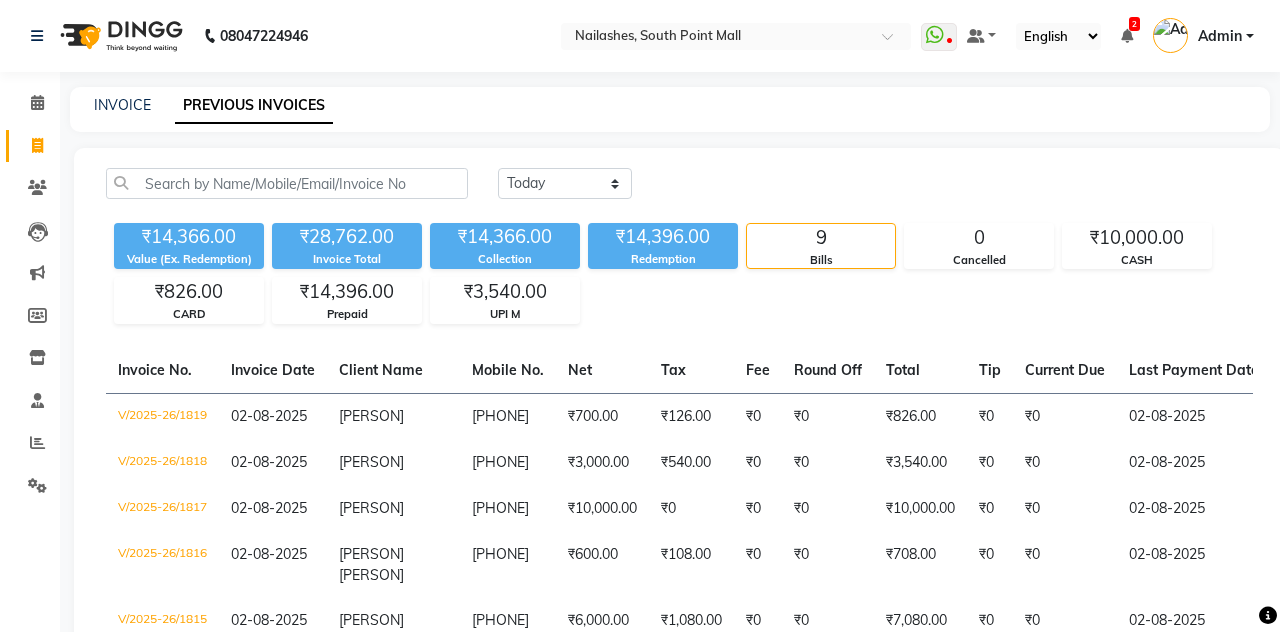 select on "service" 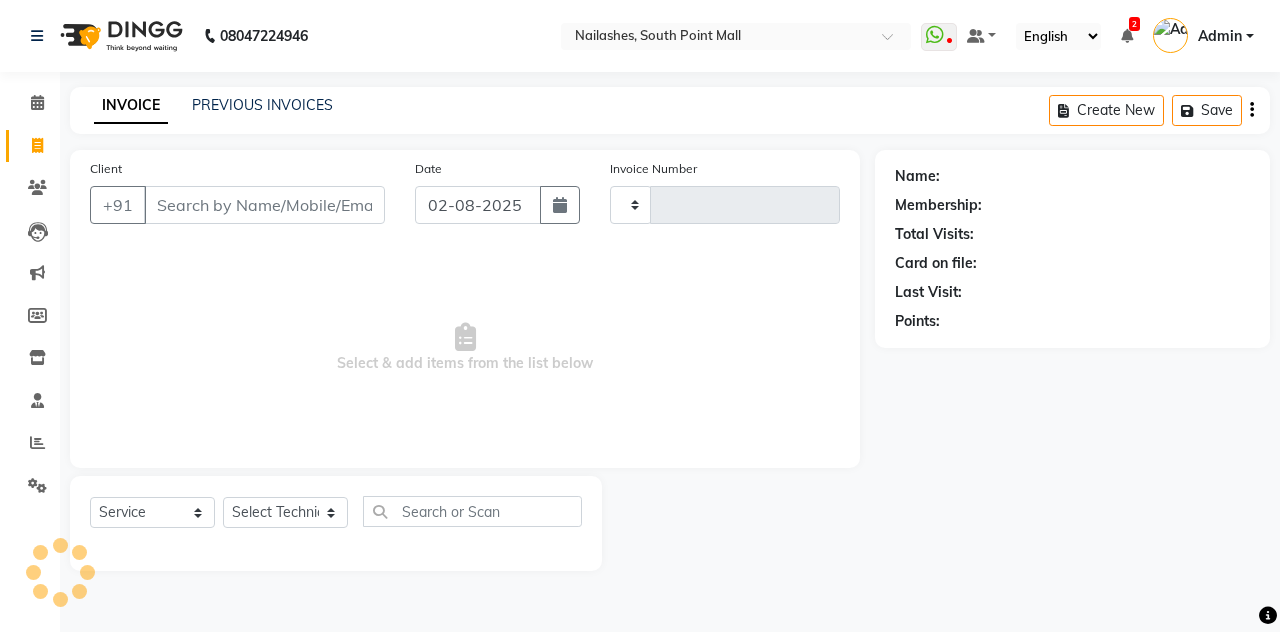 type on "1820" 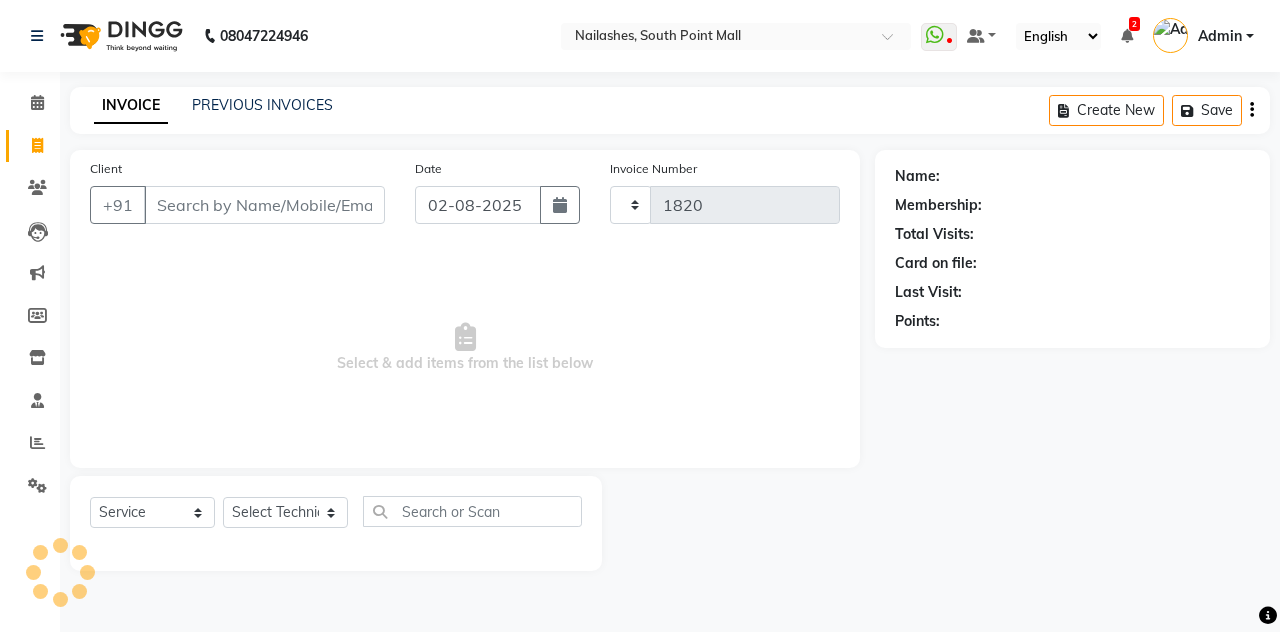 select on "3926" 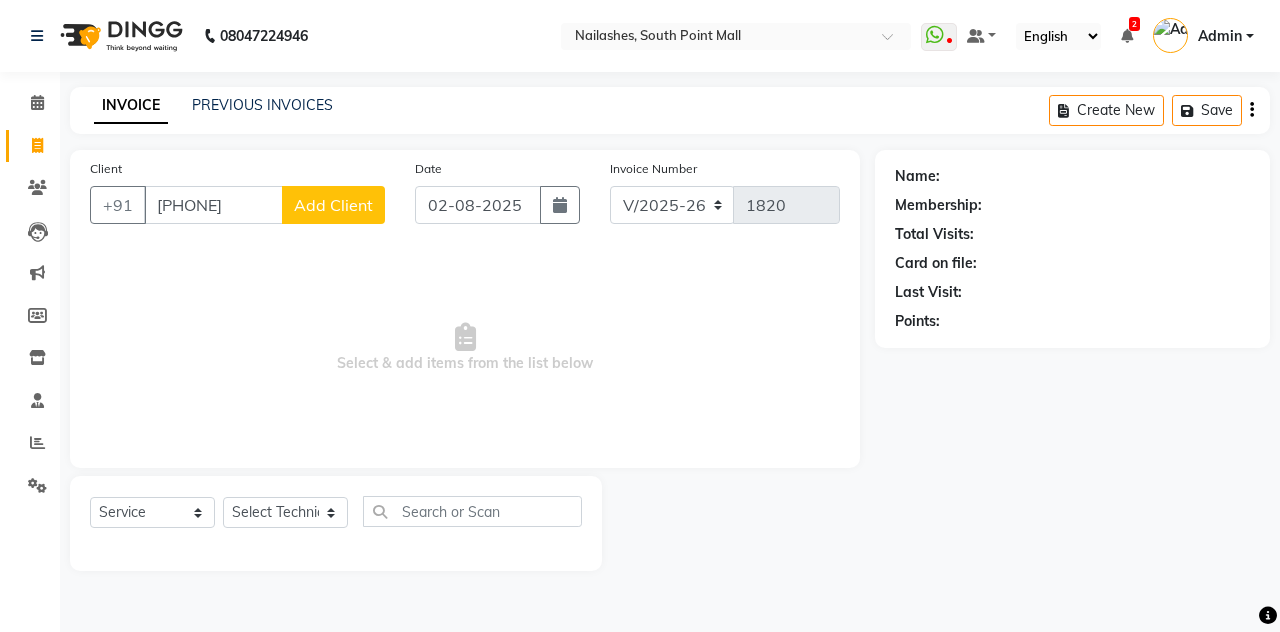 type on "8879993226" 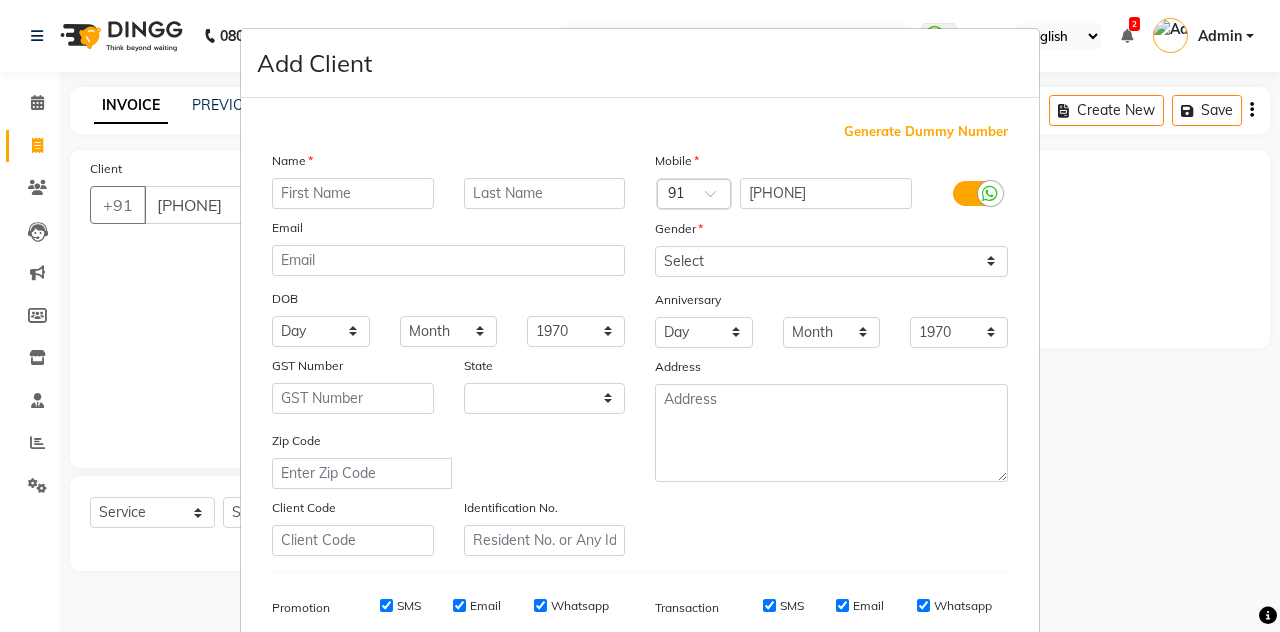 select on "21" 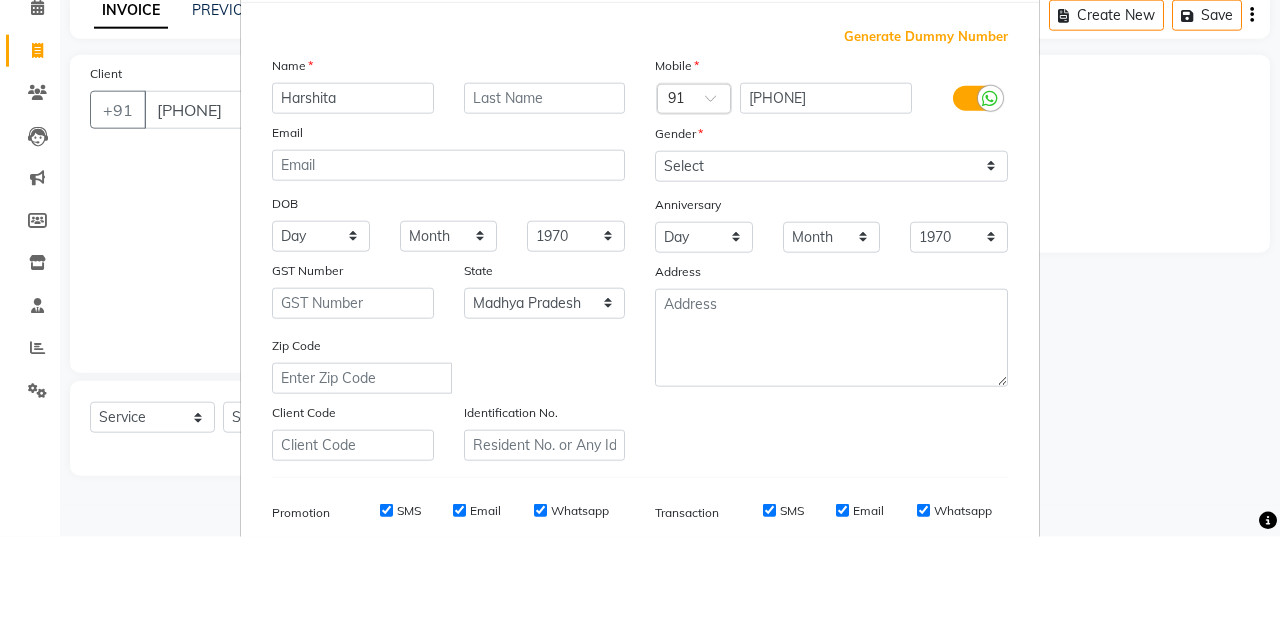 type on "Harshita" 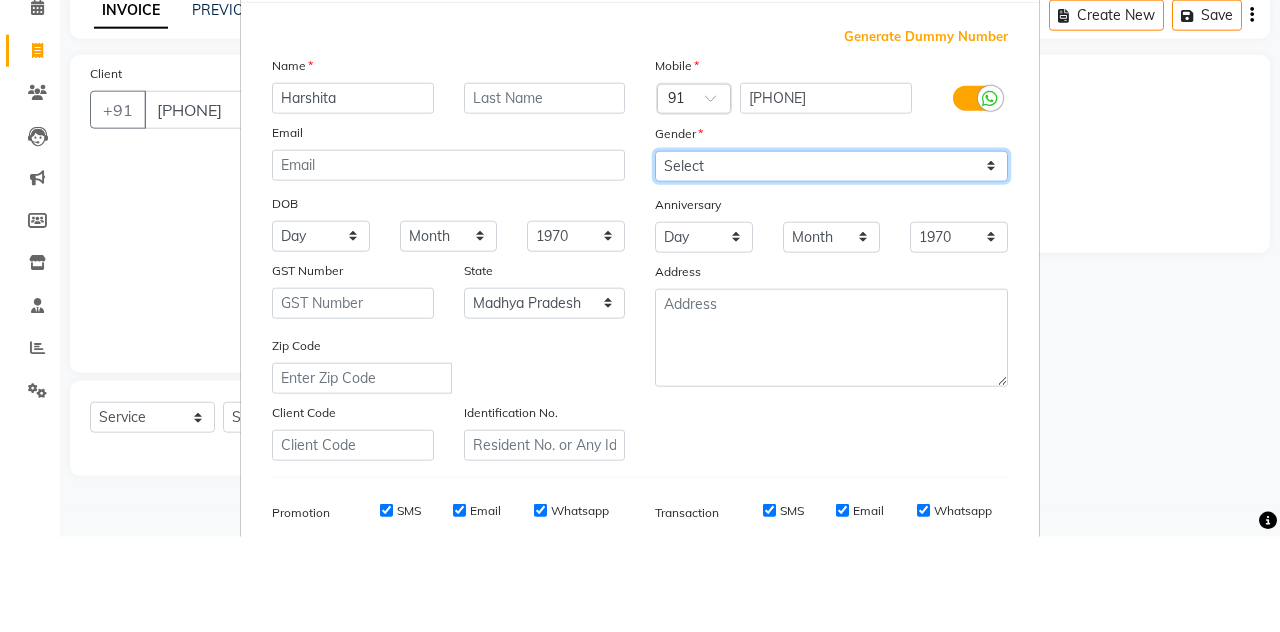 click on "Select Male Female Other Prefer Not To Say" at bounding box center (831, 261) 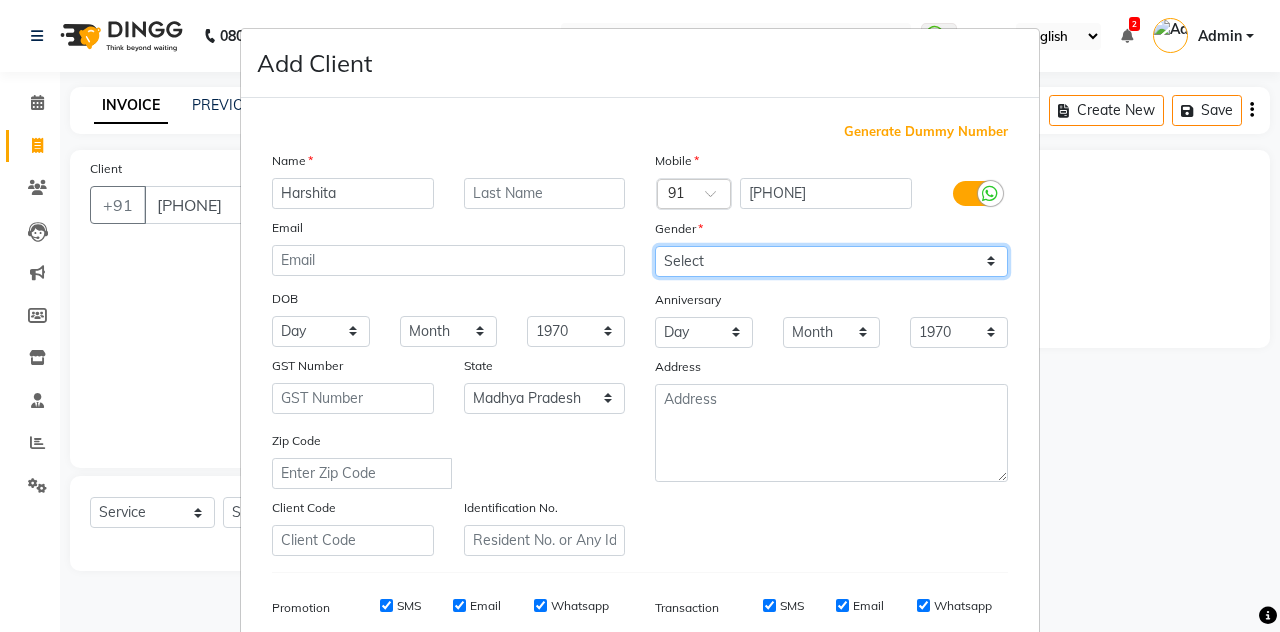 select on "female" 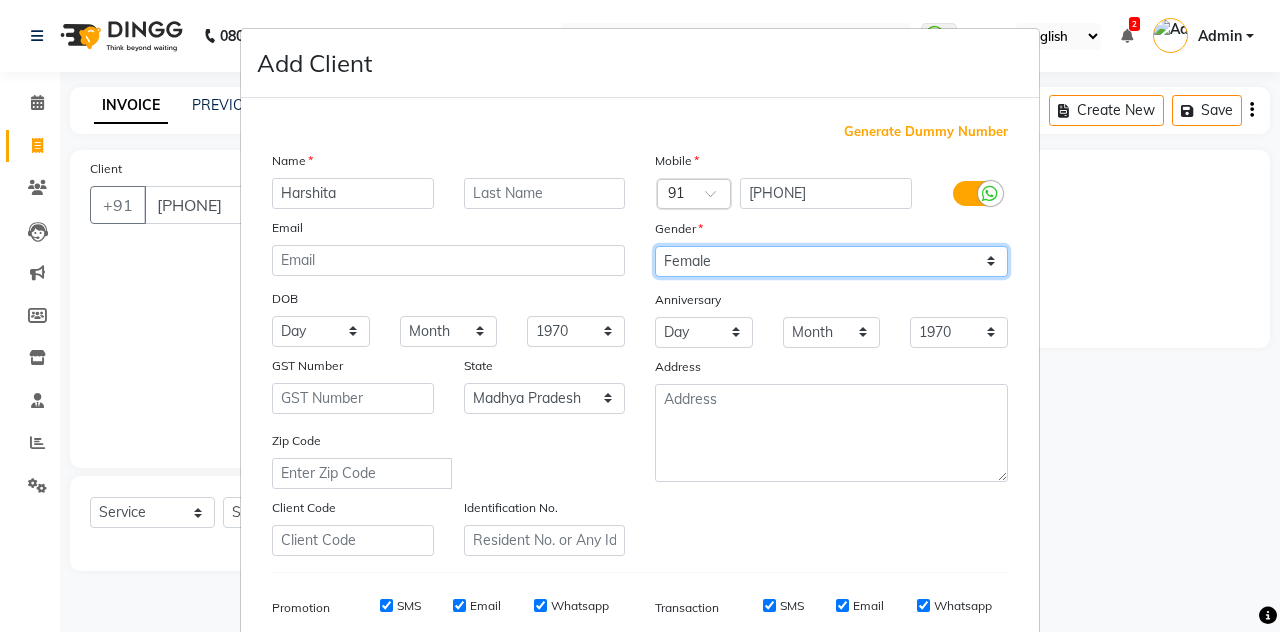 scroll, scrollTop: 185, scrollLeft: 0, axis: vertical 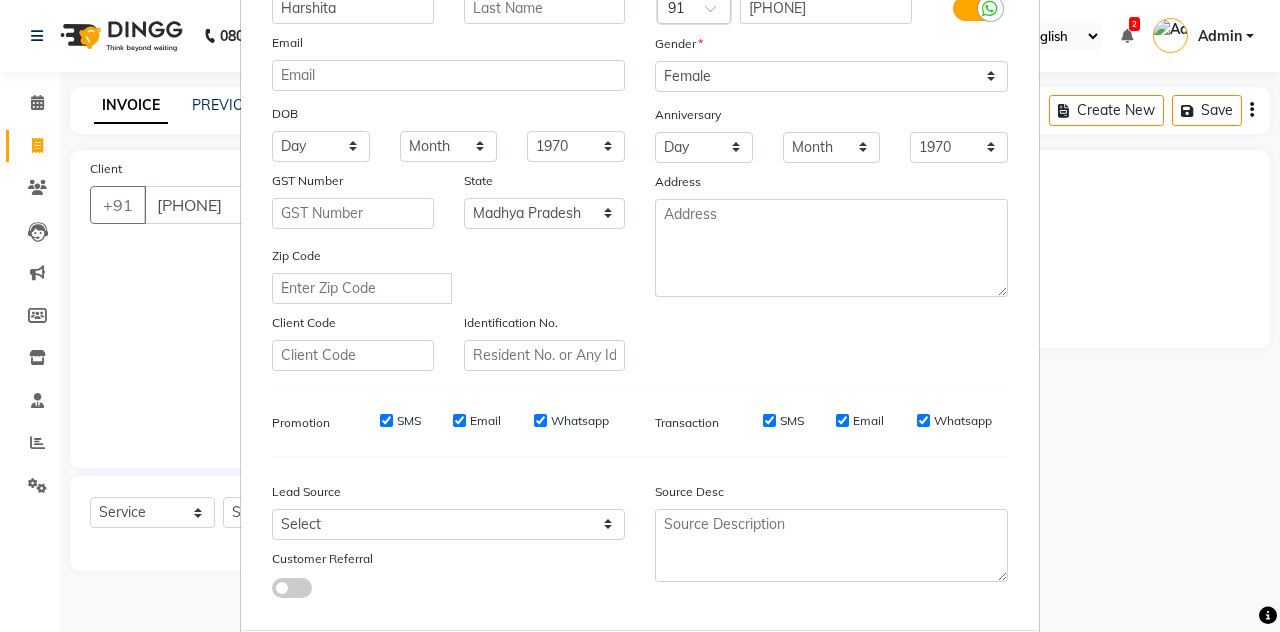 click on "Add" at bounding box center (906, 670) 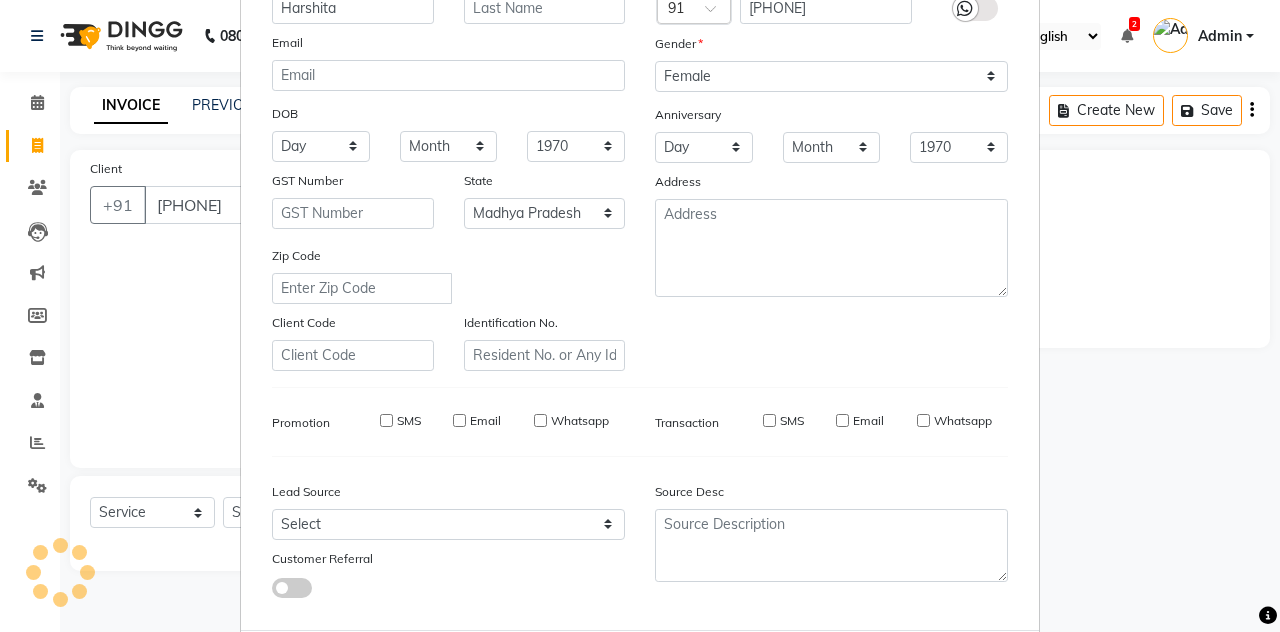 type 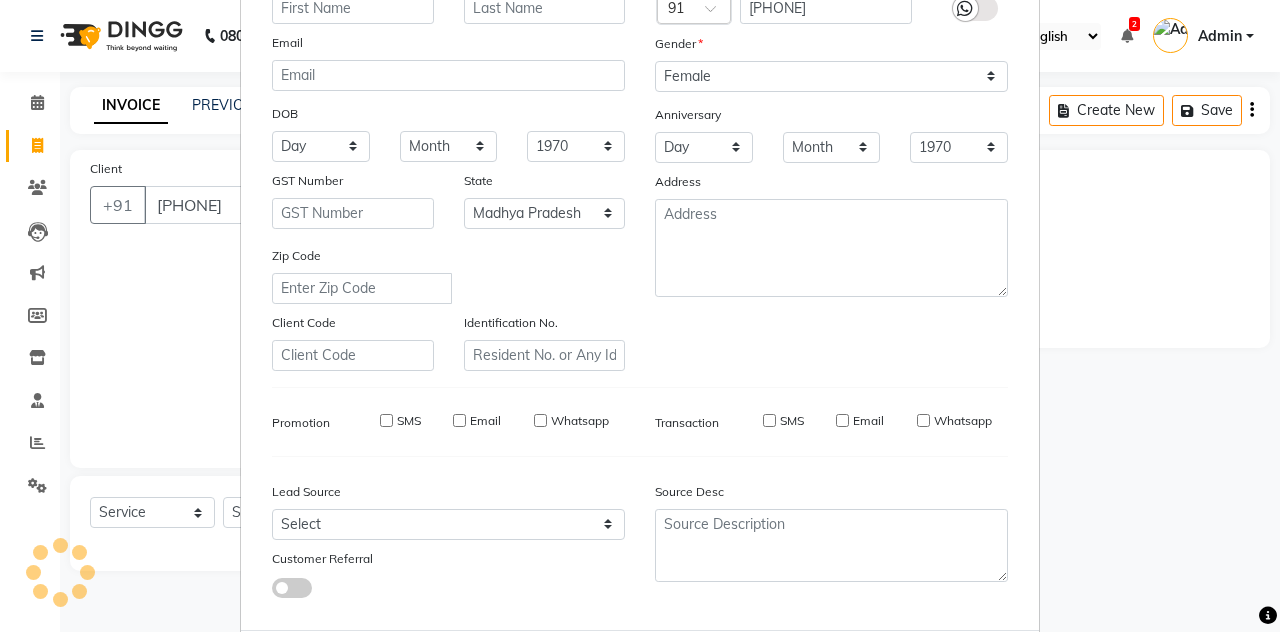 select 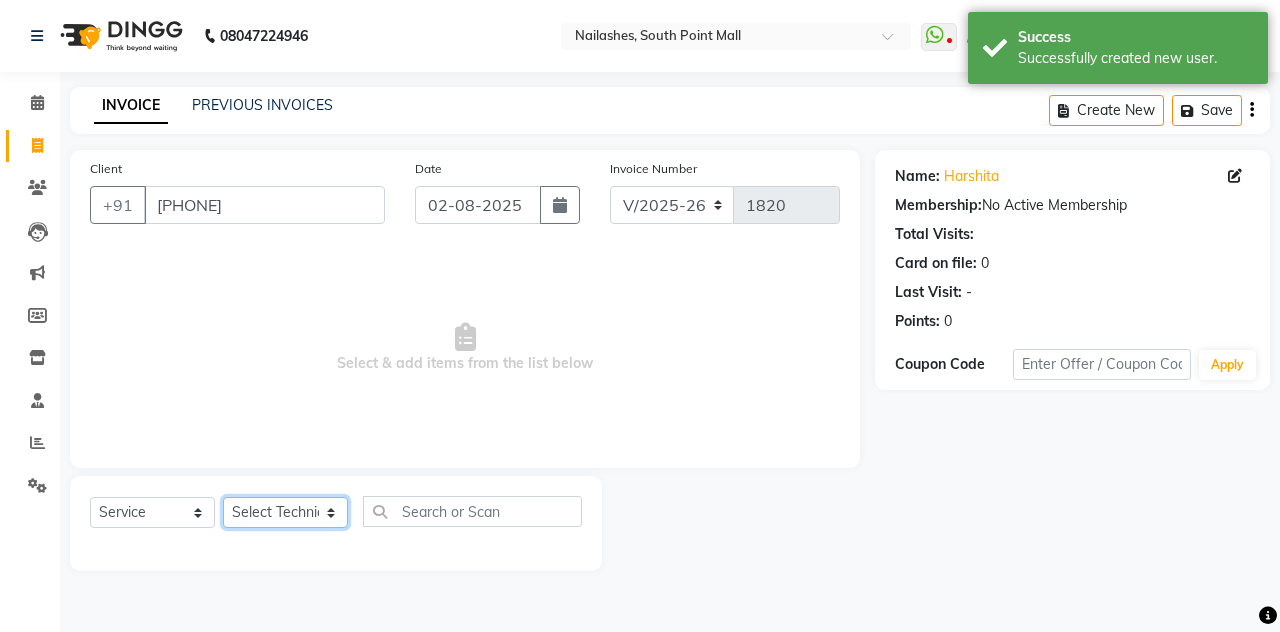 click on "Select Technician Admin Anamika Anita Arjun Mamta Manager Muskan Nisha Samir Shanu Shushanto" 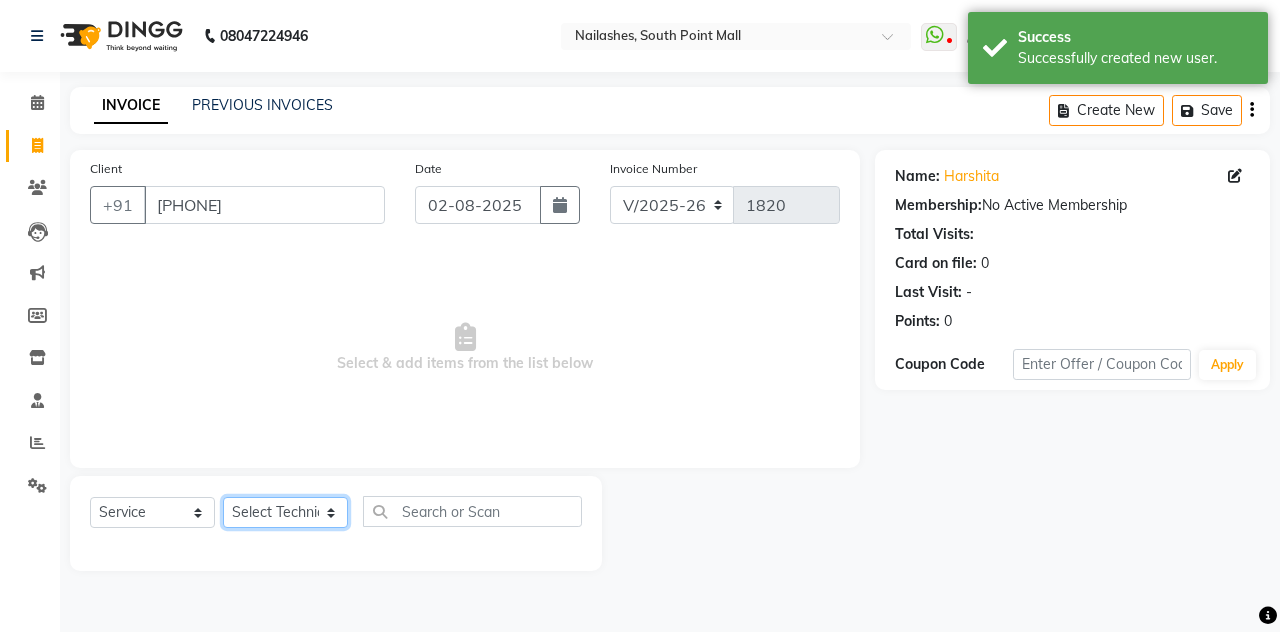 select on "19477" 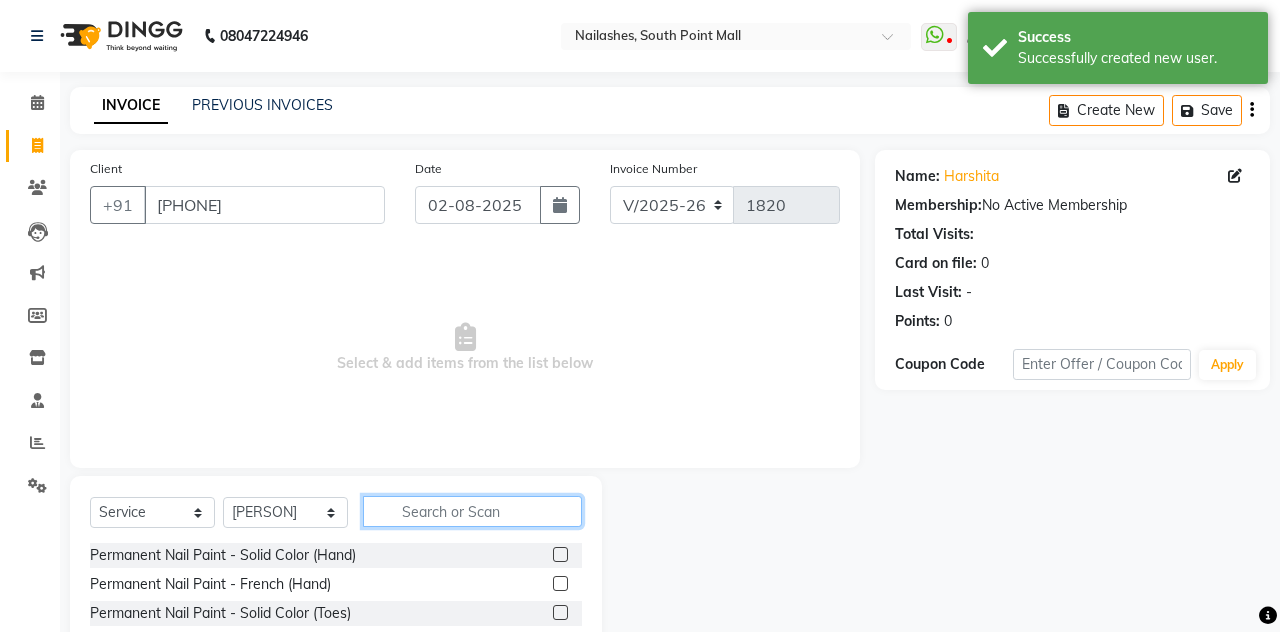 click 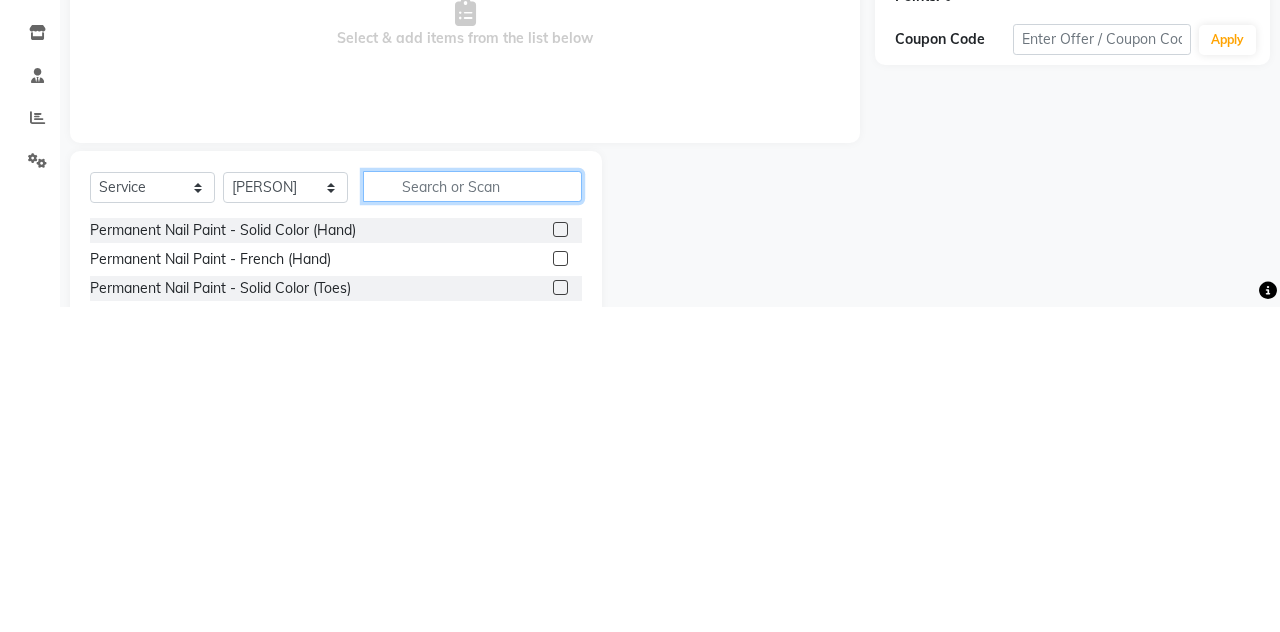 scroll, scrollTop: 31, scrollLeft: 0, axis: vertical 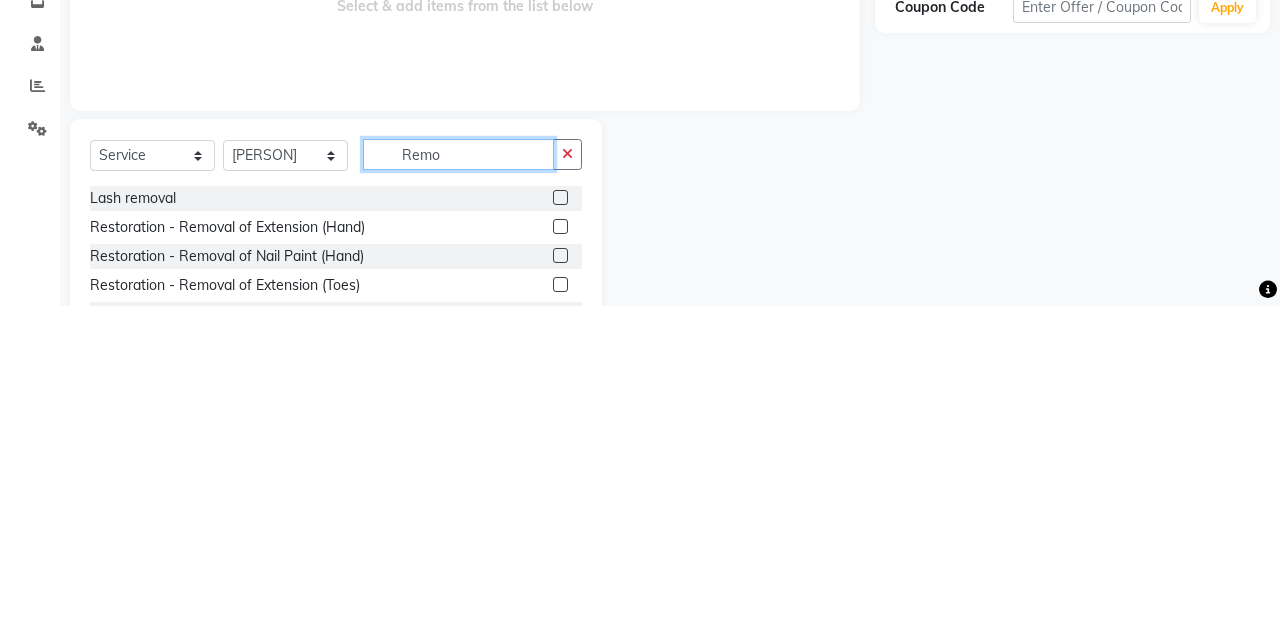 type on "Remo" 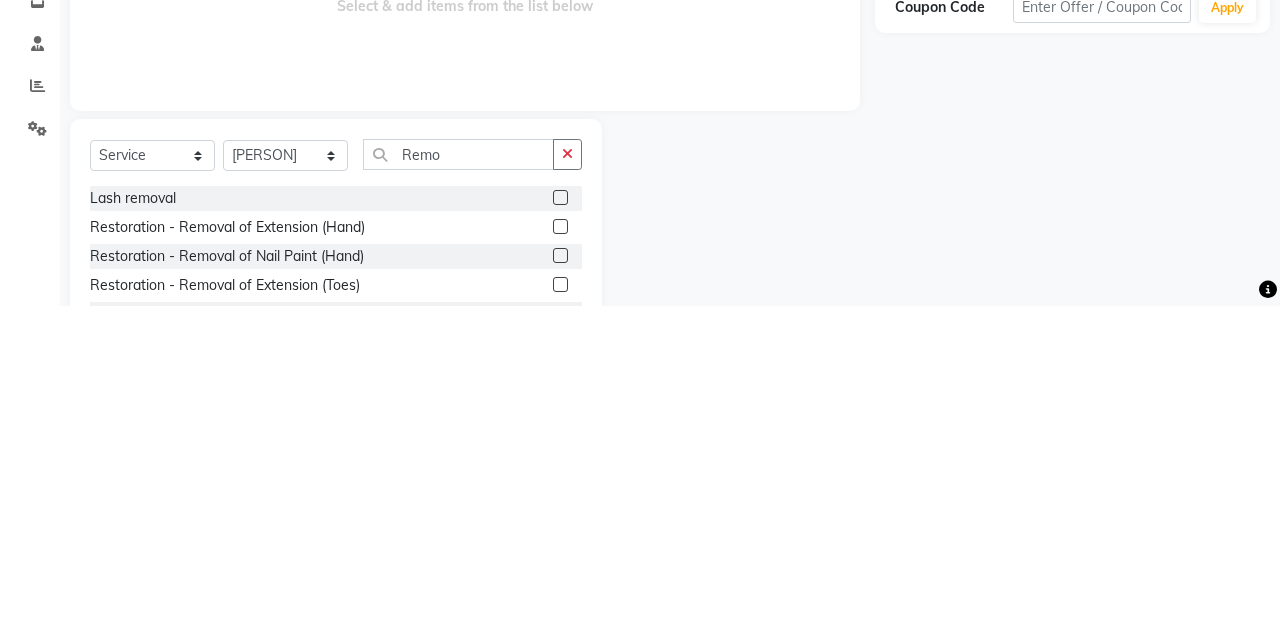 click 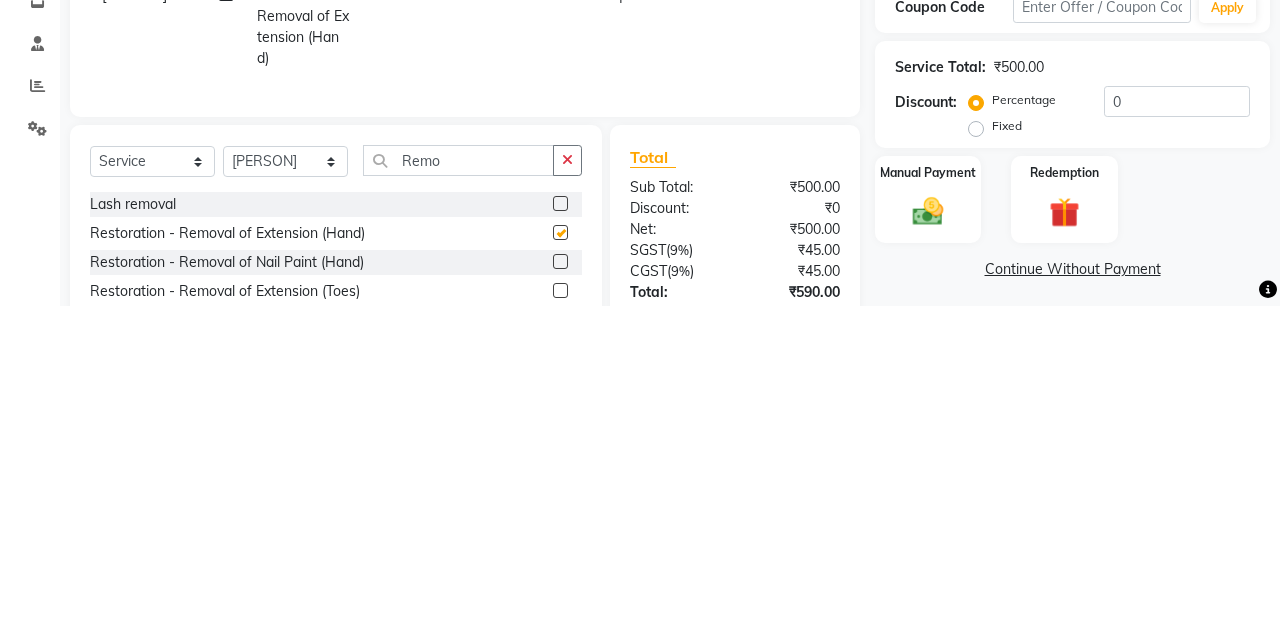 scroll, scrollTop: 31, scrollLeft: 0, axis: vertical 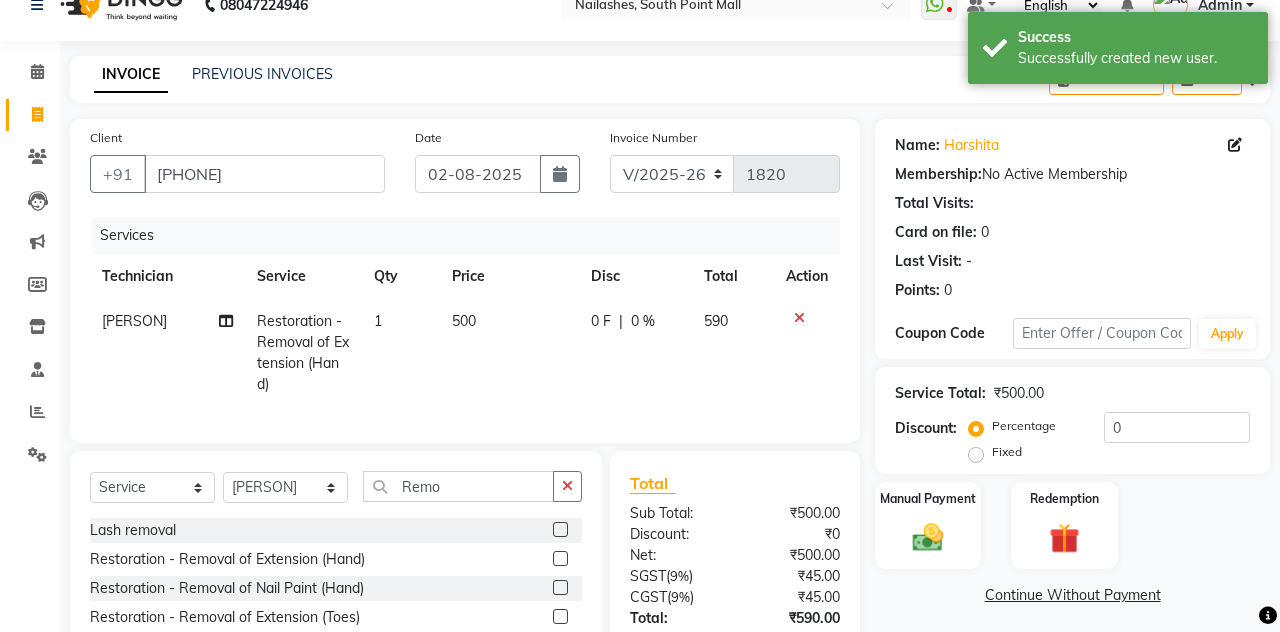 checkbox on "false" 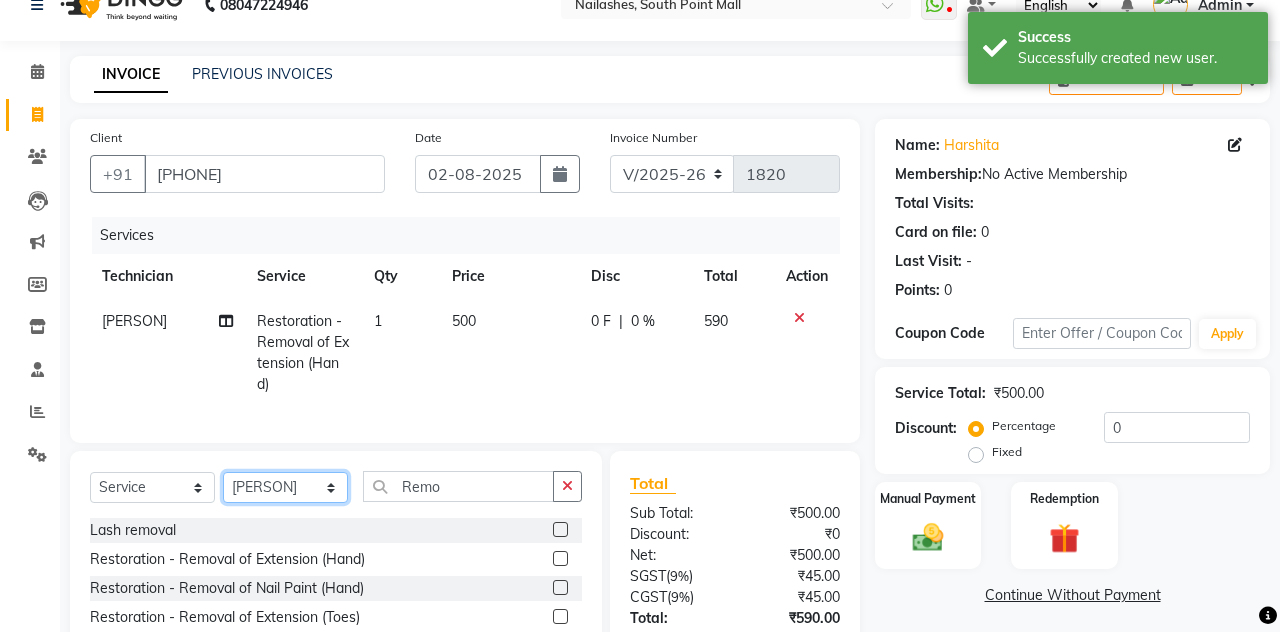 click on "Select Technician Admin Anamika Anita Arjun Mamta Manager Muskan Nisha Samir Shanu Shushanto" 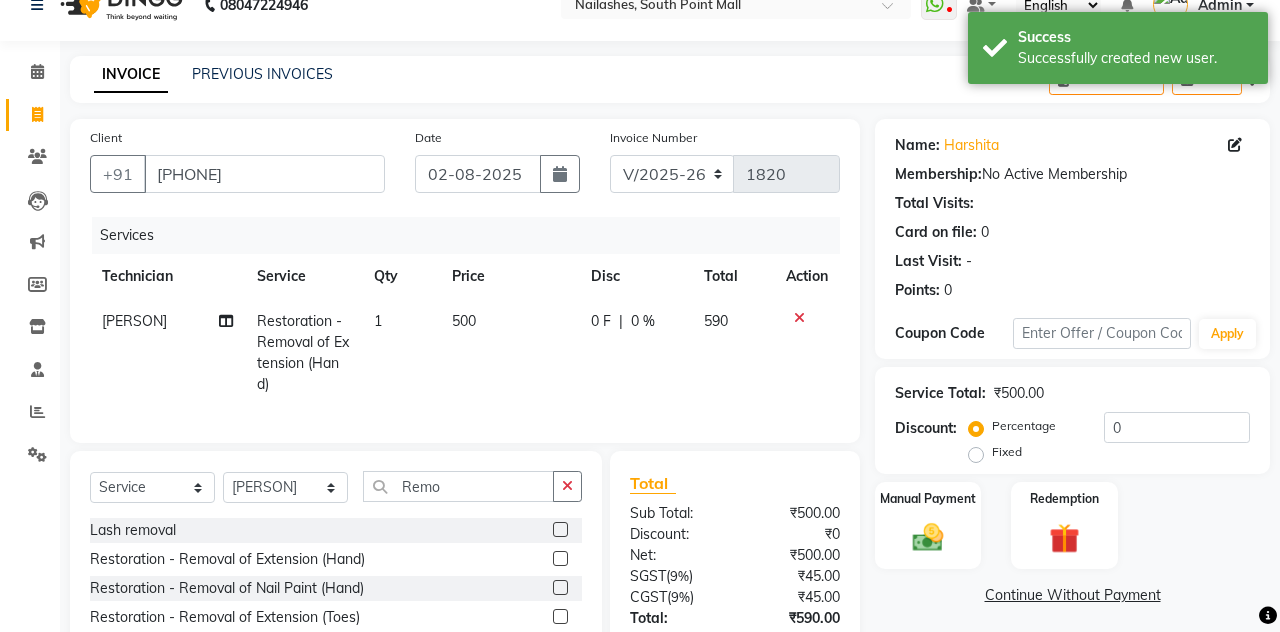 click 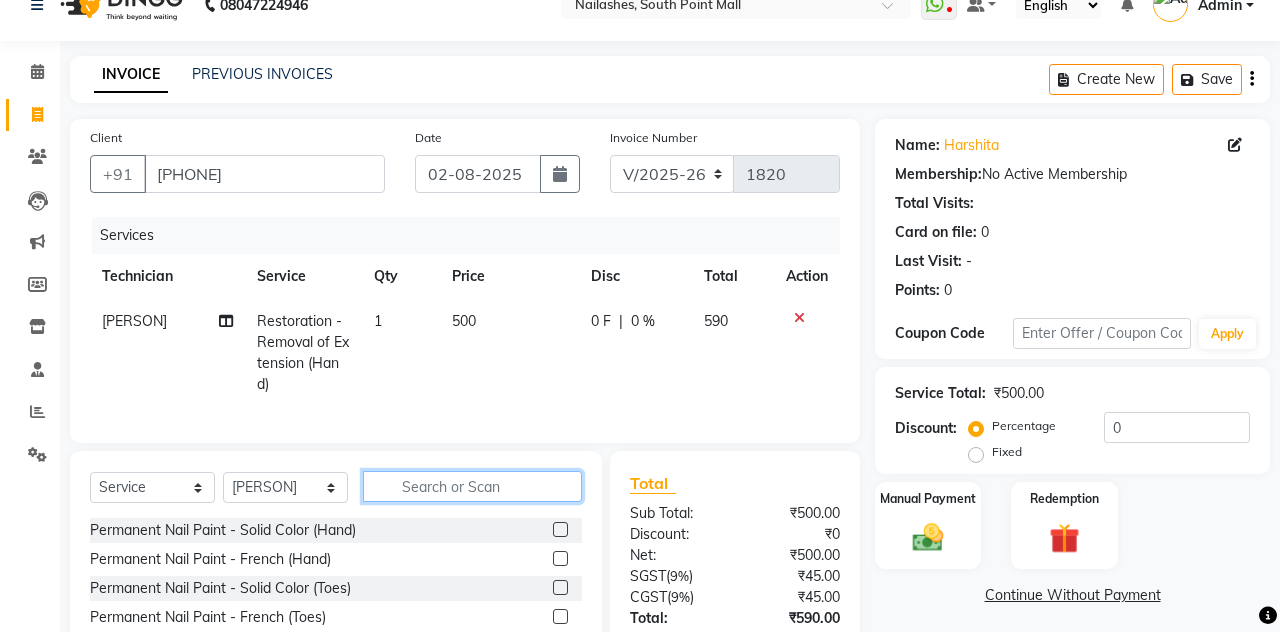 click 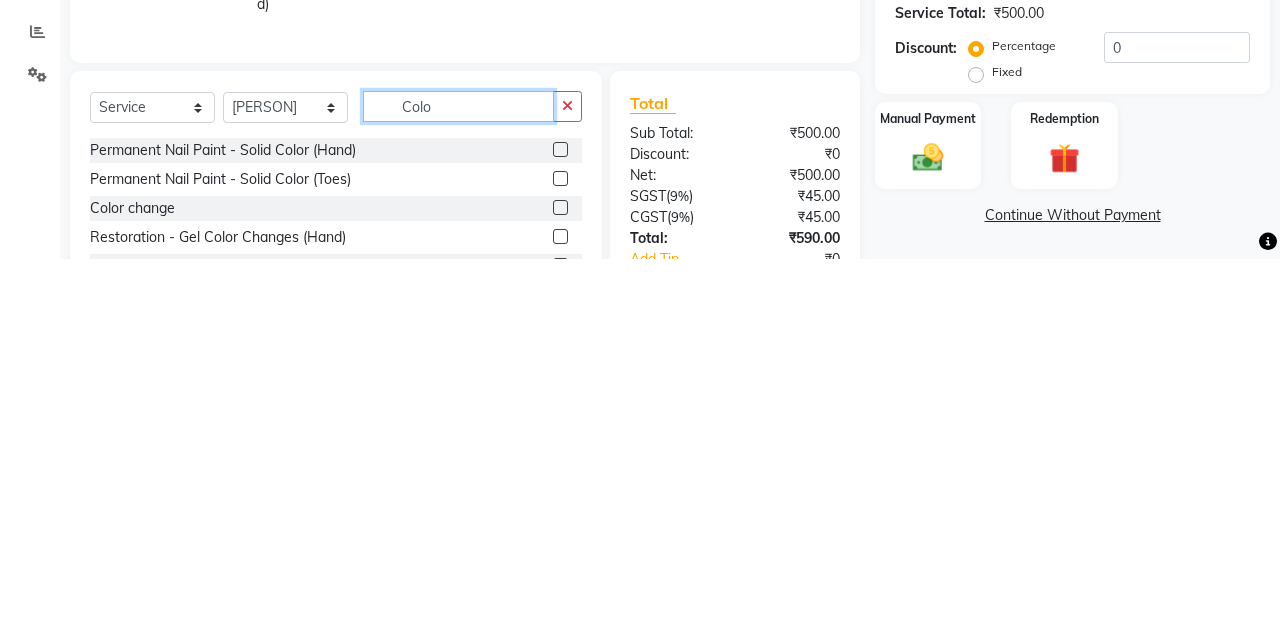 scroll, scrollTop: 40, scrollLeft: 0, axis: vertical 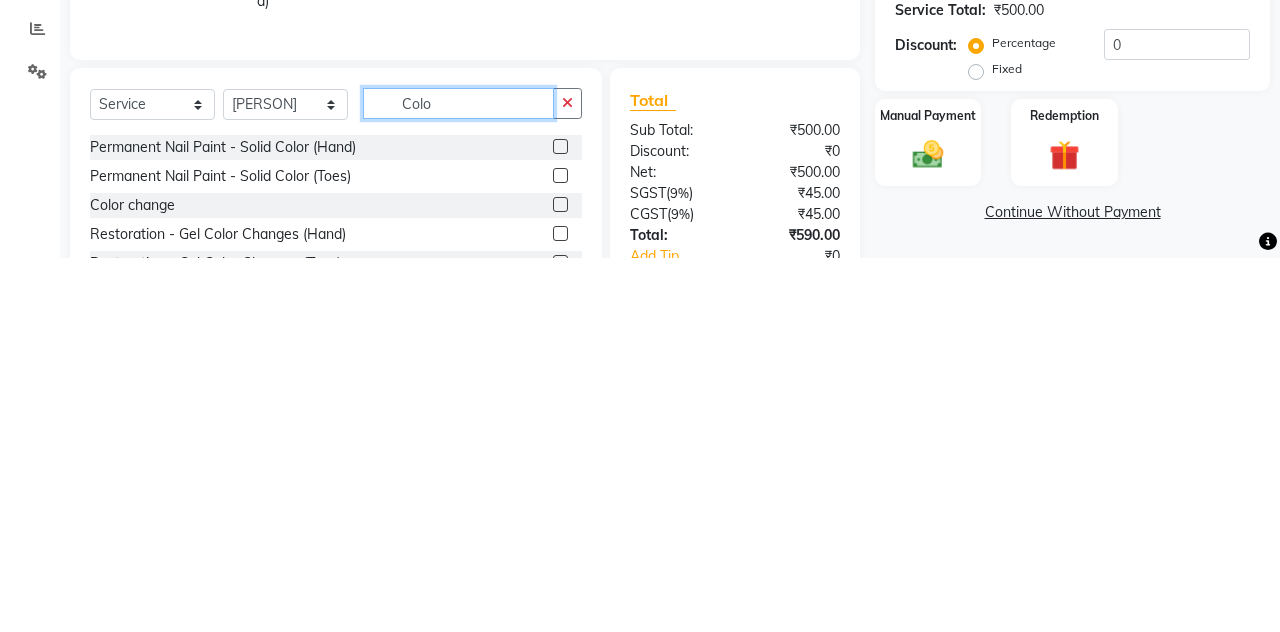 type on "Colo" 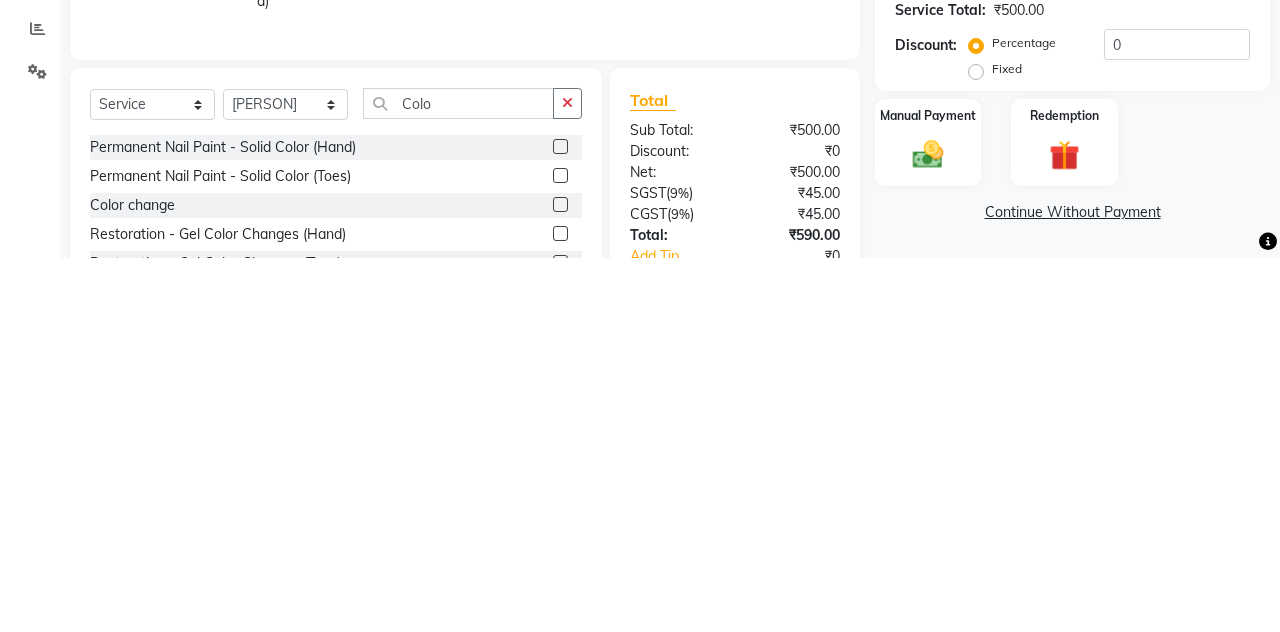 click 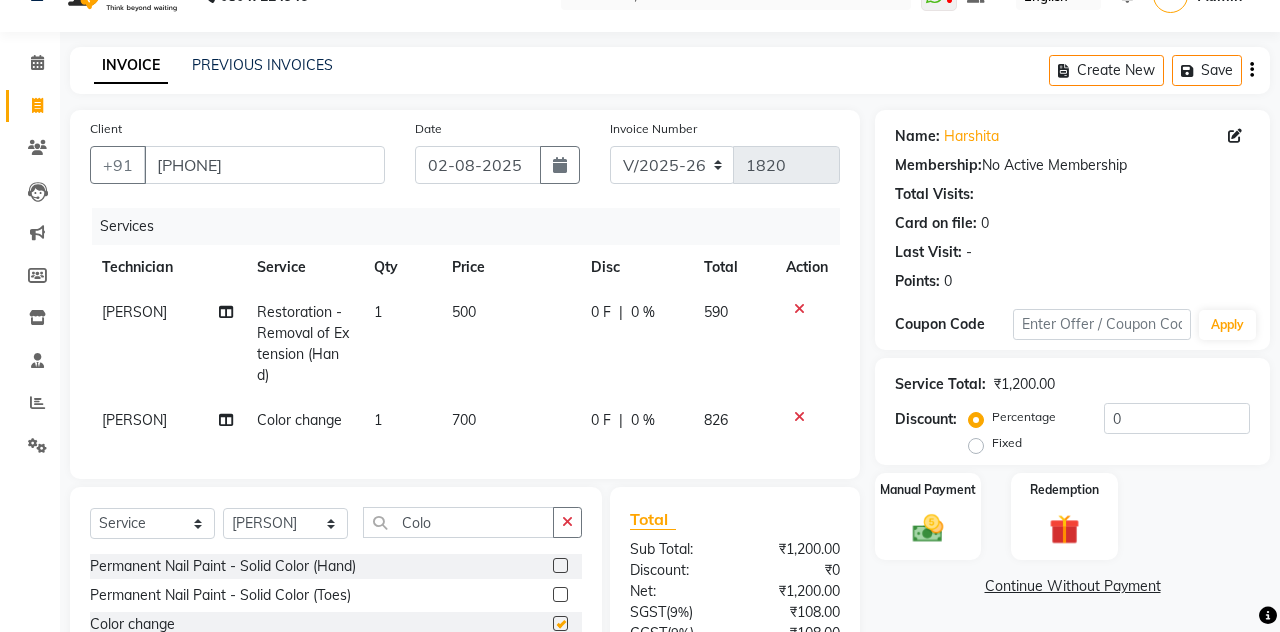 checkbox on "false" 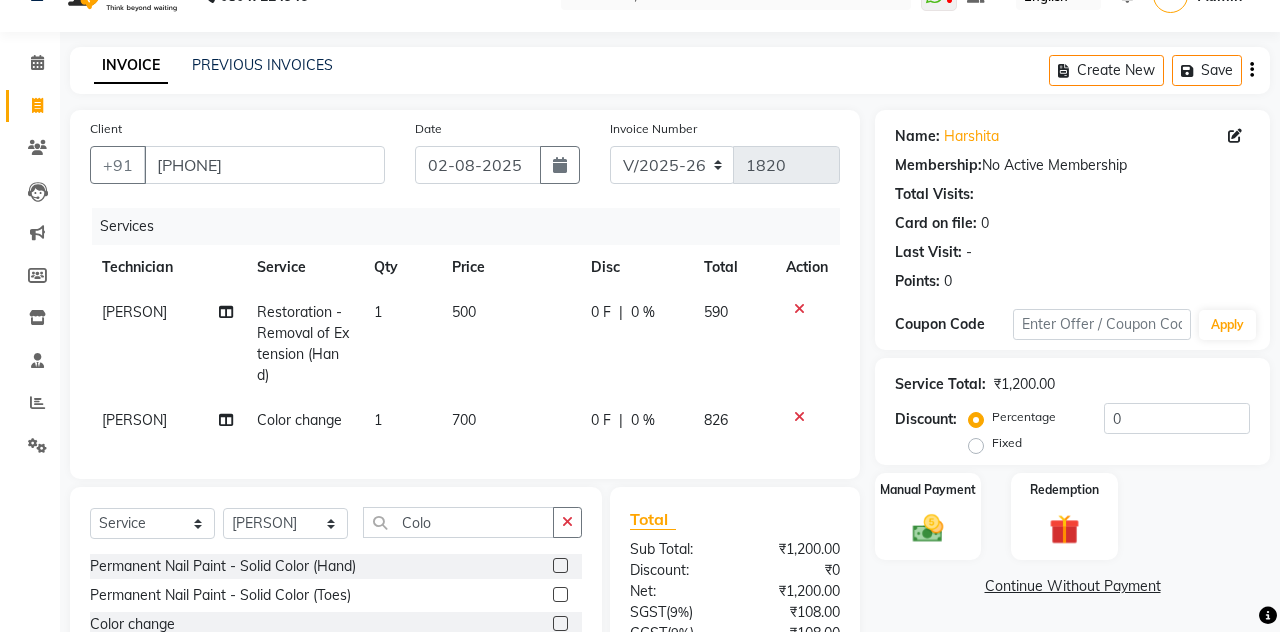 click on "700" 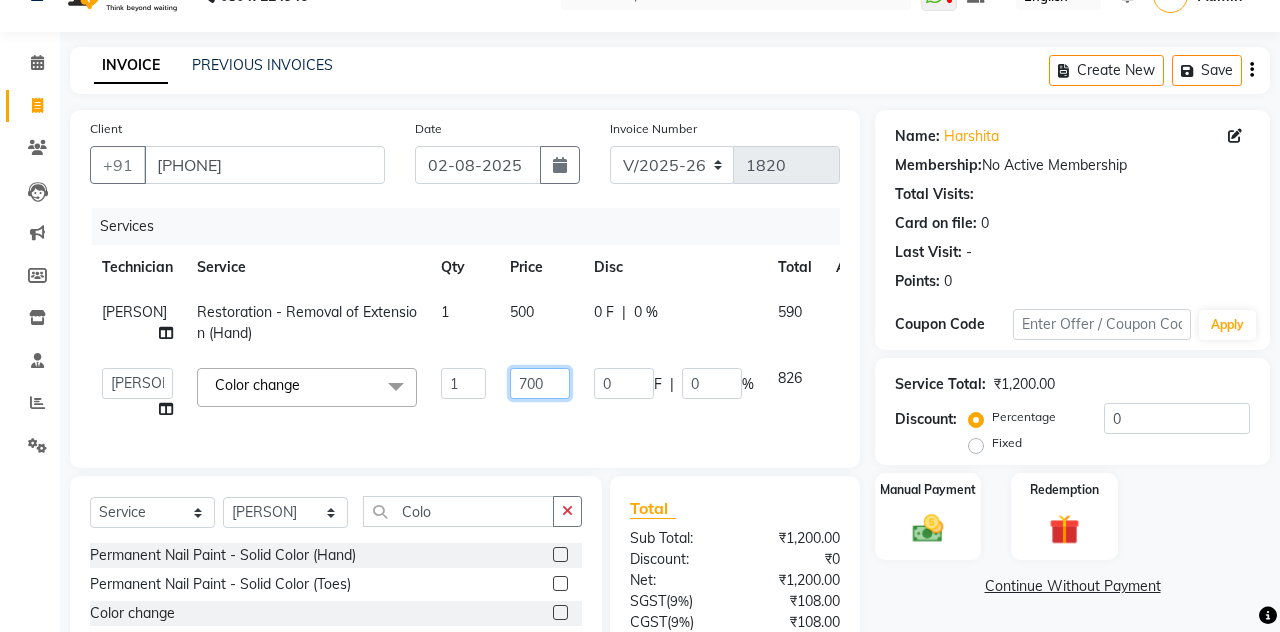 click on "700" 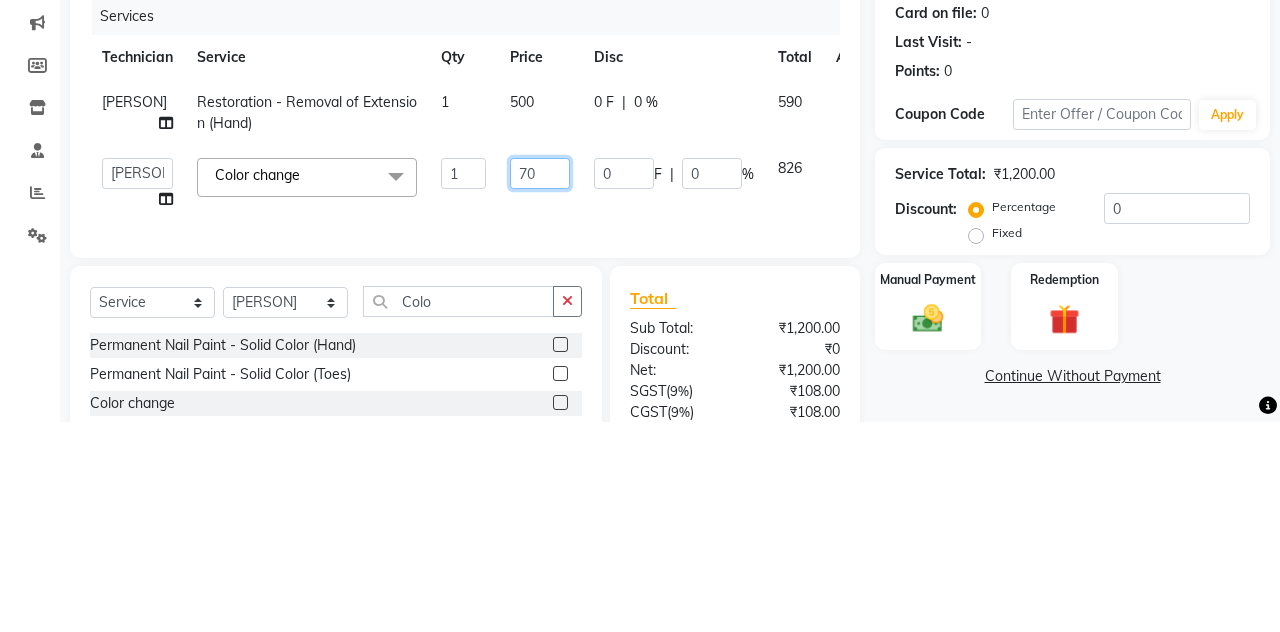type on "7" 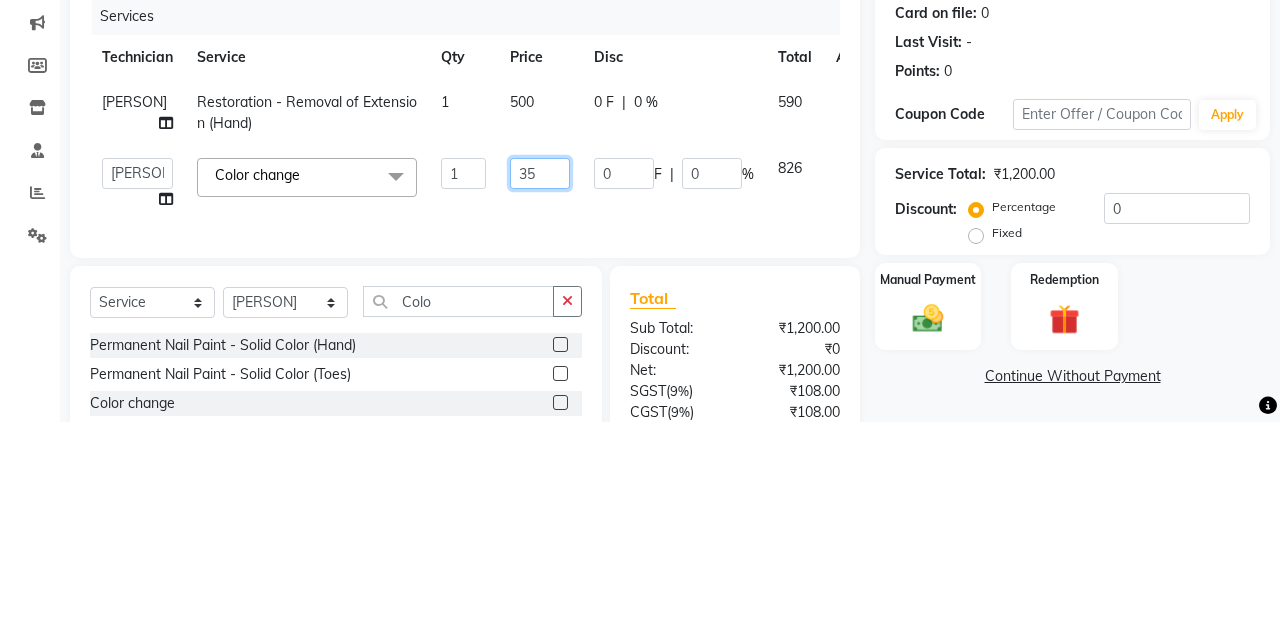 type on "350" 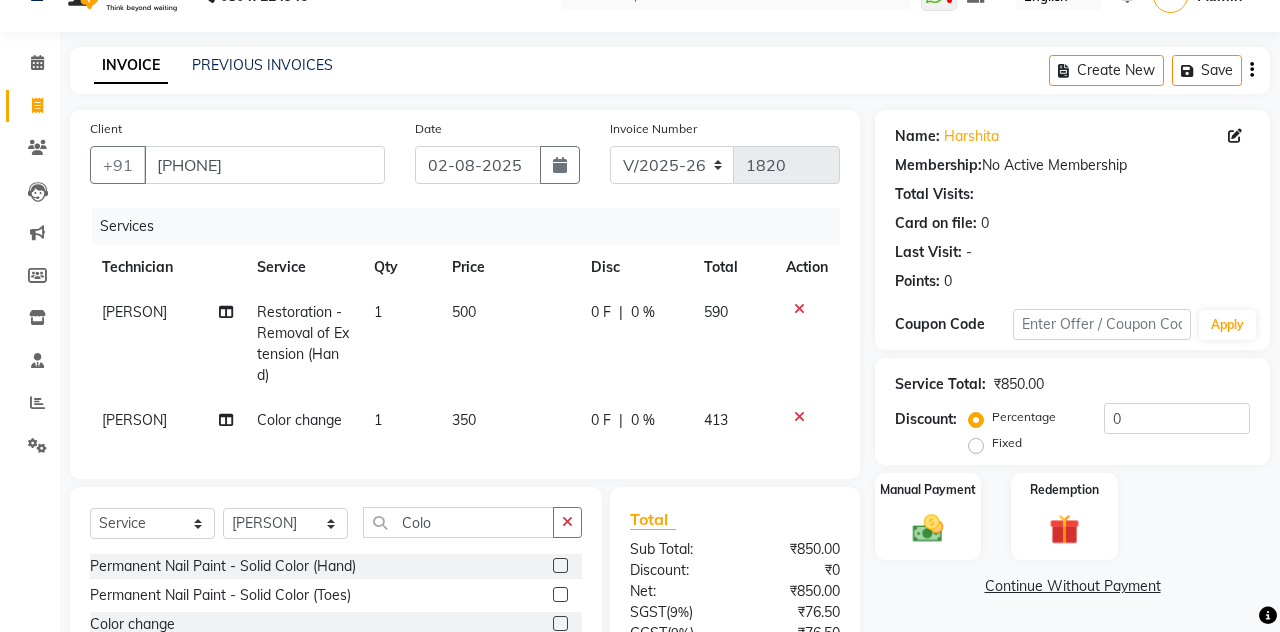 scroll, scrollTop: 122, scrollLeft: 0, axis: vertical 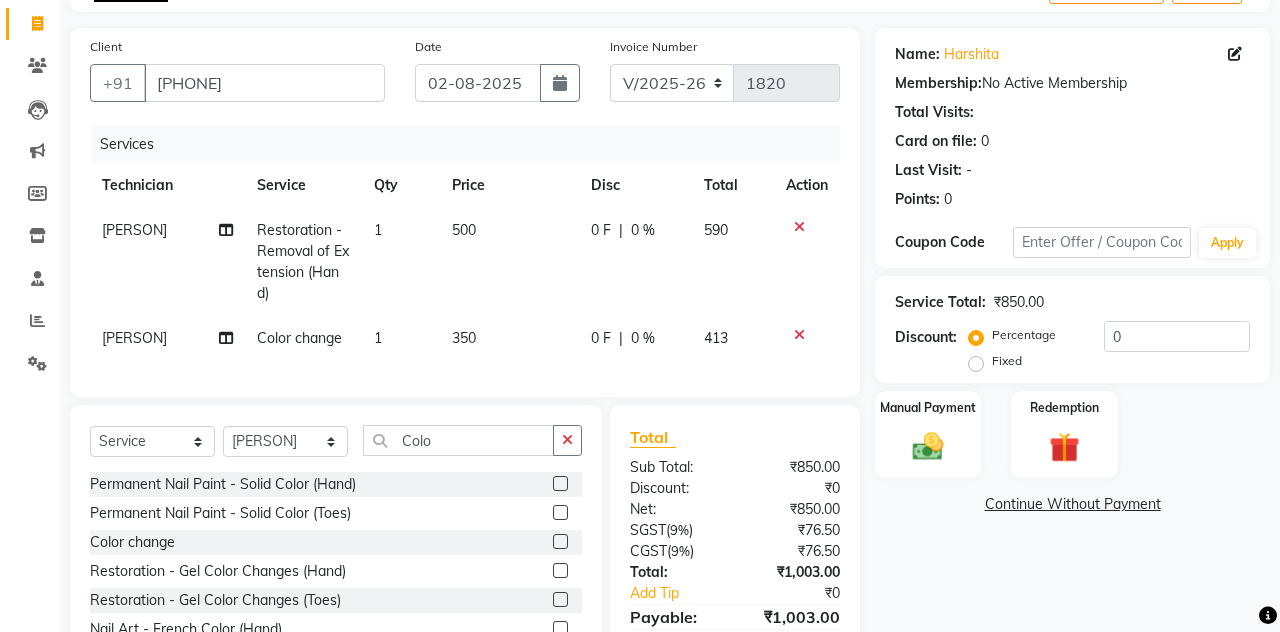 click on "Fixed" 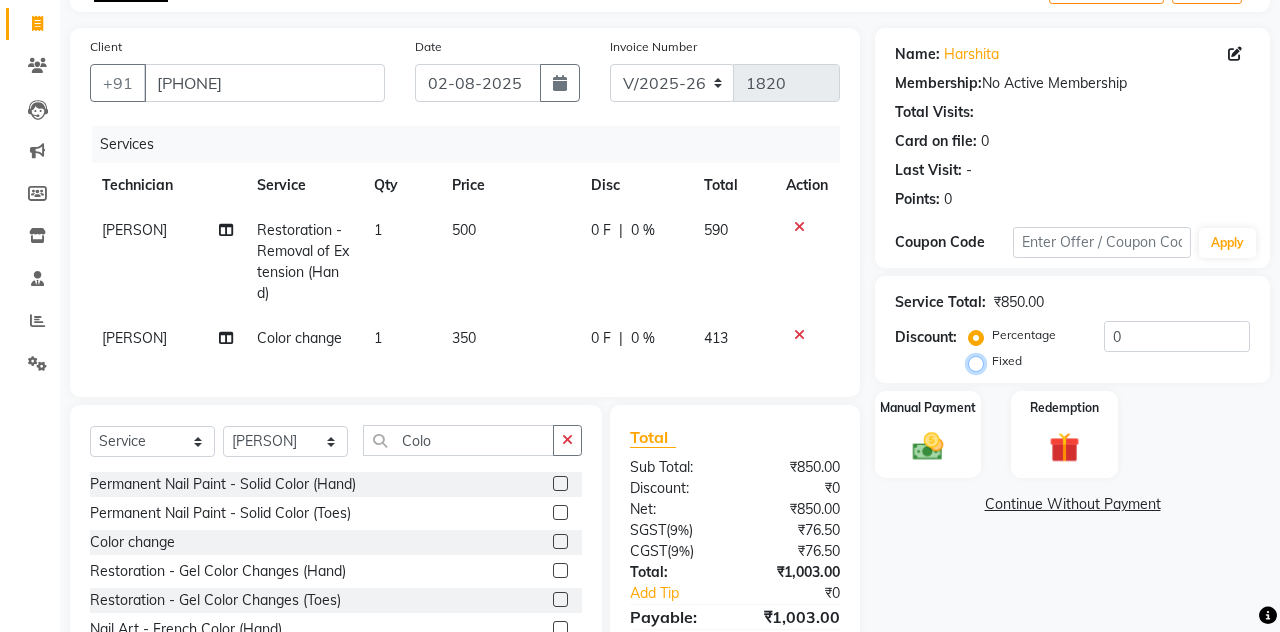 click on "Fixed" at bounding box center (980, 361) 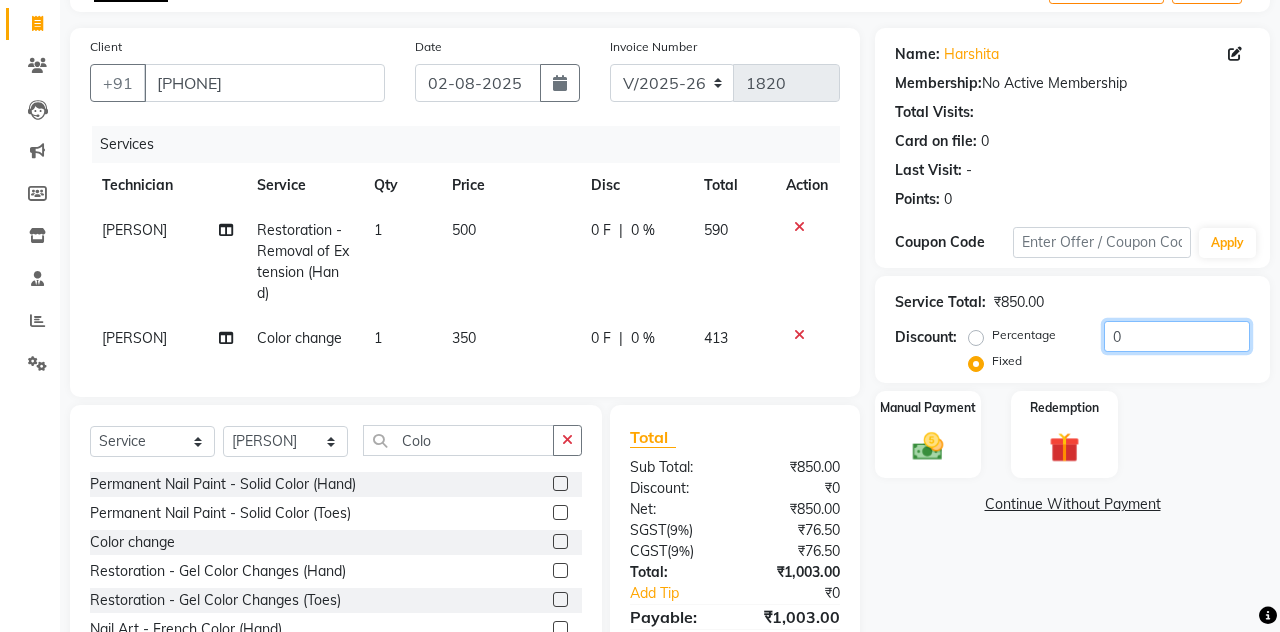 click on "0" 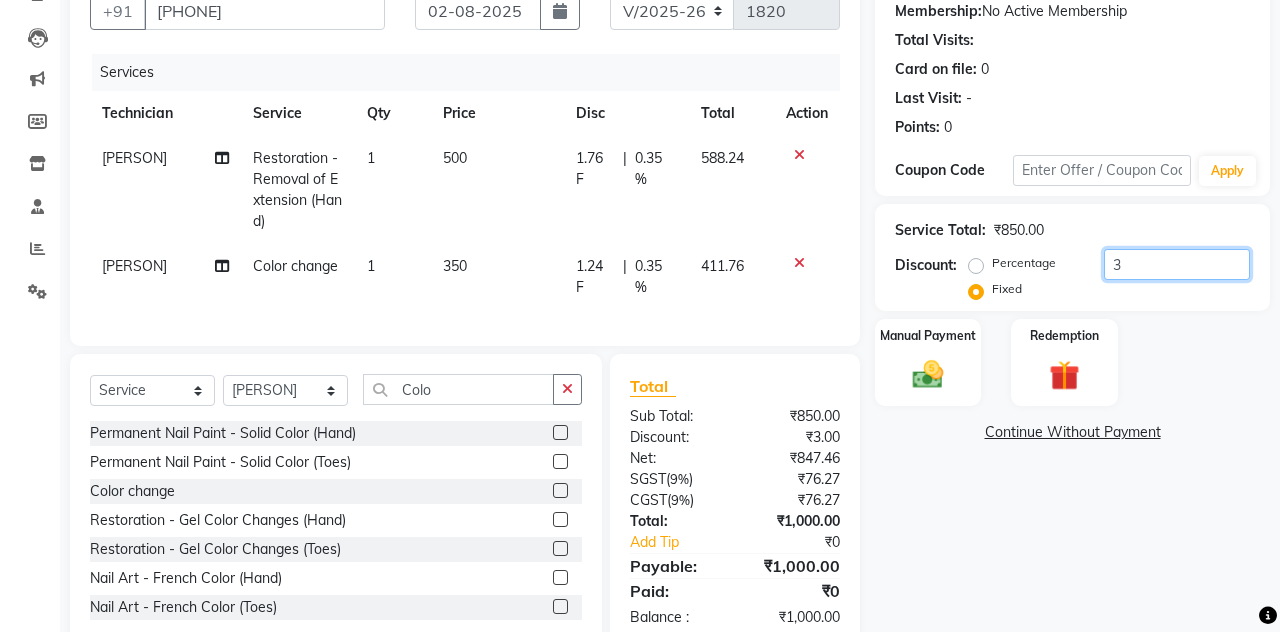 scroll, scrollTop: 240, scrollLeft: 0, axis: vertical 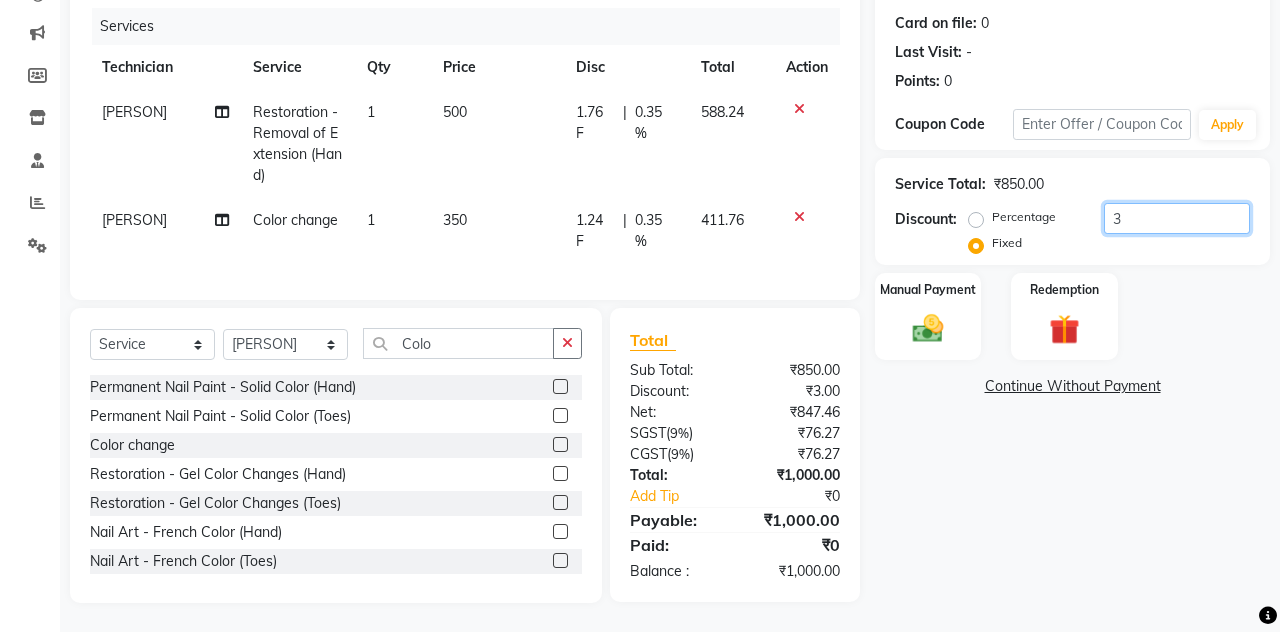 type on "3" 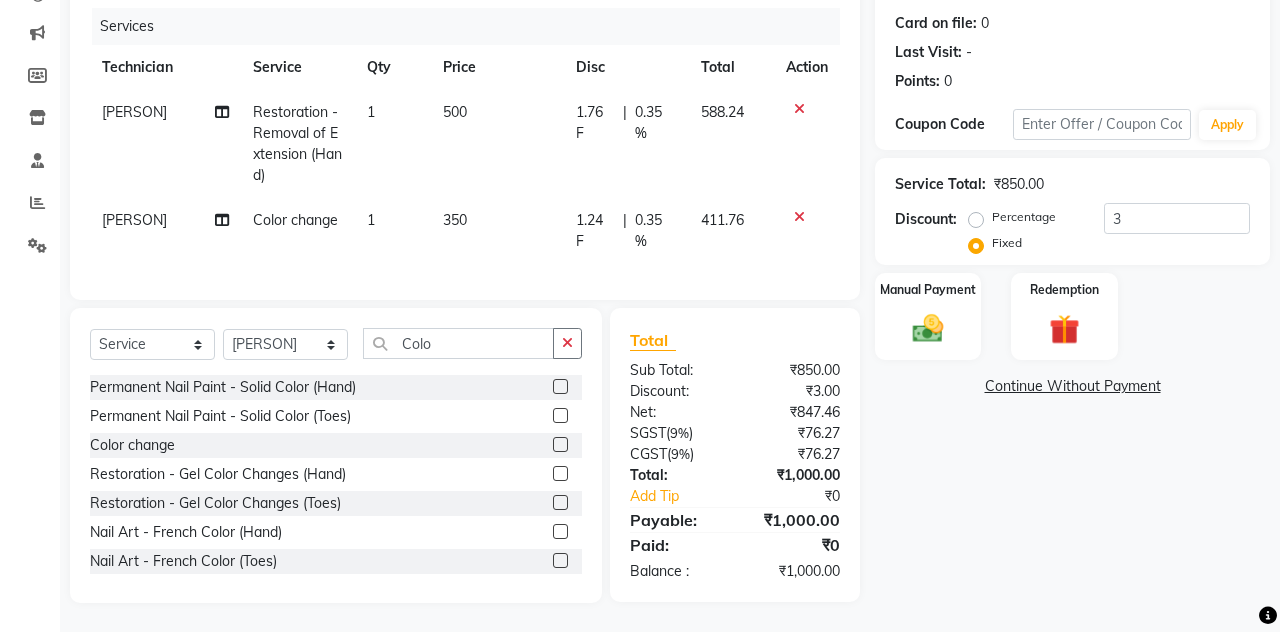 click 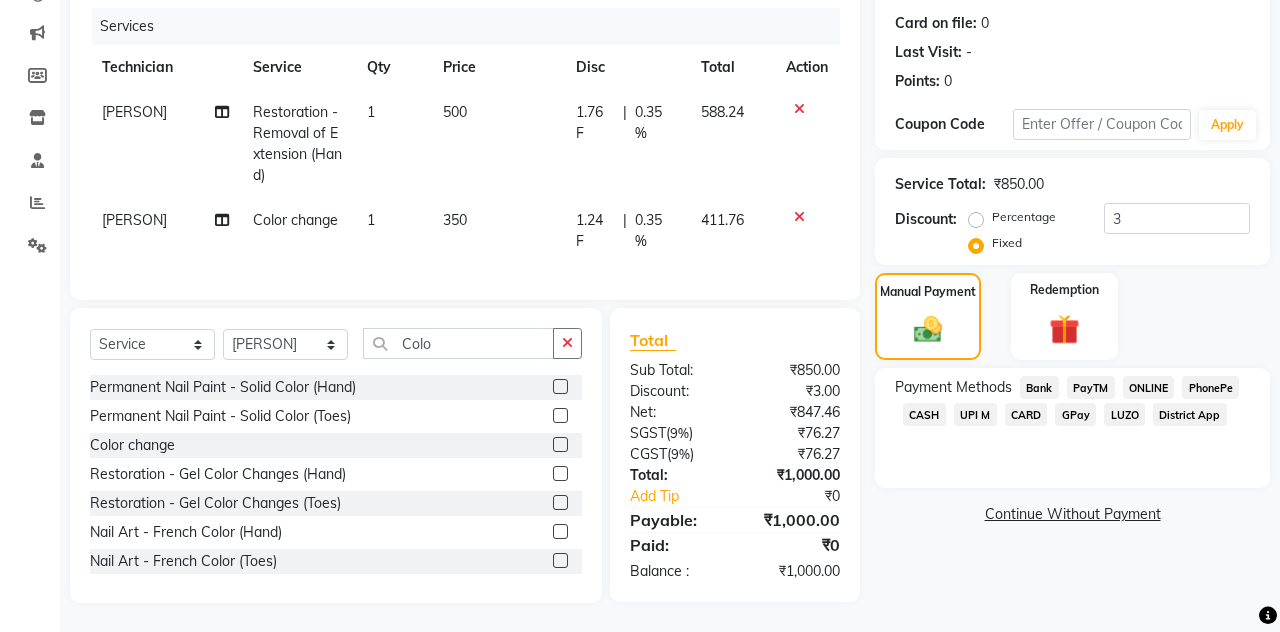 click on "UPI M" 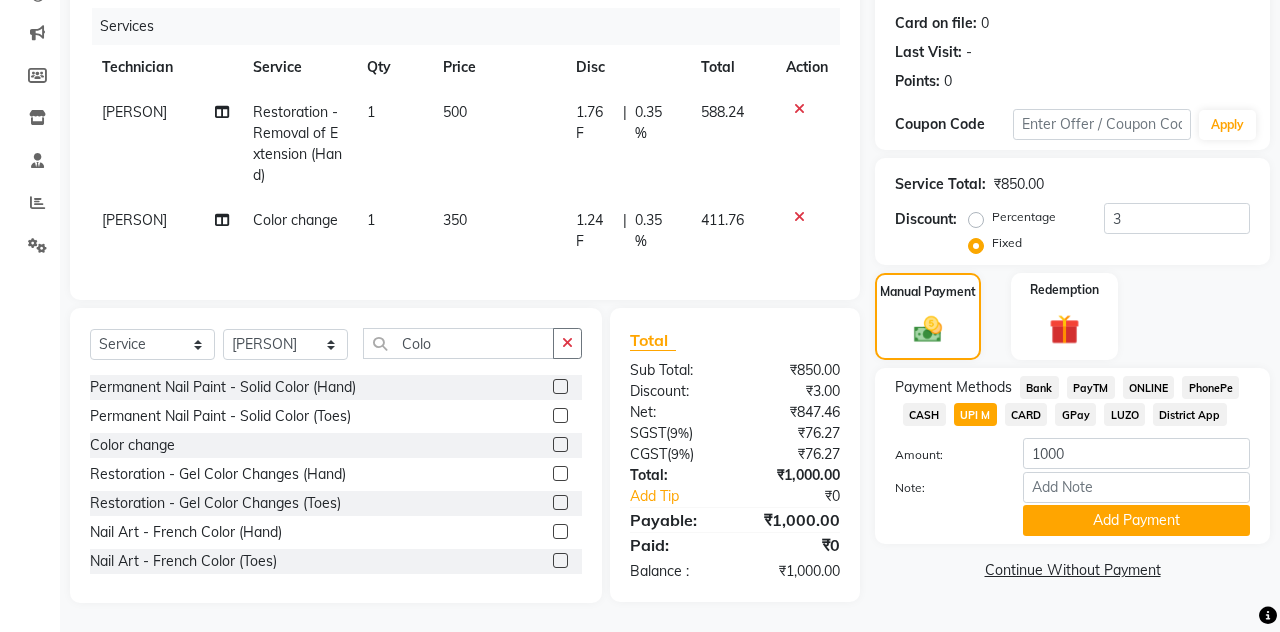 click on "Add Payment" 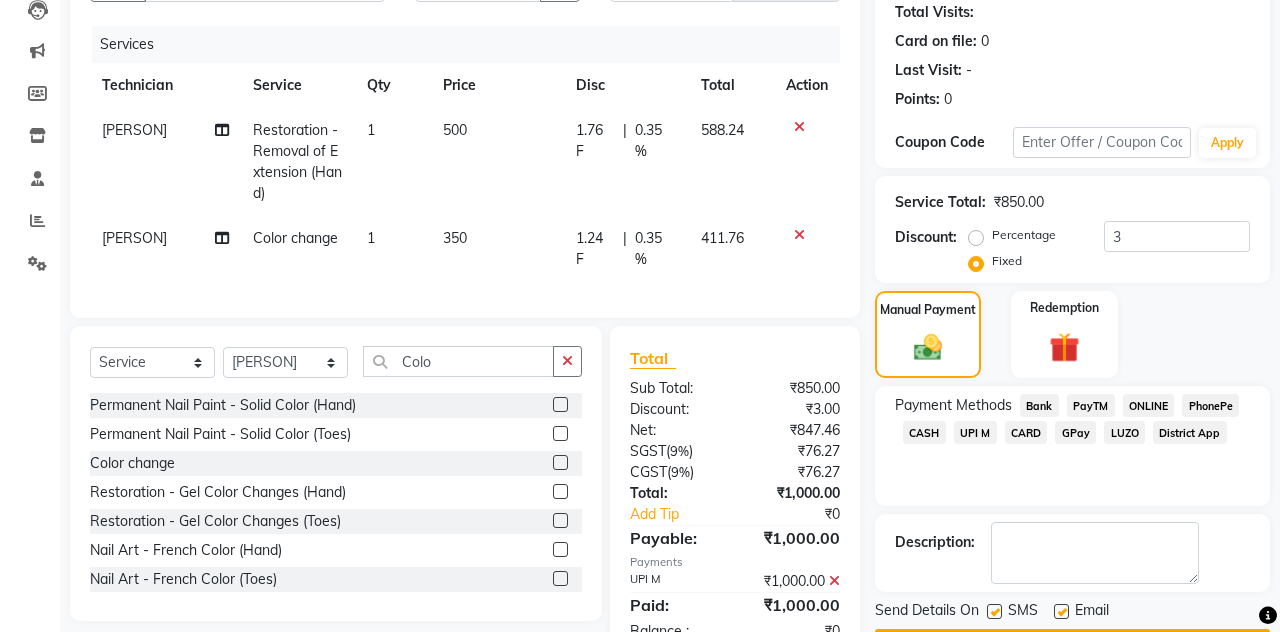 scroll, scrollTop: 175, scrollLeft: 0, axis: vertical 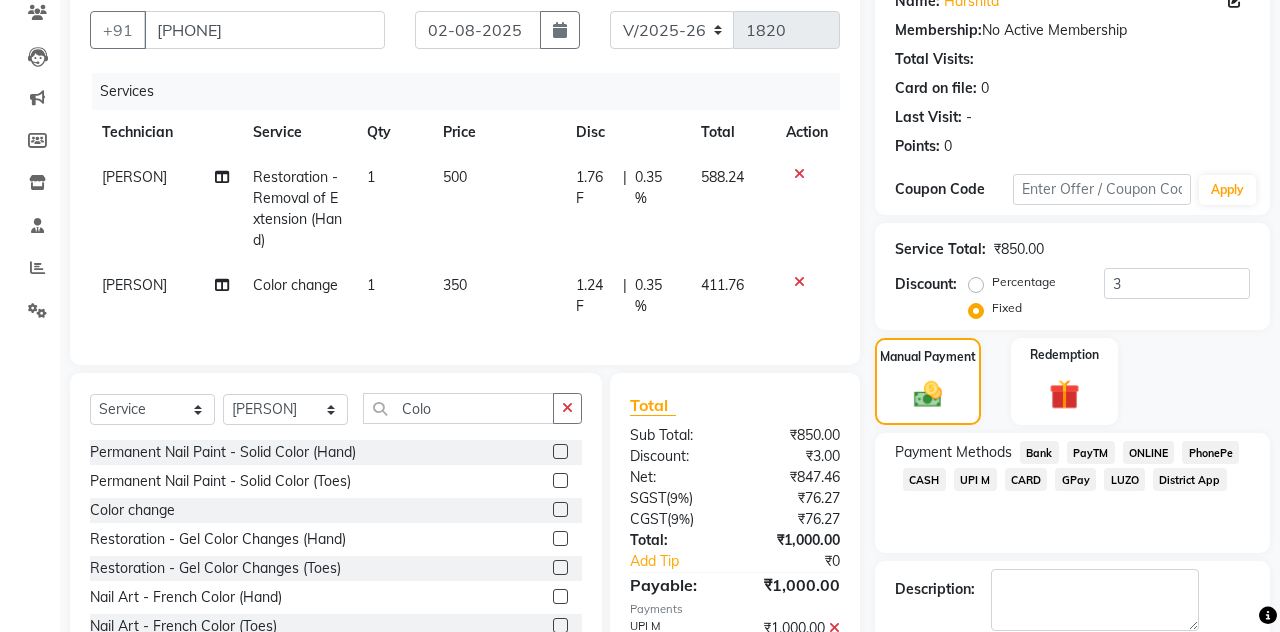 click on "Checkout" 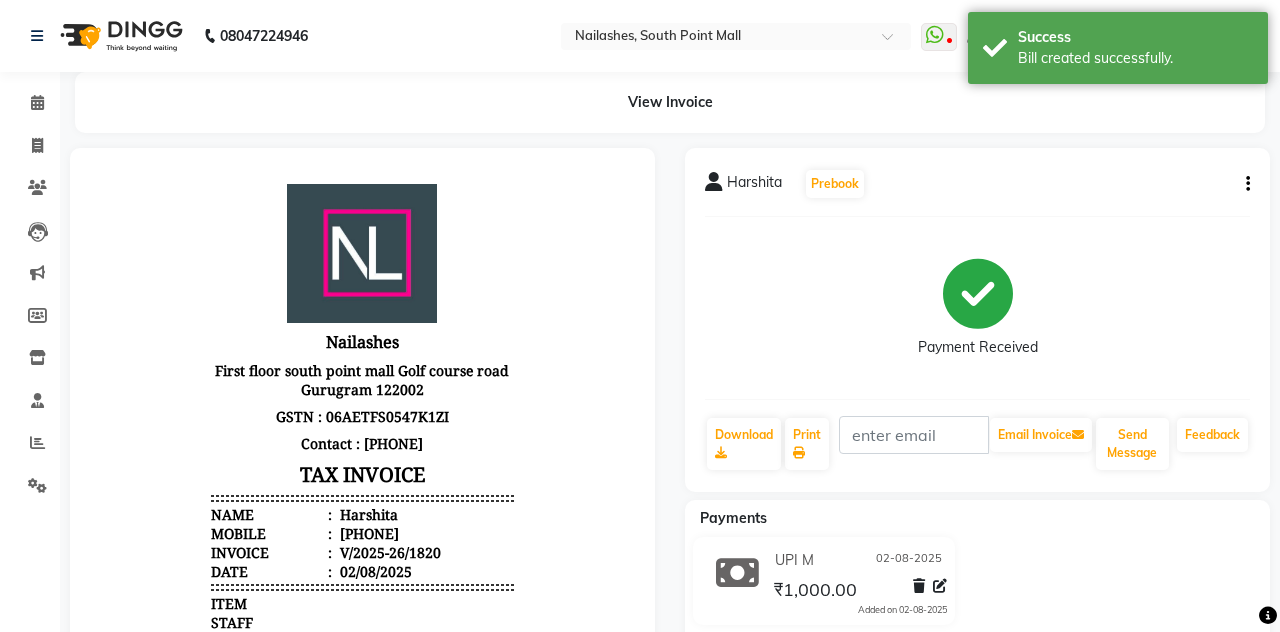 scroll, scrollTop: 0, scrollLeft: 0, axis: both 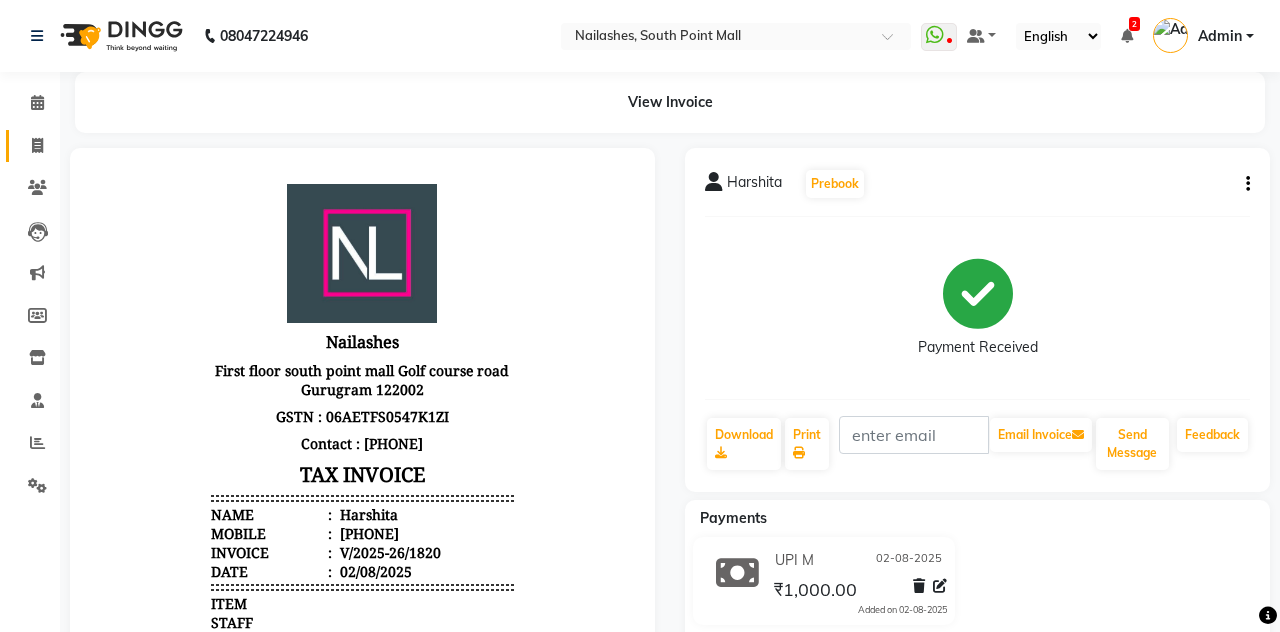 click 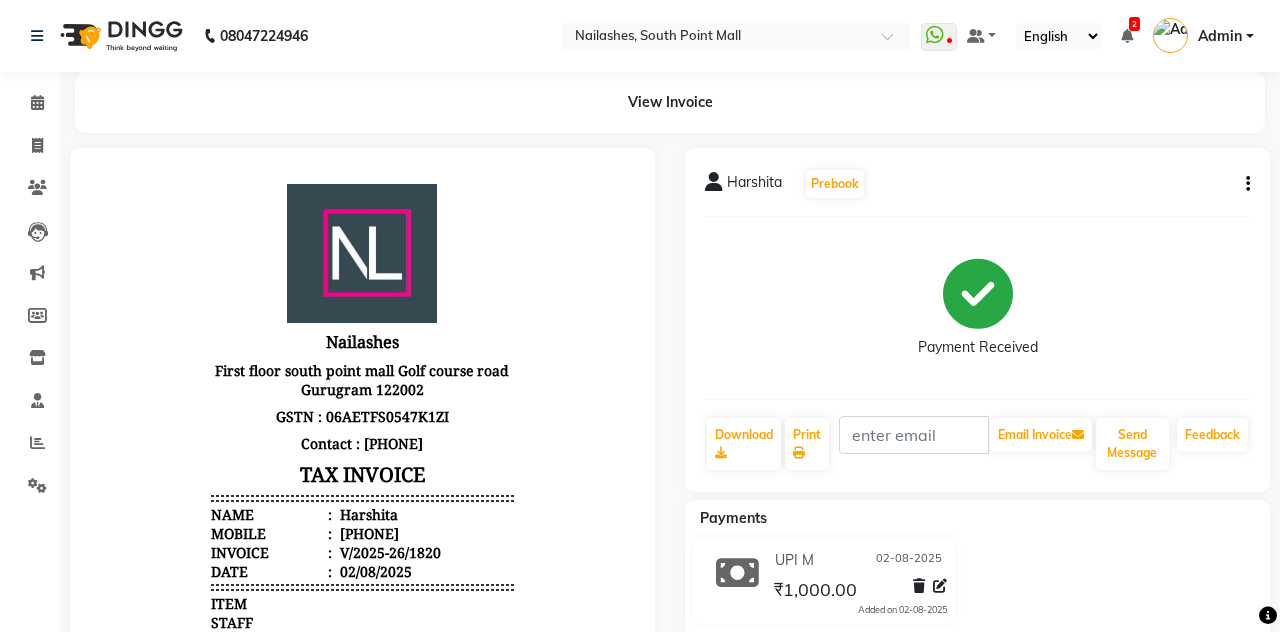 select on "service" 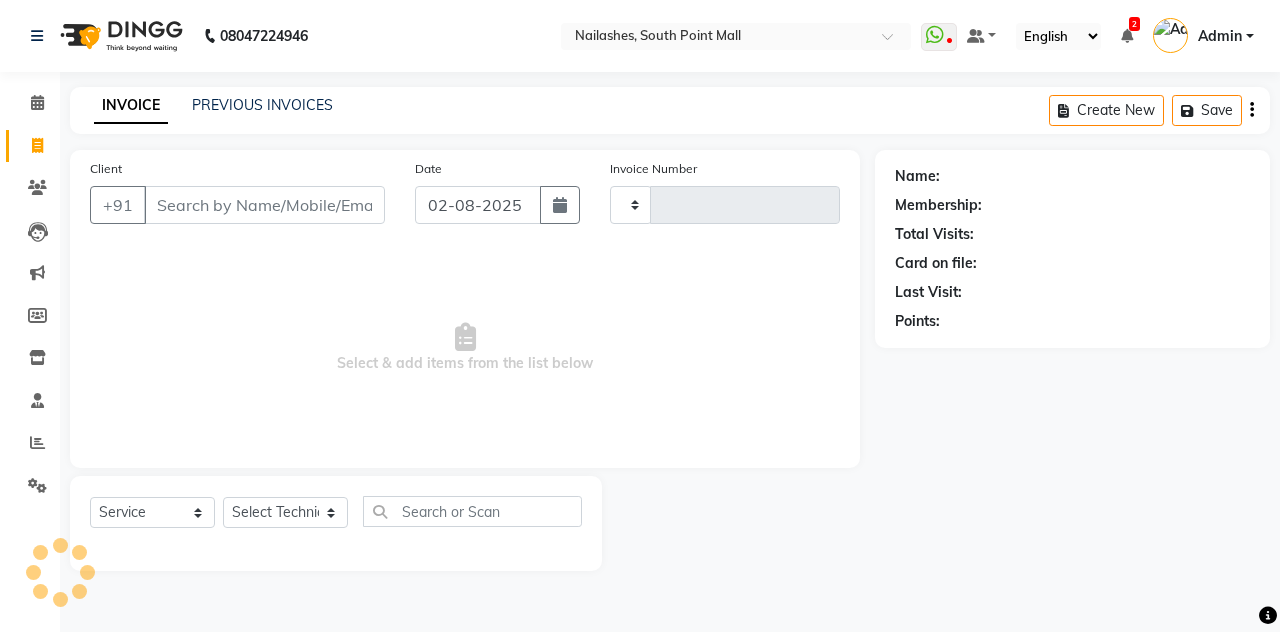 scroll, scrollTop: 96, scrollLeft: 0, axis: vertical 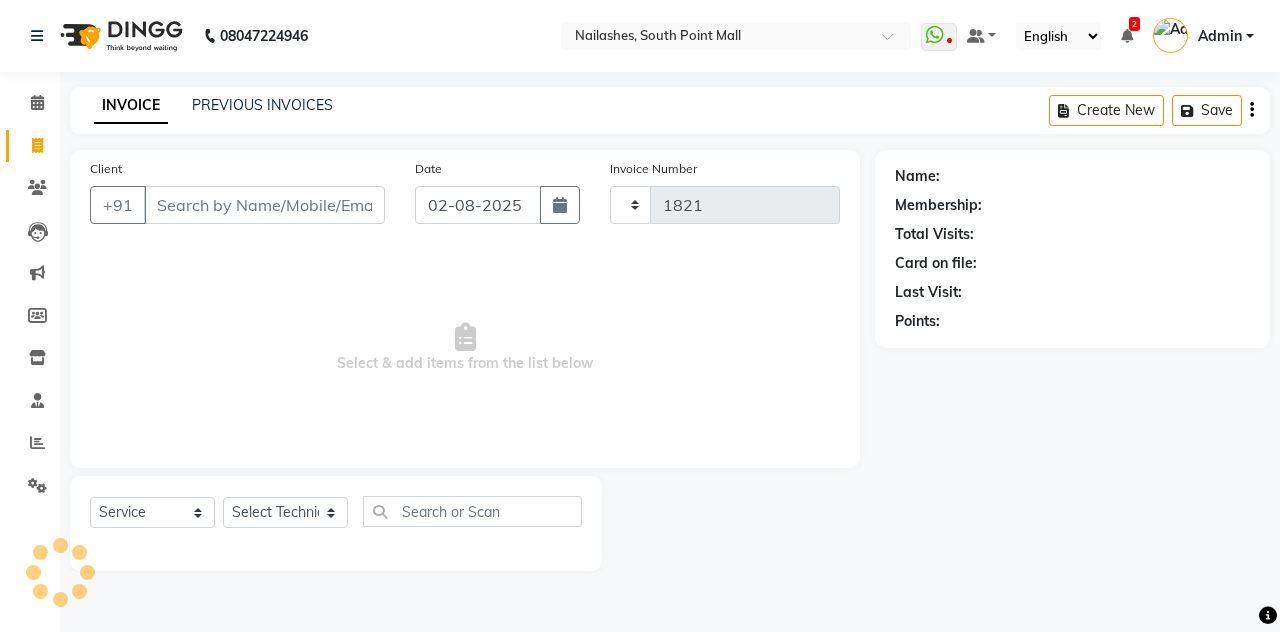 select on "3926" 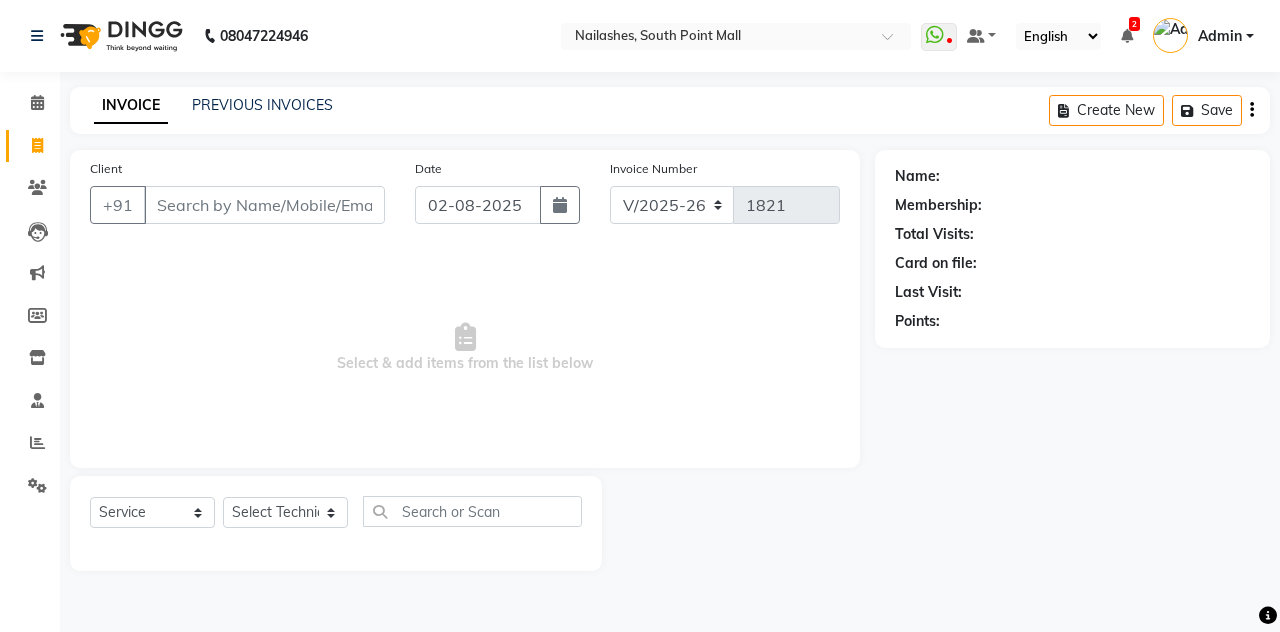 scroll, scrollTop: 0, scrollLeft: 0, axis: both 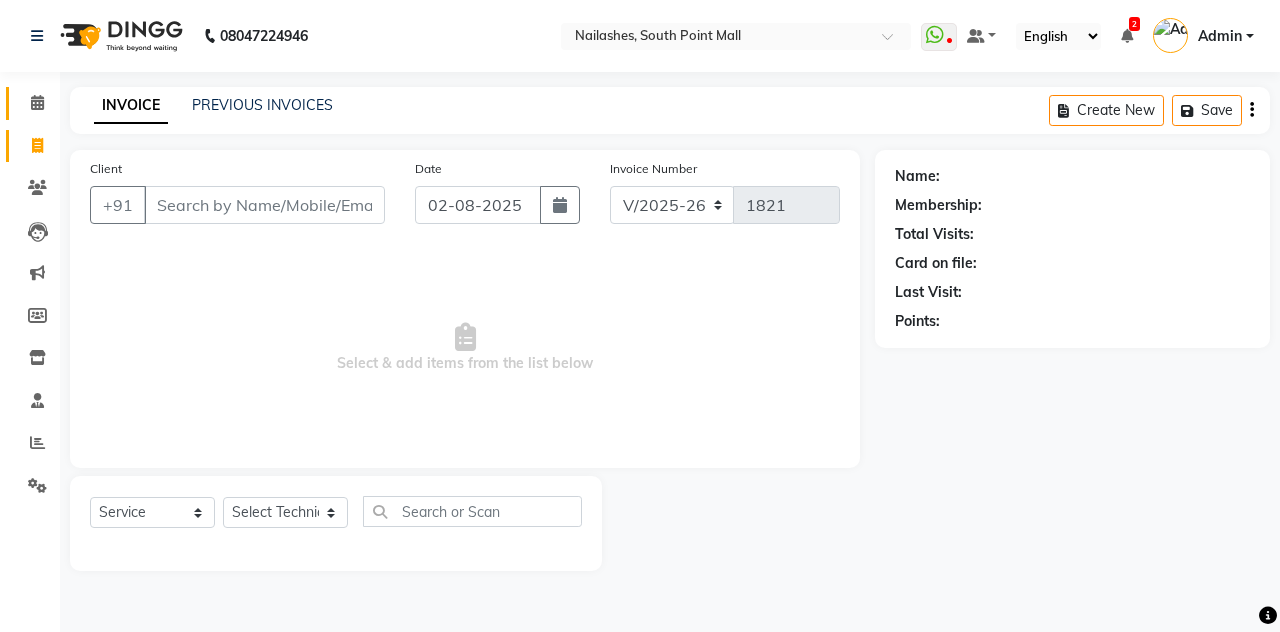 click 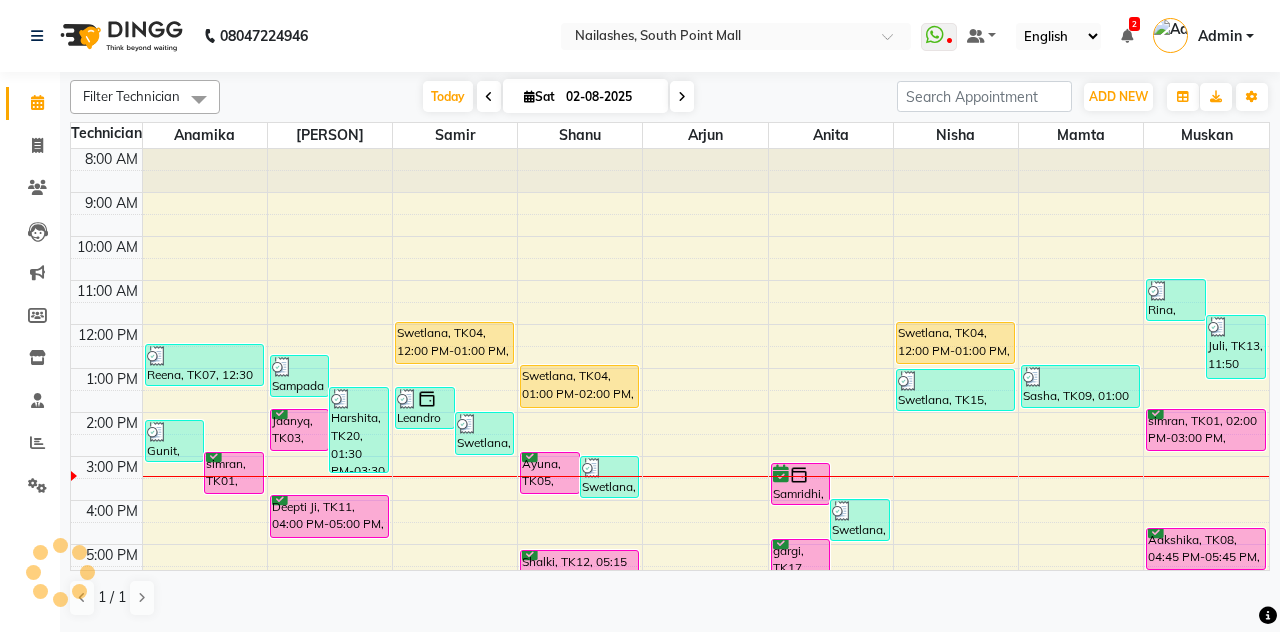 scroll, scrollTop: 182, scrollLeft: 0, axis: vertical 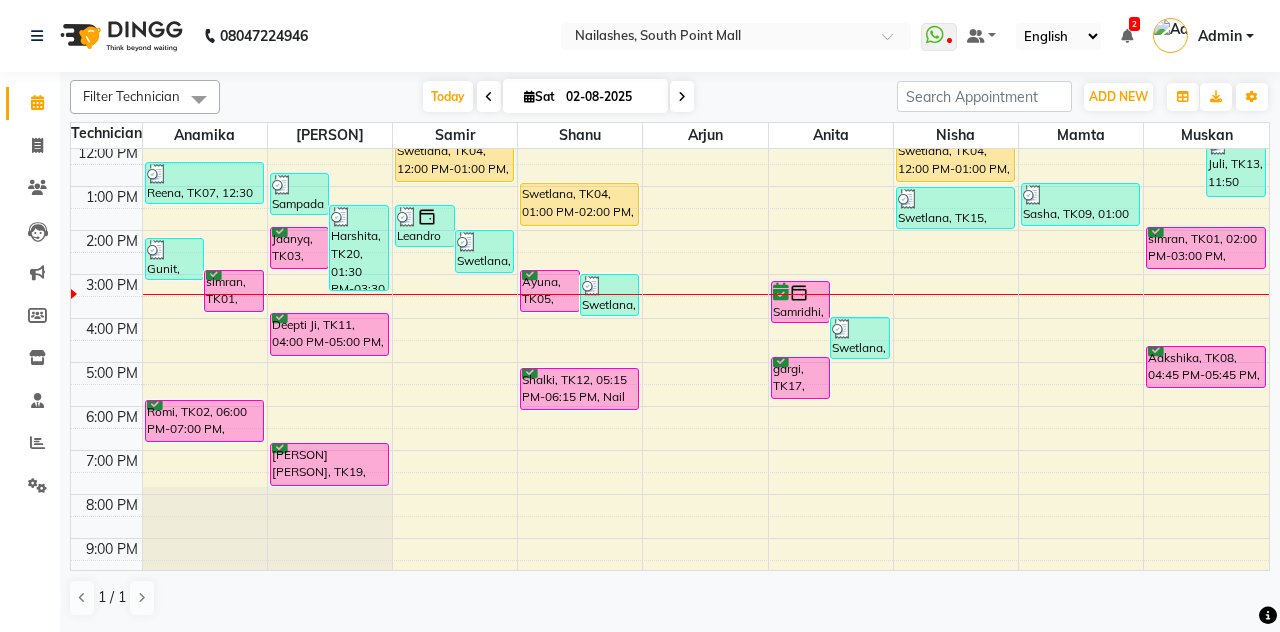 click on "Ayuna, TK05, 03:00 PM-04:00 PM, Permanent Nail Paint - Solid Color (Toes)" at bounding box center (550, 291) 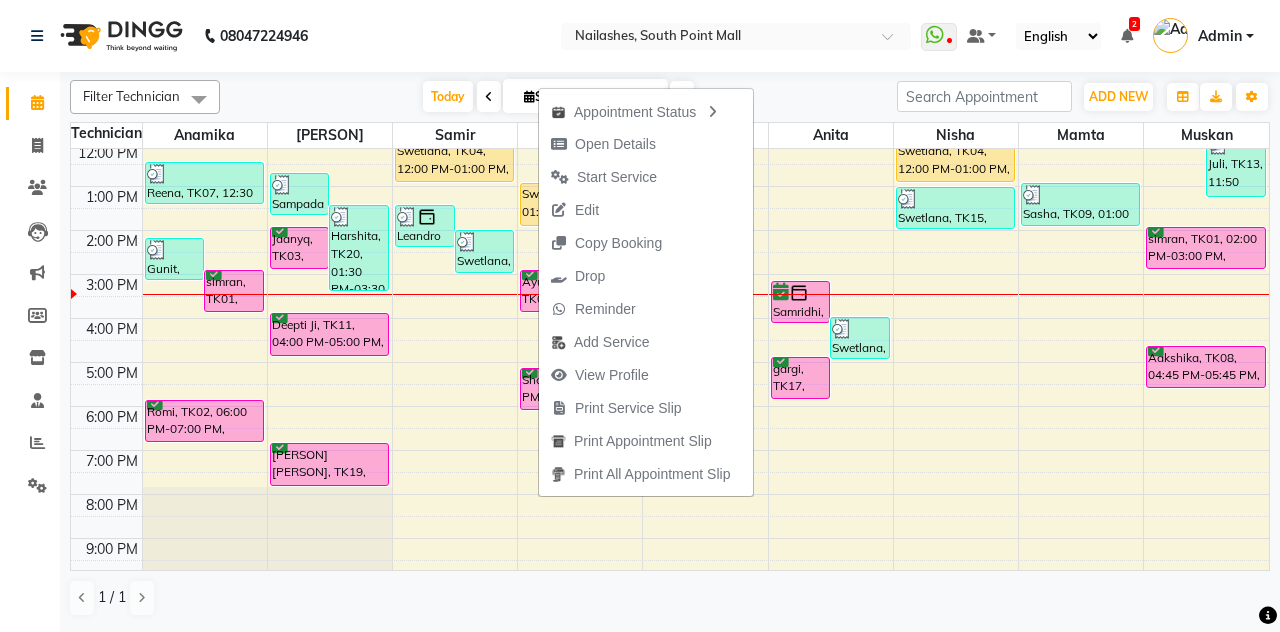 click on "Start Service" at bounding box center [604, 177] 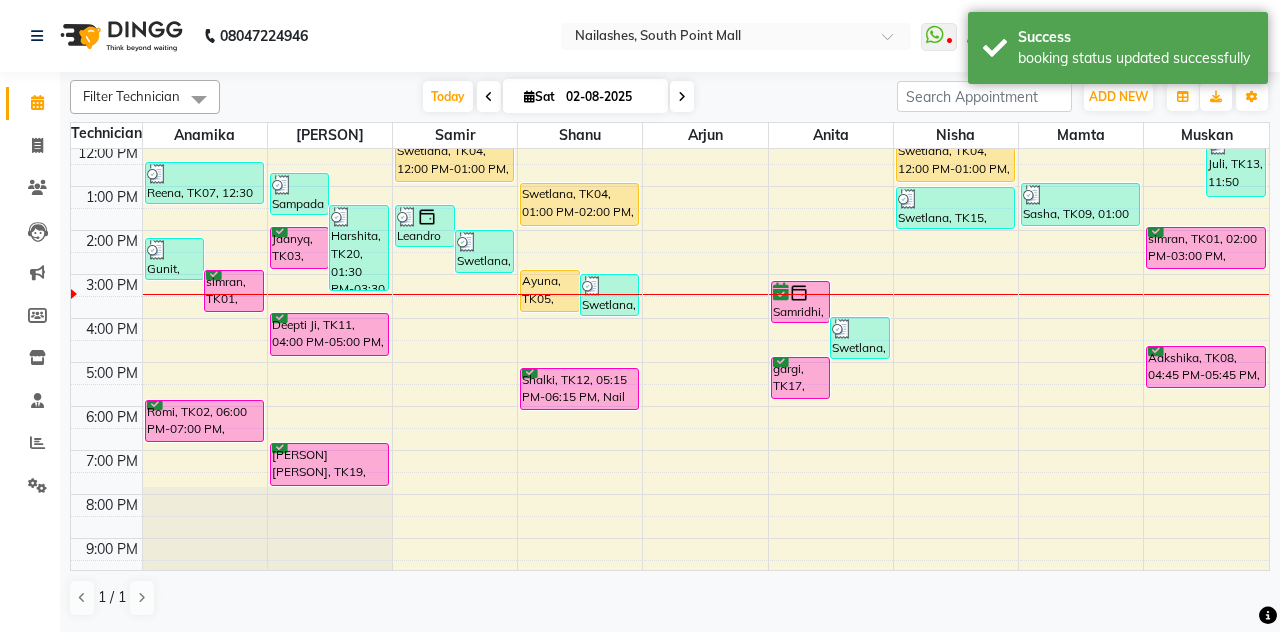 click on "Ayuna, TK05, 03:00 PM-04:00 PM, Permanent Nail Paint - Solid Color (Toes)" at bounding box center [550, 291] 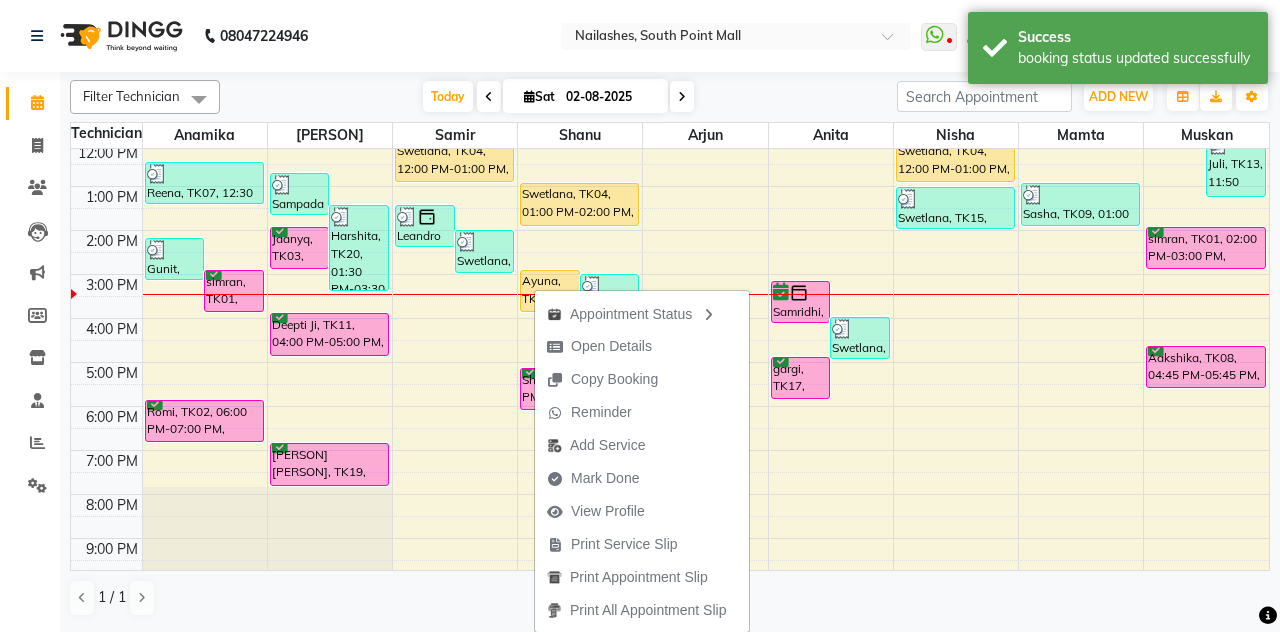 click on "Mark Done" at bounding box center [605, 478] 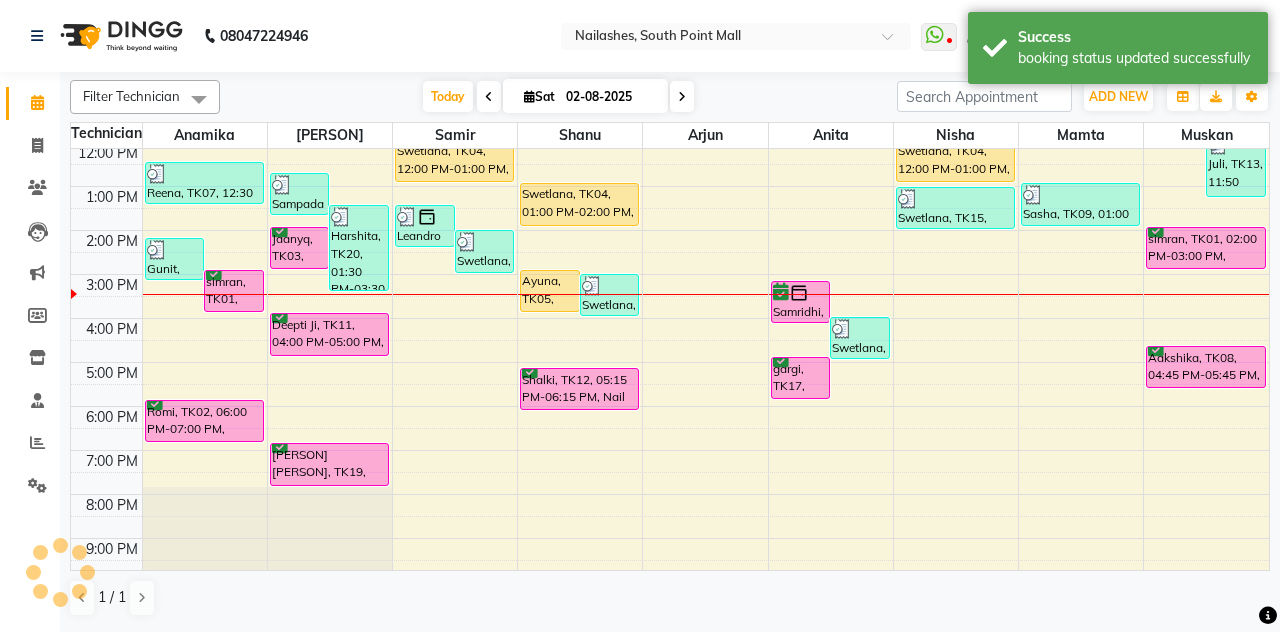 select on "3926" 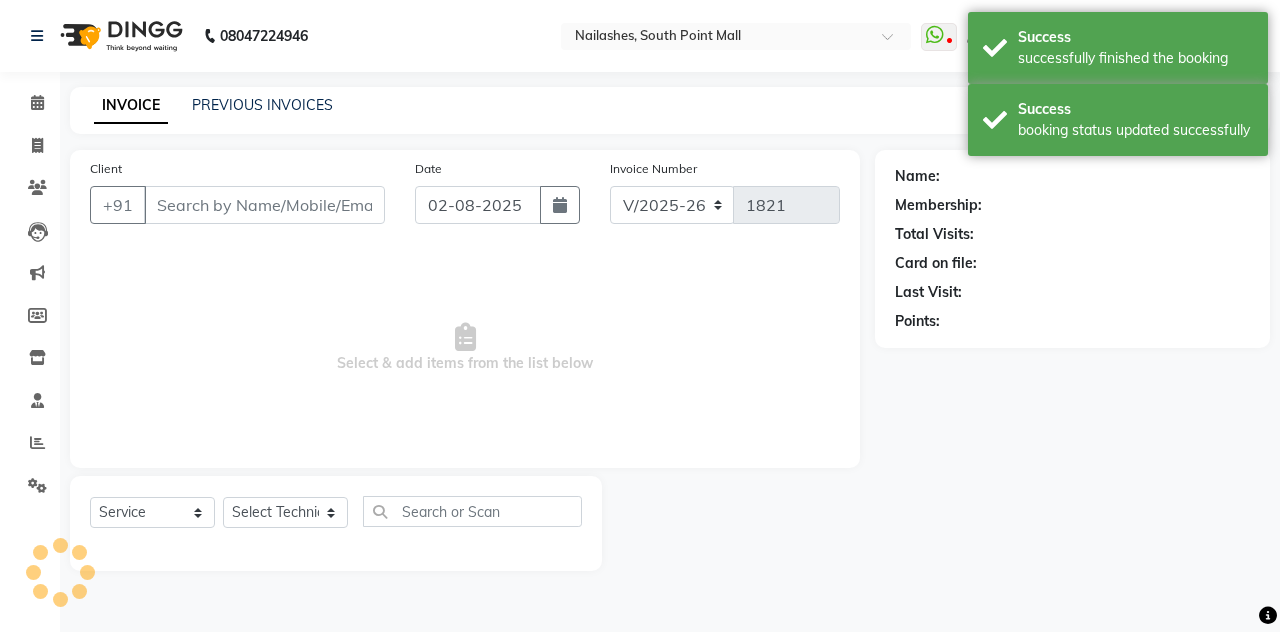 type on "7304490802" 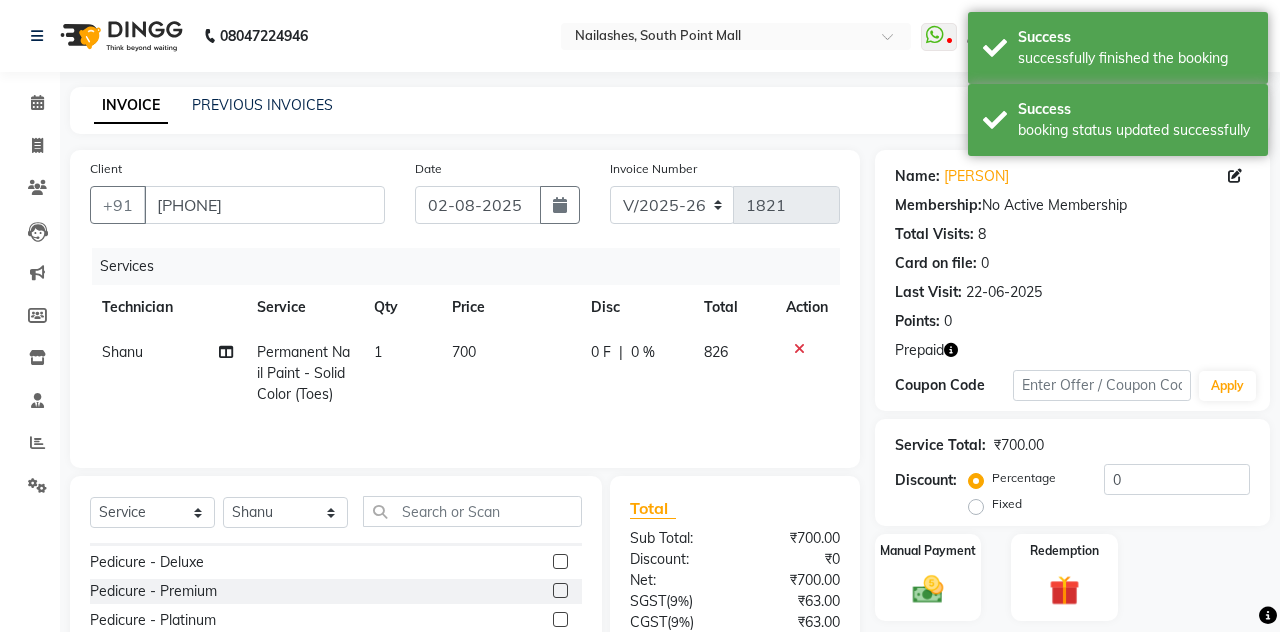 scroll, scrollTop: 960, scrollLeft: 0, axis: vertical 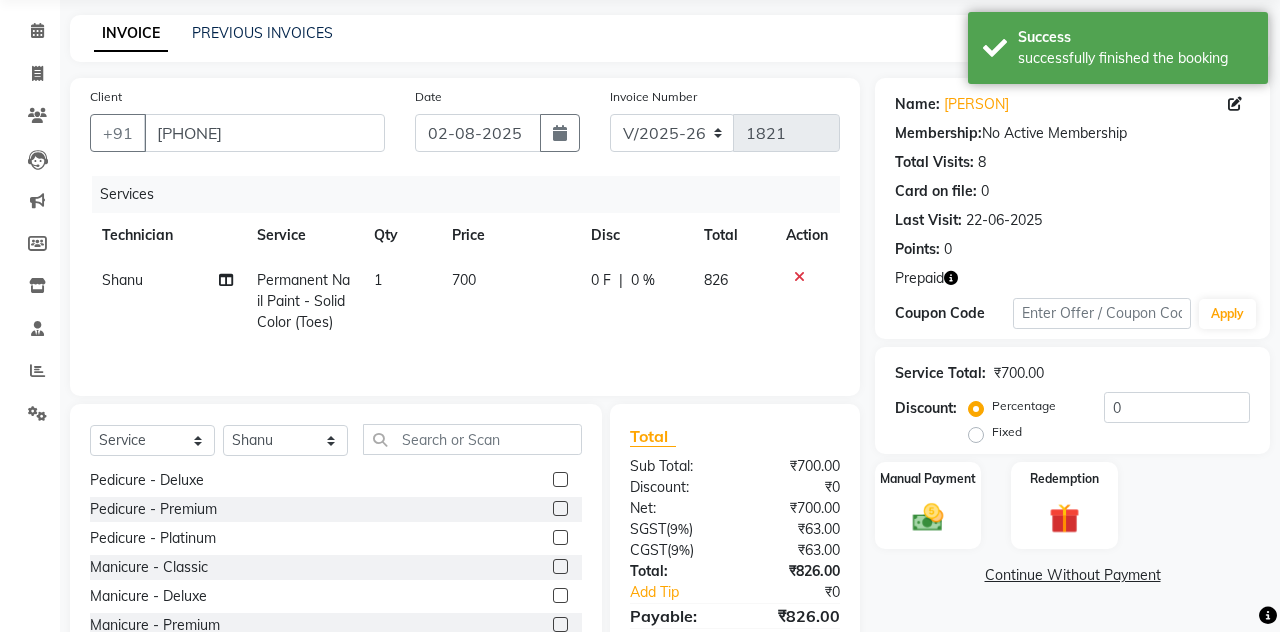 click 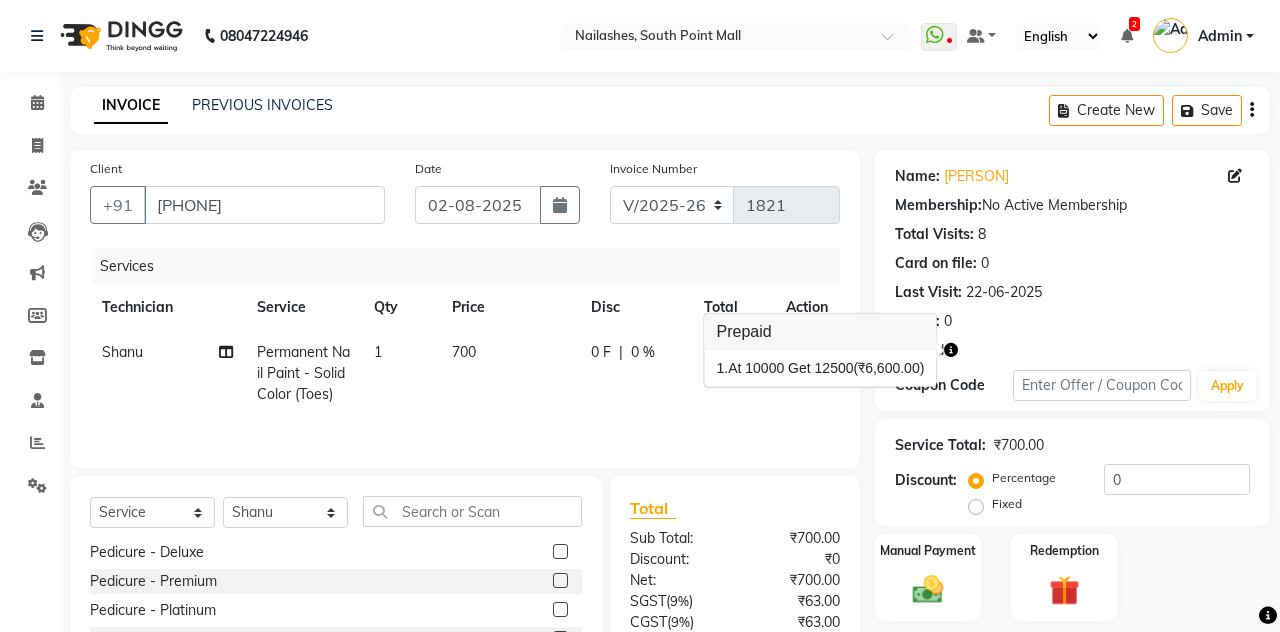 scroll, scrollTop: 72, scrollLeft: 0, axis: vertical 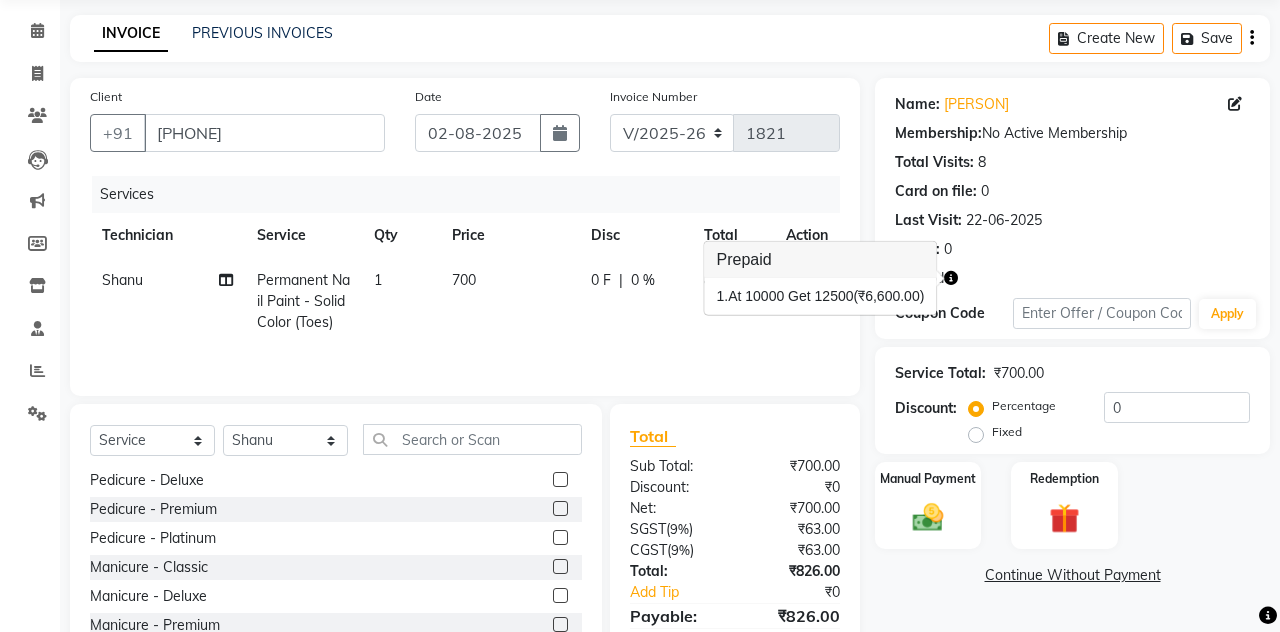 click on "Redemption" 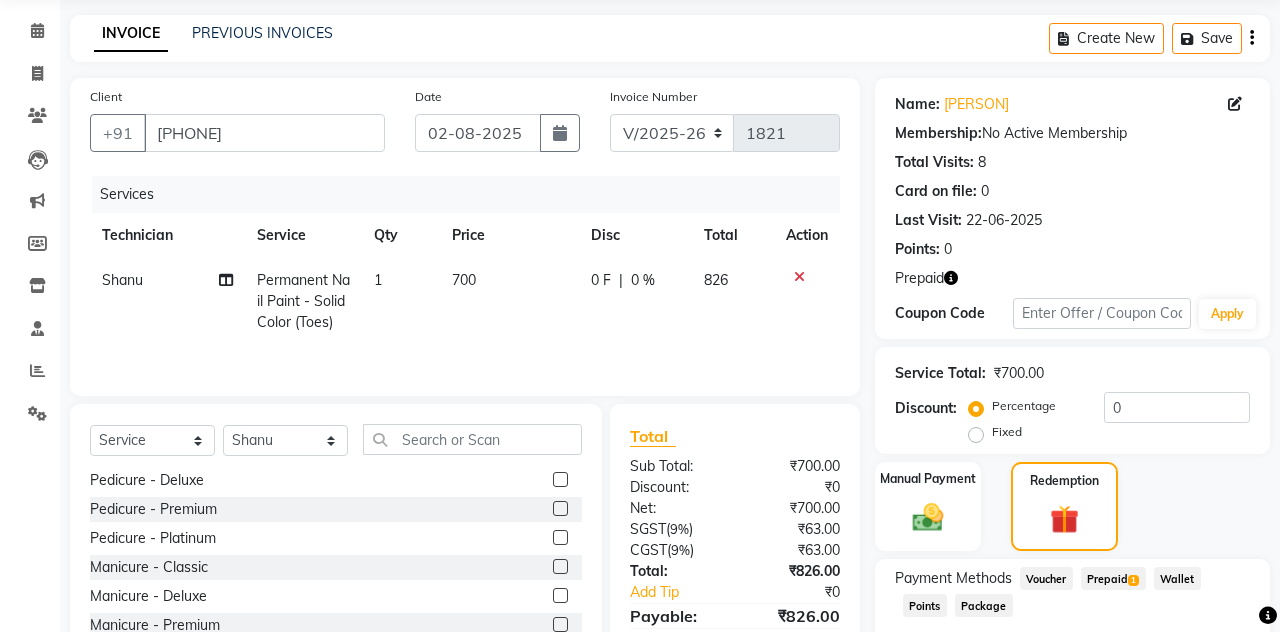 click on "Prepaid  1" 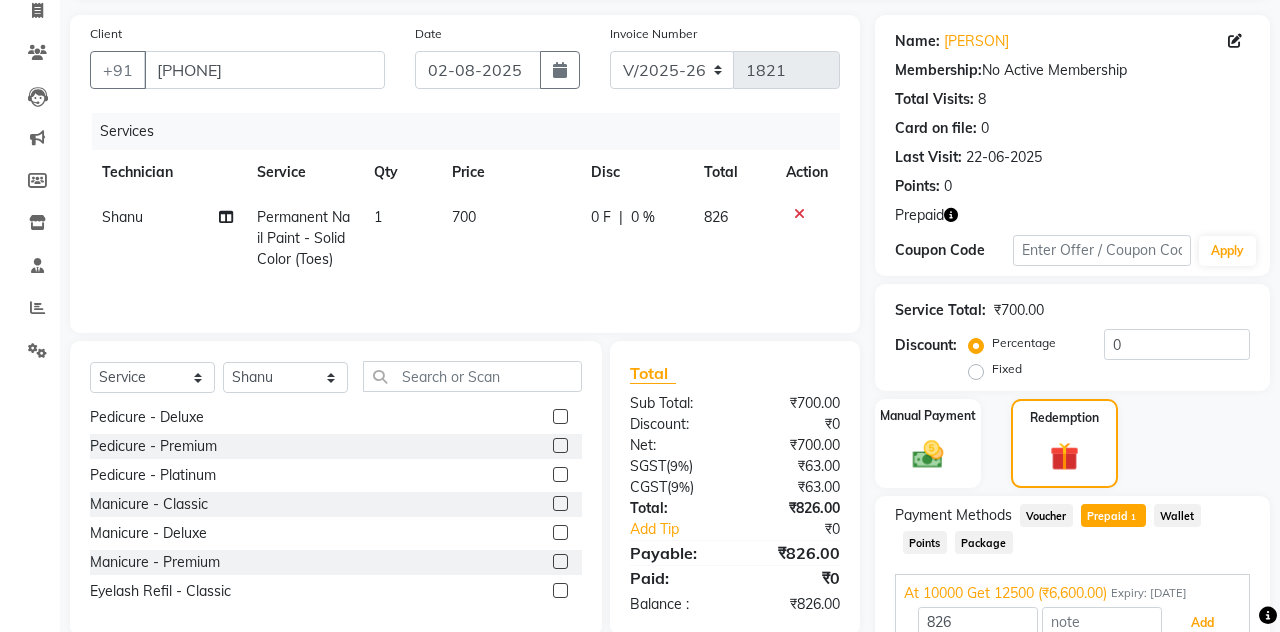 click on "Add" at bounding box center [1202, 623] 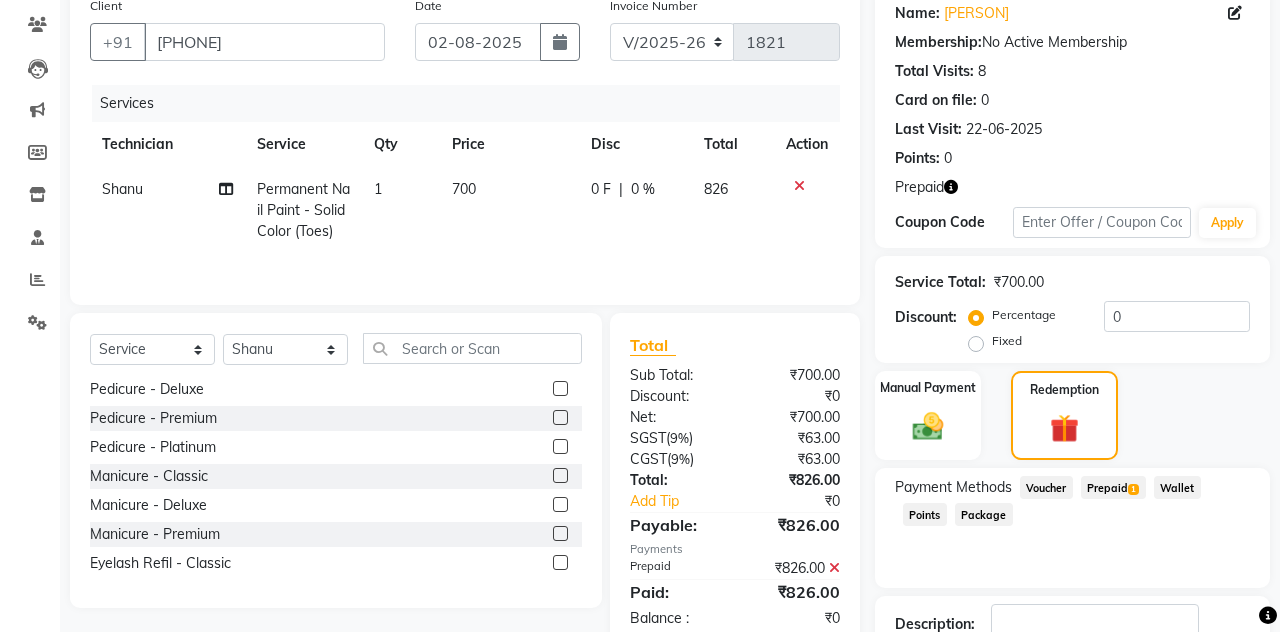 scroll, scrollTop: 206, scrollLeft: 0, axis: vertical 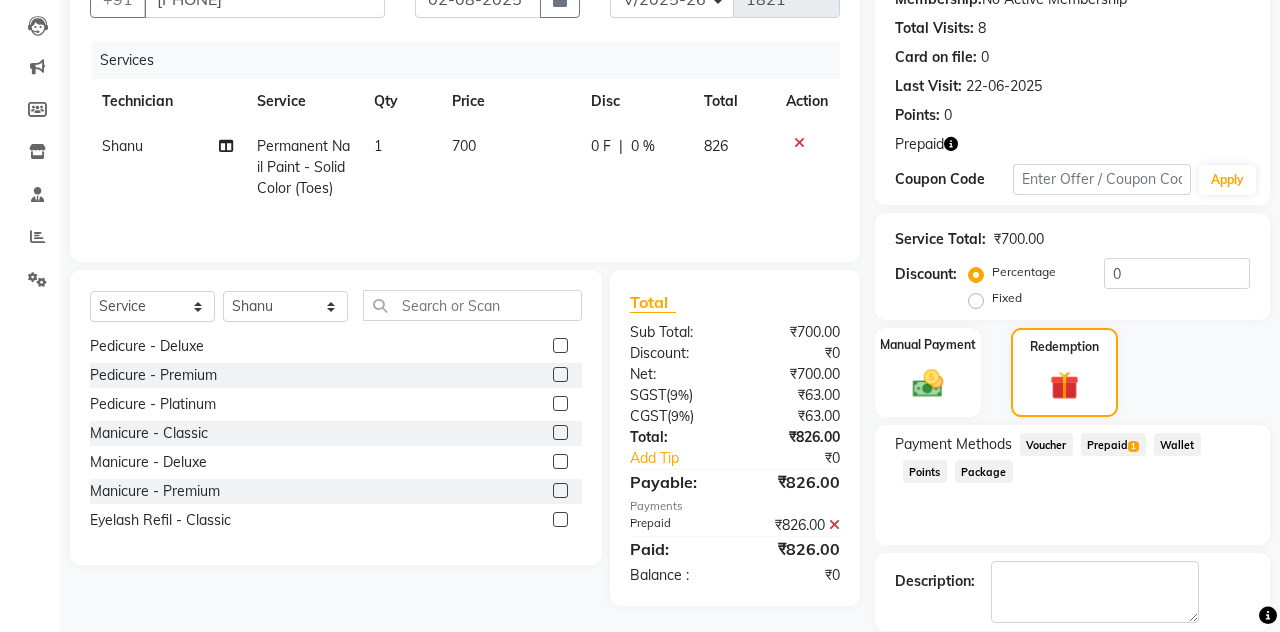 click on "Checkout" 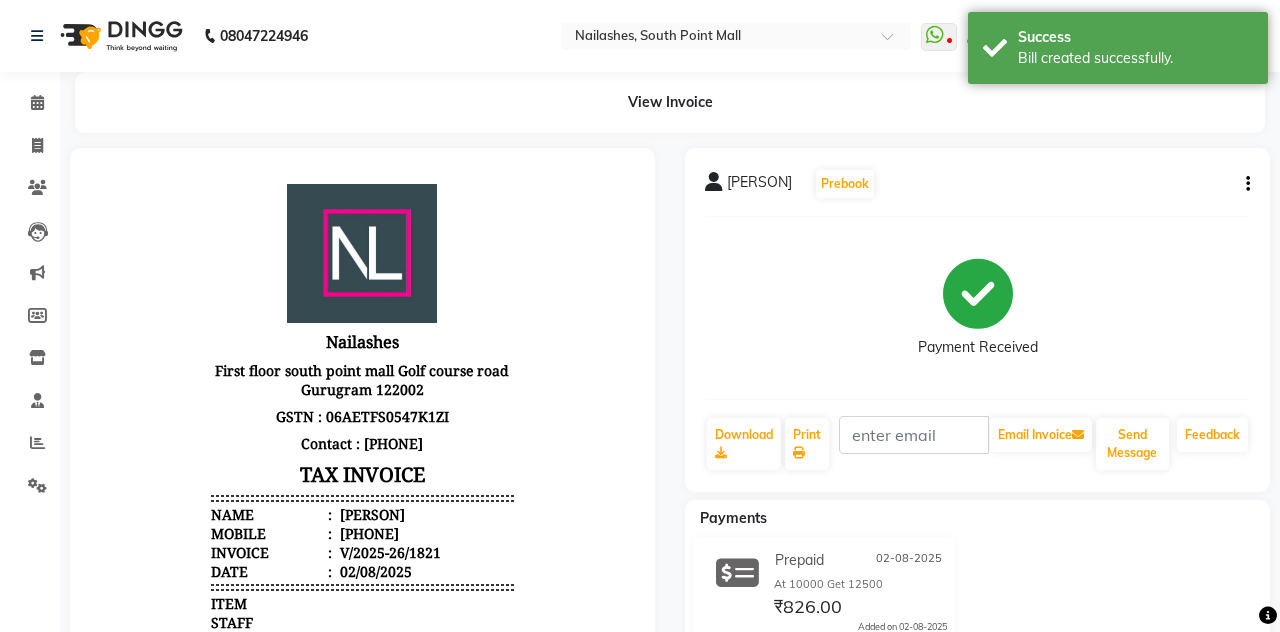 scroll, scrollTop: 0, scrollLeft: 0, axis: both 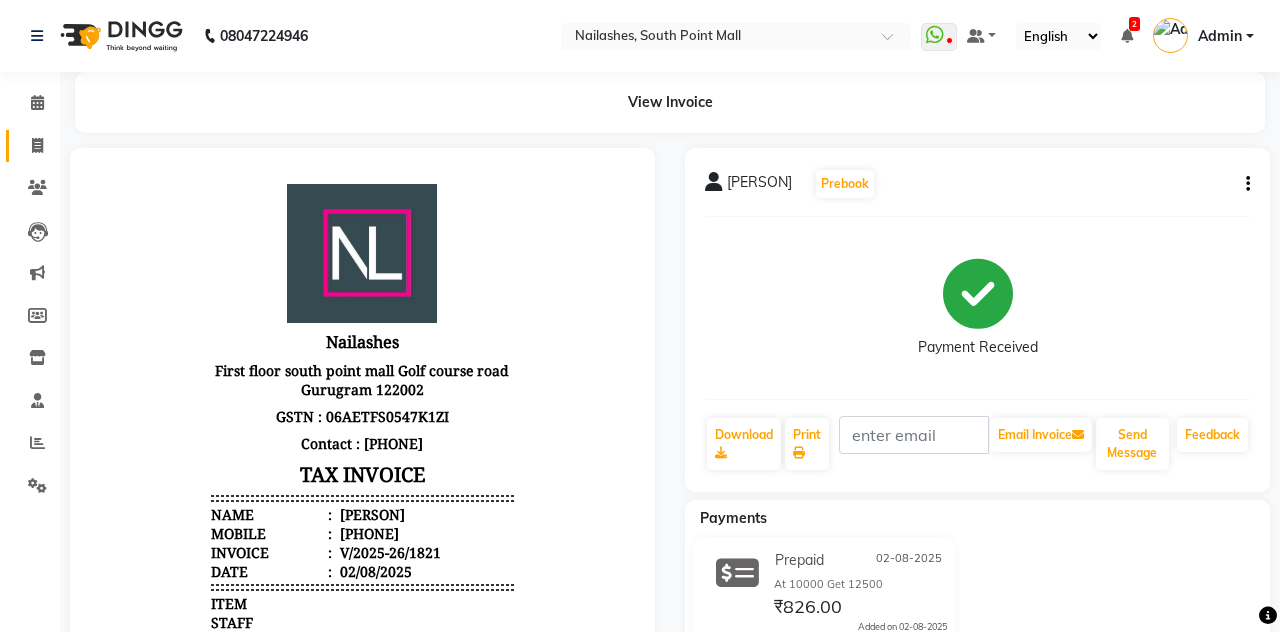 click on "Invoice" 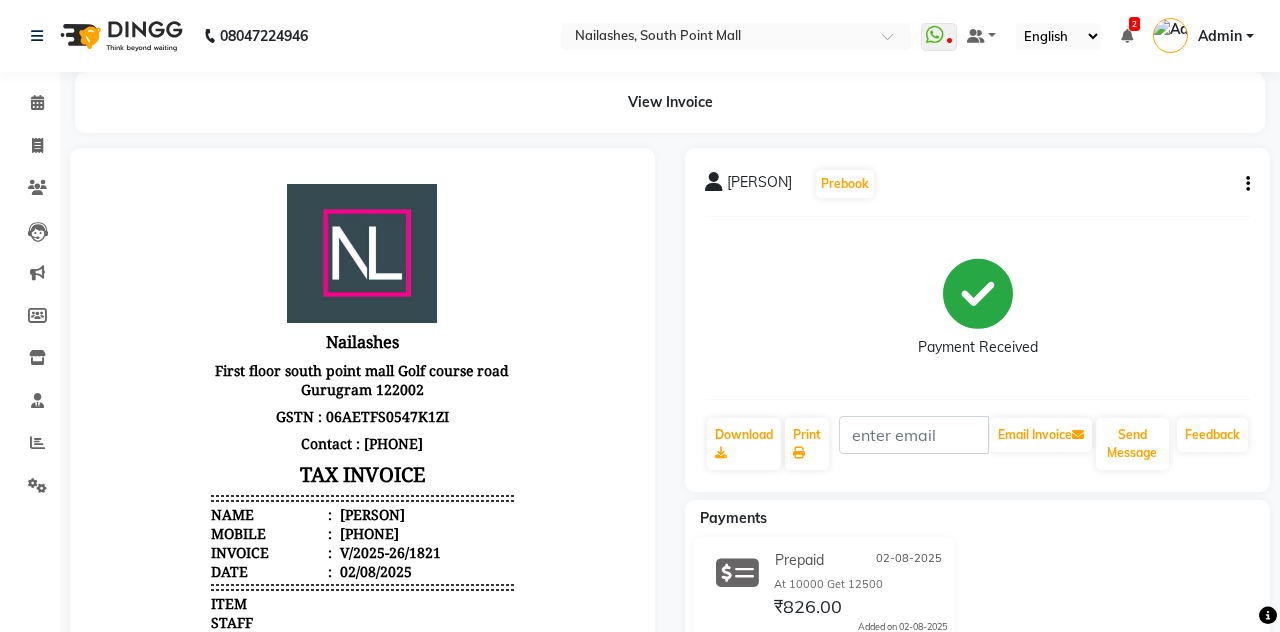 select on "service" 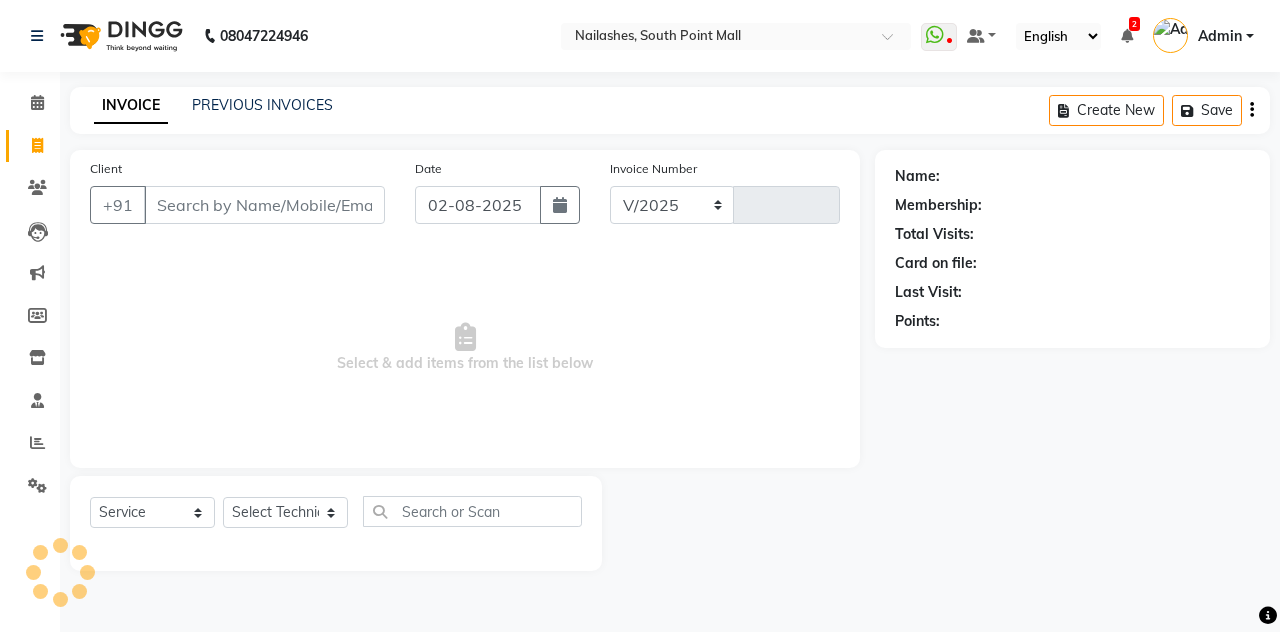 select on "3926" 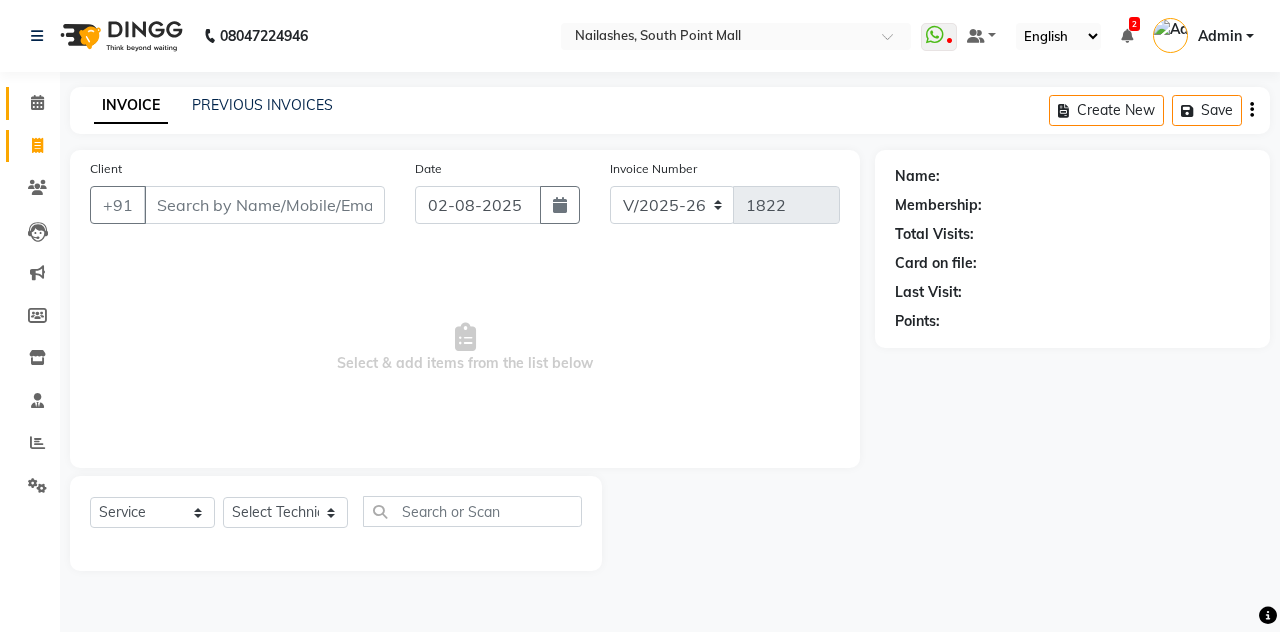 click on "Calendar" 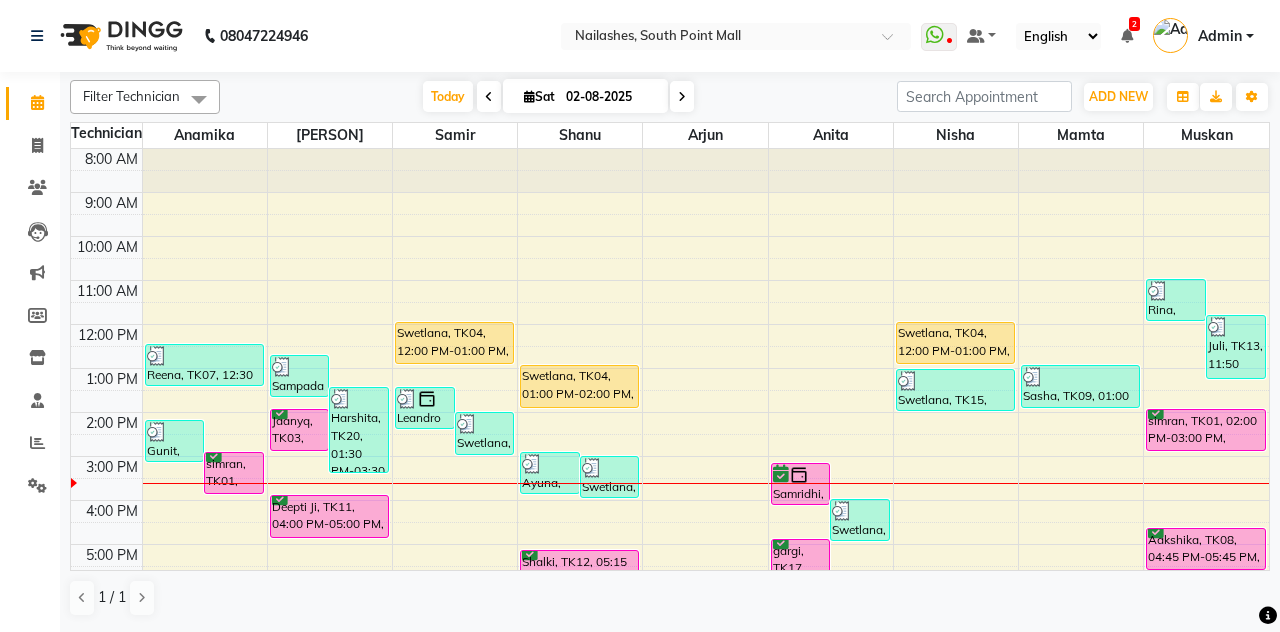scroll, scrollTop: 252, scrollLeft: 0, axis: vertical 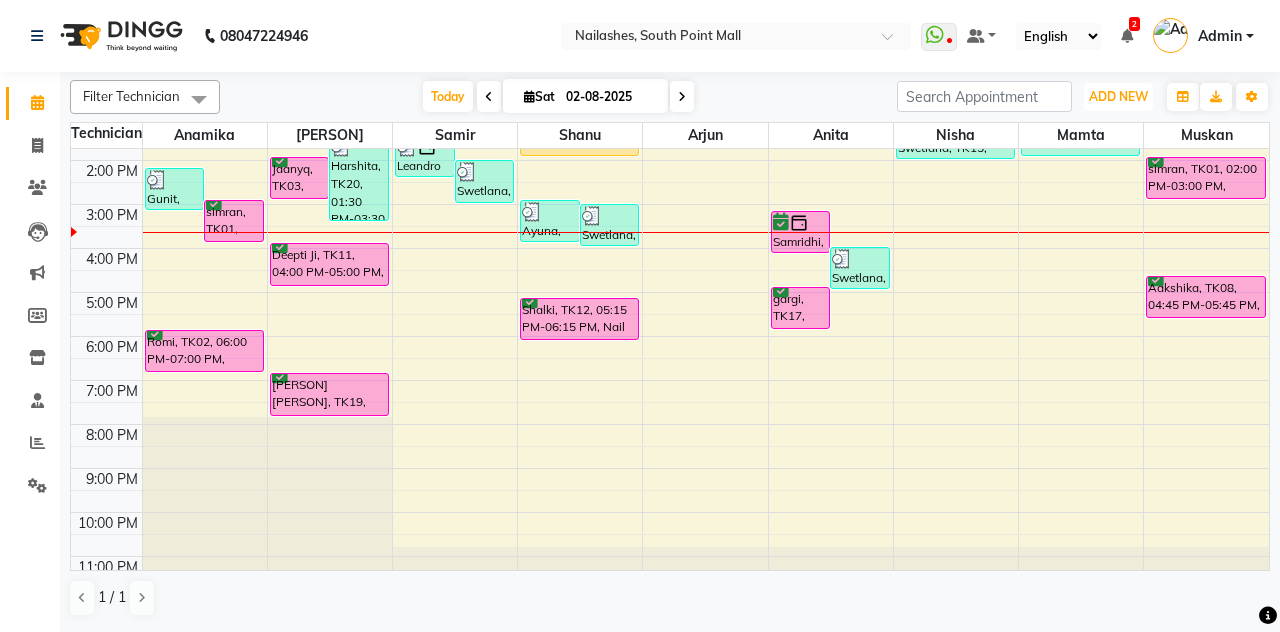 click on "ADD NEW Toggle Dropdown" at bounding box center (1118, 97) 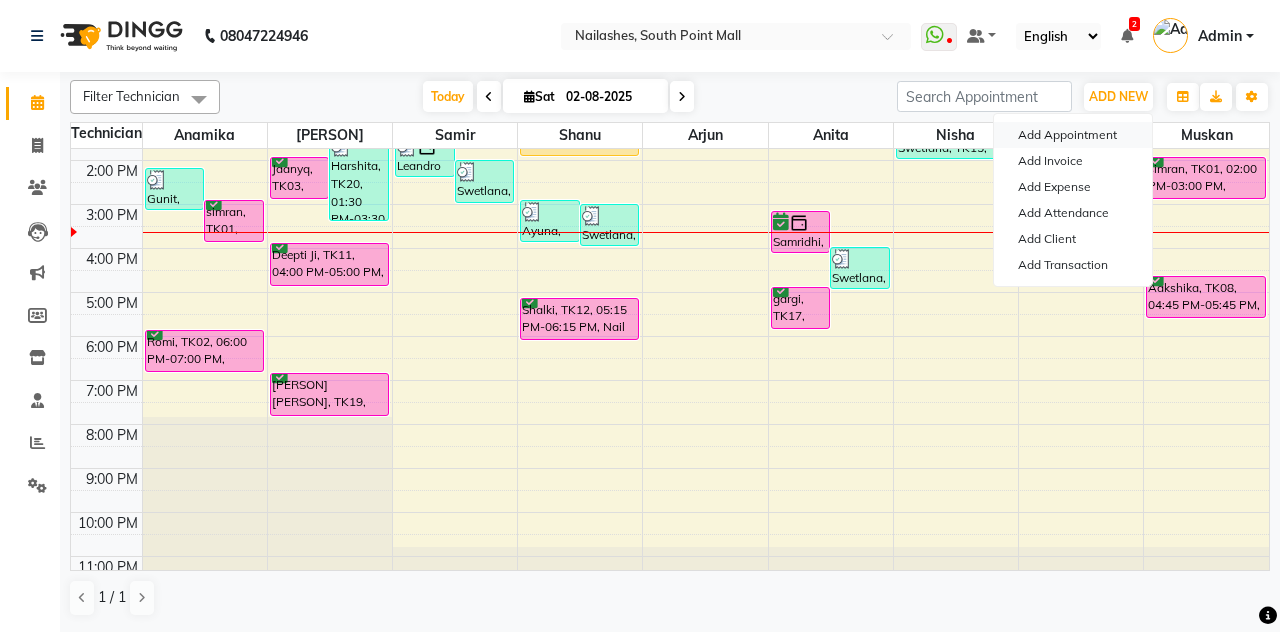 click on "Add Appointment" at bounding box center [1073, 135] 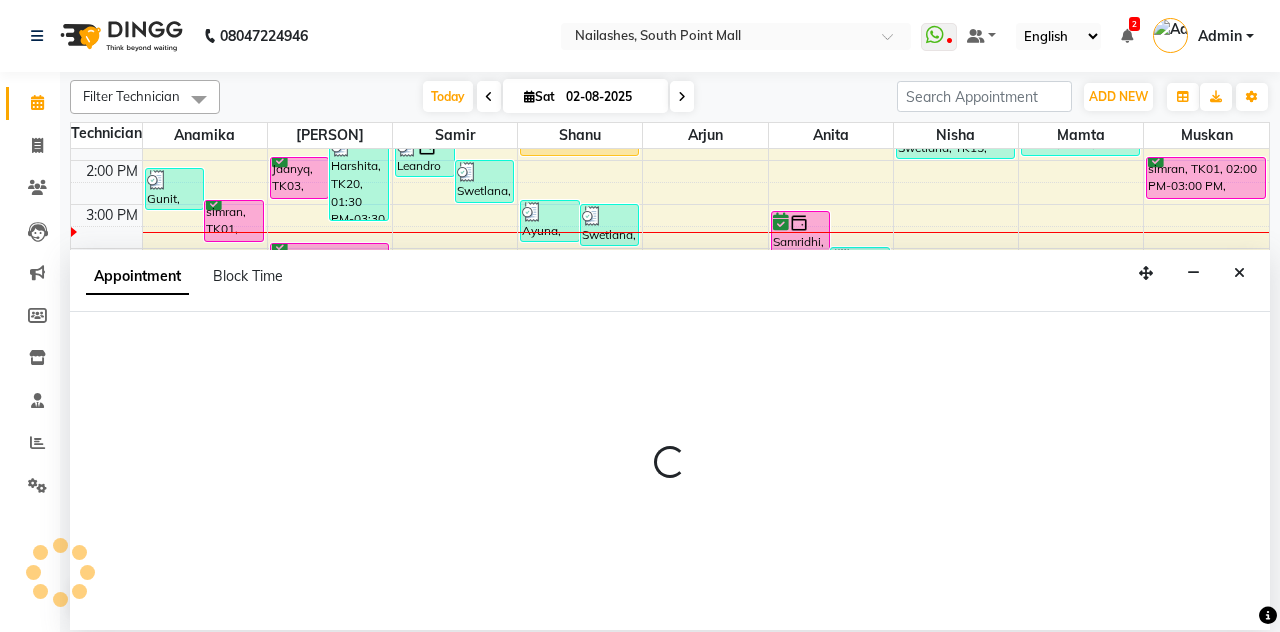 select on "540" 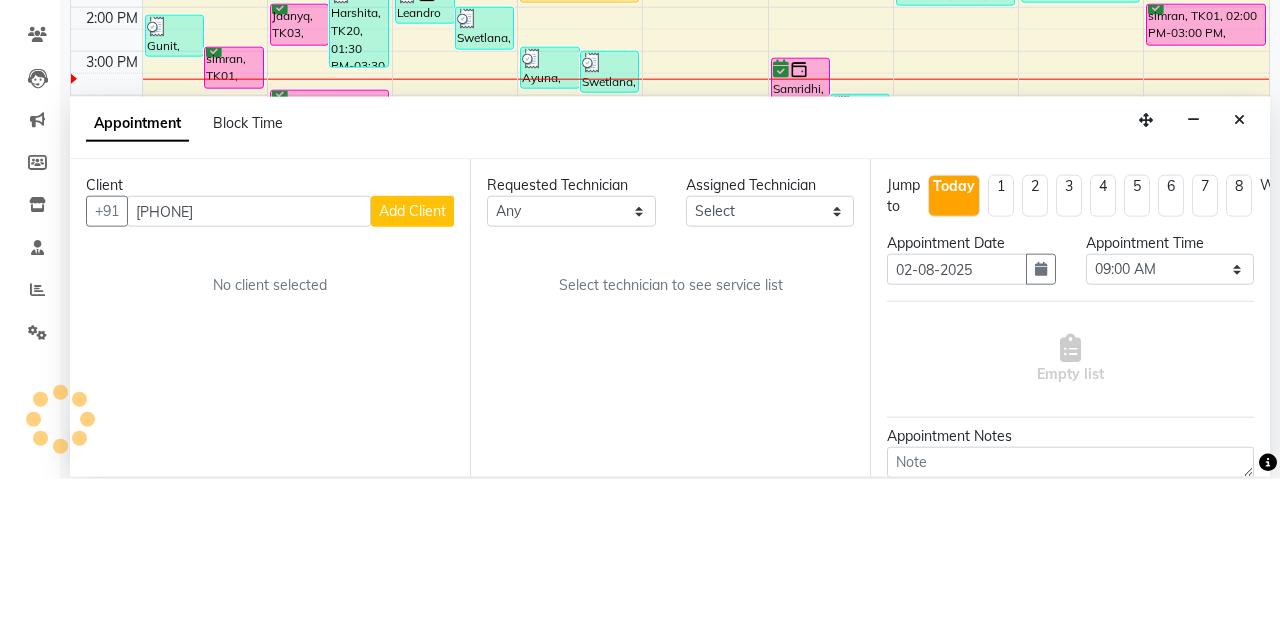 type on "8851272789" 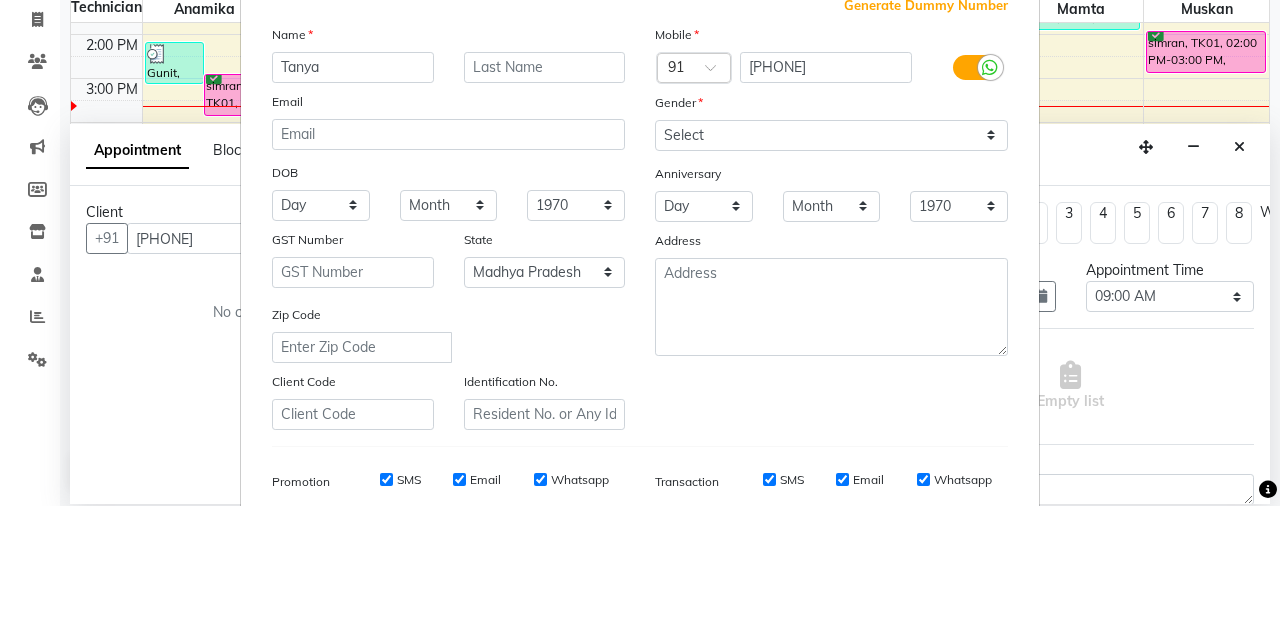type on "Tanya" 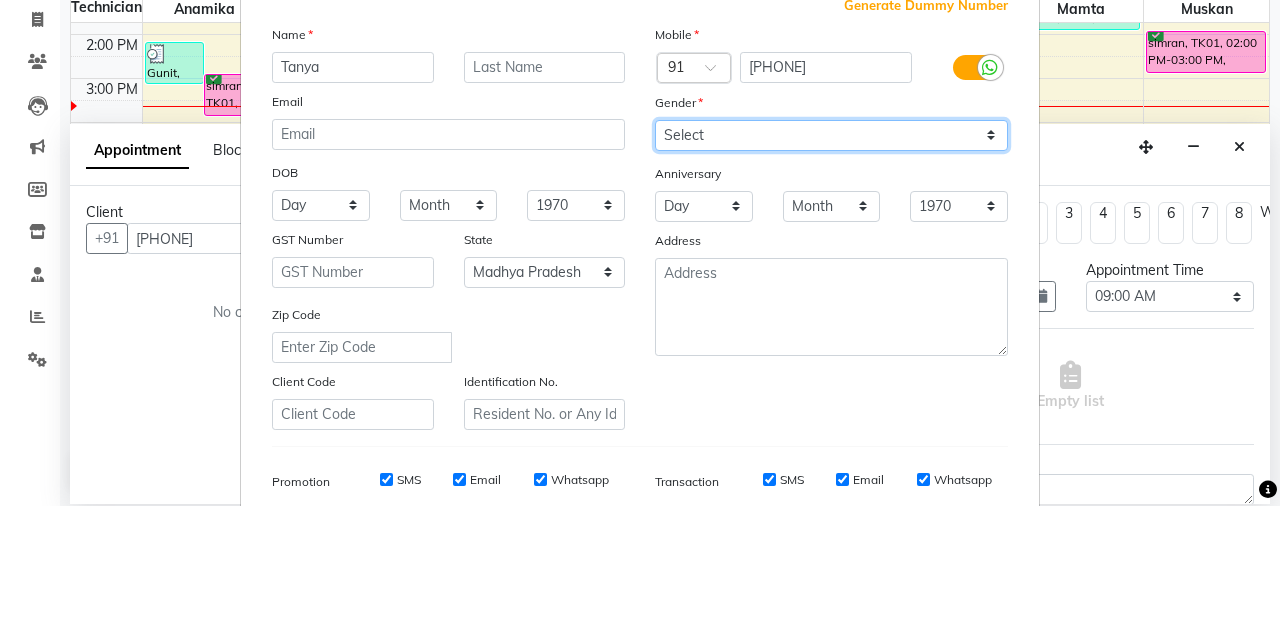click on "Select Male Female Other Prefer Not To Say" at bounding box center (831, 261) 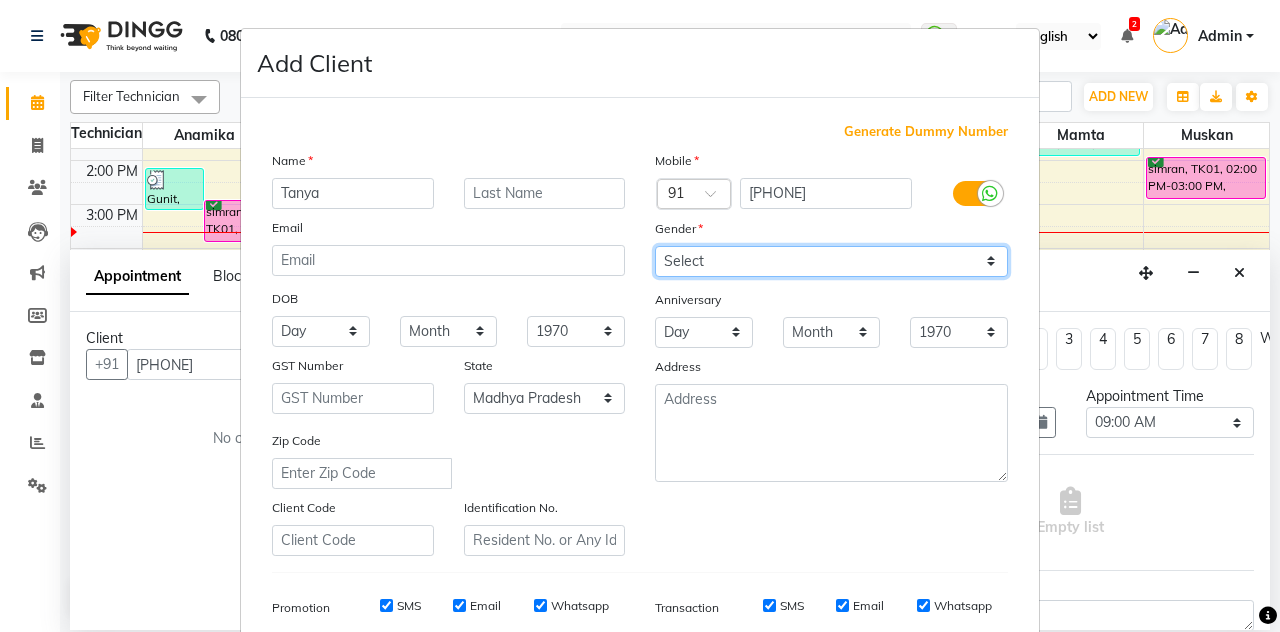 select on "female" 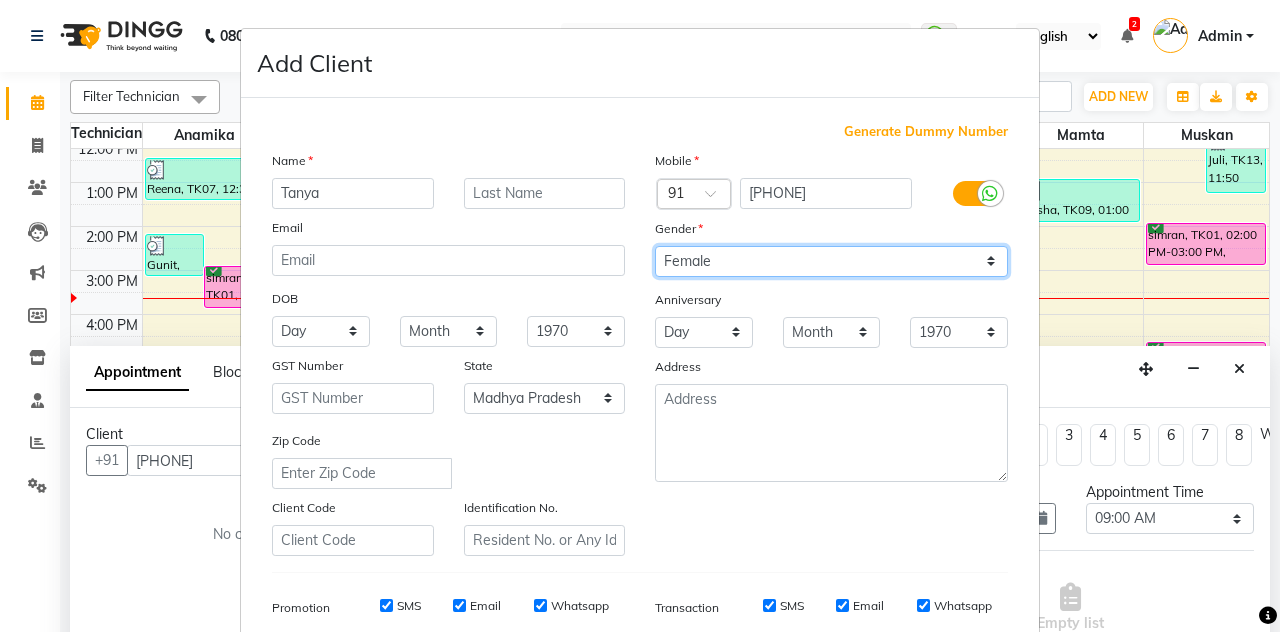 scroll, scrollTop: 185, scrollLeft: 0, axis: vertical 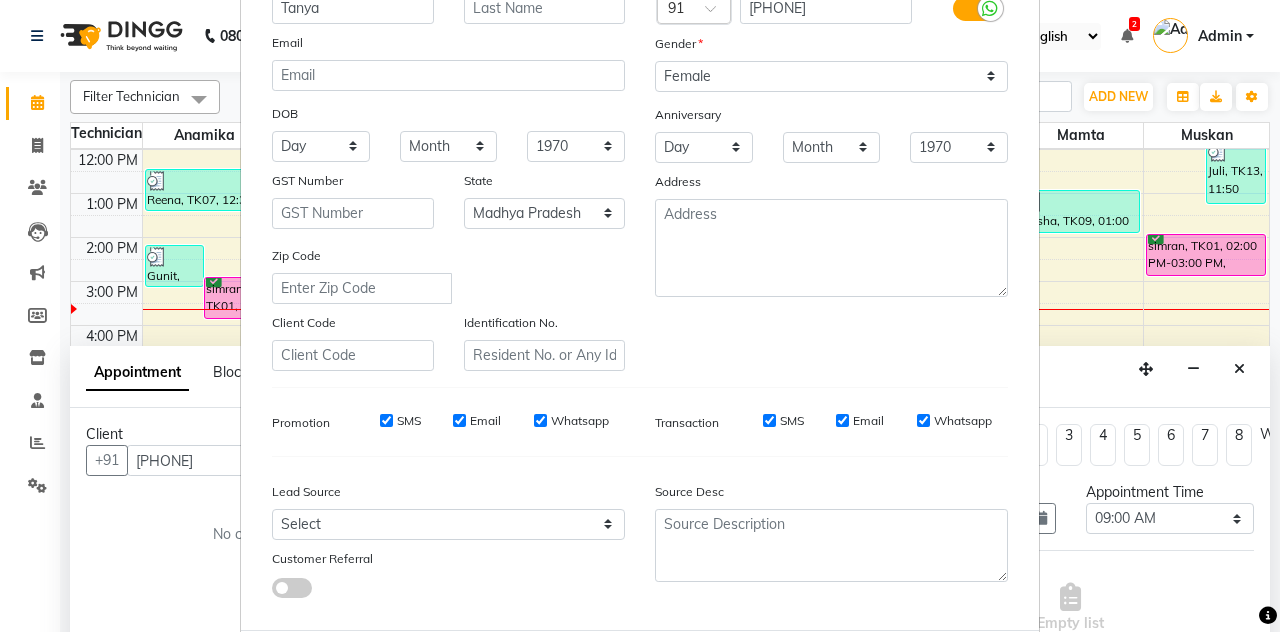 click on "Add" at bounding box center (906, 670) 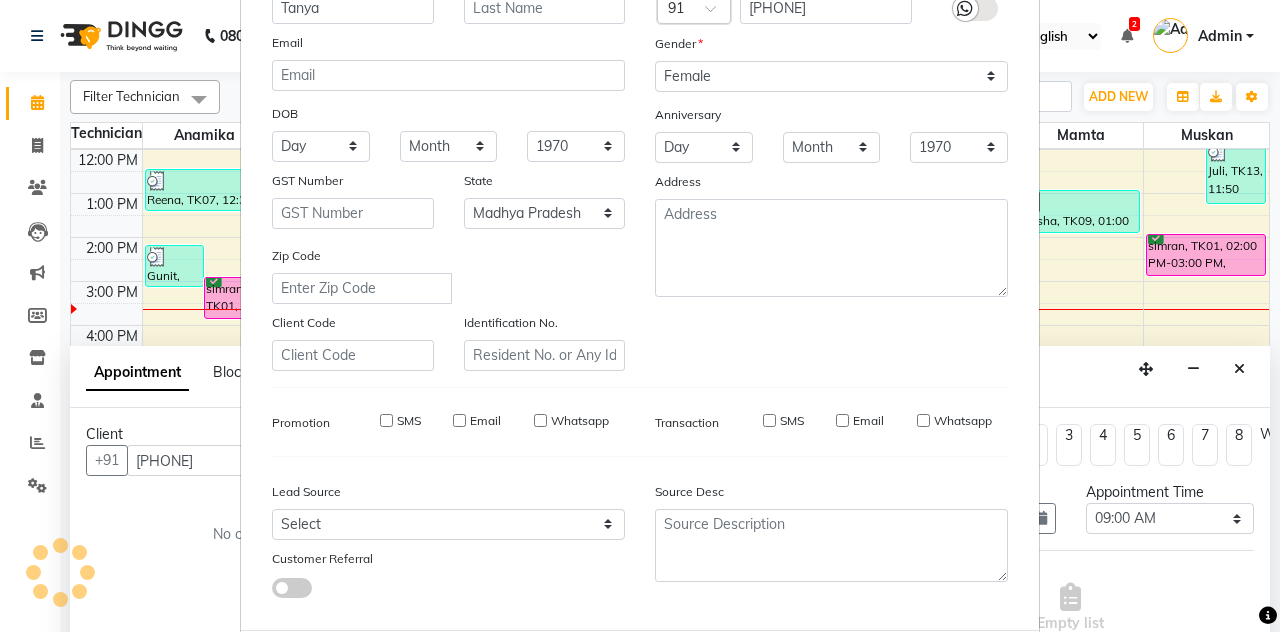 type 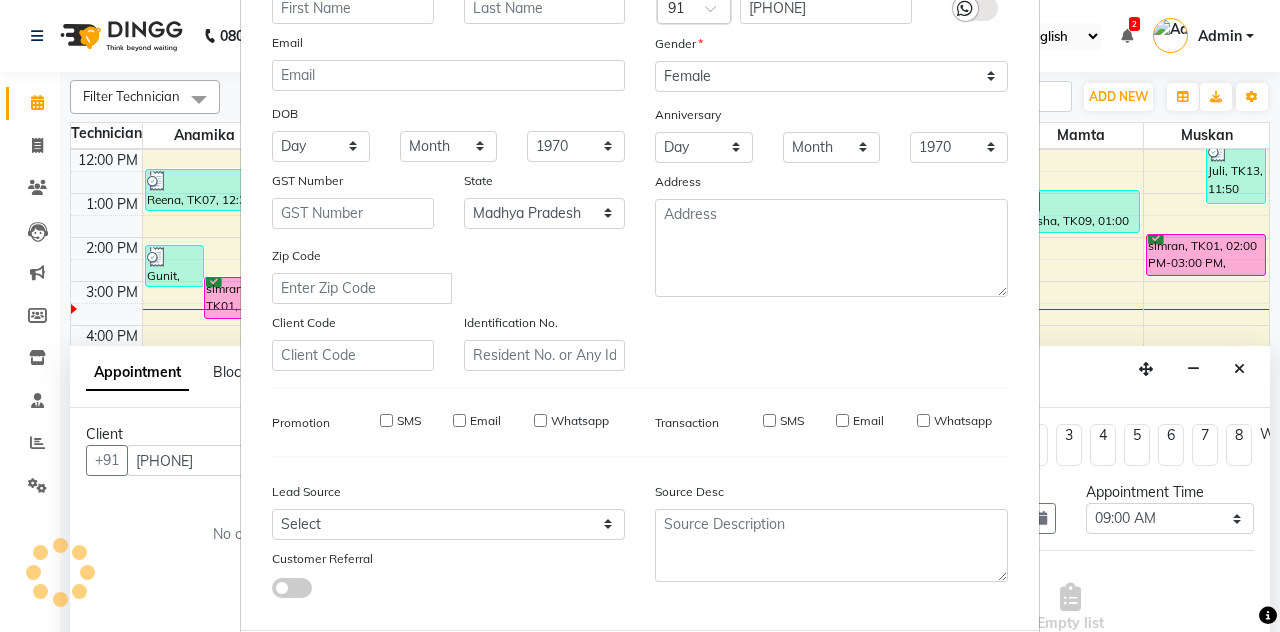 select 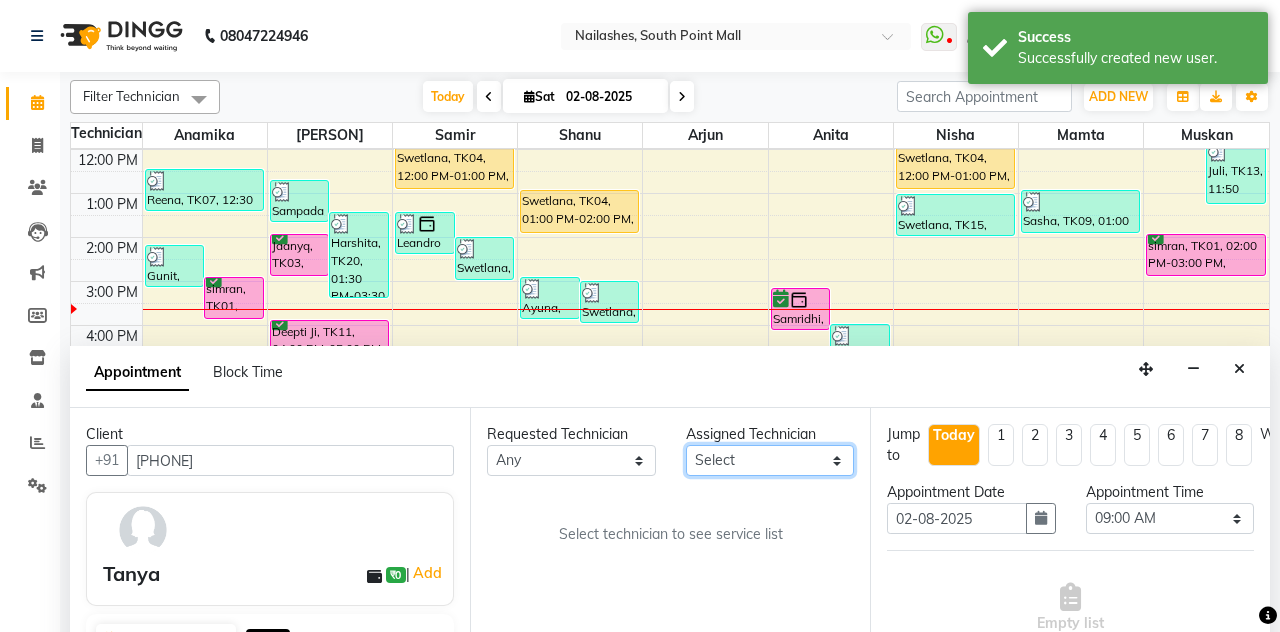 click on "Select [FIRST] [FIRST] [FIRST] [FIRST] [FIRST] [FIRST] [FIRST] [FIRST]" at bounding box center [770, 460] 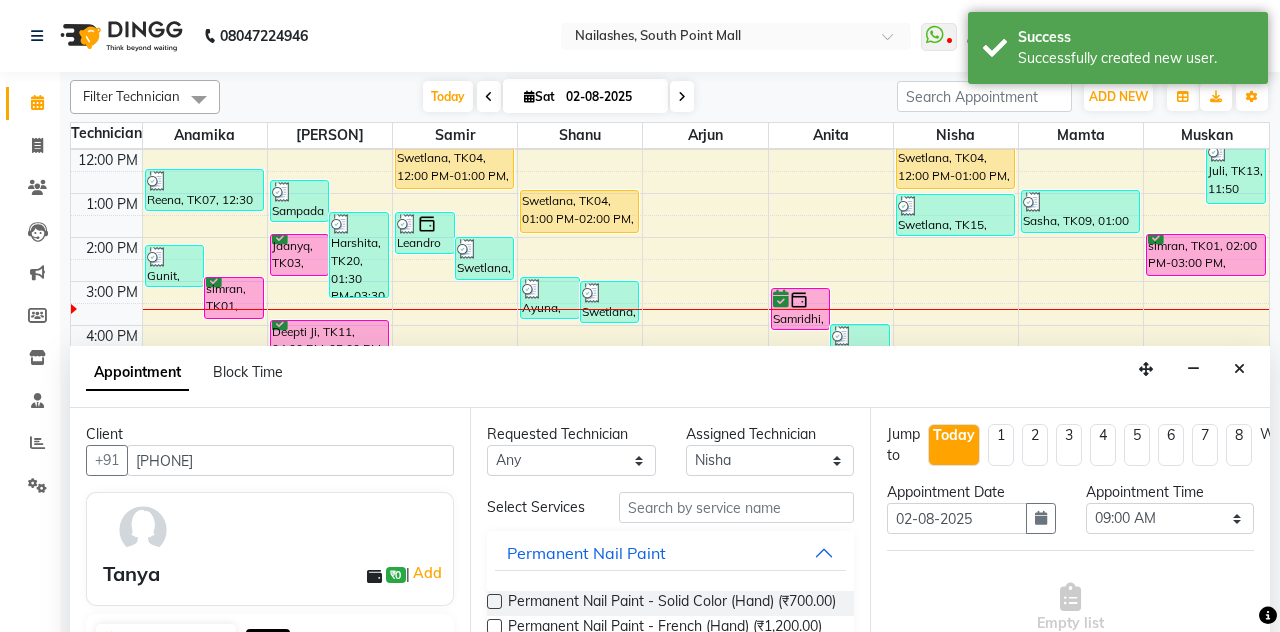 click at bounding box center [494, 601] 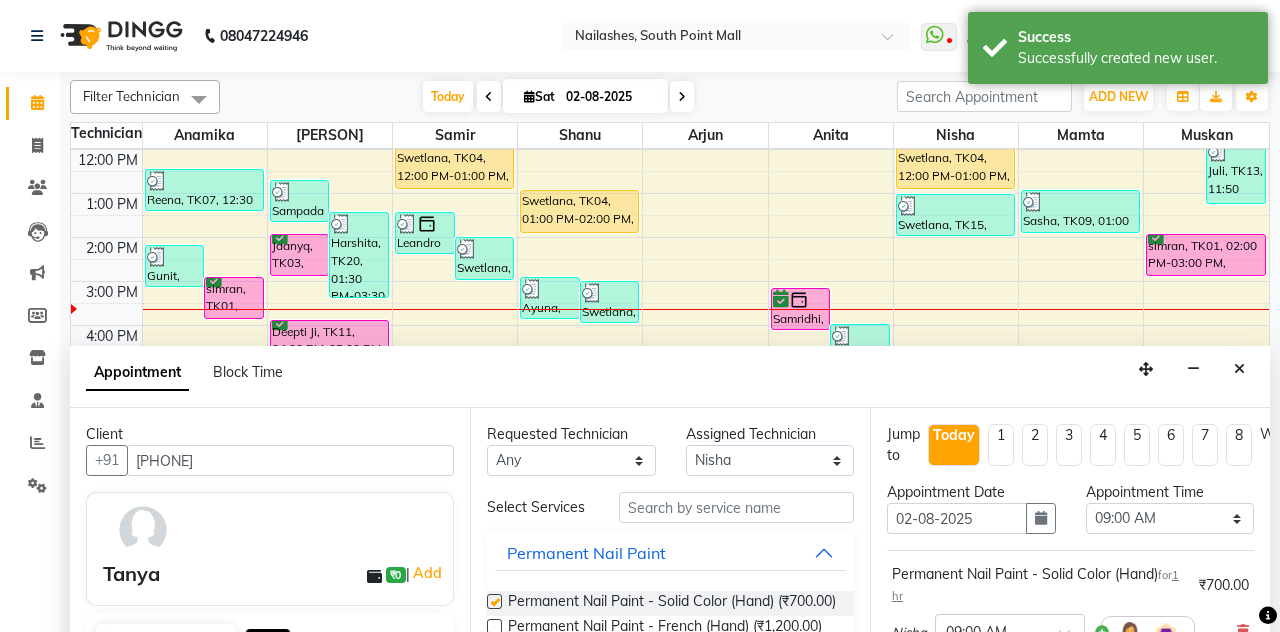 checkbox on "false" 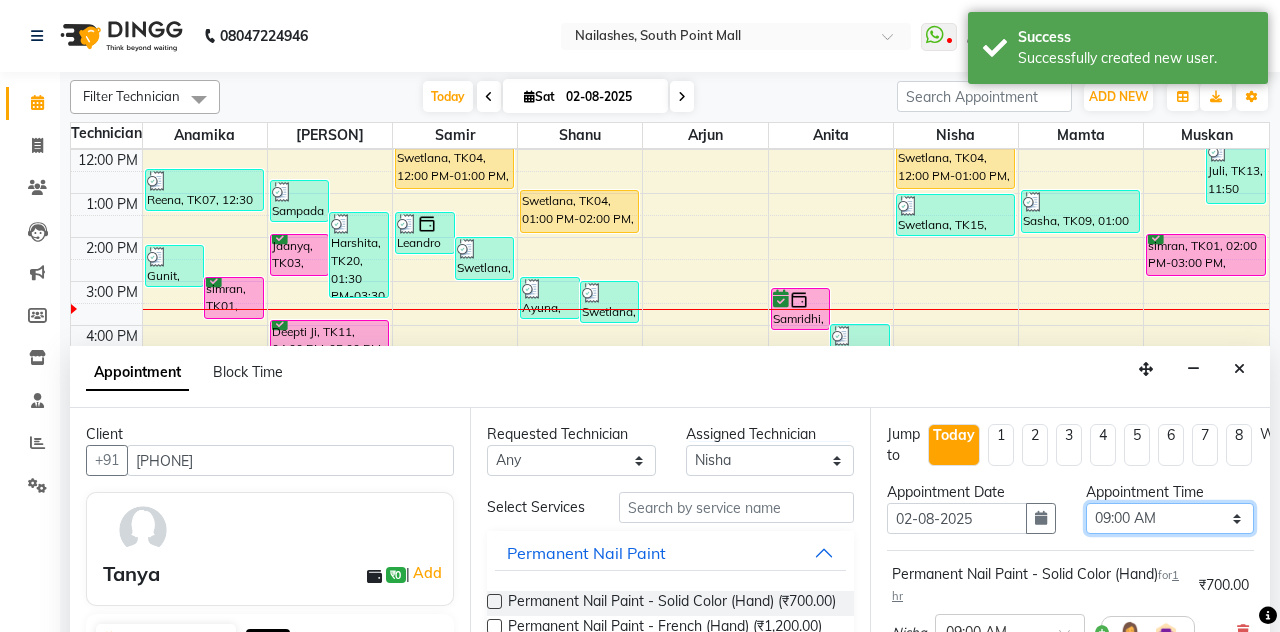 click on "Select 09:00 AM 09:15 AM 09:30 AM 09:45 AM 10:00 AM 10:15 AM 10:30 AM 10:45 AM 11:00 AM 11:15 AM 11:30 AM 11:45 AM 12:00 PM 12:15 PM 12:30 PM 12:45 PM 01:00 PM 01:15 PM 01:30 PM 01:45 PM 02:00 PM 02:15 PM 02:30 PM 02:45 PM 03:00 PM 03:15 PM 03:30 PM 03:45 PM 04:00 PM 04:15 PM 04:30 PM 04:45 PM 05:00 PM 05:15 PM 05:30 PM 05:45 PM 06:00 PM 06:15 PM 06:30 PM 06:45 PM 07:00 PM 07:15 PM 07:30 PM 07:45 PM 08:00 PM 08:15 PM 08:30 PM 08:45 PM 09:00 PM 09:15 PM 09:30 PM 09:45 PM 10:00 PM 10:15 PM 10:30 PM 10:45 PM 11:00 PM" at bounding box center (1170, 518) 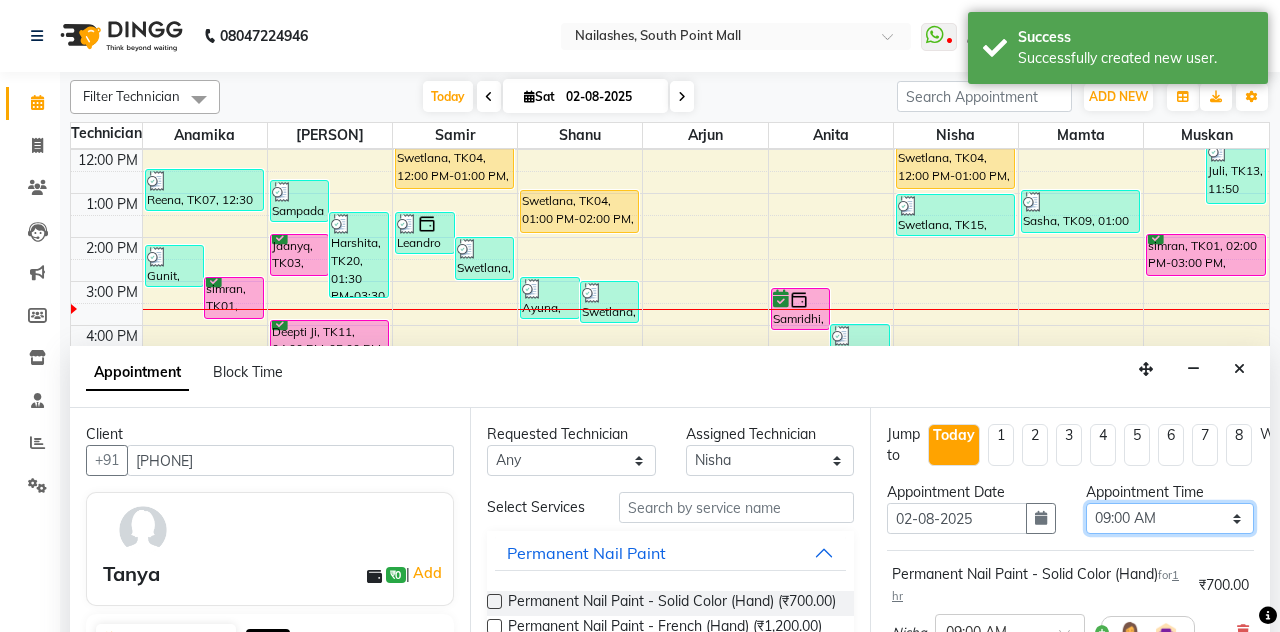 select on "1110" 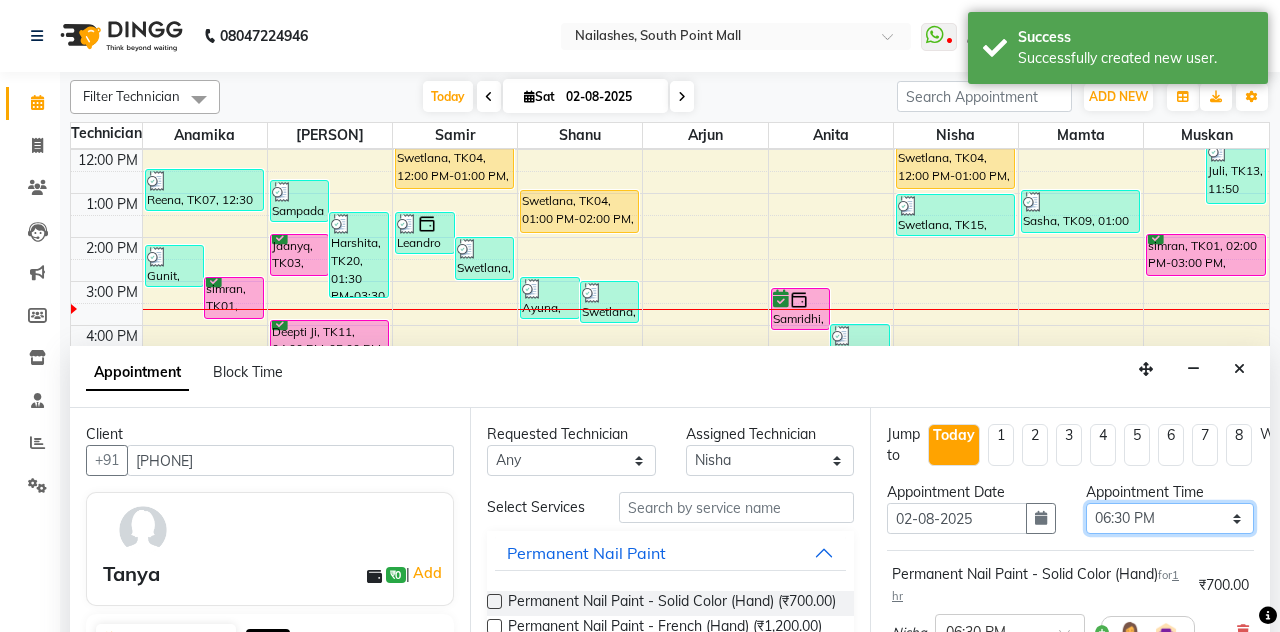 scroll, scrollTop: 173, scrollLeft: 0, axis: vertical 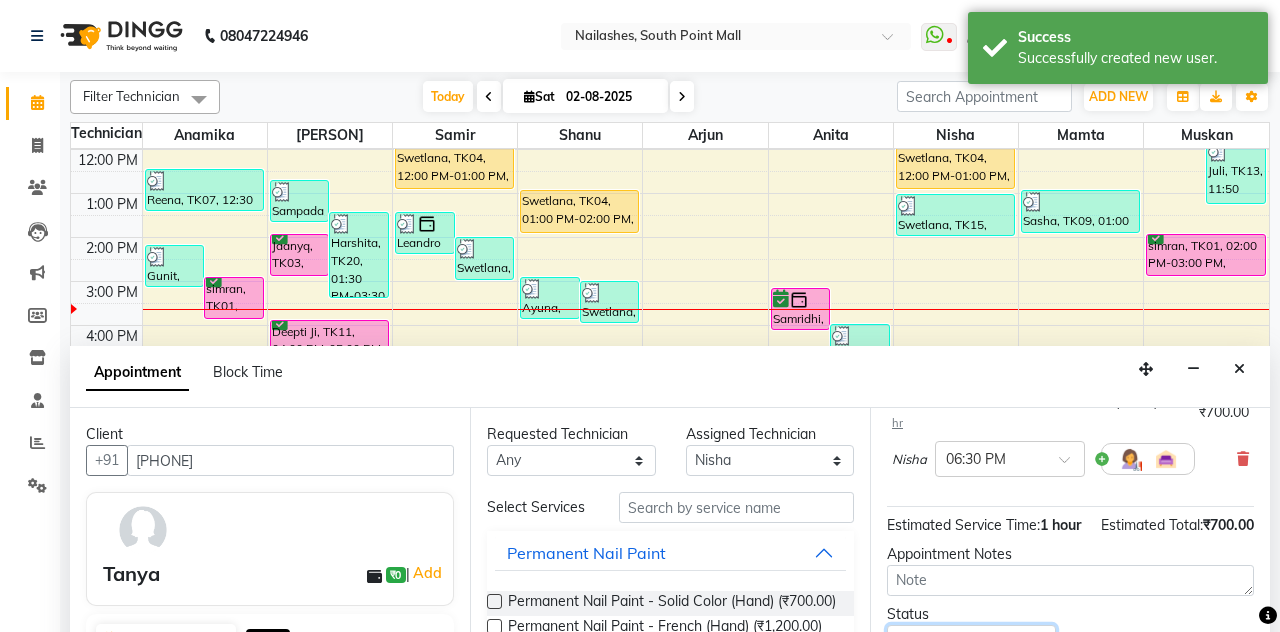 click on "Select TENTATIVE CONFIRM CHECK-IN UPCOMING" at bounding box center [971, 640] 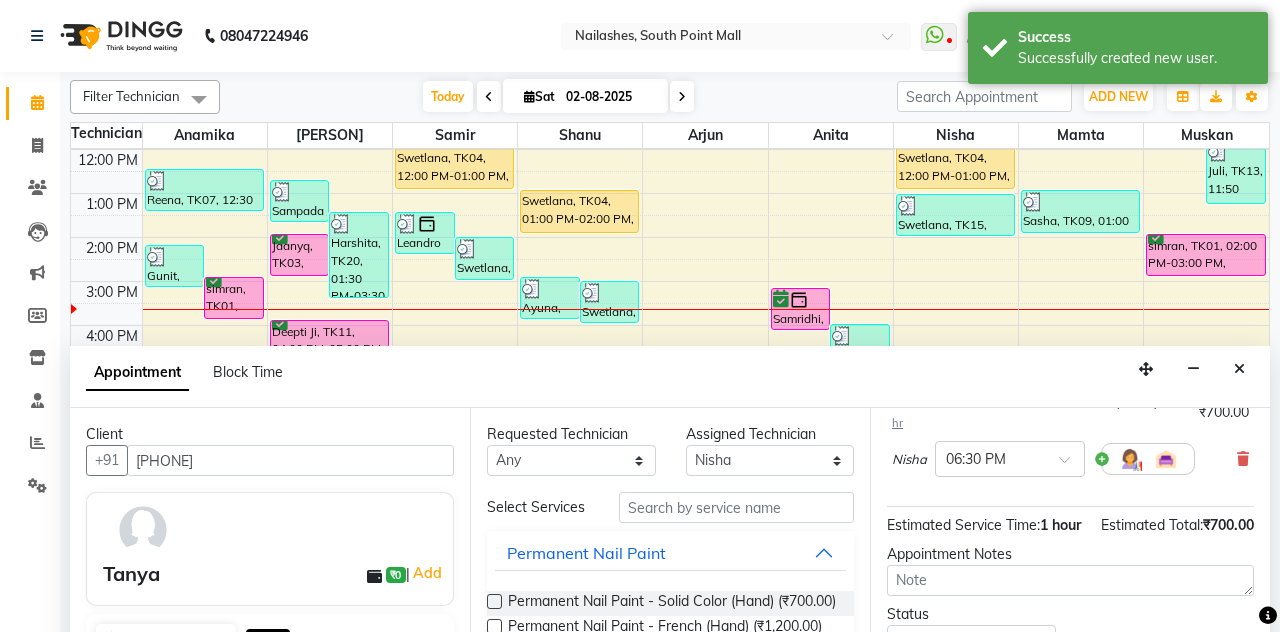 click on "Jump to Today 1 2 3 4 5 6 7 8 Weeks Appointment Date 02-08-2025 Appointment Time Select 09:00 AM 09:15 AM 09:30 AM 09:45 AM 10:00 AM 10:15 AM 10:30 AM 10:45 AM 11:00 AM 11:15 AM 11:30 AM 11:45 AM 12:00 PM 12:15 PM 12:30 PM 12:45 PM 01:00 PM 01:15 PM 01:30 PM 01:45 PM 02:00 PM 02:15 PM 02:30 PM 02:45 PM 03:00 PM 03:15 PM 03:30 PM 03:45 PM 04:00 PM 04:15 PM 04:30 PM 04:45 PM 05:00 PM 05:15 PM 05:30 PM 05:45 PM 06:00 PM 06:15 PM 06:30 PM 06:45 PM 07:00 PM 07:15 PM 07:30 PM 07:45 PM 08:00 PM 08:15 PM 08:30 PM 08:45 PM 09:00 PM 09:15 PM 09:30 PM 09:45 PM 10:00 PM 10:15 PM 10:30 PM 10:45 PM 11:00 PM Permanent Nail Paint - Solid Color (Hand)   for  1 hr ₹700.00 Nisha × 06:30 PM Estimated Service Time:  1 hour Estimated Total:  ₹700.00 Appointment Notes Status Select TENTATIVE CONFIRM CHECK-IN UPCOMING Merge Services of Same Technician Send Appointment Details On SMS Email  Book" at bounding box center (1070, 566) 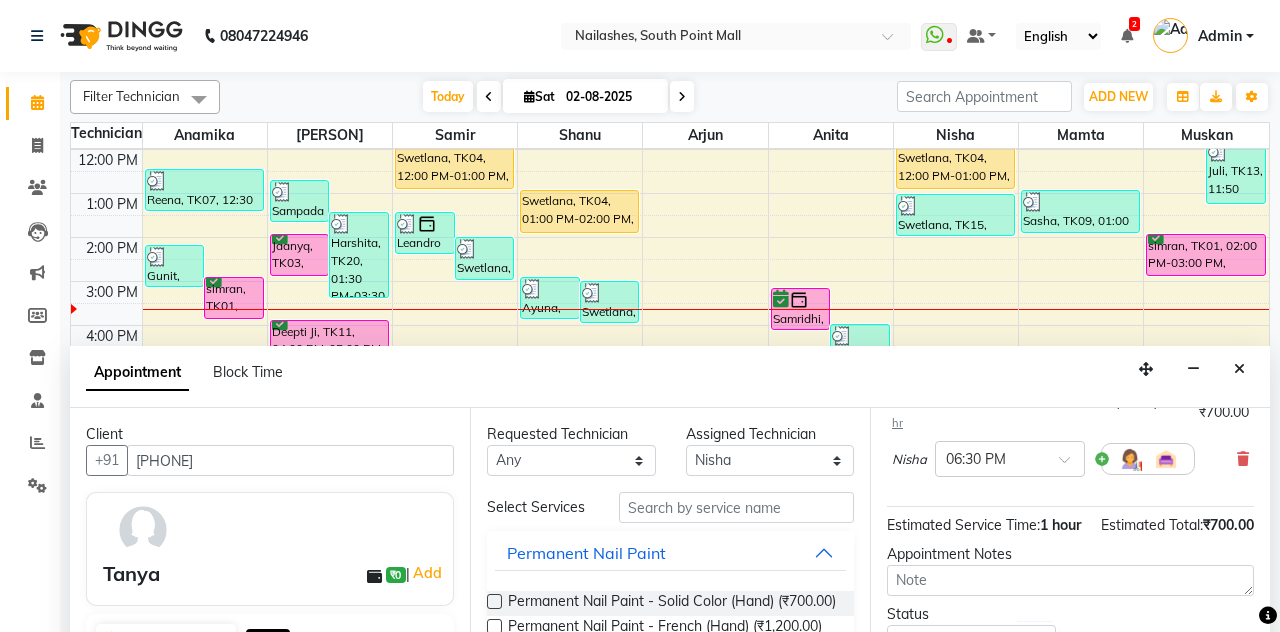 click on "Book" at bounding box center (1070, 748) 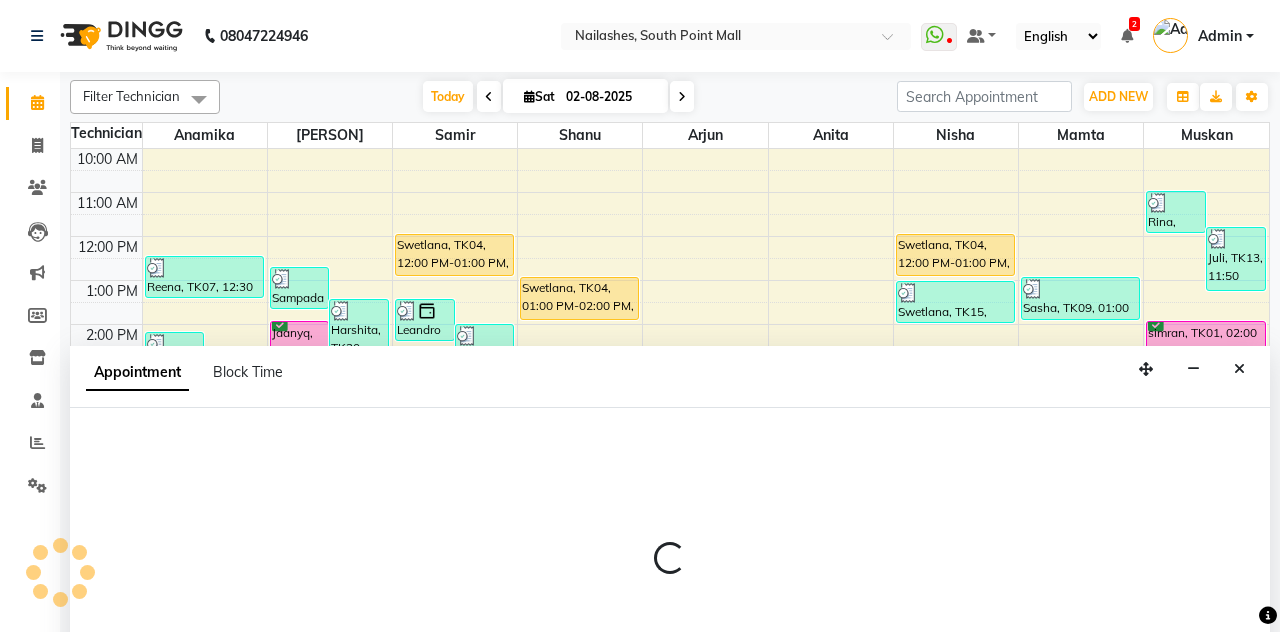 scroll, scrollTop: 175, scrollLeft: 0, axis: vertical 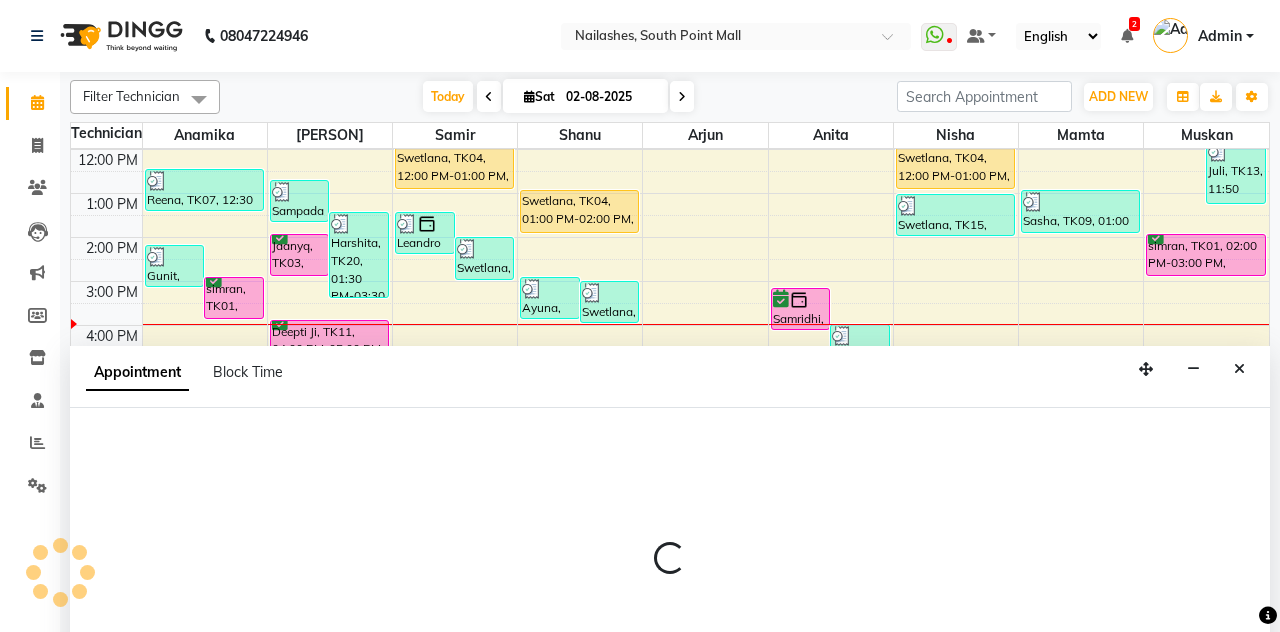 select on "78821" 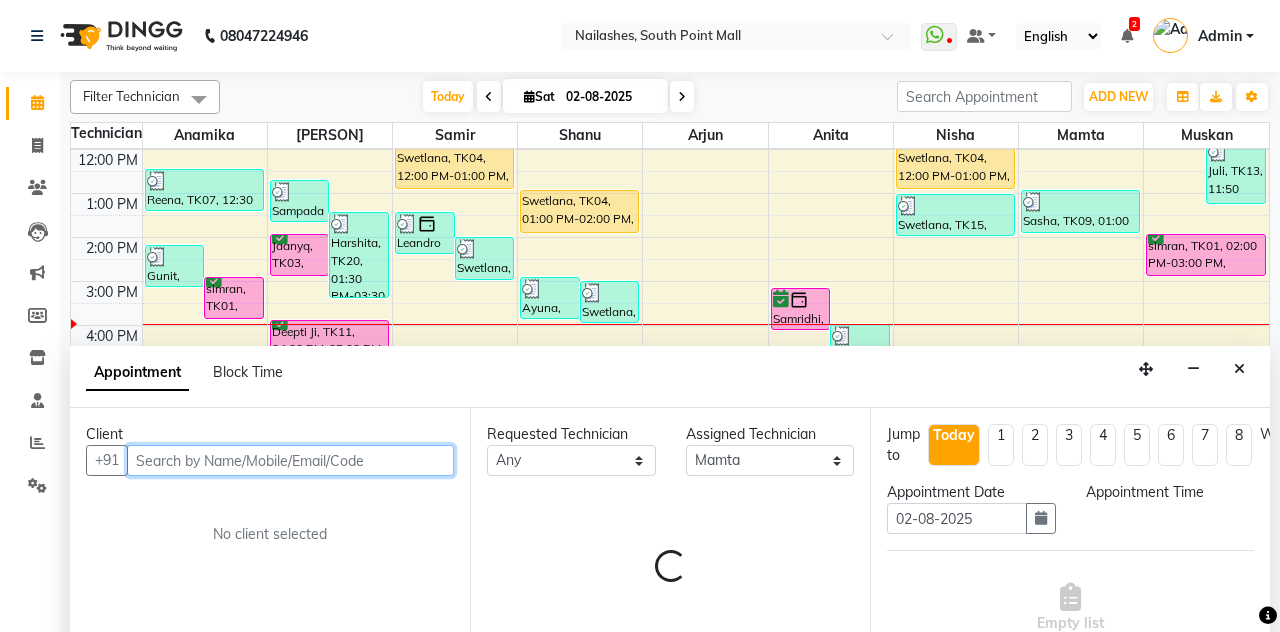 select on "1080" 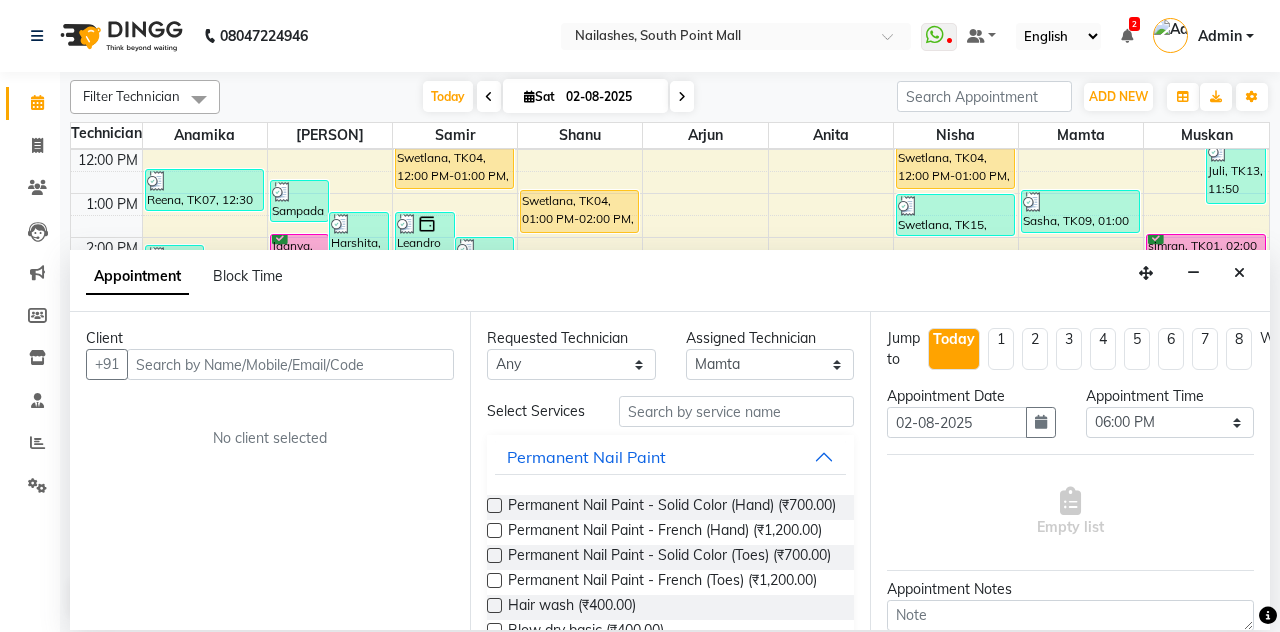 click on "8" at bounding box center (1239, 349) 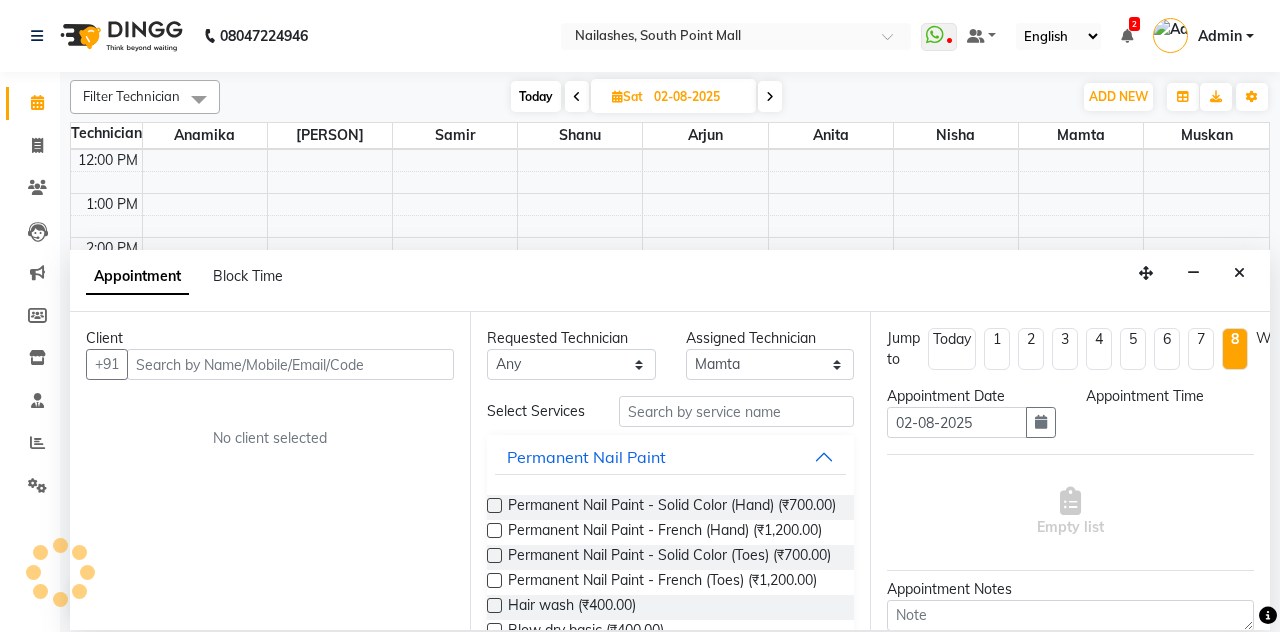 type on "27-09-2025" 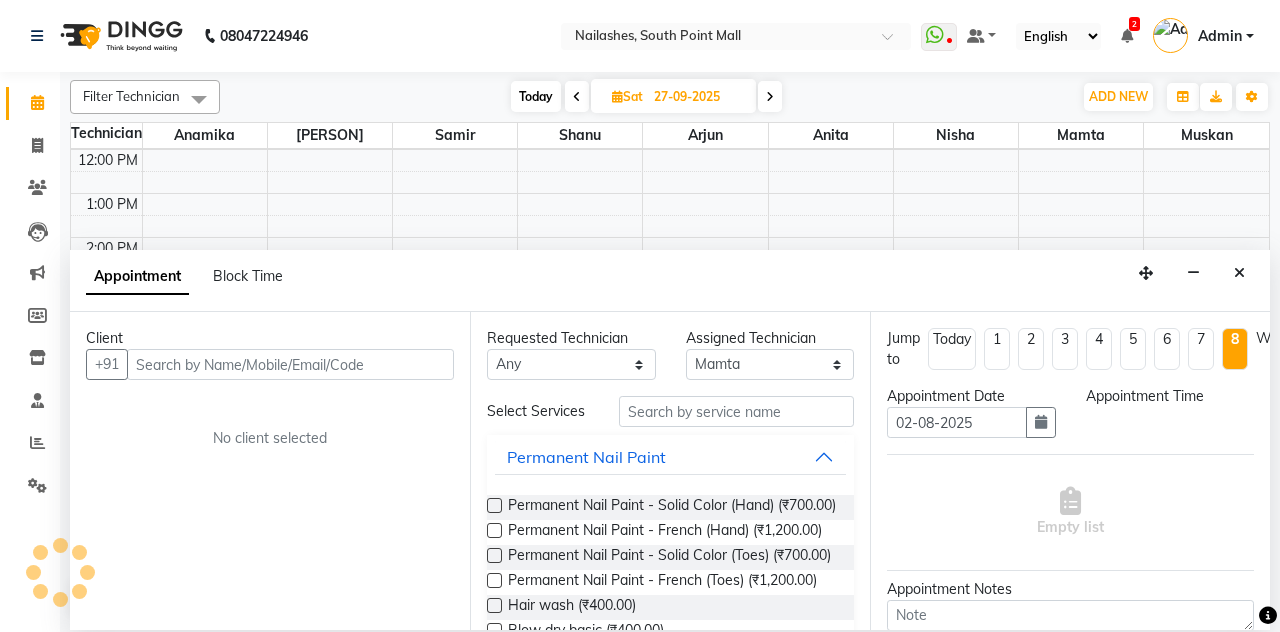 type on "27-09-2025" 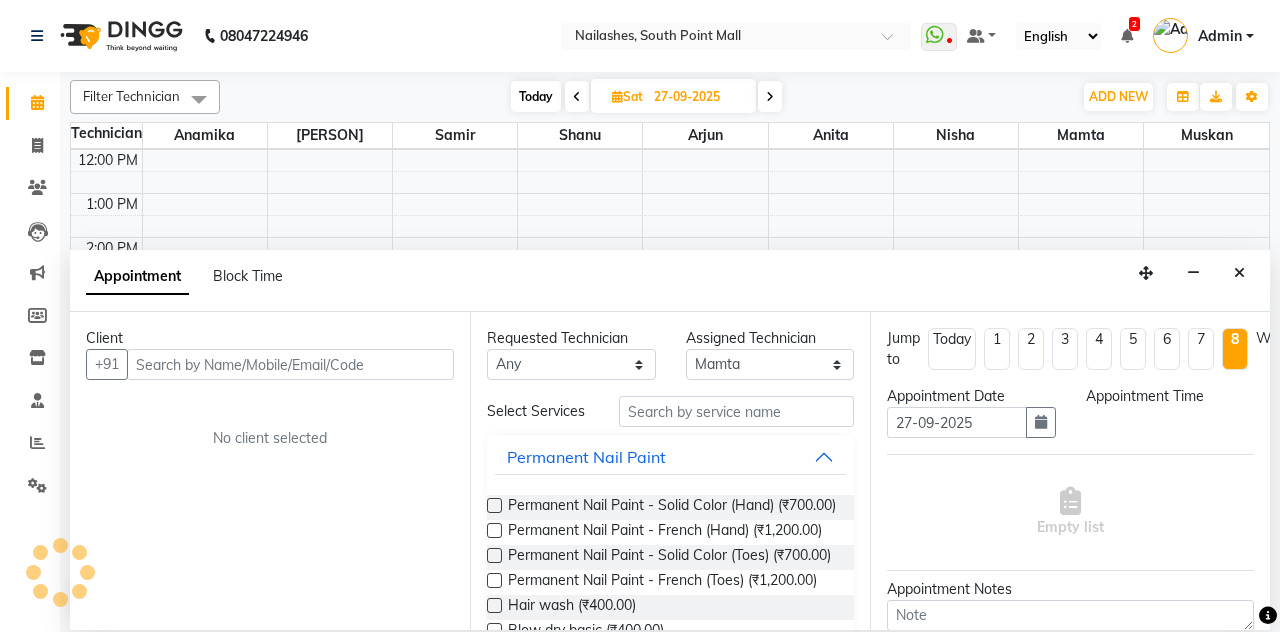 select on "1080" 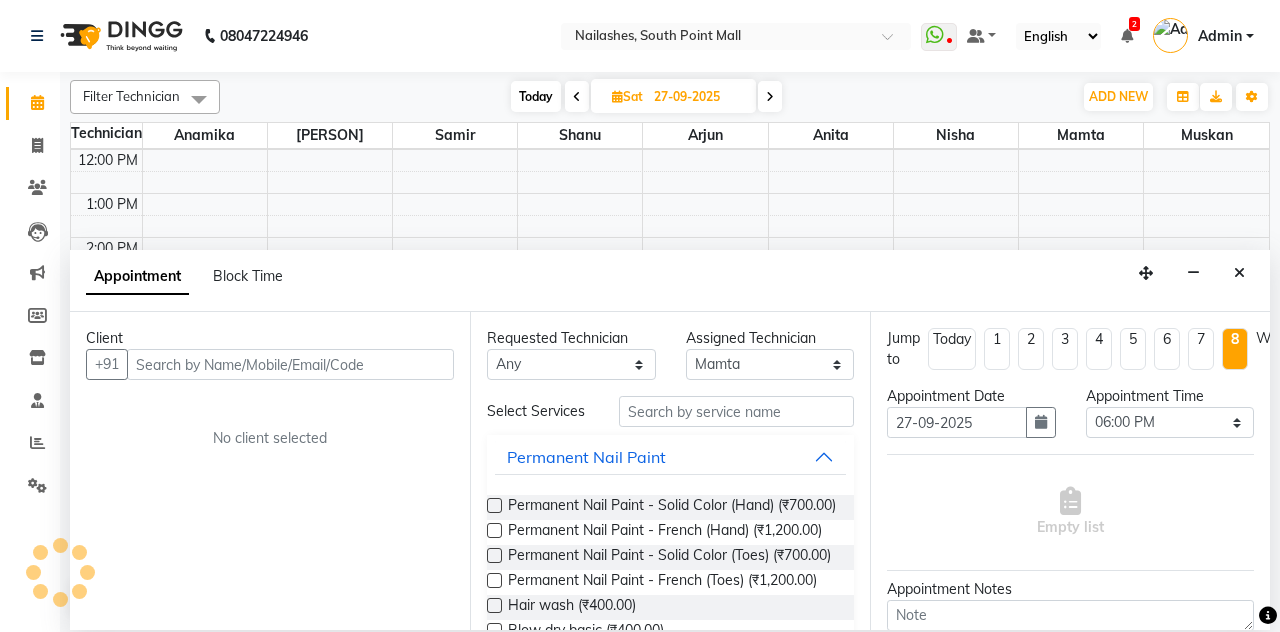 scroll, scrollTop: 271, scrollLeft: 0, axis: vertical 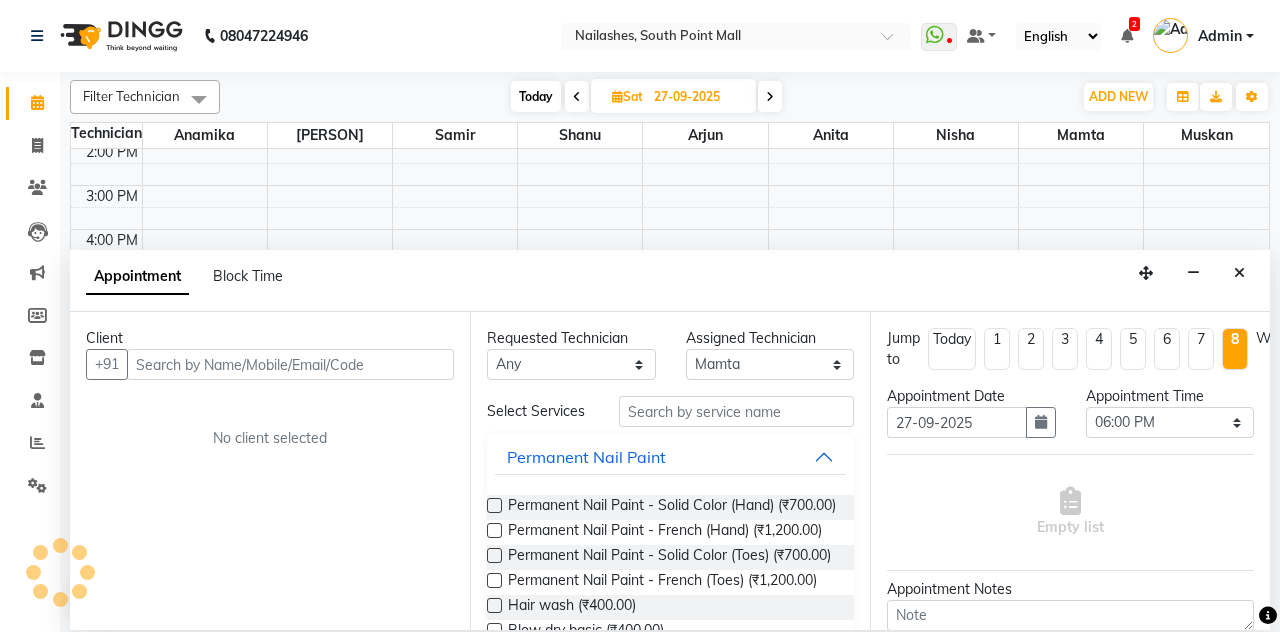 click at bounding box center (1239, 273) 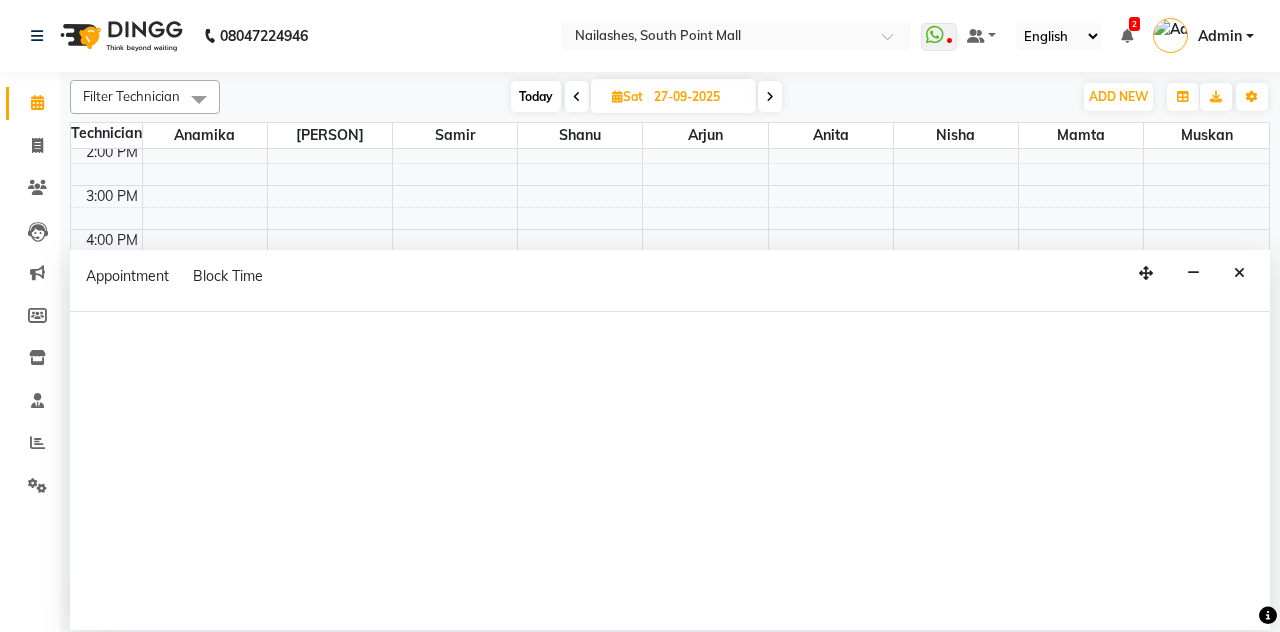 scroll, scrollTop: 0, scrollLeft: 0, axis: both 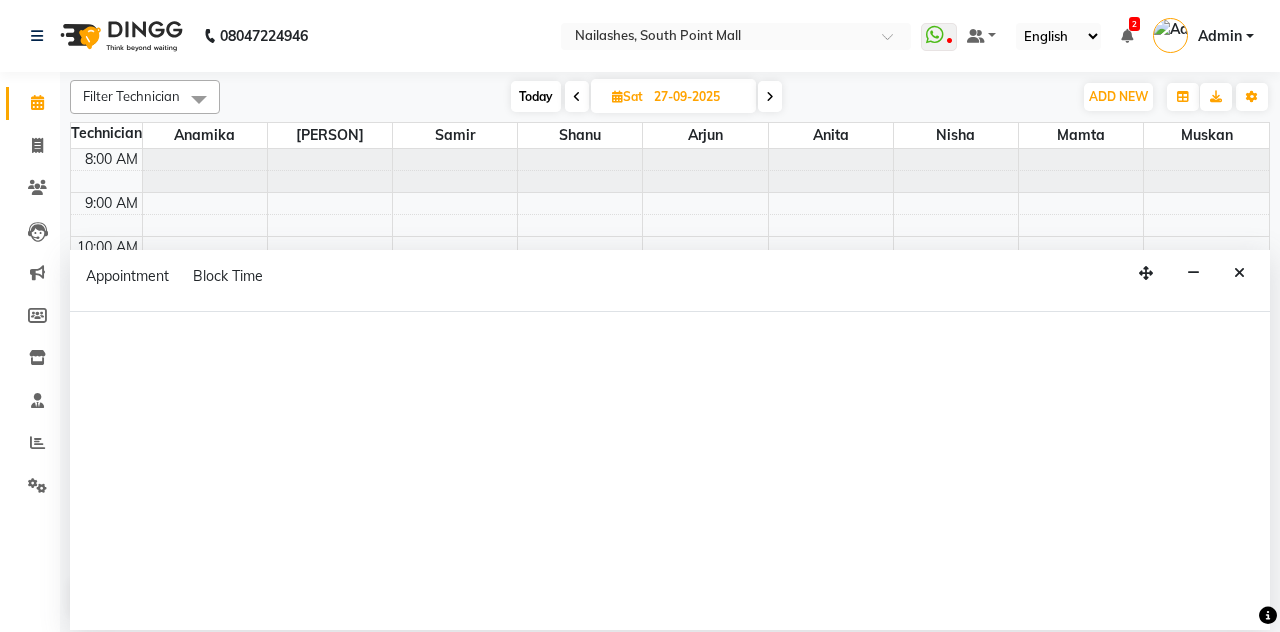 select on "19477" 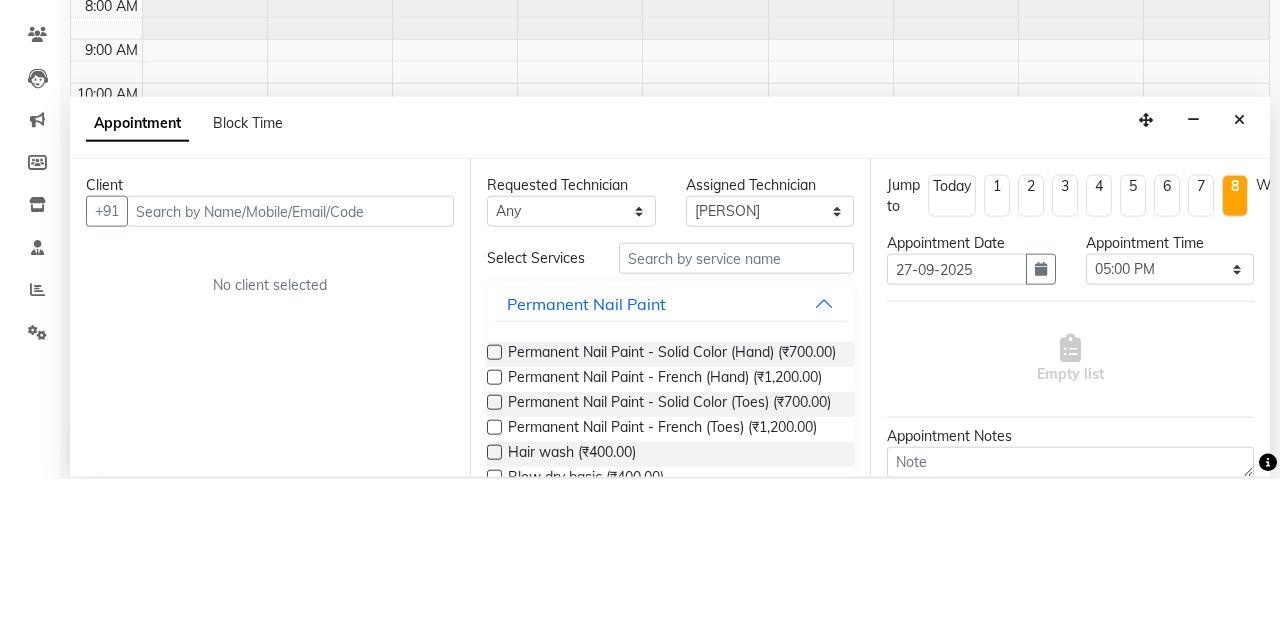 click at bounding box center [1239, 273] 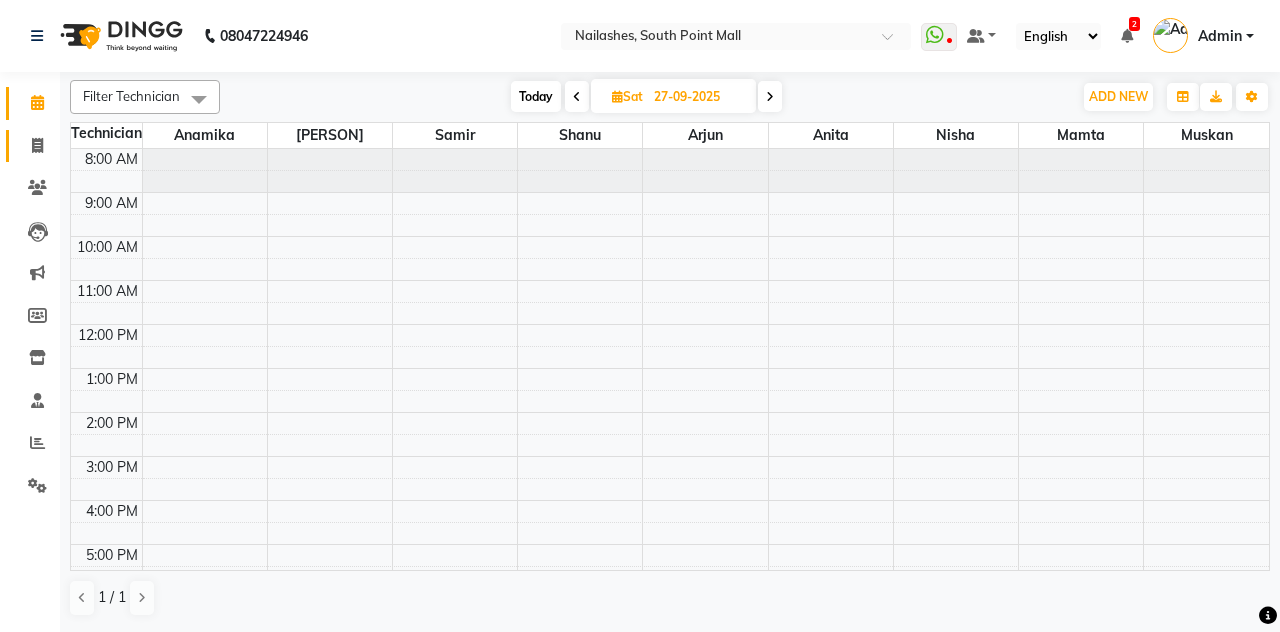 click 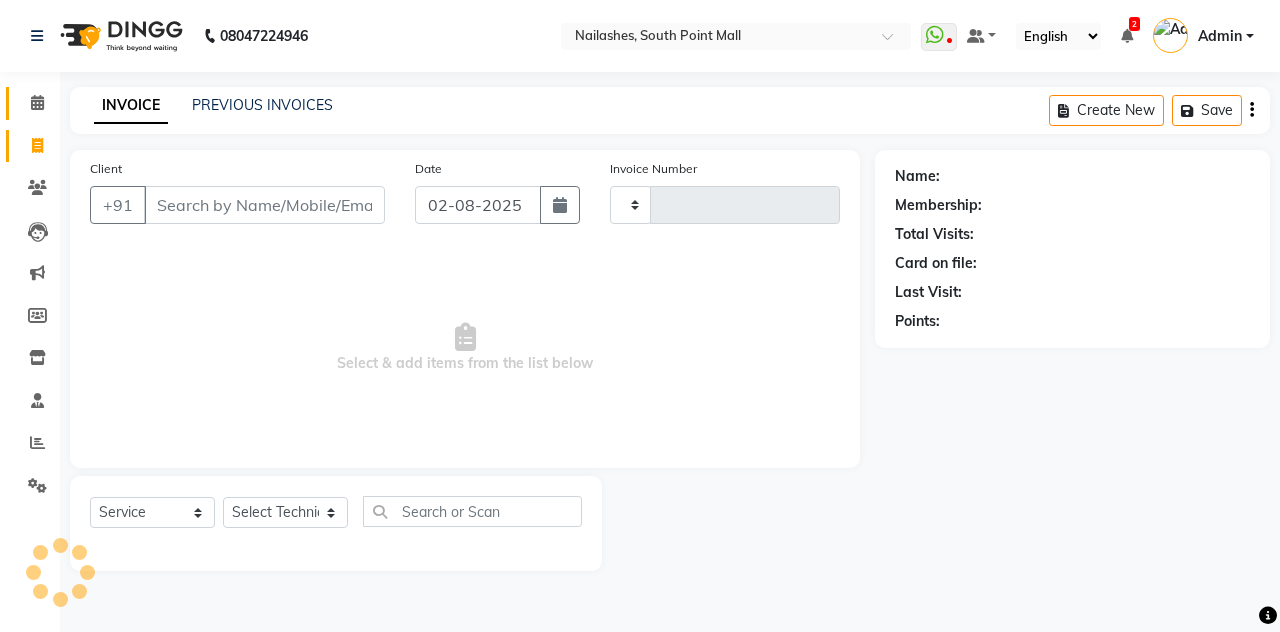 click 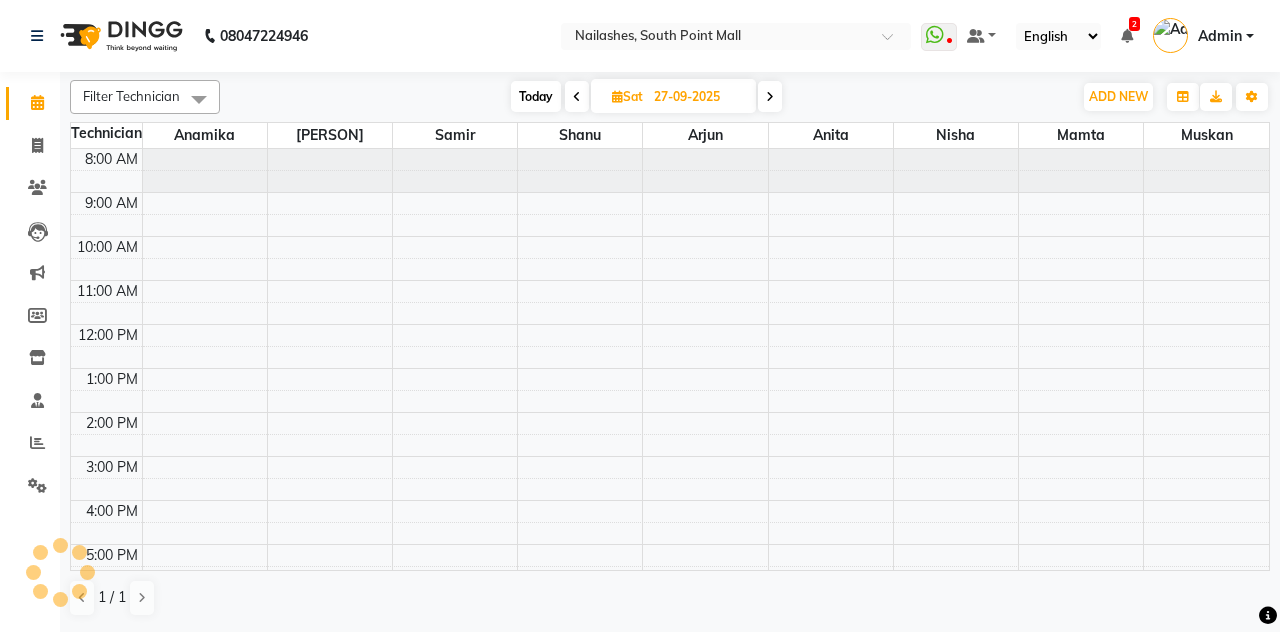 scroll, scrollTop: 0, scrollLeft: 0, axis: both 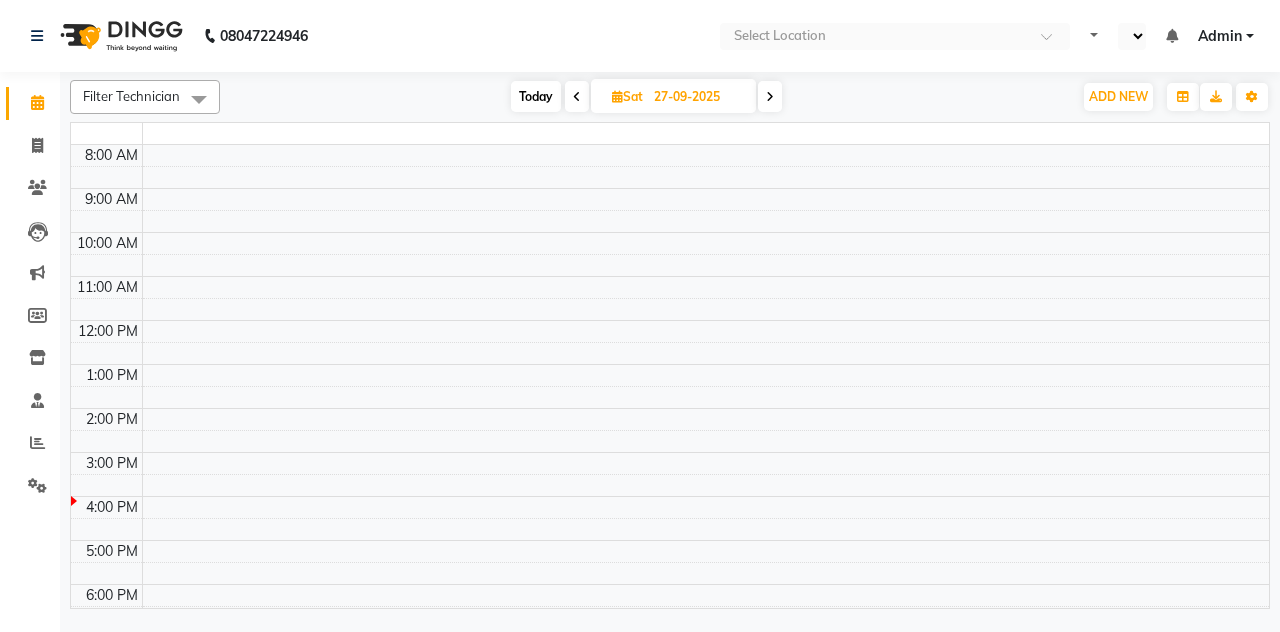 select on "en" 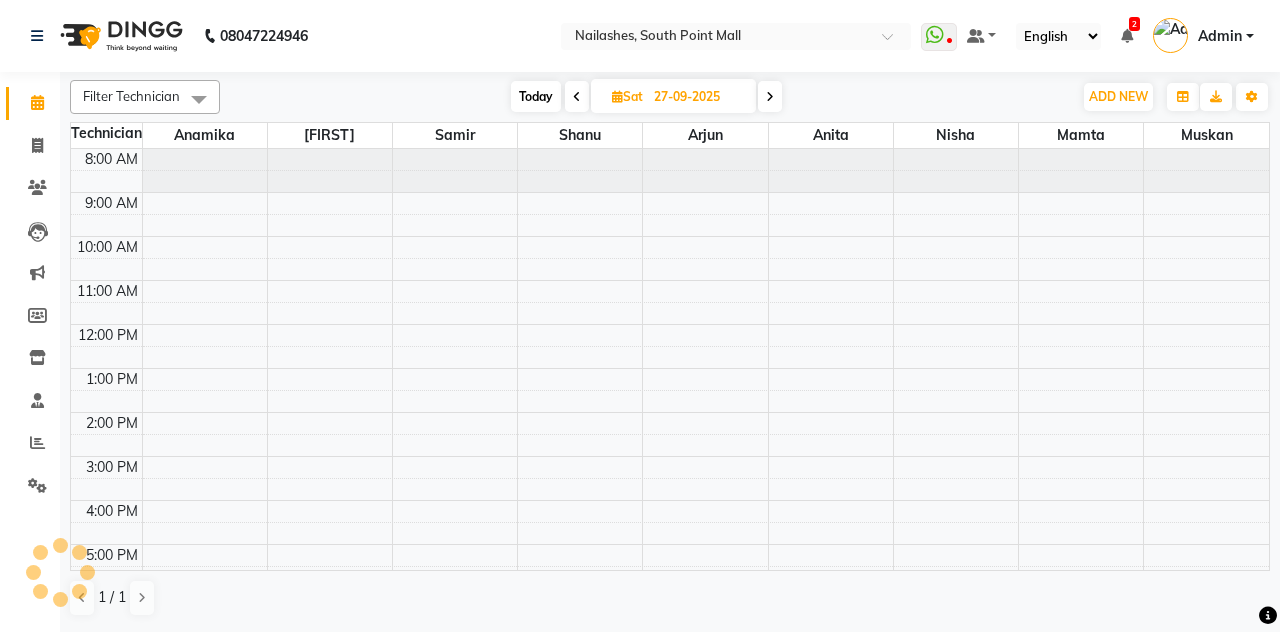 scroll, scrollTop: 0, scrollLeft: 0, axis: both 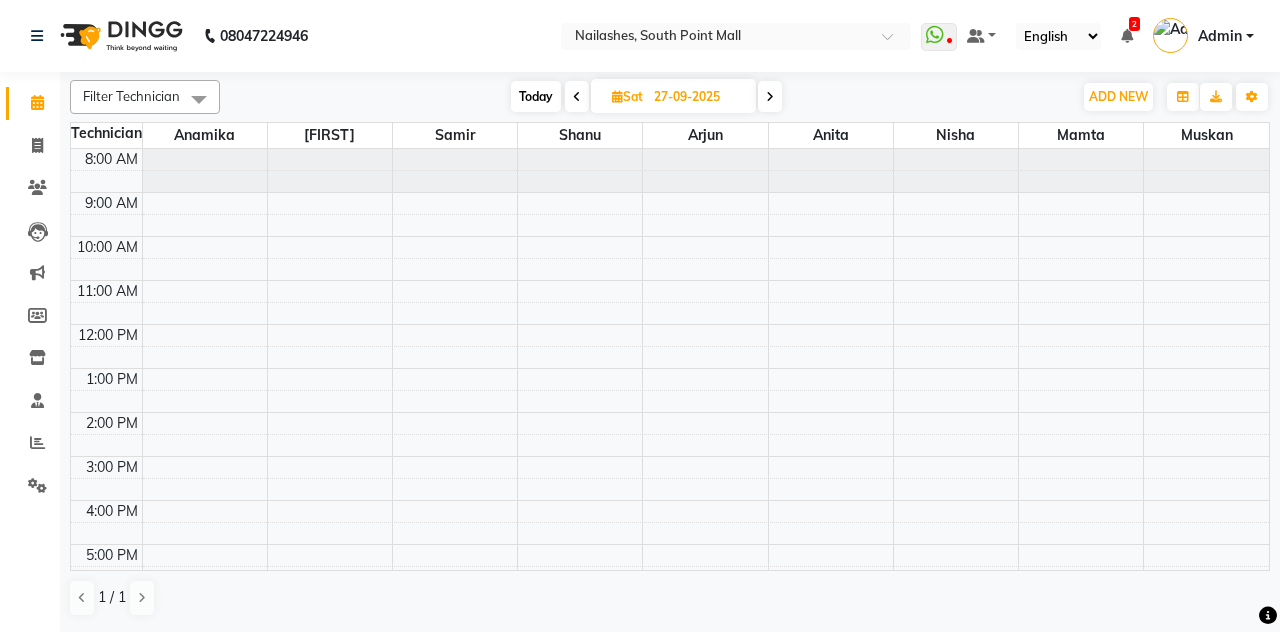 click 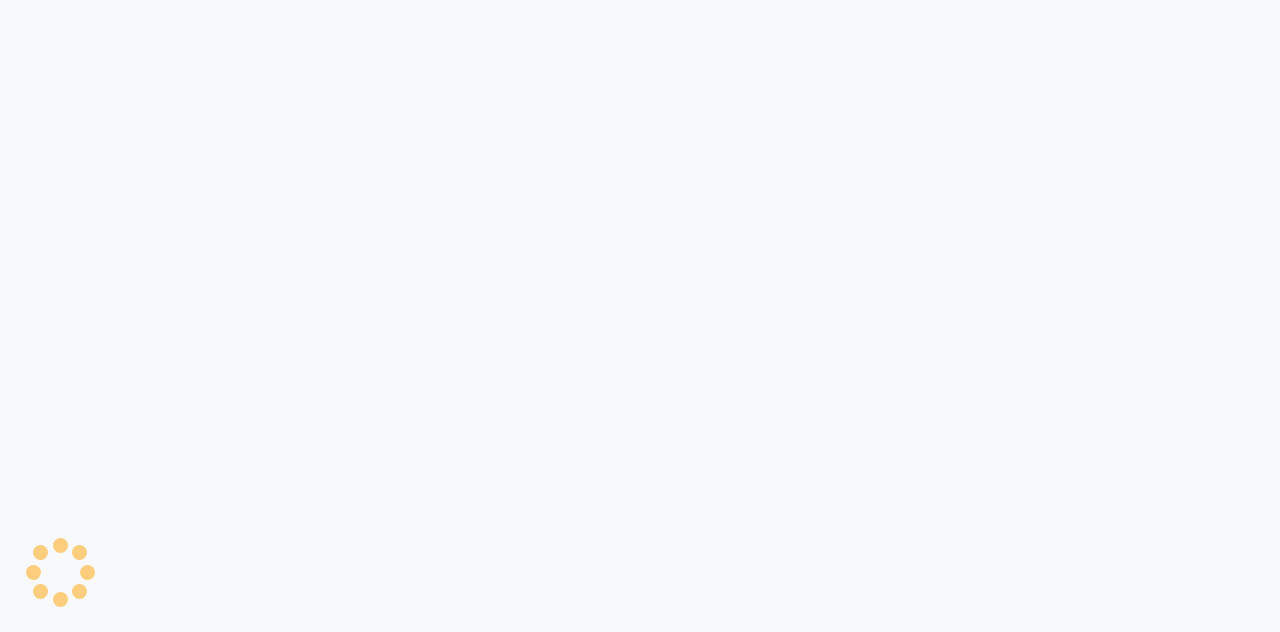 scroll, scrollTop: 0, scrollLeft: 0, axis: both 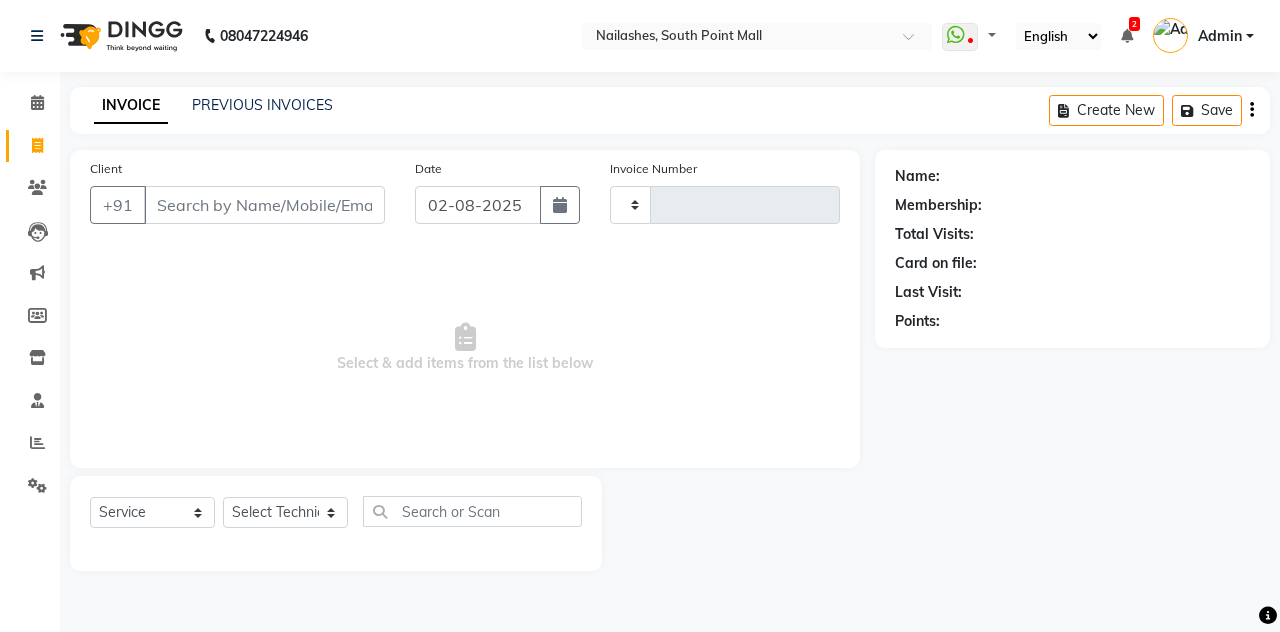select on "en" 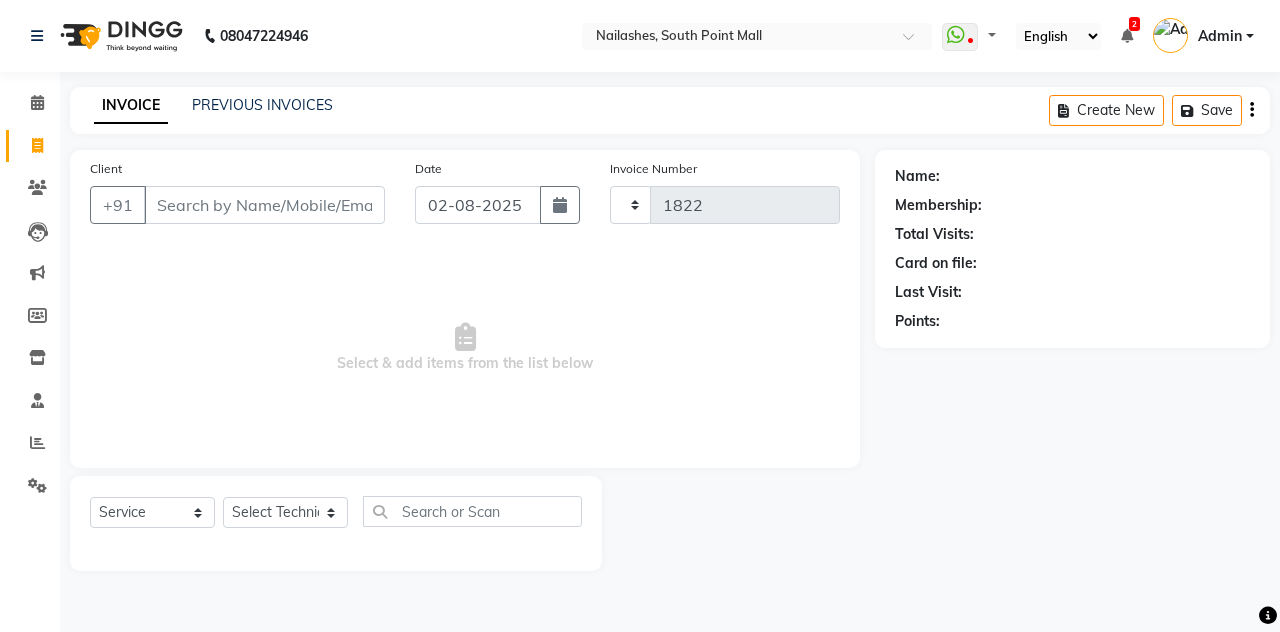 select on "3926" 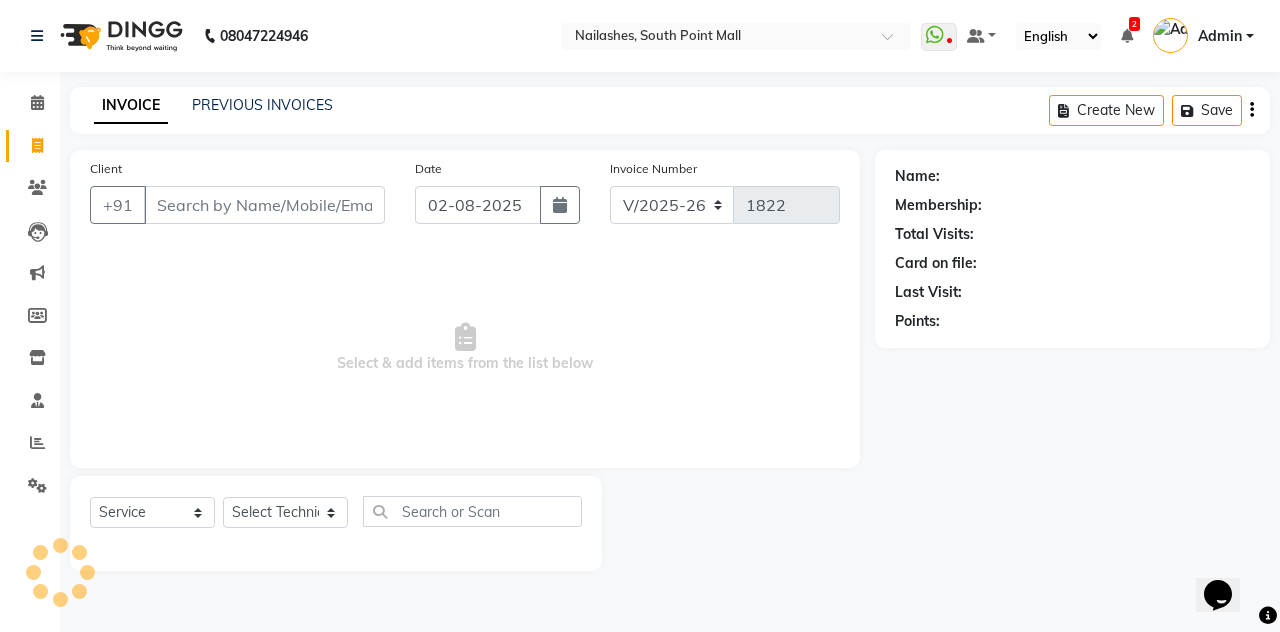 scroll, scrollTop: 0, scrollLeft: 0, axis: both 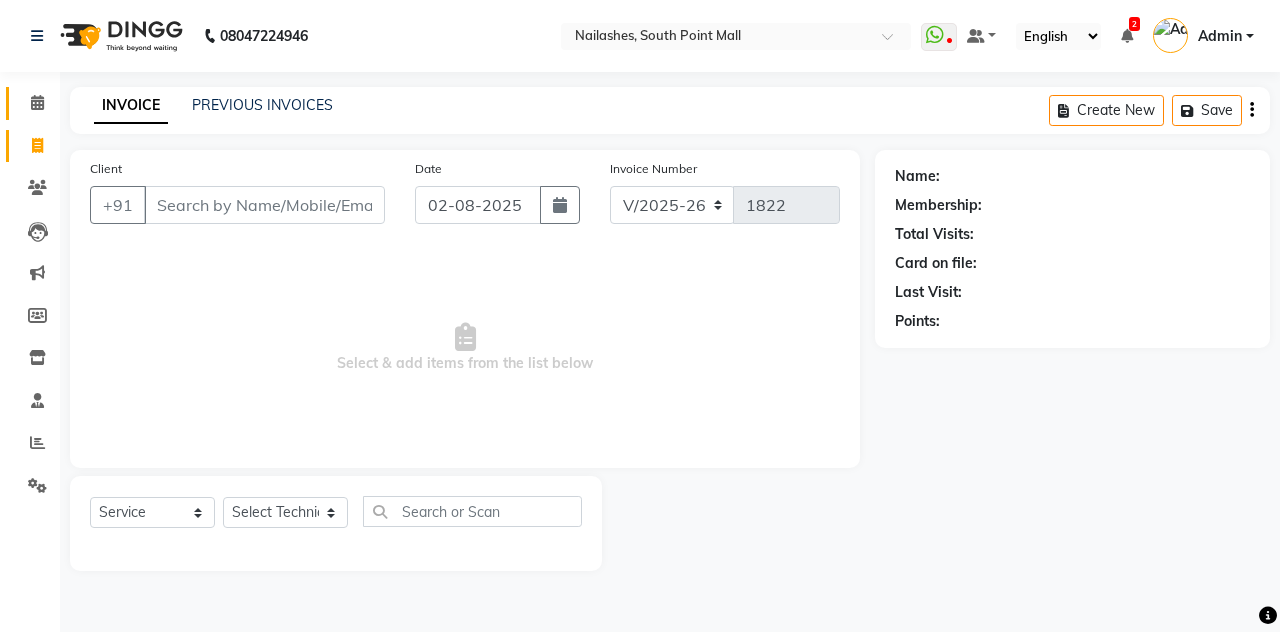 click 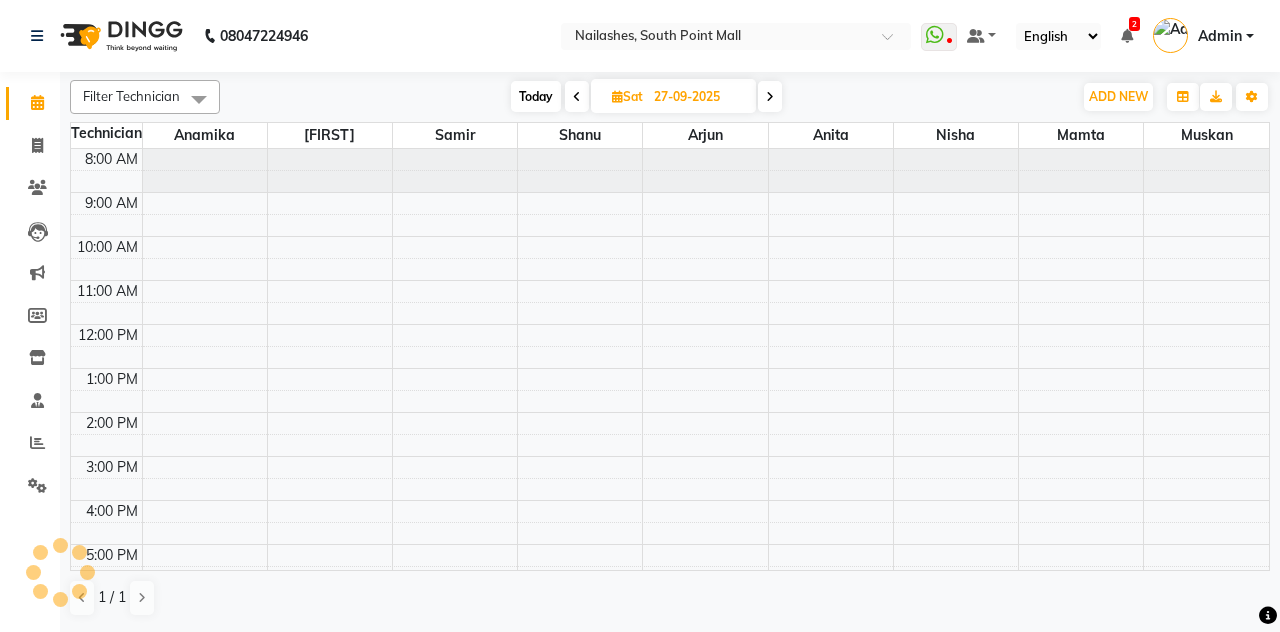 scroll, scrollTop: 0, scrollLeft: 0, axis: both 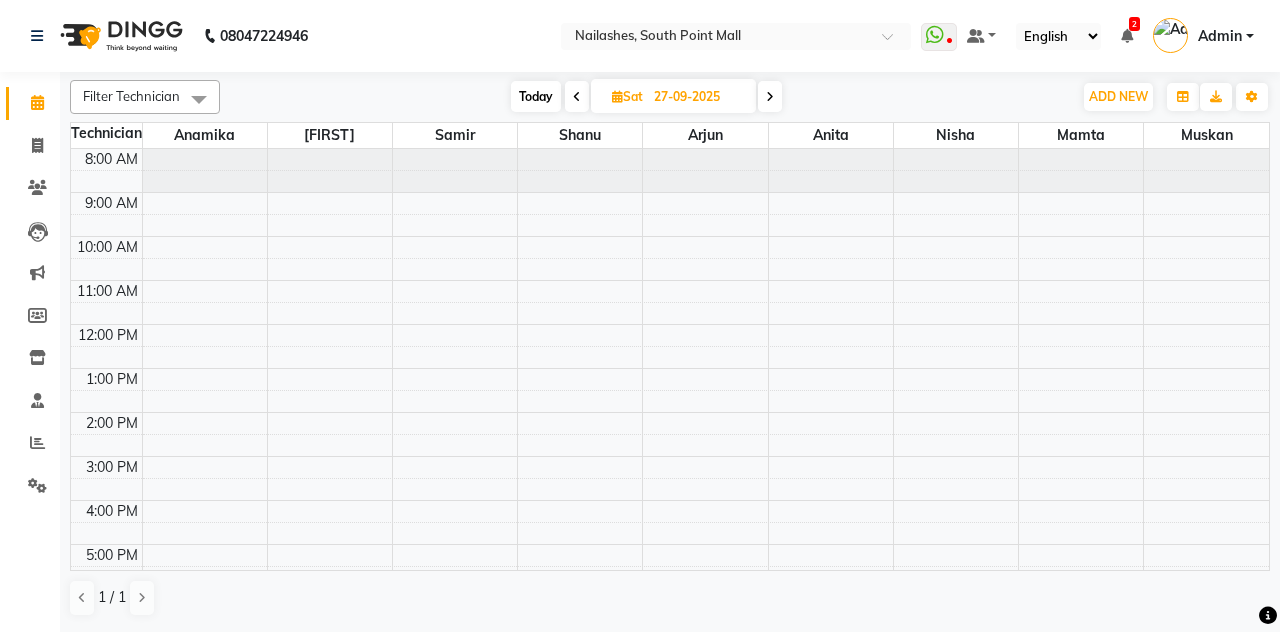 click on "Today" at bounding box center [536, 96] 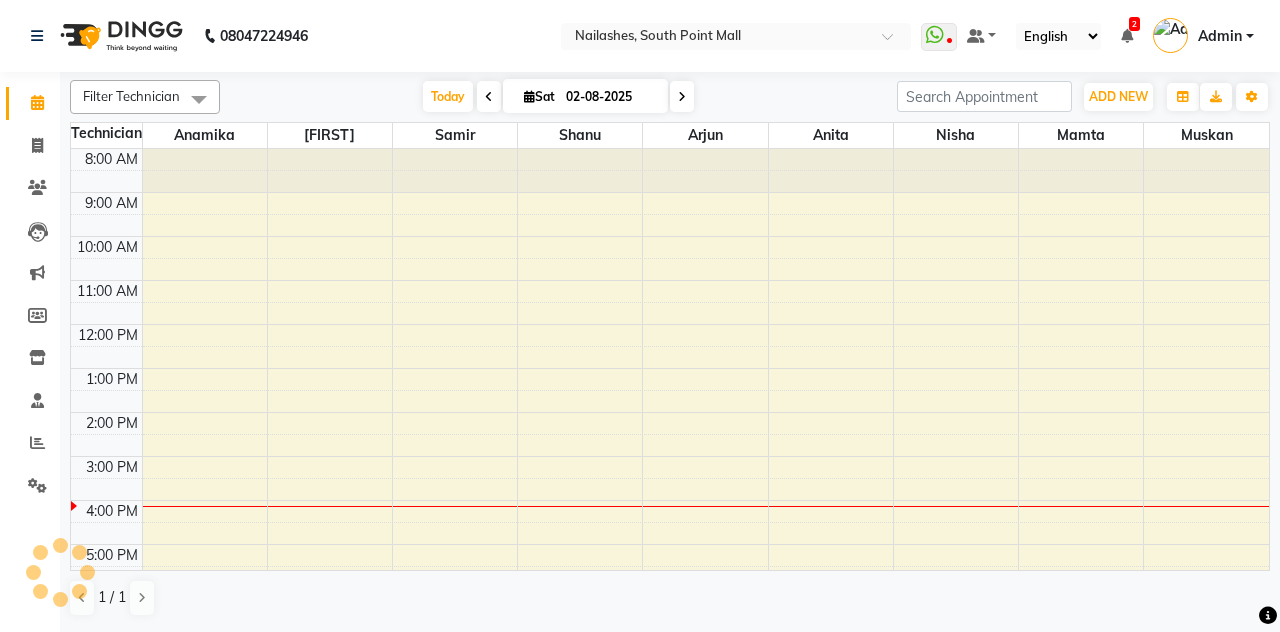 scroll, scrollTop: 271, scrollLeft: 0, axis: vertical 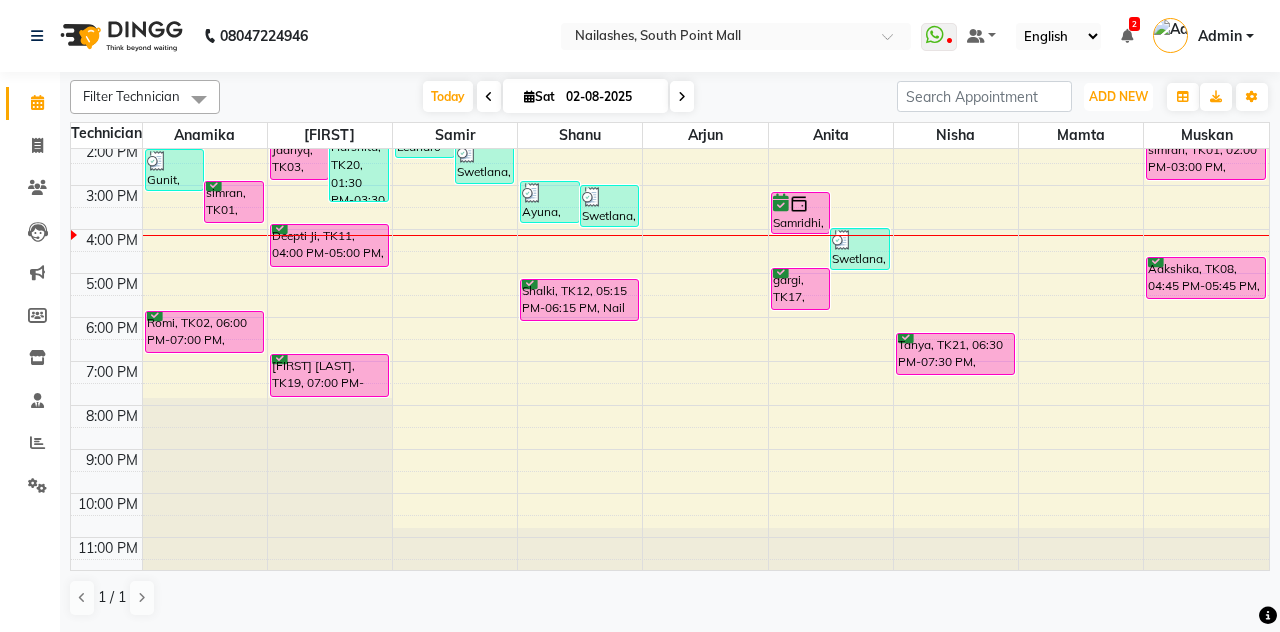 click on "ADD NEW" at bounding box center (1118, 96) 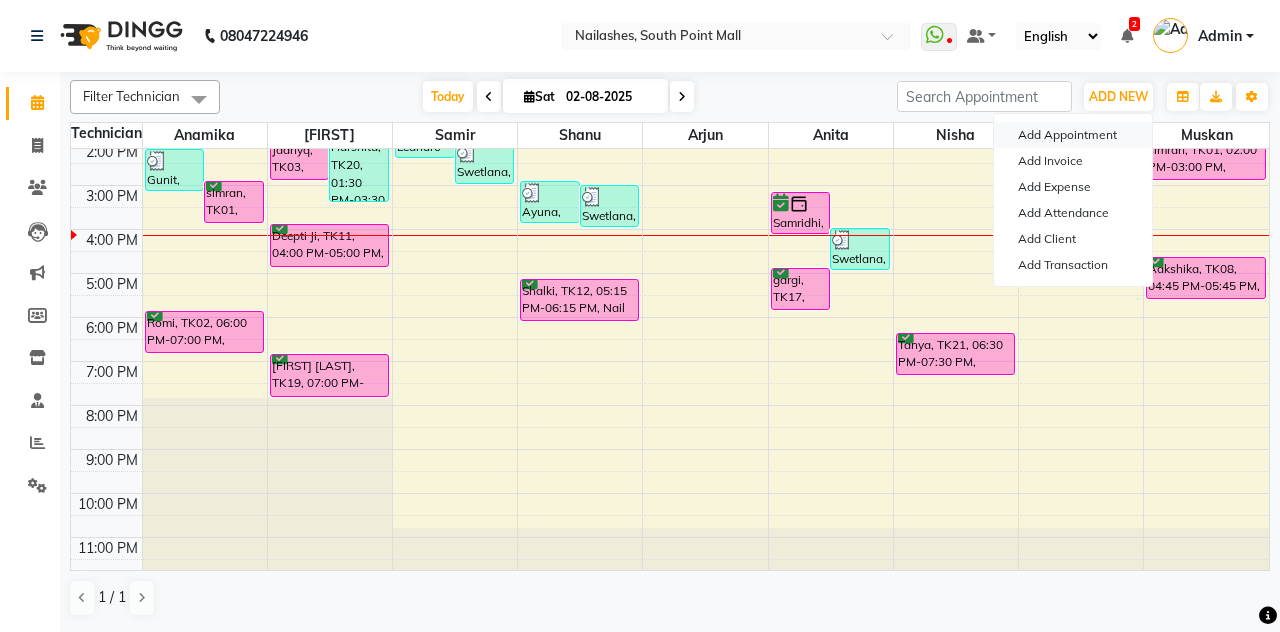 click on "Add Appointment" at bounding box center (1073, 135) 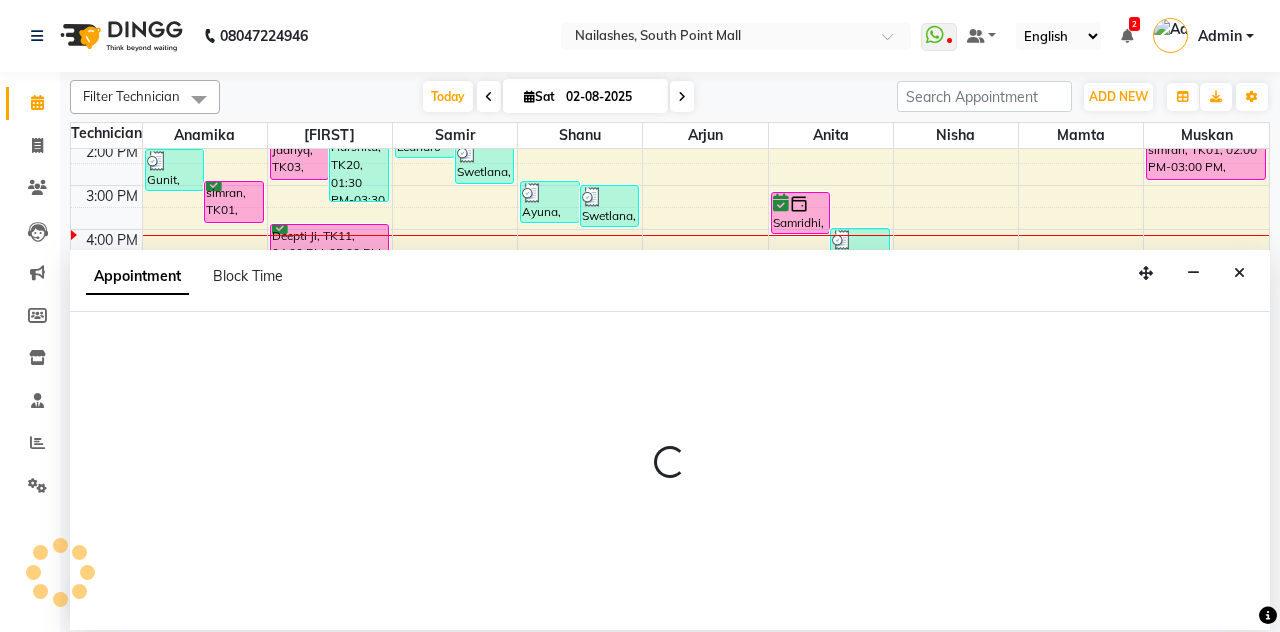 select on "540" 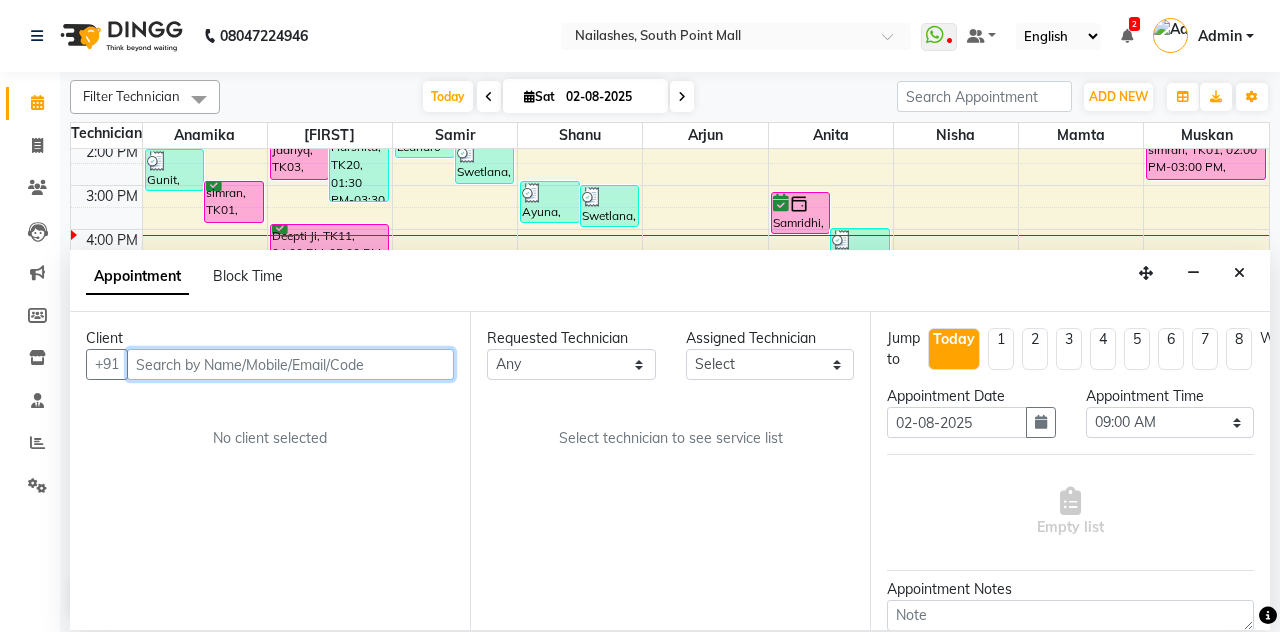 click at bounding box center [290, 364] 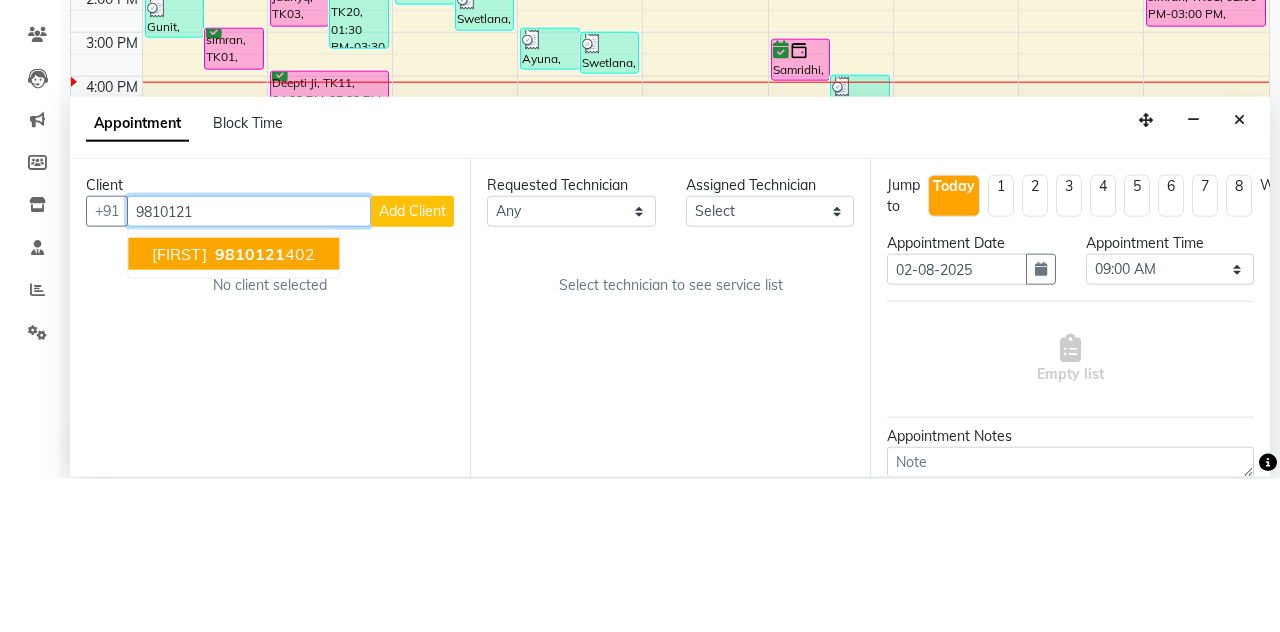 click on "[PHONE]" at bounding box center (263, 407) 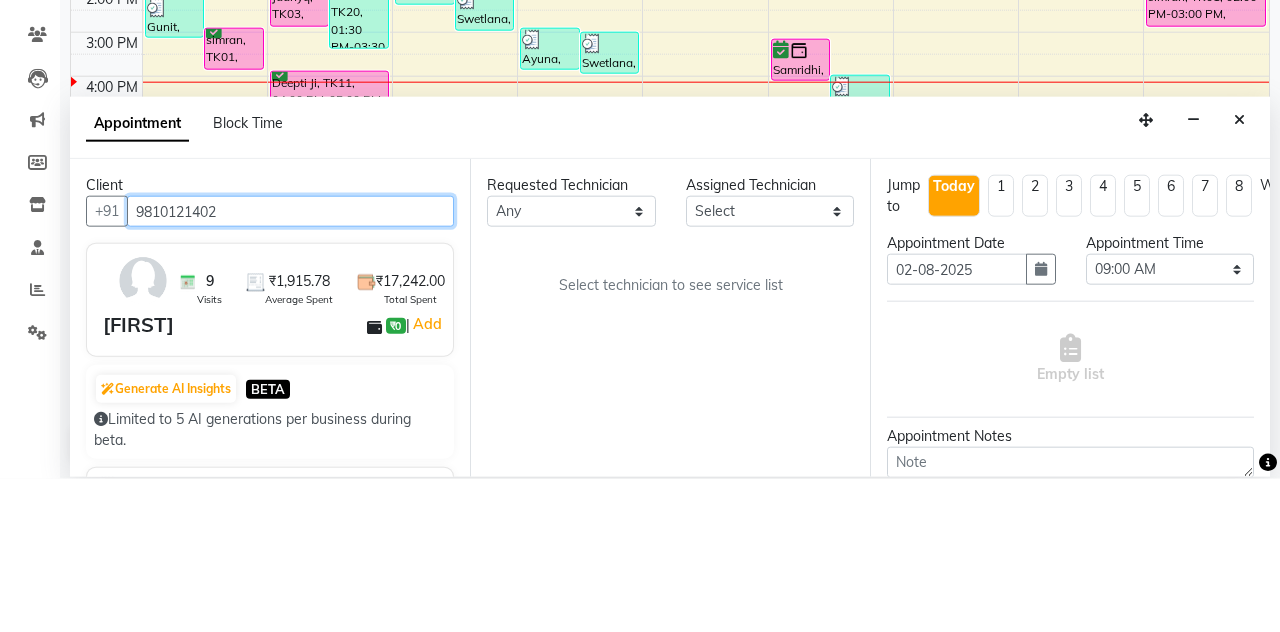 type on "9810121402" 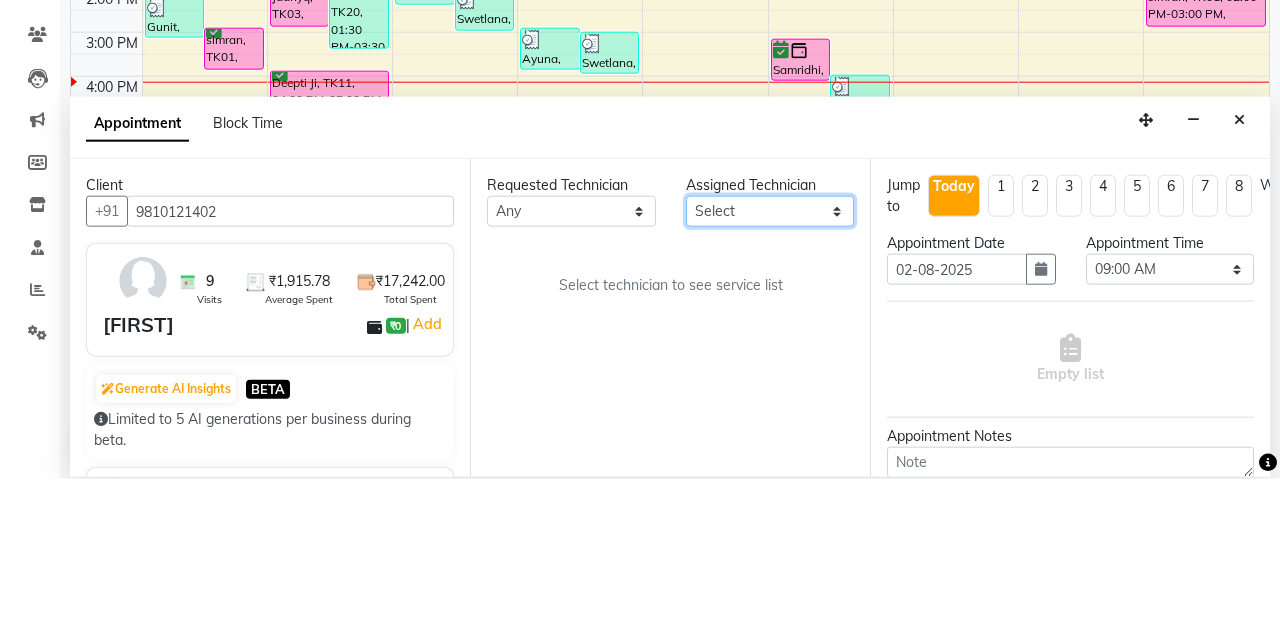 click on "Select [FIRST] [FIRST] [FIRST] [FIRST] [FIRST] [FIRST] [FIRST] [FIRST]" at bounding box center [770, 364] 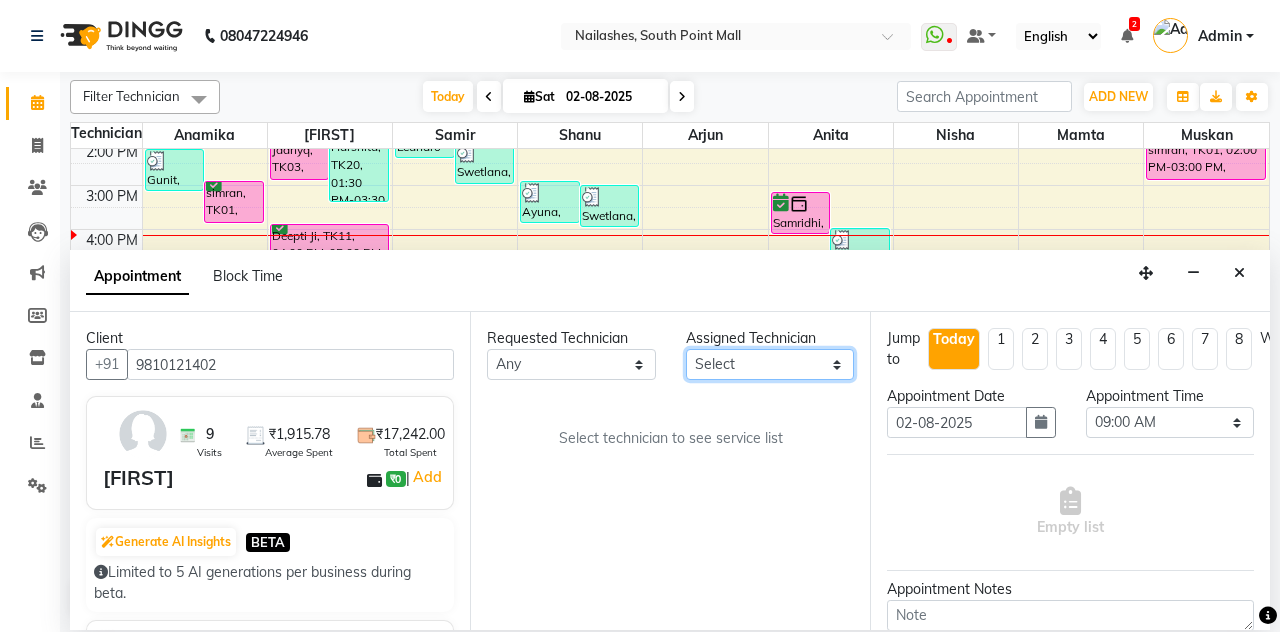 select on "85807" 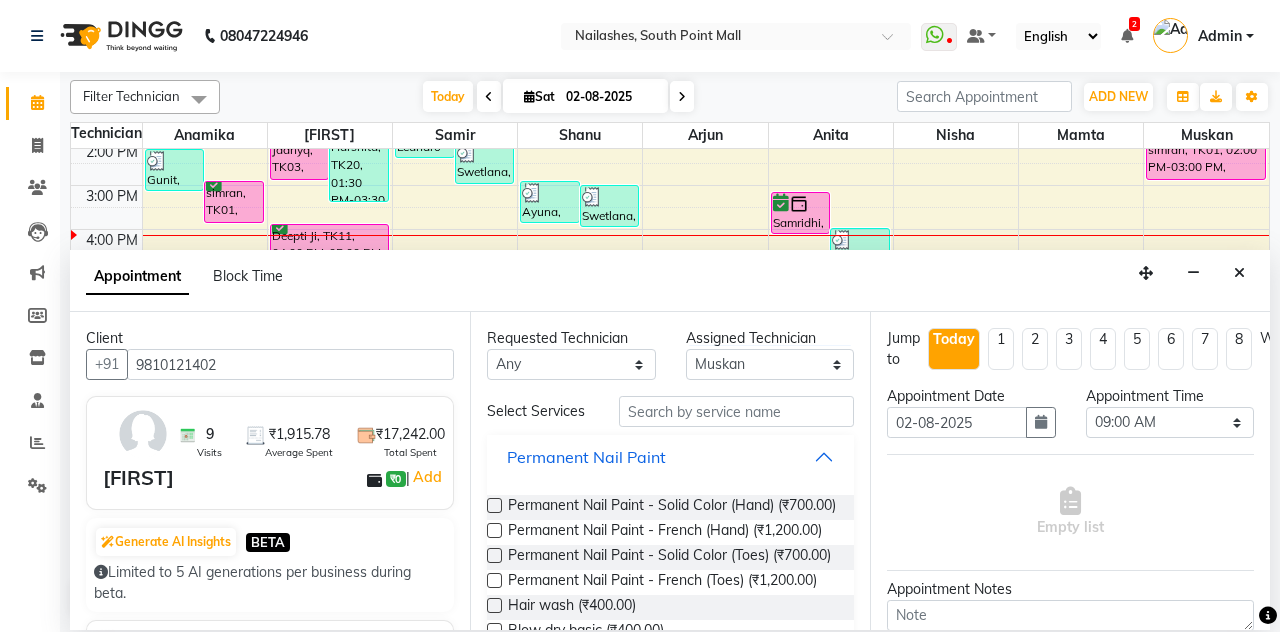 click on "Permanent Nail Paint" at bounding box center (670, 457) 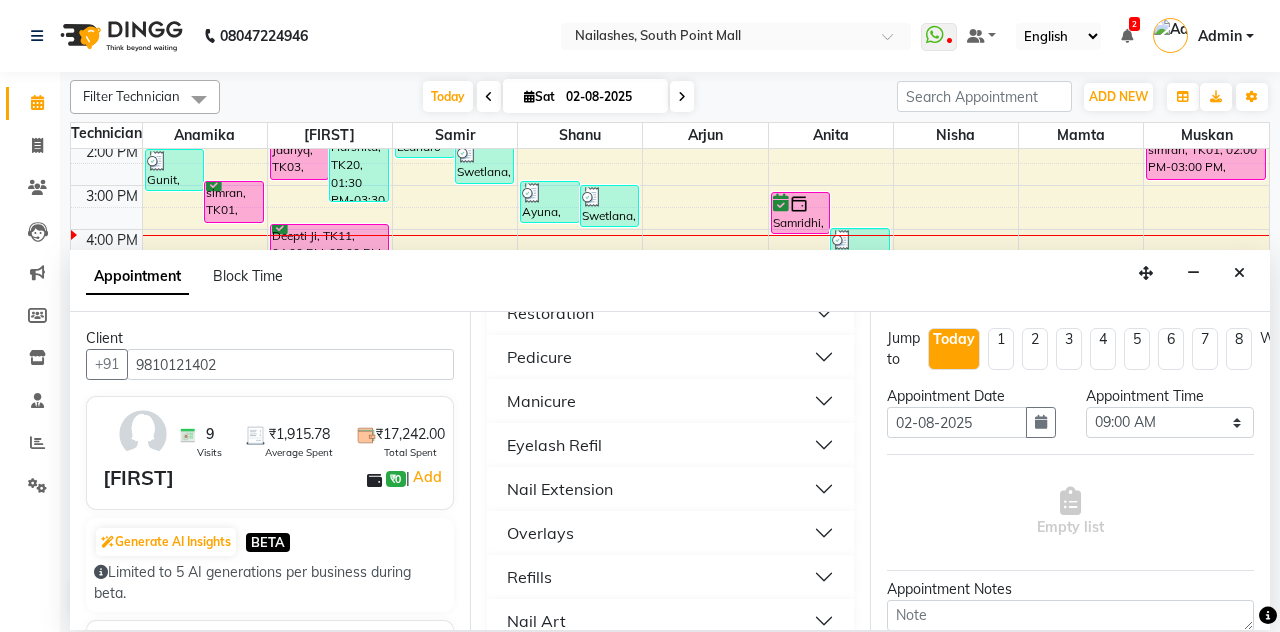scroll, scrollTop: 192, scrollLeft: 0, axis: vertical 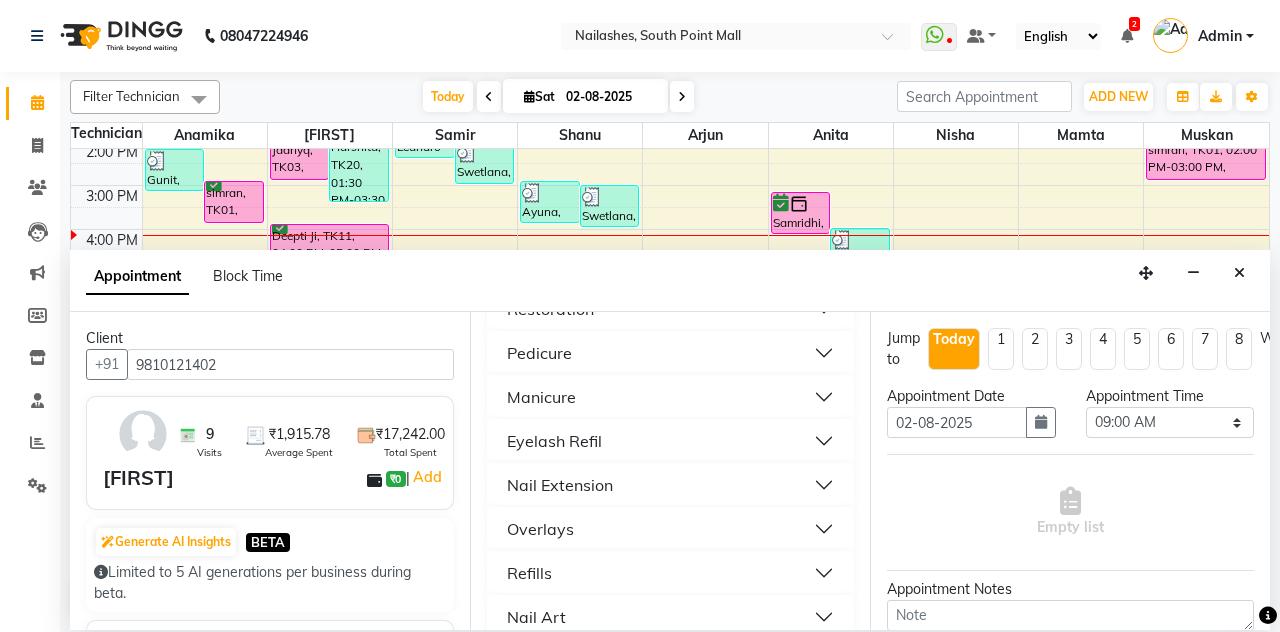 click on "Refills" at bounding box center (670, 573) 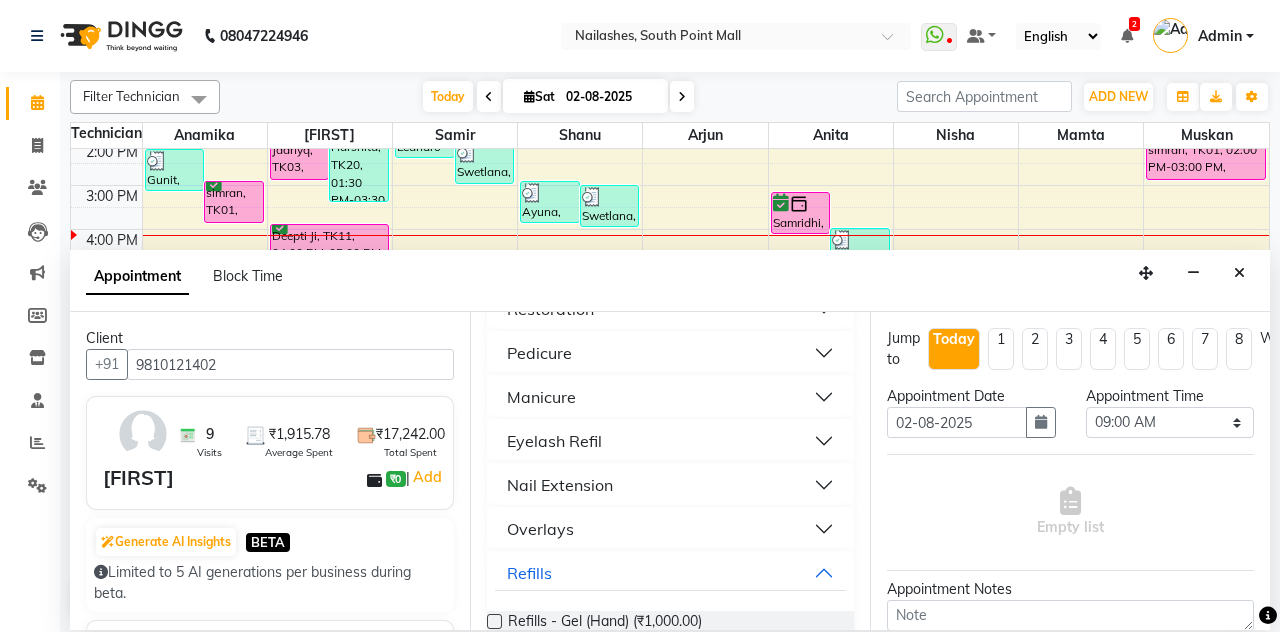 click at bounding box center [494, 621] 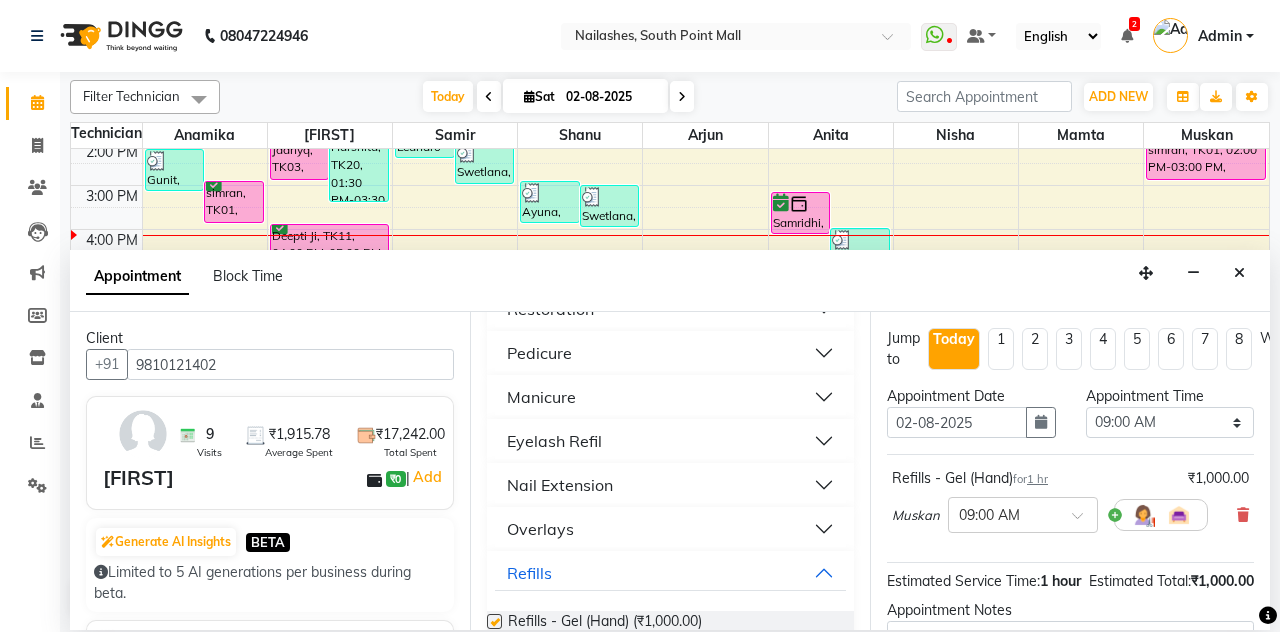 checkbox on "false" 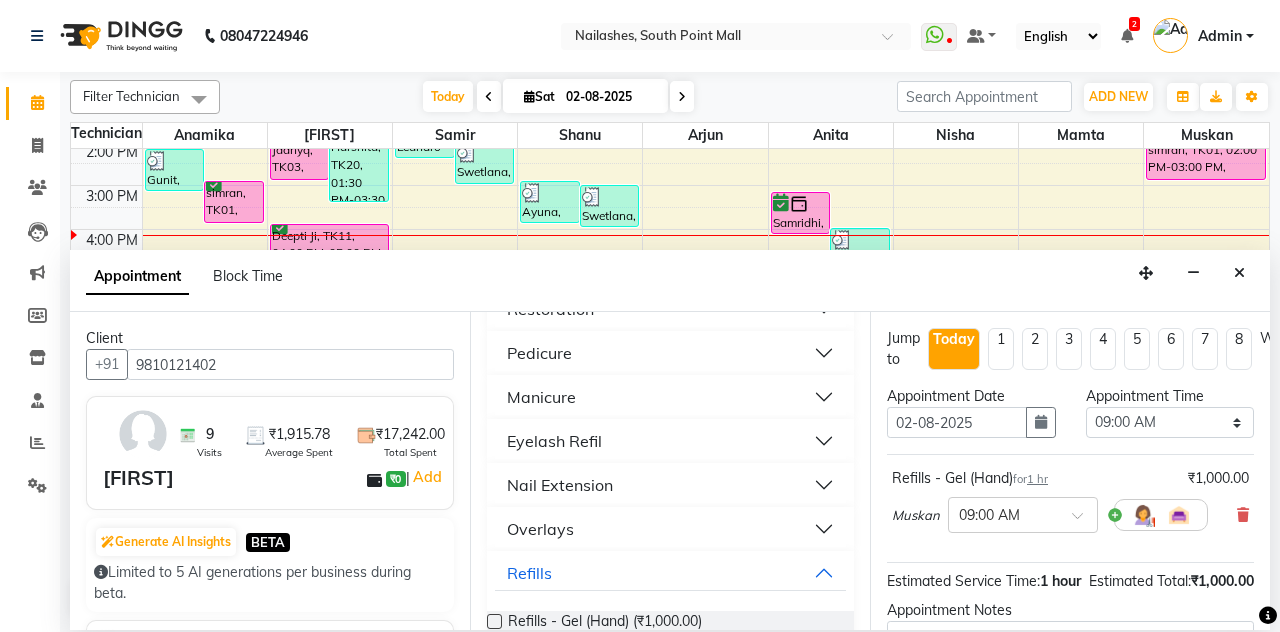 scroll, scrollTop: 173, scrollLeft: 0, axis: vertical 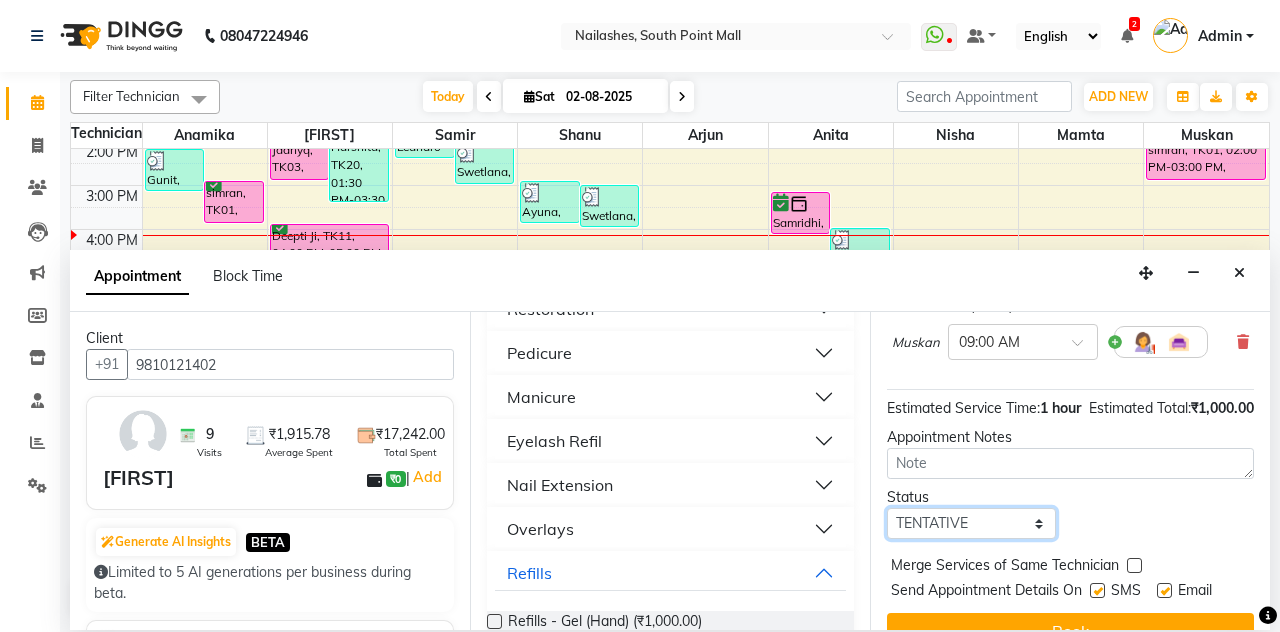 click on "Select TENTATIVE CONFIRM CHECK-IN UPCOMING" at bounding box center (971, 523) 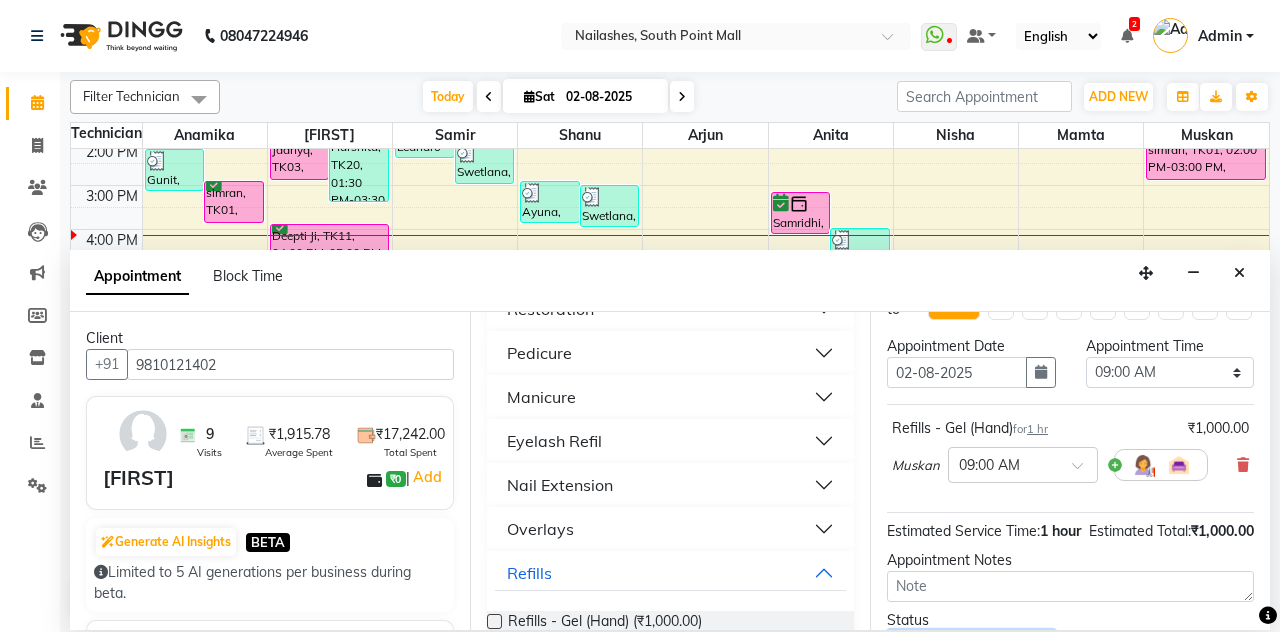 scroll, scrollTop: 52, scrollLeft: 0, axis: vertical 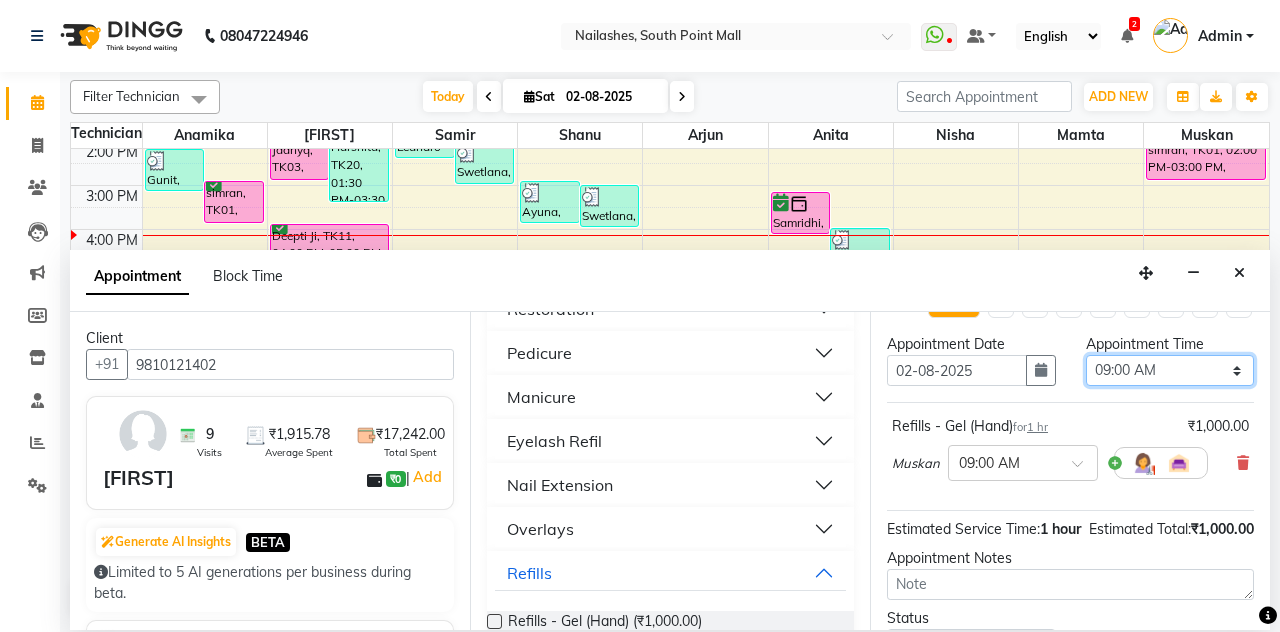 click on "Select 09:00 AM 09:15 AM 09:30 AM 09:45 AM 10:00 AM 10:15 AM 10:30 AM 10:45 AM 11:00 AM 11:15 AM 11:30 AM 11:45 AM 12:00 PM 12:15 PM 12:30 PM 12:45 PM 01:00 PM 01:15 PM 01:30 PM 01:45 PM 02:00 PM 02:15 PM 02:30 PM 02:45 PM 03:00 PM 03:15 PM 03:30 PM 03:45 PM 04:00 PM 04:15 PM 04:30 PM 04:45 PM 05:00 PM 05:15 PM 05:30 PM 05:45 PM 06:00 PM 06:15 PM 06:30 PM 06:45 PM 07:00 PM 07:15 PM 07:30 PM 07:45 PM 08:00 PM 08:15 PM 08:30 PM 08:45 PM 09:00 PM 09:15 PM 09:30 PM 09:45 PM 10:00 PM 10:15 PM 10:30 PM 10:45 PM 11:00 PM" at bounding box center [1170, 370] 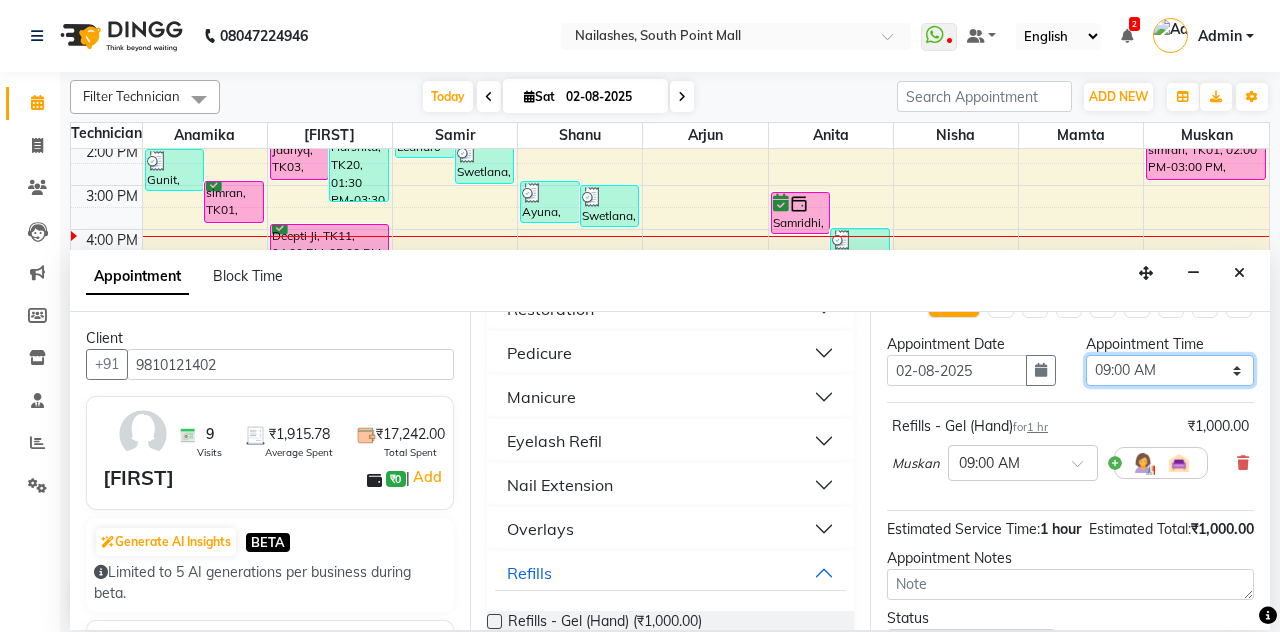 select on "1095" 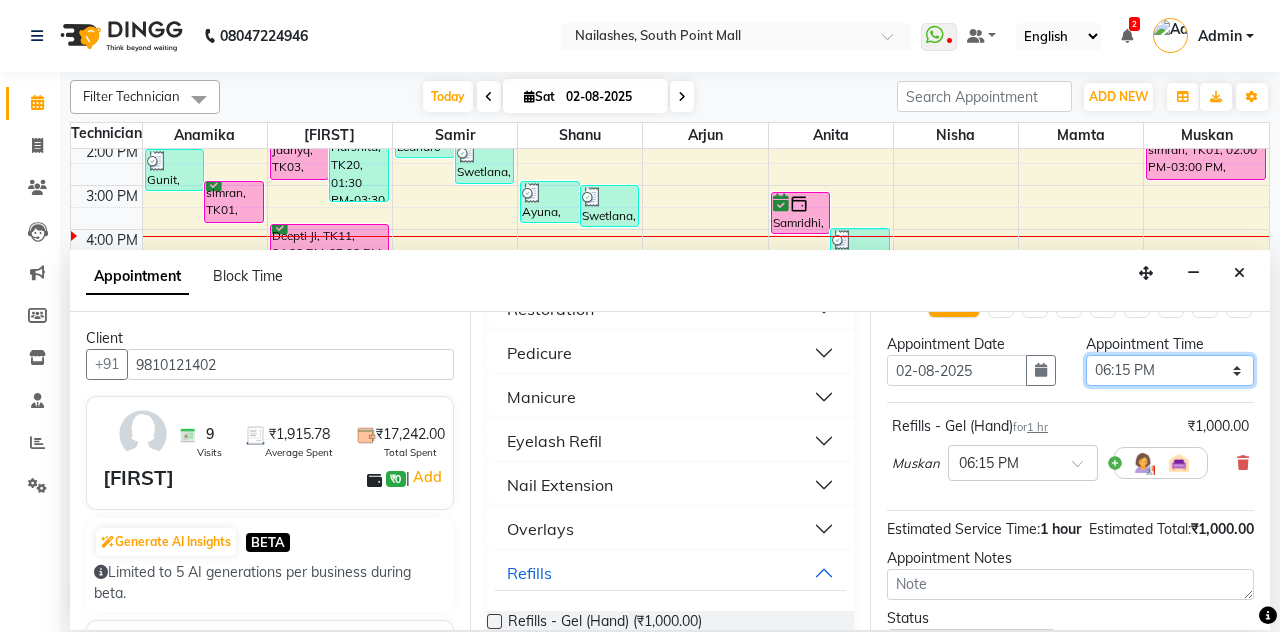 scroll, scrollTop: 173, scrollLeft: 0, axis: vertical 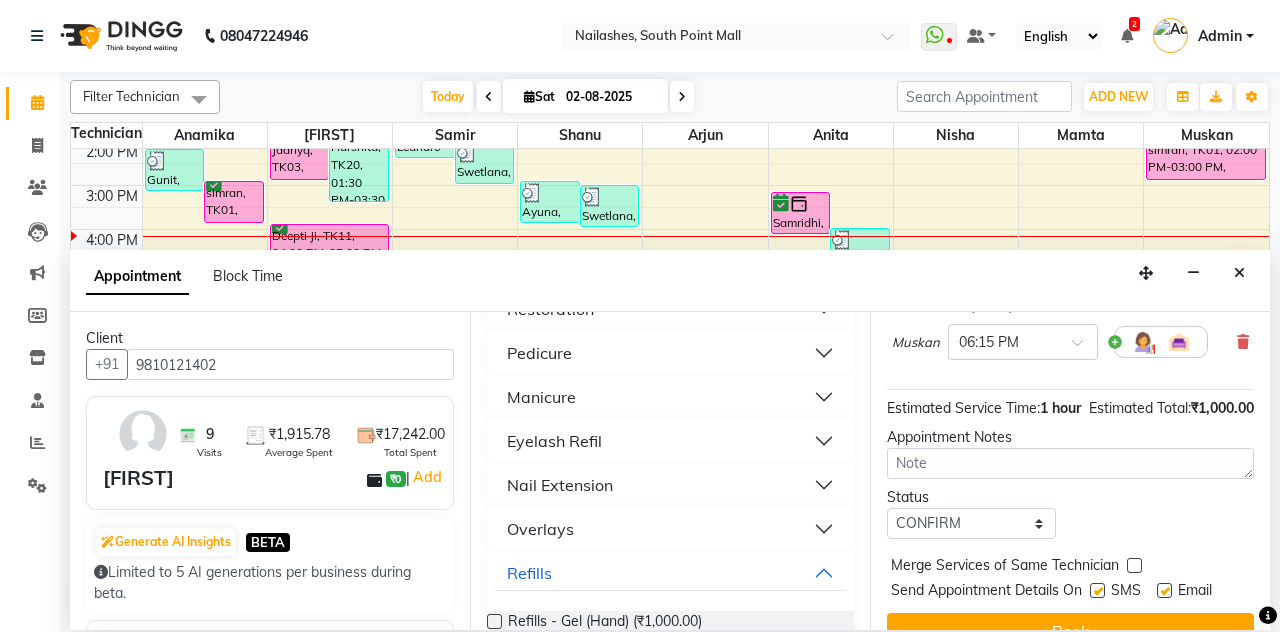 click on "Book" at bounding box center (1070, 631) 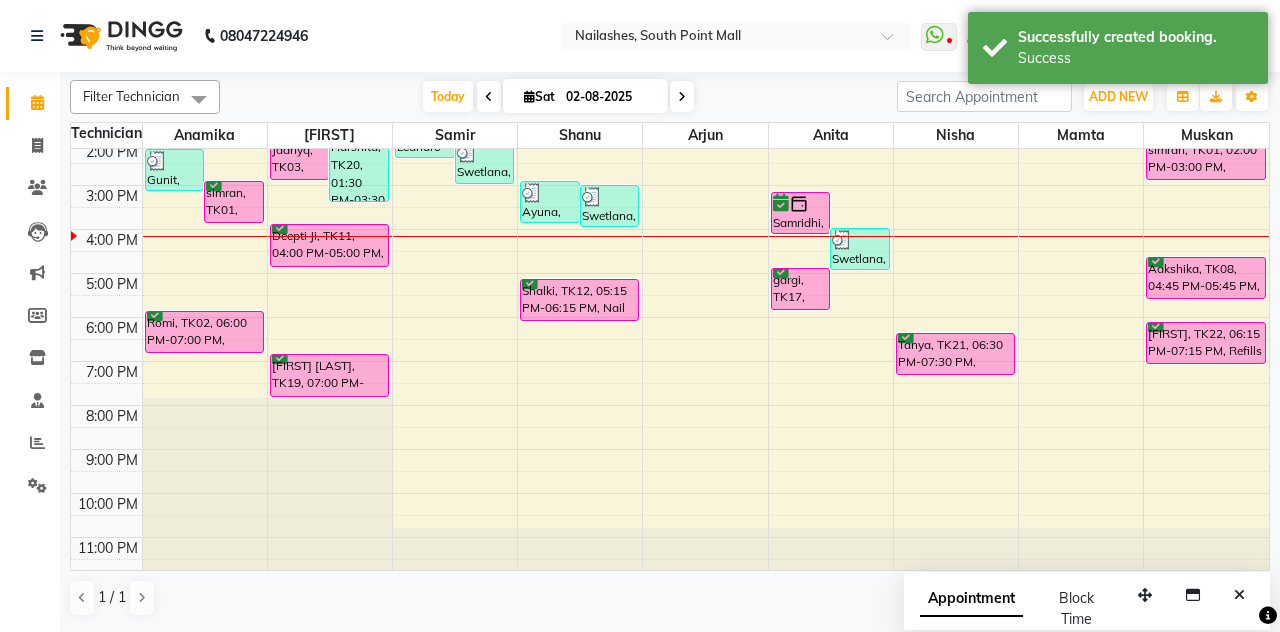 scroll, scrollTop: 0, scrollLeft: 0, axis: both 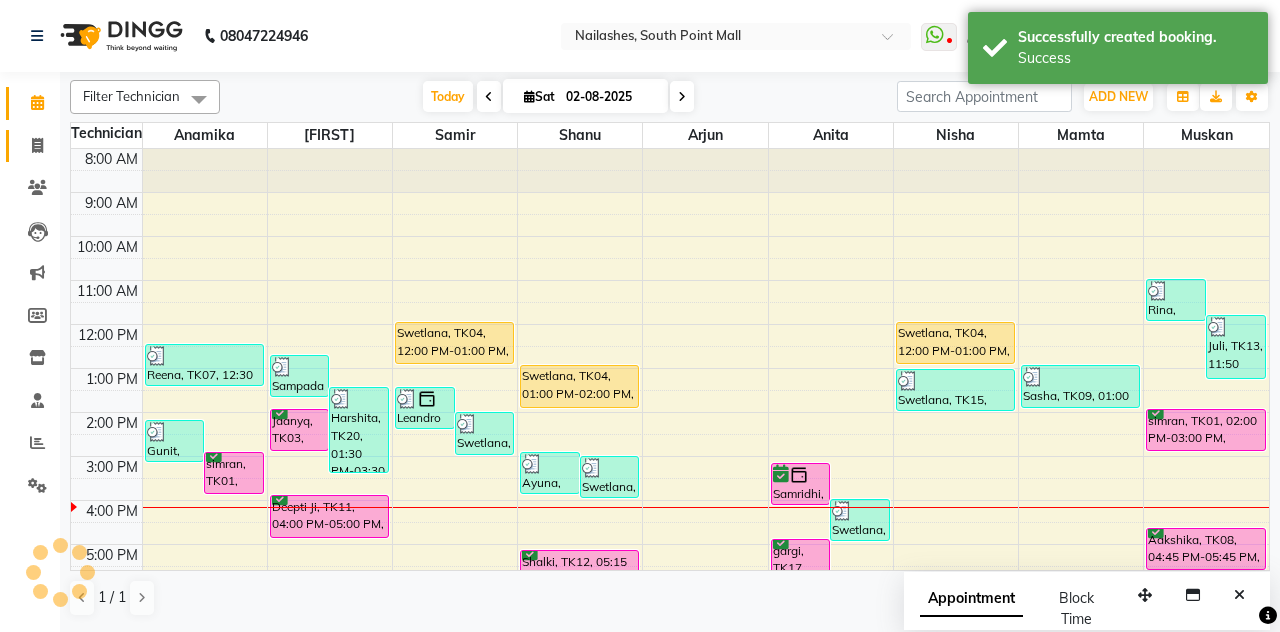 click 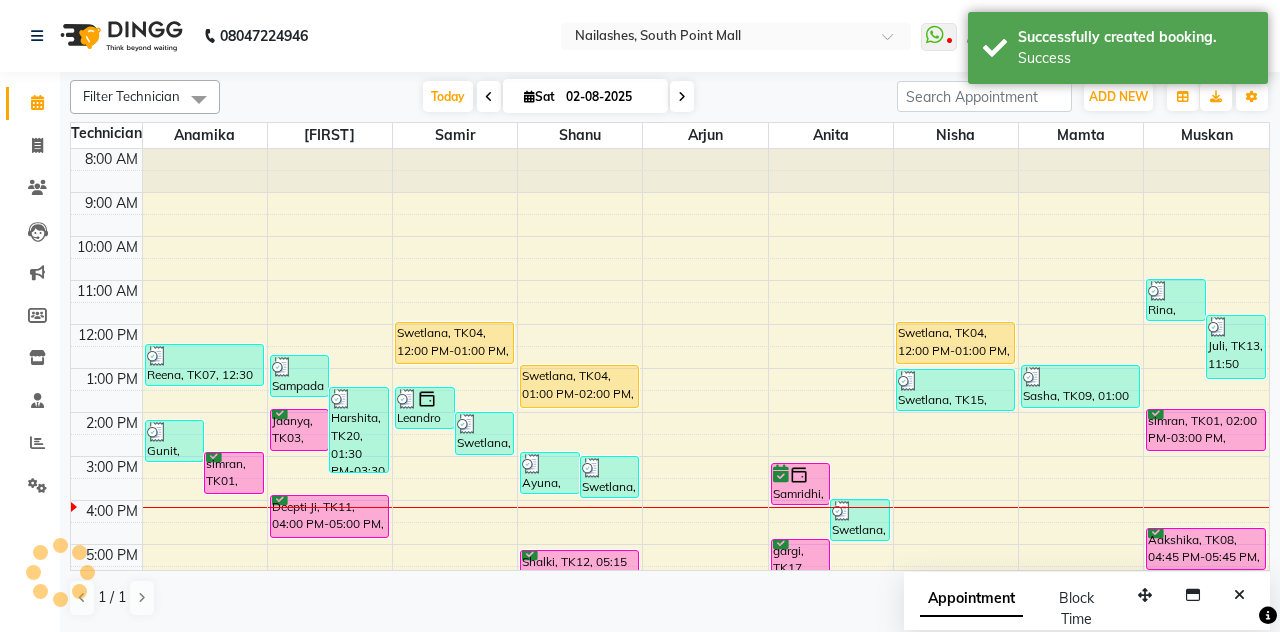 select on "service" 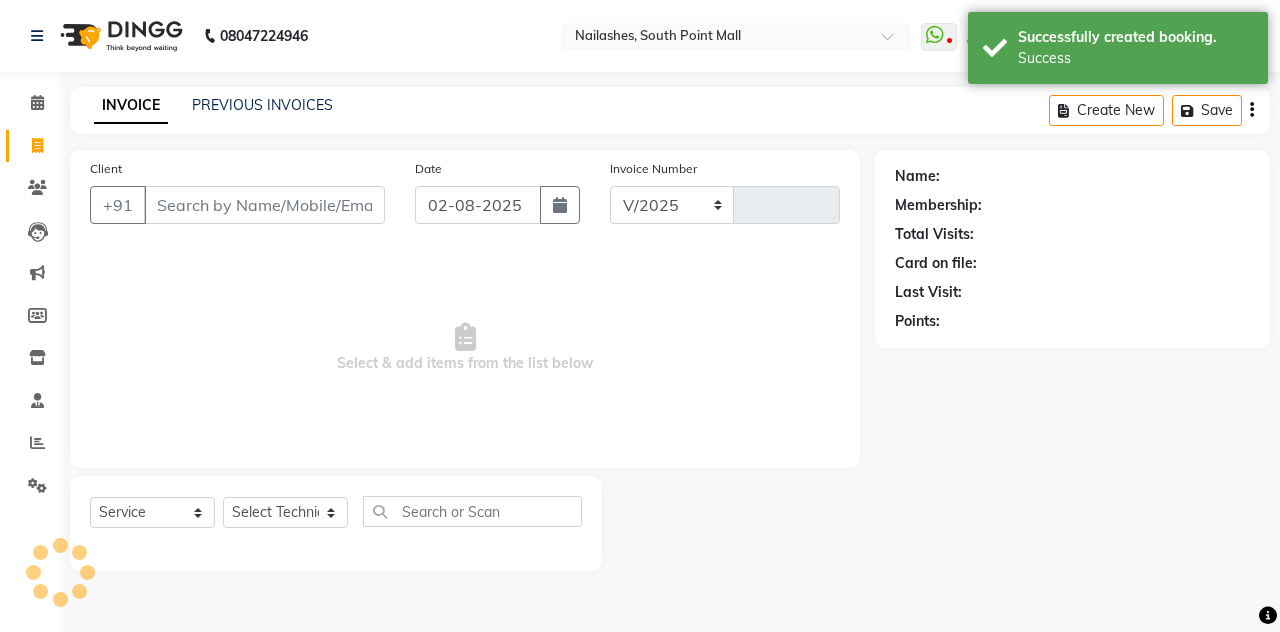 select on "3926" 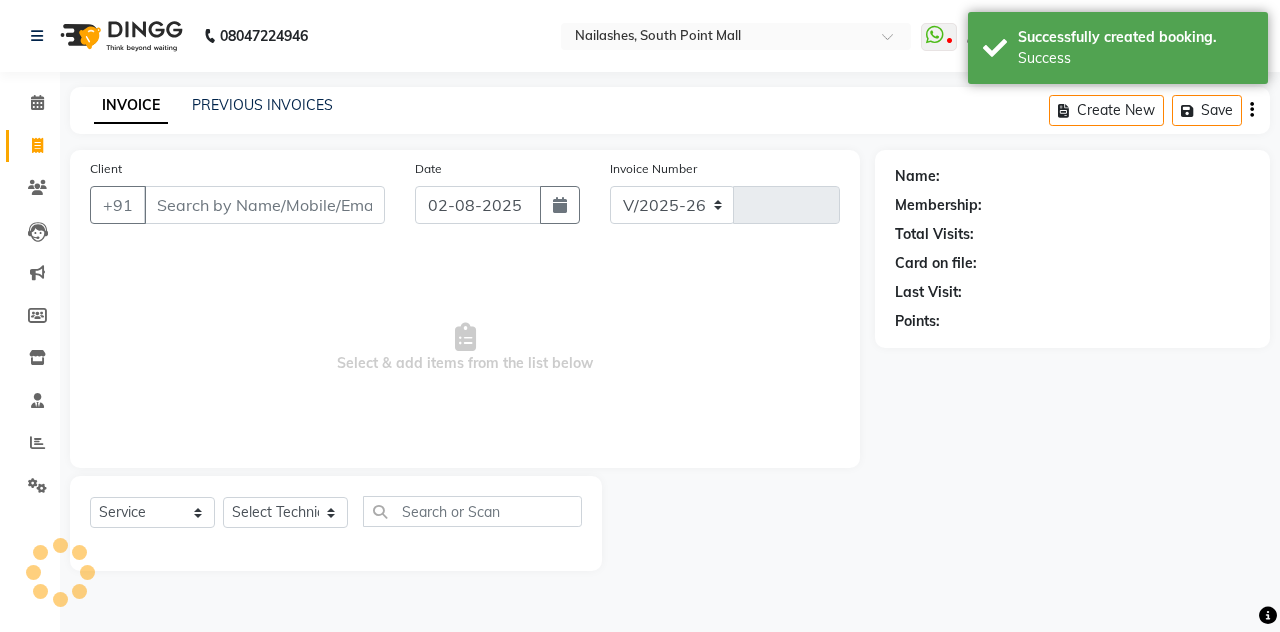 type on "1822" 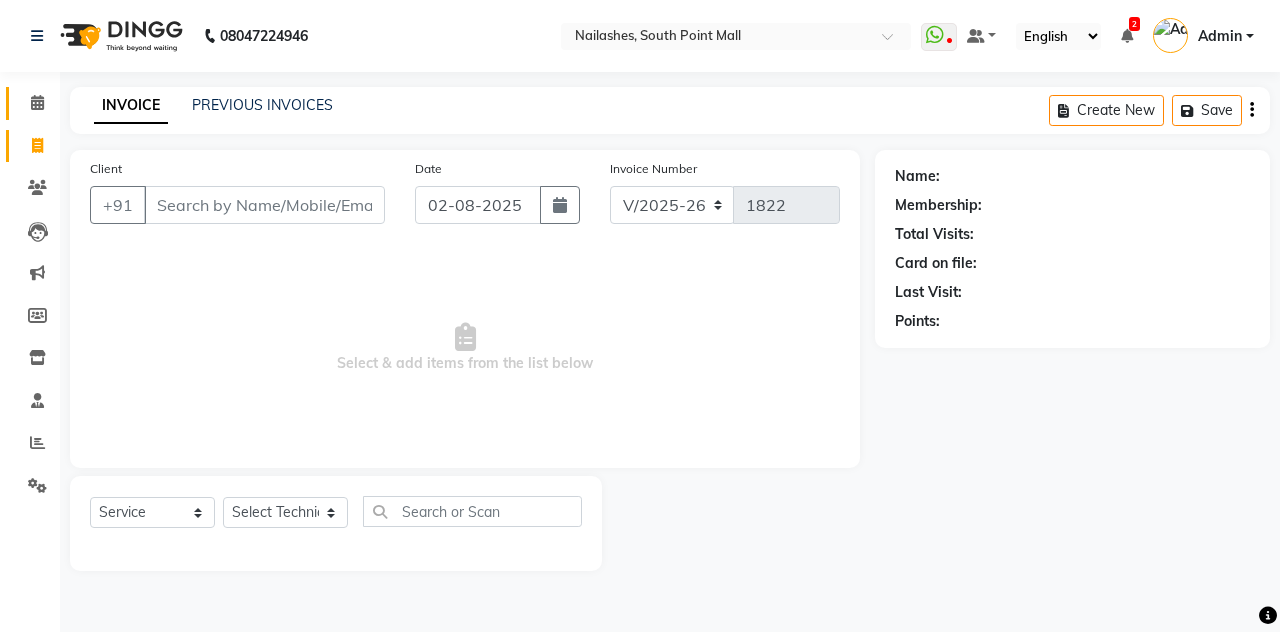 click 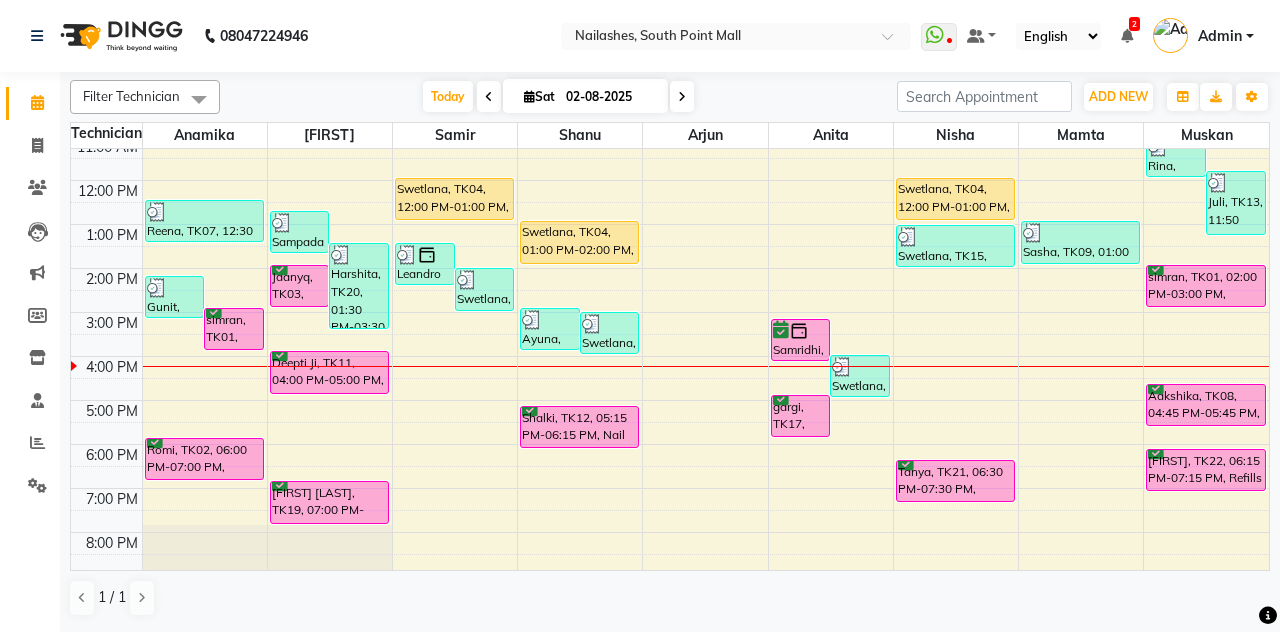 scroll, scrollTop: 139, scrollLeft: 0, axis: vertical 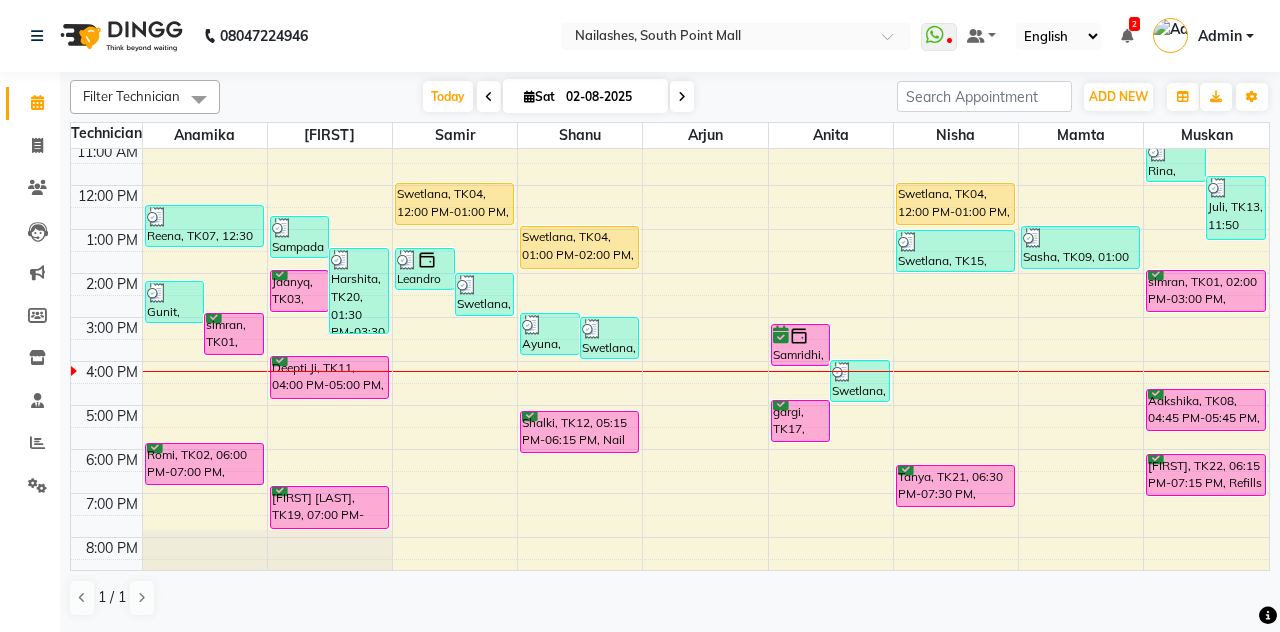 click on "simran, TK01, 03:00 PM-04:00 PM, Nail Extension - Gel (Hand)" at bounding box center (234, 334) 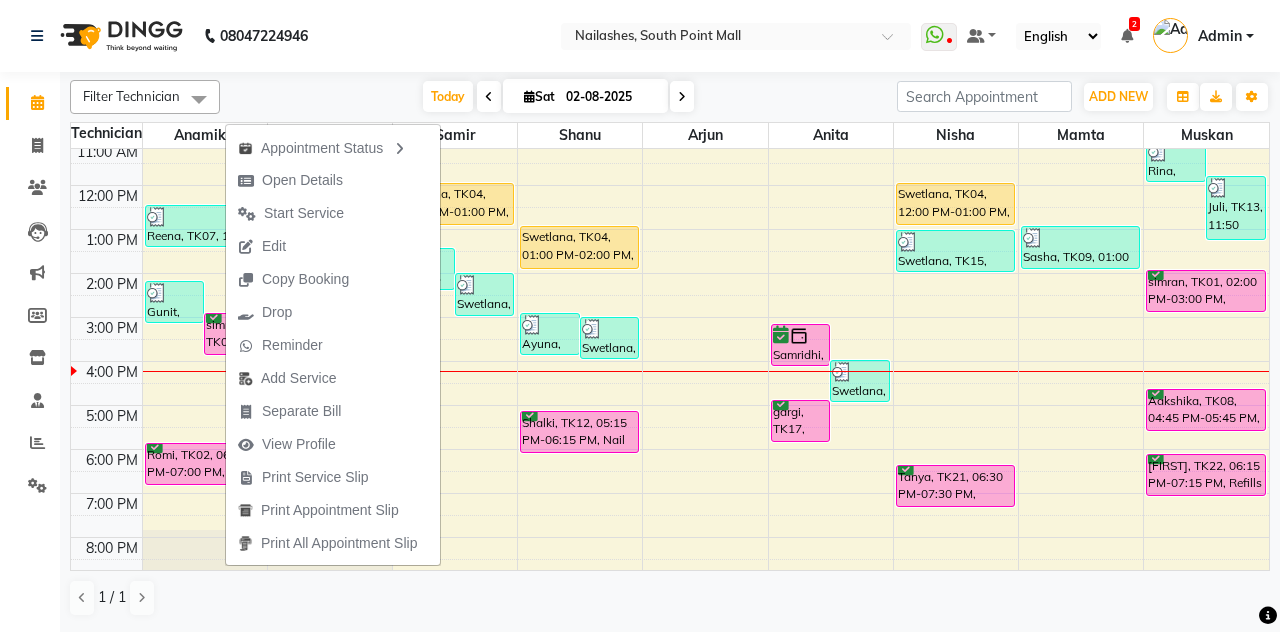click on "Start Service" at bounding box center [291, 213] 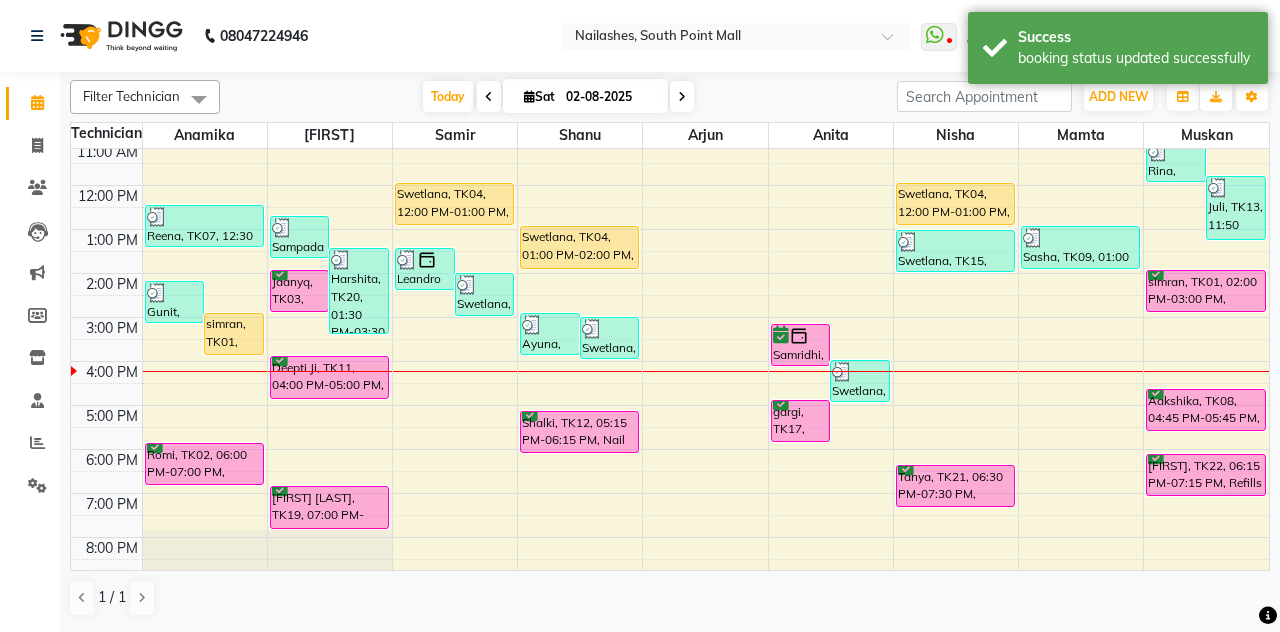 click at bounding box center [799, 336] 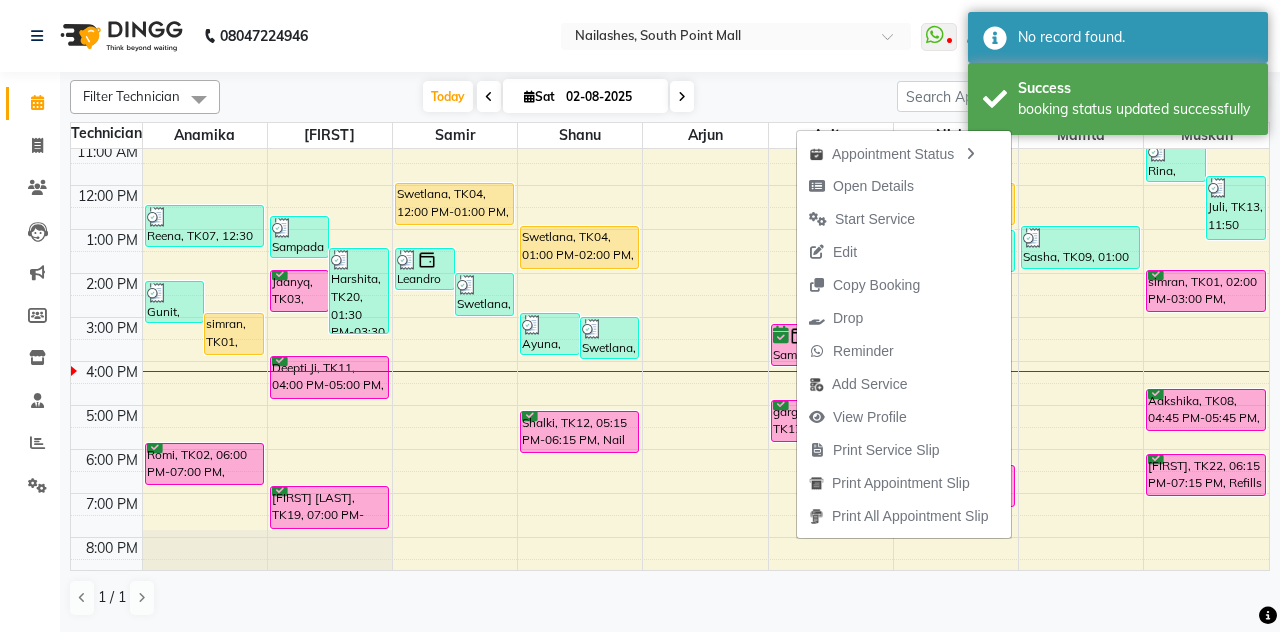 click on "Start Service" at bounding box center (875, 219) 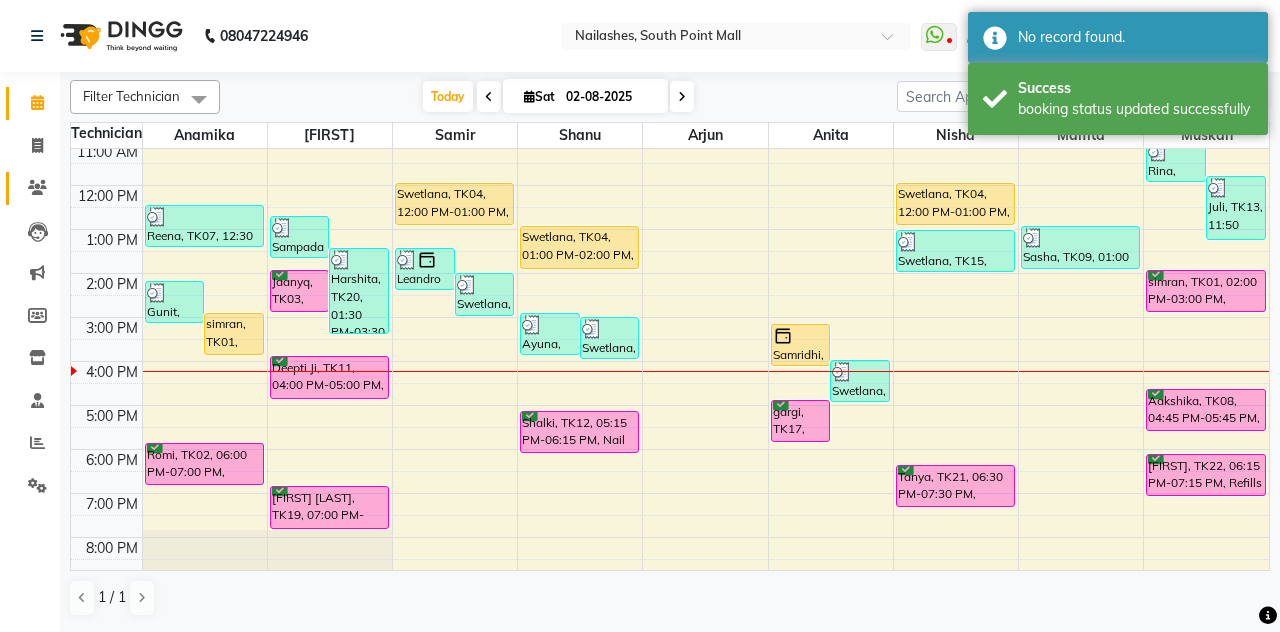 click 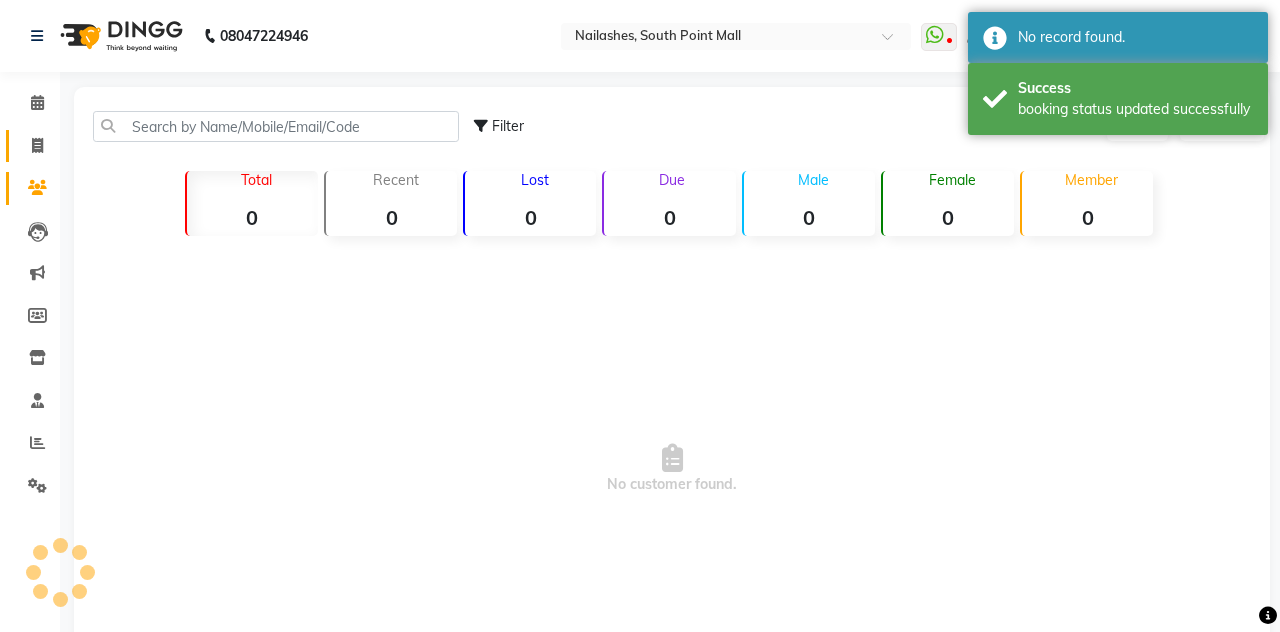 click on "Invoice" 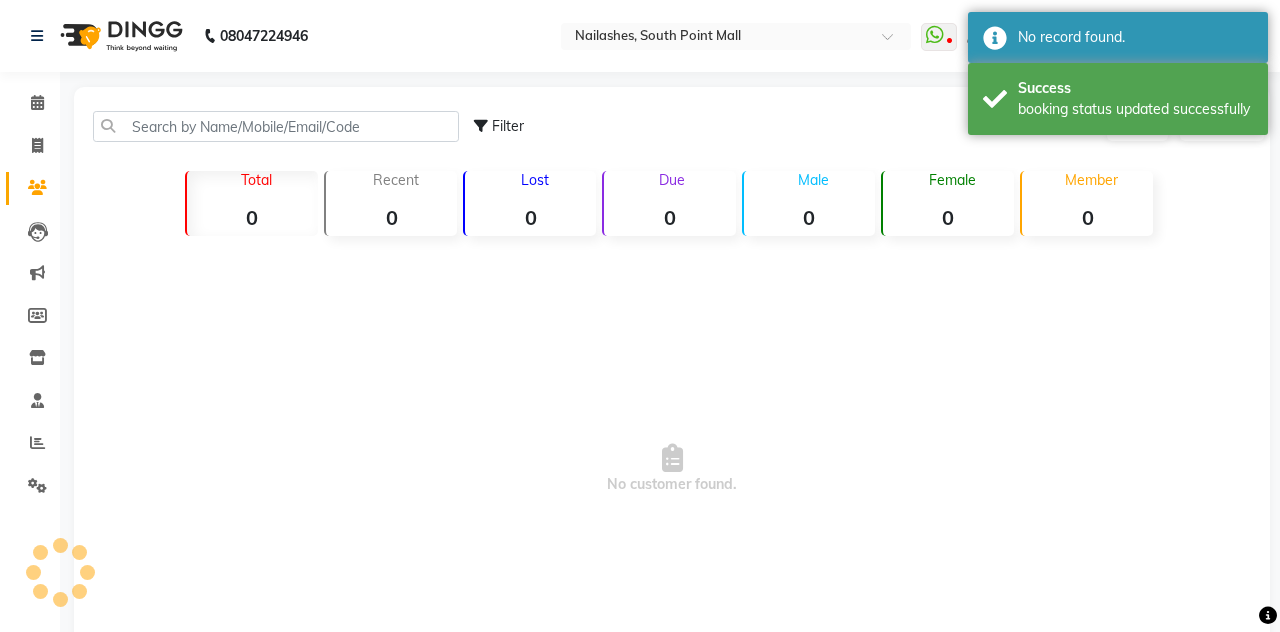 select on "service" 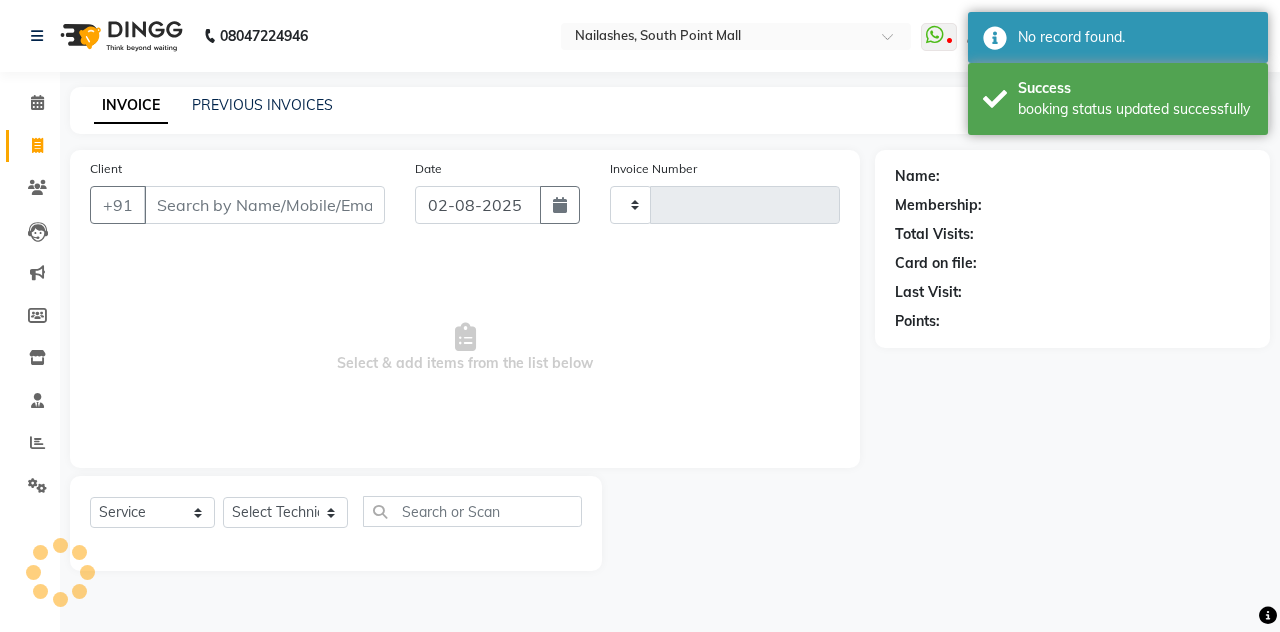 type on "9" 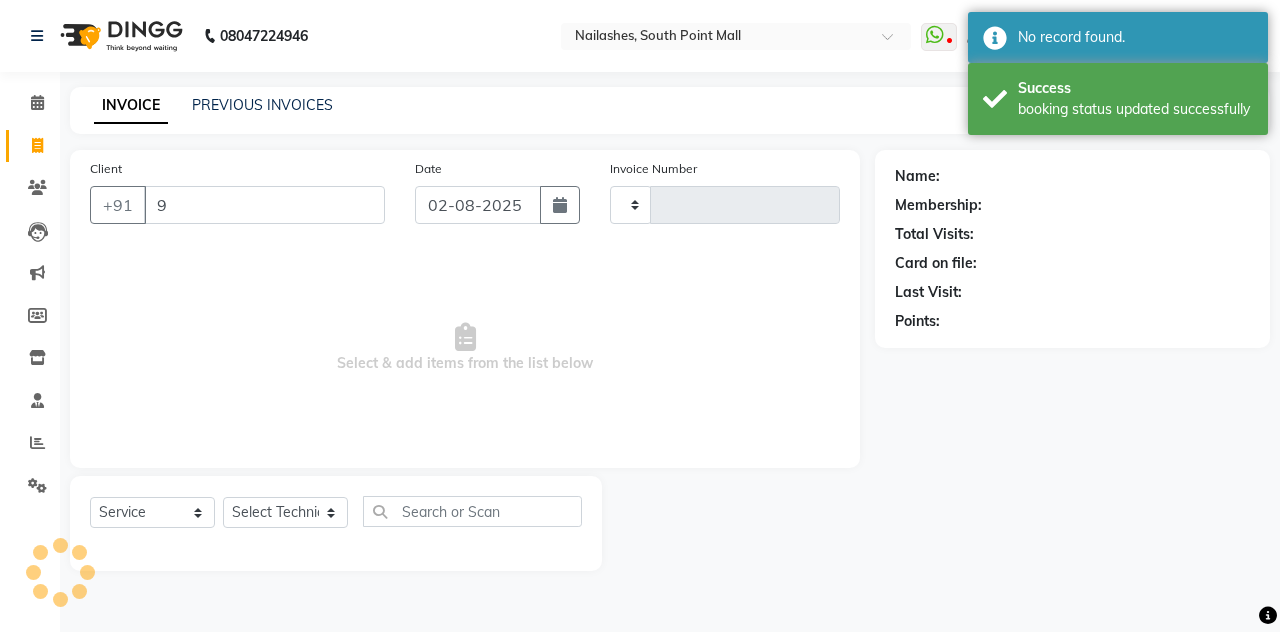 type on "1822" 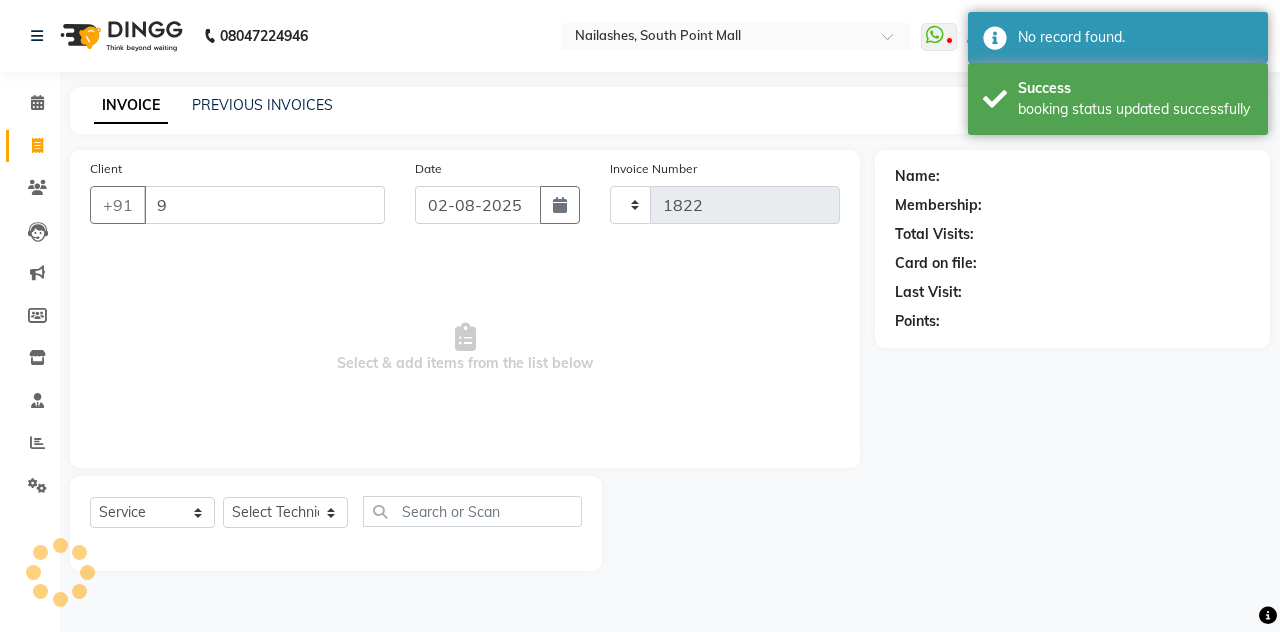 select on "3926" 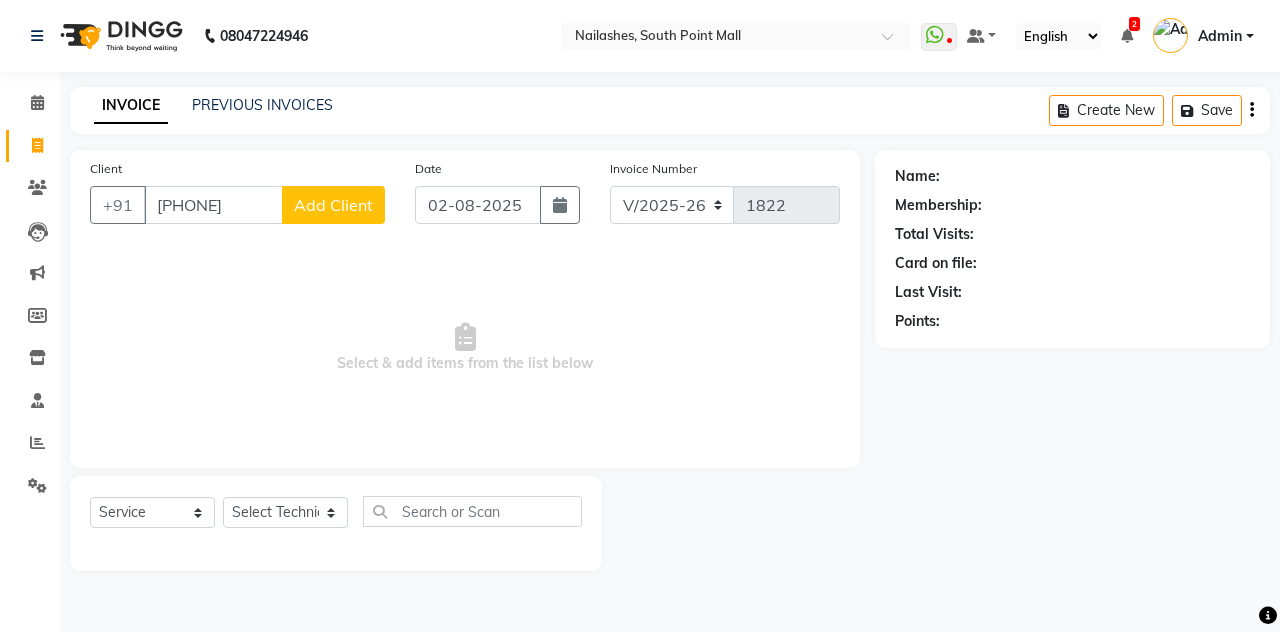 type on "[PHONE]" 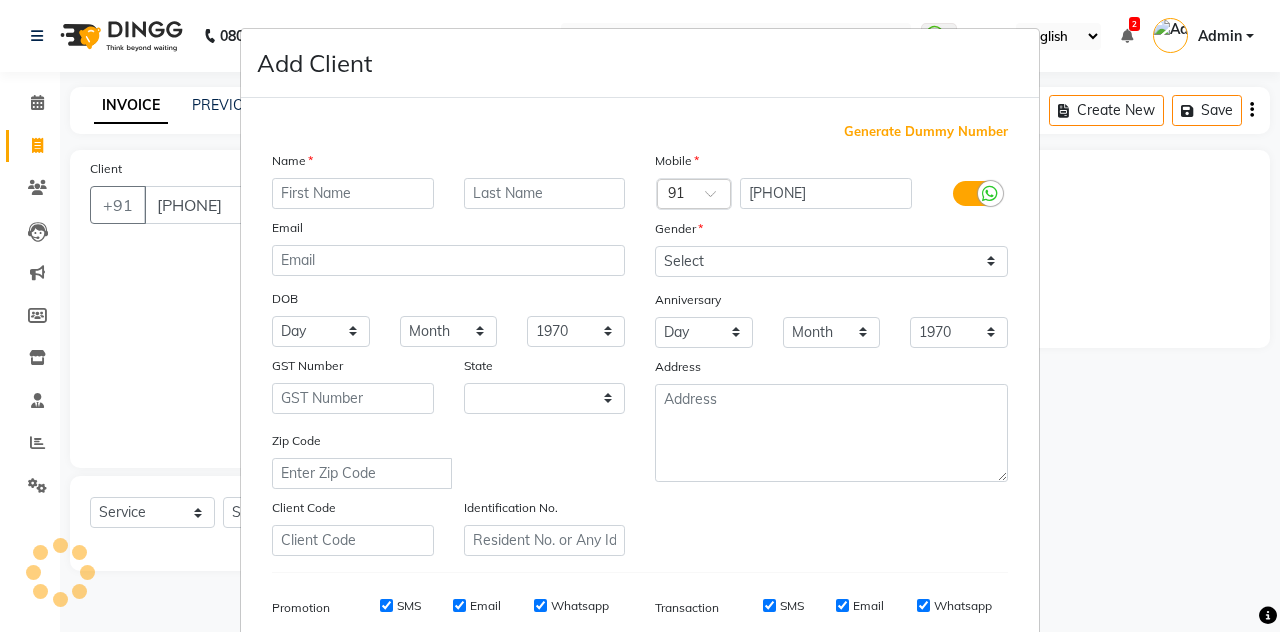 select on "21" 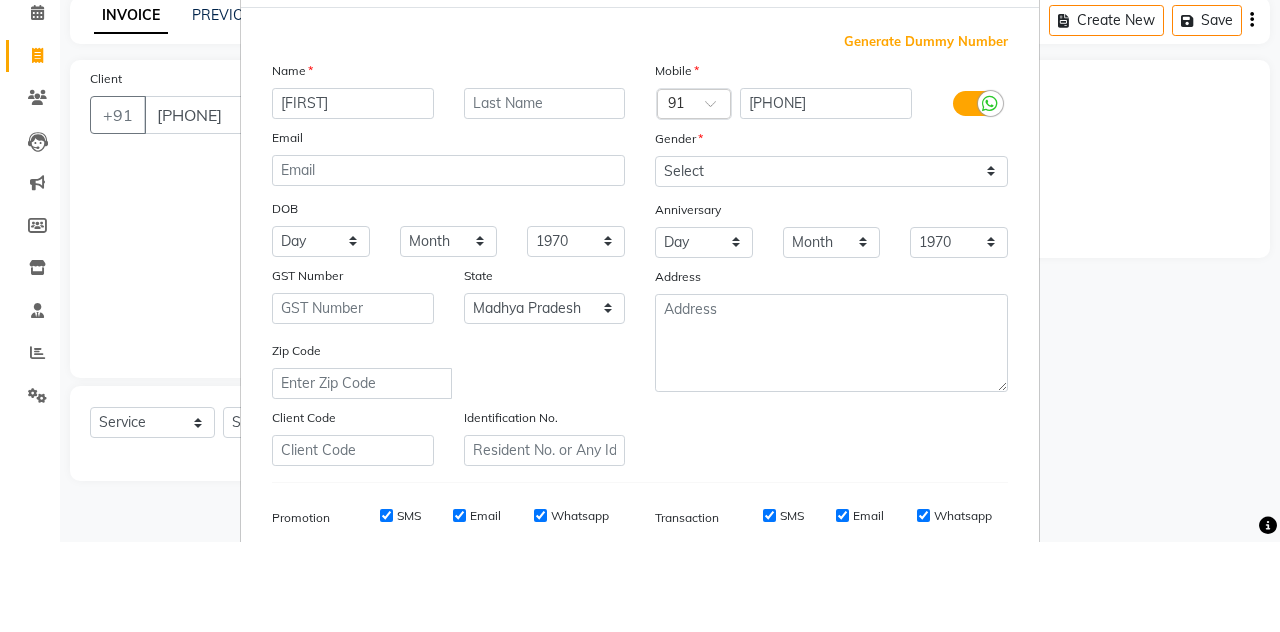 type on "[FIRST]" 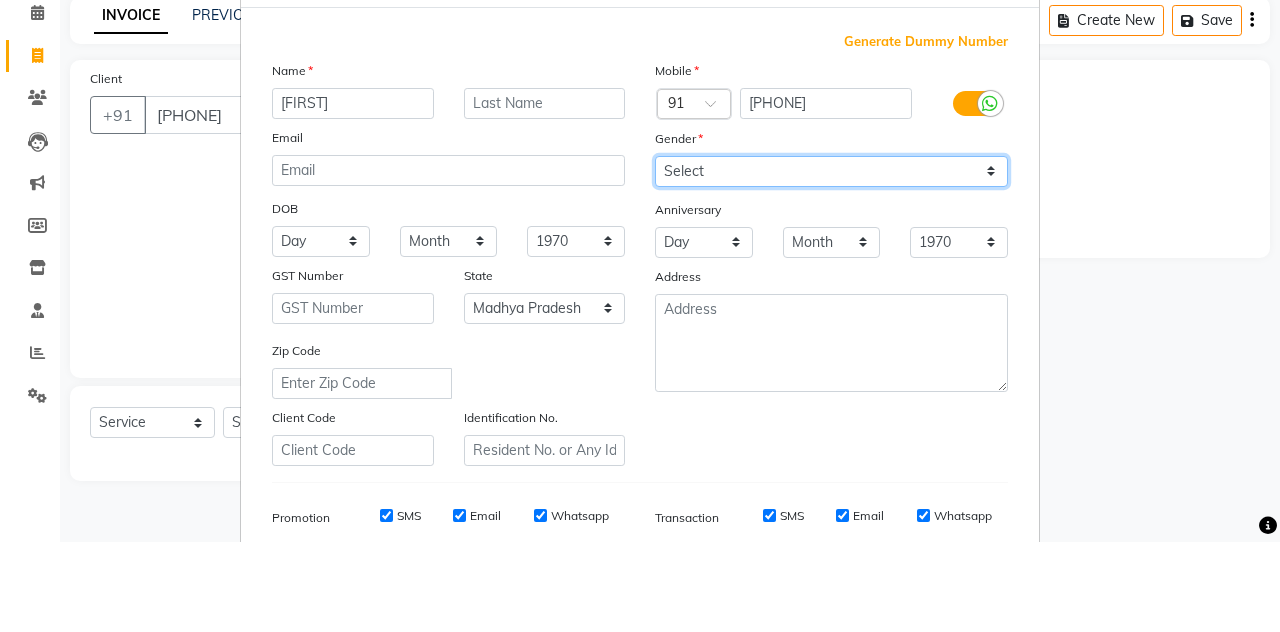 click on "Select Male Female Other Prefer Not To Say" at bounding box center [831, 261] 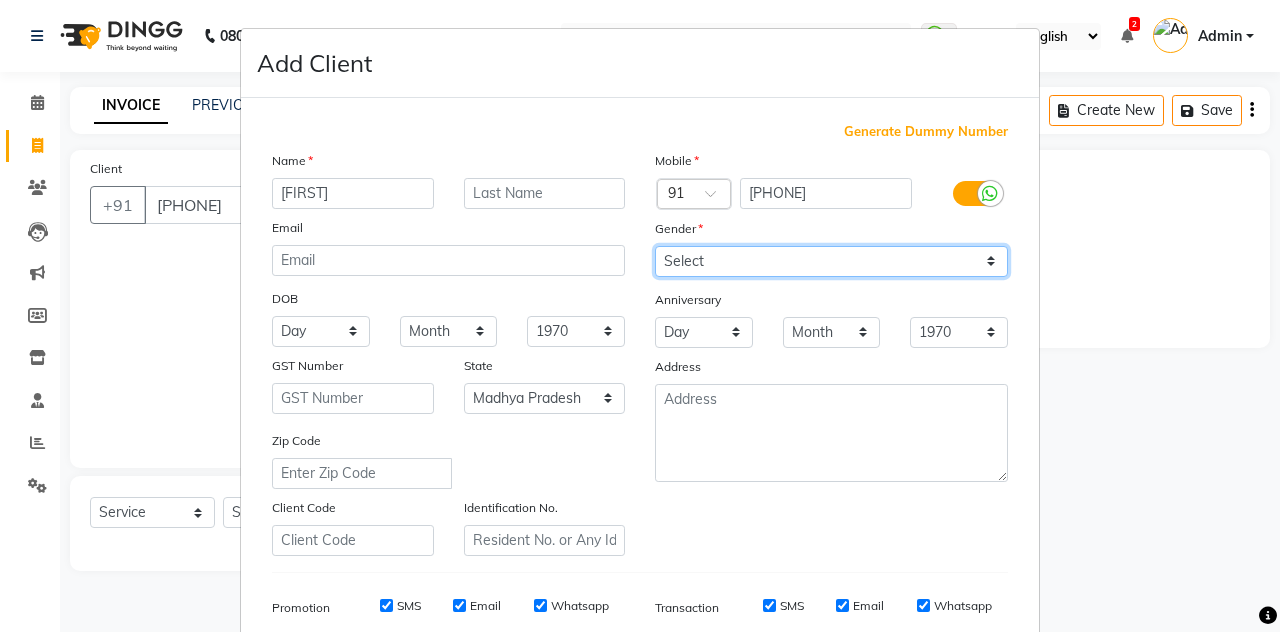 select on "female" 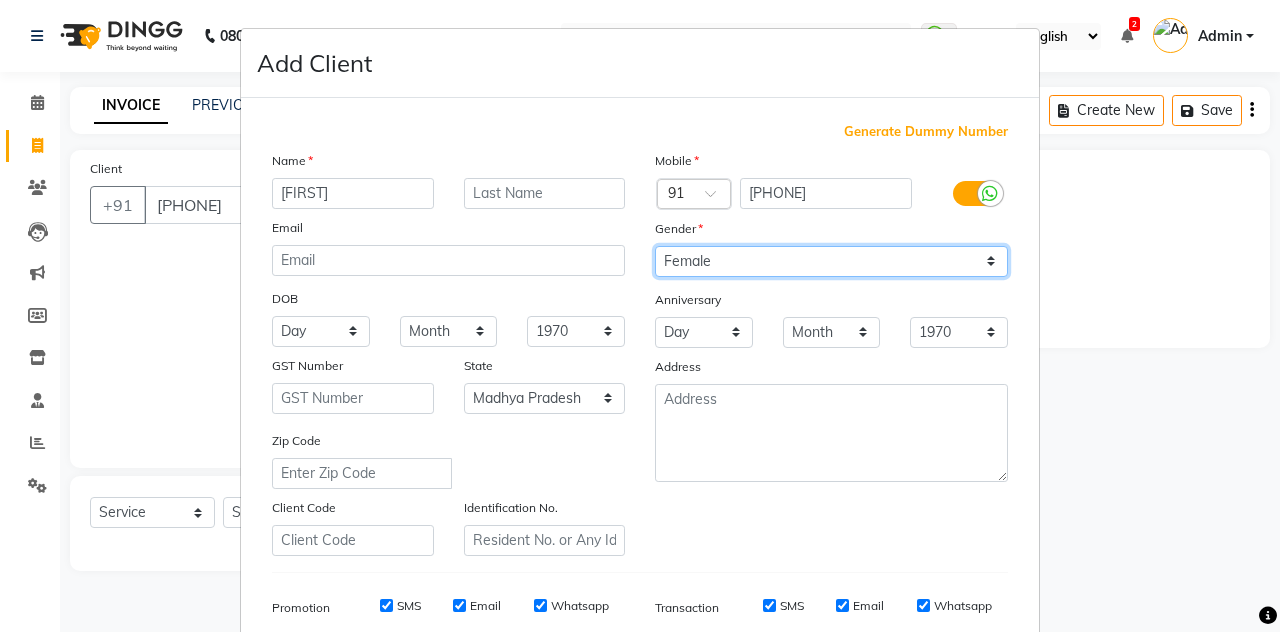 scroll, scrollTop: 185, scrollLeft: 0, axis: vertical 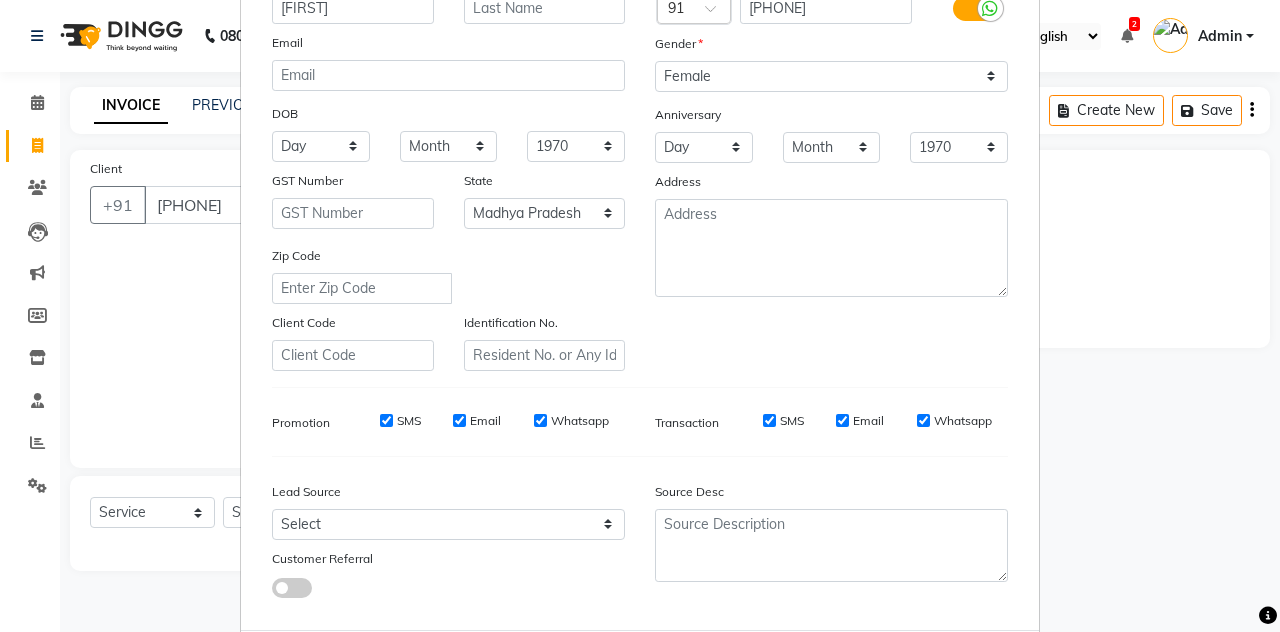 click on "Add" at bounding box center [906, 670] 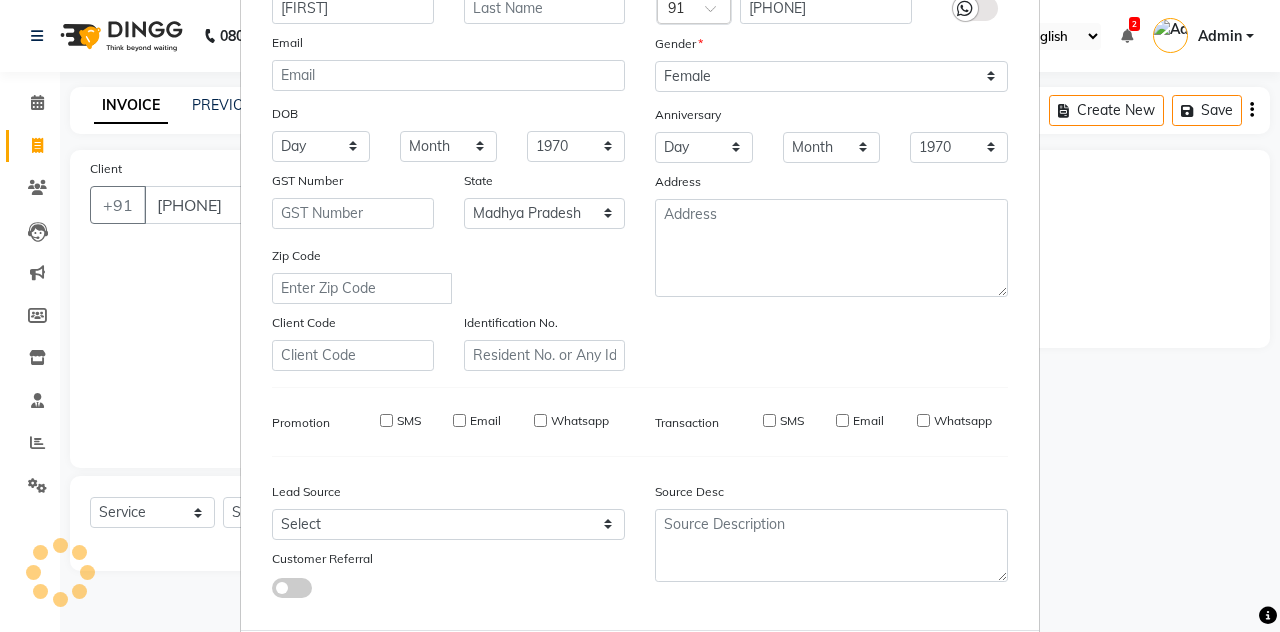 type 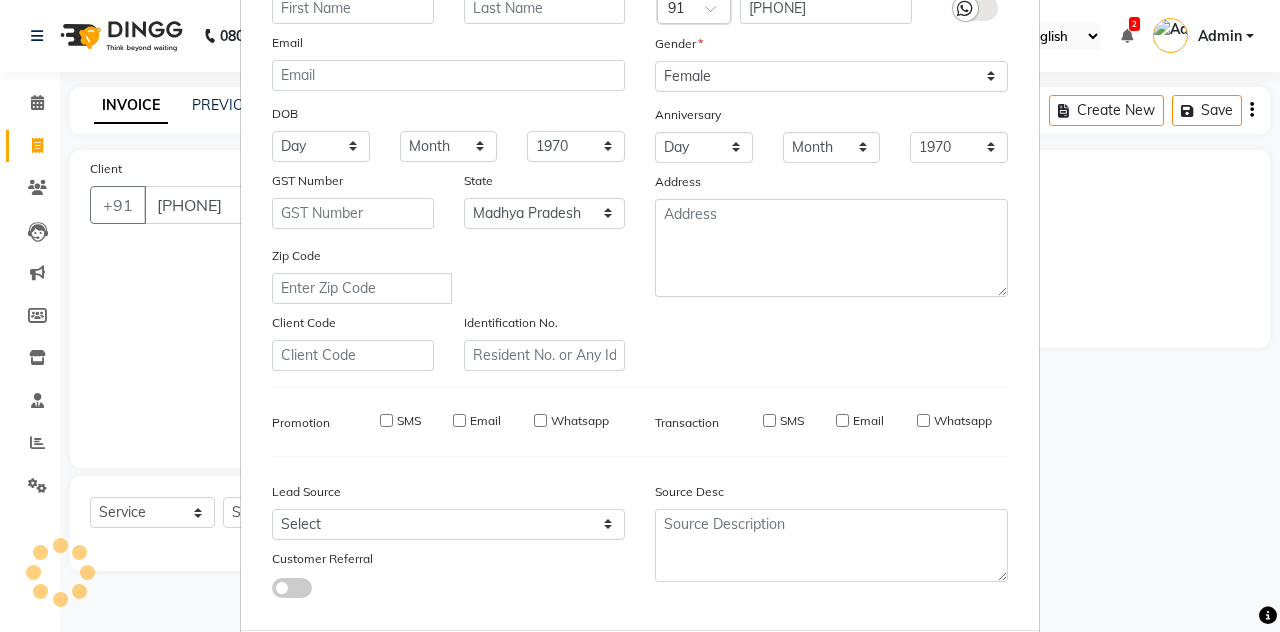 select 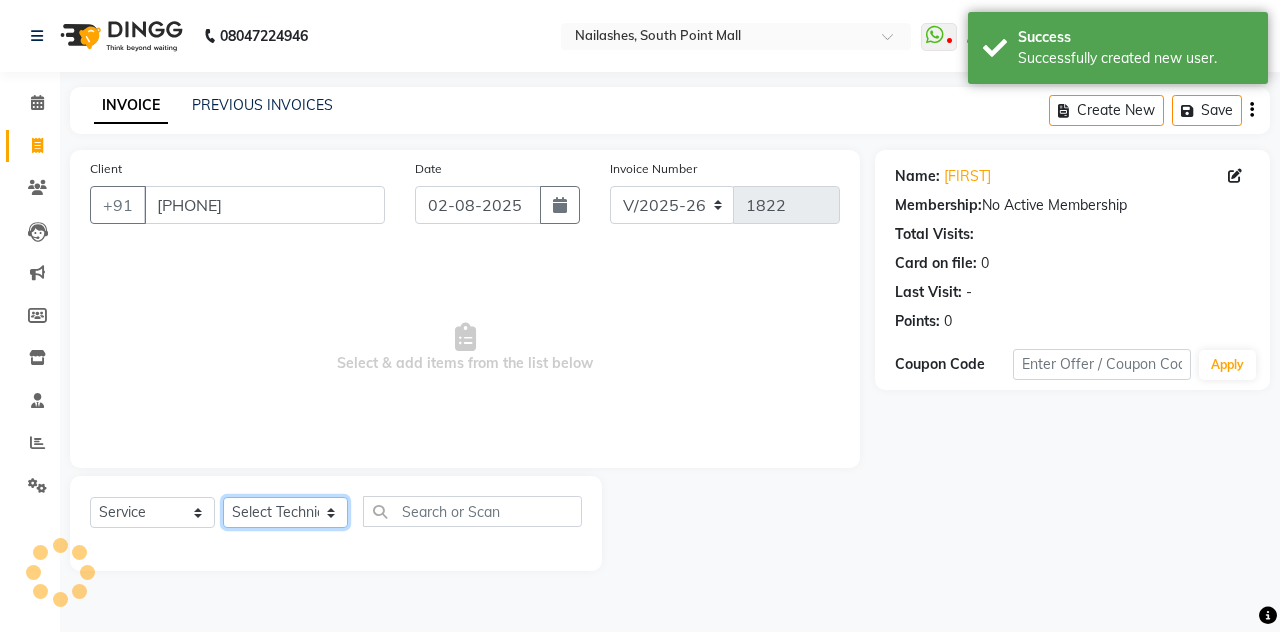 click on "Select Technician Admin Anamika Anita Arjun Mamta Manager Muskan Nisha Samir Shanu Shushanto" 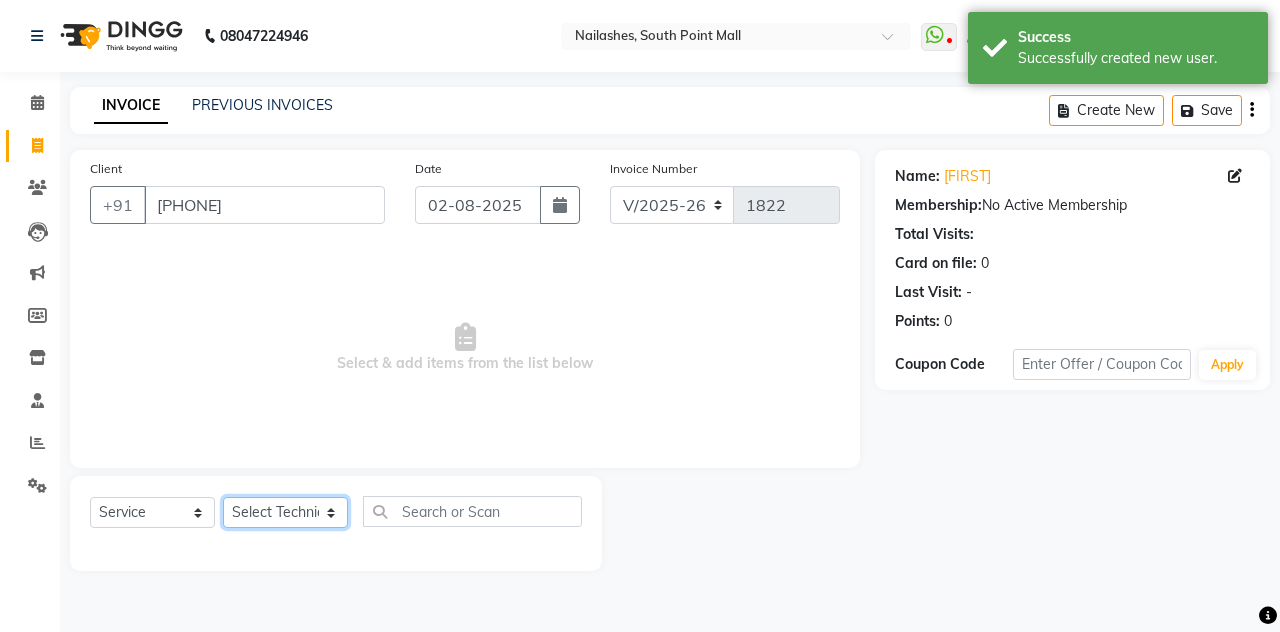 select on "52460" 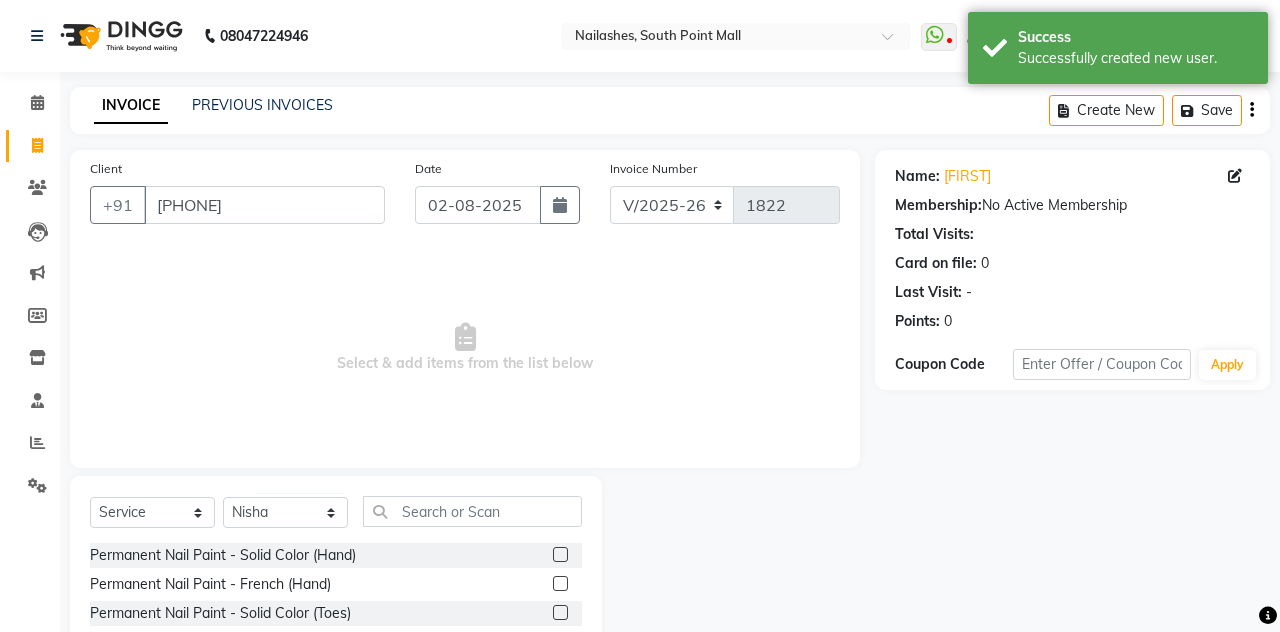 click 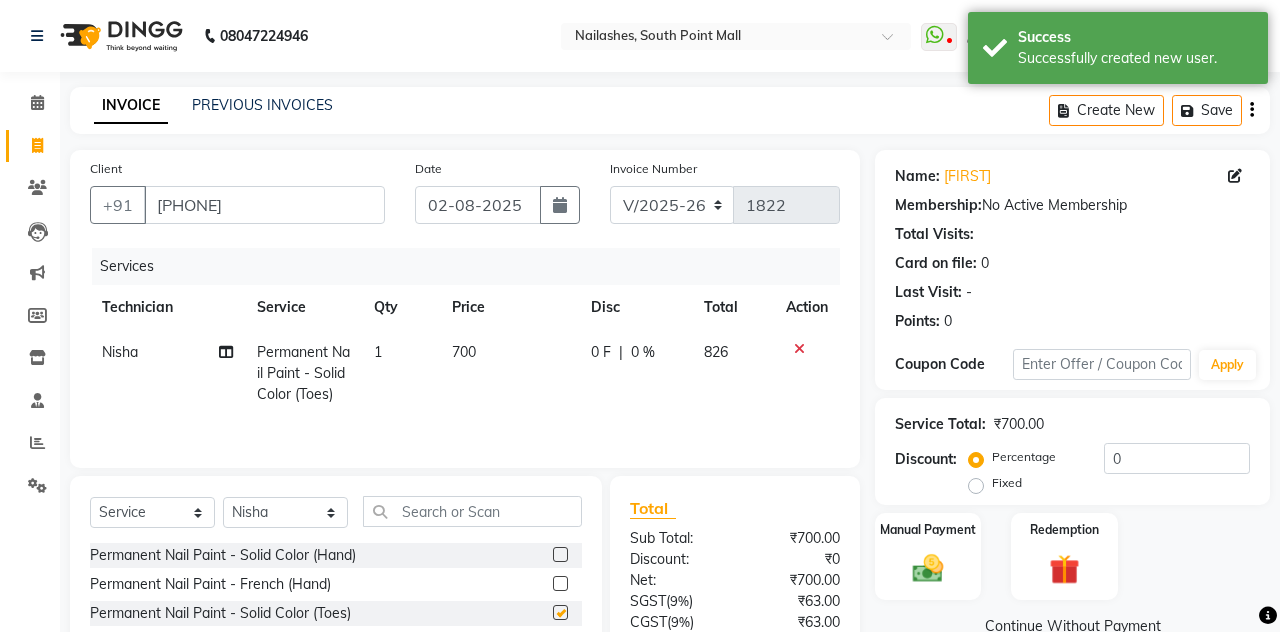 checkbox on "false" 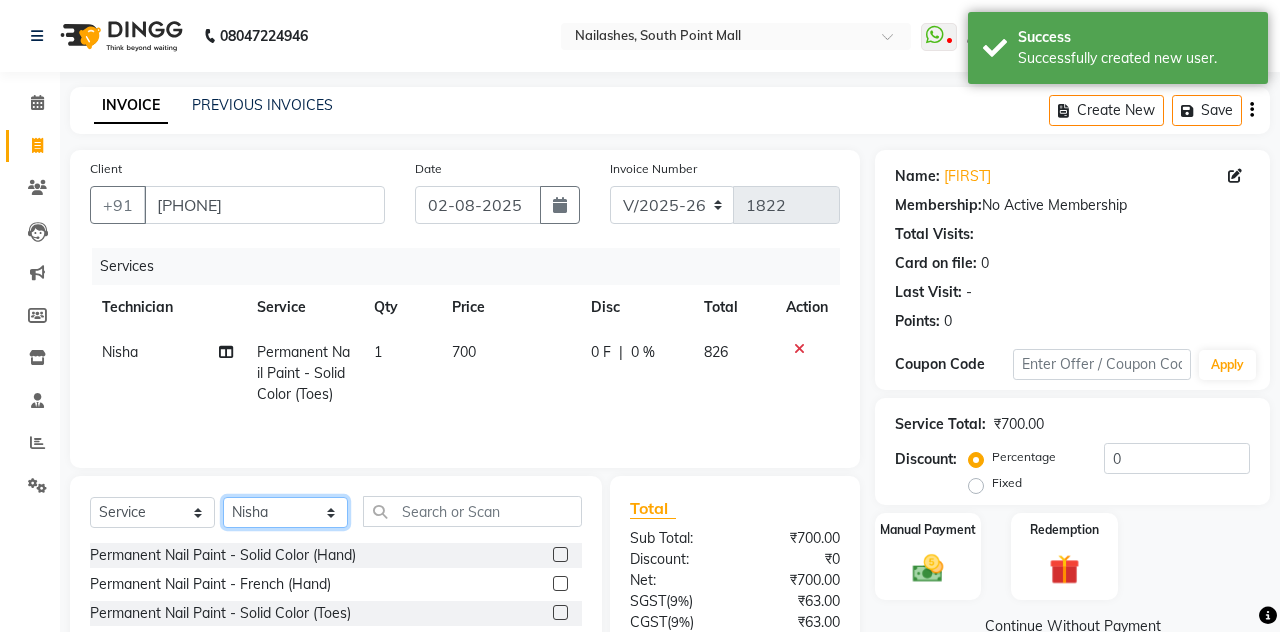 click on "Select Technician Admin Anamika Anita Arjun Mamta Manager Muskan Nisha Samir Shanu Shushanto" 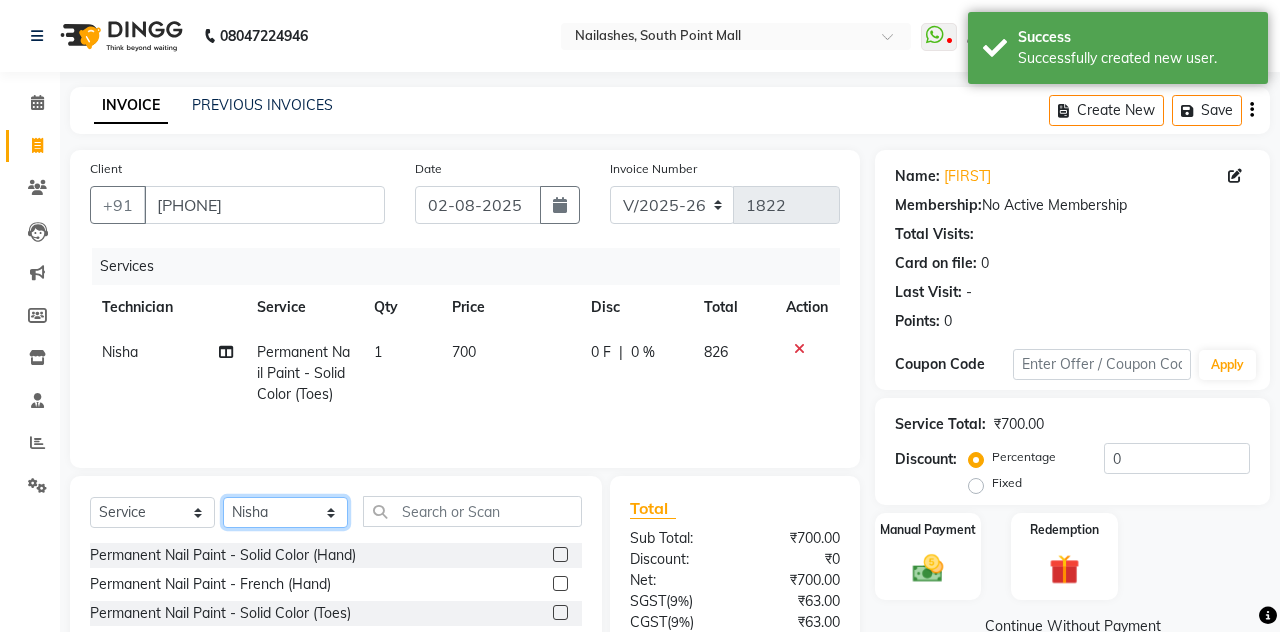 select on "85807" 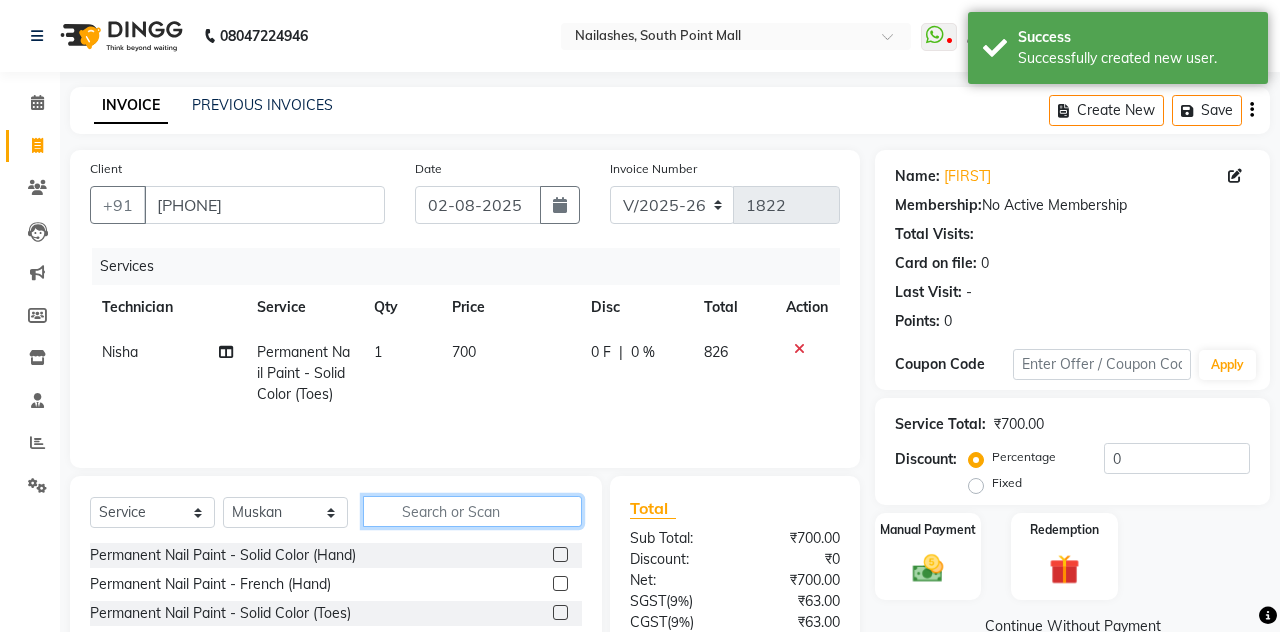 click 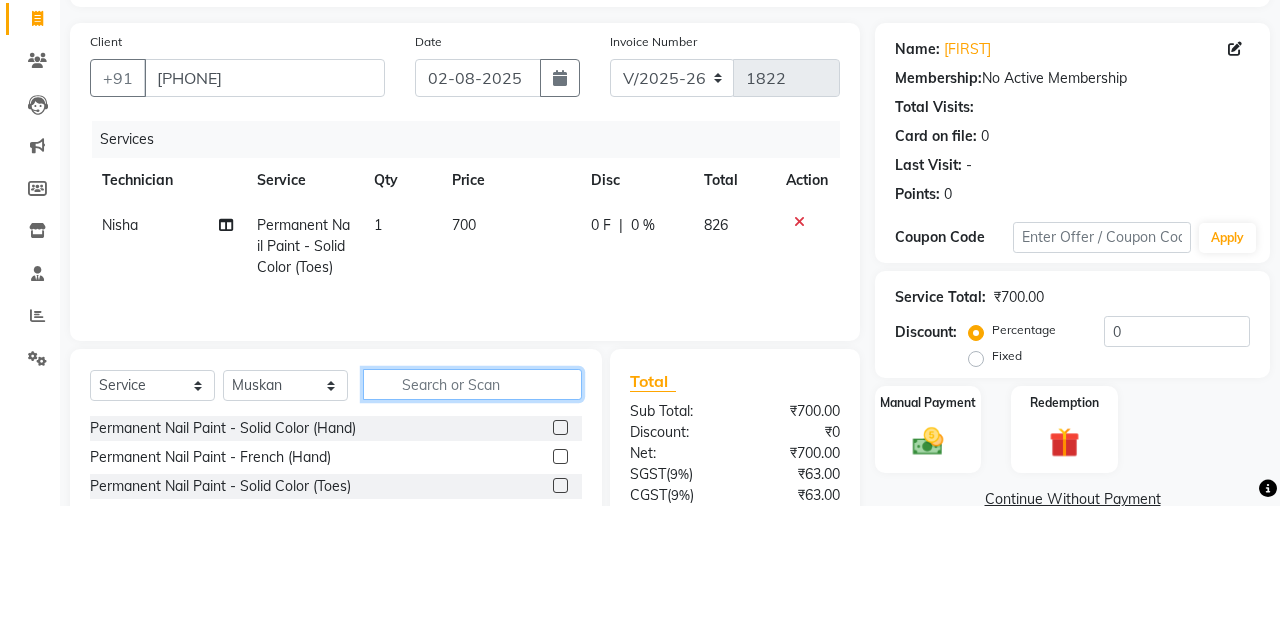 scroll, scrollTop: 31, scrollLeft: 0, axis: vertical 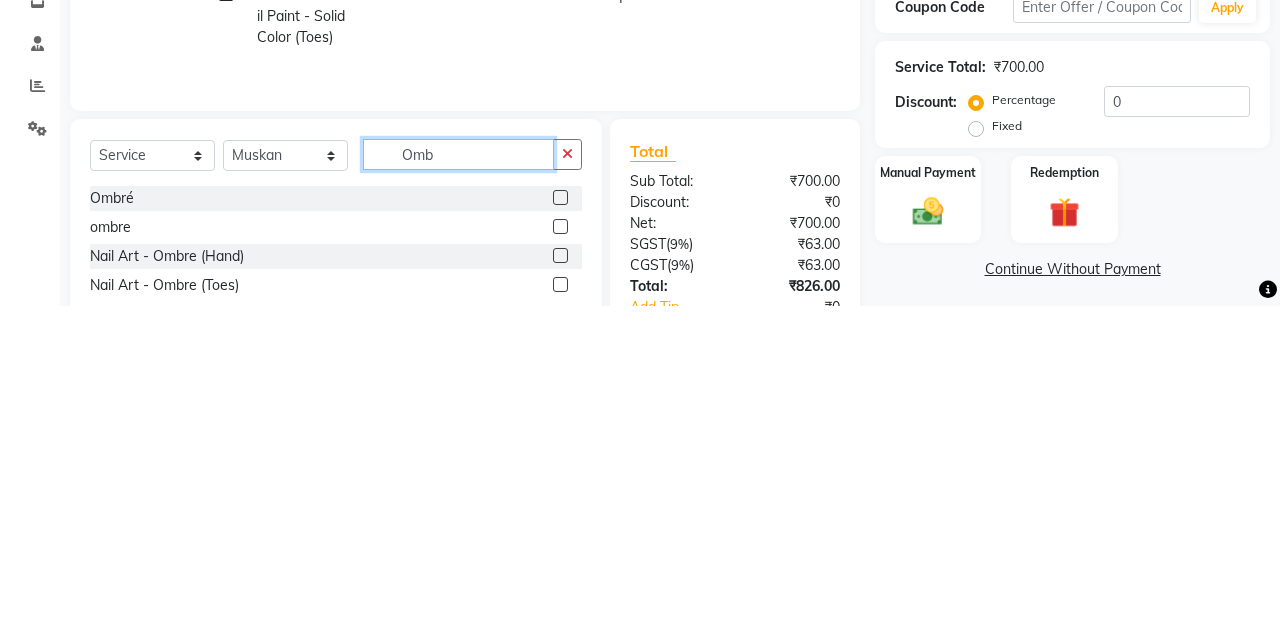 type on "Omb" 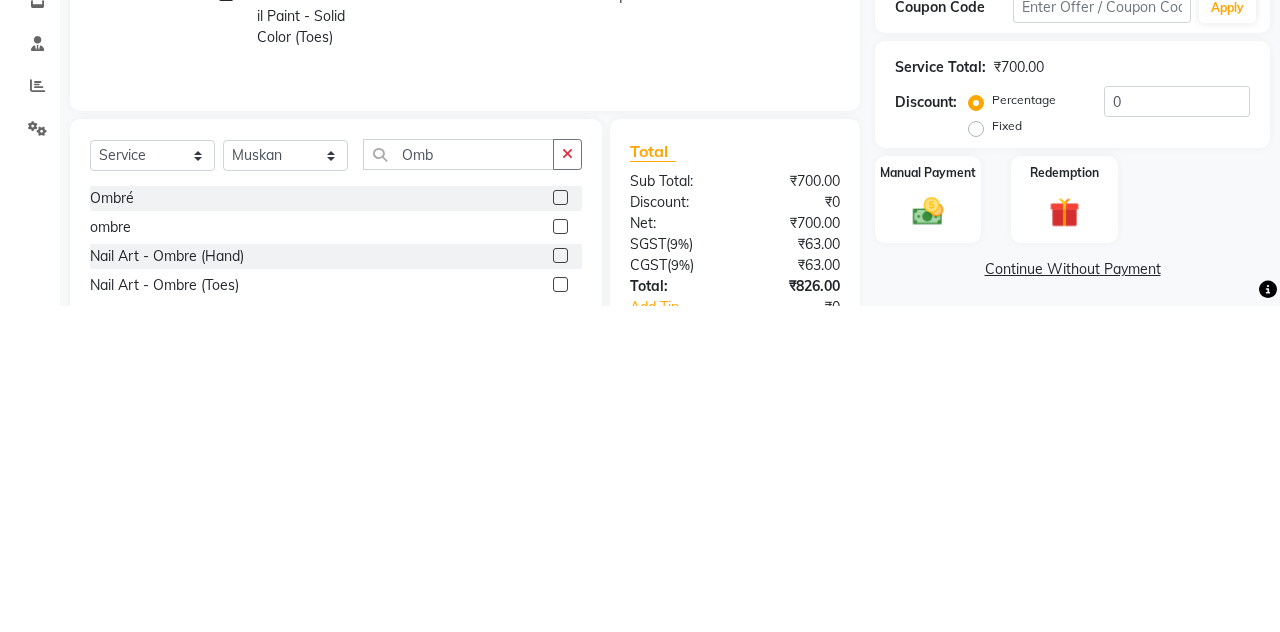 click 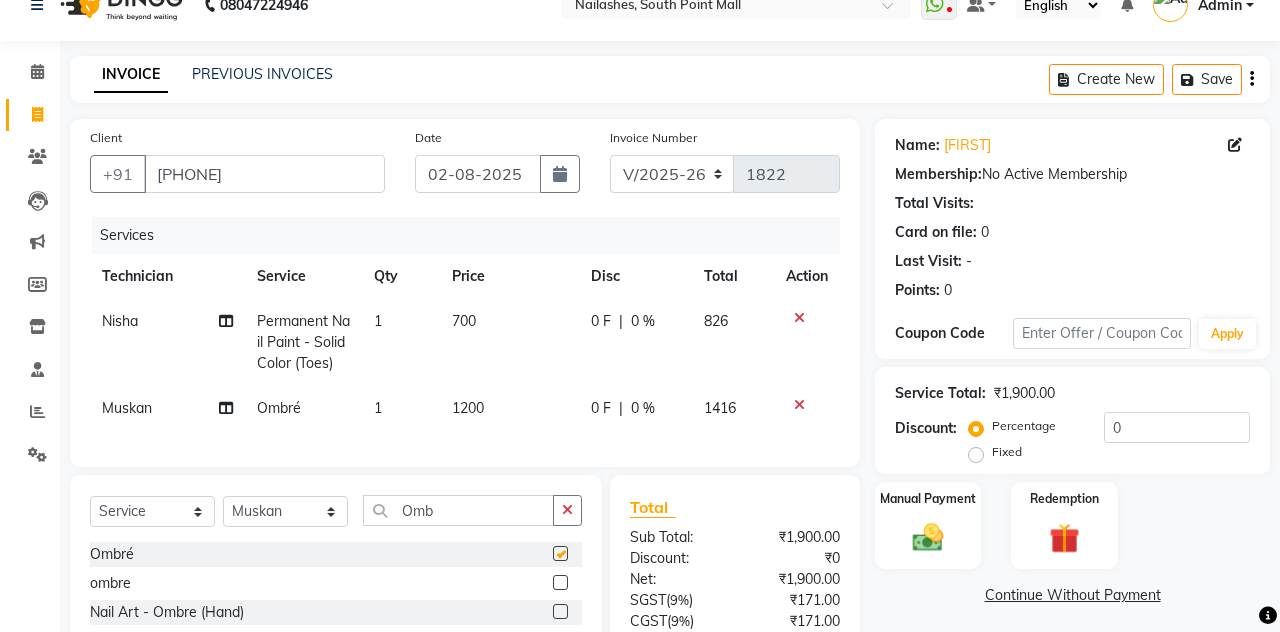 checkbox on "false" 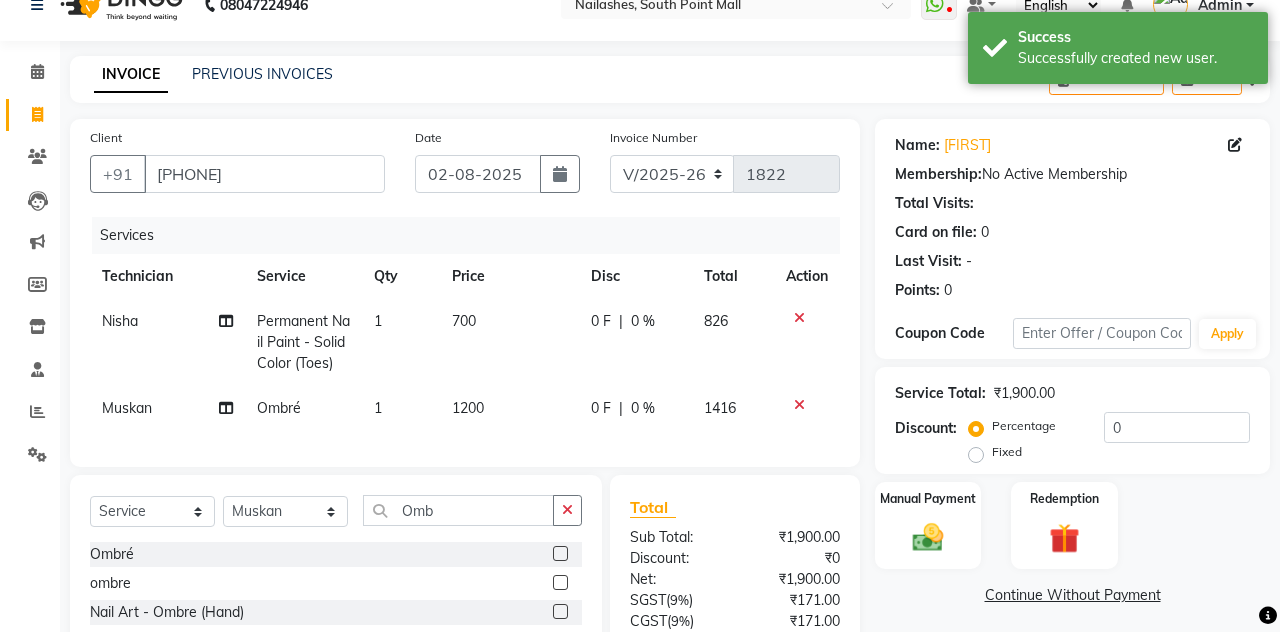 scroll, scrollTop: 100, scrollLeft: 0, axis: vertical 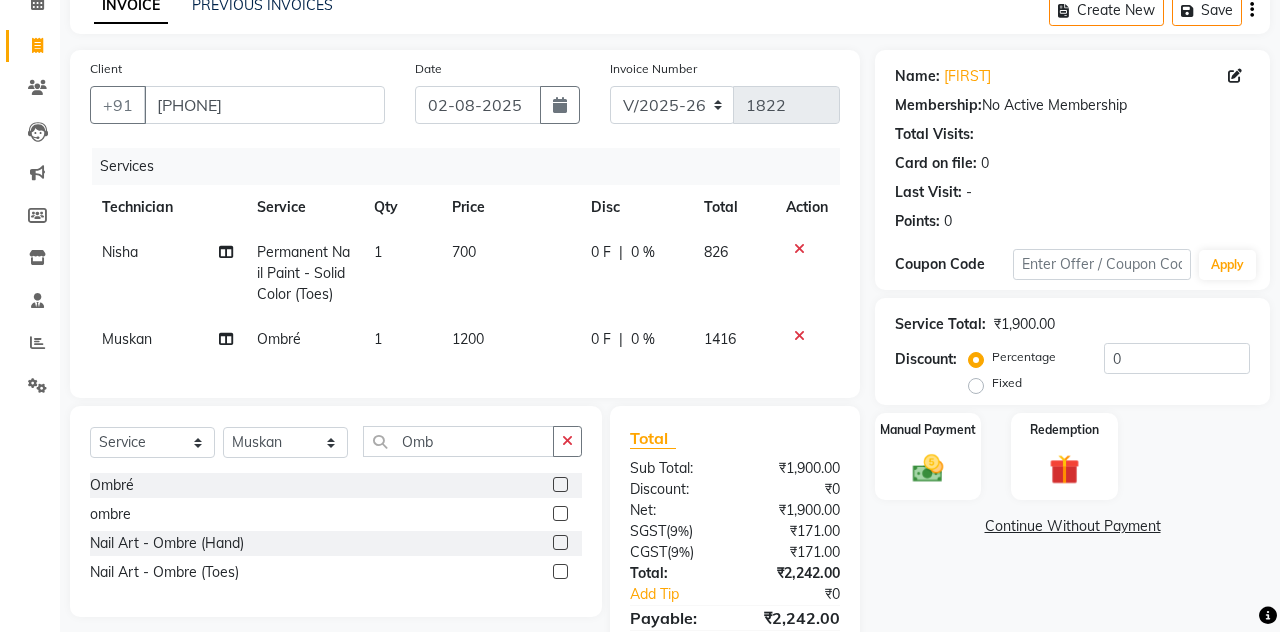 click 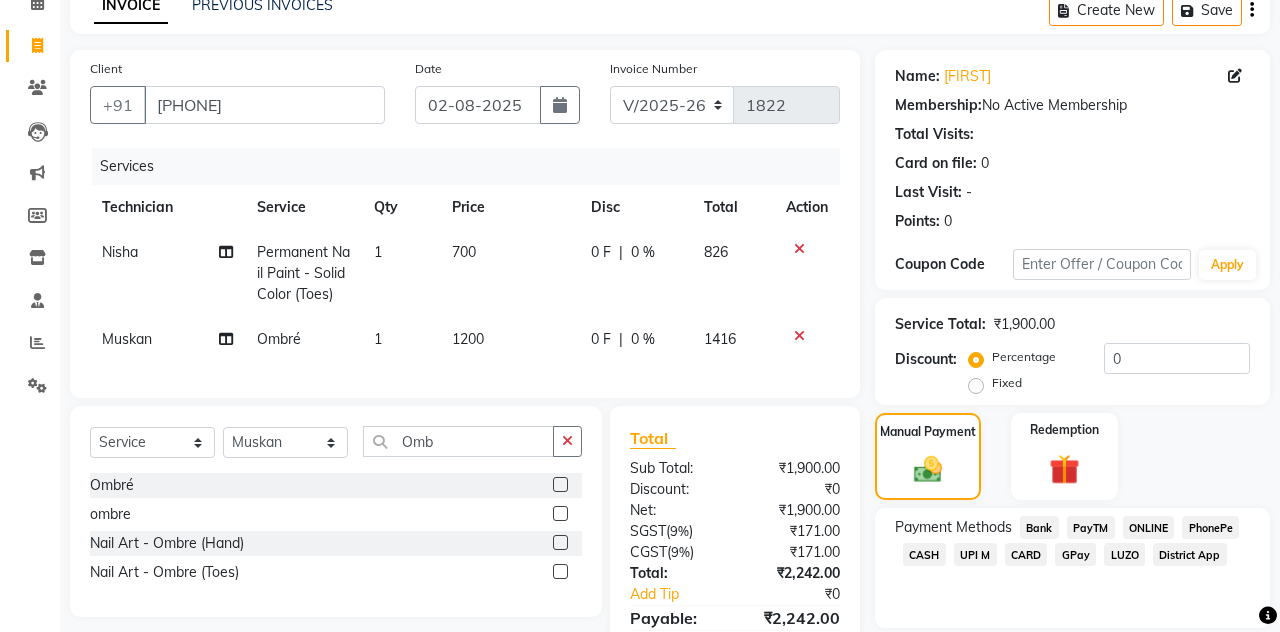 click on "CARD" 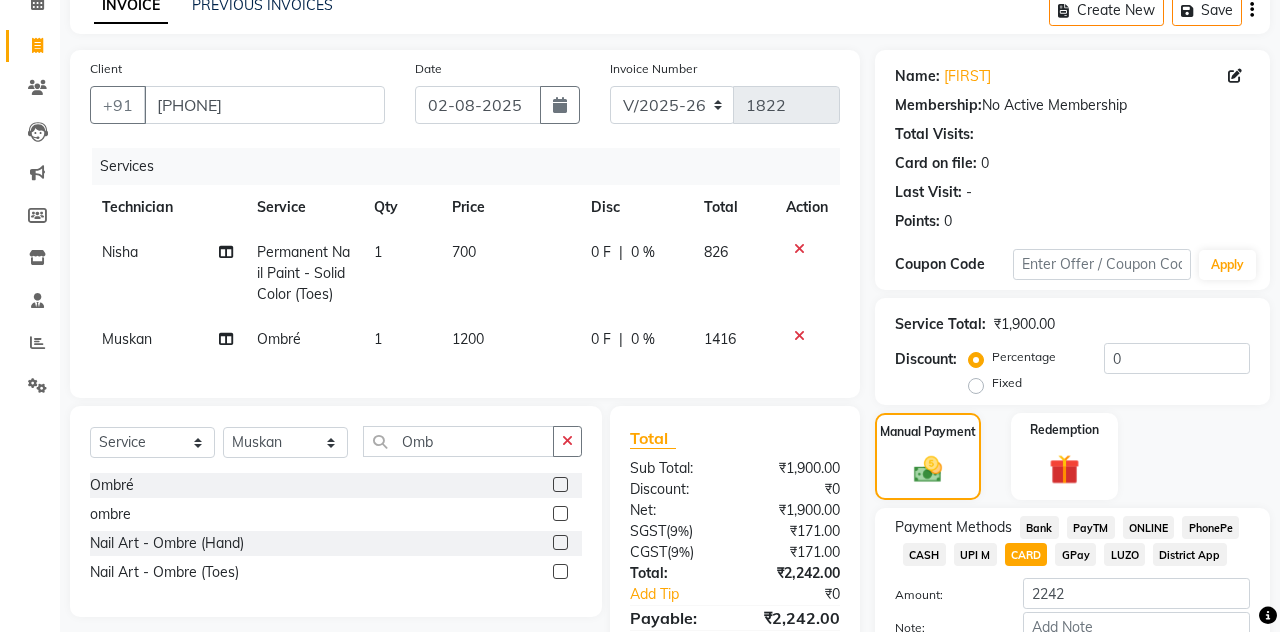 click on "Add Payment" 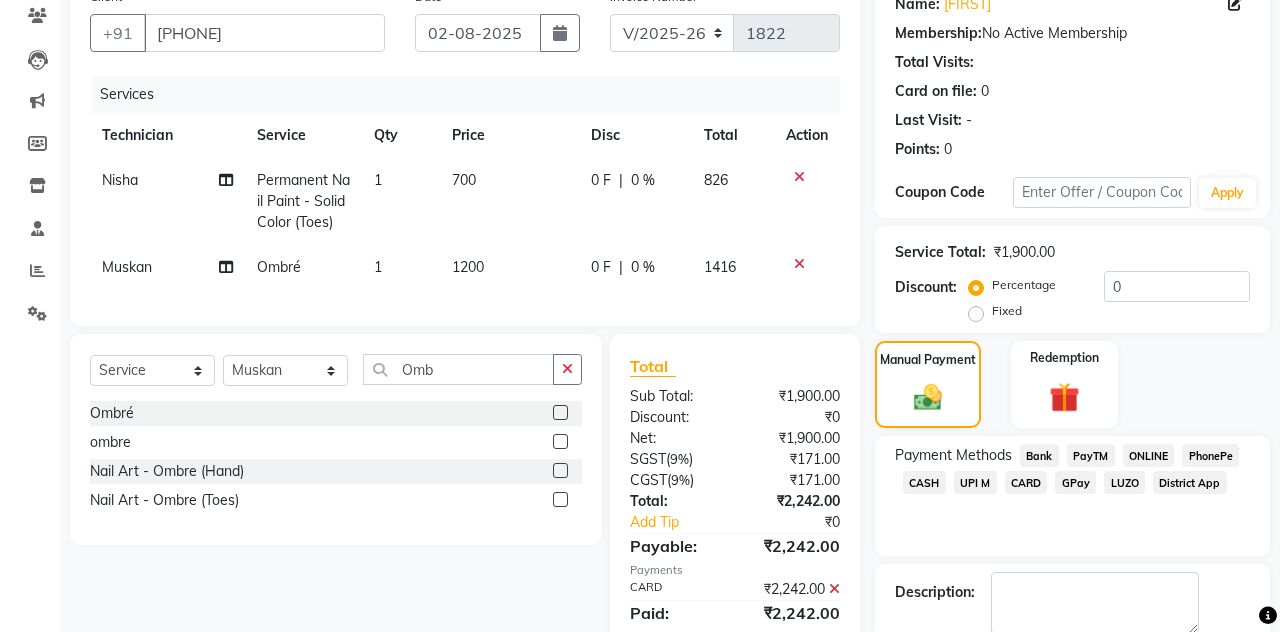 scroll, scrollTop: 183, scrollLeft: 0, axis: vertical 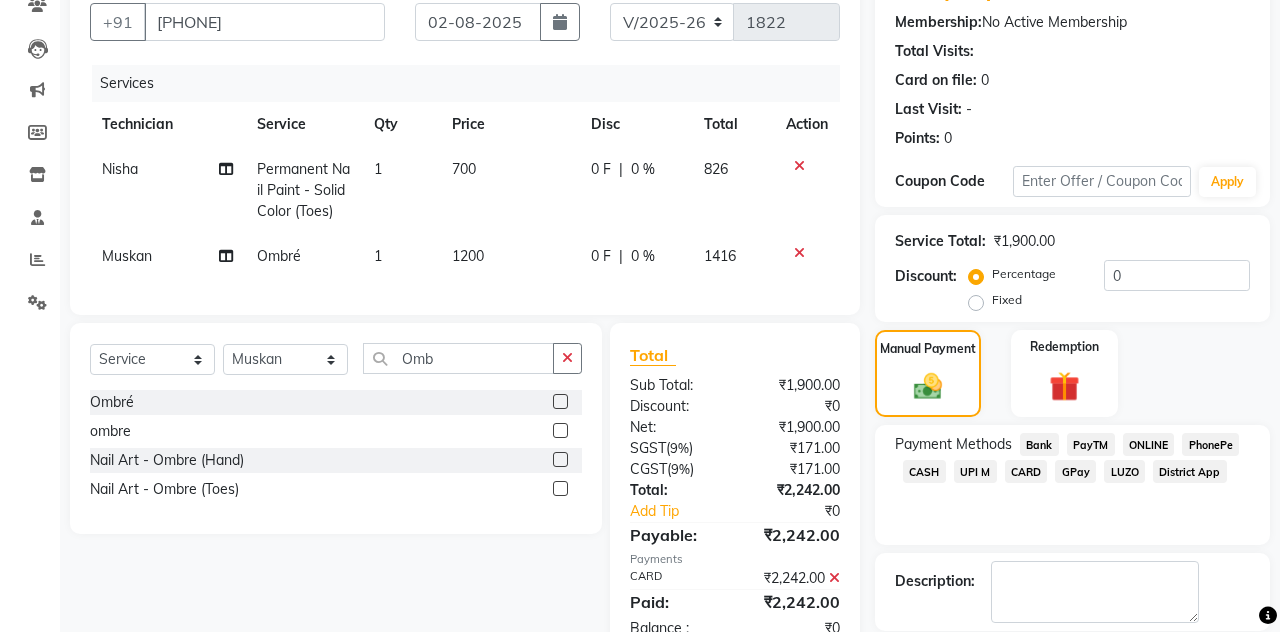 click on "Checkout" 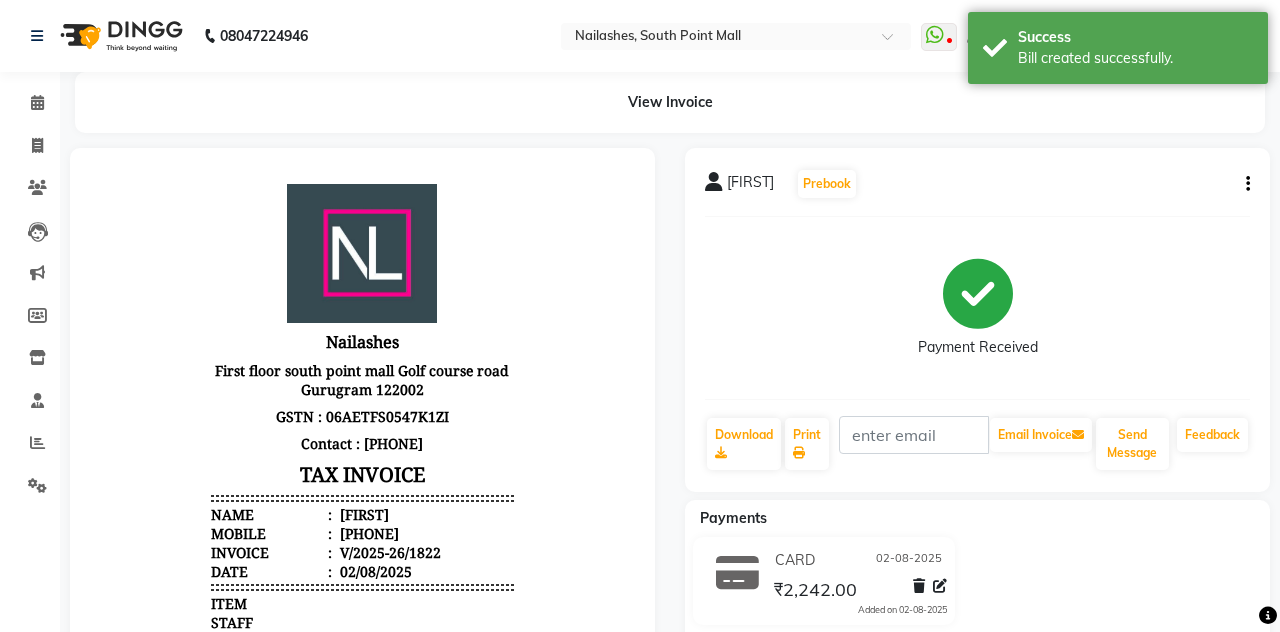 scroll, scrollTop: 0, scrollLeft: 0, axis: both 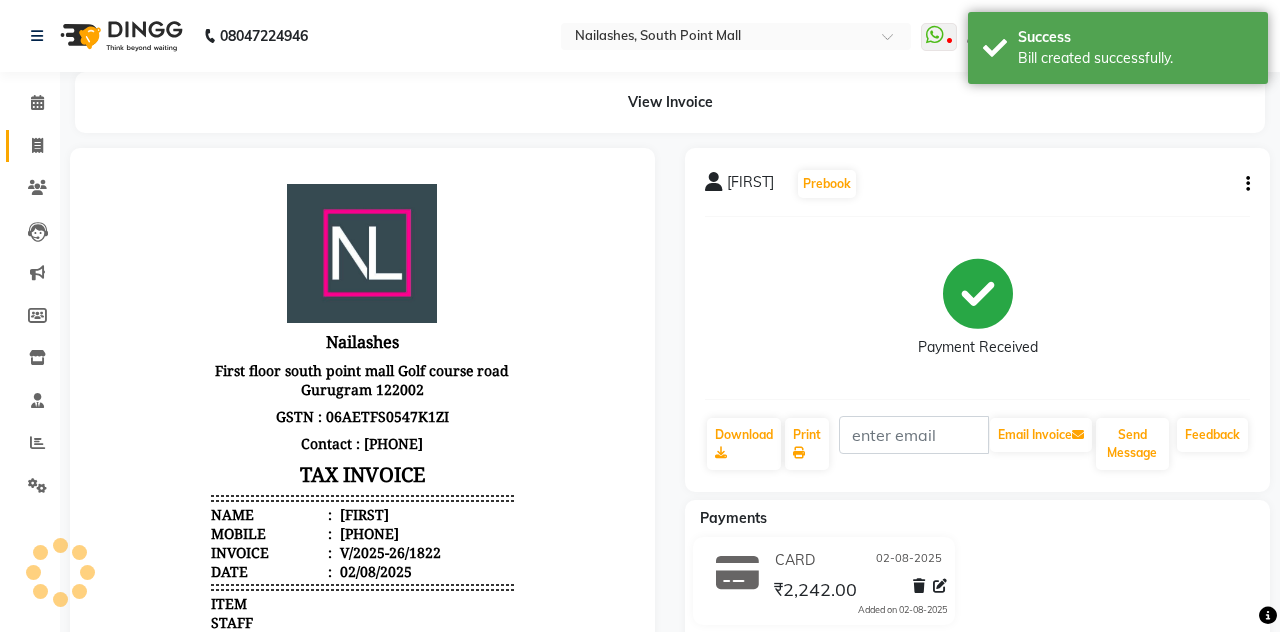 click 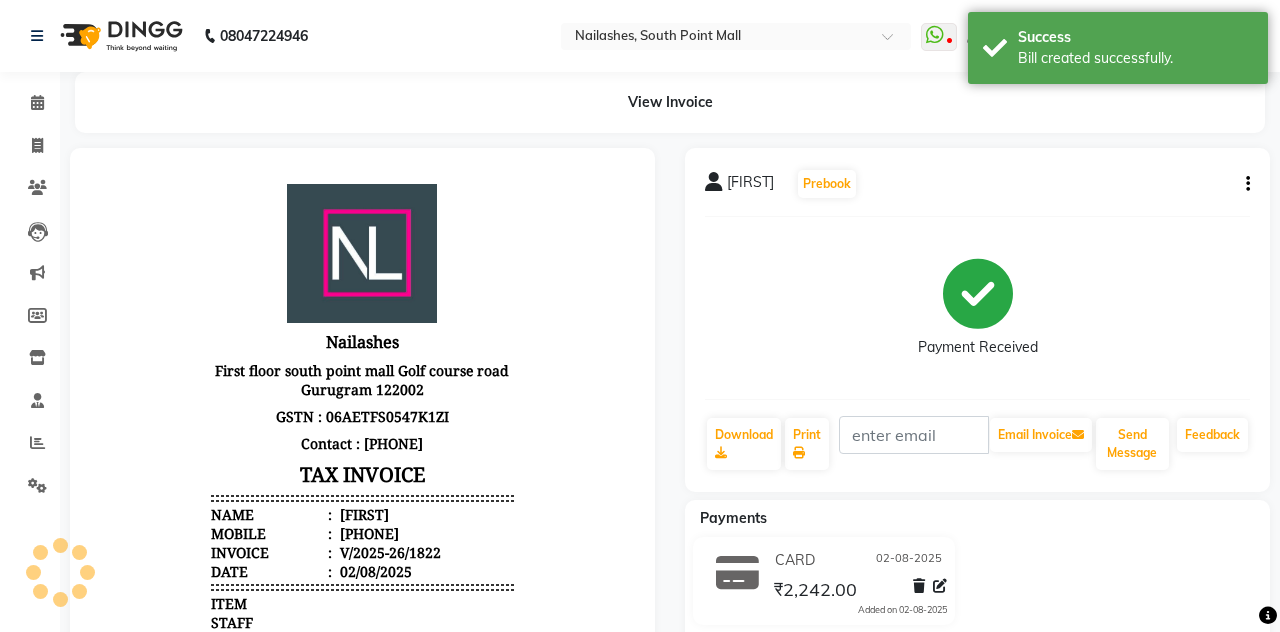 select on "service" 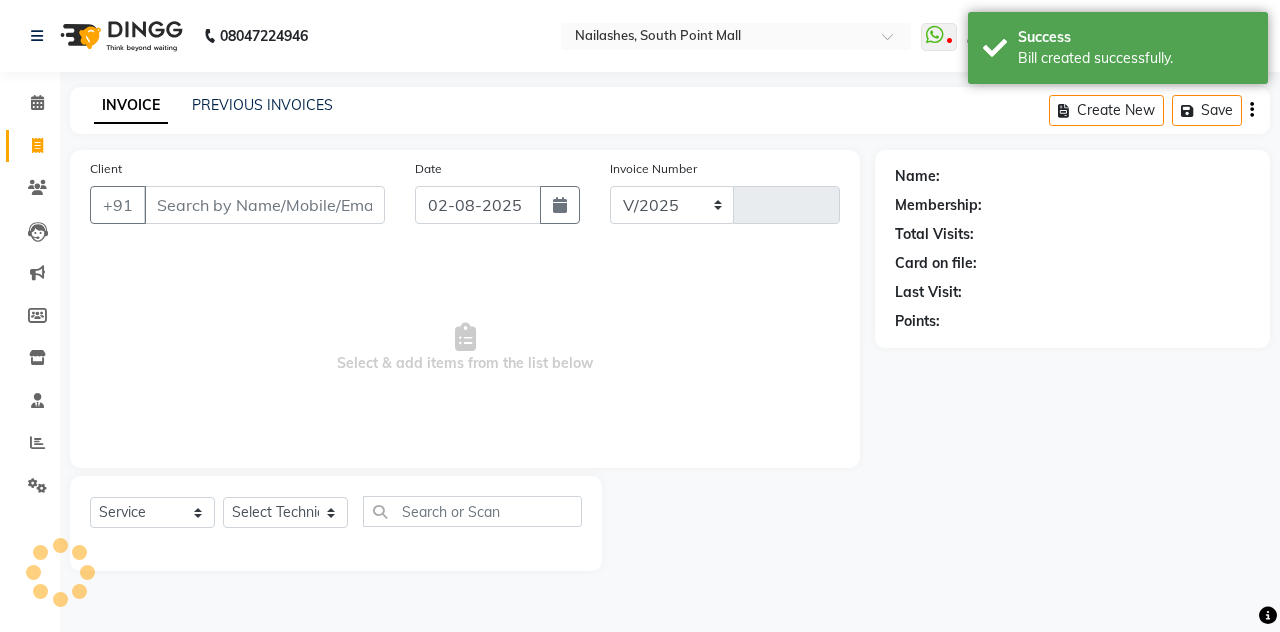 select on "3926" 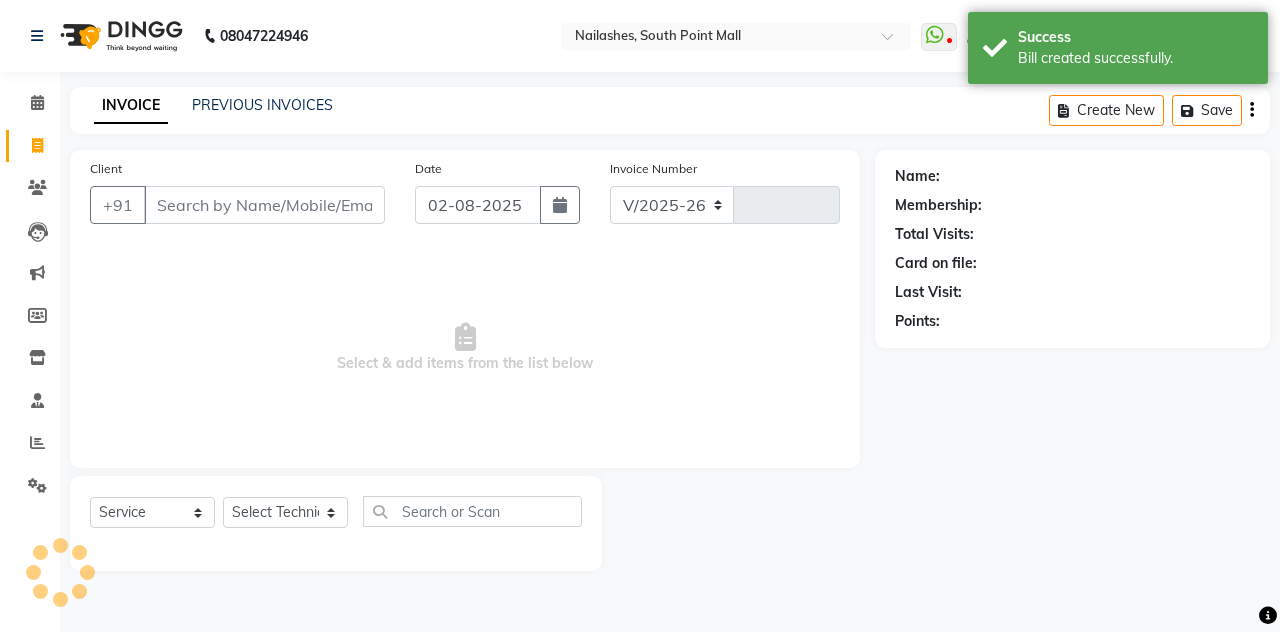 type on "1823" 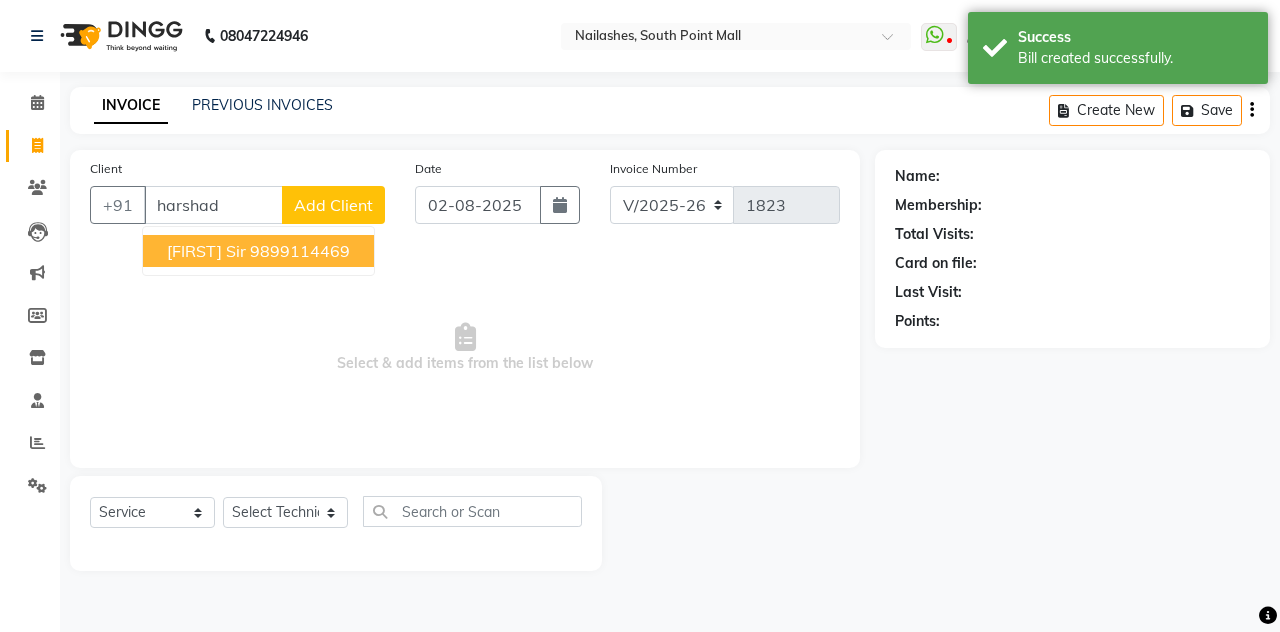 click on "[FIRST] Sir" at bounding box center [206, 251] 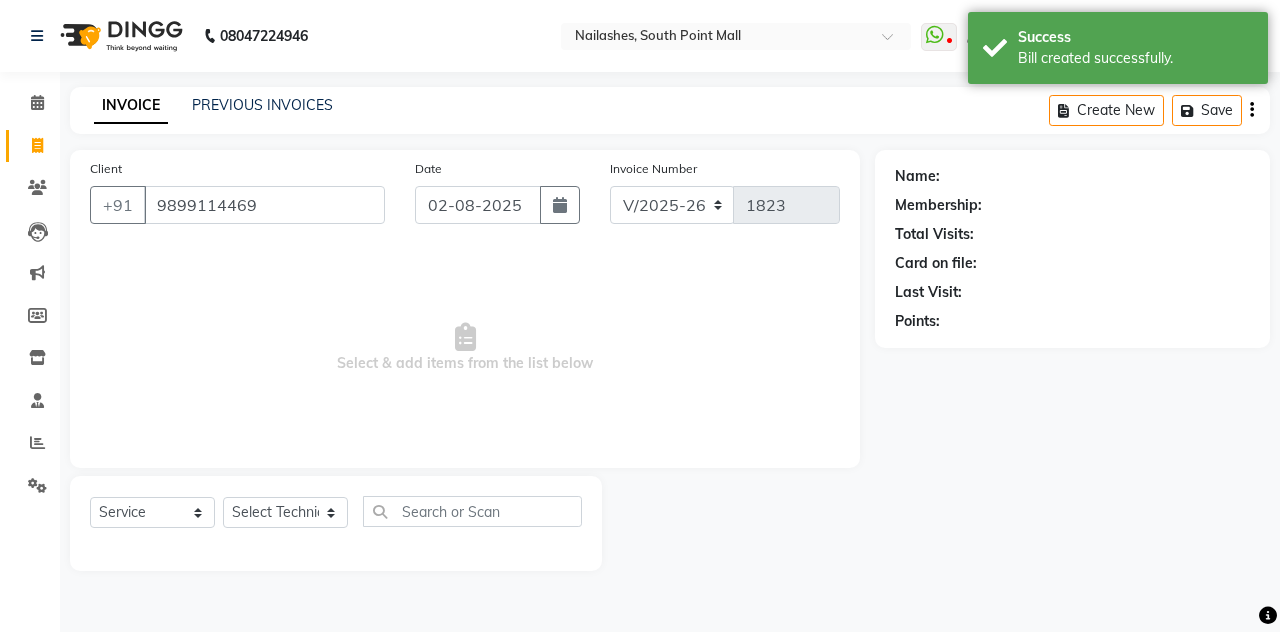 type on "9899114469" 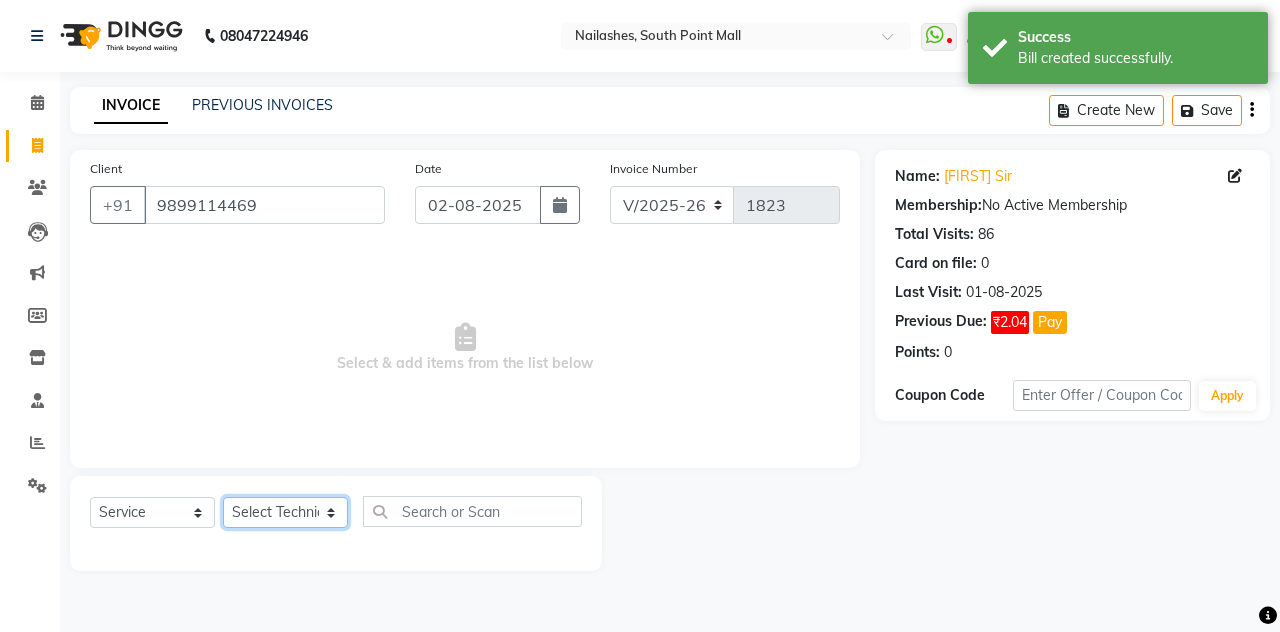 click on "Select Technician Admin Anamika Anita Arjun Mamta Manager Muskan Nisha Samir Shanu Shushanto" 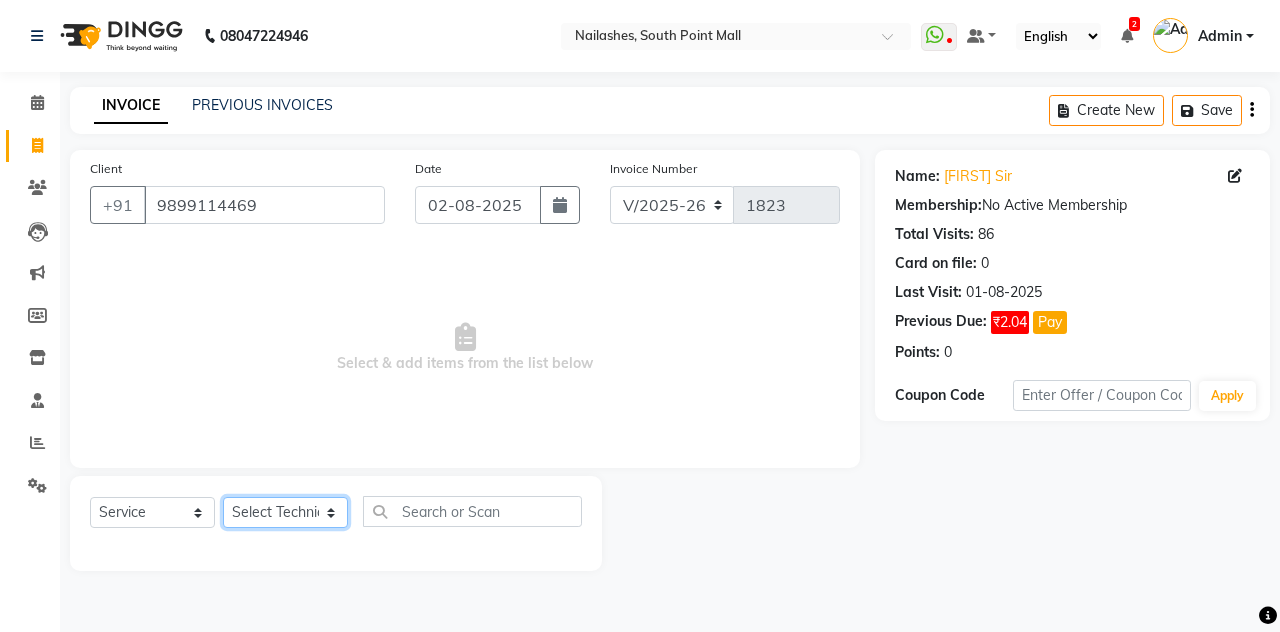 click on "Select Technician Admin Anamika Anita Arjun Mamta Manager Muskan Nisha Samir Shanu Shushanto" 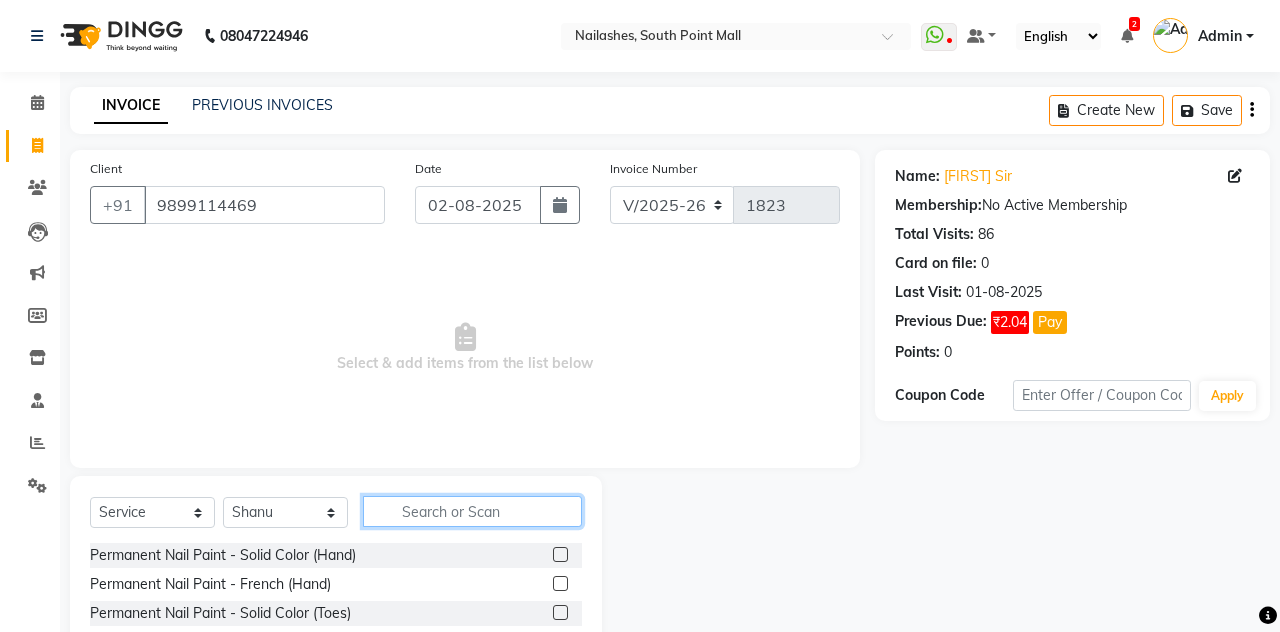 click 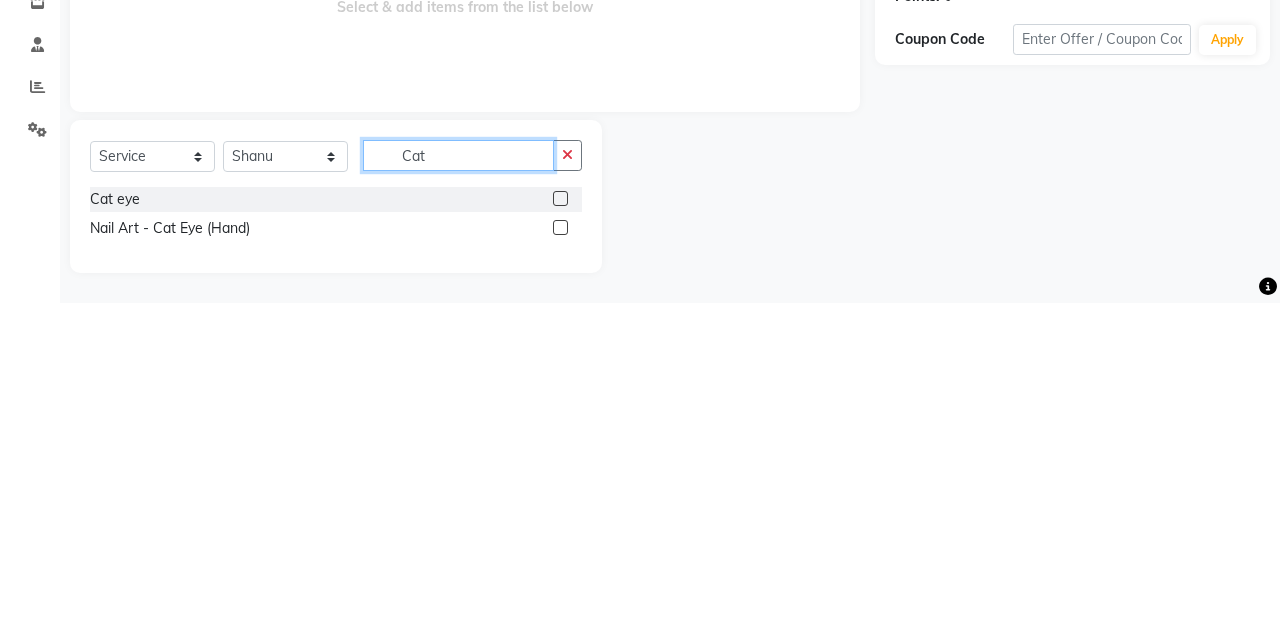 type on "Cat" 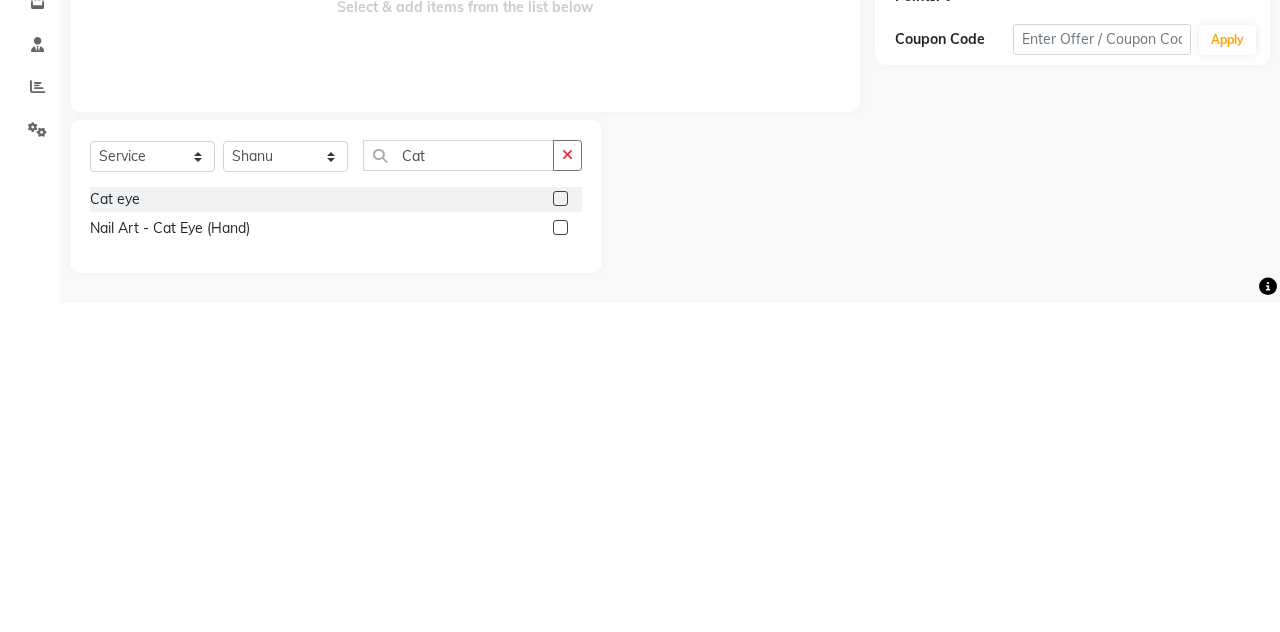click 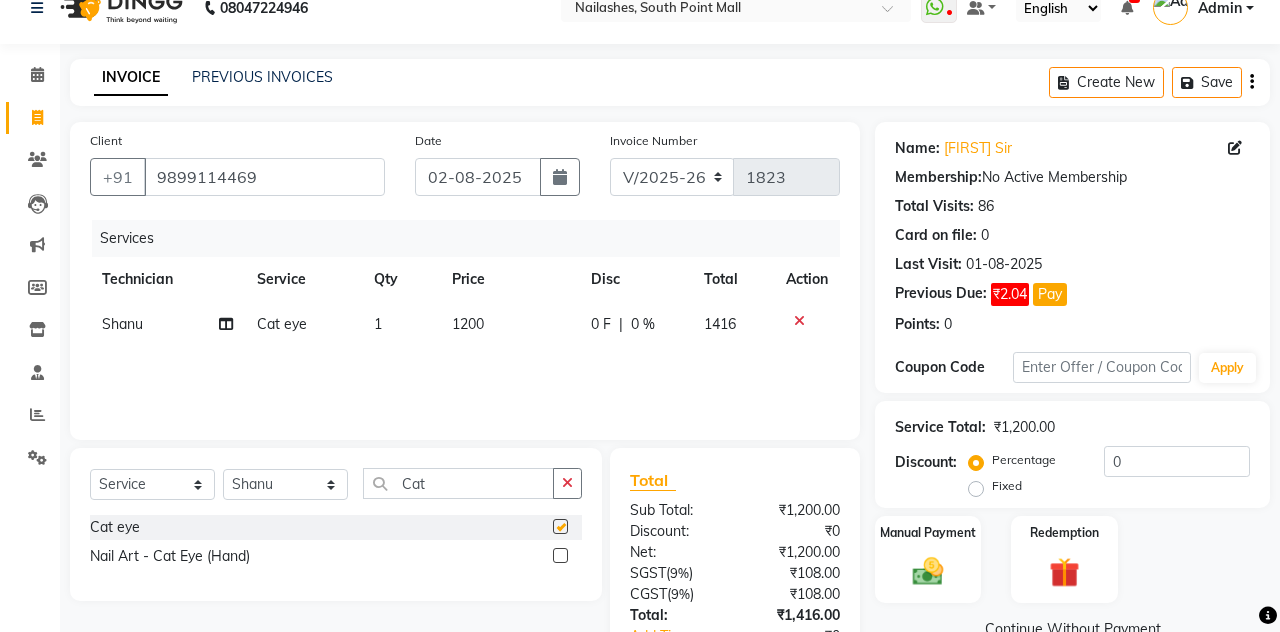 checkbox on "false" 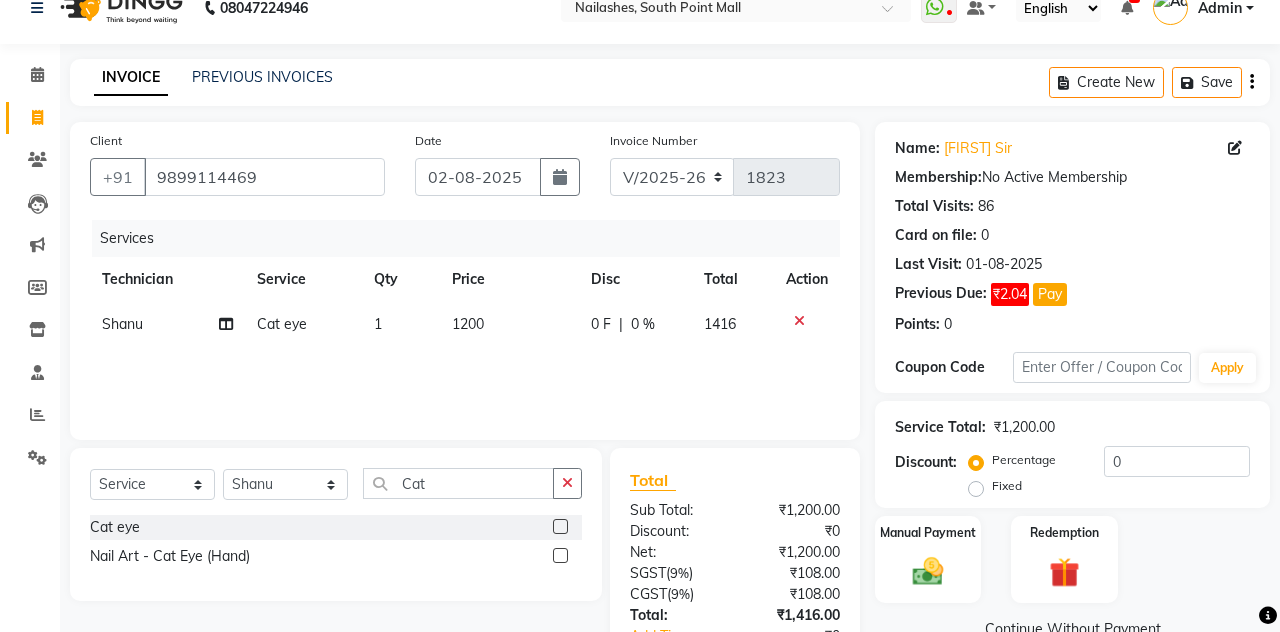 scroll, scrollTop: 70, scrollLeft: 0, axis: vertical 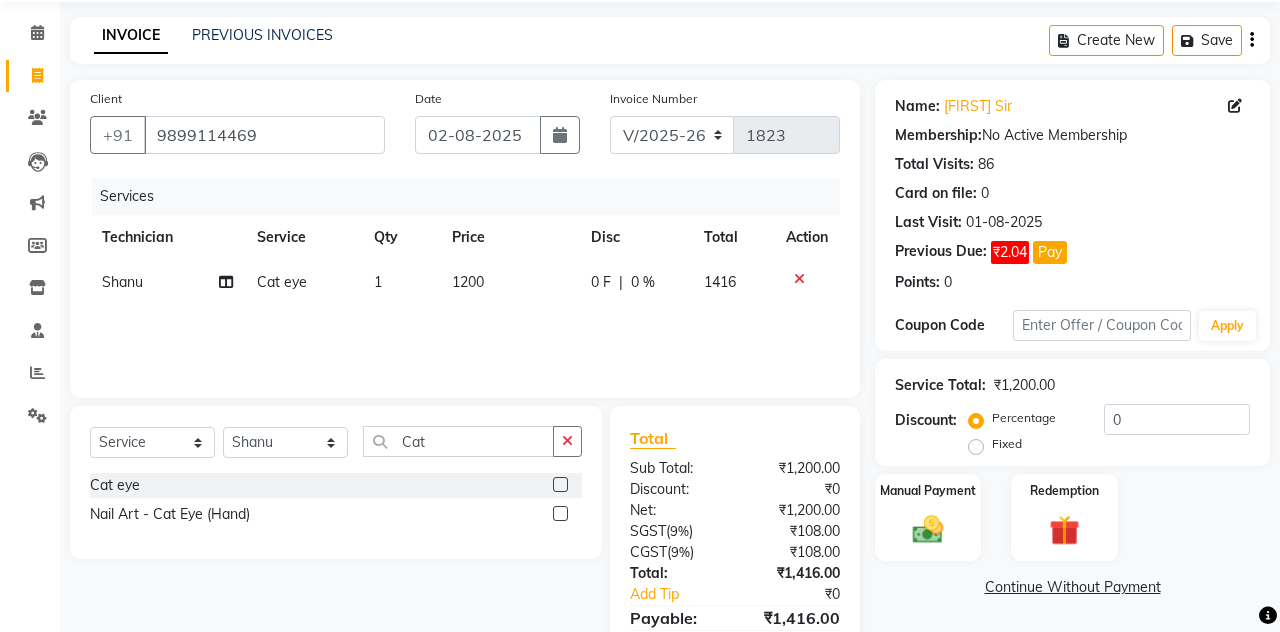 click 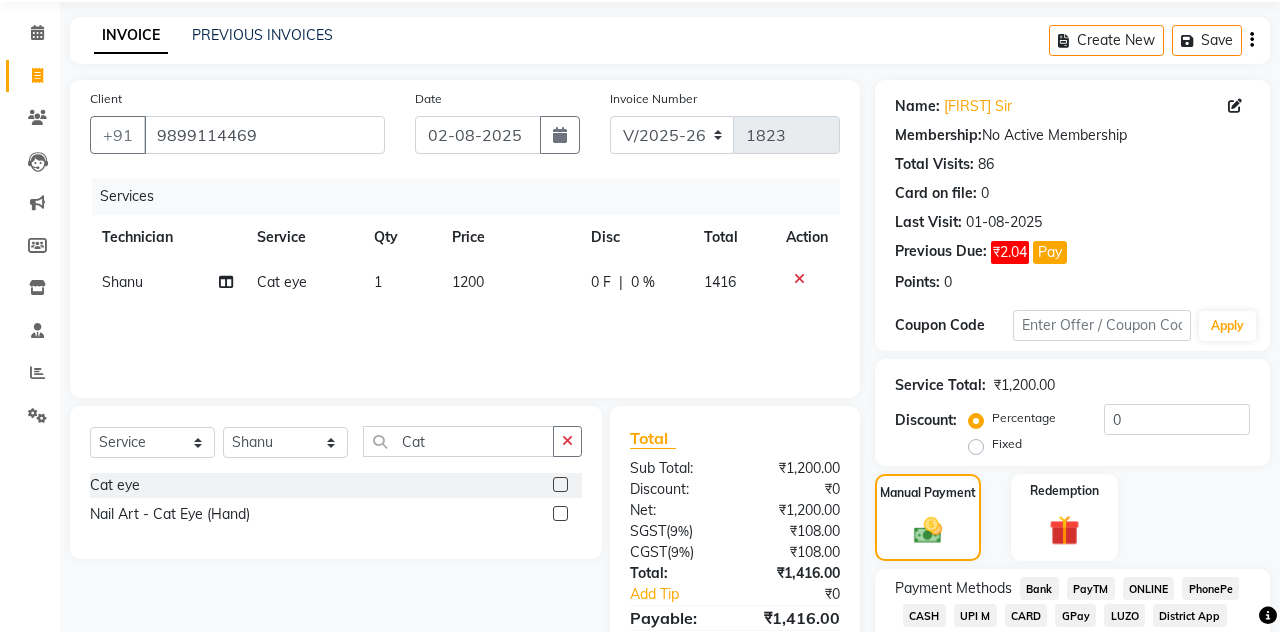 click on "CASH" 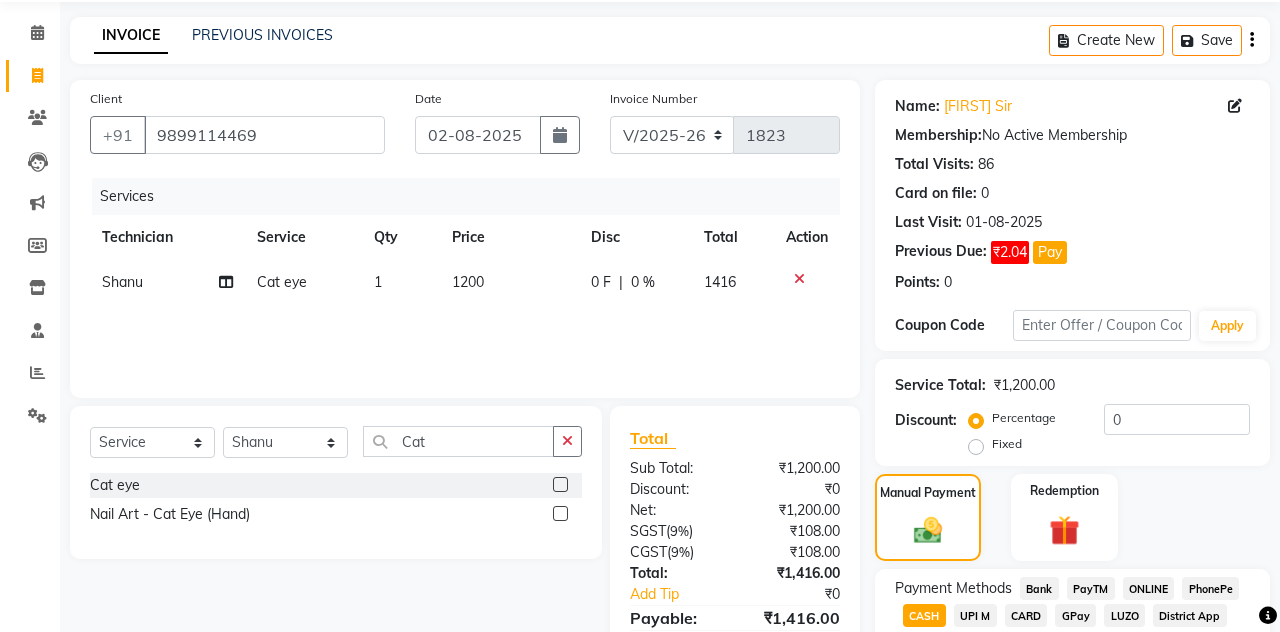 click on "Add Payment" 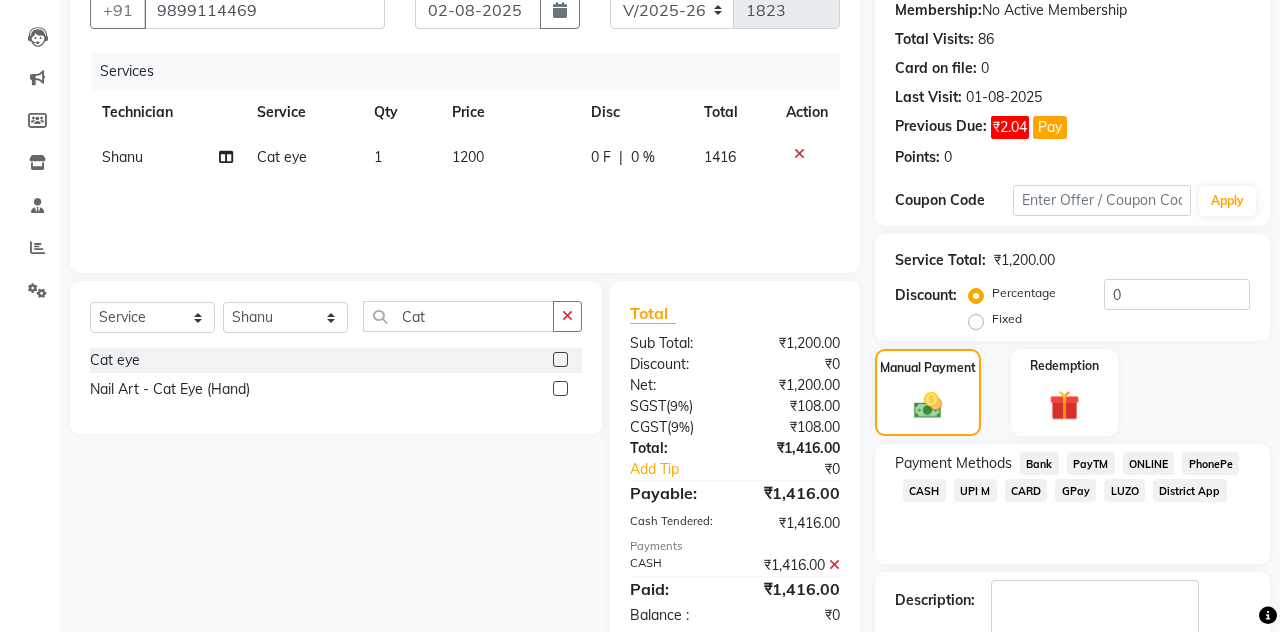 scroll, scrollTop: 214, scrollLeft: 0, axis: vertical 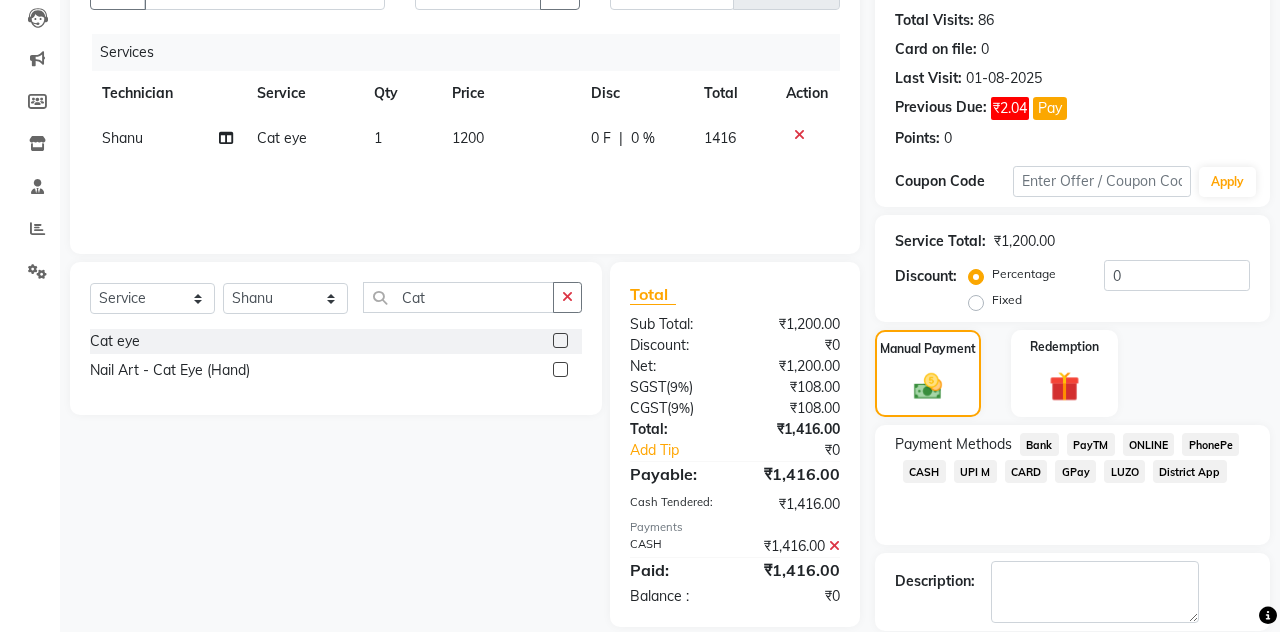 click on "Checkout" 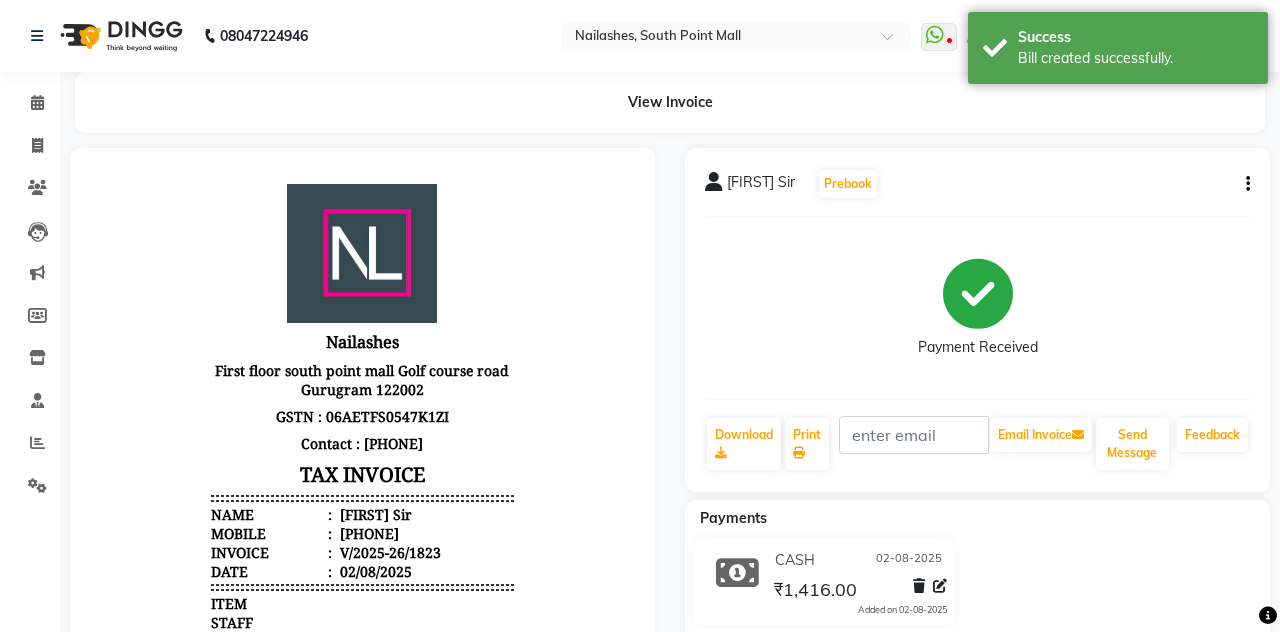 scroll, scrollTop: 0, scrollLeft: 0, axis: both 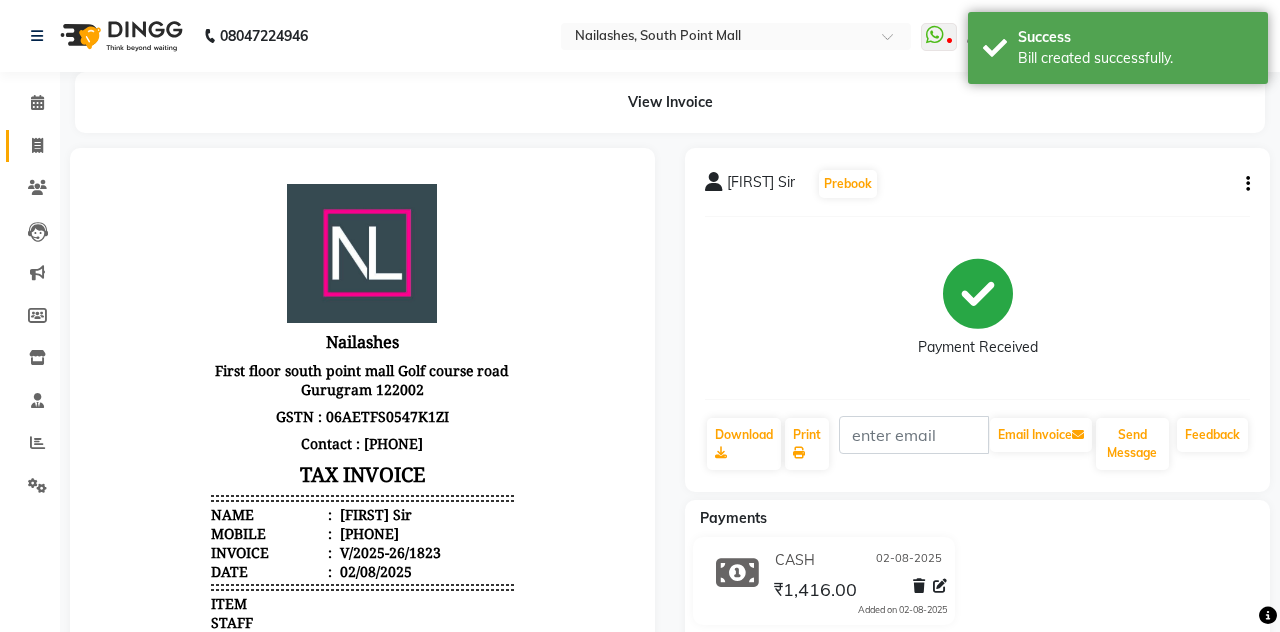 click 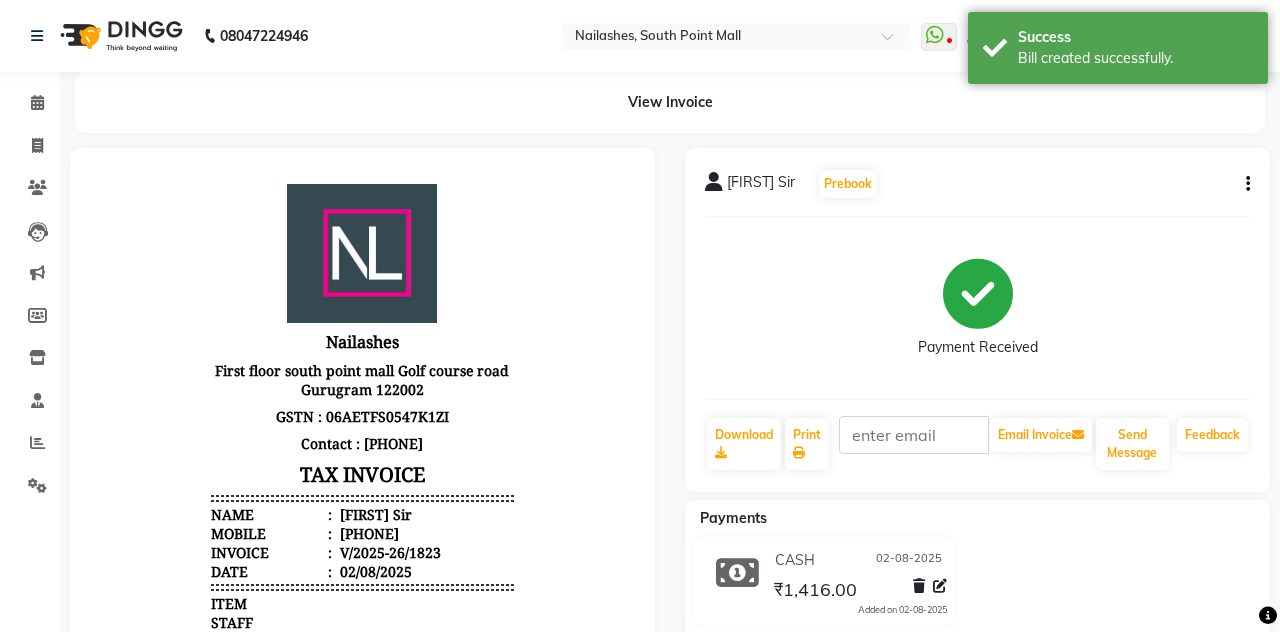 select on "service" 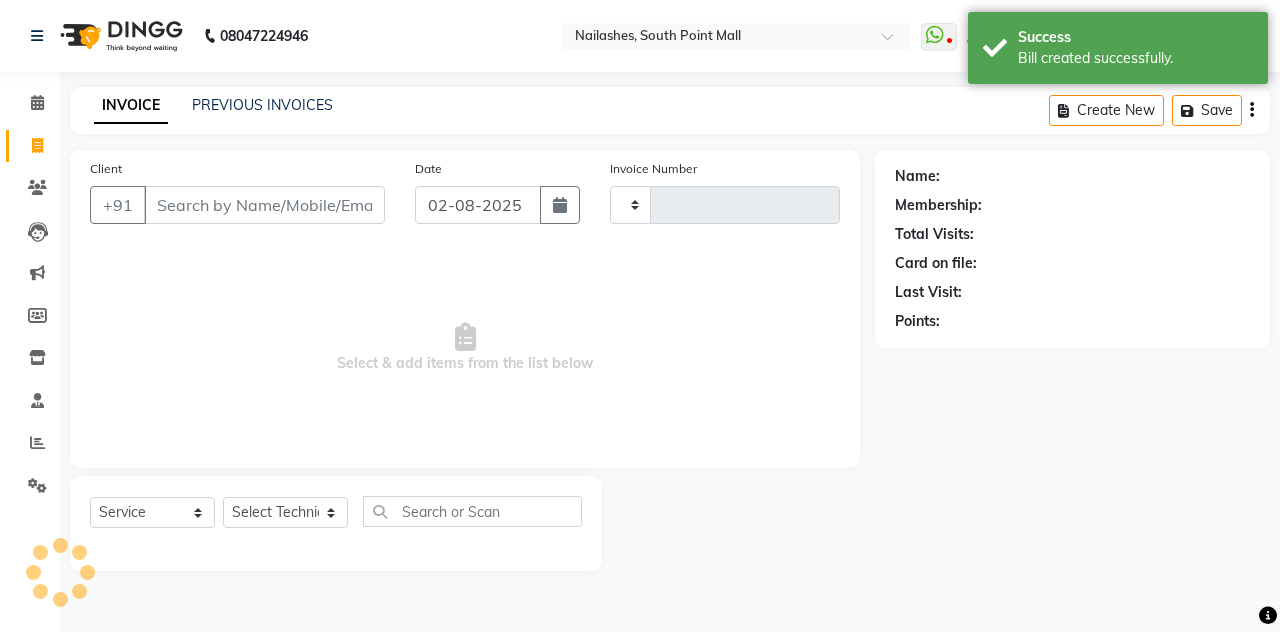 scroll, scrollTop: 55, scrollLeft: 0, axis: vertical 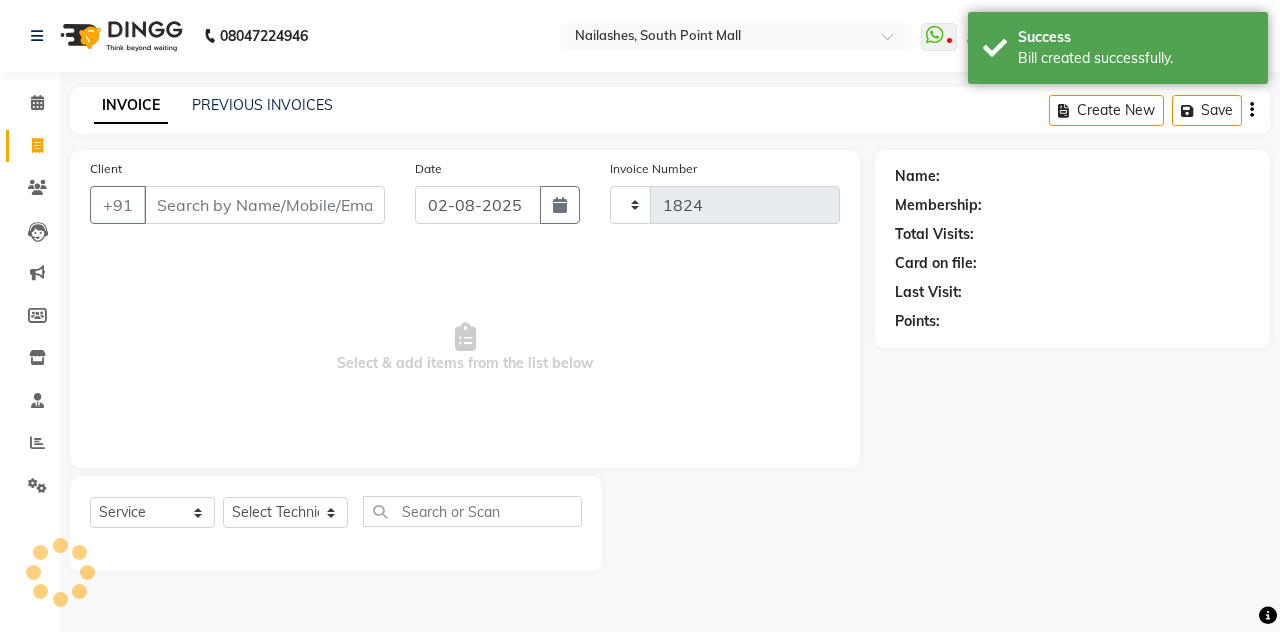 select on "3926" 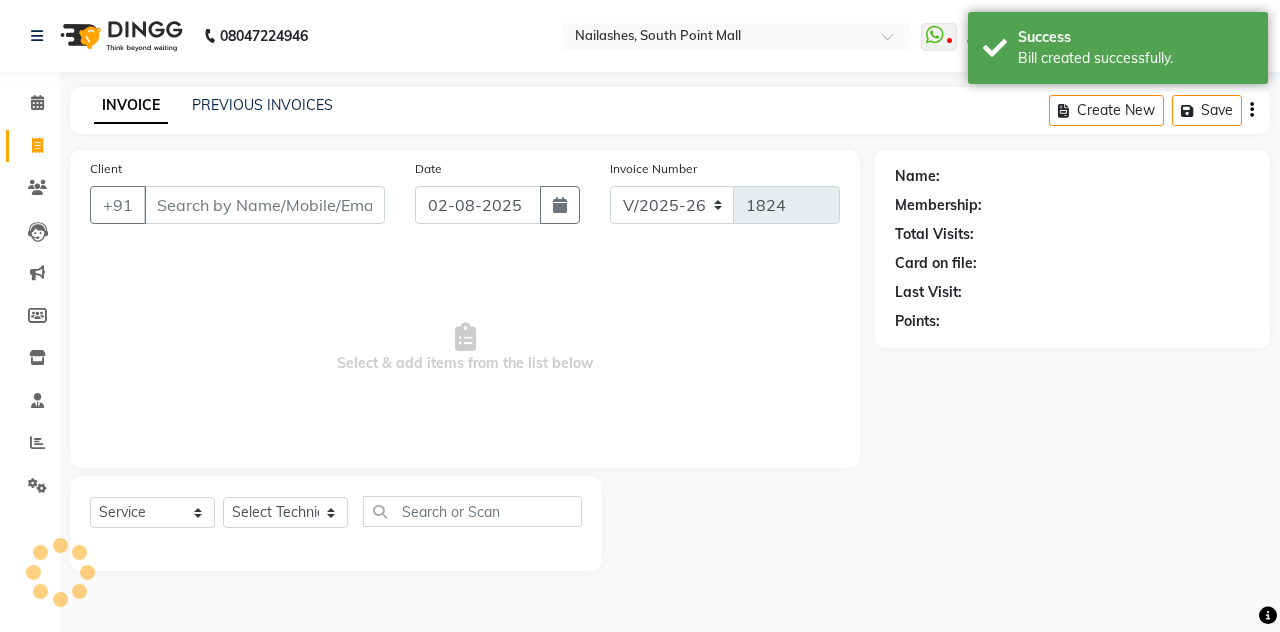 scroll, scrollTop: 0, scrollLeft: 0, axis: both 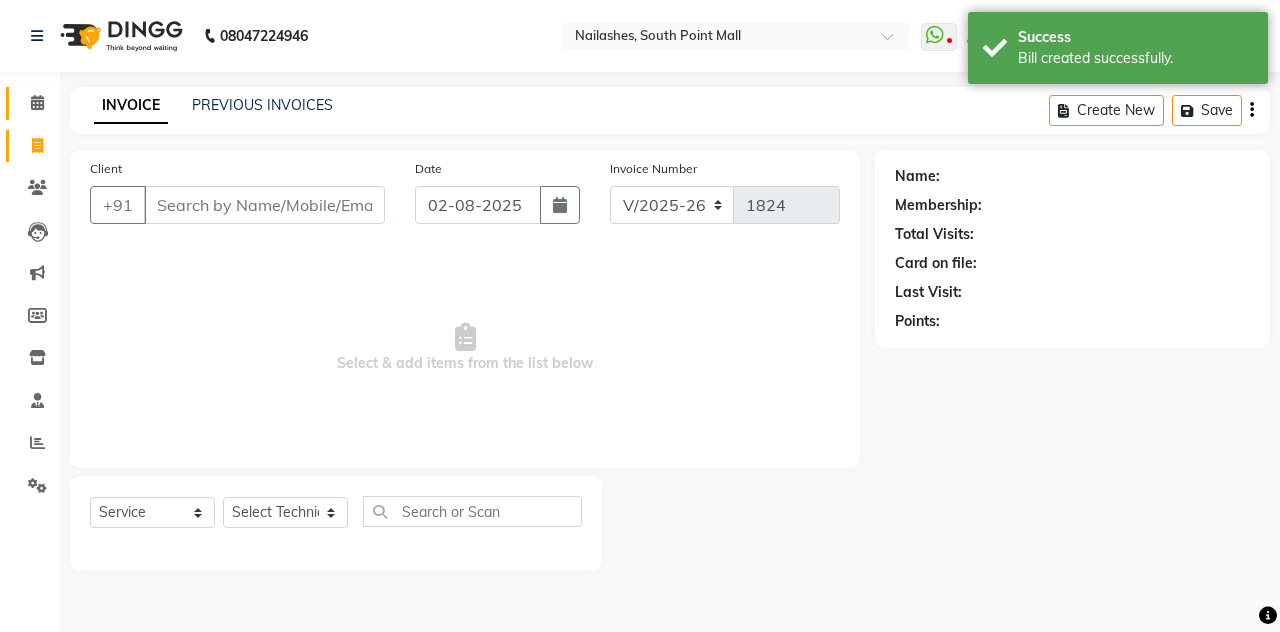 click 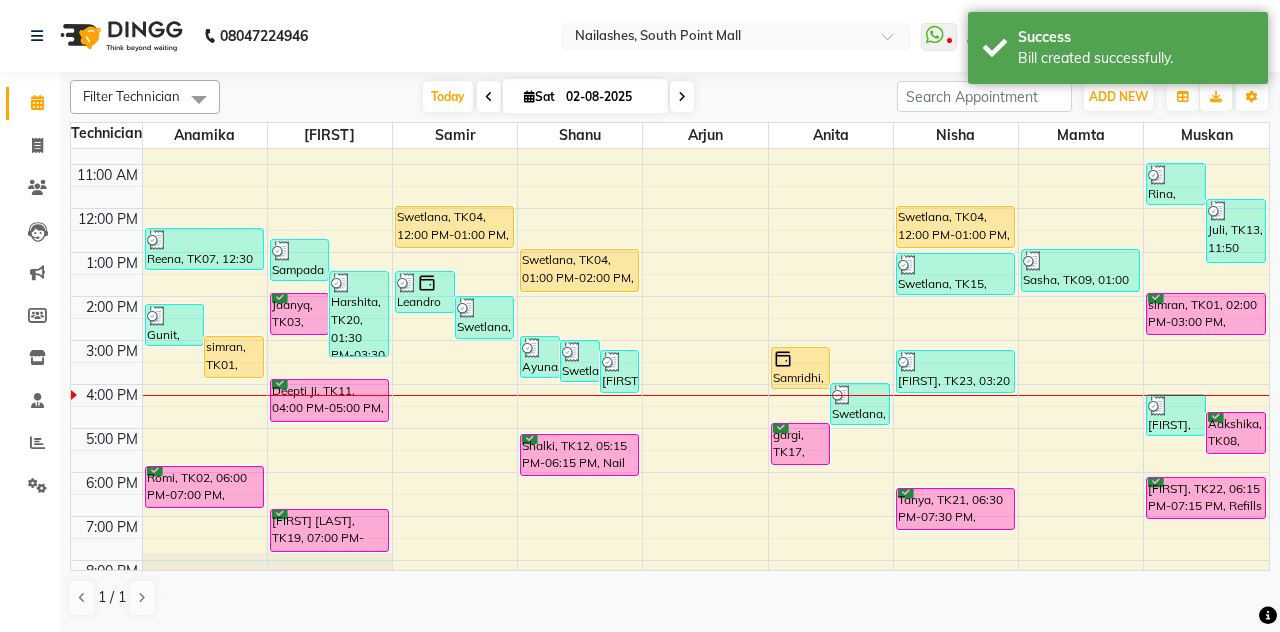 scroll, scrollTop: 119, scrollLeft: 0, axis: vertical 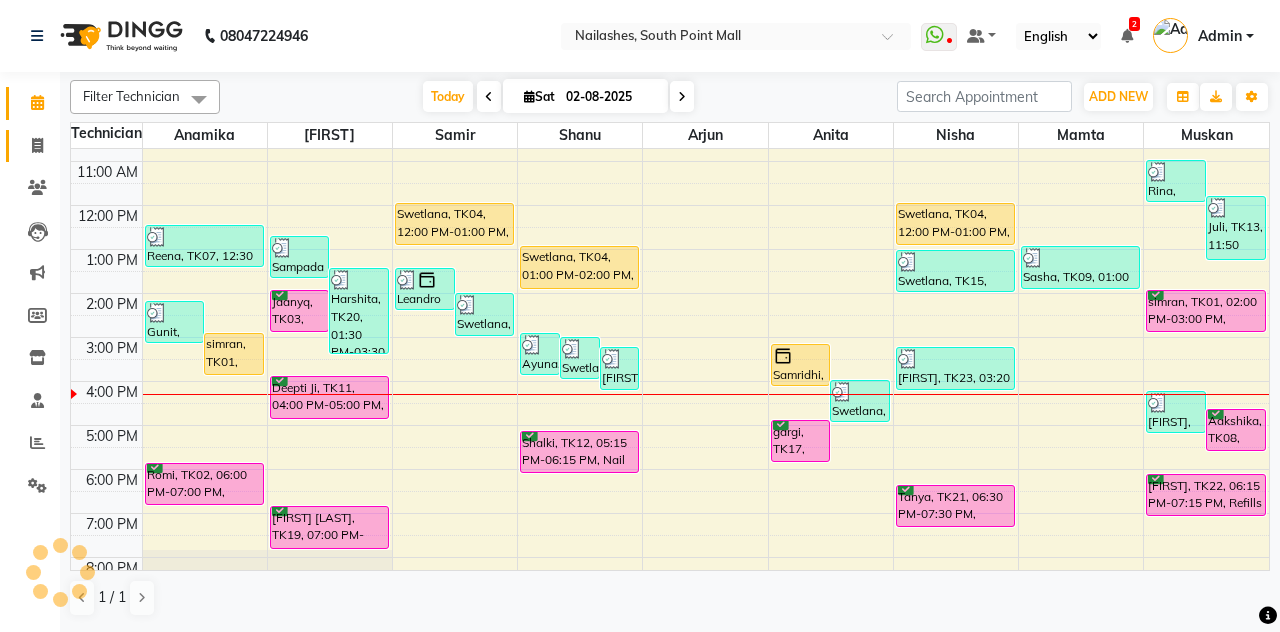 click 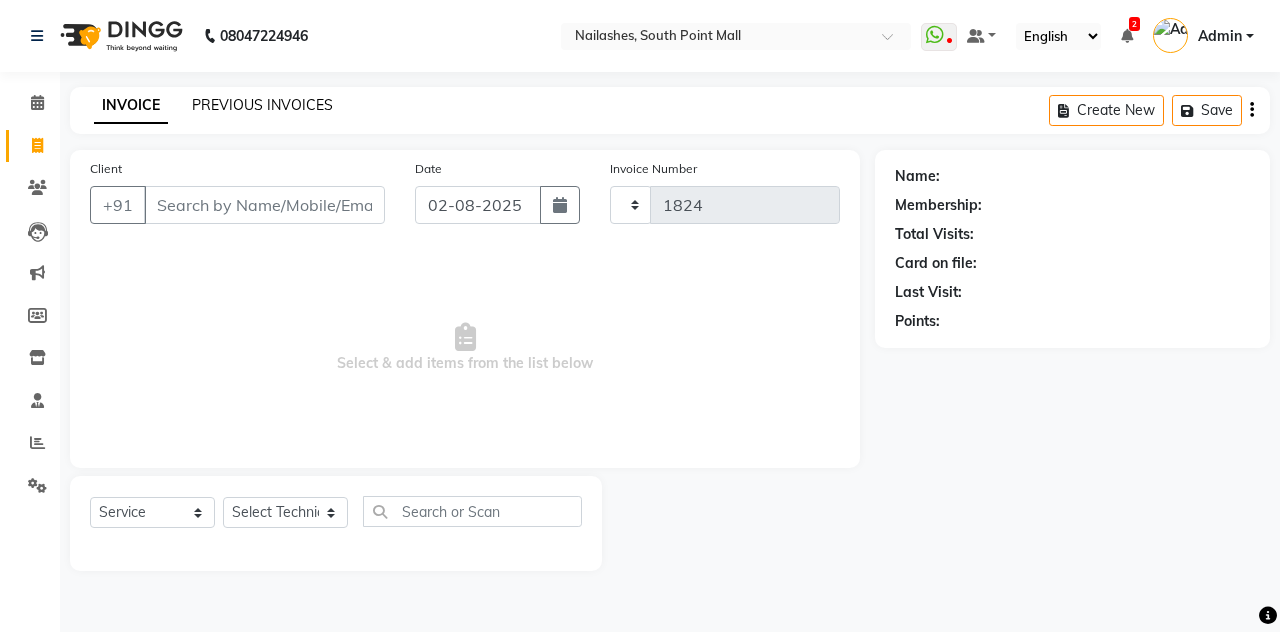 click on "PREVIOUS INVOICES" 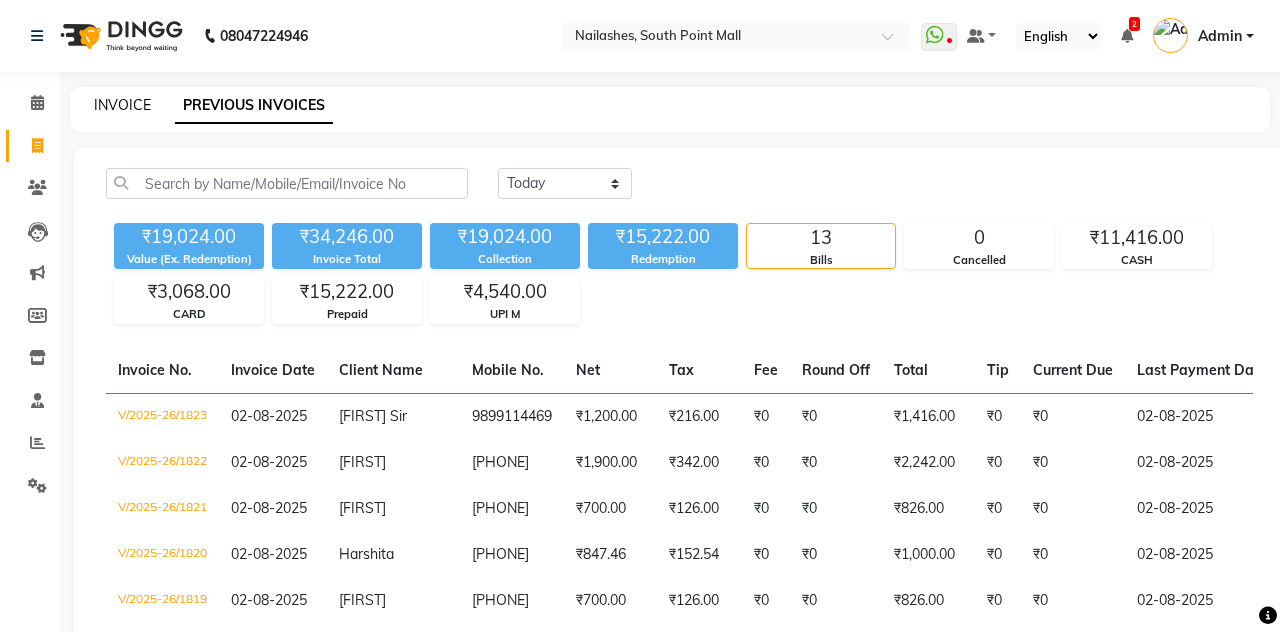 click on "INVOICE" 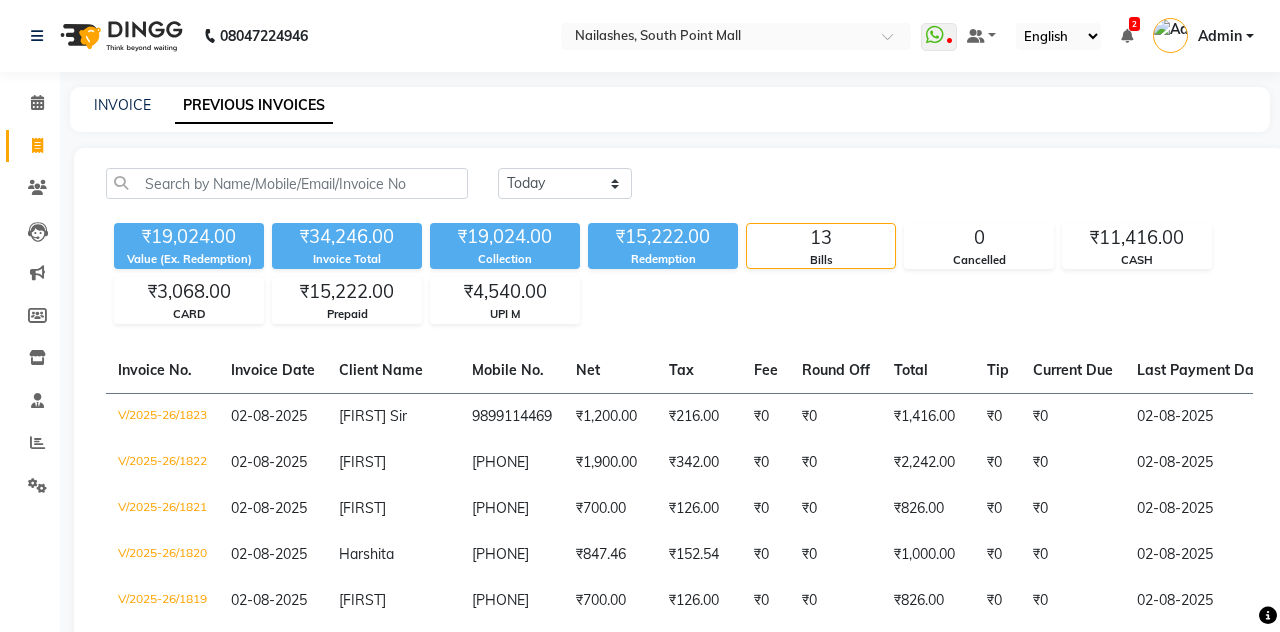 select on "service" 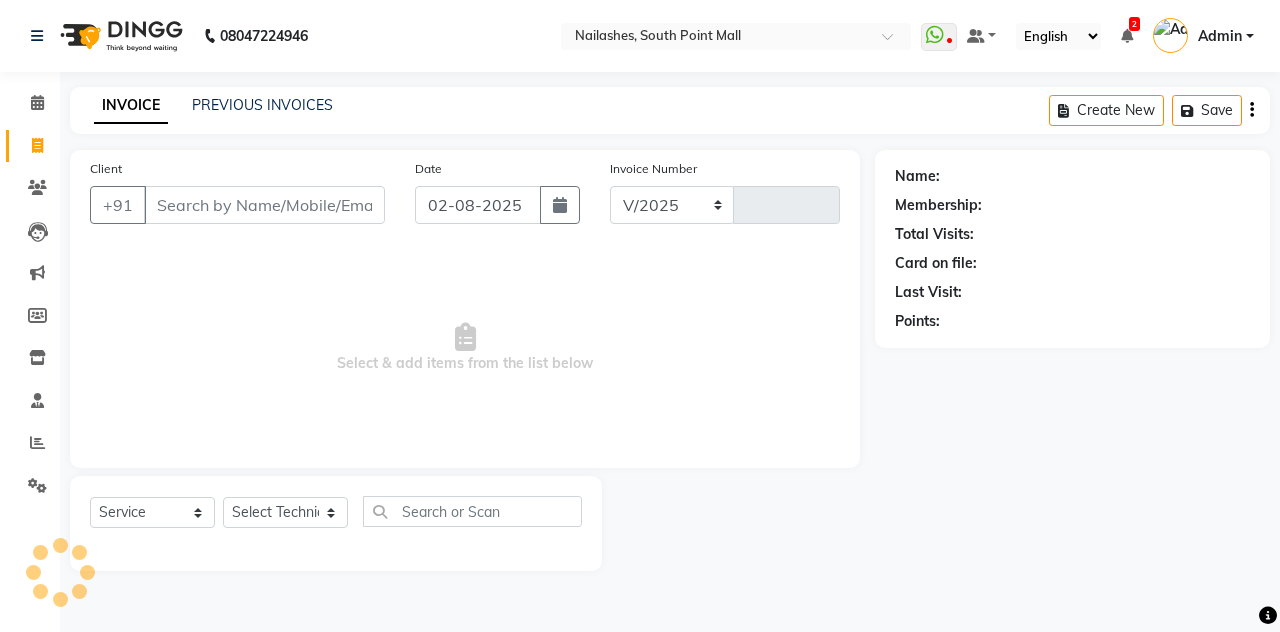 select on "3926" 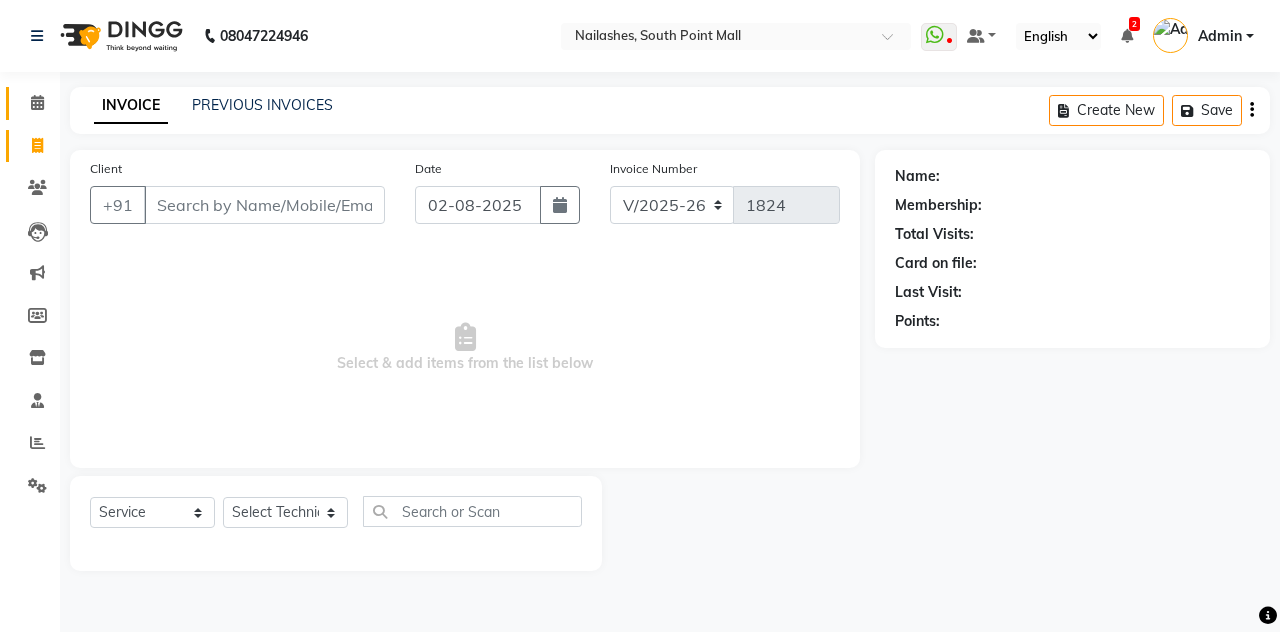click 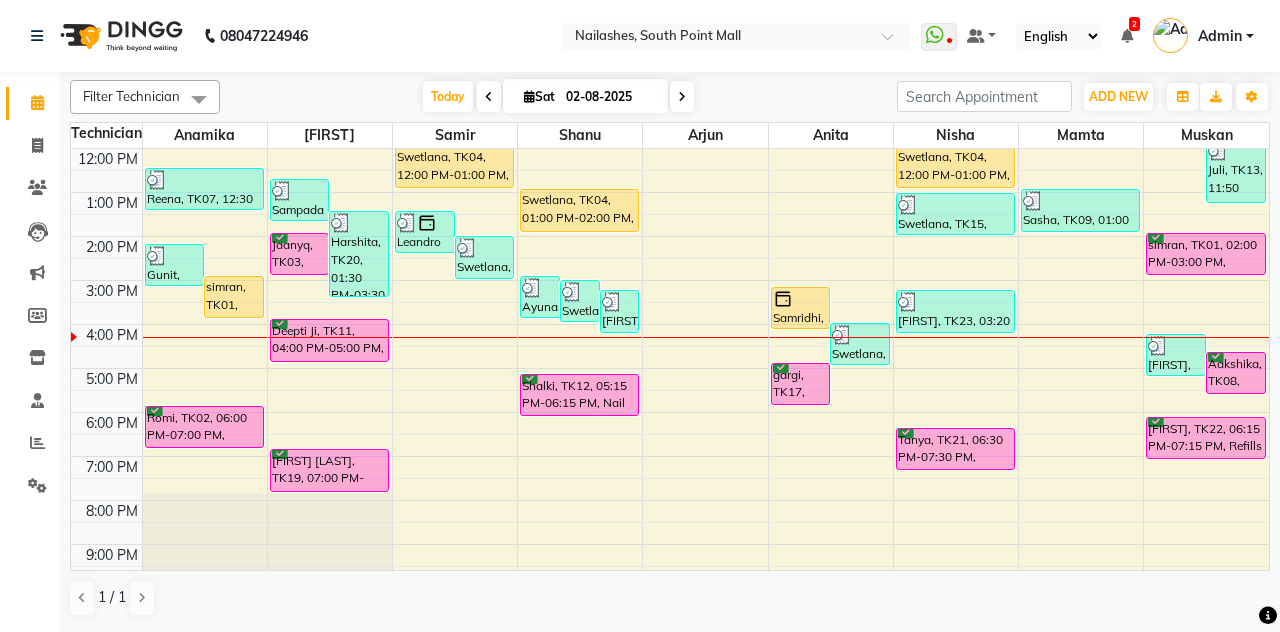 scroll, scrollTop: 176, scrollLeft: 0, axis: vertical 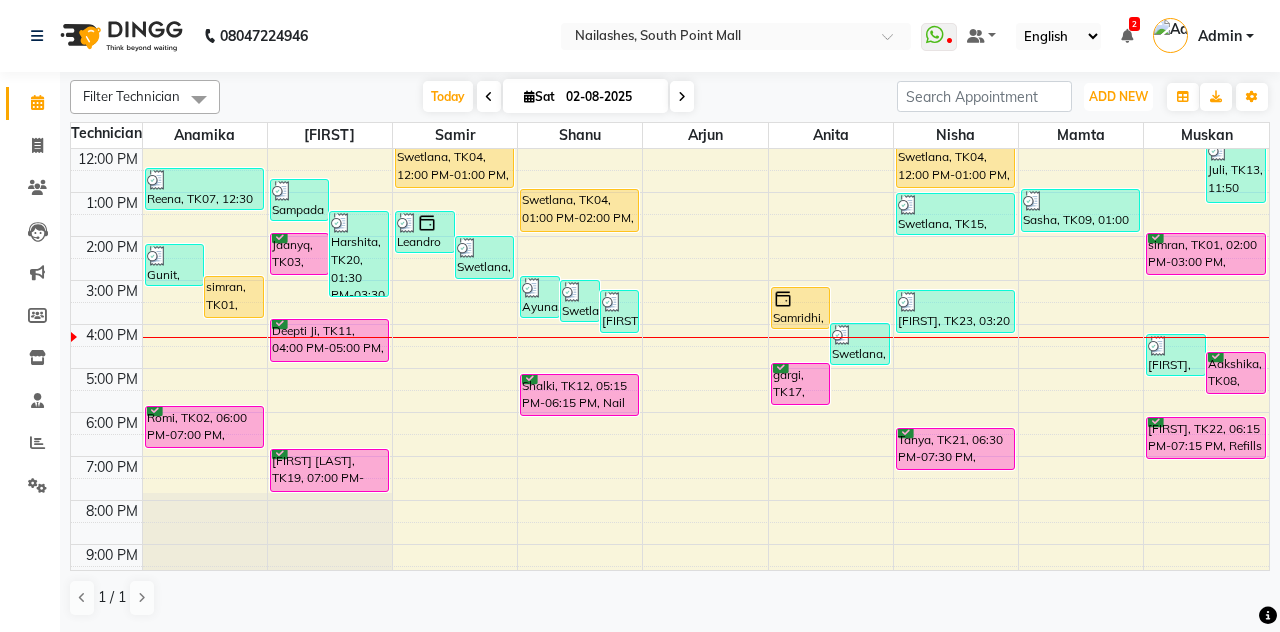 click on "ADD NEW" at bounding box center (1118, 96) 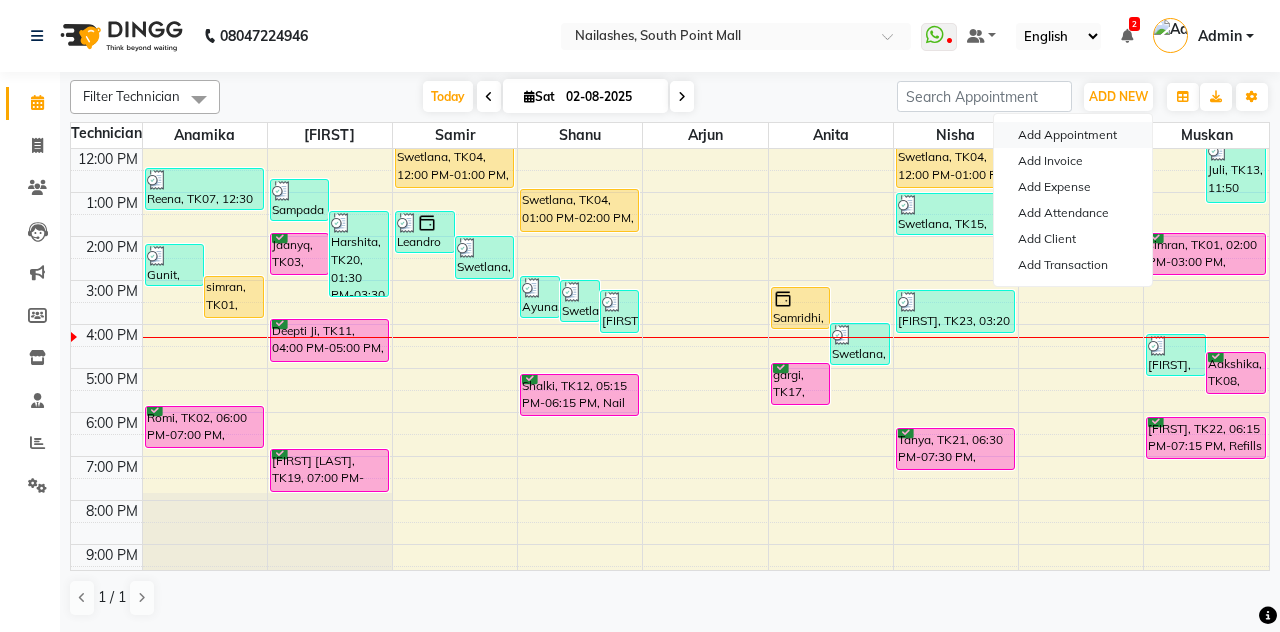 click on "Add Appointment" at bounding box center (1073, 135) 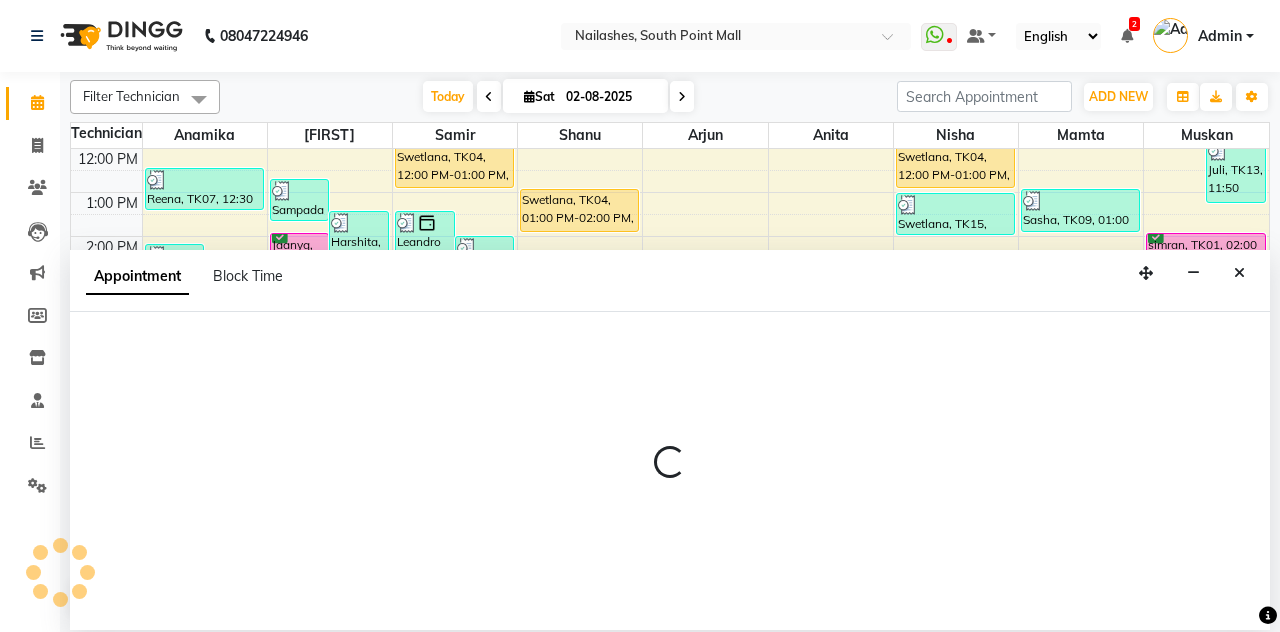 select on "540" 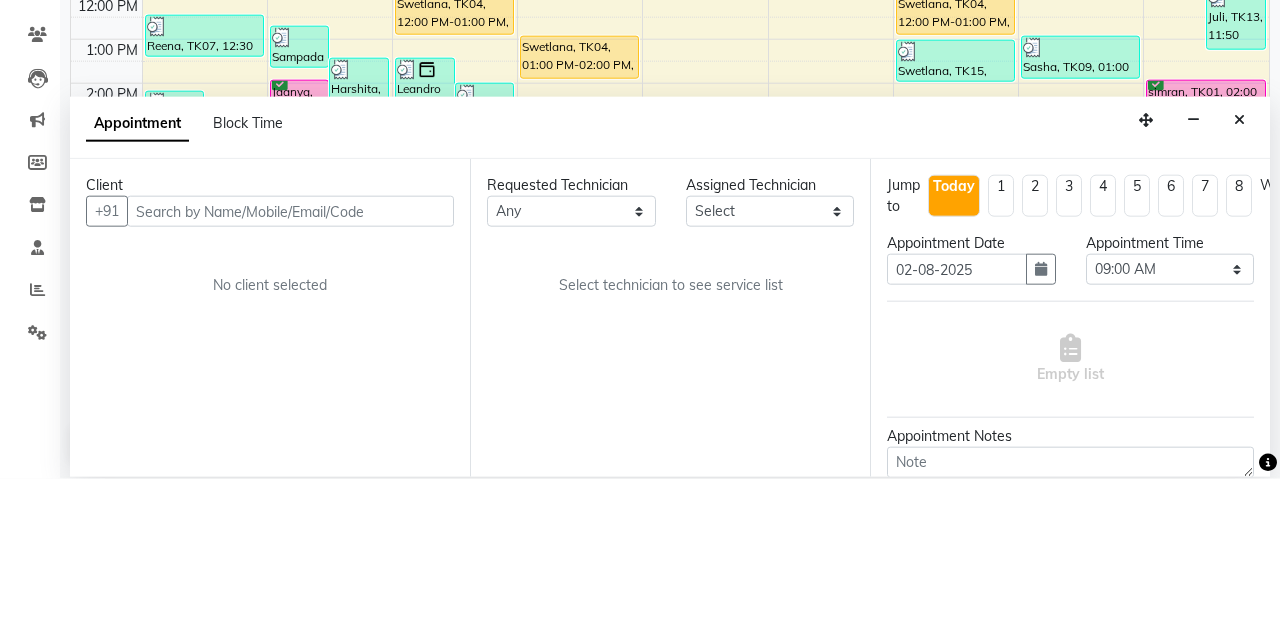type on "h" 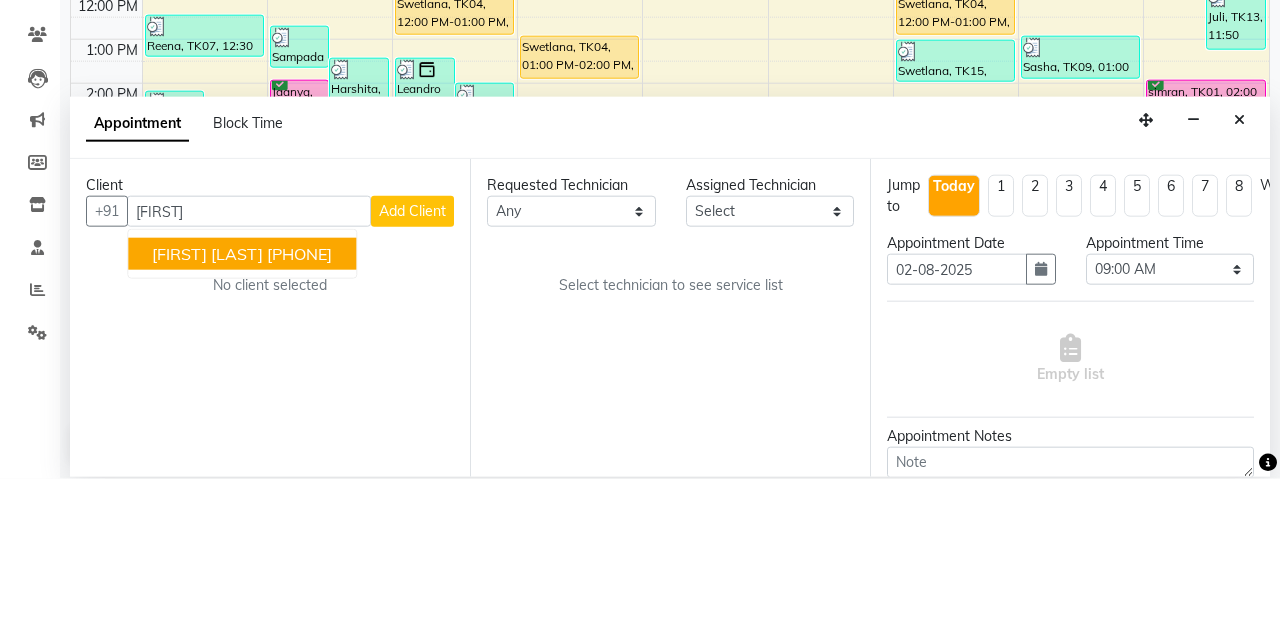 click on "[PHONE]" at bounding box center [299, 407] 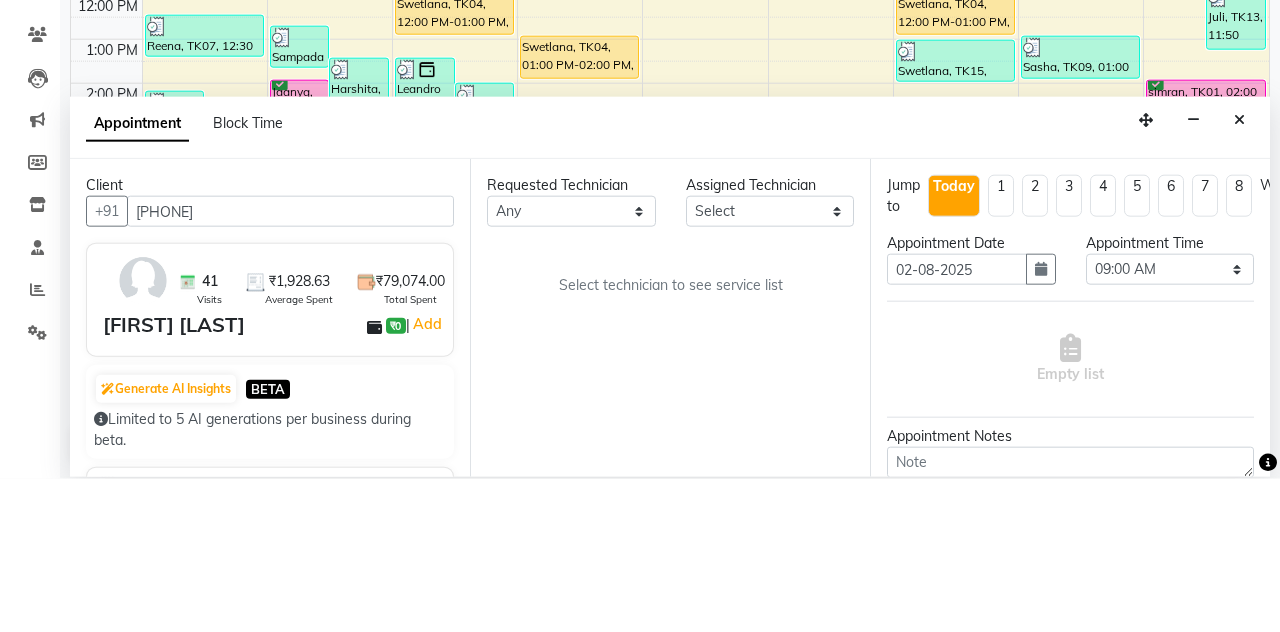 type on "[PHONE]" 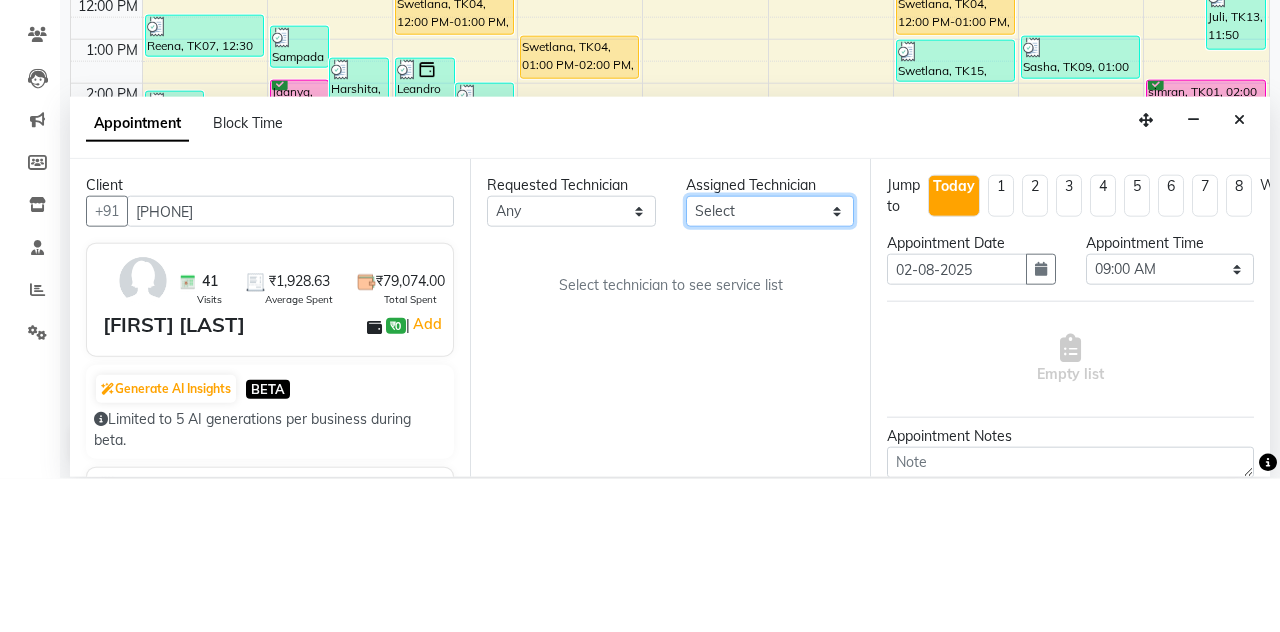 click on "Select [FIRST] [FIRST] [FIRST] [FIRST] [FIRST] [FIRST] [FIRST] [FIRST]" at bounding box center [770, 364] 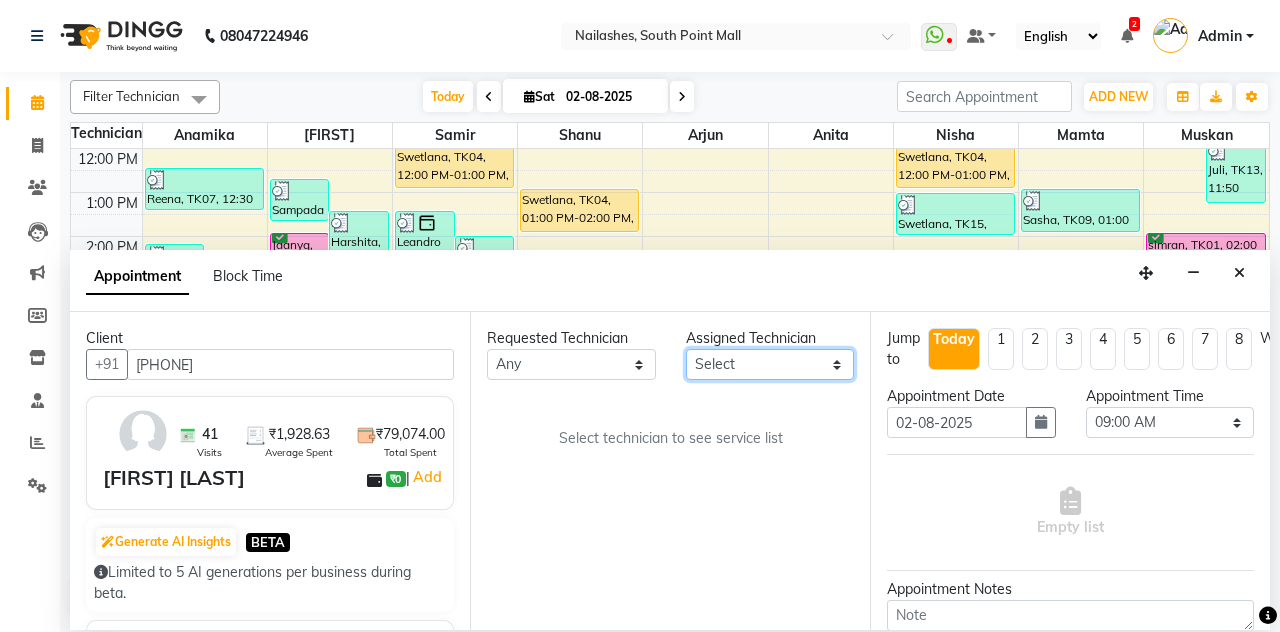 select on "19576" 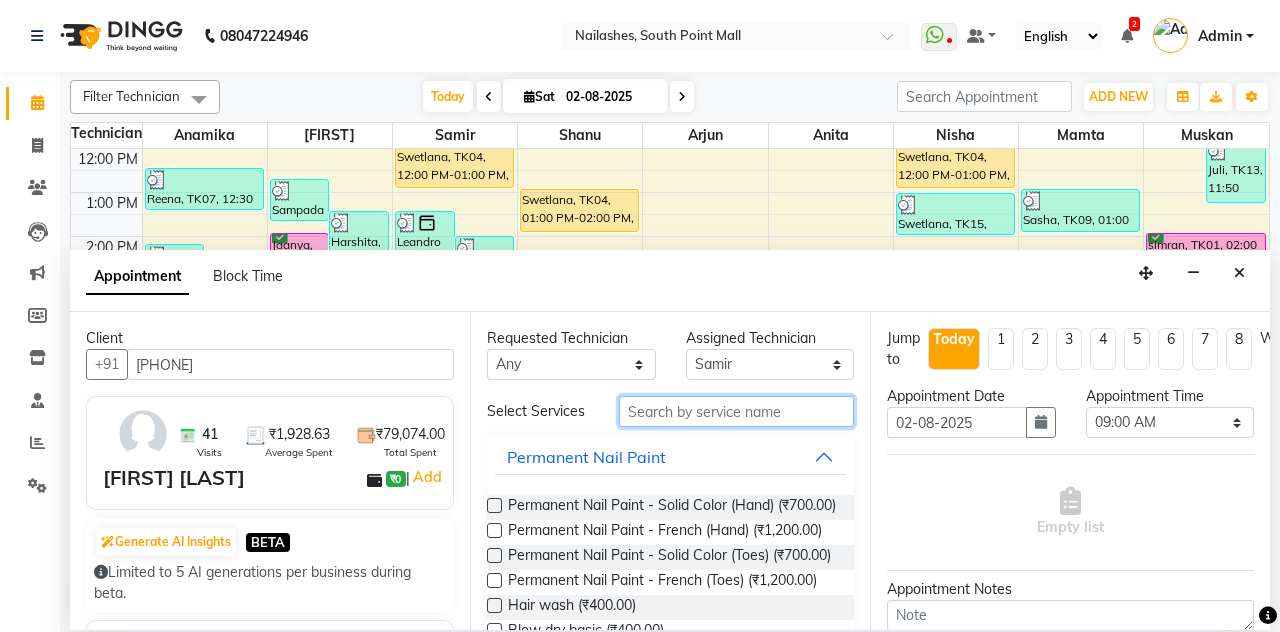 click at bounding box center (736, 411) 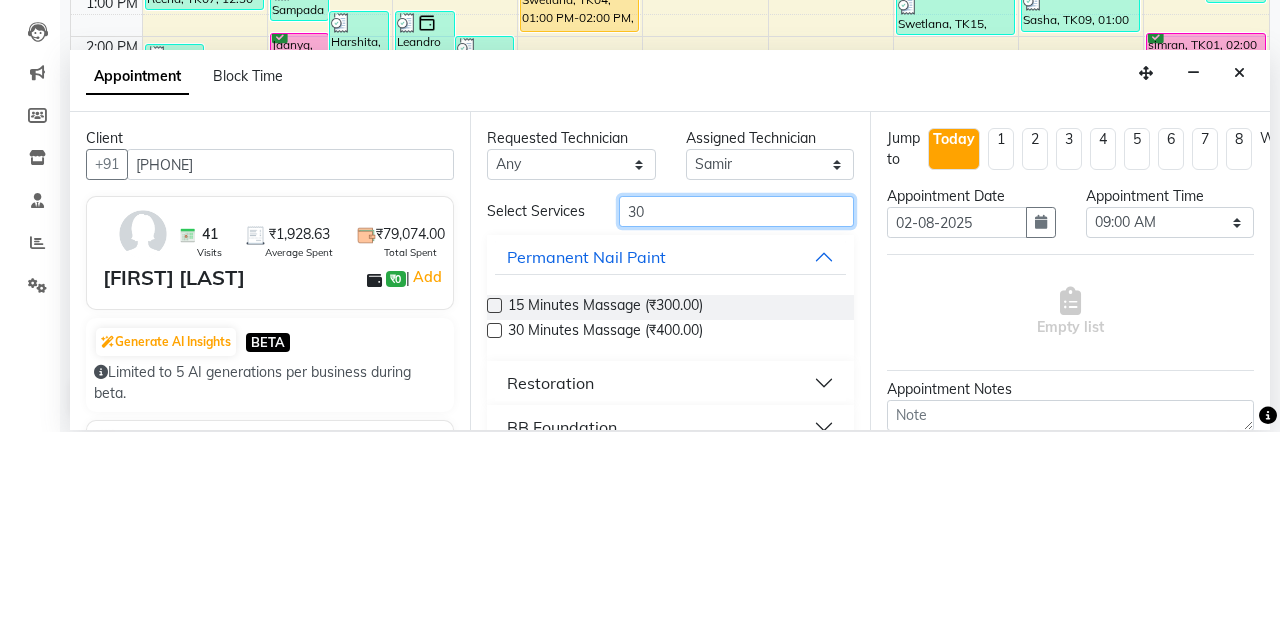 scroll, scrollTop: 68, scrollLeft: 0, axis: vertical 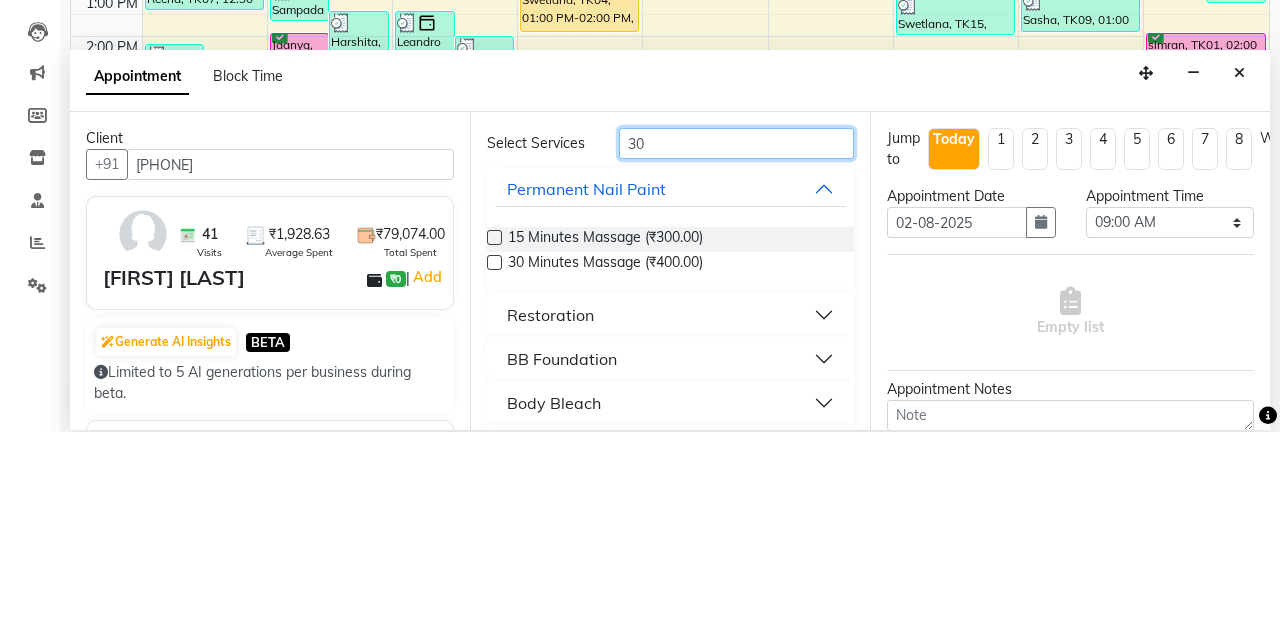 type on "30" 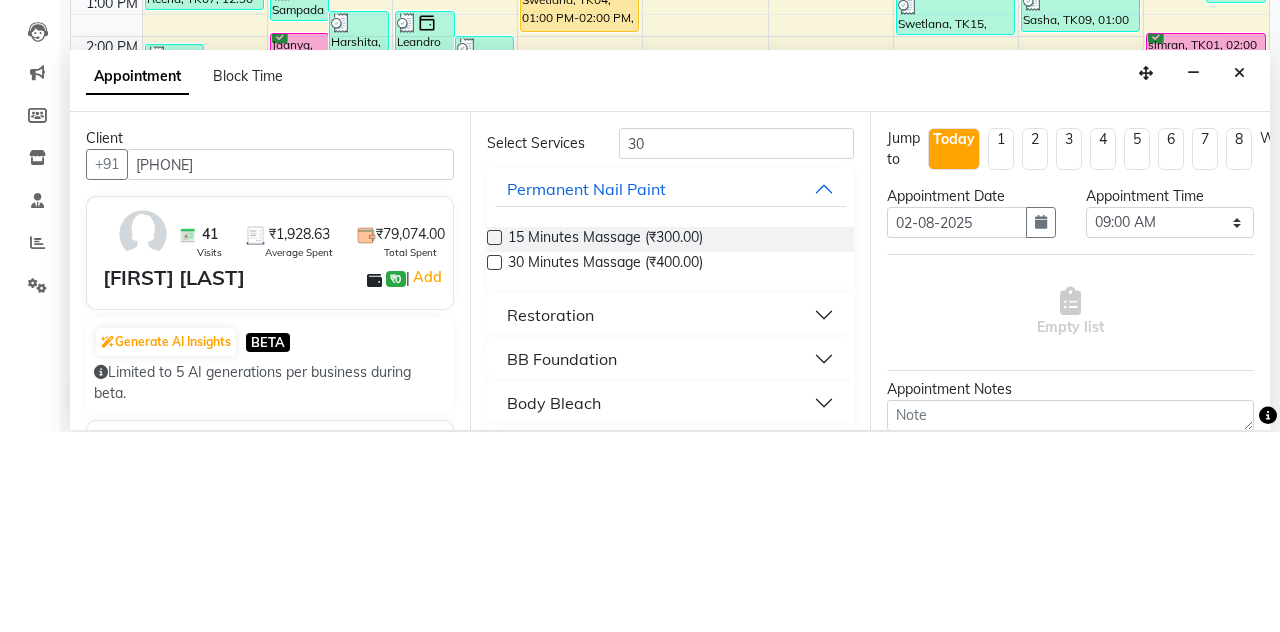click on "30 Minutes Massage  (₹400.00)" at bounding box center (605, 464) 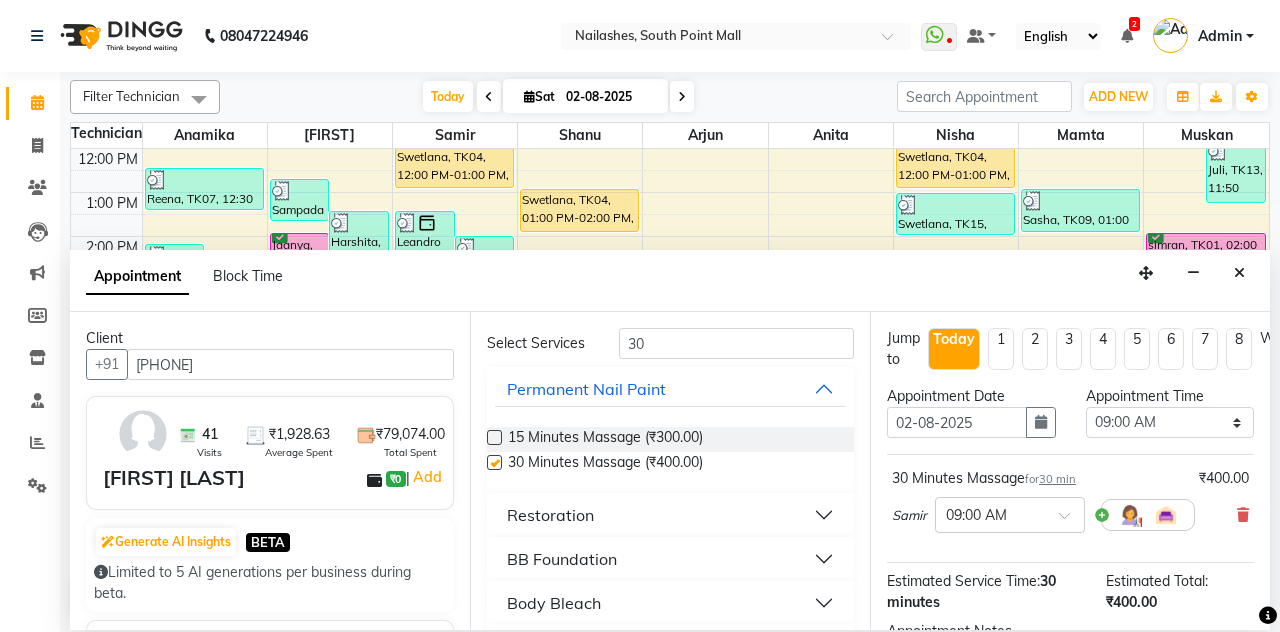 checkbox on "false" 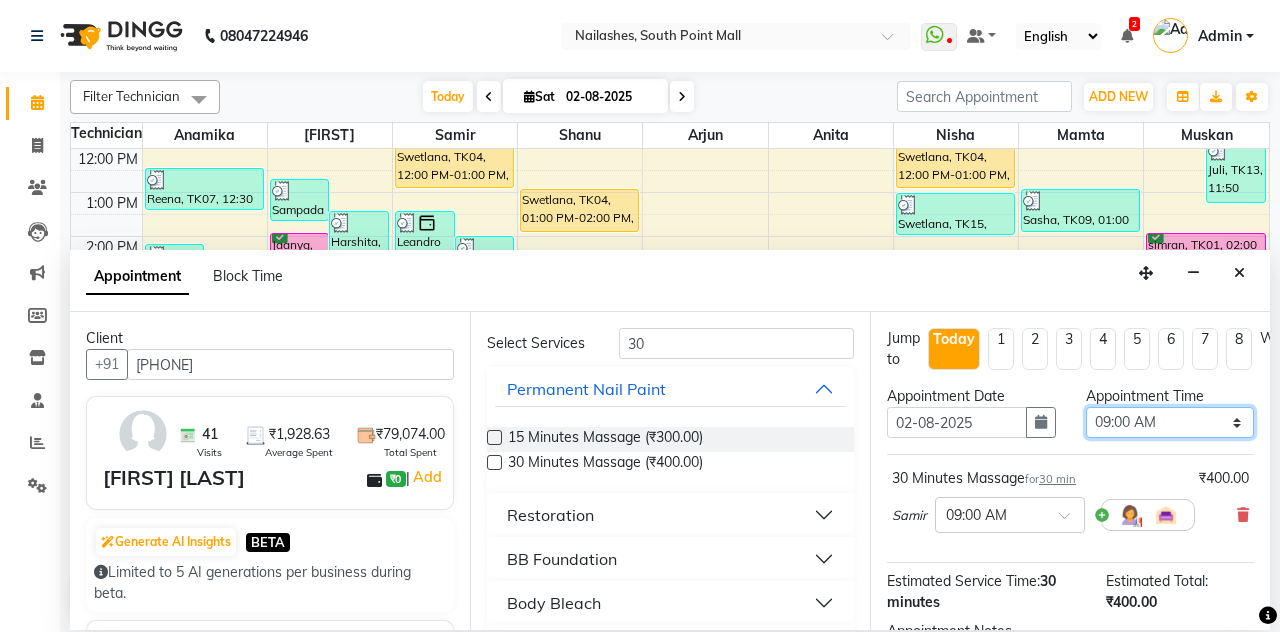 click on "Select 09:00 AM 09:15 AM 09:30 AM 09:45 AM 10:00 AM 10:15 AM 10:30 AM 10:45 AM 11:00 AM 11:15 AM 11:30 AM 11:45 AM 12:00 PM 12:15 PM 12:30 PM 12:45 PM 01:00 PM 01:15 PM 01:30 PM 01:45 PM 02:00 PM 02:15 PM 02:30 PM 02:45 PM 03:00 PM 03:15 PM 03:30 PM 03:45 PM 04:00 PM 04:15 PM 04:30 PM 04:45 PM 05:00 PM 05:15 PM 05:30 PM 05:45 PM 06:00 PM 06:15 PM 06:30 PM 06:45 PM 07:00 PM 07:15 PM 07:30 PM 07:45 PM 08:00 PM 08:15 PM 08:30 PM 08:45 PM 09:00 PM 09:15 PM 09:30 PM 09:45 PM 10:00 PM 10:15 PM 10:30 PM 10:45 PM 11:00 PM" at bounding box center [1170, 422] 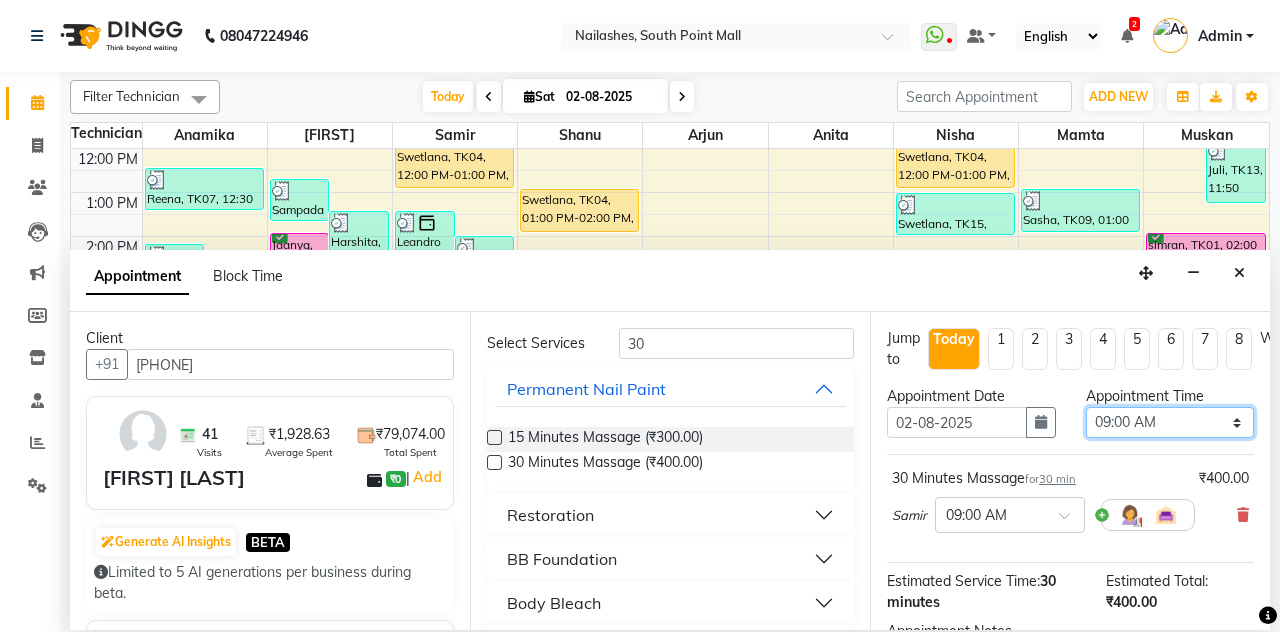 select on "1110" 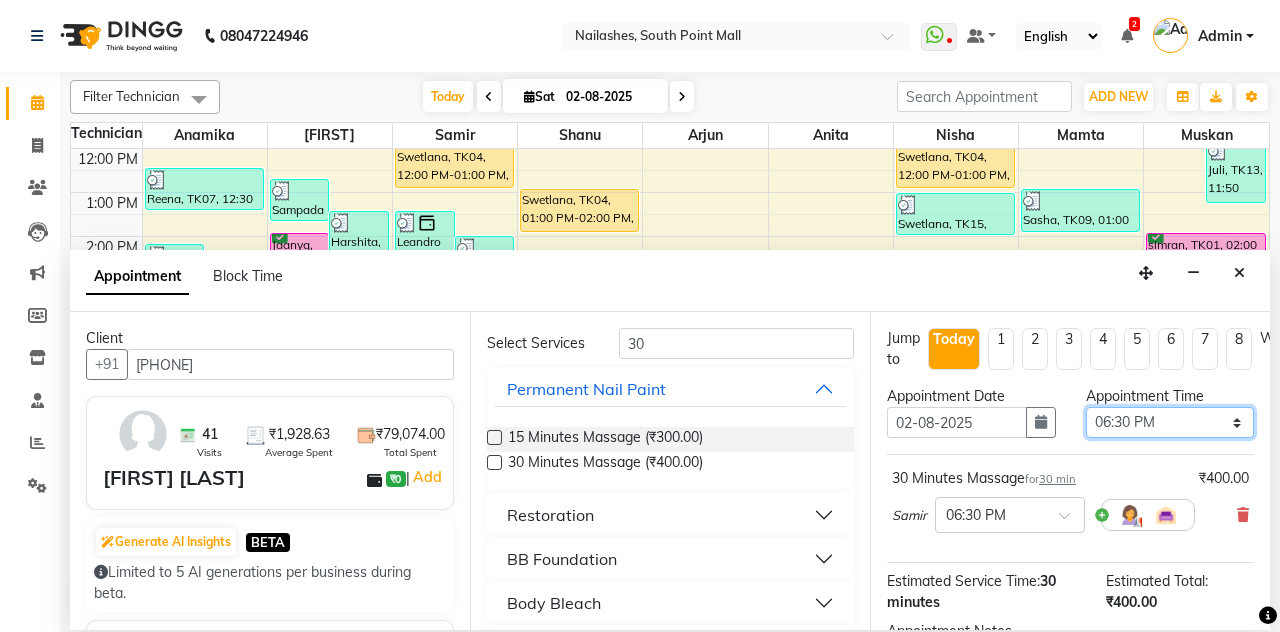 scroll, scrollTop: 173, scrollLeft: 0, axis: vertical 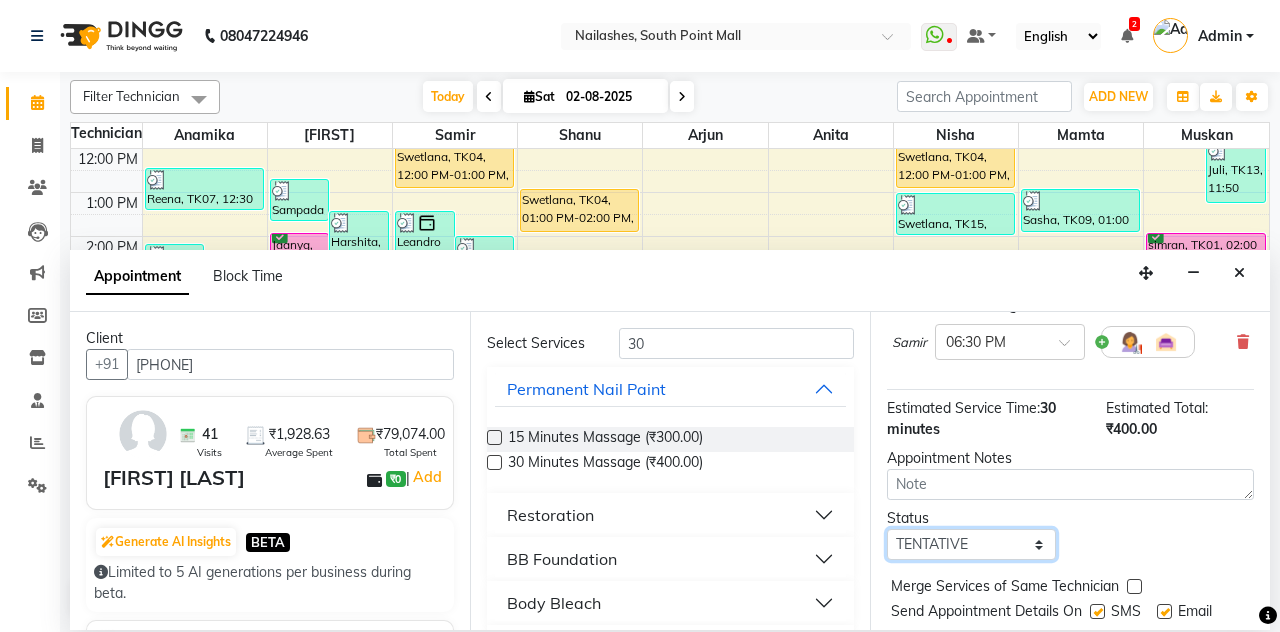 click on "Select TENTATIVE CONFIRM CHECK-IN UPCOMING" at bounding box center (971, 544) 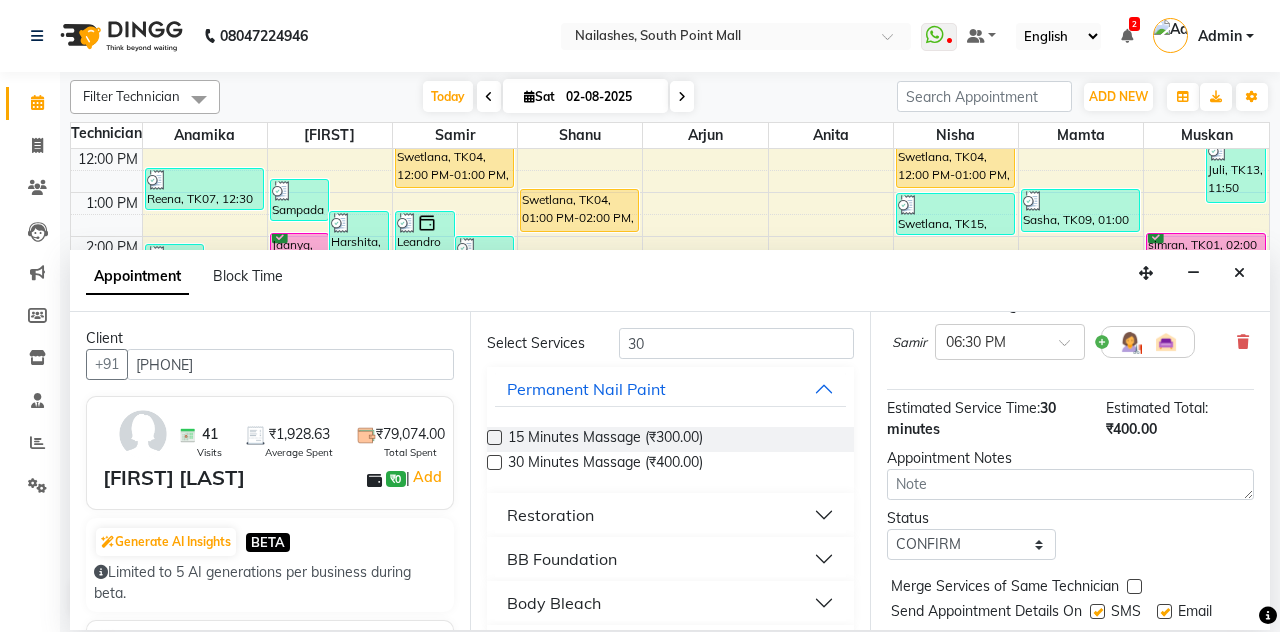 click on "Book" at bounding box center [1070, 652] 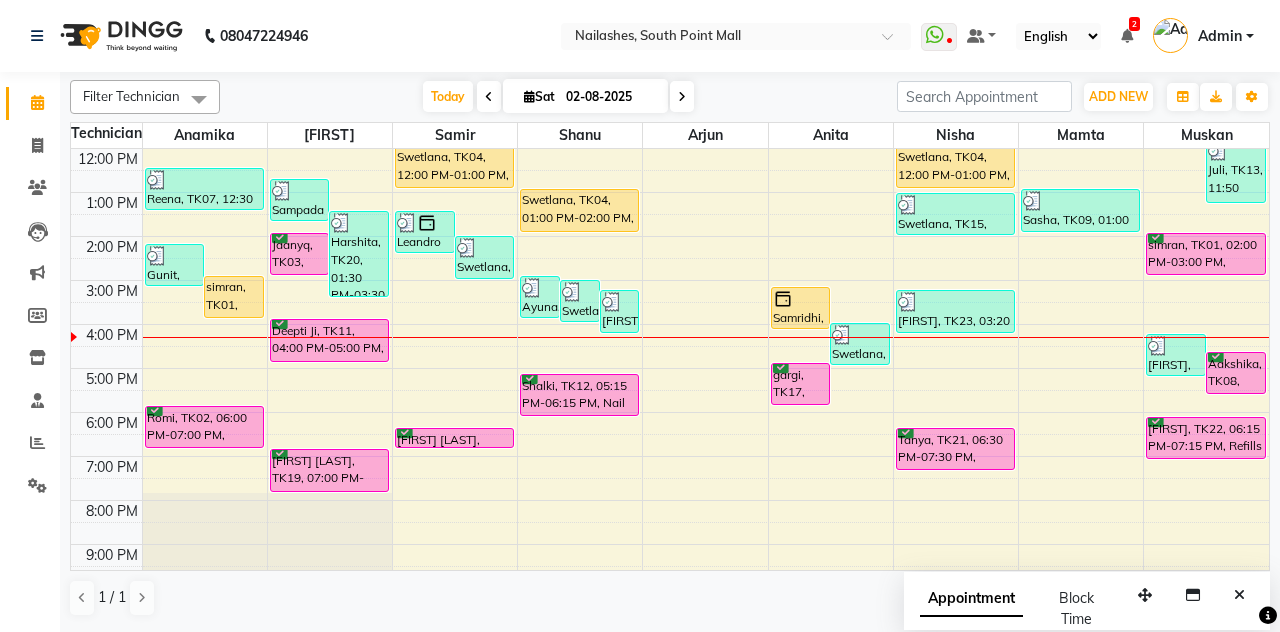 click on "Aakshika, TK08, 04:45 PM-05:45 PM, Permanent Nail Paint - Solid Color (Hand)" at bounding box center [1236, 373] 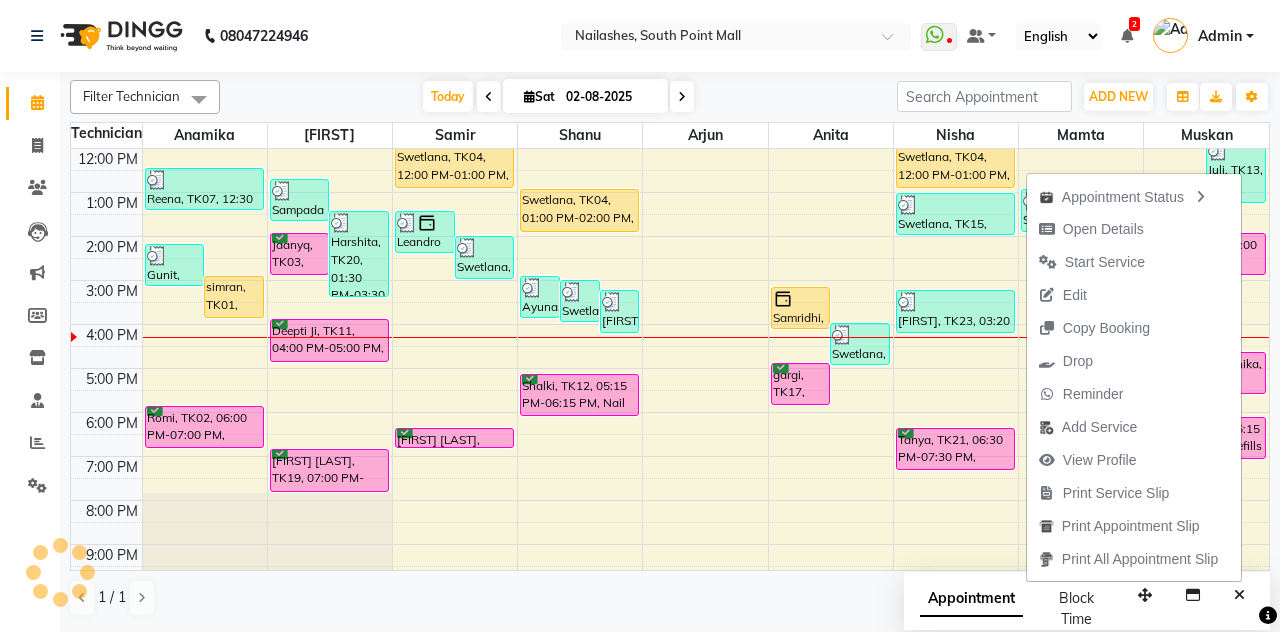 click on "Open Details" at bounding box center (1134, 229) 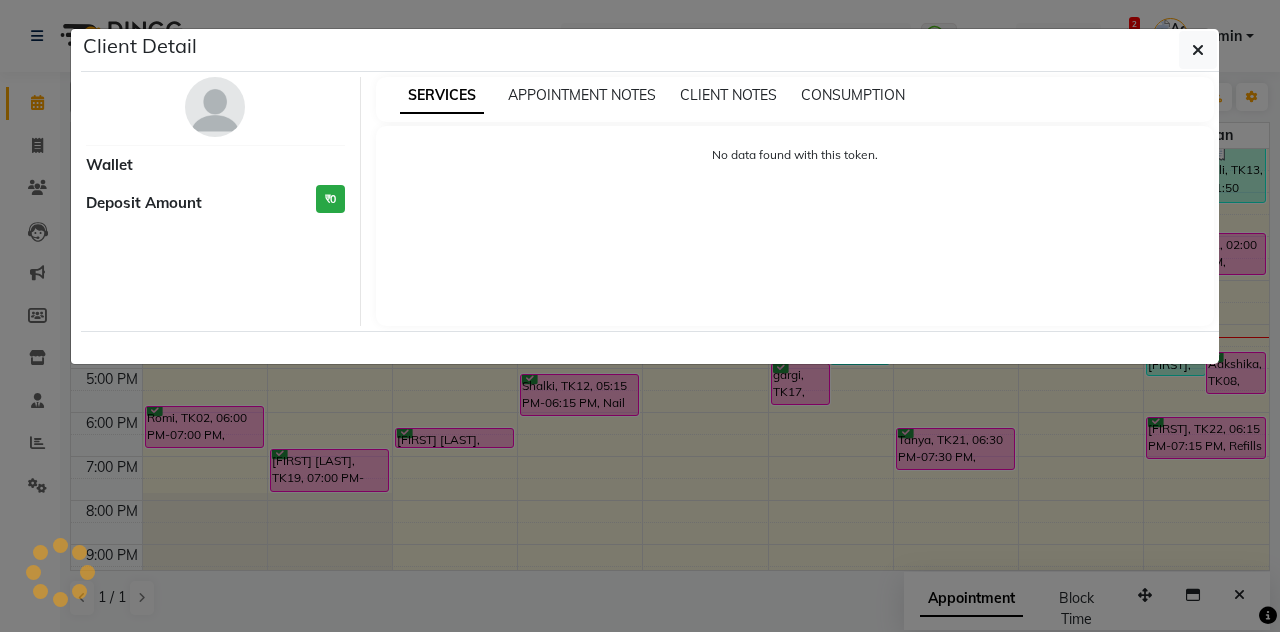 select on "6" 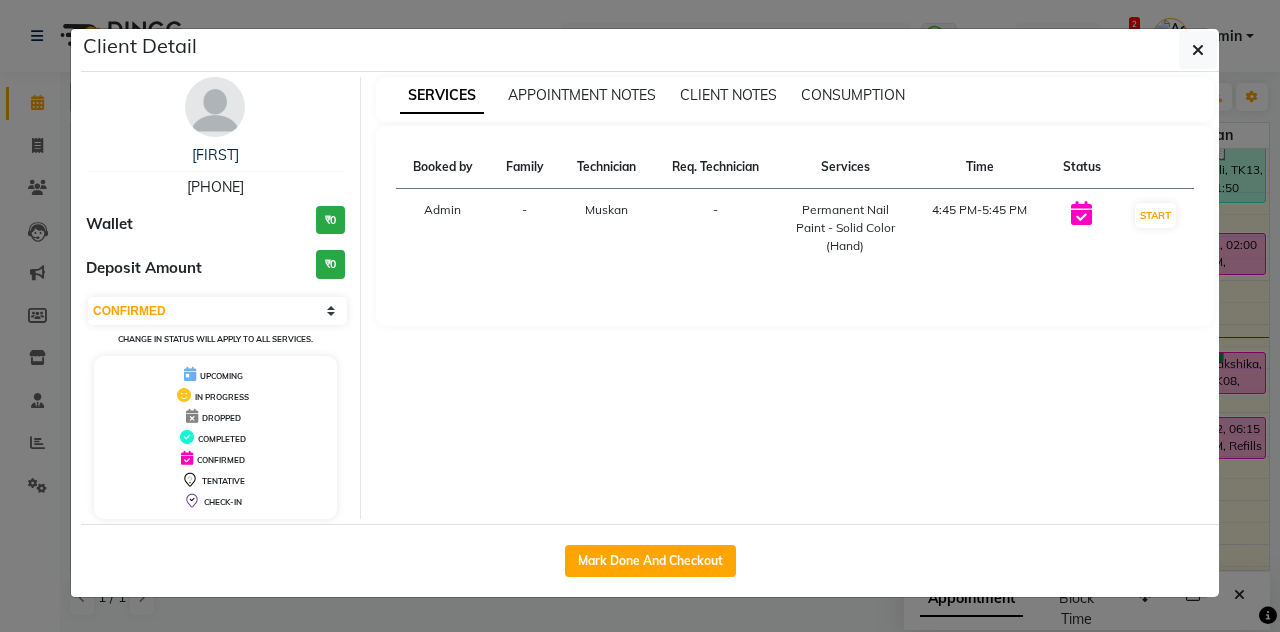 click 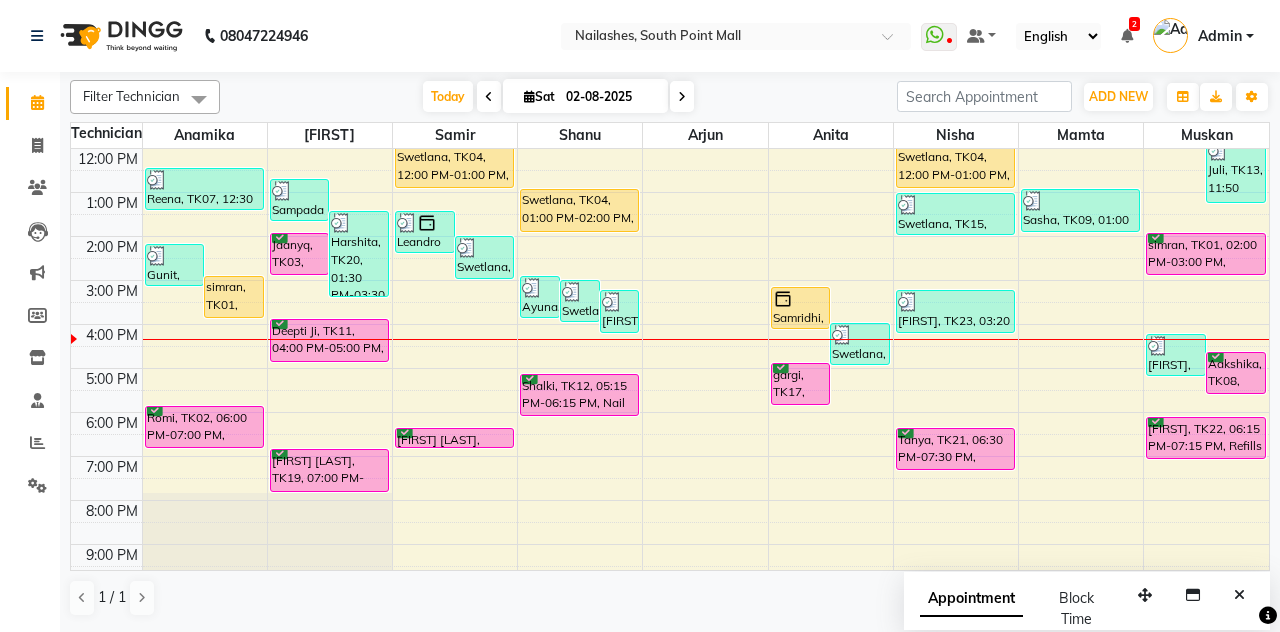 click at bounding box center (801, 299) 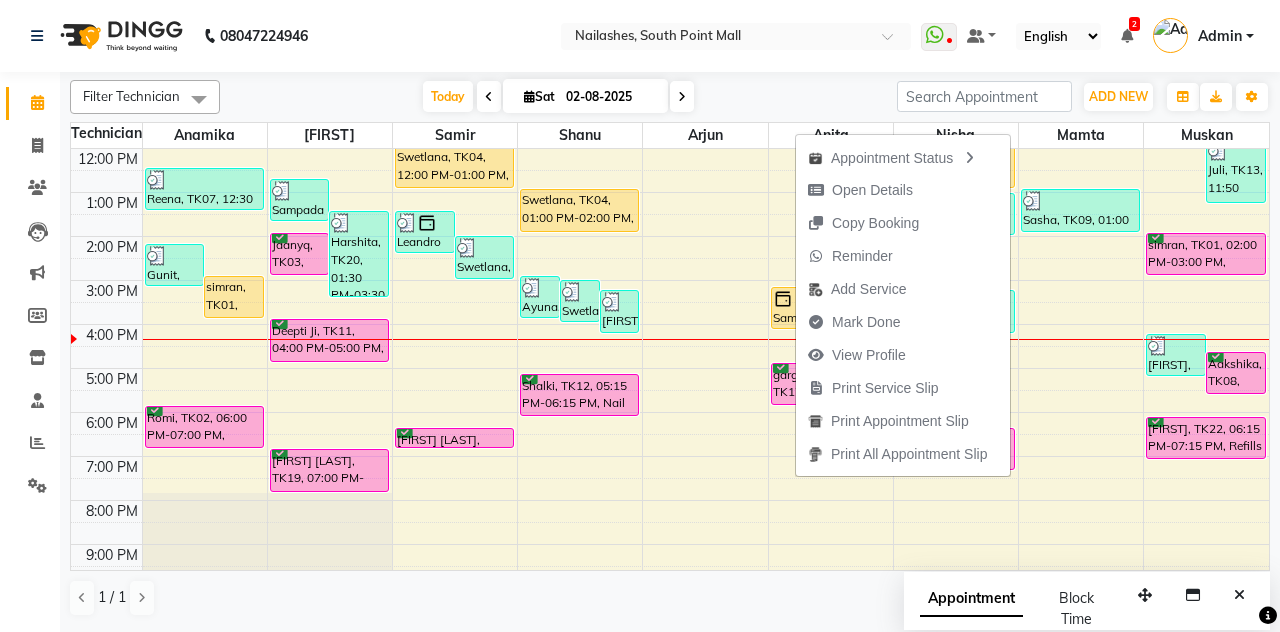 click on "Mark Done" at bounding box center (903, 322) 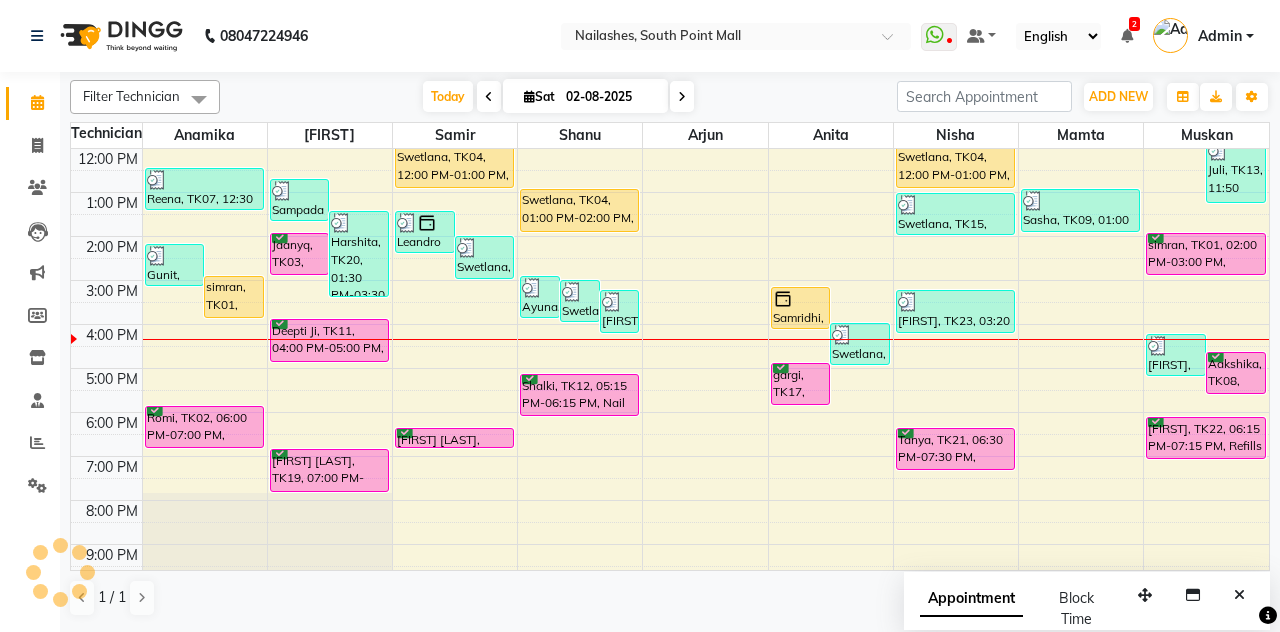 select on "service" 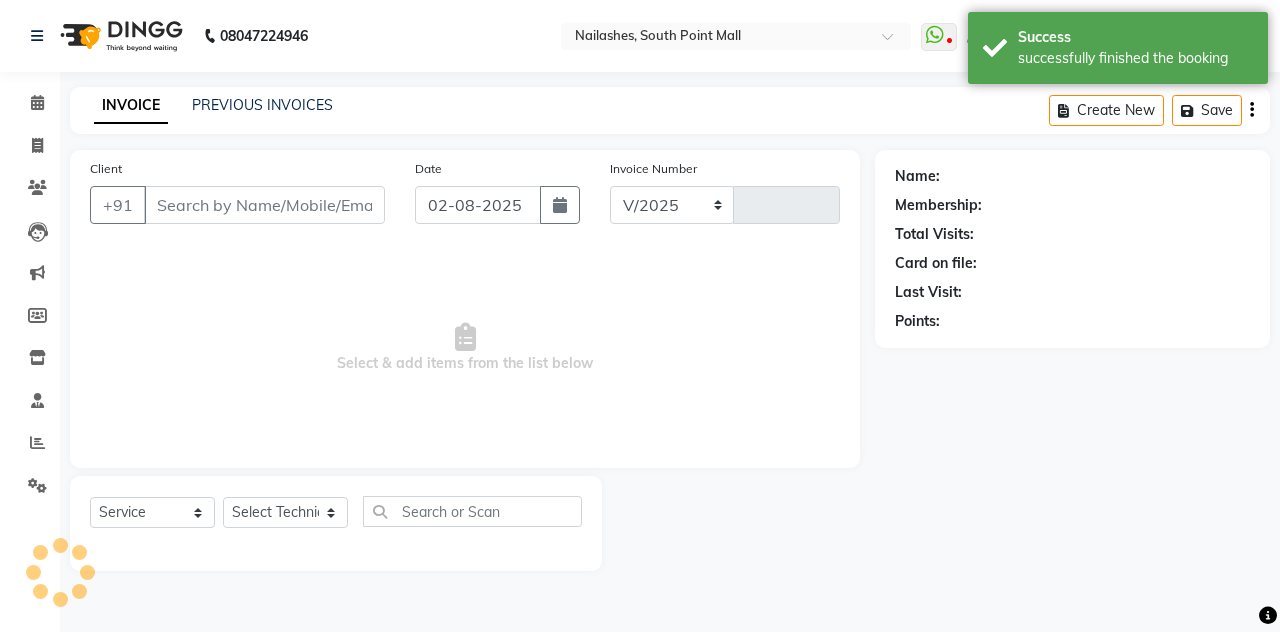 select on "3926" 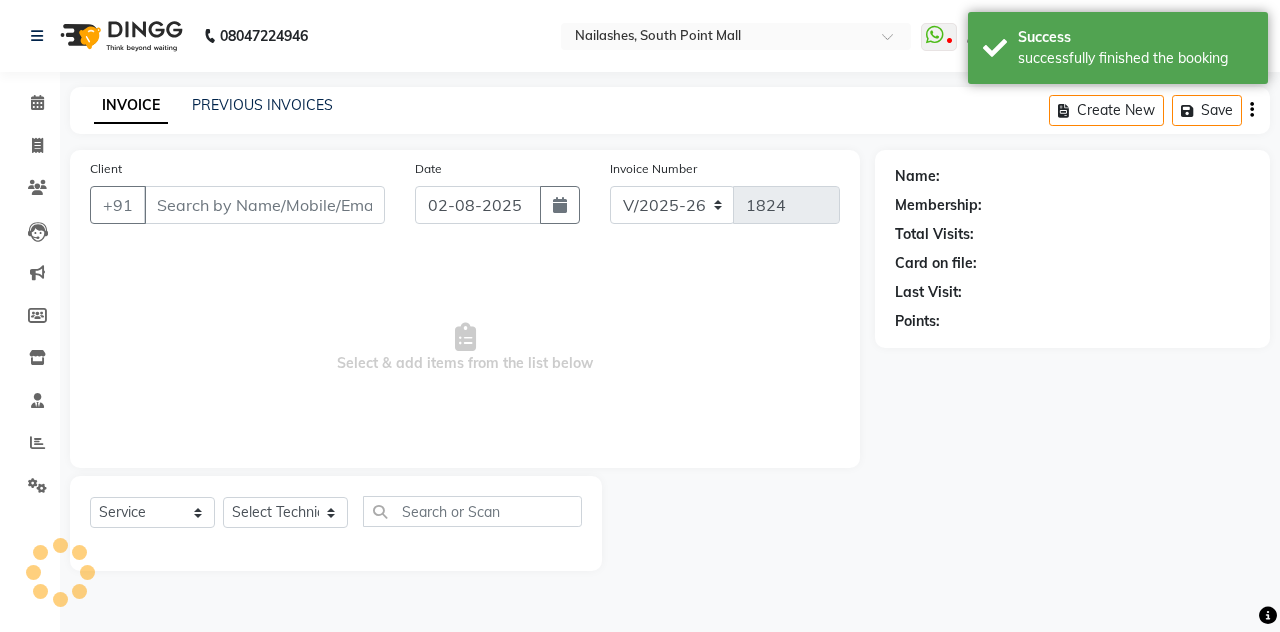 type on "[PHONE]" 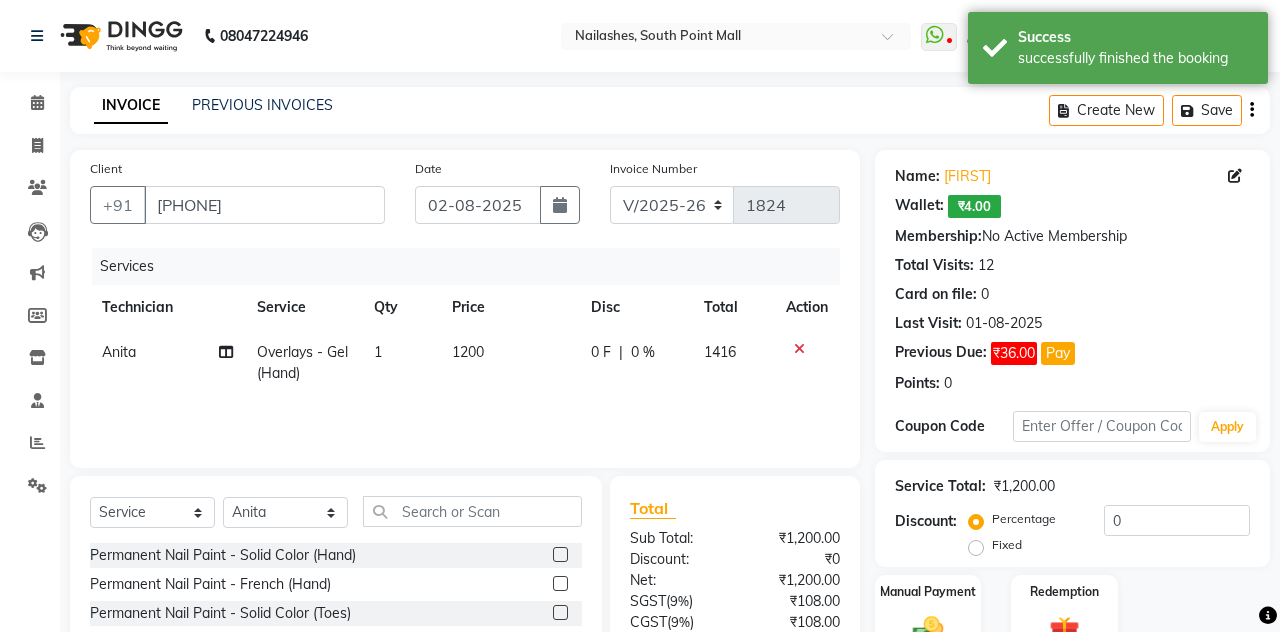 click on "1200" 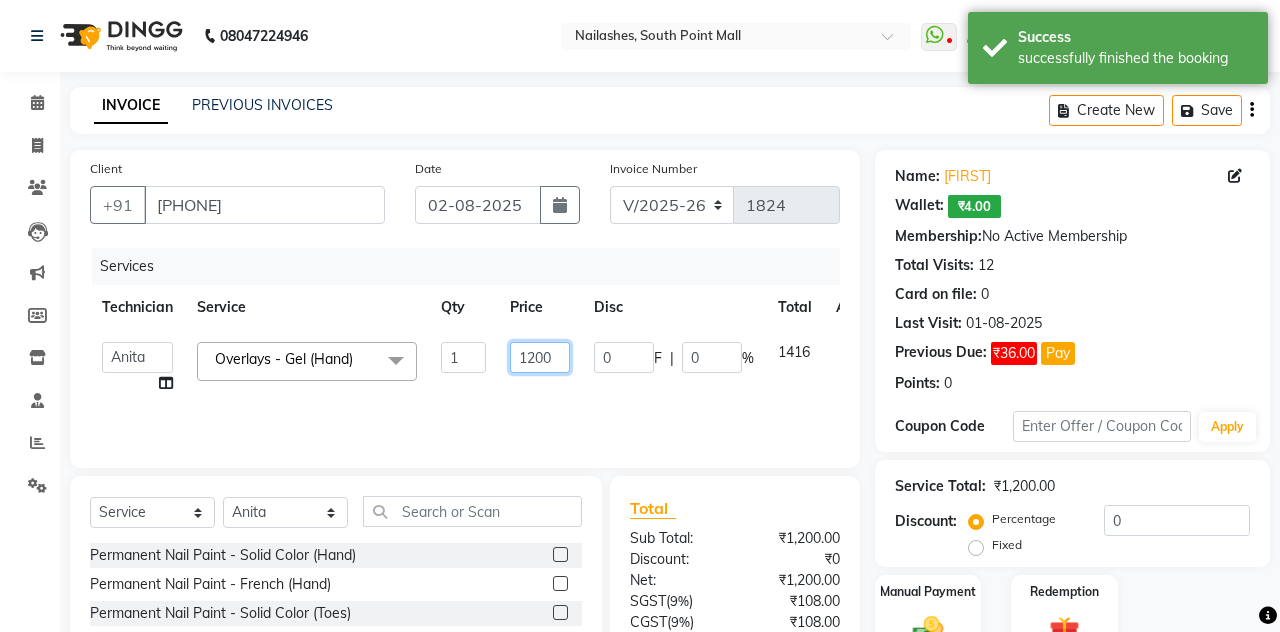 click on "1200" 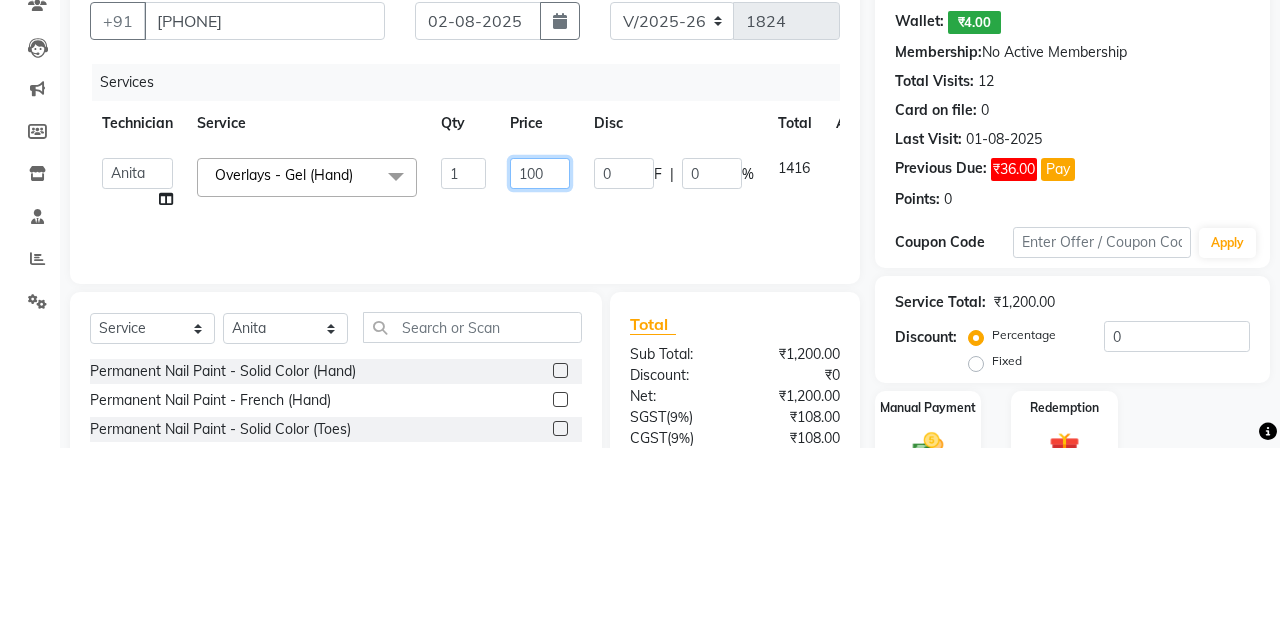 type on "1900" 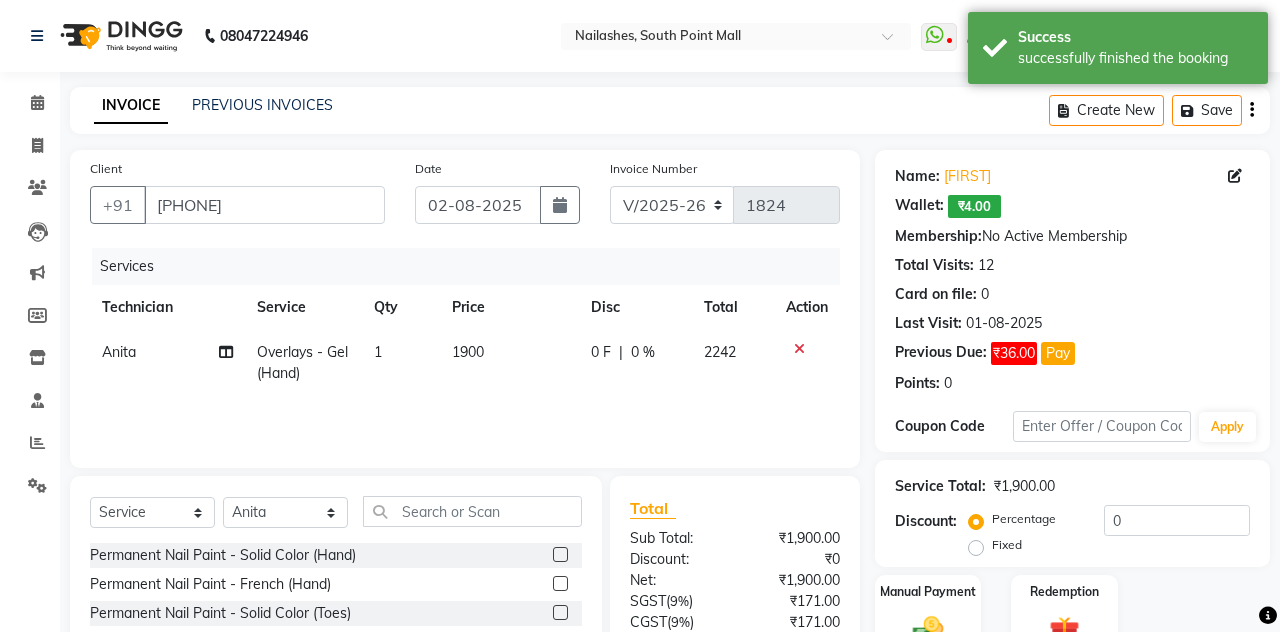 scroll, scrollTop: 72, scrollLeft: 0, axis: vertical 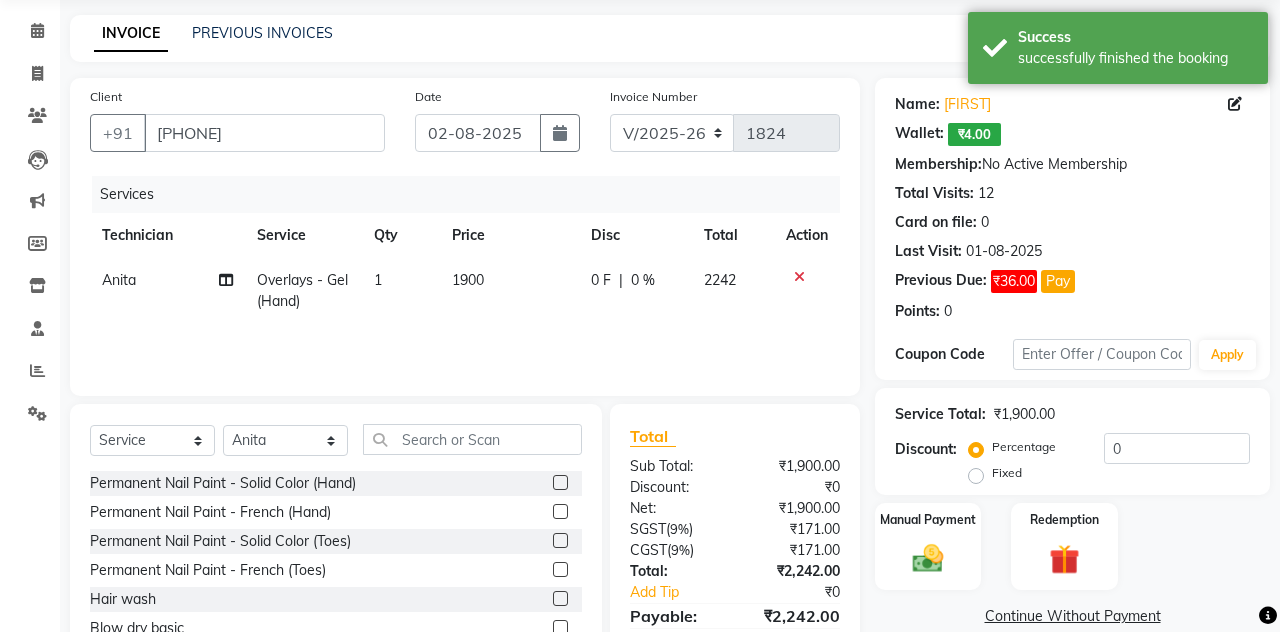 click on "Manual Payment" 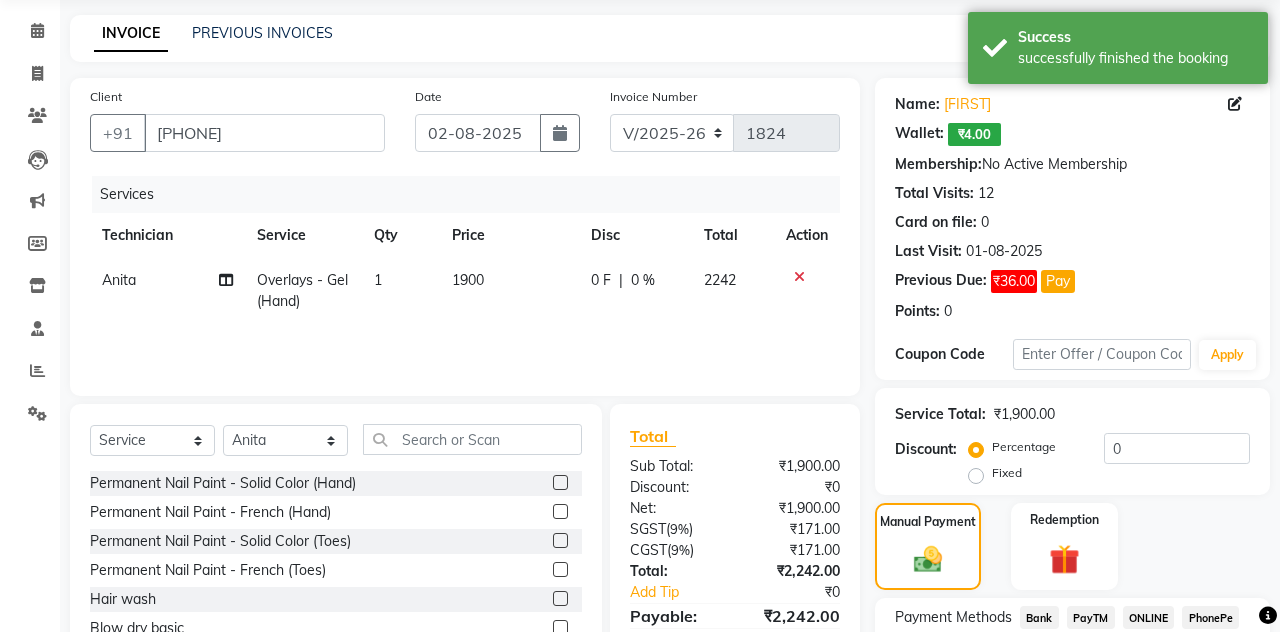 click on "CASH" 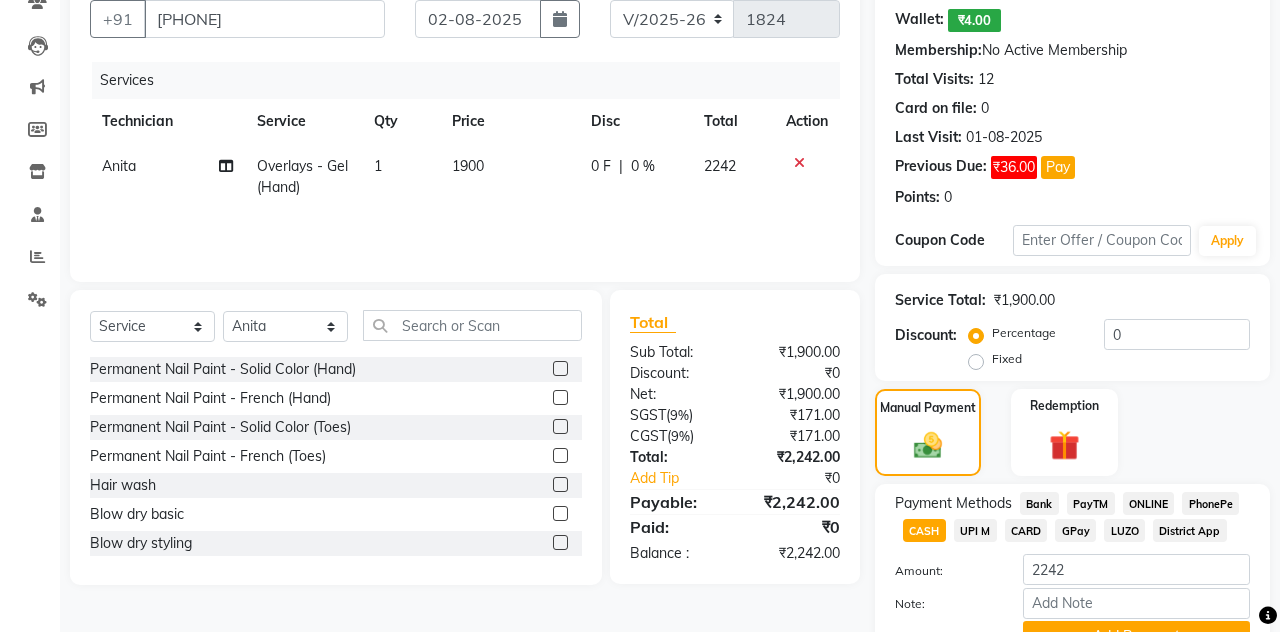 click on "Add Payment" 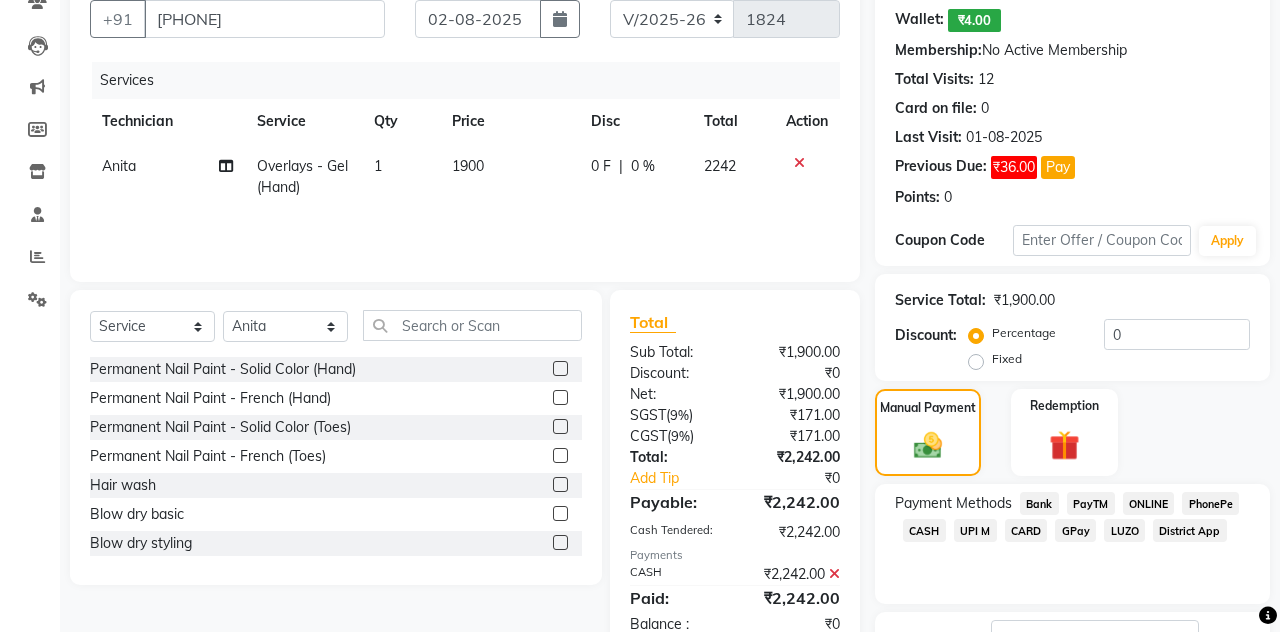scroll, scrollTop: 245, scrollLeft: 0, axis: vertical 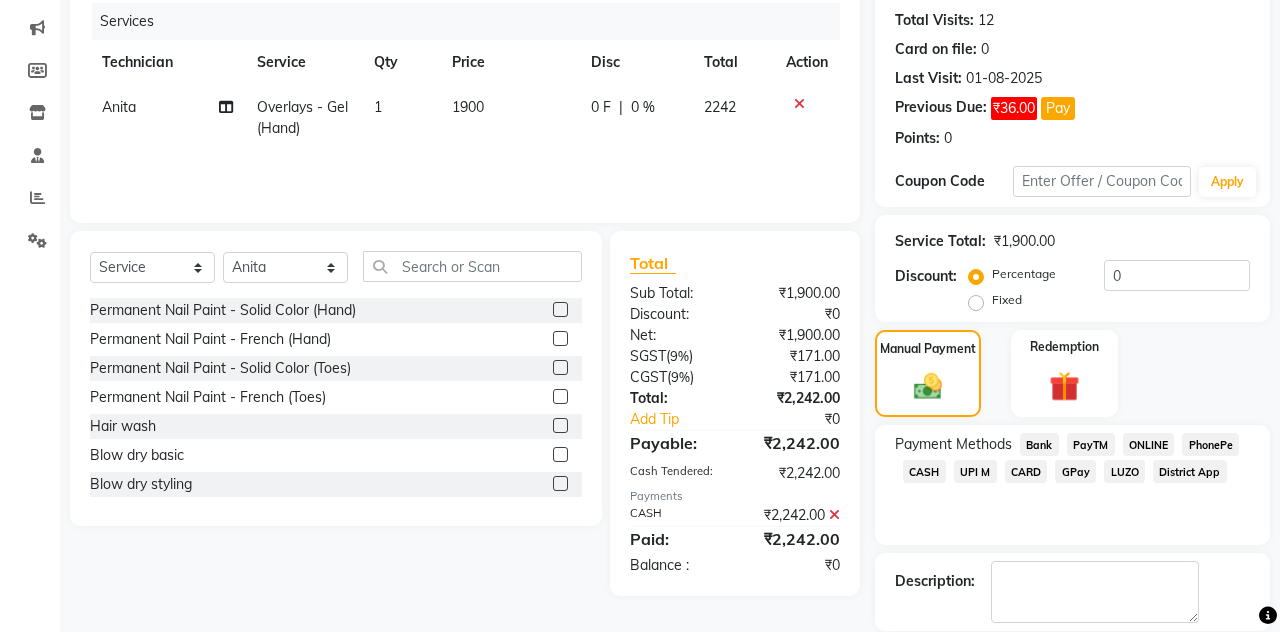 click on "Checkout" 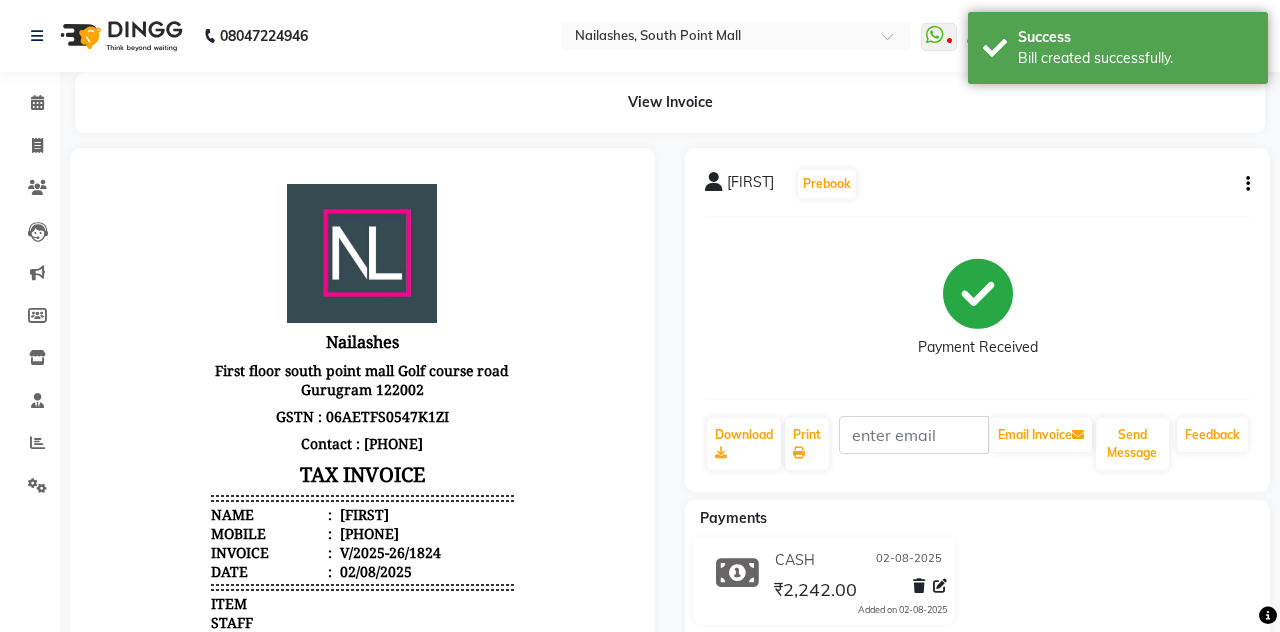 scroll, scrollTop: 0, scrollLeft: 0, axis: both 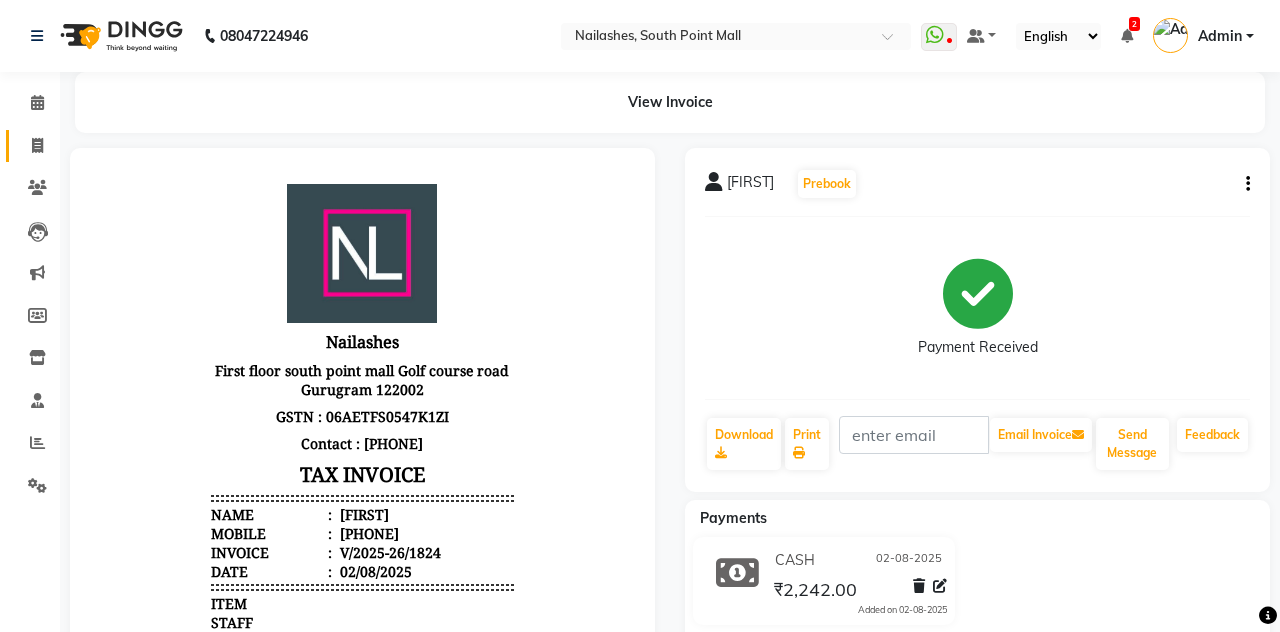 click 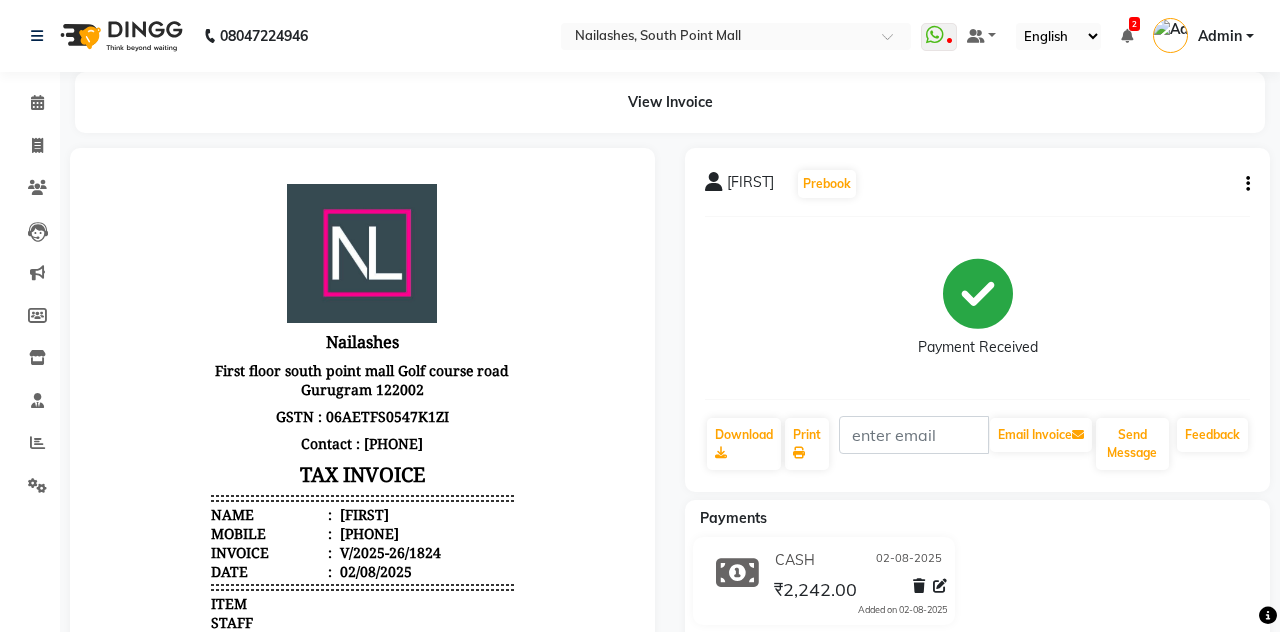 select on "service" 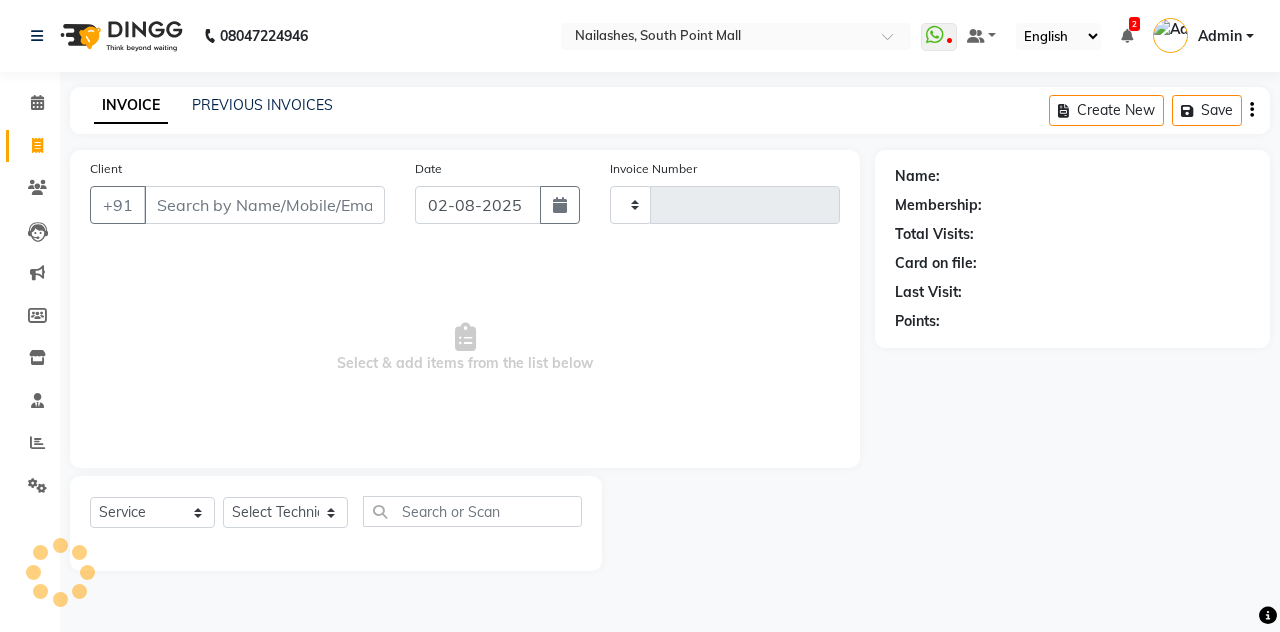 scroll, scrollTop: 96, scrollLeft: 0, axis: vertical 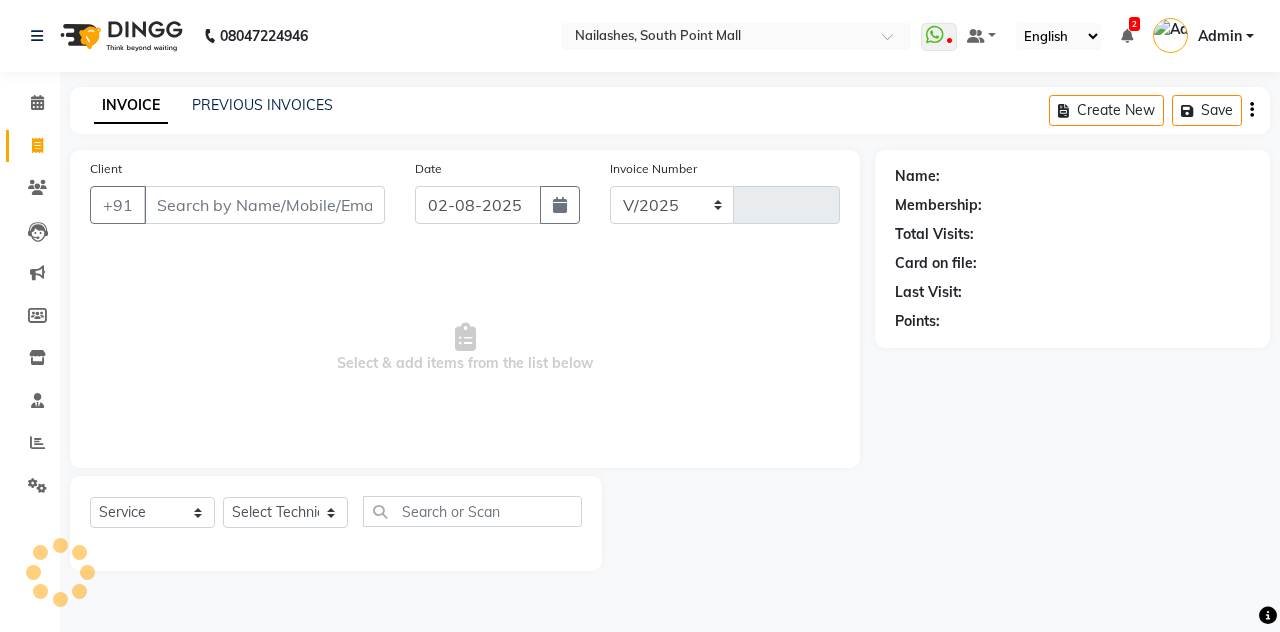 select on "3926" 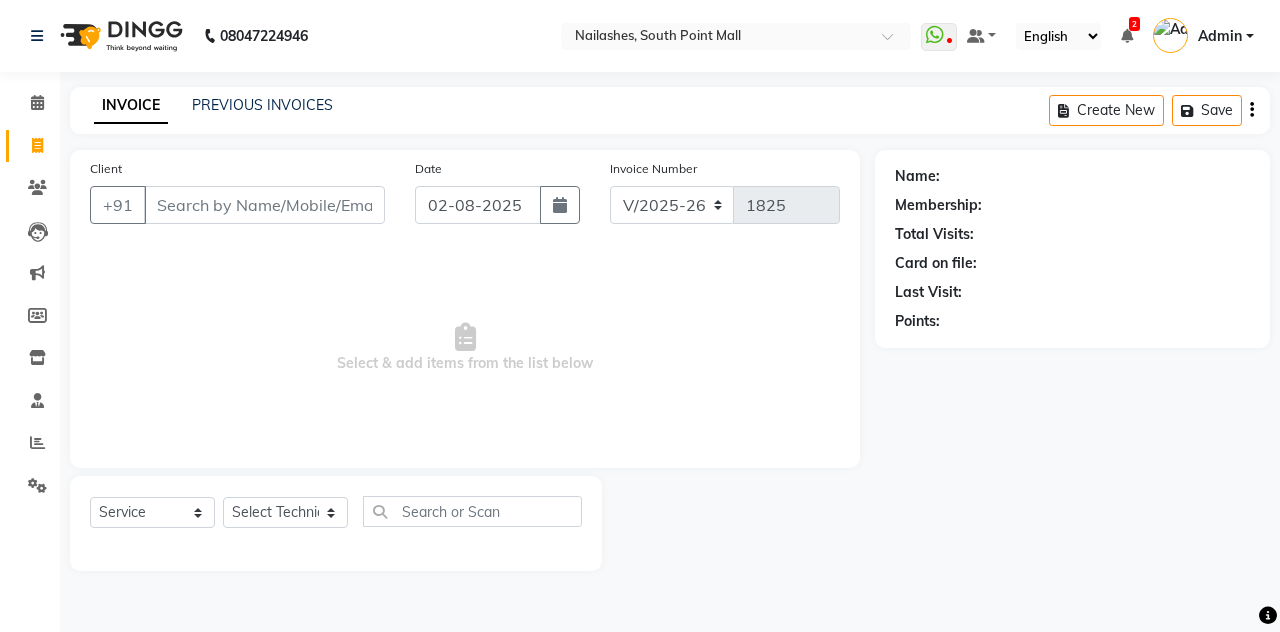 scroll, scrollTop: 0, scrollLeft: 0, axis: both 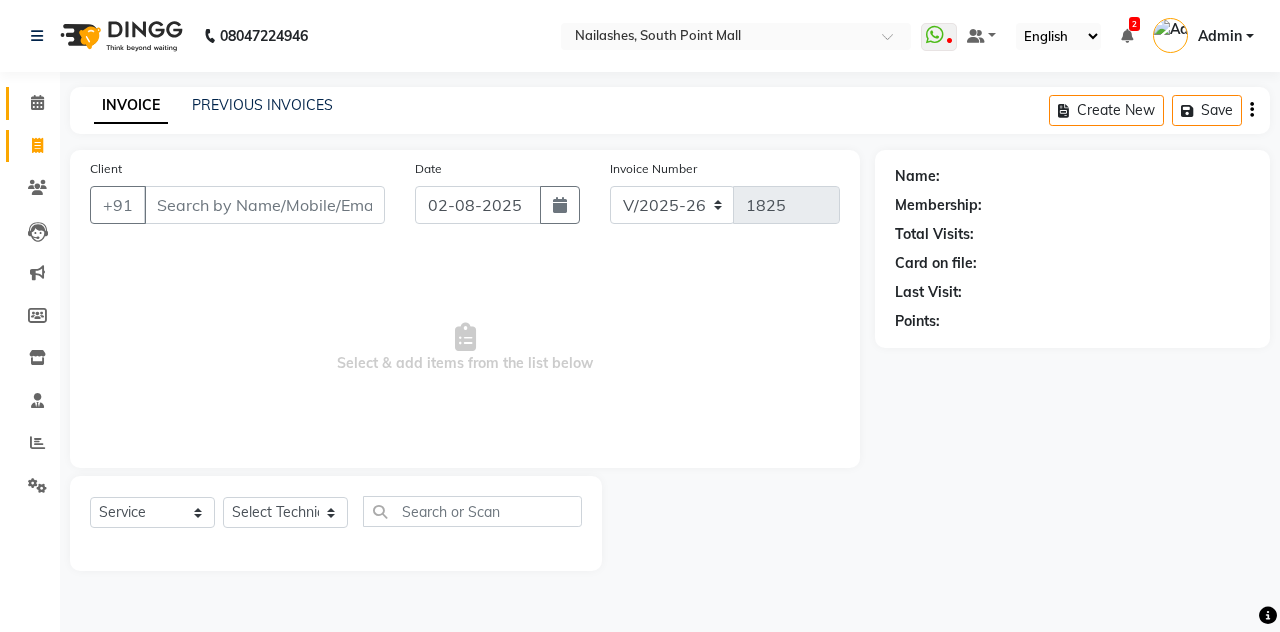click on "Calendar" 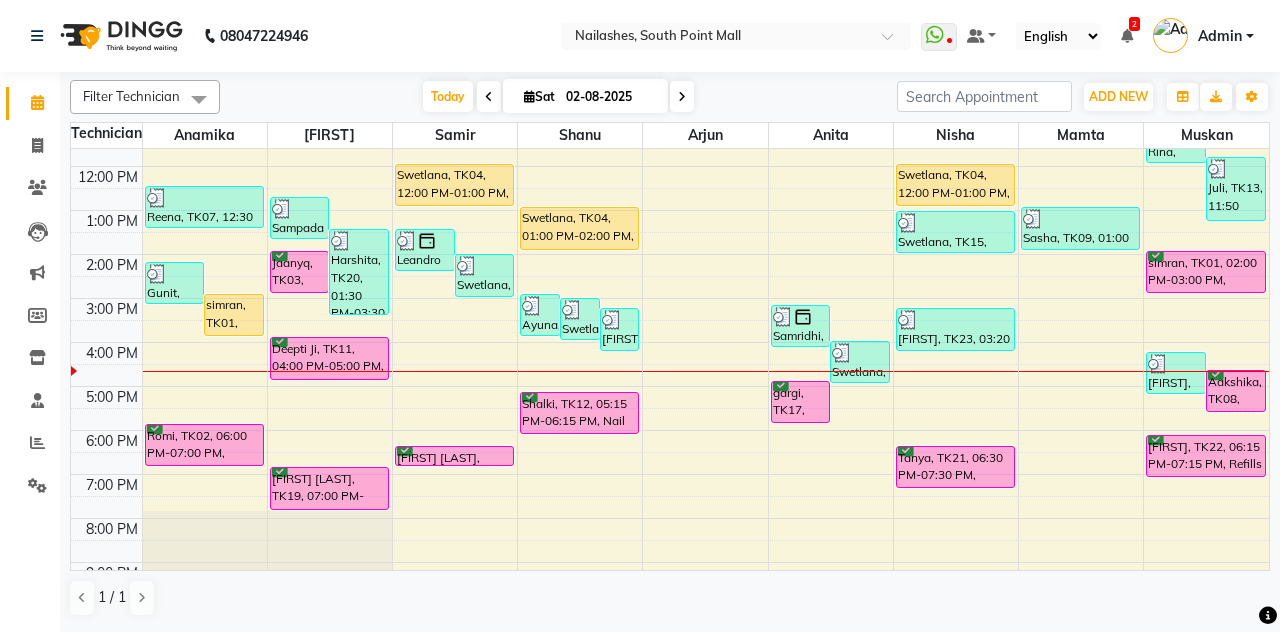 scroll, scrollTop: 180, scrollLeft: 0, axis: vertical 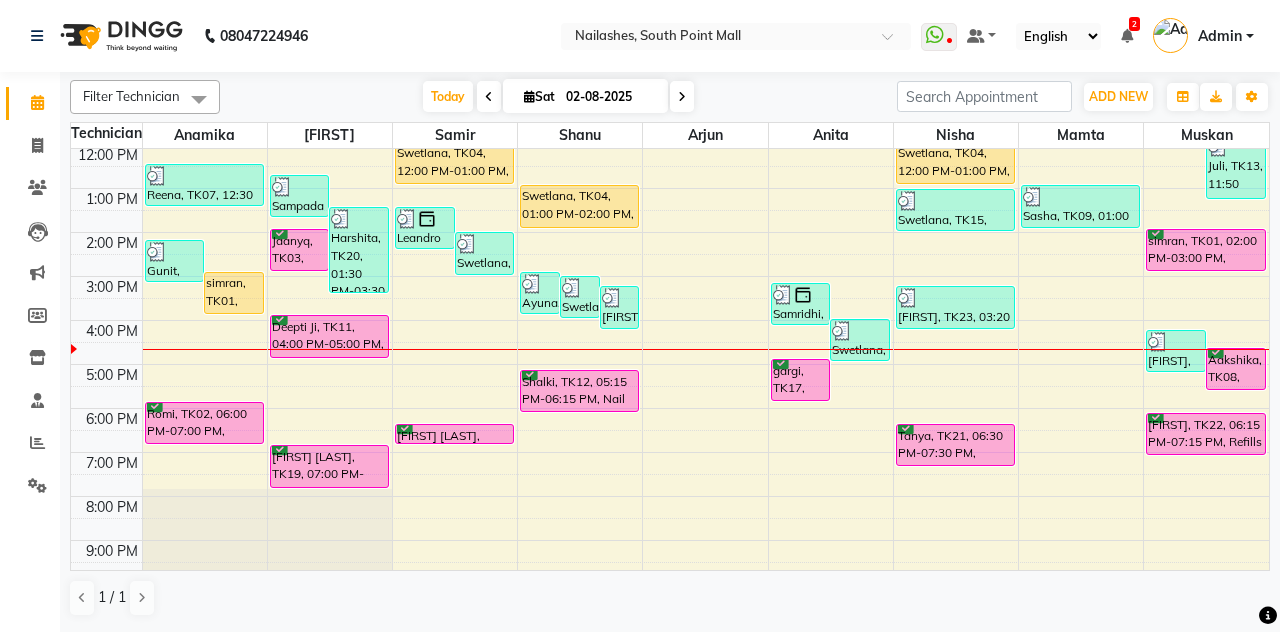 click on "gargi, TK17, 05:00 PM-06:00 PM, Nail Extension - Acrylic (Hand)" at bounding box center (801, 380) 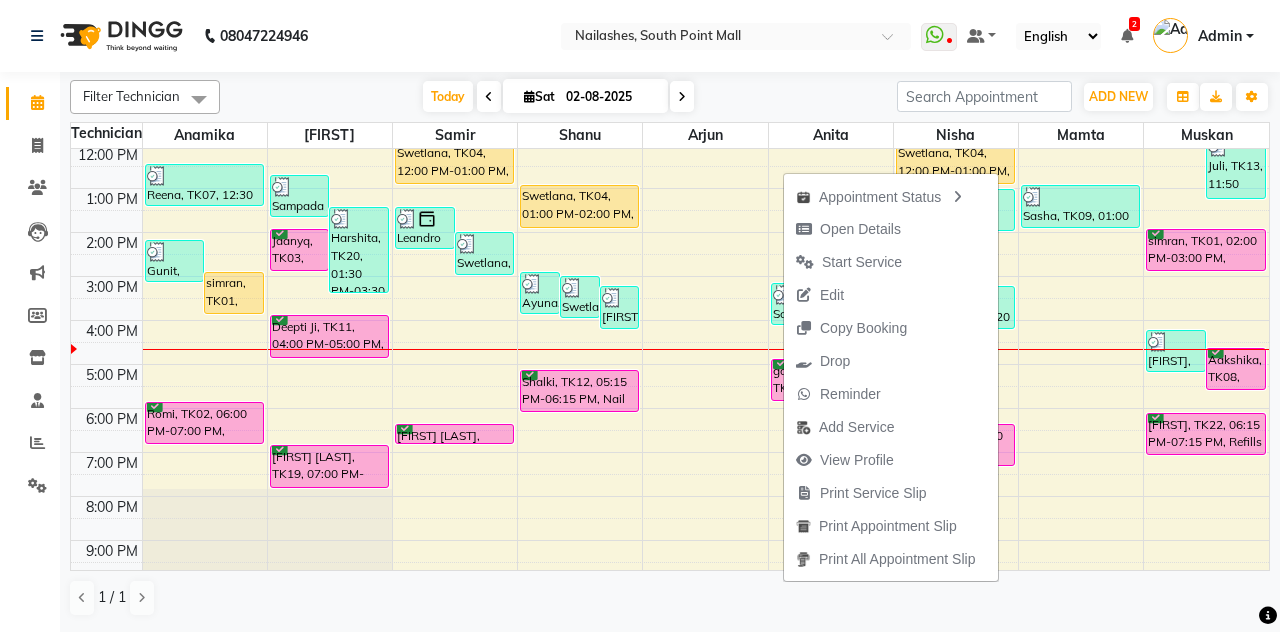 click on "Open Details" at bounding box center [860, 229] 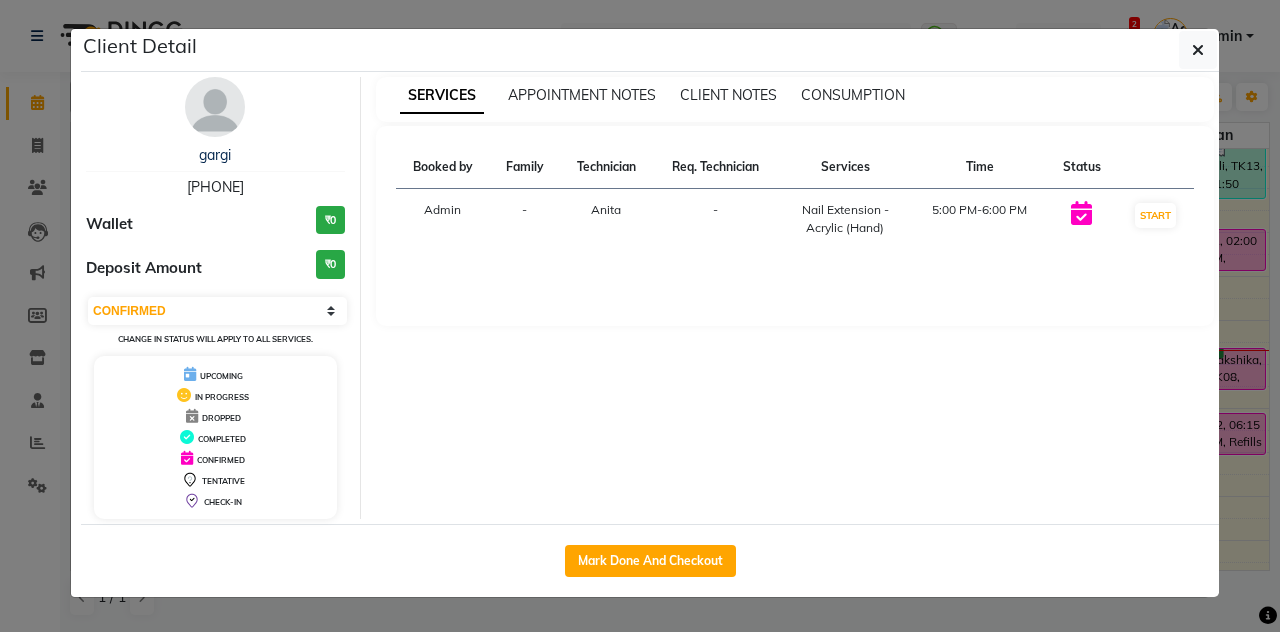 click 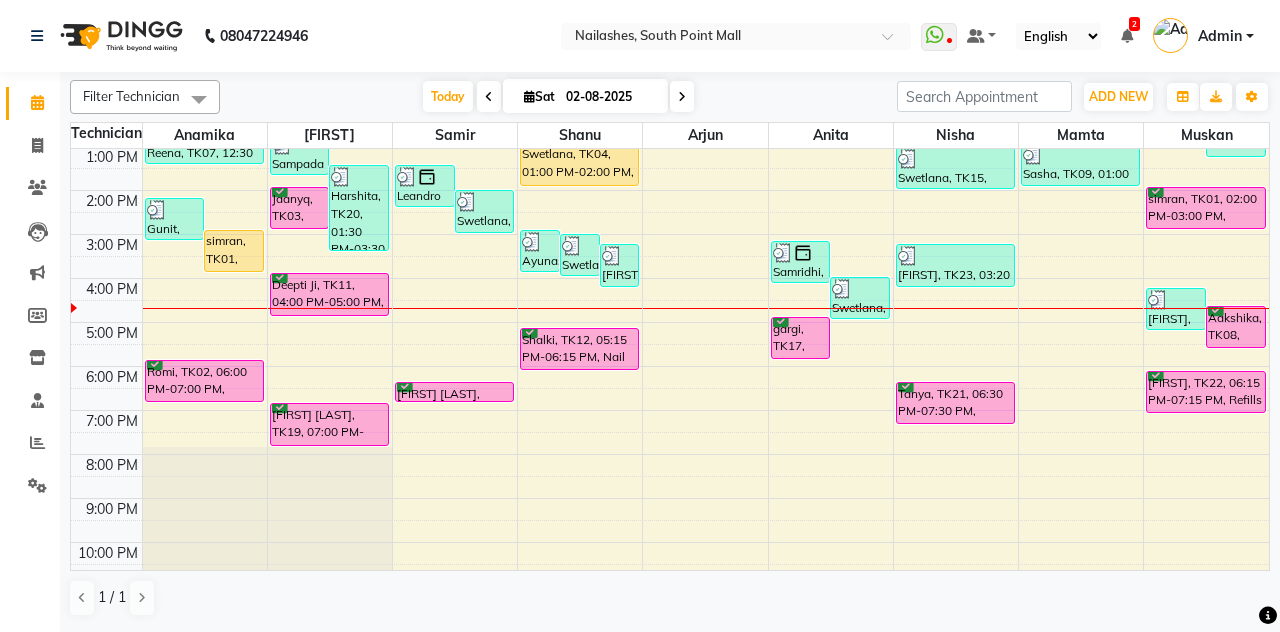 scroll, scrollTop: 223, scrollLeft: 0, axis: vertical 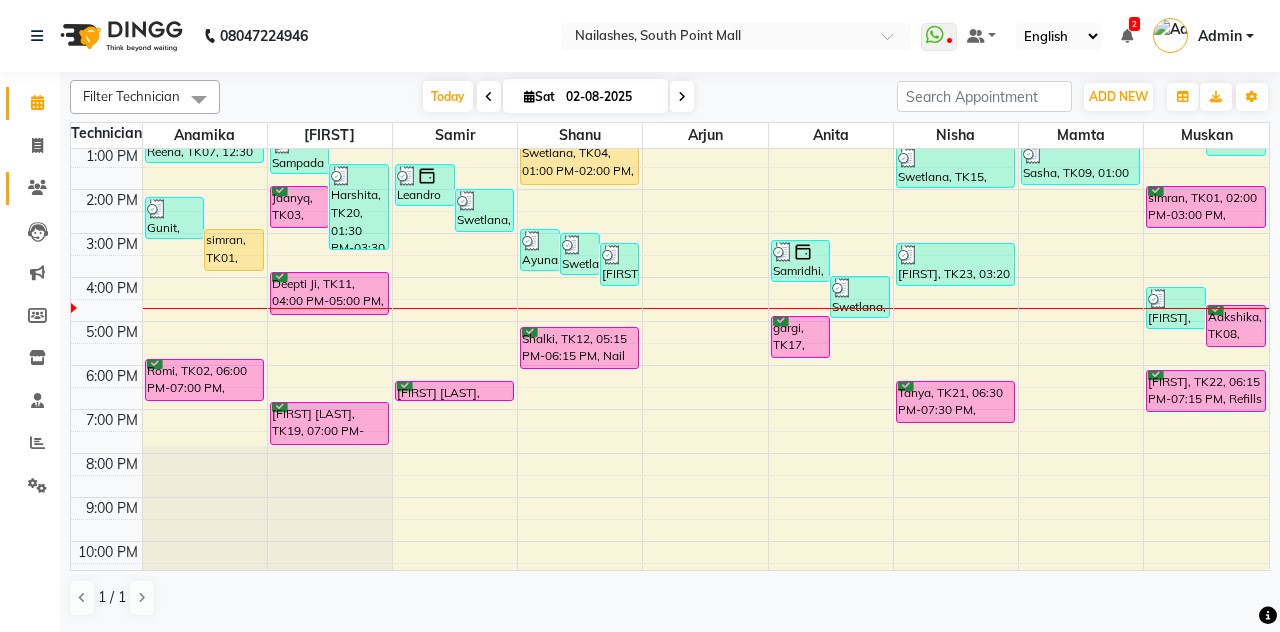 click on "Clients" 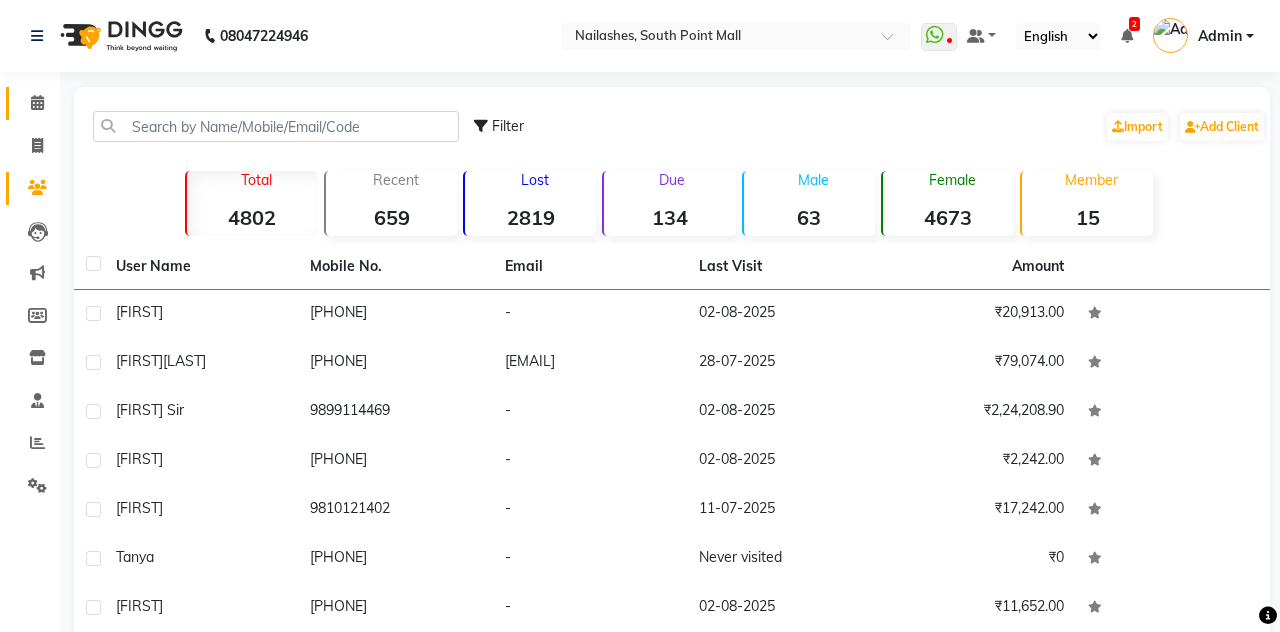 click 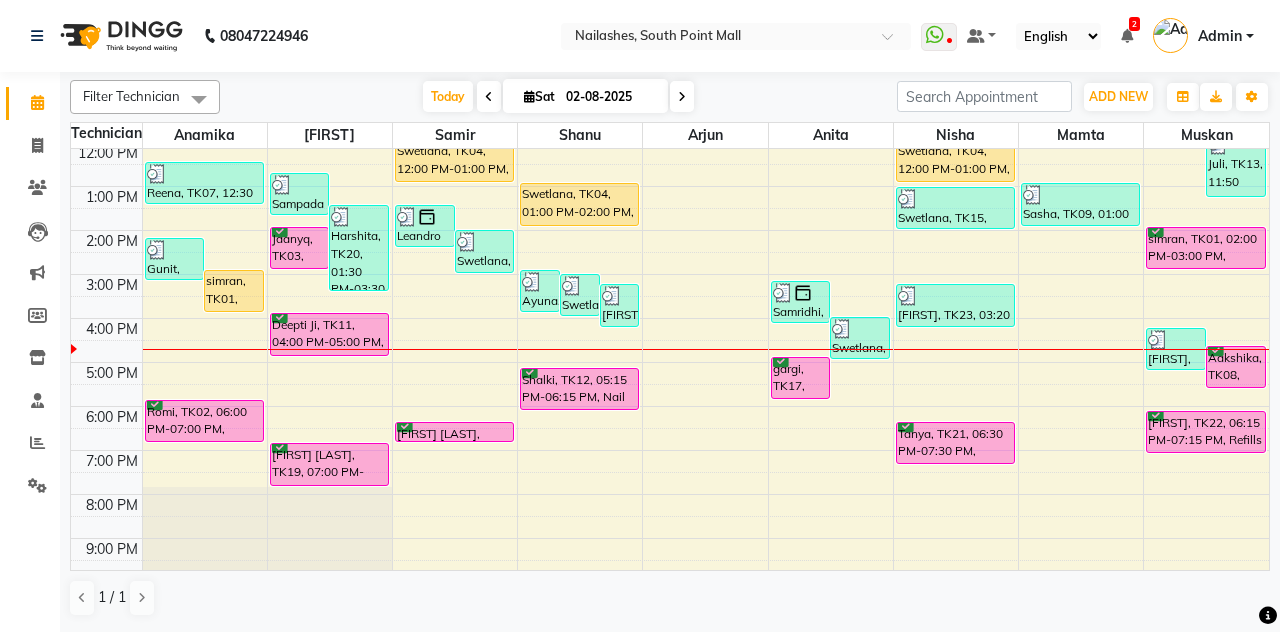 scroll, scrollTop: 189, scrollLeft: 0, axis: vertical 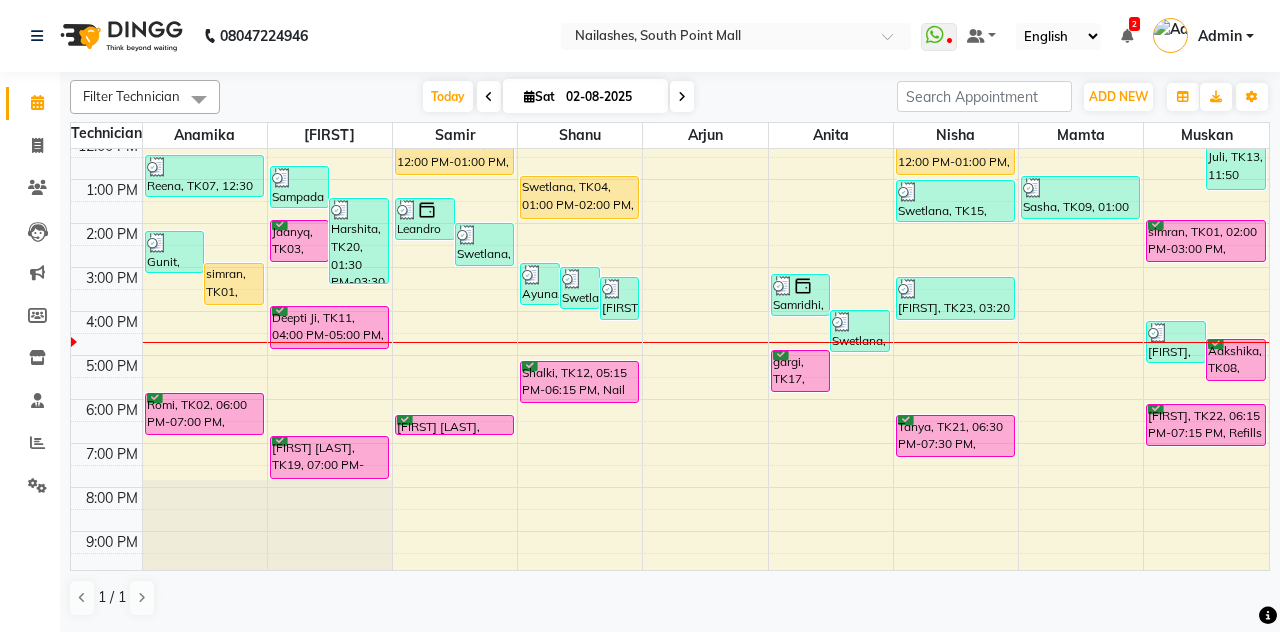 click on "gargi, TK17, 05:00 PM-06:00 PM, Nail Extension - Acrylic (Hand)" at bounding box center (801, 371) 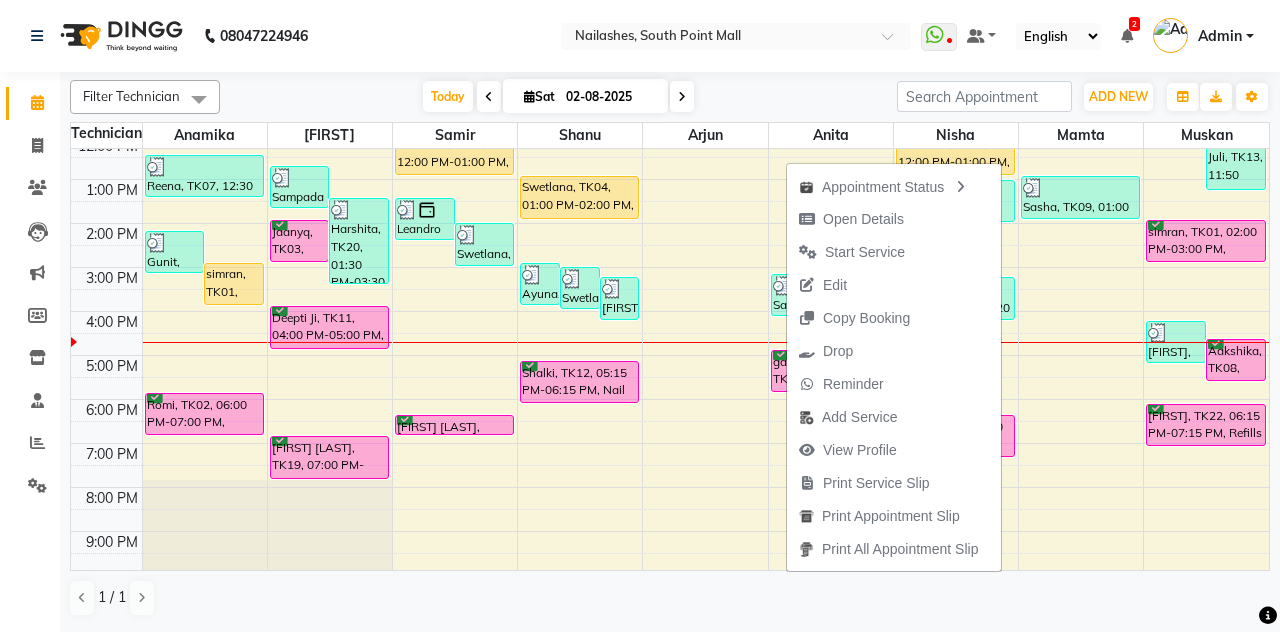 click at bounding box center (807, 219) 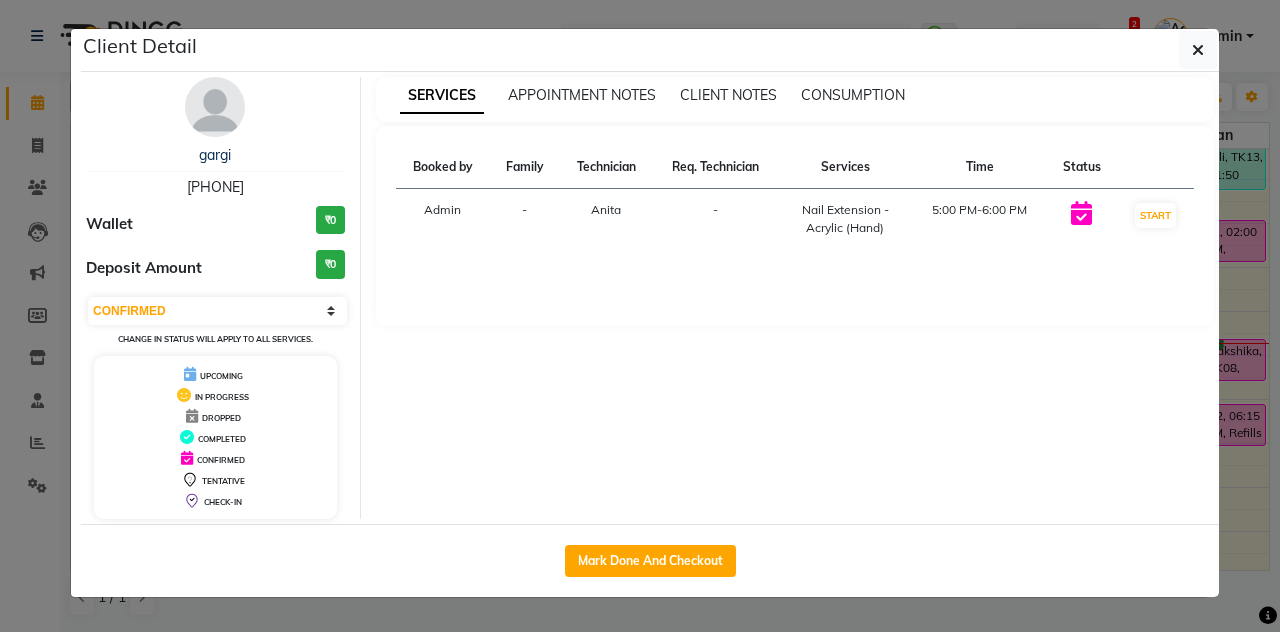 click 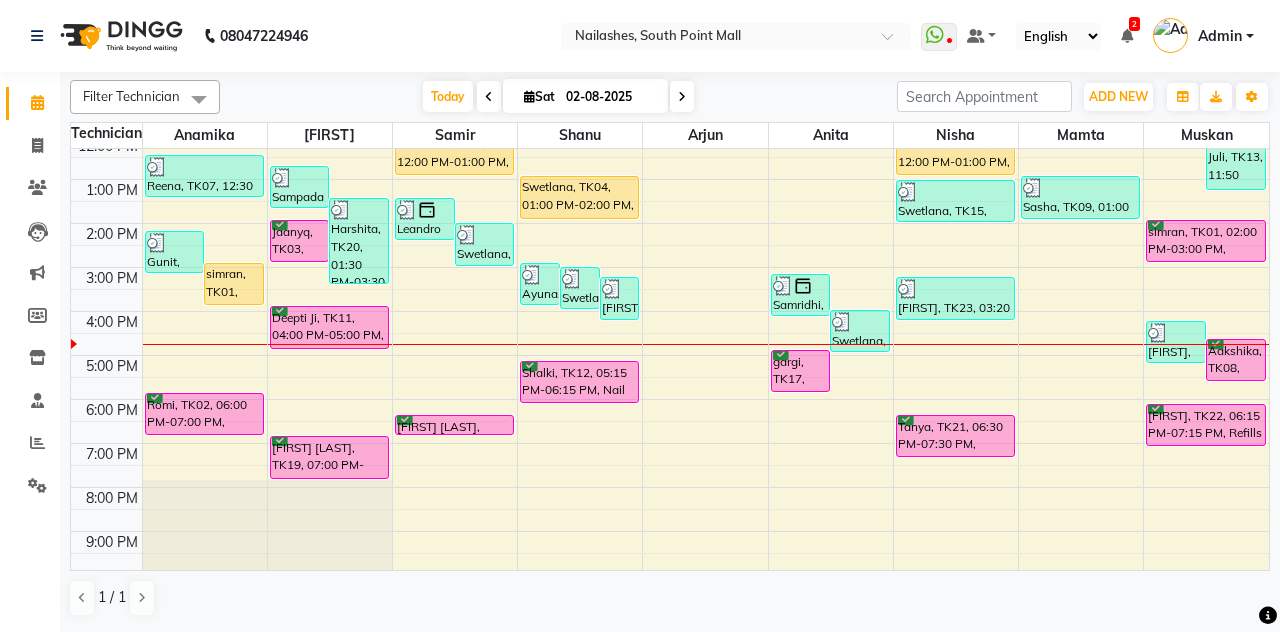 click on "Deepti Ji, TK11, 04:00 PM-05:00 PM, Nail Extension - Acrylic (Hand)" at bounding box center (329, 327) 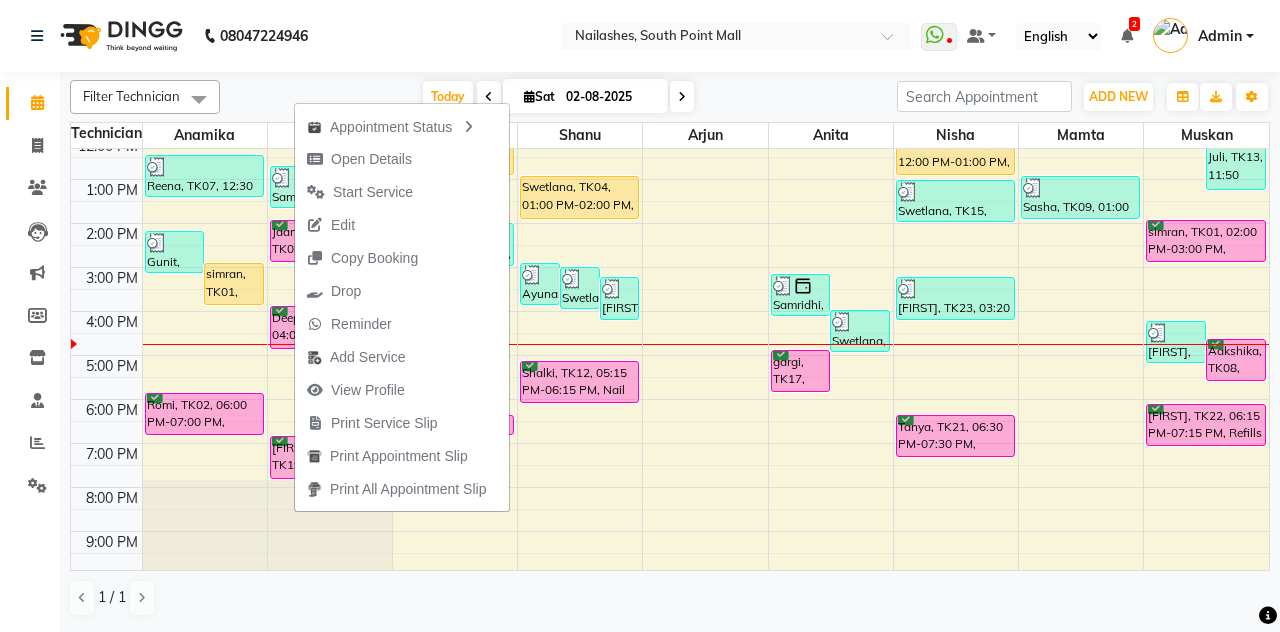 click on "Start Service" at bounding box center (373, 192) 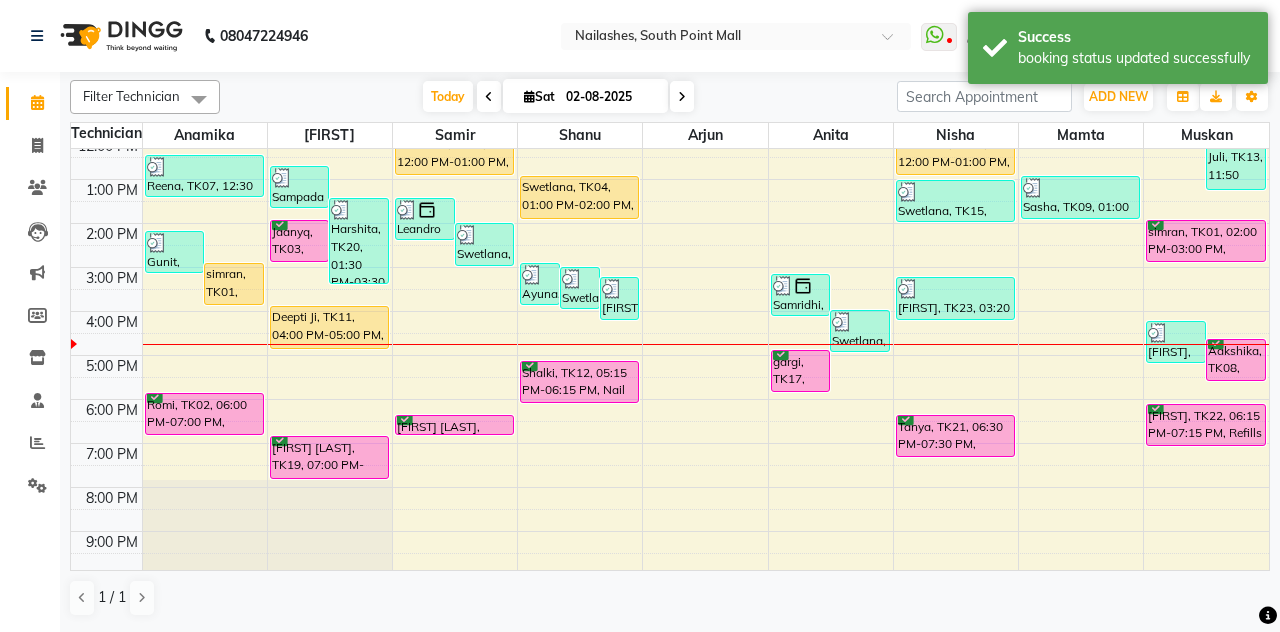 click on "Aakshika, TK08, 04:45 PM-05:45 PM, Permanent Nail Paint - Solid Color (Hand)" at bounding box center [1236, 360] 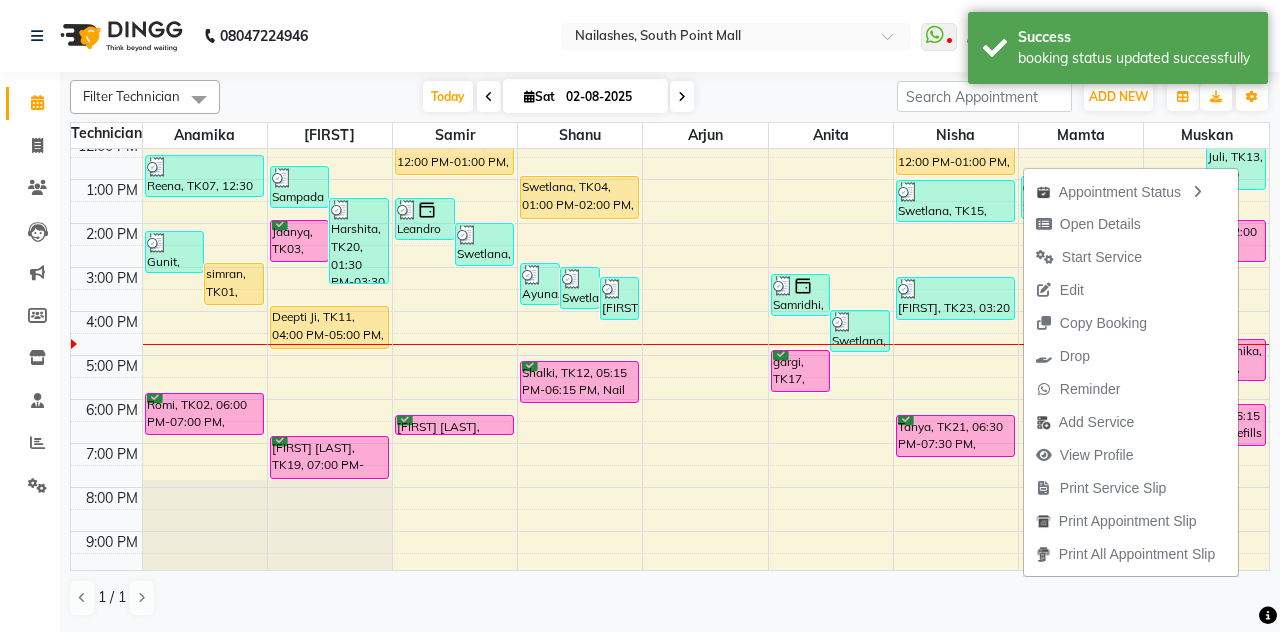 click on "Open Details" at bounding box center [1100, 224] 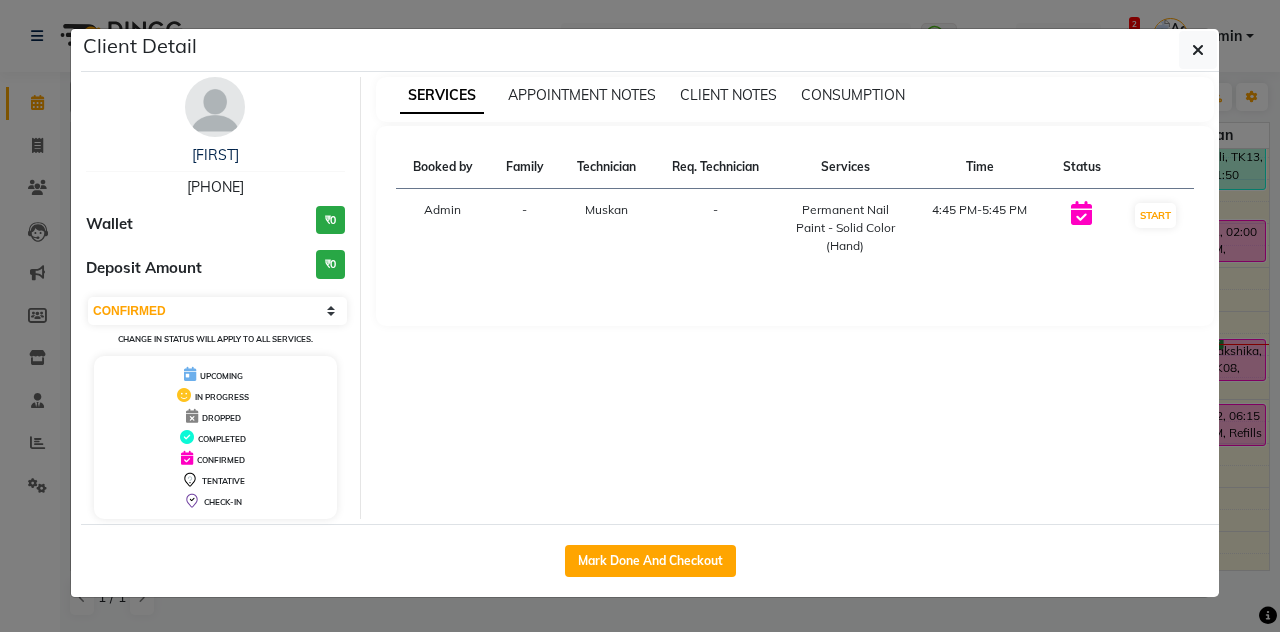 click 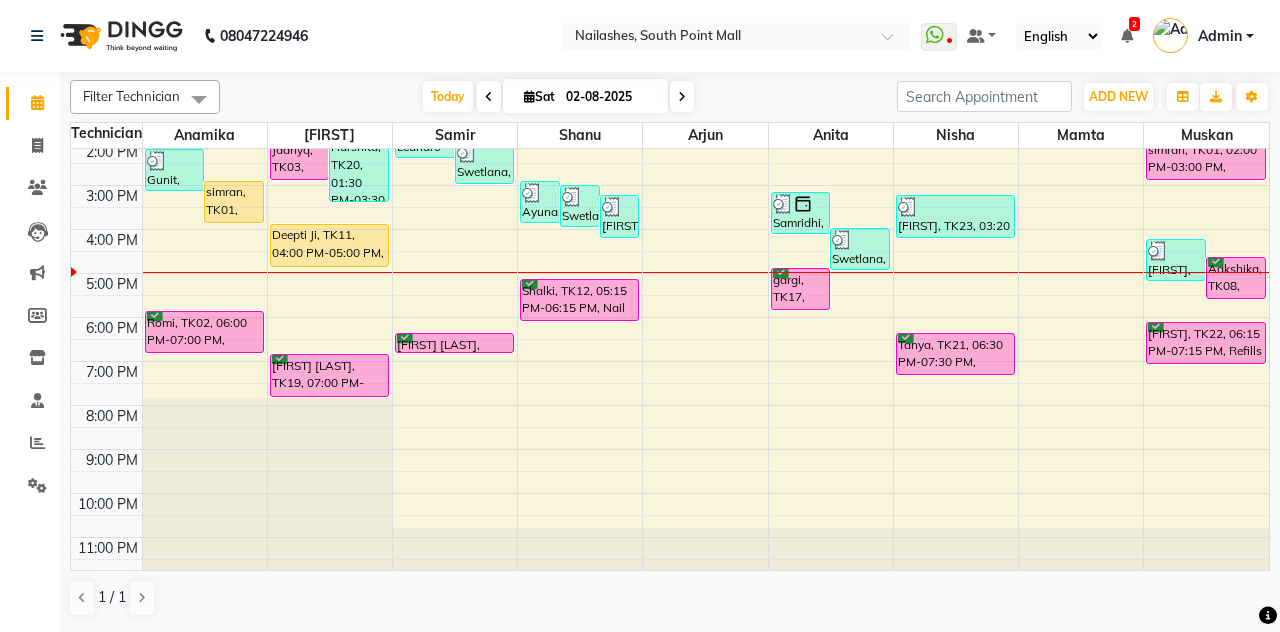 scroll, scrollTop: 0, scrollLeft: 0, axis: both 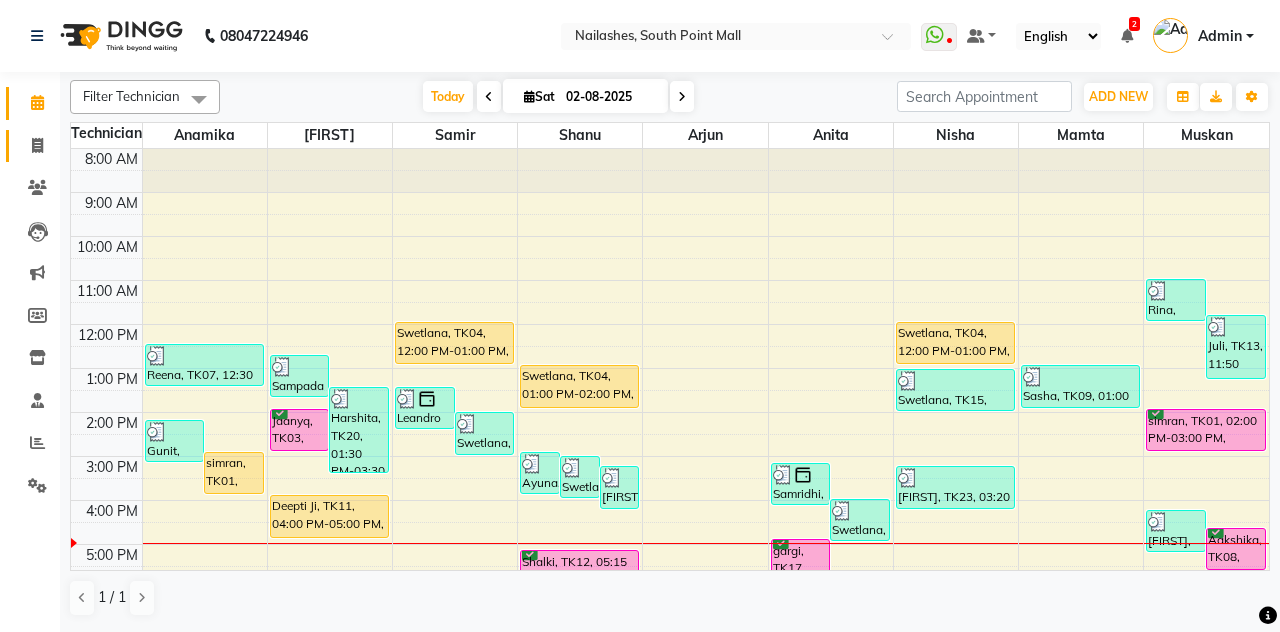click 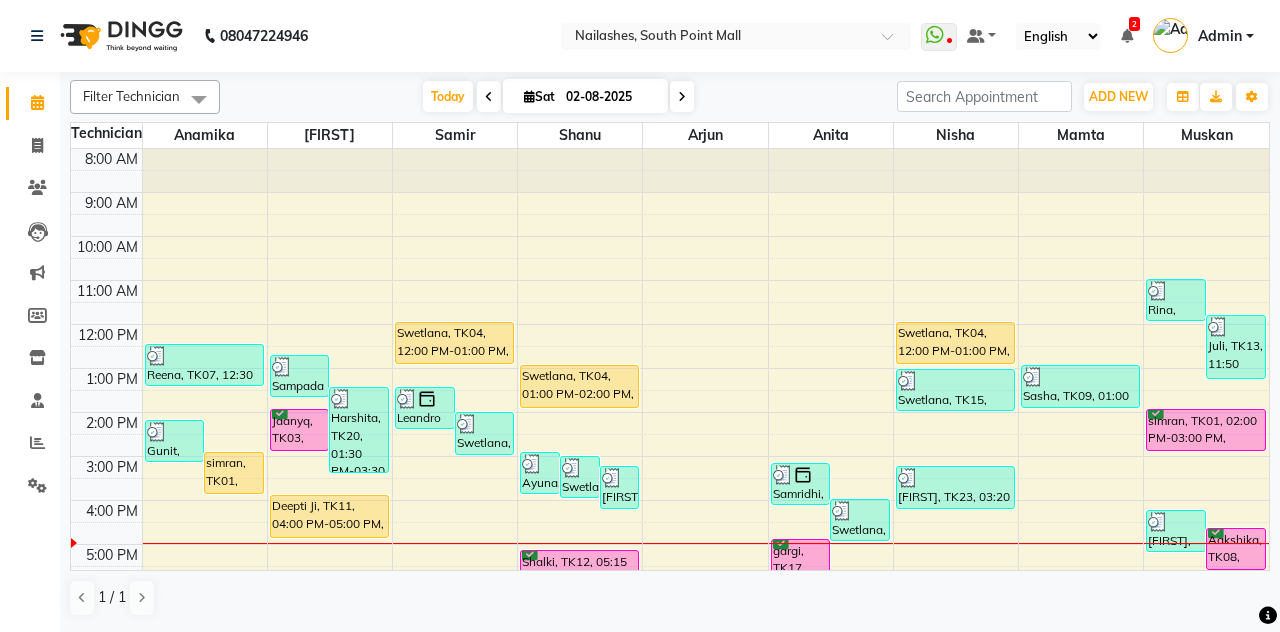 select on "service" 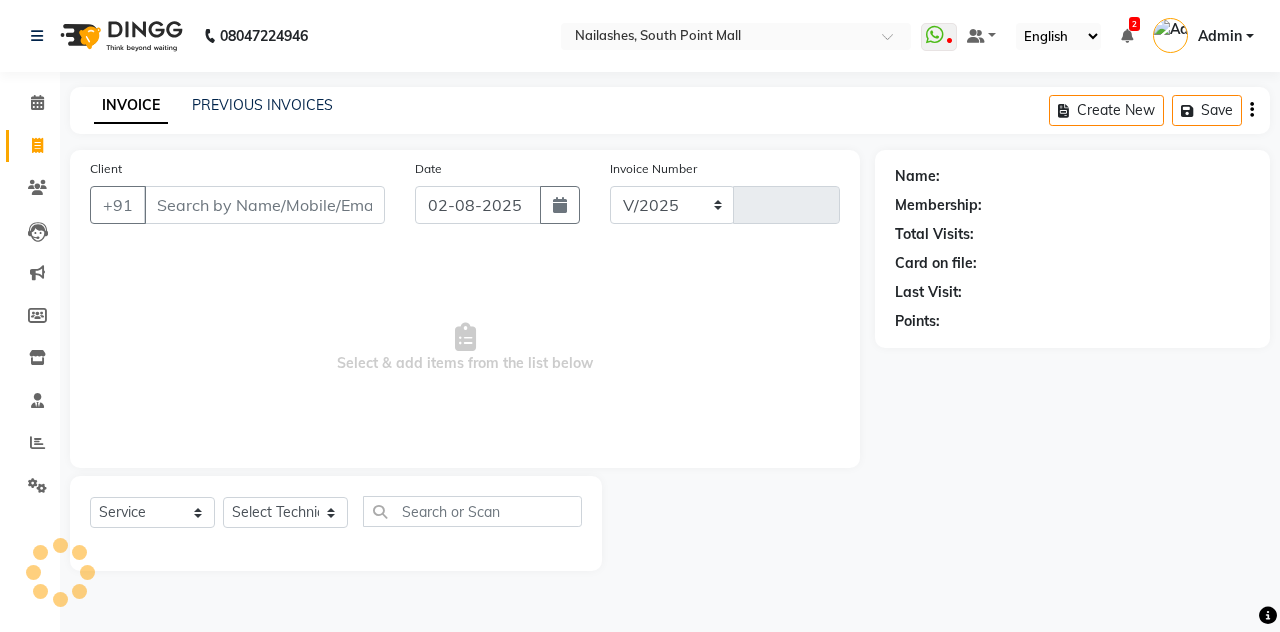 select on "3926" 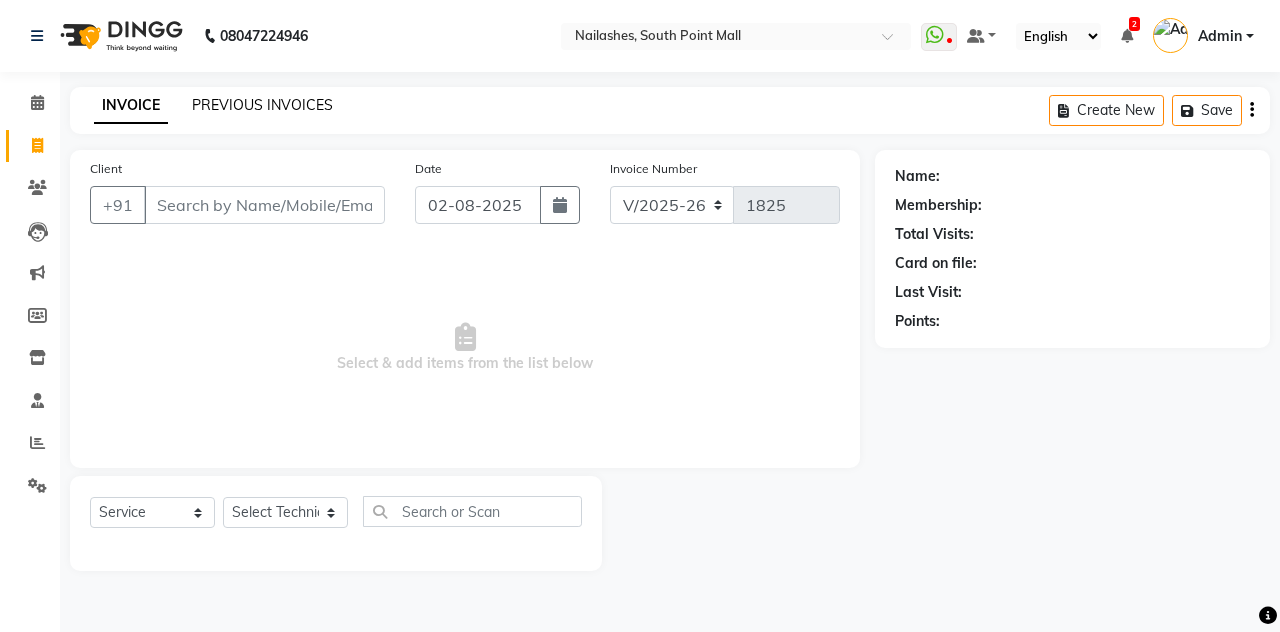 click on "PREVIOUS INVOICES" 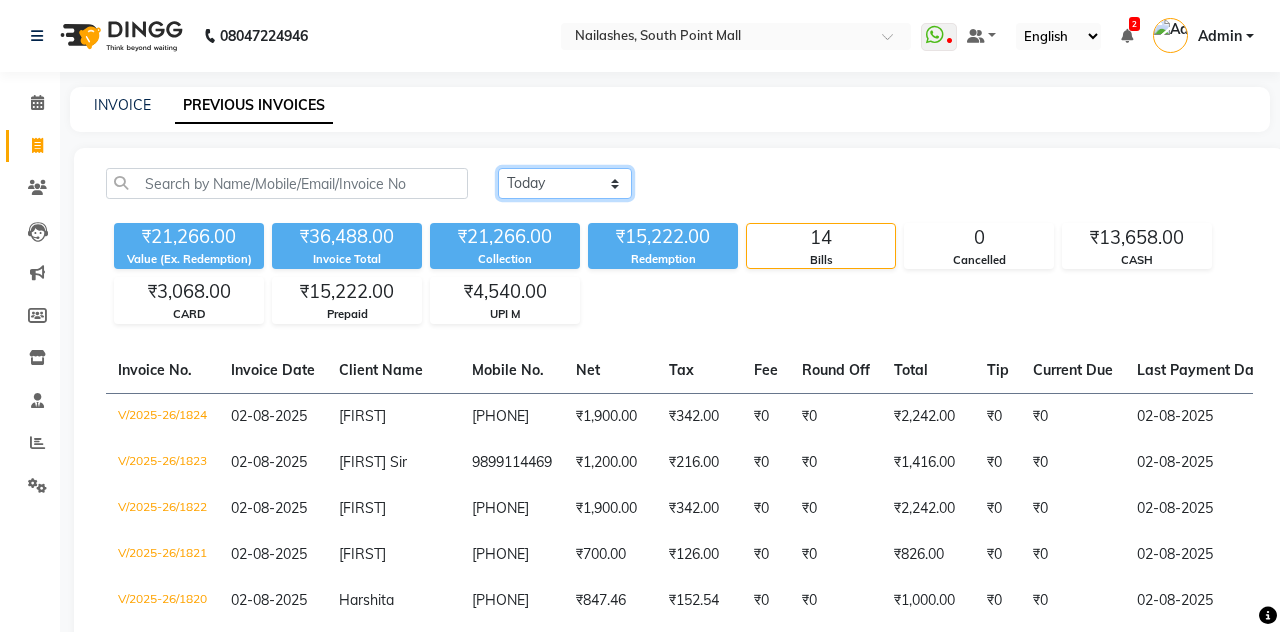 click on "Today Yesterday Custom Range" 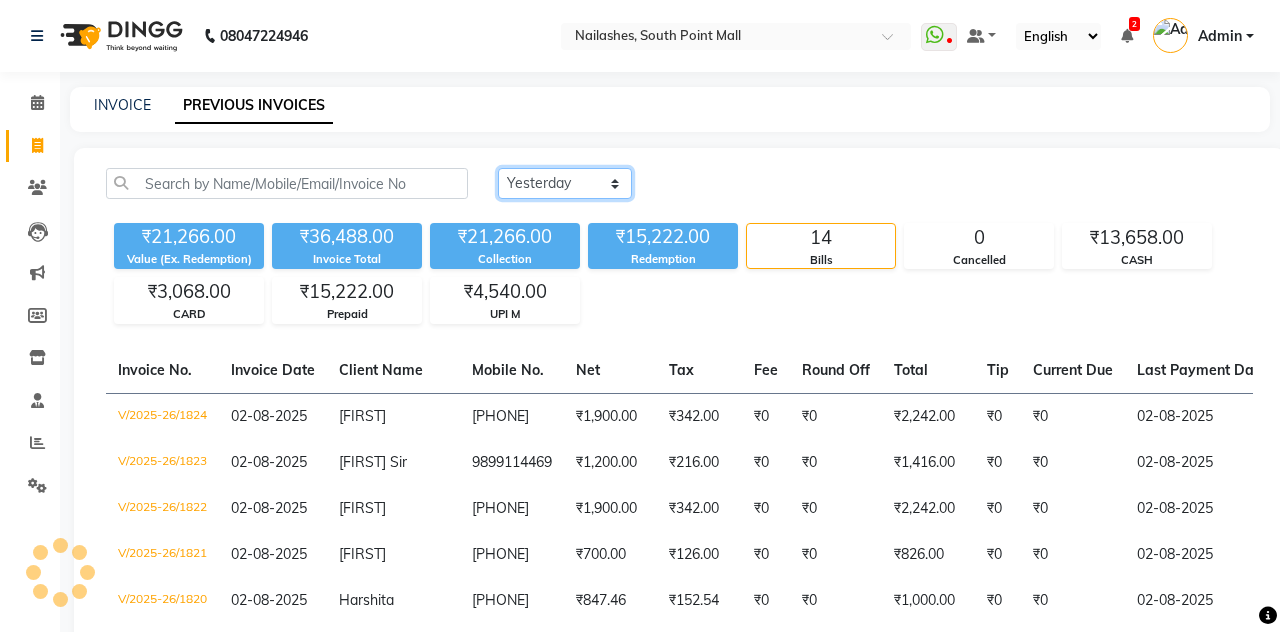 click on "Today Yesterday Custom Range" 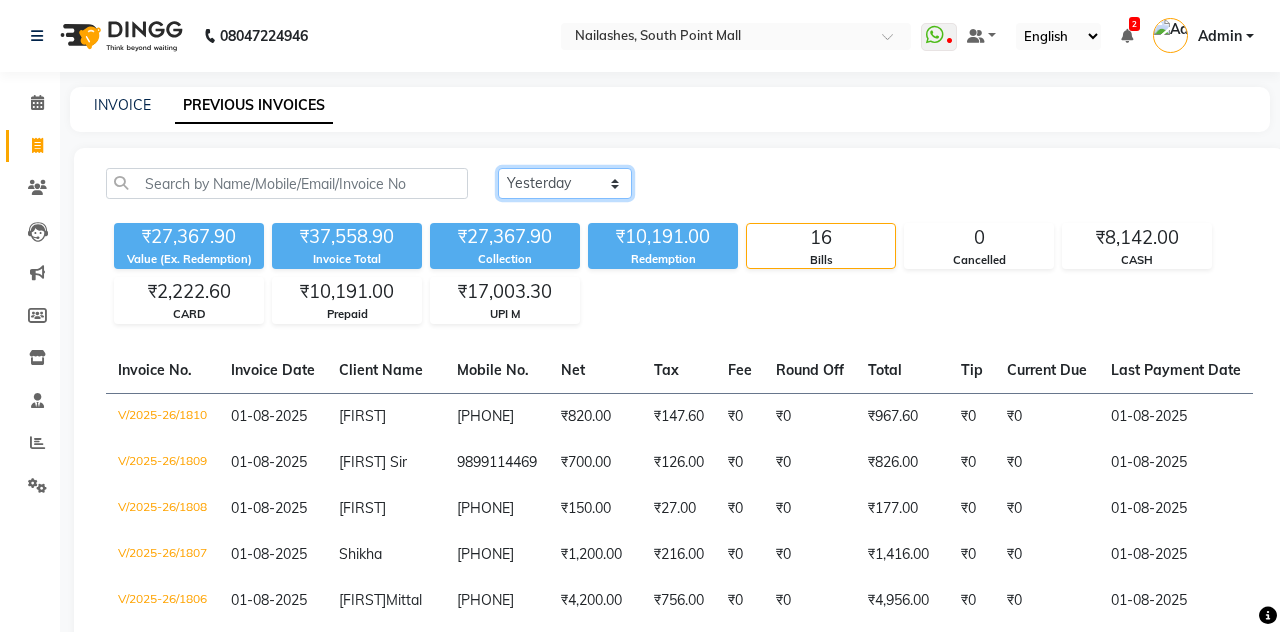 select on "today" 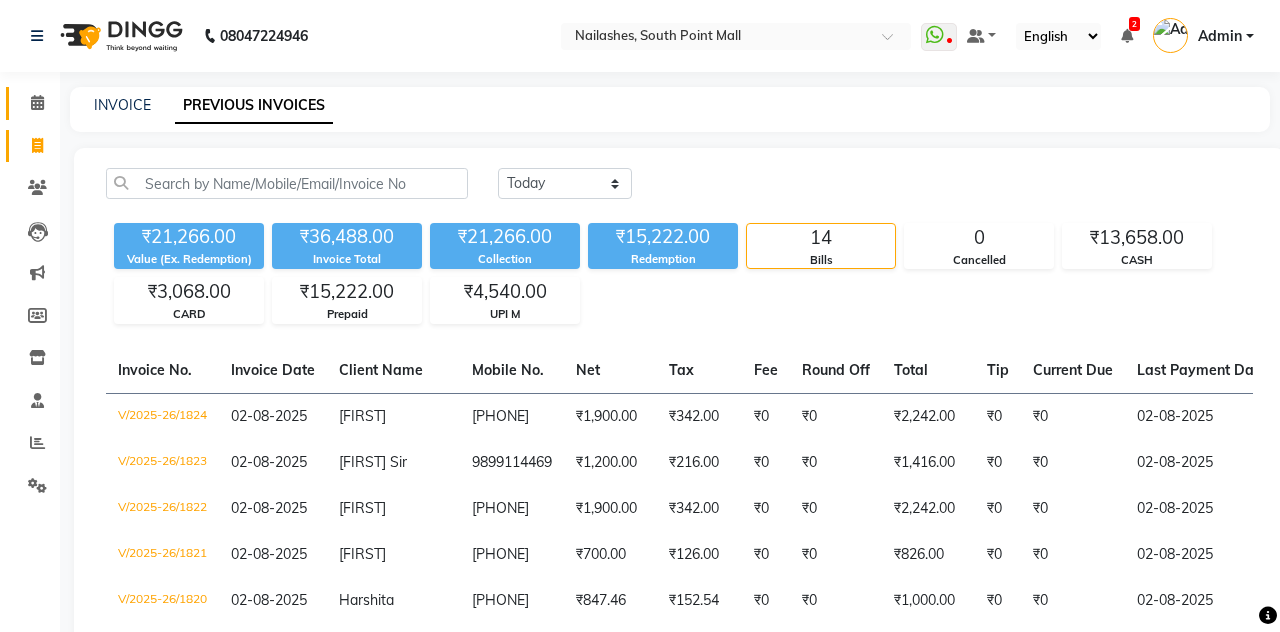 click 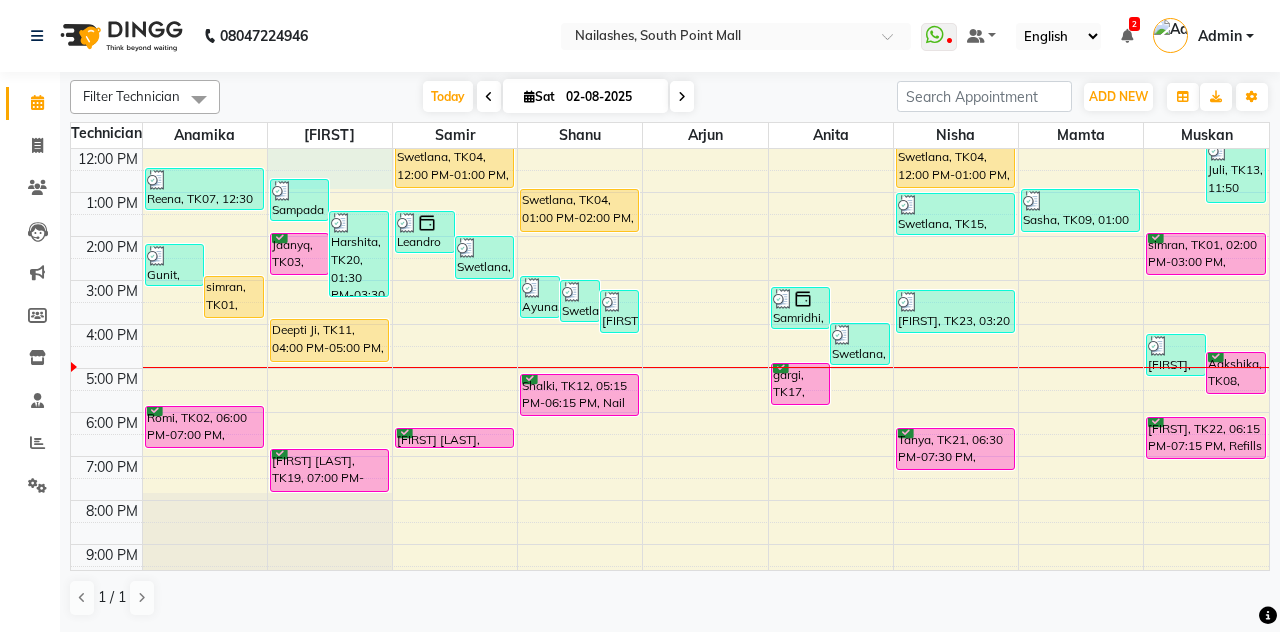 scroll, scrollTop: 0, scrollLeft: 0, axis: both 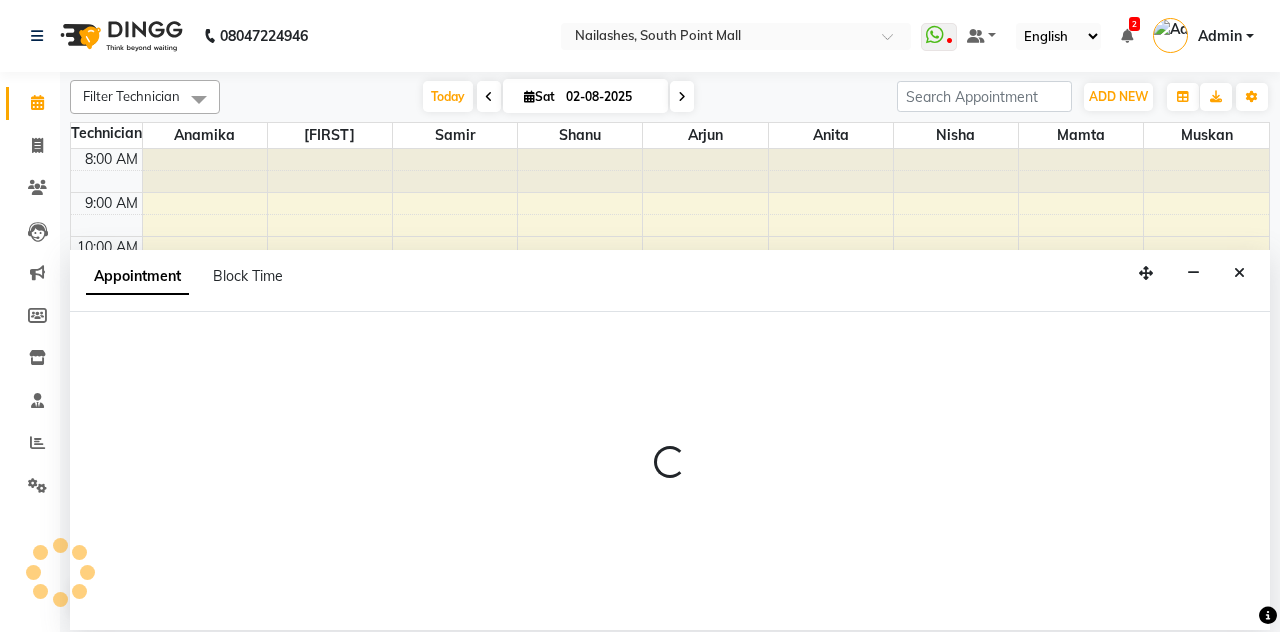 select on "19477" 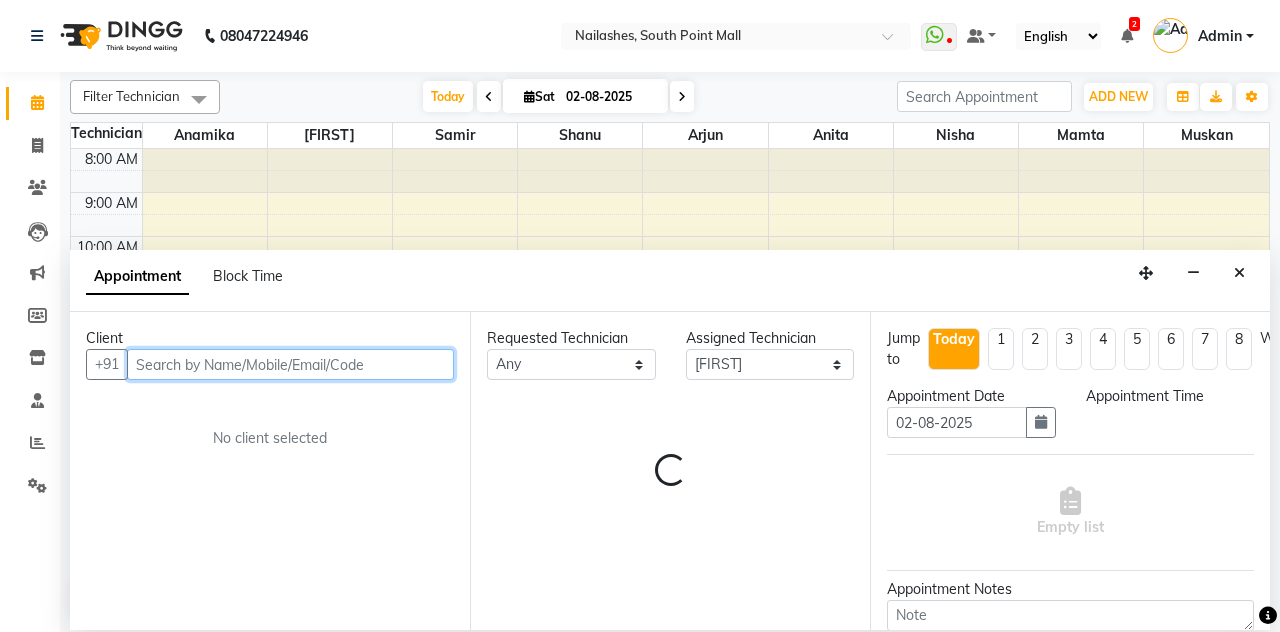 select on "750" 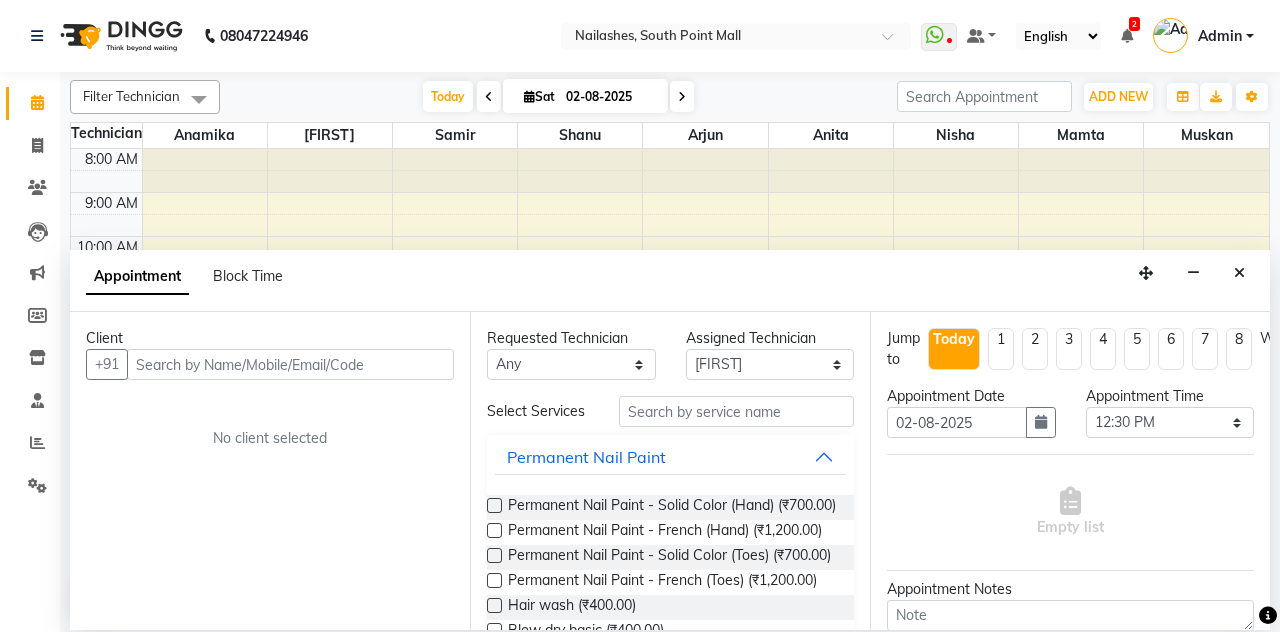 click on "Sat" at bounding box center (539, 96) 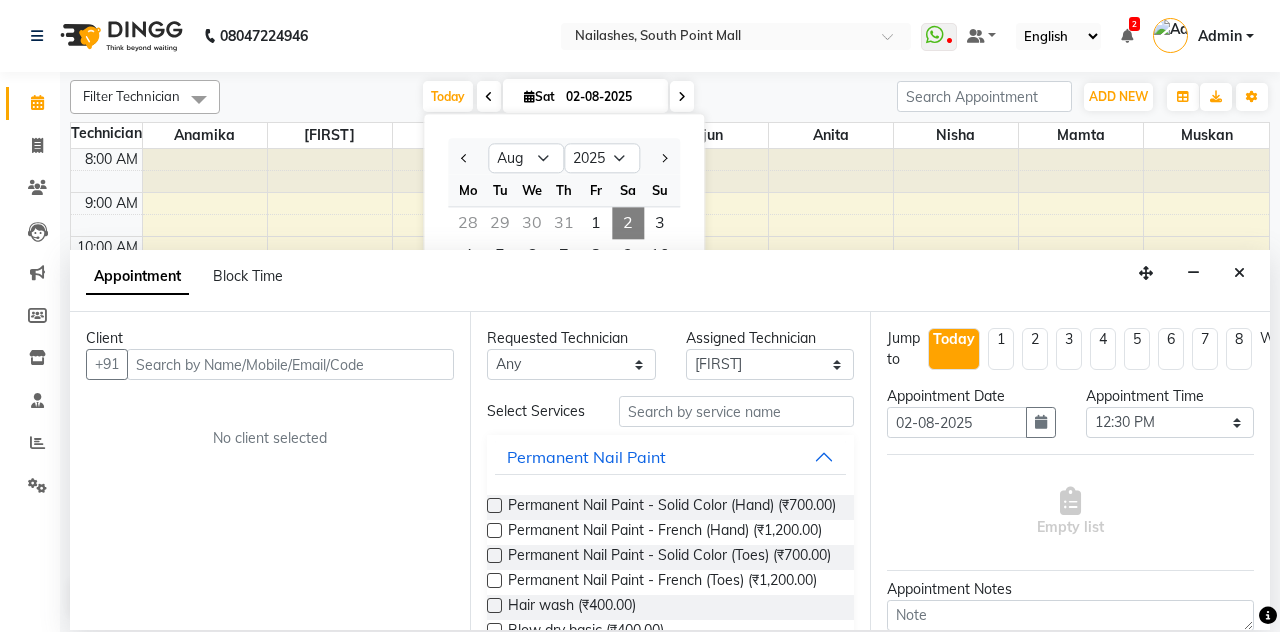 click at bounding box center [1239, 273] 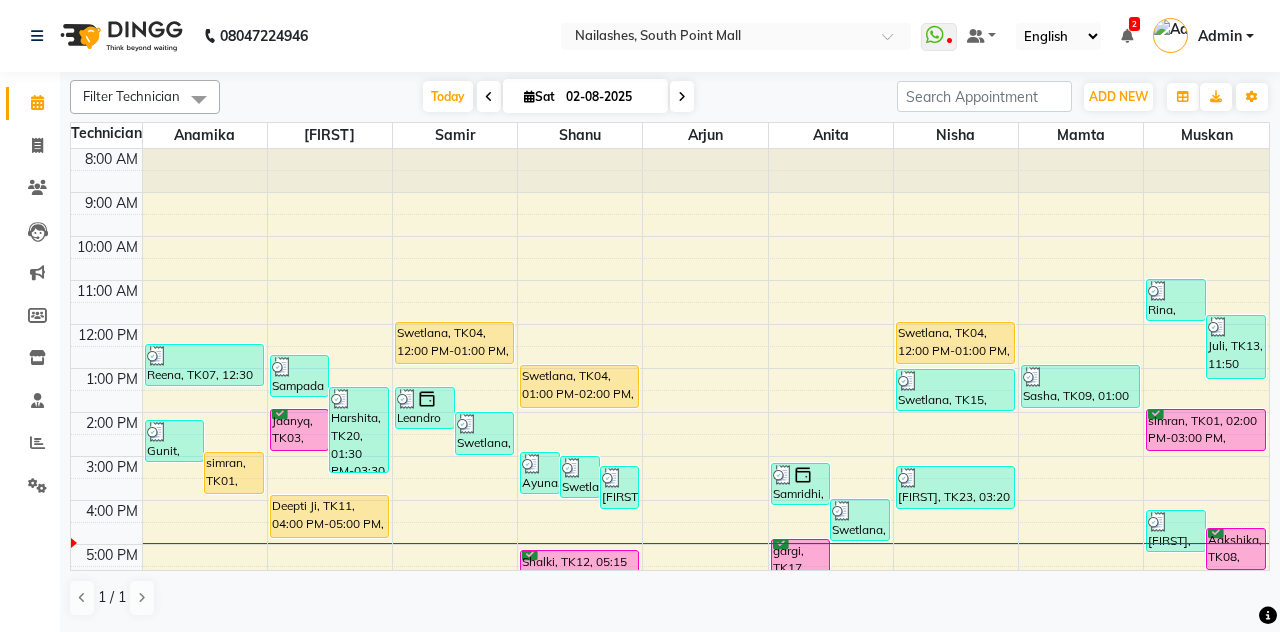 click on "02-08-2025" at bounding box center (610, 97) 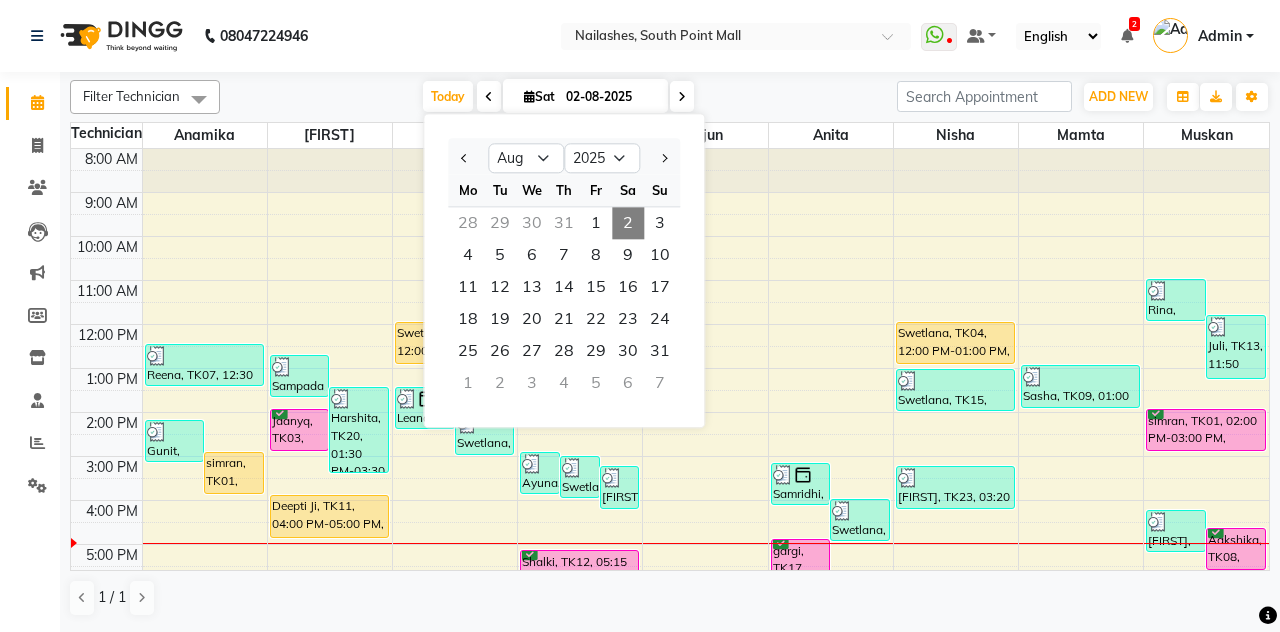 click on "3" at bounding box center [660, 223] 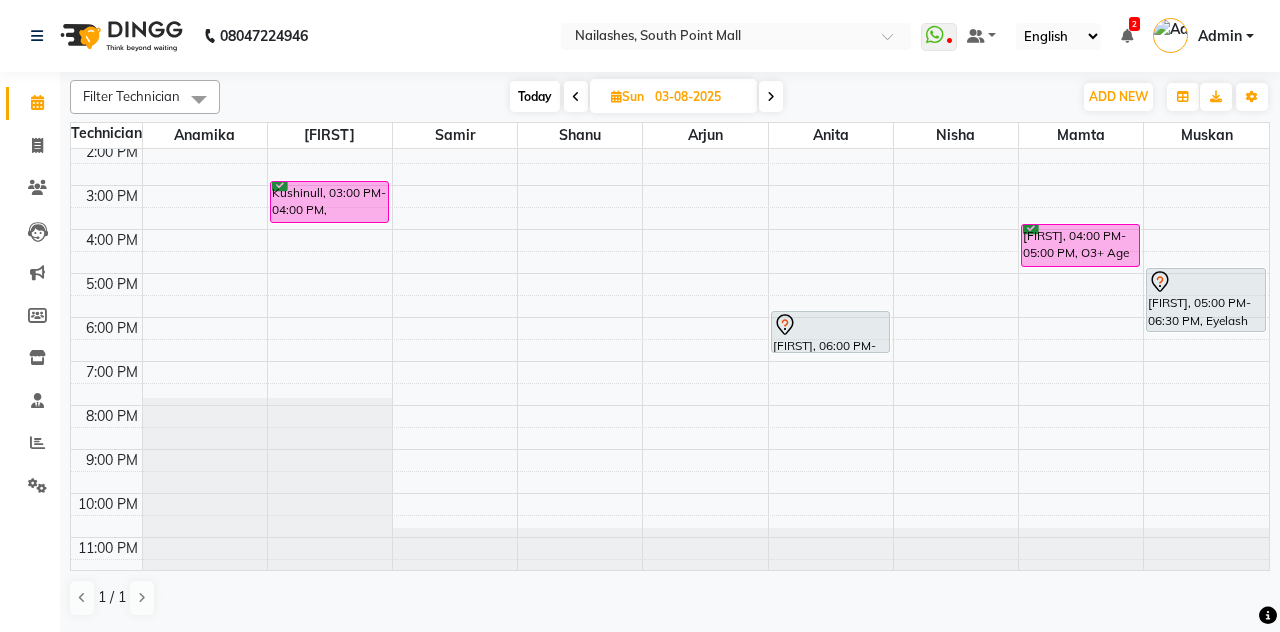 scroll, scrollTop: 0, scrollLeft: 0, axis: both 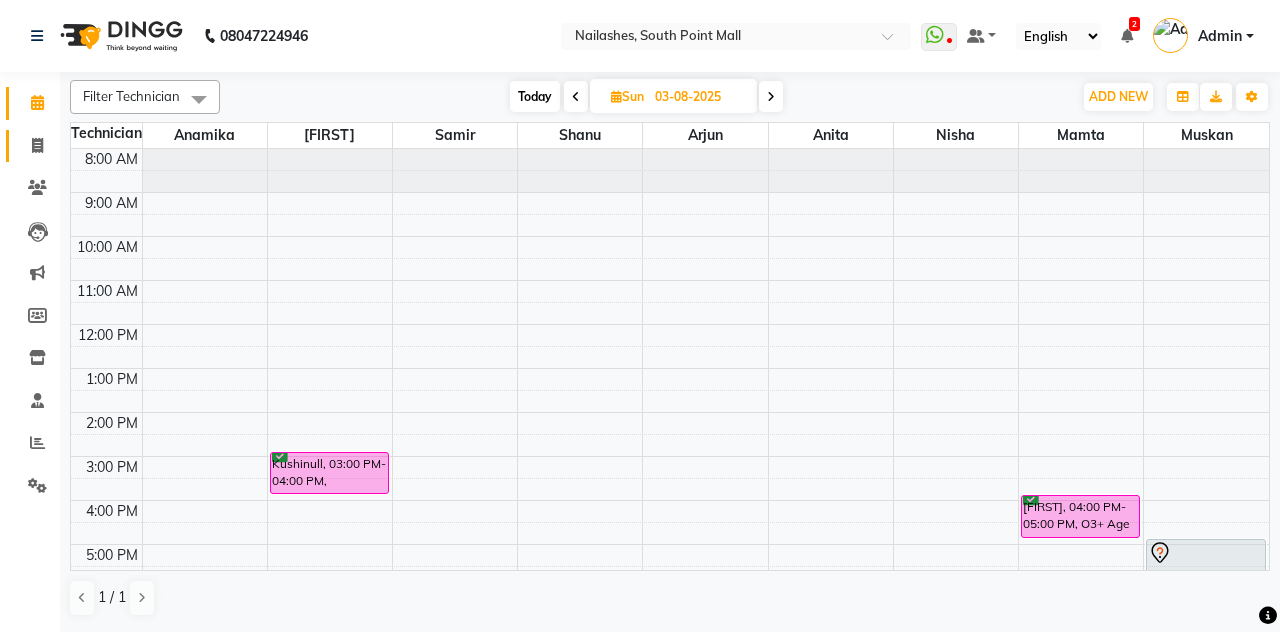click 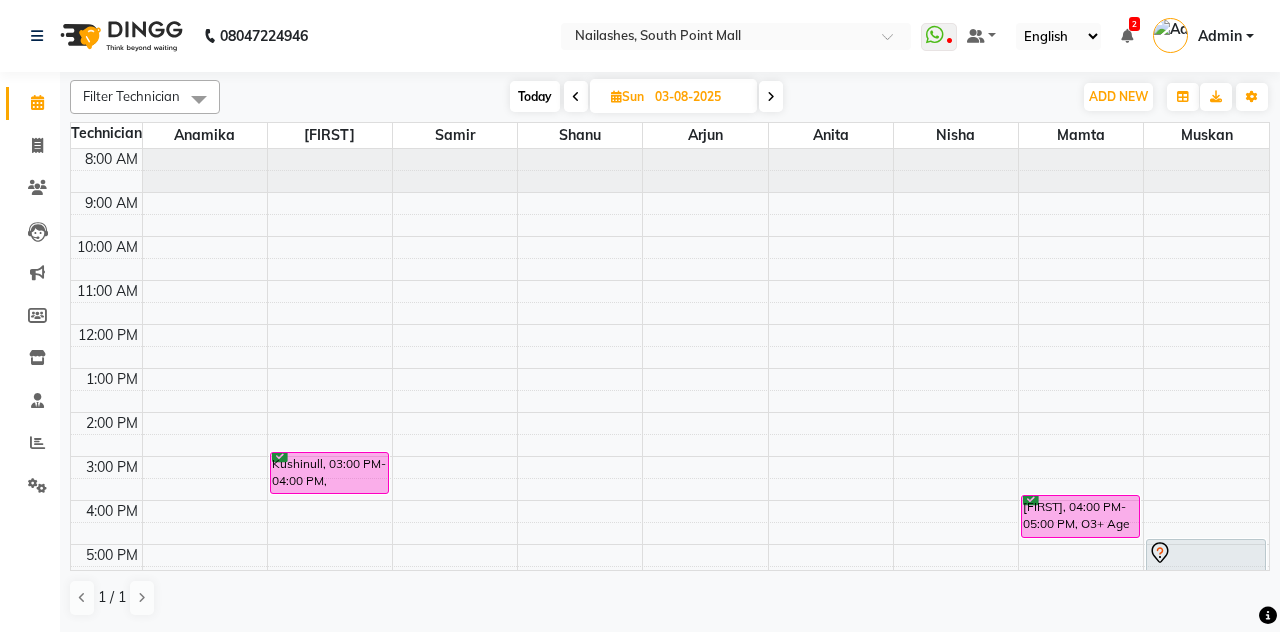 select on "service" 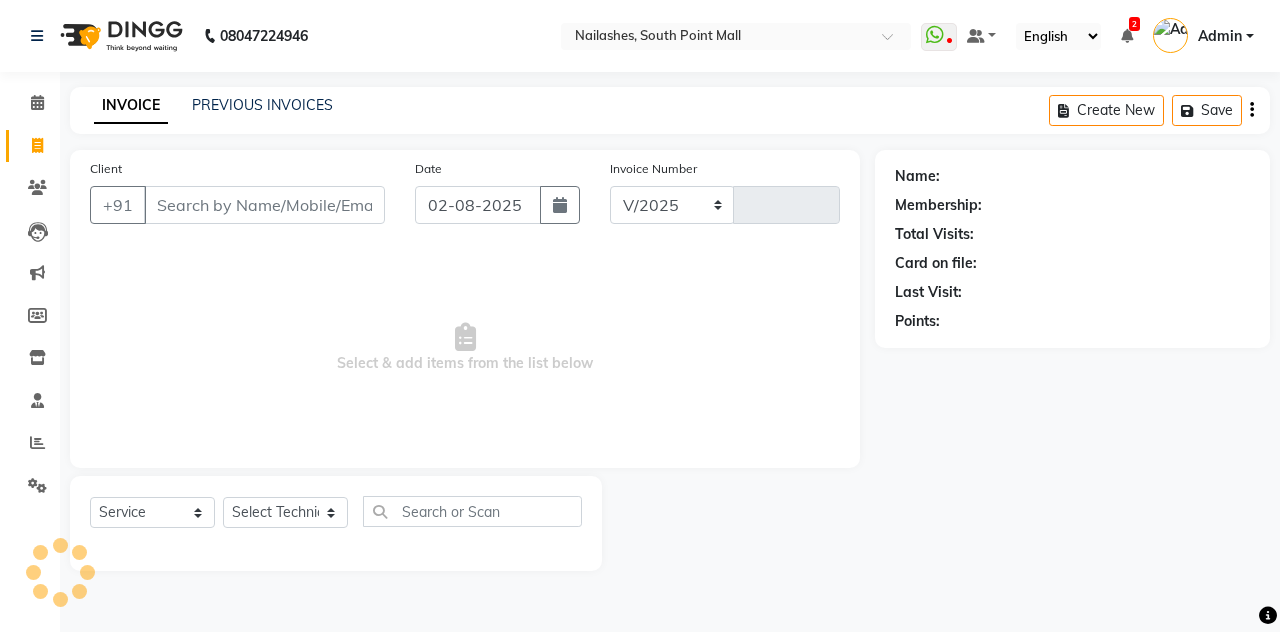 select on "3926" 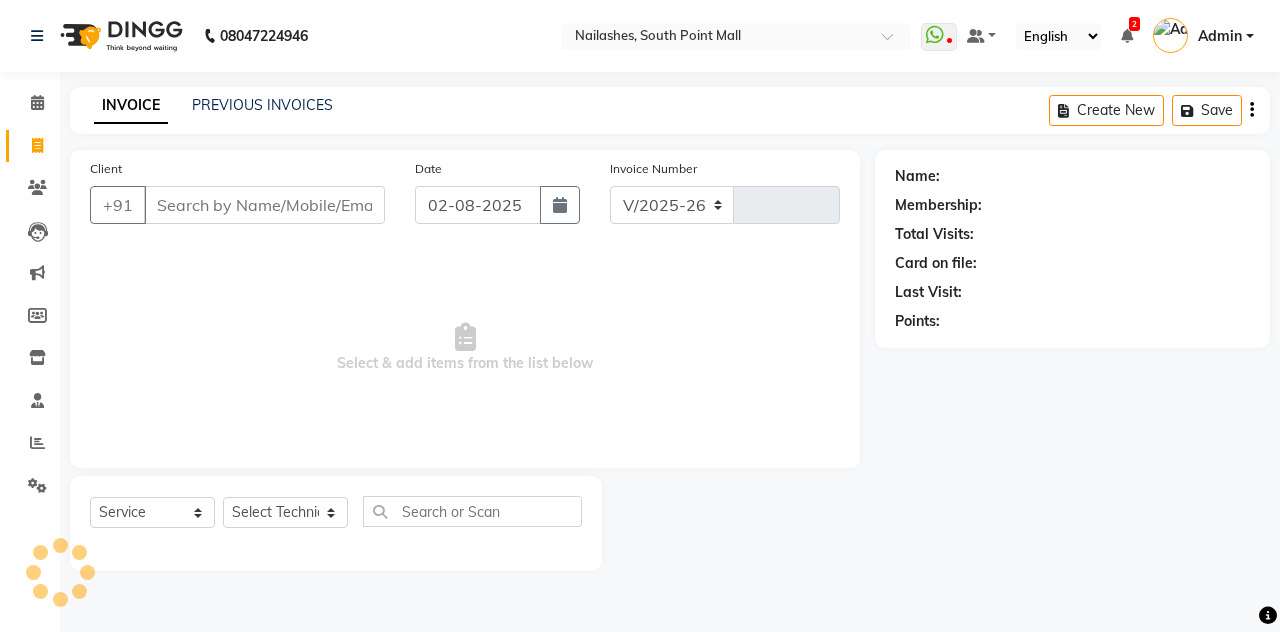type on "1825" 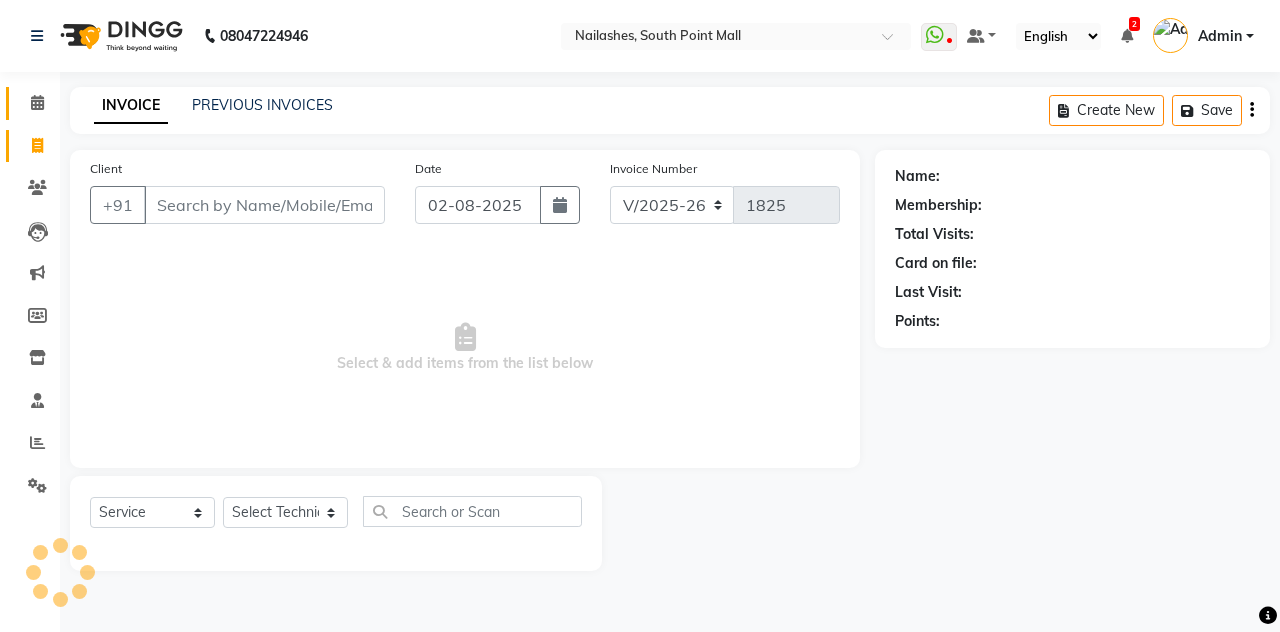 click on "Calendar" 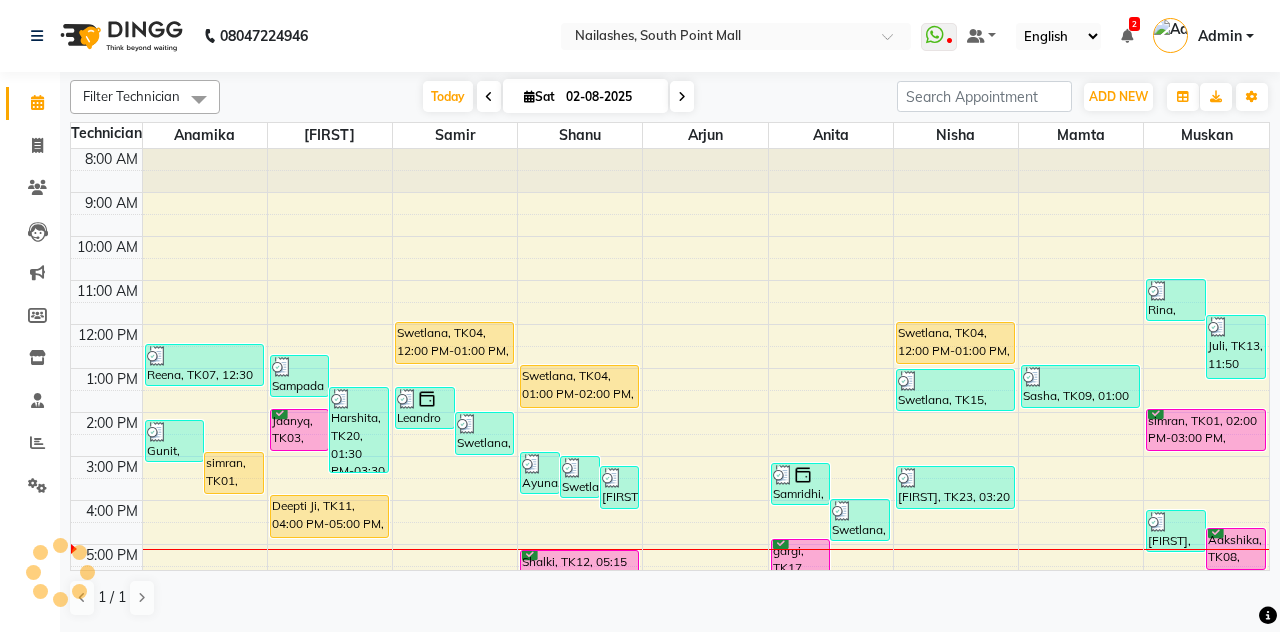 scroll, scrollTop: 271, scrollLeft: 0, axis: vertical 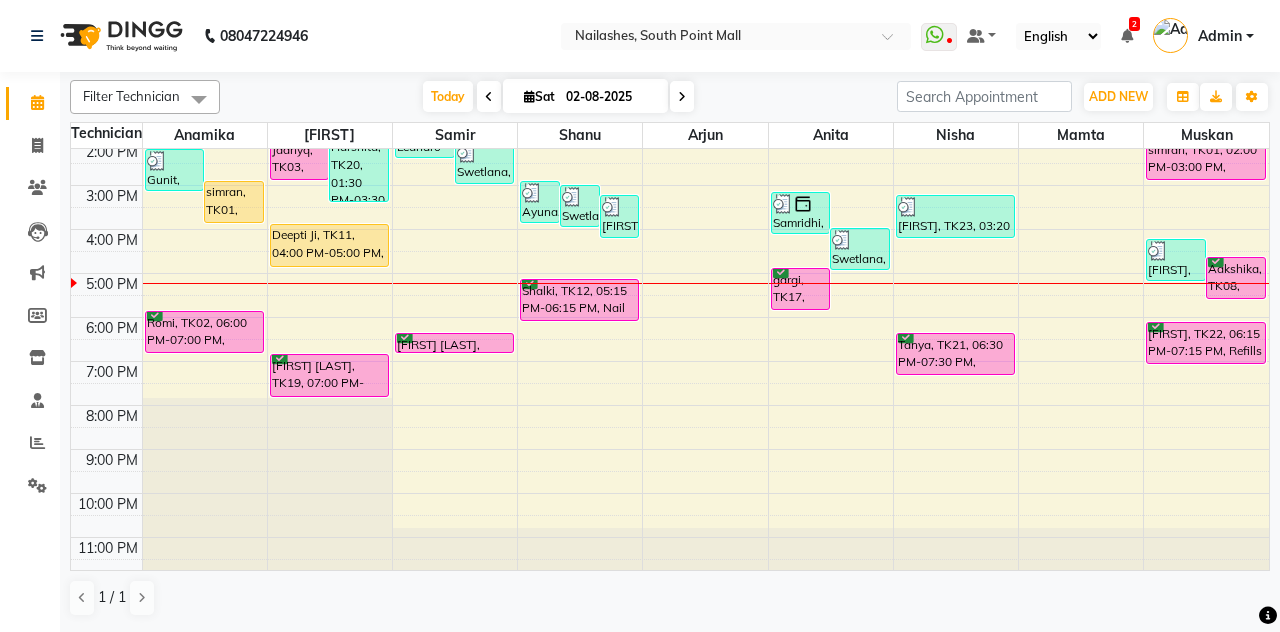 click on "gargi, TK17, 05:00 PM-06:00 PM, Nail Extension - Acrylic (Hand)" at bounding box center (801, 289) 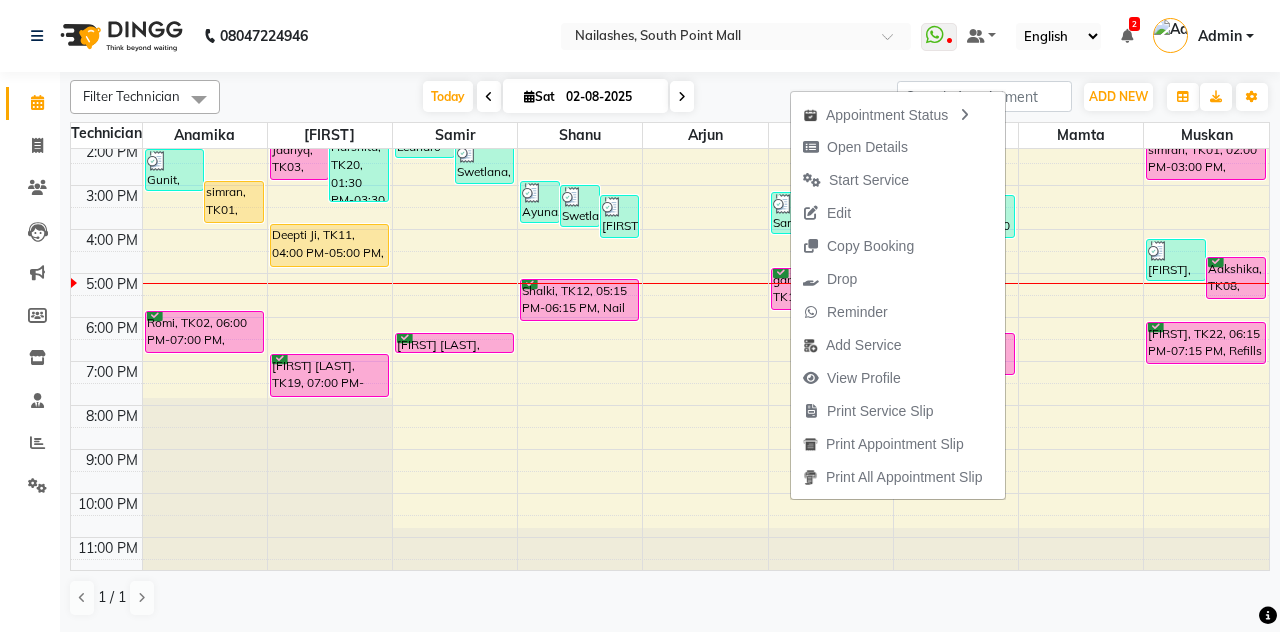click on "Start Service" at bounding box center (856, 180) 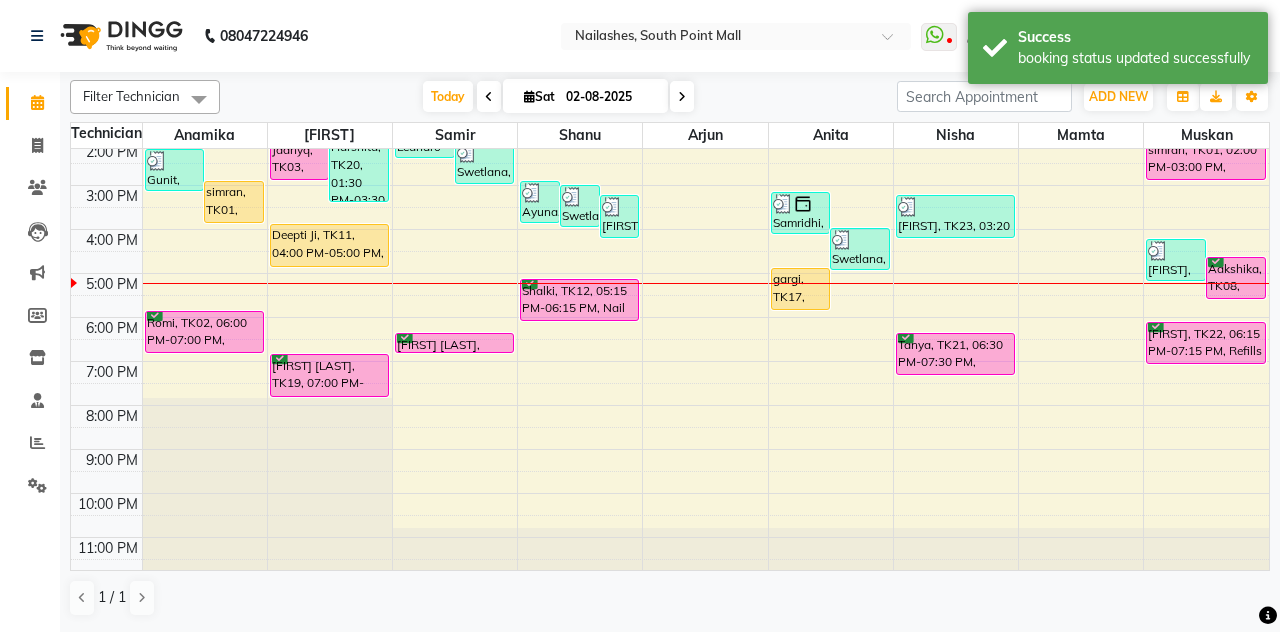click on "Shalki, TK12, 05:15 PM-06:15 PM, Nail Extension - Acrylic (Hand)" at bounding box center [579, 300] 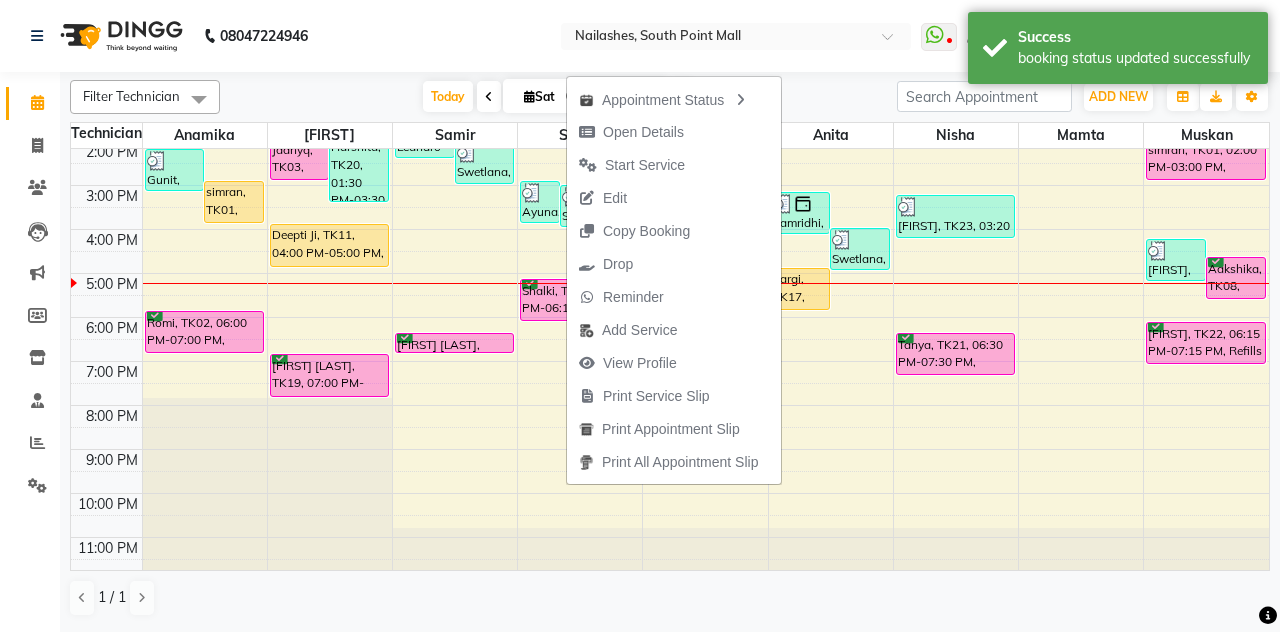 click on "Open Details" at bounding box center (643, 132) 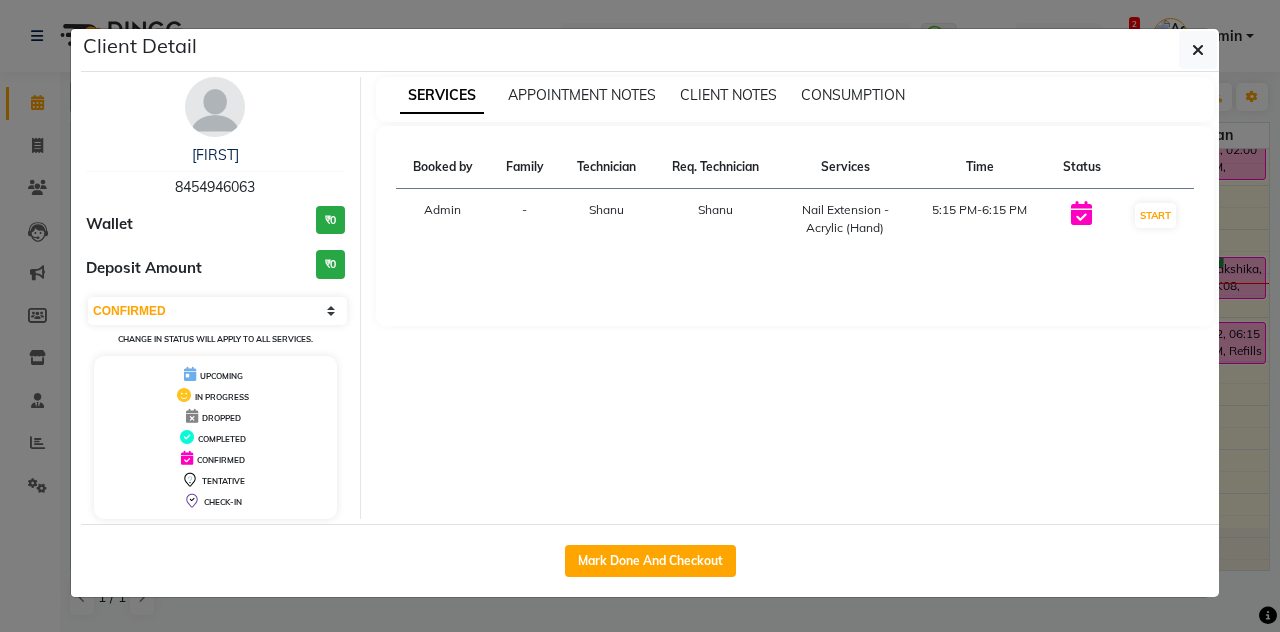 click 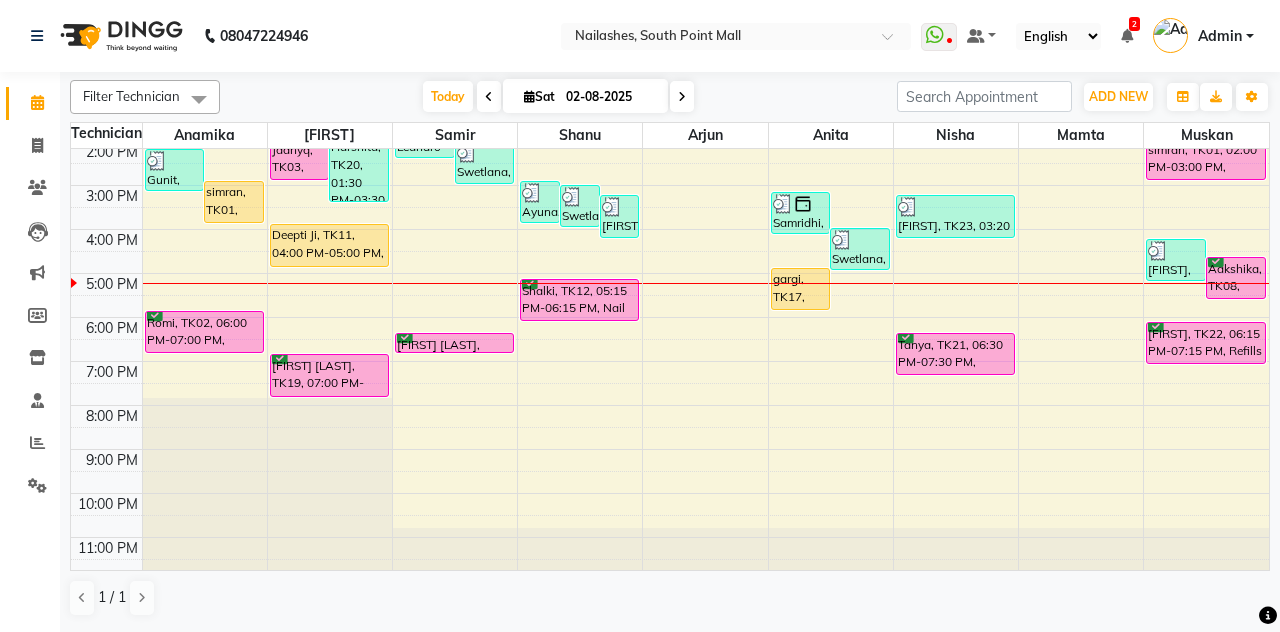 click on "Aakshika, TK08, 04:45 PM-05:45 PM, Permanent Nail Paint - Solid Color (Hand)" at bounding box center (1236, 278) 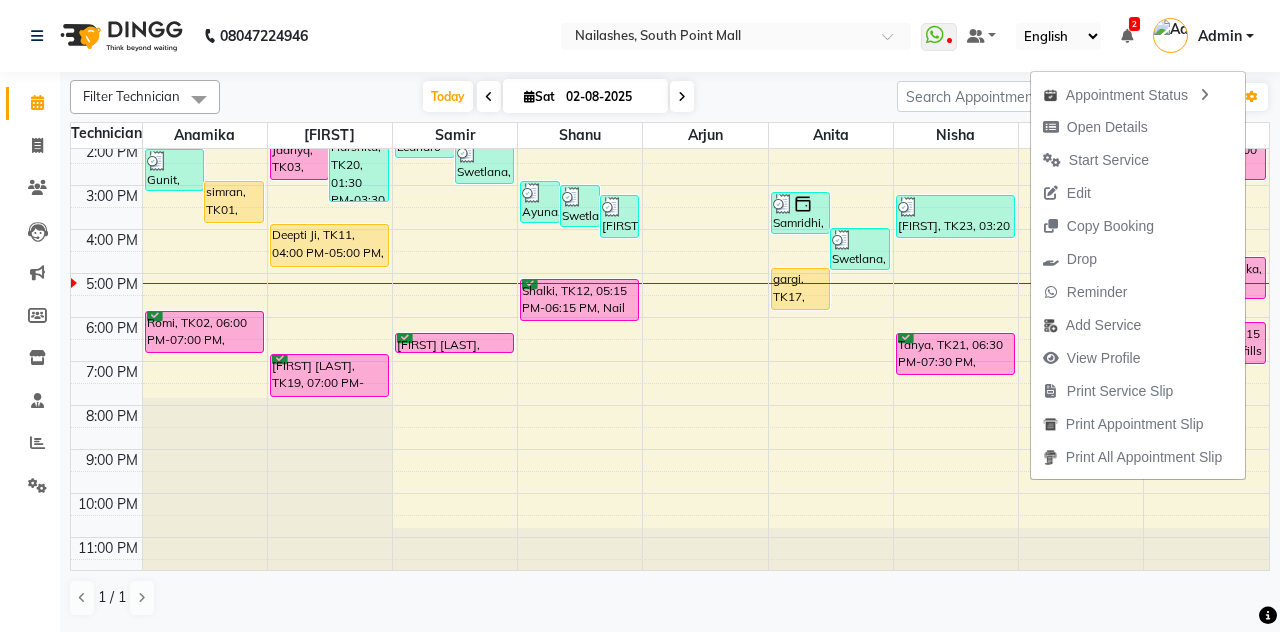 click on "Open Details" at bounding box center [1107, 127] 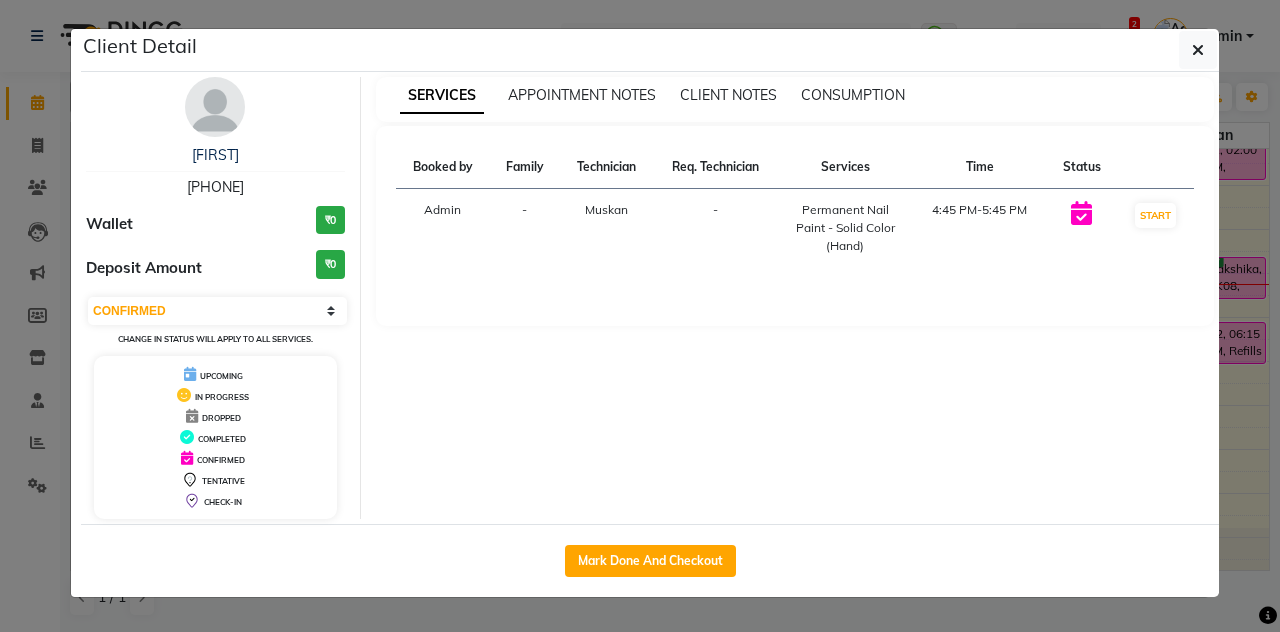 click 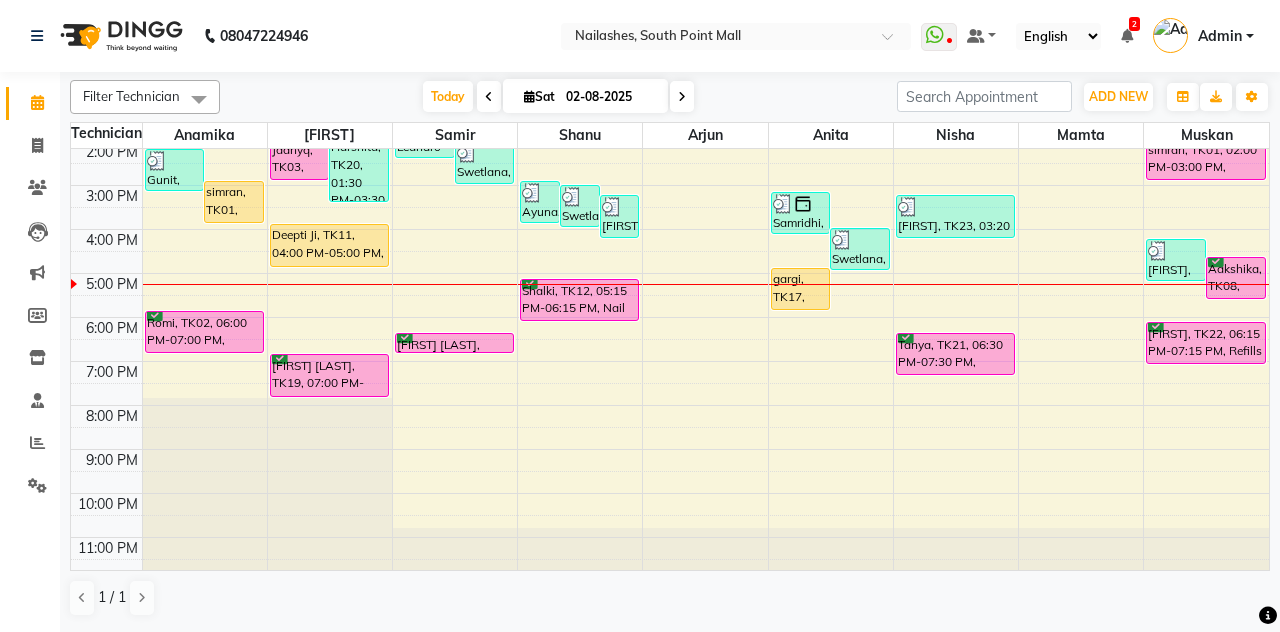 click on "Tanya, TK21, 06:30 PM-07:30 PM, Permanent Nail Paint - Solid Color (Hand)" at bounding box center (955, 354) 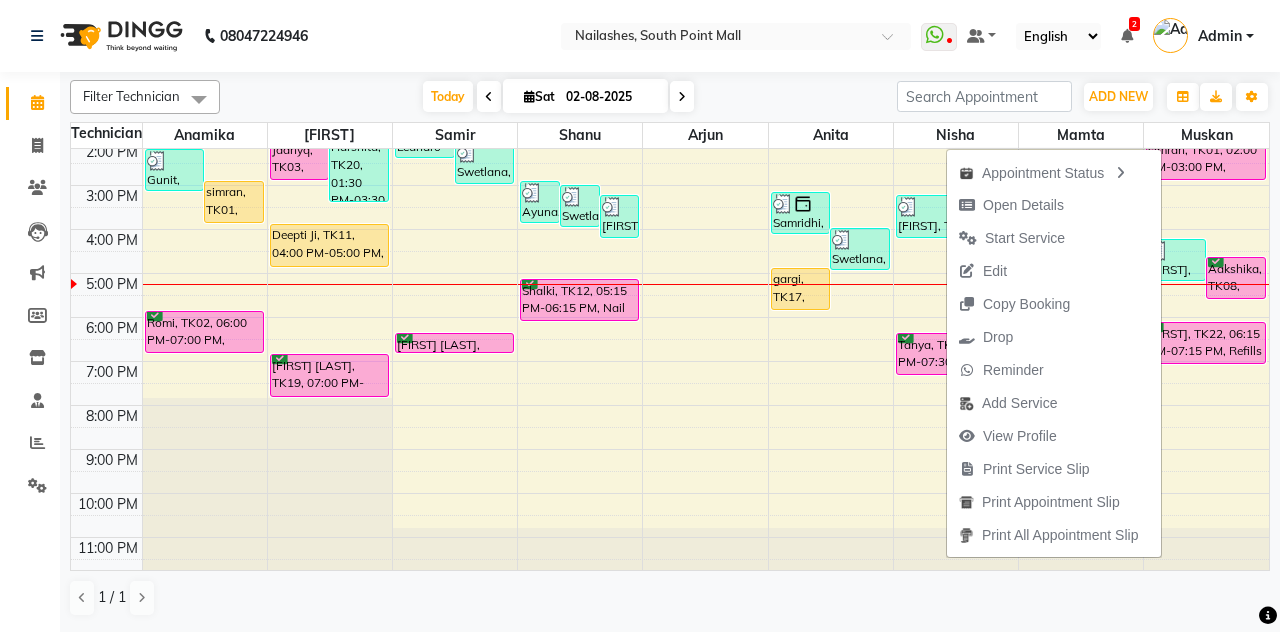 click on "Open Details" at bounding box center [1023, 205] 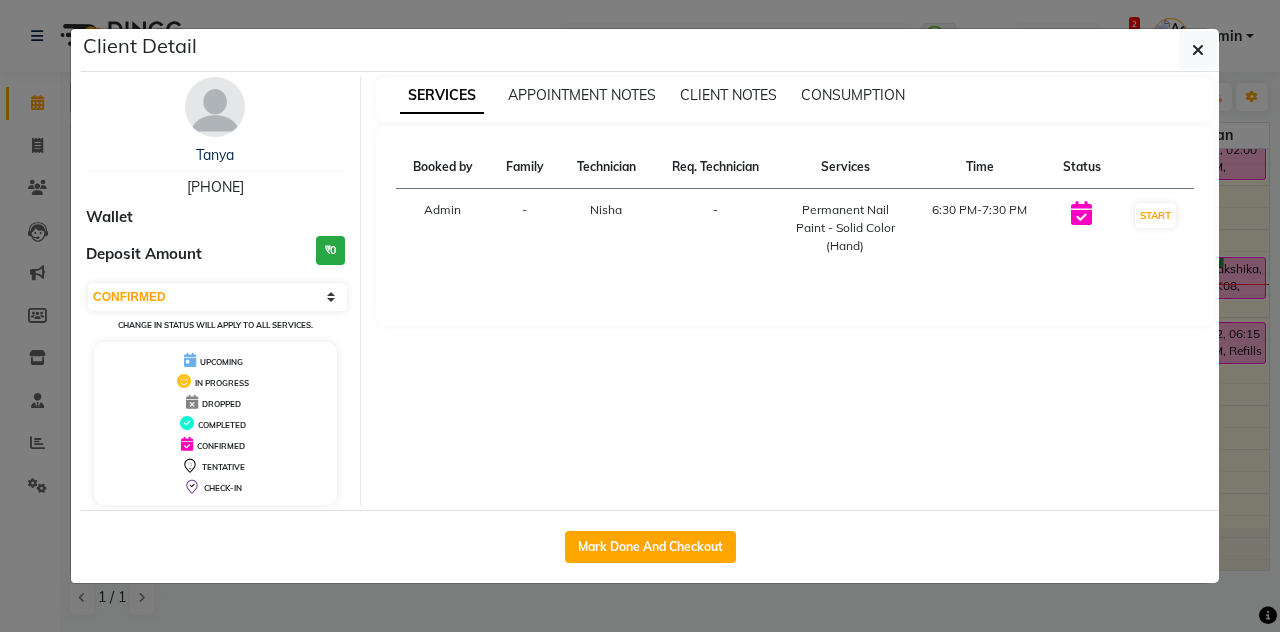 click 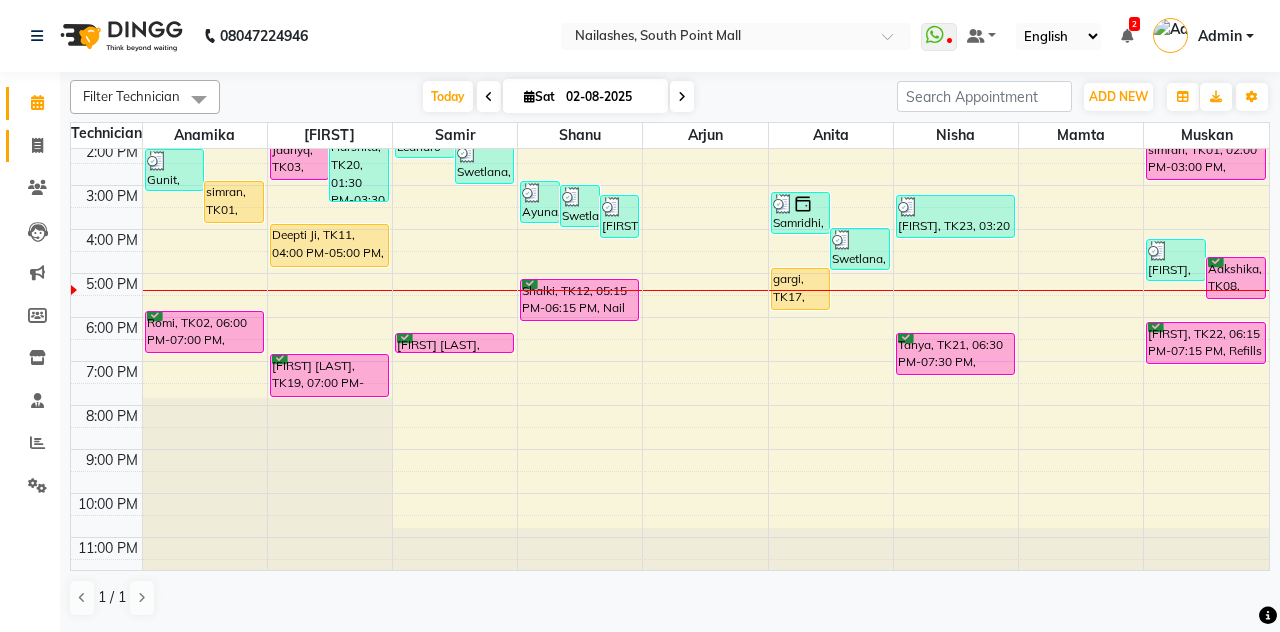 click 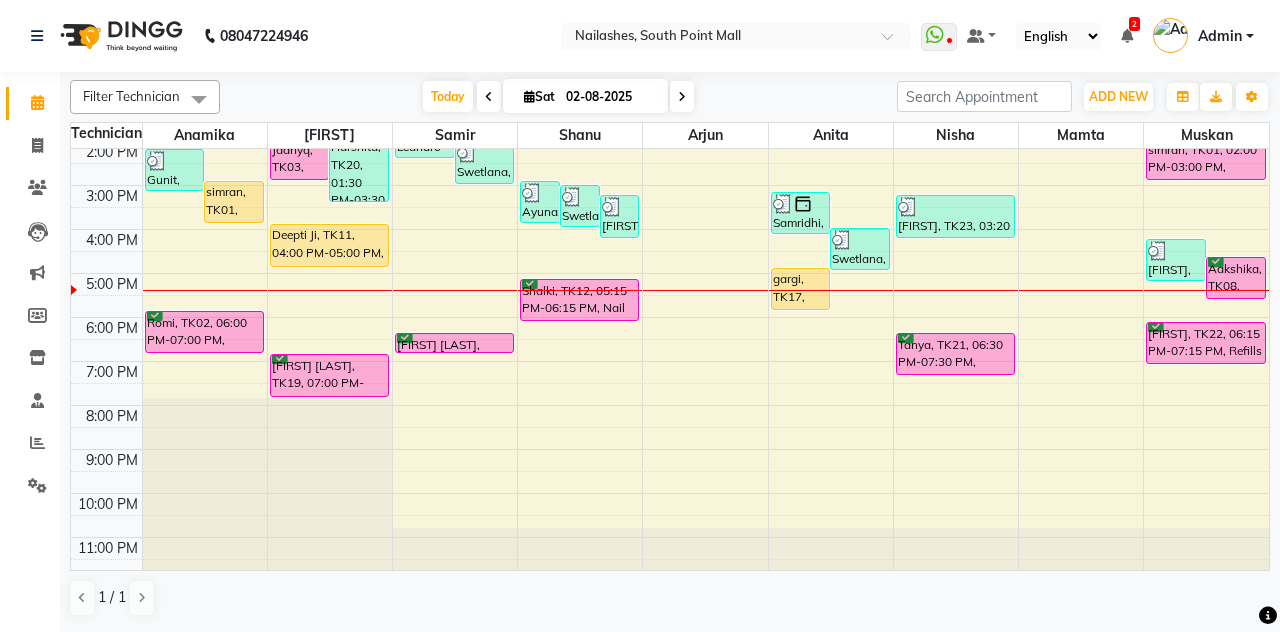 select on "service" 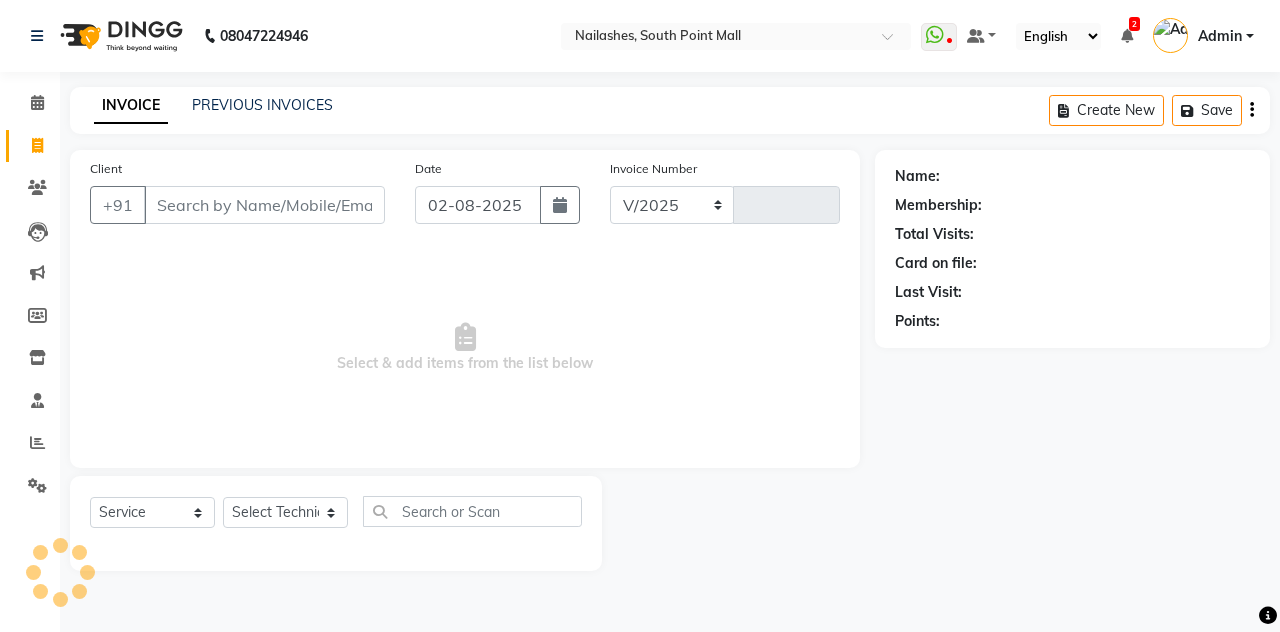 select on "3926" 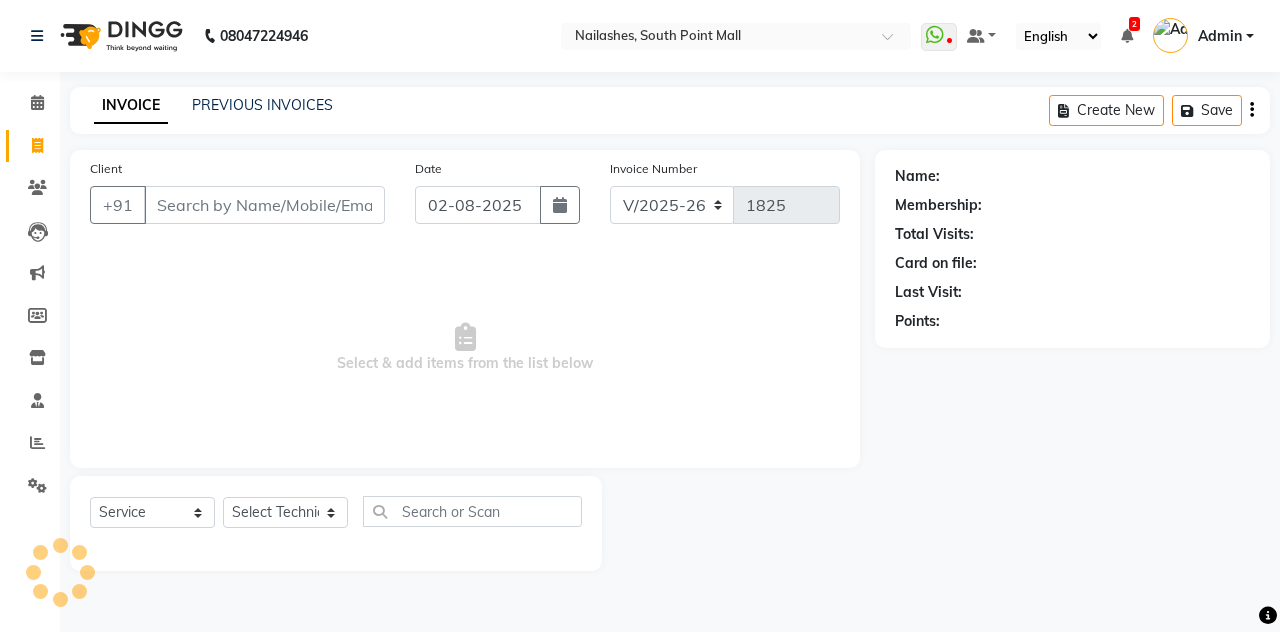 click on "Client" at bounding box center (264, 205) 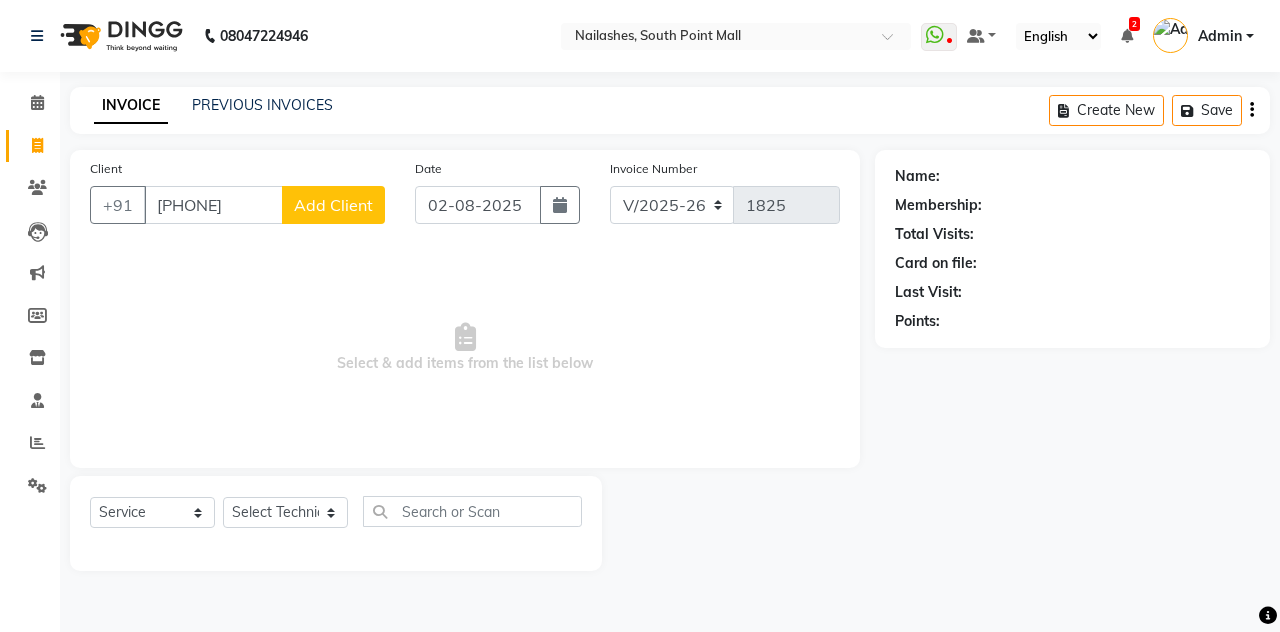 type on "[PHONE]" 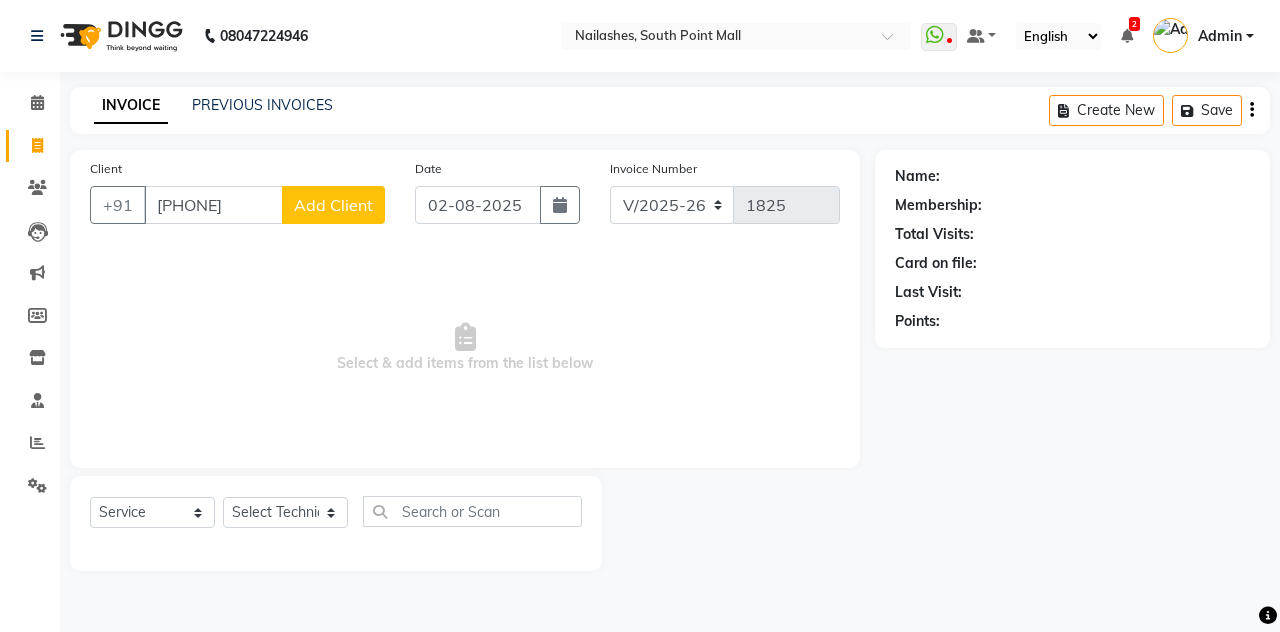 select on "21" 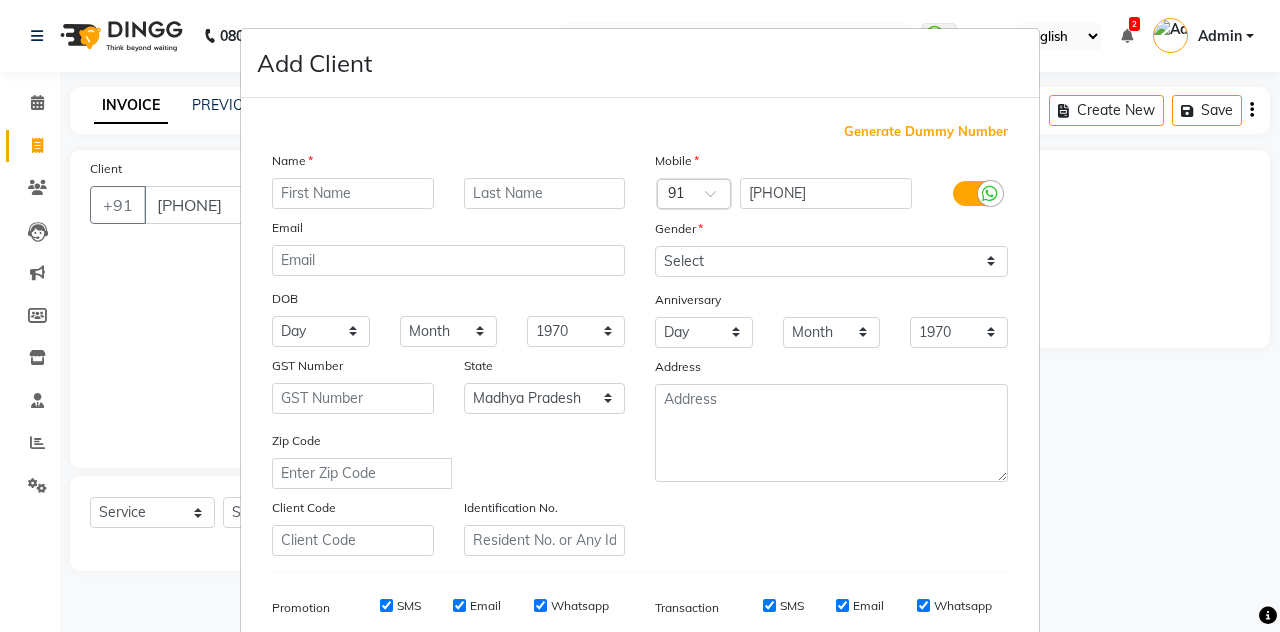 type on "A" 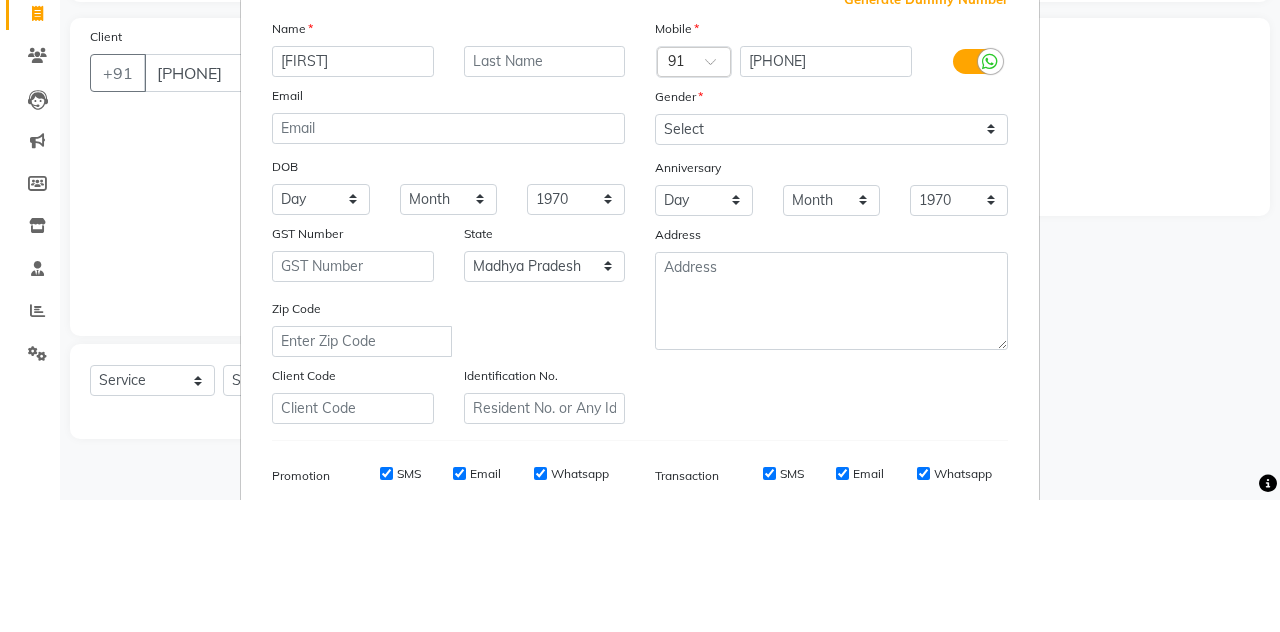 type on "[FIRST]" 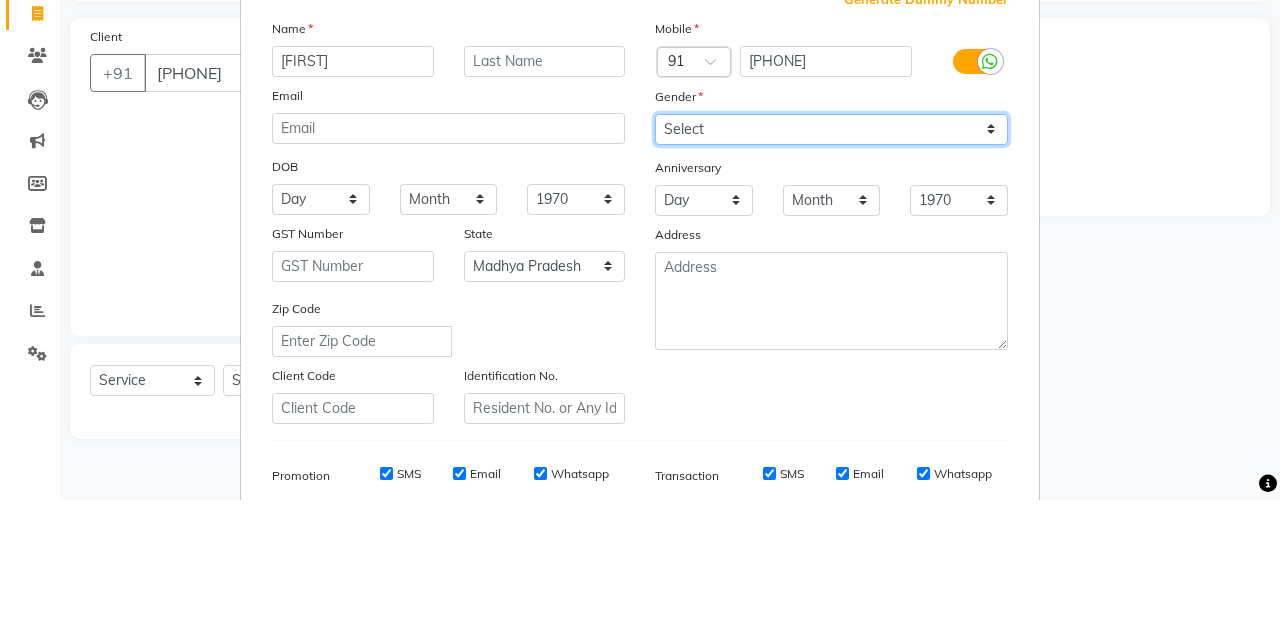 click on "Select Male Female Other Prefer Not To Say" at bounding box center (831, 261) 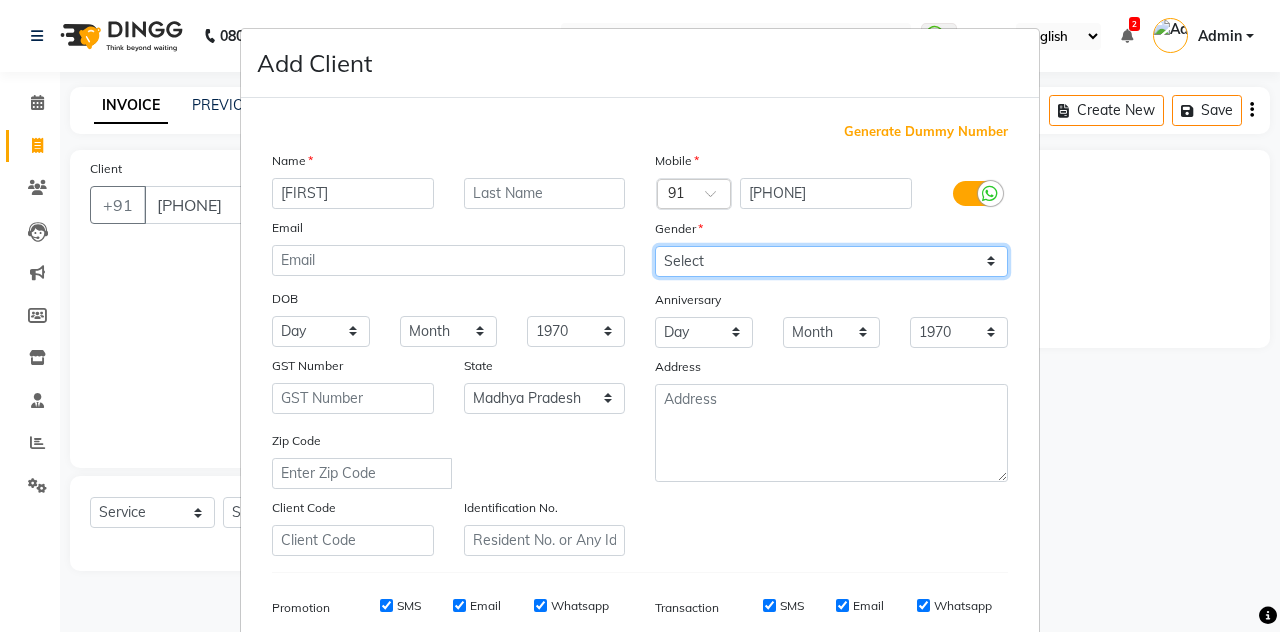 select on "female" 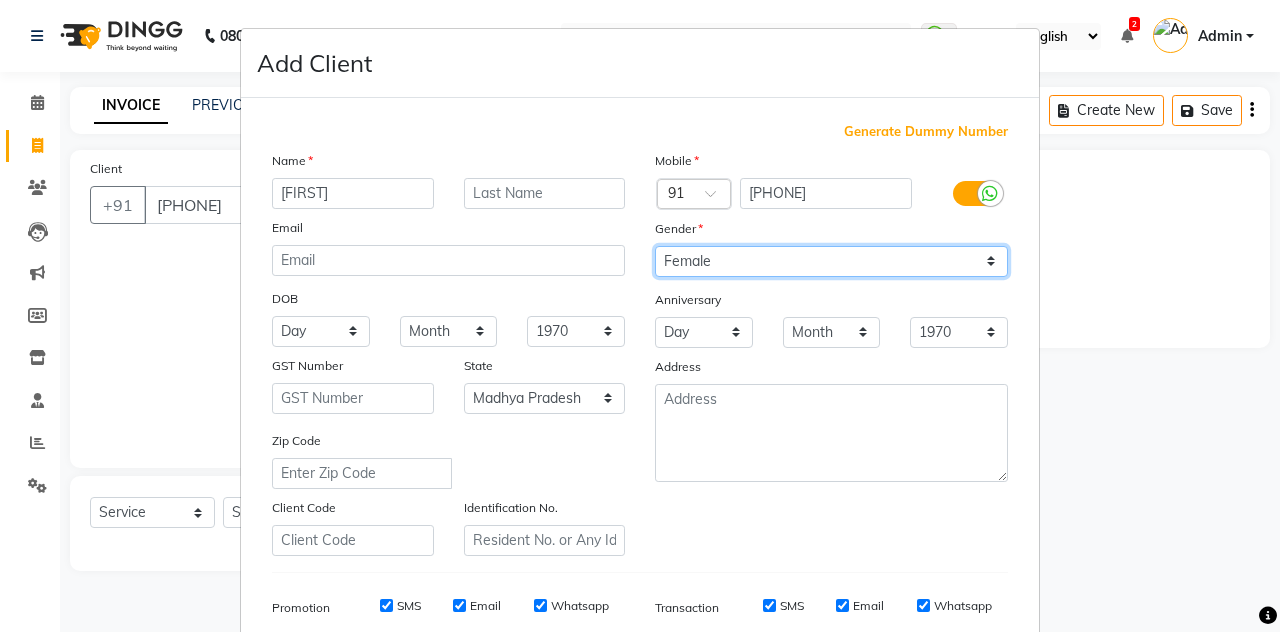 scroll, scrollTop: 185, scrollLeft: 0, axis: vertical 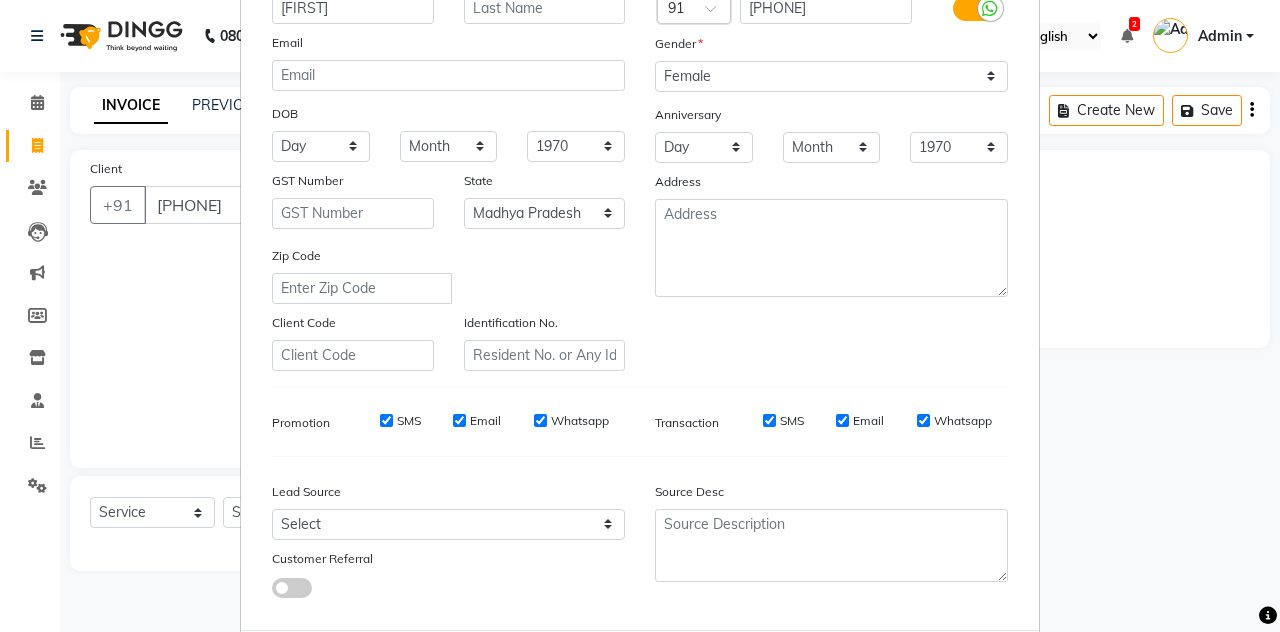 click on "Add" at bounding box center (906, 670) 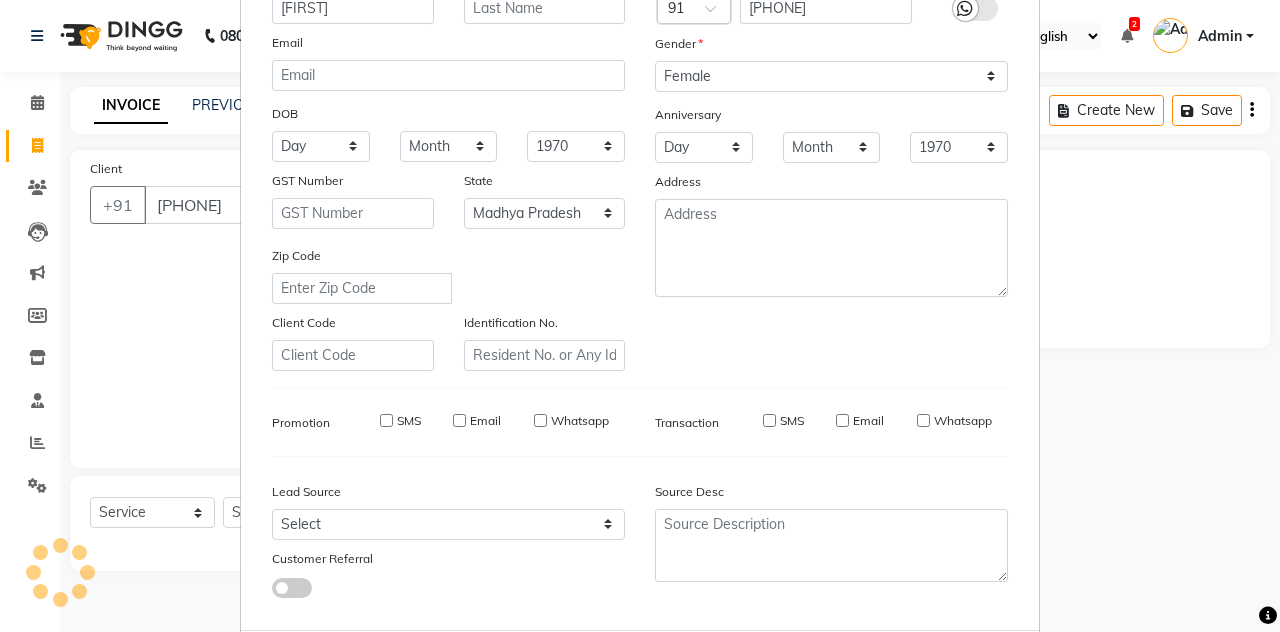 type 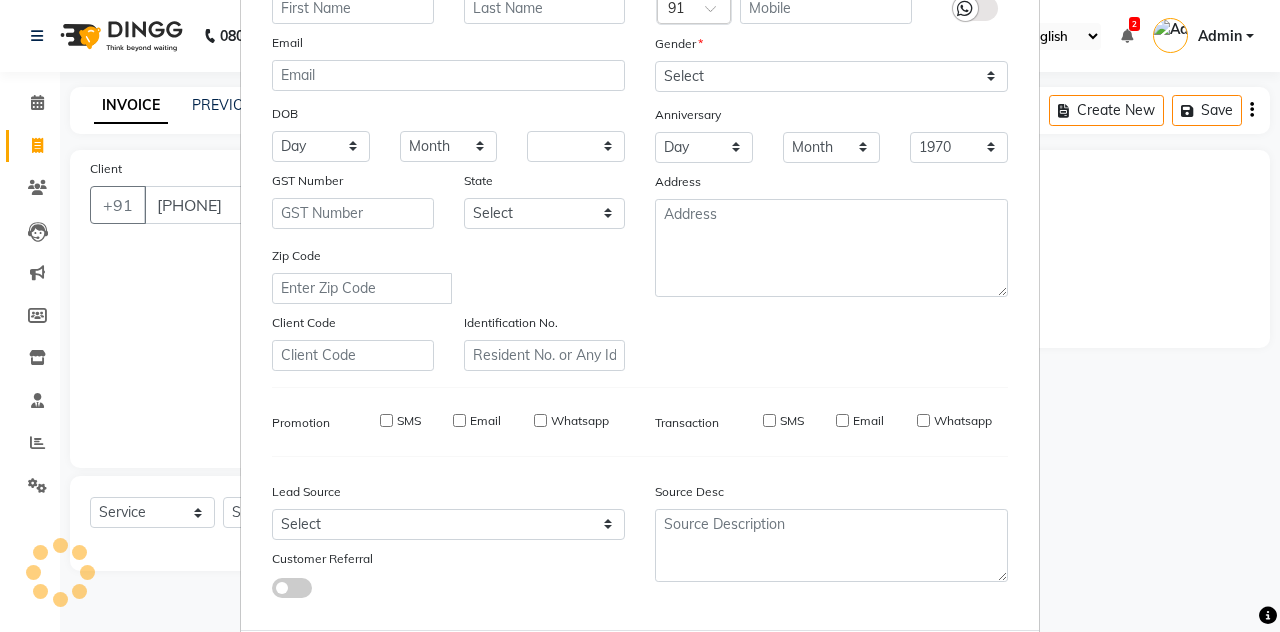select 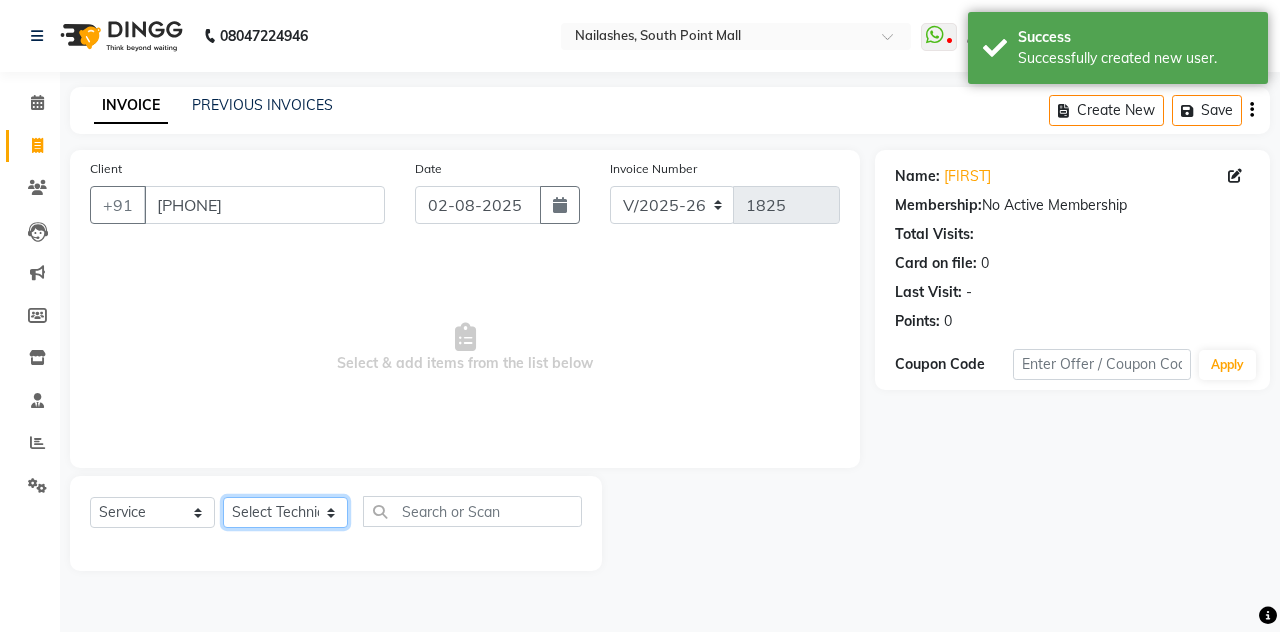 click on "Select Technician Admin Anamika Anita Arjun Mamta Manager Muskan Nisha Samir Shanu Shushanto" 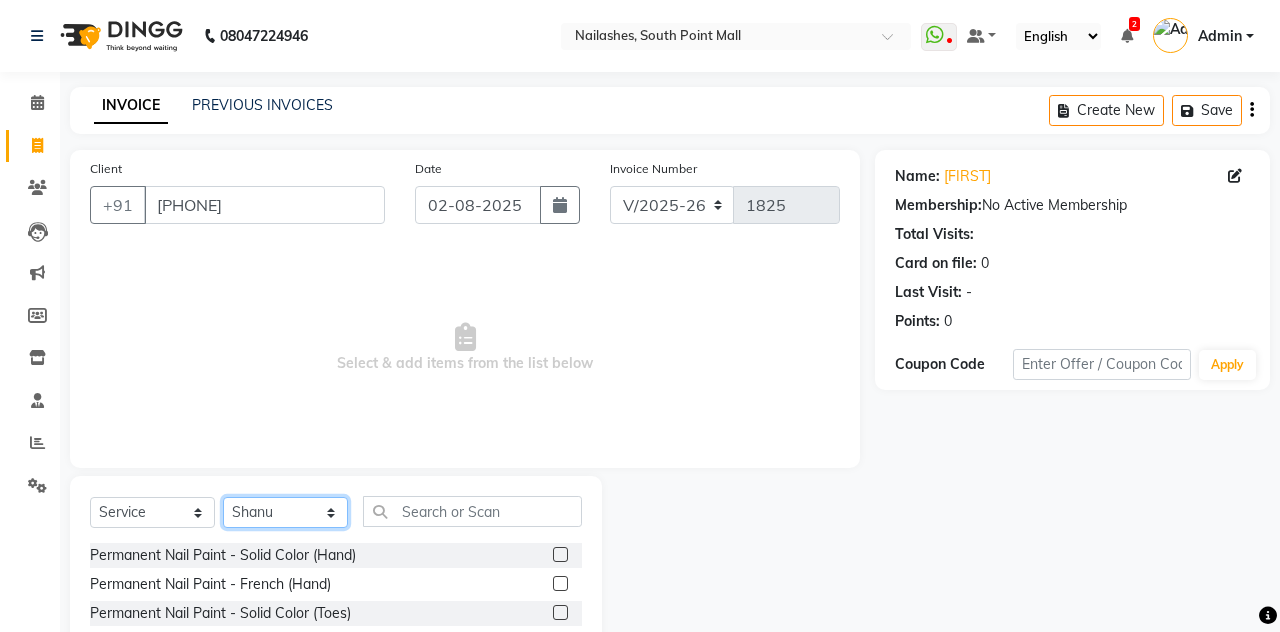 click on "Select Technician Admin Anamika Anita Arjun Mamta Manager Muskan Nisha Samir Shanu Shushanto" 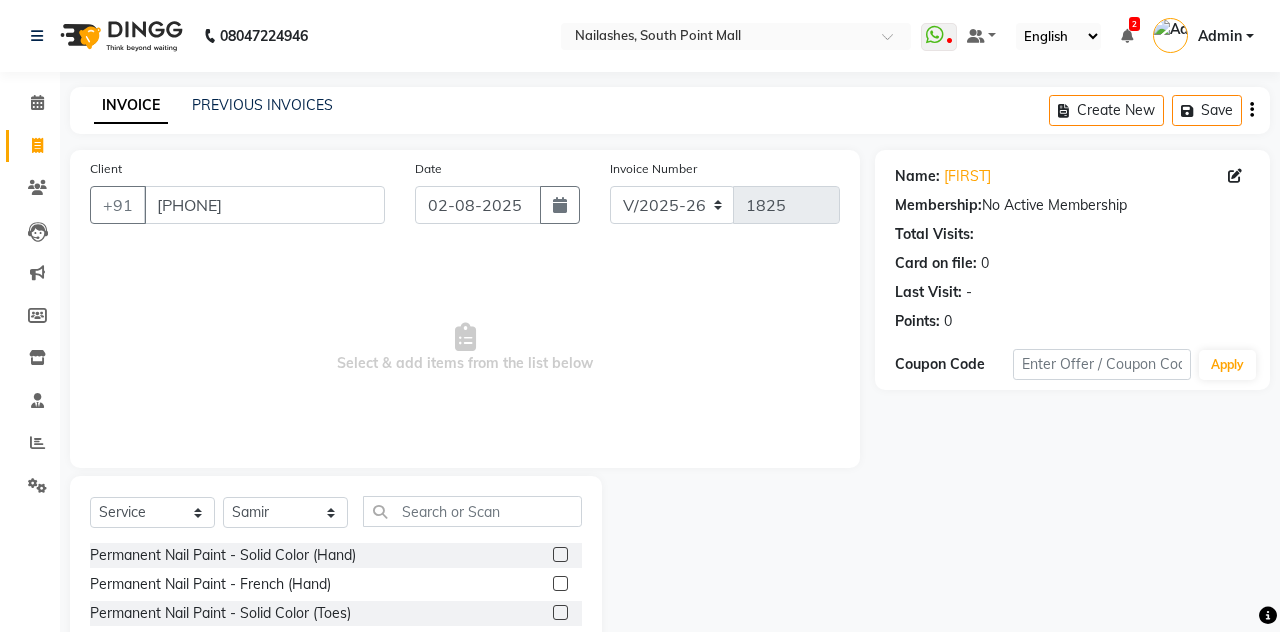 click 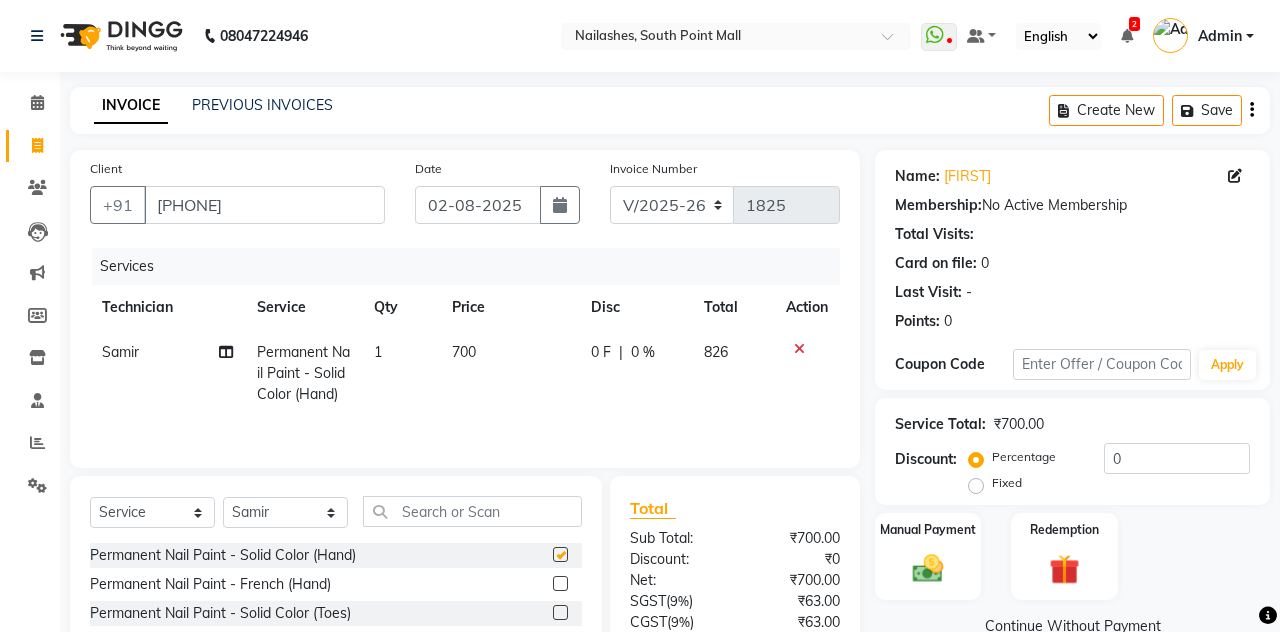 scroll, scrollTop: 78, scrollLeft: 0, axis: vertical 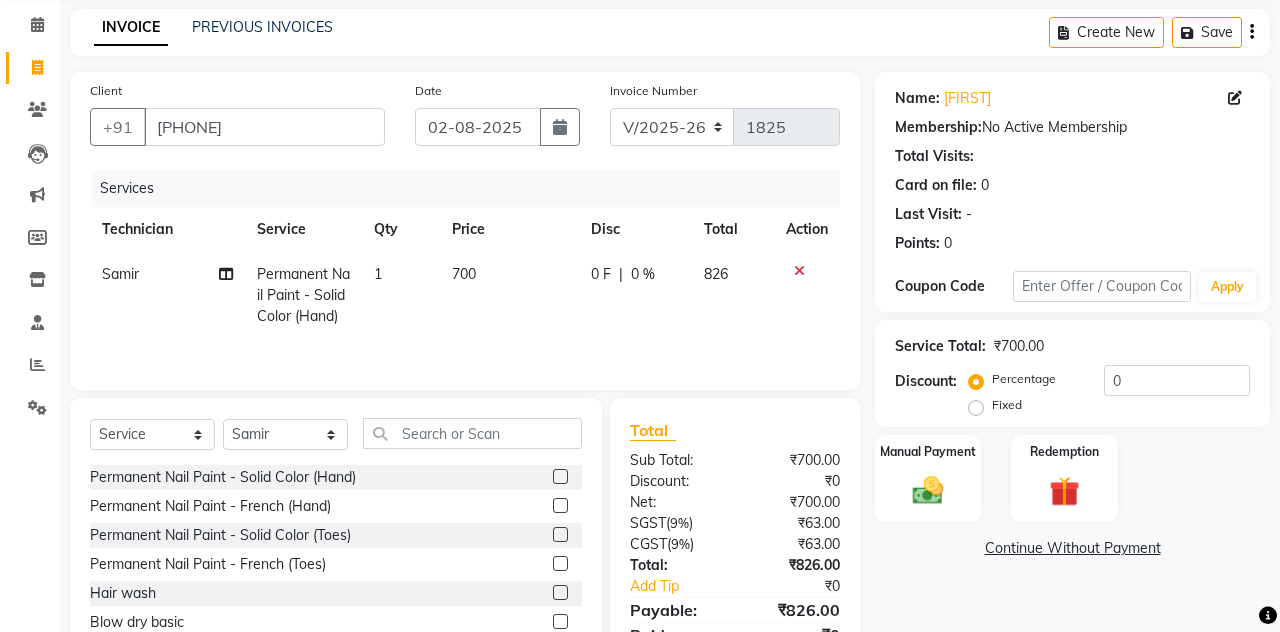checkbox on "false" 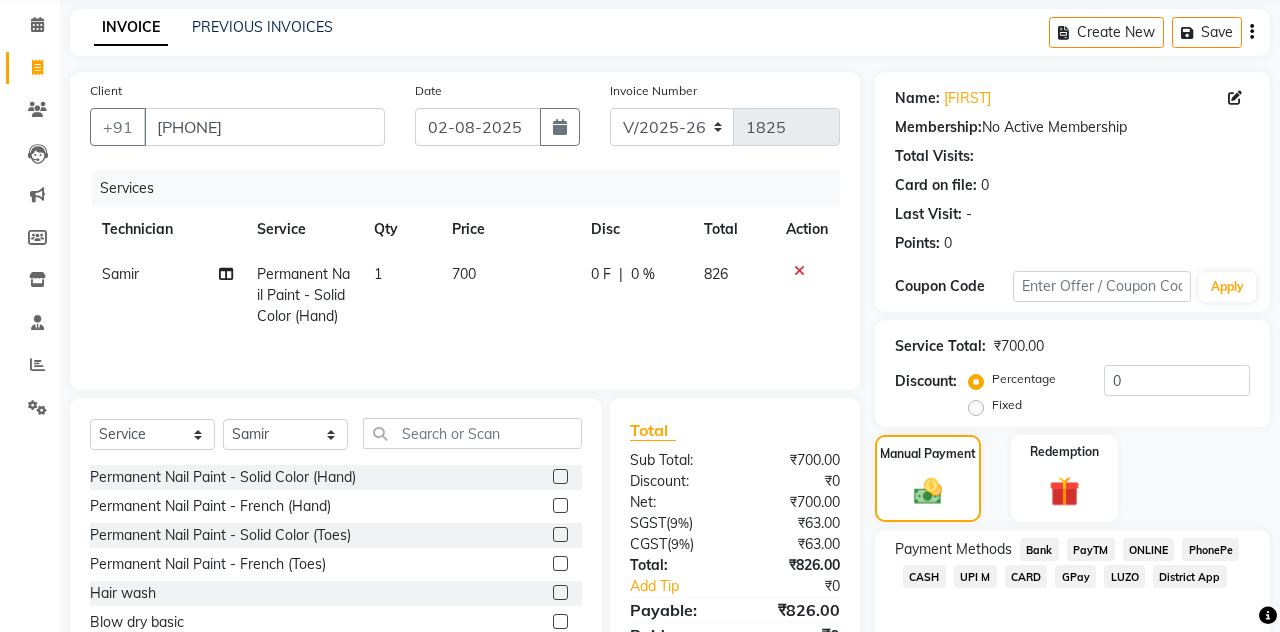 click on "Fixed" 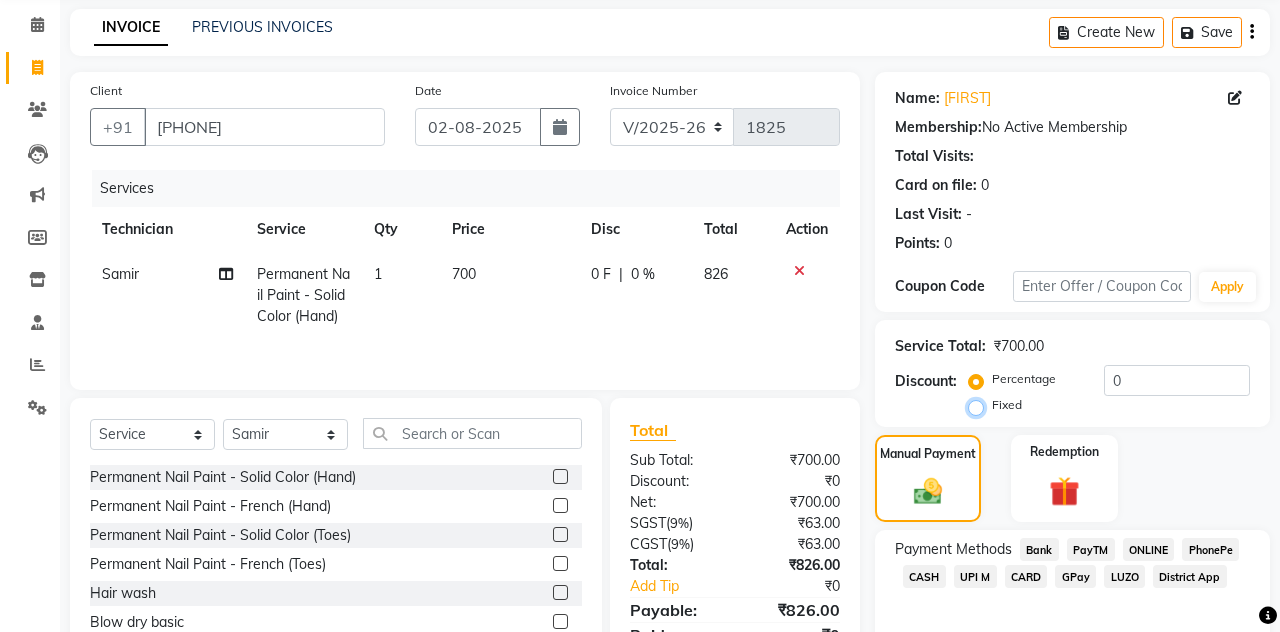 click on "Fixed" at bounding box center (980, 405) 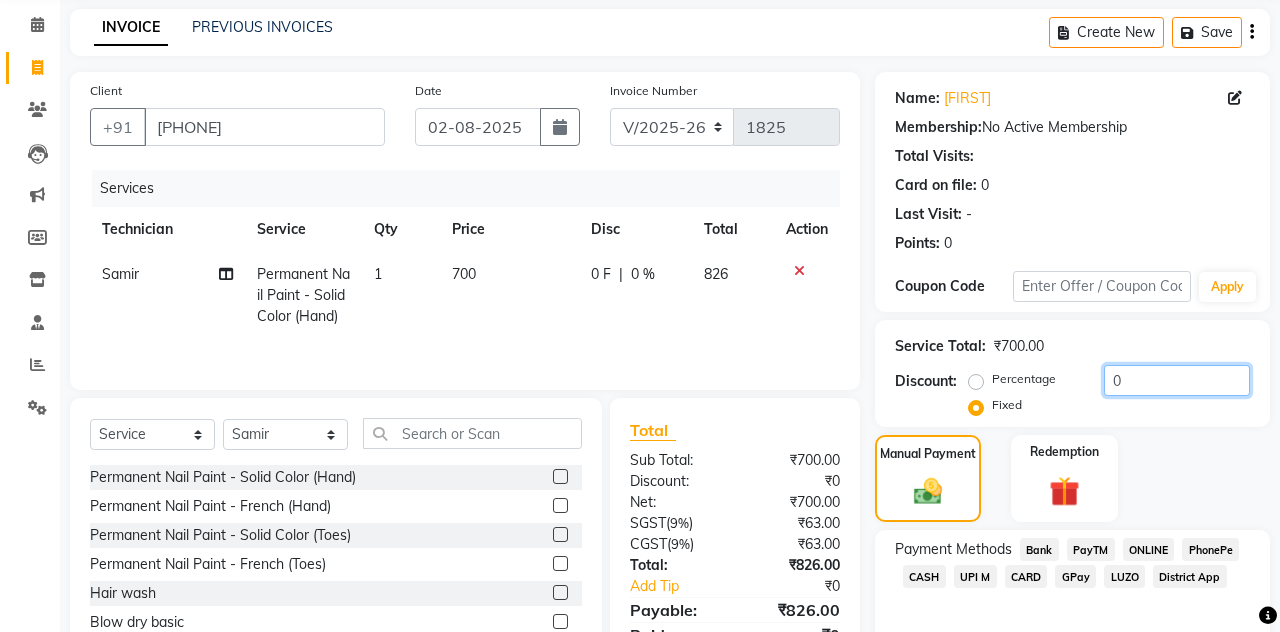 click on "0" 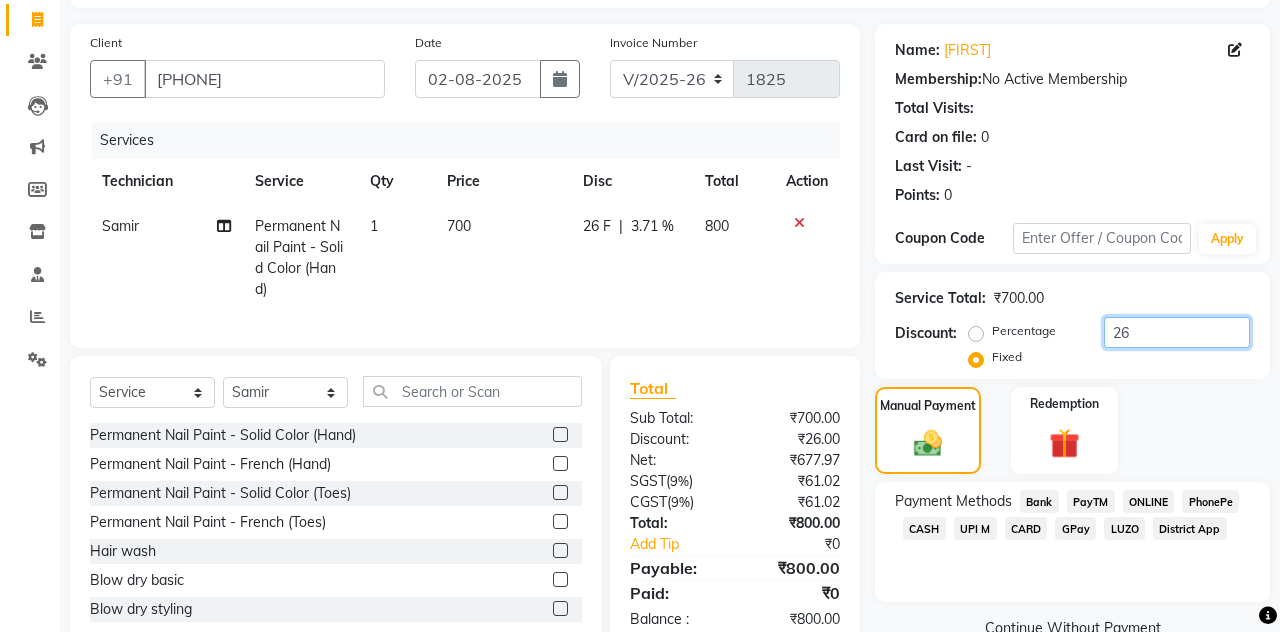 scroll, scrollTop: 174, scrollLeft: 0, axis: vertical 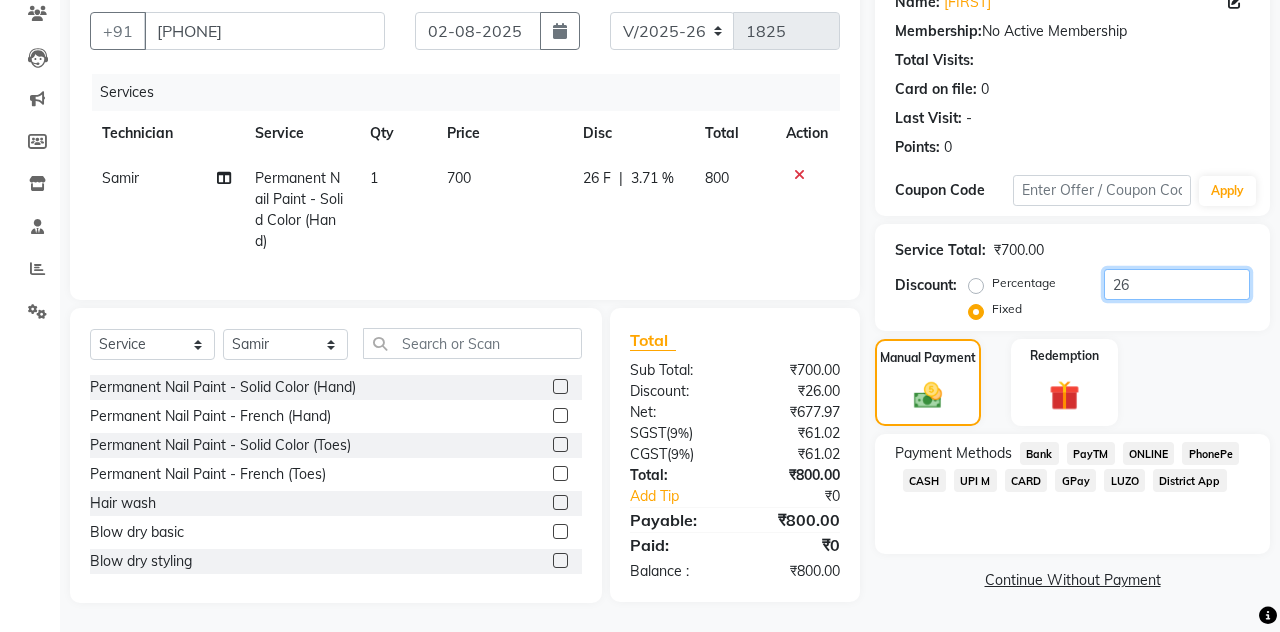 type on "26" 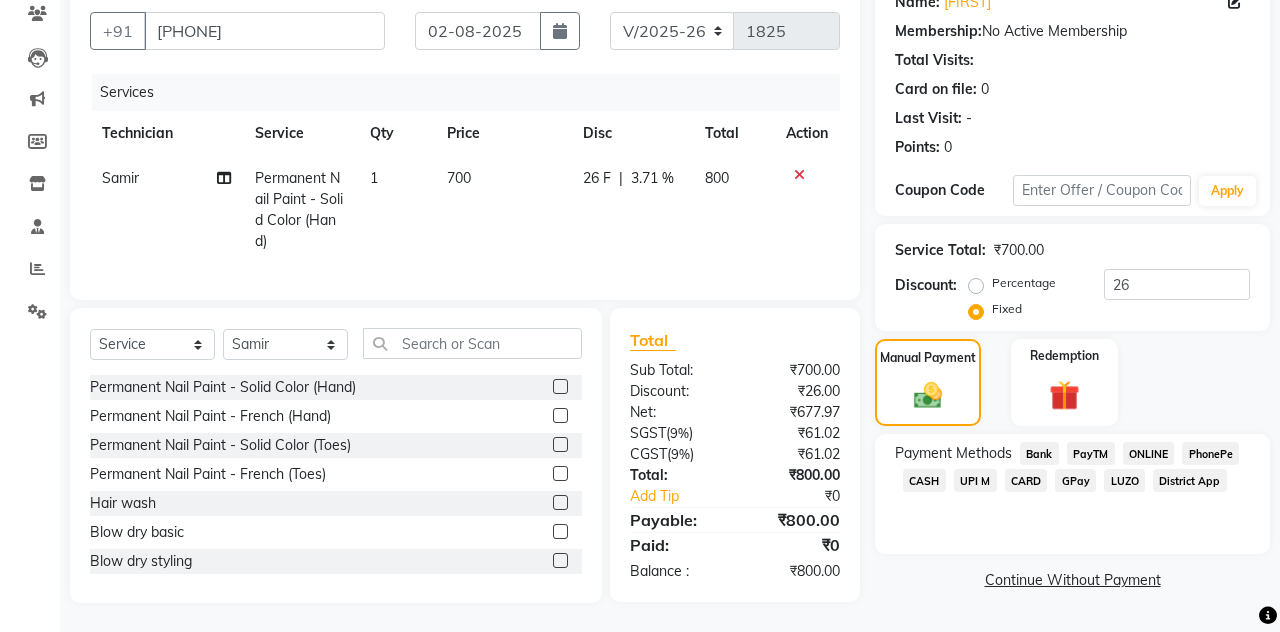 click on "CASH" 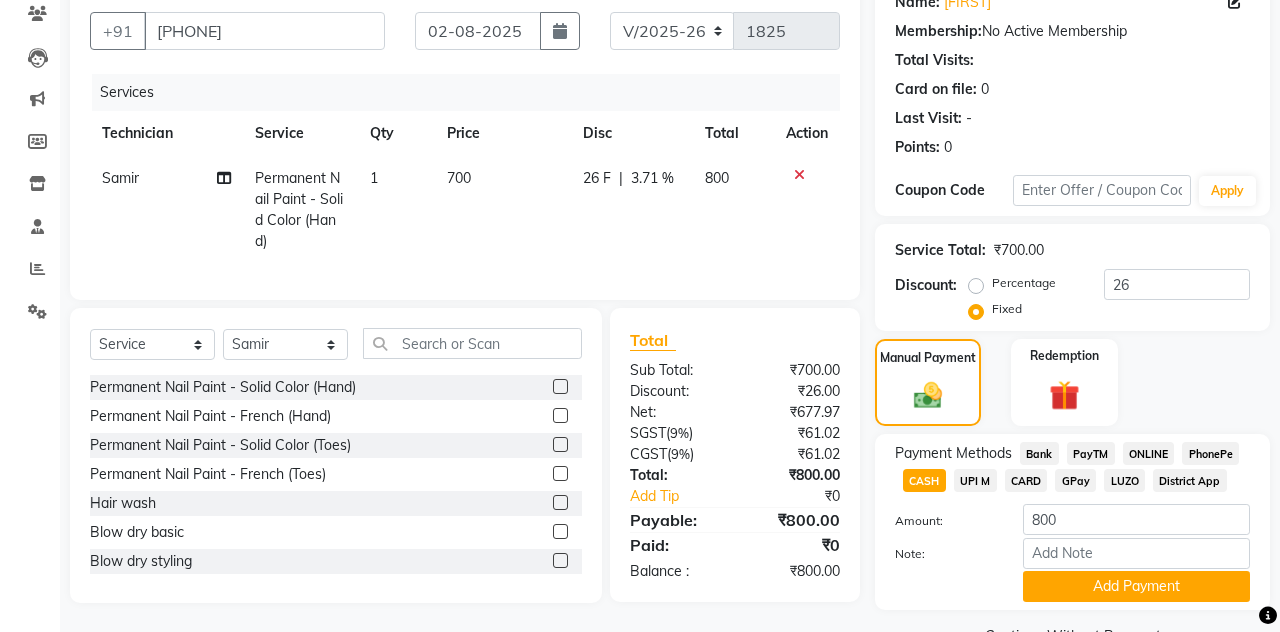 click on "Add Payment" 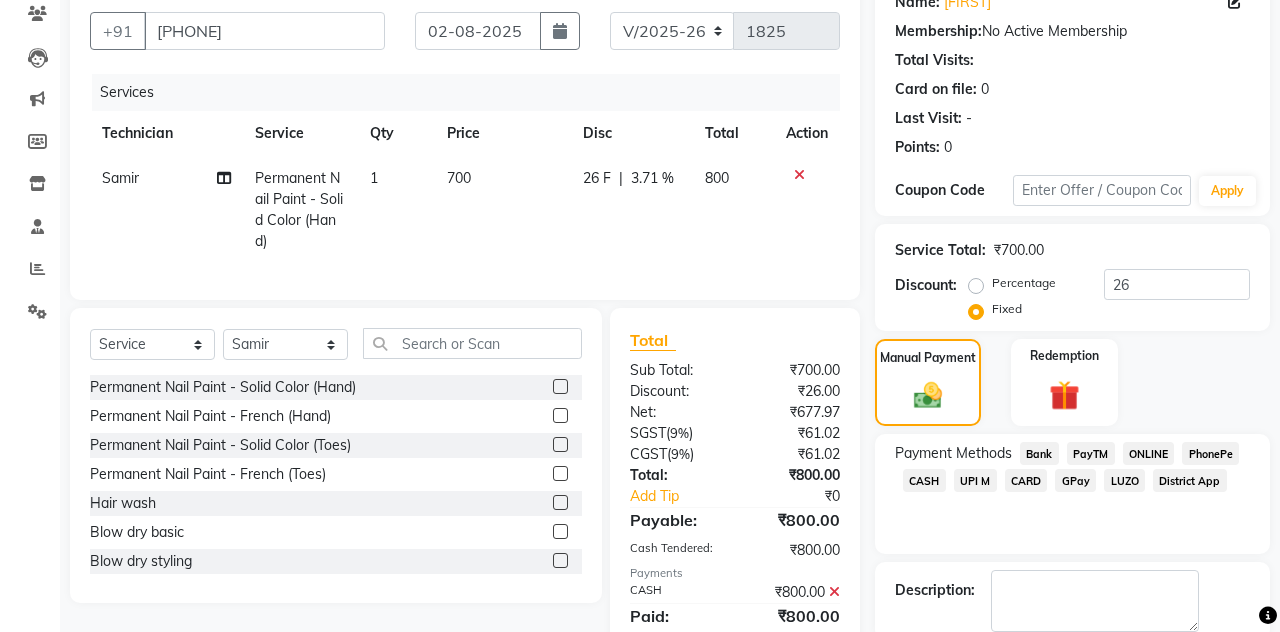 scroll, scrollTop: 183, scrollLeft: 0, axis: vertical 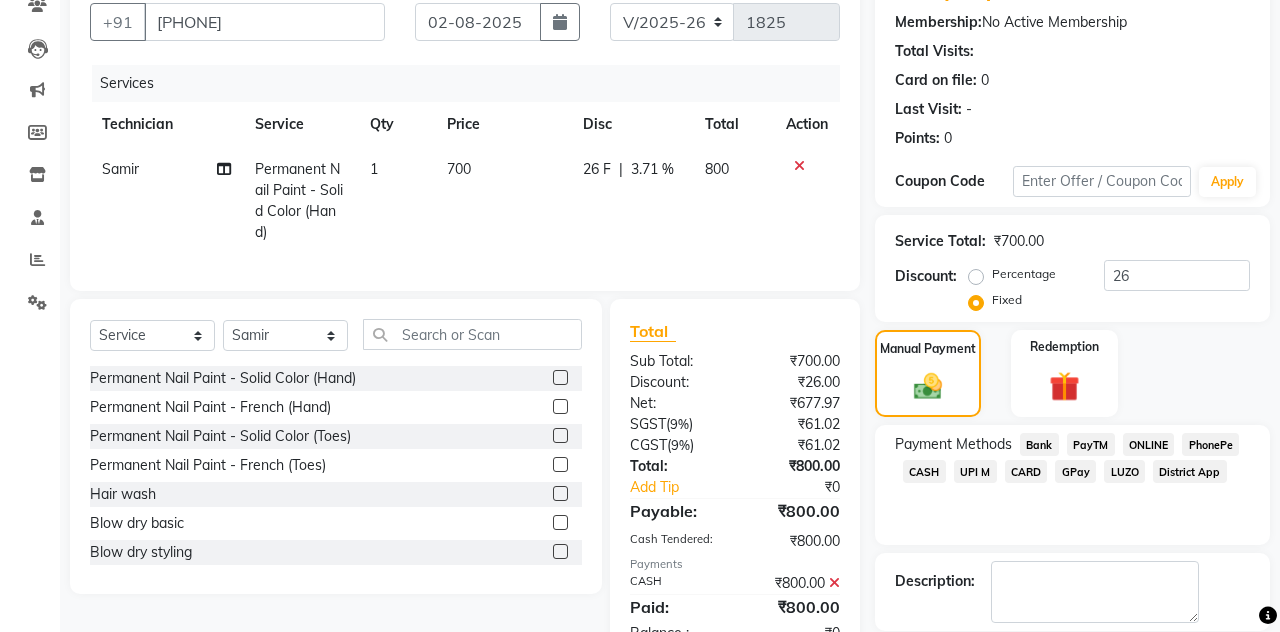 click on "Checkout" 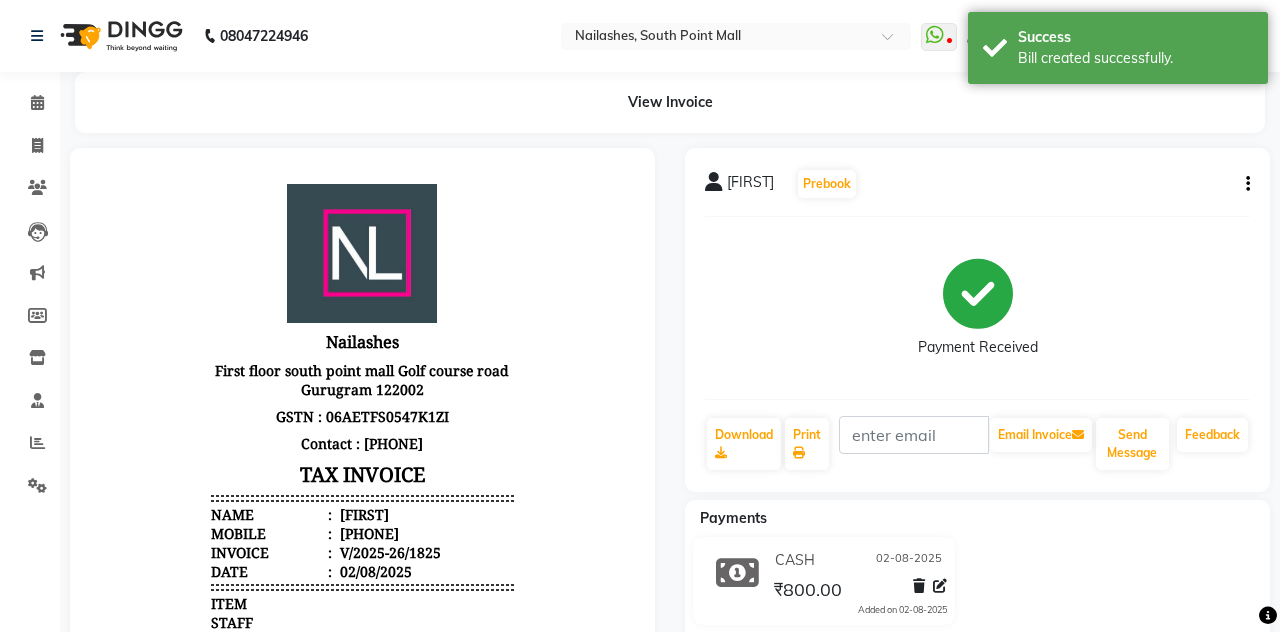 scroll, scrollTop: 0, scrollLeft: 0, axis: both 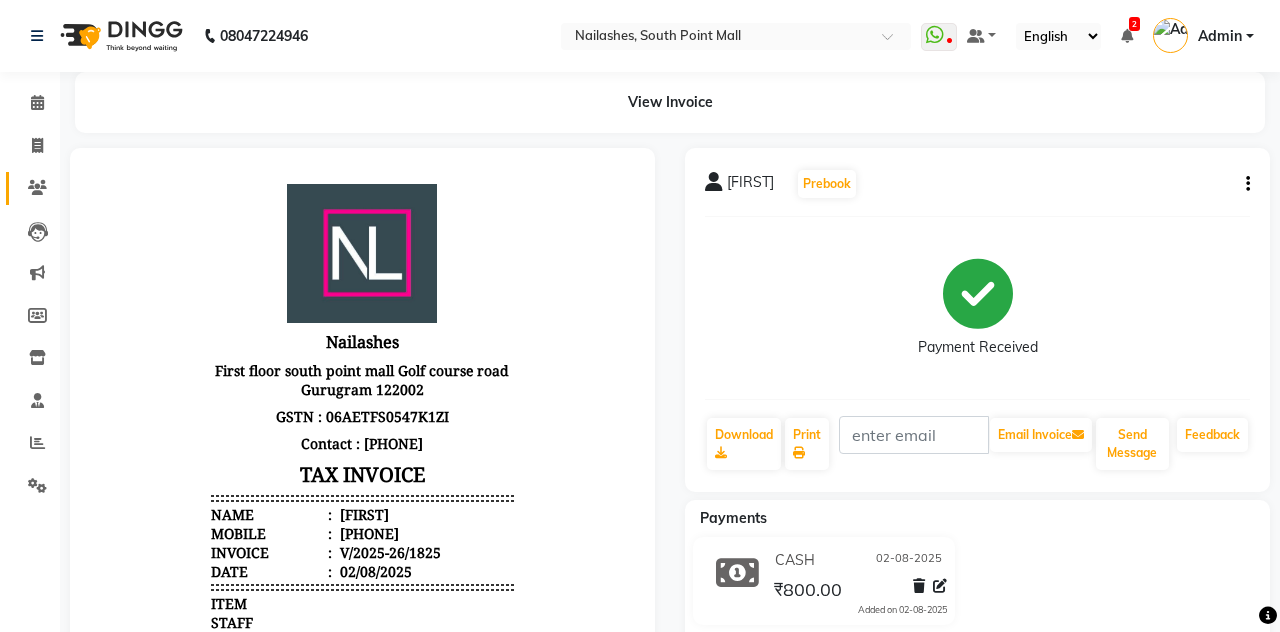 click 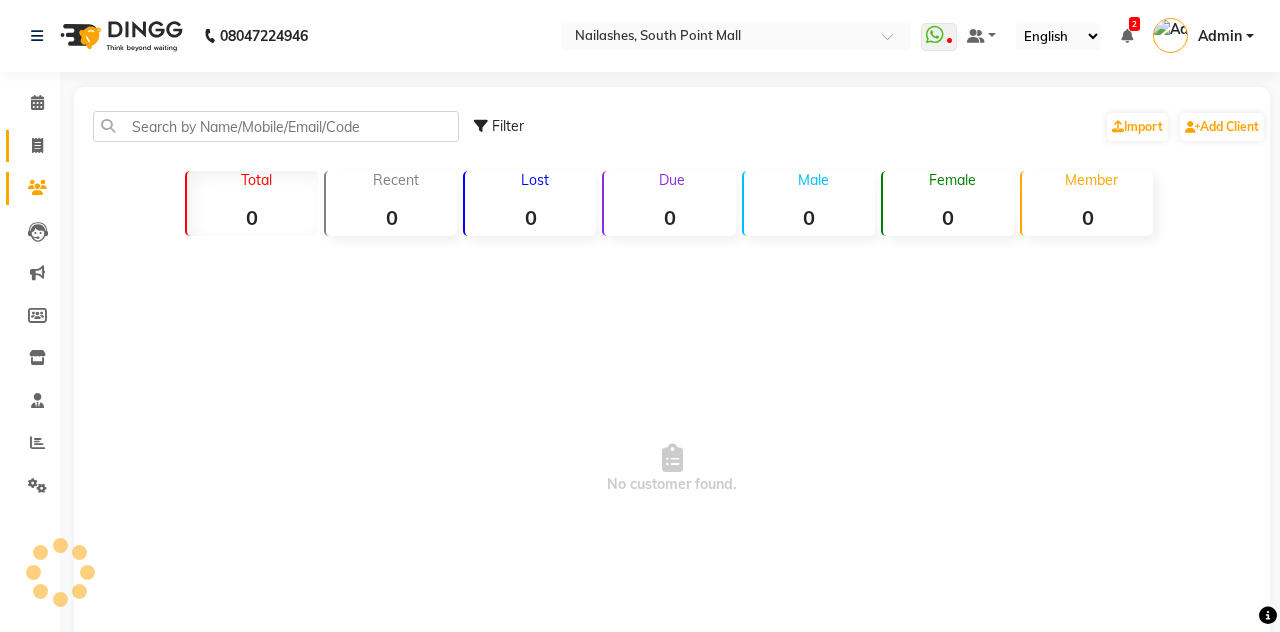 click on "Invoice" 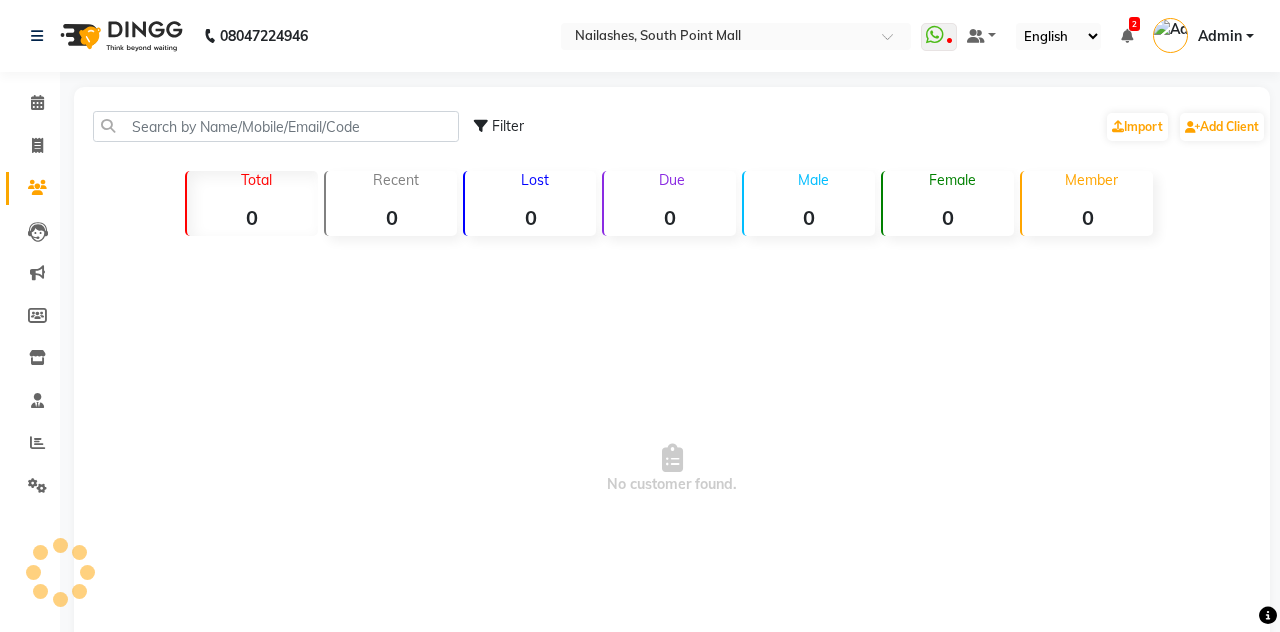 select on "service" 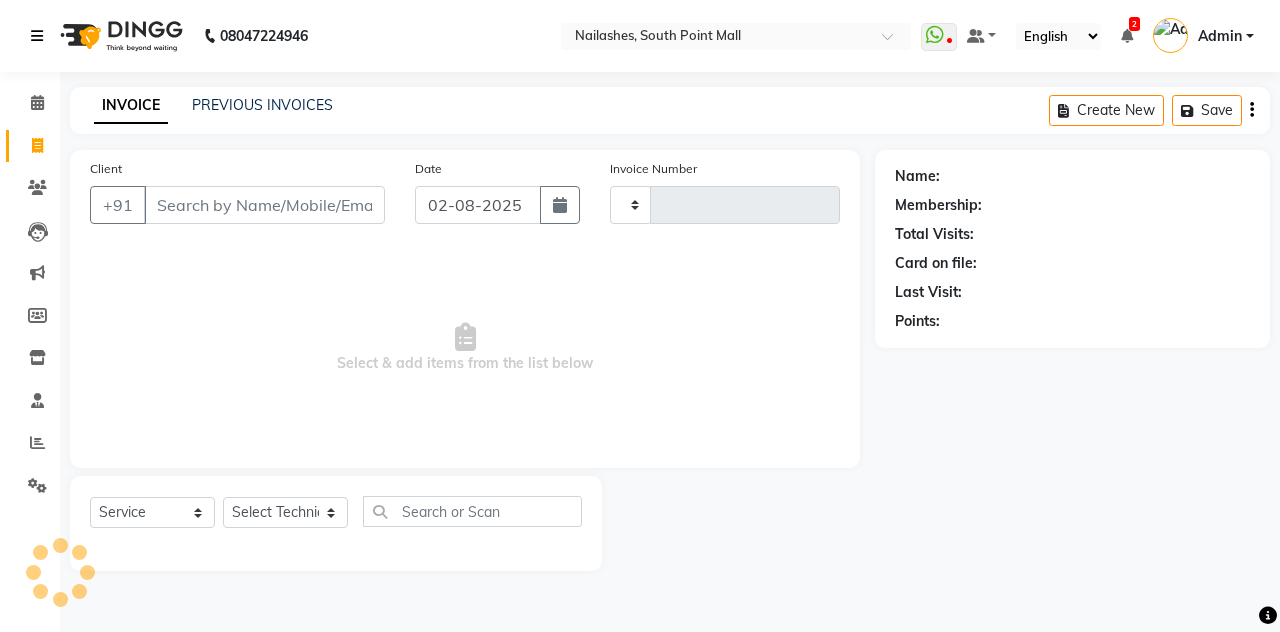 click at bounding box center [41, 36] 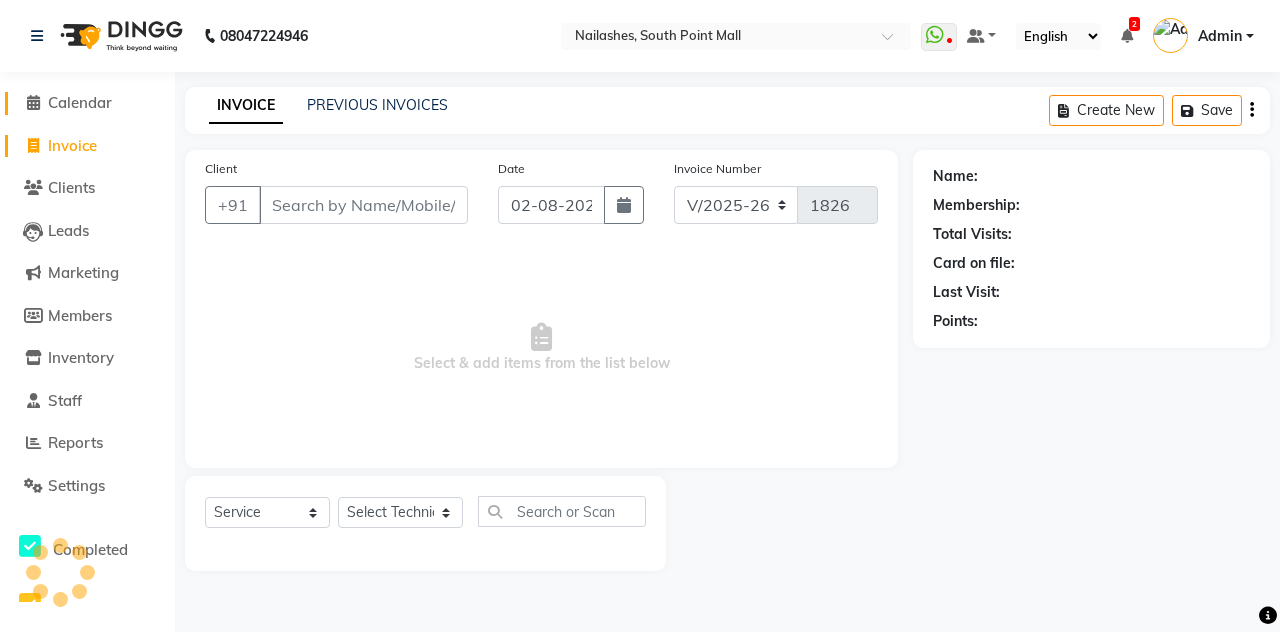 click 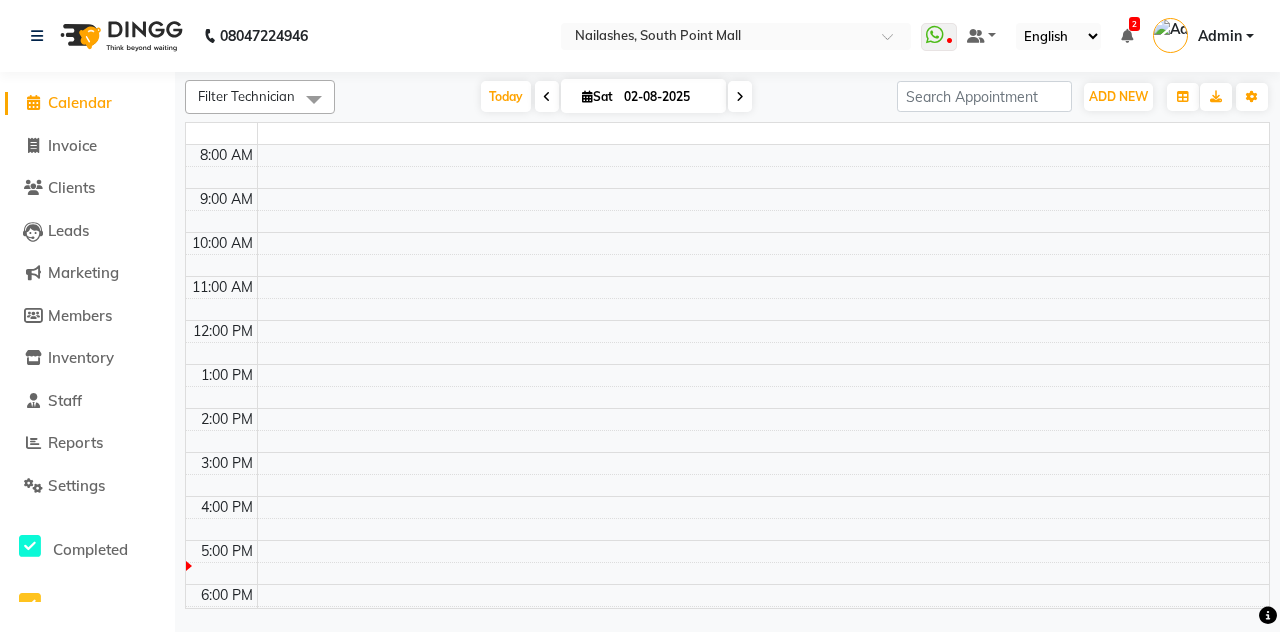 scroll, scrollTop: 0, scrollLeft: 0, axis: both 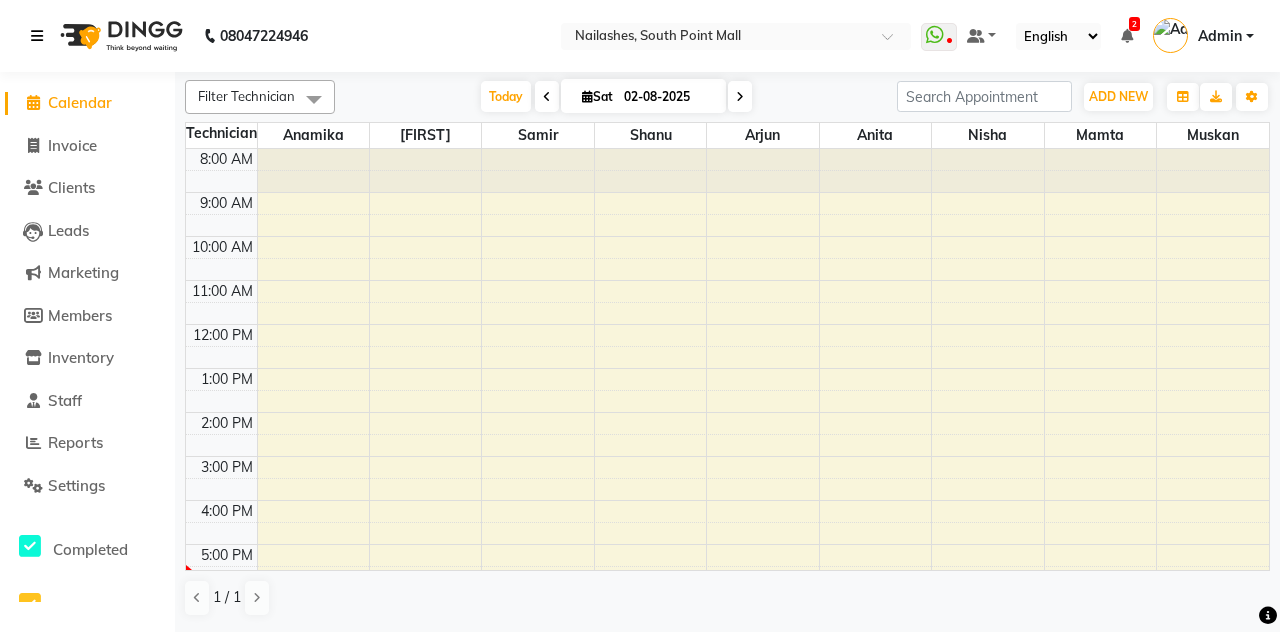 click at bounding box center [37, 36] 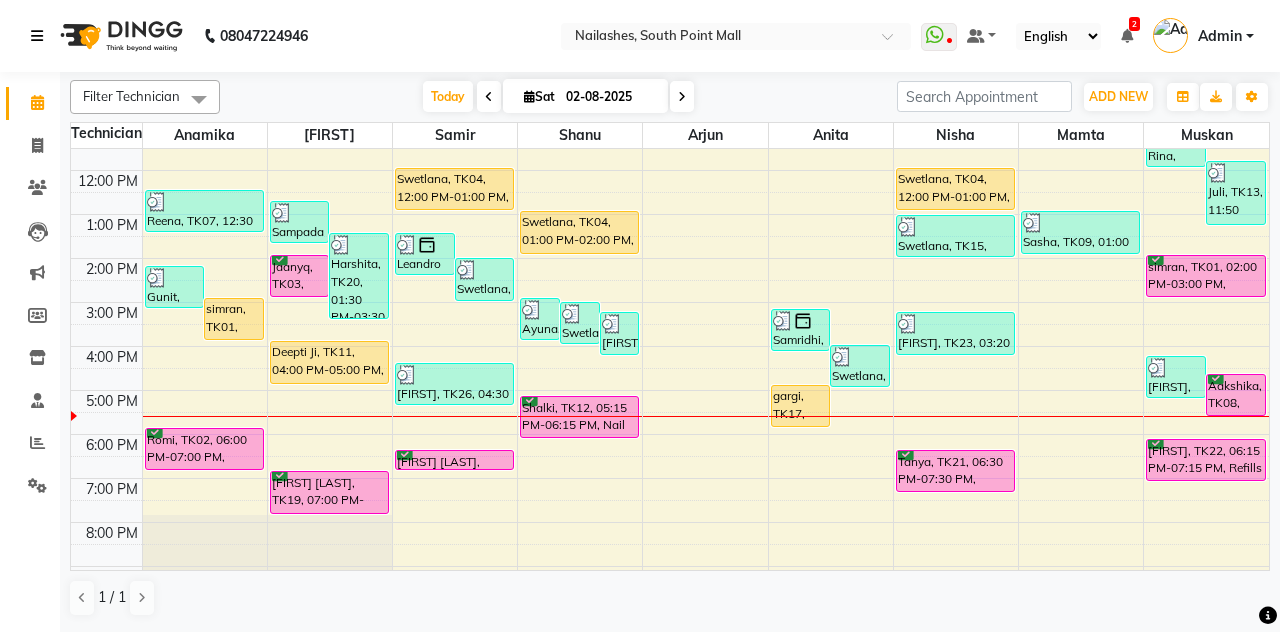scroll, scrollTop: 157, scrollLeft: 0, axis: vertical 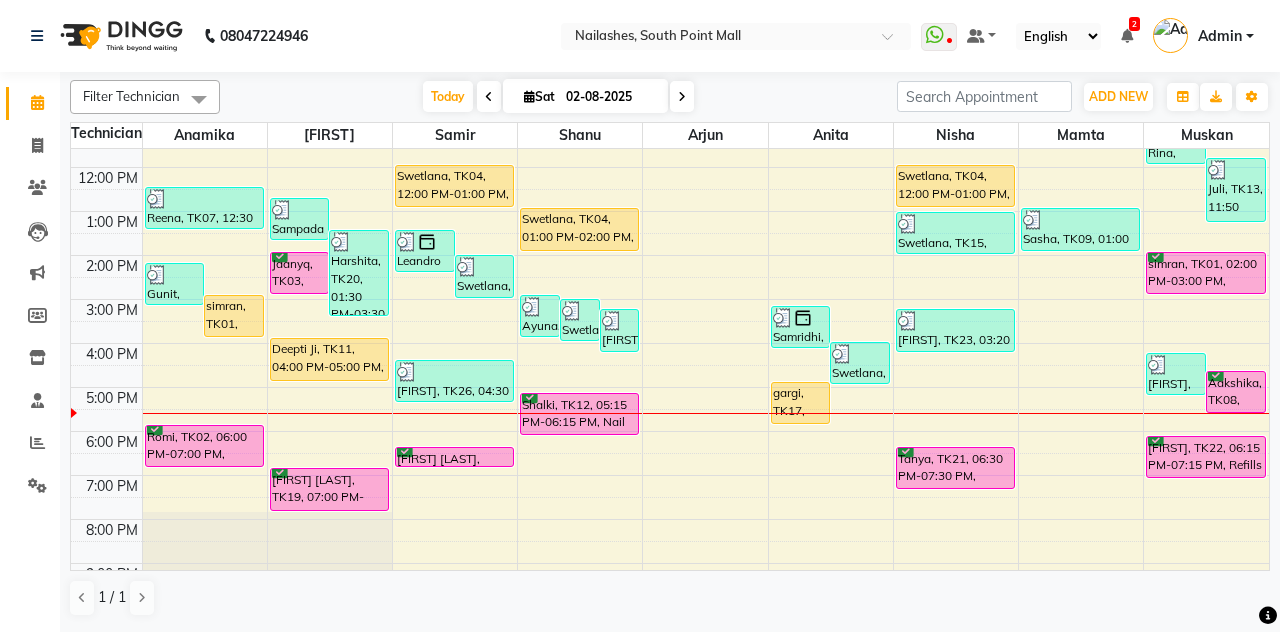 click on "simran, TK01, 02:00 PM-03:00 PM, Eyelash Refil - Classic" at bounding box center (1206, 273) 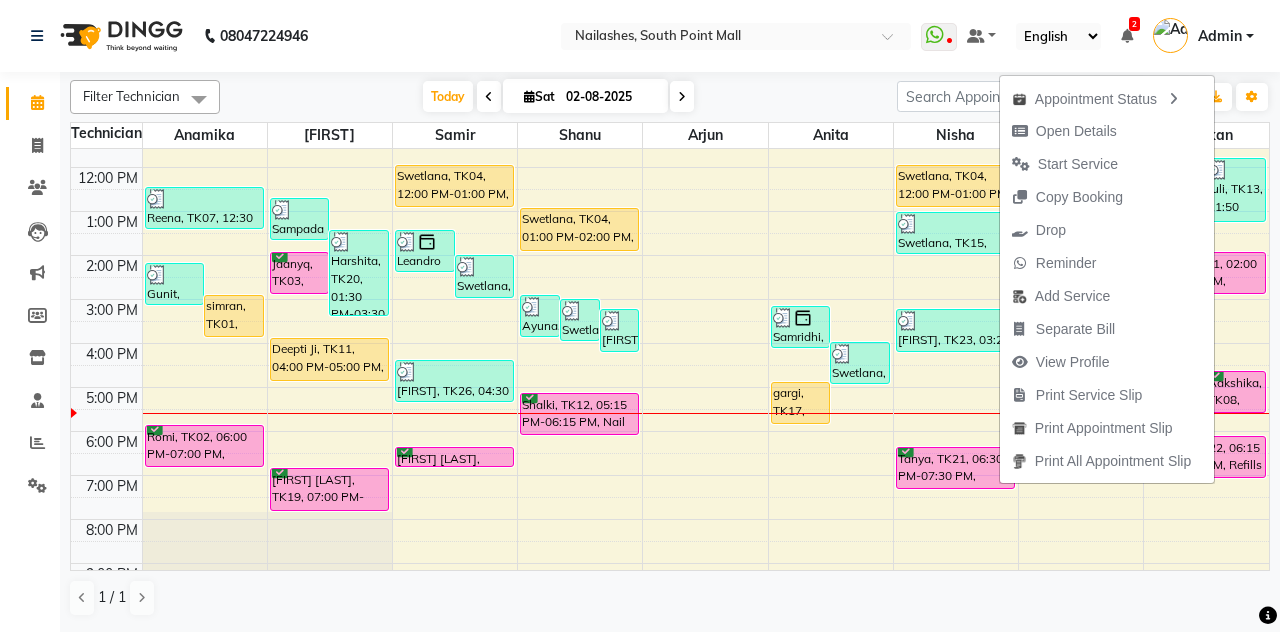 click on "Start Service" at bounding box center (1107, 164) 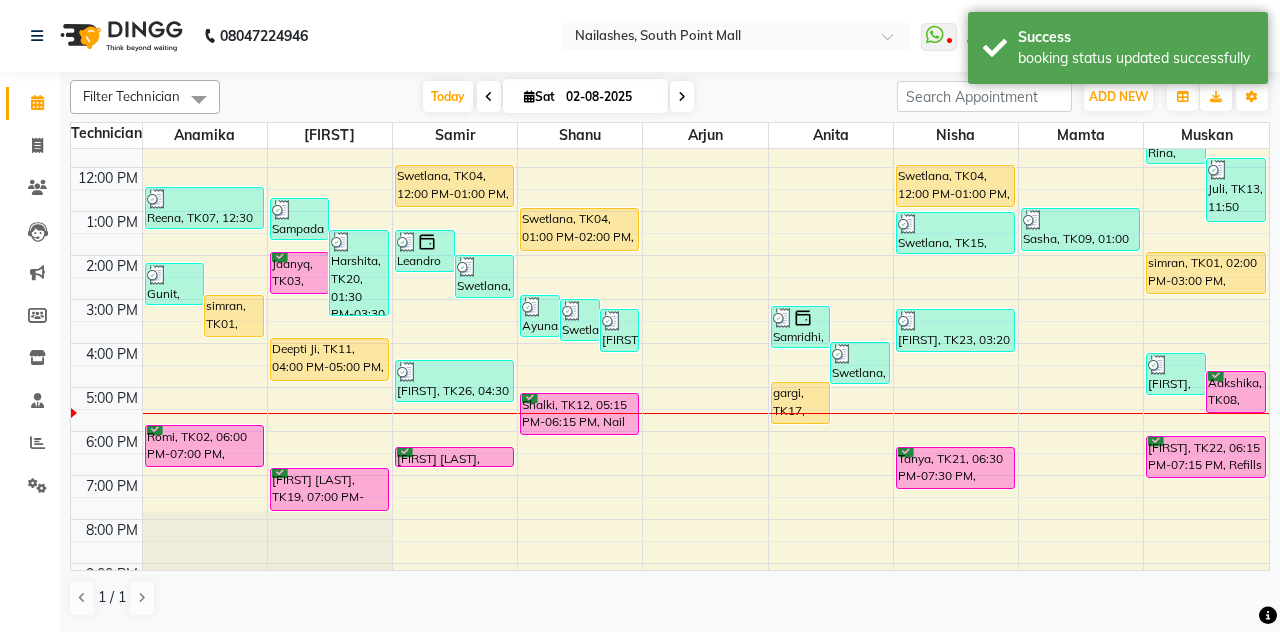 click on "Aakshika, TK08, 04:45 PM-05:45 PM, Permanent Nail Paint - Solid Color (Hand)" at bounding box center [1236, 392] 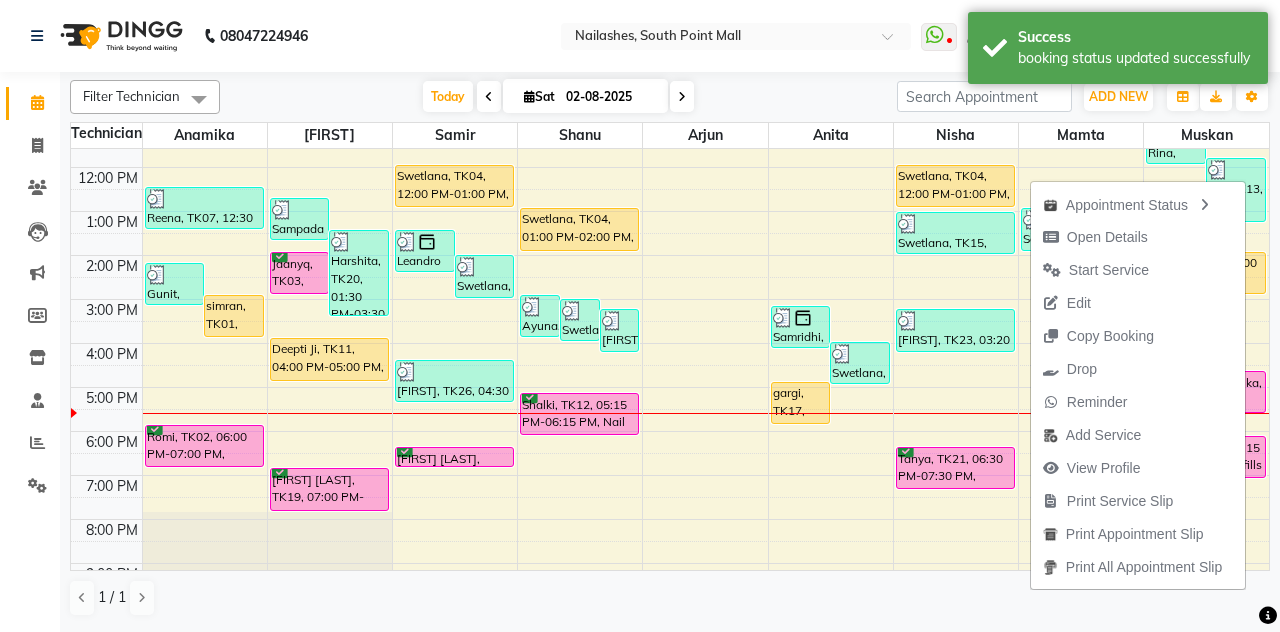 click on "Open Details" at bounding box center [1138, 237] 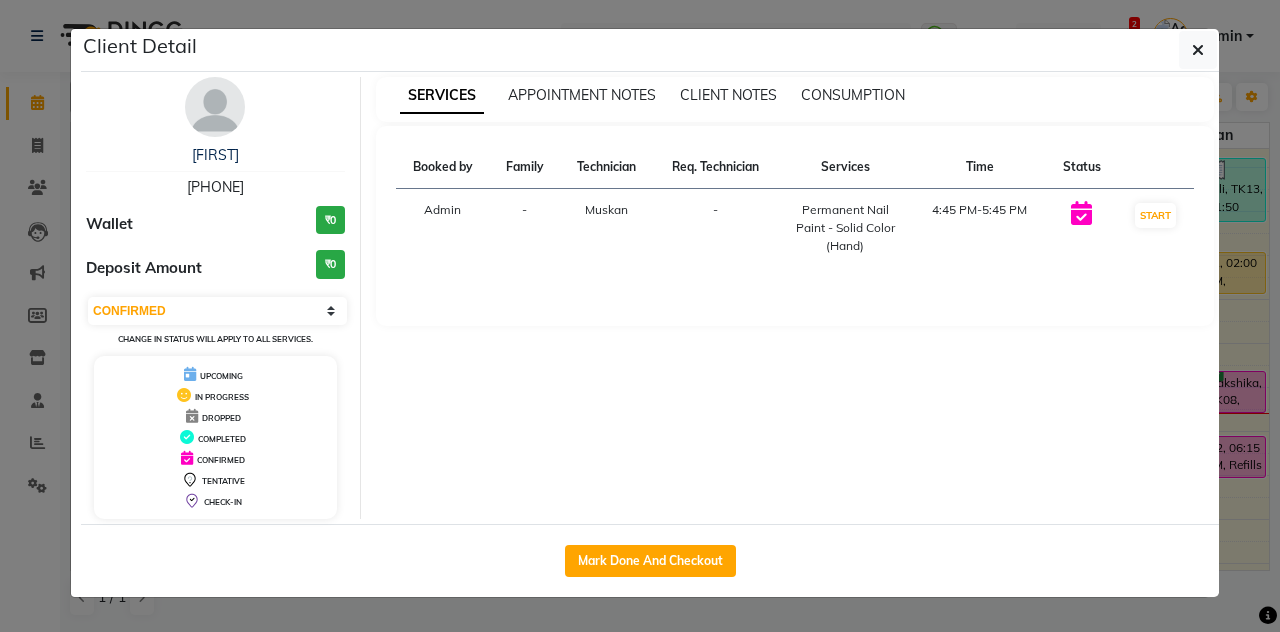 click 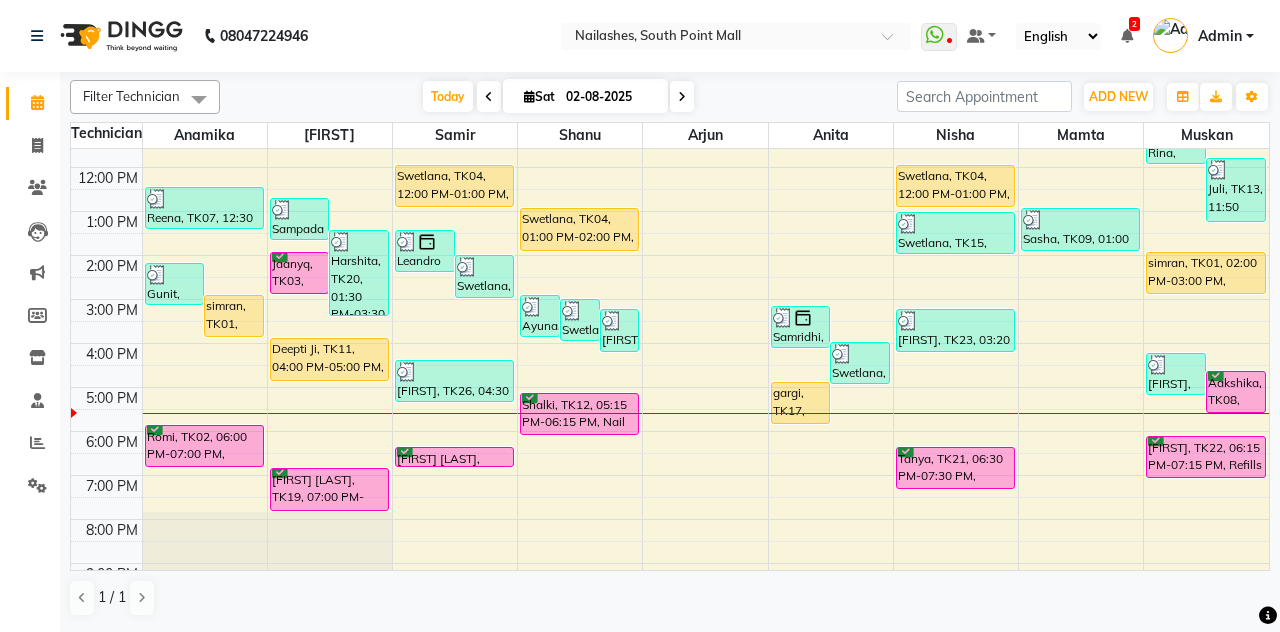 click on "Tanya, TK21, 06:30 PM-07:30 PM, Permanent Nail Paint - Solid Color (Hand)" at bounding box center [955, 468] 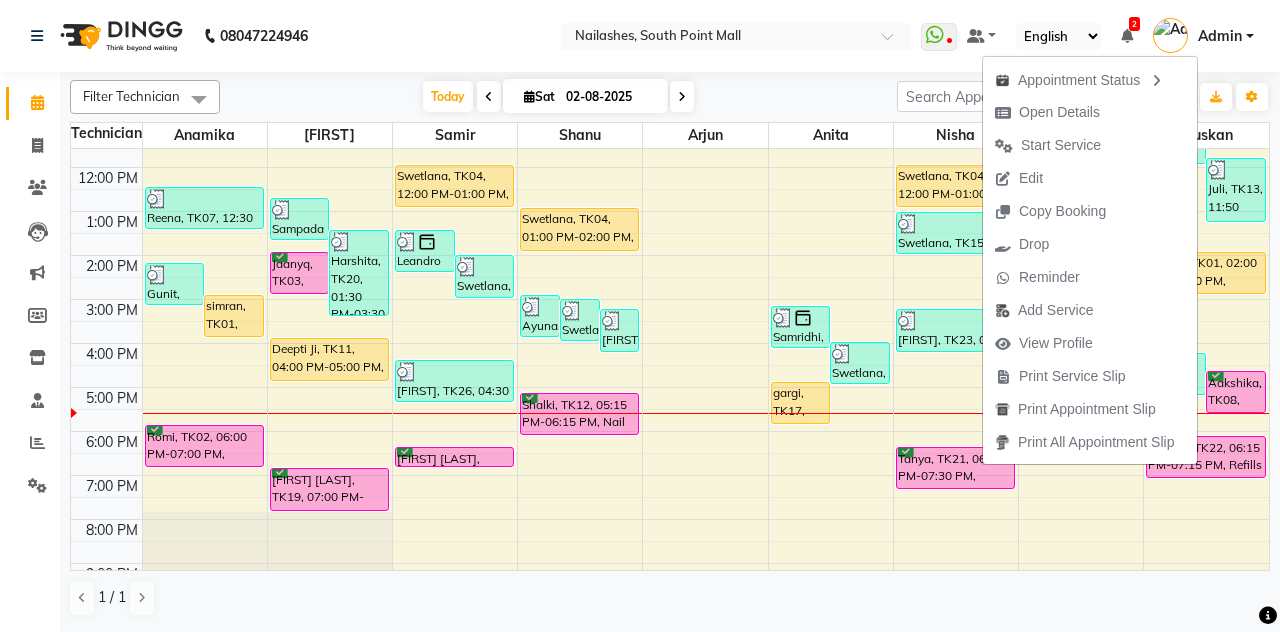 click on "Romi, TK02, 06:00 PM-07:00 PM, Permanent Nail Paint - Solid Color (Hand)" at bounding box center [204, 446] 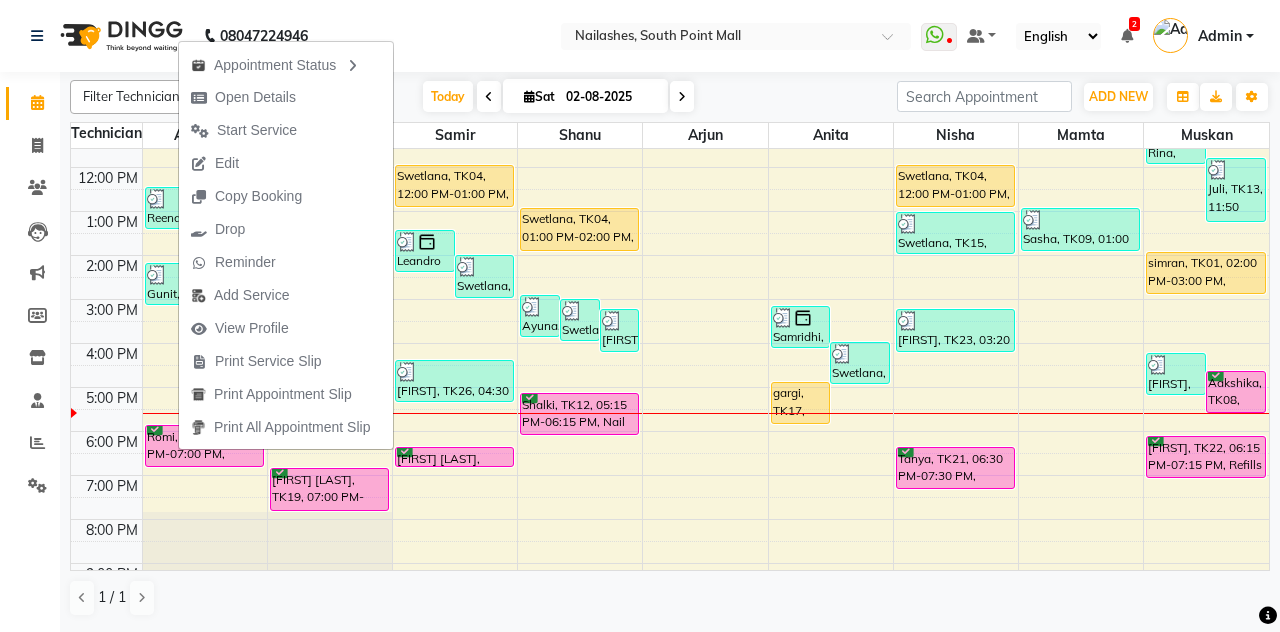 click on "Start Service" at bounding box center (244, 130) 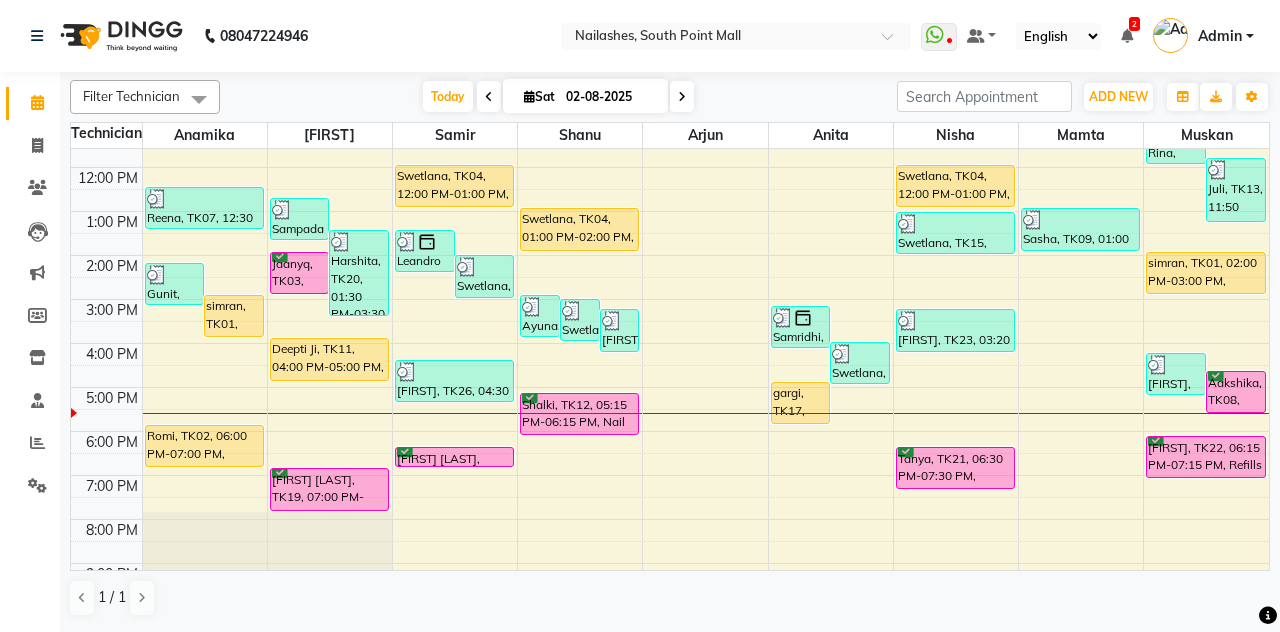 click on "Deepti Ji, TK11, 04:00 PM-05:00 PM, Nail Extension - Acrylic (Hand)" at bounding box center (329, 359) 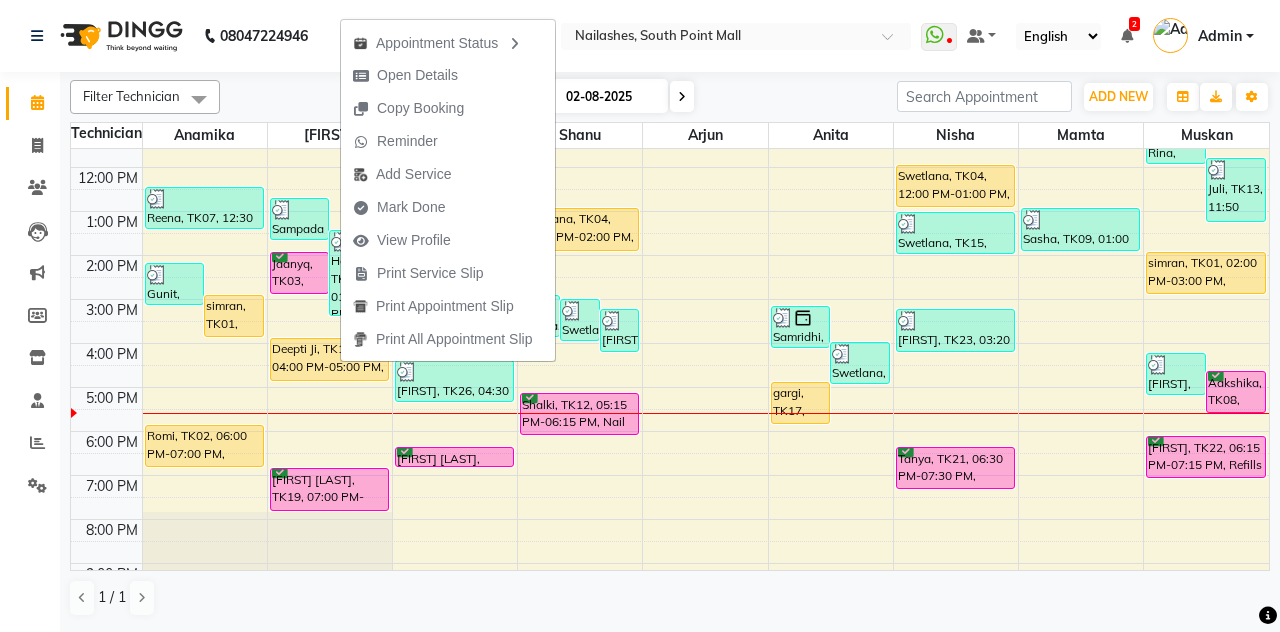 click on "View Profile" at bounding box center [448, 240] 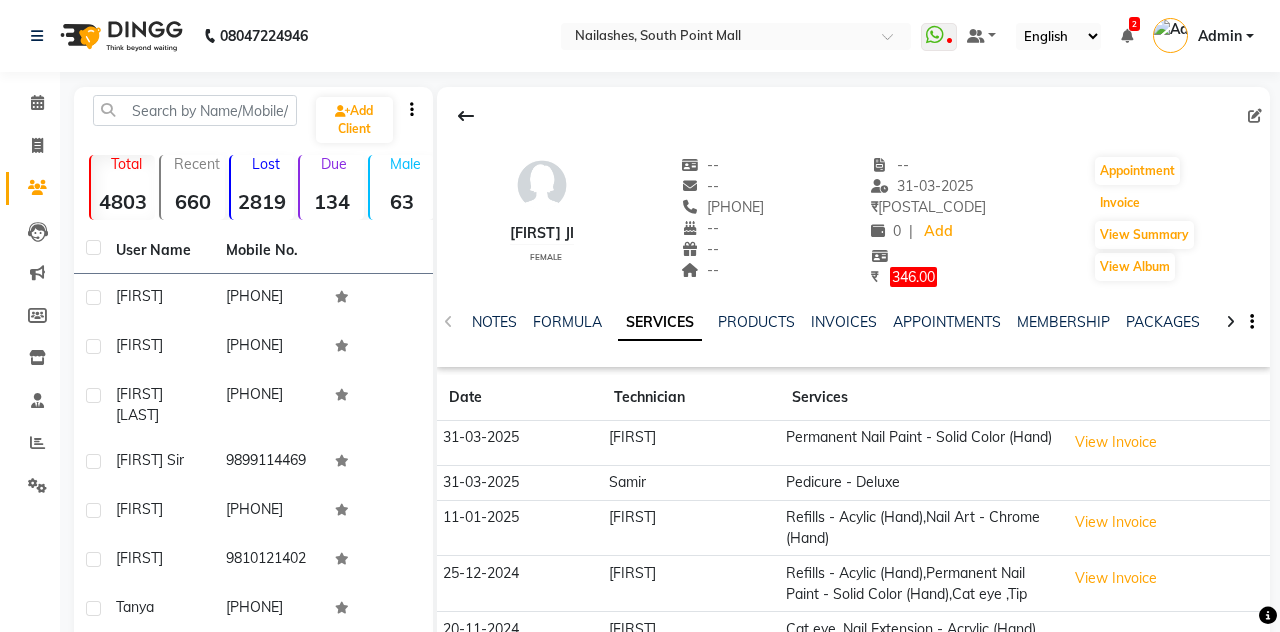 click on "Invoice" 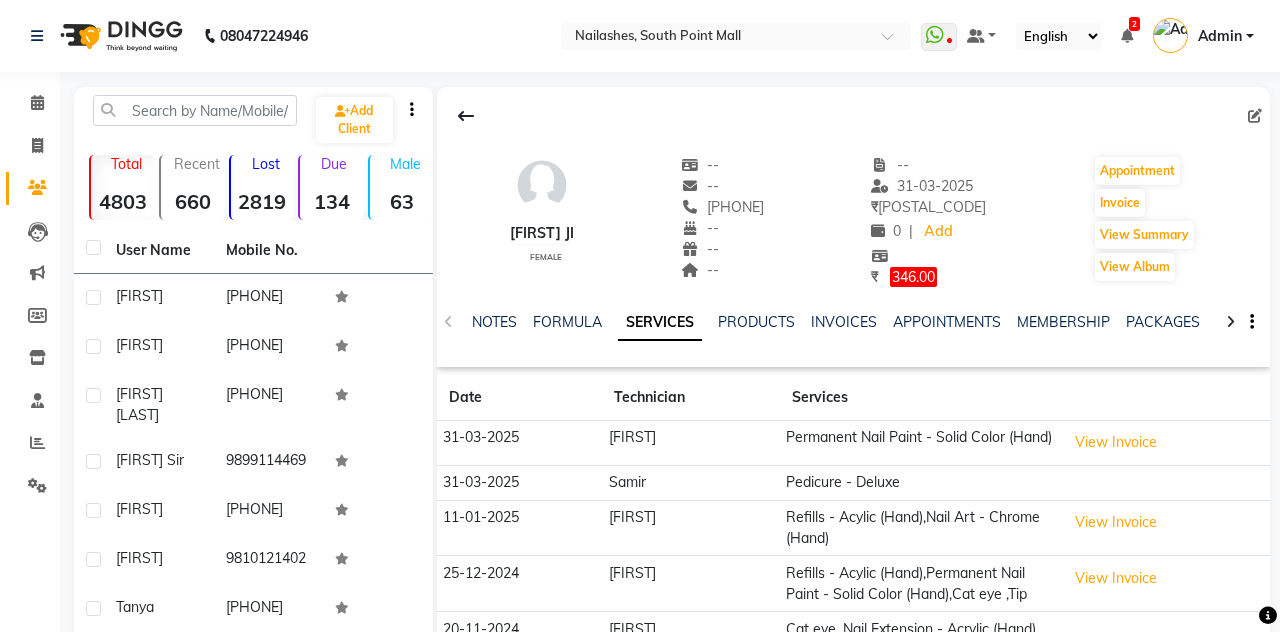 select on "3926" 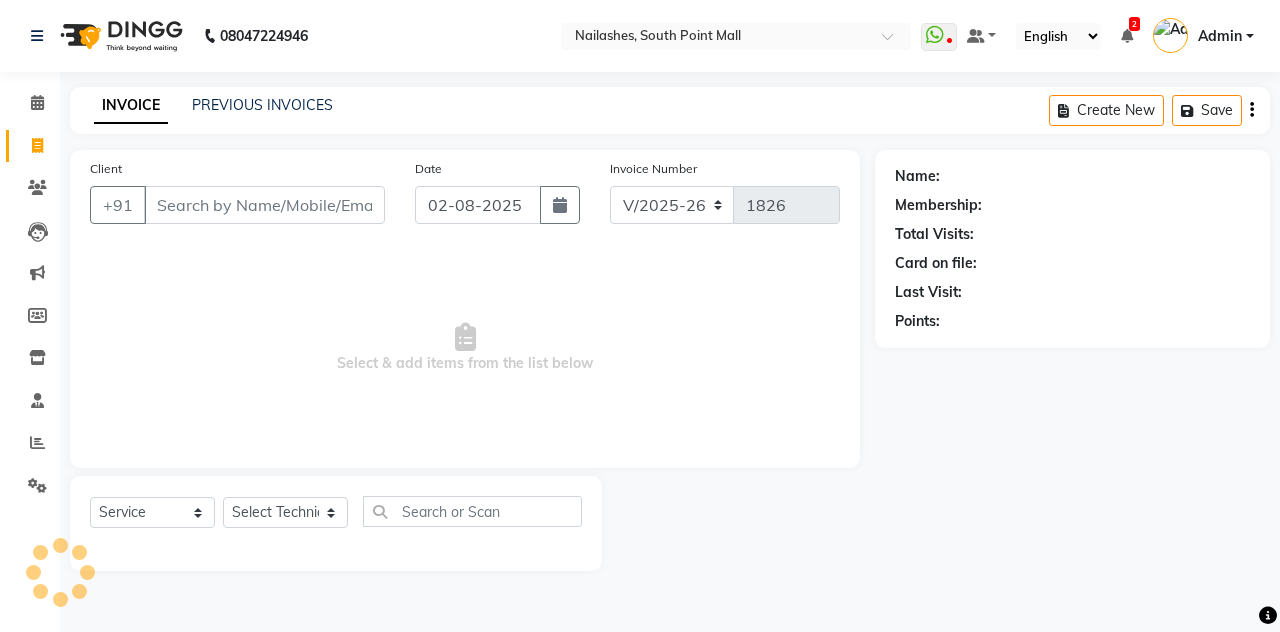 type on "[PHONE]" 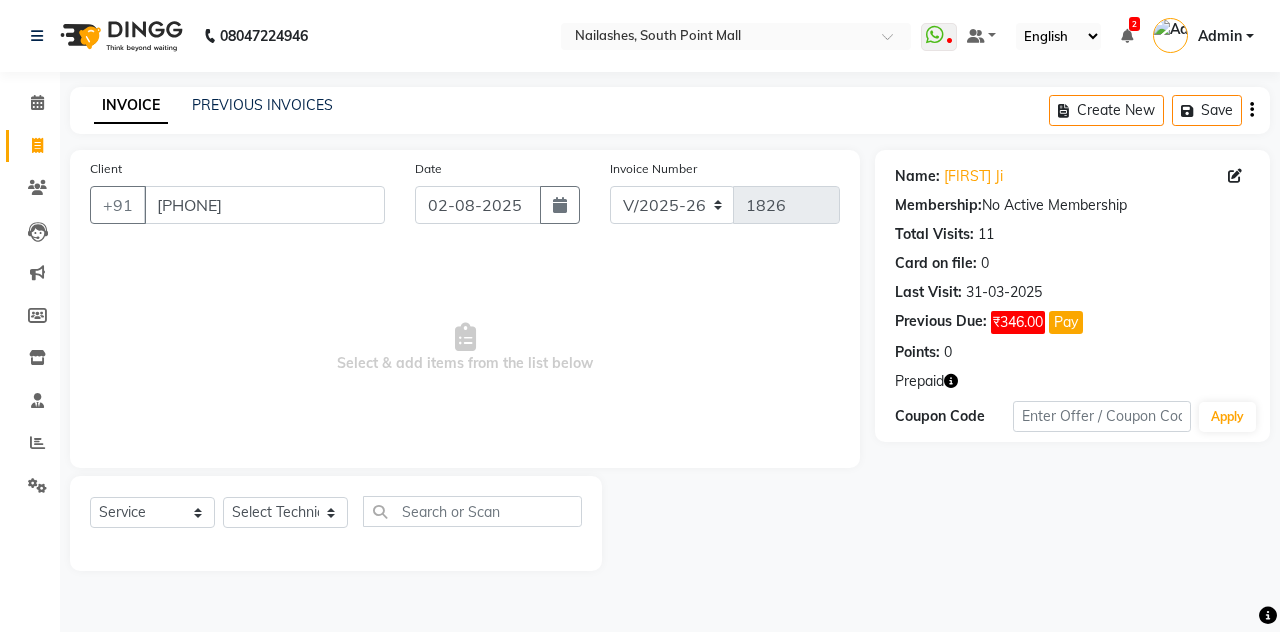 click 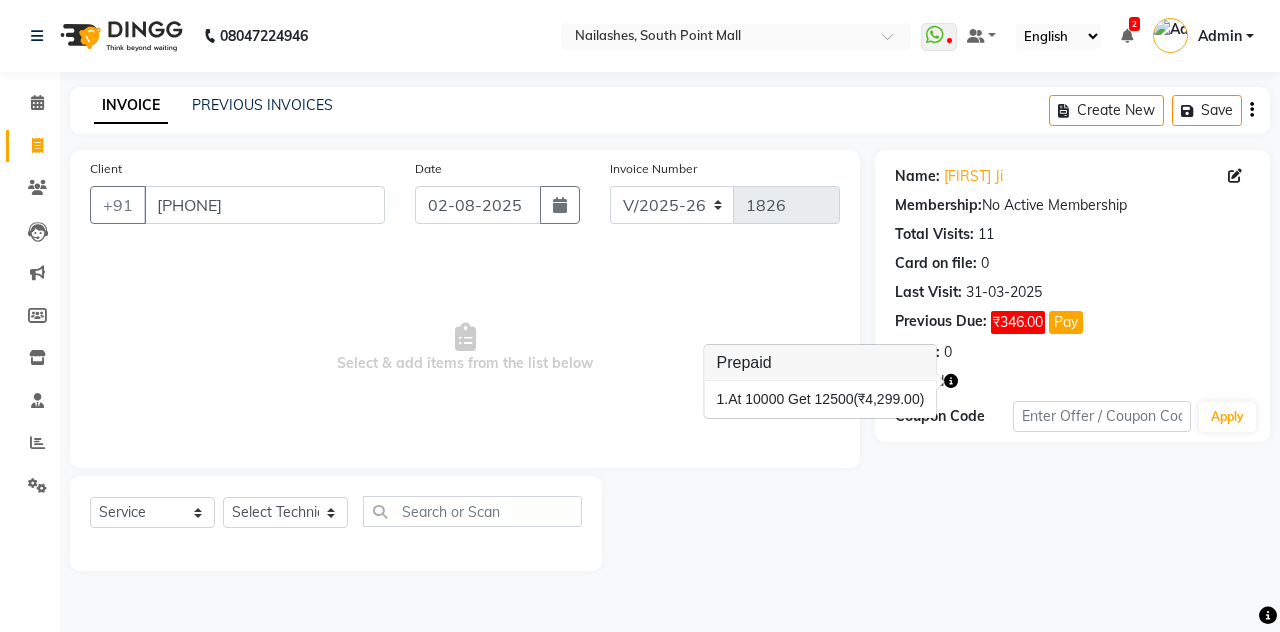 click 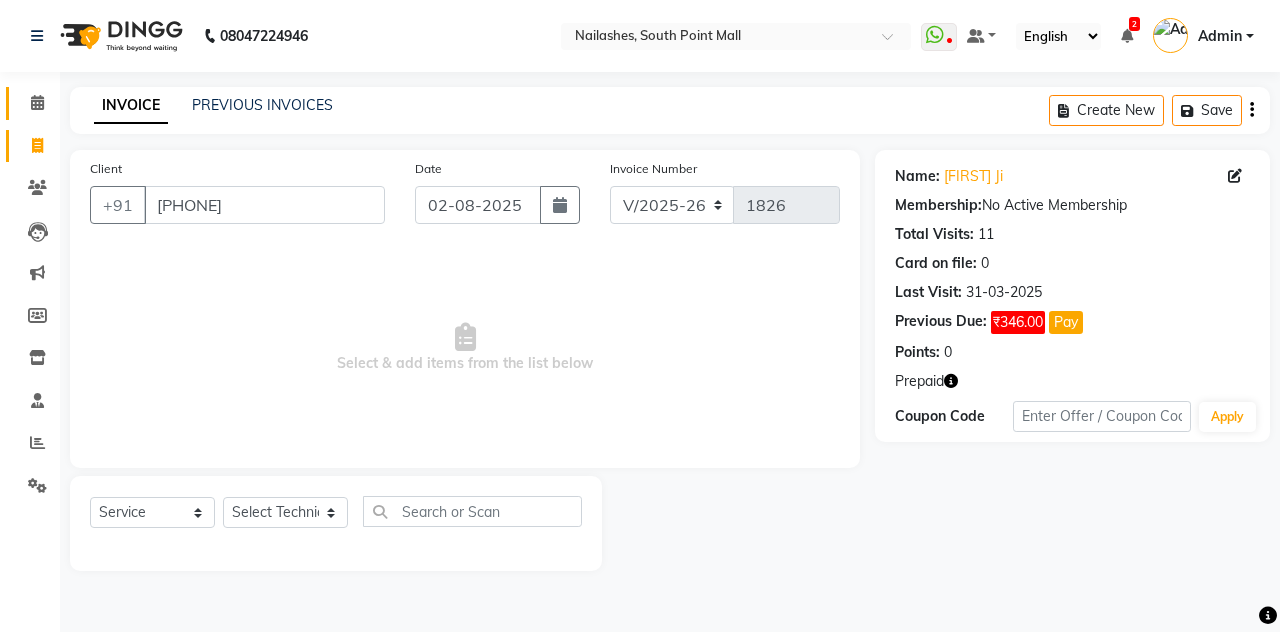click 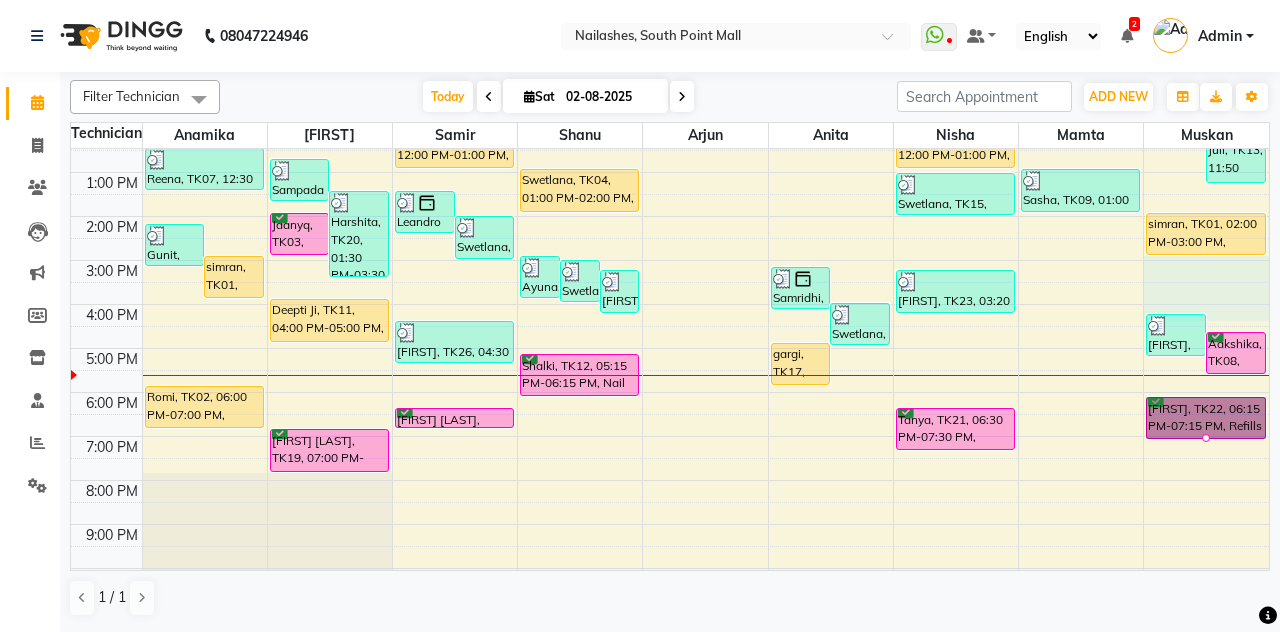 scroll, scrollTop: 271, scrollLeft: 0, axis: vertical 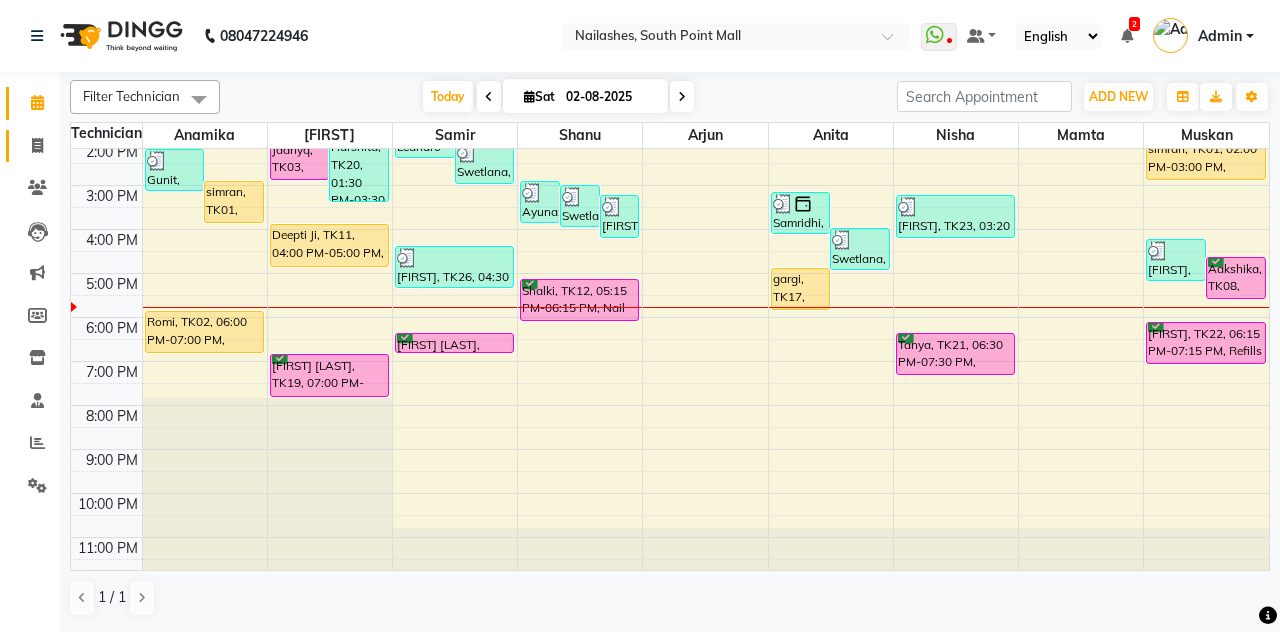 click on "Invoice" 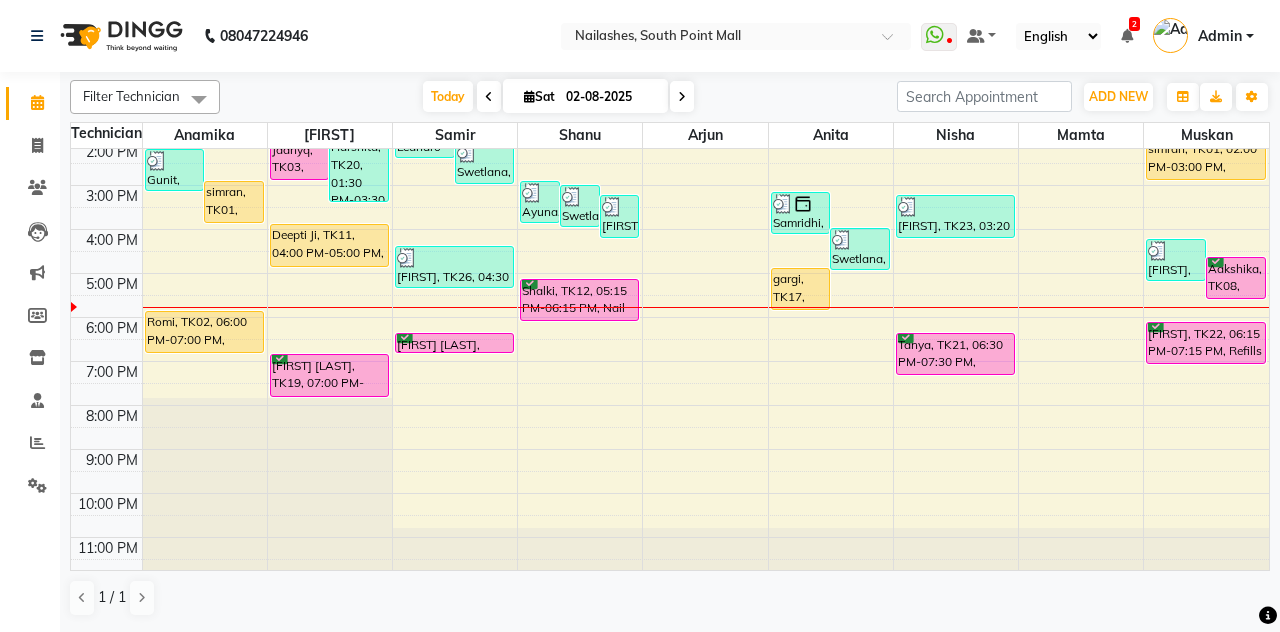 select on "service" 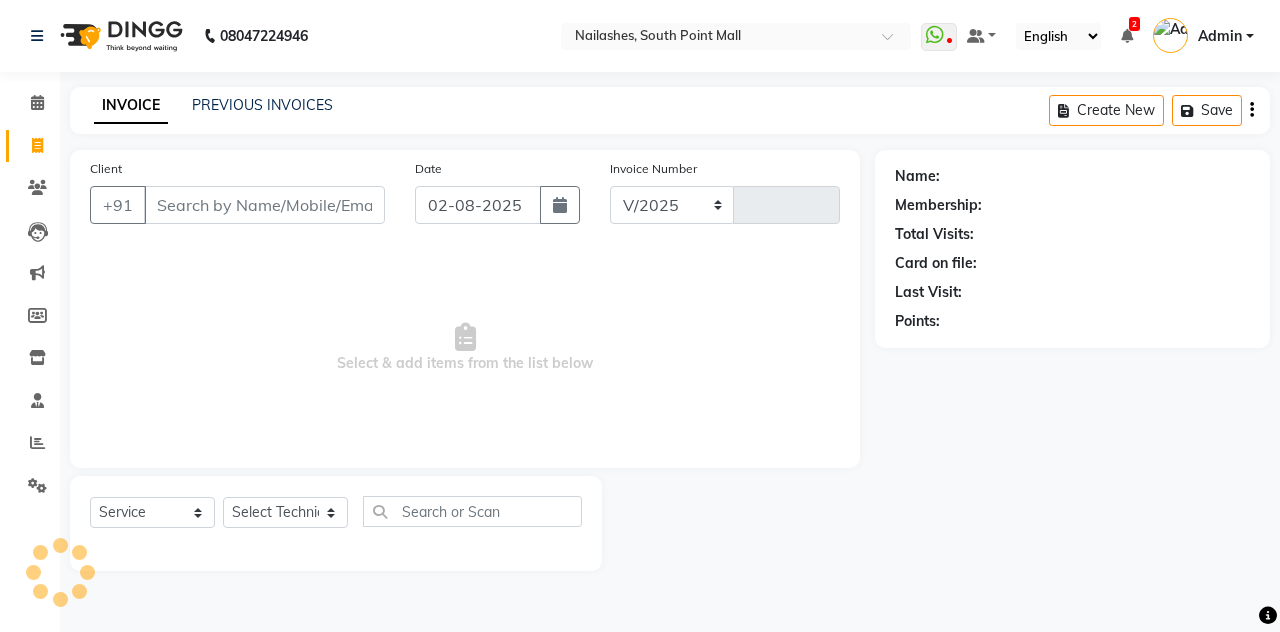 select on "3926" 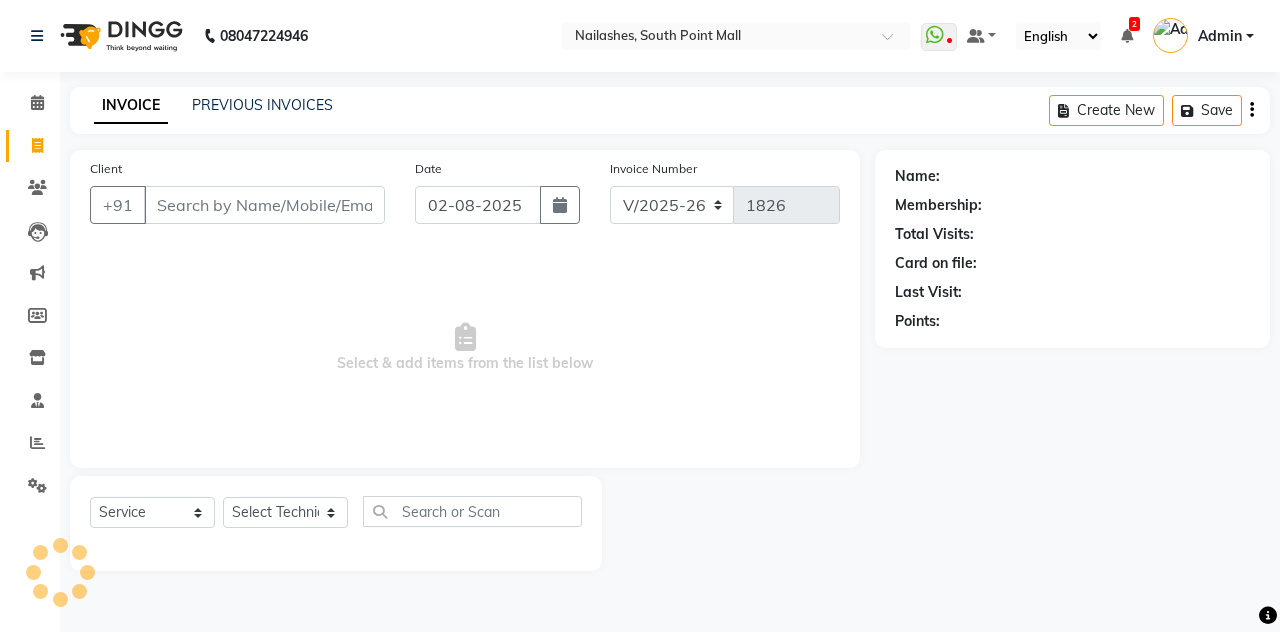 click on "Client" at bounding box center (264, 205) 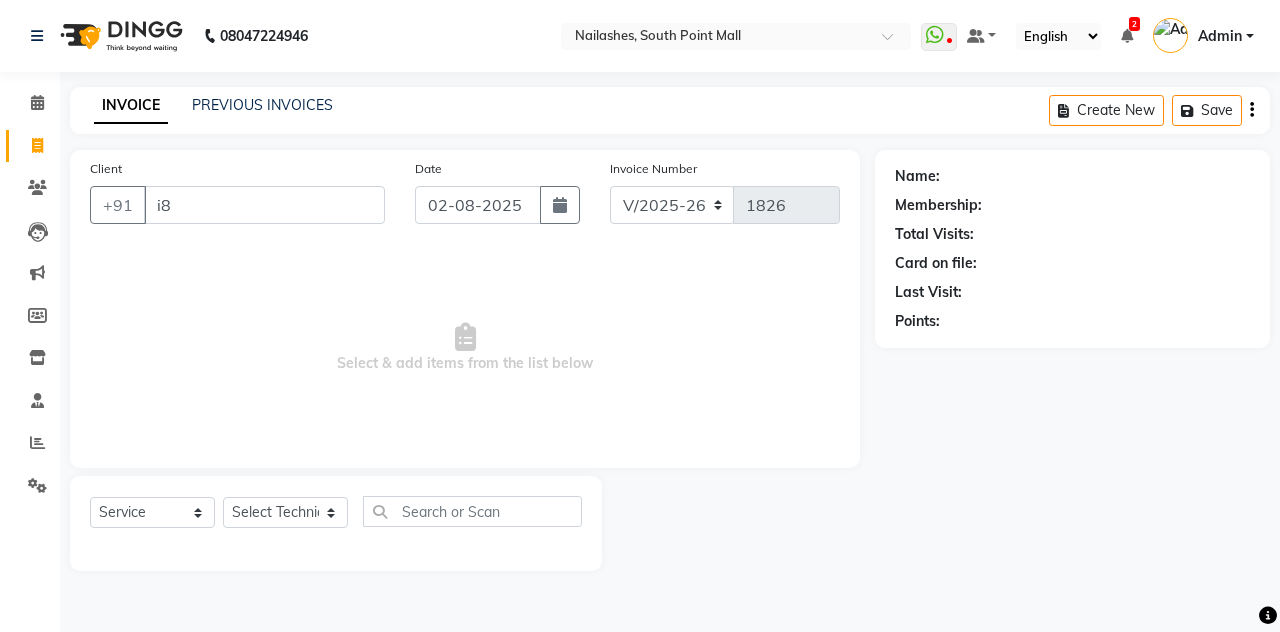 type on "i" 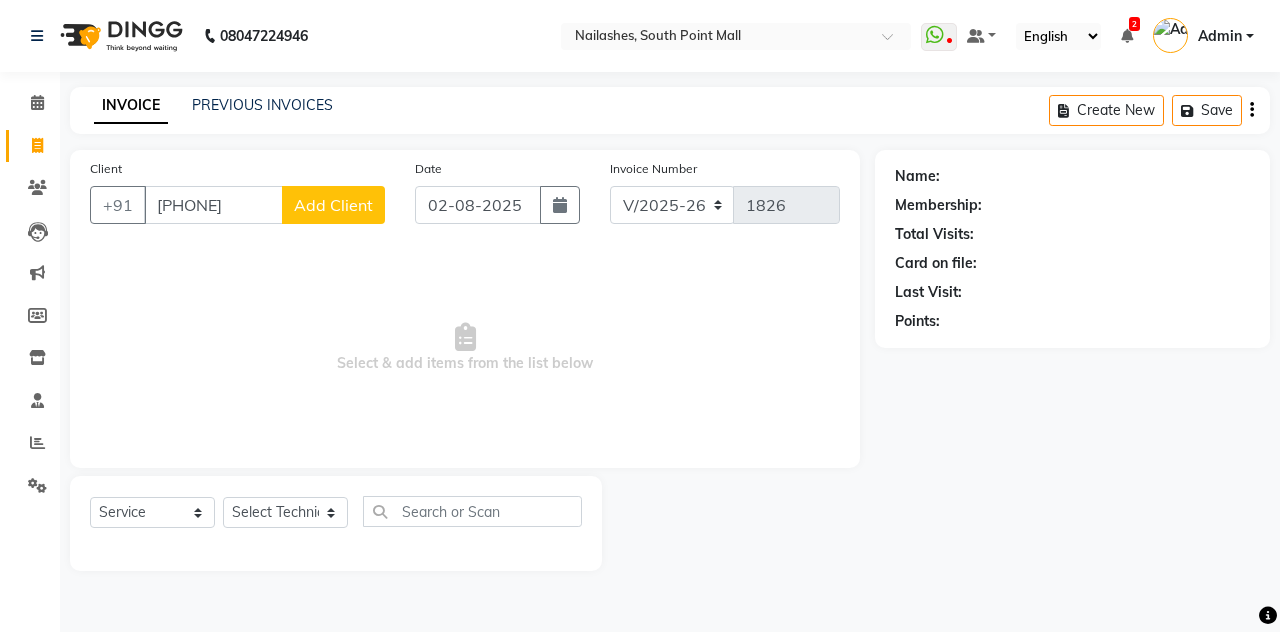 type on "[PHONE]" 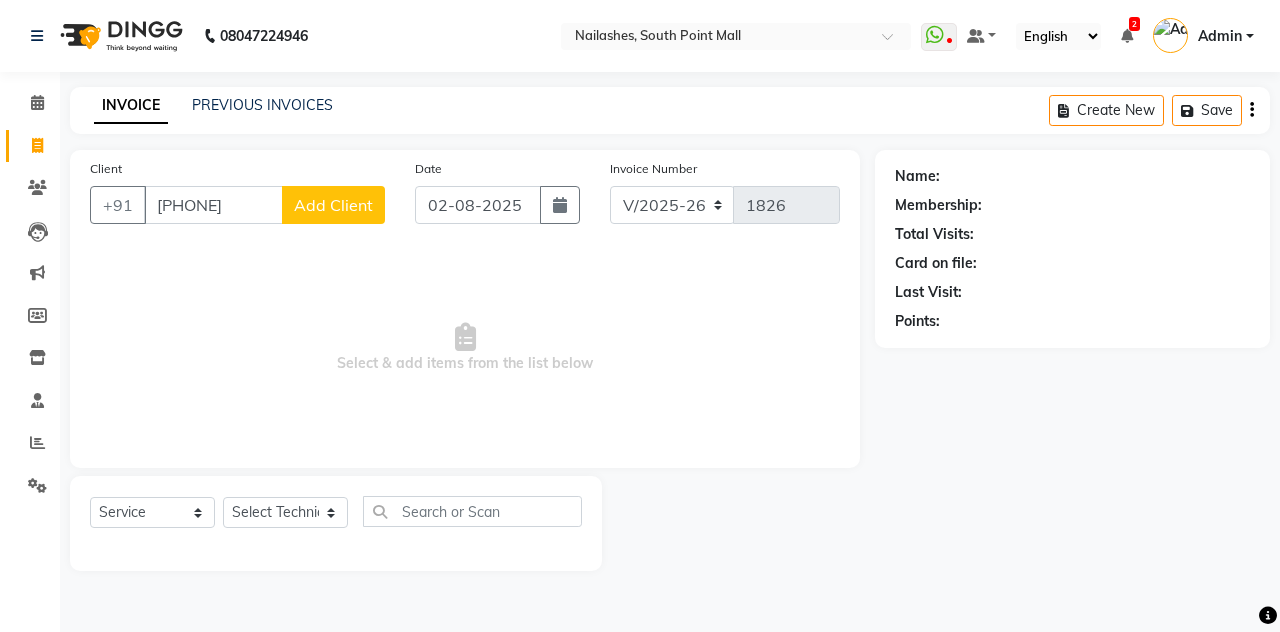 select on "21" 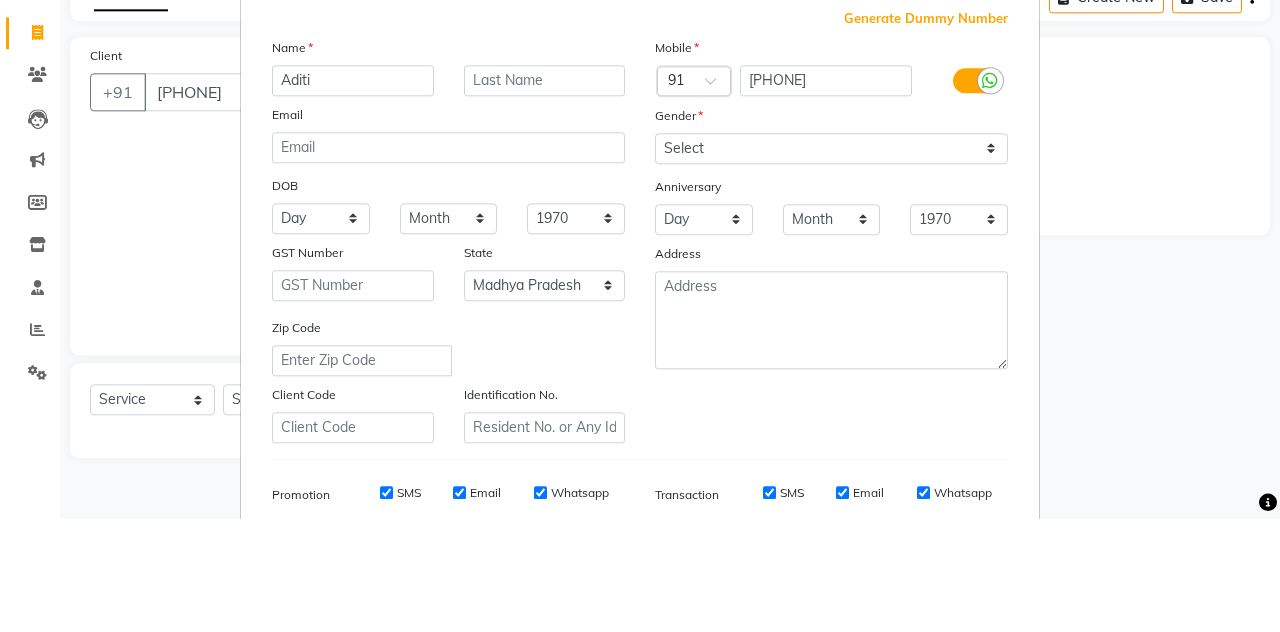 type on "Aditi" 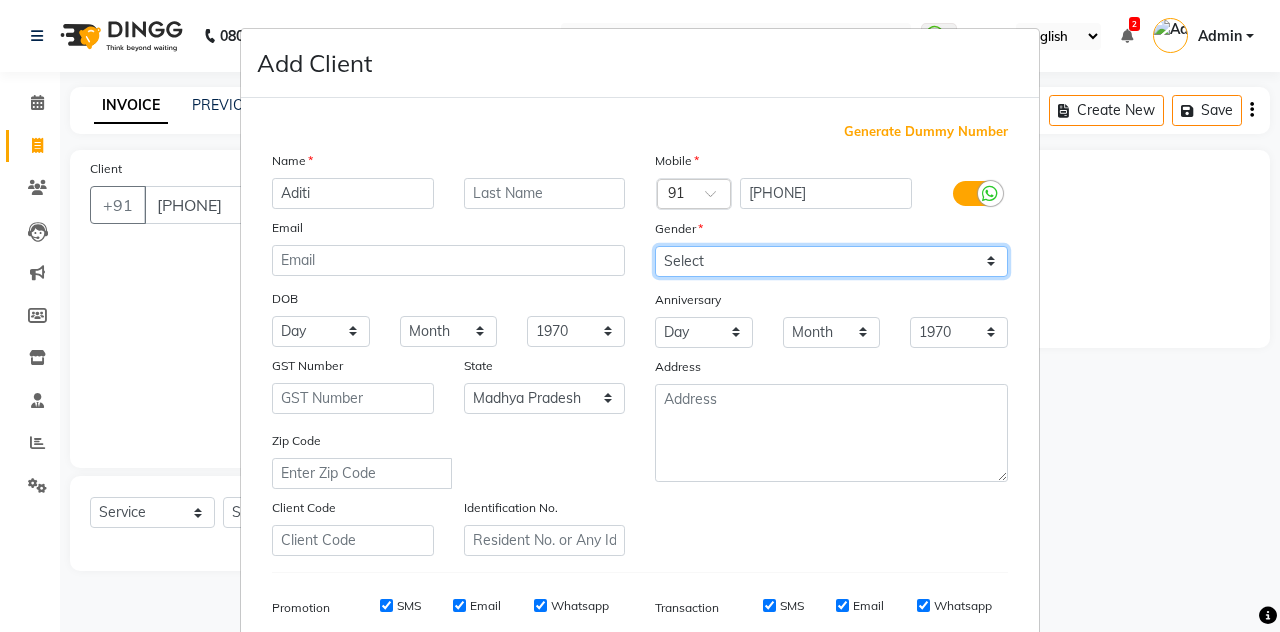 click on "Select Male Female Other Prefer Not To Say" at bounding box center [831, 261] 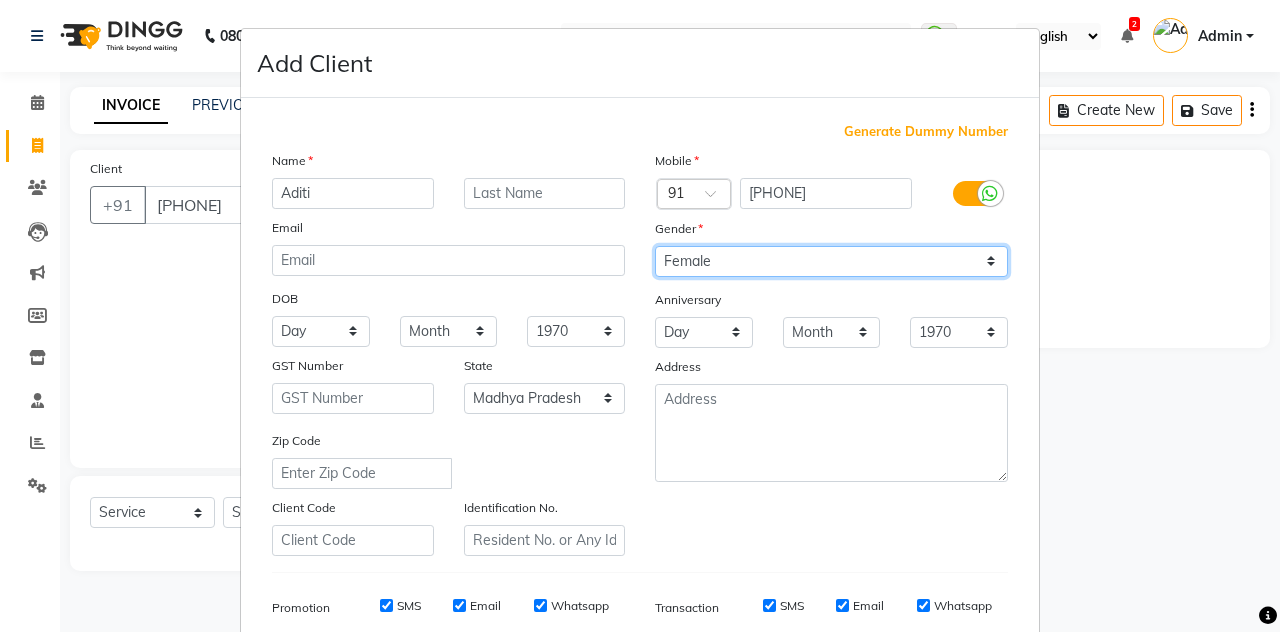 scroll, scrollTop: 185, scrollLeft: 0, axis: vertical 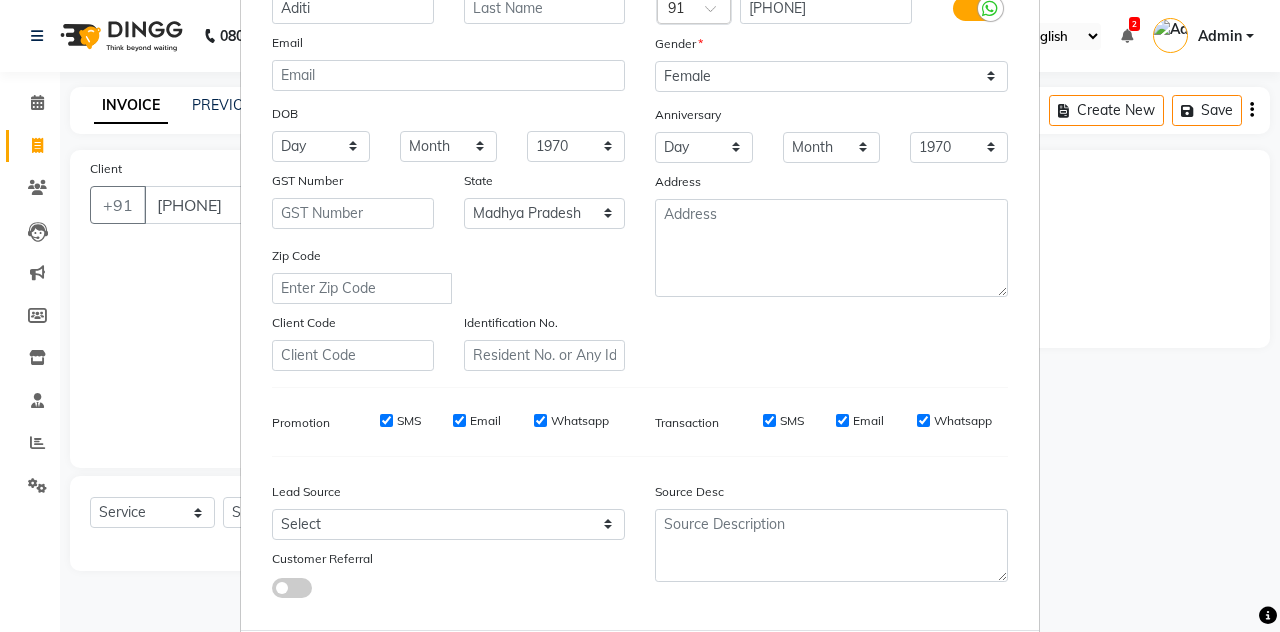 click on "Add" at bounding box center (906, 670) 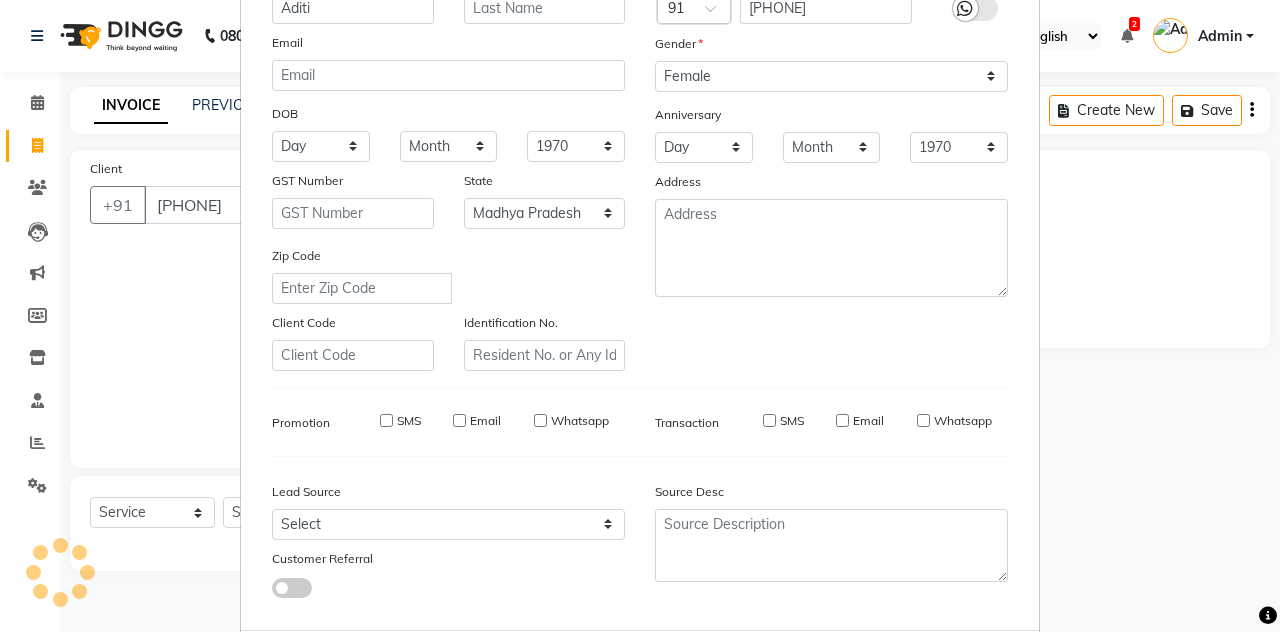 type 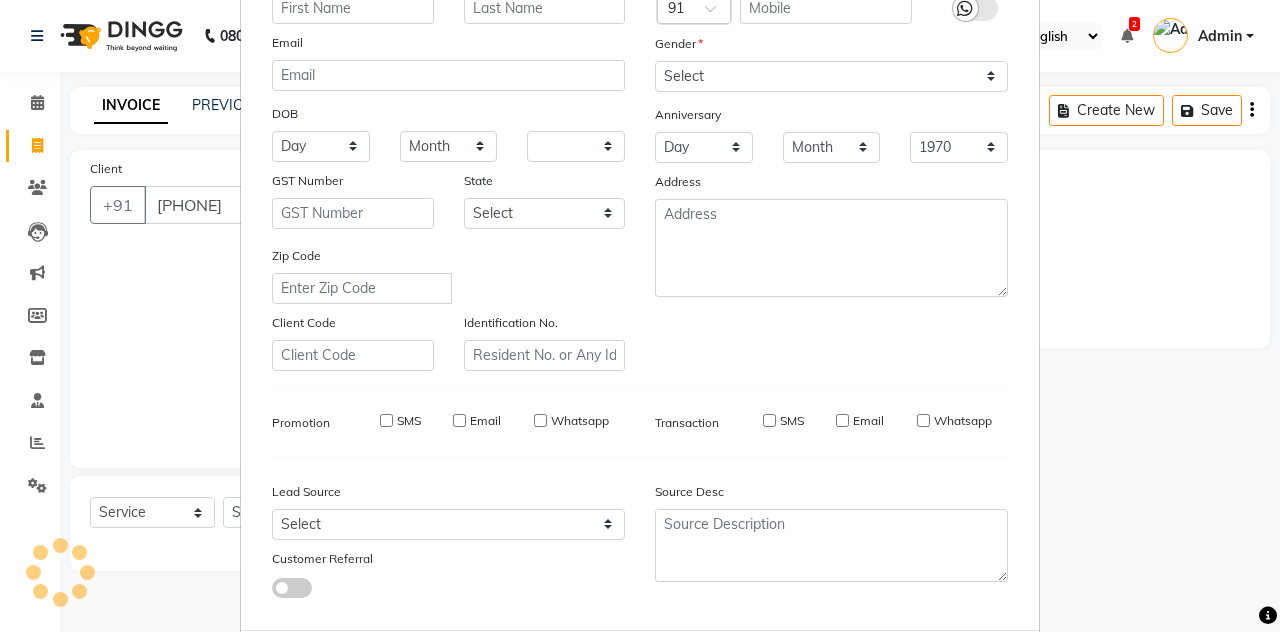 select 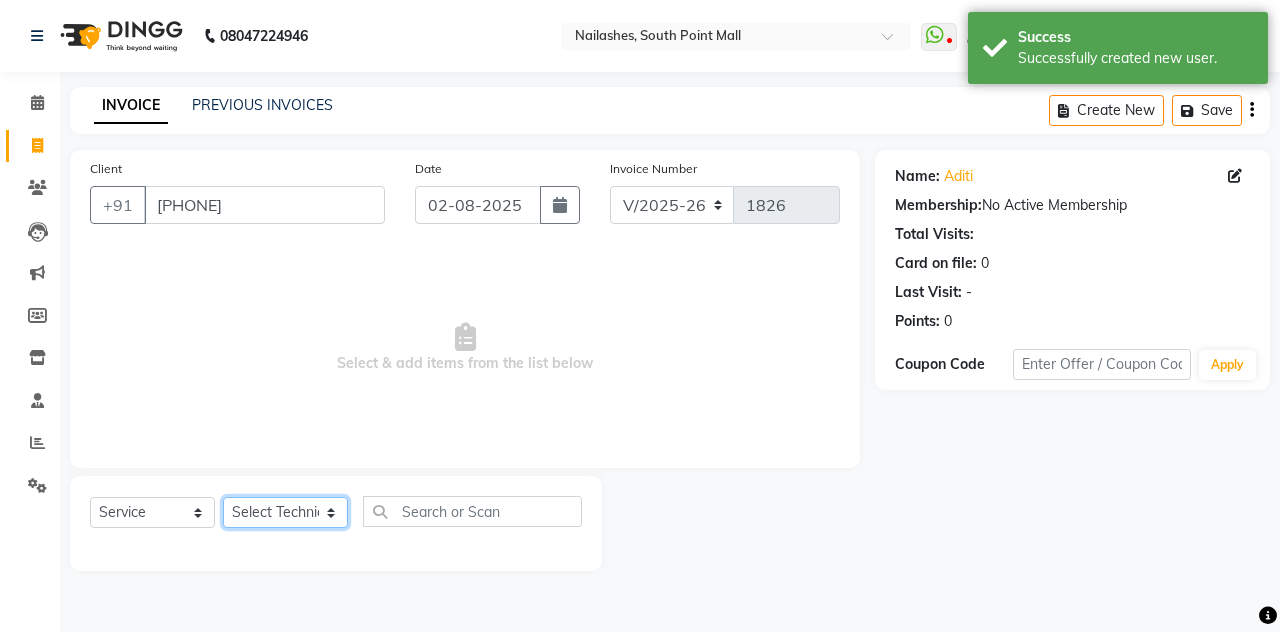 click on "Select Technician Admin Anamika Anita Arjun Mamta Manager Muskan Nisha Samir Shanu Shushanto" 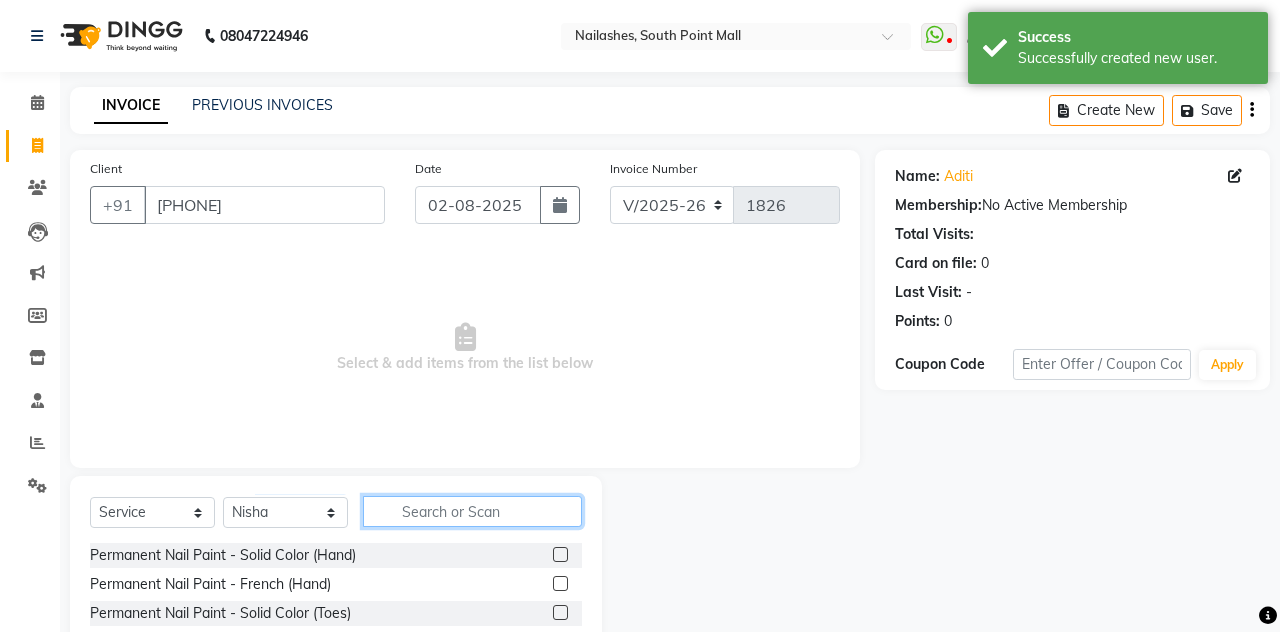 click 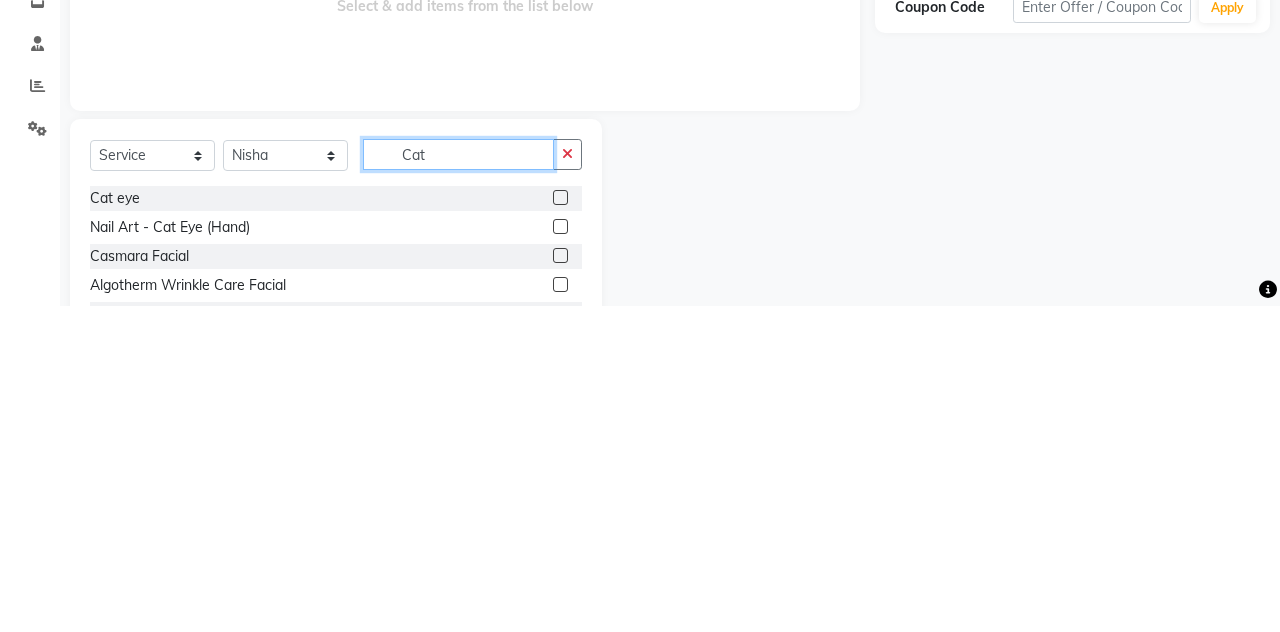 scroll, scrollTop: 28, scrollLeft: 0, axis: vertical 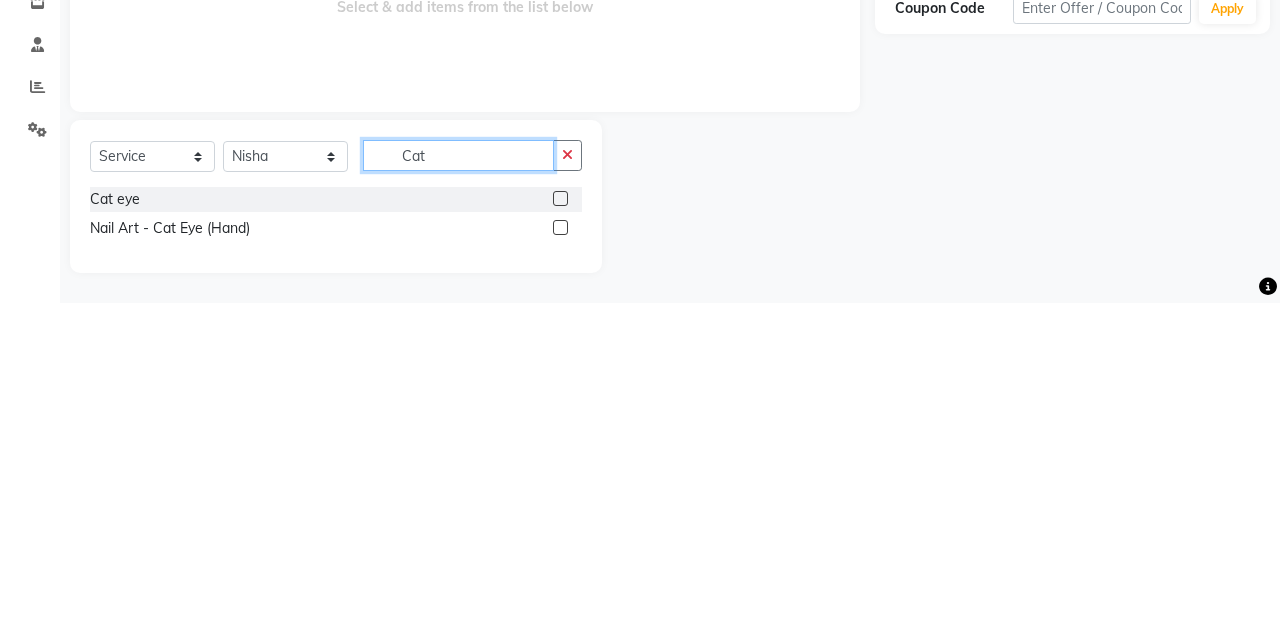 type on "Cat" 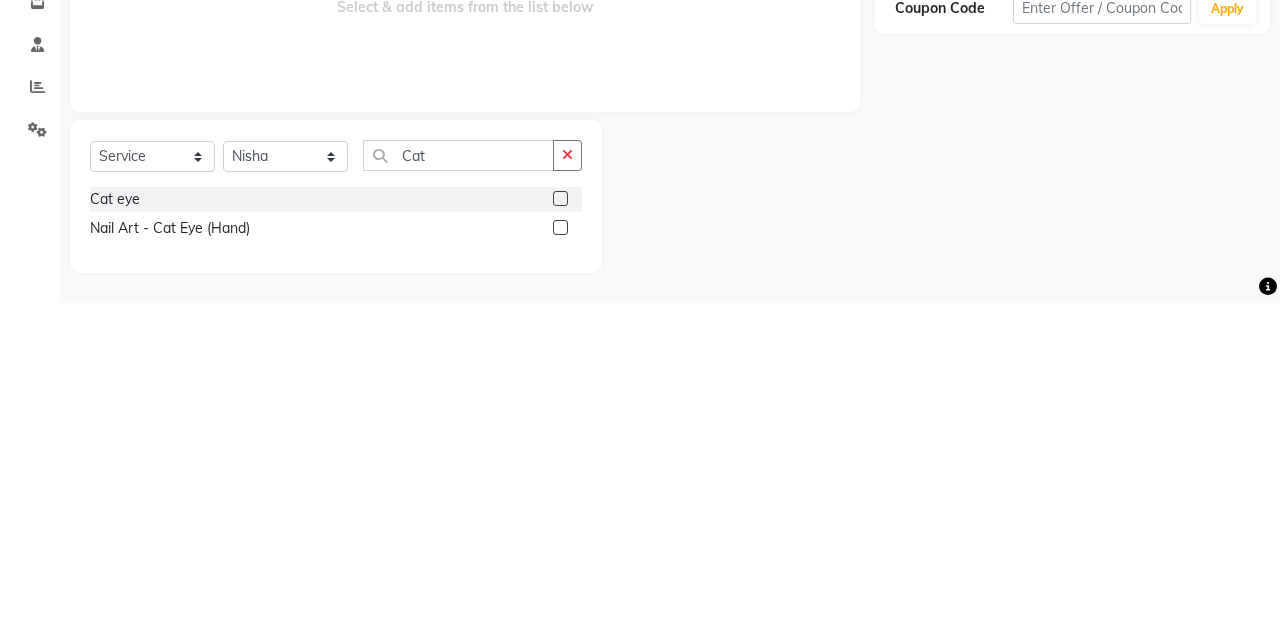 click 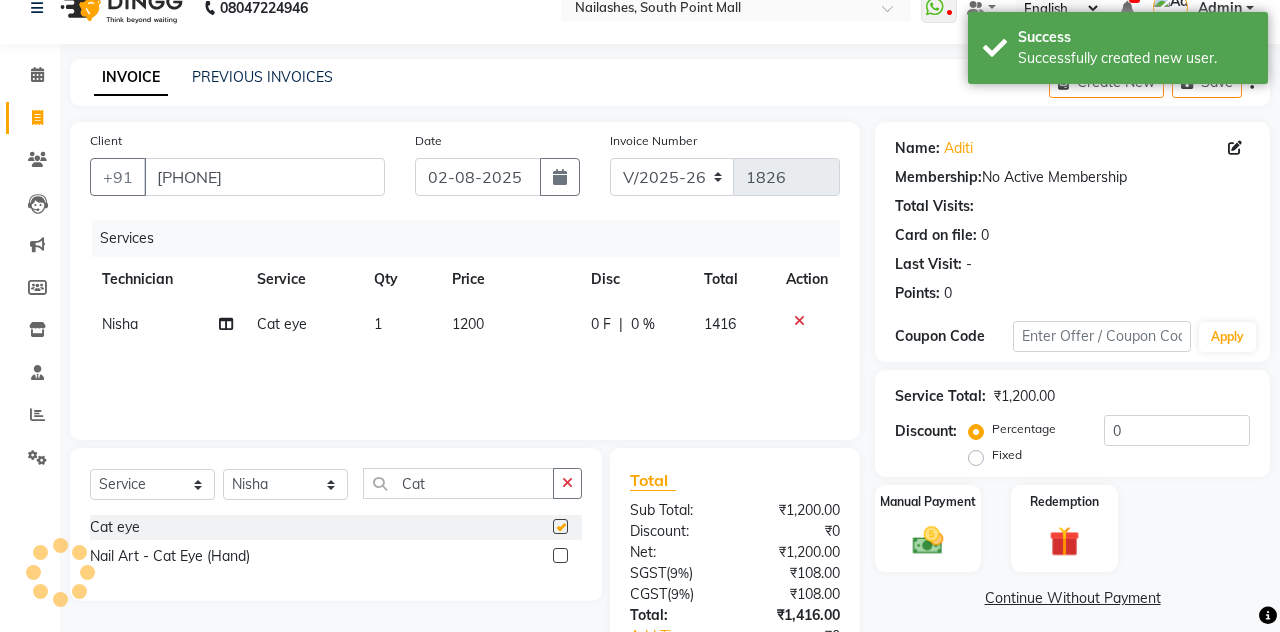 checkbox on "false" 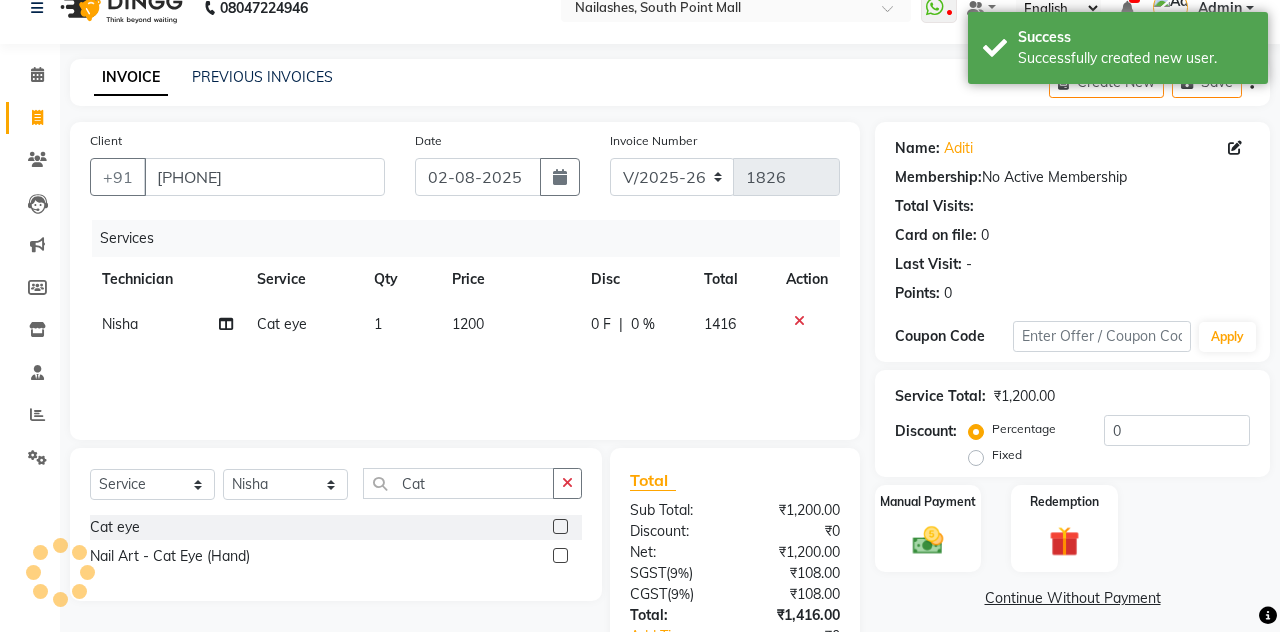 scroll, scrollTop: 70, scrollLeft: 0, axis: vertical 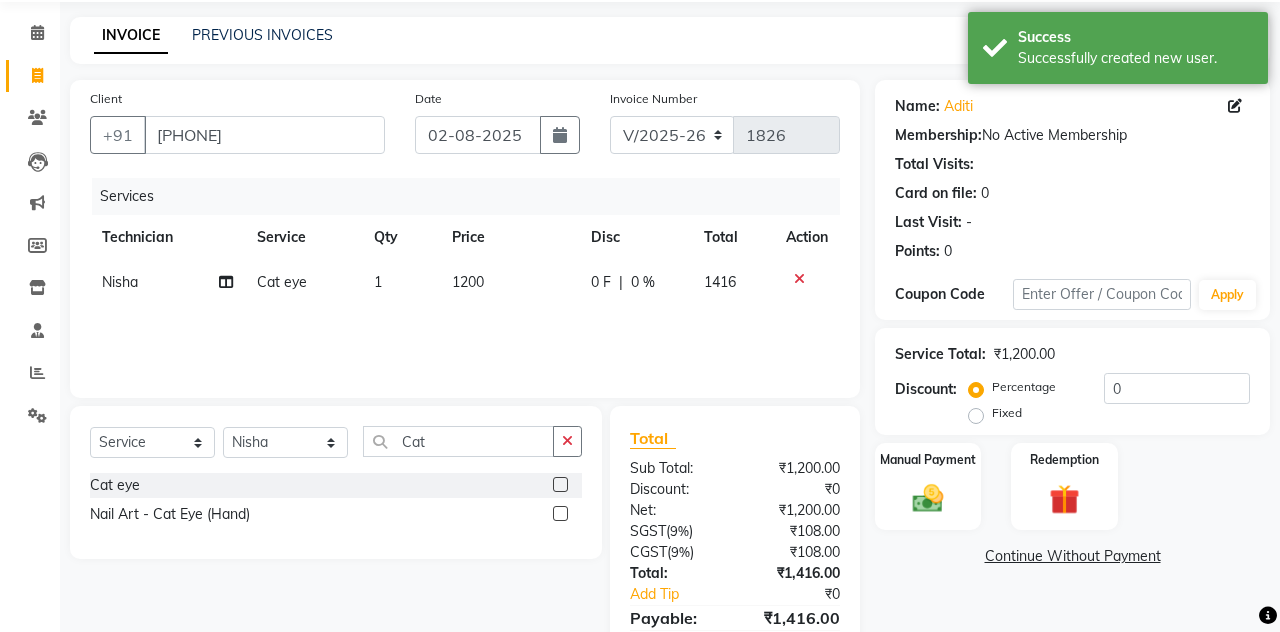 click on "Manual Payment" 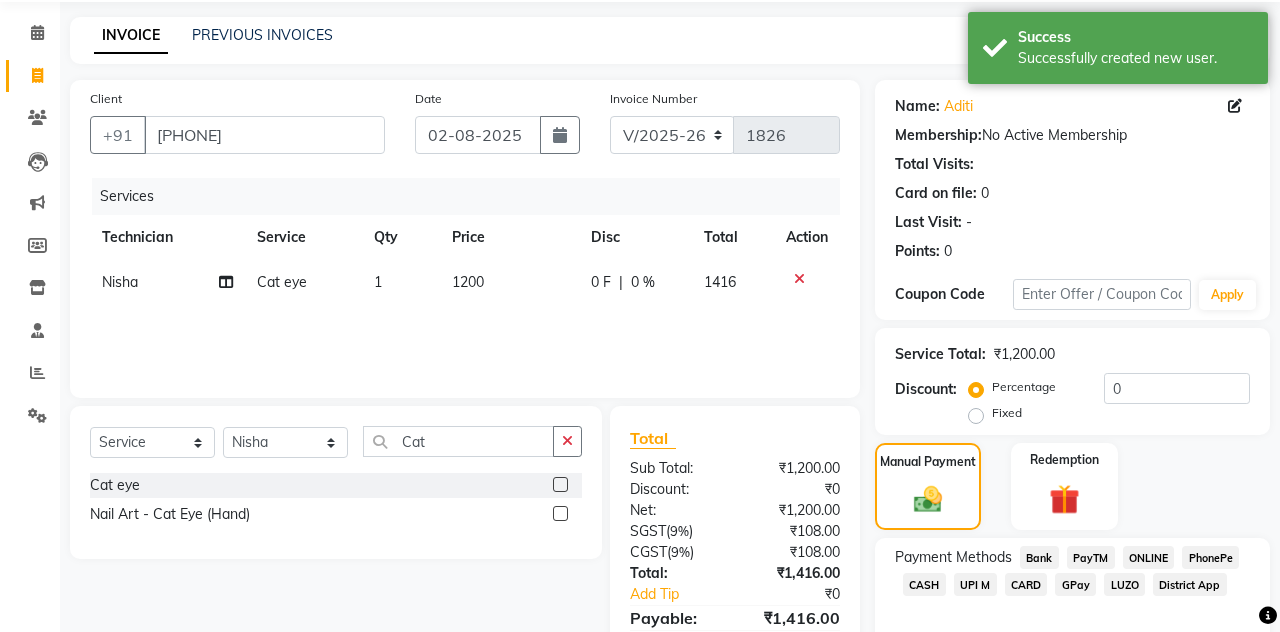 click on "CASH" 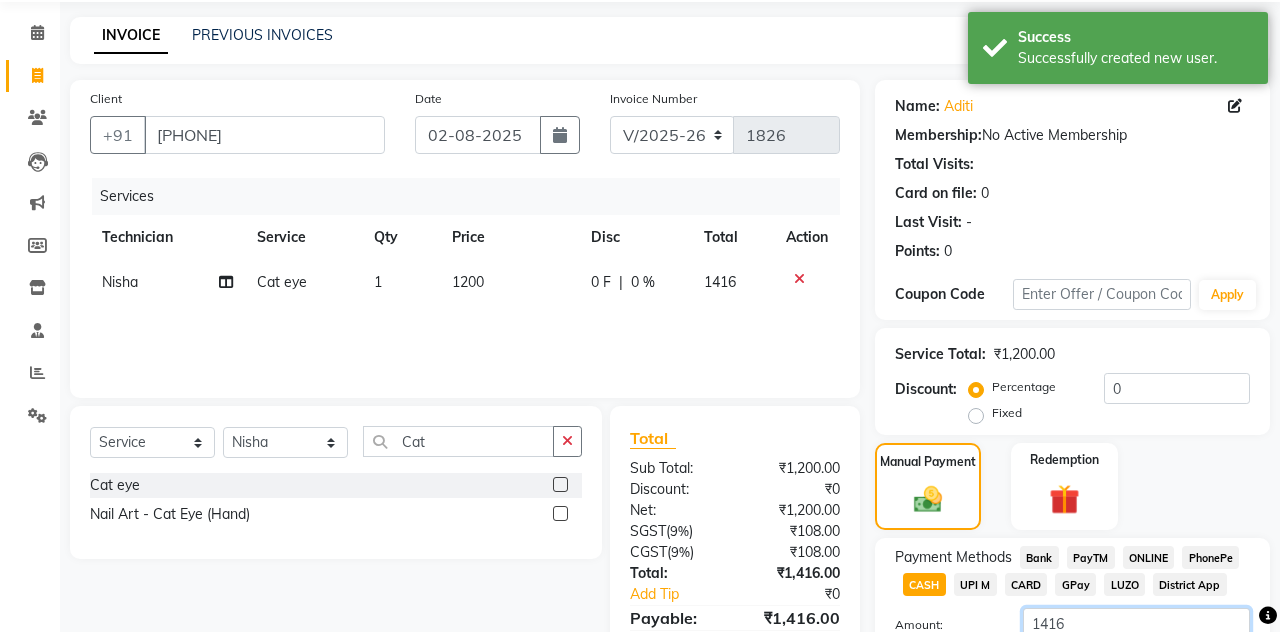 click on "1416" 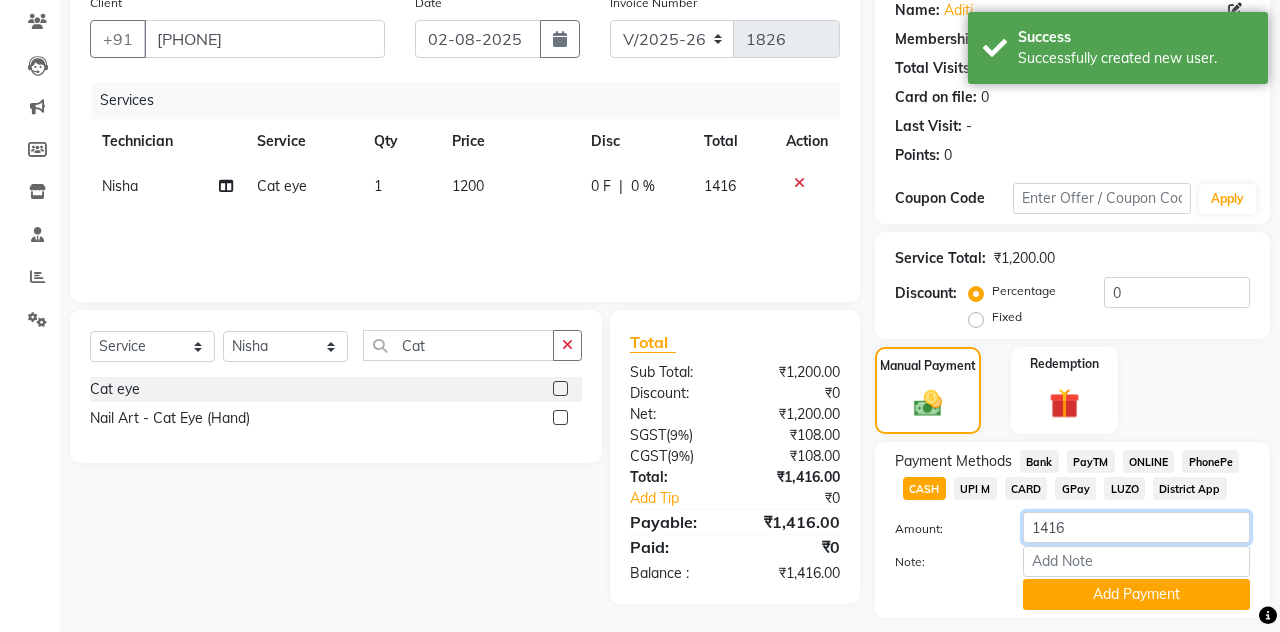 scroll, scrollTop: 220, scrollLeft: 0, axis: vertical 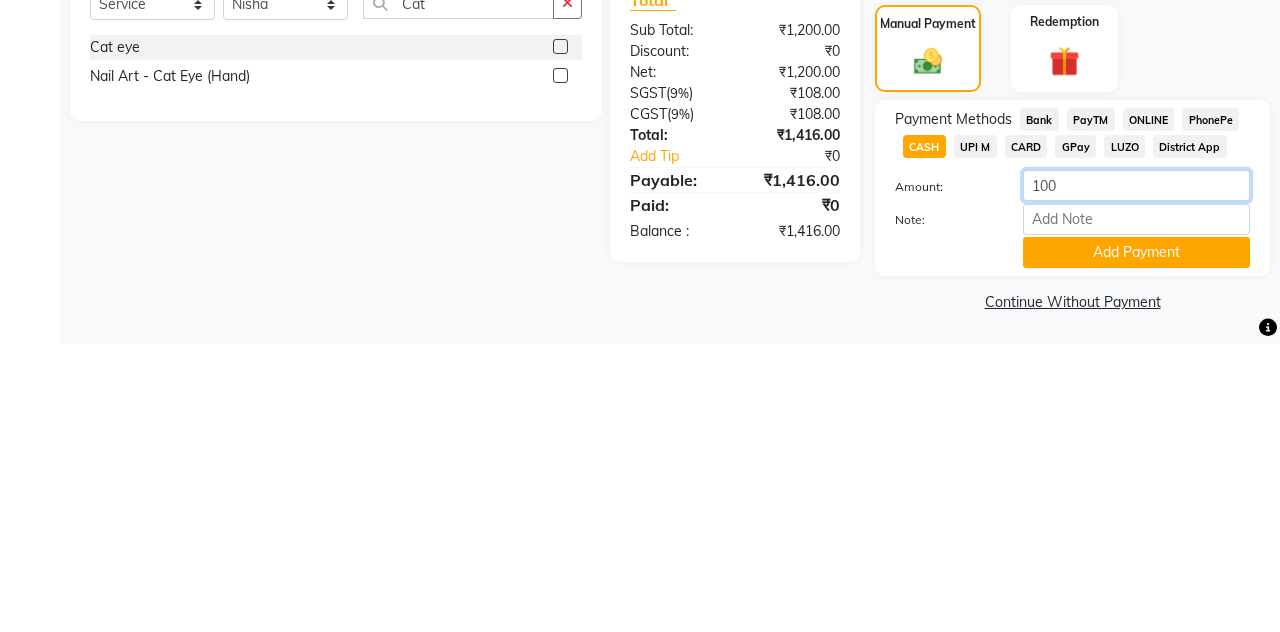 type on "1000" 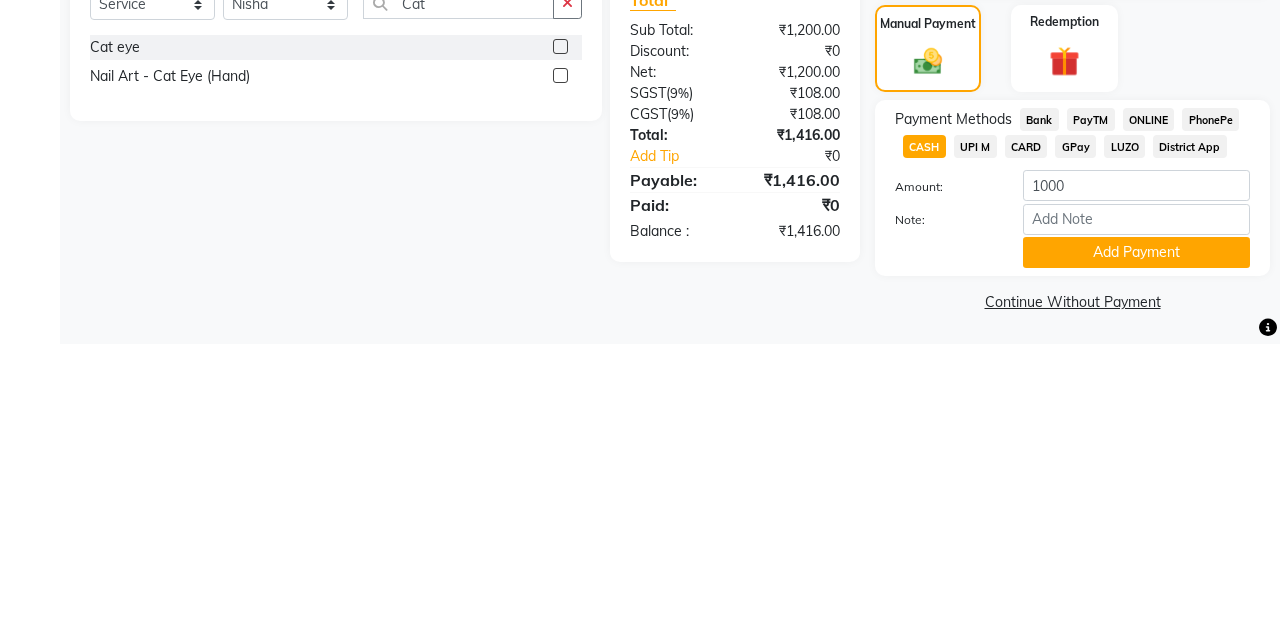 click on "Add Payment" 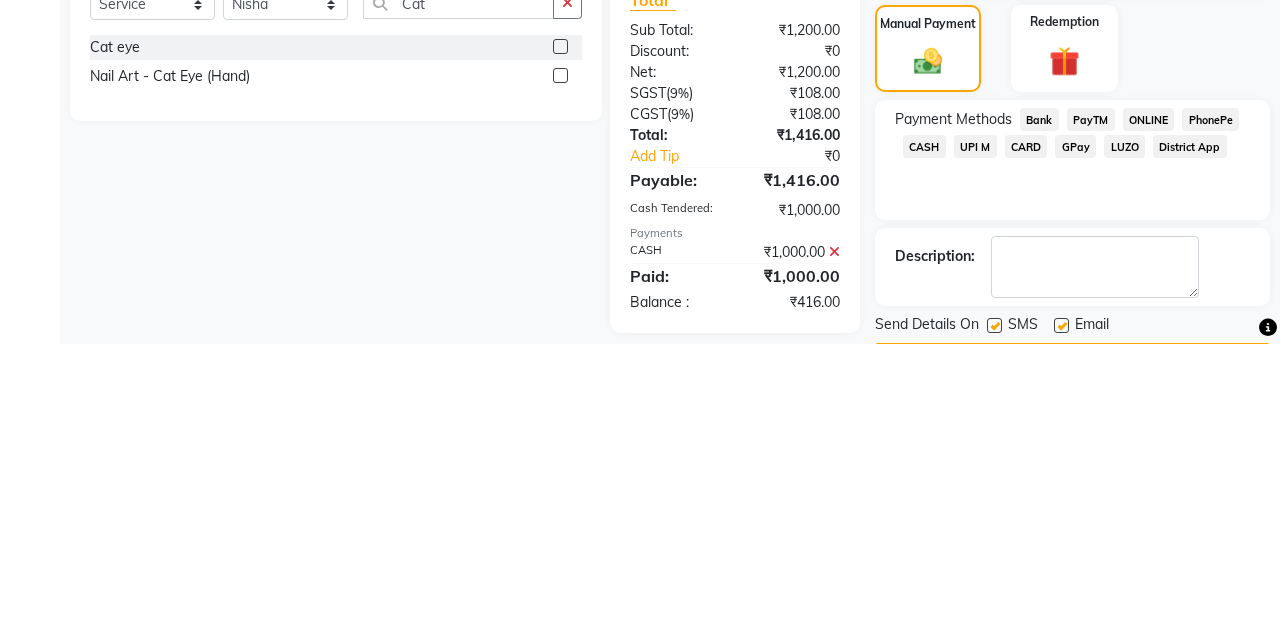 scroll, scrollTop: 220, scrollLeft: 0, axis: vertical 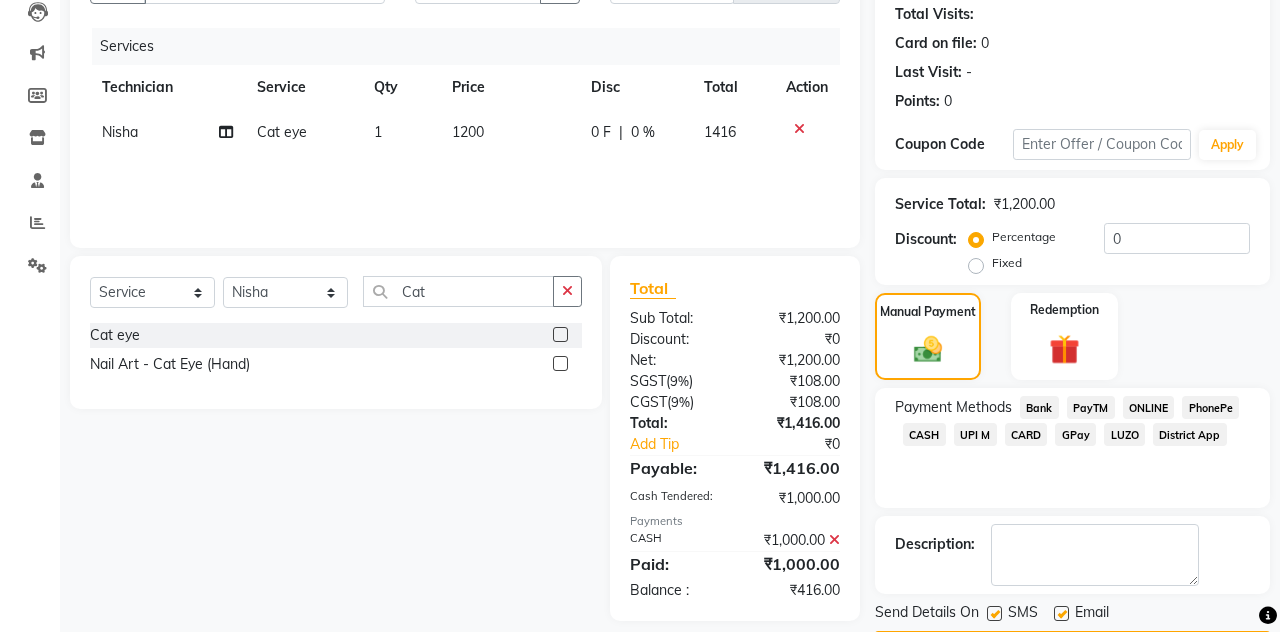 click on "UPI M" 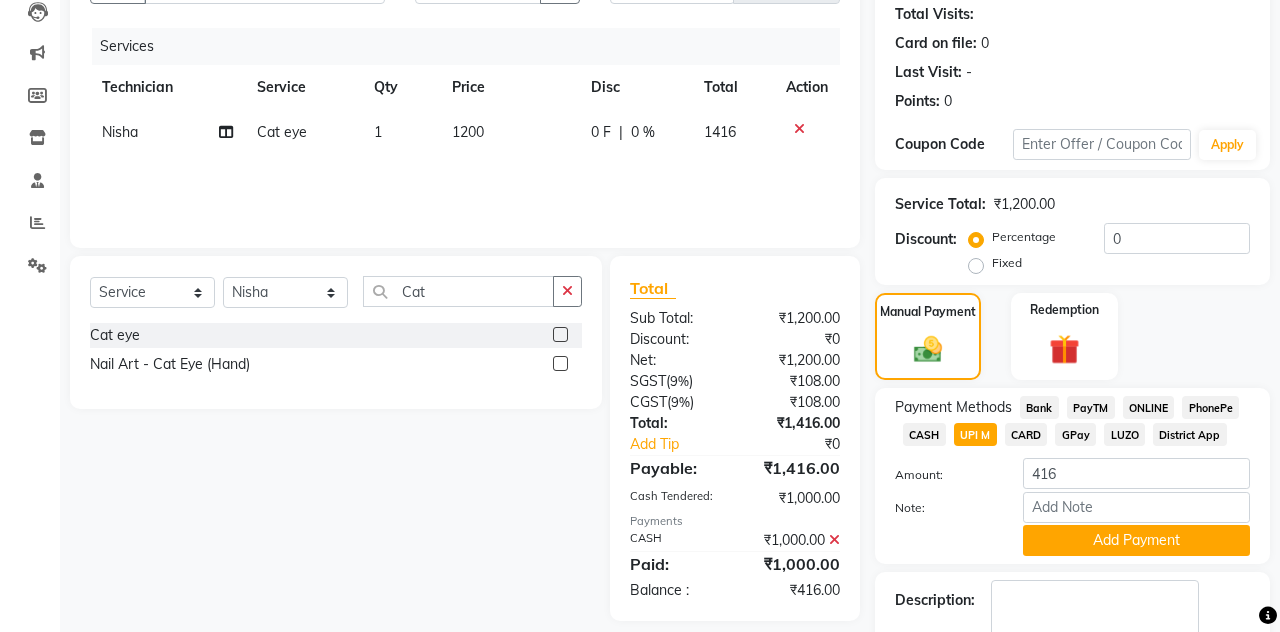 click on "Add Payment" 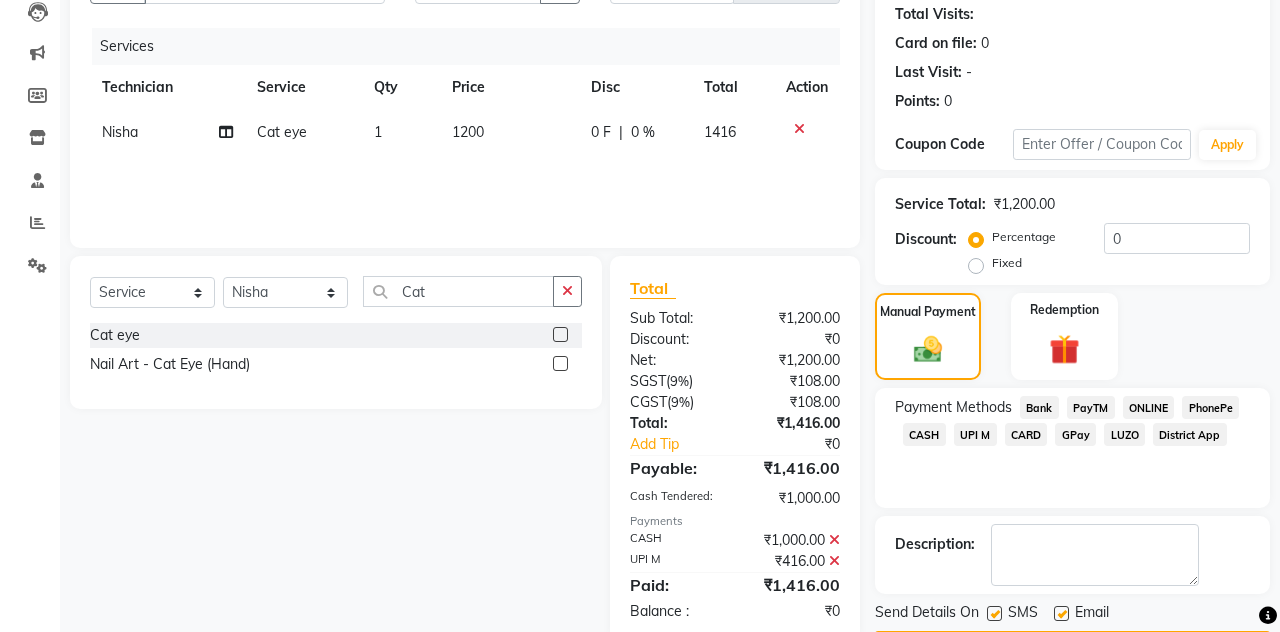 scroll, scrollTop: 174, scrollLeft: 0, axis: vertical 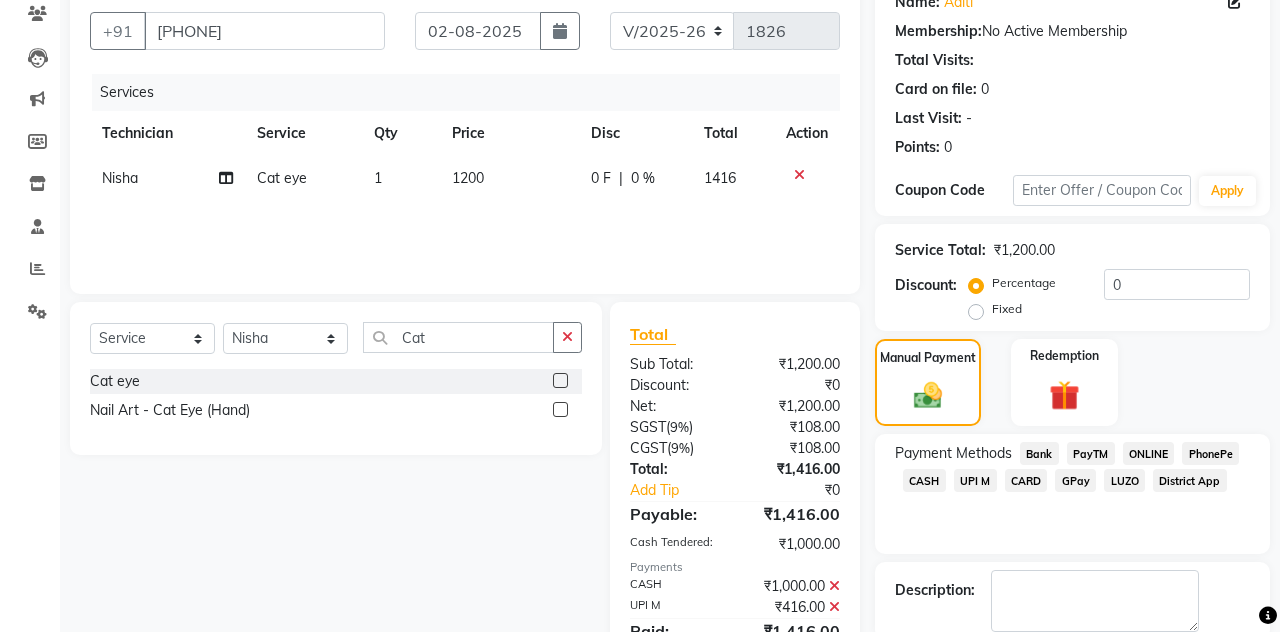 click on "Checkout" 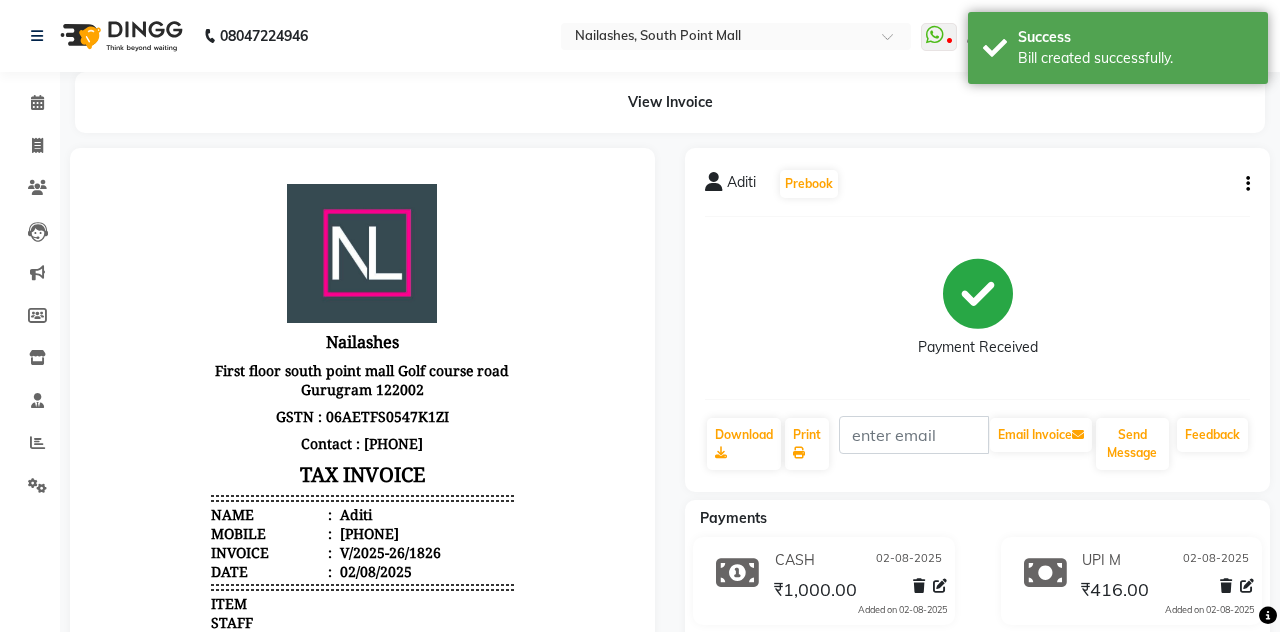 scroll, scrollTop: 0, scrollLeft: 0, axis: both 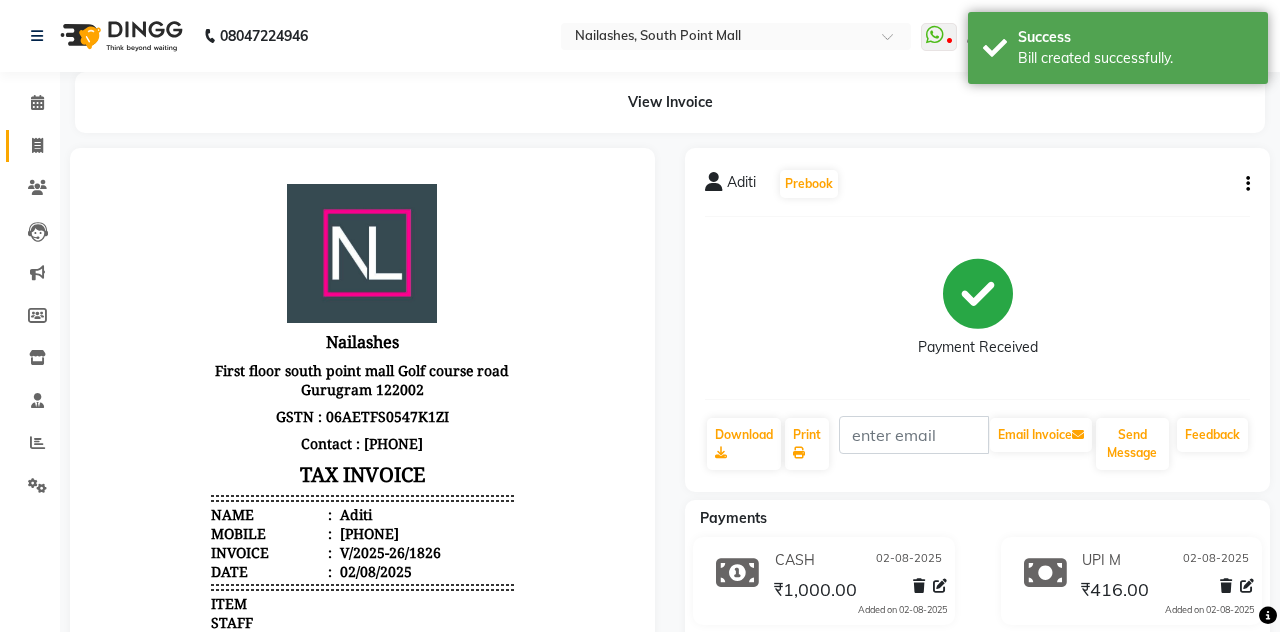 click 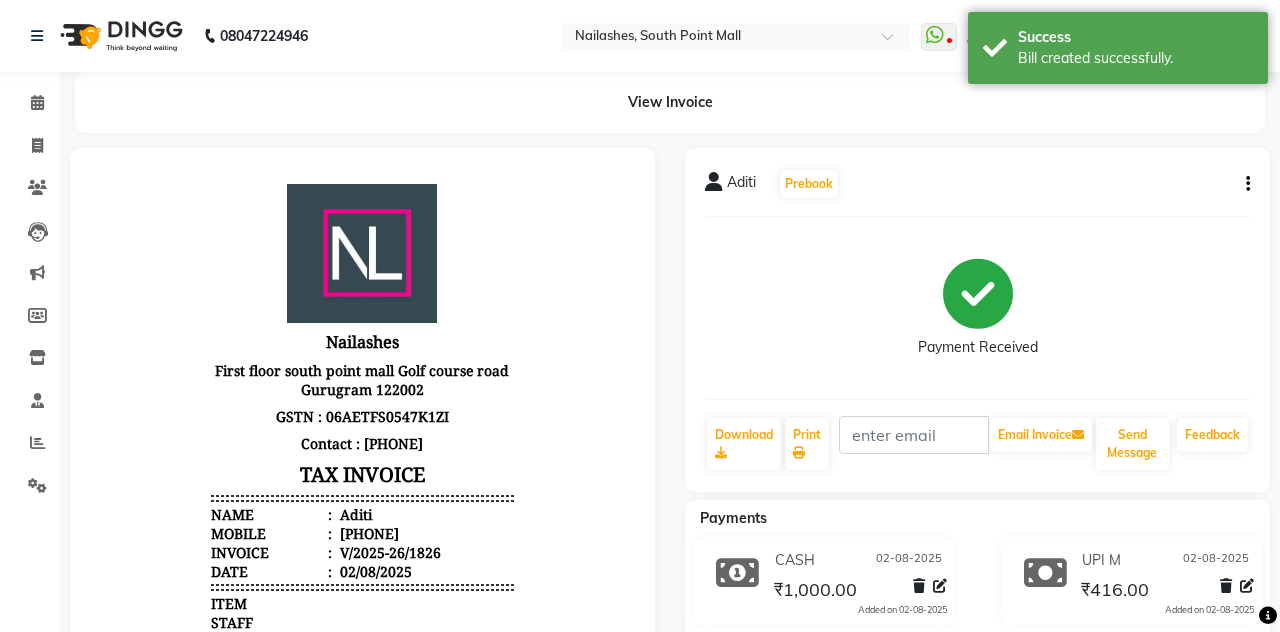 select on "service" 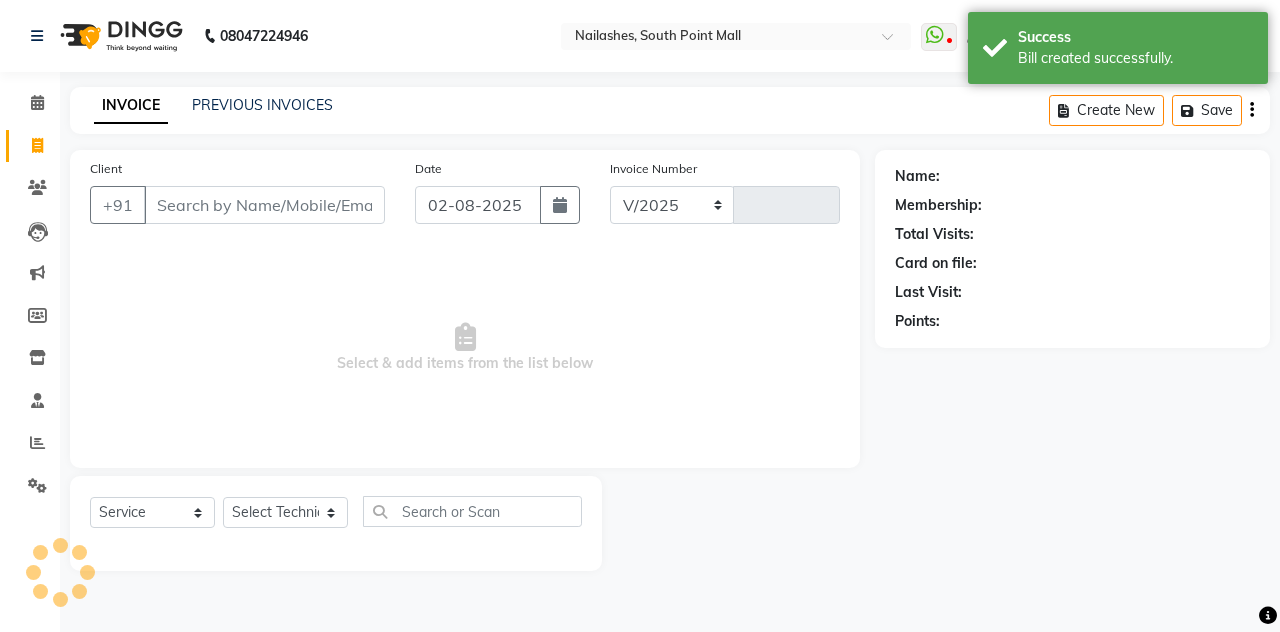 select on "3926" 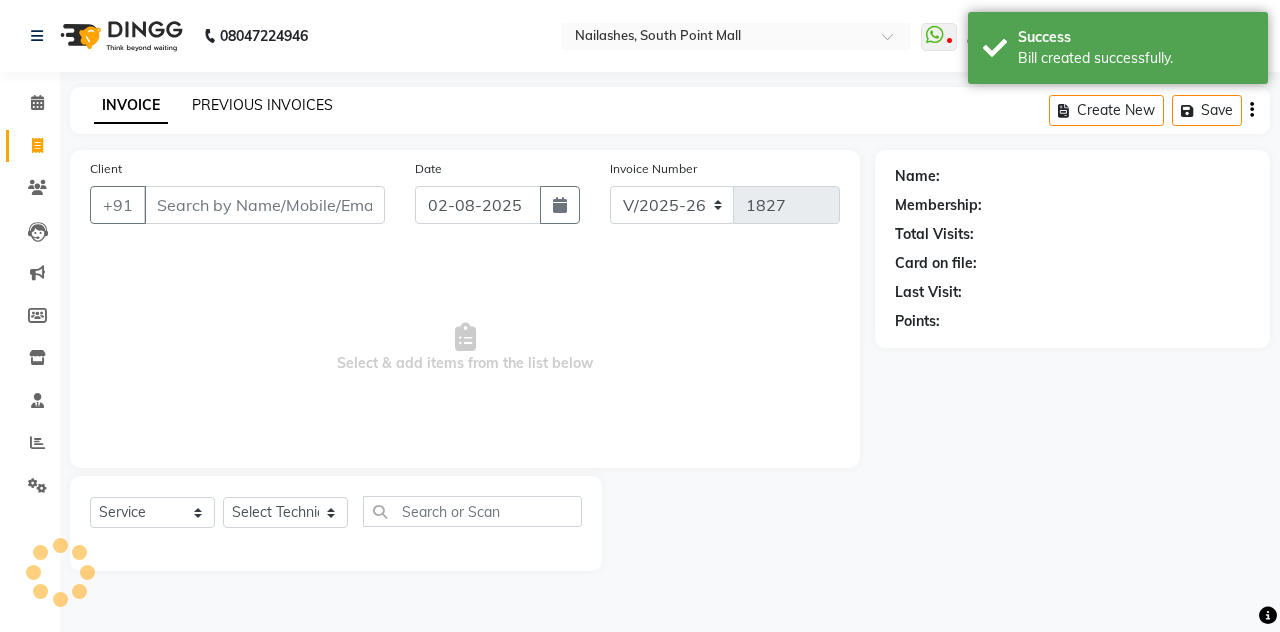 click on "PREVIOUS INVOICES" 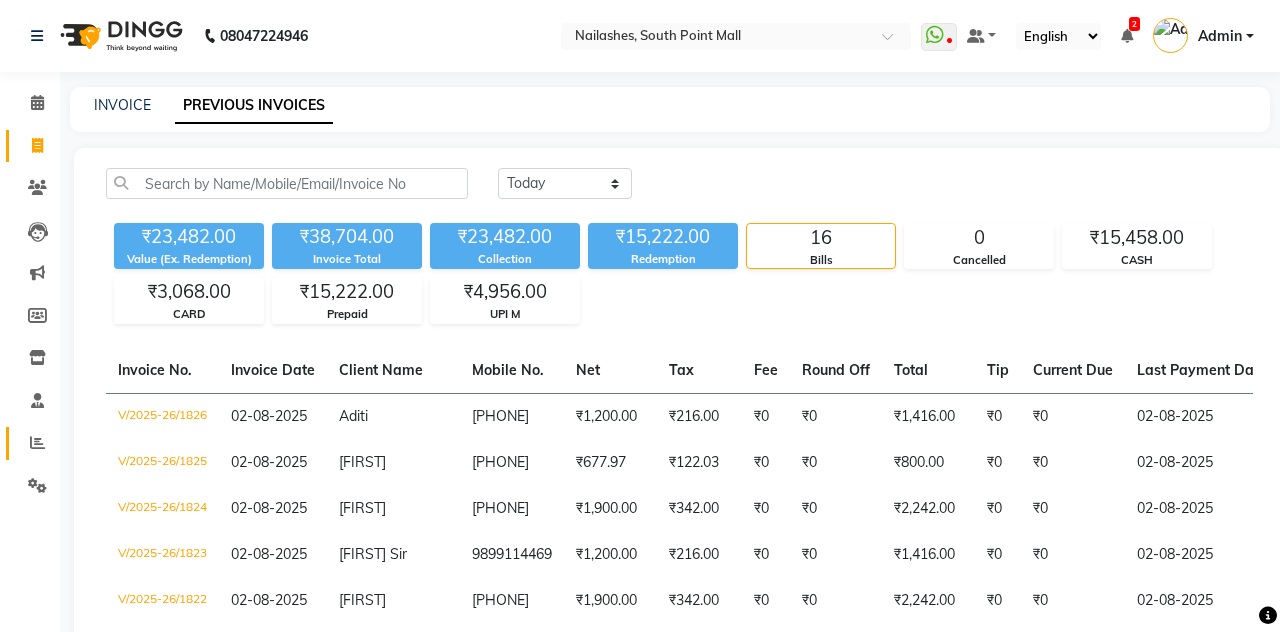 click 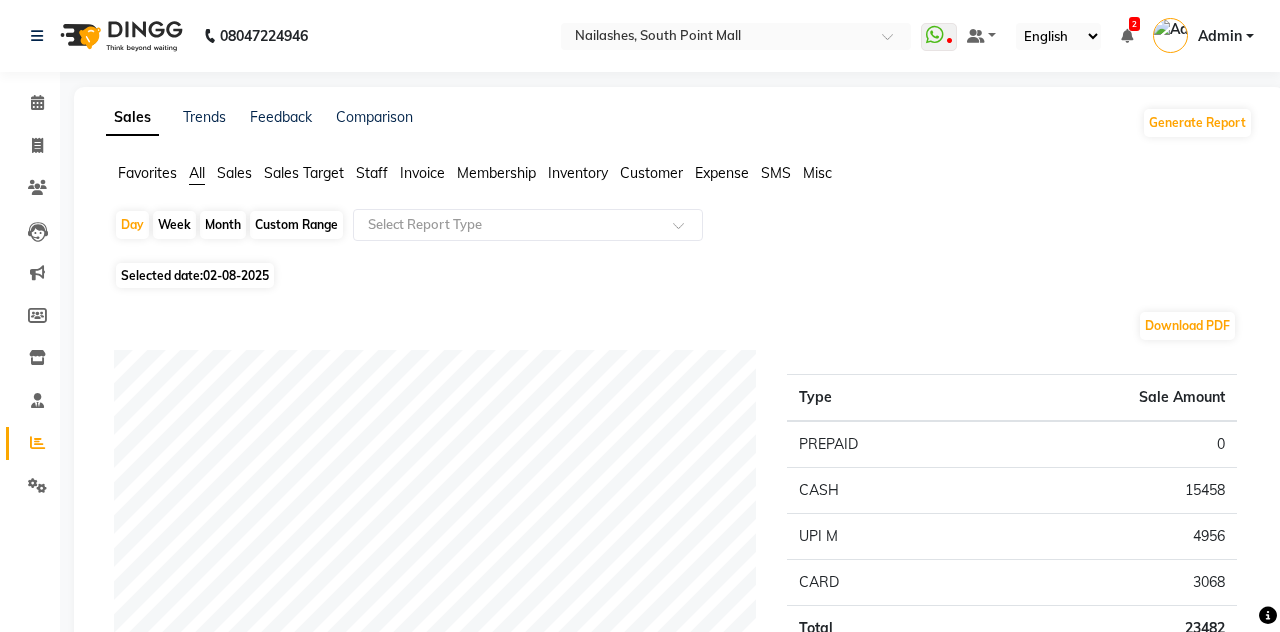 click on "Month" 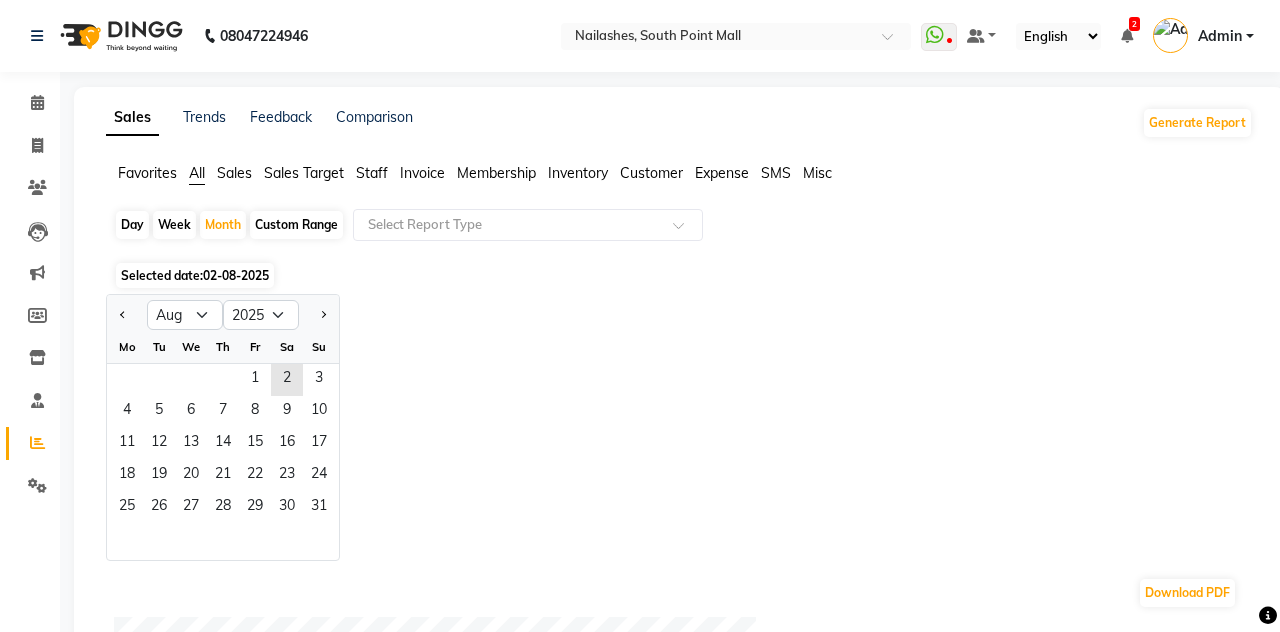 click on "2" 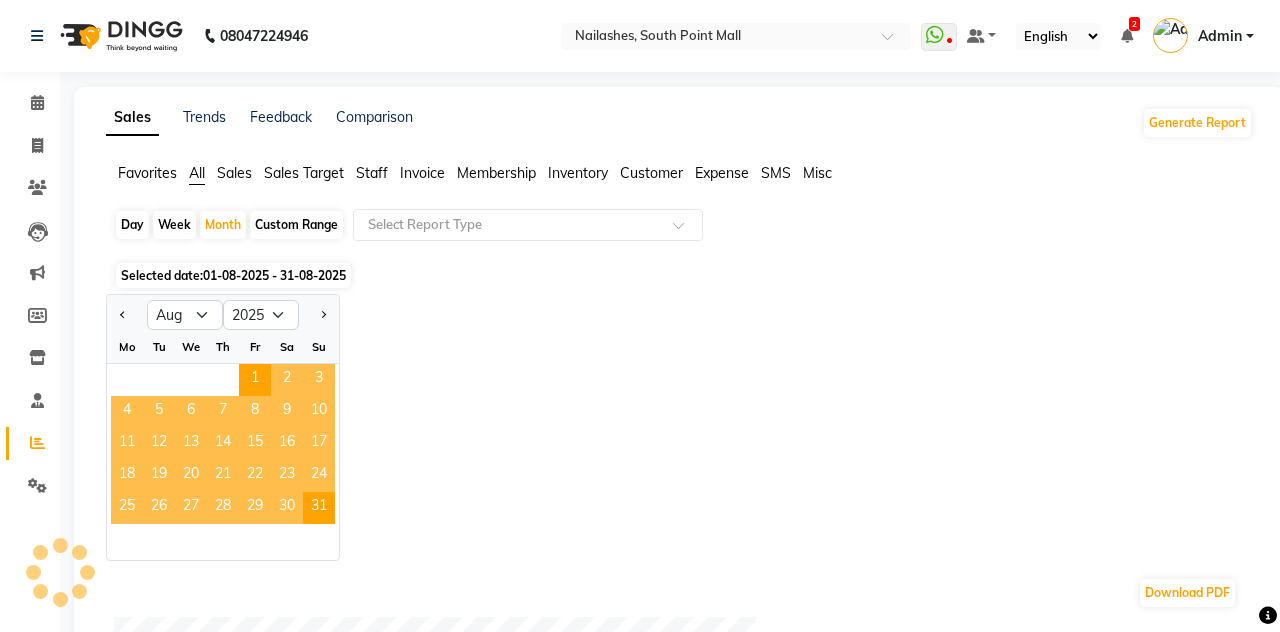 click on "Staff" 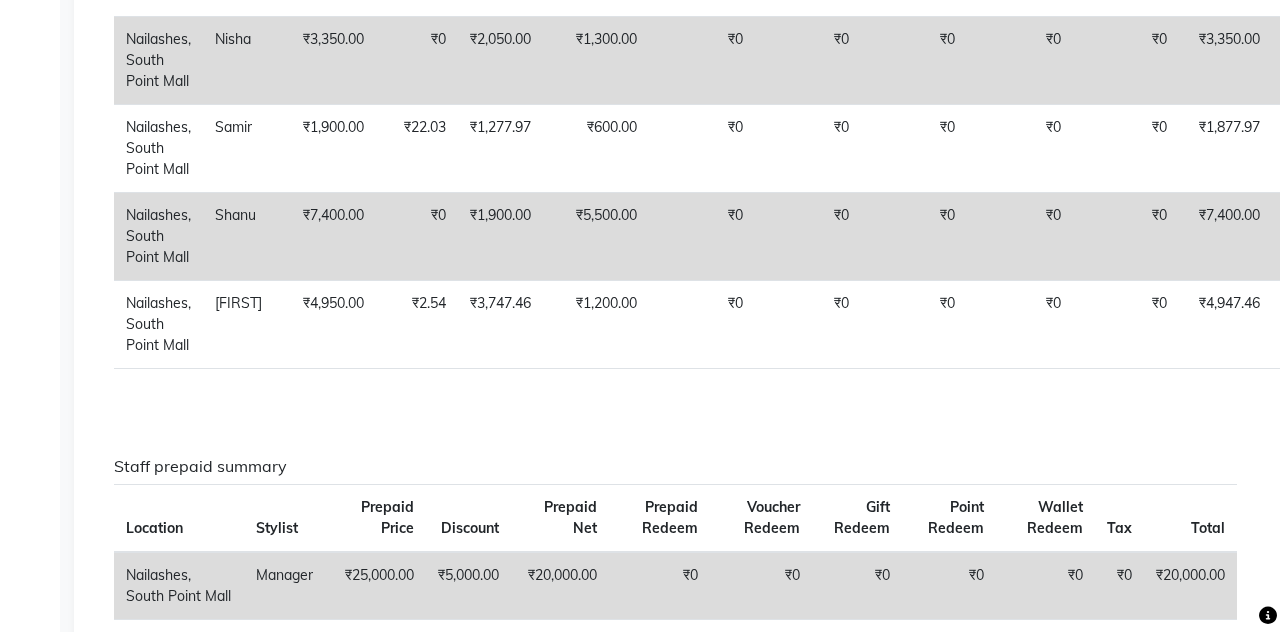 scroll, scrollTop: 0, scrollLeft: 0, axis: both 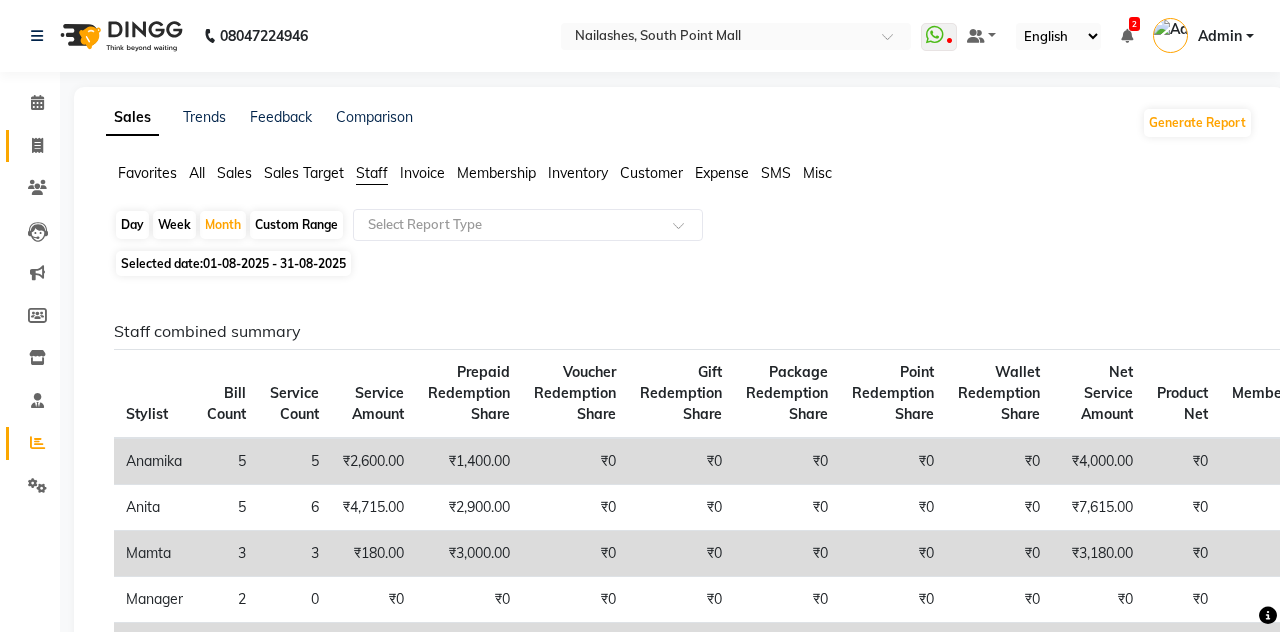 click 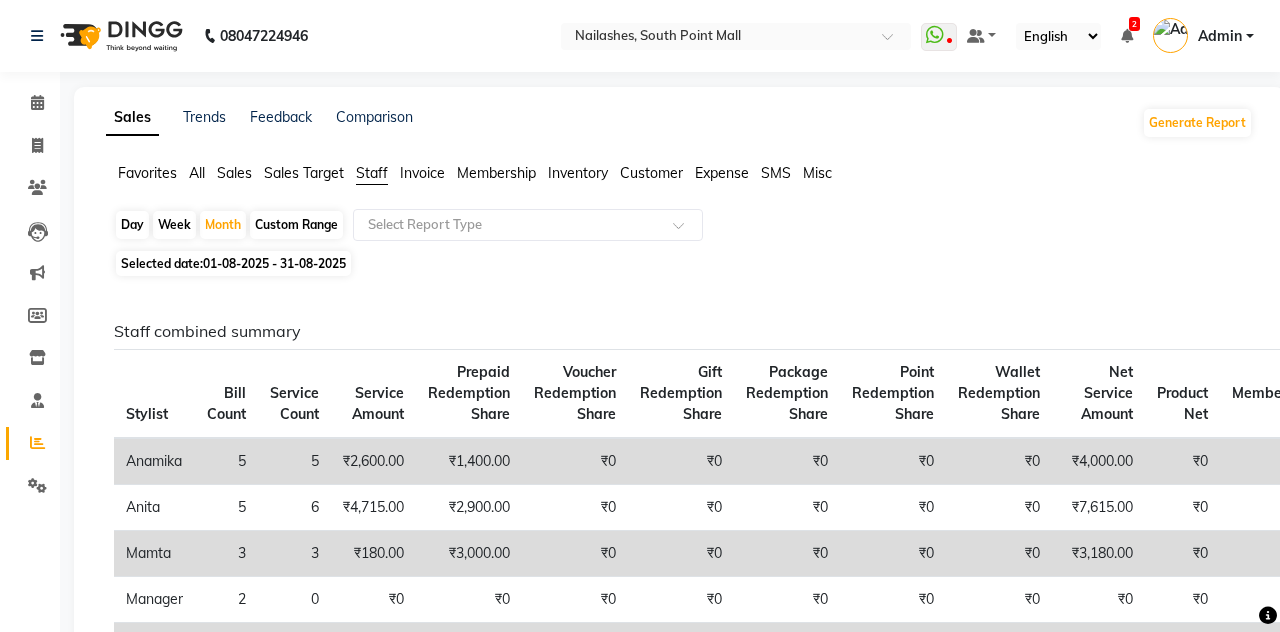 select on "service" 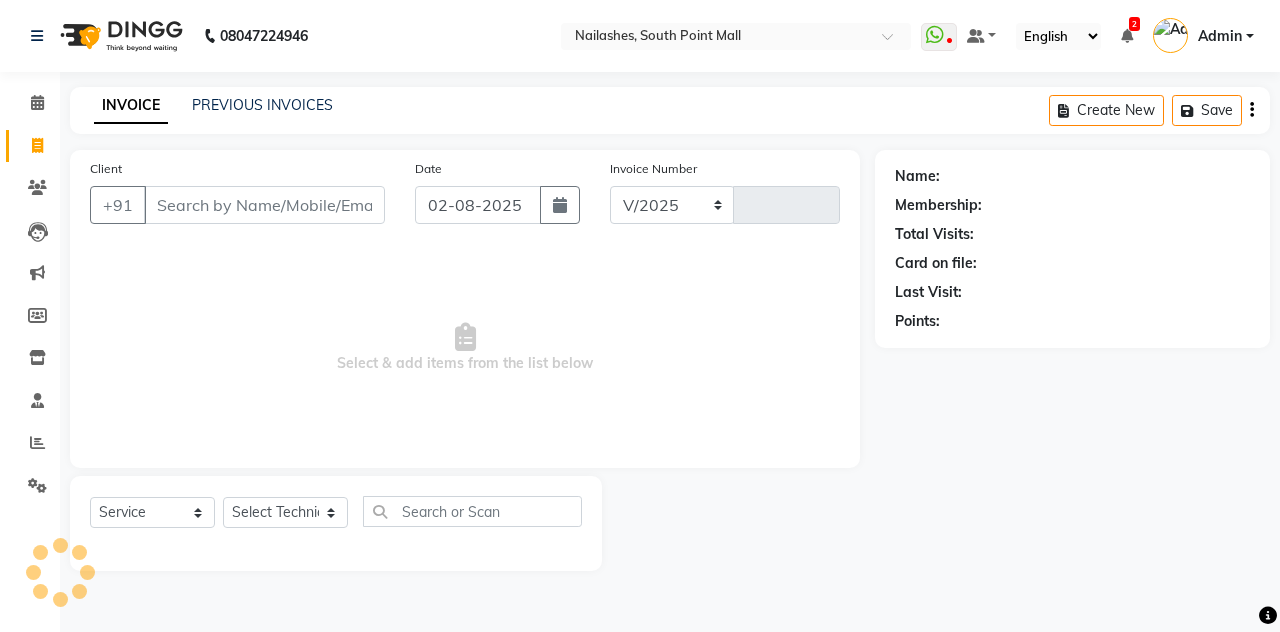 select on "3926" 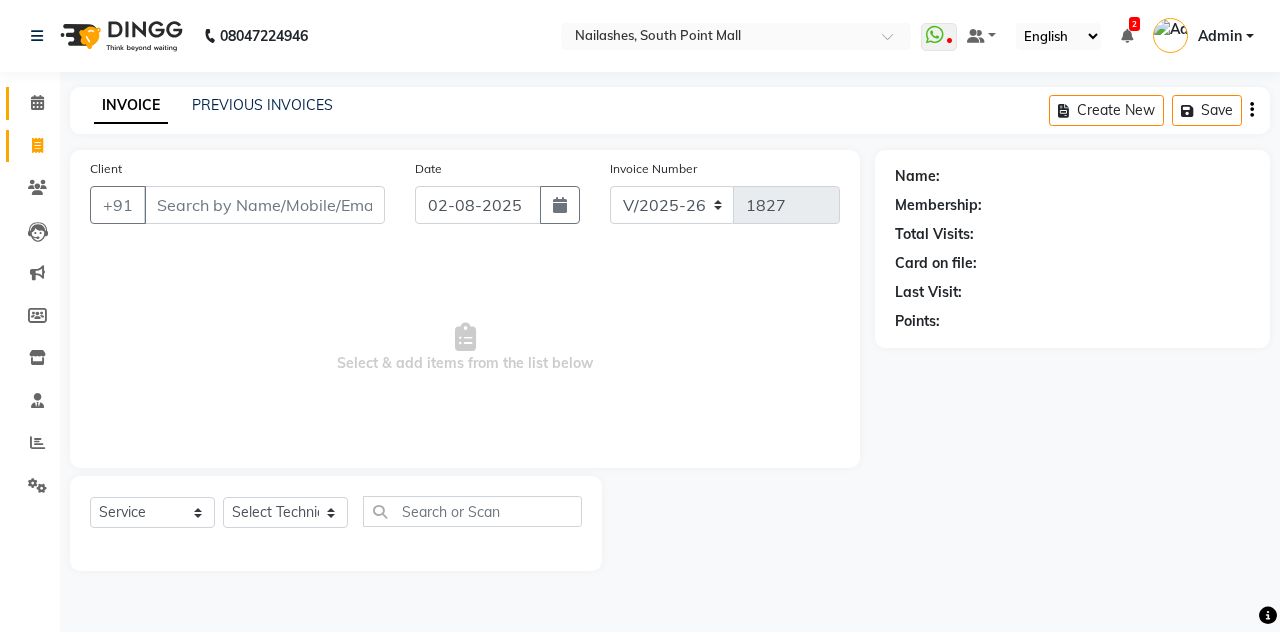 click on "Calendar" 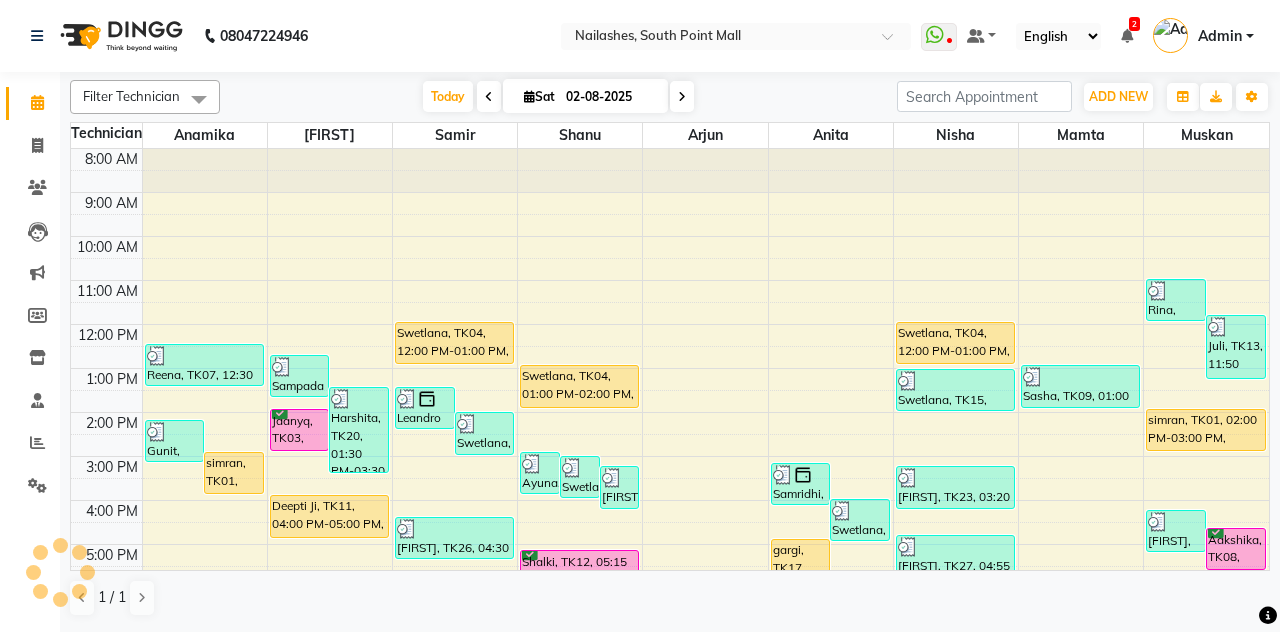 click on "02-08-2025" at bounding box center [610, 97] 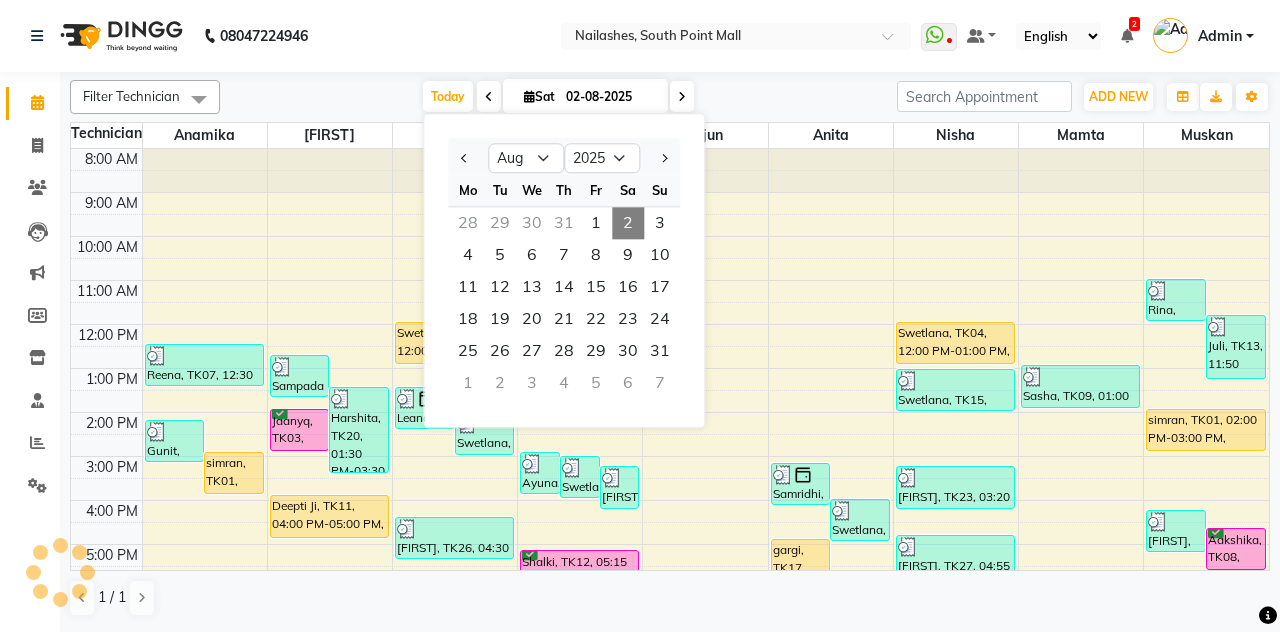 click on "3" at bounding box center (660, 223) 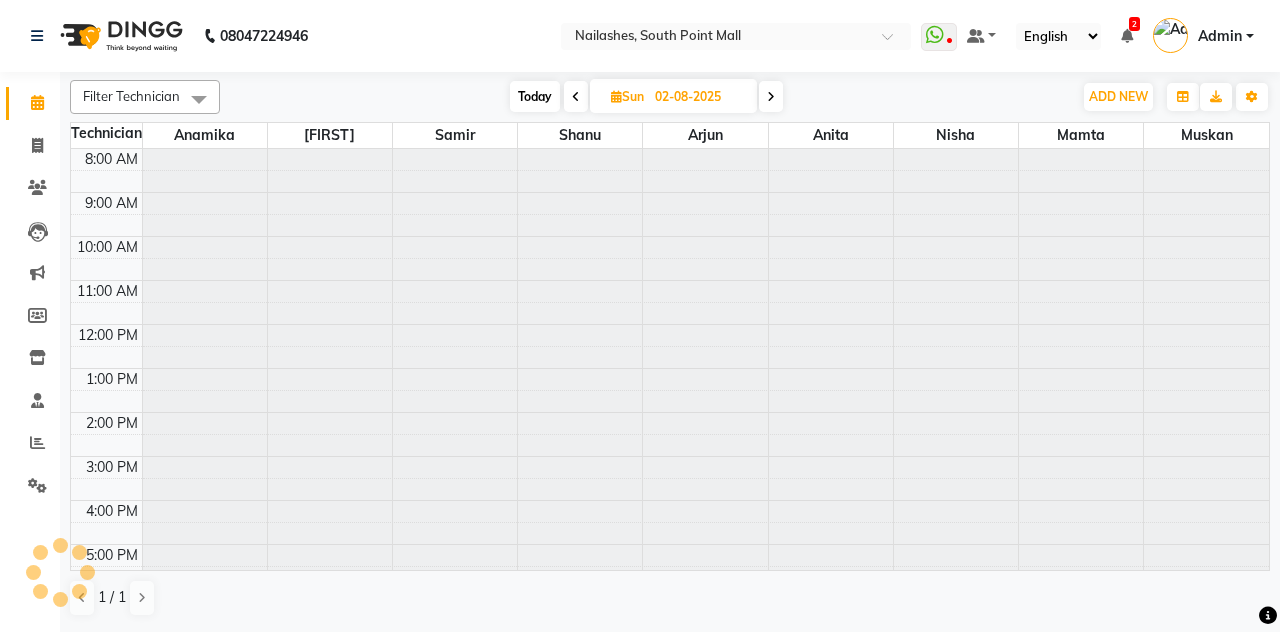 type on "03-08-2025" 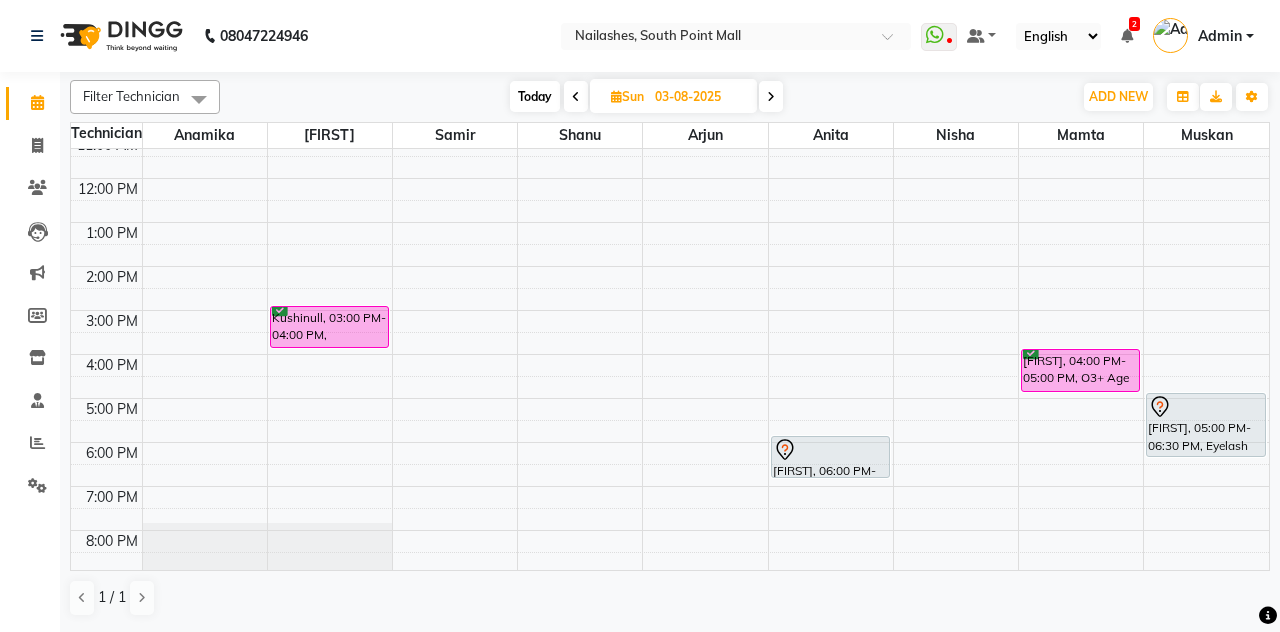 scroll, scrollTop: 214, scrollLeft: 0, axis: vertical 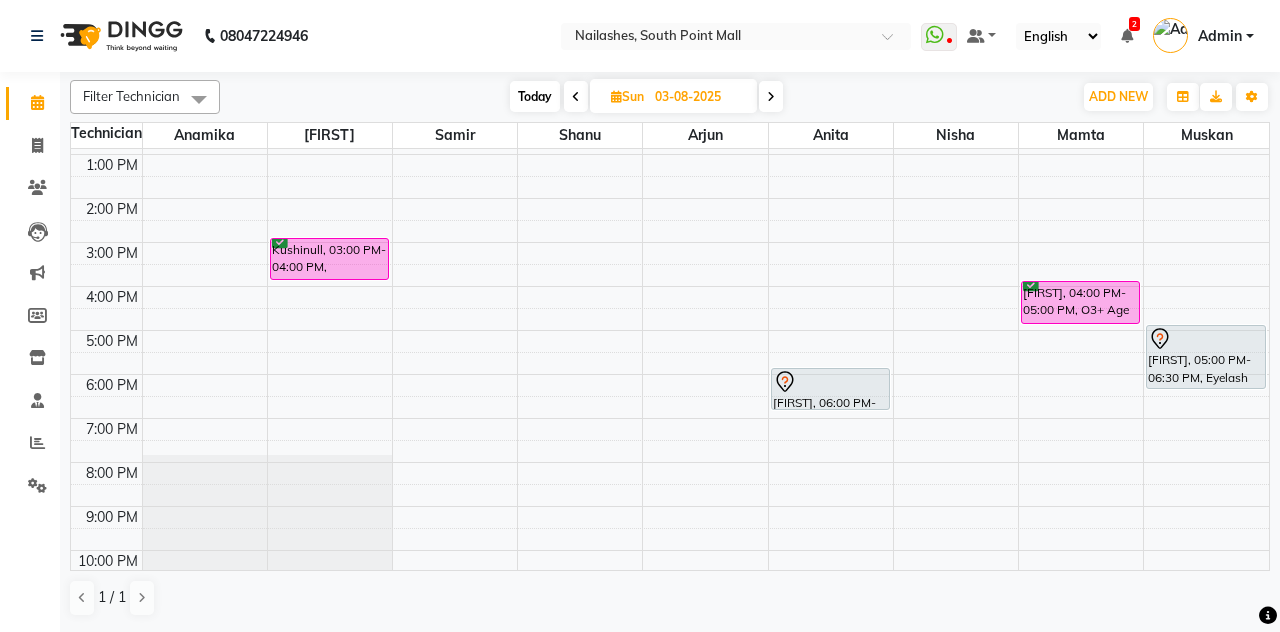 click on "03-08-2025" at bounding box center (699, 97) 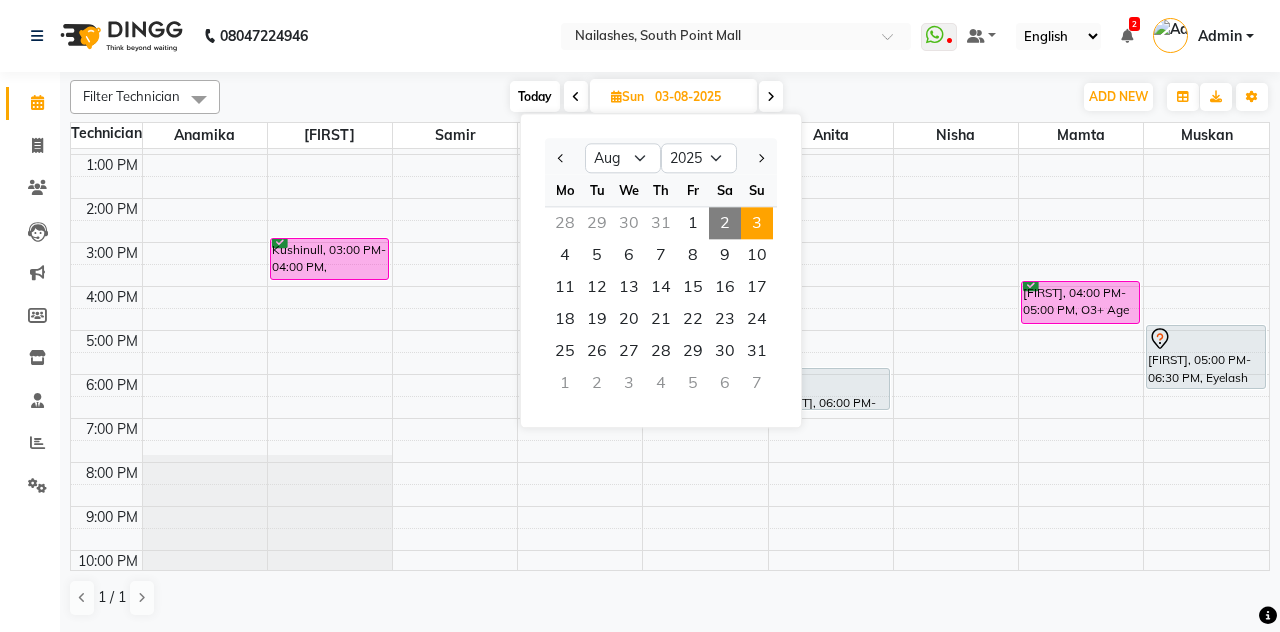 click on "4" at bounding box center [565, 255] 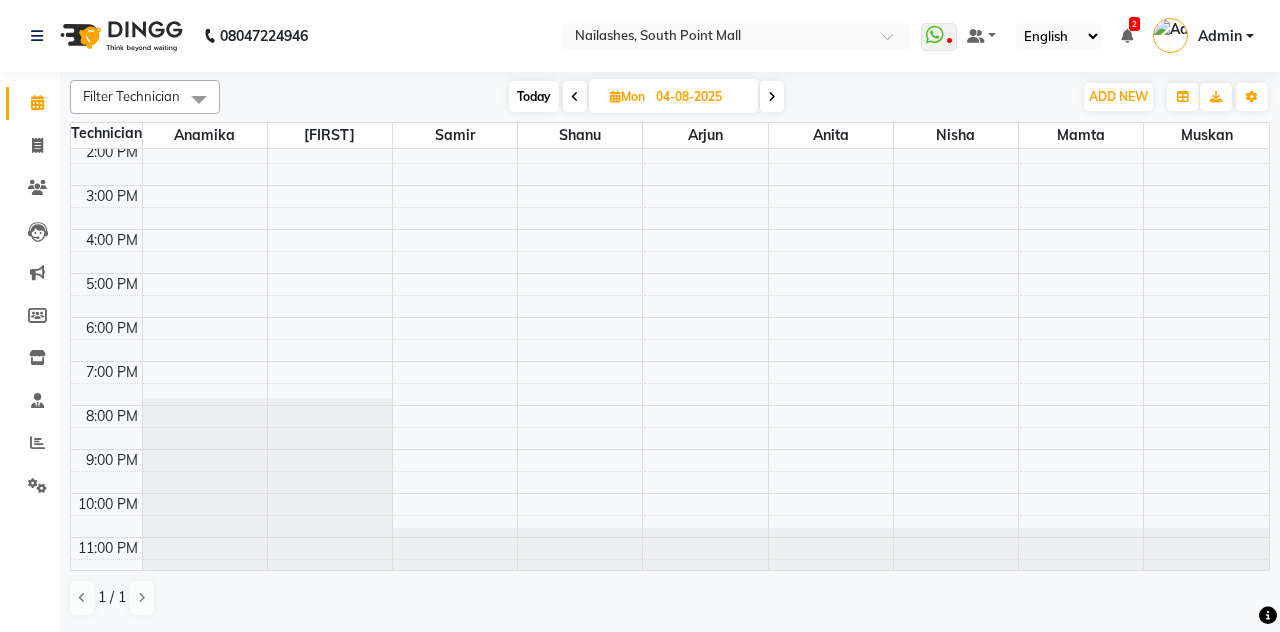 scroll, scrollTop: 0, scrollLeft: 0, axis: both 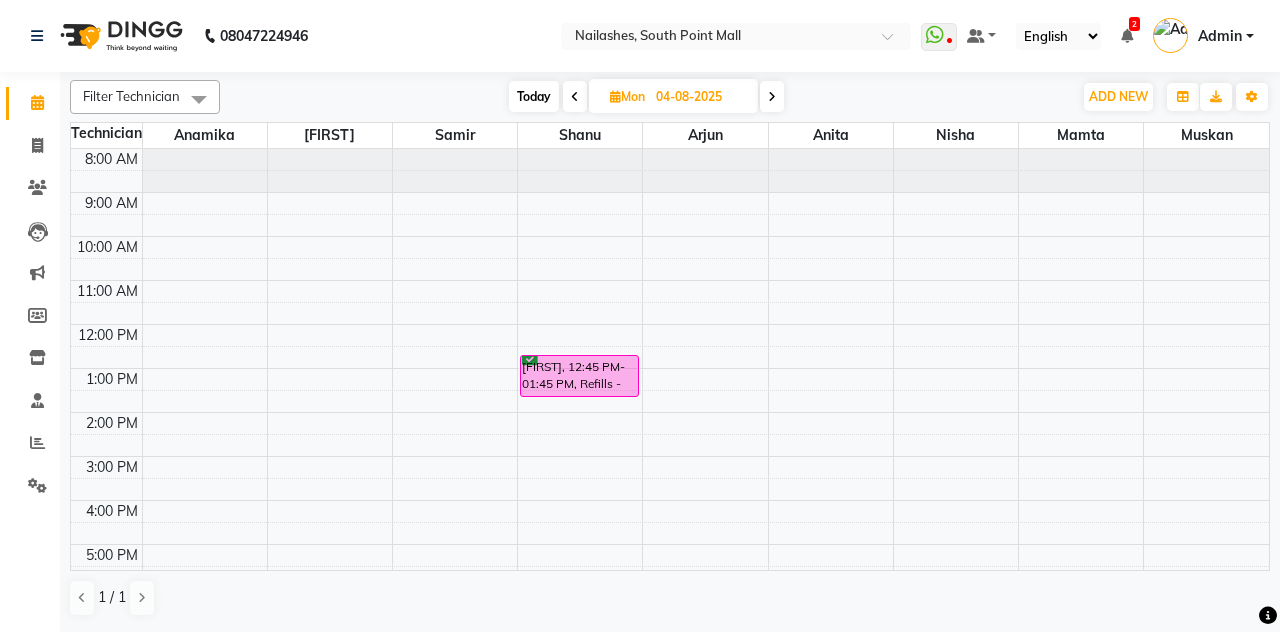 click on "Today" at bounding box center [534, 96] 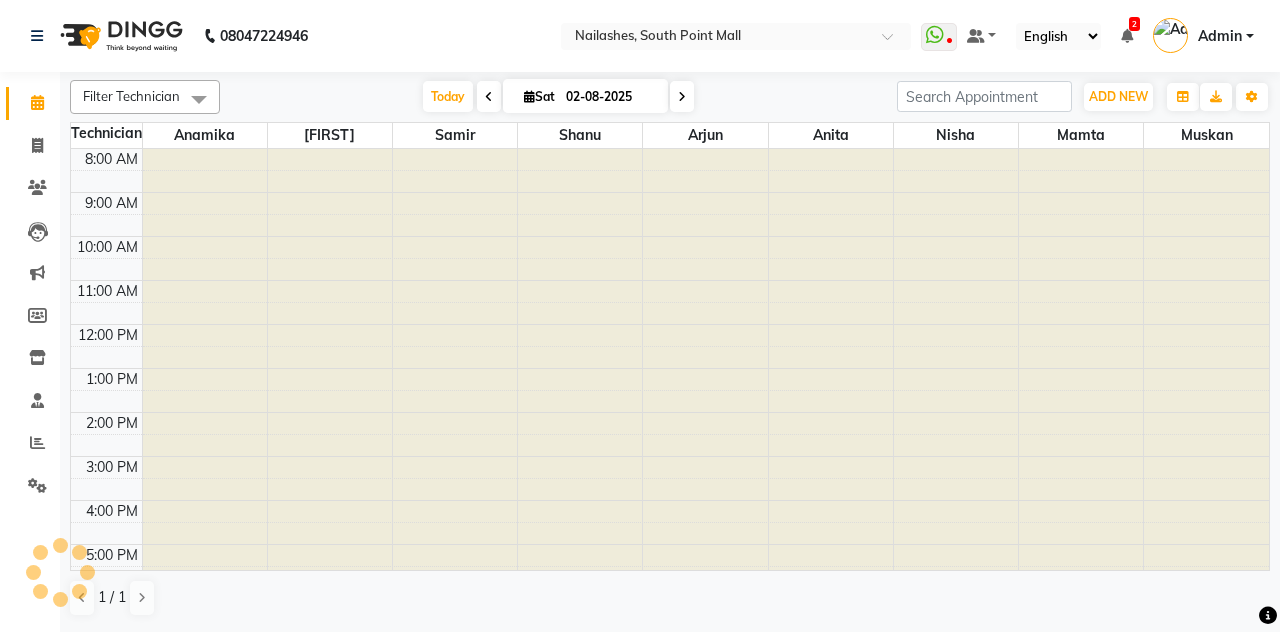 select on "service" 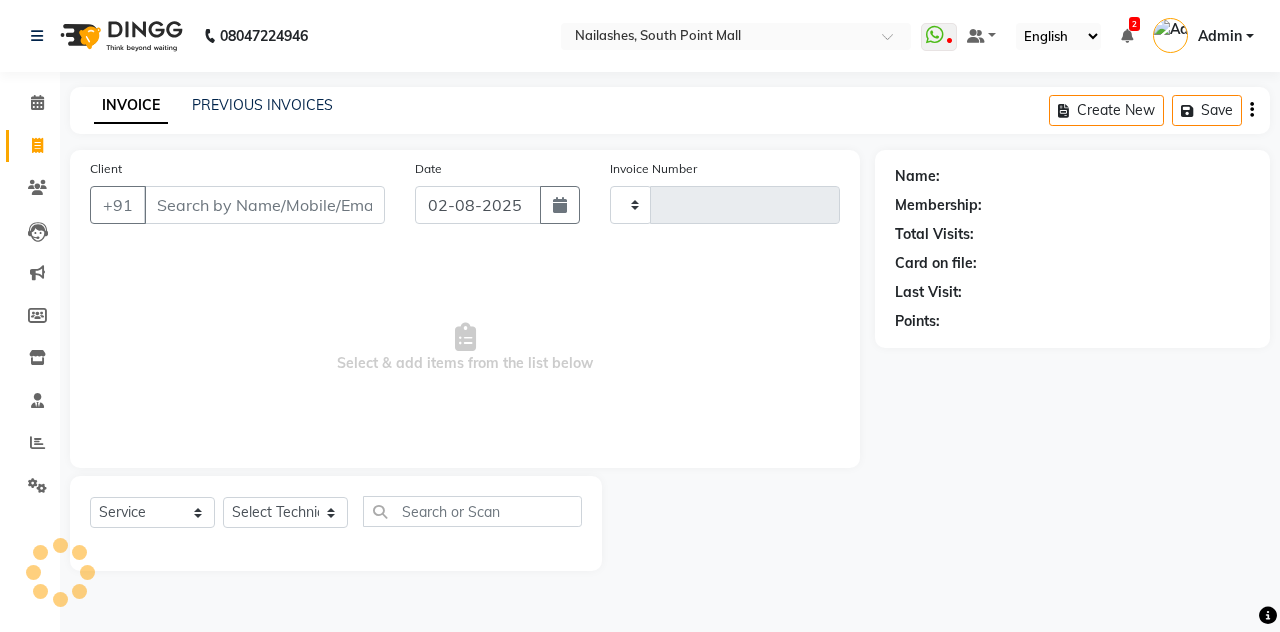 click on "INVOICE PREVIOUS INVOICES Create New   Save" 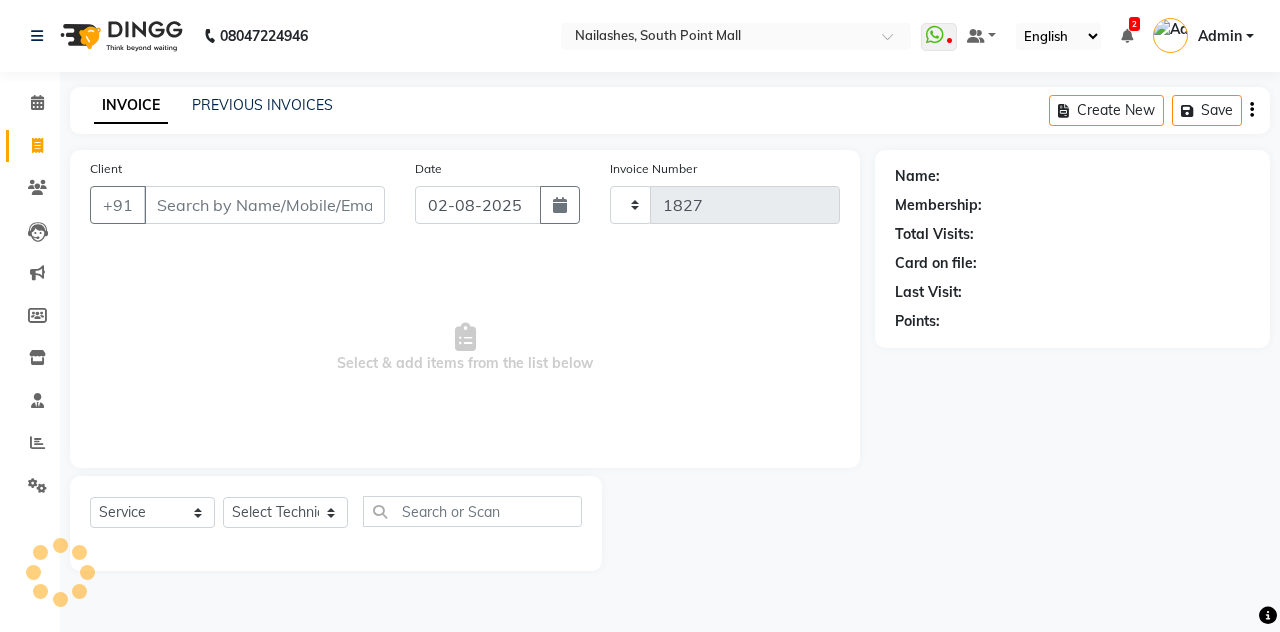 select on "3926" 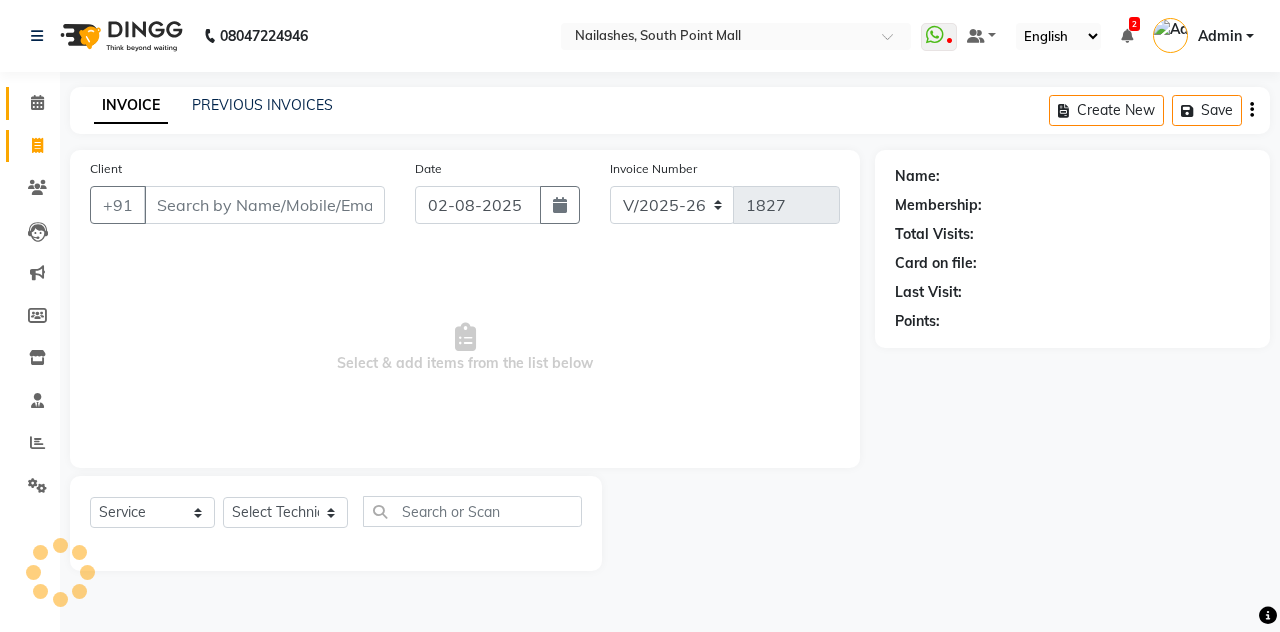 click 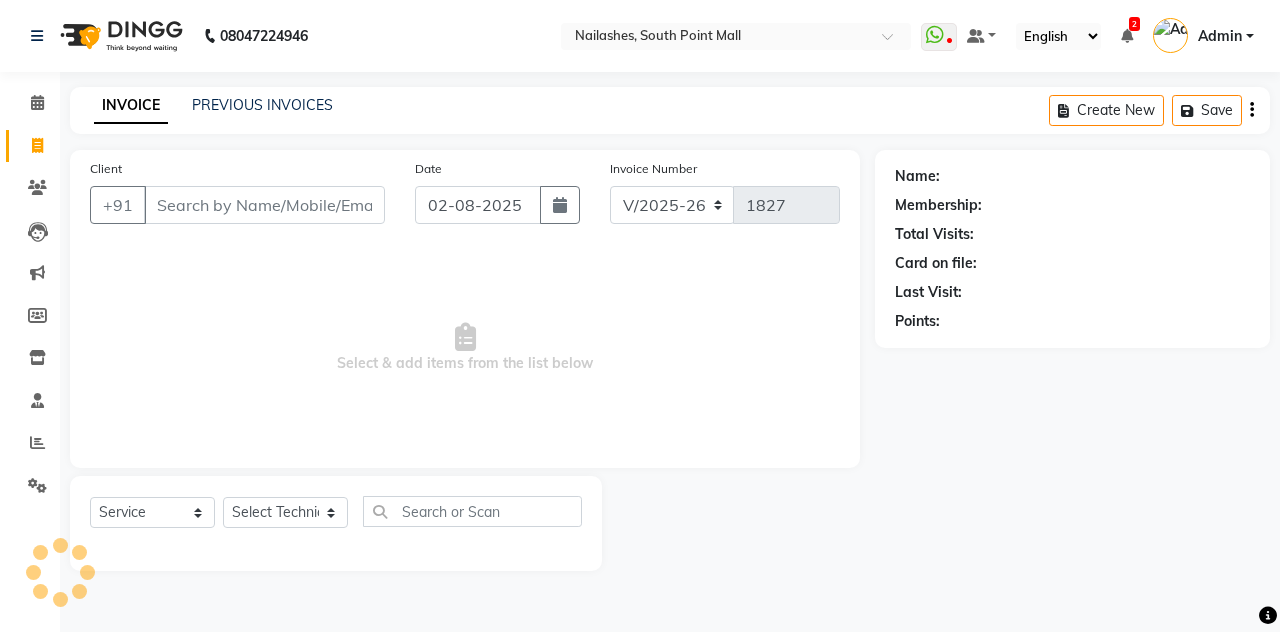 select on "8" 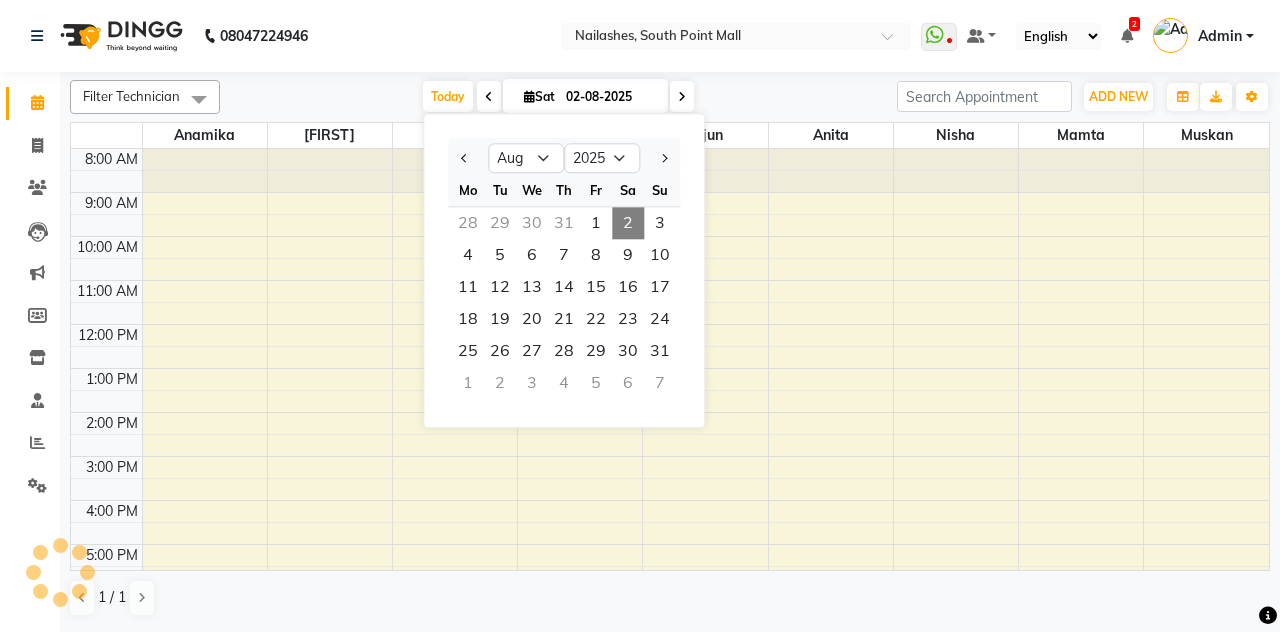 click on "3" at bounding box center (660, 223) 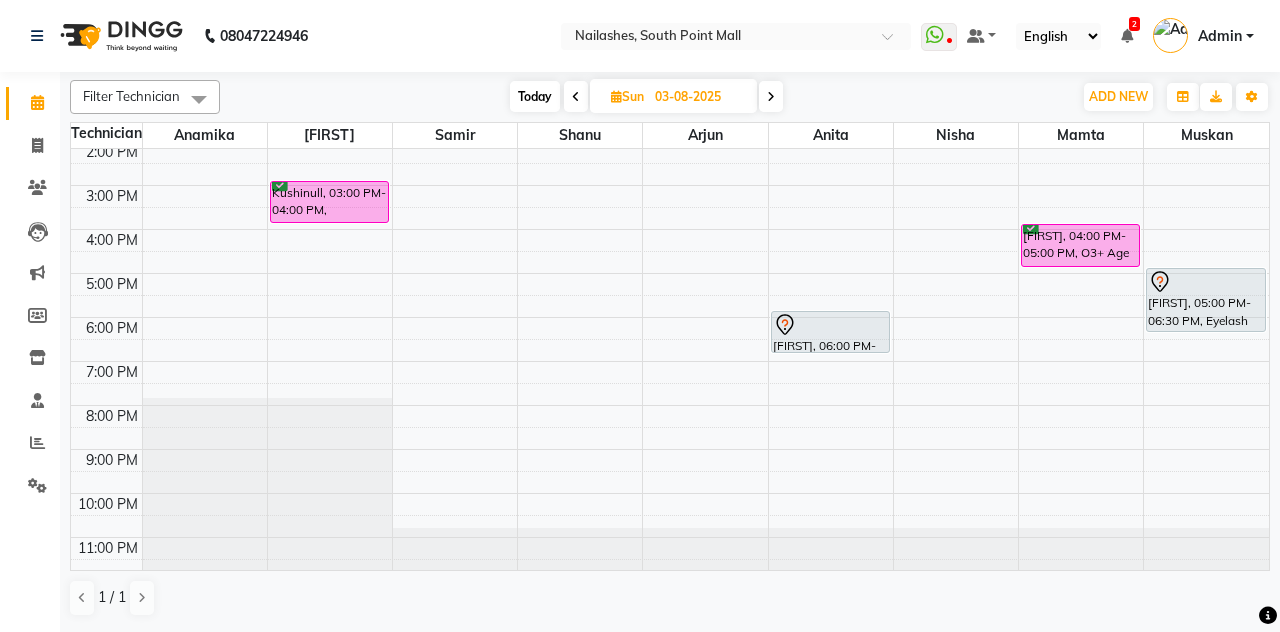 scroll, scrollTop: 0, scrollLeft: 0, axis: both 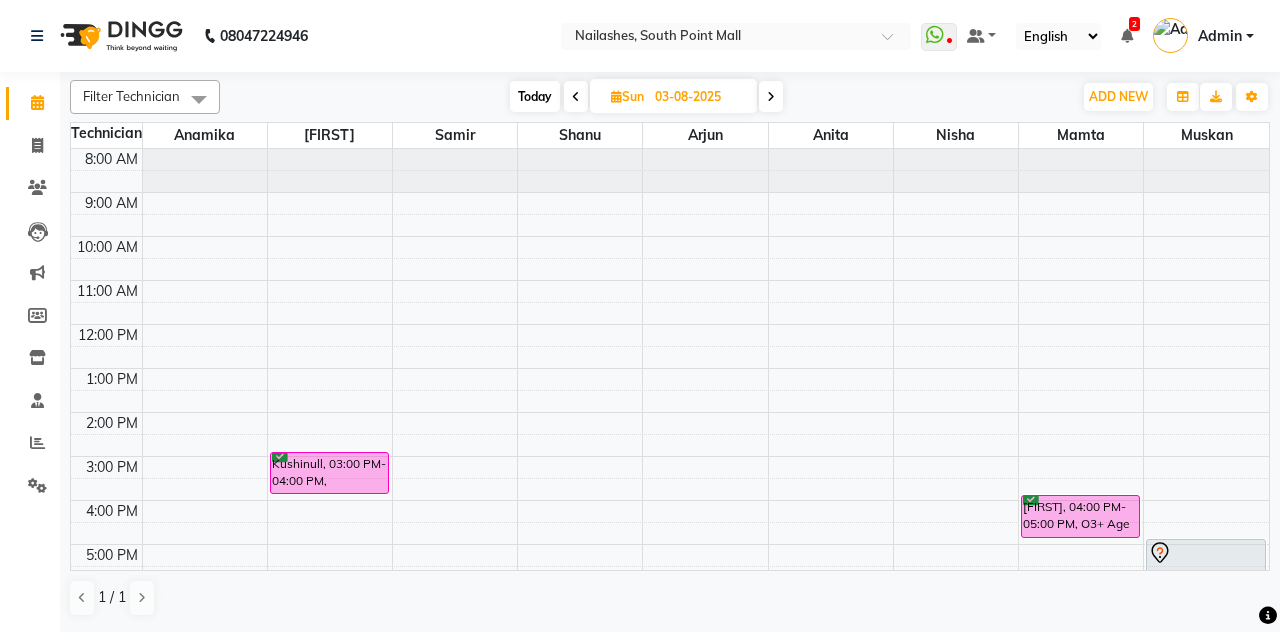 click on "Today" at bounding box center (535, 96) 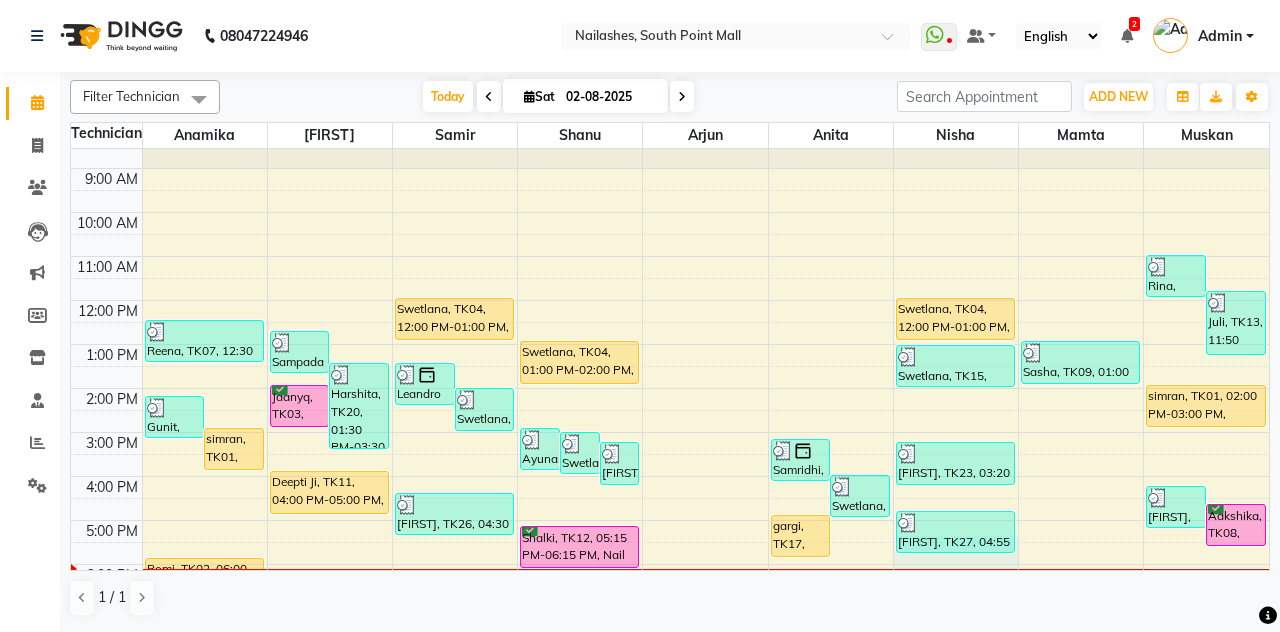scroll, scrollTop: 149, scrollLeft: 0, axis: vertical 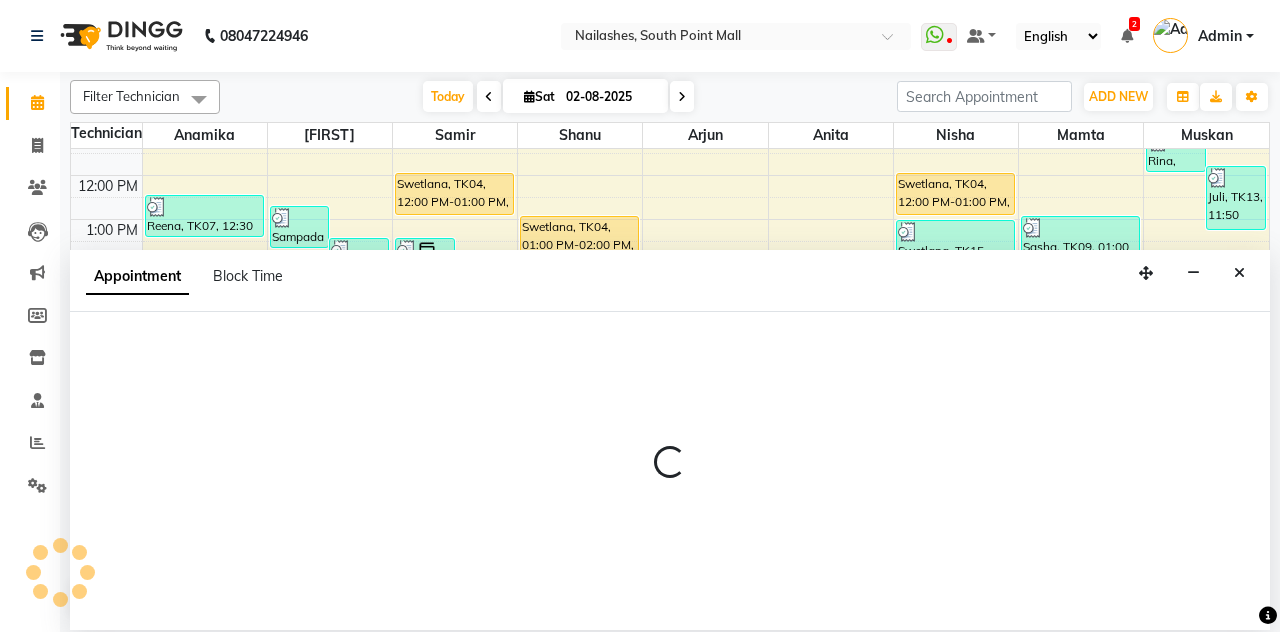 click at bounding box center [670, 470] 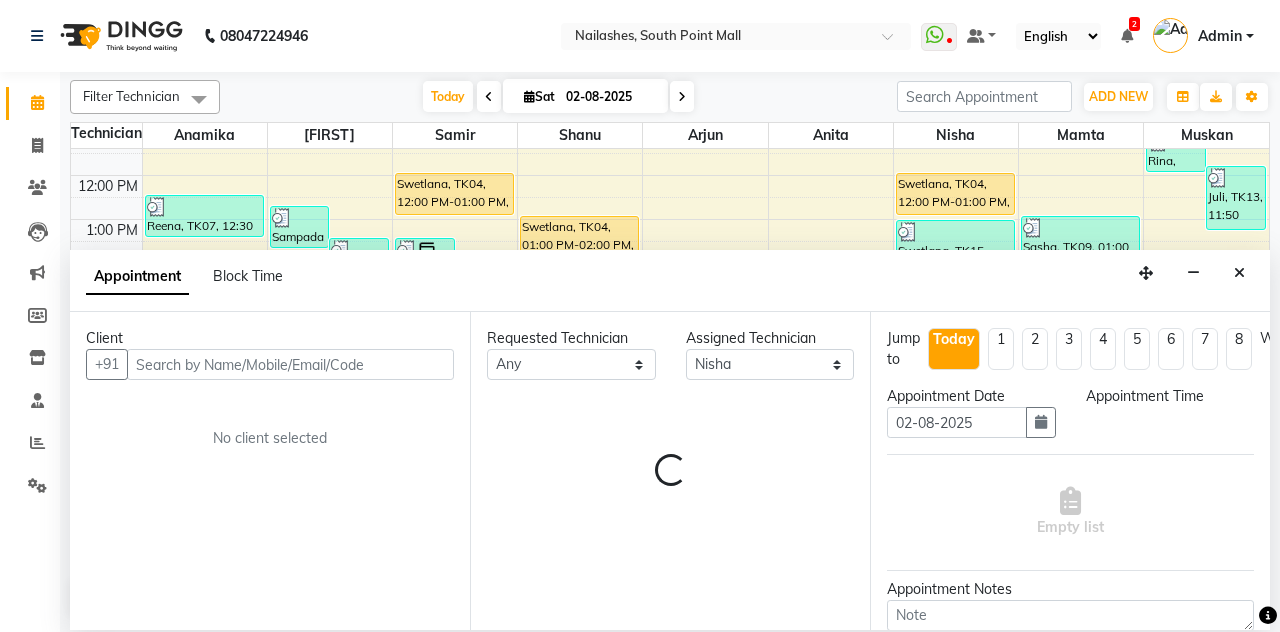 click at bounding box center [1239, 273] 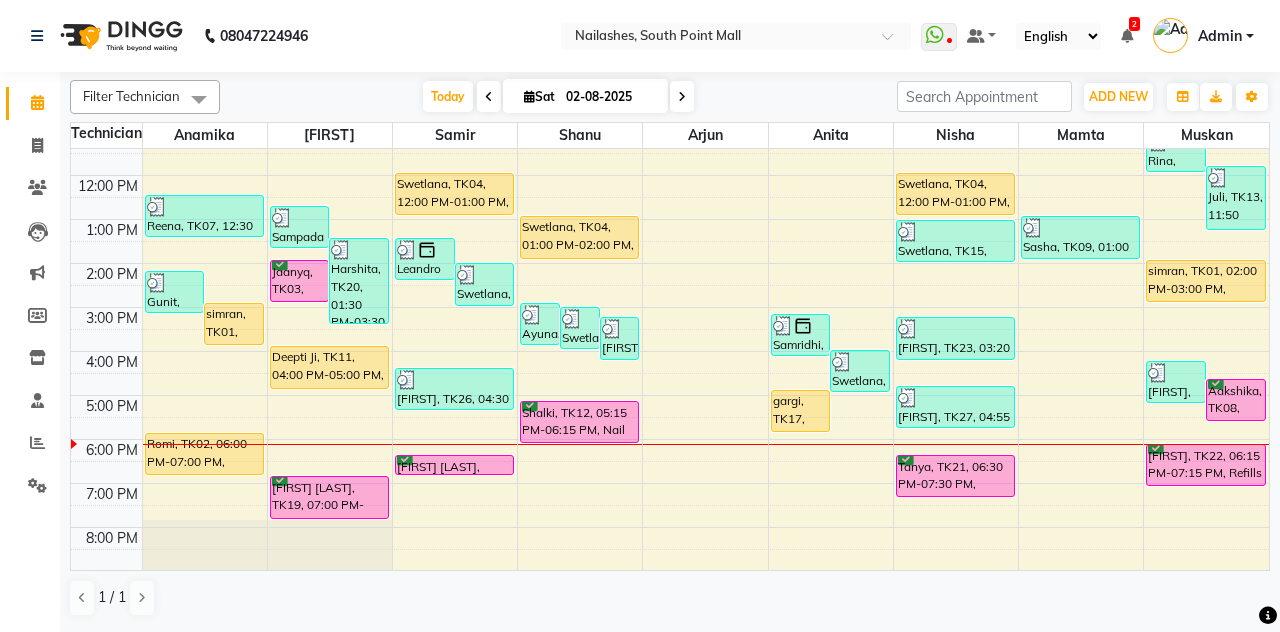 click on "simran, TK01, 02:00 PM-03:00 PM, Eyelash Refil - Classic" at bounding box center [1206, 281] 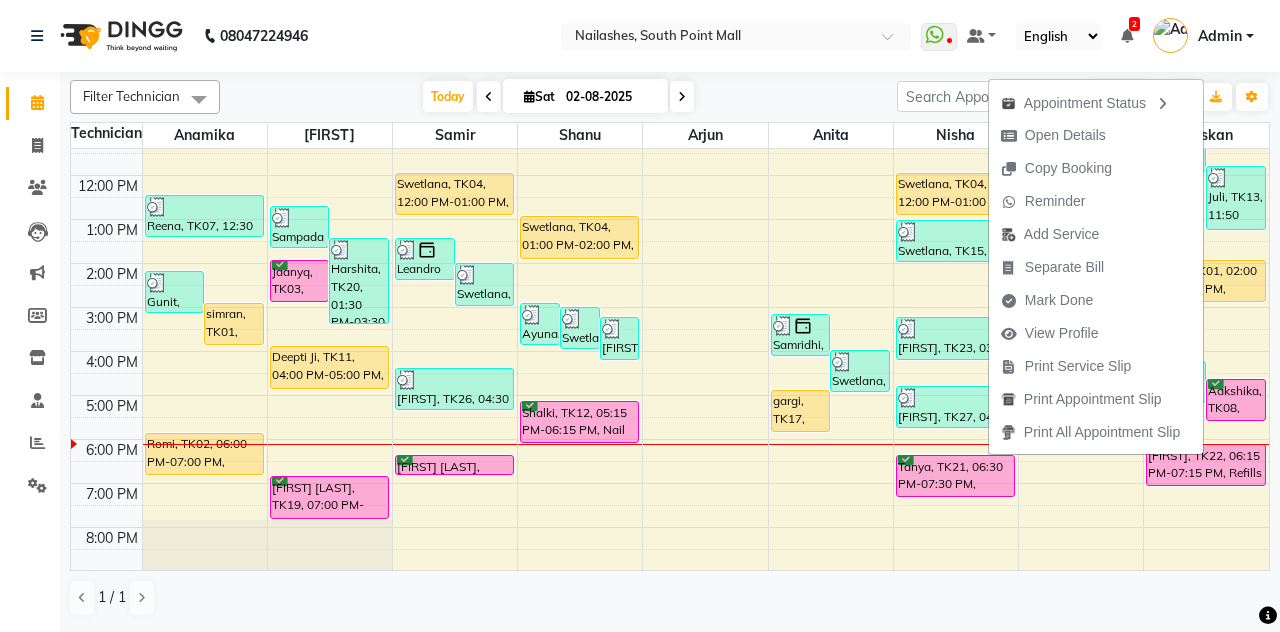 click on "Mark Done" at bounding box center (1096, 300) 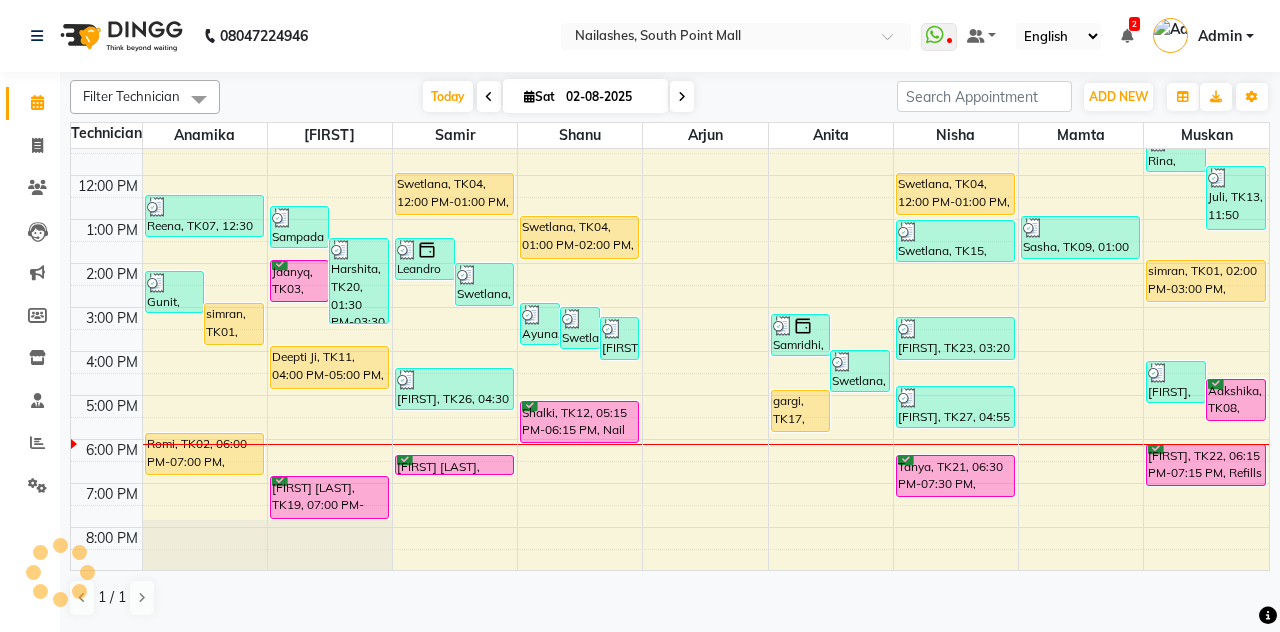 select on "service" 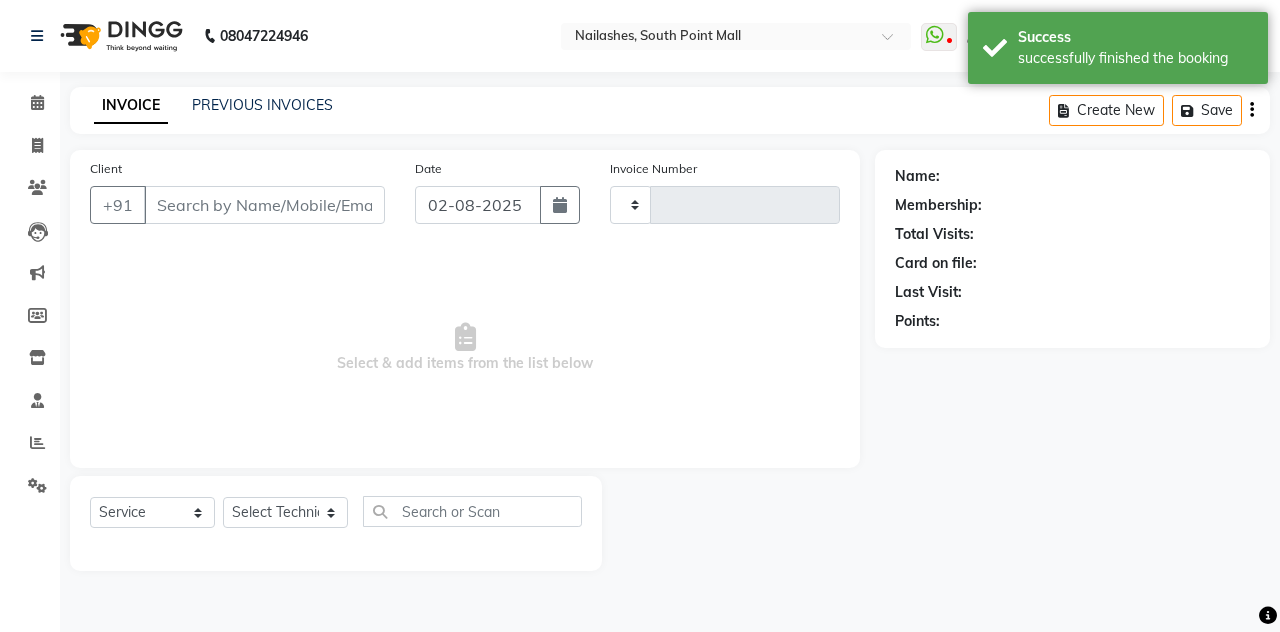 type on "1827" 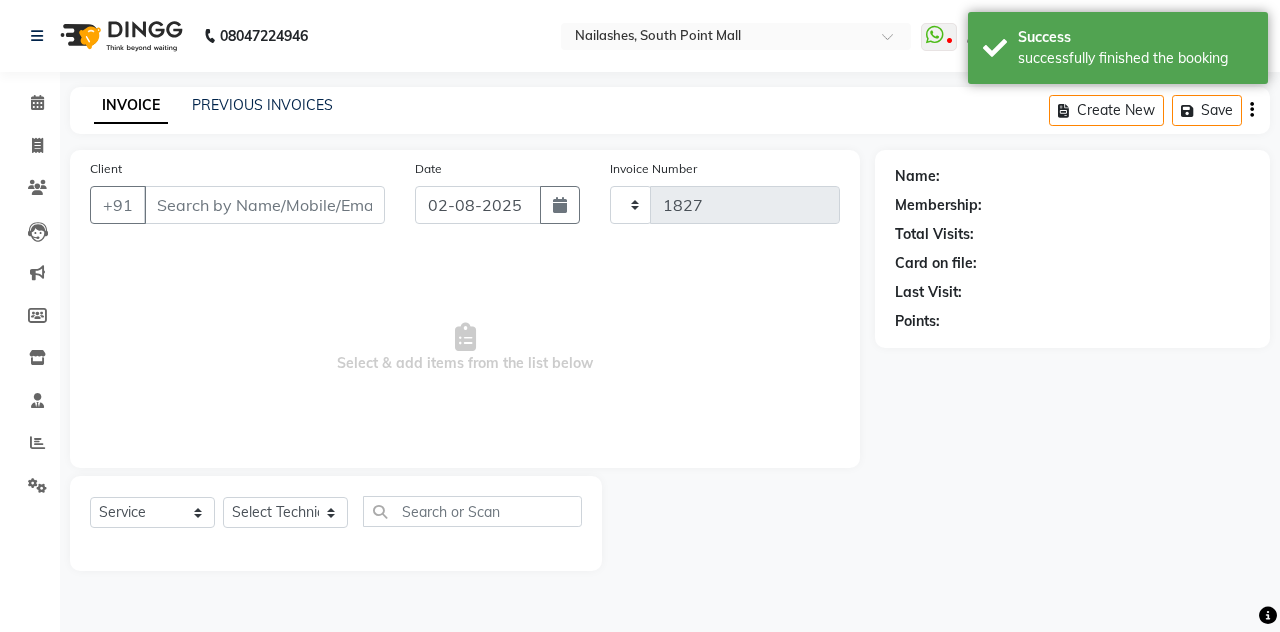 select on "3926" 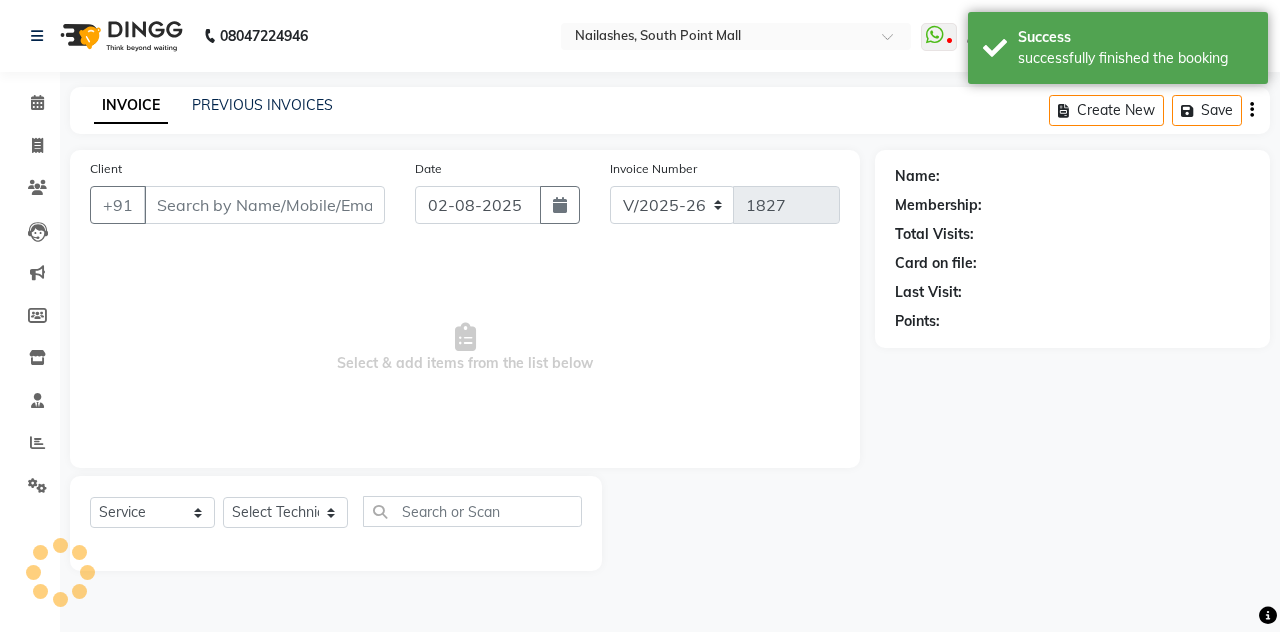 type on "[PHONE]" 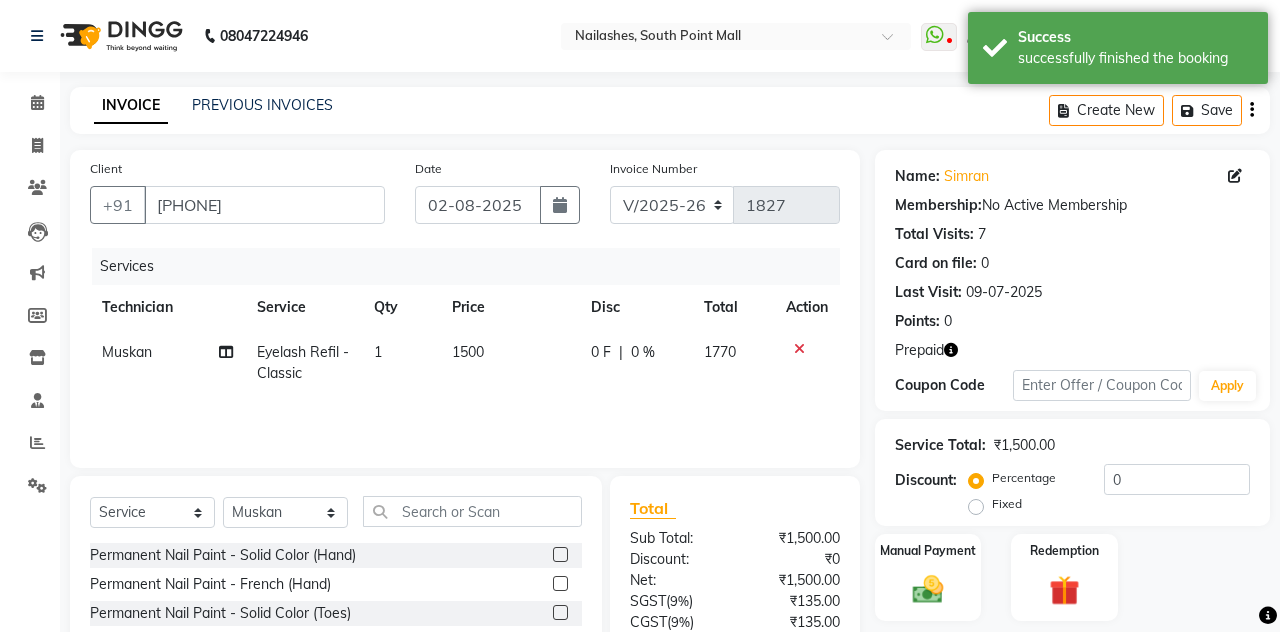 click 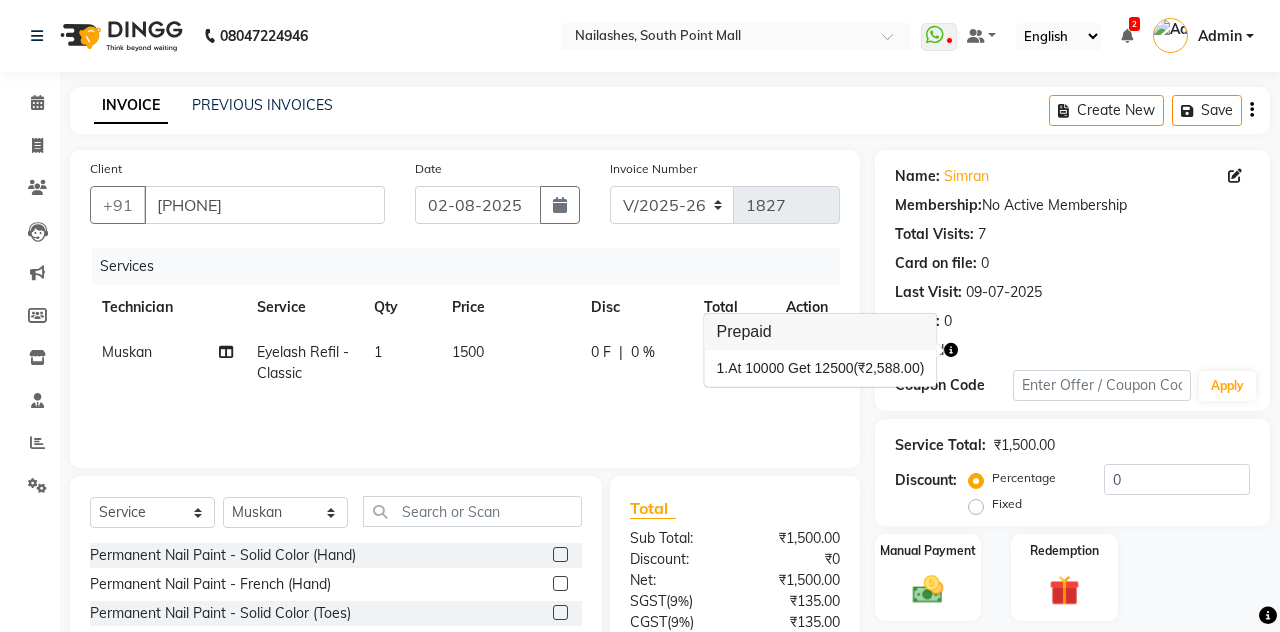 click 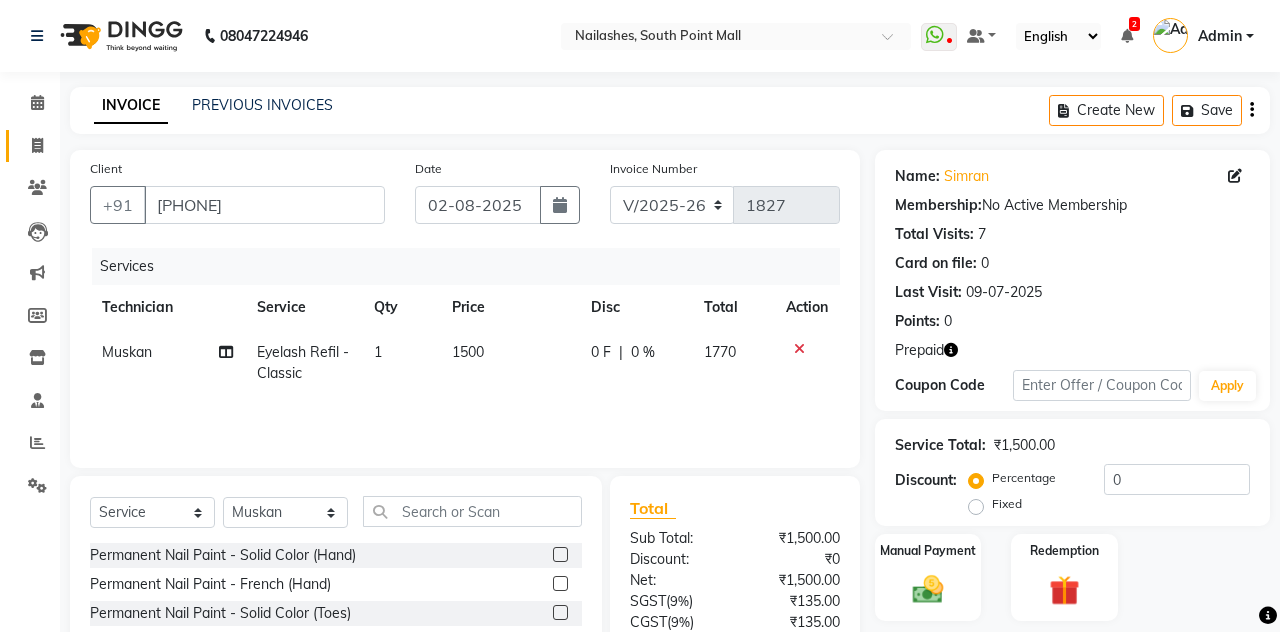 click 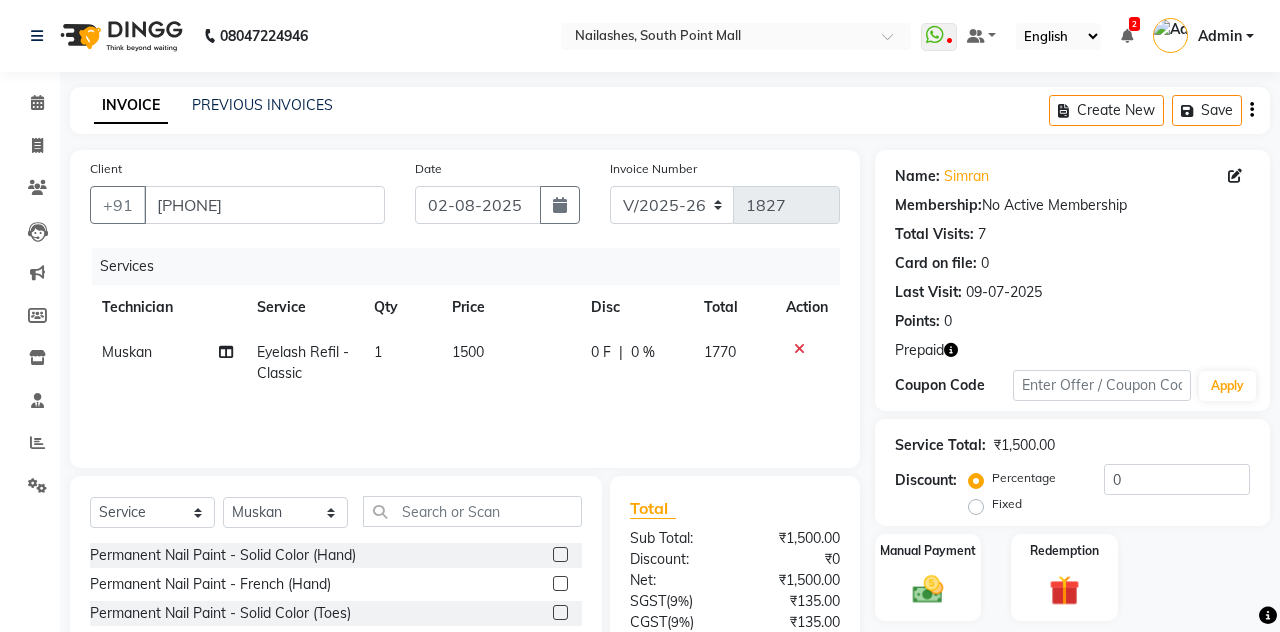 select on "3926" 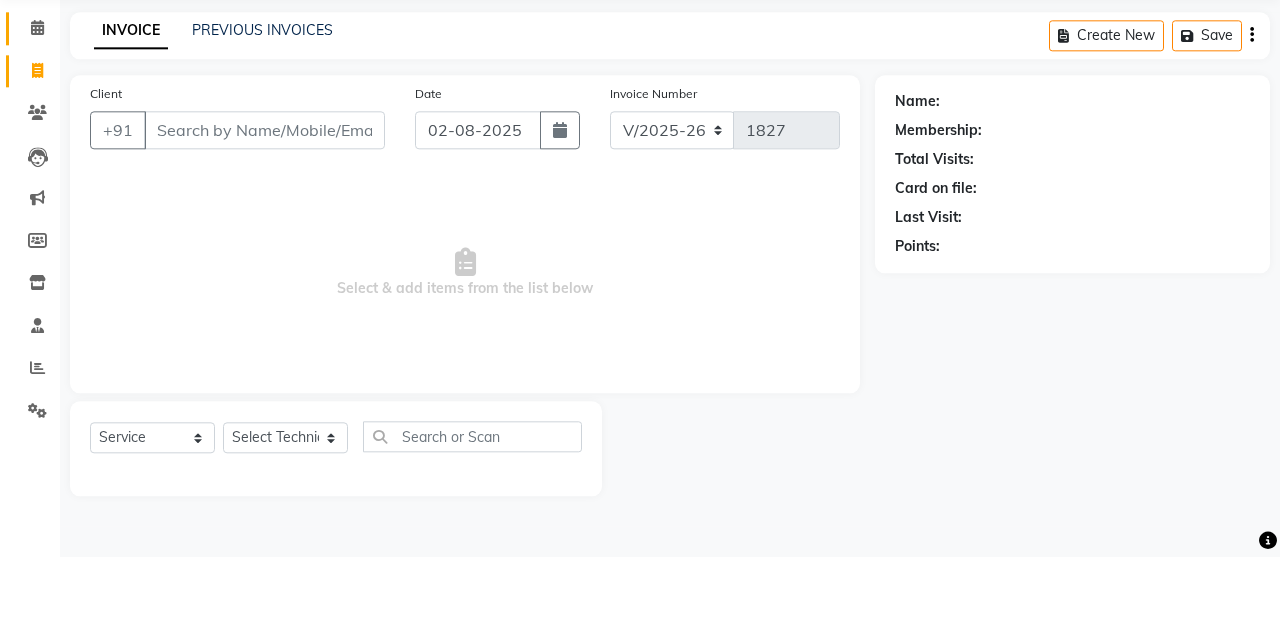 click 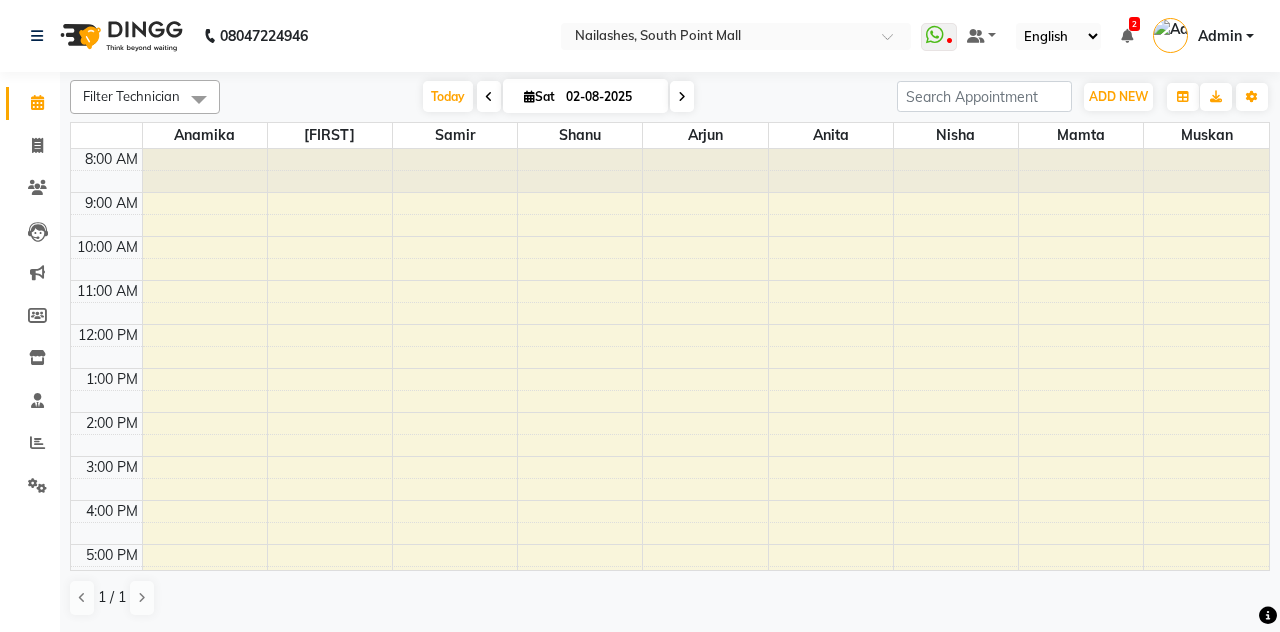 select on "service" 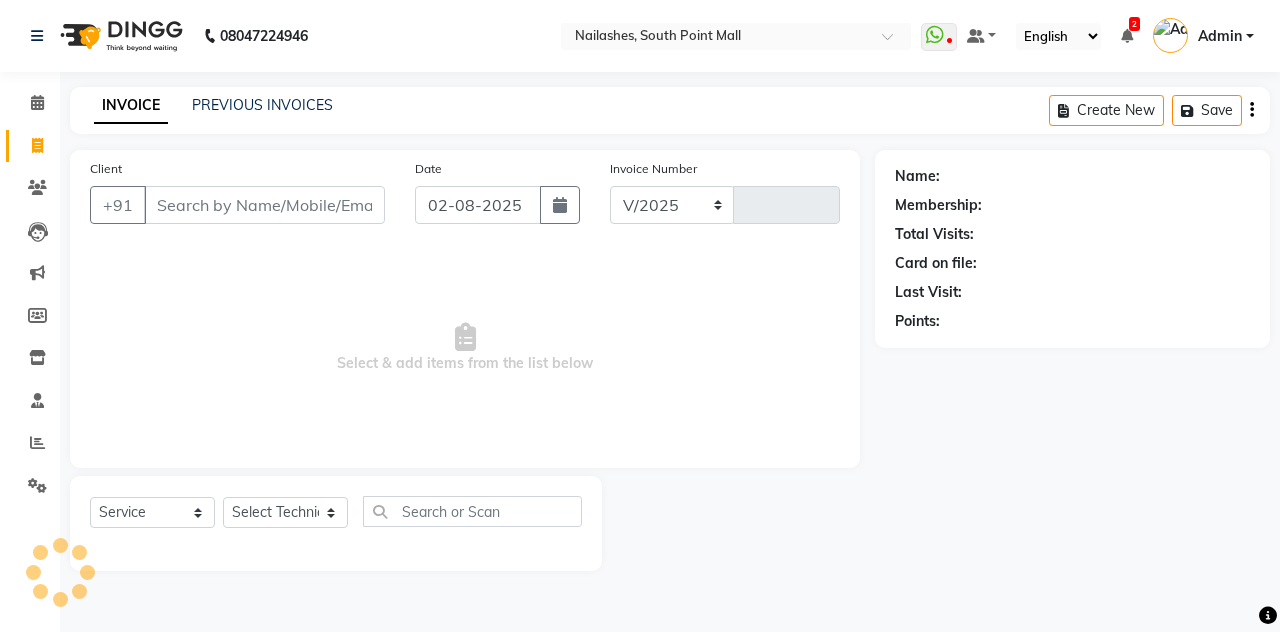 select on "3926" 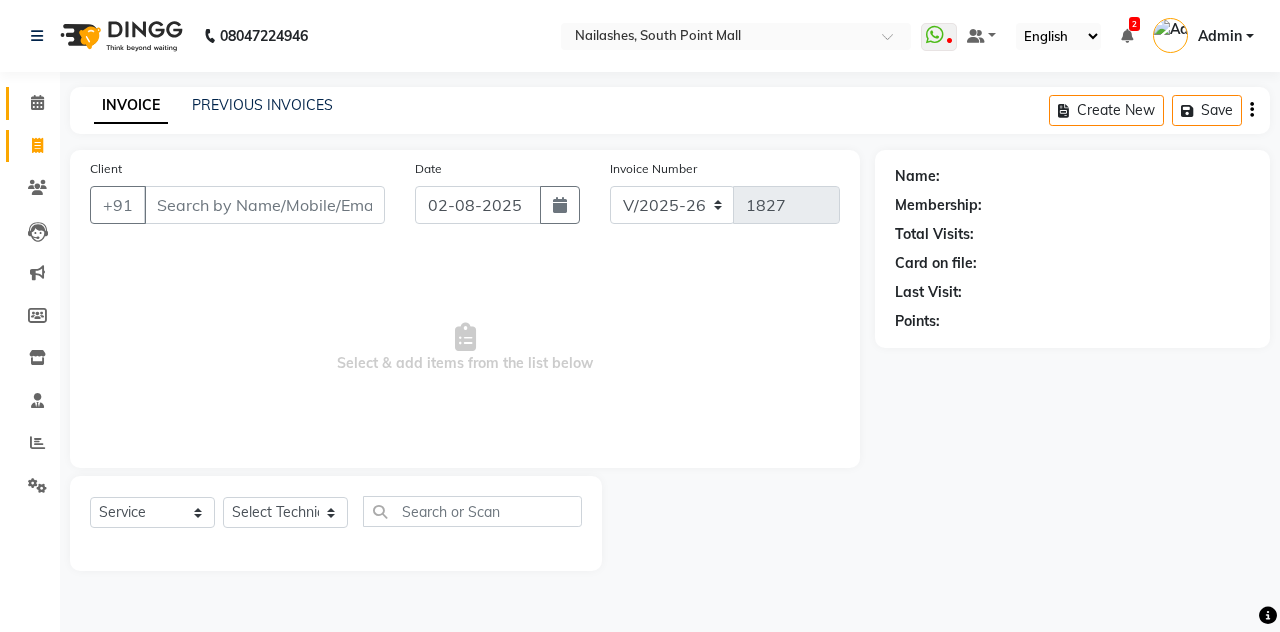click 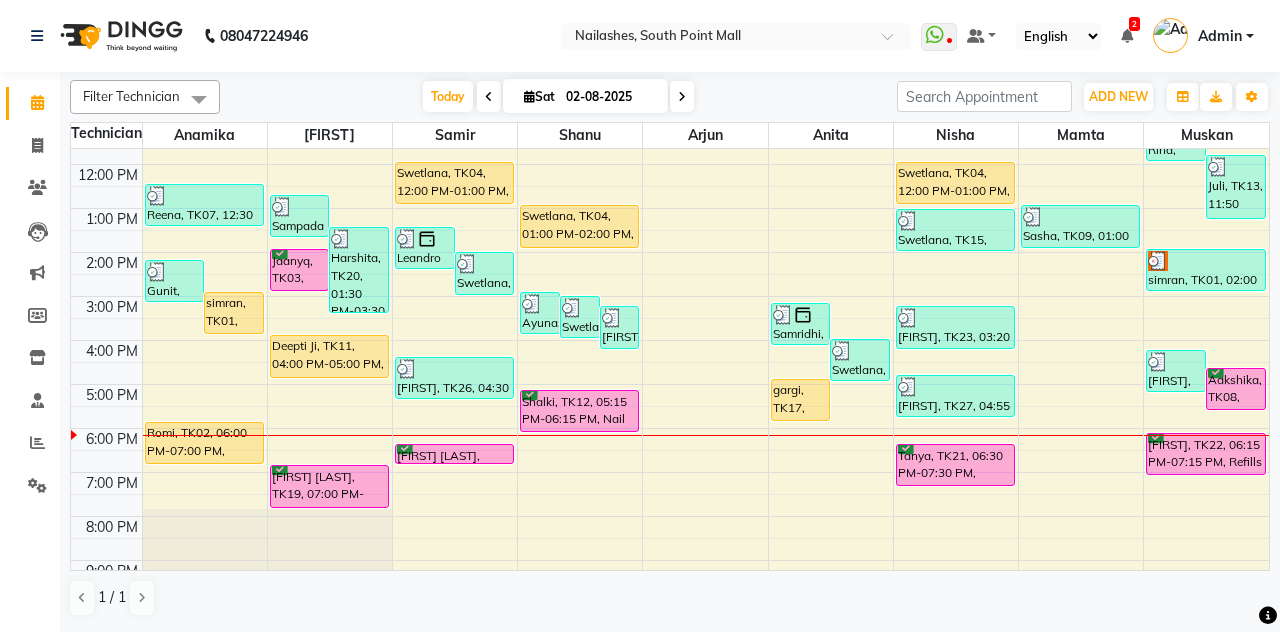 scroll, scrollTop: 146, scrollLeft: 0, axis: vertical 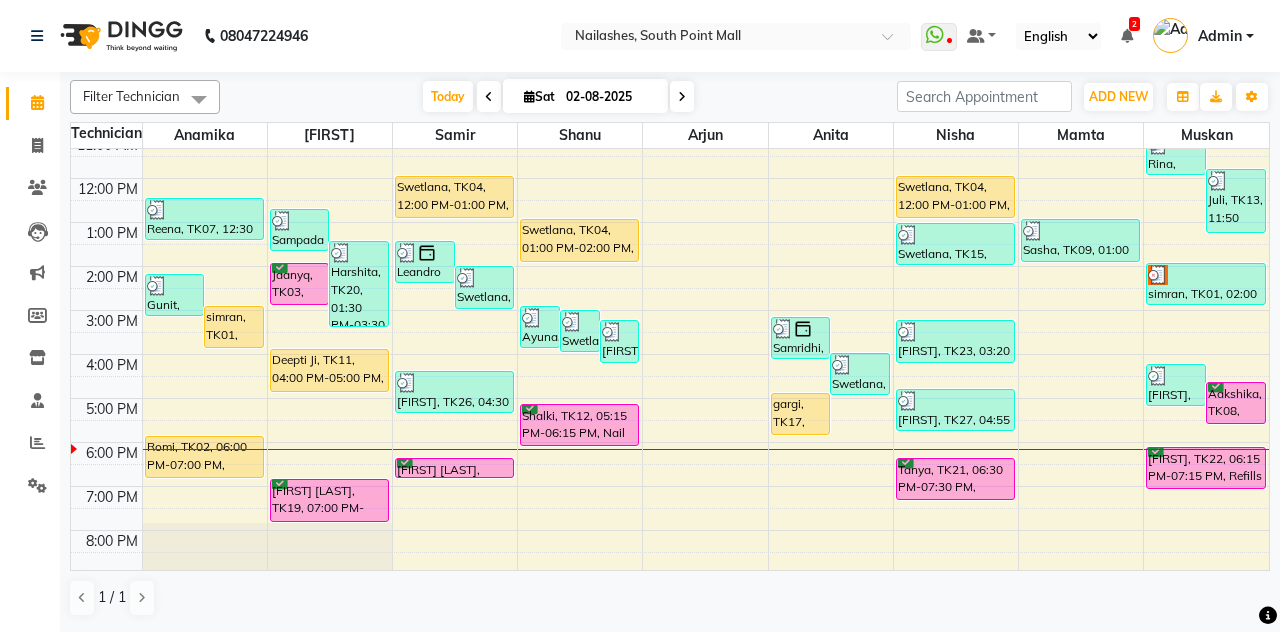 click on "simran, TK01, 03:00 PM-04:00 PM, Nail Extension - Gel (Hand)" at bounding box center [234, 327] 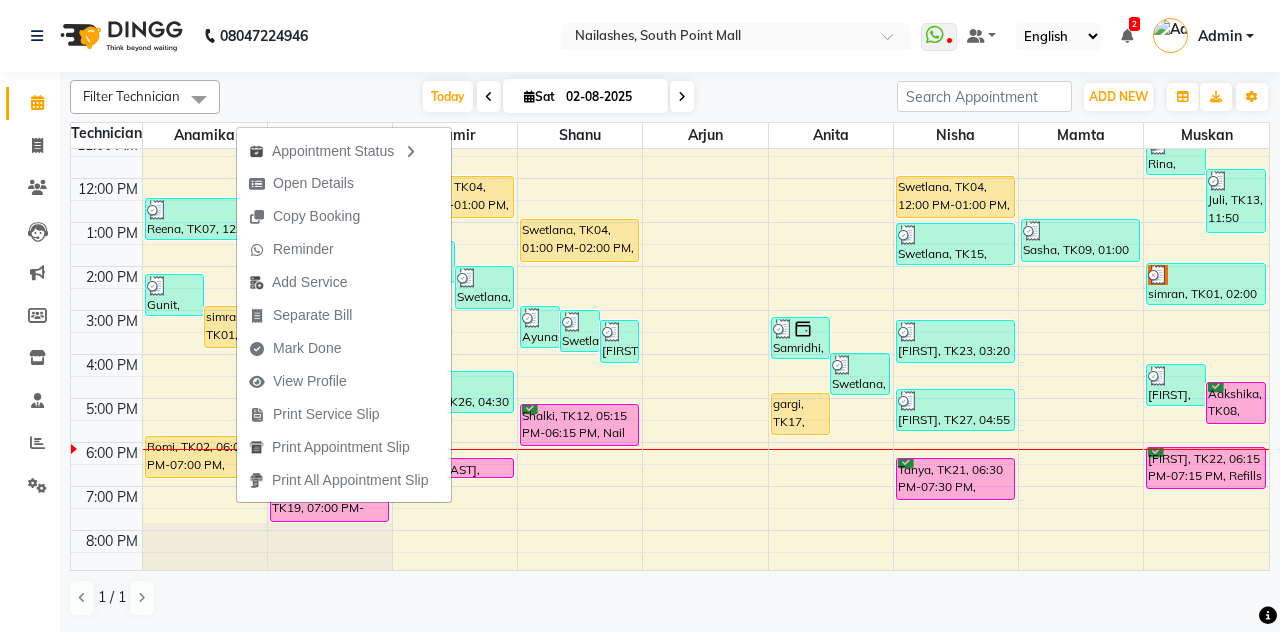 click on "Open Details" at bounding box center (344, 183) 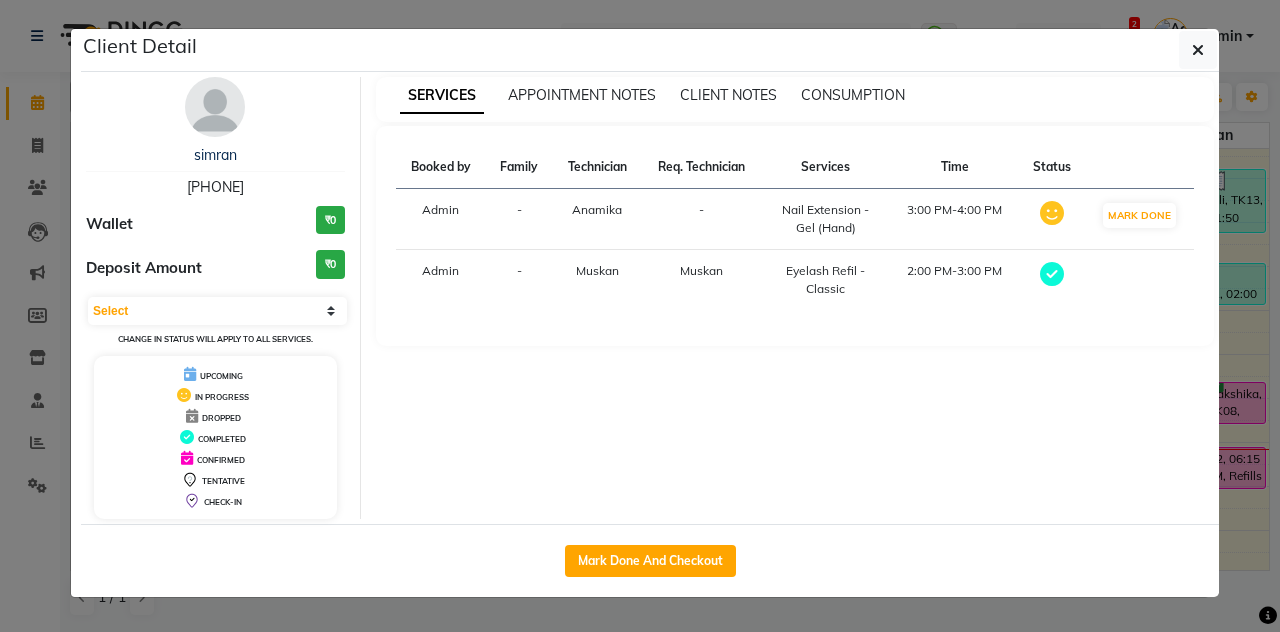 copy on "[PHONE]" 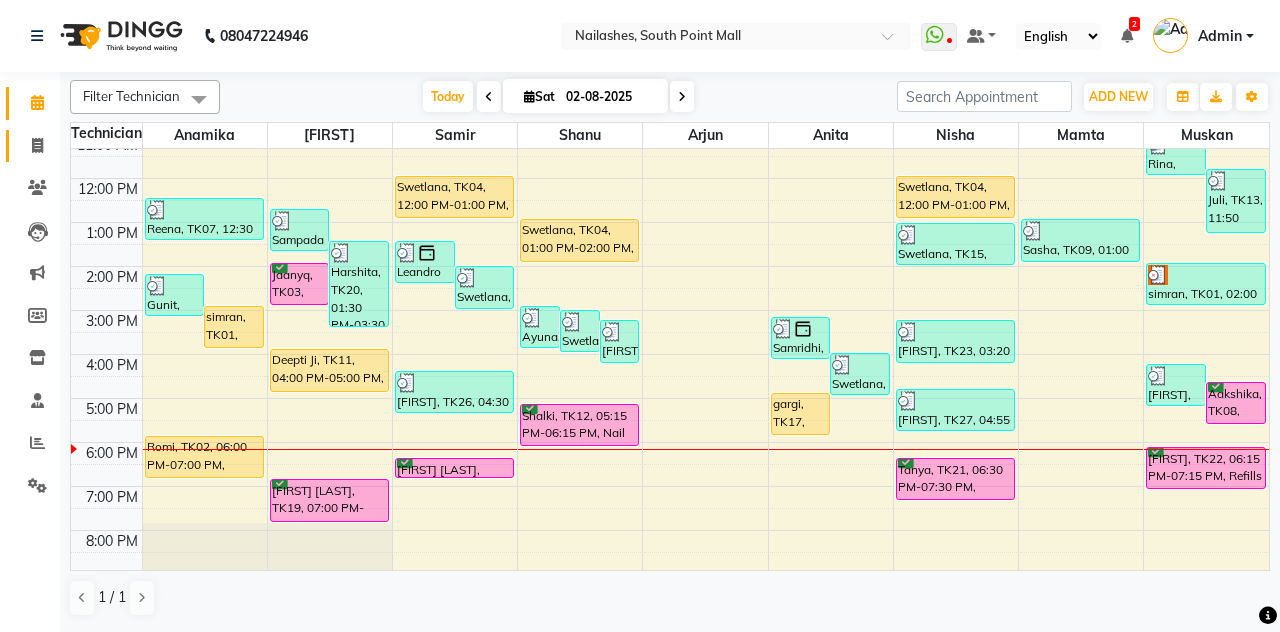 click 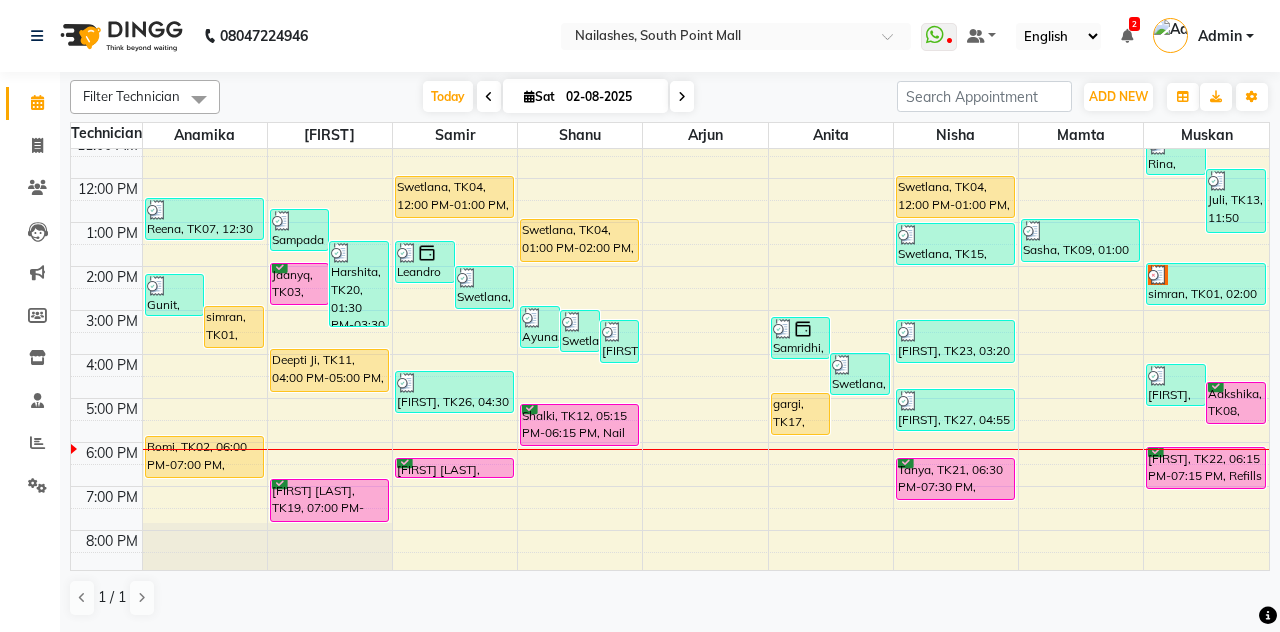 select on "service" 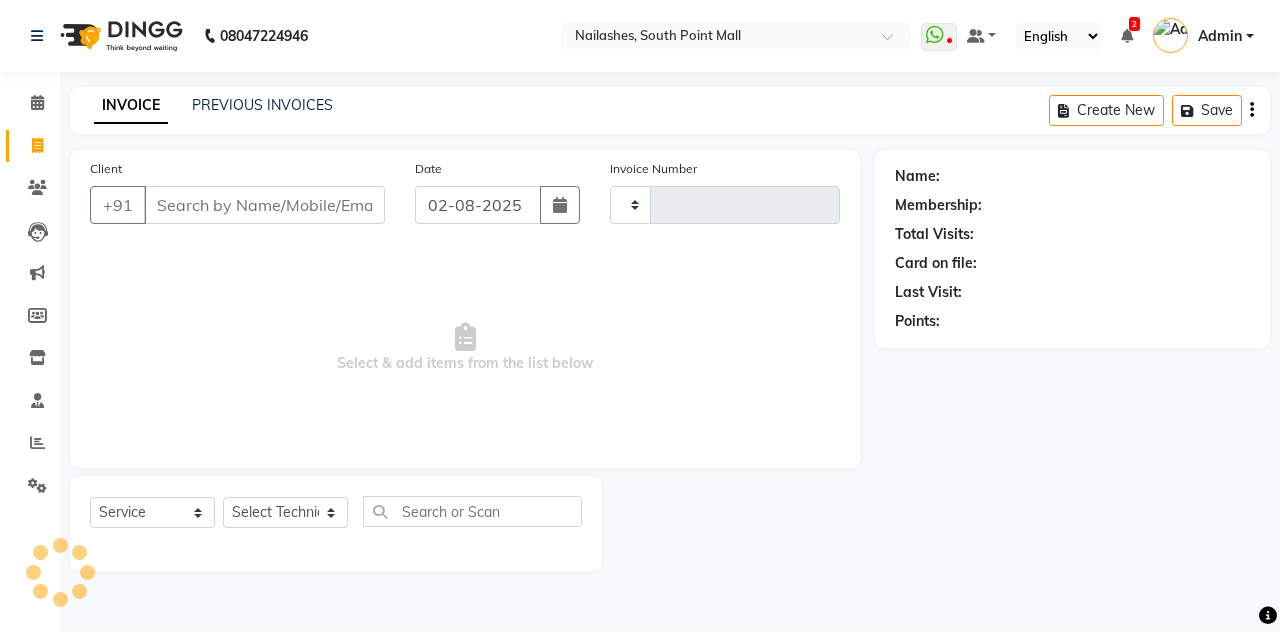 click on "Client" at bounding box center (264, 205) 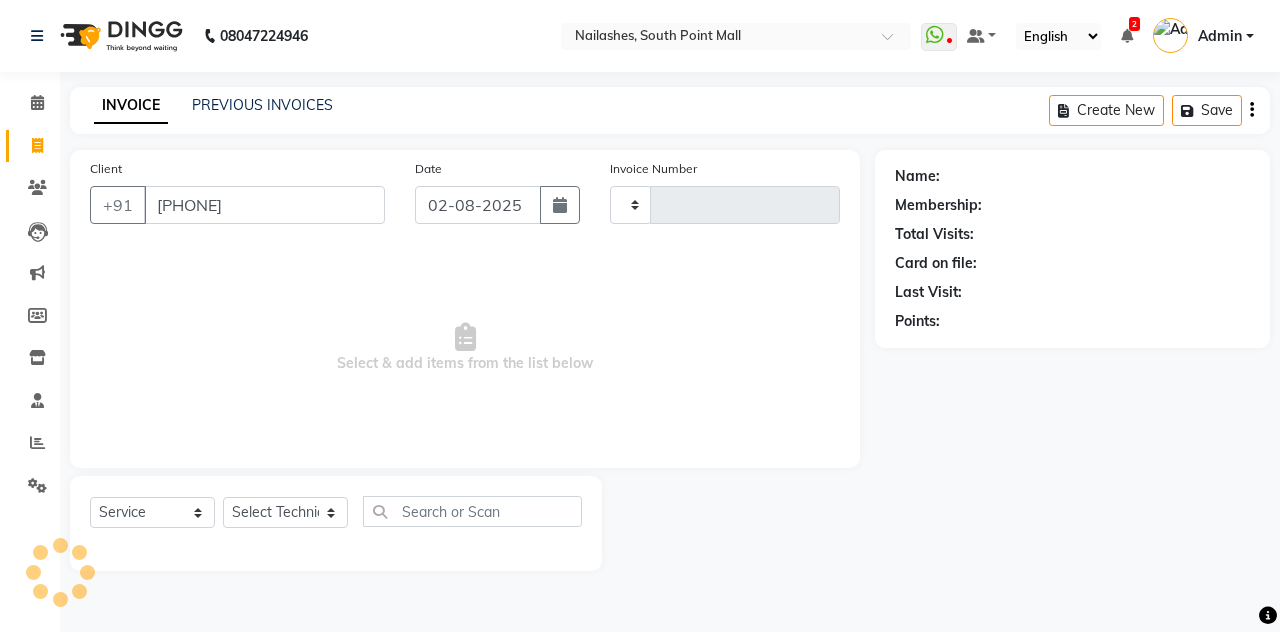 type on "1827" 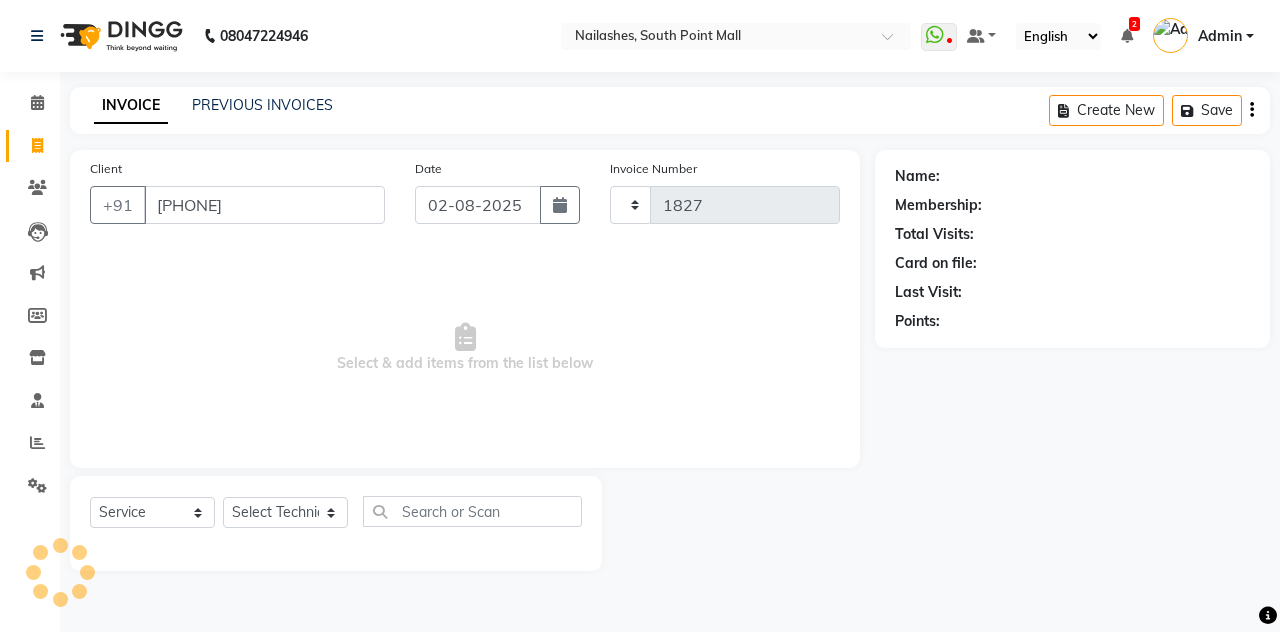 select on "3926" 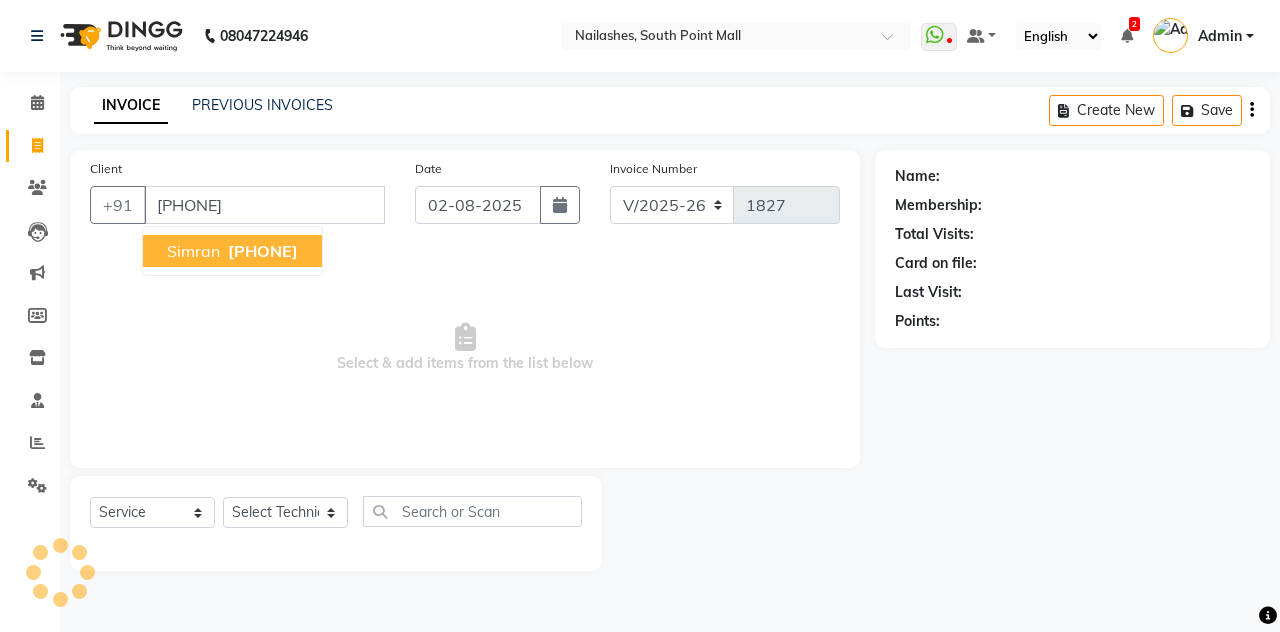 type on "[PHONE]" 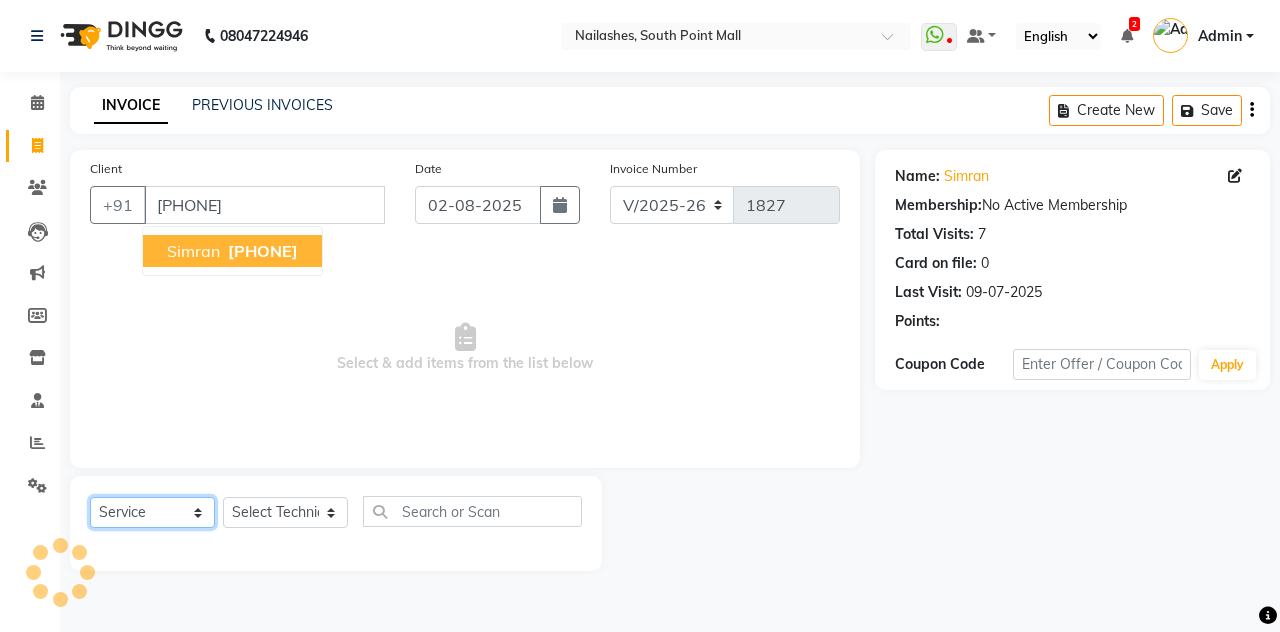 click on "Select  Service  Product  Membership  Package Voucher Prepaid Gift Card" 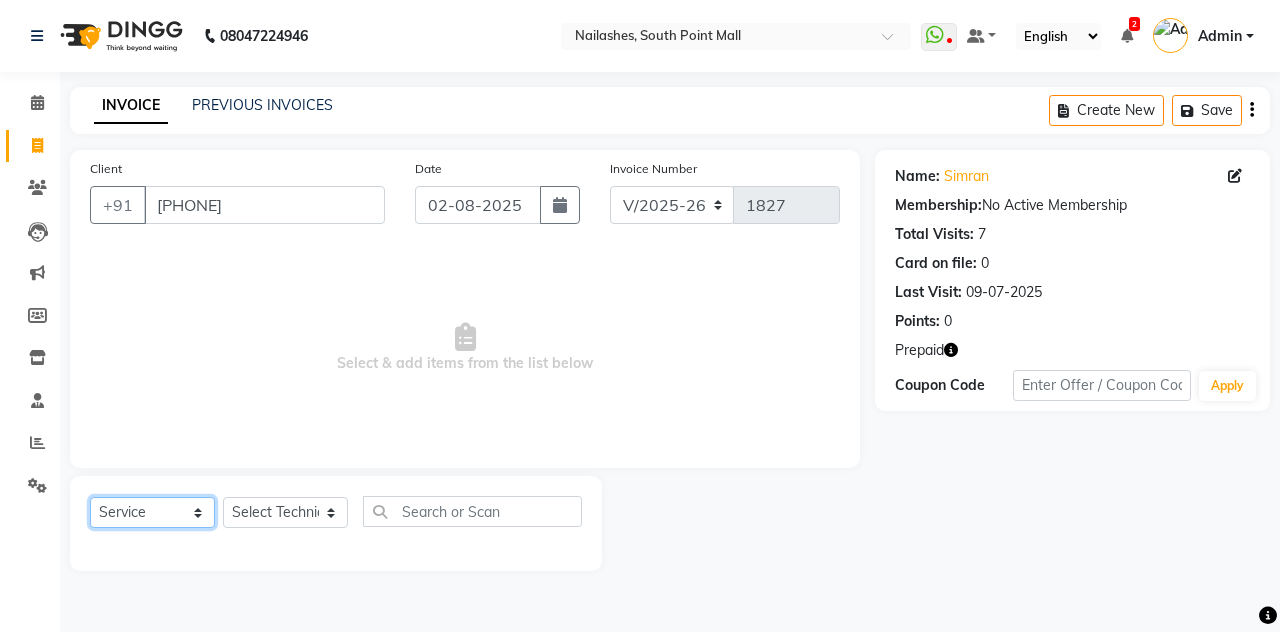 select on "P" 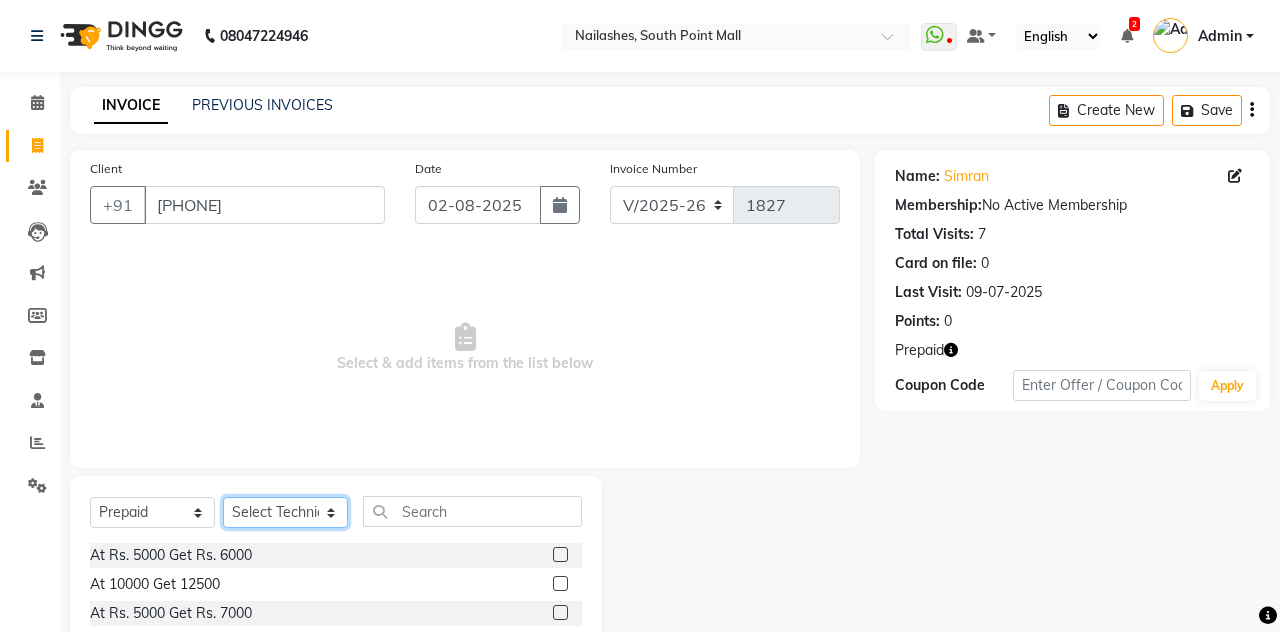 click on "Select Technician Admin Anamika Anita Arjun Mamta Manager Muskan Nisha Samir Shanu Shushanto" 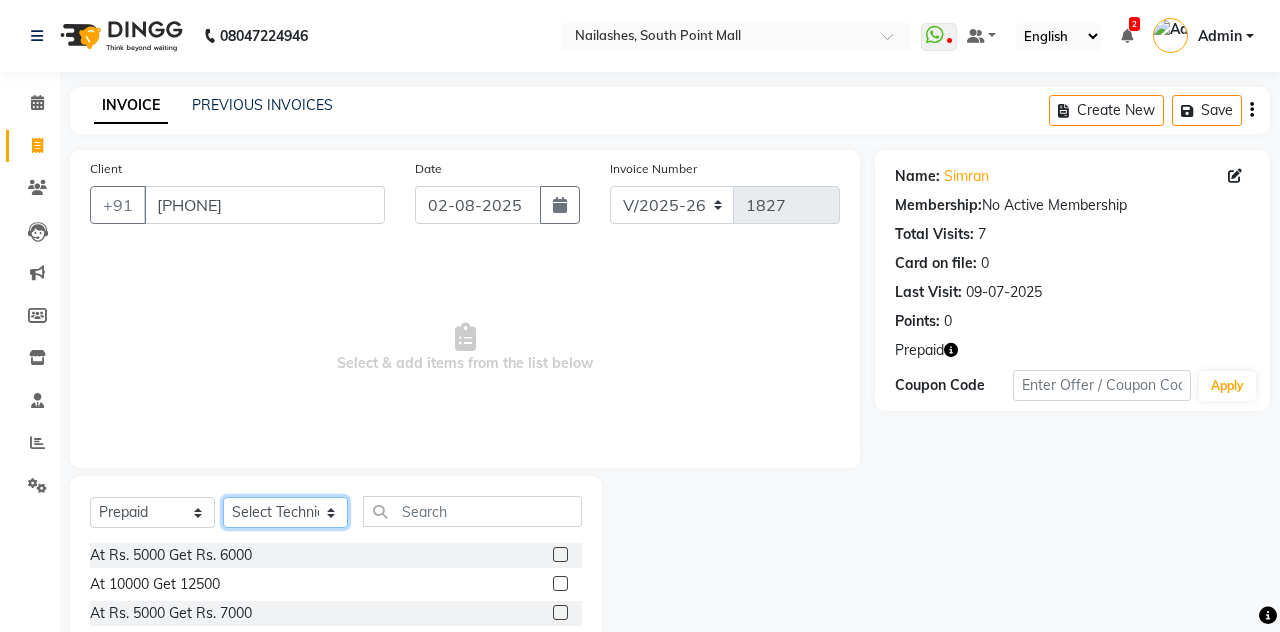 select on "19465" 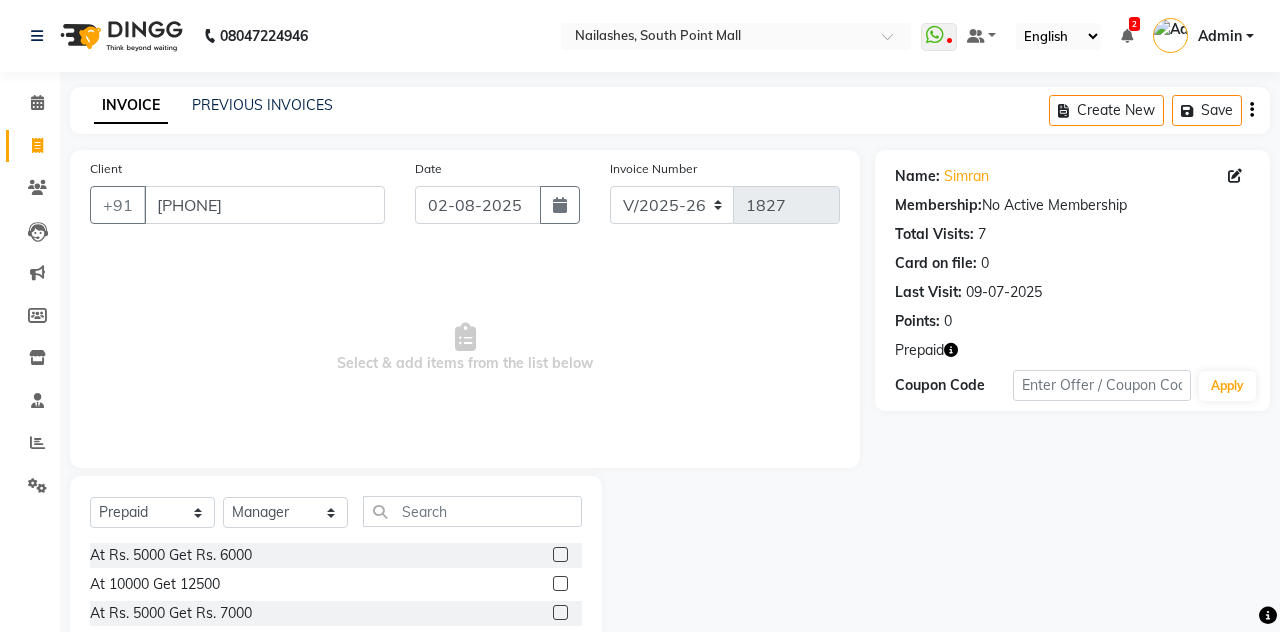 click 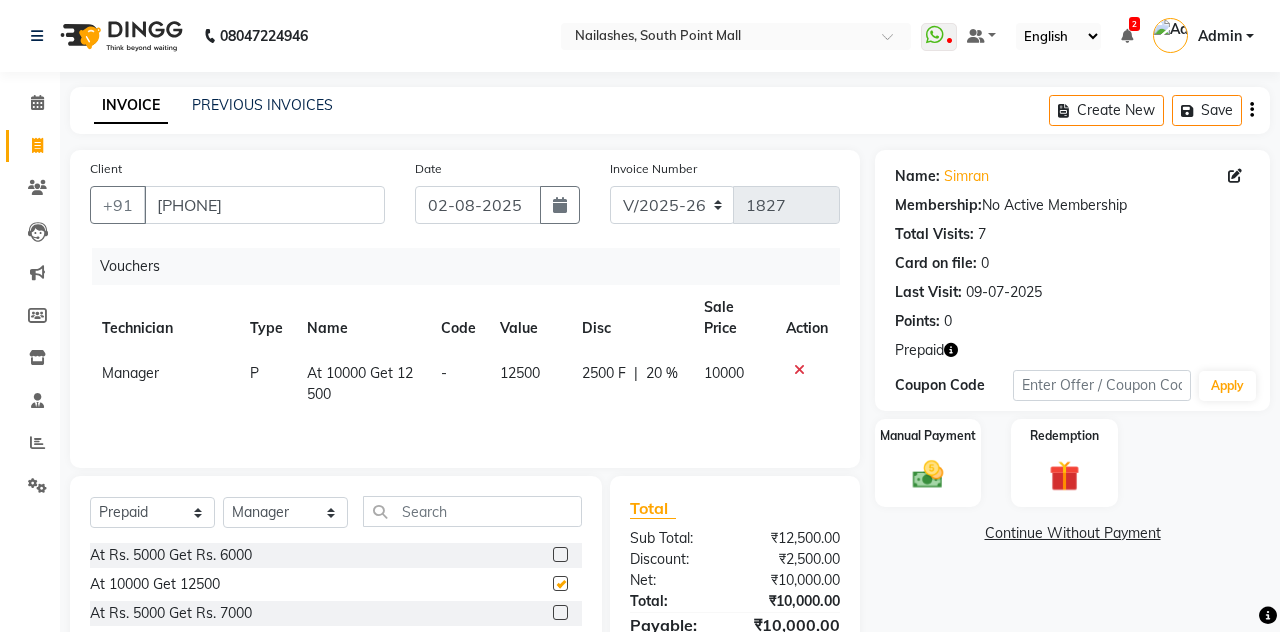scroll, scrollTop: 72, scrollLeft: 0, axis: vertical 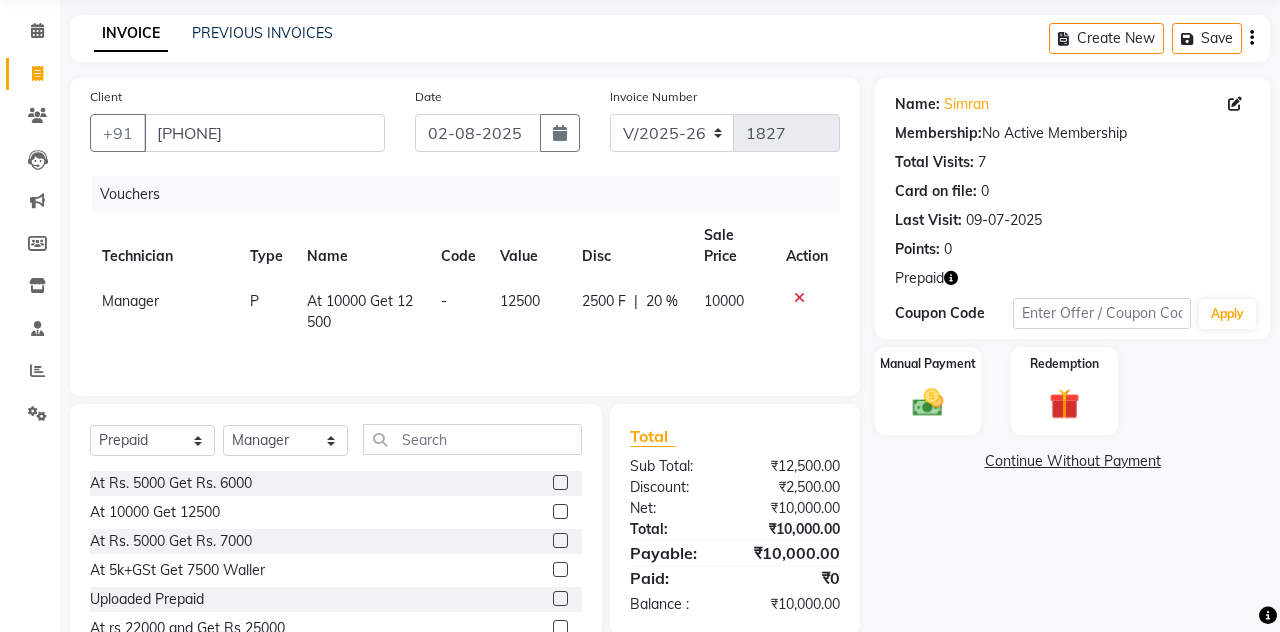 checkbox on "false" 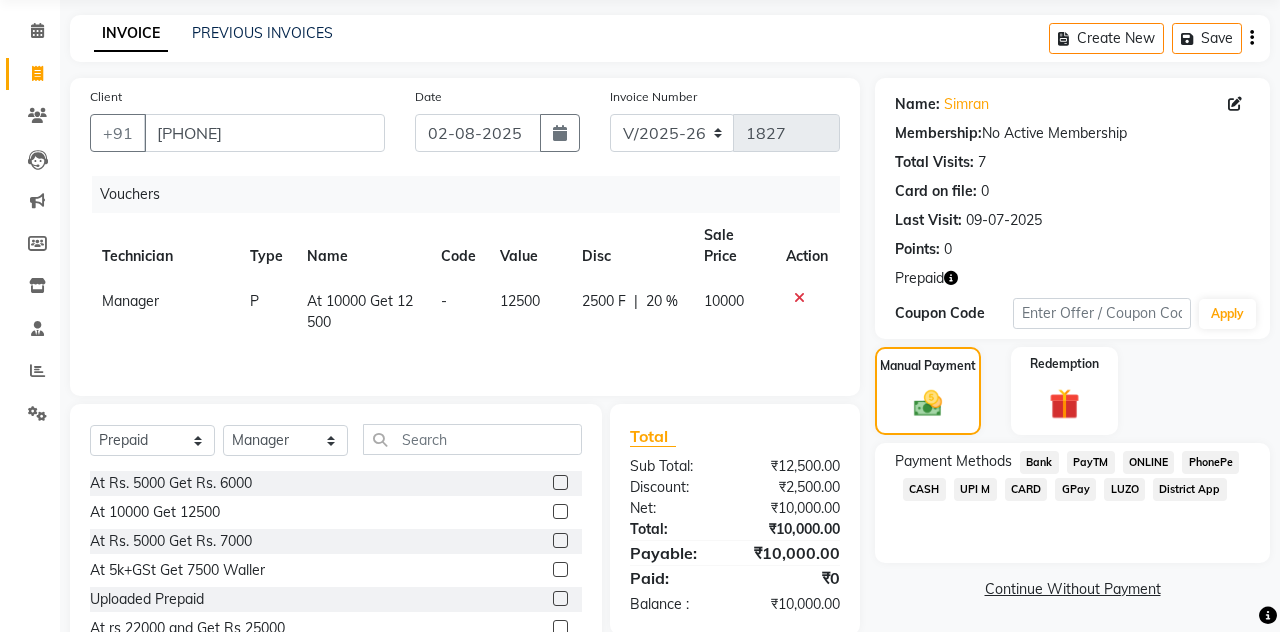 click on "CARD" 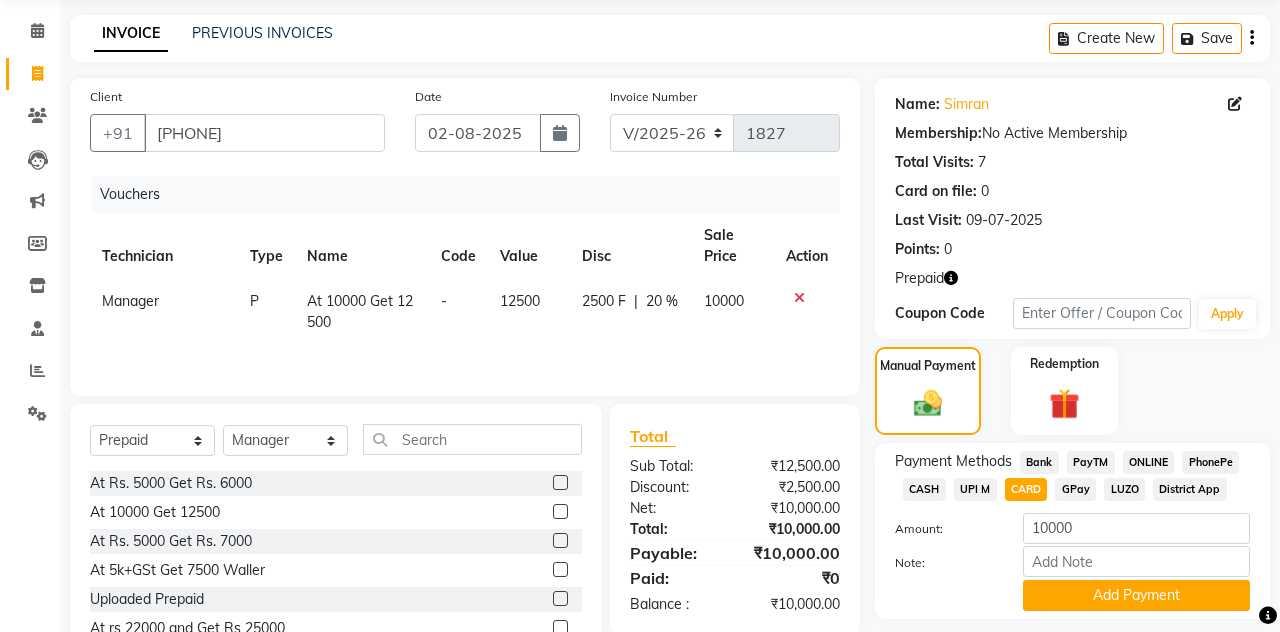 click on "Add Payment" 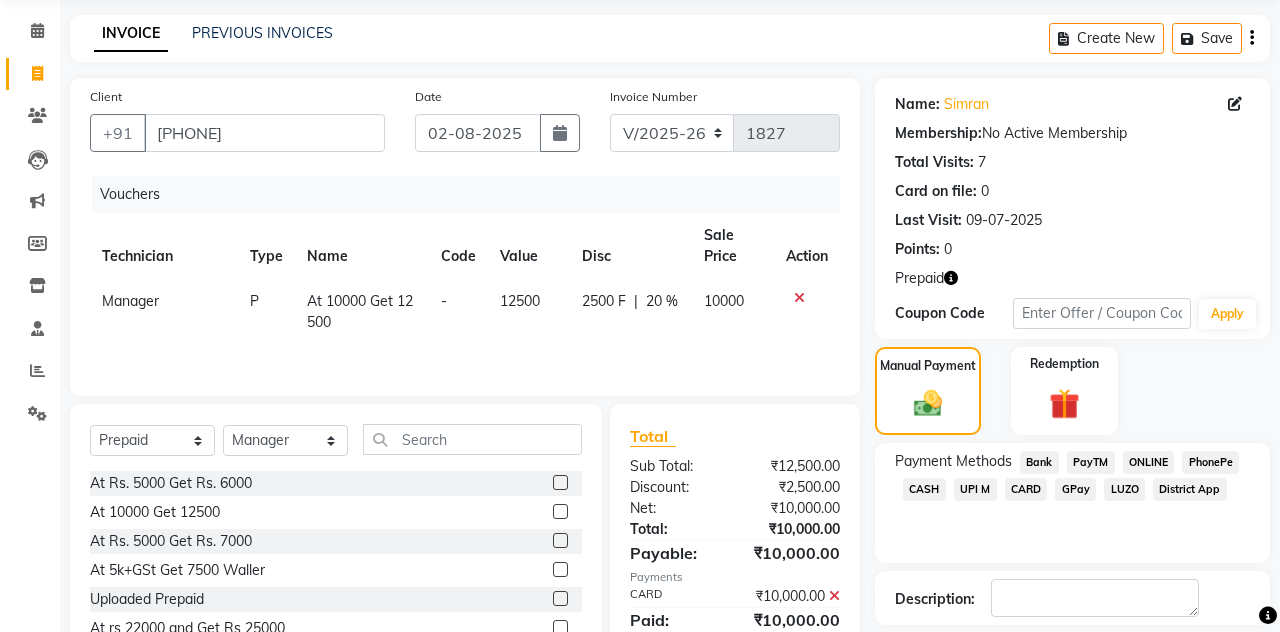click on "Checkout" 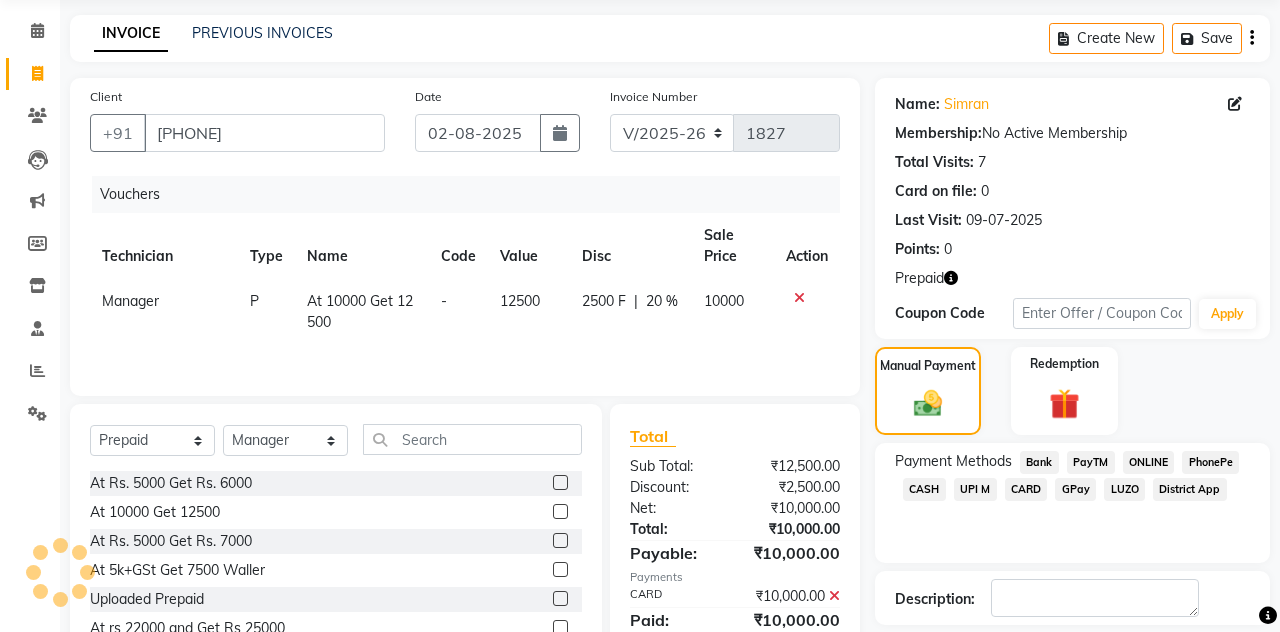 scroll, scrollTop: 0, scrollLeft: 0, axis: both 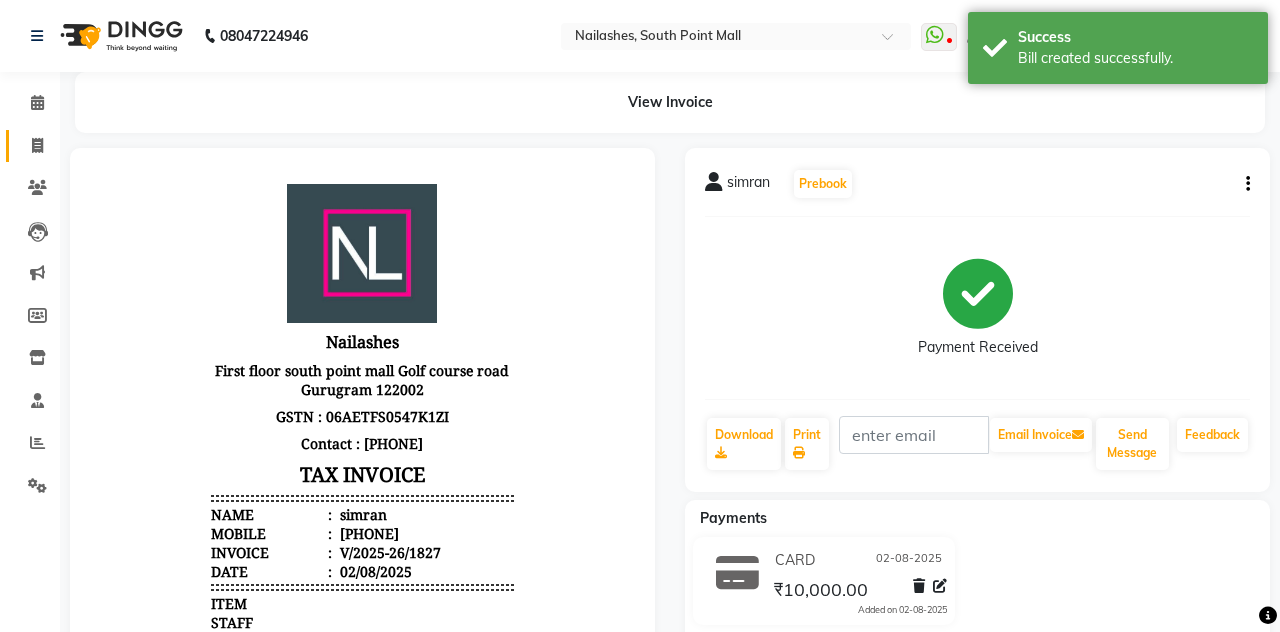 click 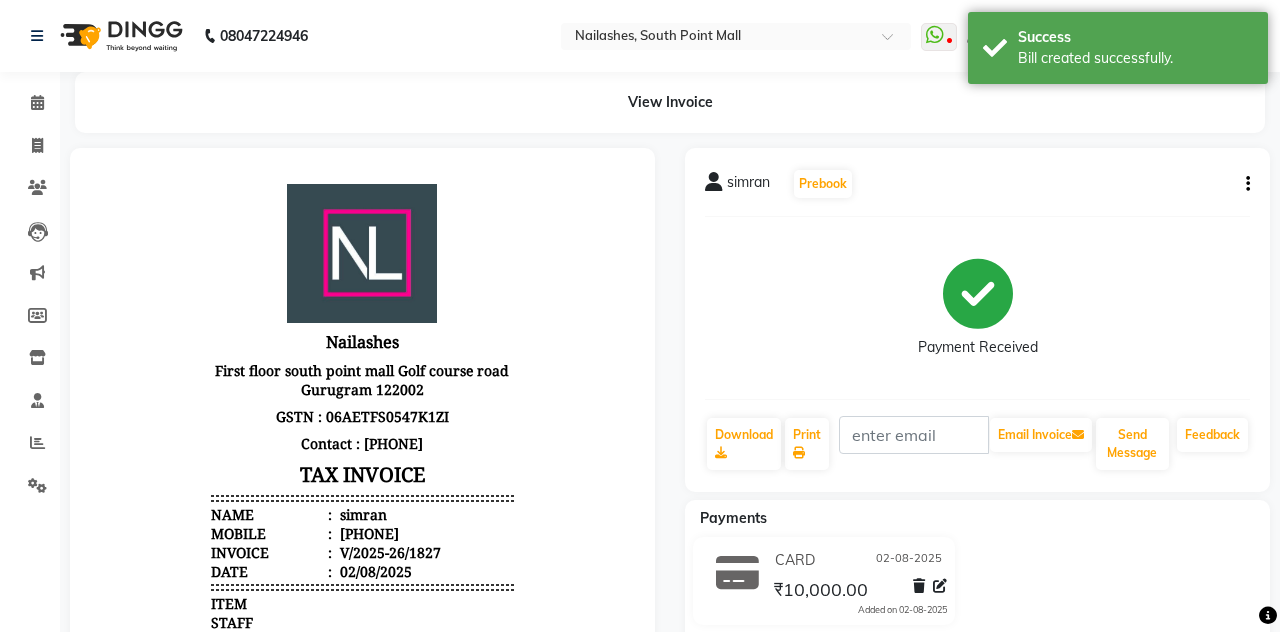 select on "service" 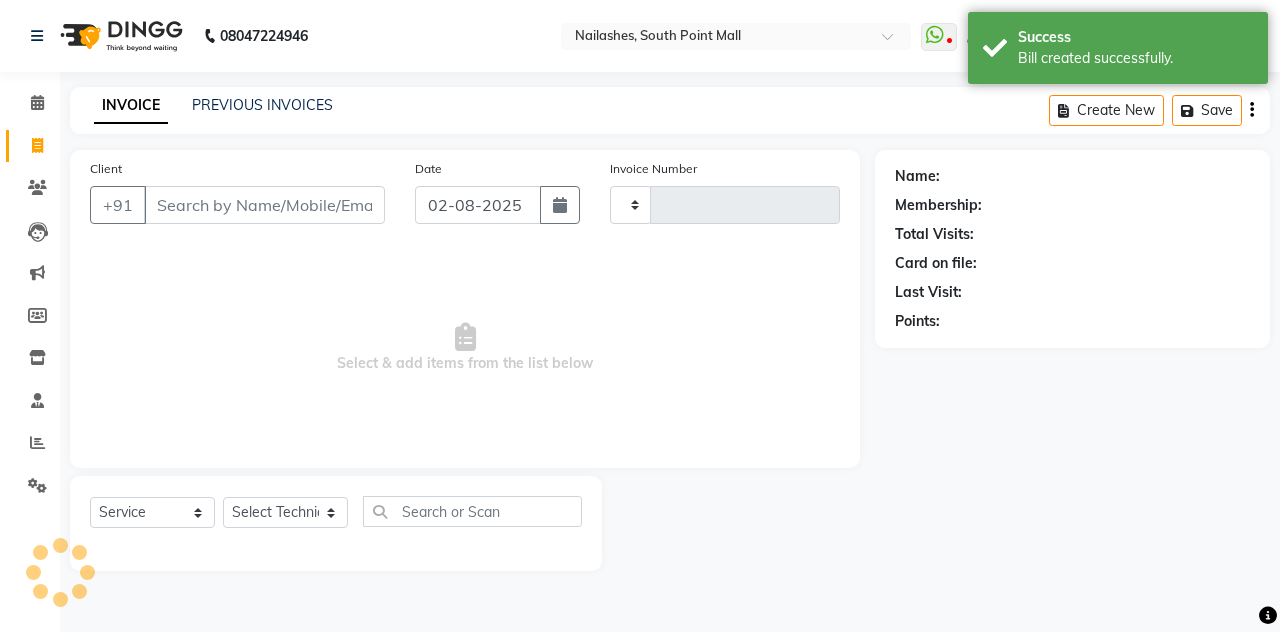 scroll, scrollTop: 70, scrollLeft: 0, axis: vertical 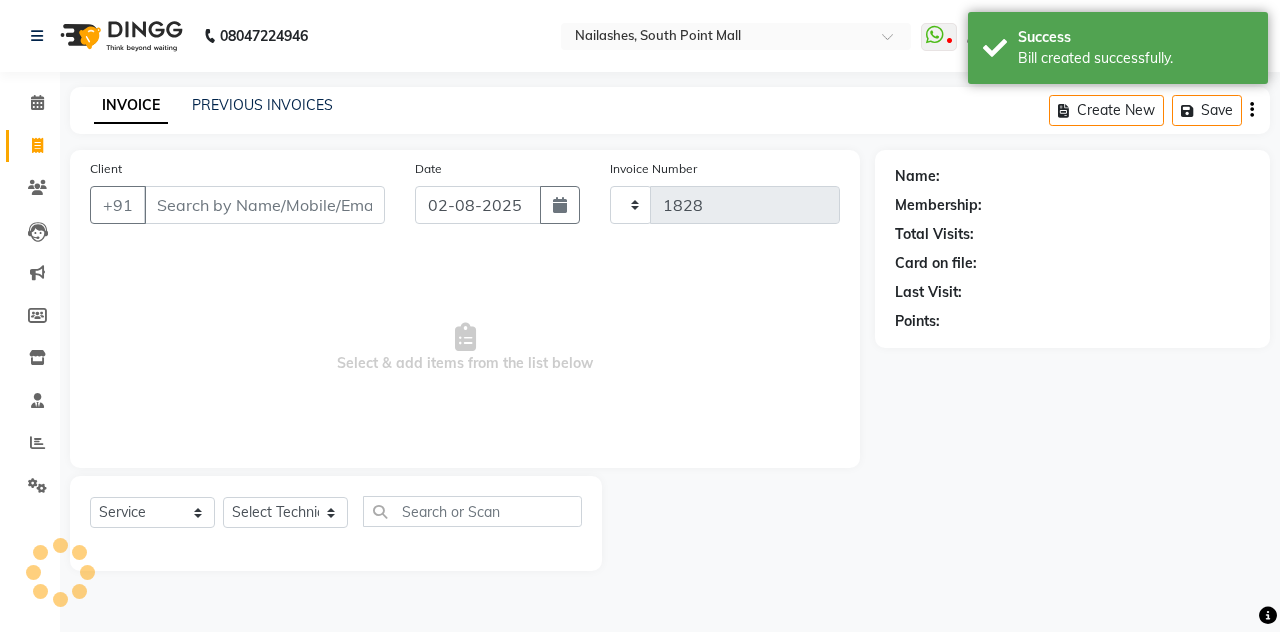 select on "3926" 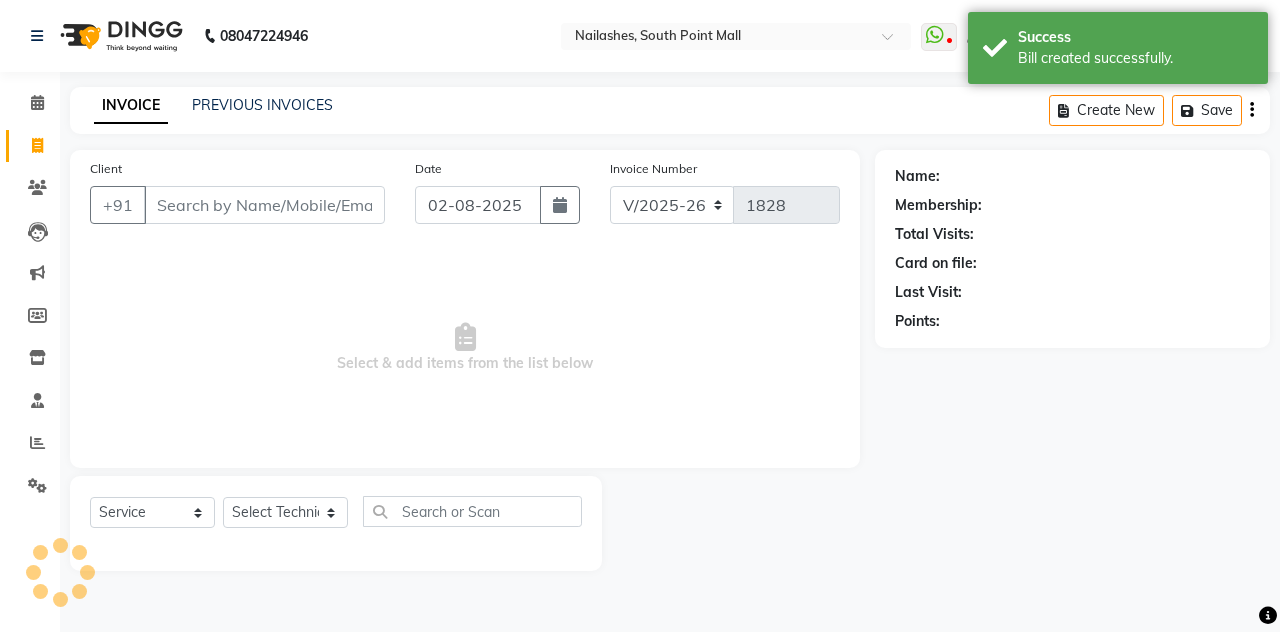 scroll, scrollTop: 0, scrollLeft: 0, axis: both 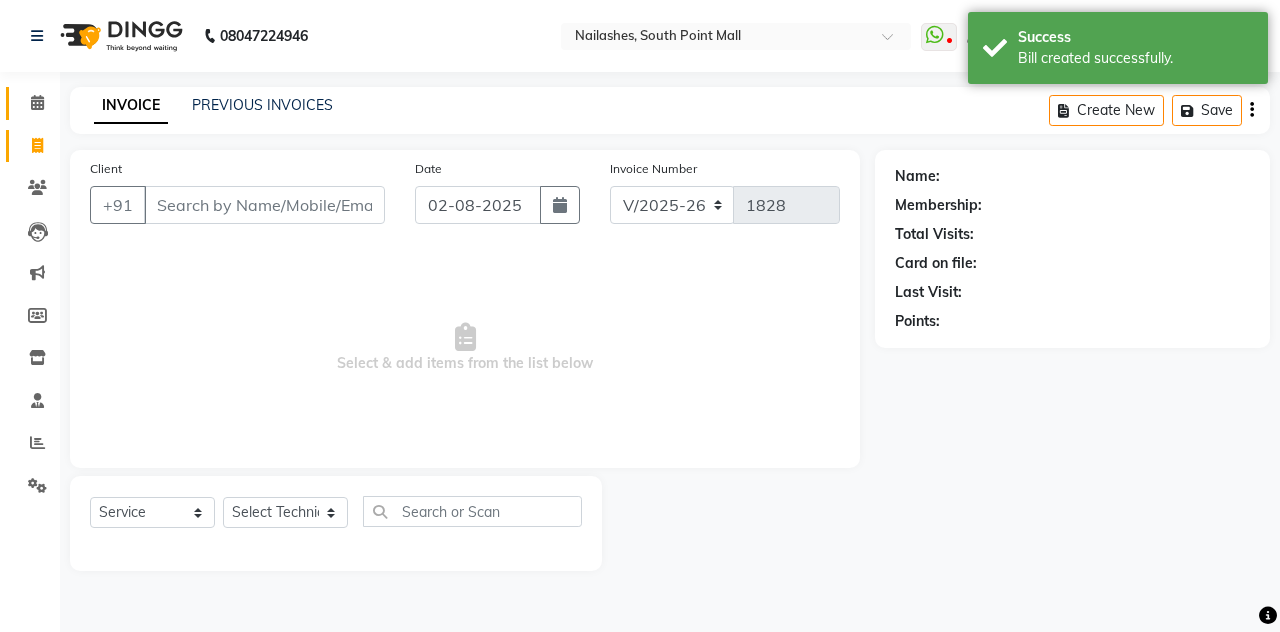 click on "Calendar" 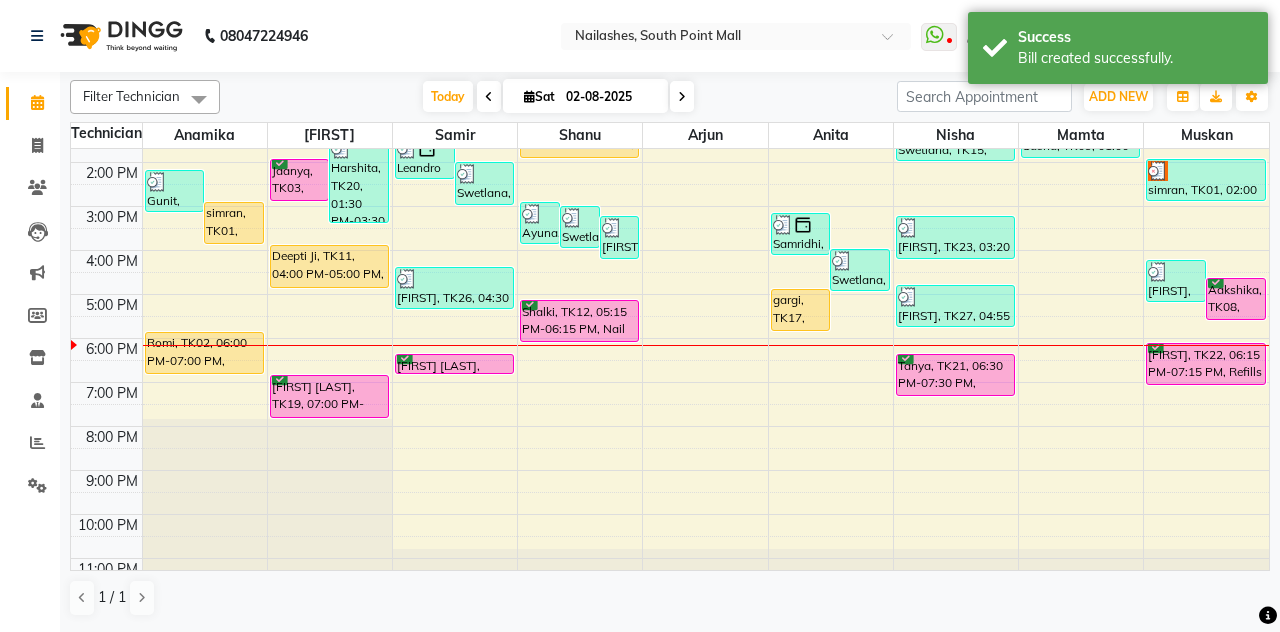 scroll, scrollTop: 271, scrollLeft: 0, axis: vertical 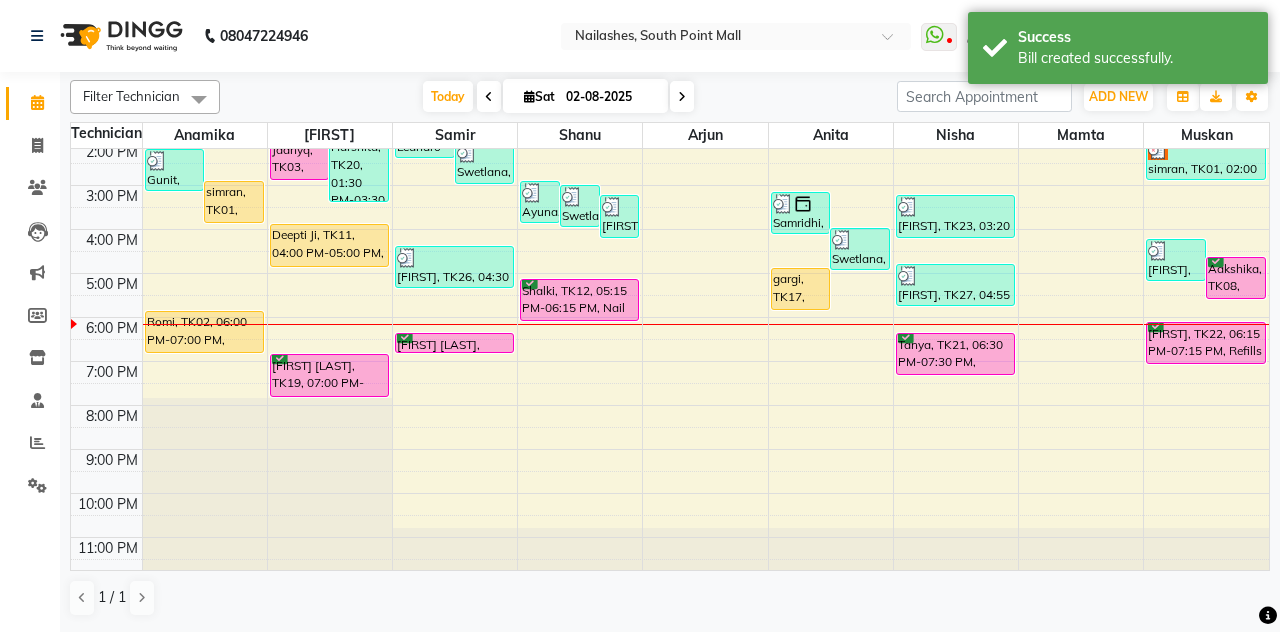 click on "simran, TK01, 03:00 PM-04:00 PM, Nail Extension - Gel (Hand)" at bounding box center (234, 202) 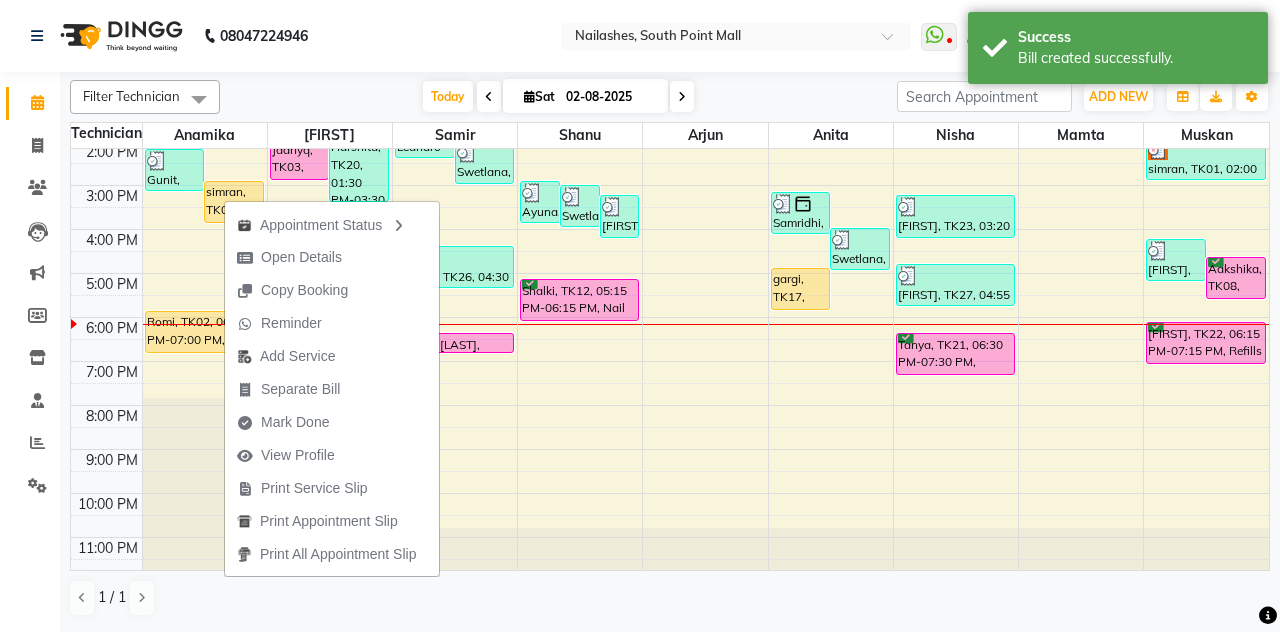 click on "Open Details" at bounding box center (301, 257) 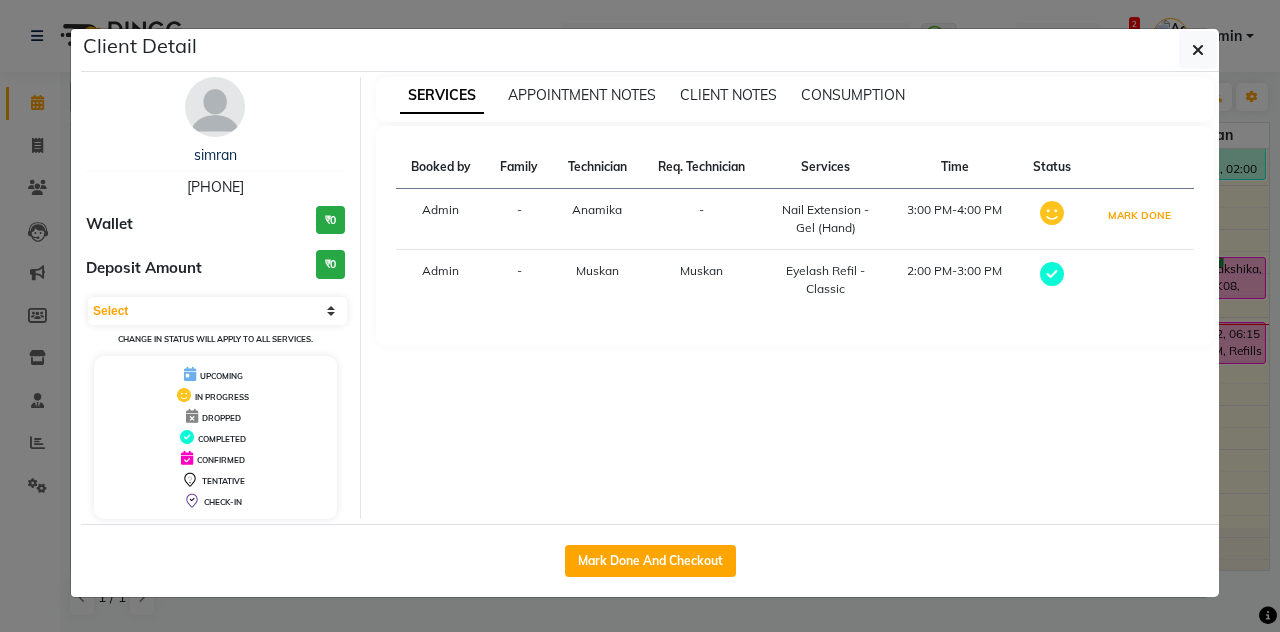 click on "MARK DONE" at bounding box center (1139, 215) 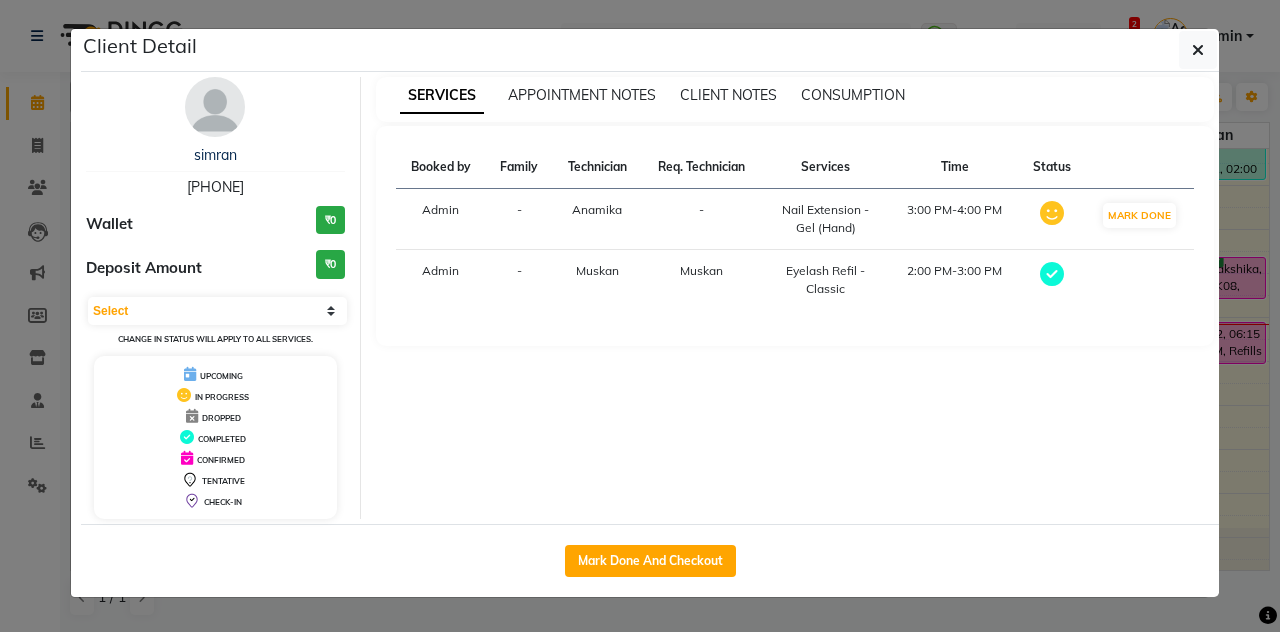 select on "3" 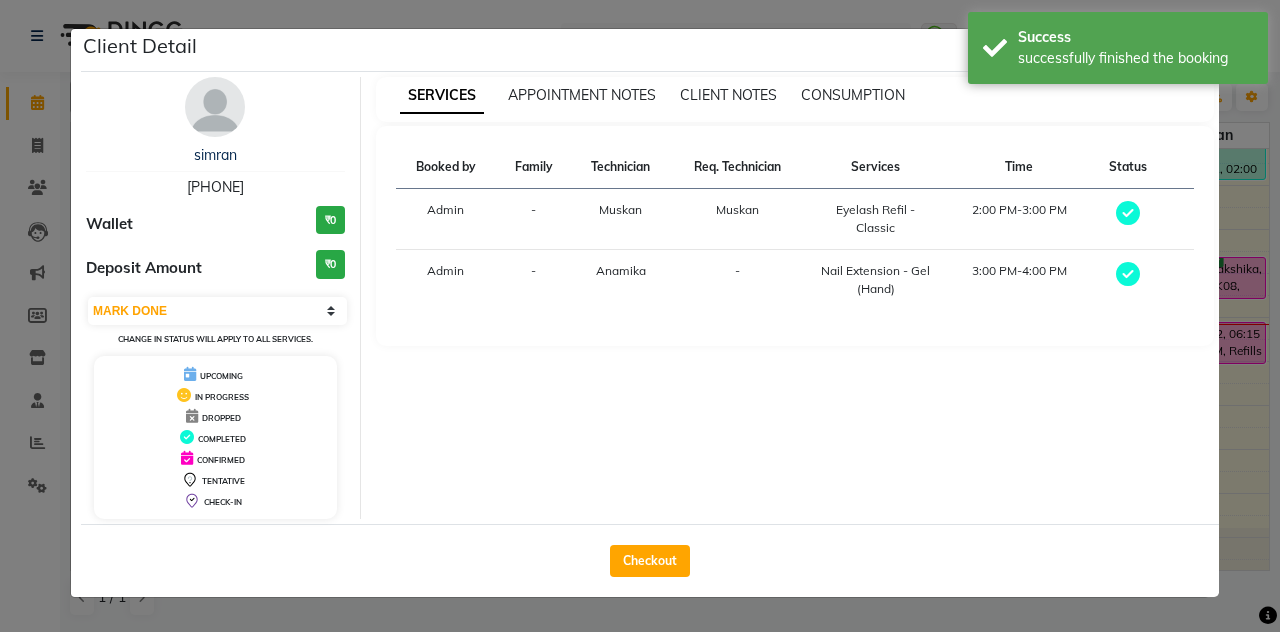 click on "Checkout" 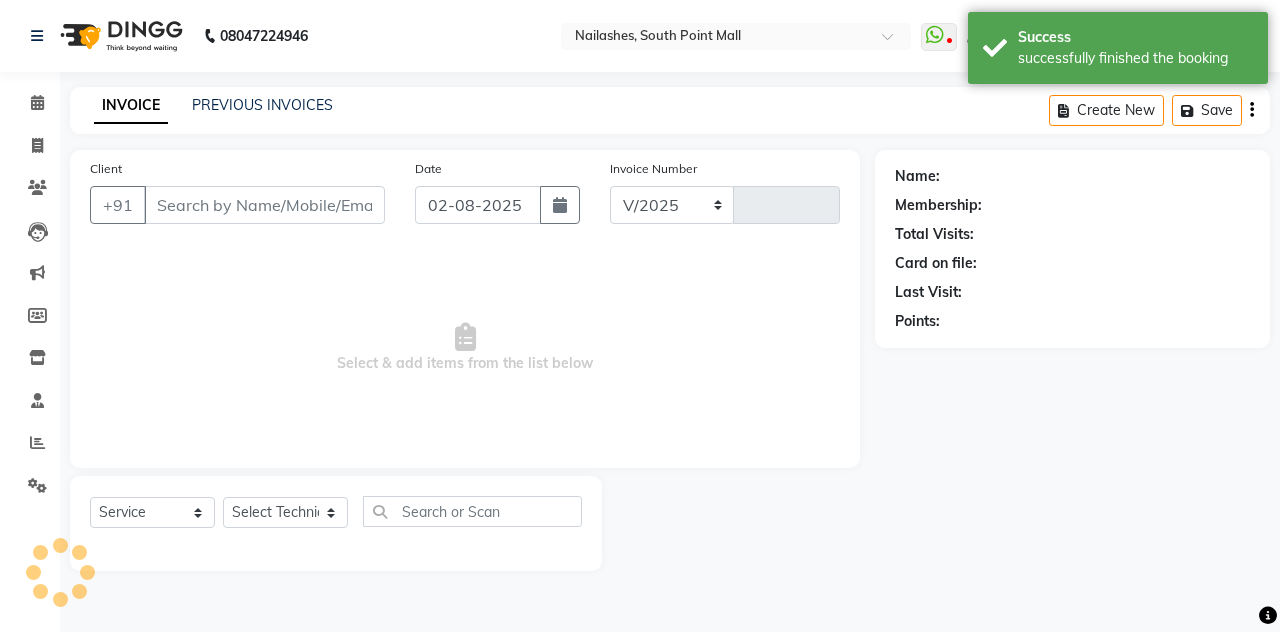 select on "3926" 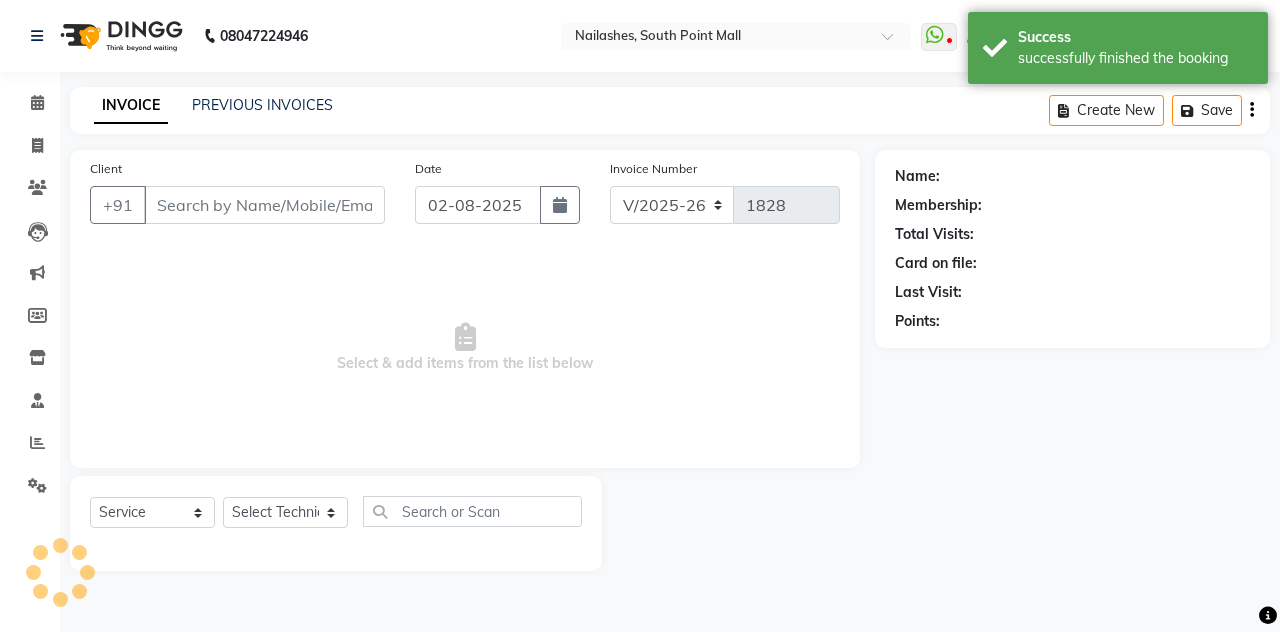 type on "[PHONE]" 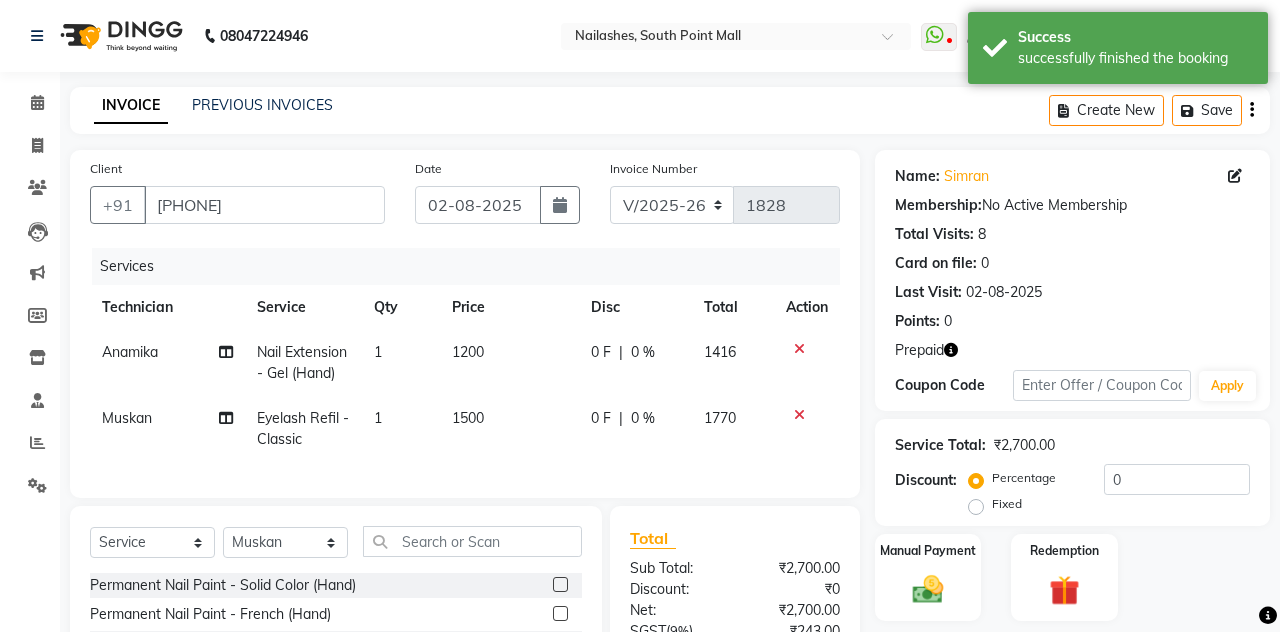 click on "1200" 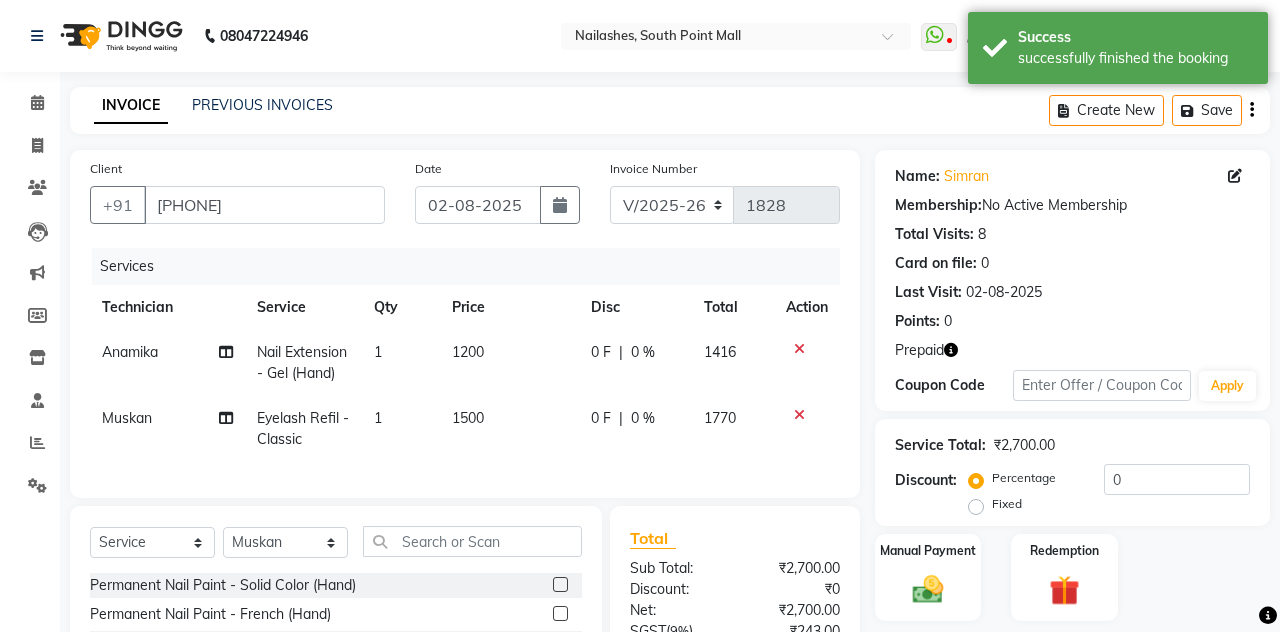 select on "19476" 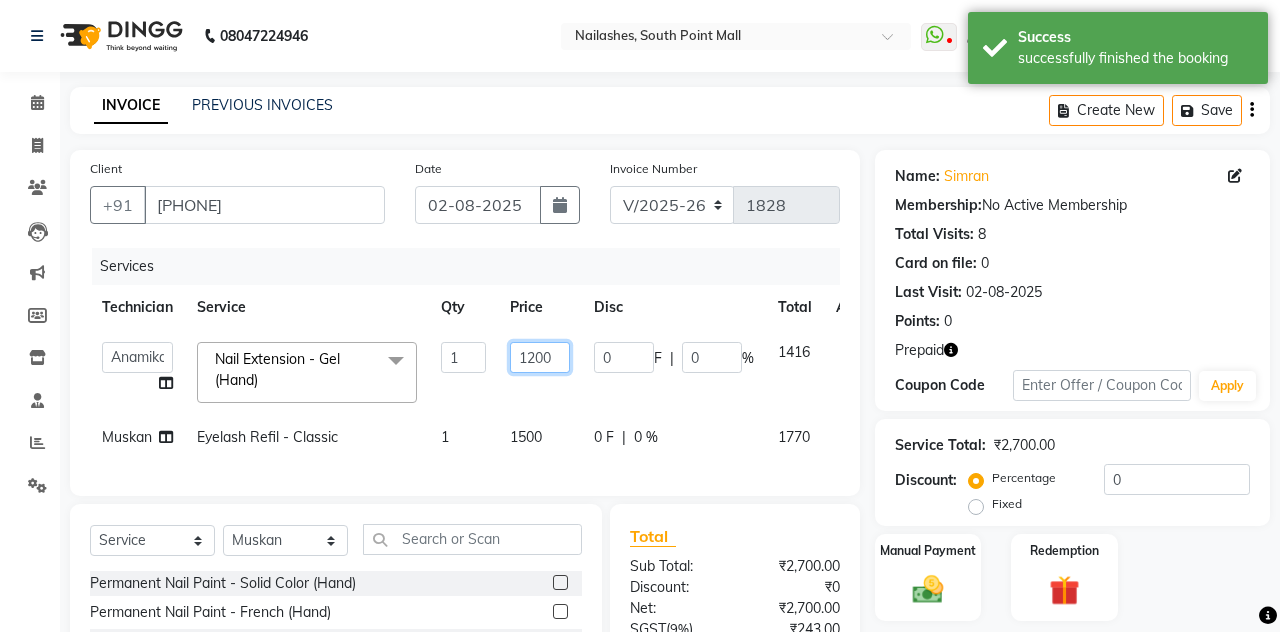 click on "1200" 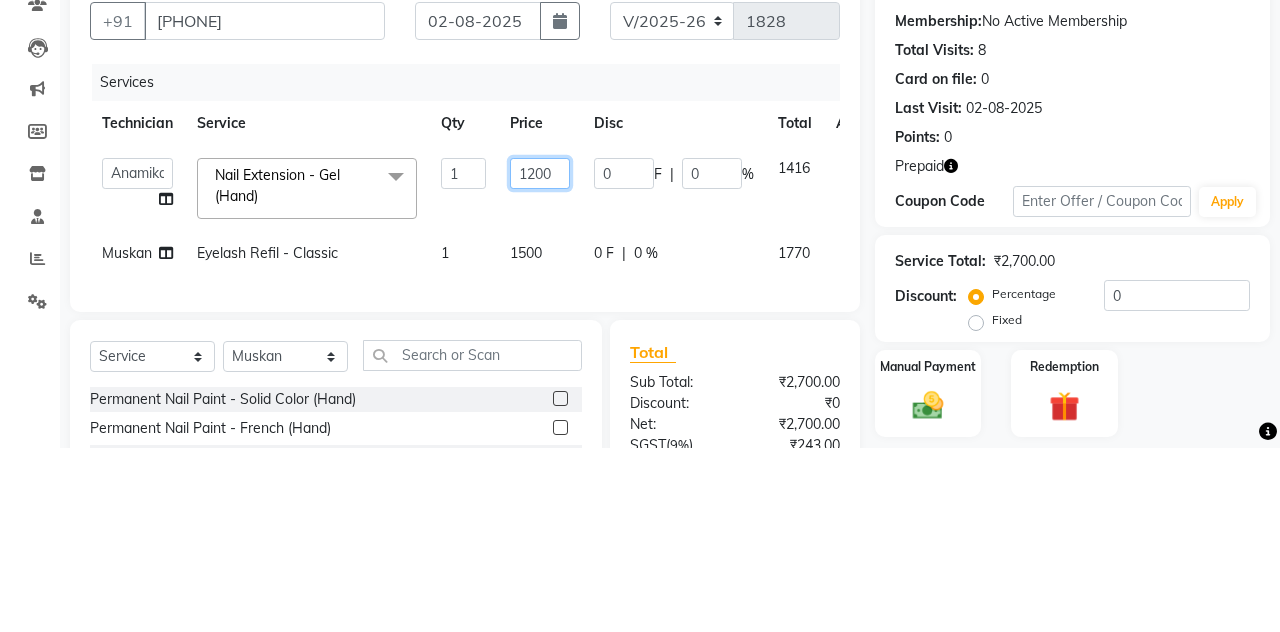 type on "100" 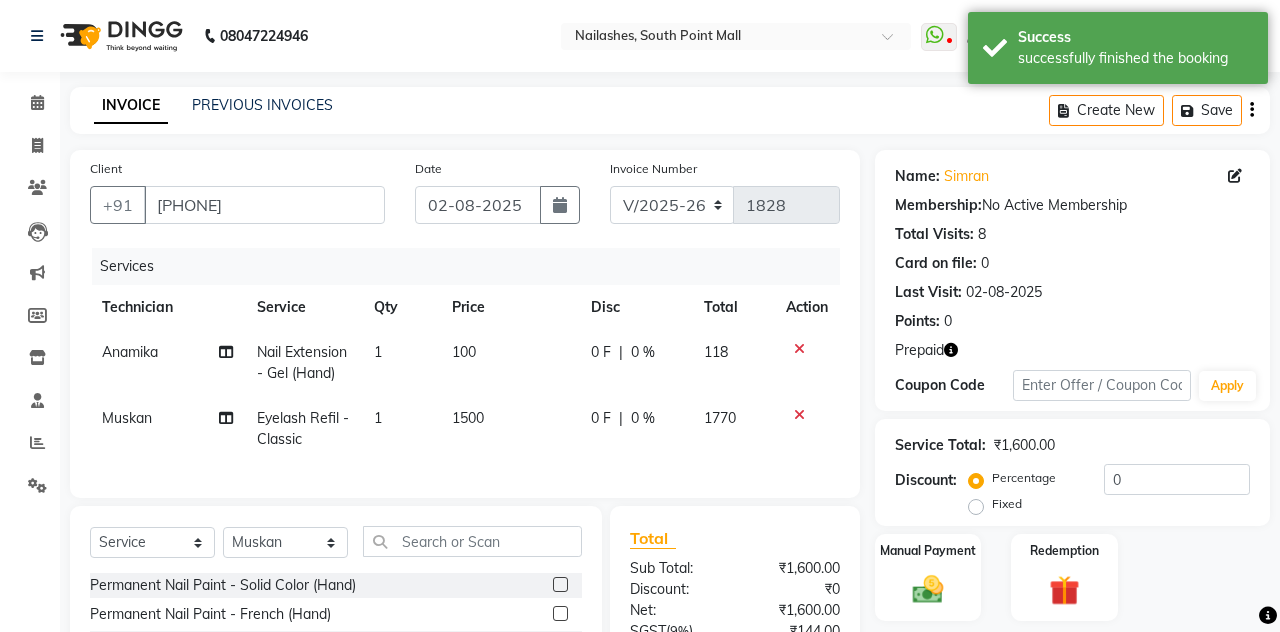 click on "0 F | 0 %" 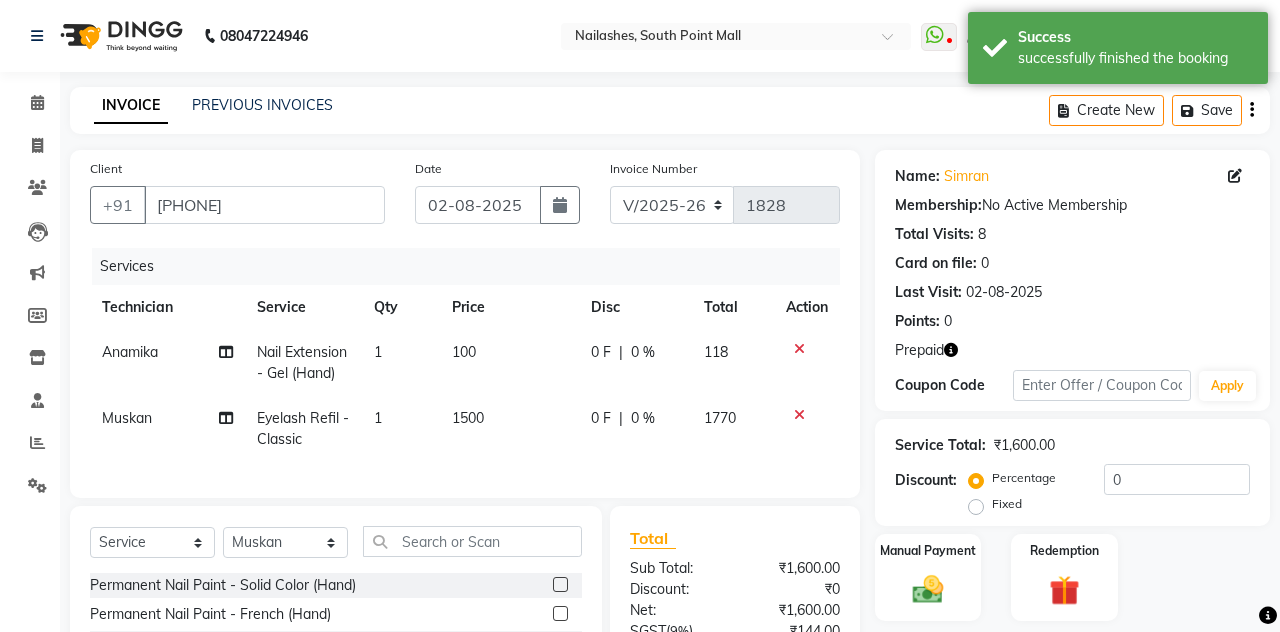 select on "85807" 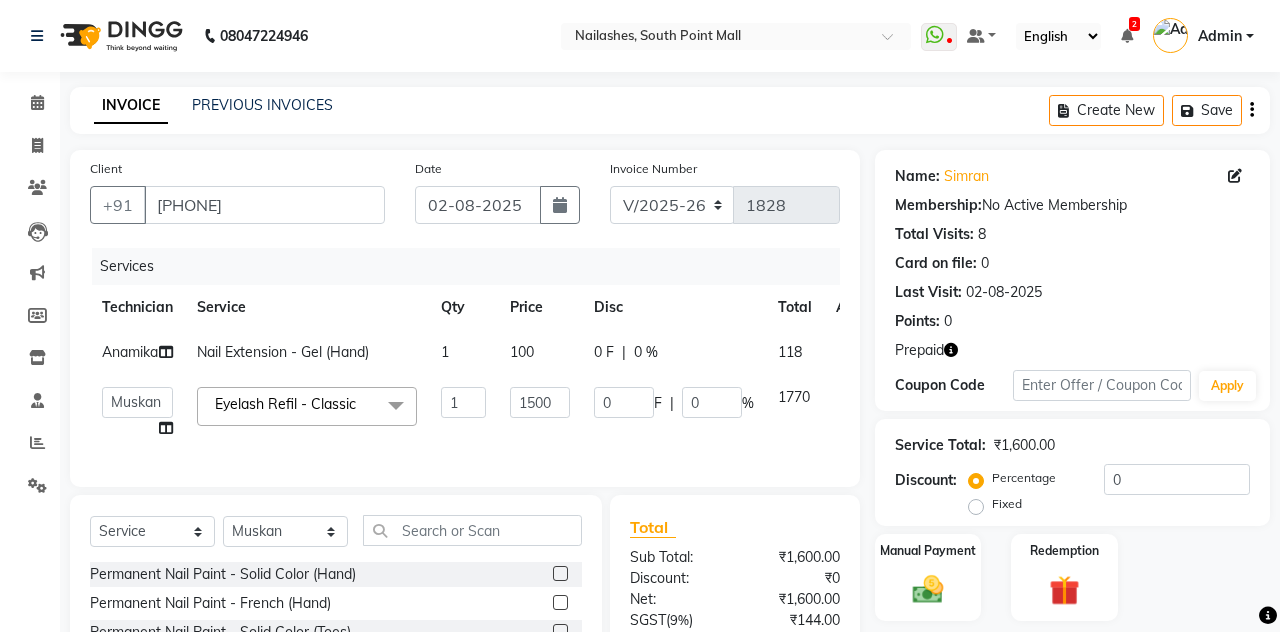 click on "100" 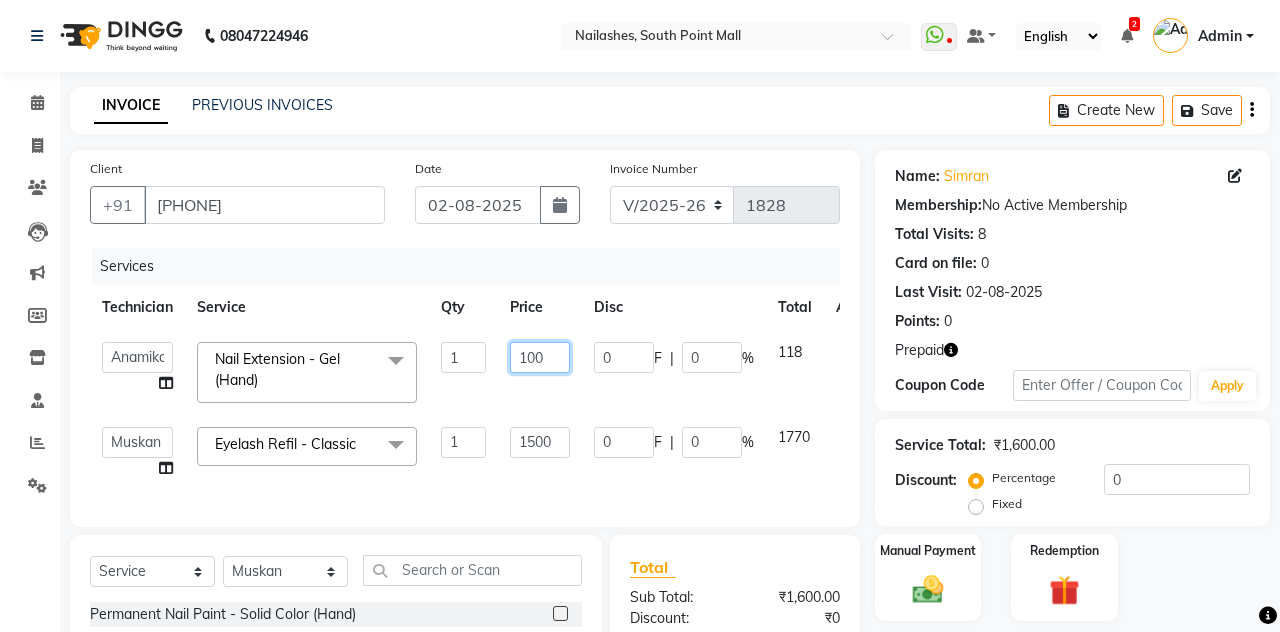 click on "100" 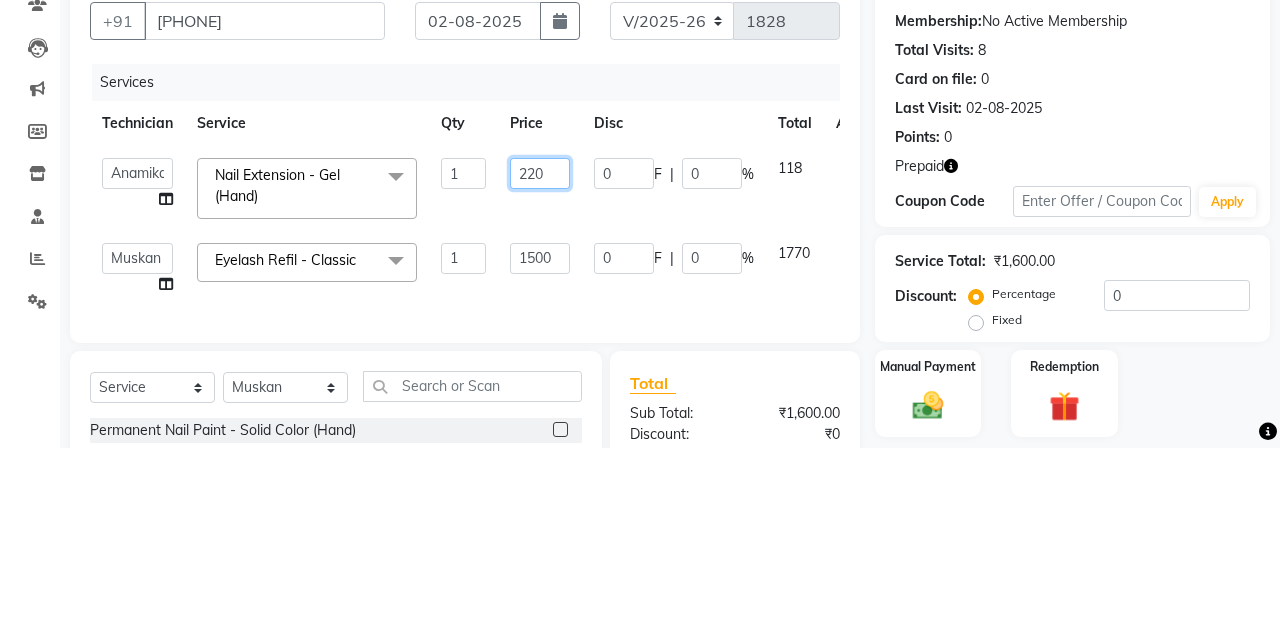 type 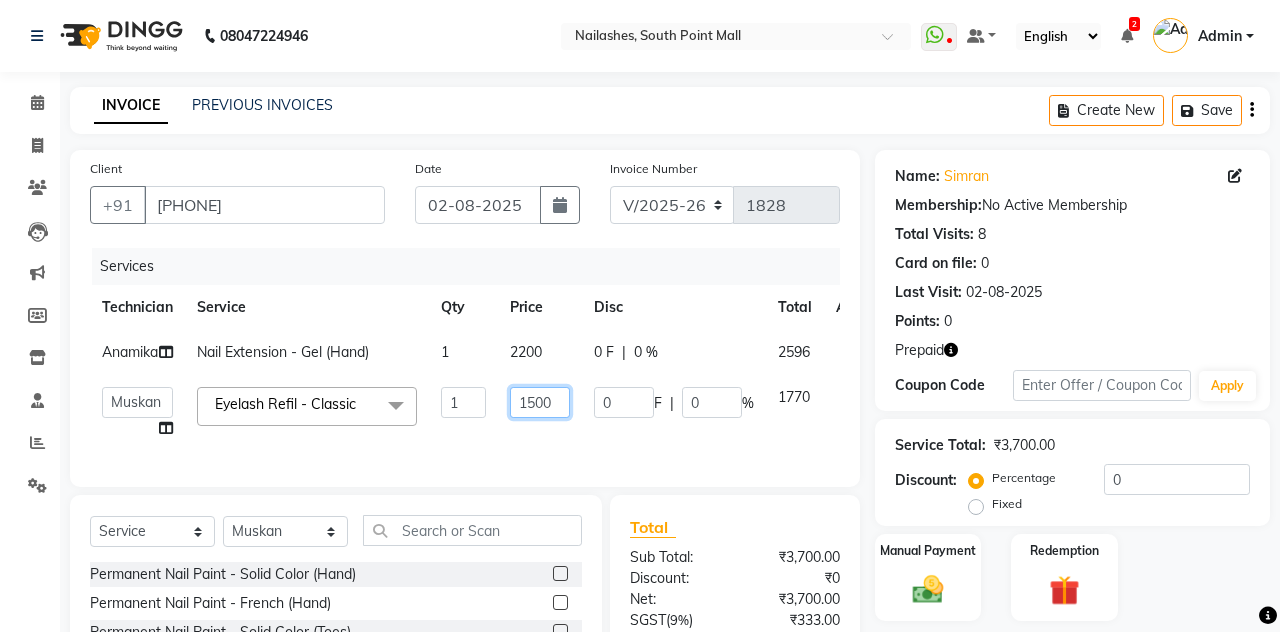 click on "1500" 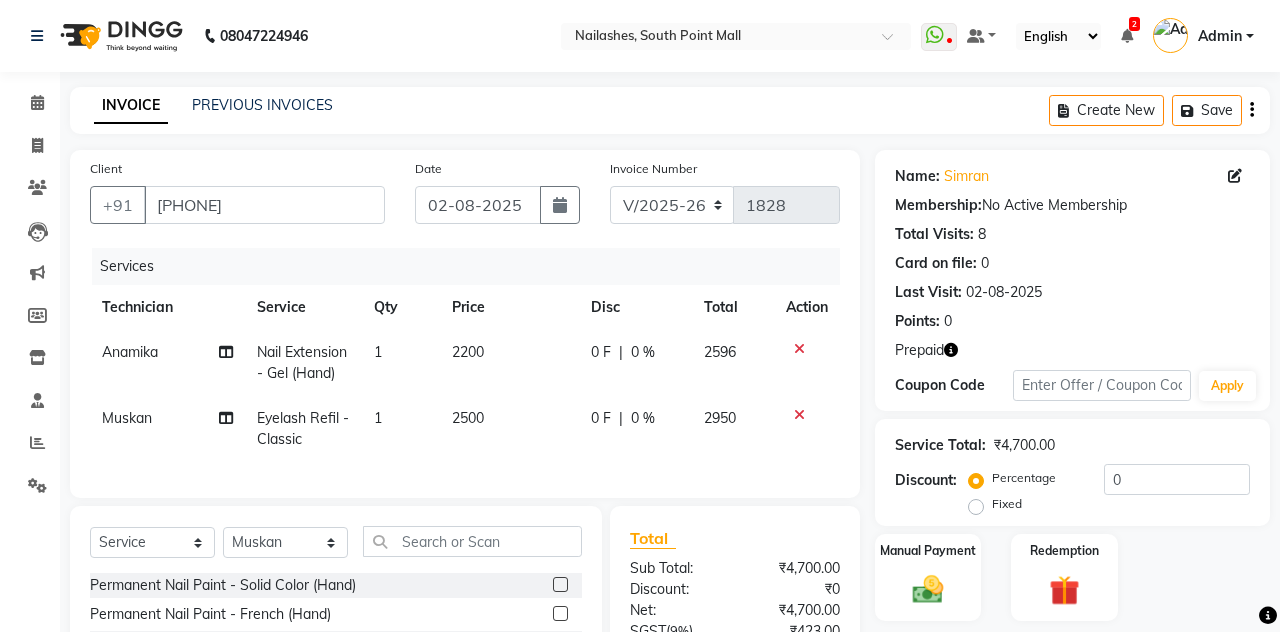 scroll, scrollTop: 102, scrollLeft: 0, axis: vertical 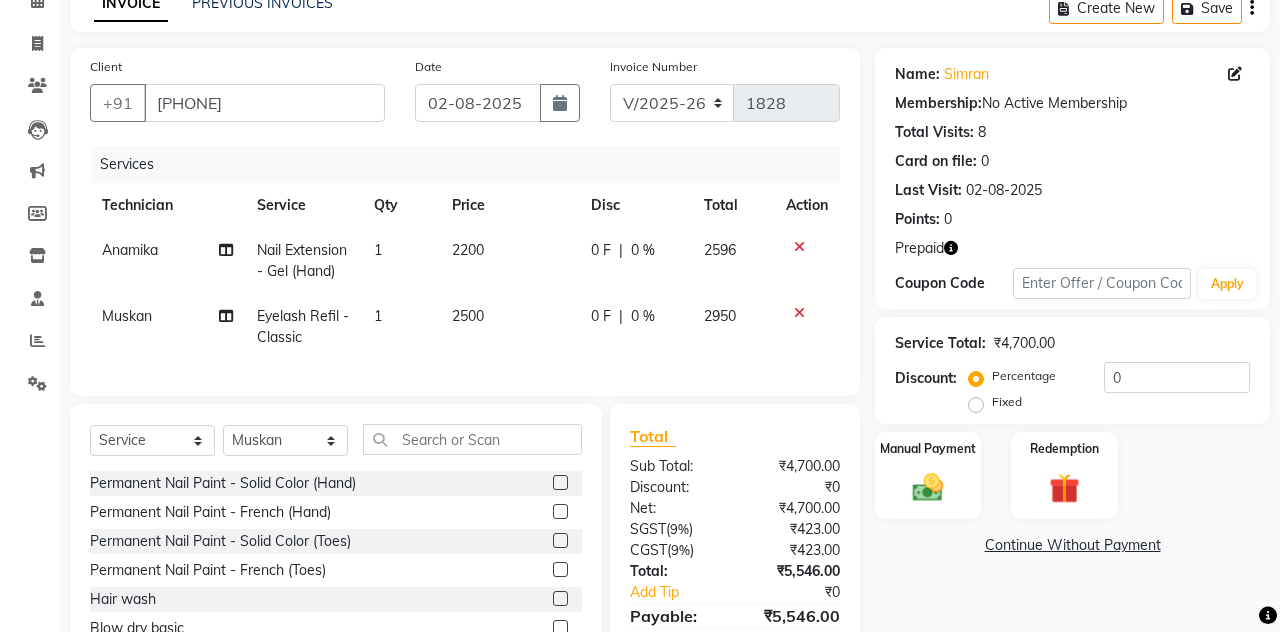 click 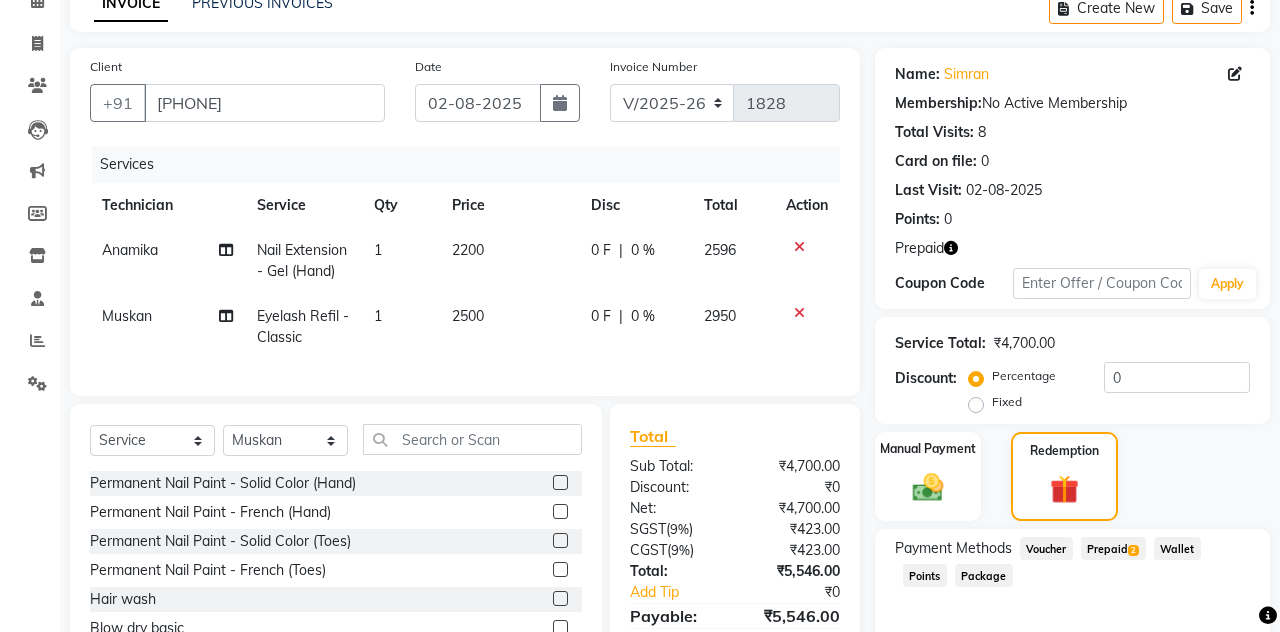 click on "Prepaid  2" 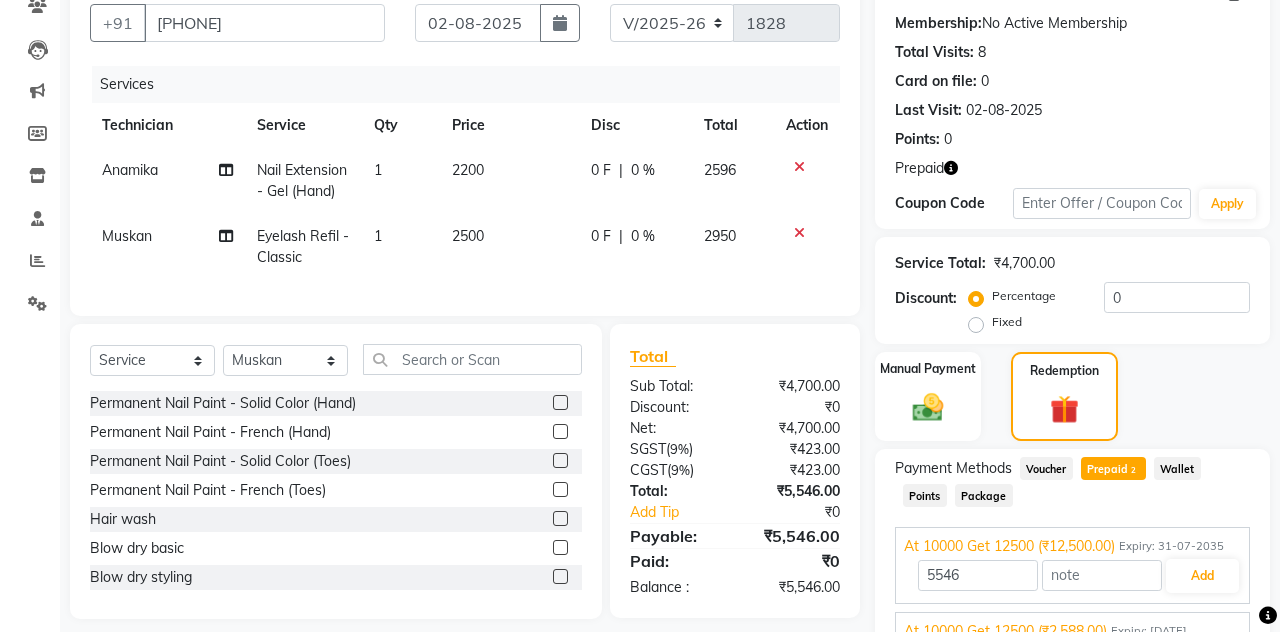 scroll, scrollTop: 173, scrollLeft: 0, axis: vertical 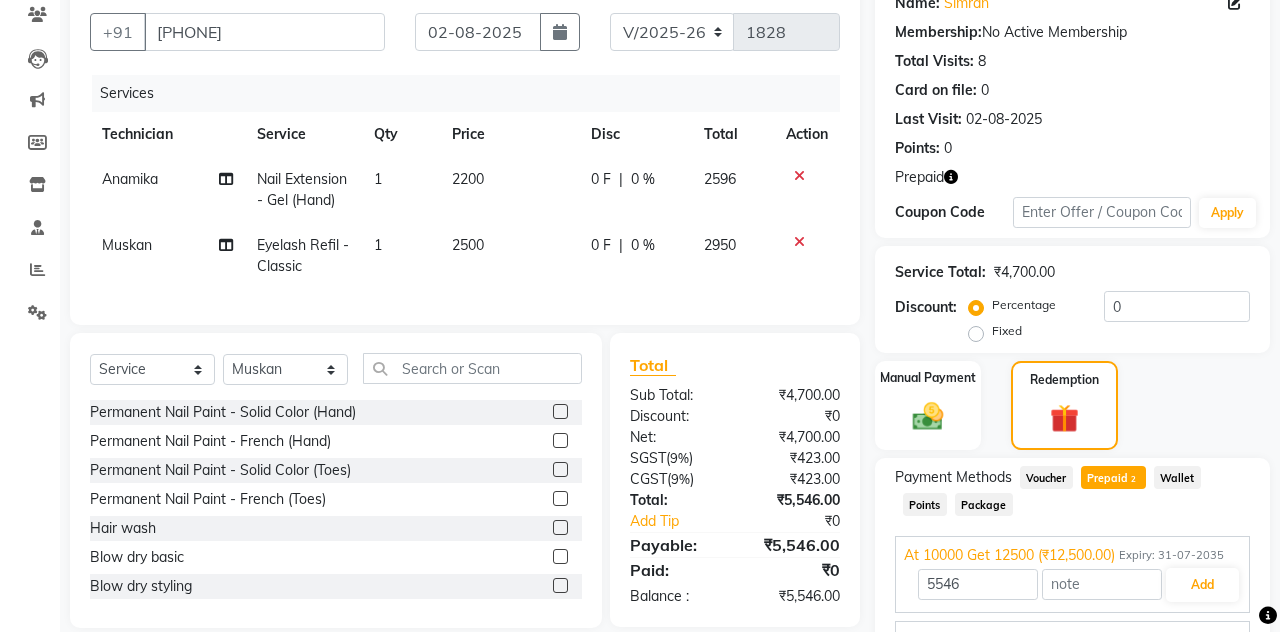 click on "Expiry: [DATE]" at bounding box center [1149, 640] 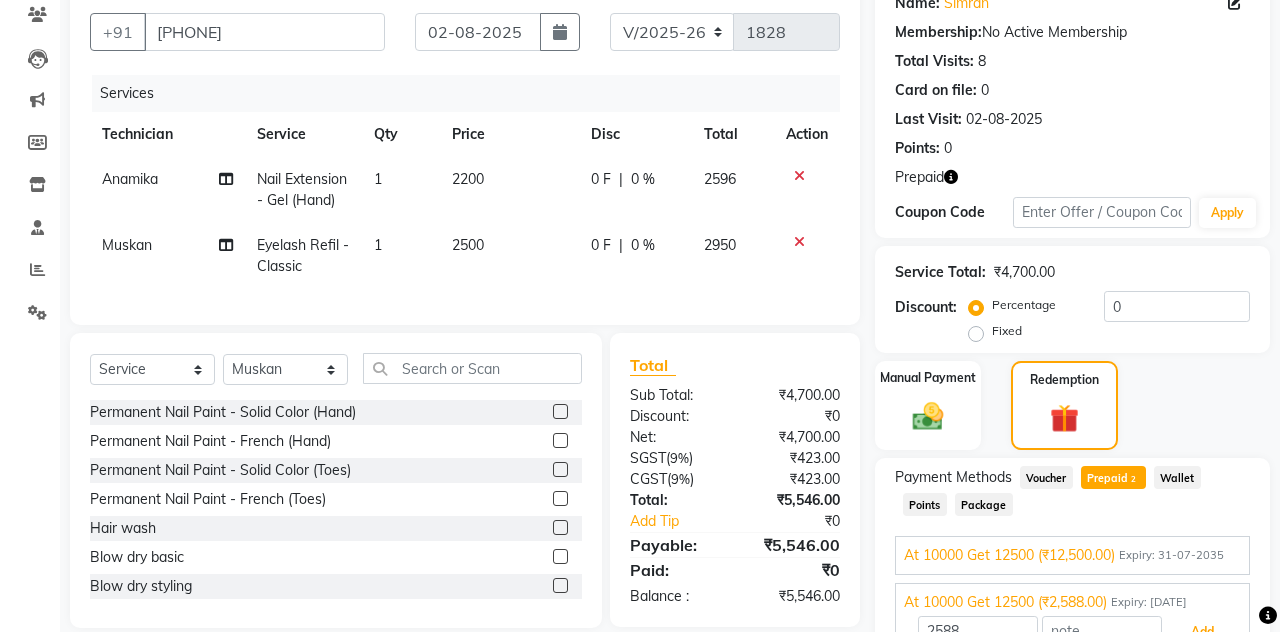 click on "Add" at bounding box center (1202, 632) 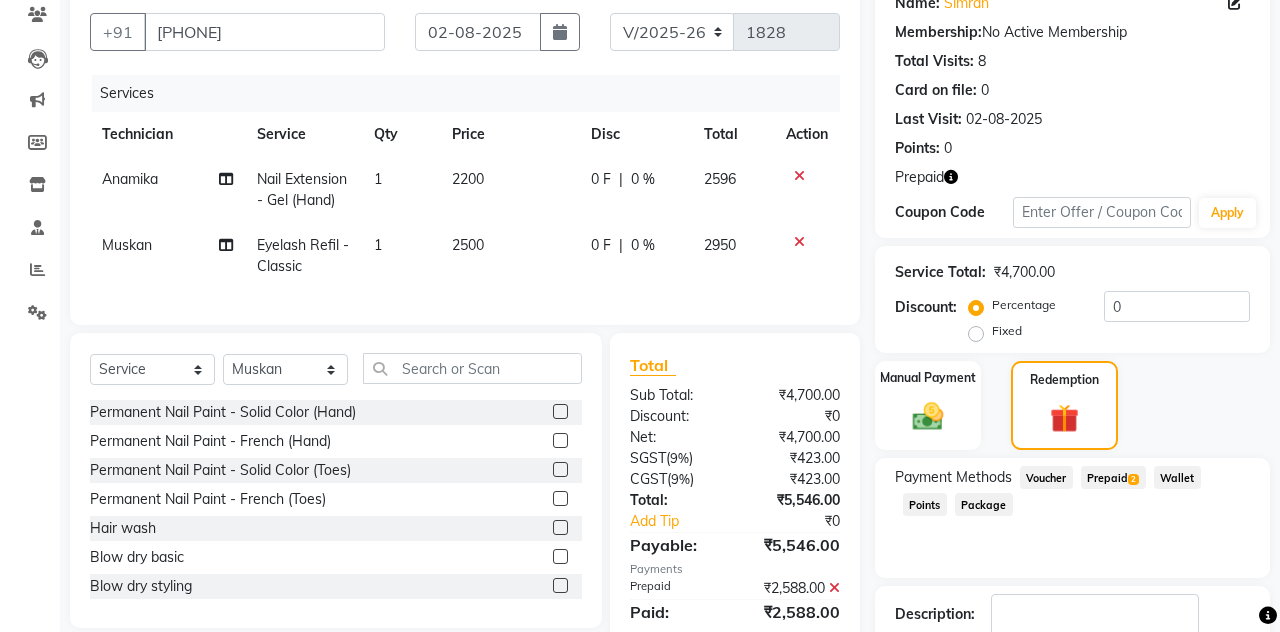 click on "Prepaid  2" 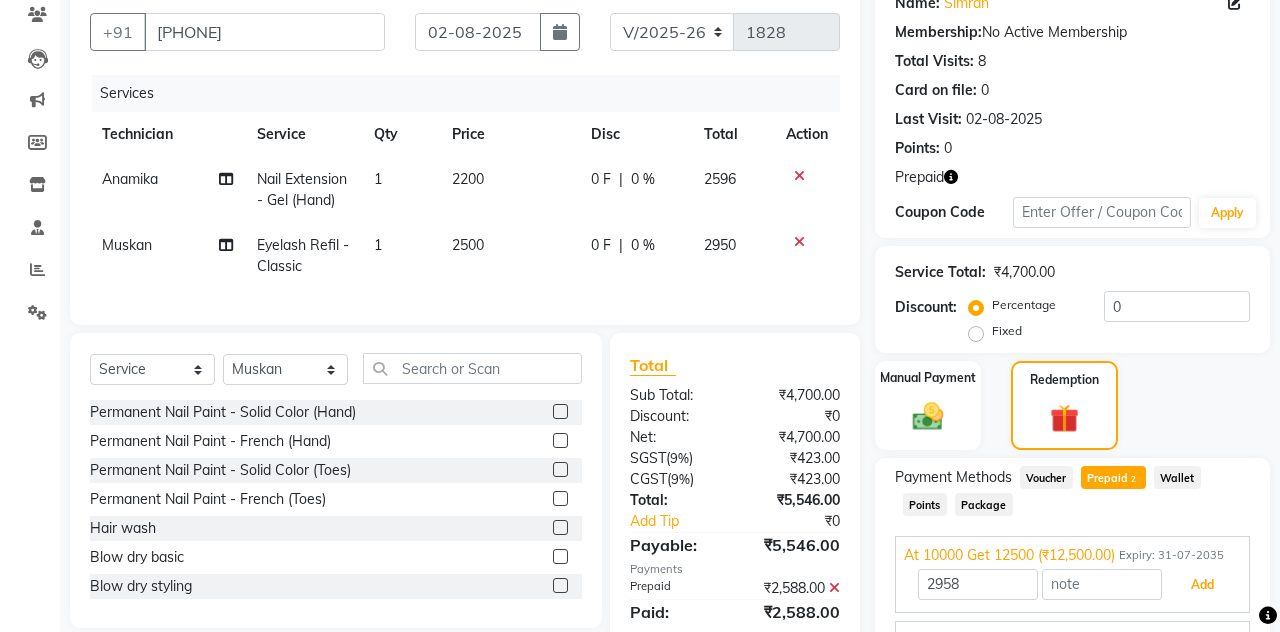 click on "Add" at bounding box center [1202, 585] 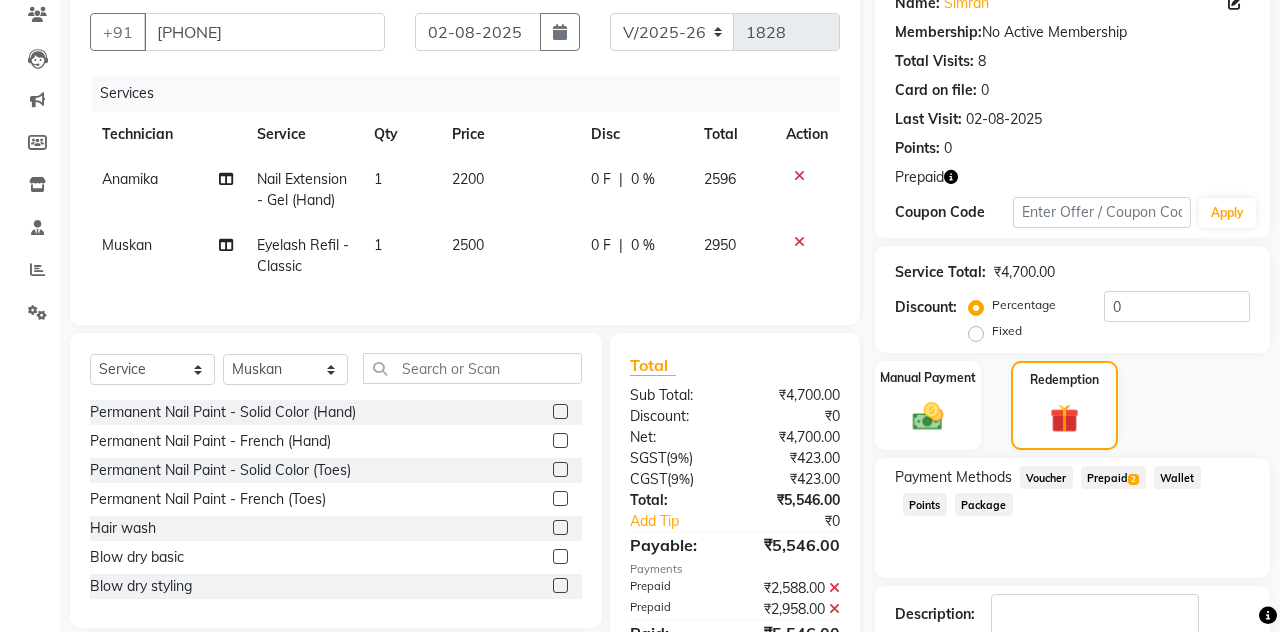 scroll, scrollTop: 206, scrollLeft: 0, axis: vertical 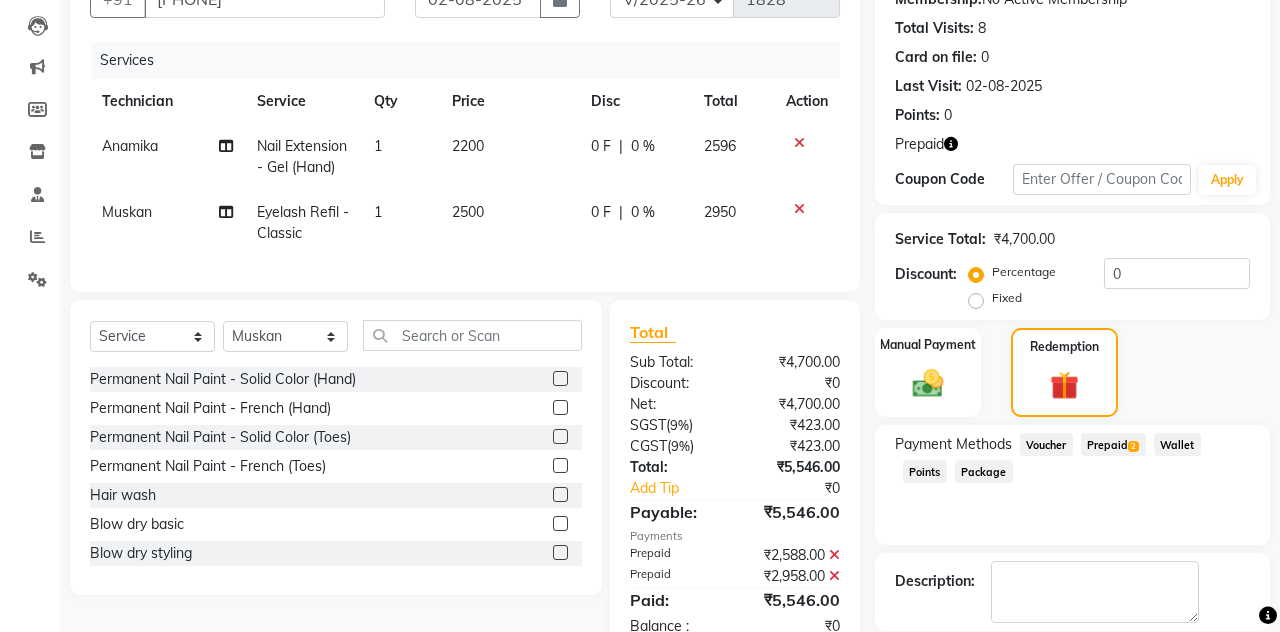 click on "Checkout" 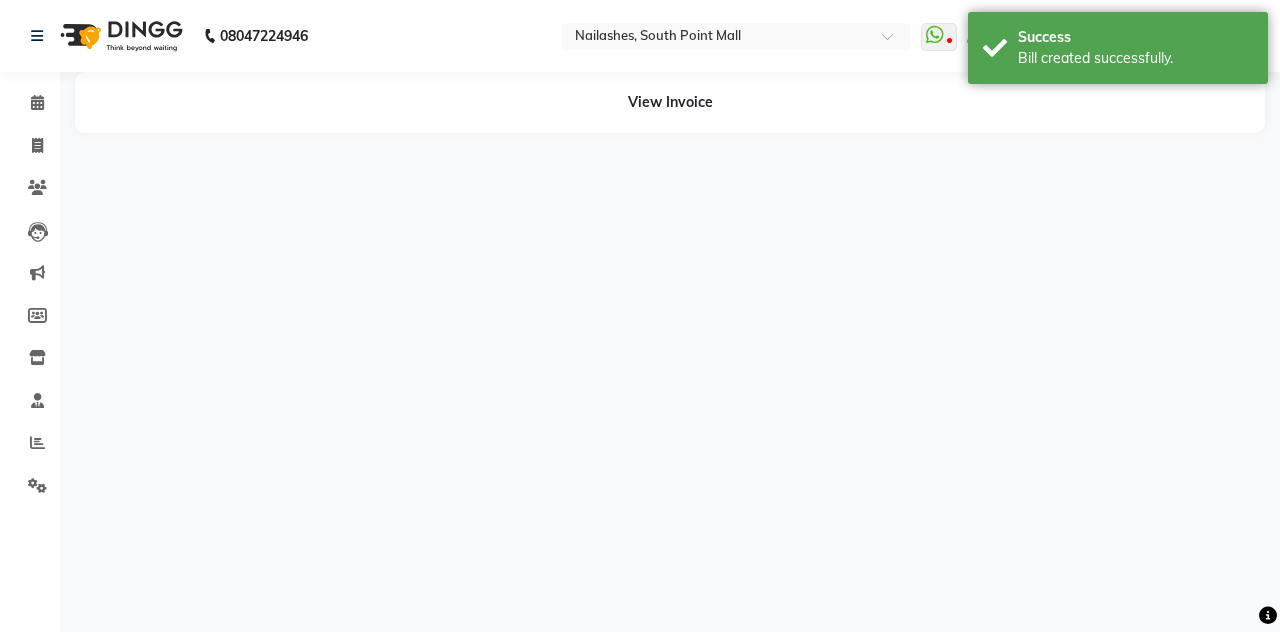 scroll, scrollTop: 0, scrollLeft: 0, axis: both 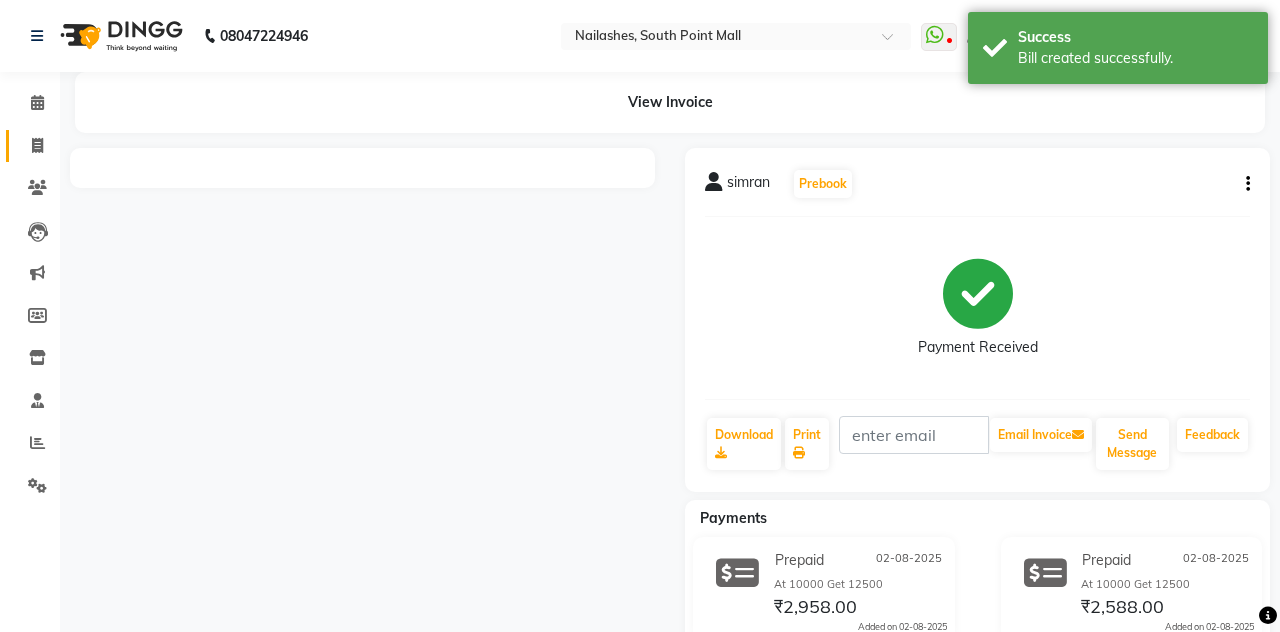 click 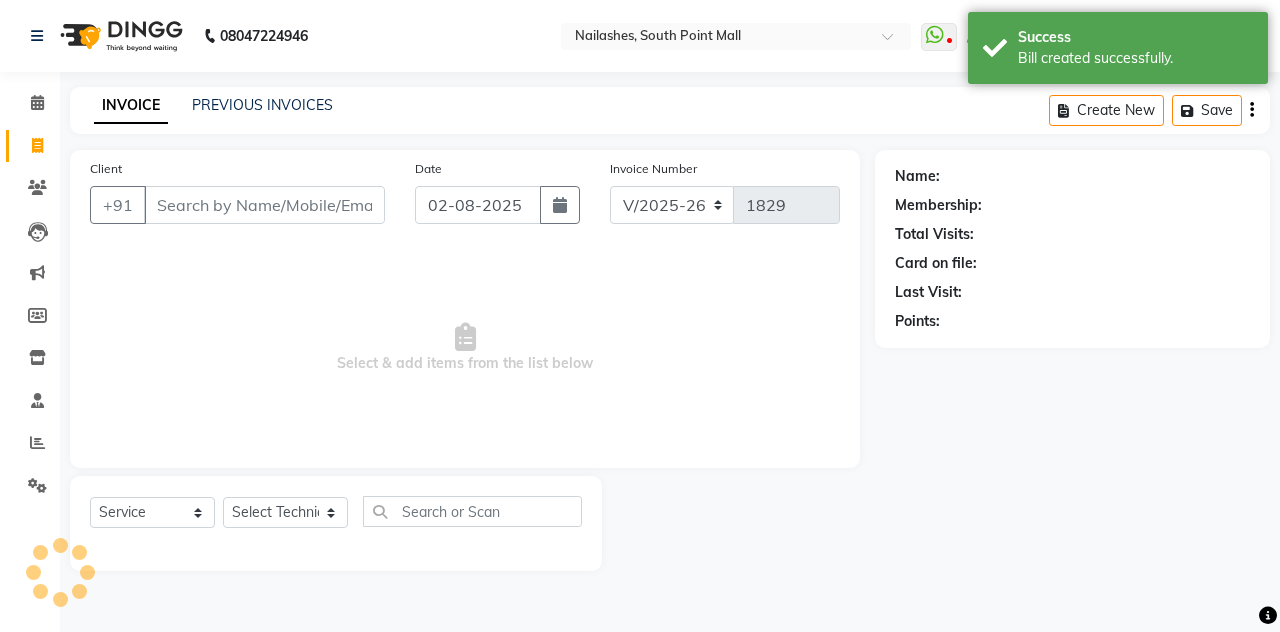 scroll, scrollTop: 0, scrollLeft: 0, axis: both 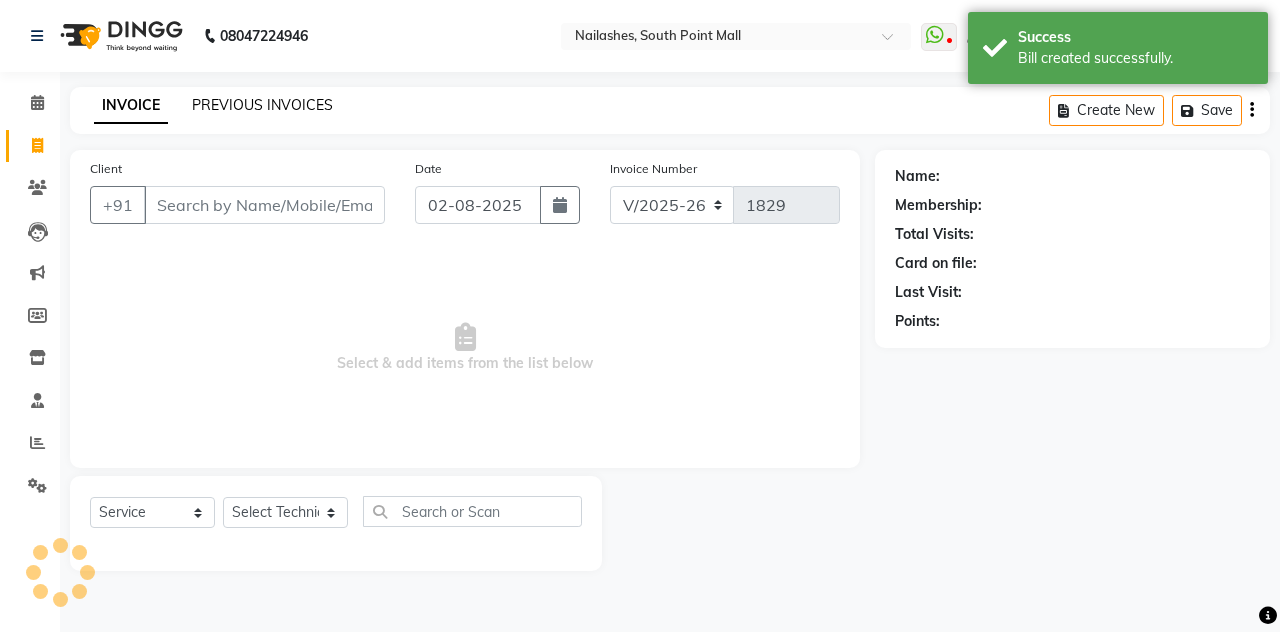click on "PREVIOUS INVOICES" 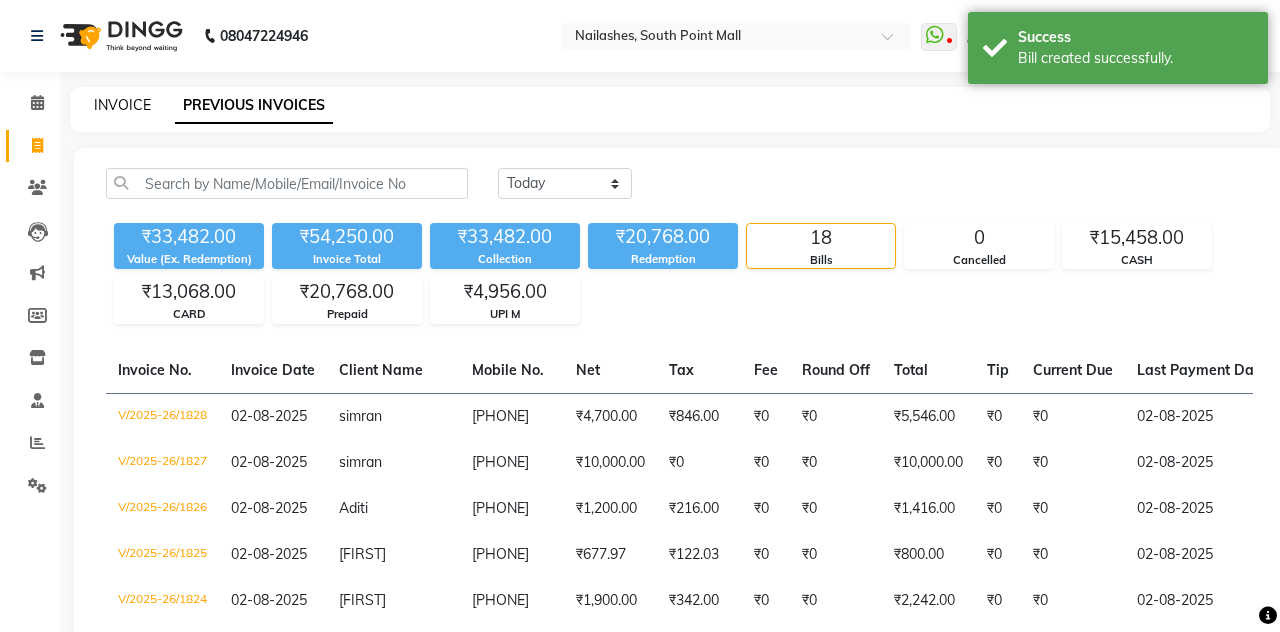 click on "INVOICE" 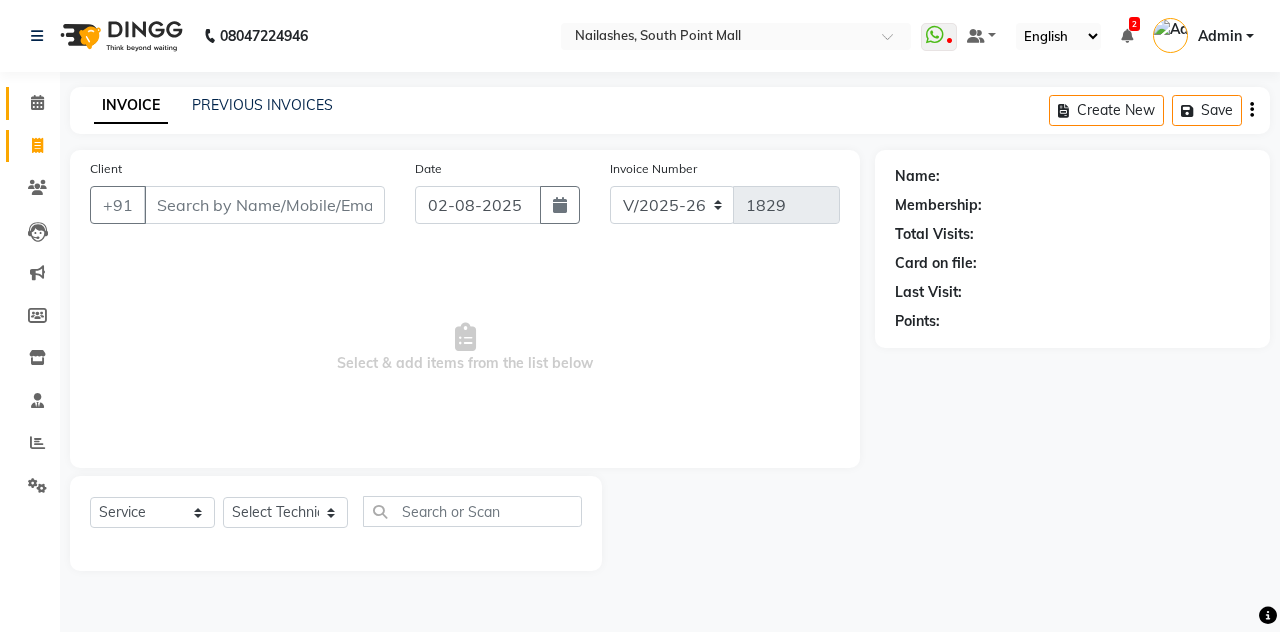 click 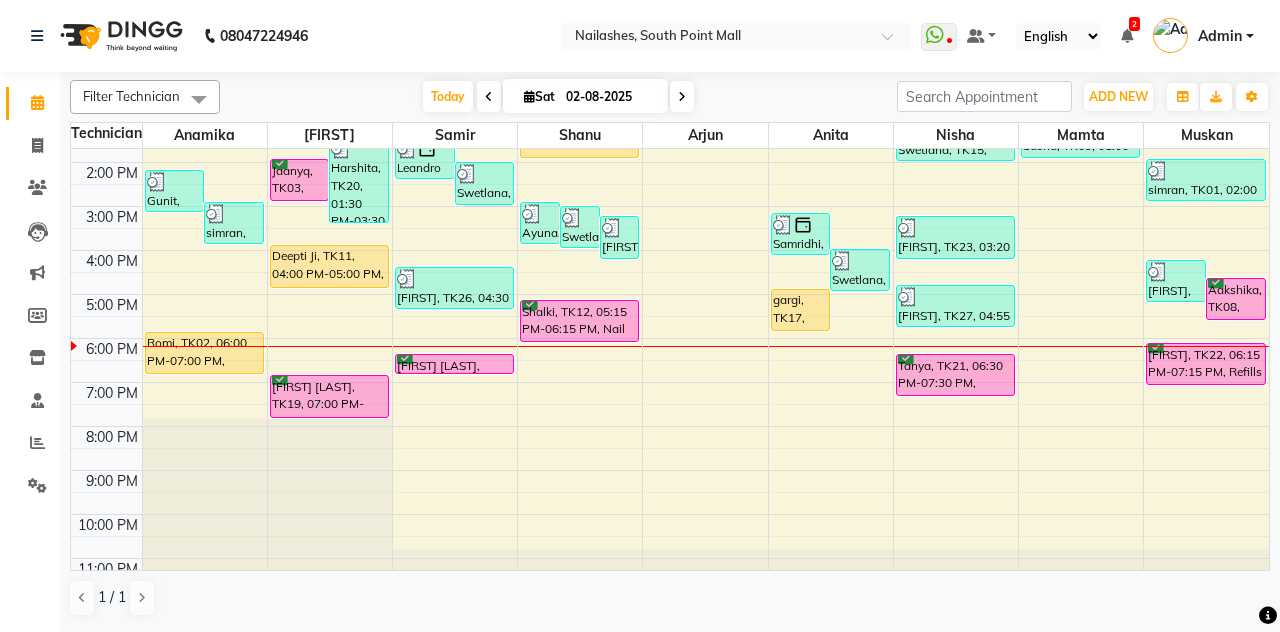 scroll, scrollTop: 0, scrollLeft: 0, axis: both 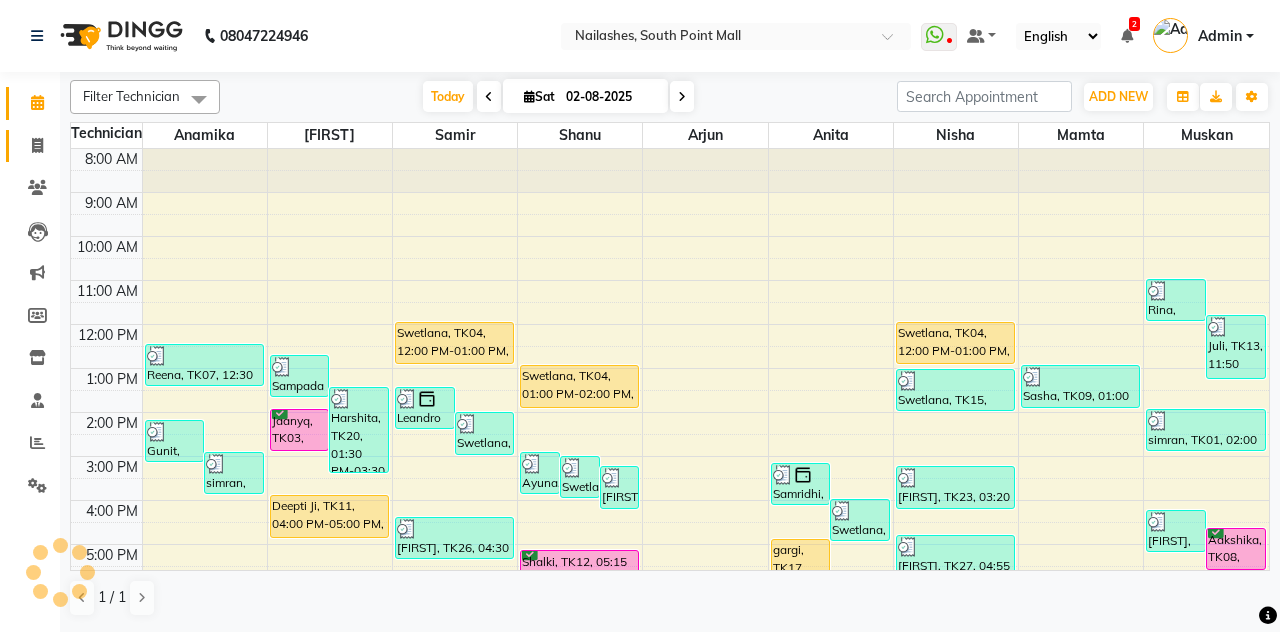 click on "Invoice" 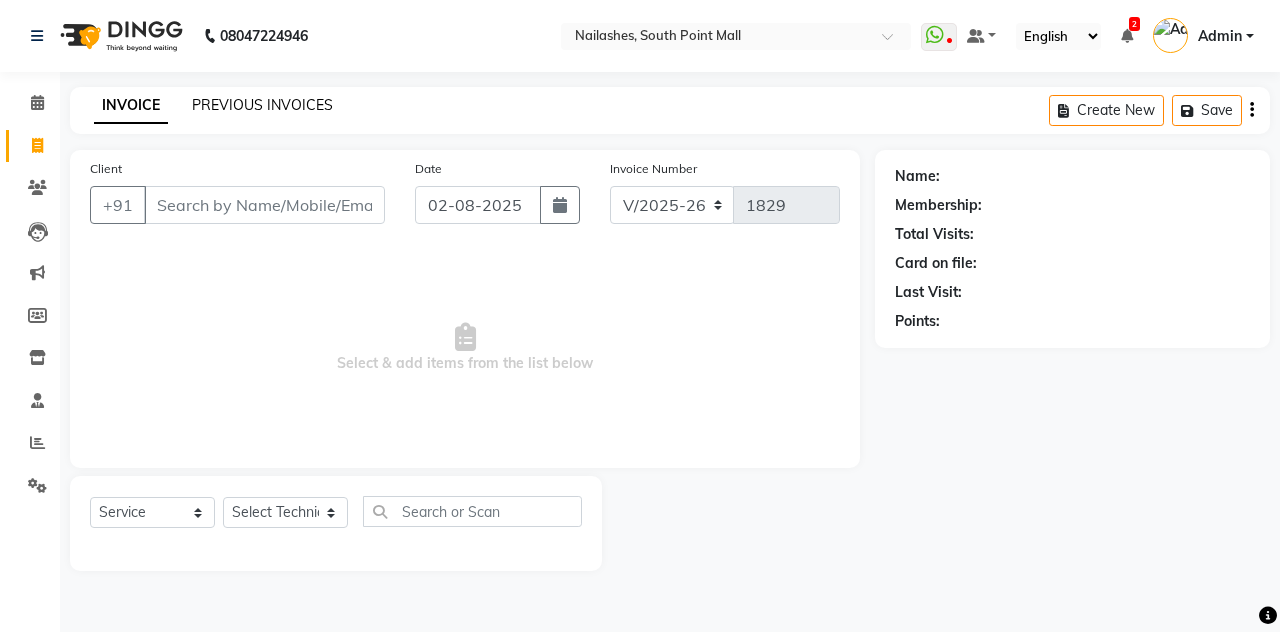 click on "PREVIOUS INVOICES" 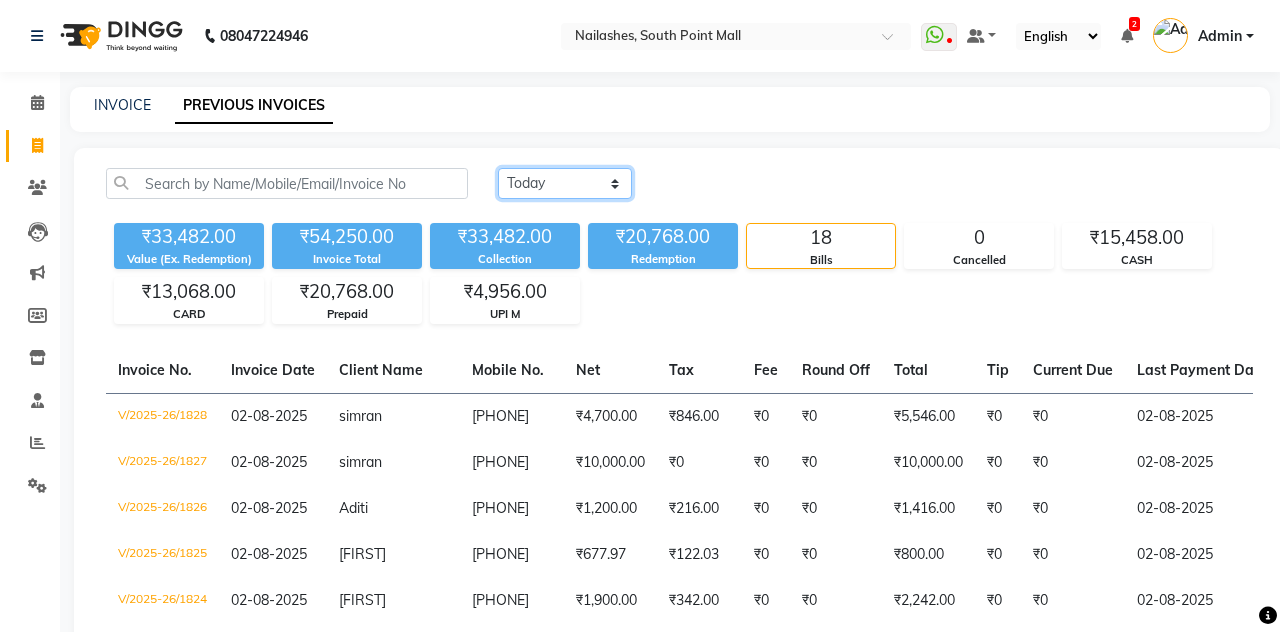 click on "Today Yesterday Custom Range" 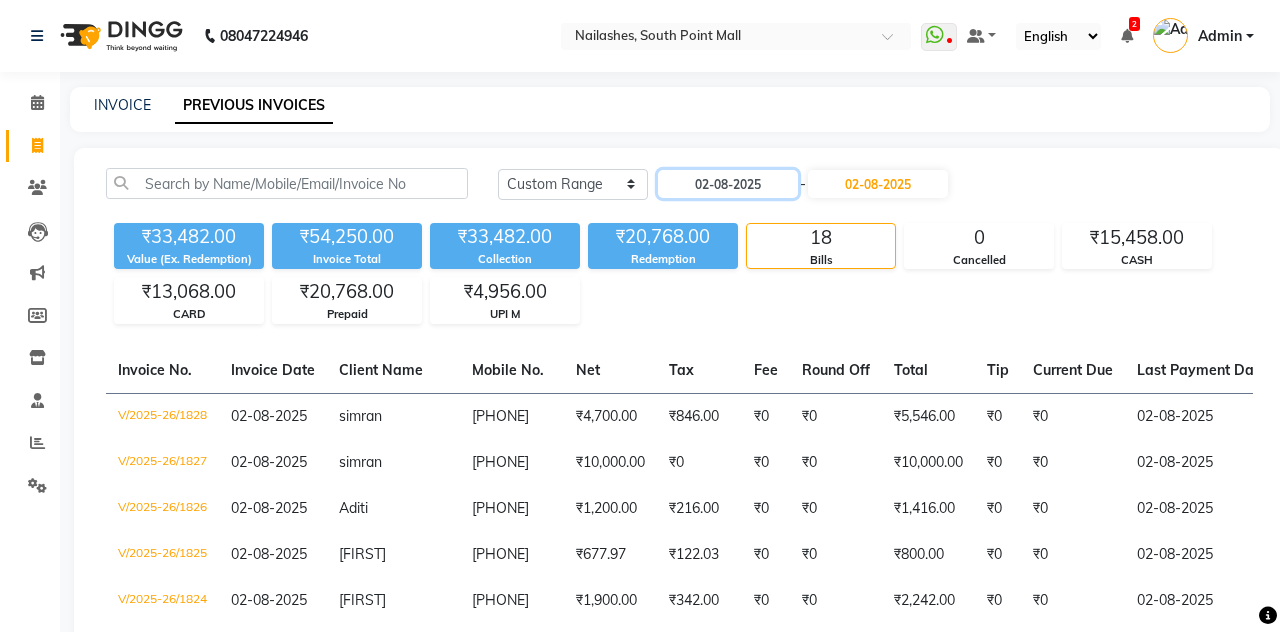 click on "02-08-2025" 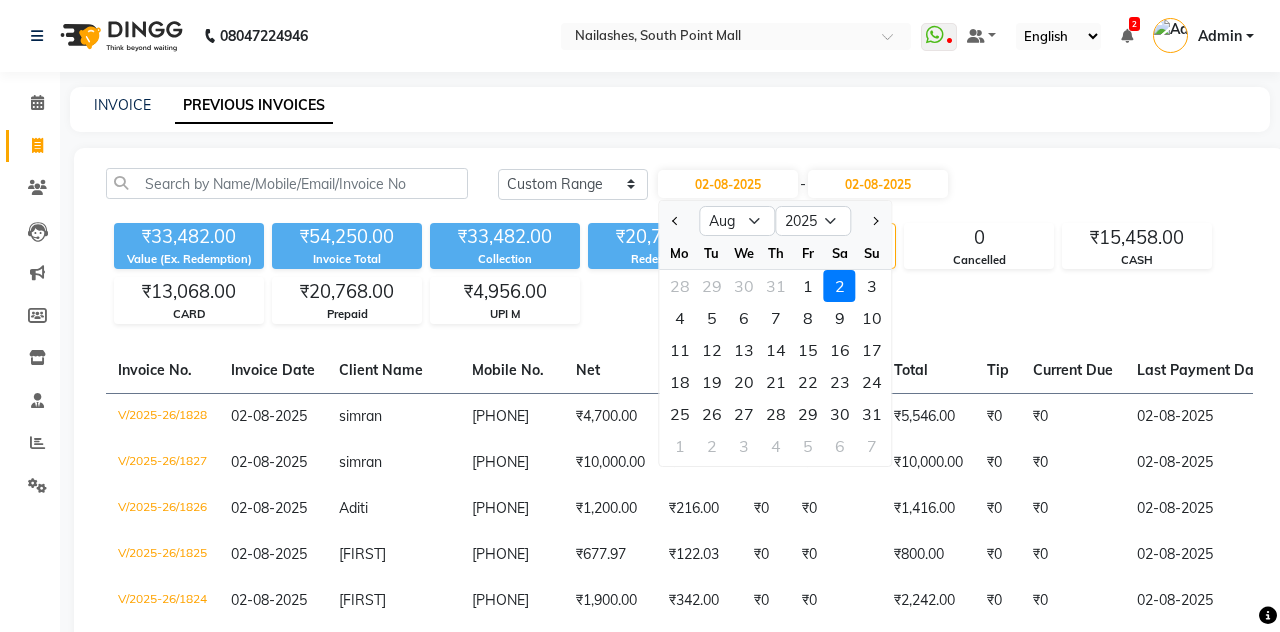 click on "1" 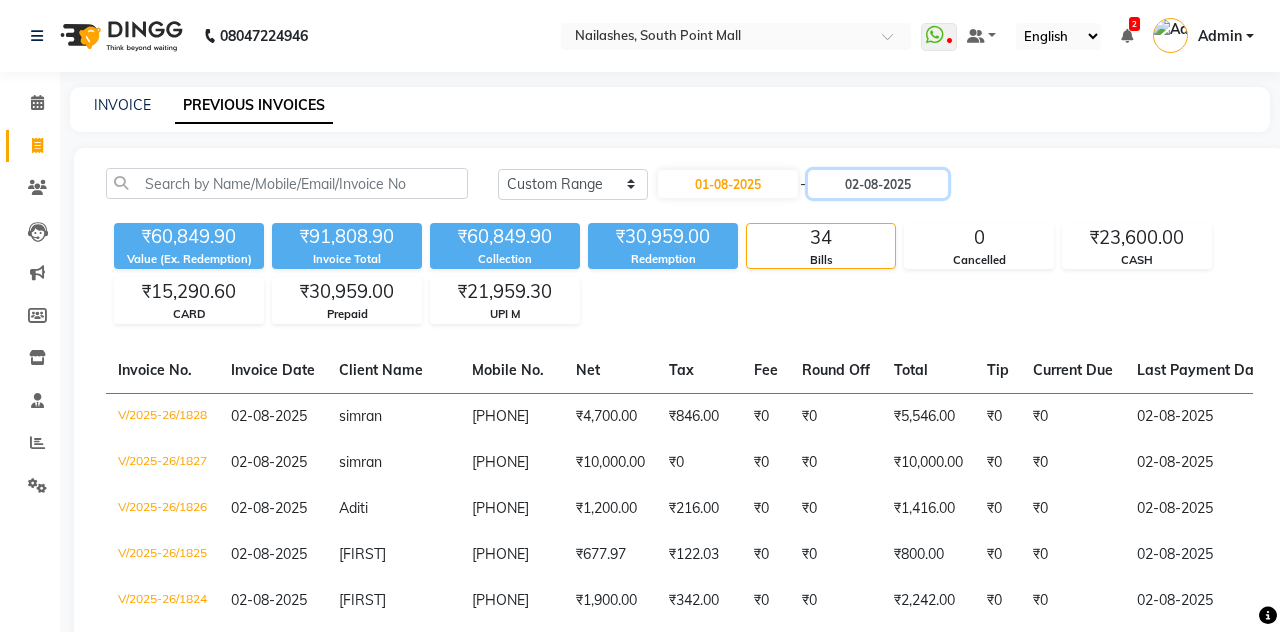 click on "02-08-2025" 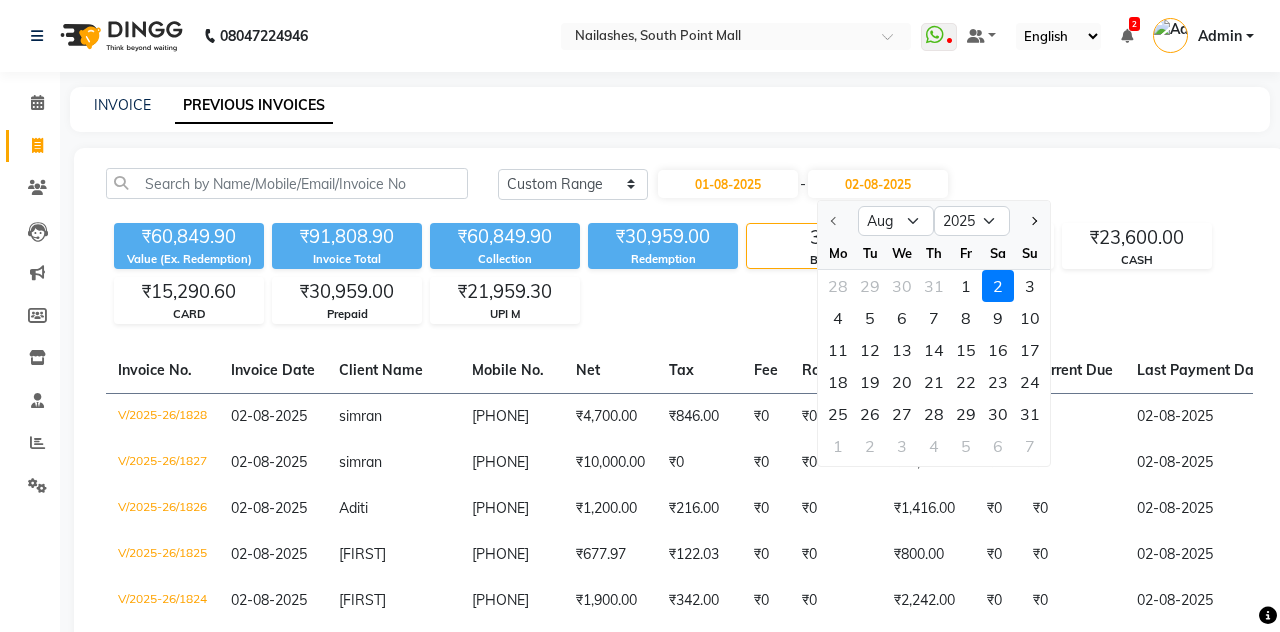 click on "1" 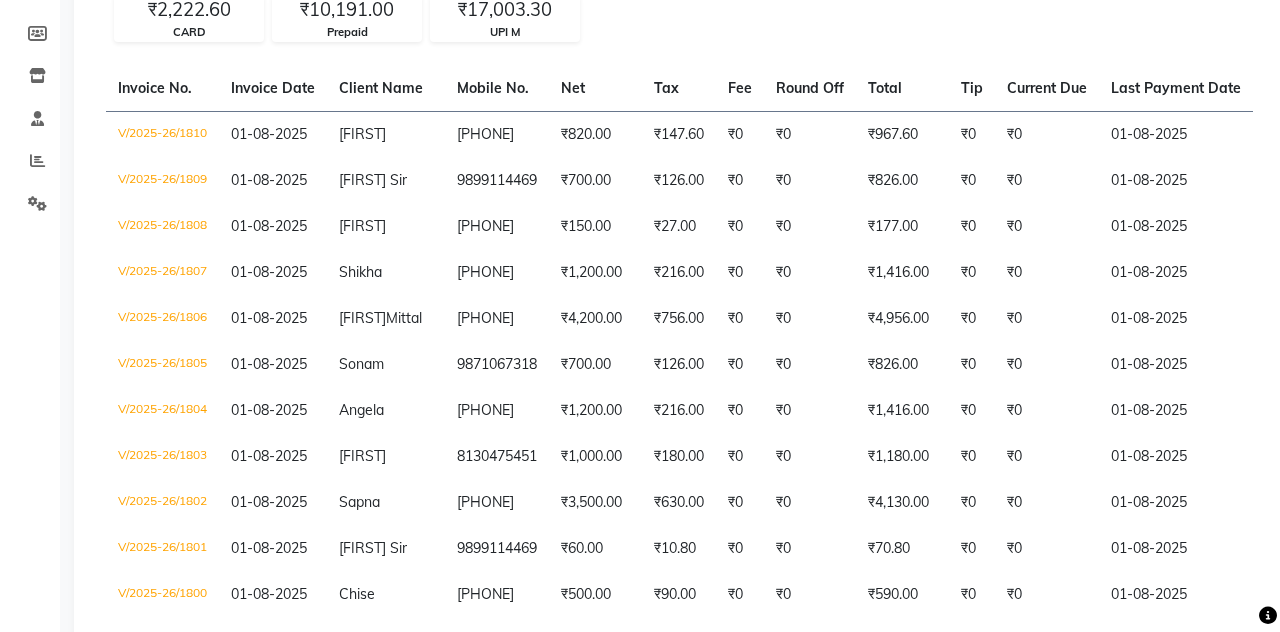 scroll, scrollTop: 0, scrollLeft: 0, axis: both 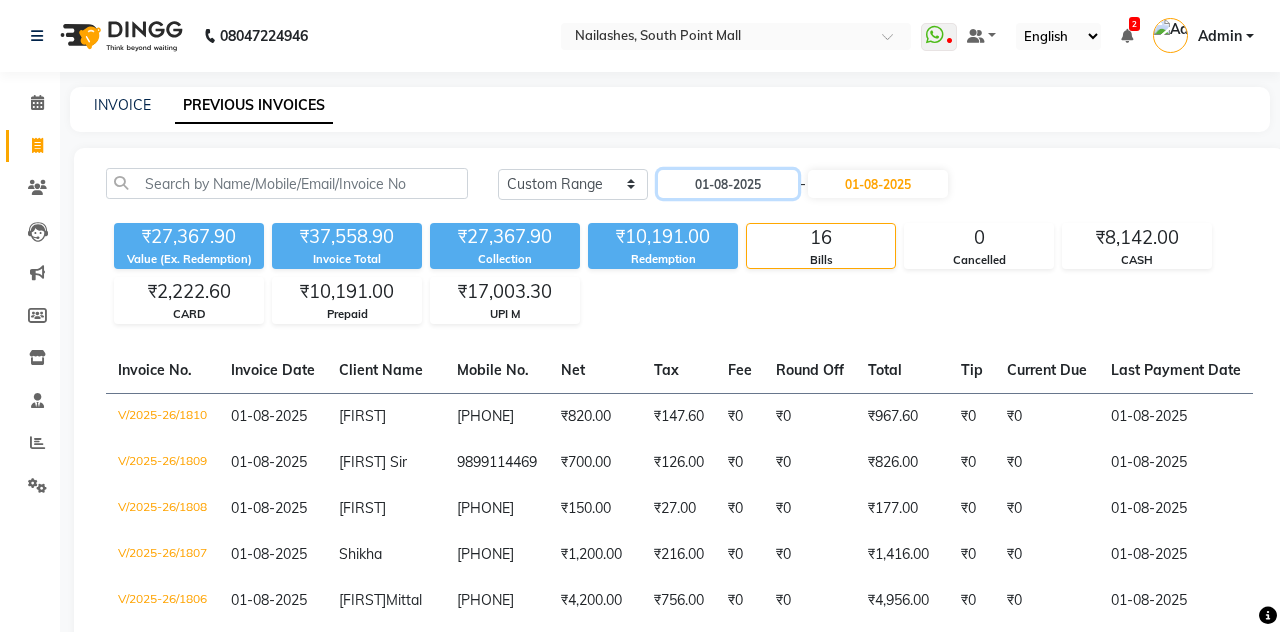 click on "01-08-2025" 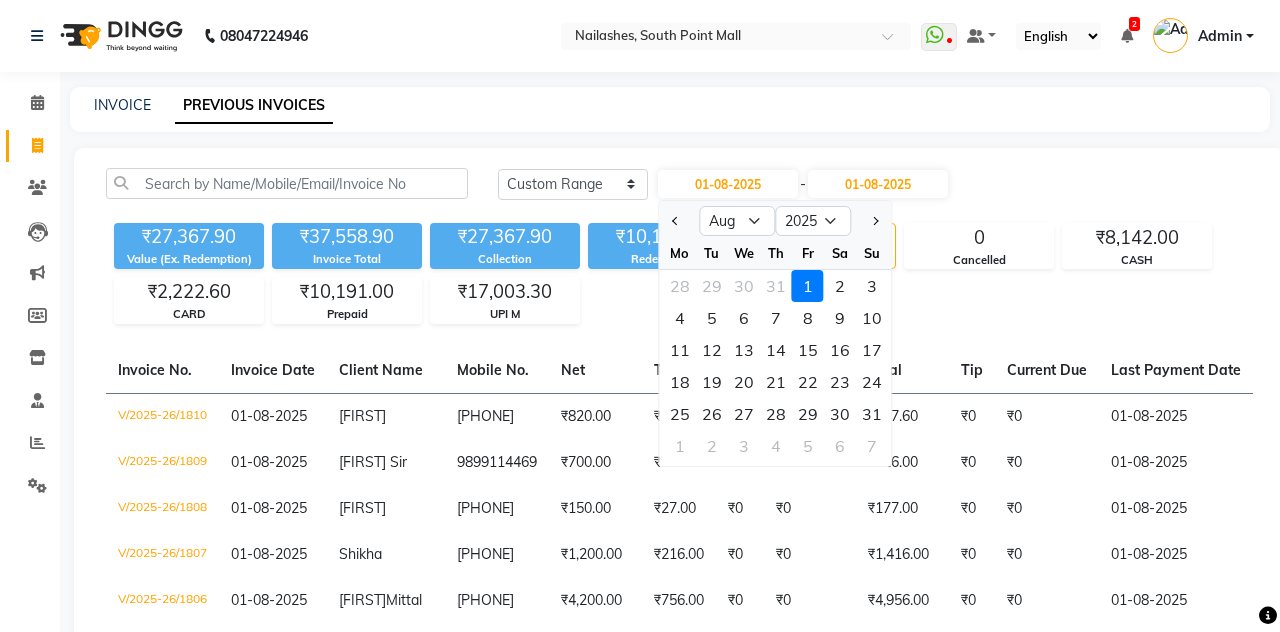 click on "2" 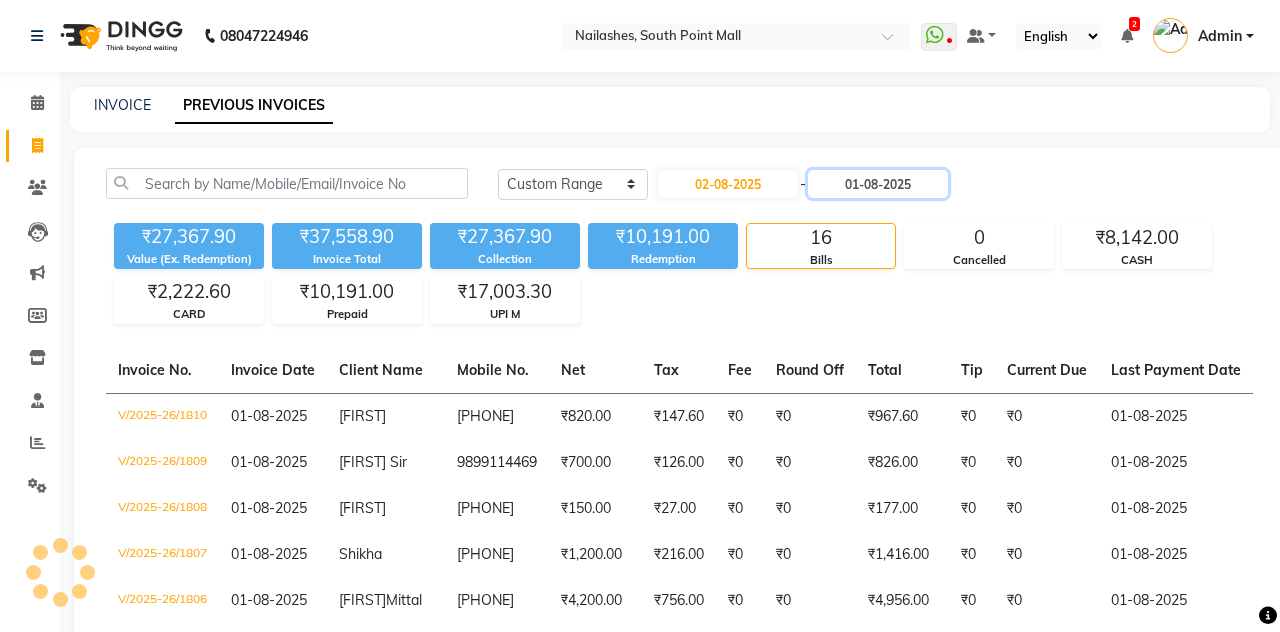 click on "01-08-2025" 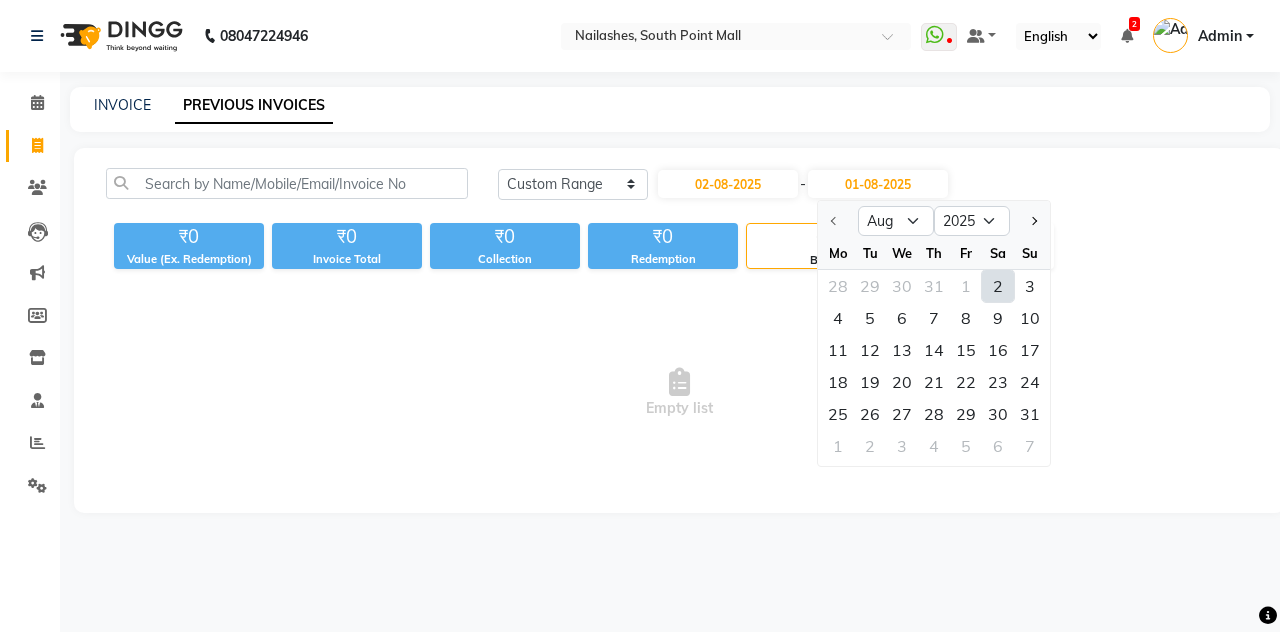 click on "2" 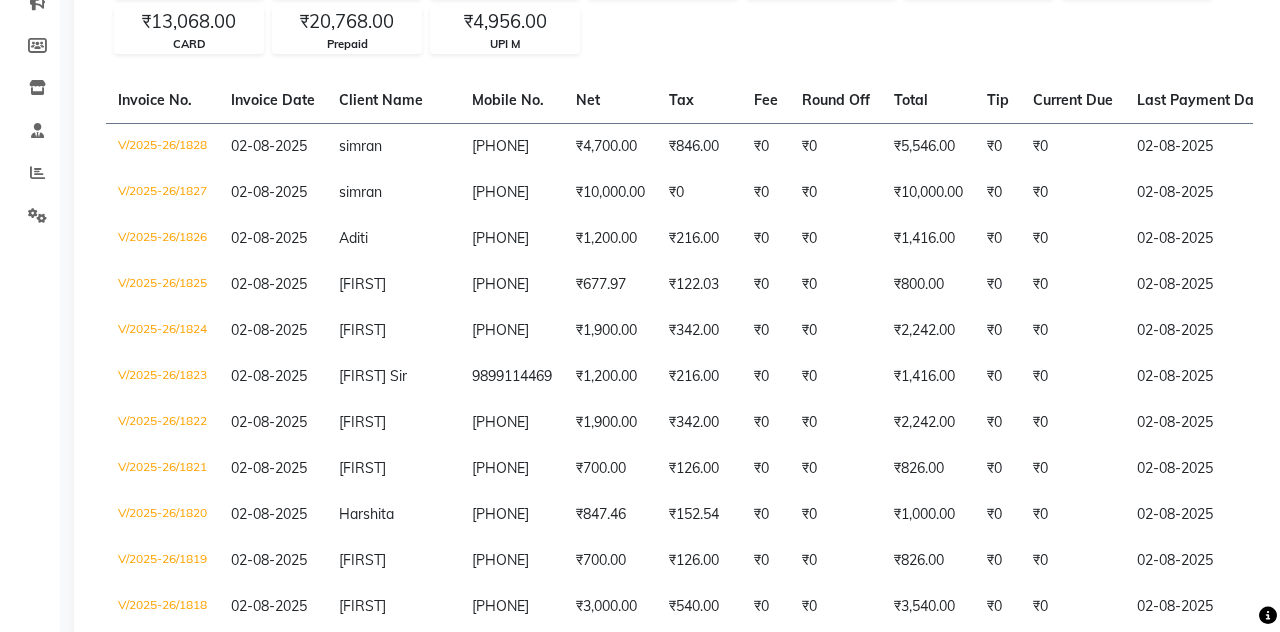scroll, scrollTop: 0, scrollLeft: 0, axis: both 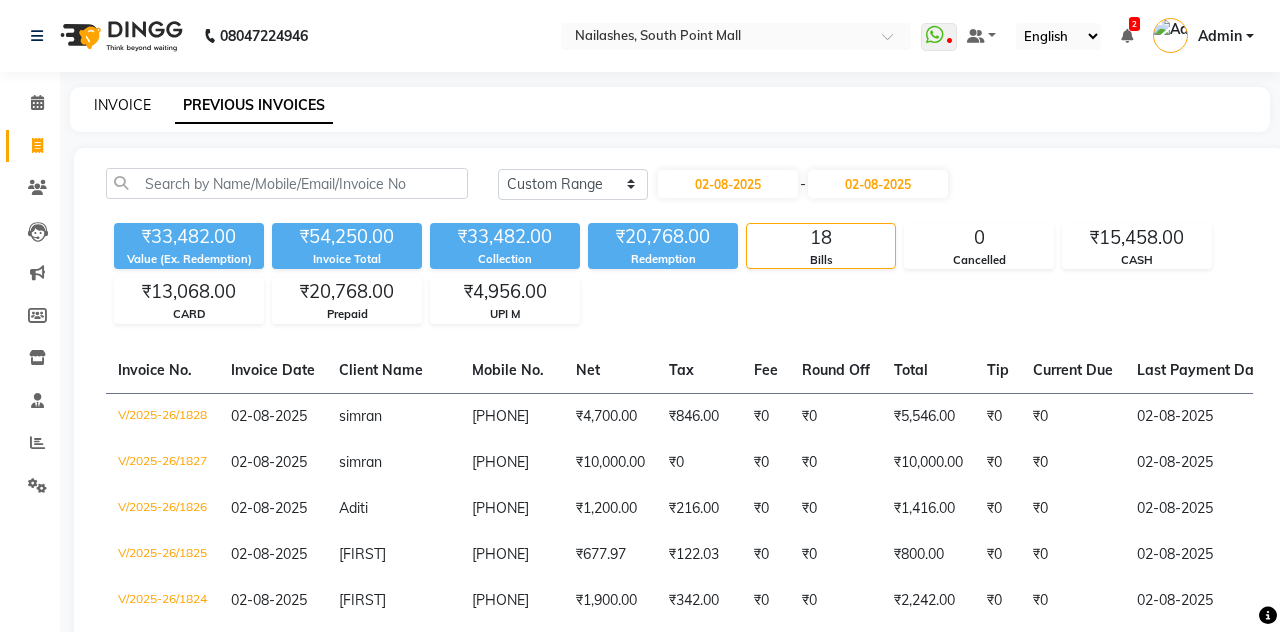 click on "INVOICE" 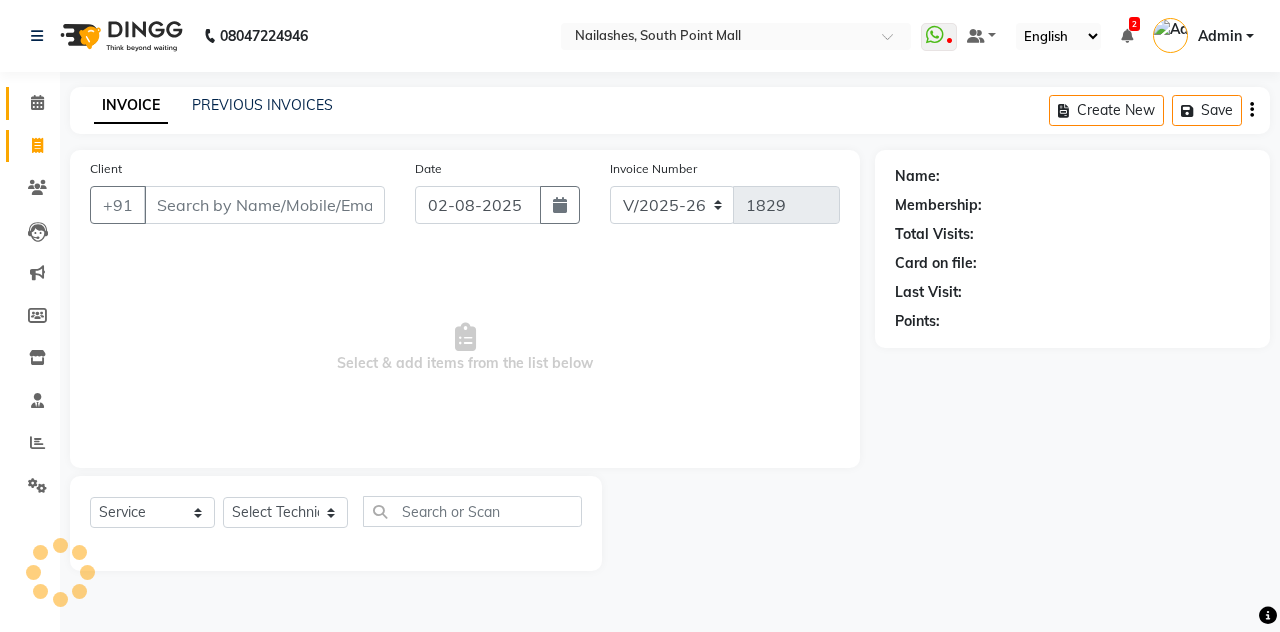 click 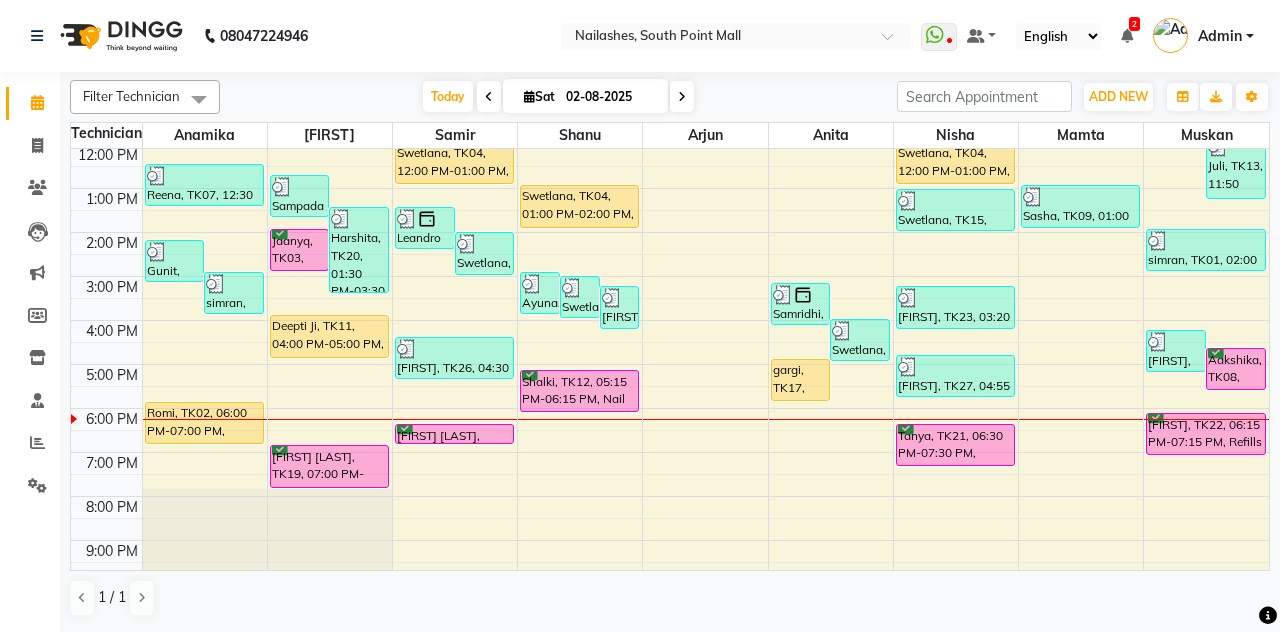 scroll, scrollTop: 186, scrollLeft: 0, axis: vertical 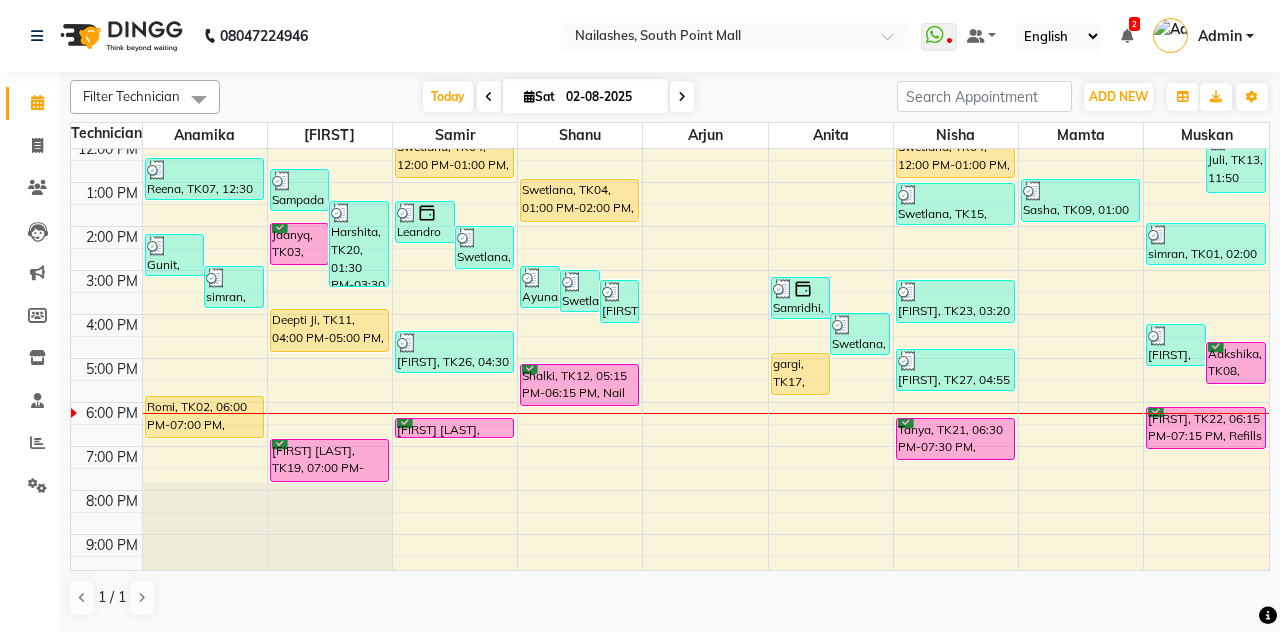 click on "Aakshika, TK08, 04:45 PM-05:45 PM, Permanent Nail Paint - Solid Color (Hand)" at bounding box center [1236, 363] 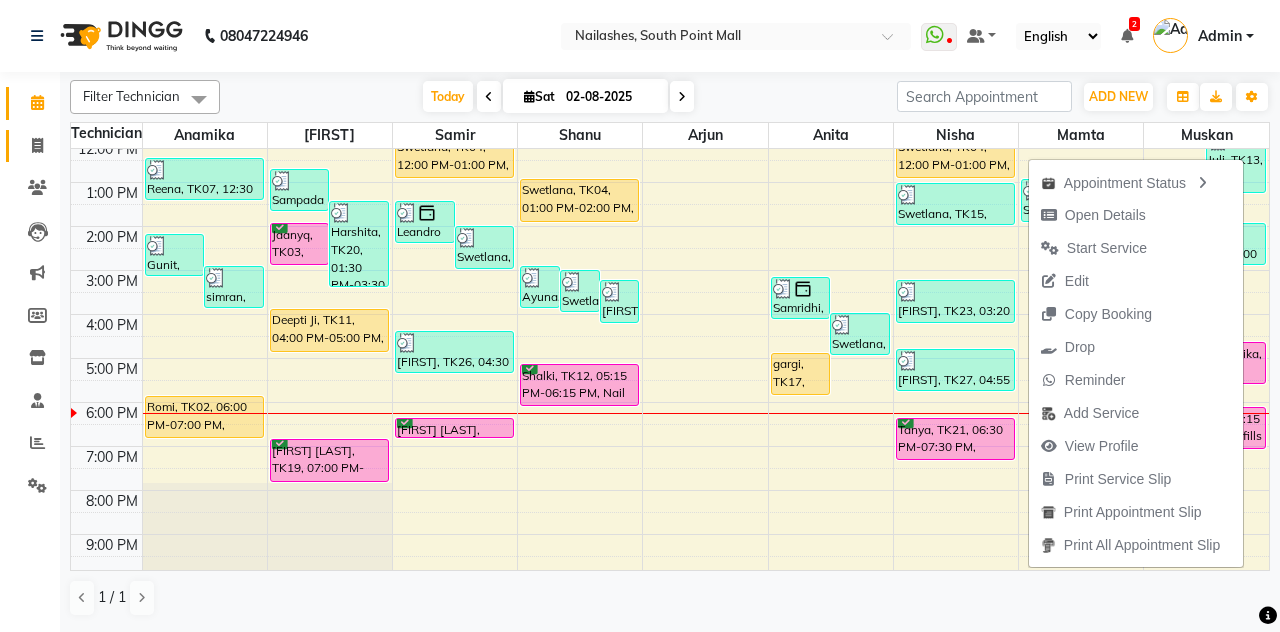 click 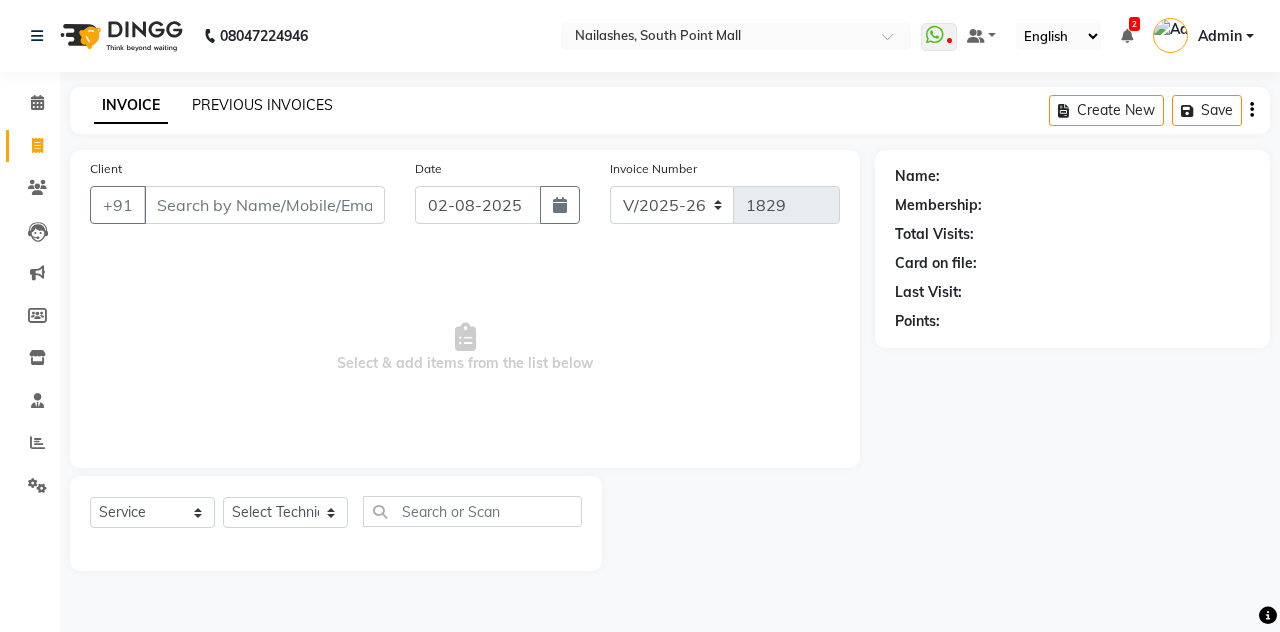 click on "PREVIOUS INVOICES" 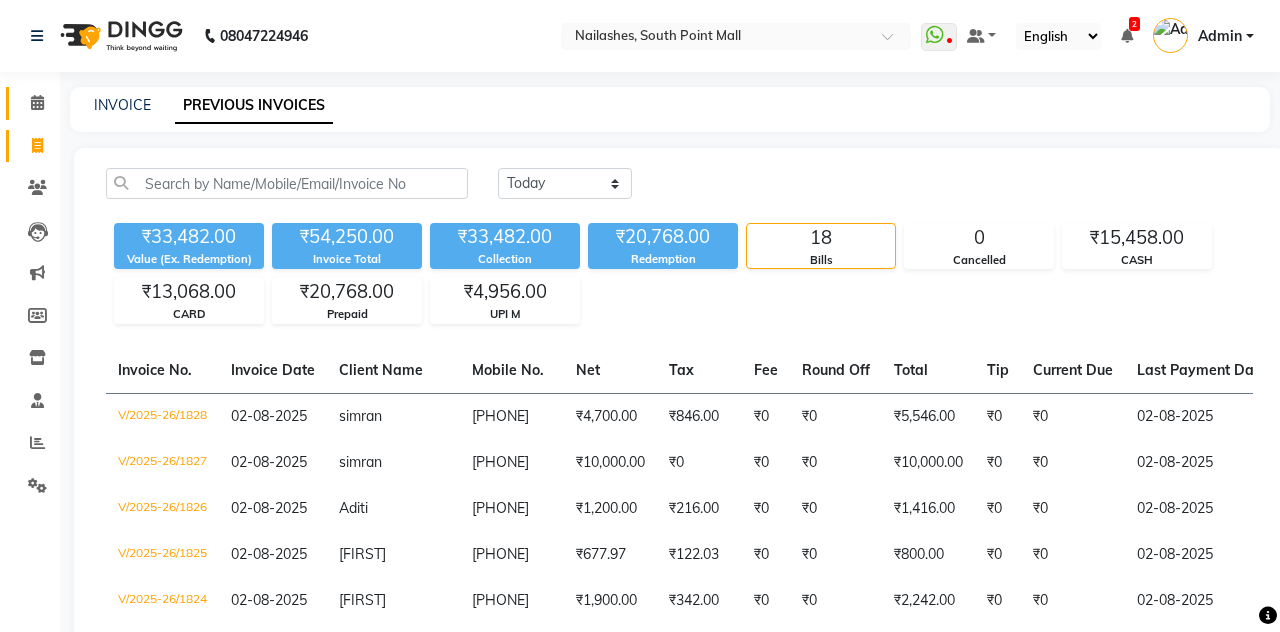 click 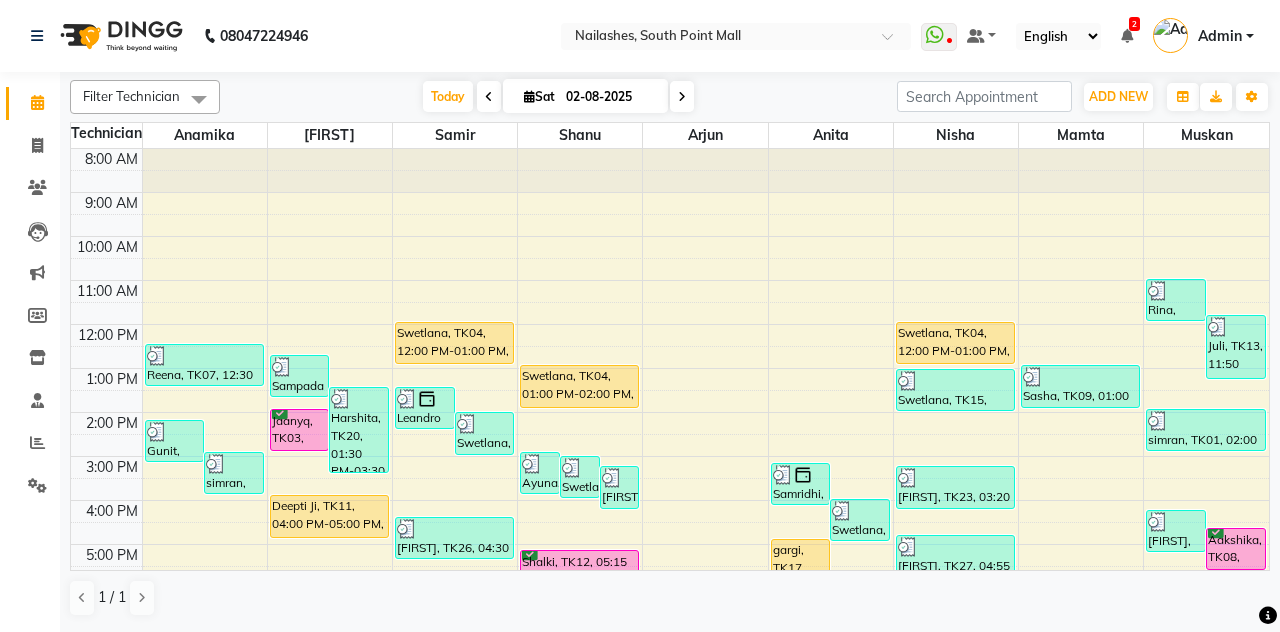 scroll, scrollTop: 233, scrollLeft: 0, axis: vertical 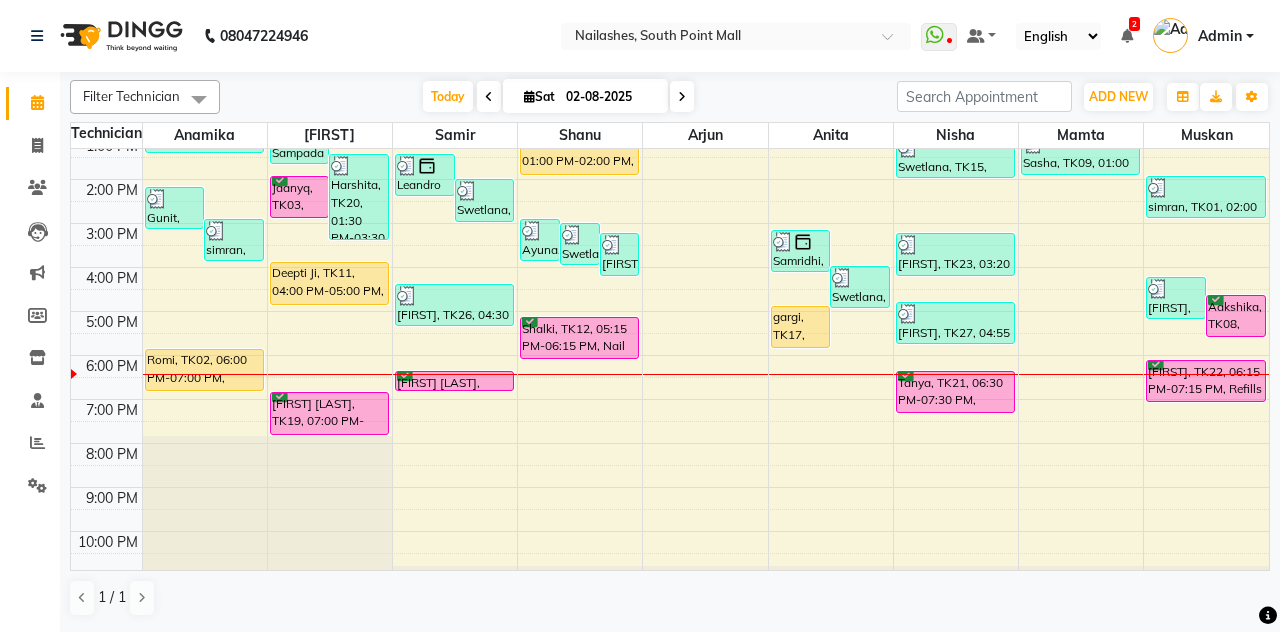 click on "gargi, TK17, 05:00 PM-06:00 PM, Nail Extension - Acrylic (Hand)" at bounding box center [801, 327] 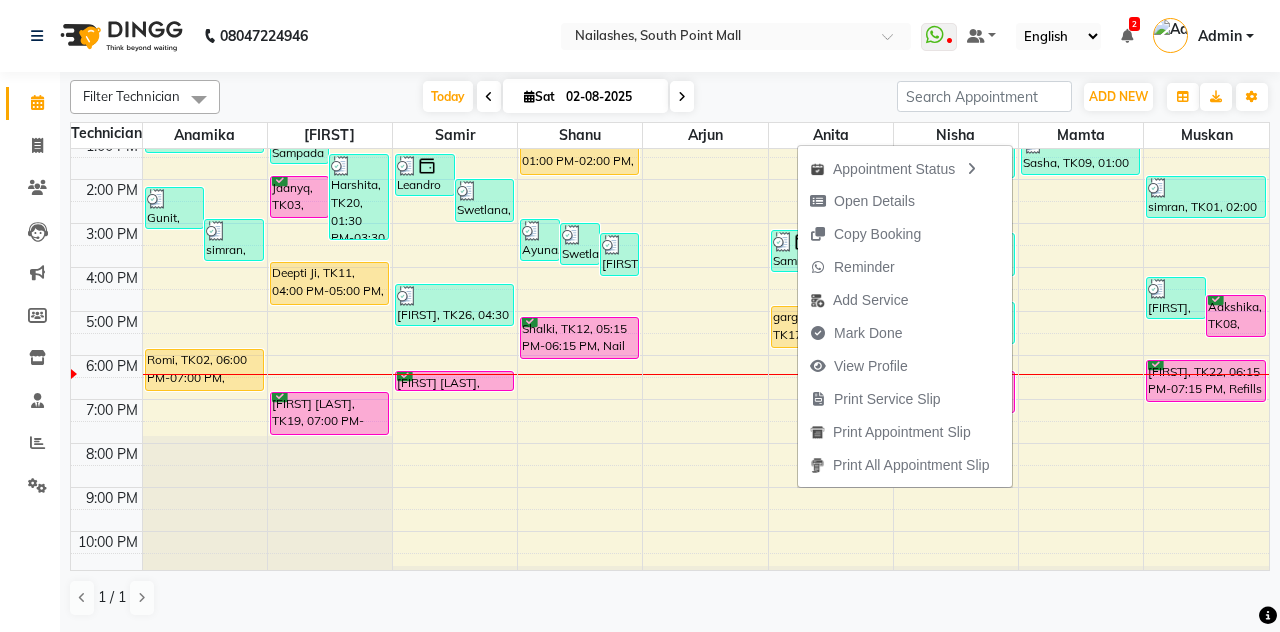 click on "View Profile" at bounding box center (859, 366) 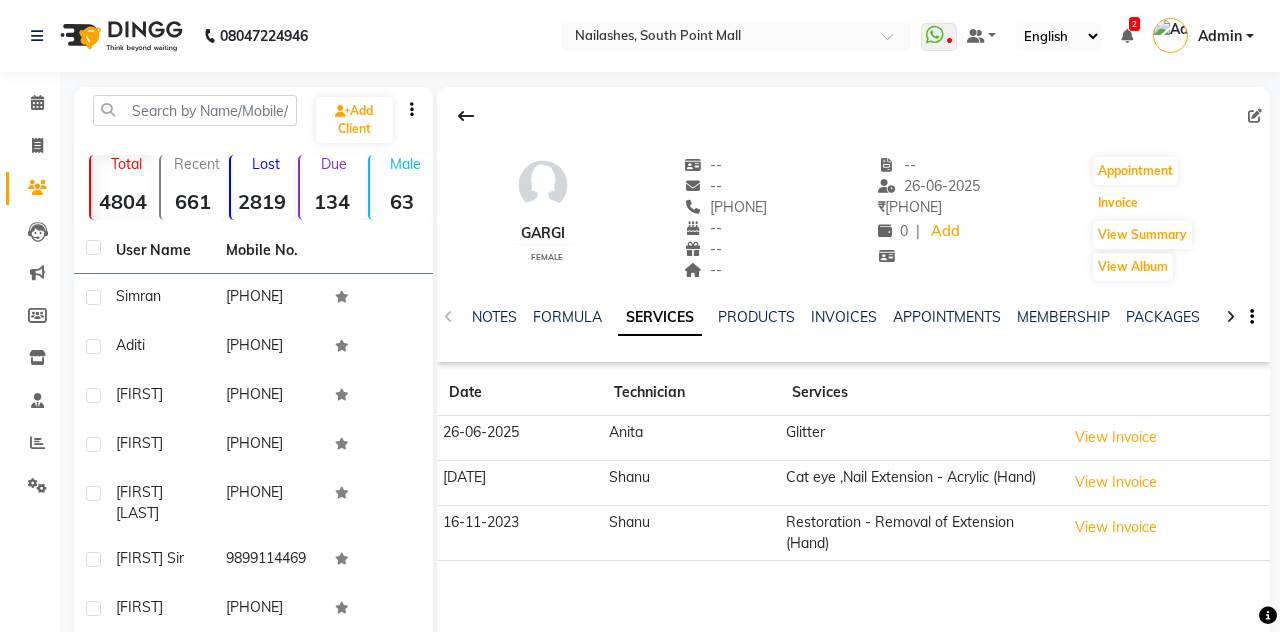 click on "Invoice" 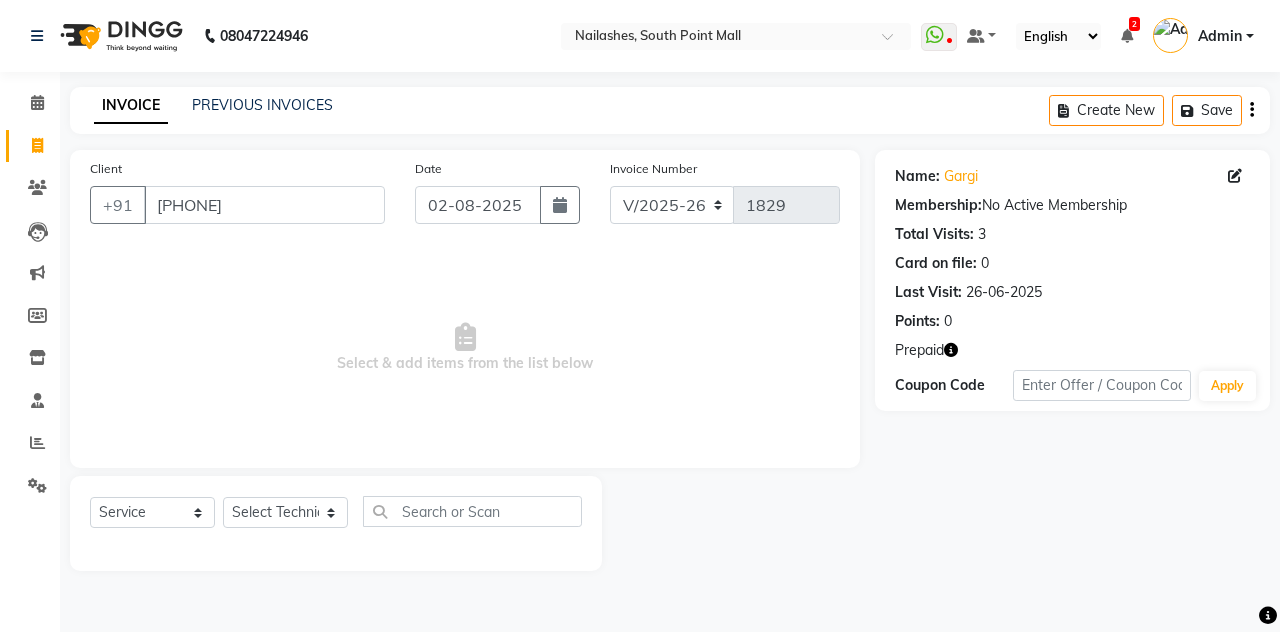 click 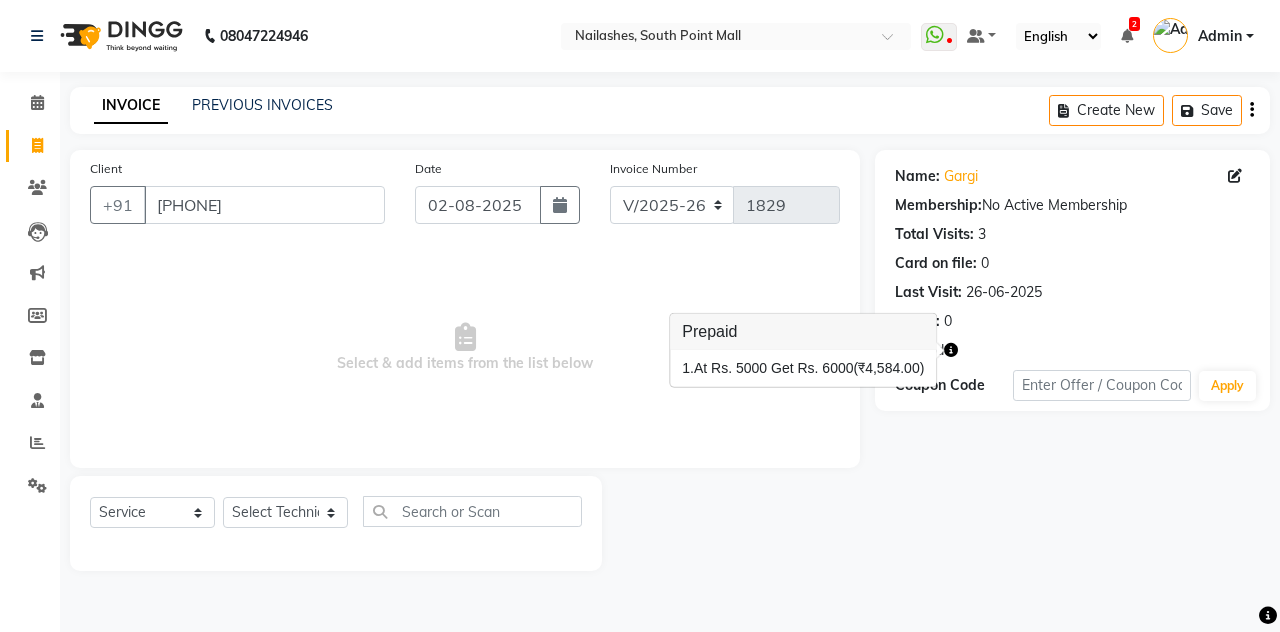 click 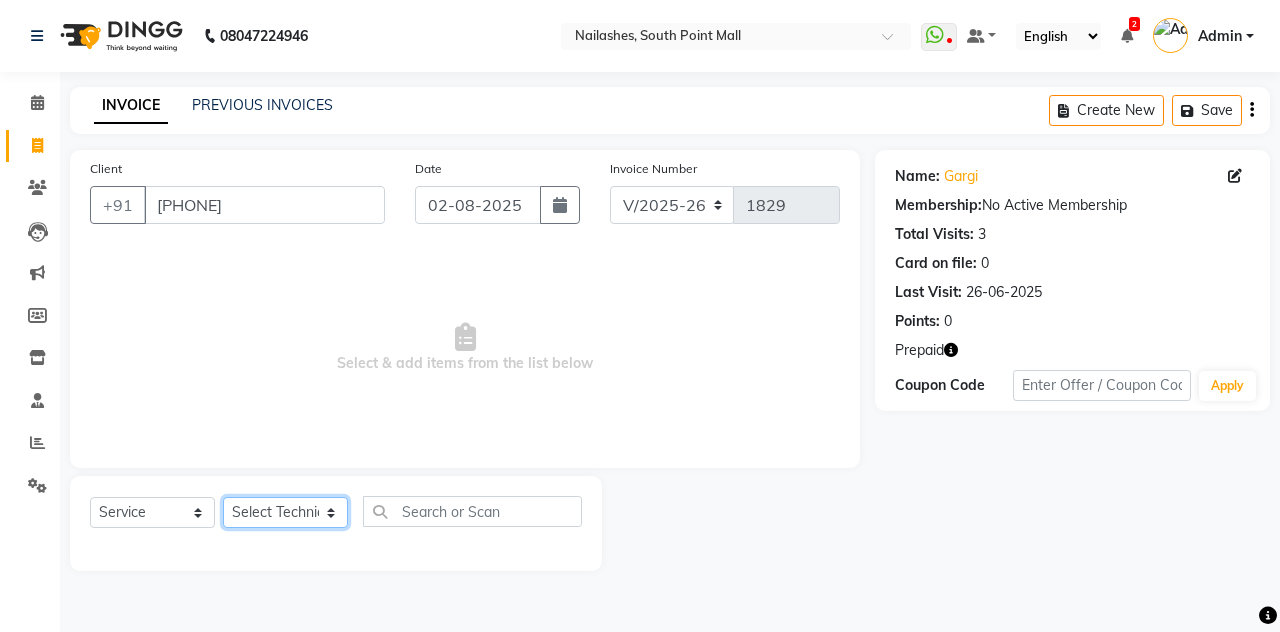 click on "Select Technician Admin Anamika Anita Arjun Mamta Manager Muskan Nisha Samir Shanu Shushanto" 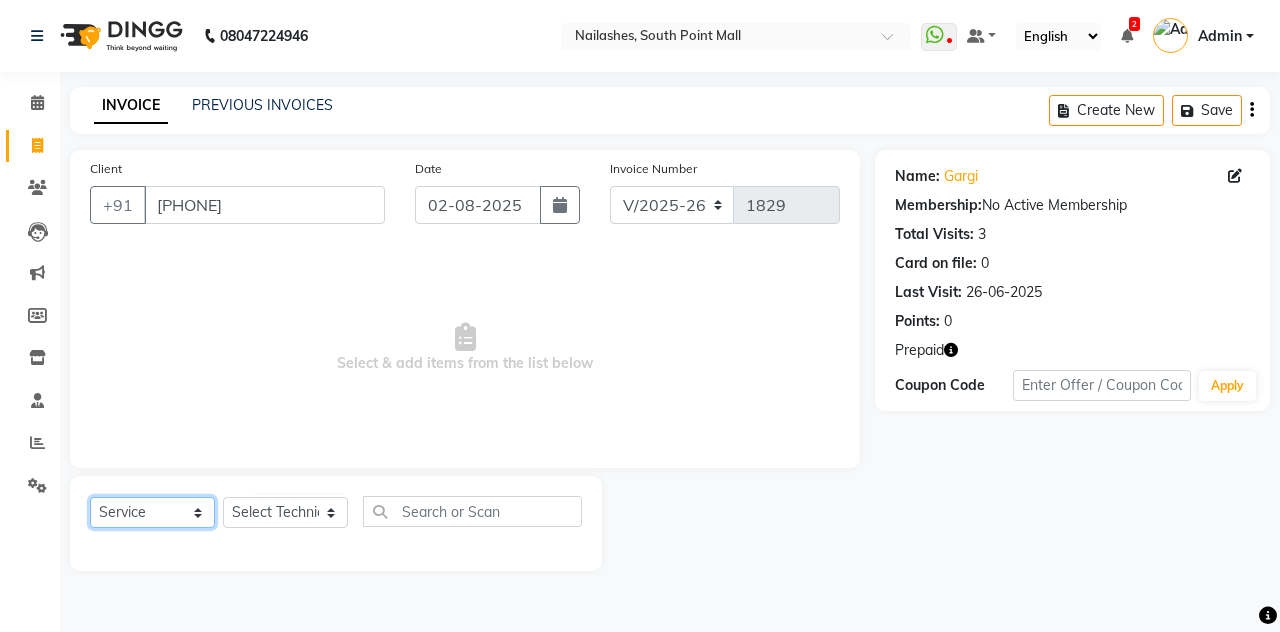 click on "Select  Service  Product  Membership  Package Voucher Prepaid Gift Card" 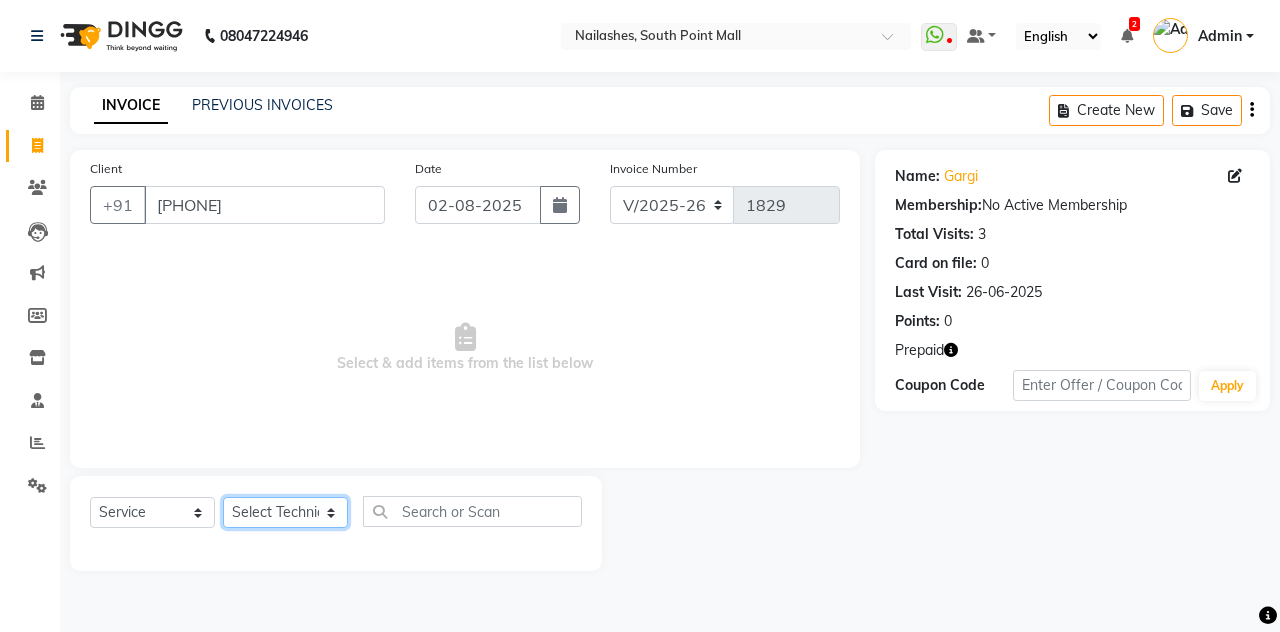 click on "Select Technician Admin Anamika Anita Arjun Mamta Manager Muskan Nisha Samir Shanu Shushanto" 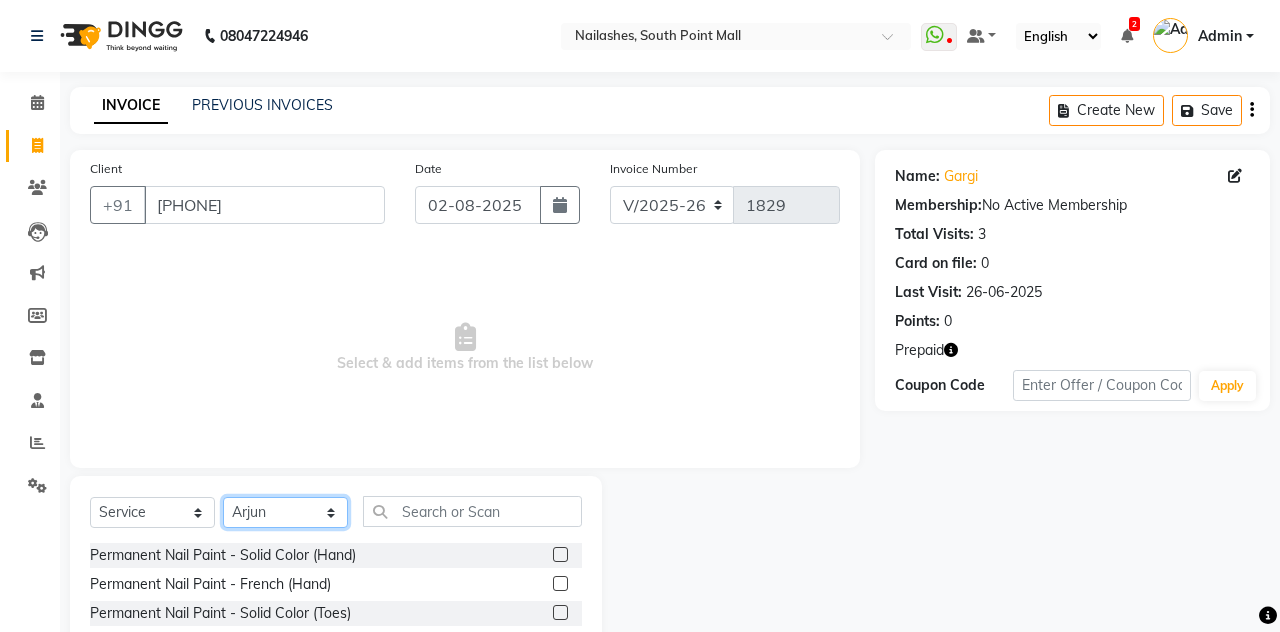 click on "Select Technician Admin Anamika Anita Arjun Mamta Manager Muskan Nisha Samir Shanu Shushanto" 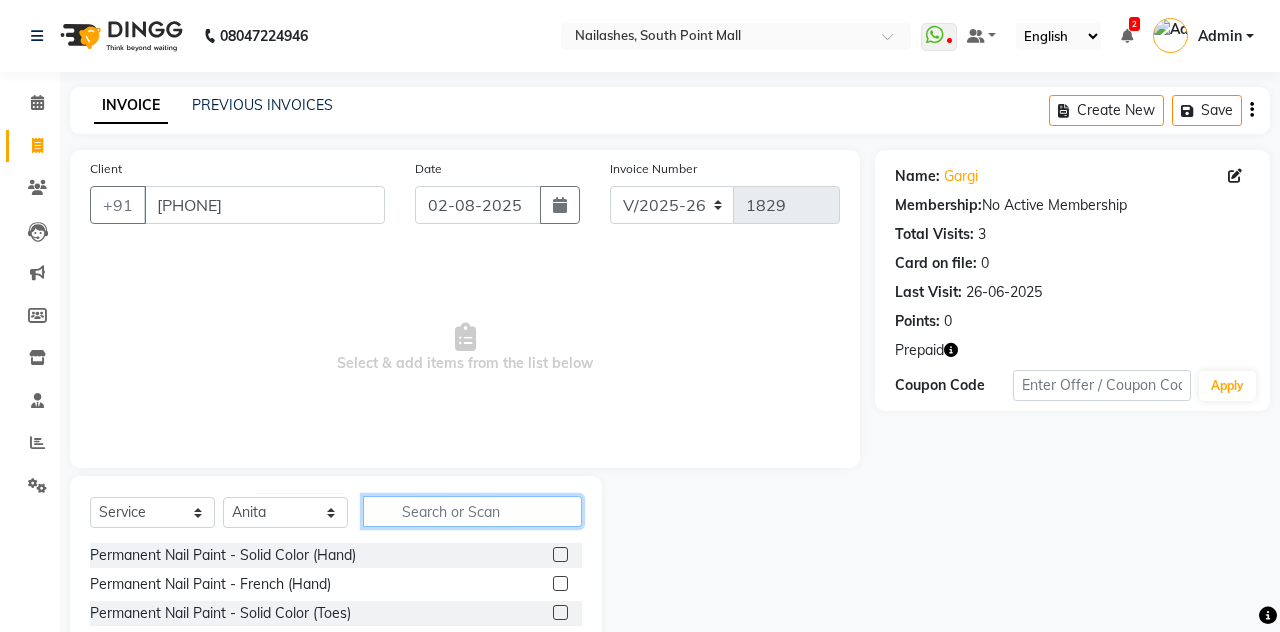 click 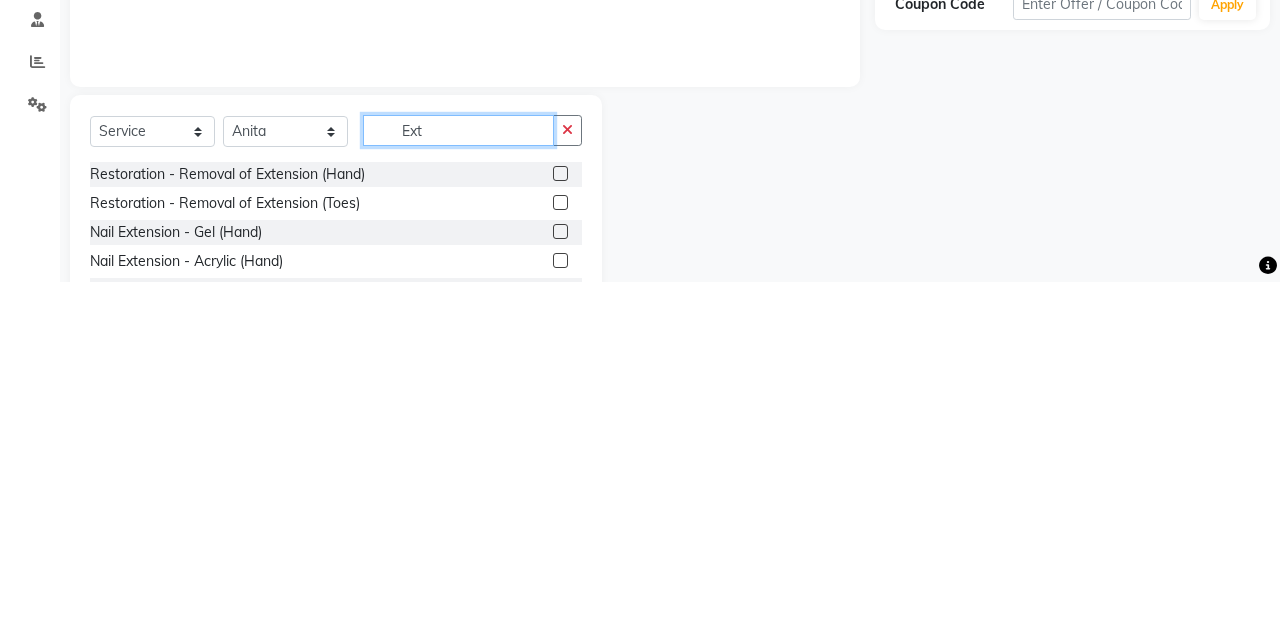 scroll, scrollTop: 70, scrollLeft: 0, axis: vertical 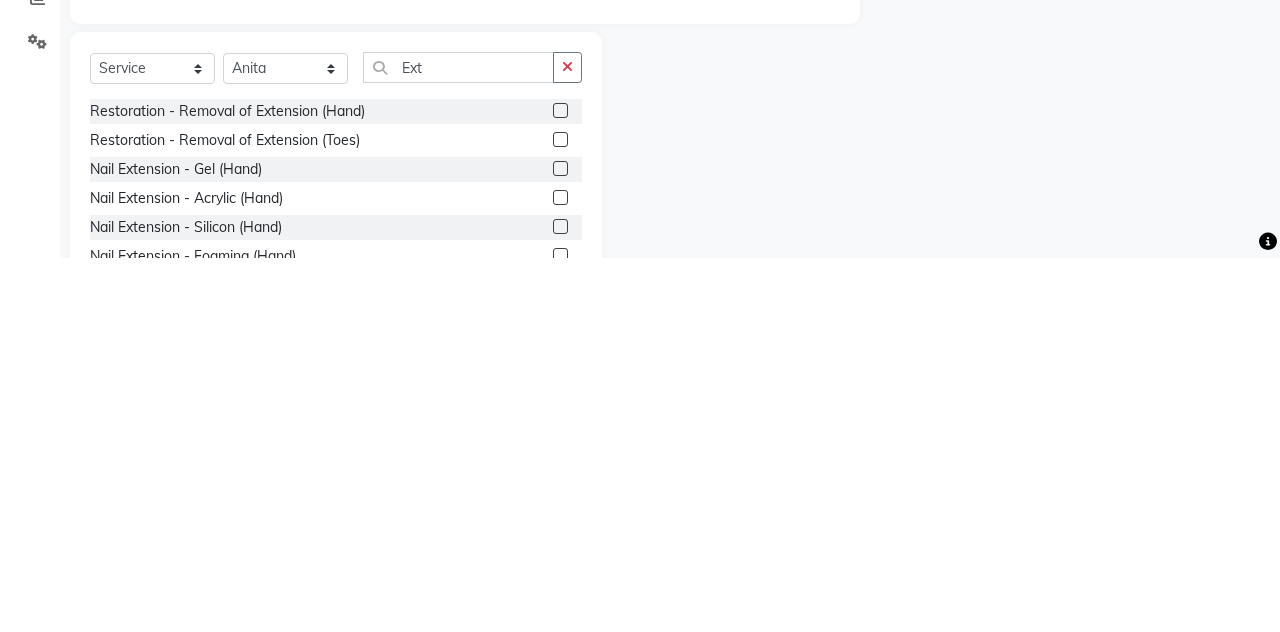 click 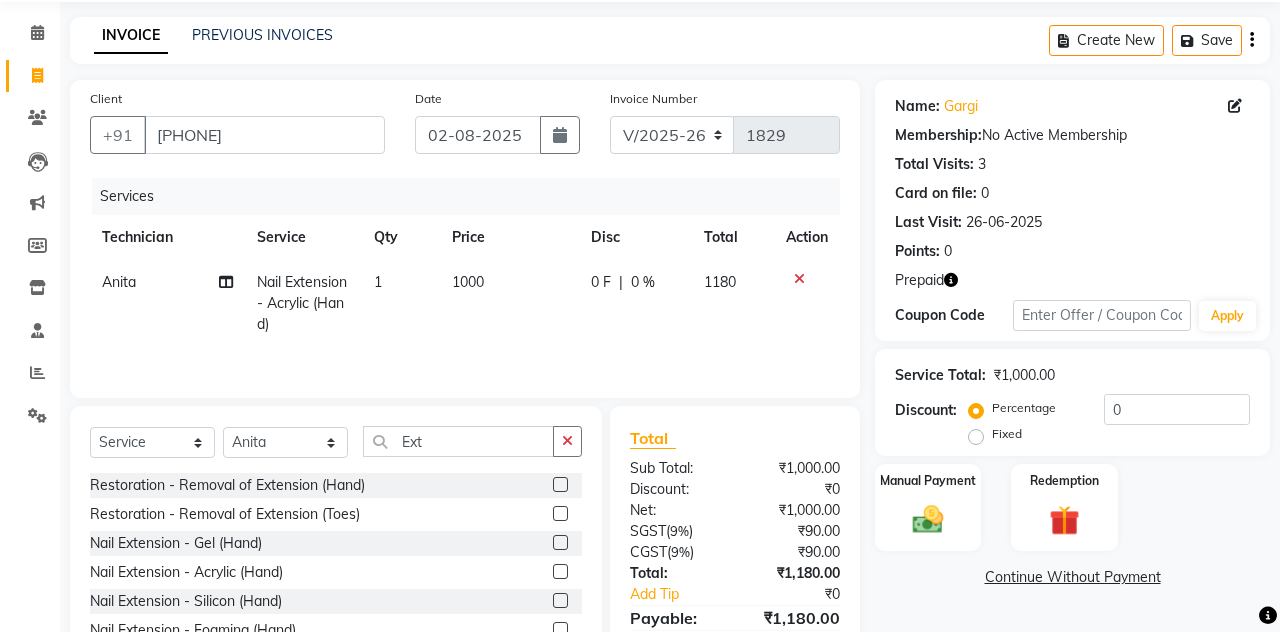 click on "1000" 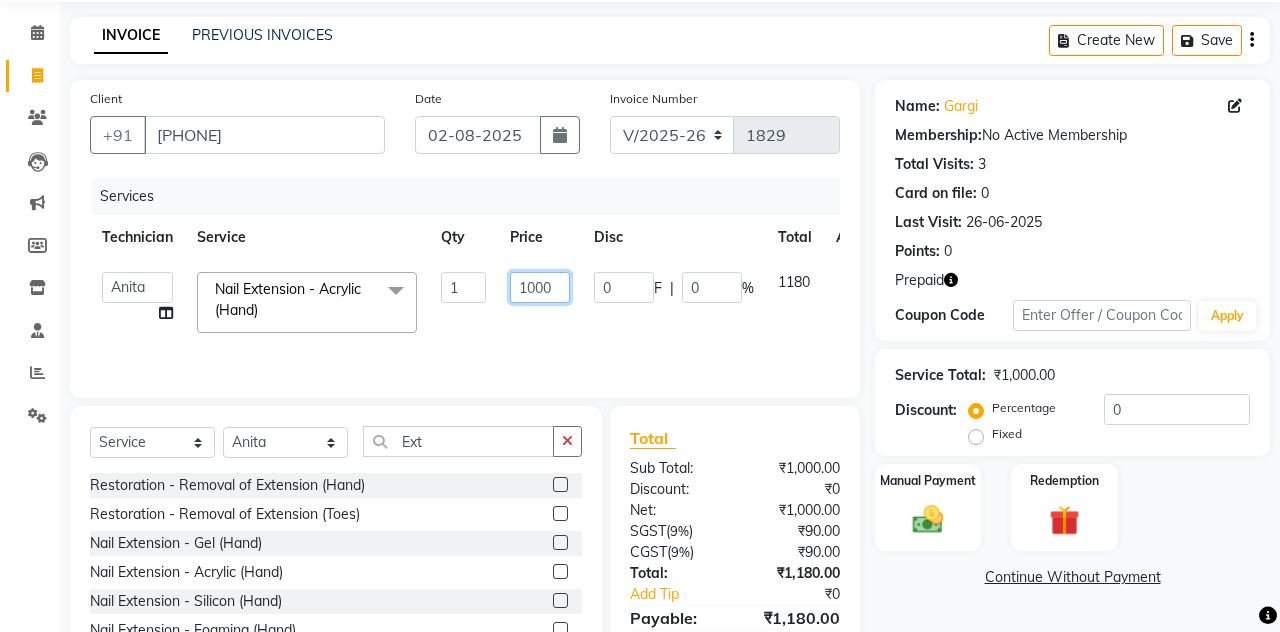 click on "1000" 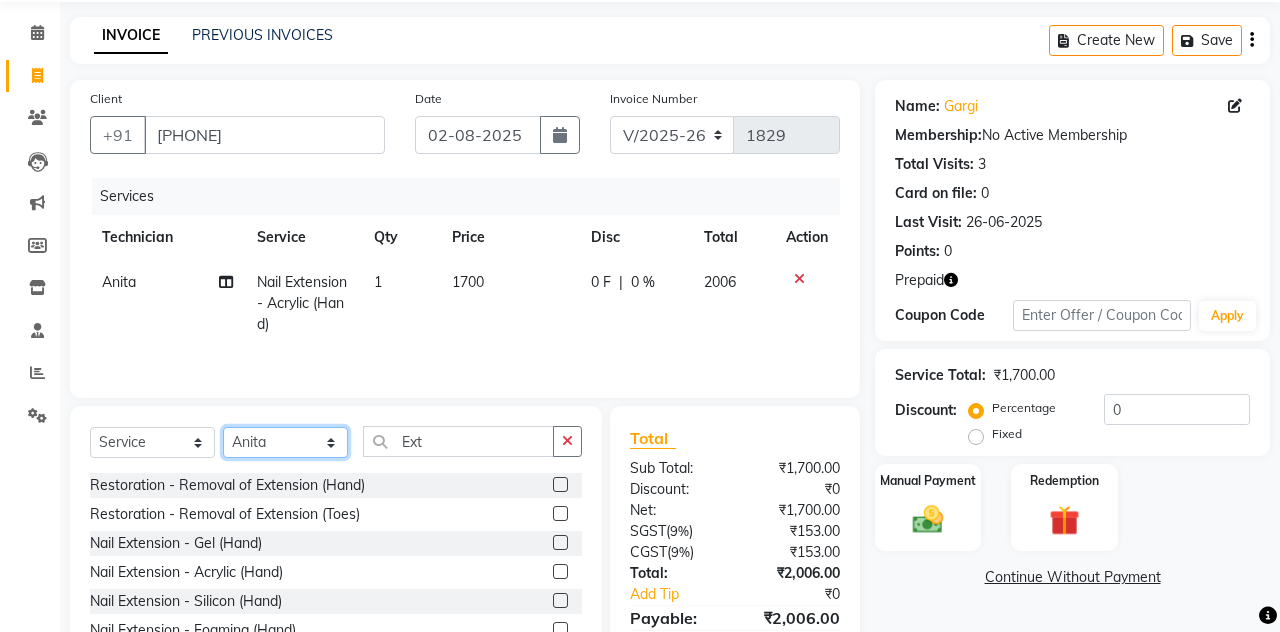 click on "Select Technician Admin Anamika Anita Arjun Mamta Manager Muskan Nisha Samir Shanu Shushanto" 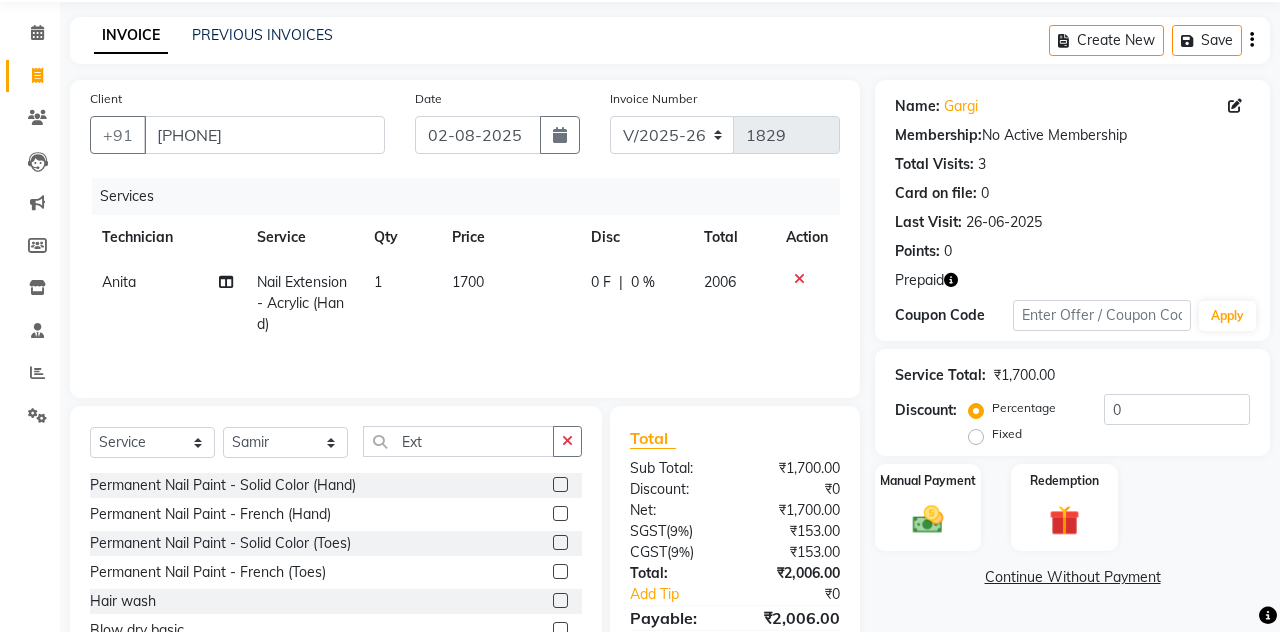 click 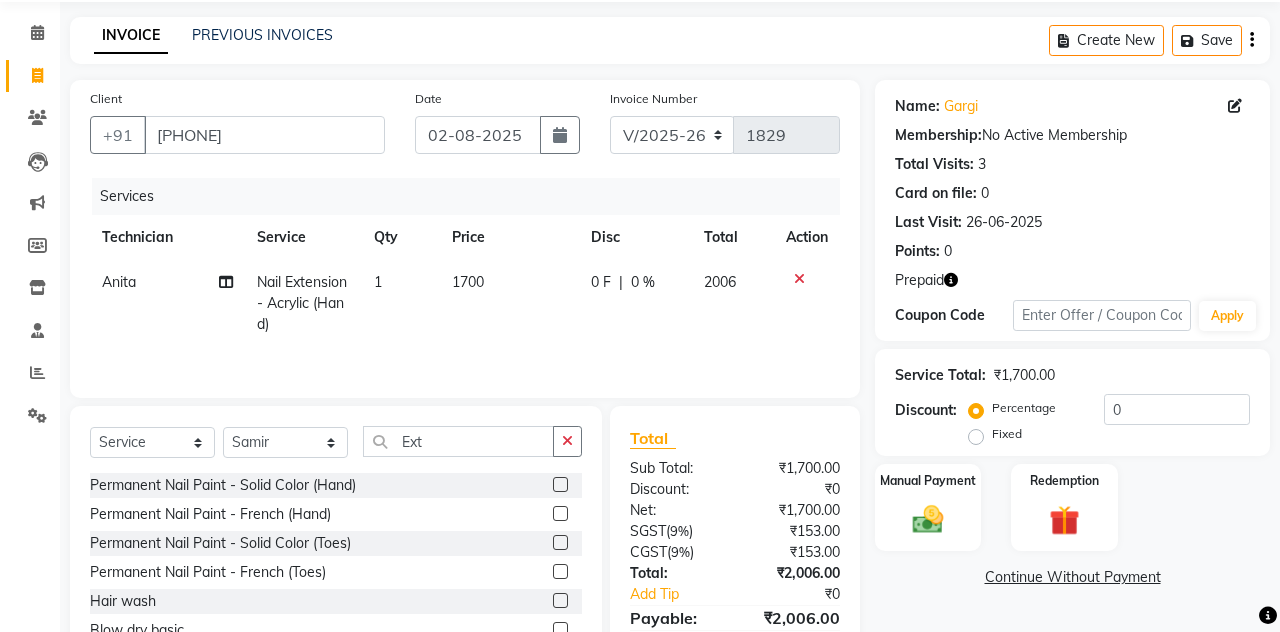 click at bounding box center [559, 543] 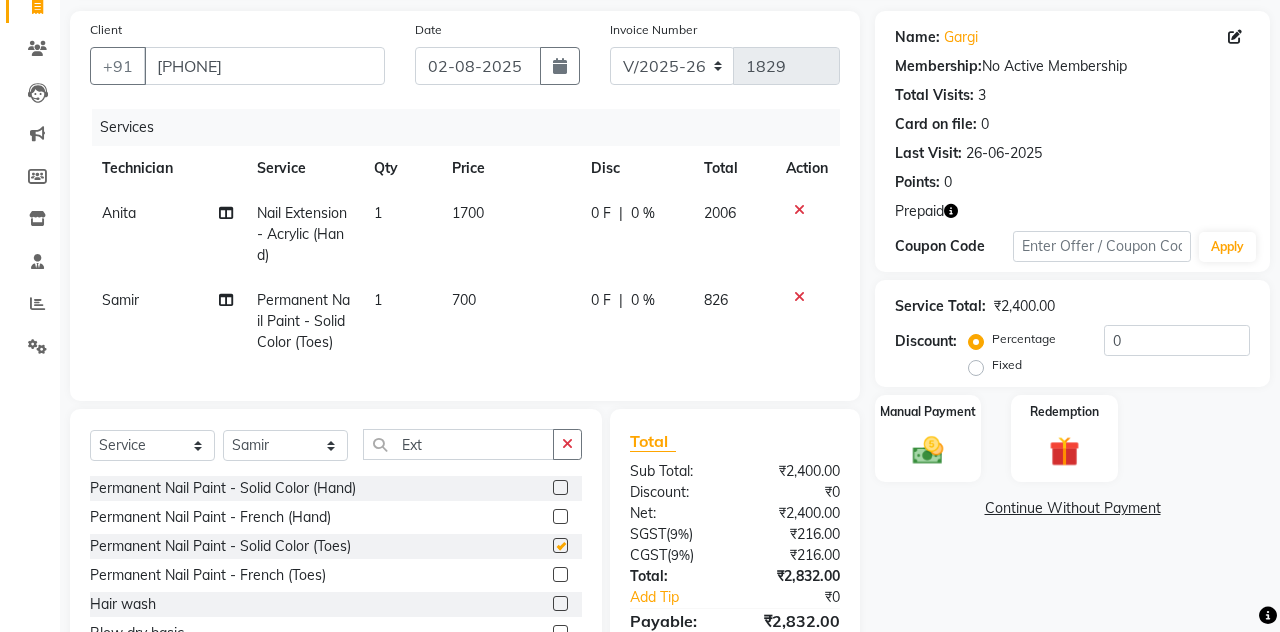 scroll, scrollTop: 144, scrollLeft: 0, axis: vertical 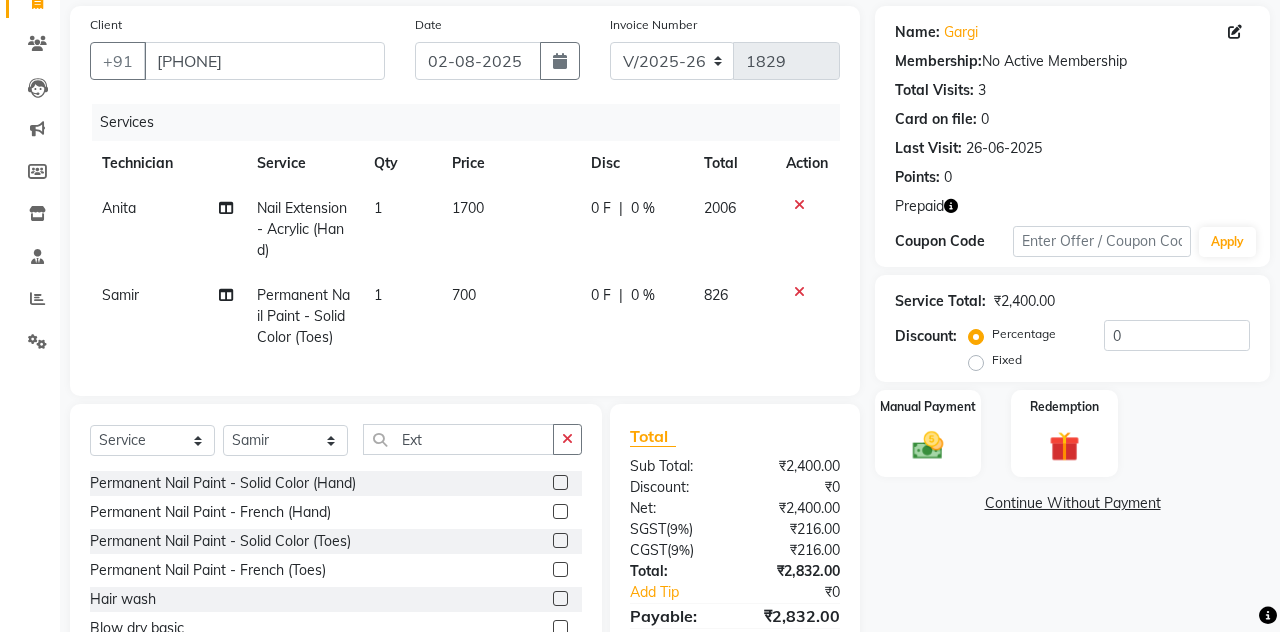 click 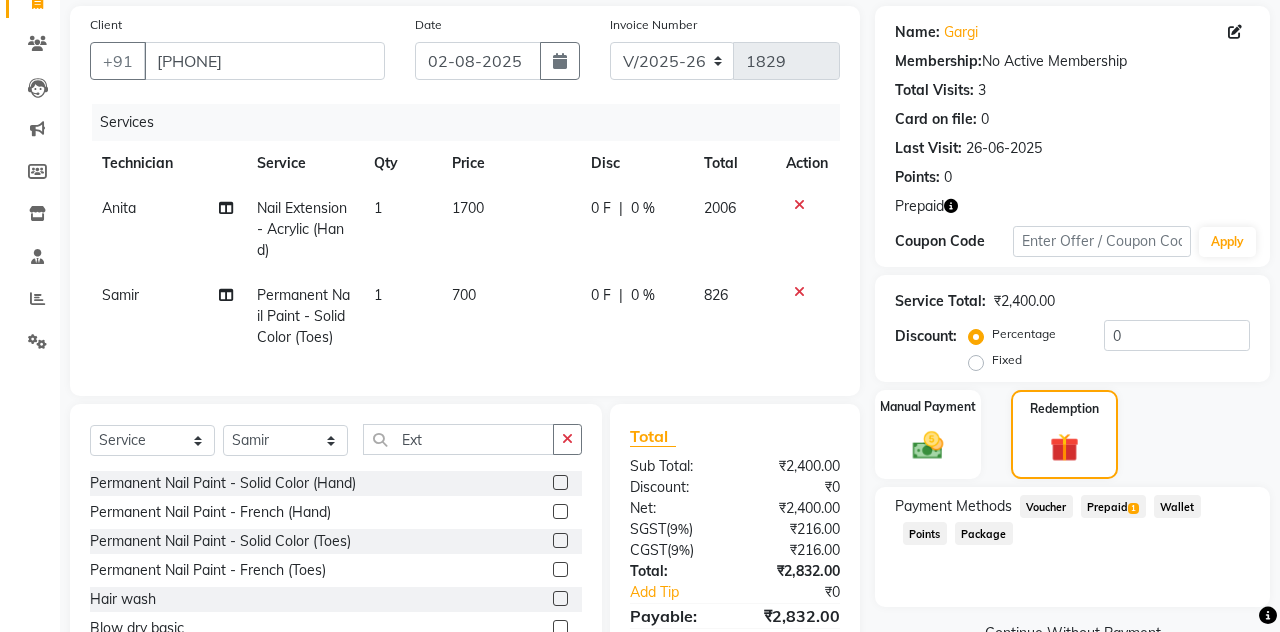 click on "Prepaid  1" 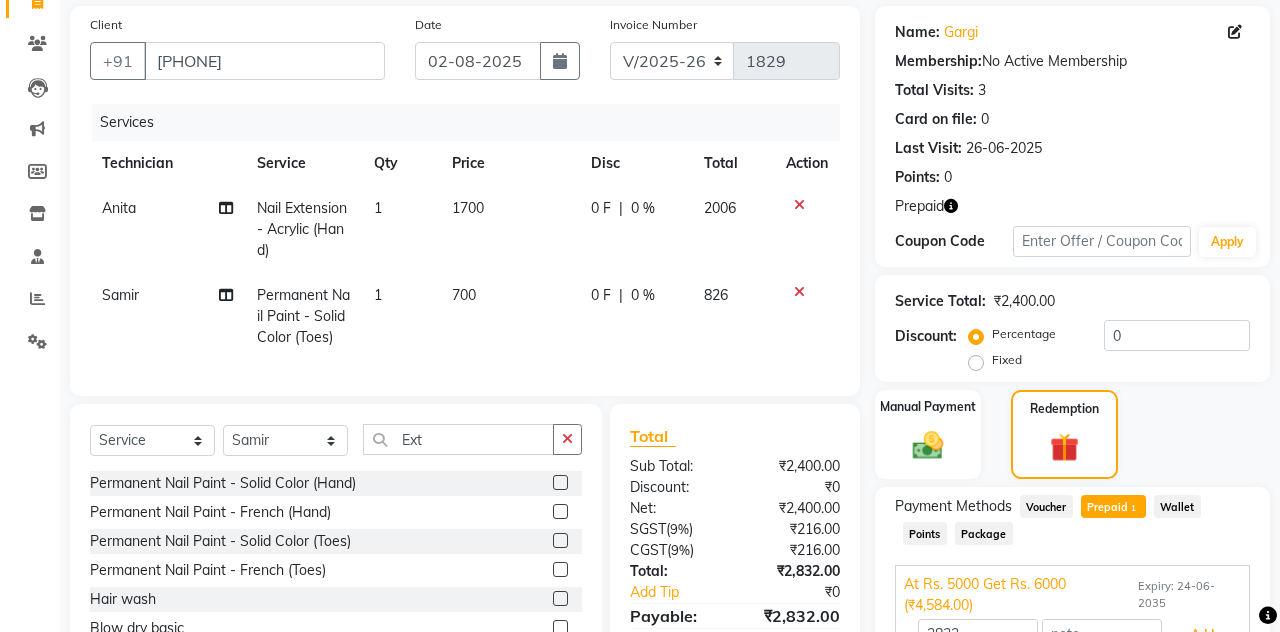 click on "Add" at bounding box center [1202, 635] 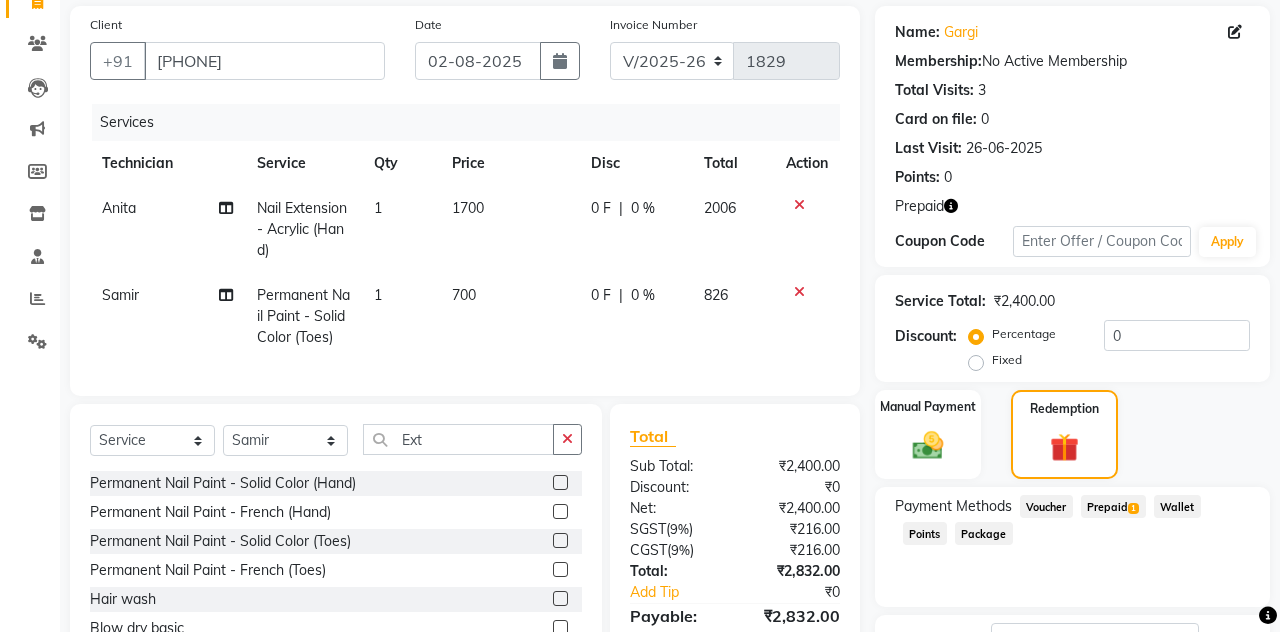 scroll, scrollTop: 206, scrollLeft: 0, axis: vertical 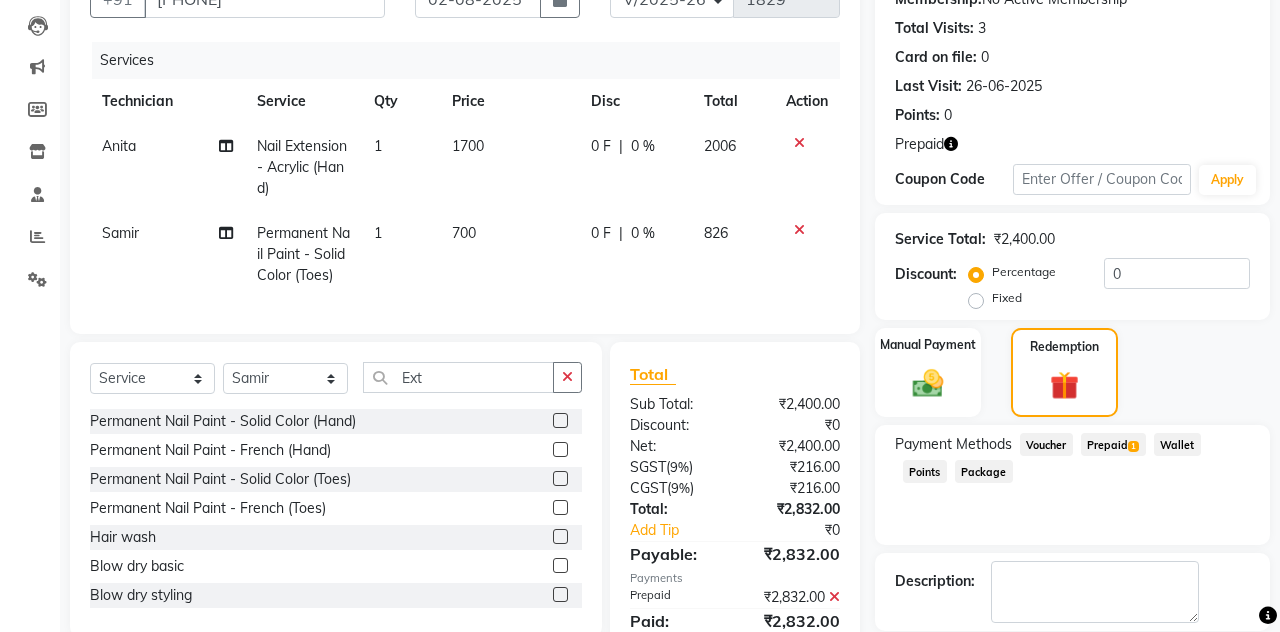 click on "Checkout" 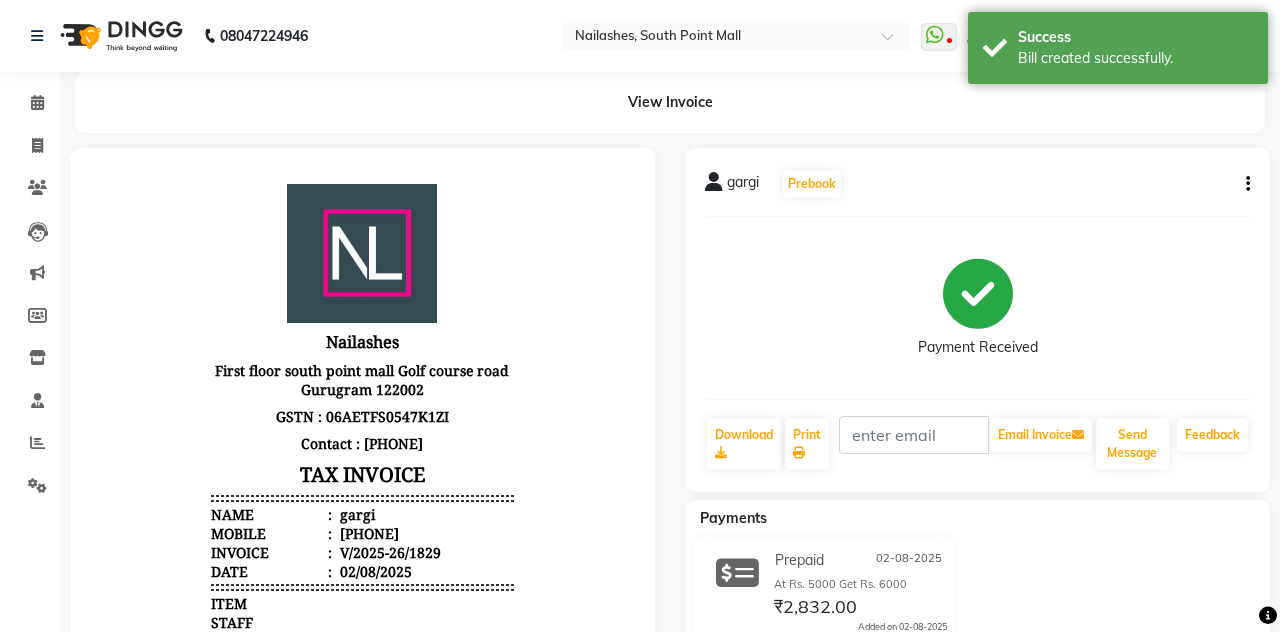 scroll, scrollTop: 0, scrollLeft: 0, axis: both 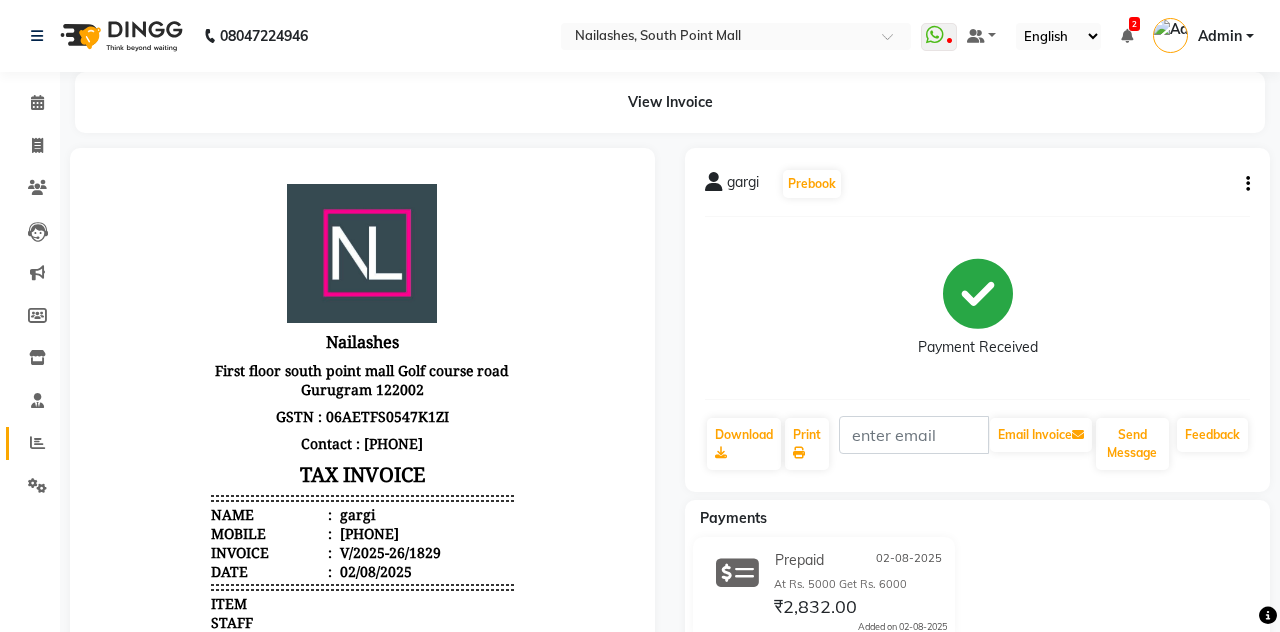 click on "Reports" 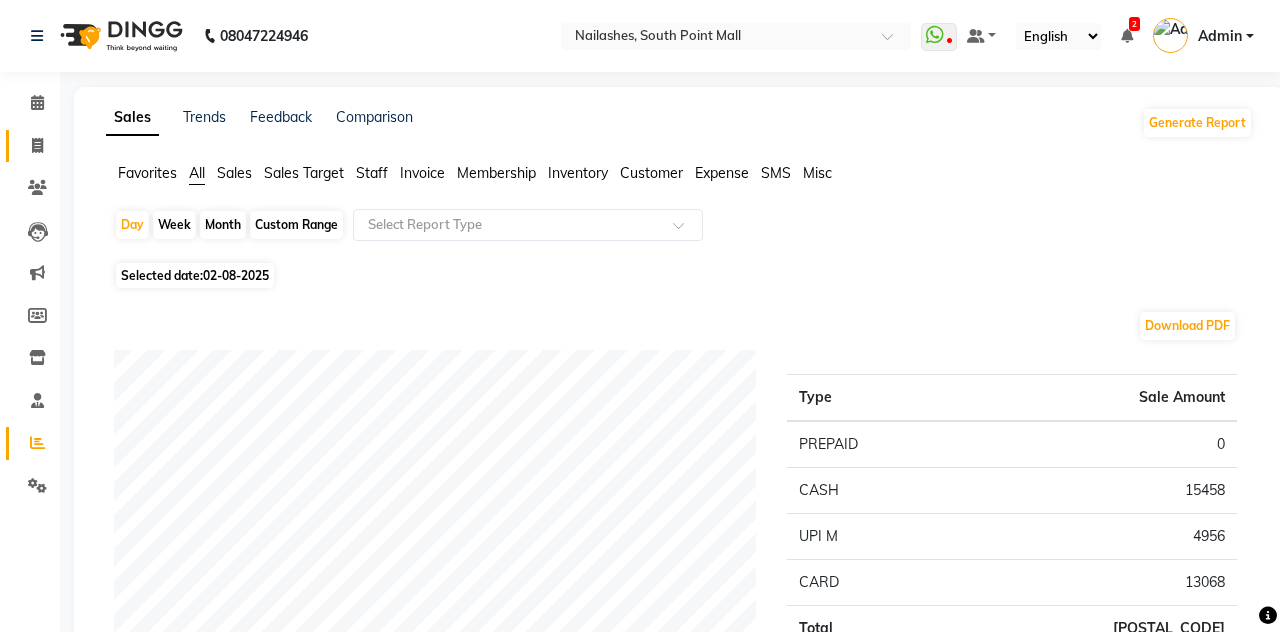 click 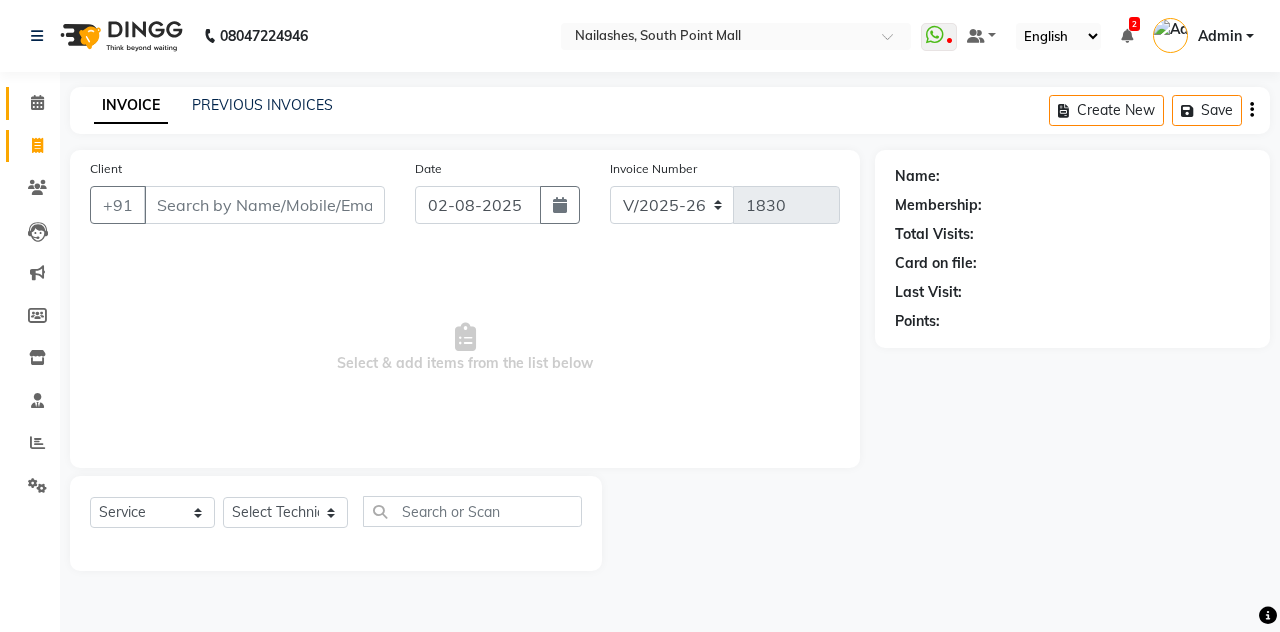 click on "Calendar" 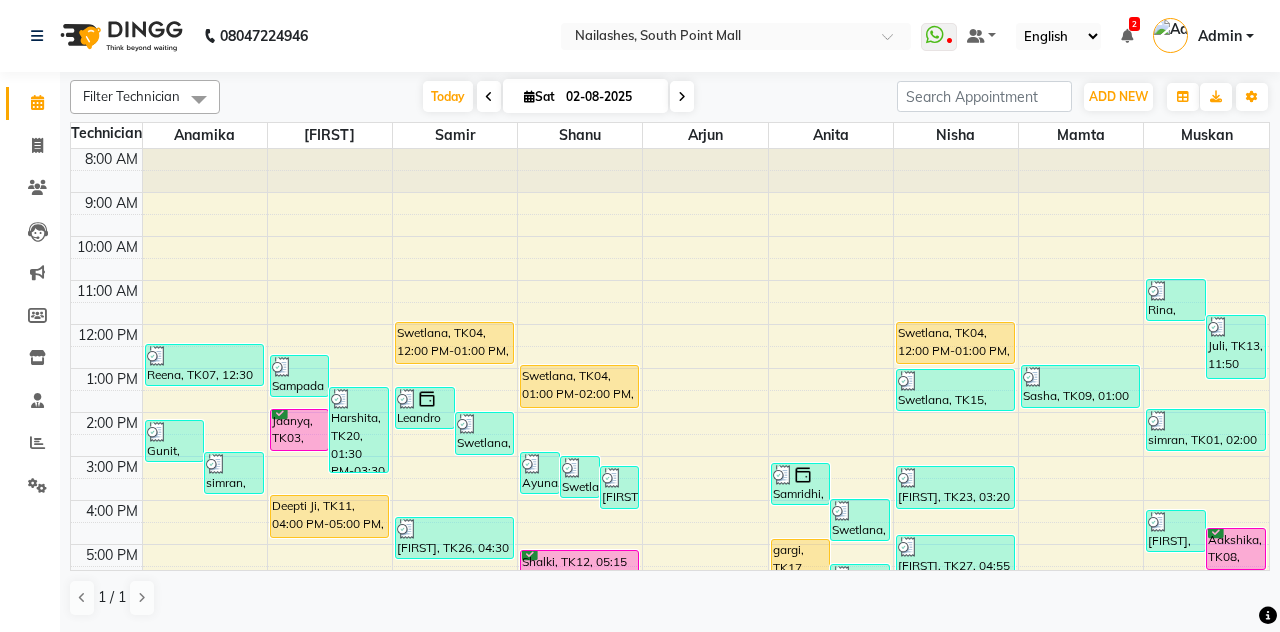 scroll, scrollTop: 228, scrollLeft: 0, axis: vertical 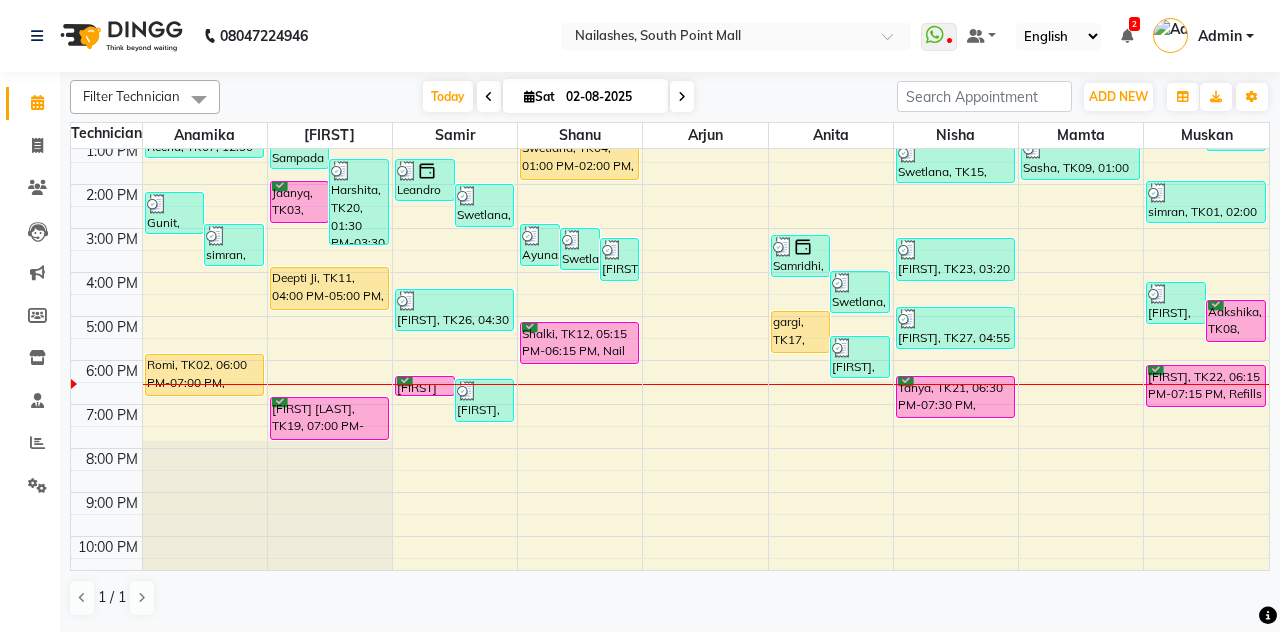 click on "Romi, TK02, 06:00 PM-07:00 PM, Permanent Nail Paint - Solid Color (Hand)" at bounding box center (204, 375) 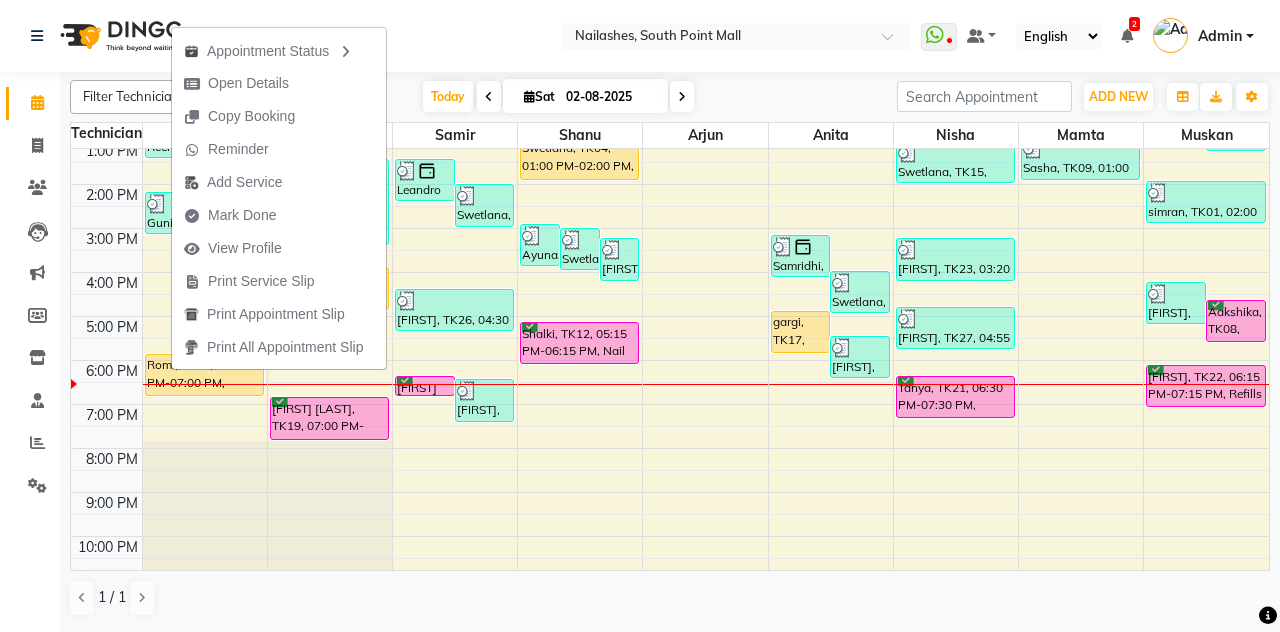 click on "Mark Done" at bounding box center (242, 215) 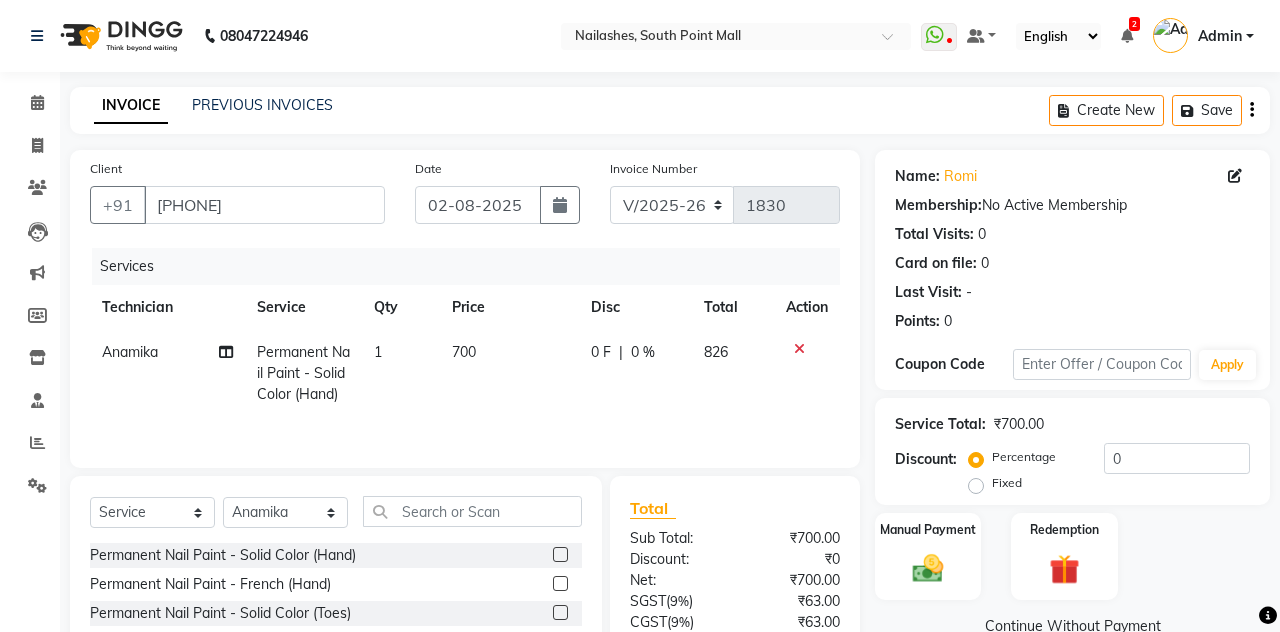 click 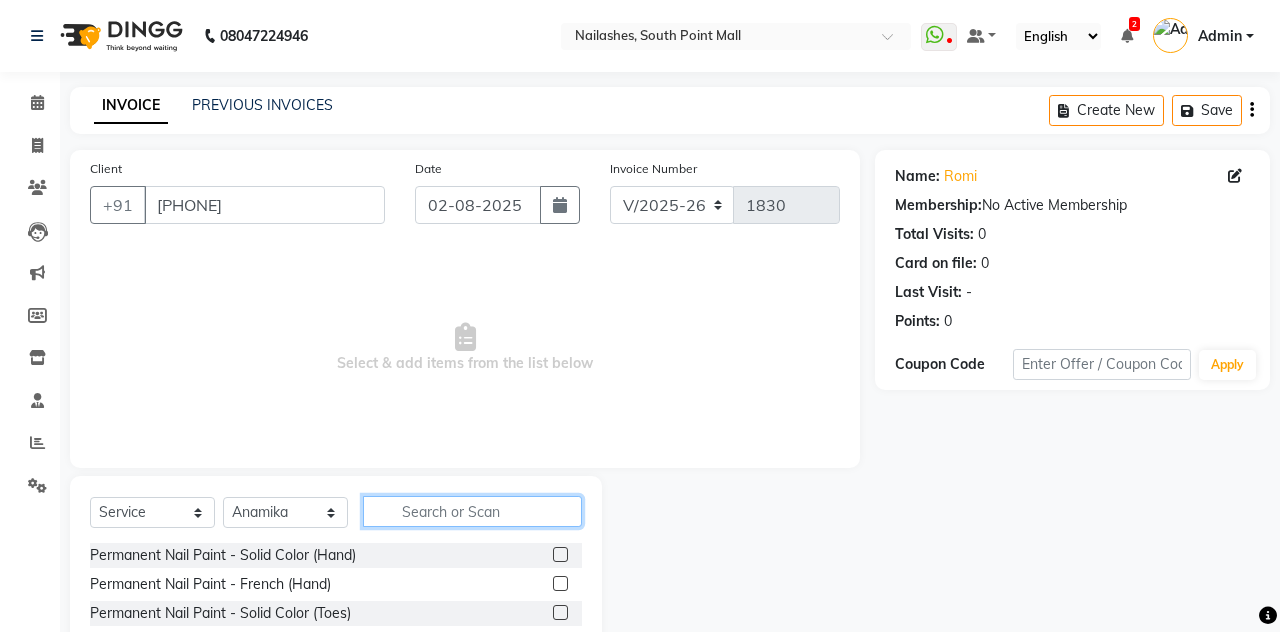 click 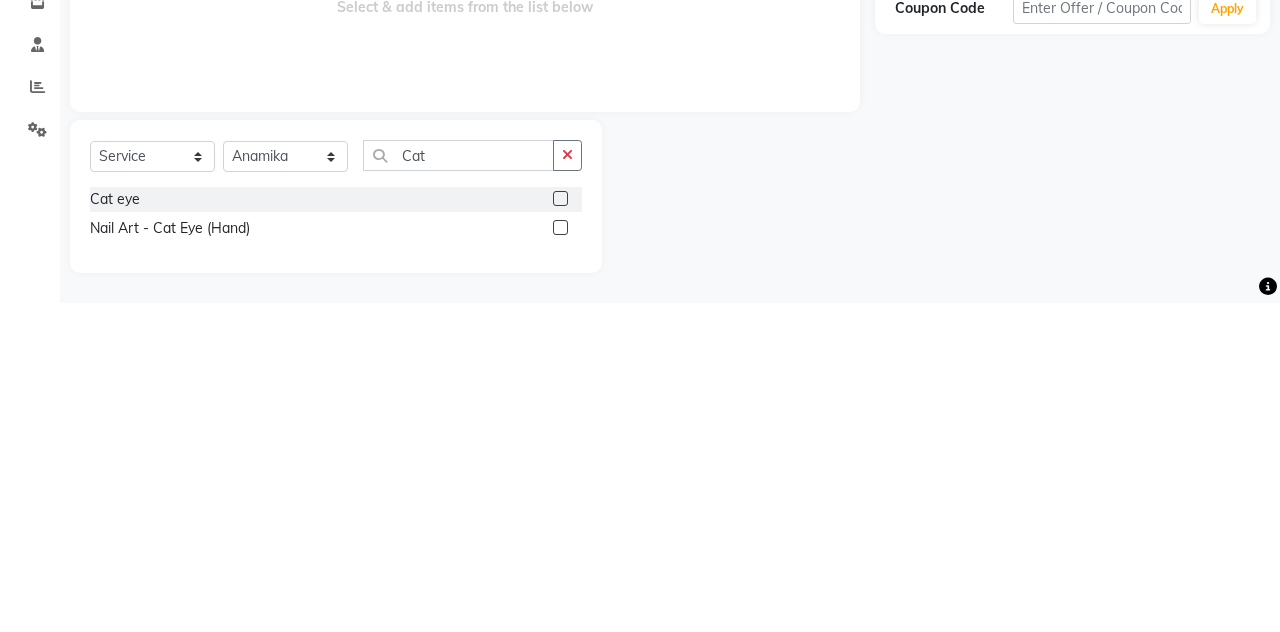click 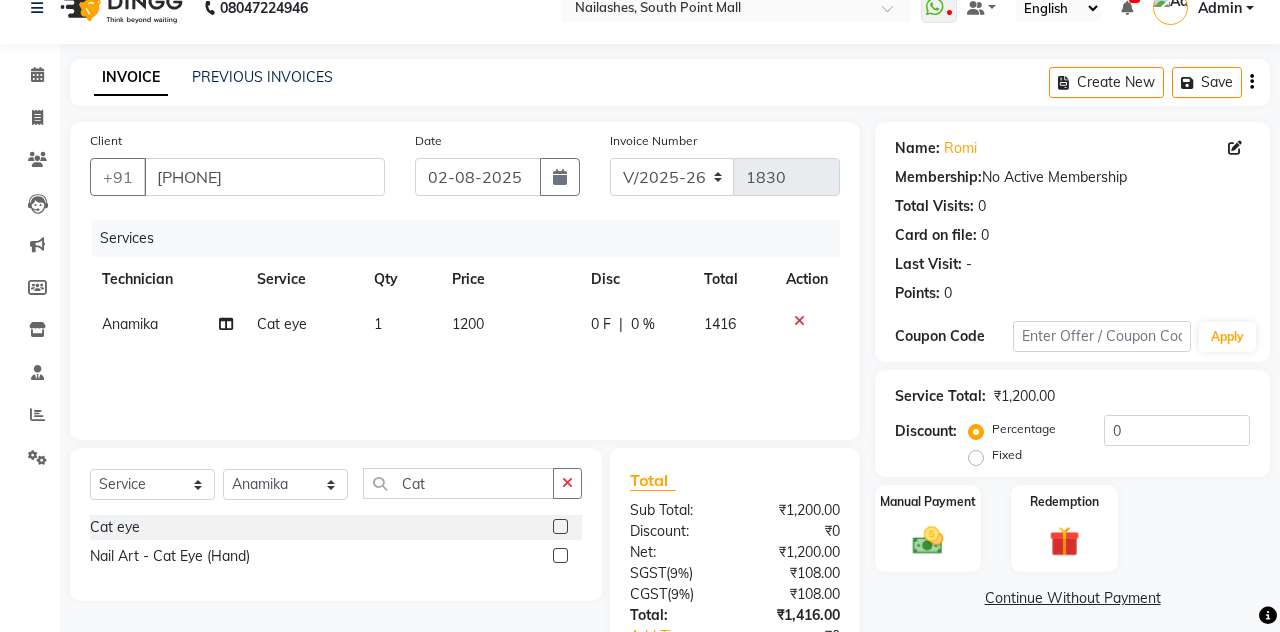 scroll, scrollTop: 70, scrollLeft: 0, axis: vertical 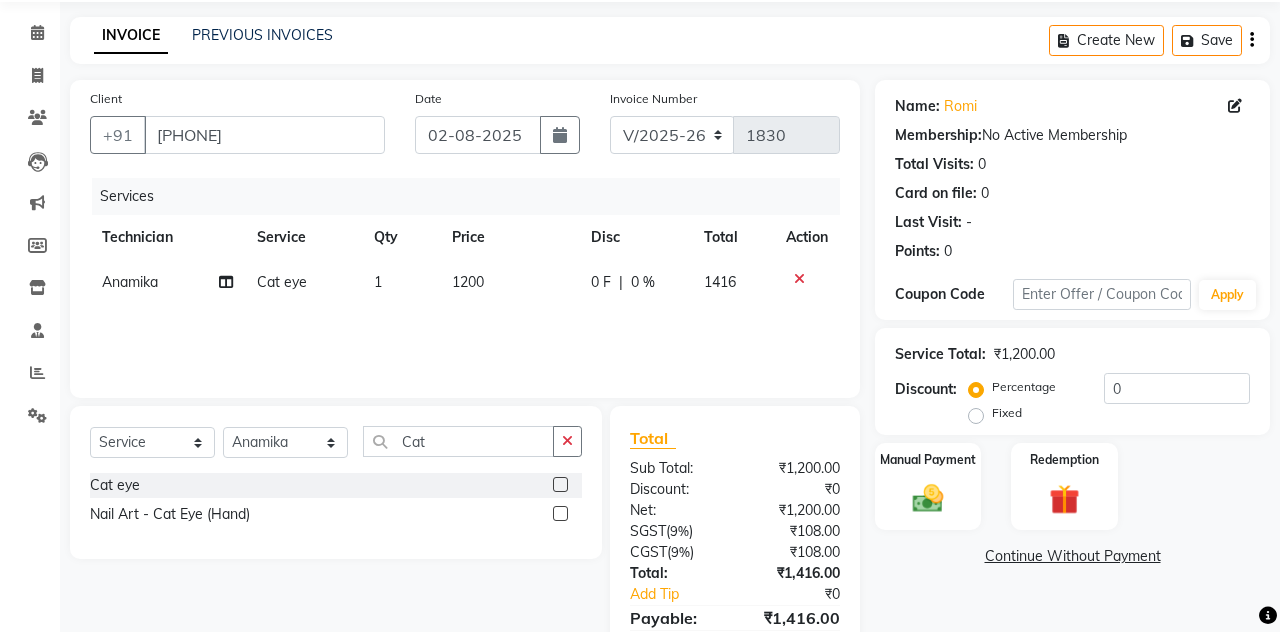 click on "Manual Payment" 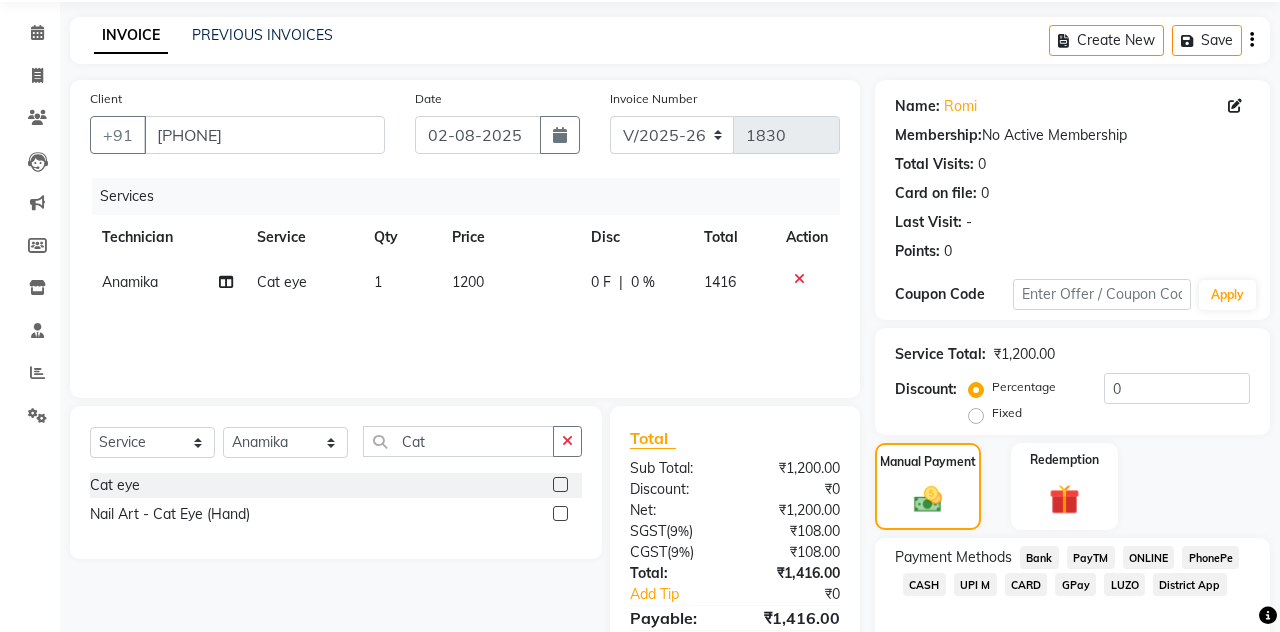 click on "UPI M" 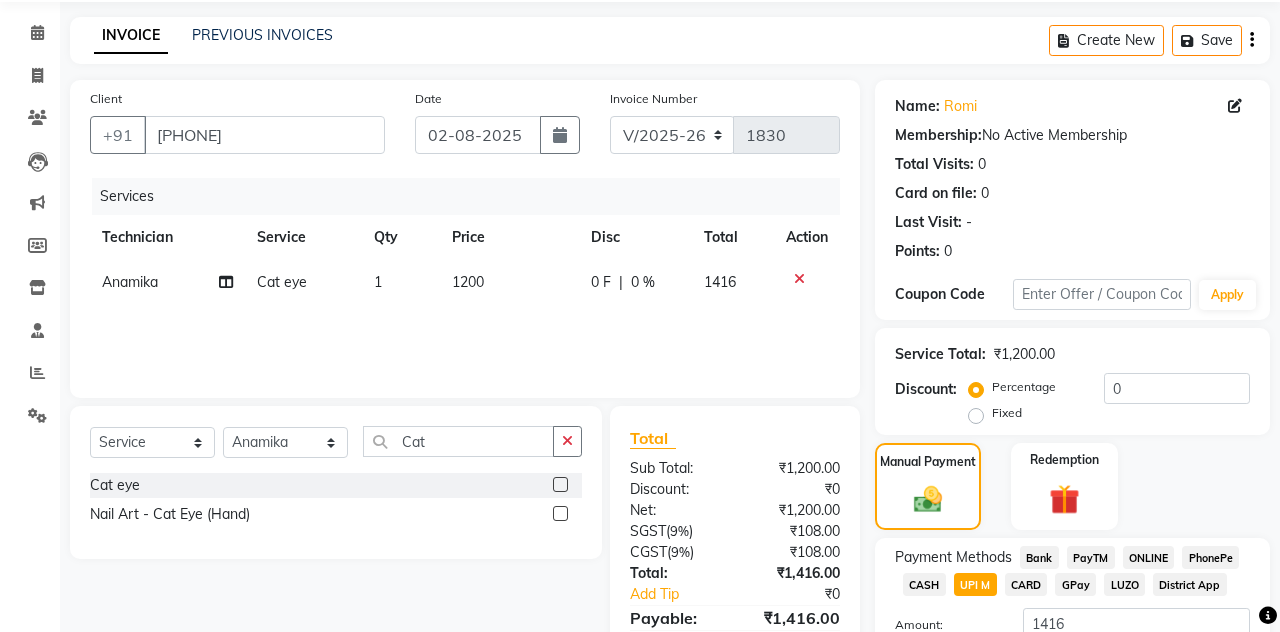 click on "Add Payment" 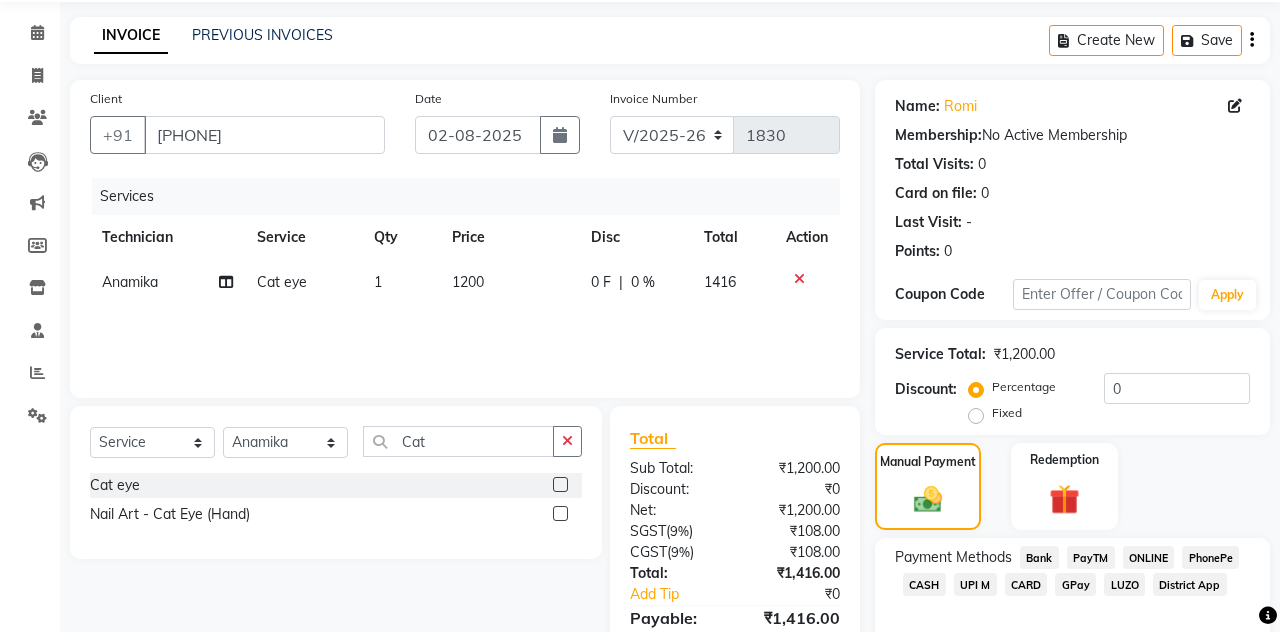 scroll, scrollTop: 183, scrollLeft: 0, axis: vertical 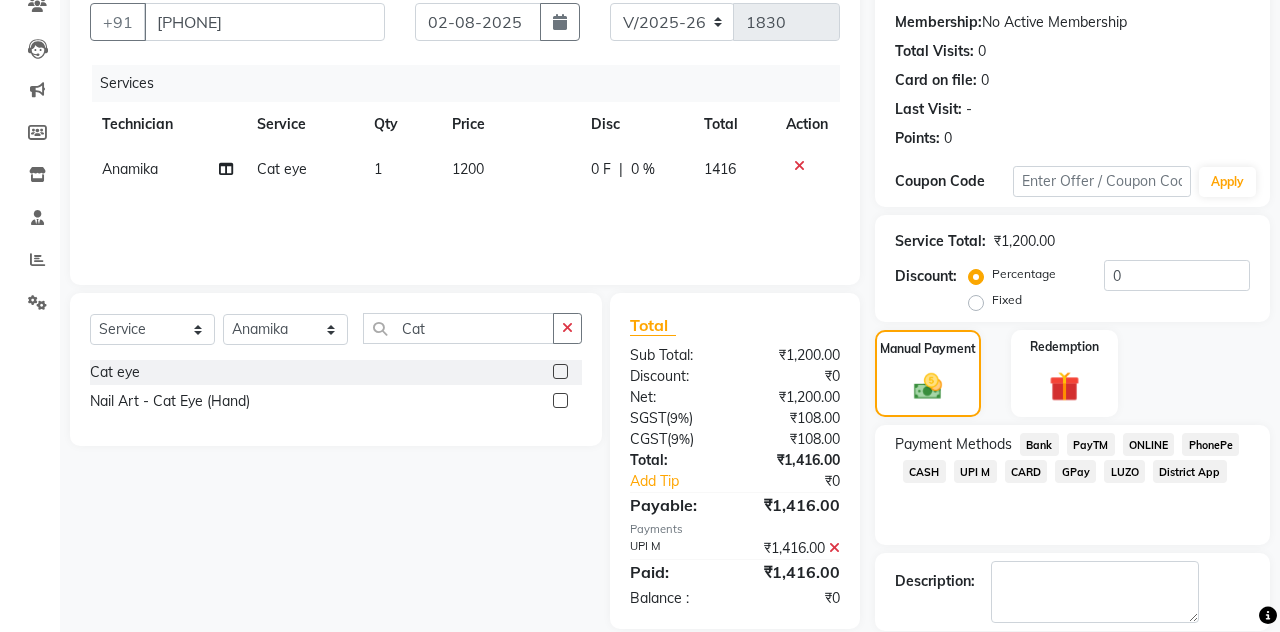 click on "Checkout" 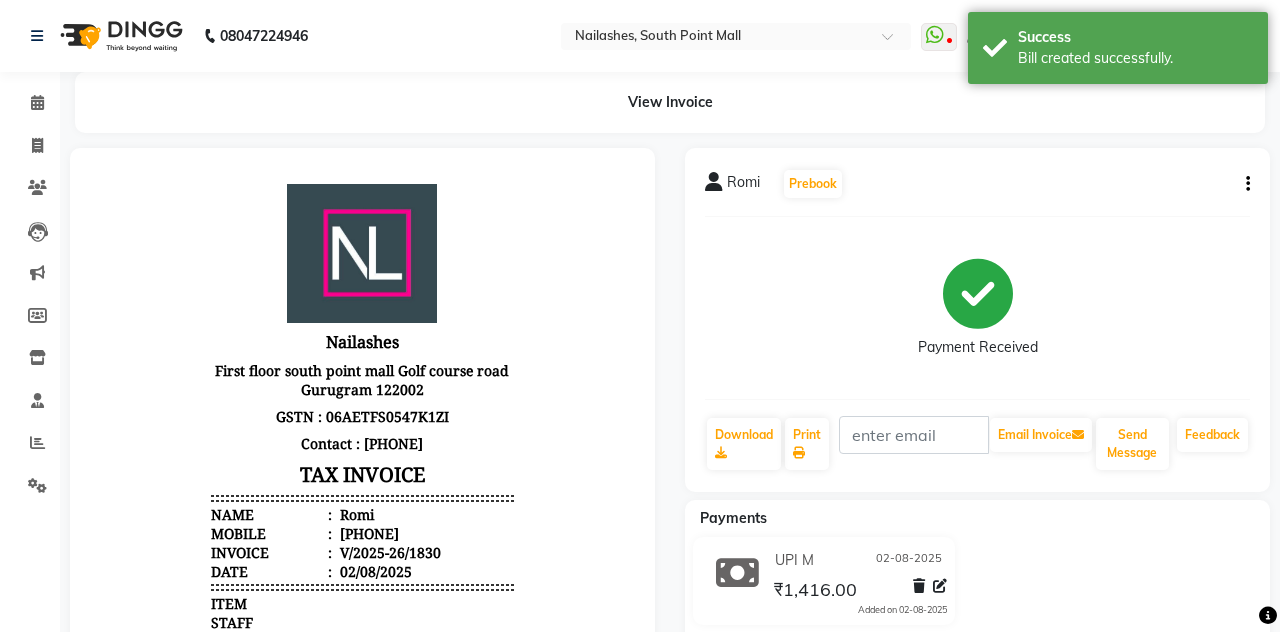 scroll, scrollTop: 0, scrollLeft: 0, axis: both 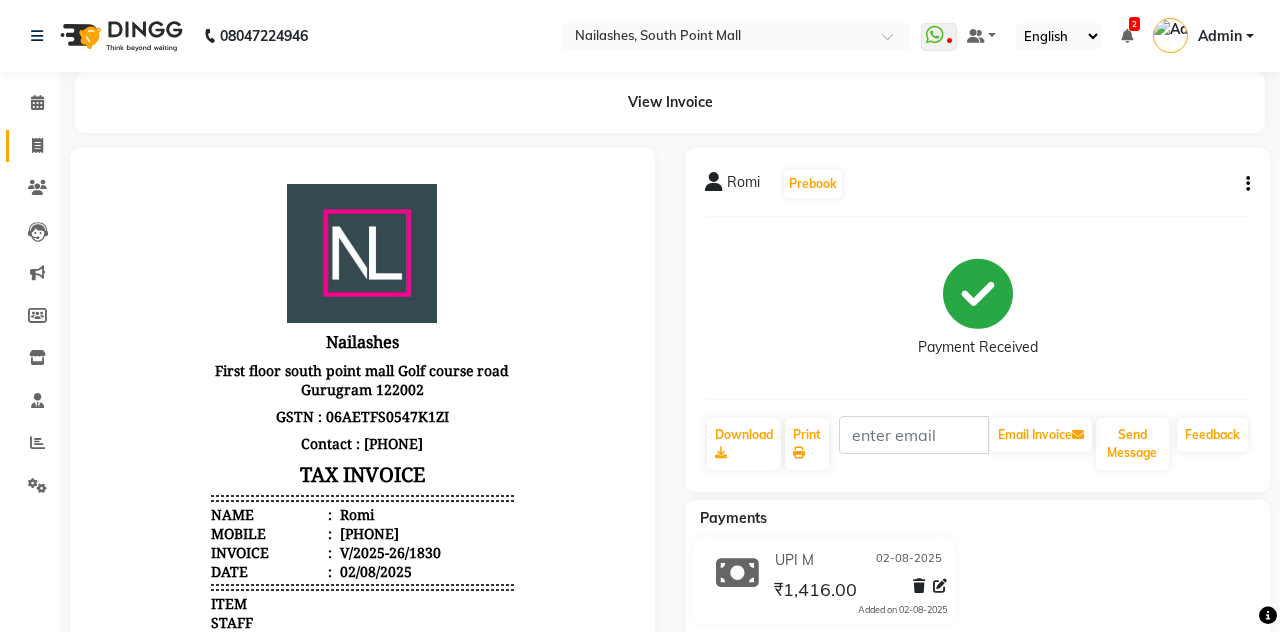 click 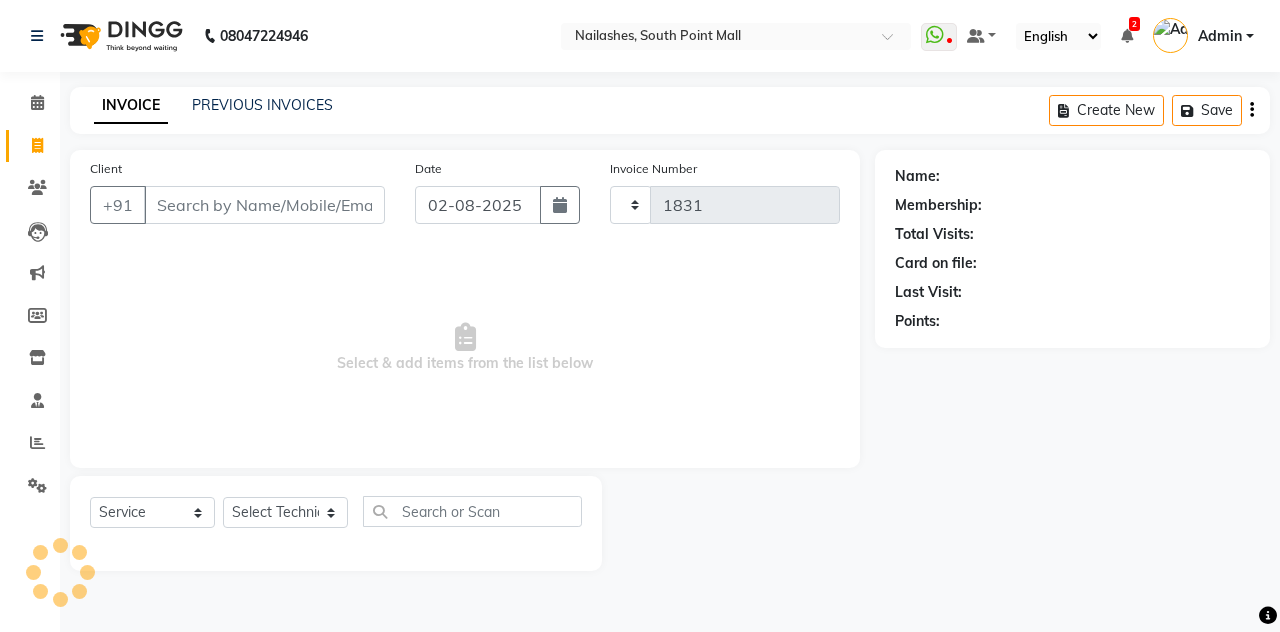 scroll, scrollTop: 0, scrollLeft: 0, axis: both 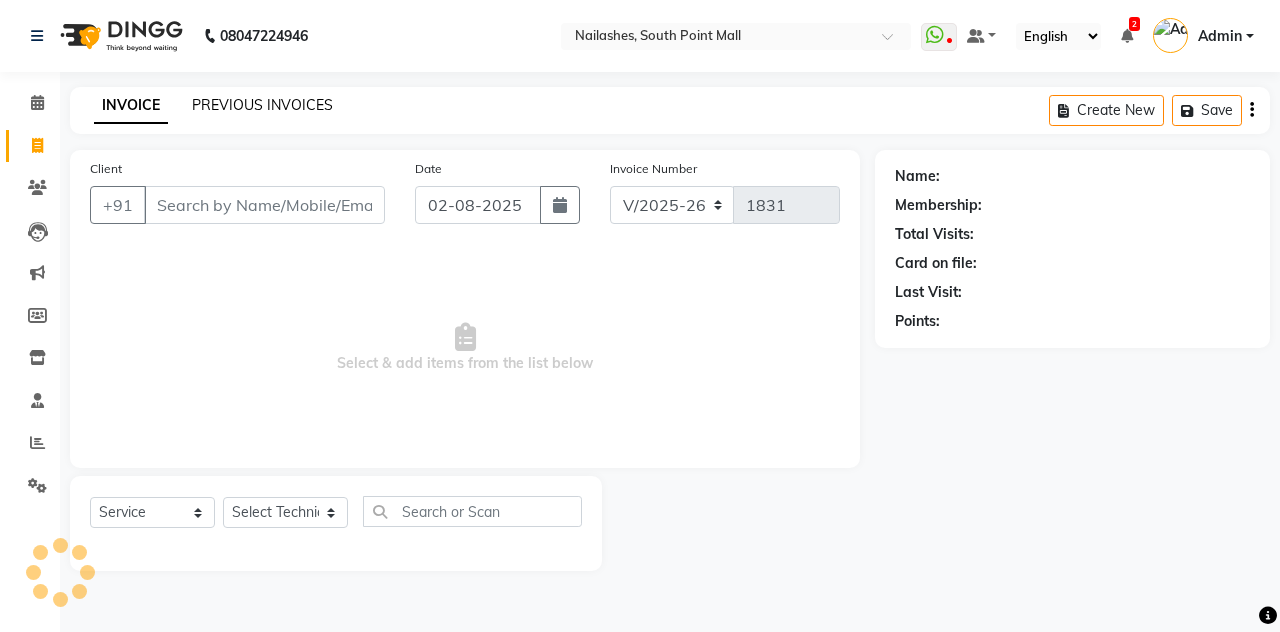 click on "PREVIOUS INVOICES" 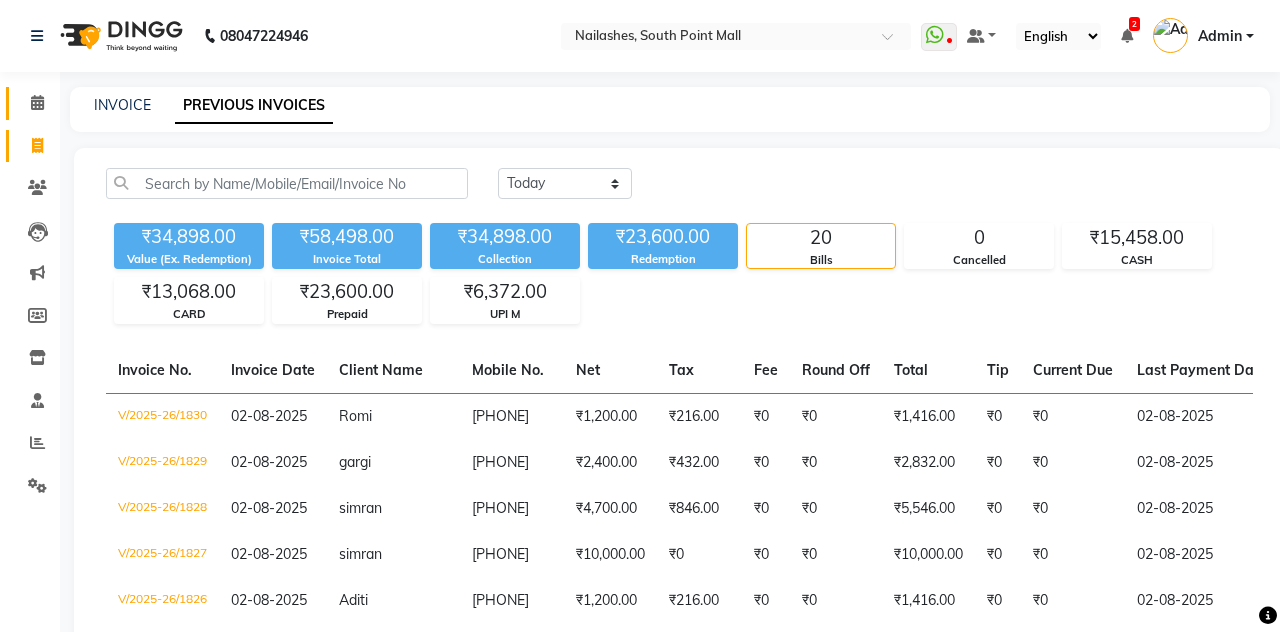 click 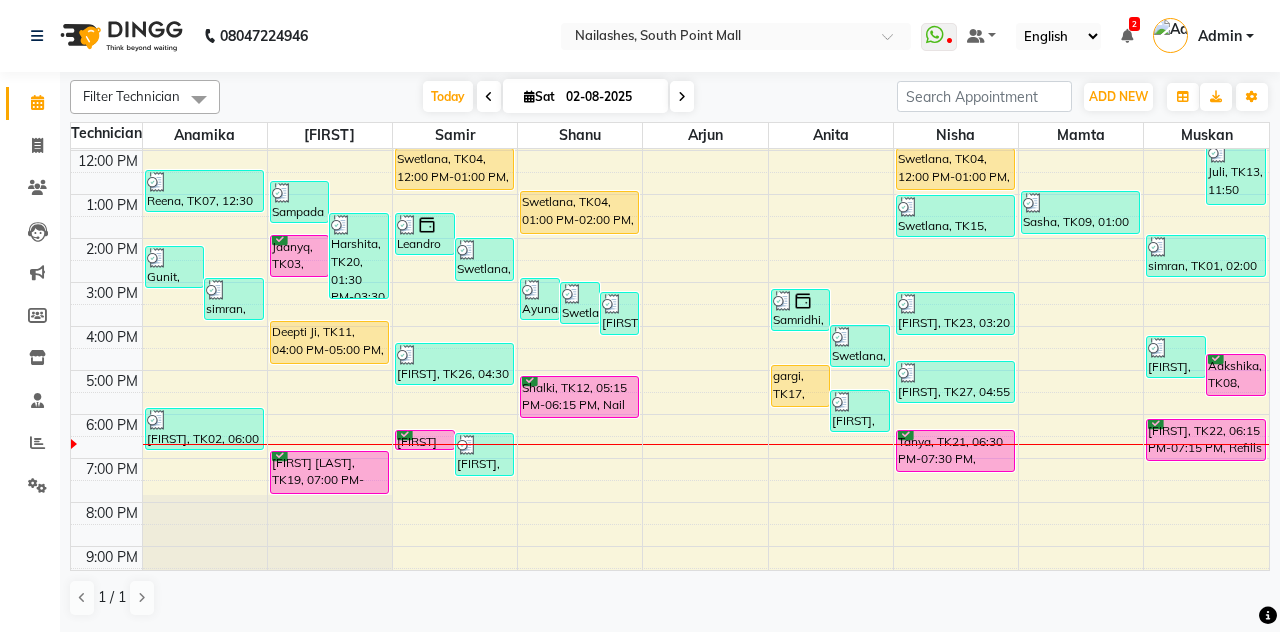 scroll, scrollTop: 190, scrollLeft: 0, axis: vertical 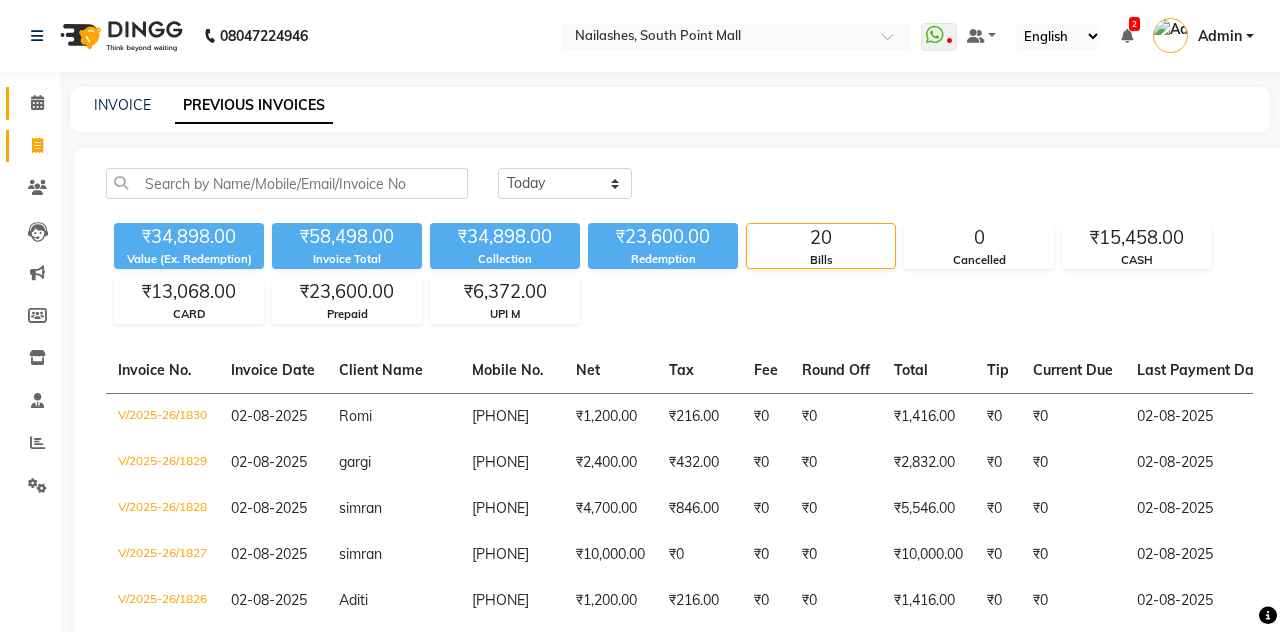 click 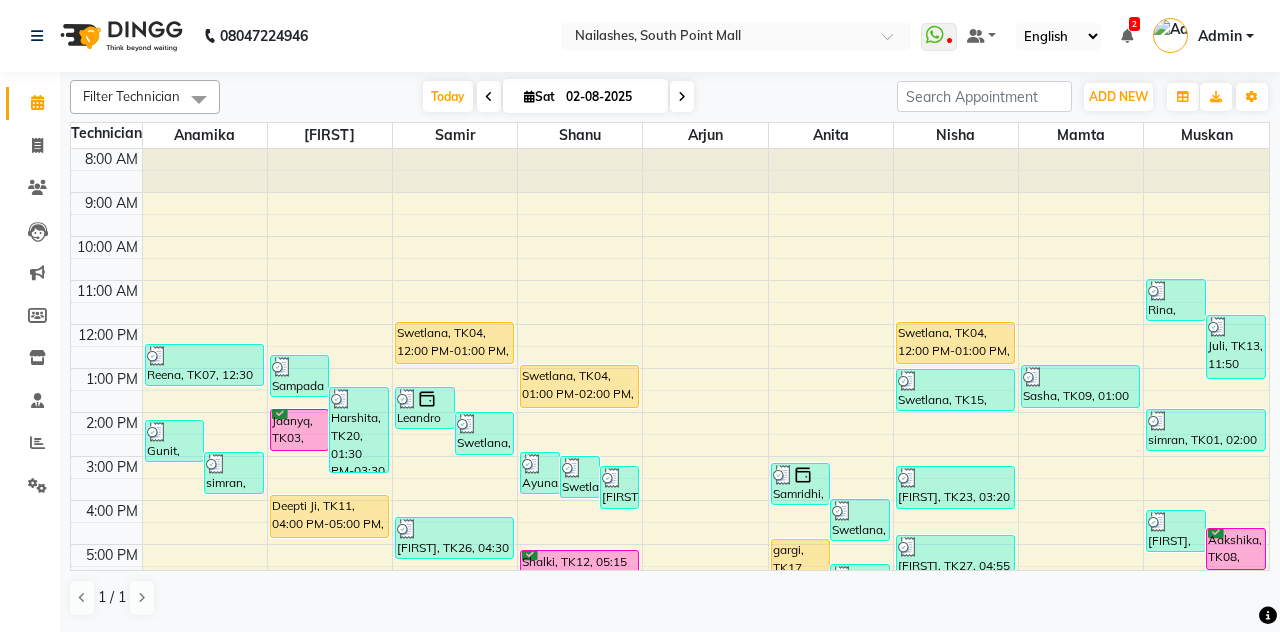 scroll, scrollTop: 249, scrollLeft: 0, axis: vertical 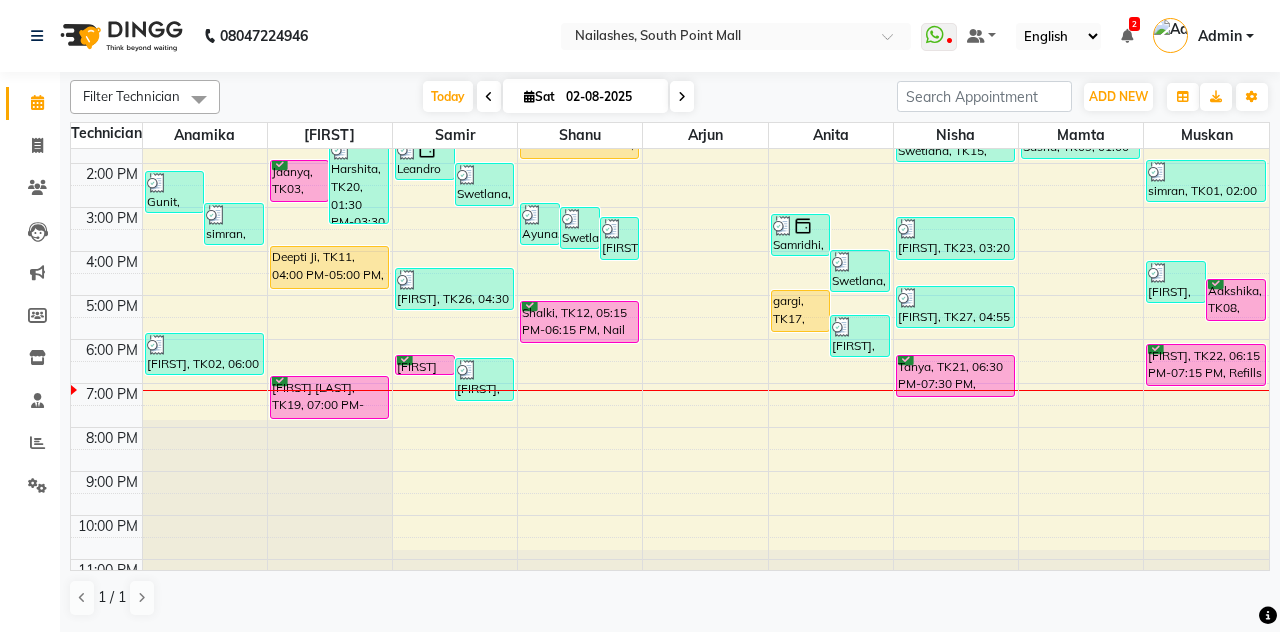 click on "Aakshika, TK08, 04:45 PM-05:45 PM, Permanent Nail Paint - Solid Color (Hand)" at bounding box center (1236, 300) 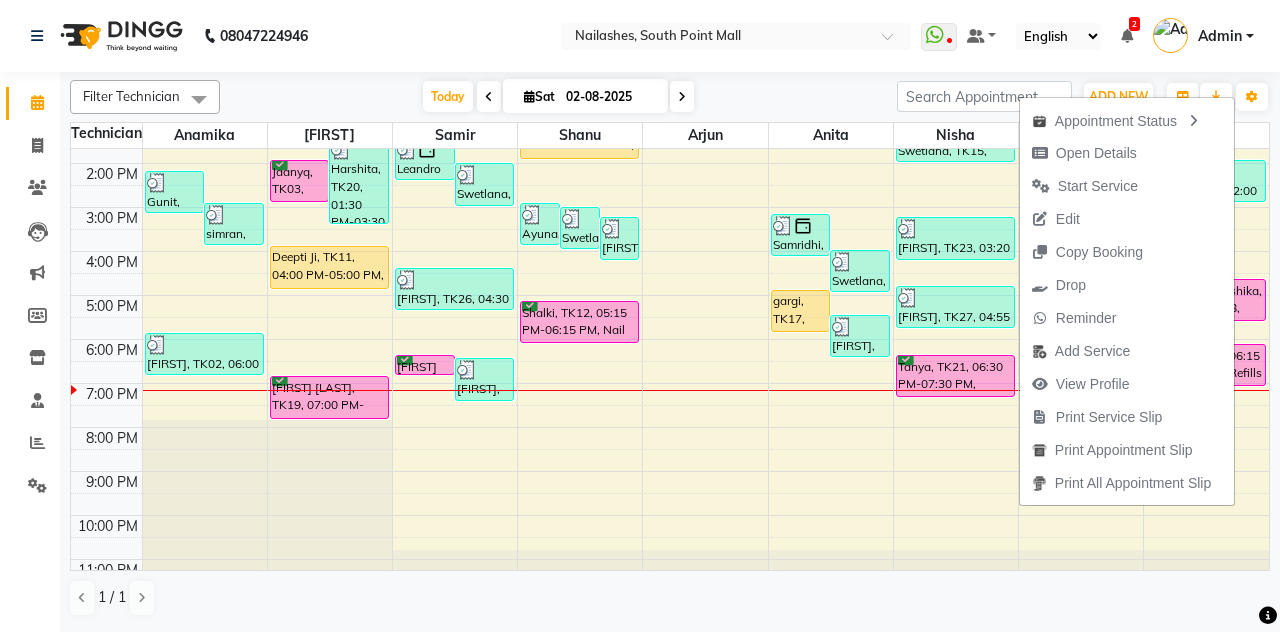 click on "Open Details" at bounding box center (1084, 153) 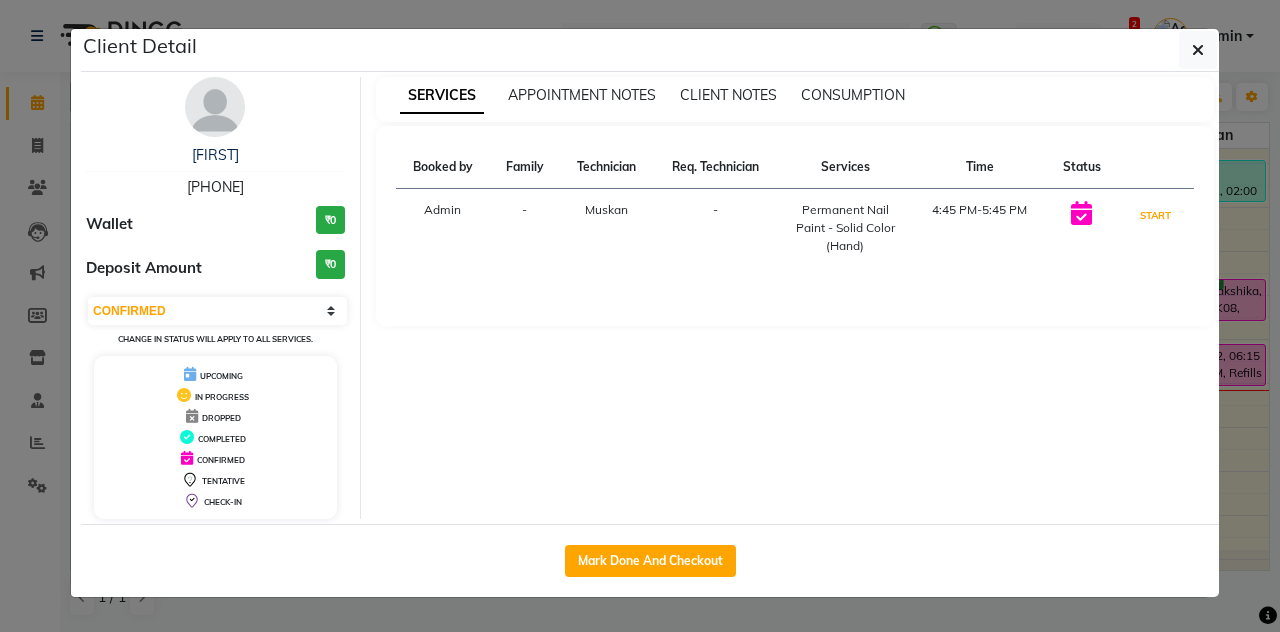 click on "START" at bounding box center [1155, 215] 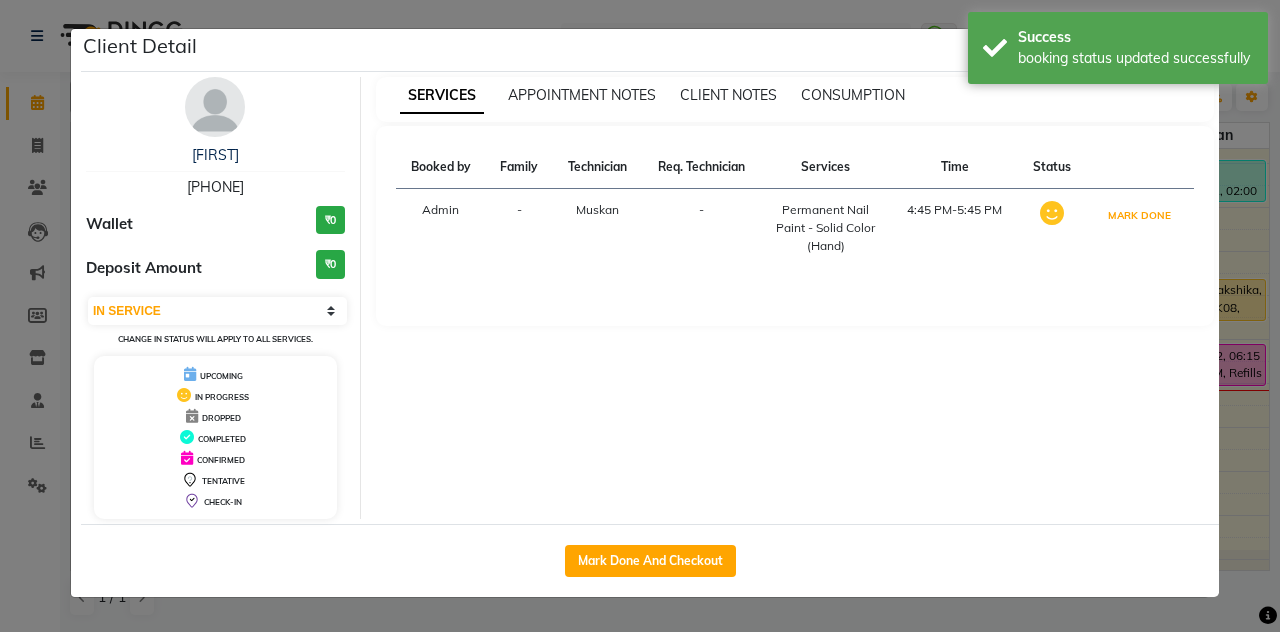 click on "MARK DONE" at bounding box center (1139, 215) 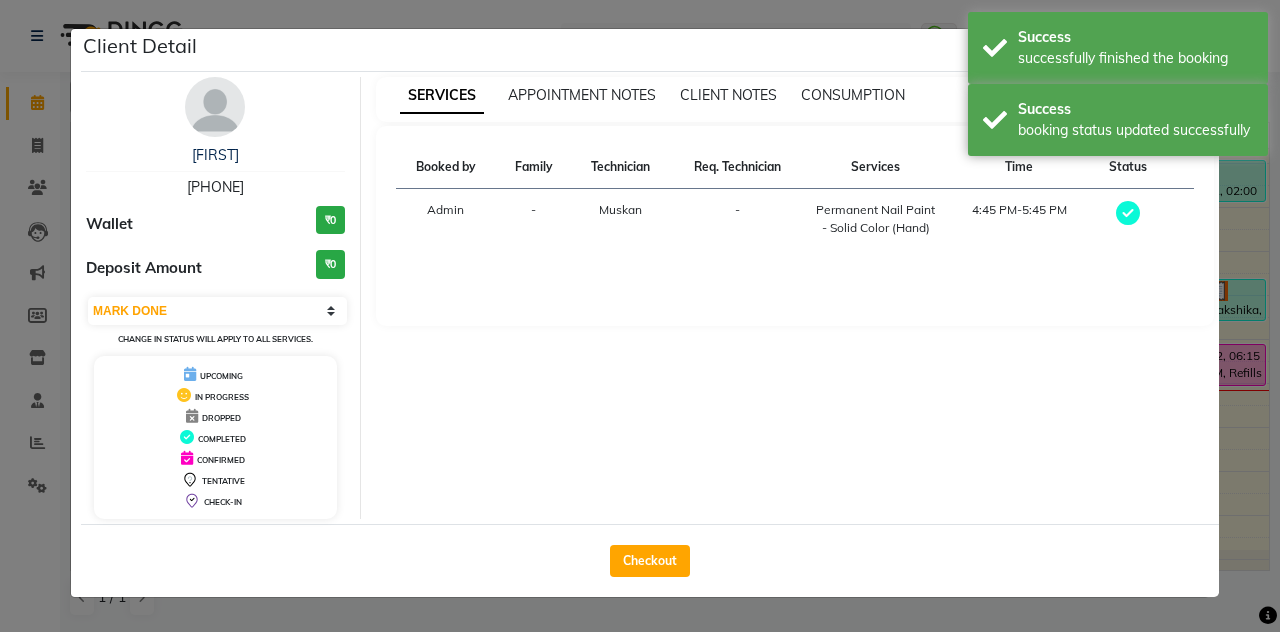 click on "Checkout" 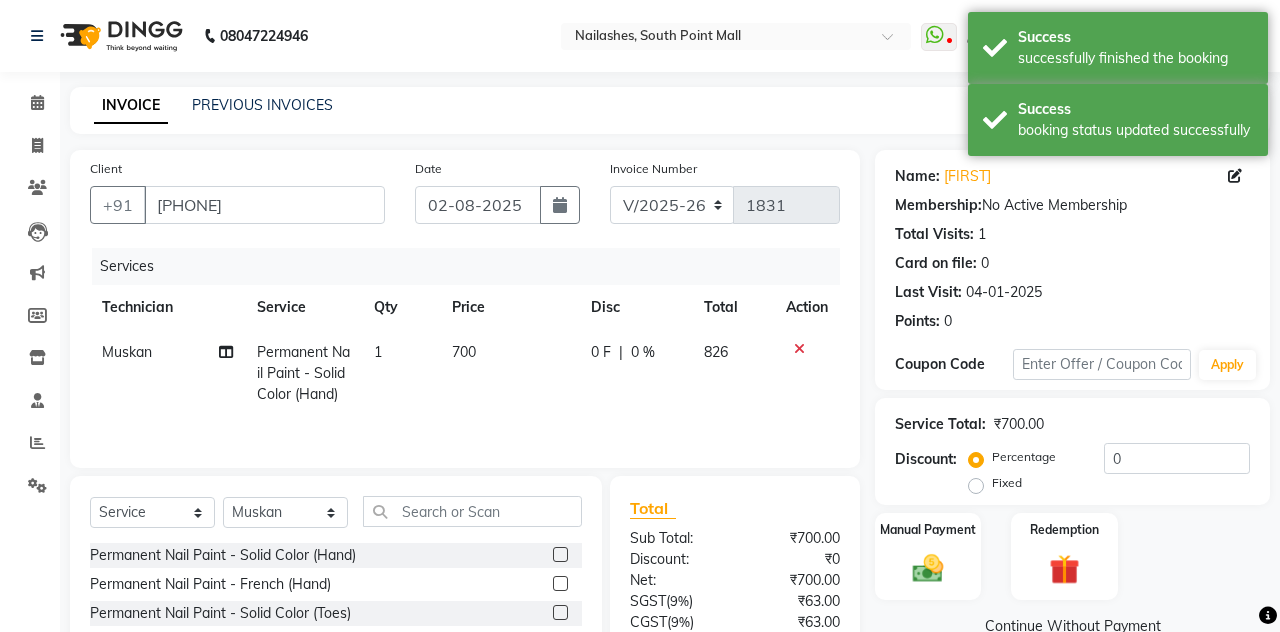 click 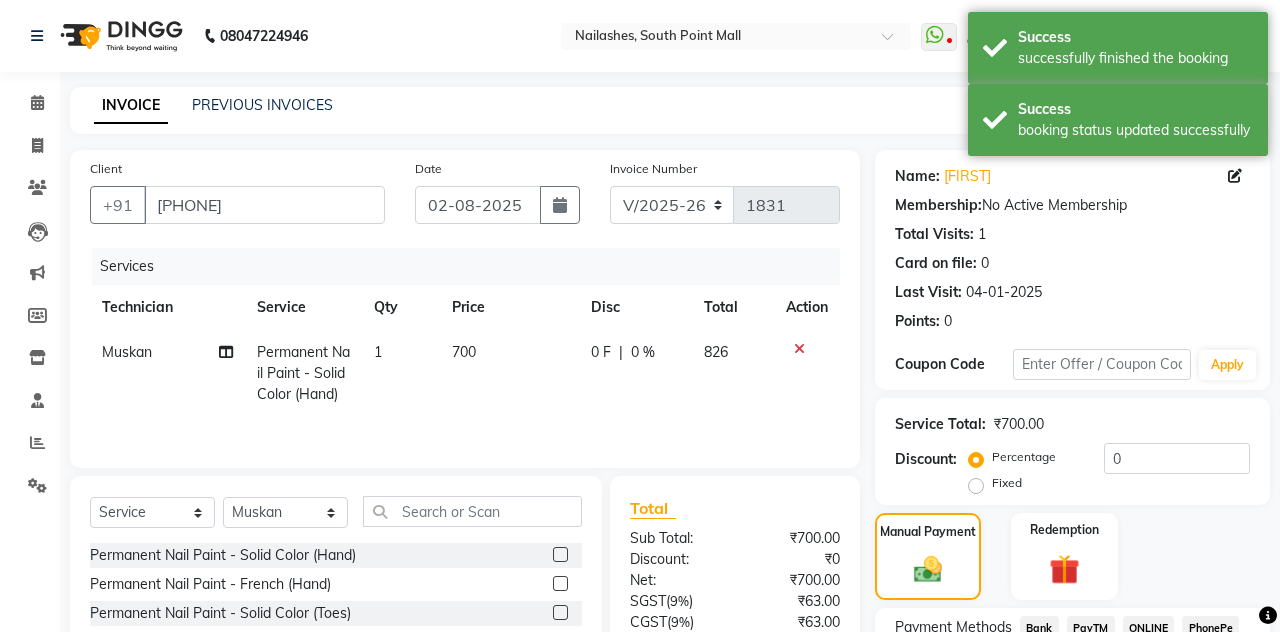 scroll, scrollTop: 78, scrollLeft: 0, axis: vertical 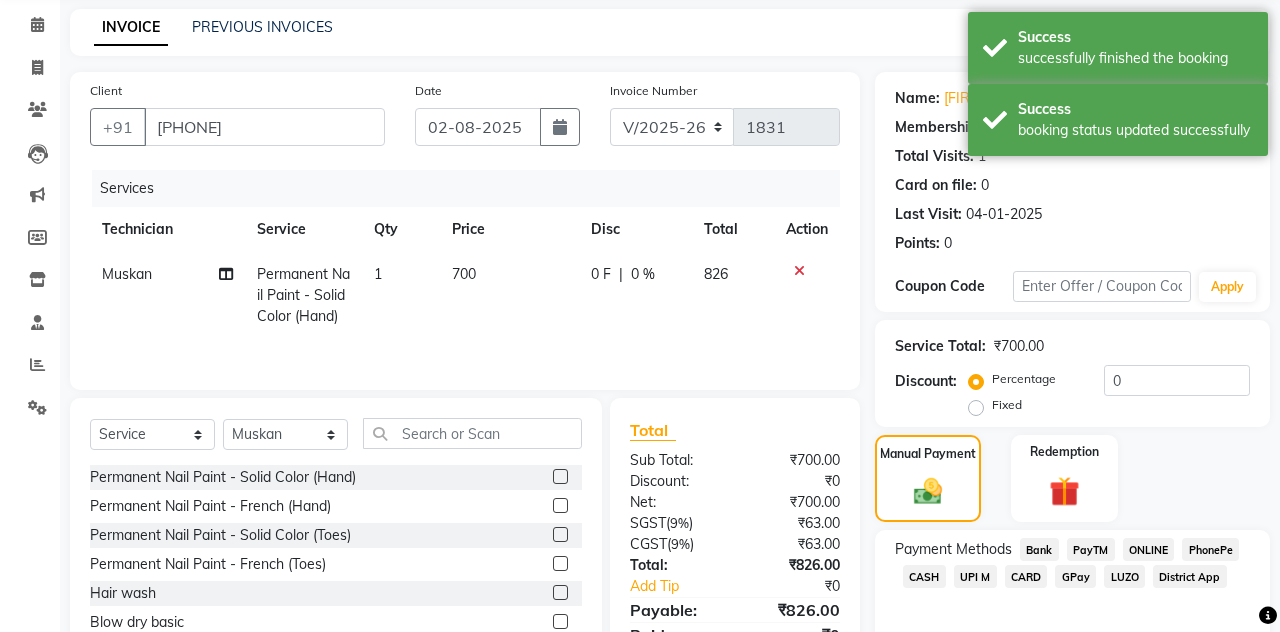 click on "UPI M" 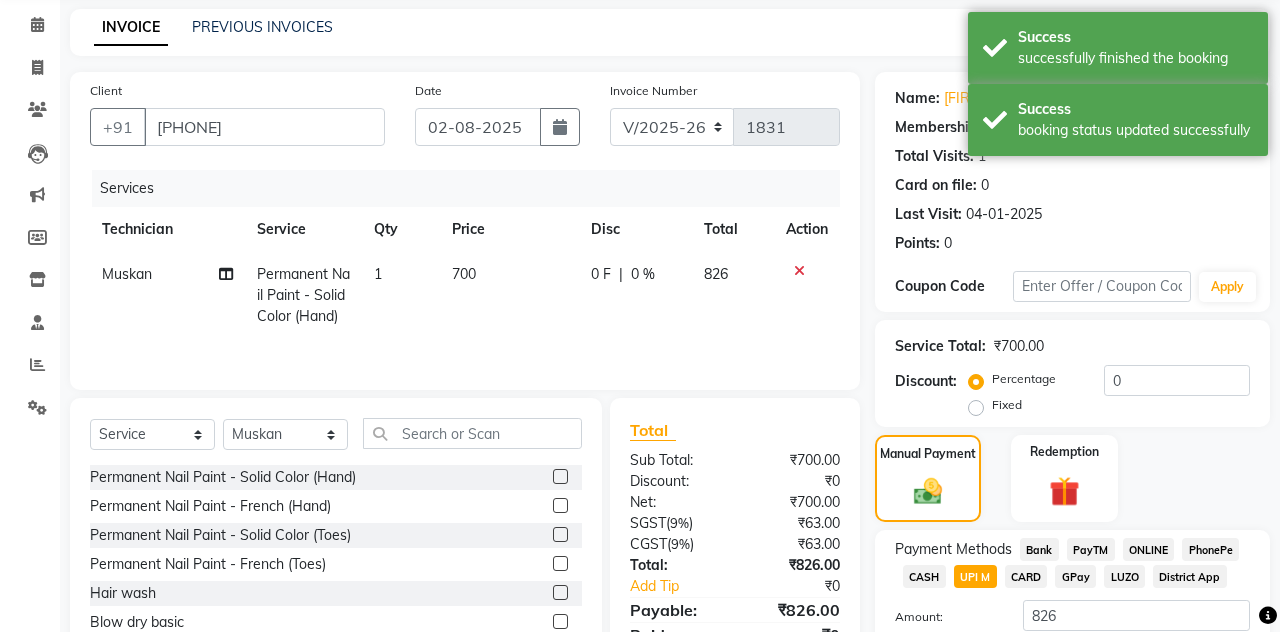 click on "Add Payment" 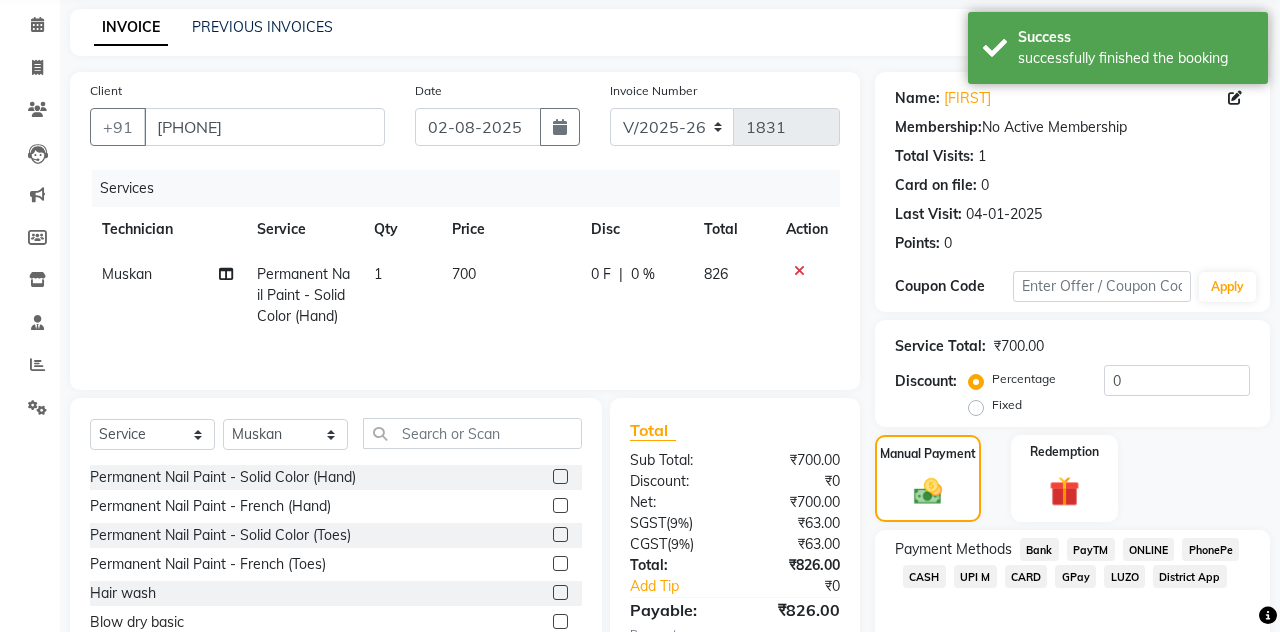 scroll, scrollTop: 183, scrollLeft: 0, axis: vertical 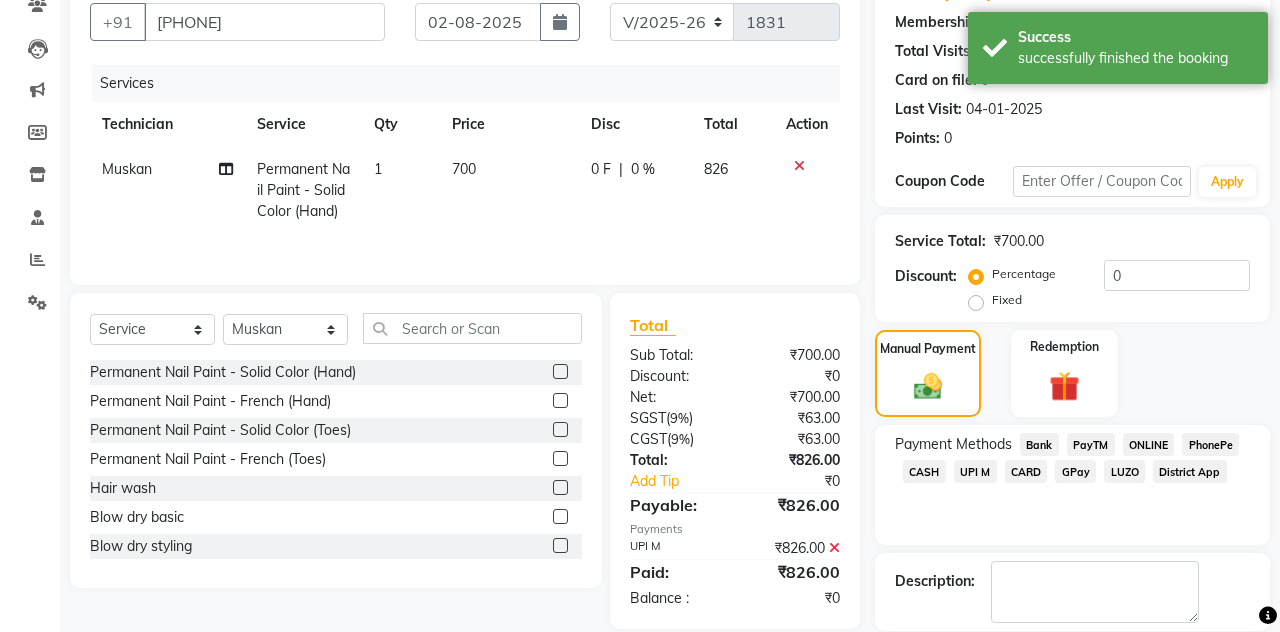 click on "Checkout" 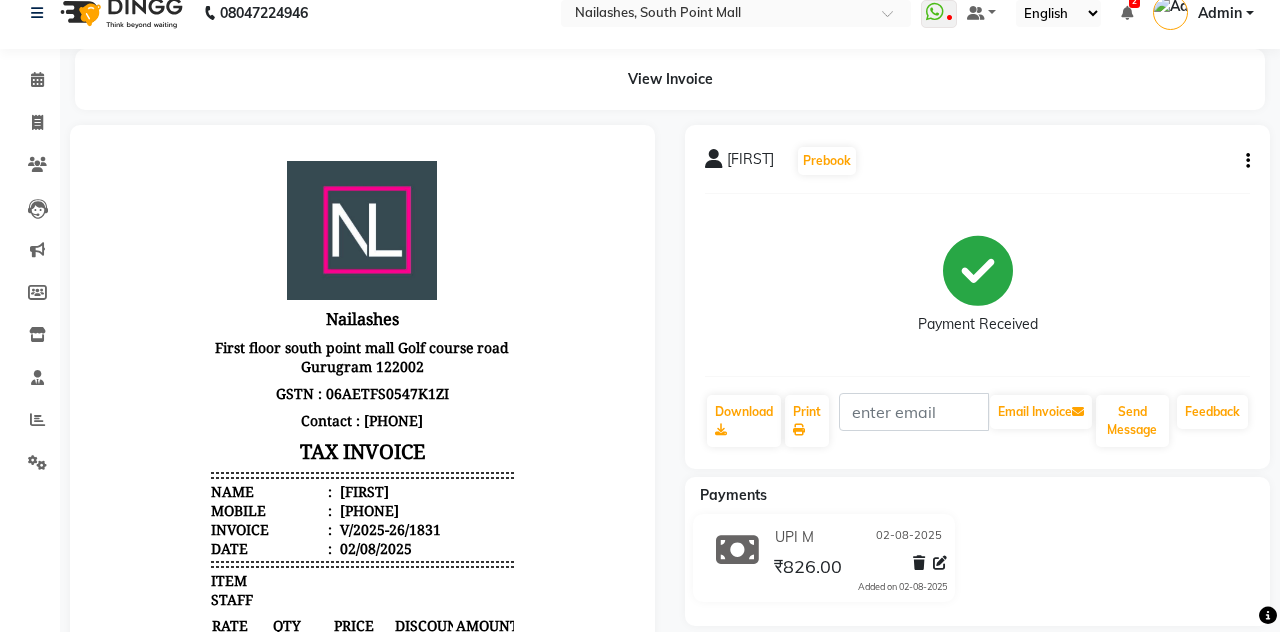 scroll, scrollTop: 0, scrollLeft: 0, axis: both 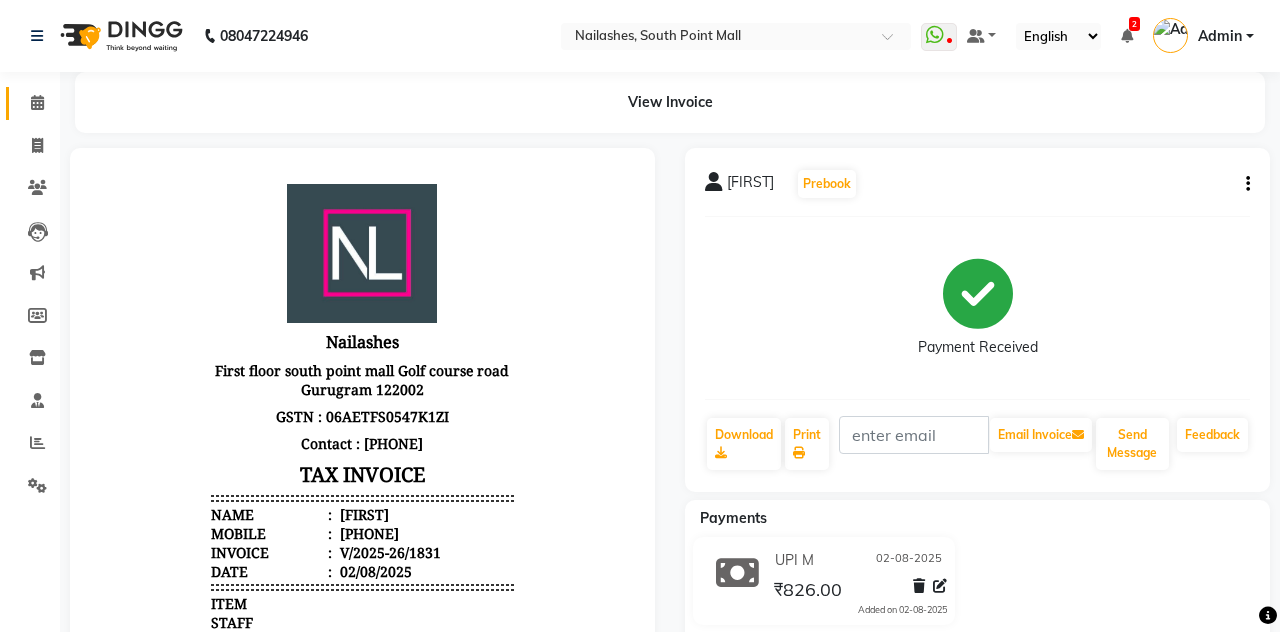 click 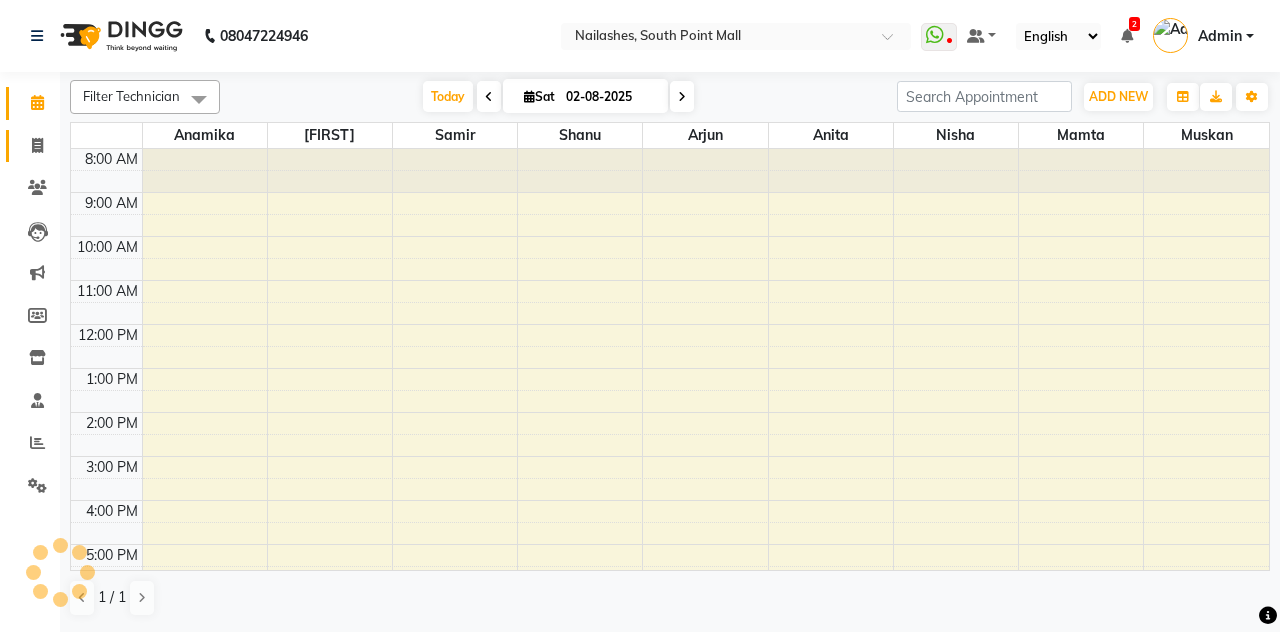 click 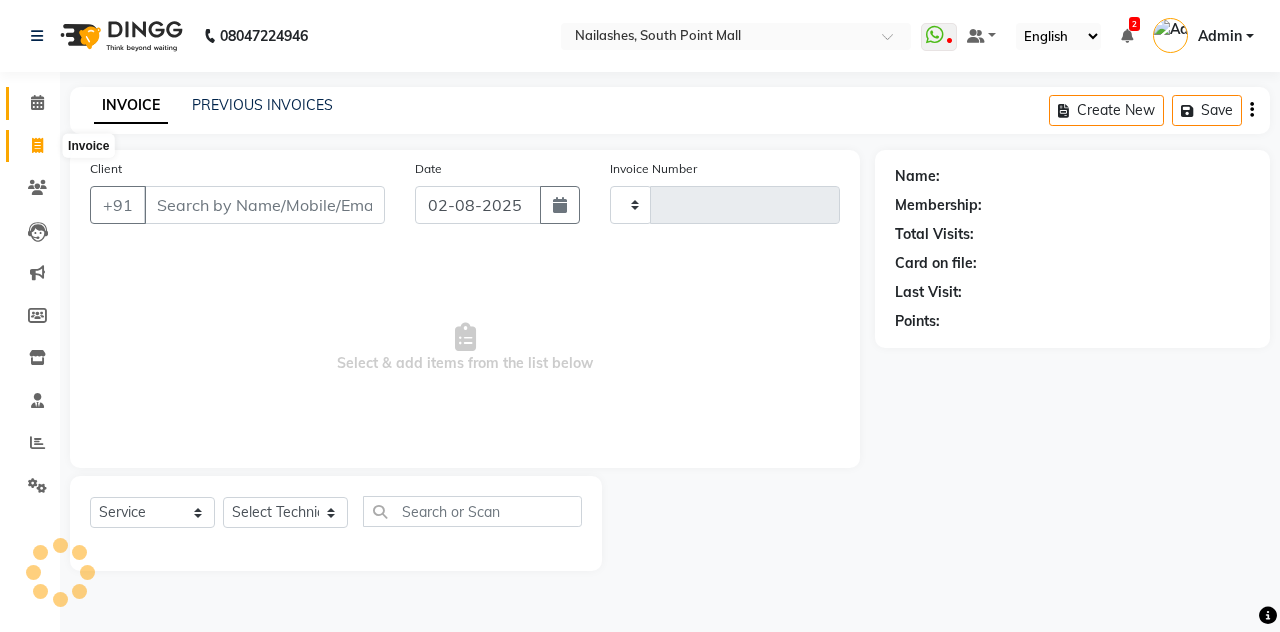 click 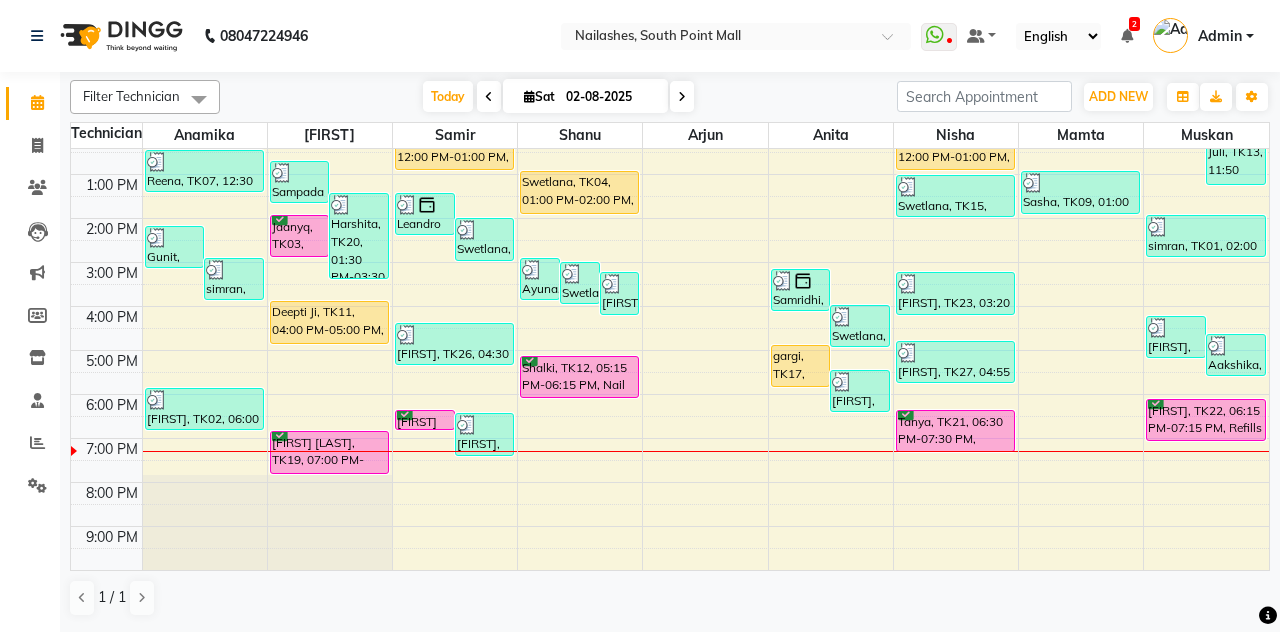 scroll, scrollTop: 244, scrollLeft: 0, axis: vertical 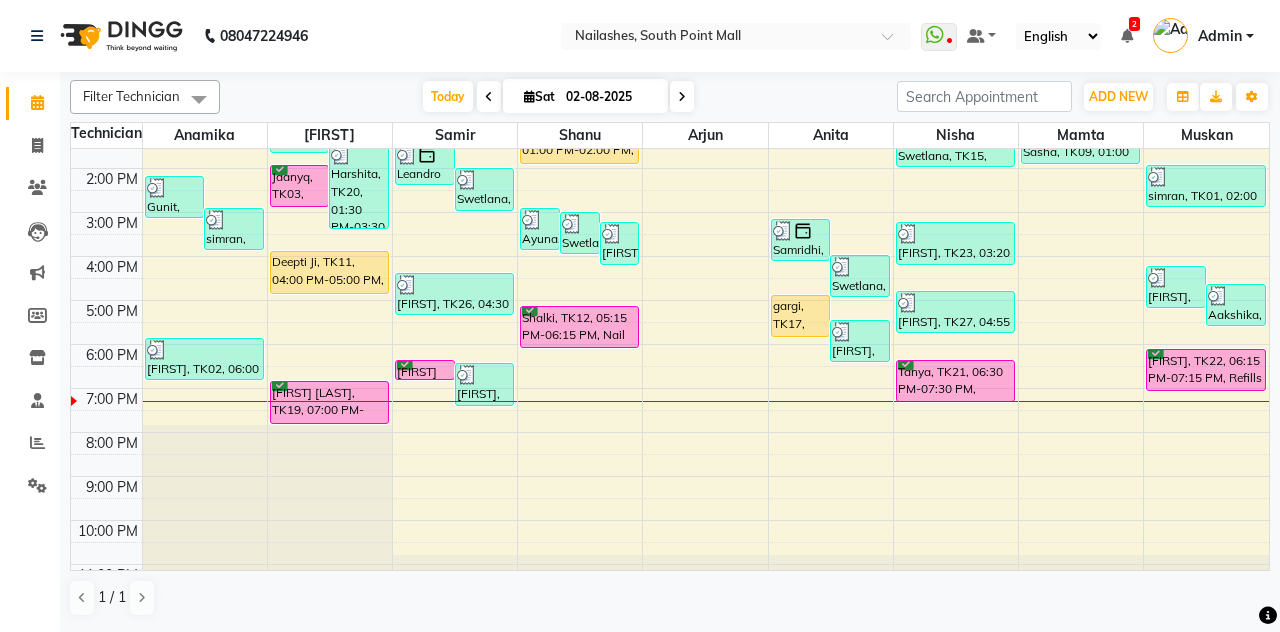 click on "Deepti Ji, TK11, 04:00 PM-05:00 PM, Nail Extension - Acrylic (Hand)" at bounding box center (329, 272) 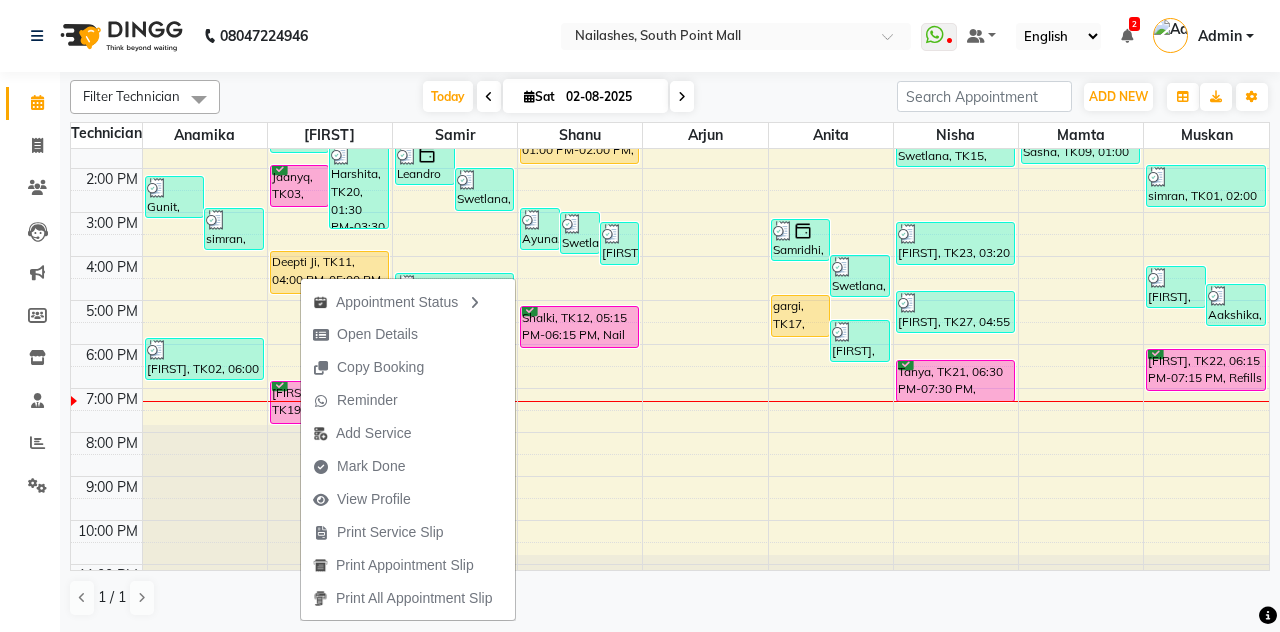 click on "Mark Done" at bounding box center [371, 466] 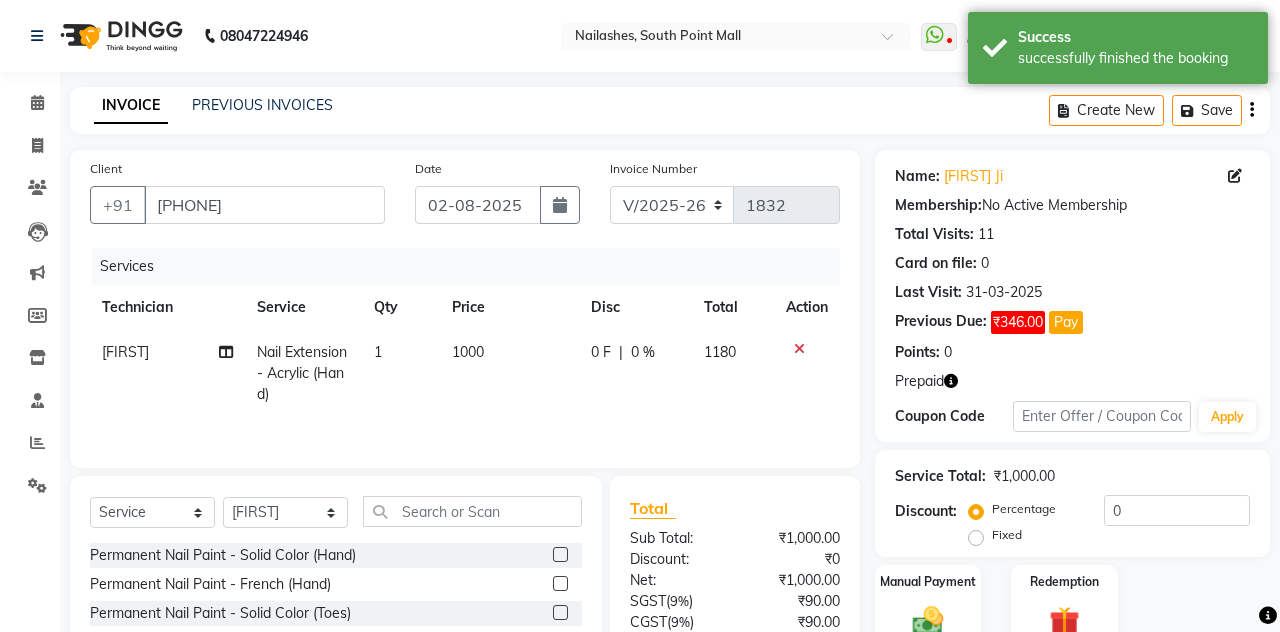 click 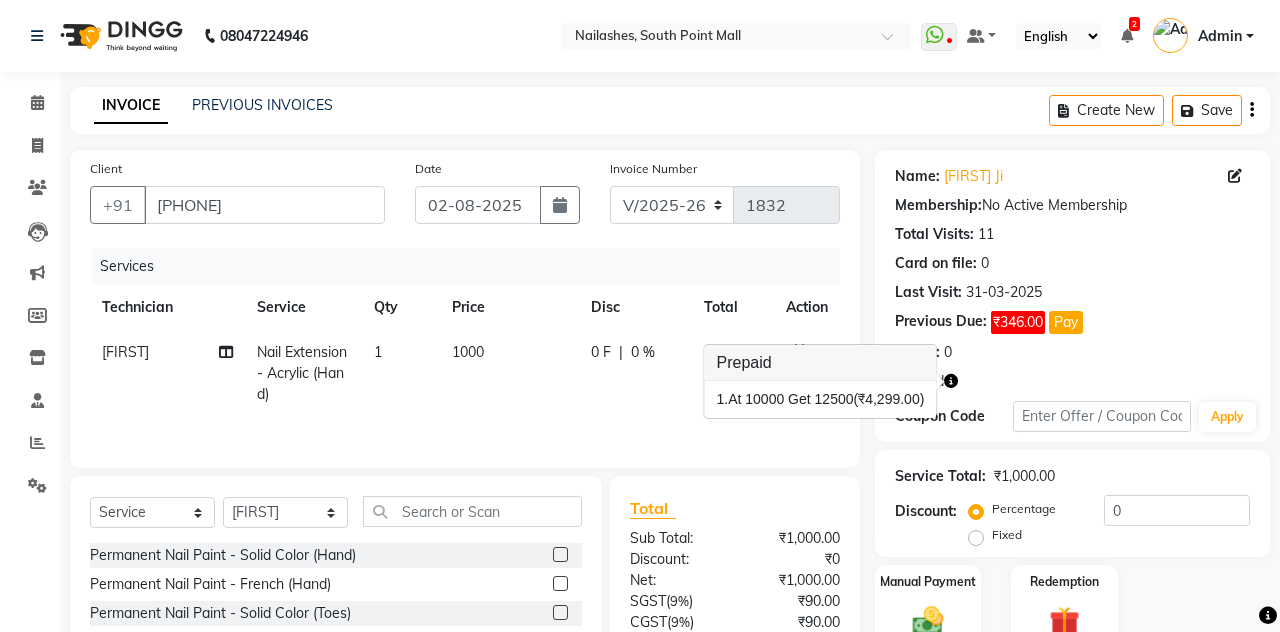 click 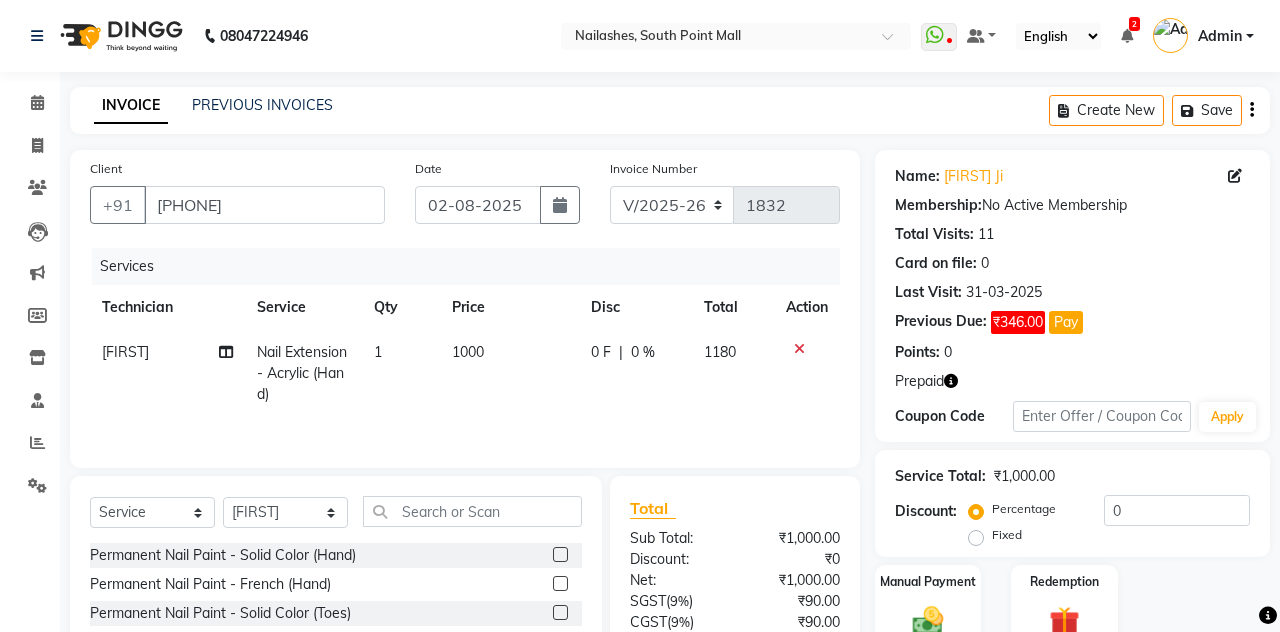 click on "Save" 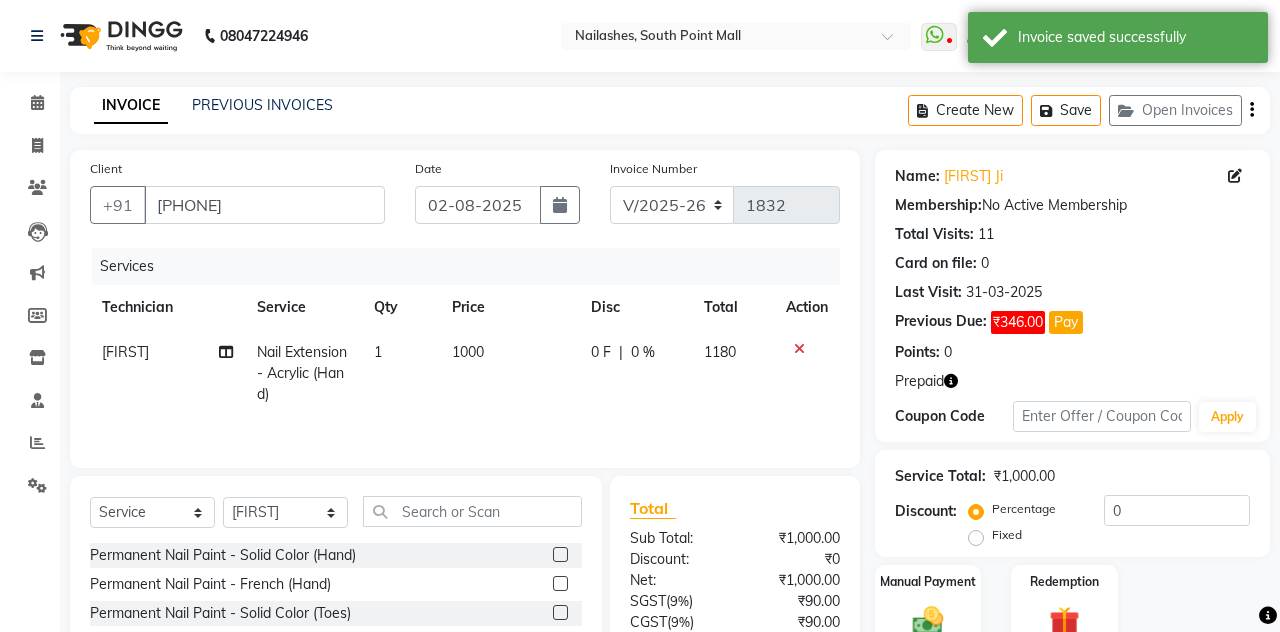 click on "Create New" 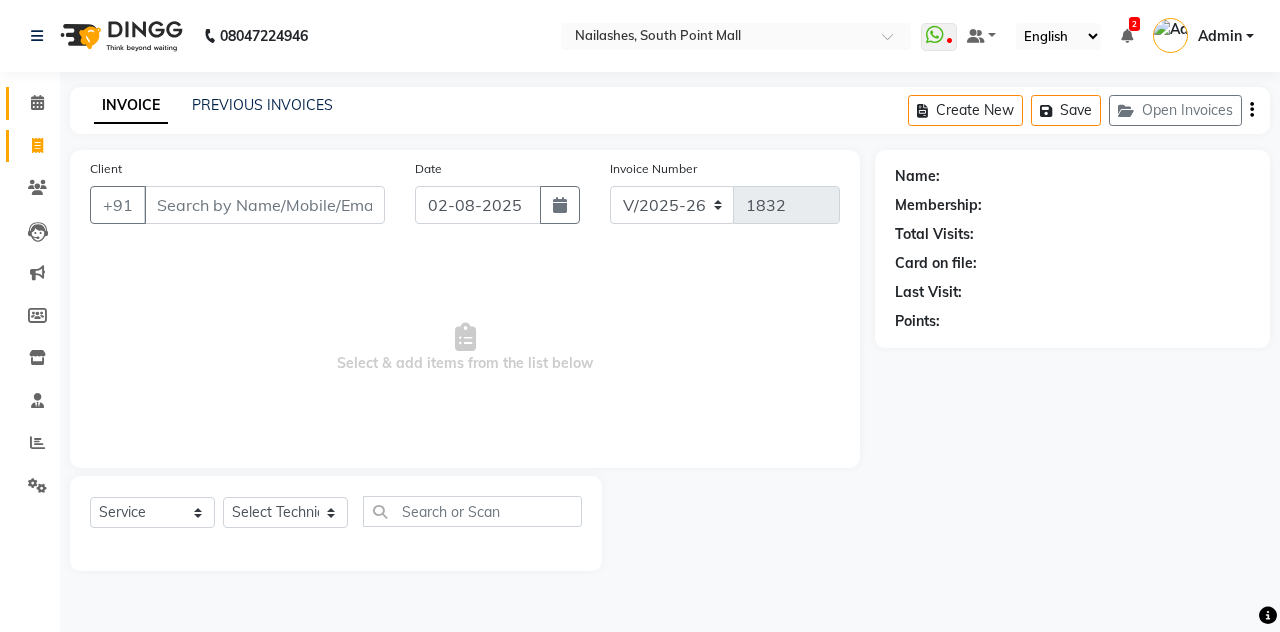click on "Calendar" 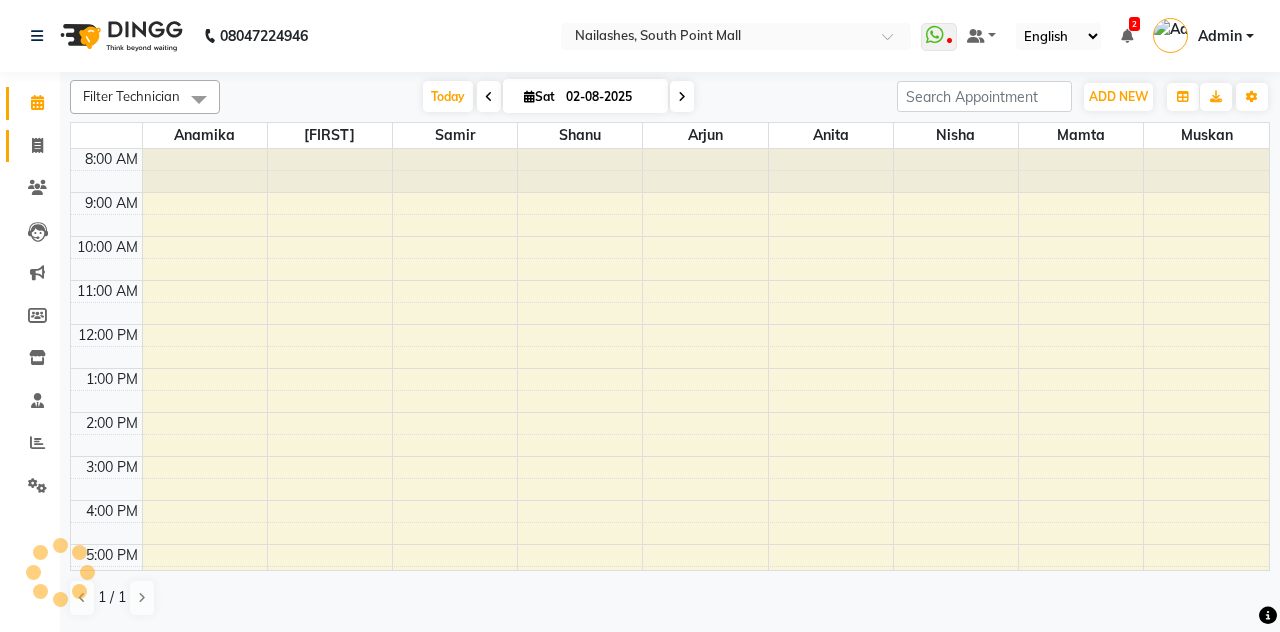 click 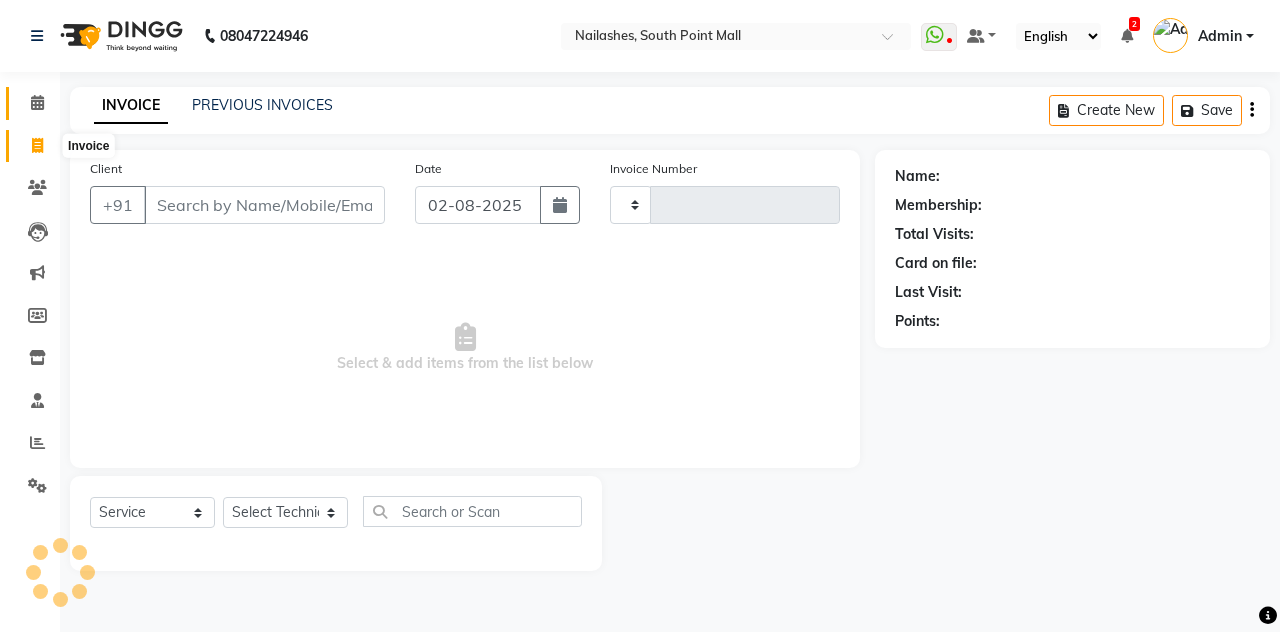 click 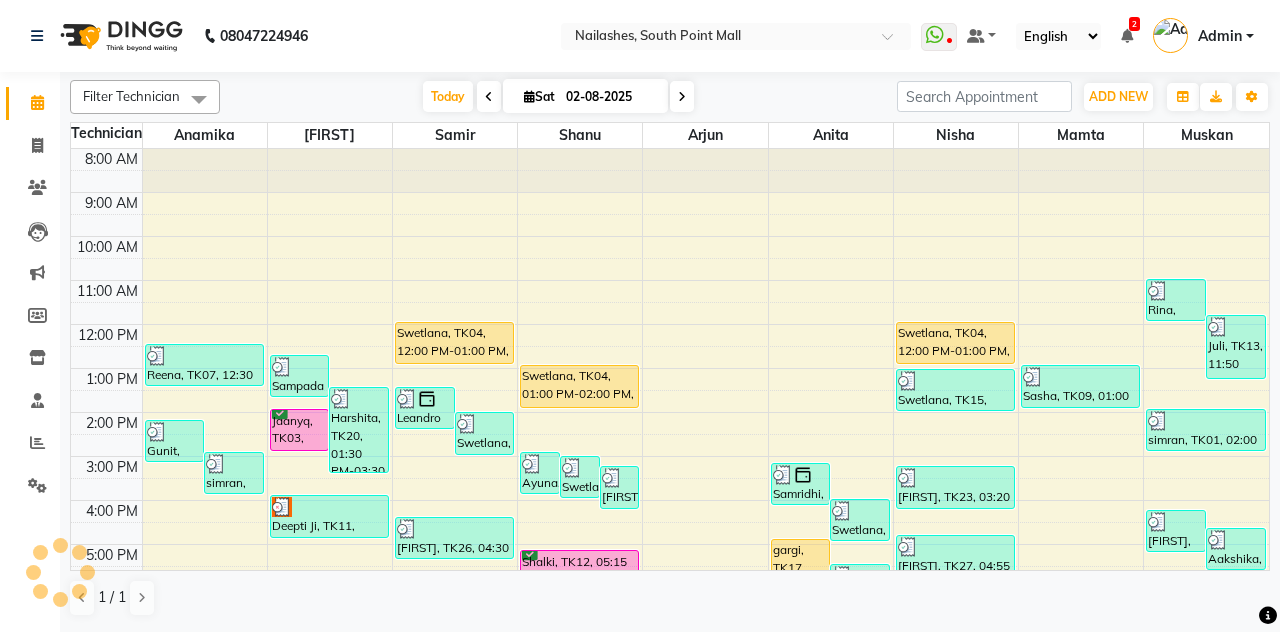 scroll, scrollTop: 248, scrollLeft: 0, axis: vertical 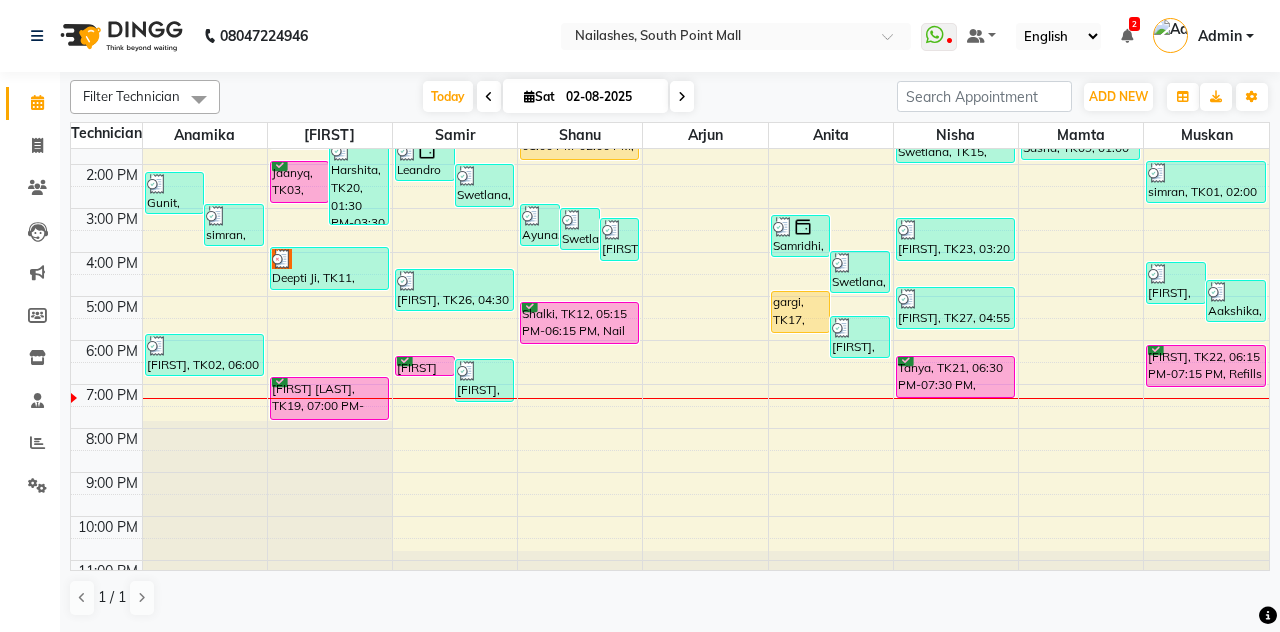 click on "Tanya, TK21, 06:30 PM-07:30 PM, Permanent Nail Paint - Solid Color (Hand)" at bounding box center (955, 377) 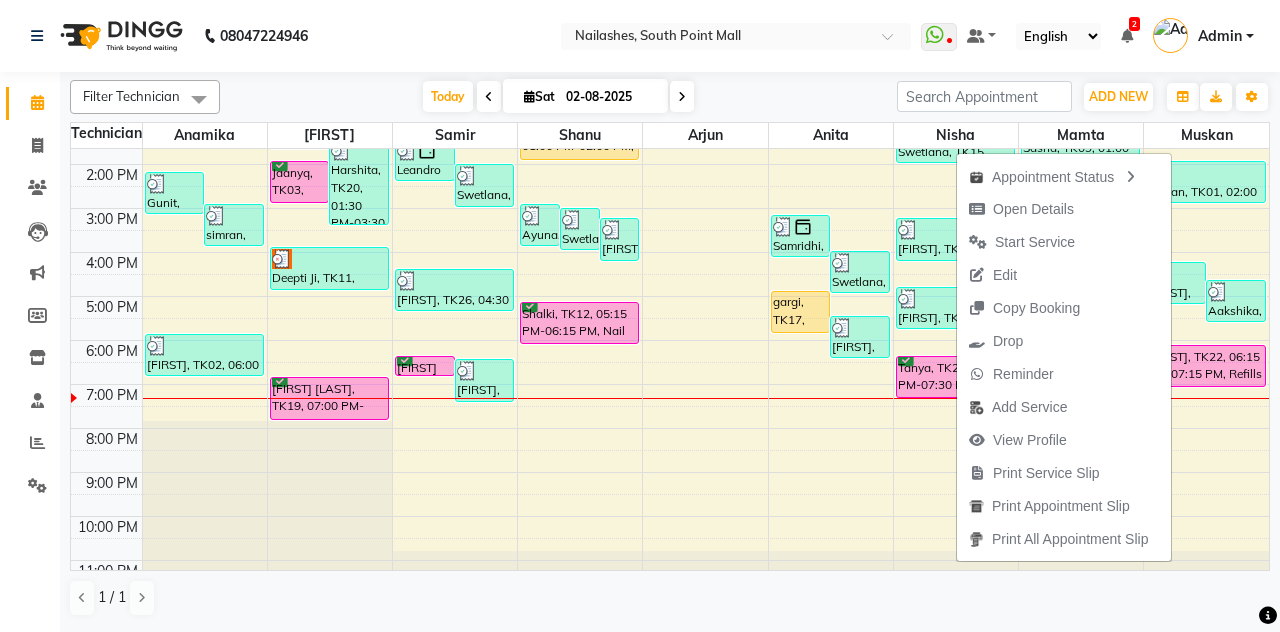 click at bounding box center [705, 483] 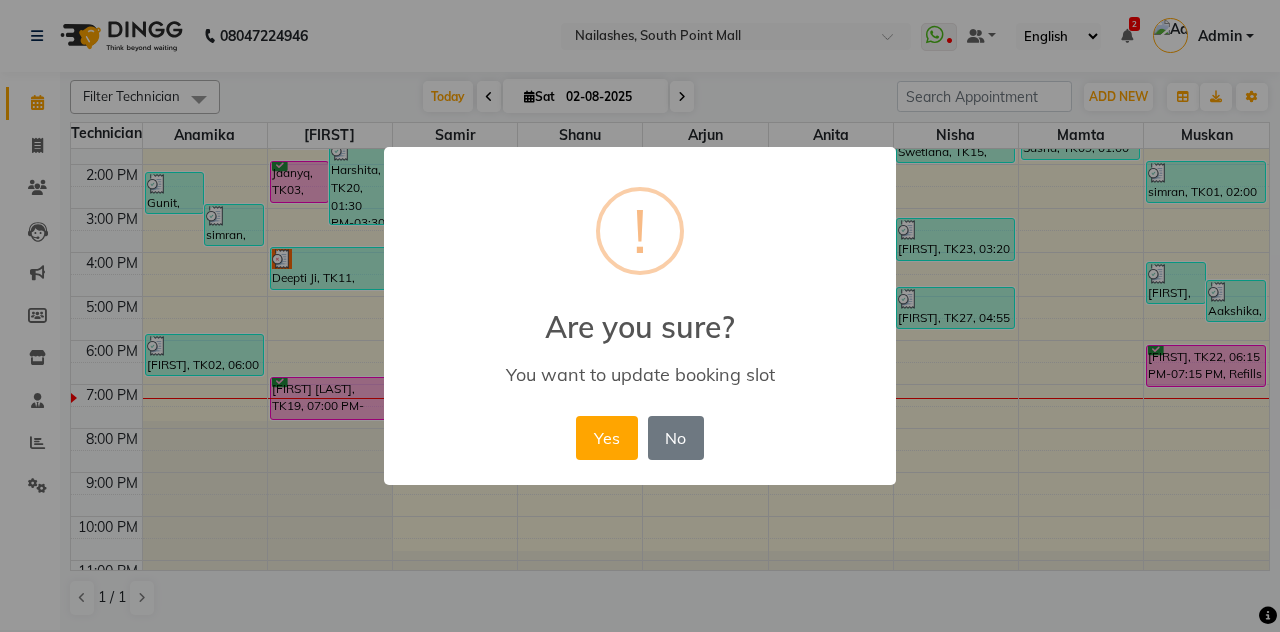 click on "Yes" at bounding box center [606, 438] 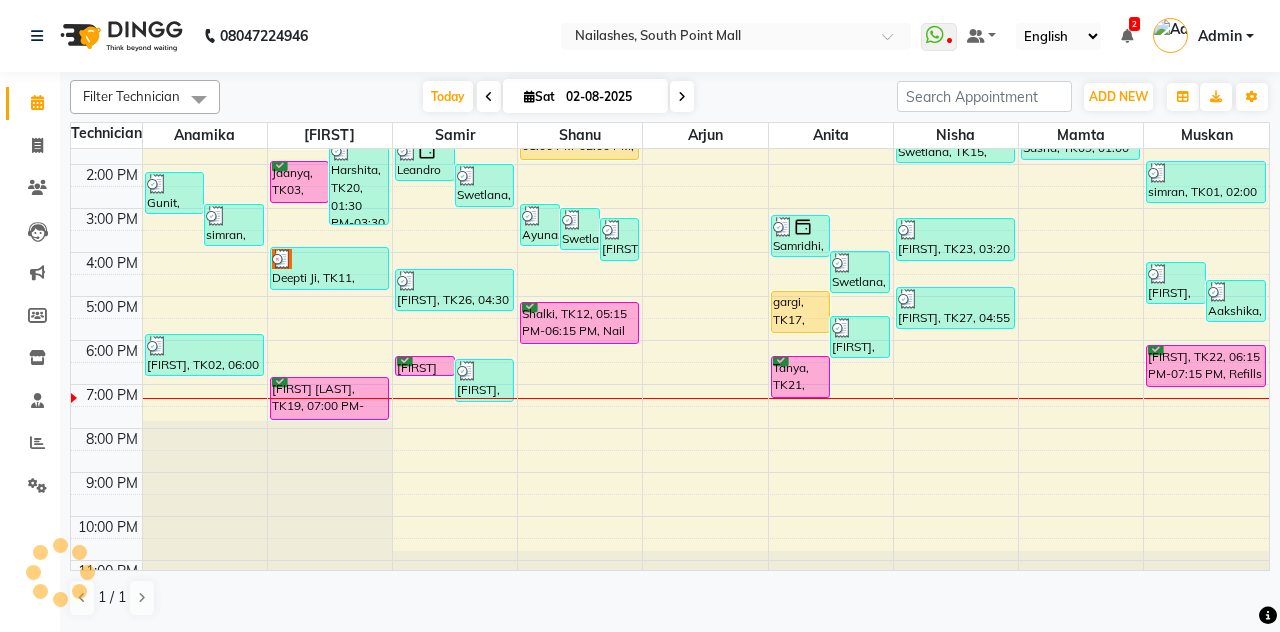click on "Tanya, TK21, 06:30 PM-07:30 PM, Permanent Nail Paint - Solid Color (Hand)" at bounding box center (801, 377) 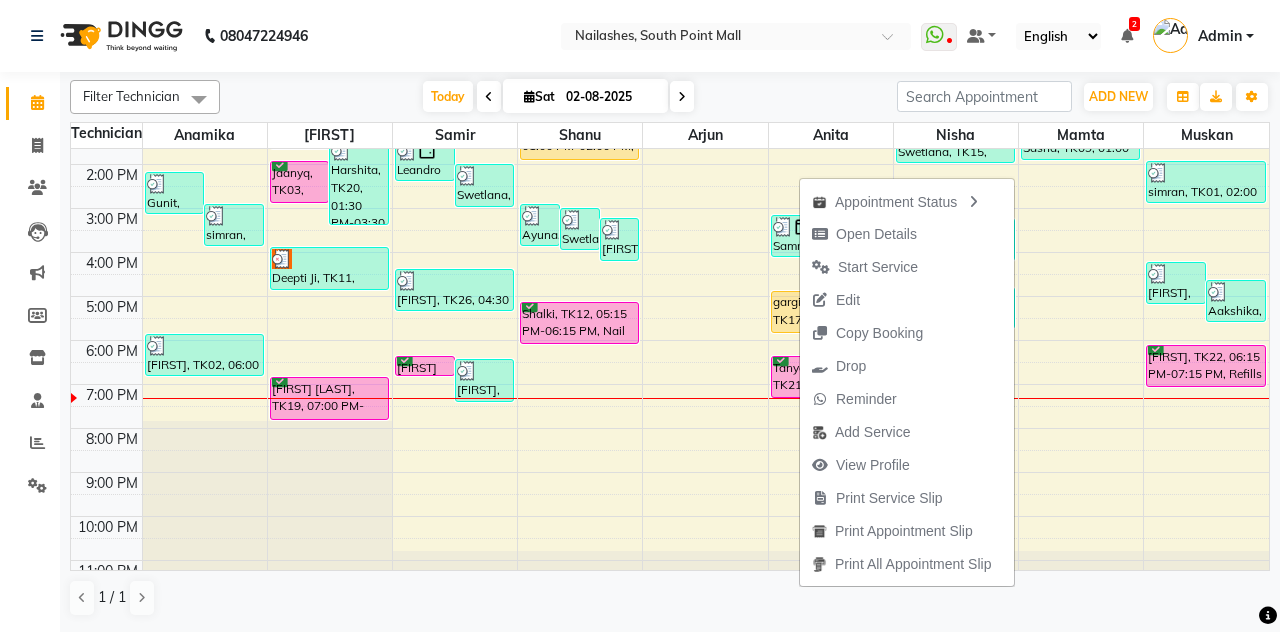 click on "Edit" at bounding box center (907, 300) 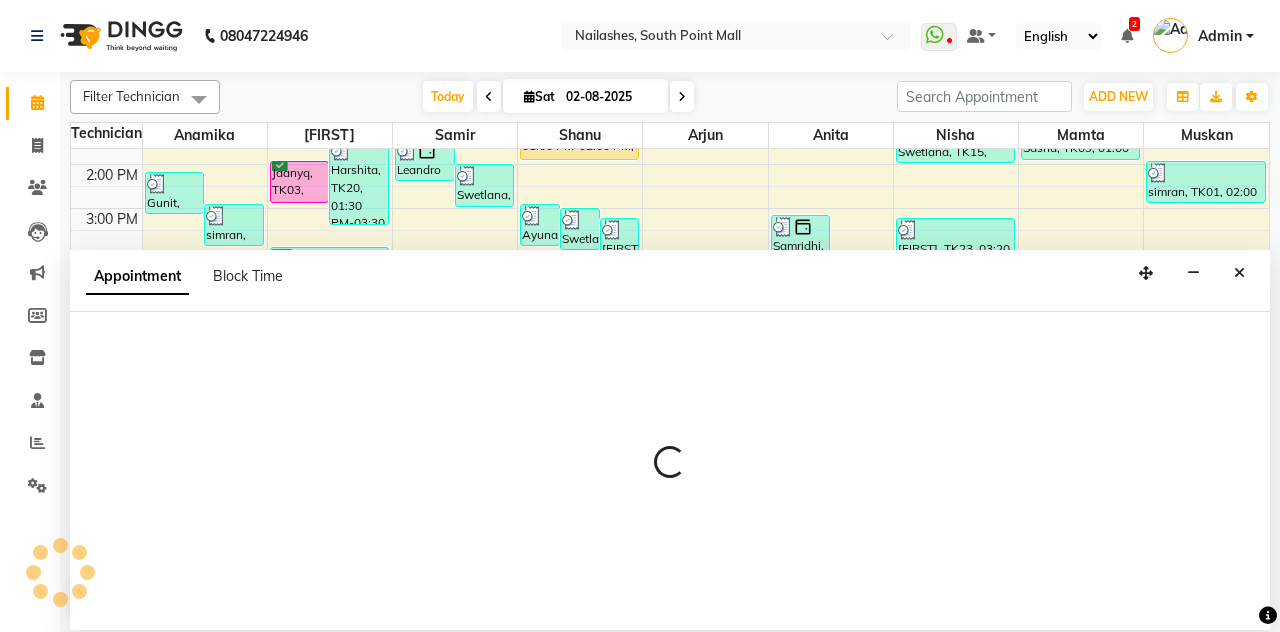 click on "simran, TK01, 02:00 PM-03:00 PM, Eyelash Refil - Classic" at bounding box center (1206, 182) 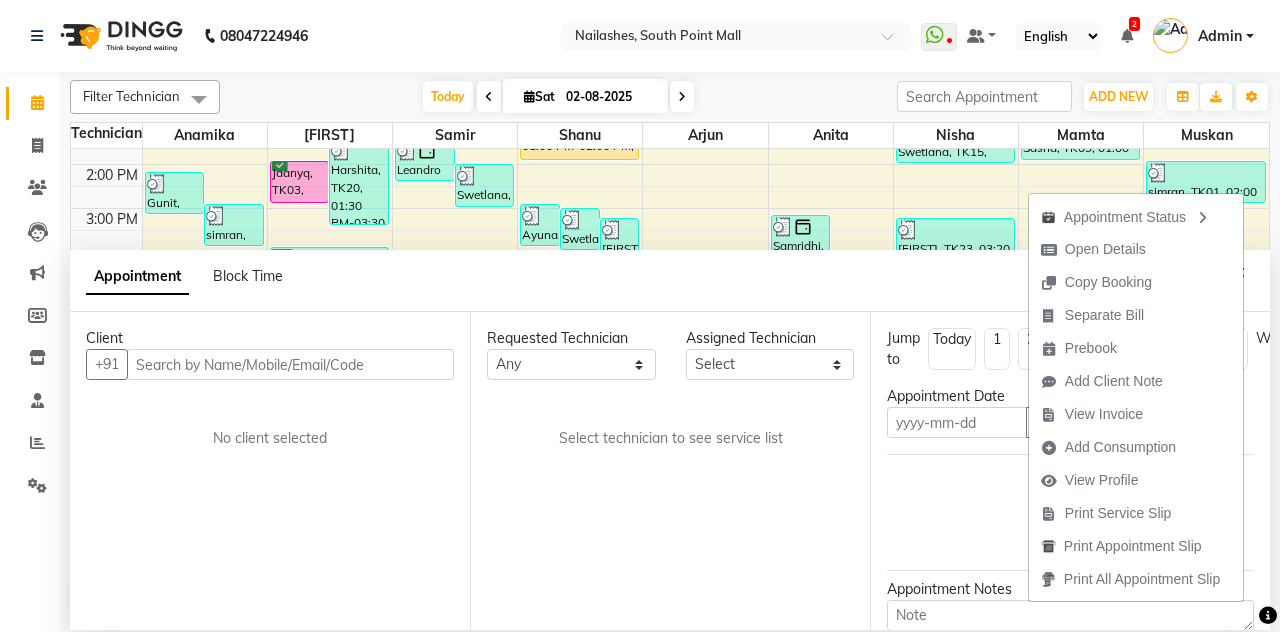 click at bounding box center [1239, 273] 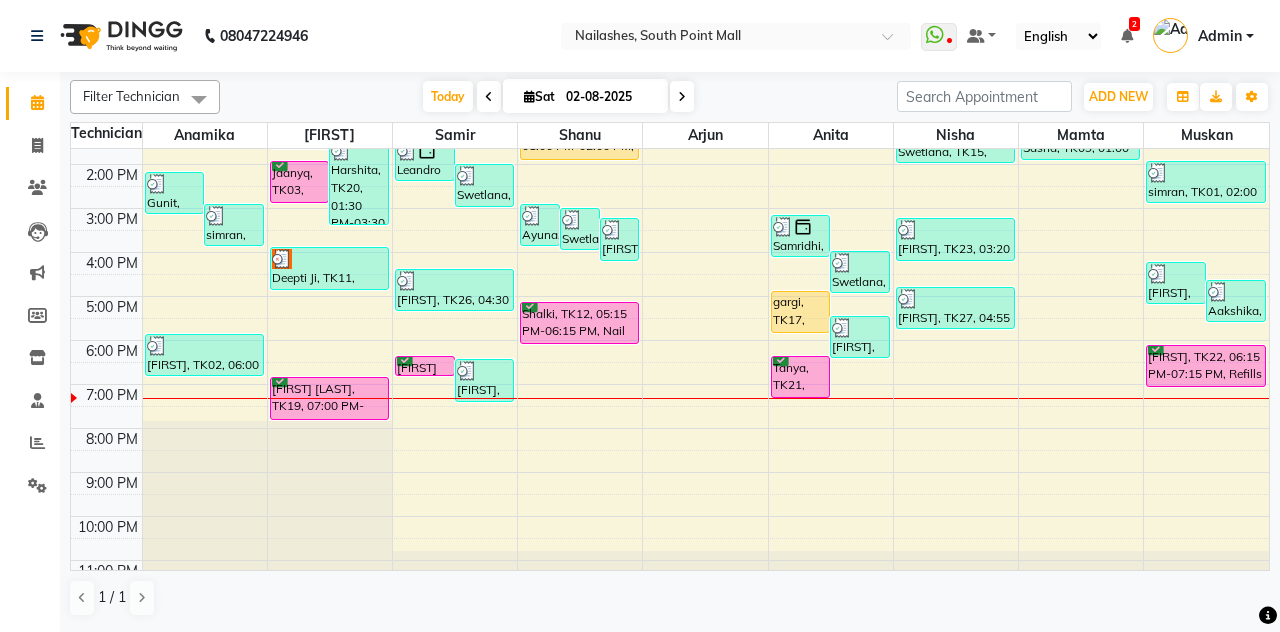 scroll, scrollTop: 271, scrollLeft: 0, axis: vertical 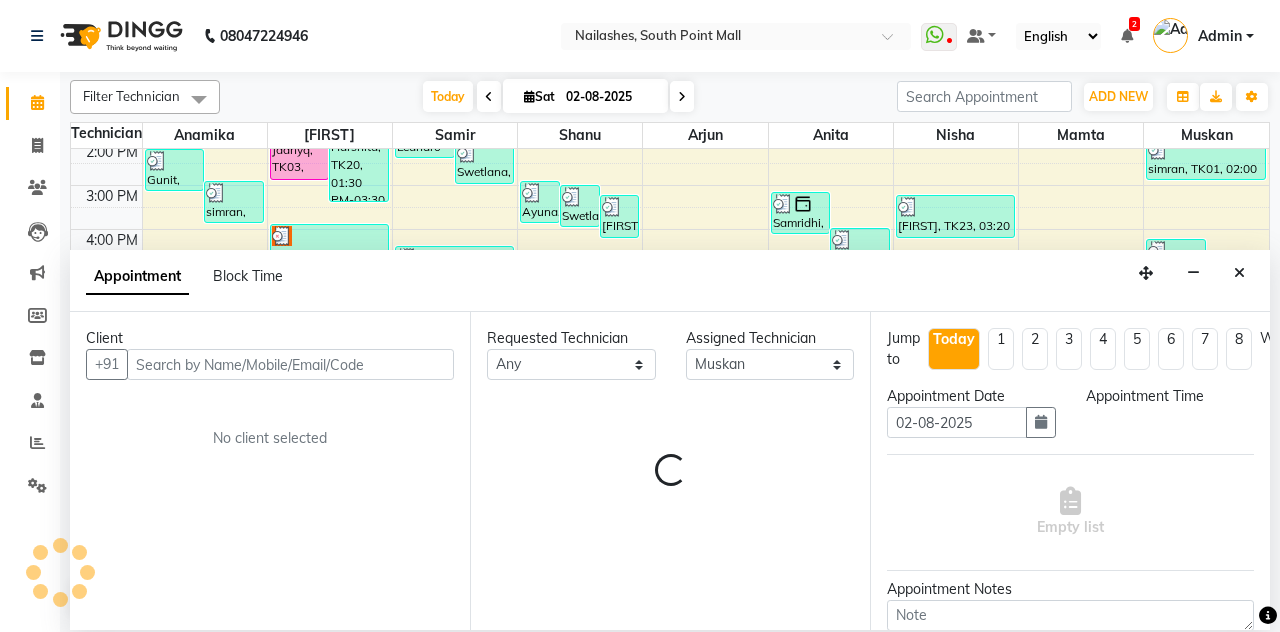 click at bounding box center (1239, 273) 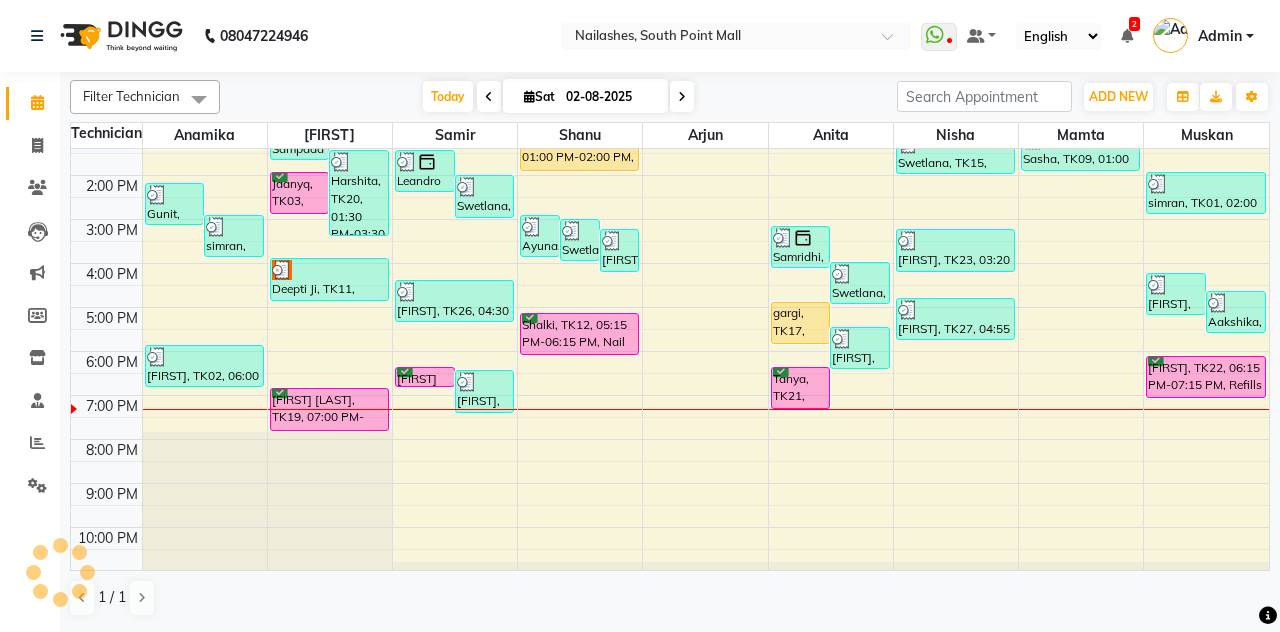 click on "simran, TK01, 02:00 PM-03:00 PM, Eyelash Refil - Classic" at bounding box center (1206, 193) 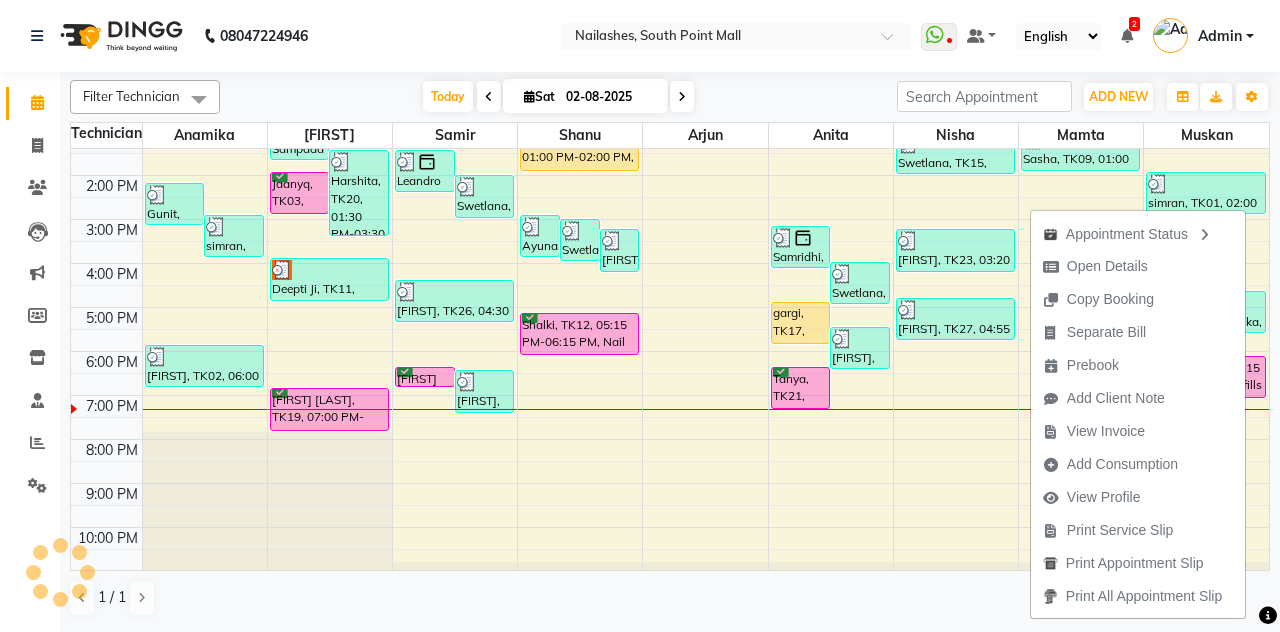 click on "Add Client Note" at bounding box center [1138, 398] 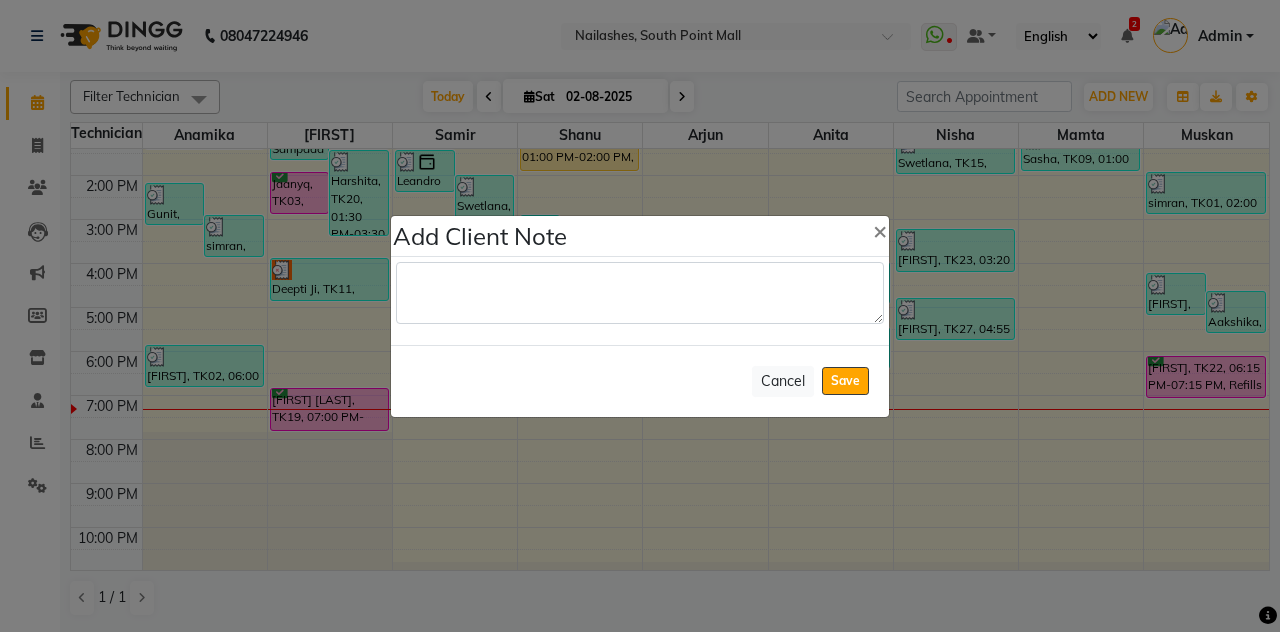 click on "Add Client Note ×  Cancel   Save" 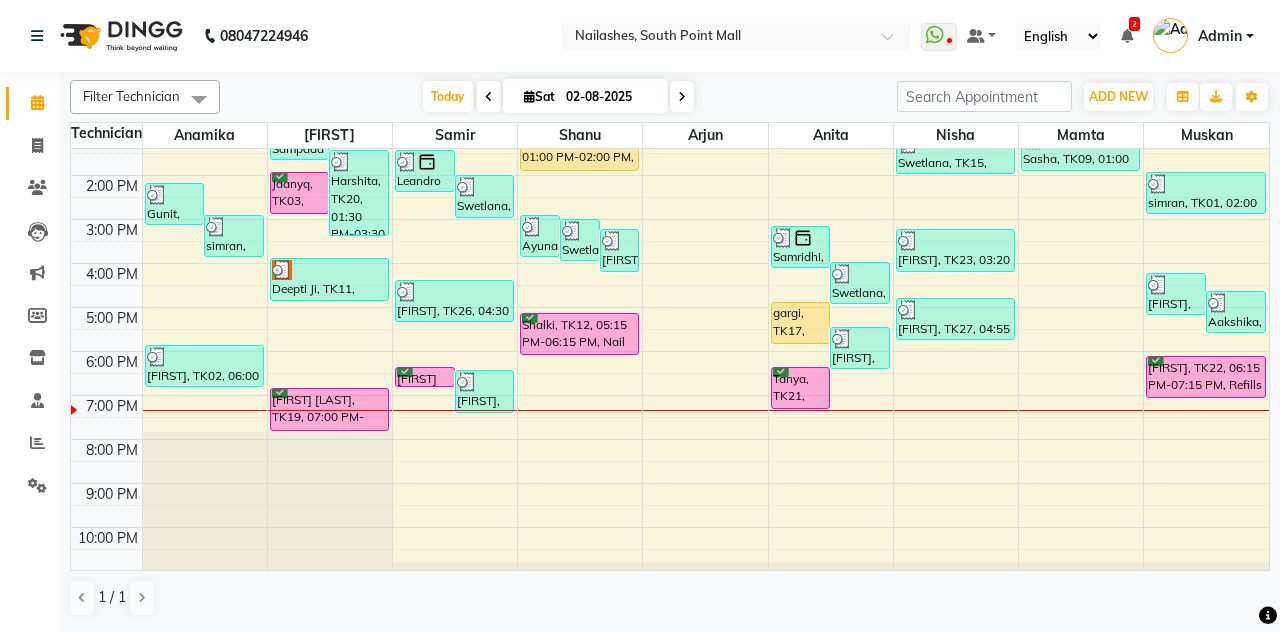 click on "[FIRST], TK22, 06:15 PM-07:15 PM, Refills - Gel (Hand)" at bounding box center (1206, 377) 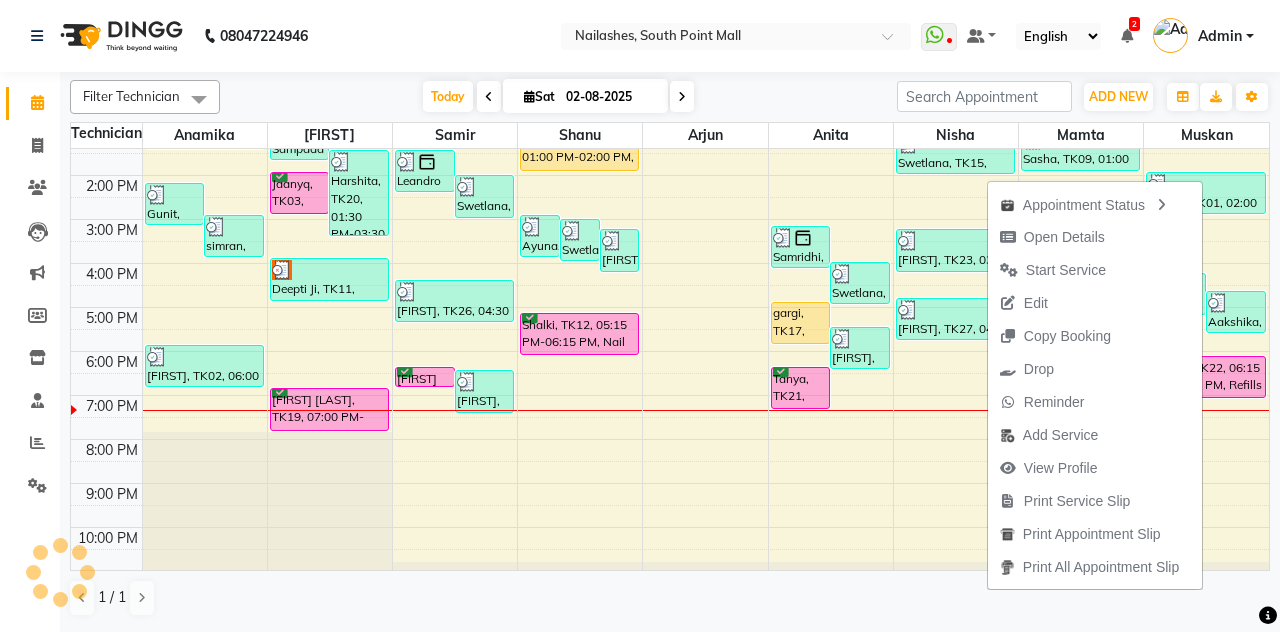 click on "View Profile" at bounding box center (1095, 468) 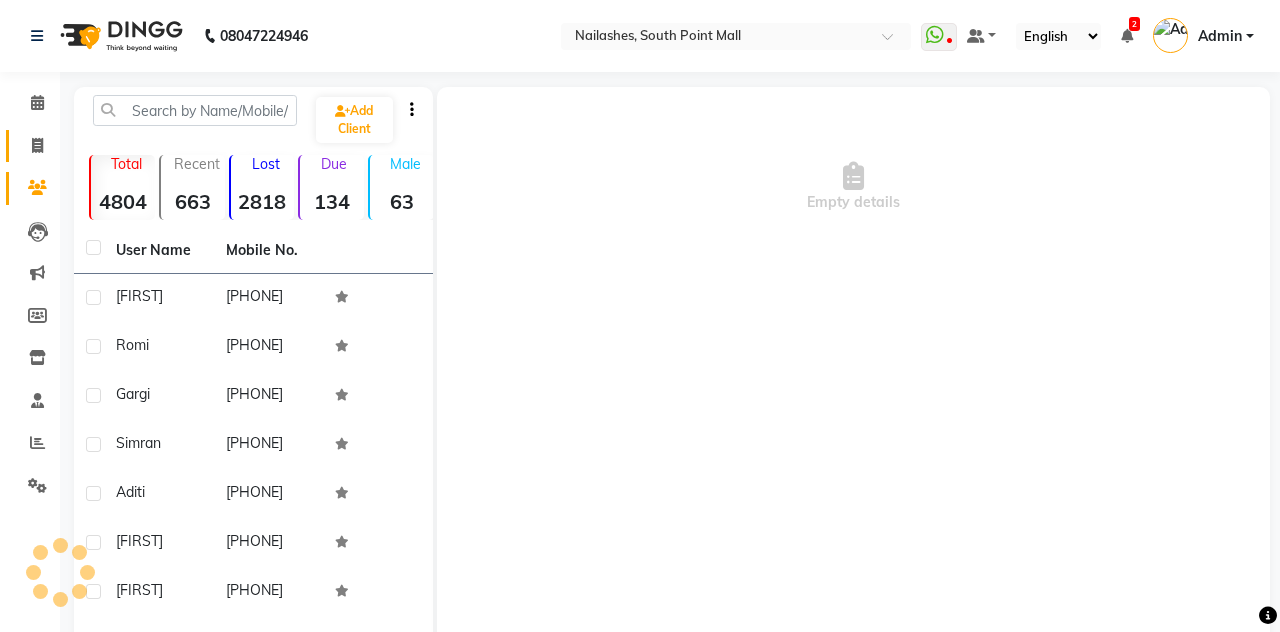 click 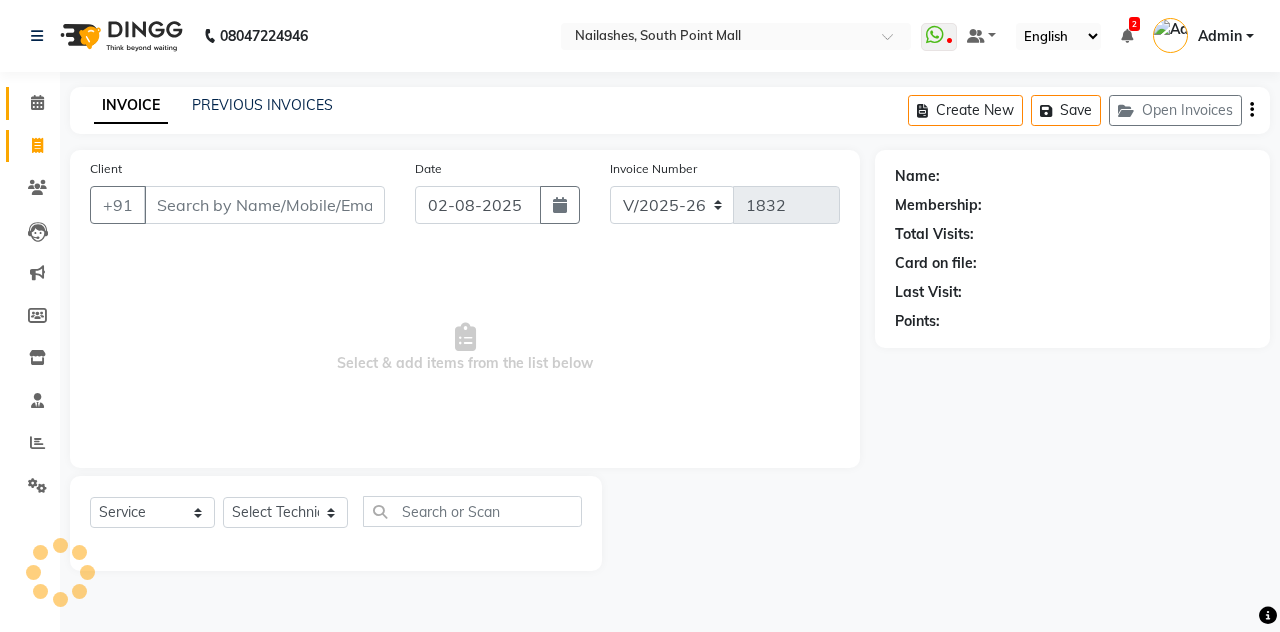 click 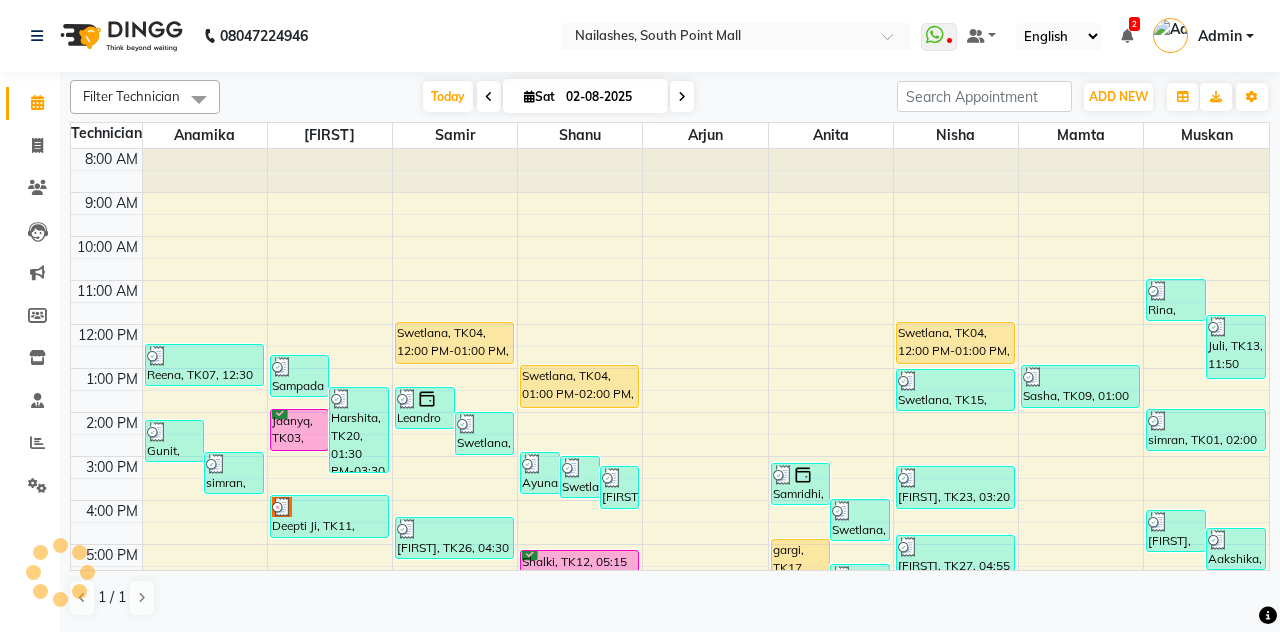 click on "[FIRST], TK22, 06:15 PM-07:15 PM, Refills - Gel (Hand)" at bounding box center (1206, 614) 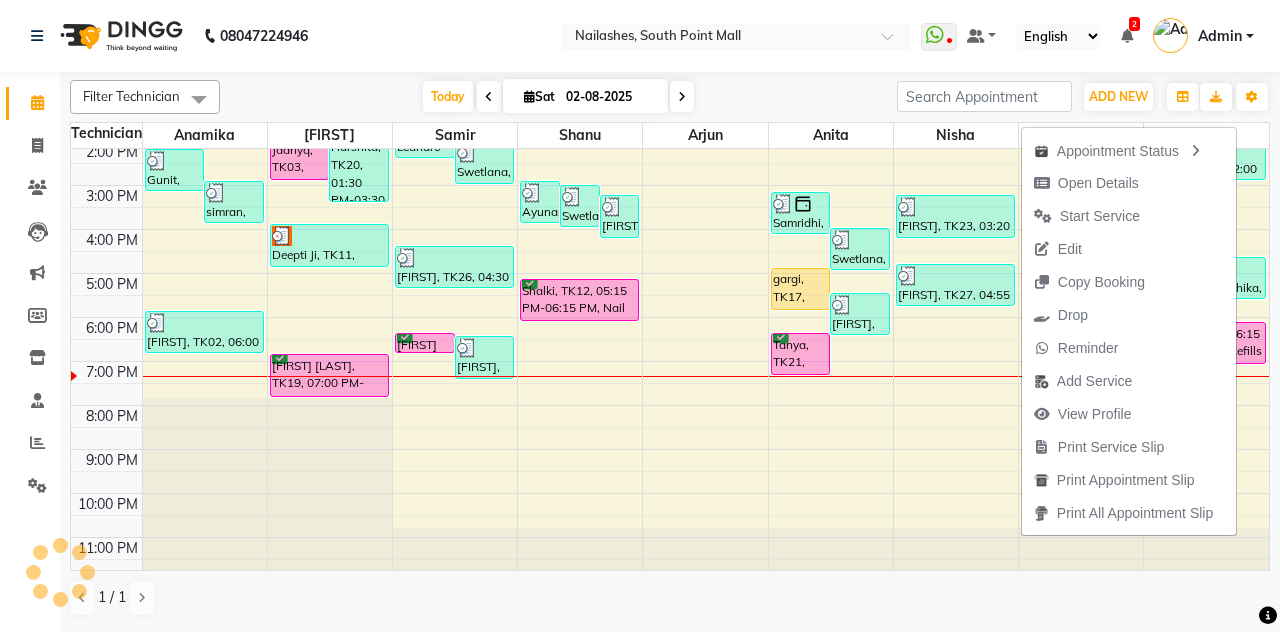 scroll, scrollTop: 271, scrollLeft: 0, axis: vertical 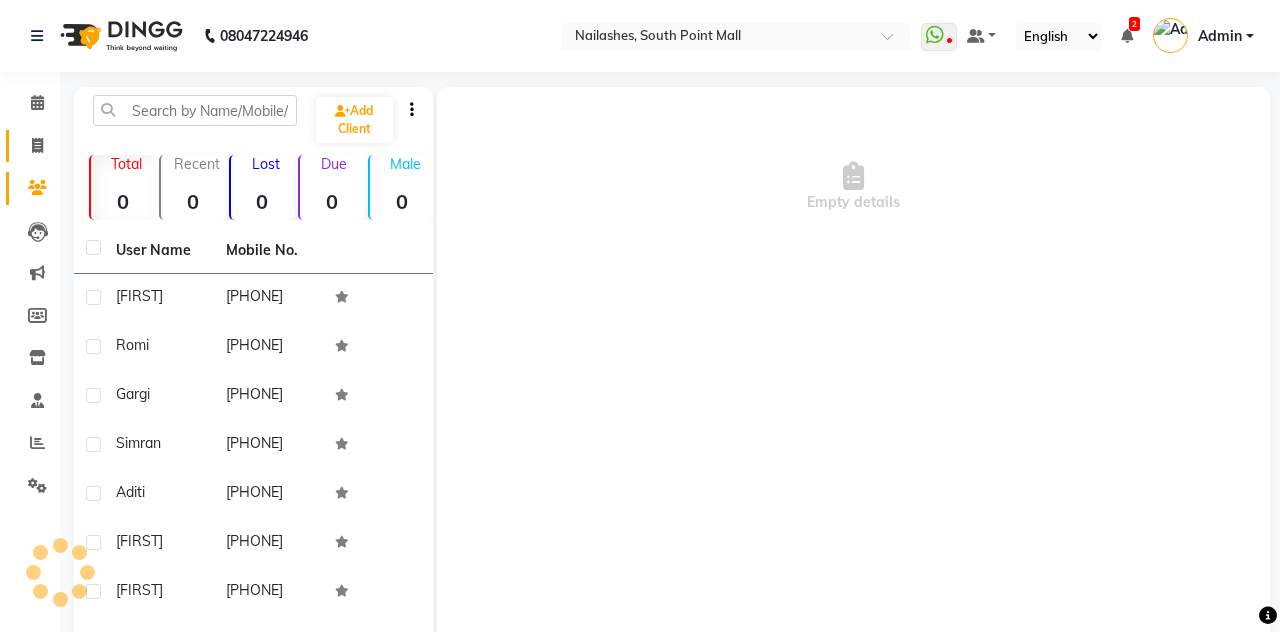 click 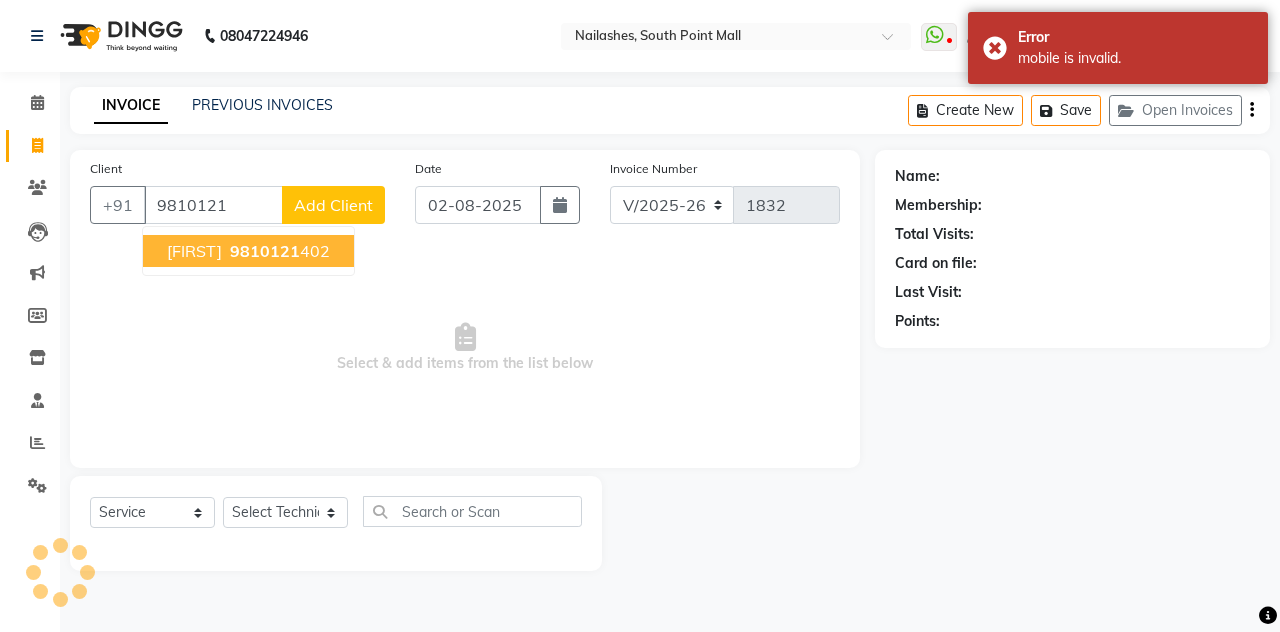 click on "[FIRST]" at bounding box center (194, 251) 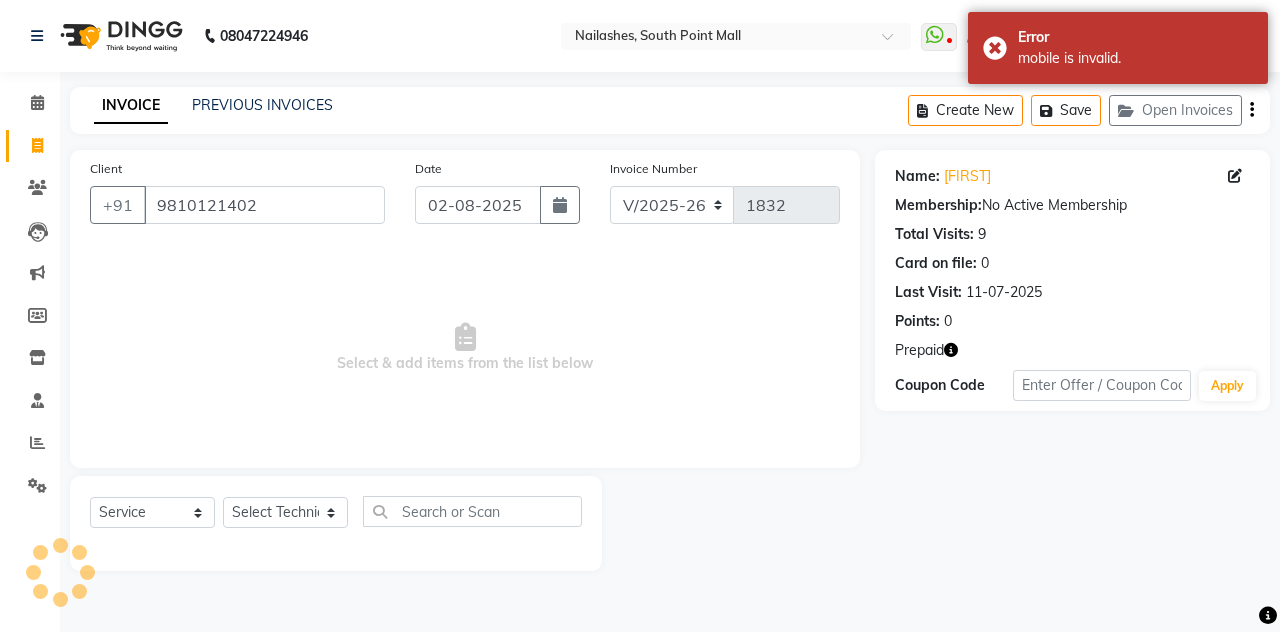 click 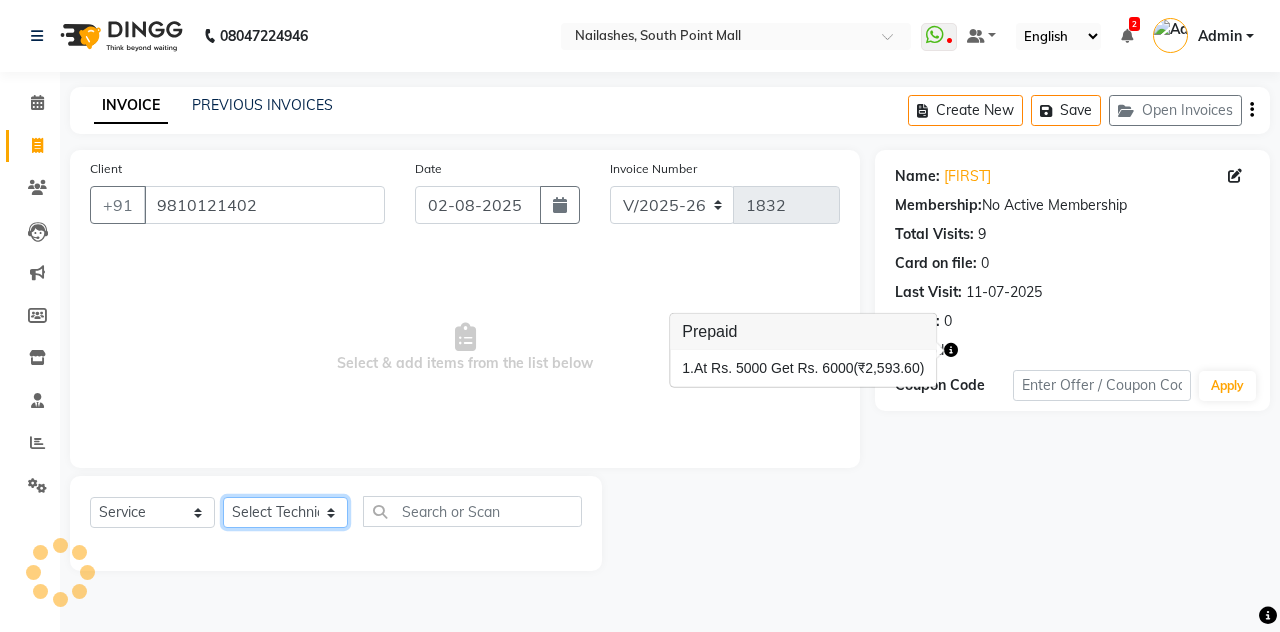 click on "Select Technician Admin Anamika Anita Arjun Mamta Manager Muskan Nisha Samir Shanu Shushanto" 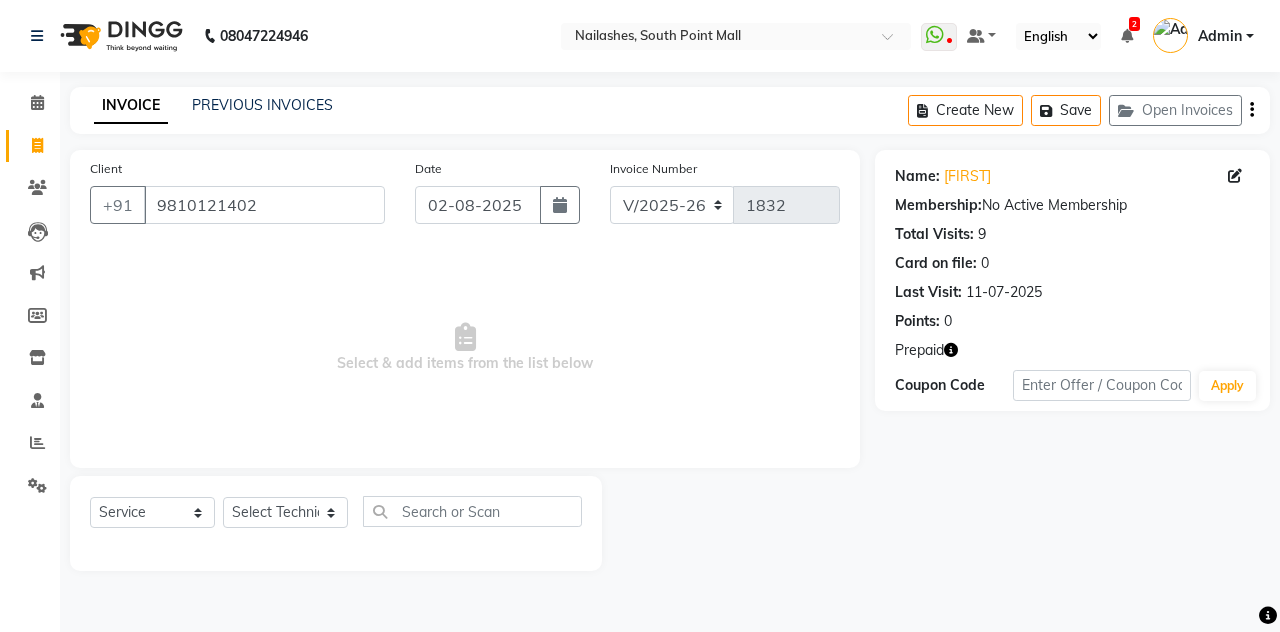 click 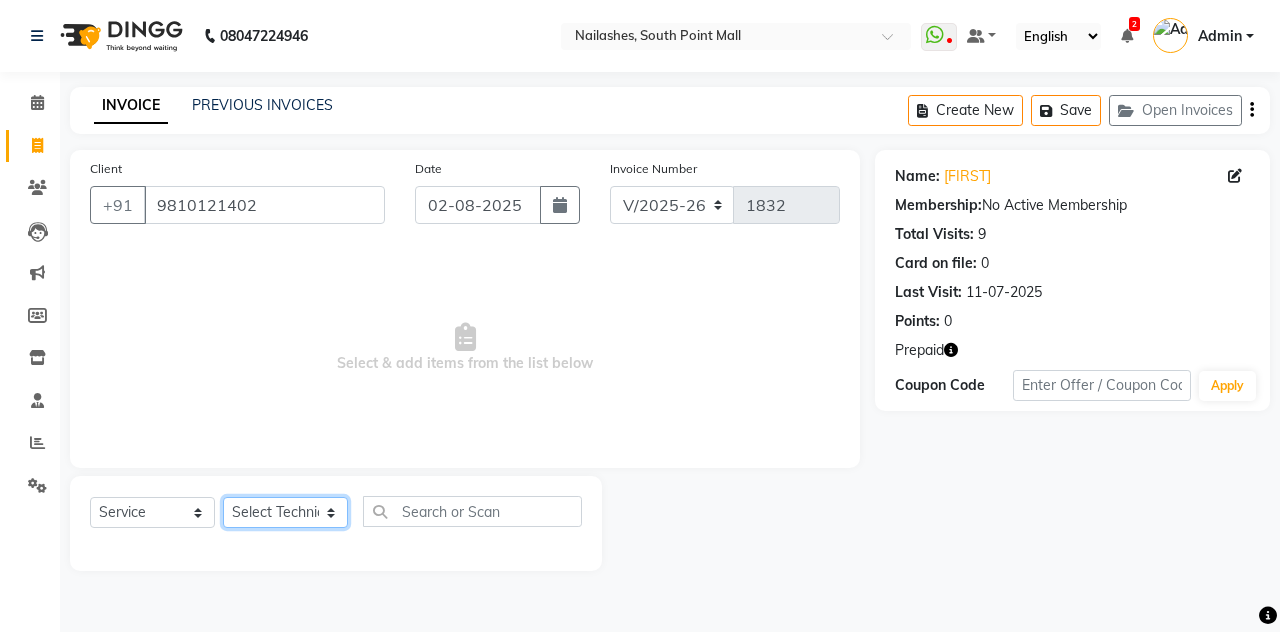 click on "Select Technician Admin Anamika Anita Arjun Mamta Manager Muskan Nisha Samir Shanu Shushanto" 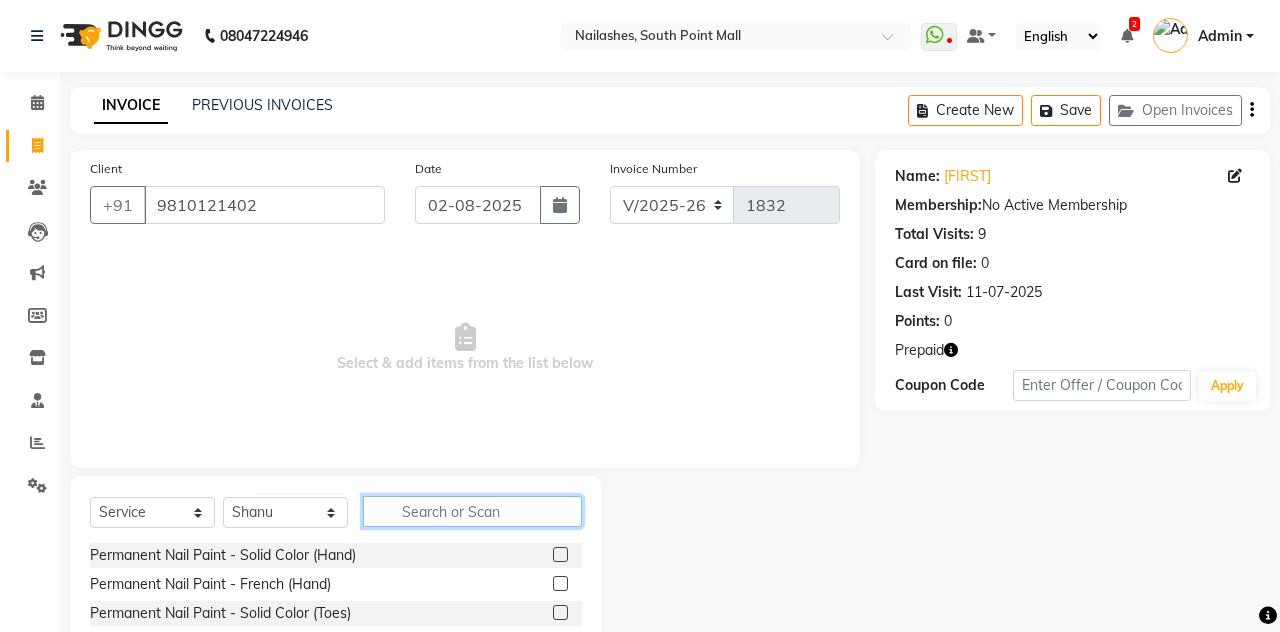 click 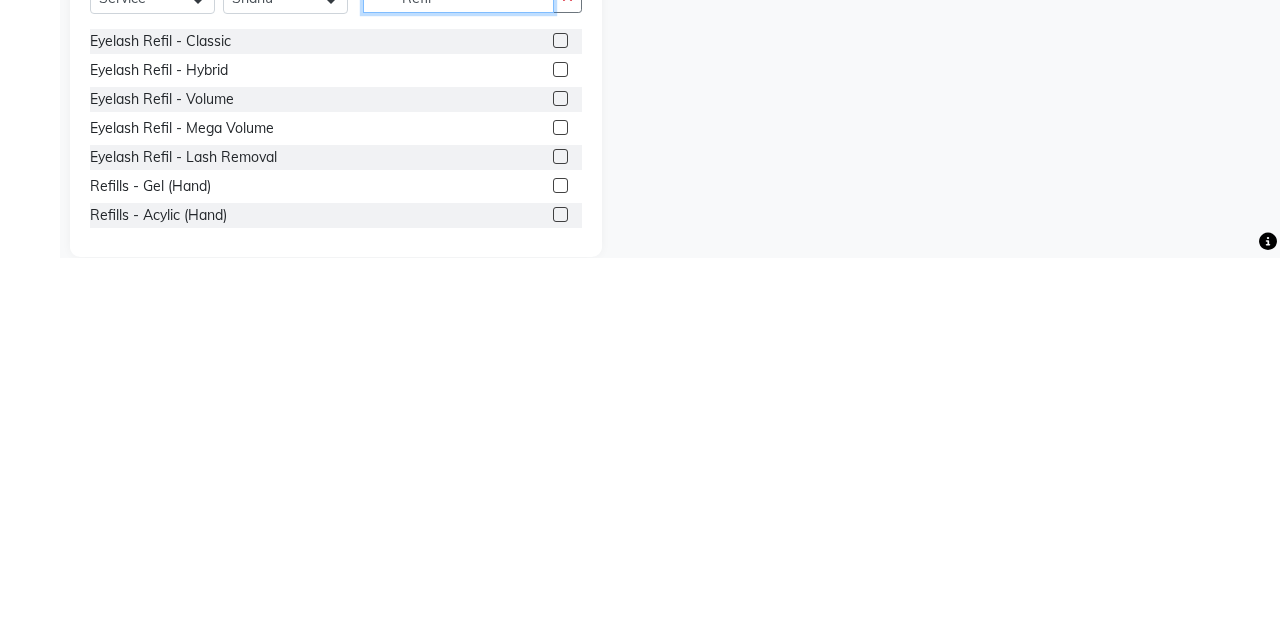 scroll, scrollTop: 147, scrollLeft: 0, axis: vertical 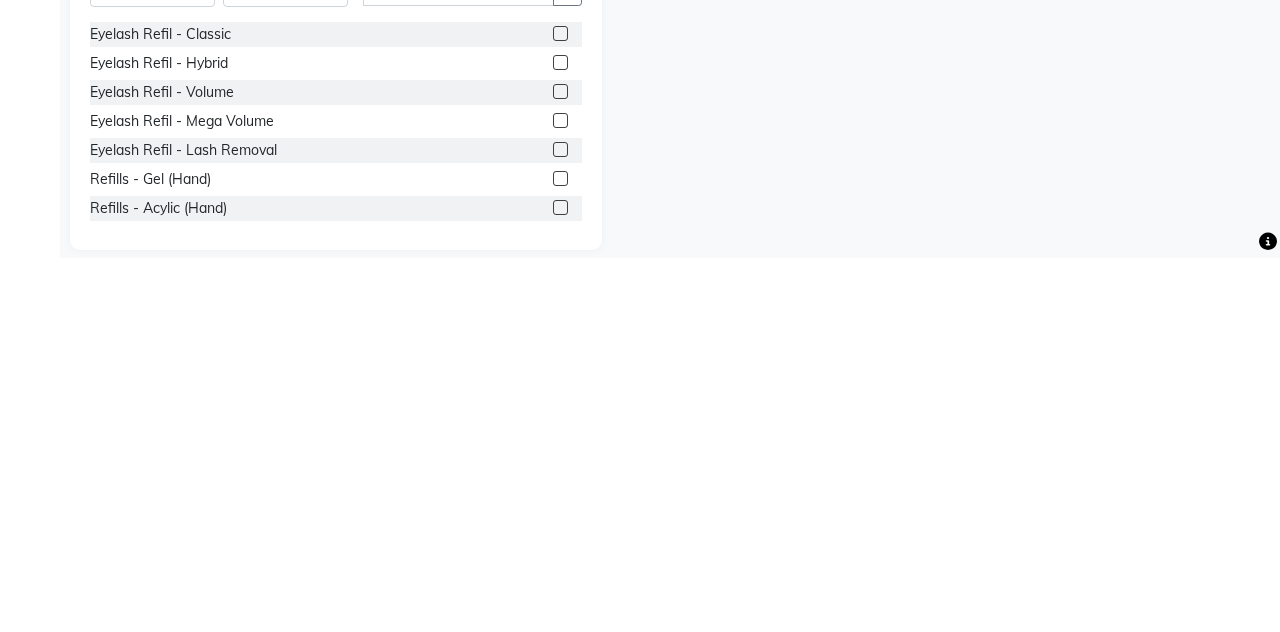 click 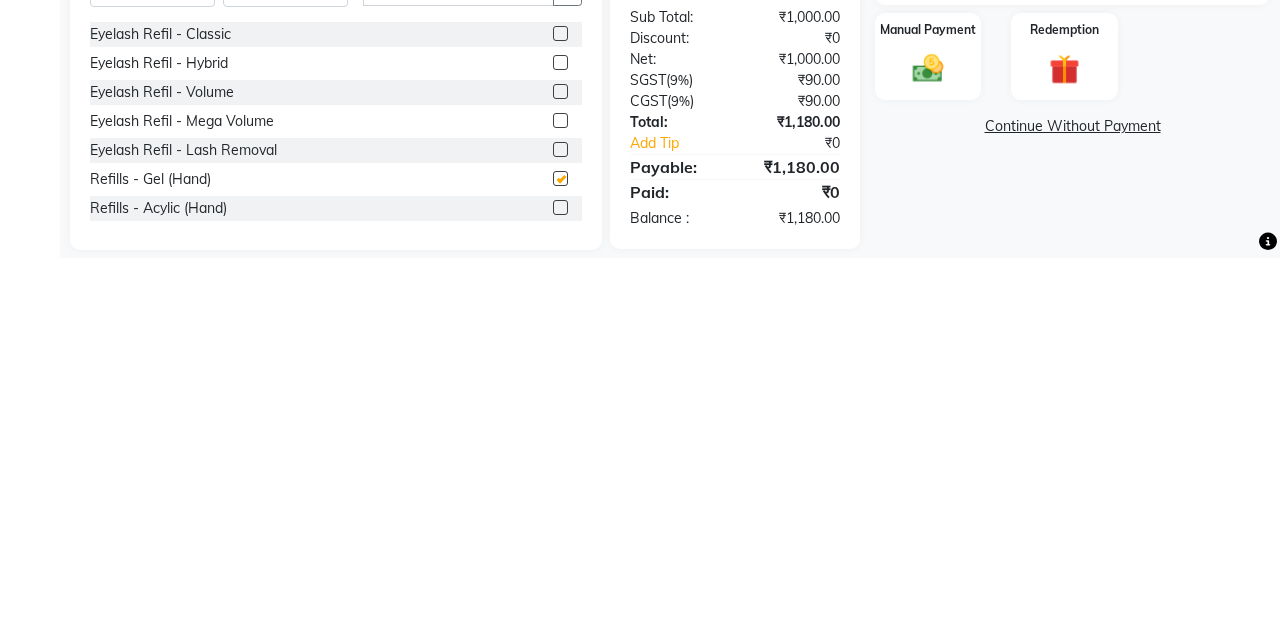 scroll, scrollTop: 147, scrollLeft: 0, axis: vertical 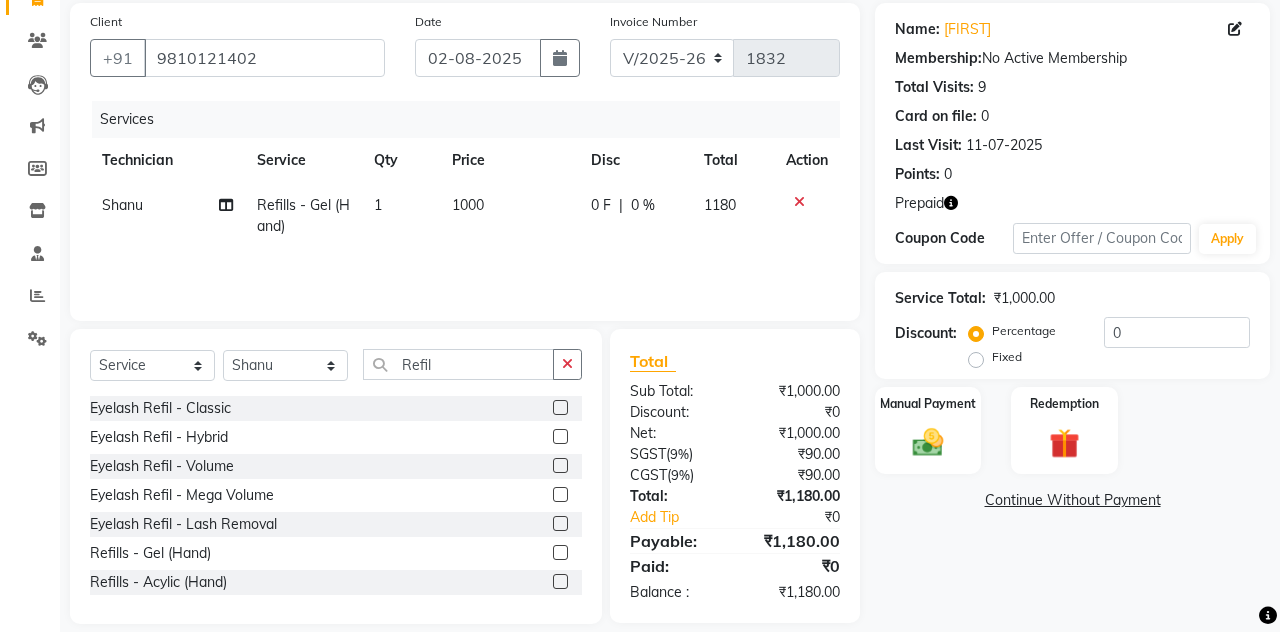 click on "1000" 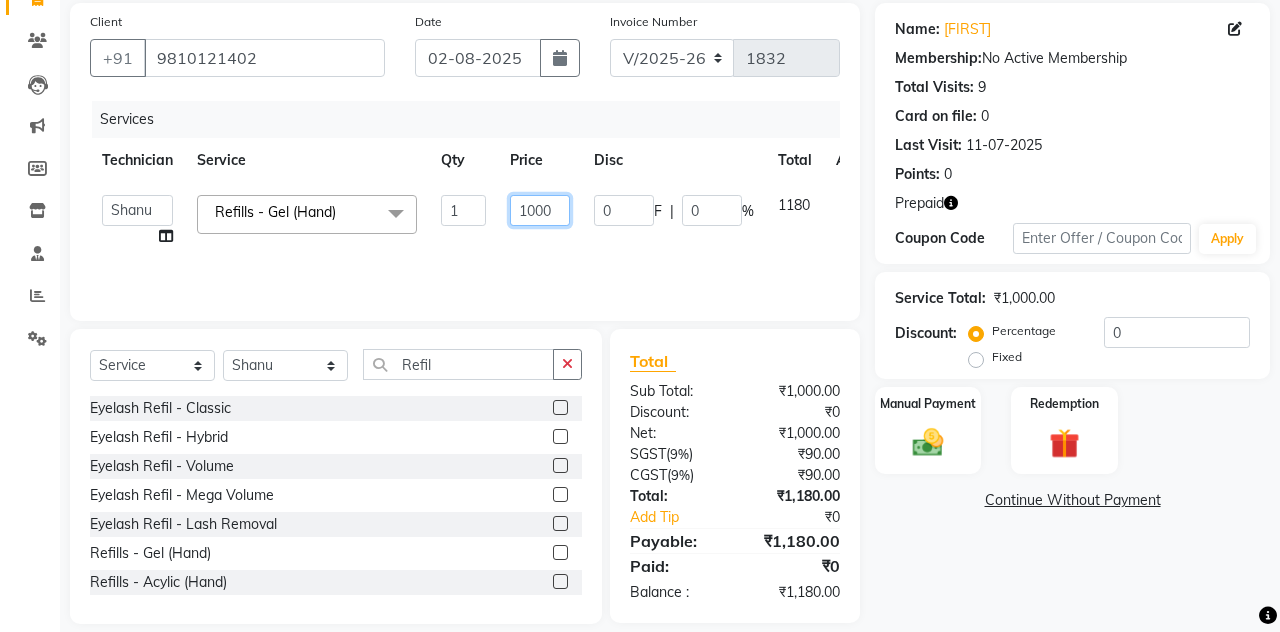 click on "1000" 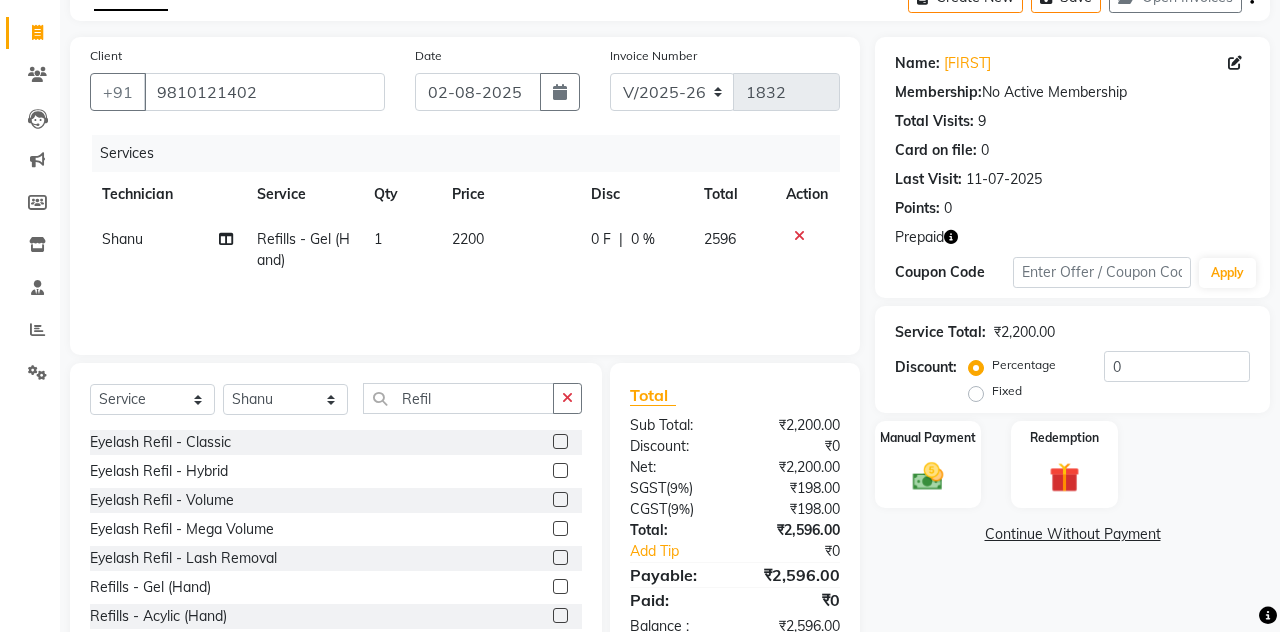 scroll, scrollTop: 63, scrollLeft: 0, axis: vertical 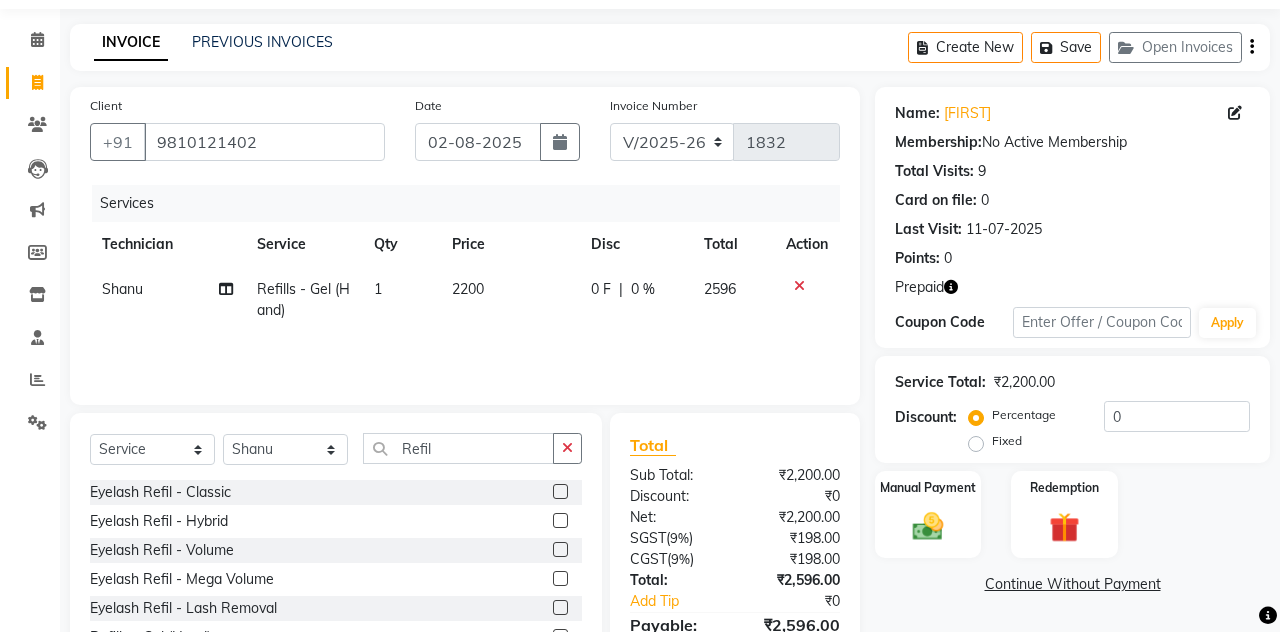 click 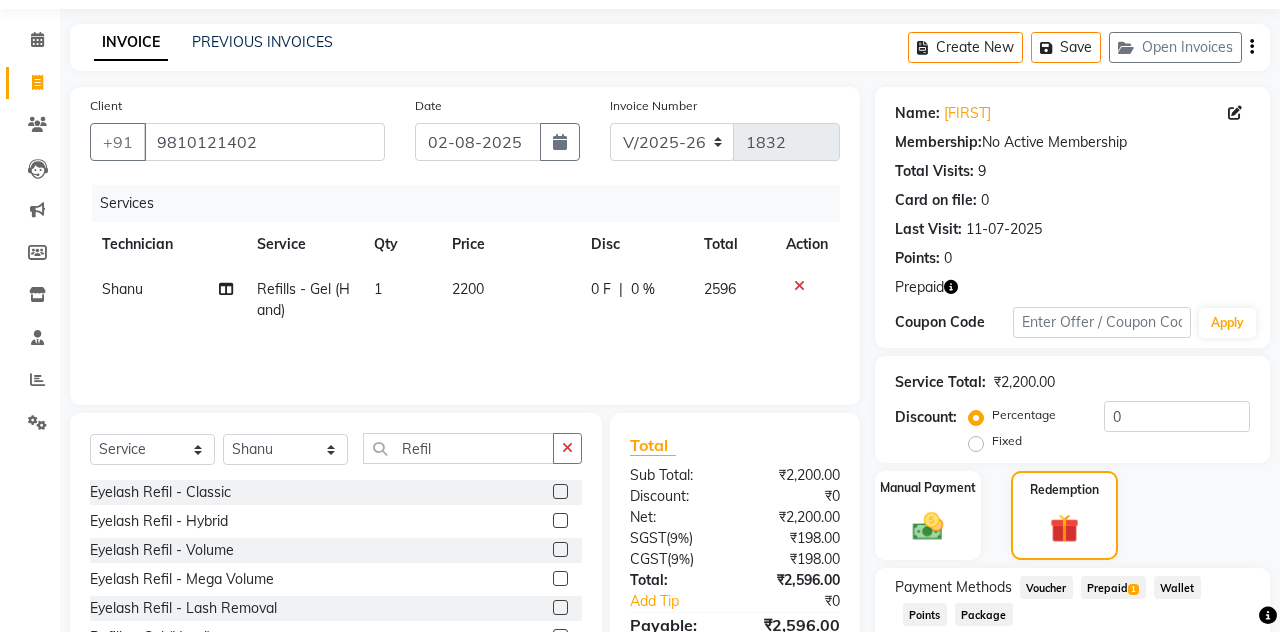click on "Prepaid  1" 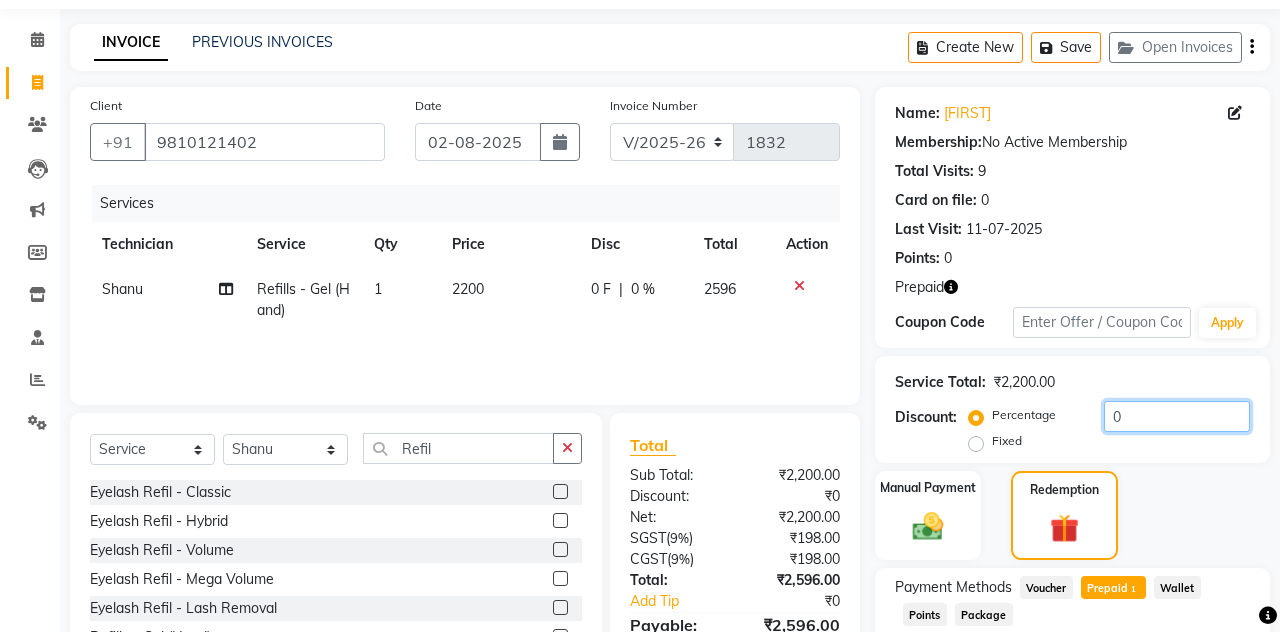 click on "0" 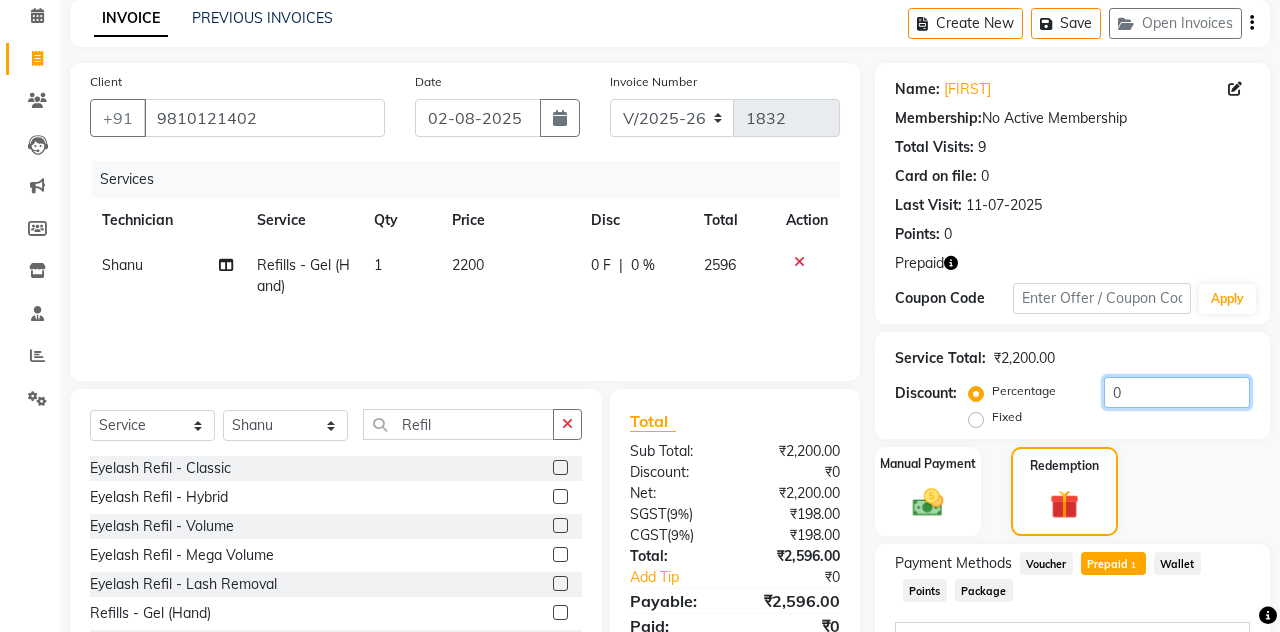 scroll, scrollTop: 159, scrollLeft: 0, axis: vertical 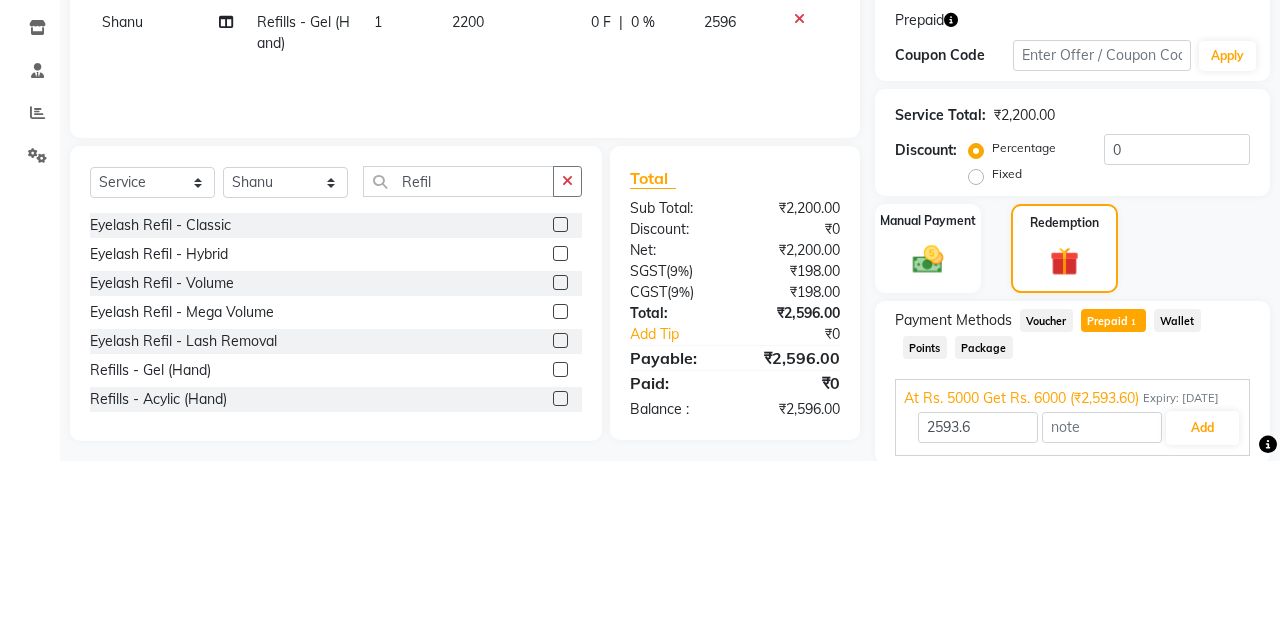 click on "Fixed" 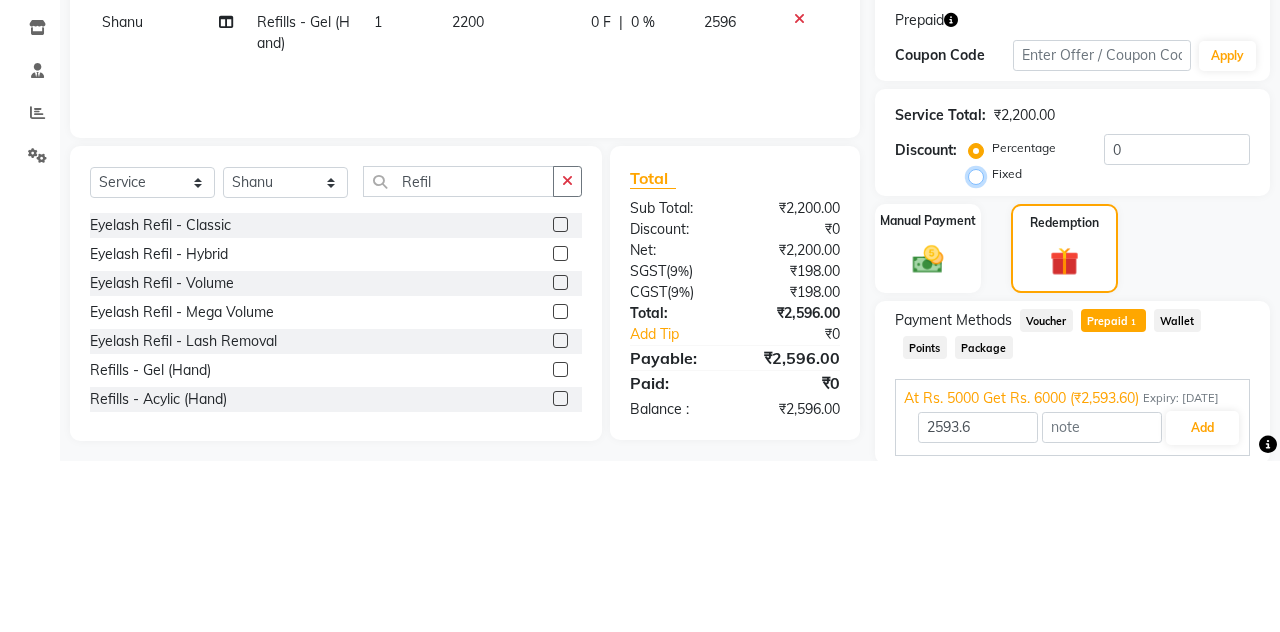 click on "Fixed" at bounding box center [980, 345] 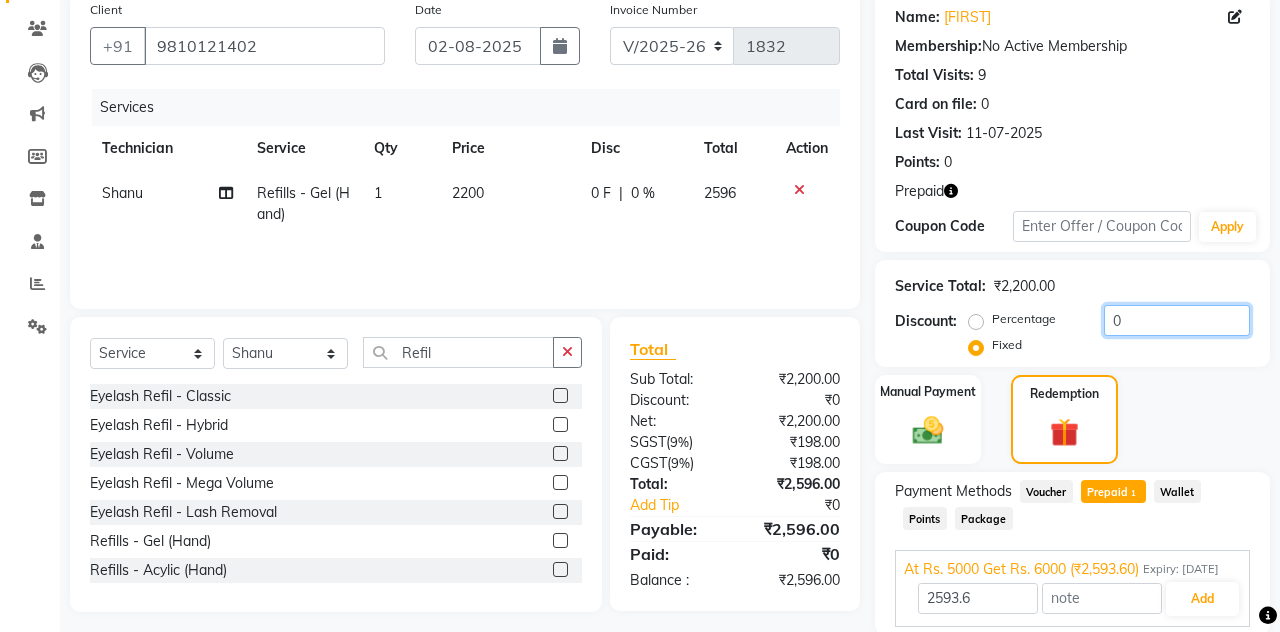 click on "0" 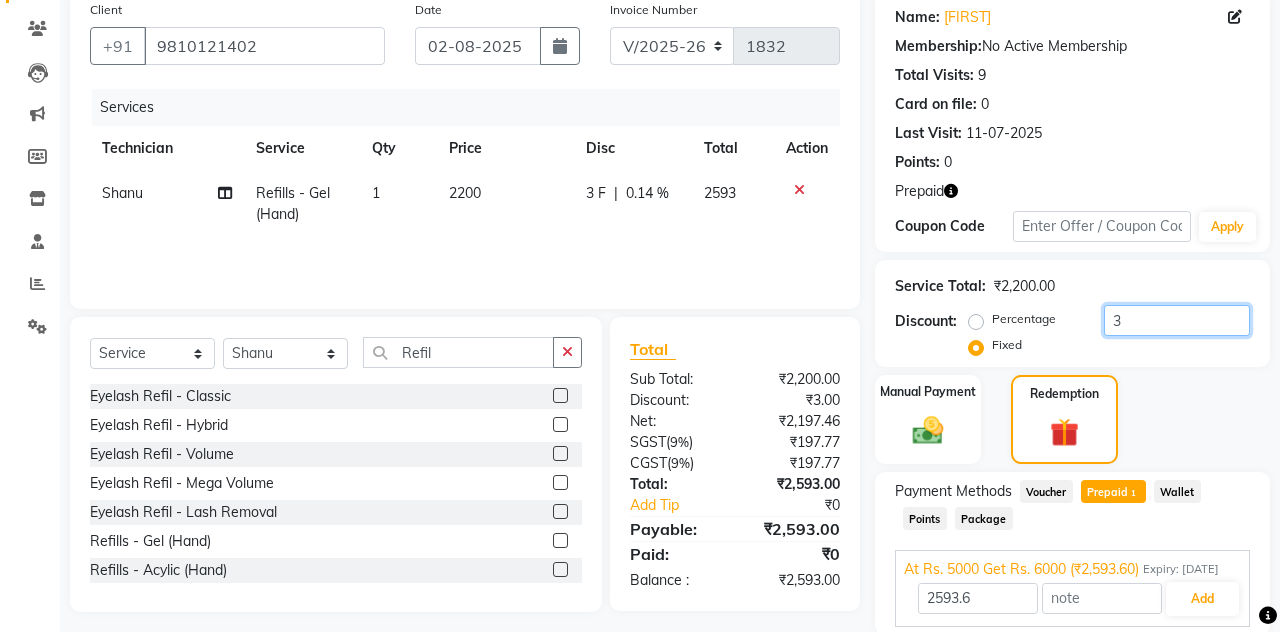 scroll, scrollTop: 252, scrollLeft: 0, axis: vertical 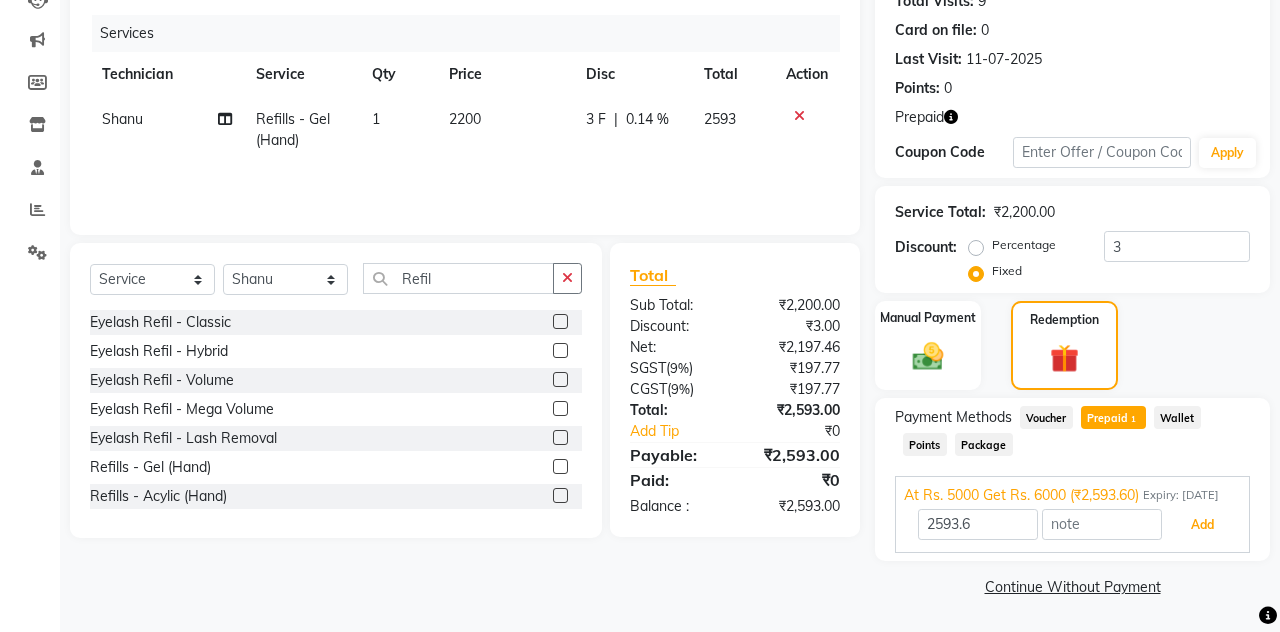 click on "Add" at bounding box center (1202, 525) 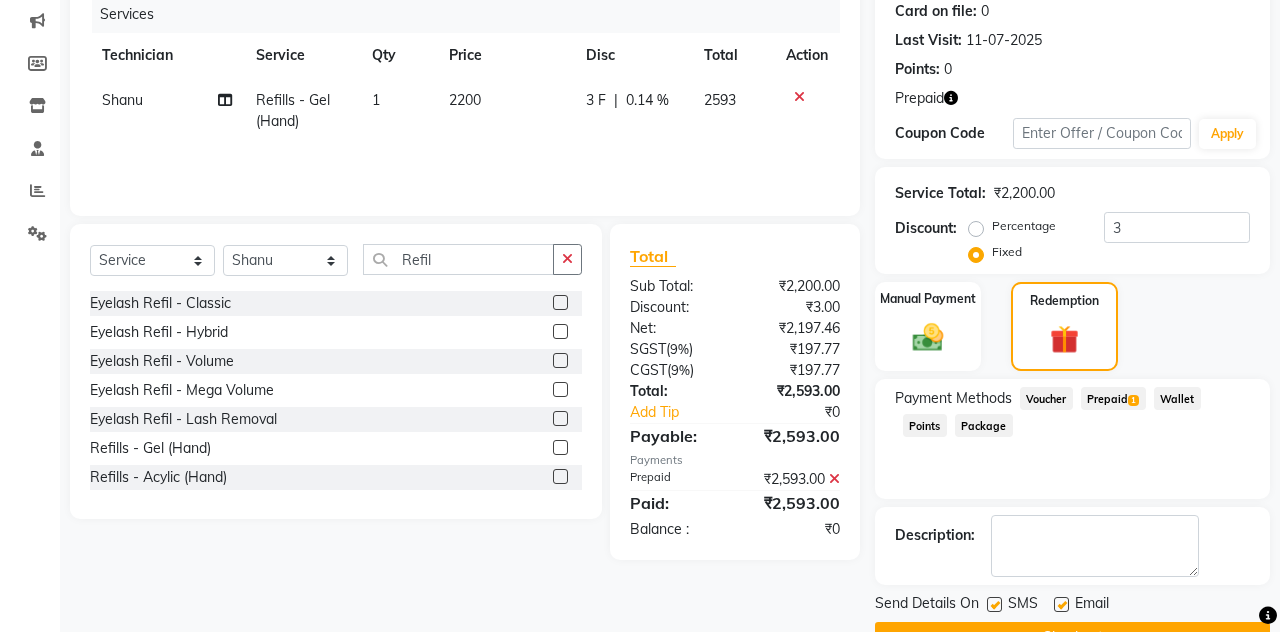 scroll, scrollTop: 206, scrollLeft: 0, axis: vertical 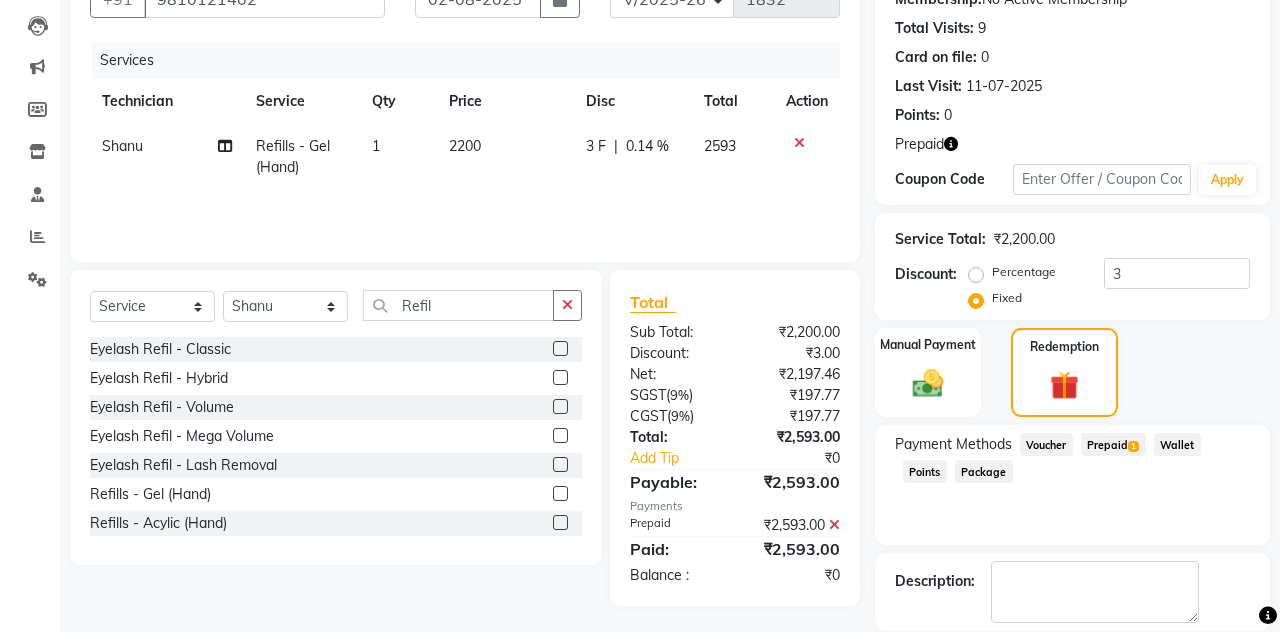 click on "Checkout" 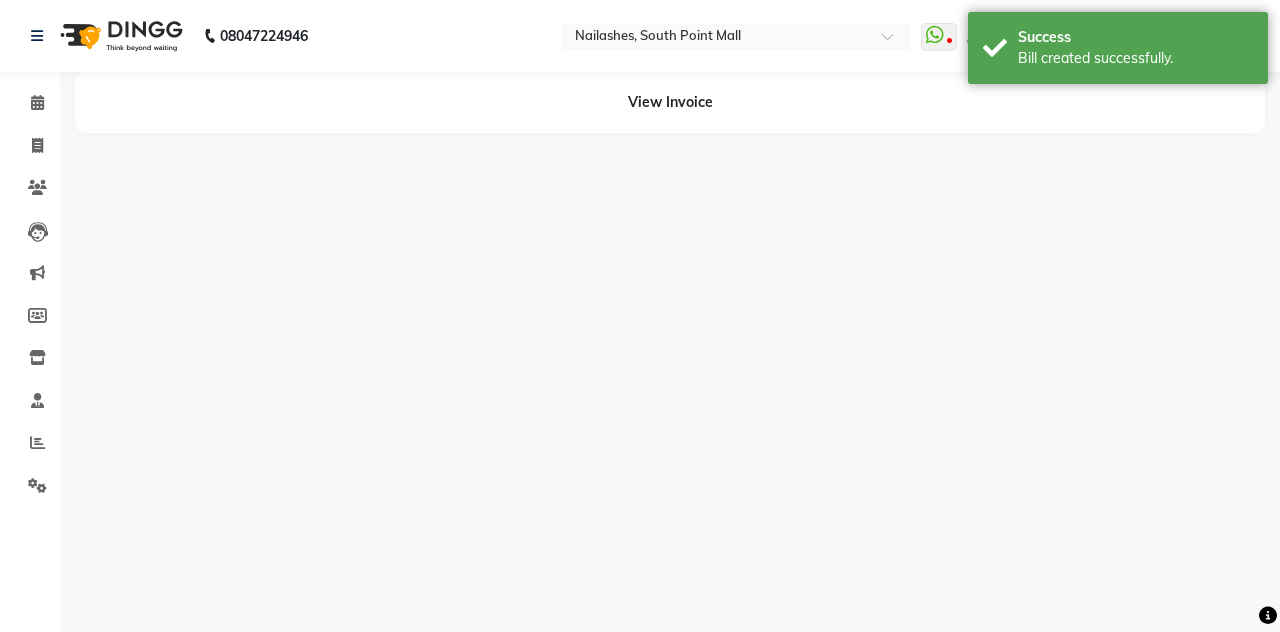 scroll, scrollTop: 0, scrollLeft: 0, axis: both 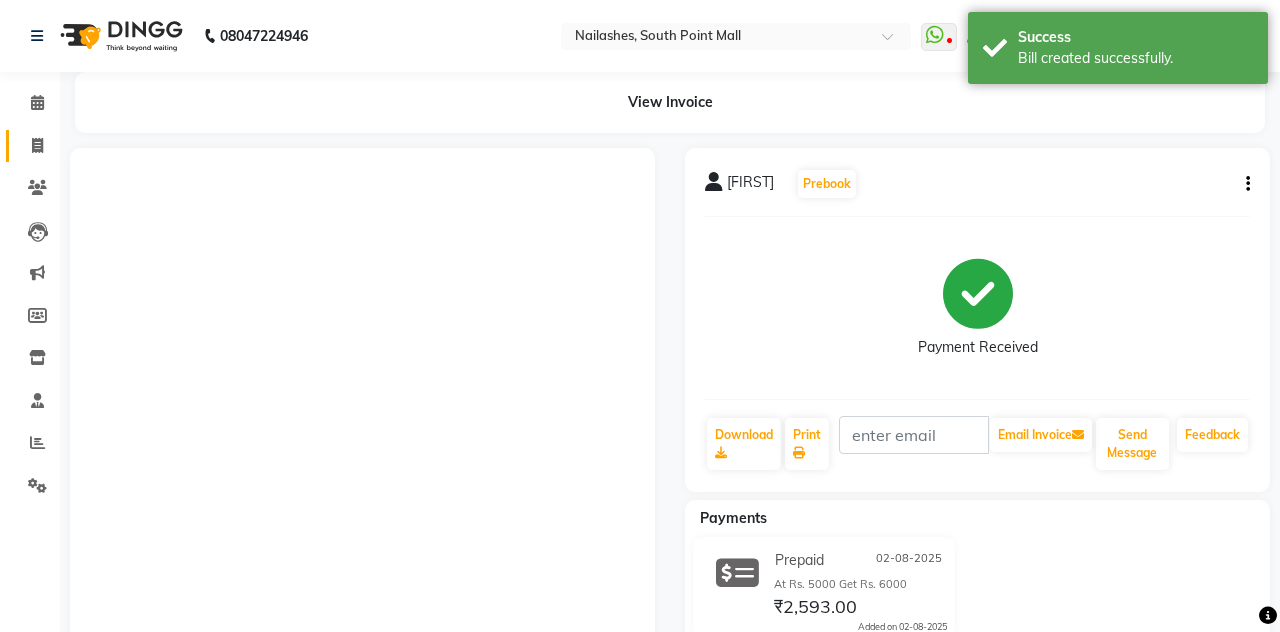 click 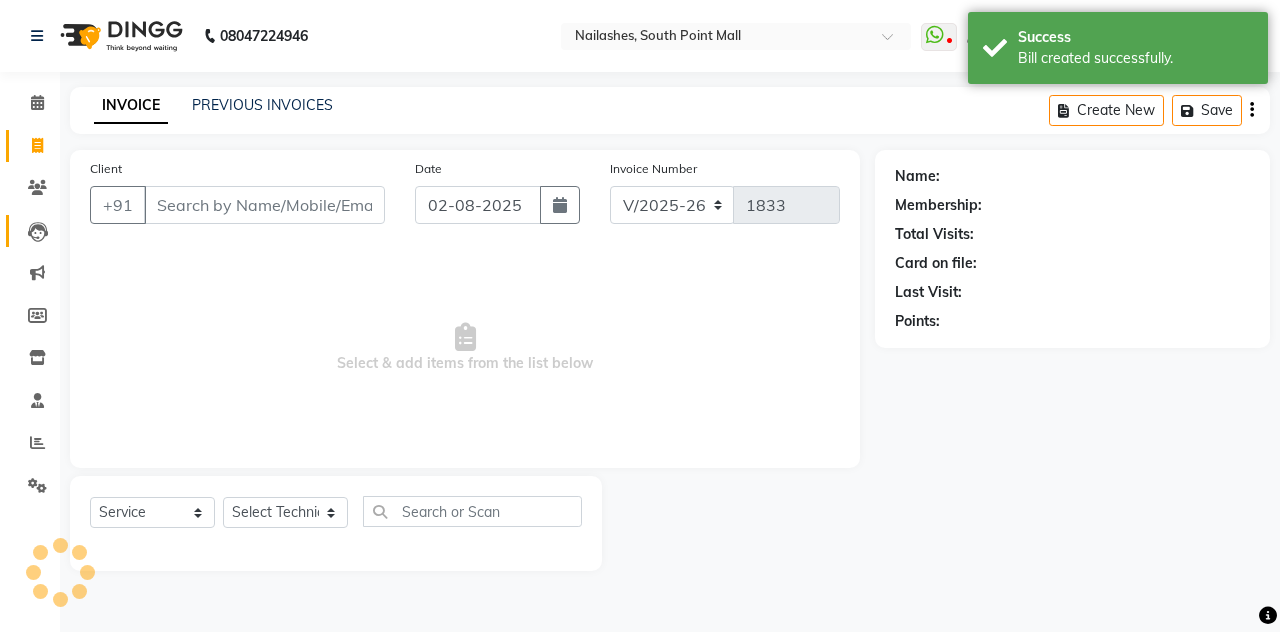 click on "Leads" 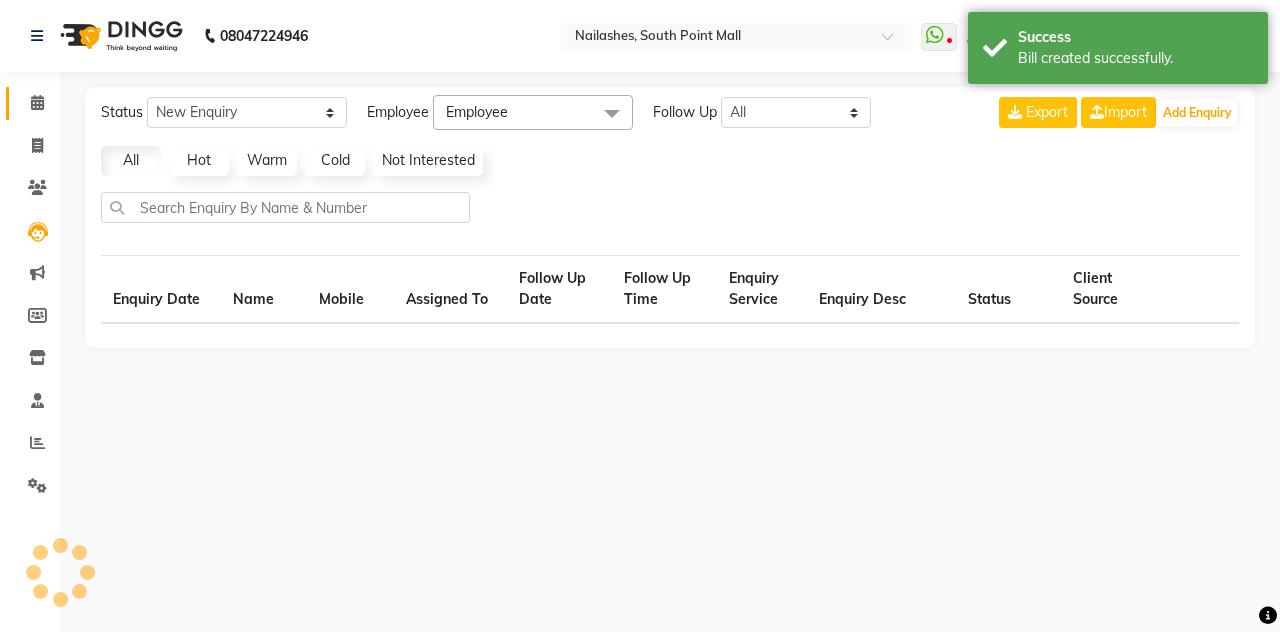 click 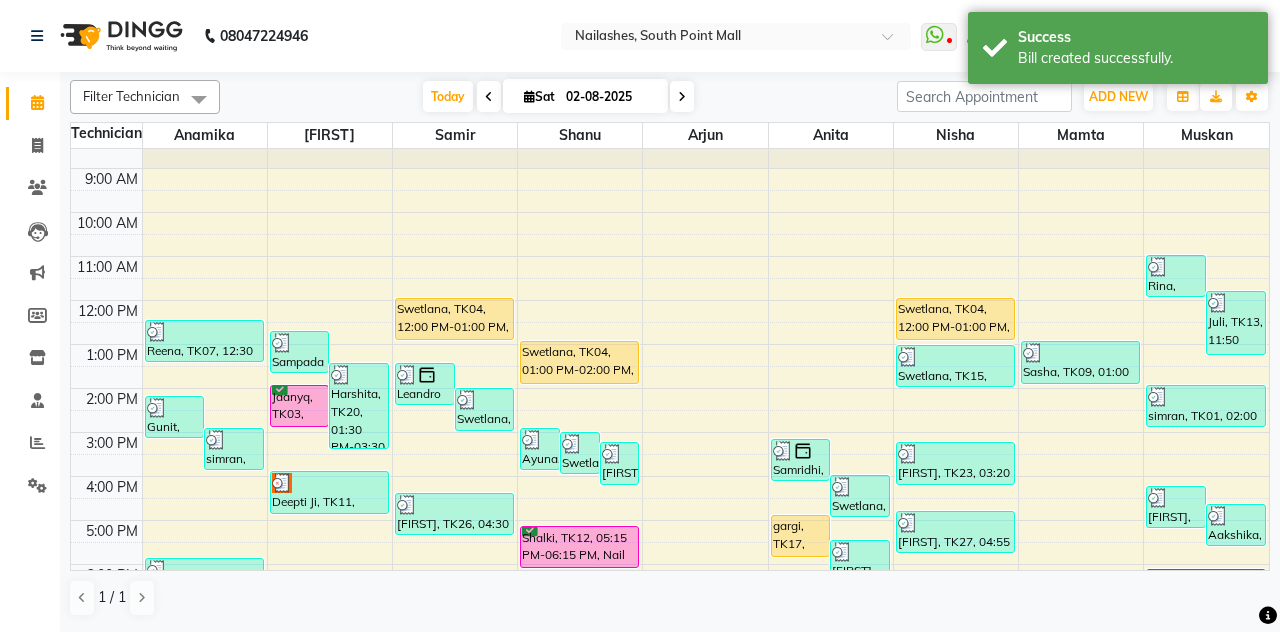 scroll, scrollTop: 226, scrollLeft: 0, axis: vertical 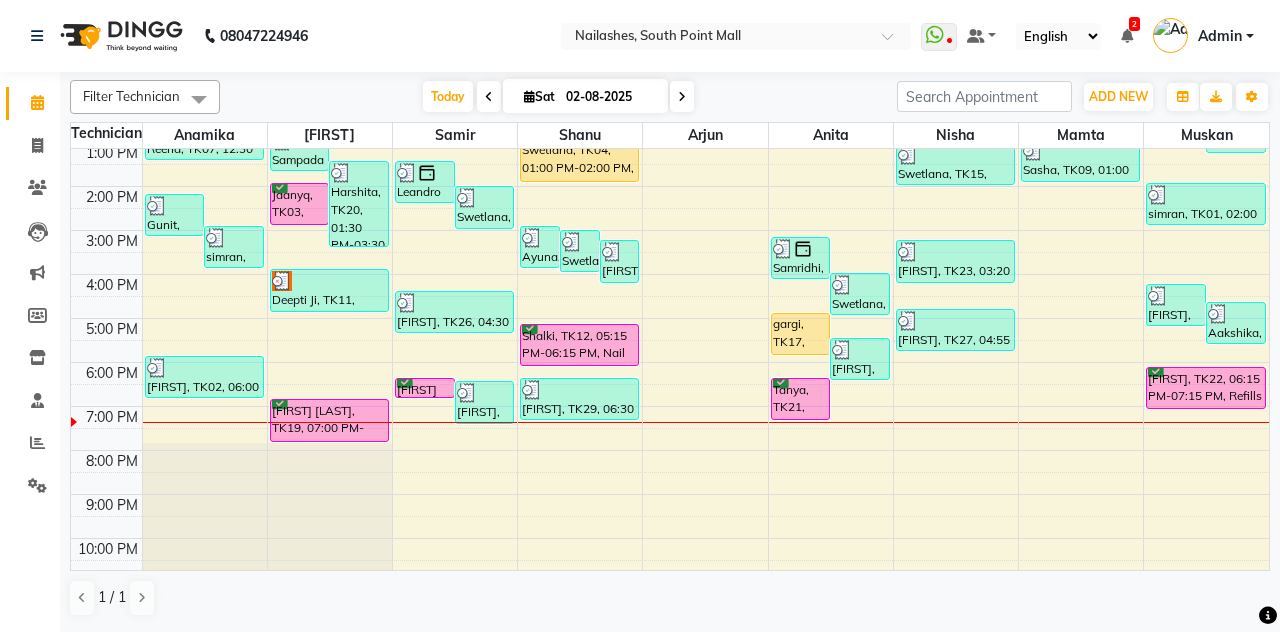 click on "Tanya, TK21, 06:30 PM-07:30 PM, Permanent Nail Paint - Solid Color (Hand)" at bounding box center [801, 399] 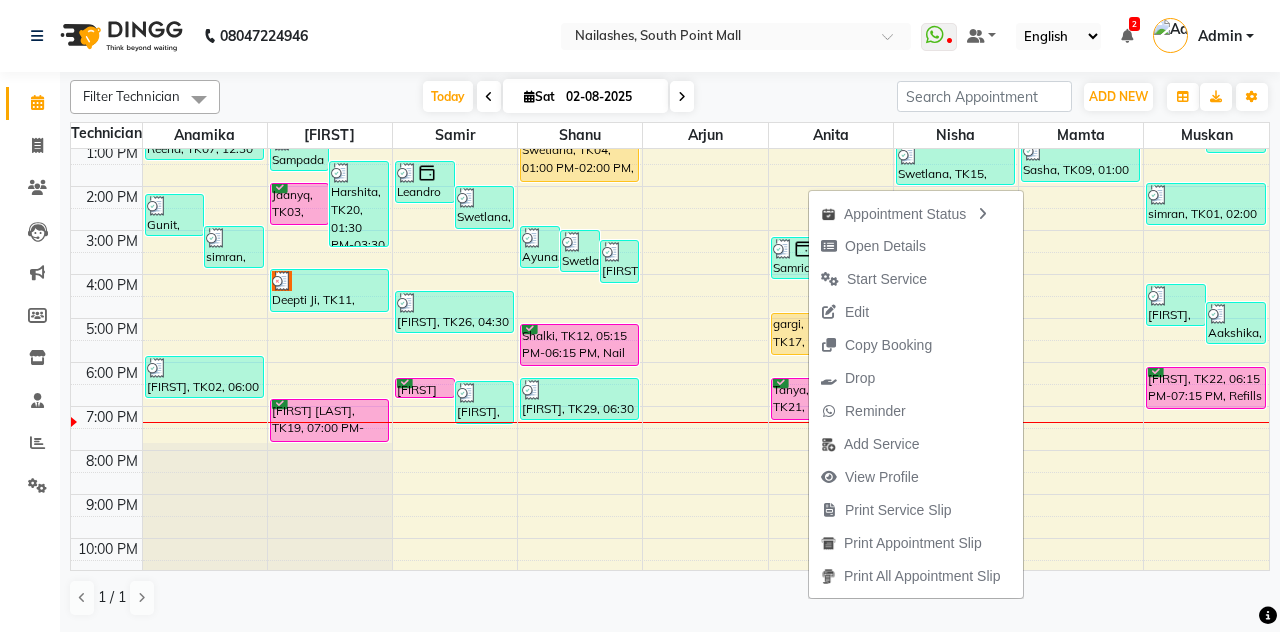 click on "Open Details" at bounding box center (916, 246) 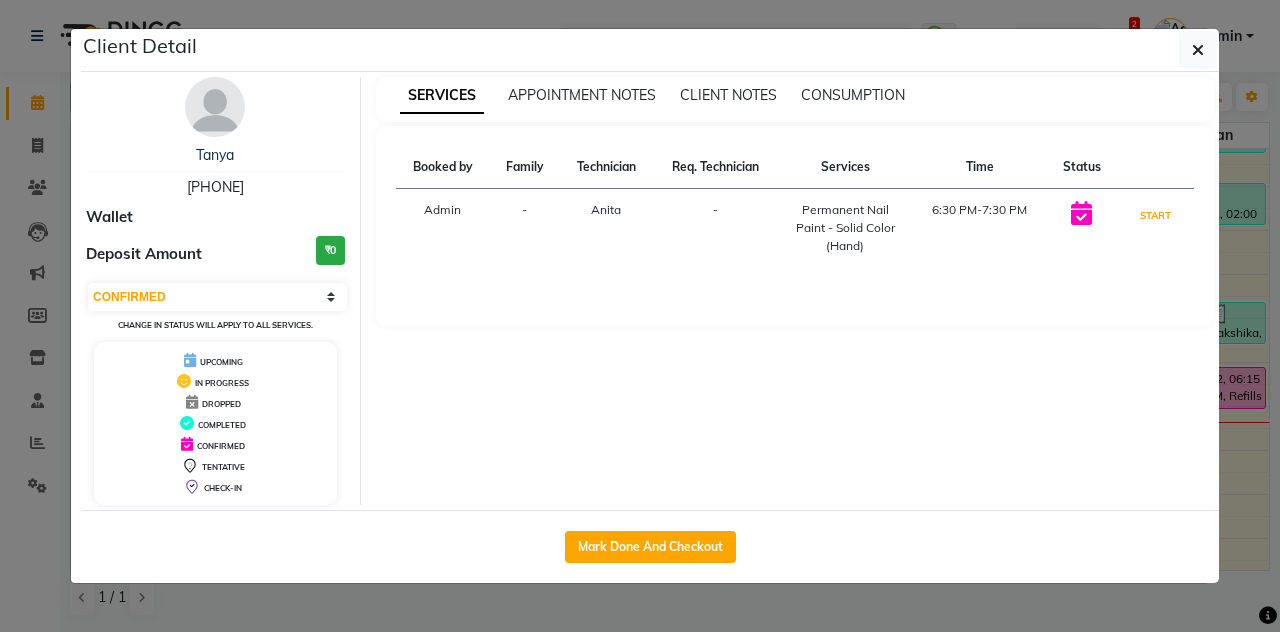 click on "START" at bounding box center (1155, 215) 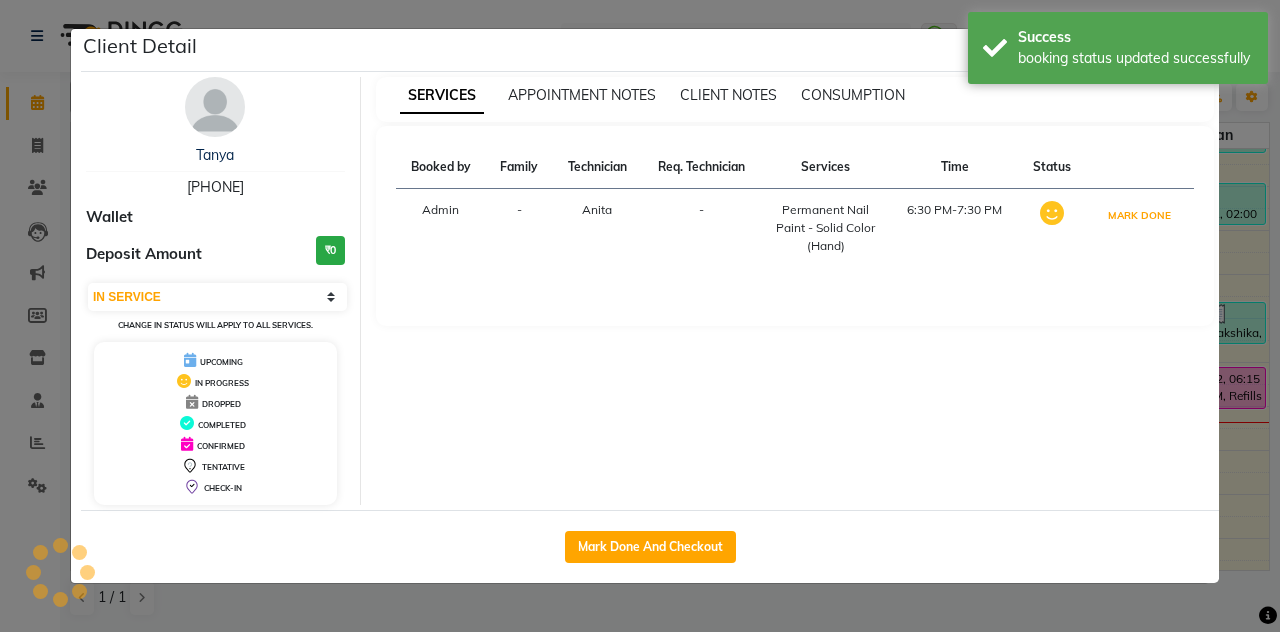 click on "MARK DONE" at bounding box center (1139, 215) 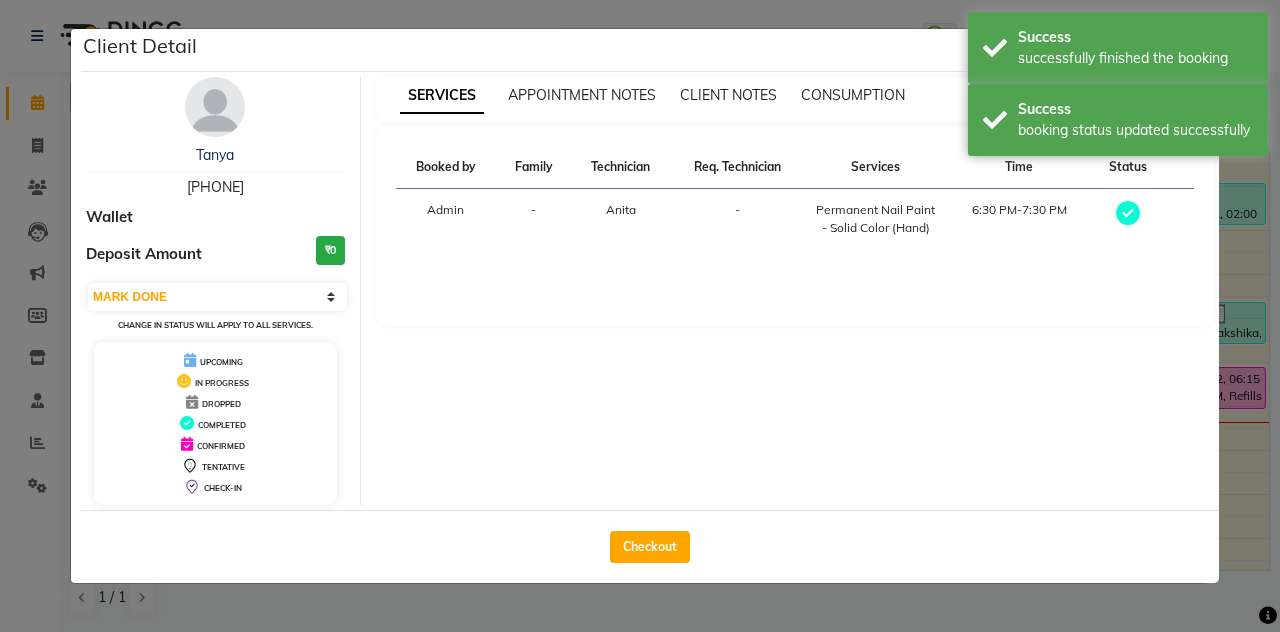 click on "Checkout" 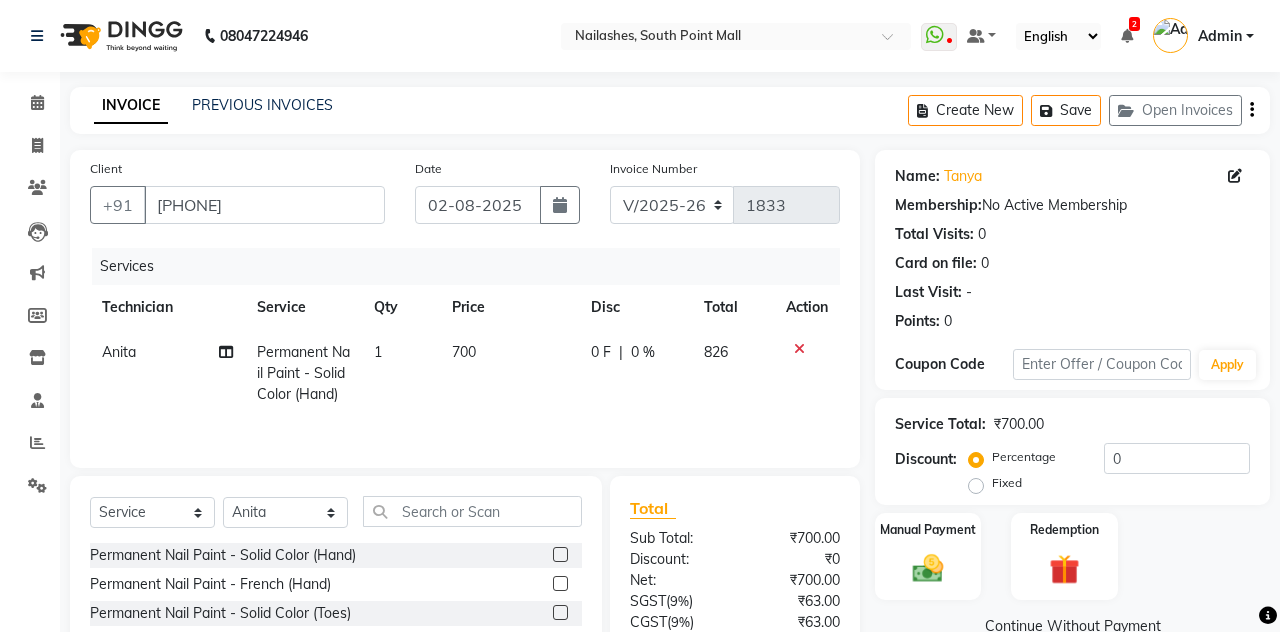click 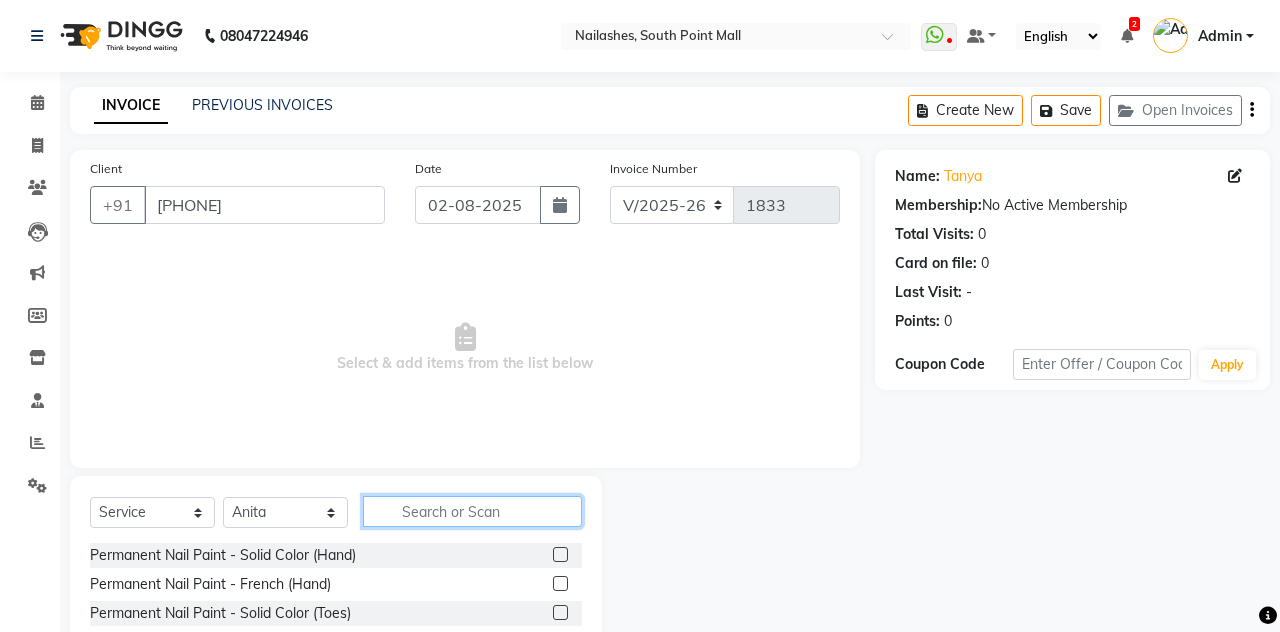 click 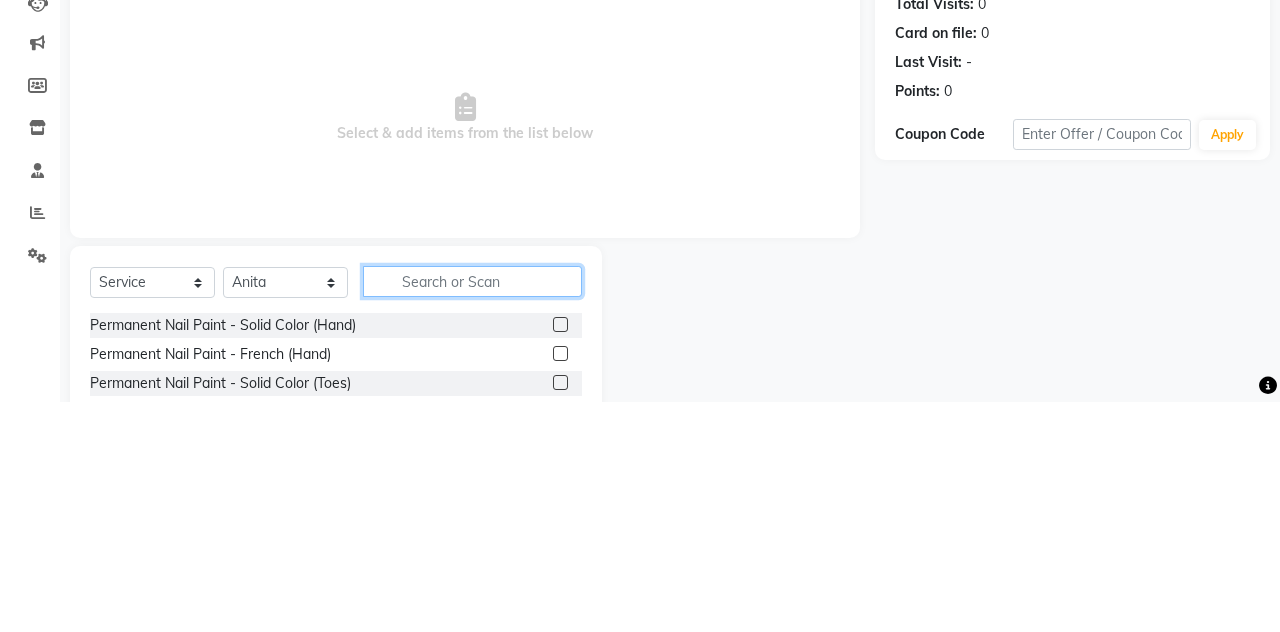 scroll, scrollTop: 31, scrollLeft: 0, axis: vertical 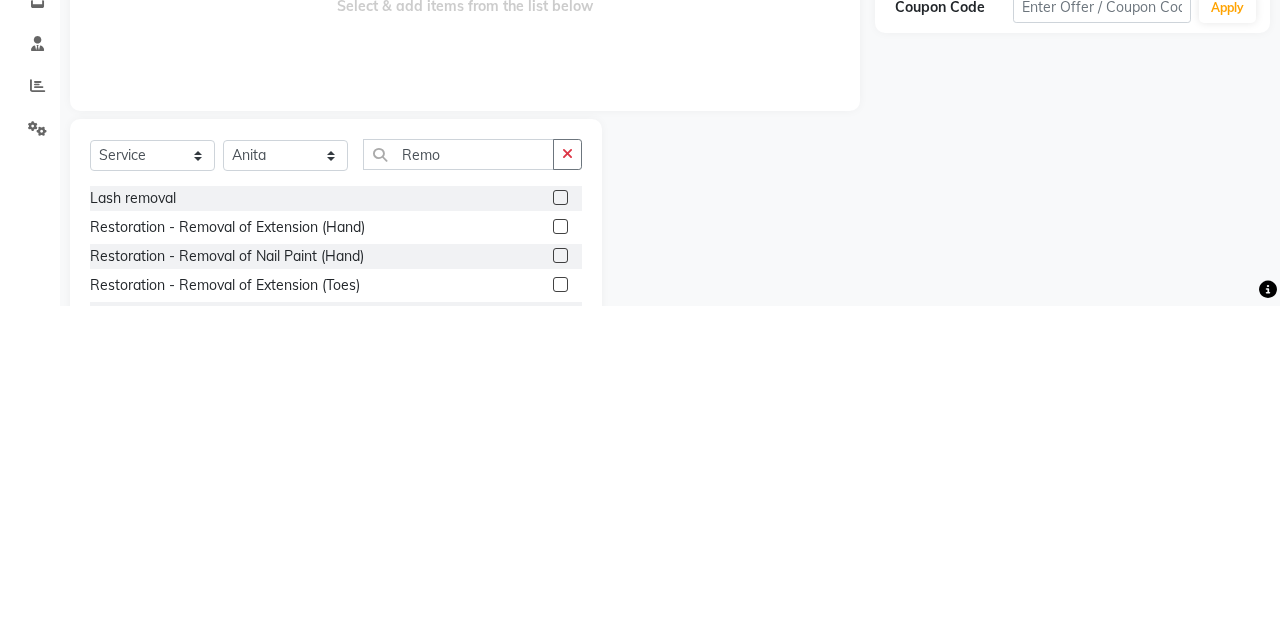 click 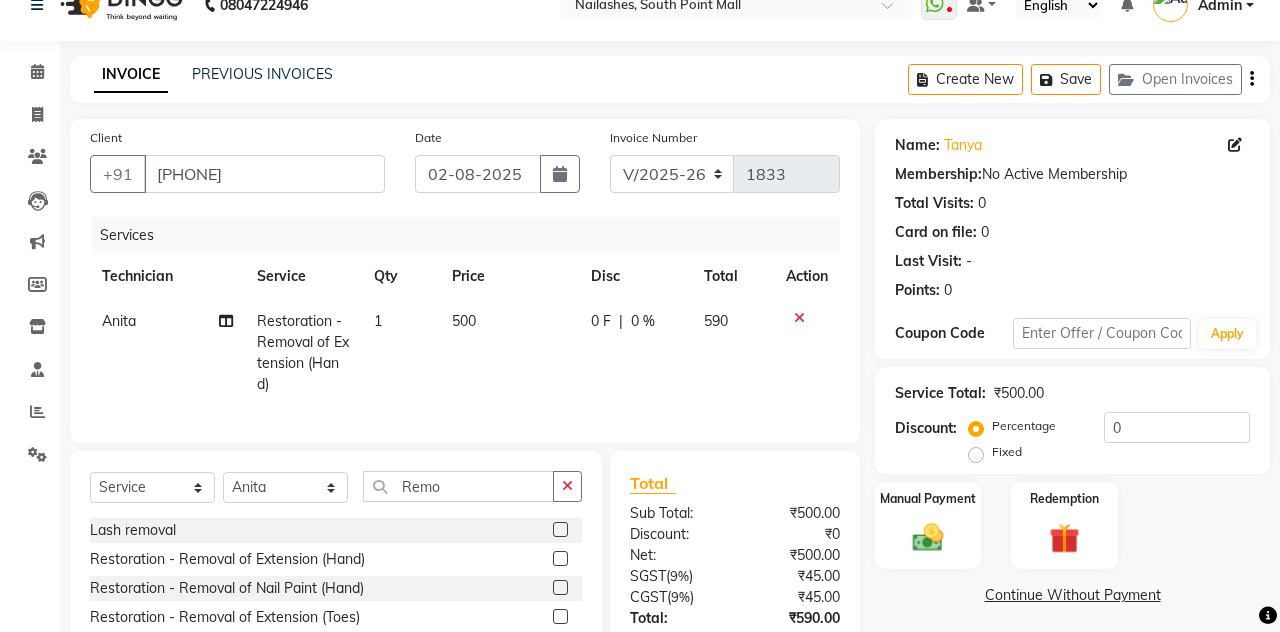 scroll, scrollTop: 76, scrollLeft: 0, axis: vertical 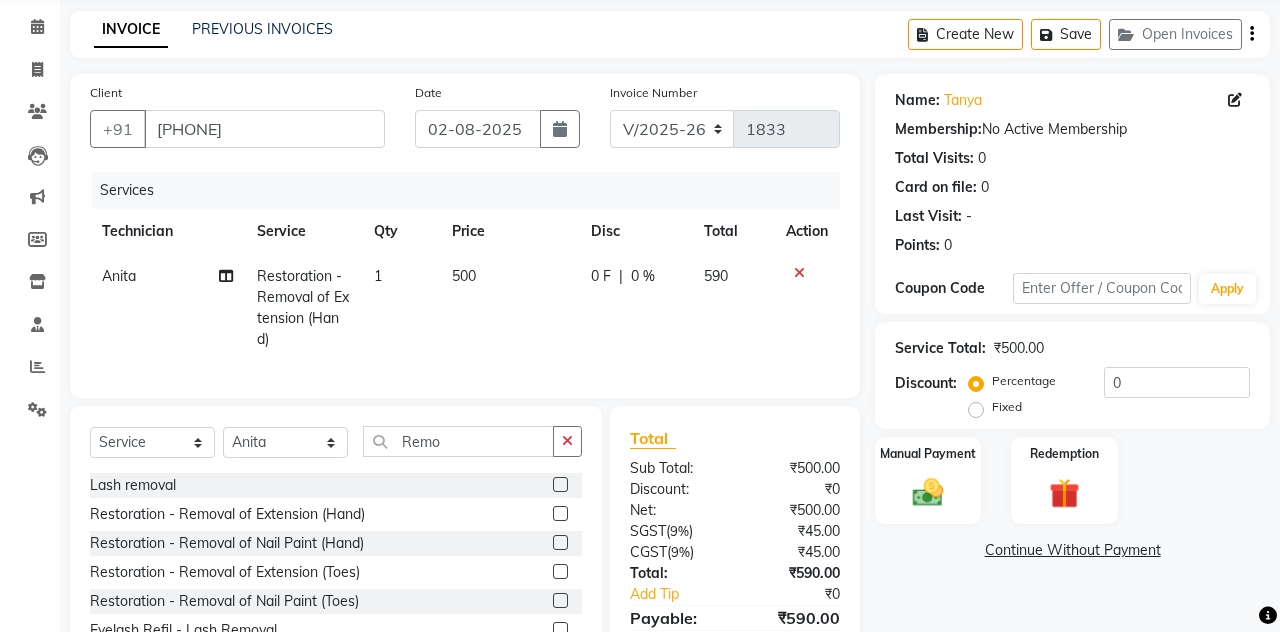 click 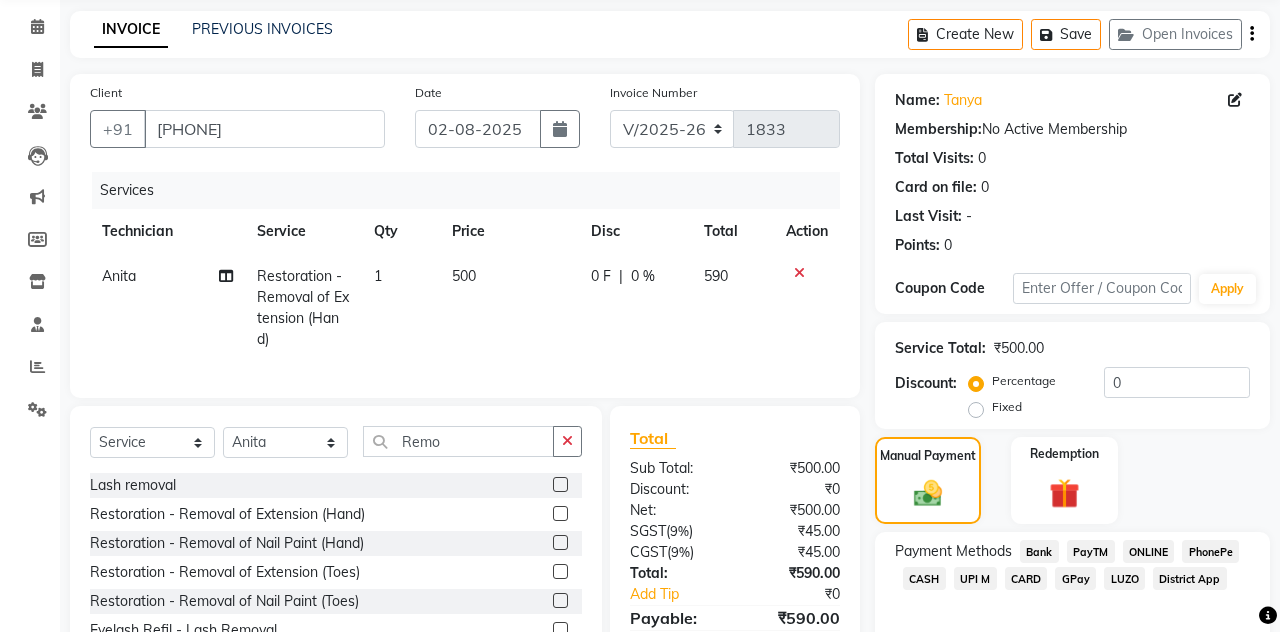 click on "UPI M" 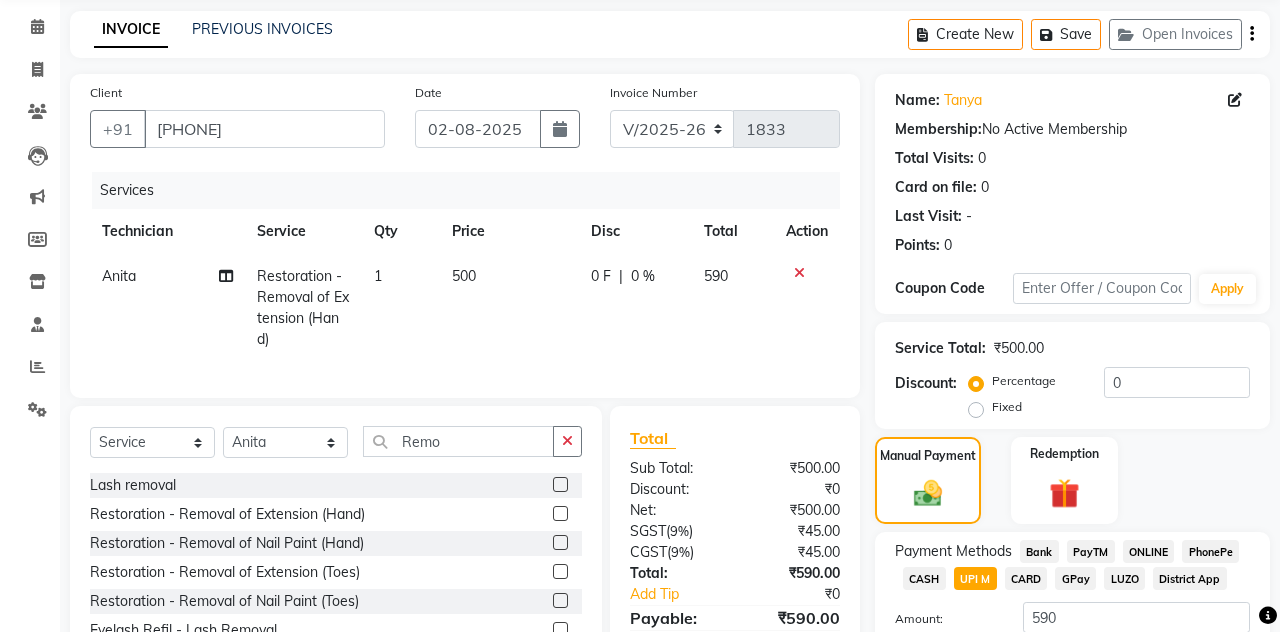click on "Add Payment" 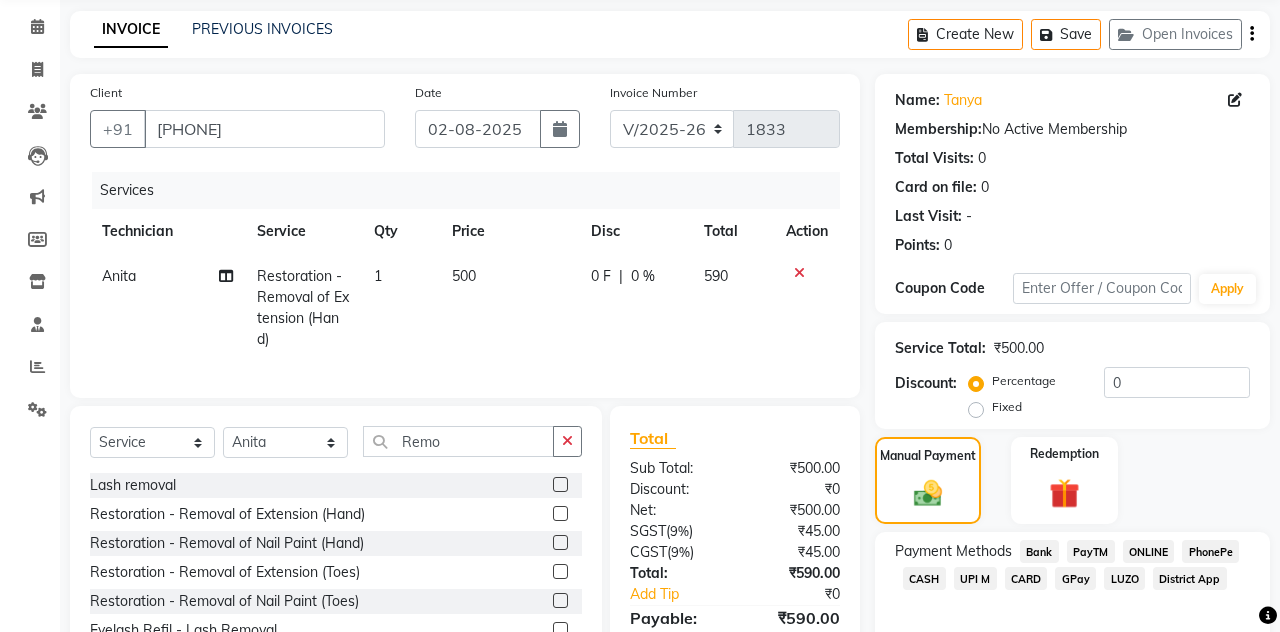 scroll, scrollTop: 183, scrollLeft: 0, axis: vertical 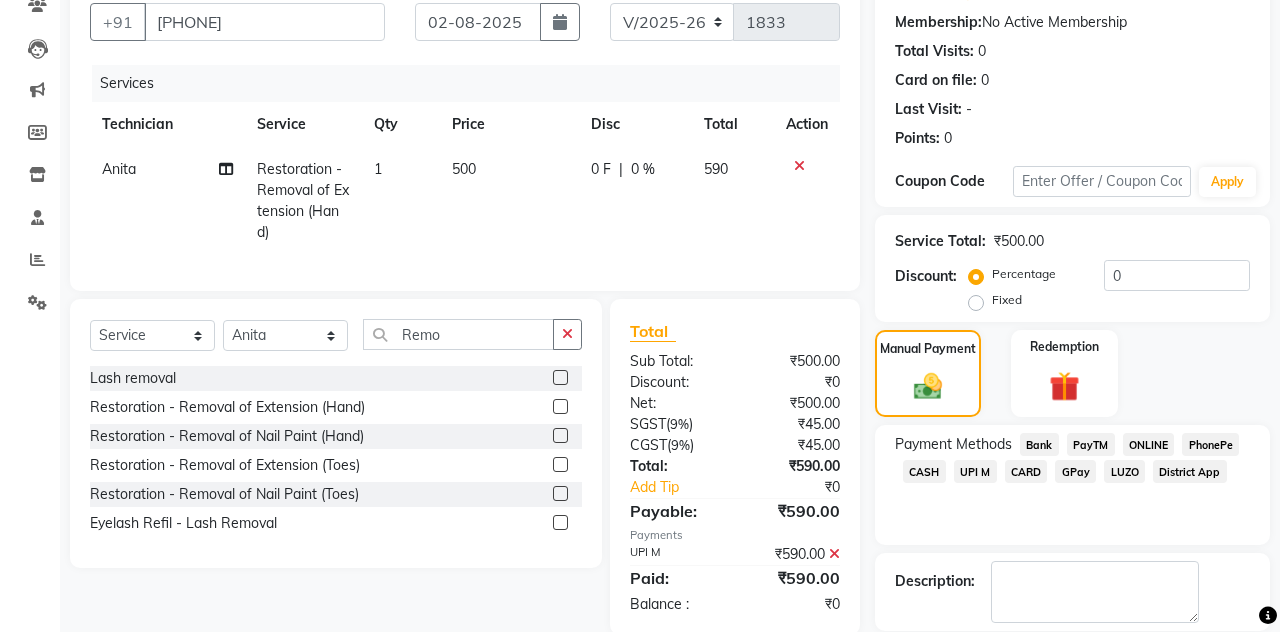 click on "Checkout" 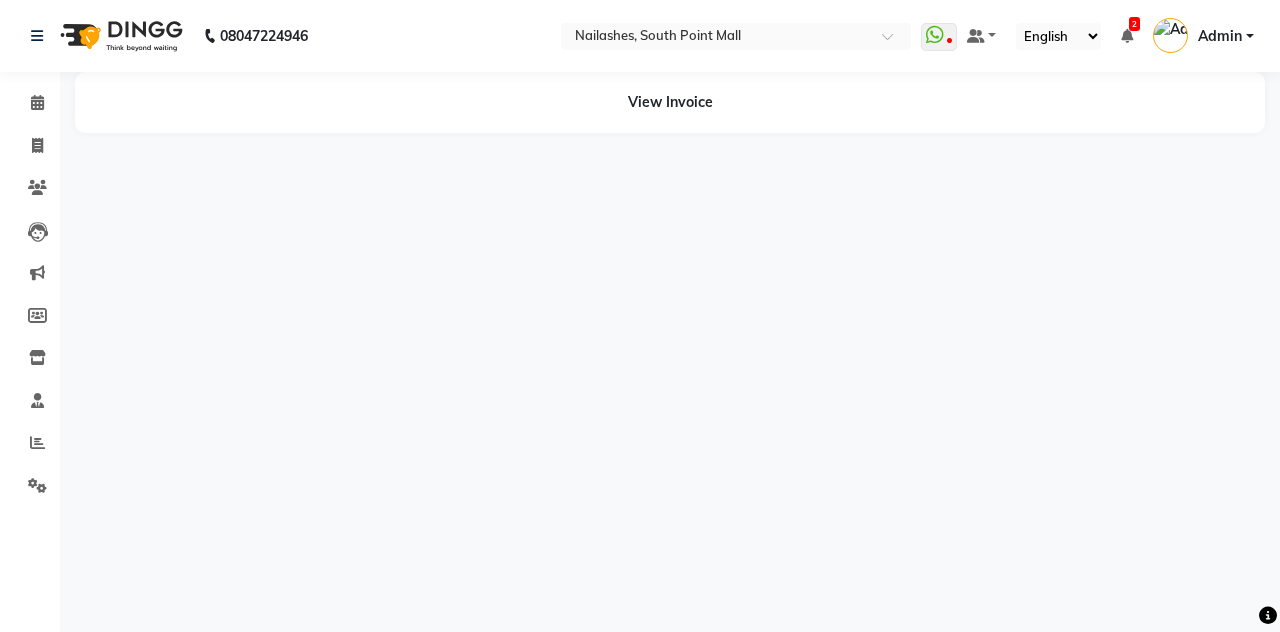 scroll, scrollTop: 0, scrollLeft: 0, axis: both 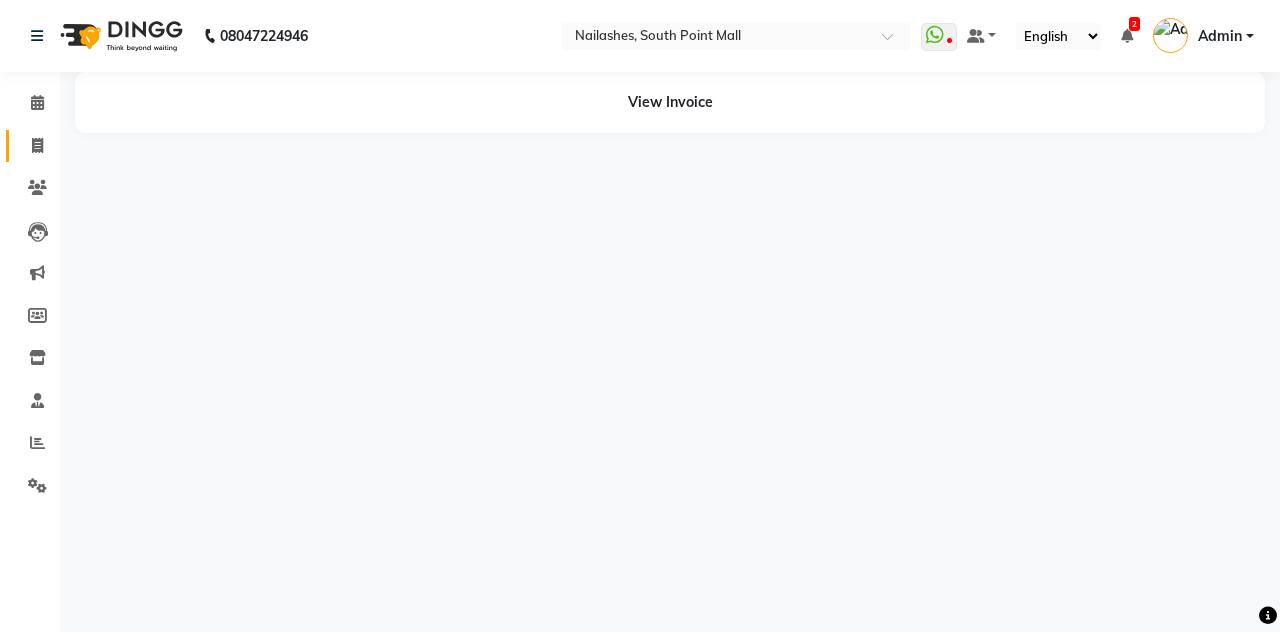 click 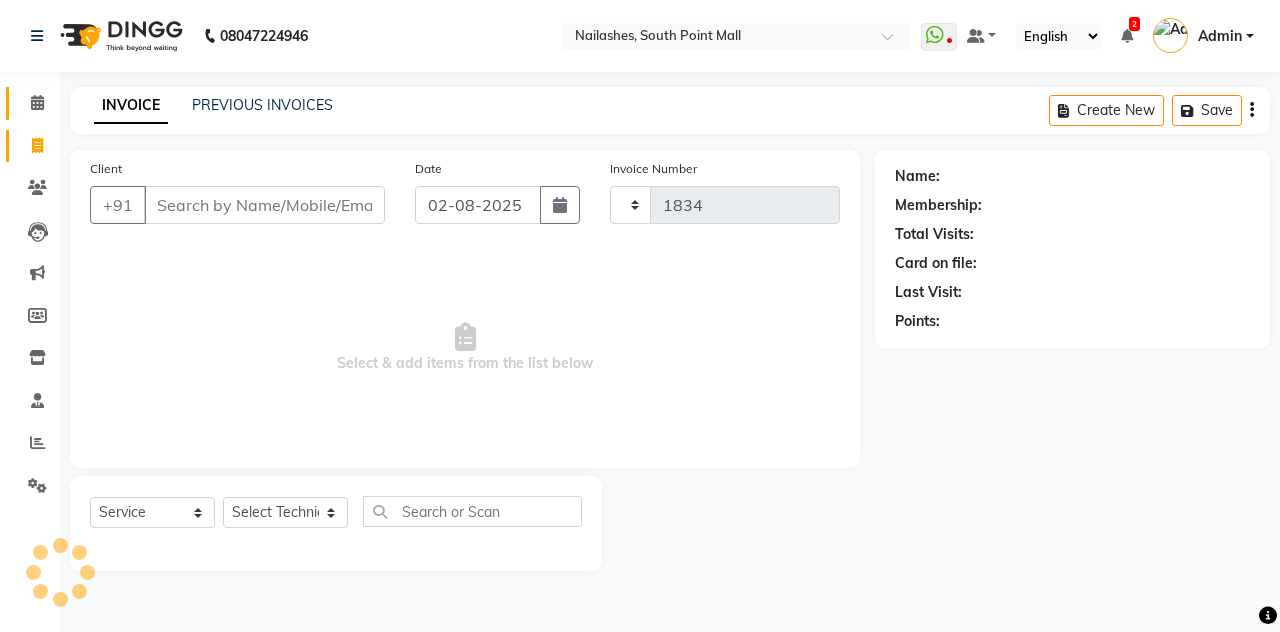 click on "Calendar" 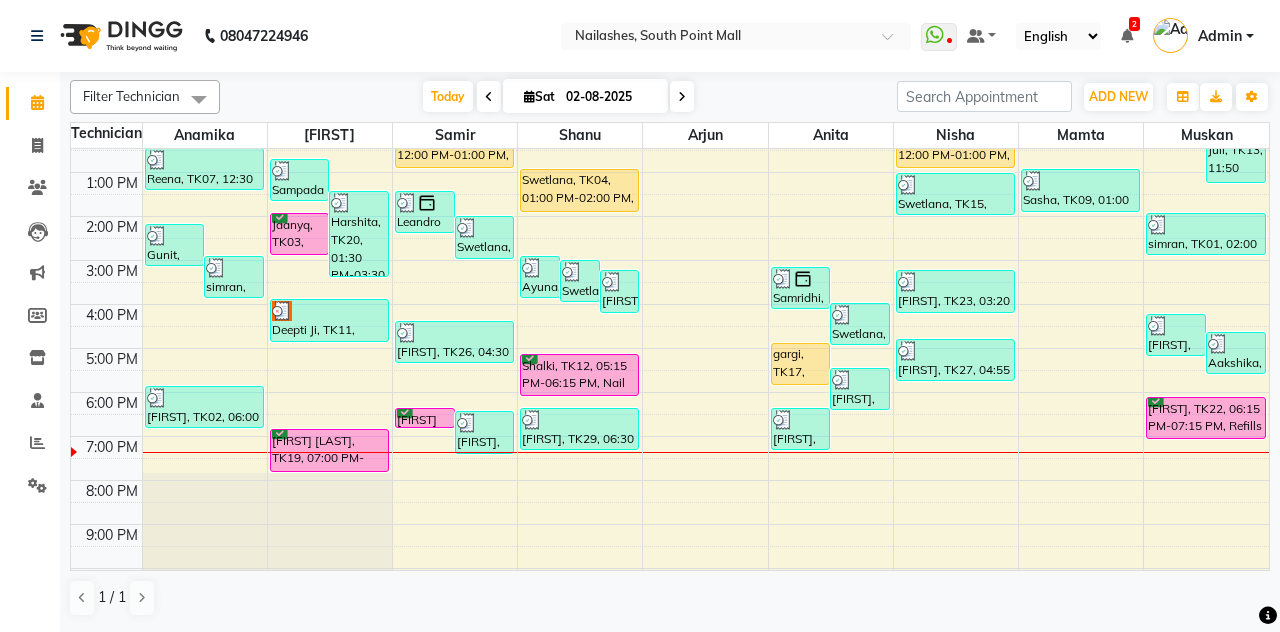 scroll, scrollTop: 260, scrollLeft: 0, axis: vertical 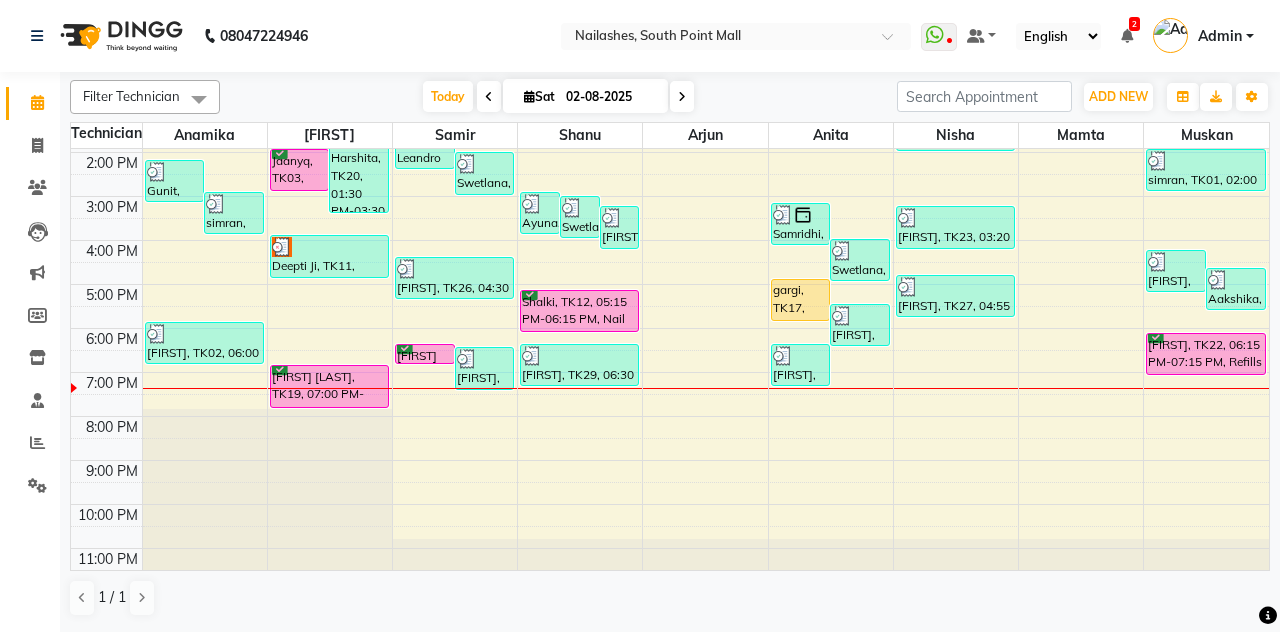 click at bounding box center (282, 247) 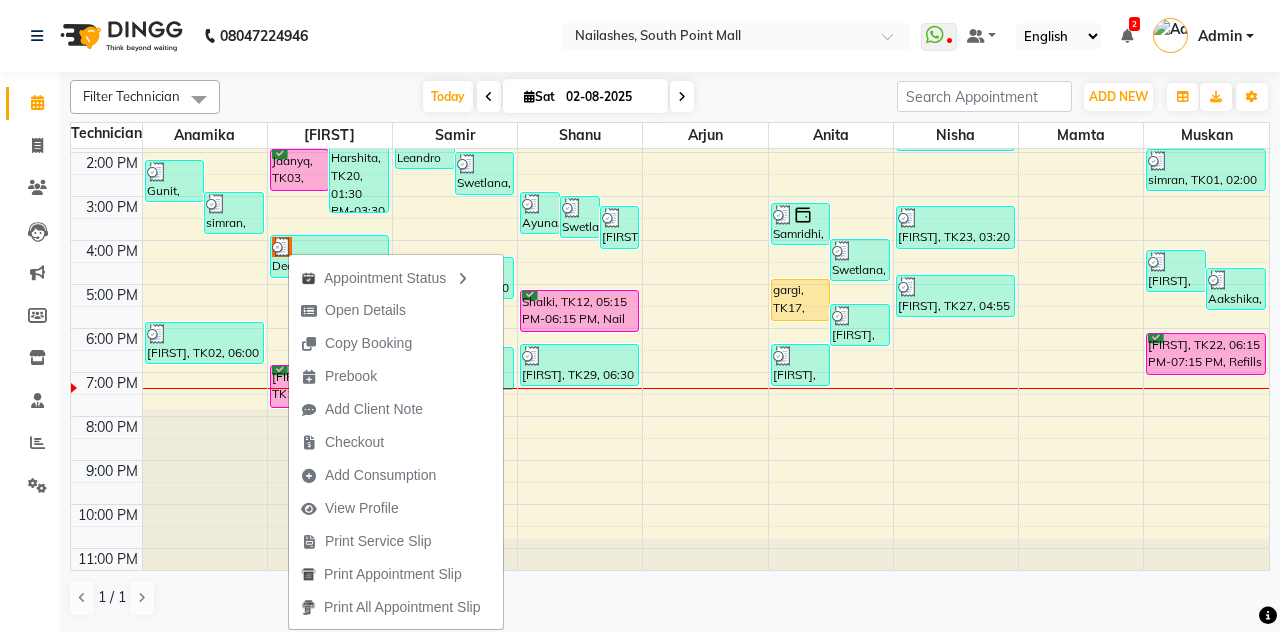 click on "Open Details" at bounding box center [365, 310] 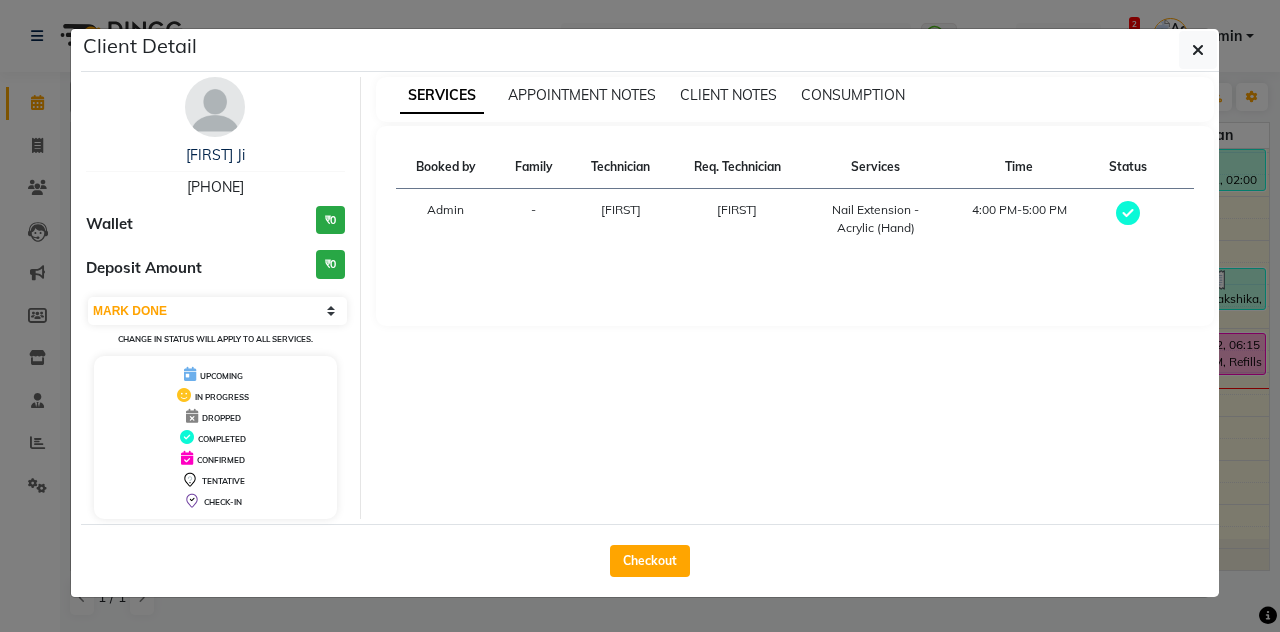 click on "[PHONE]" at bounding box center (215, 187) 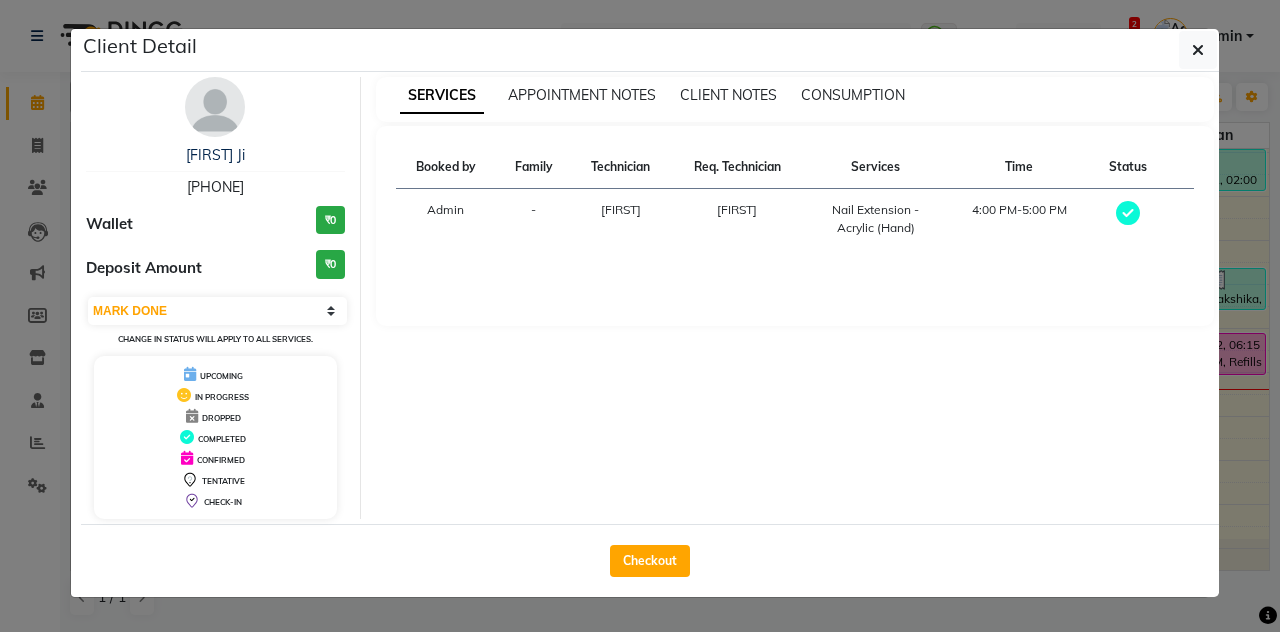 click 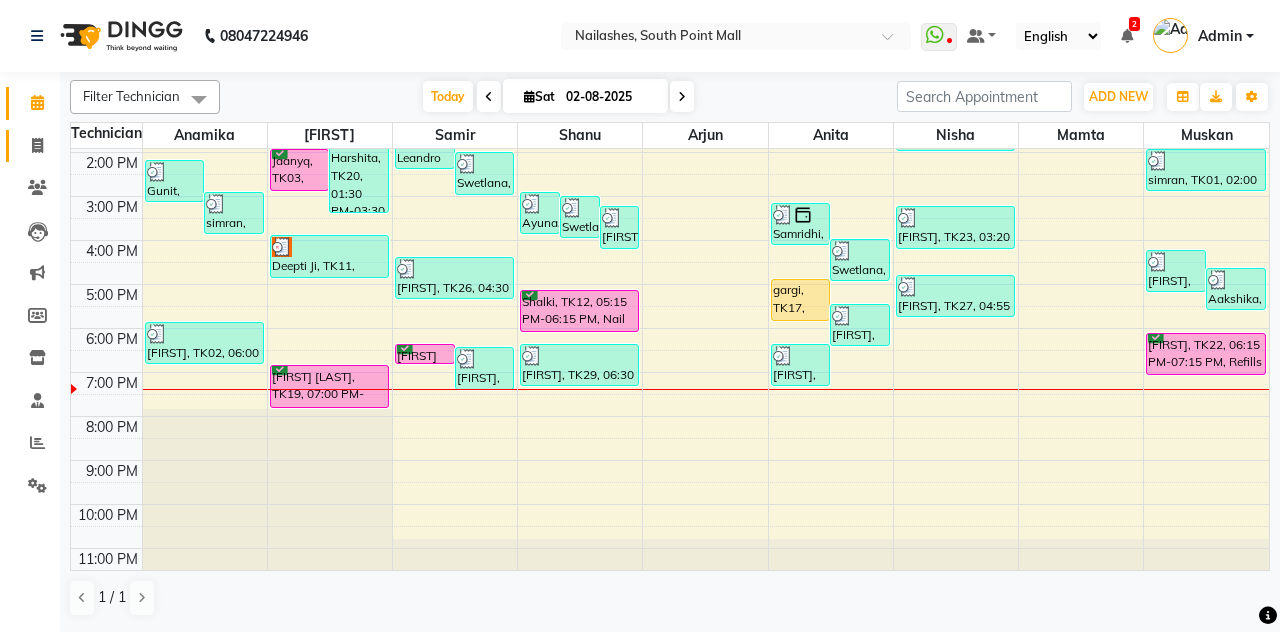 click 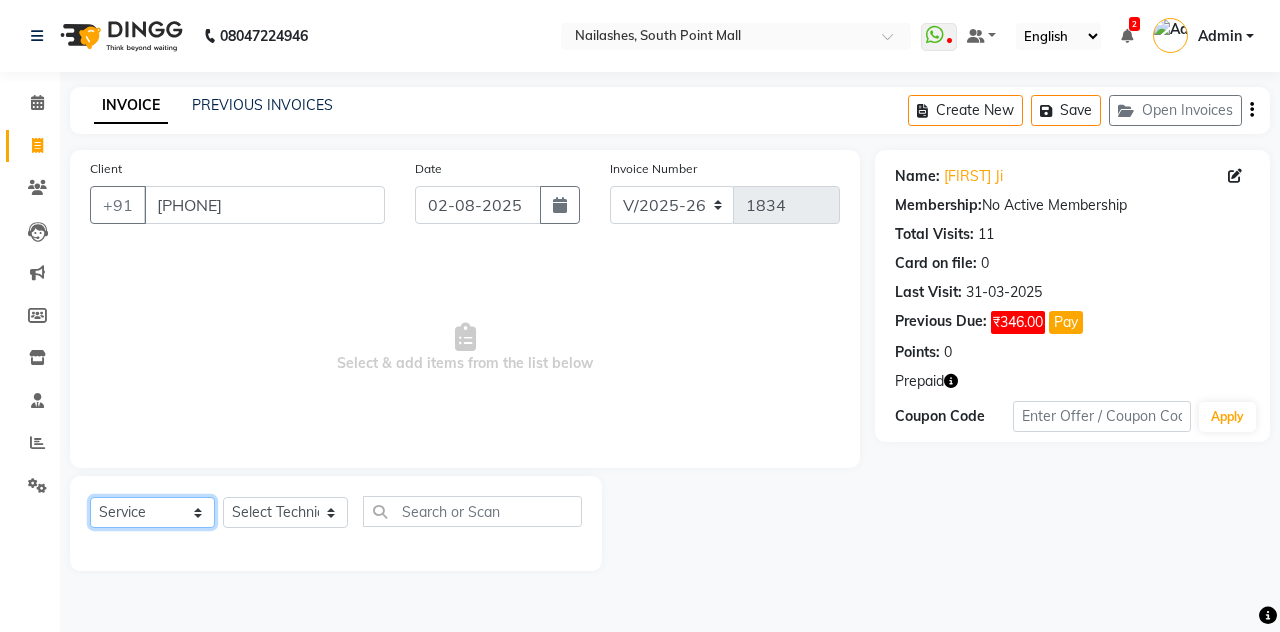 click on "Select  Service  Product  Membership  Package Voucher Prepaid Gift Card" 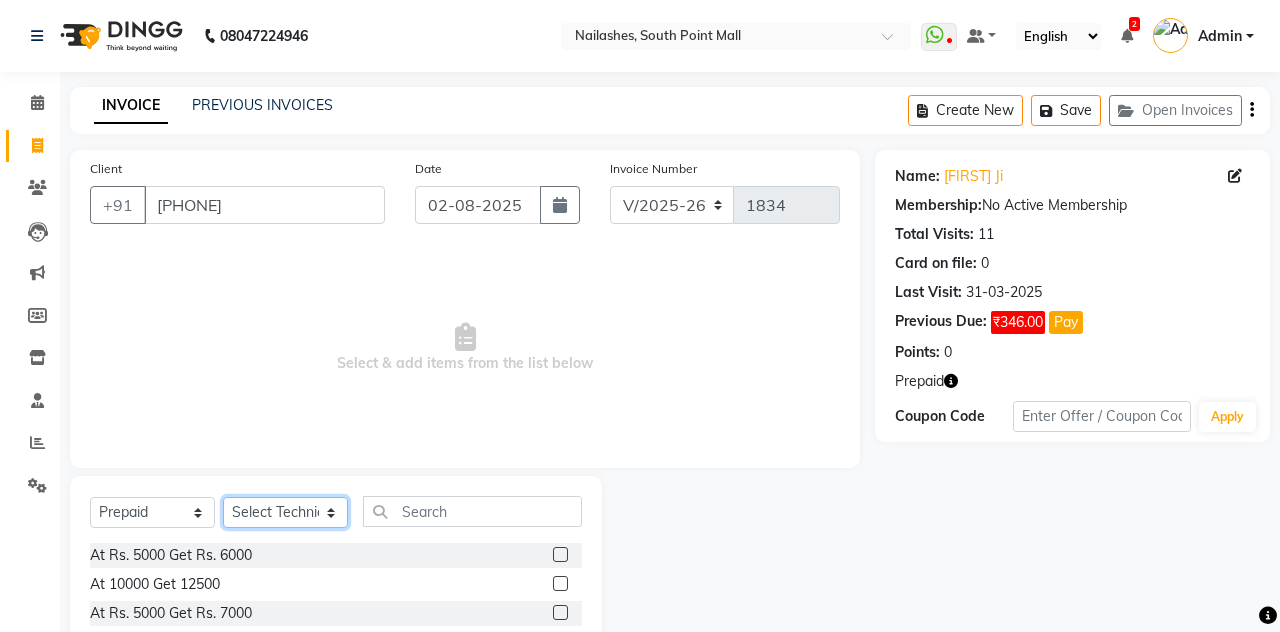 click on "Select Technician Admin Anamika Anita Arjun Mamta Manager Muskan Nisha Samir Shanu Shushanto" 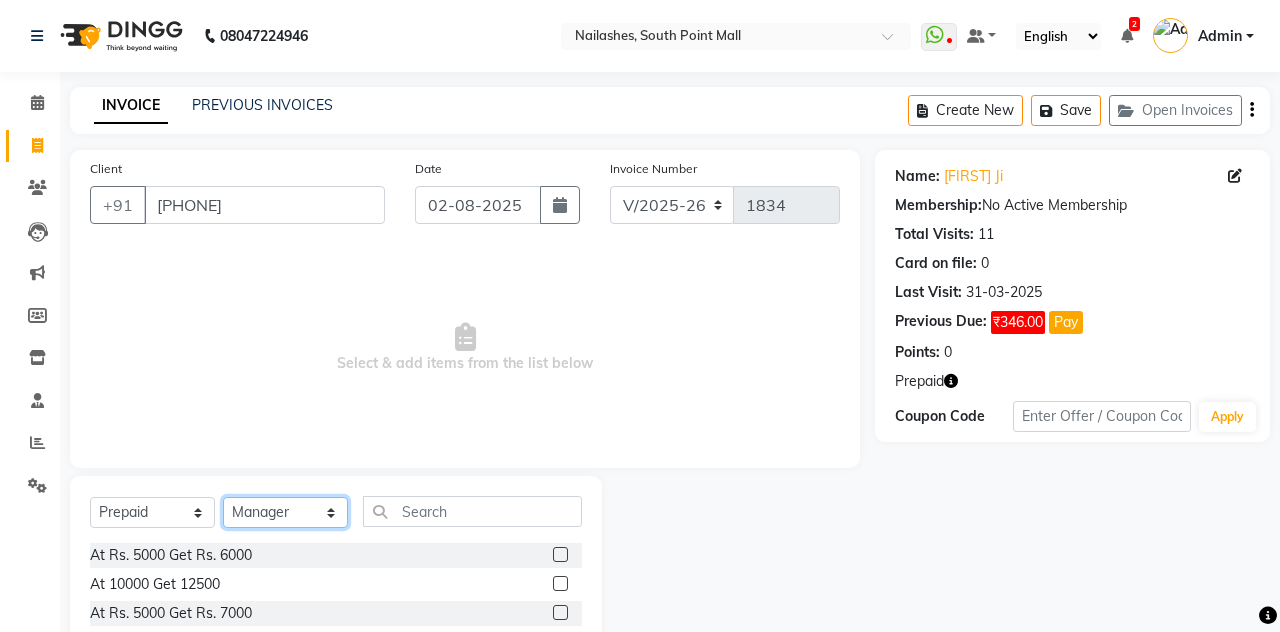 scroll, scrollTop: 42, scrollLeft: 0, axis: vertical 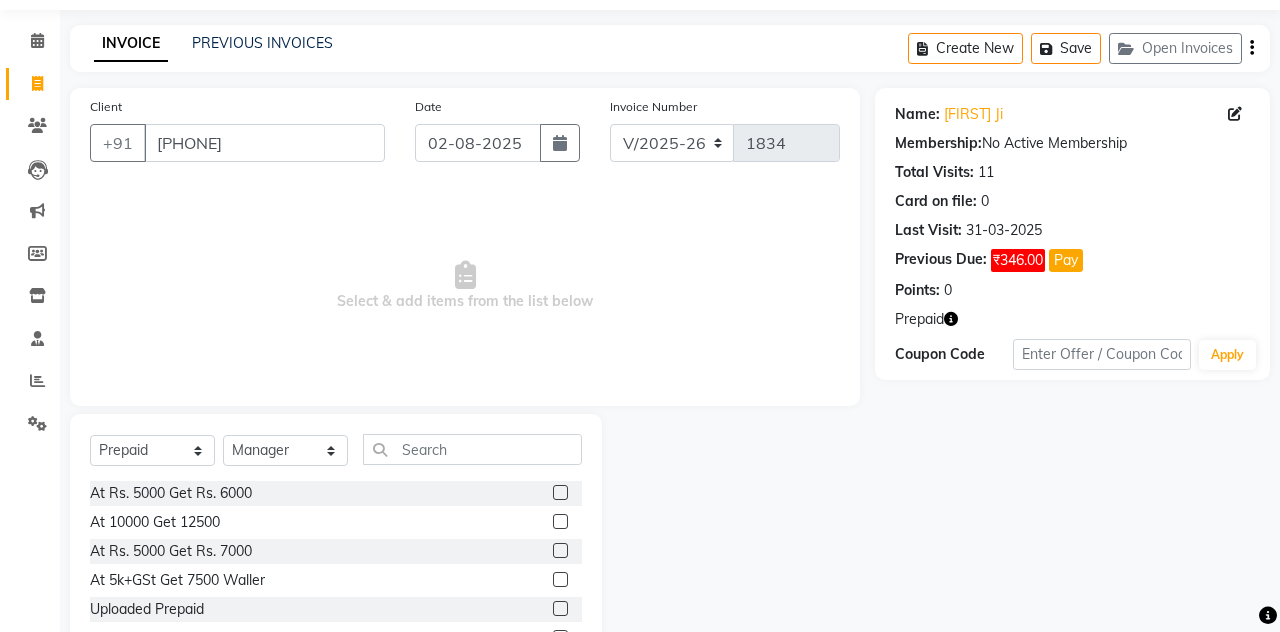 click 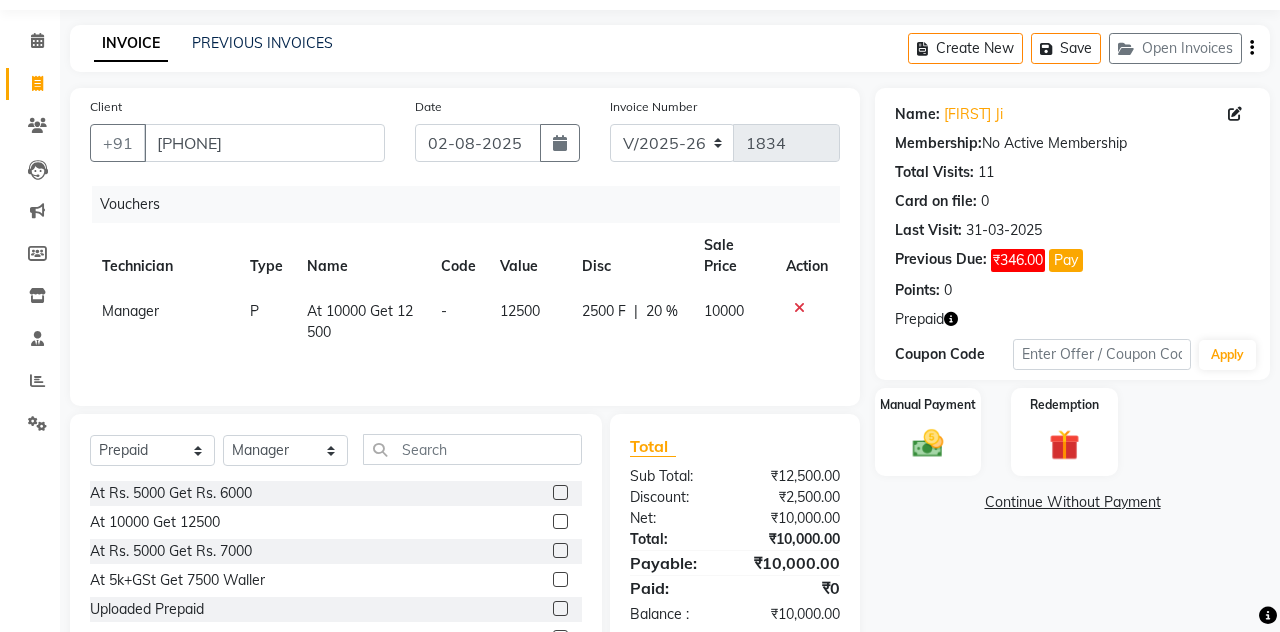 click 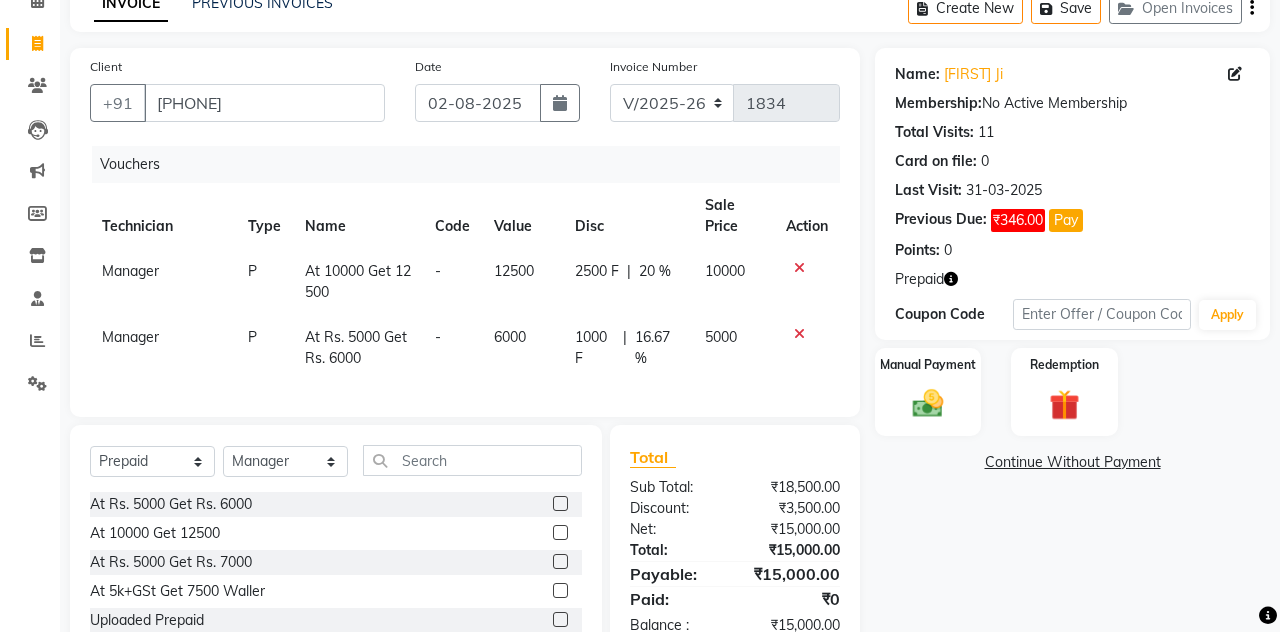 scroll, scrollTop: 122, scrollLeft: 0, axis: vertical 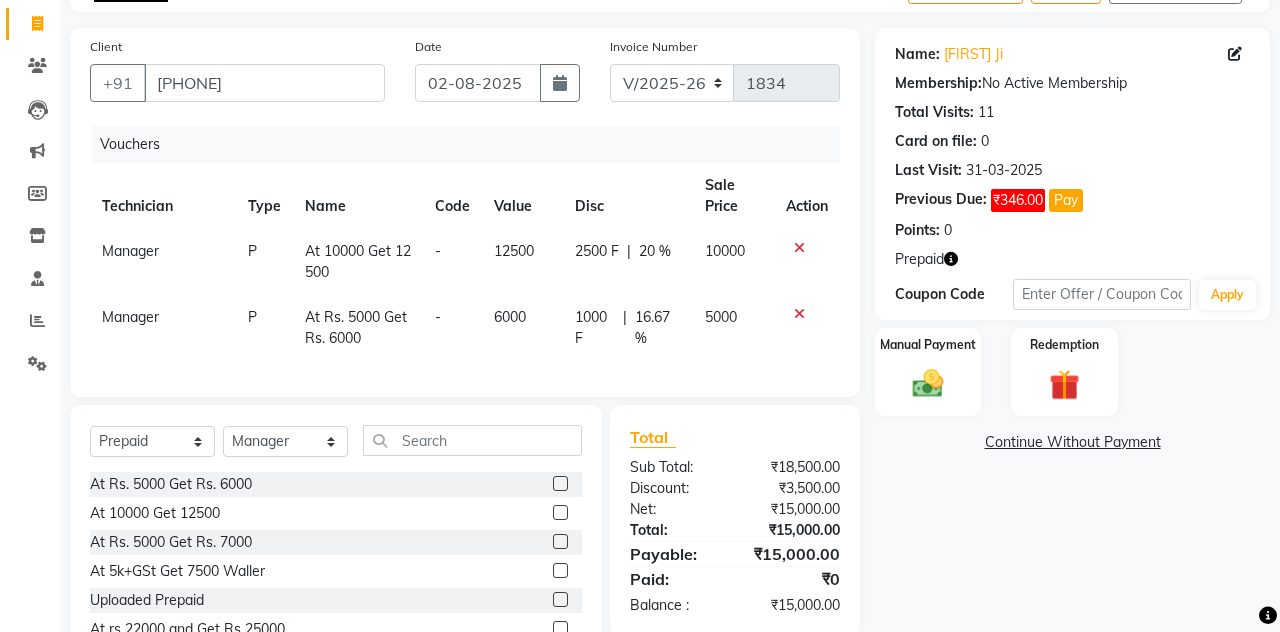 click 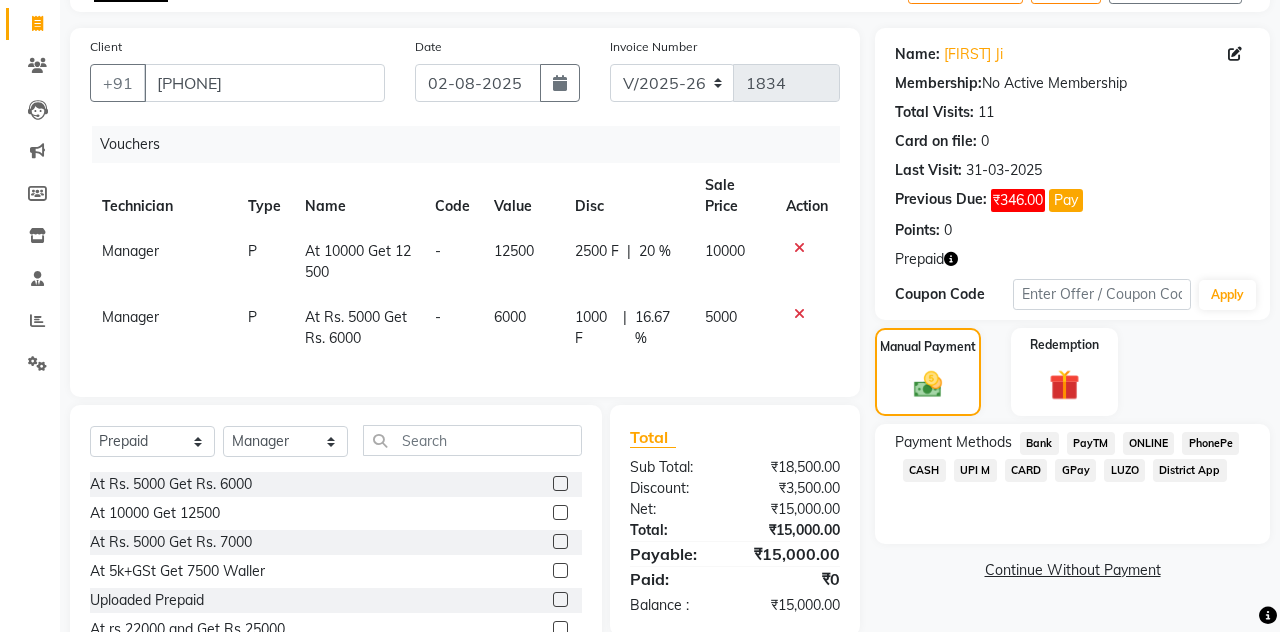 click on "CARD" 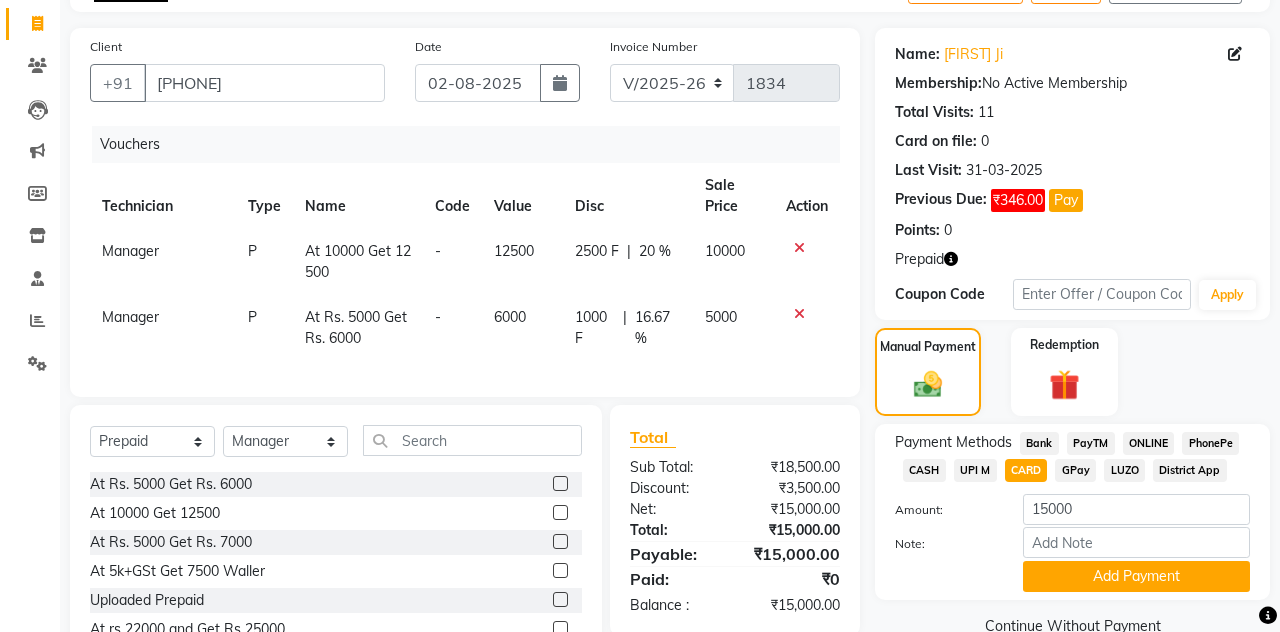 click on "Add Payment" 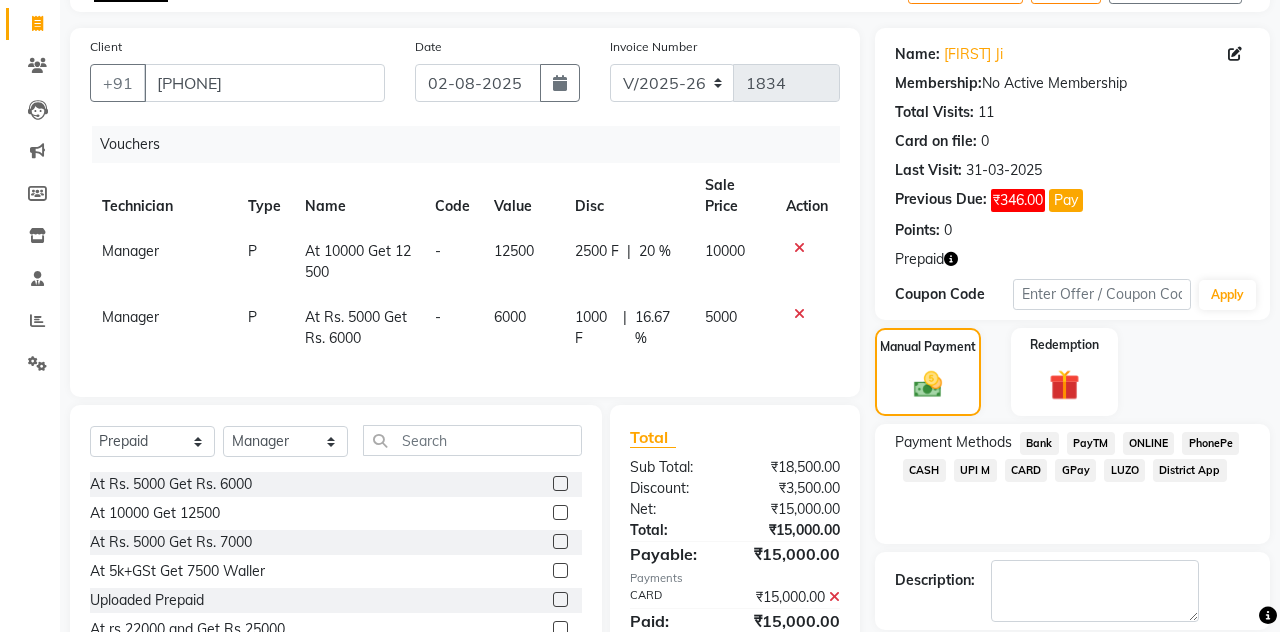 click on "Checkout" 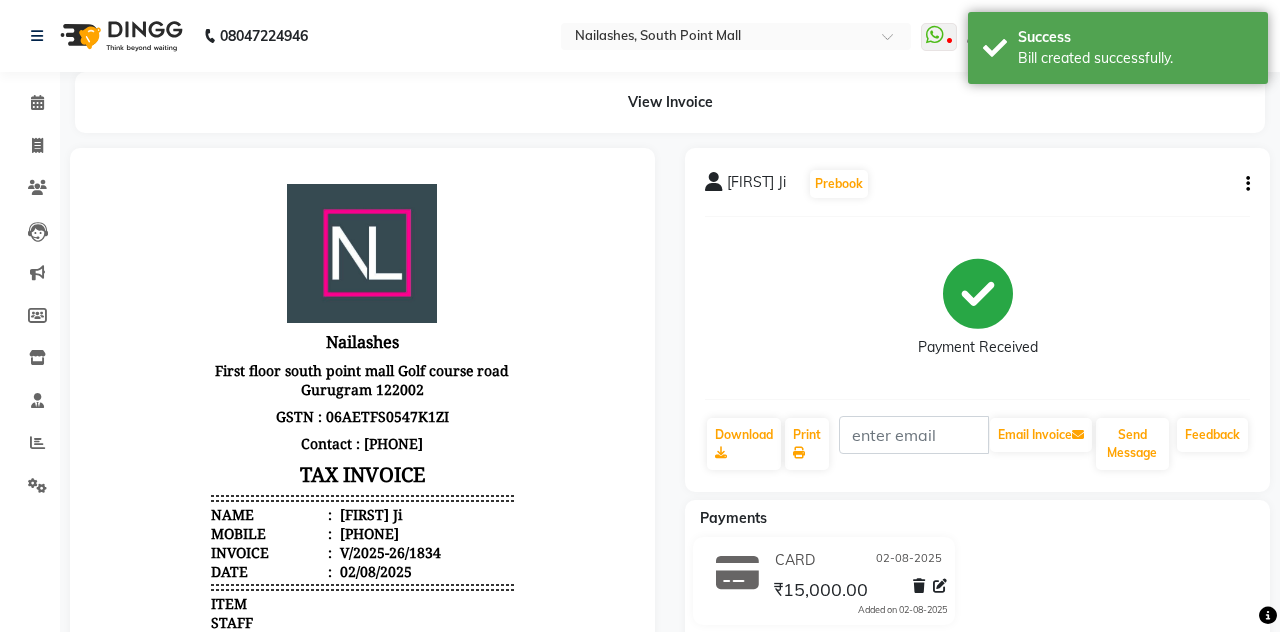 scroll, scrollTop: 0, scrollLeft: 0, axis: both 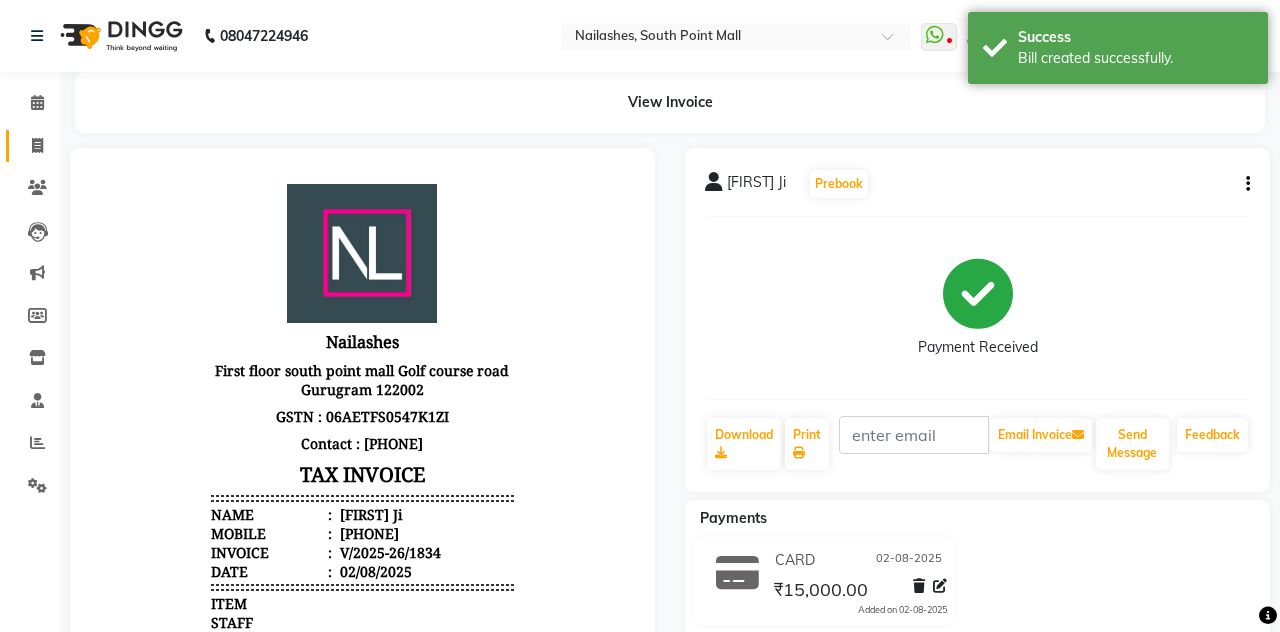 click on "Invoice" 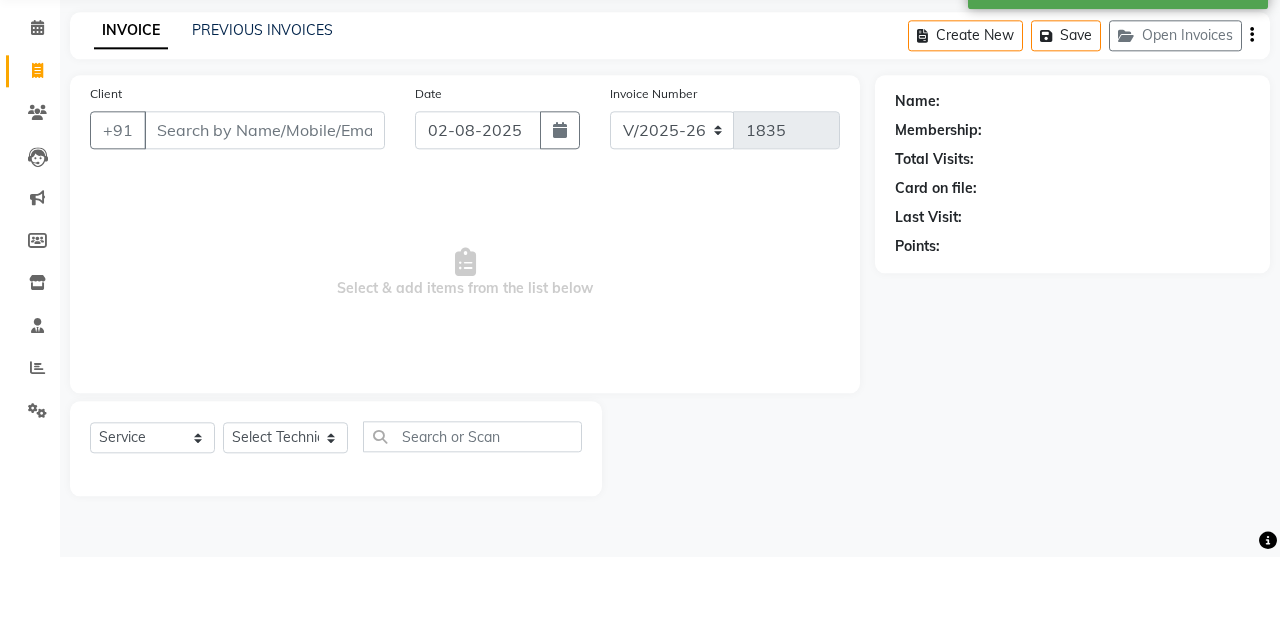 click on "Open Invoices" 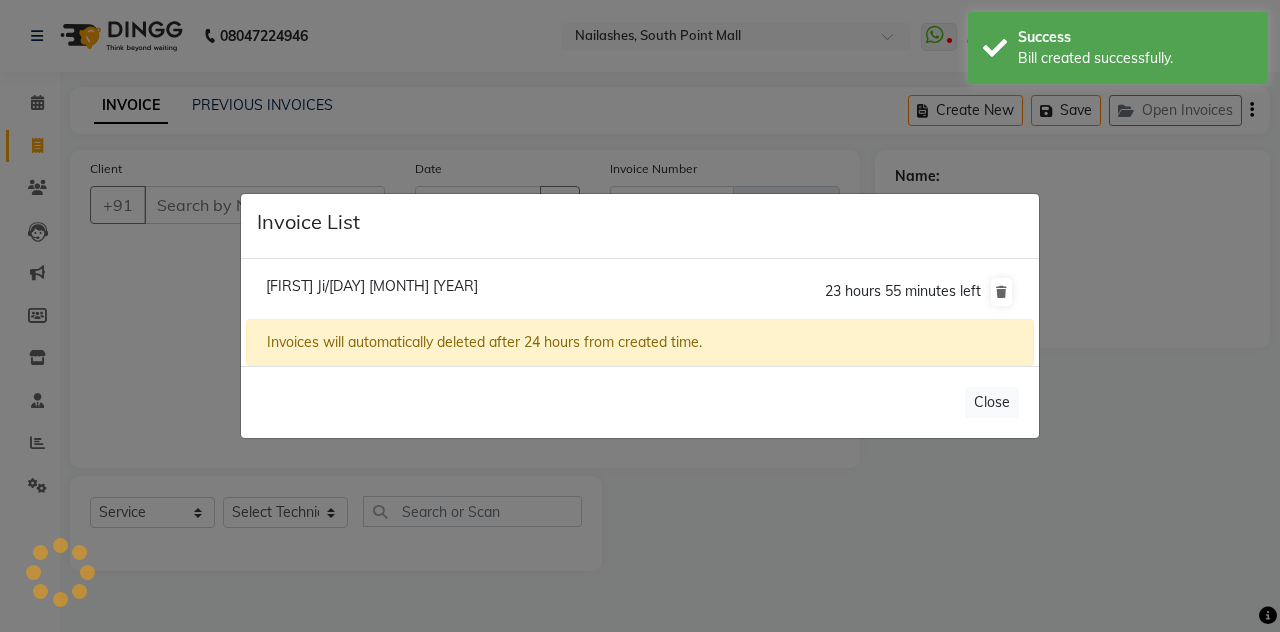 click on "[FIRST] Ji/[DAY] [MONTH] [YEAR]" 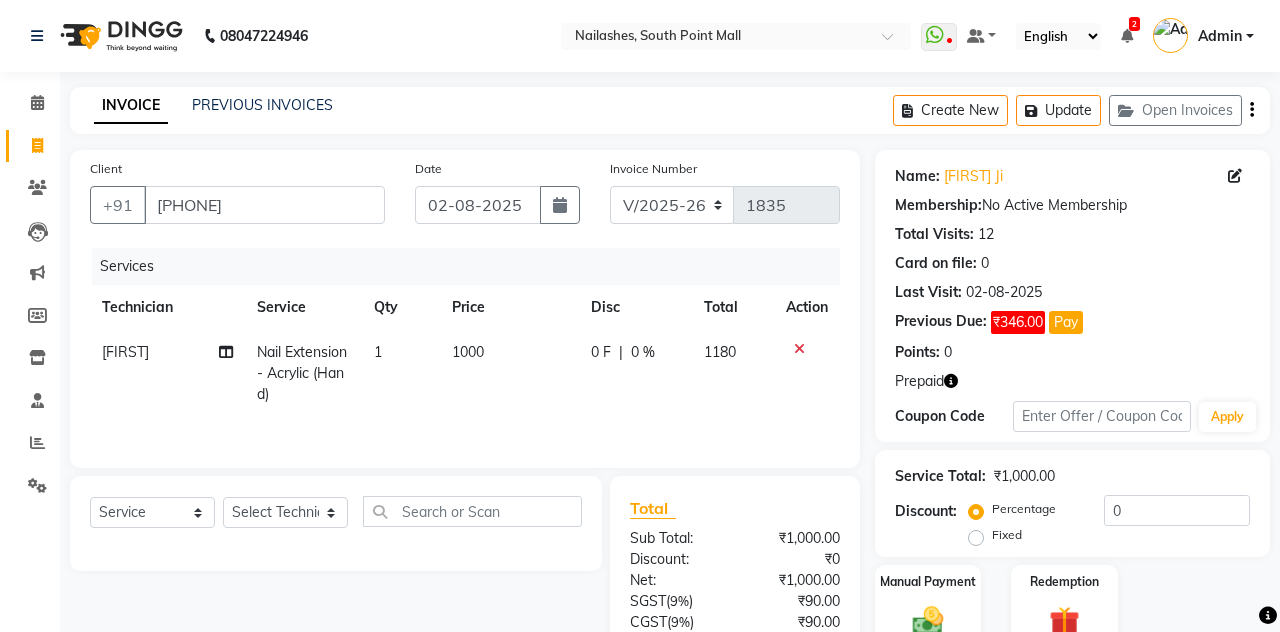 click on "1000" 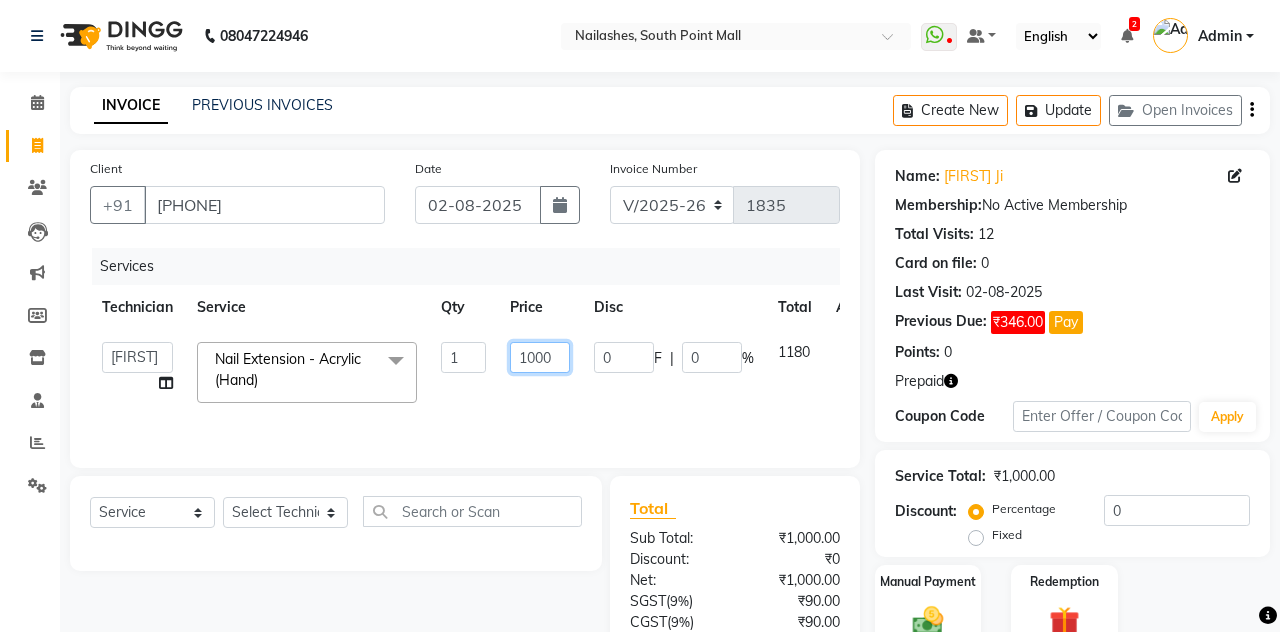 click on "1000" 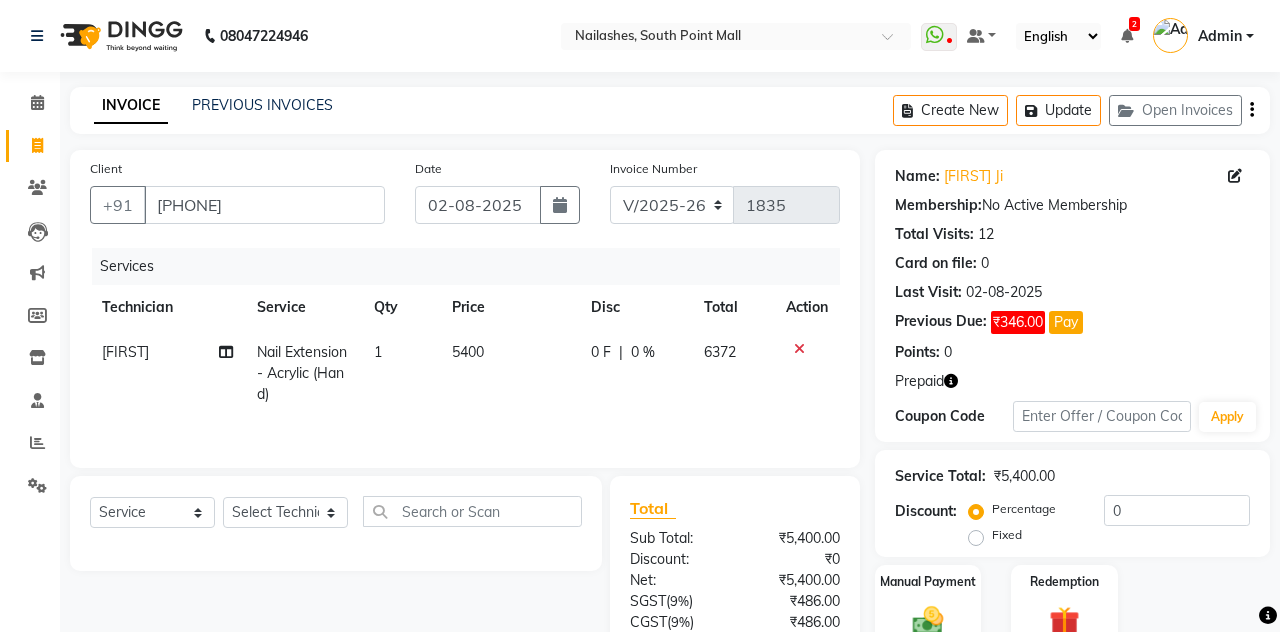 scroll, scrollTop: 70, scrollLeft: 0, axis: vertical 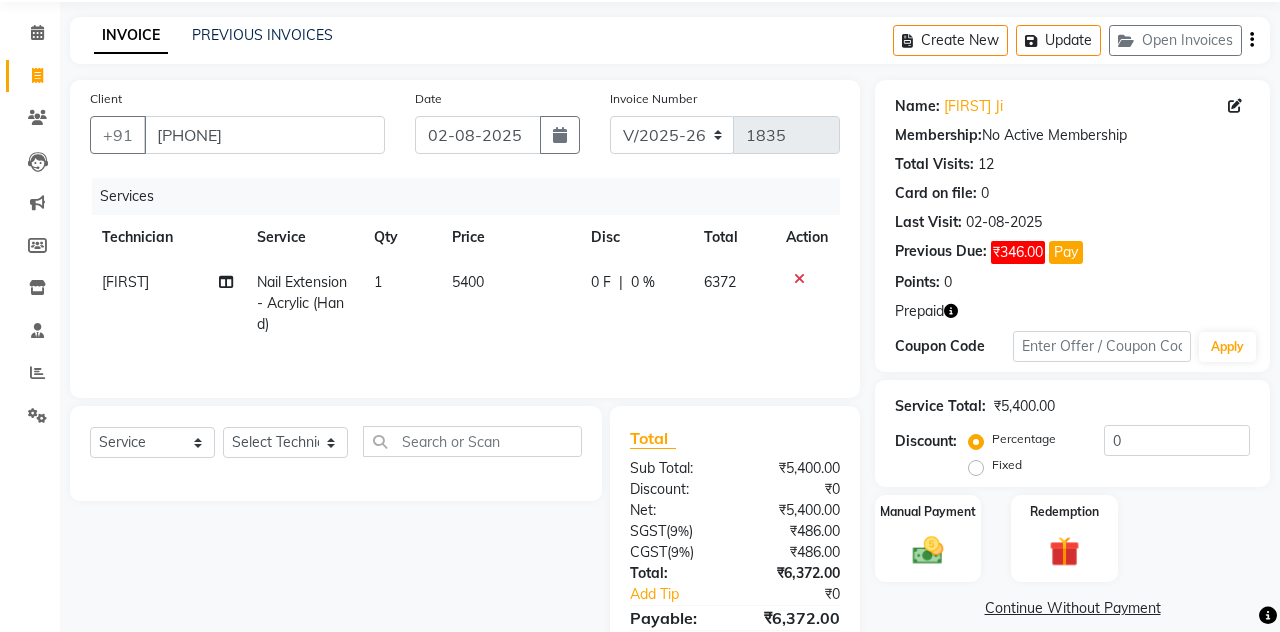 click on "Redemption" 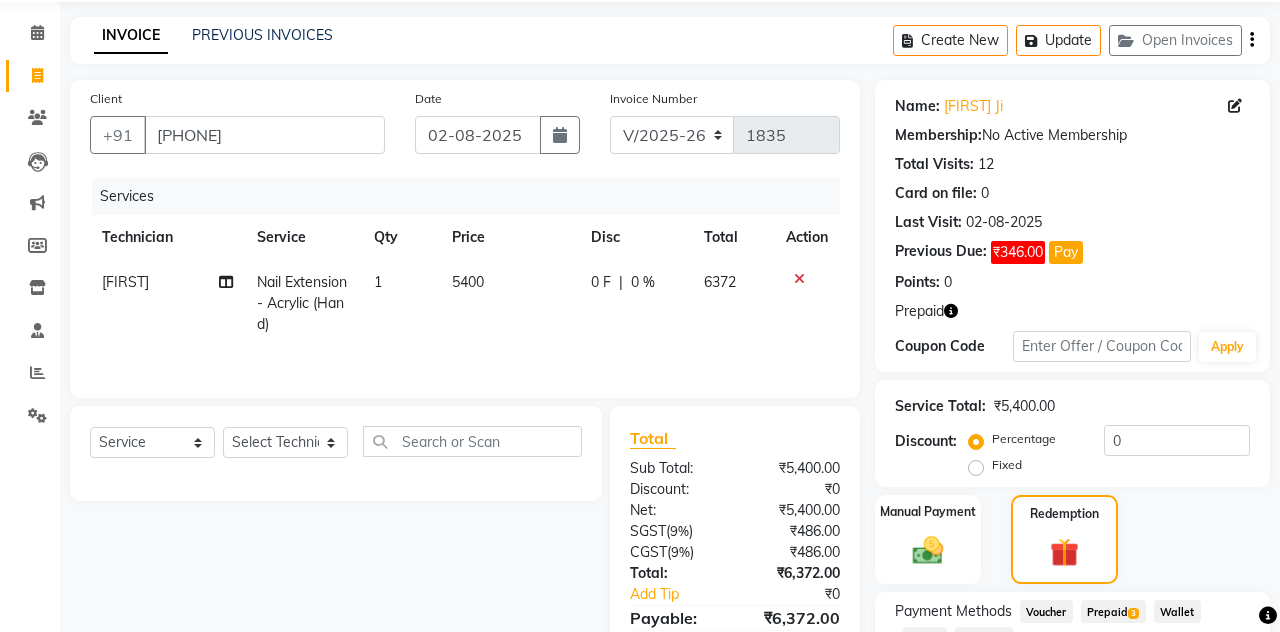 click on "Prepaid  3" 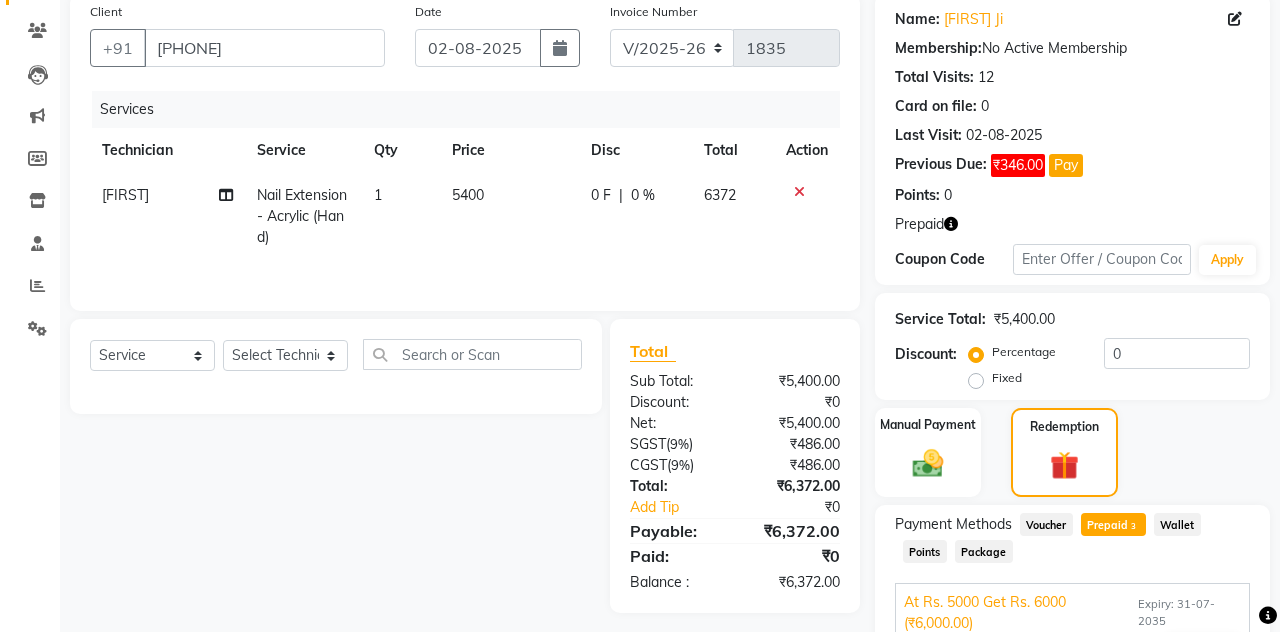 scroll, scrollTop: 280, scrollLeft: 0, axis: vertical 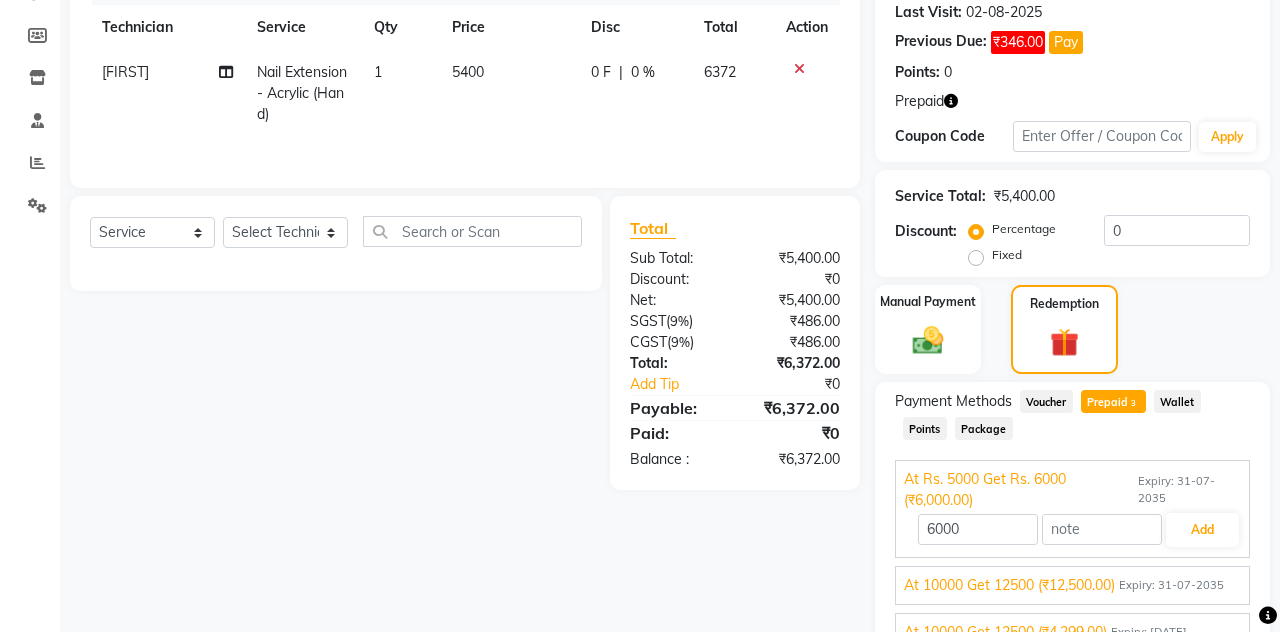 click on "Expiry: [DATE]" at bounding box center (1149, 632) 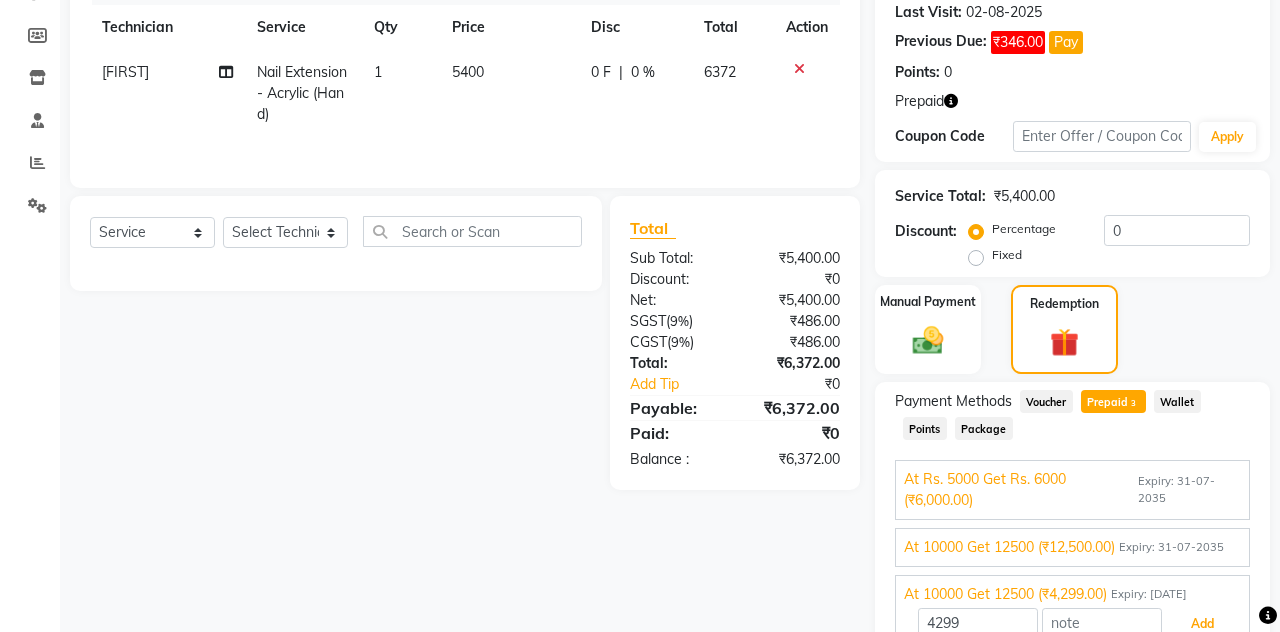 click on "Add" at bounding box center [1202, 624] 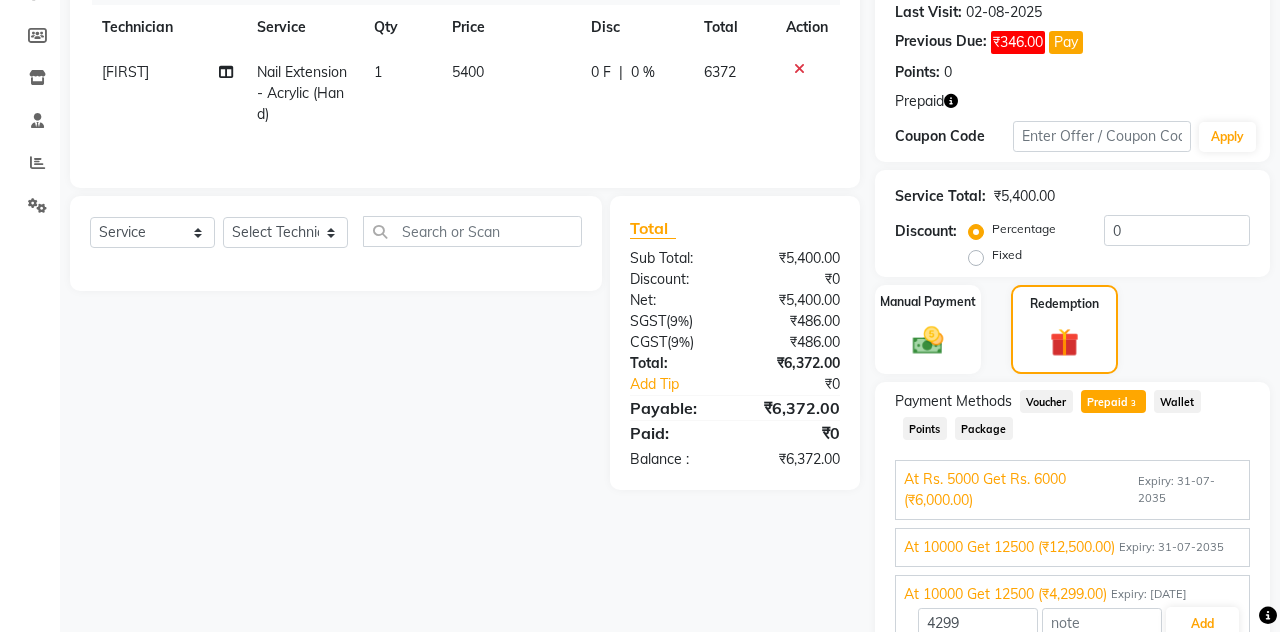 scroll, scrollTop: 237, scrollLeft: 0, axis: vertical 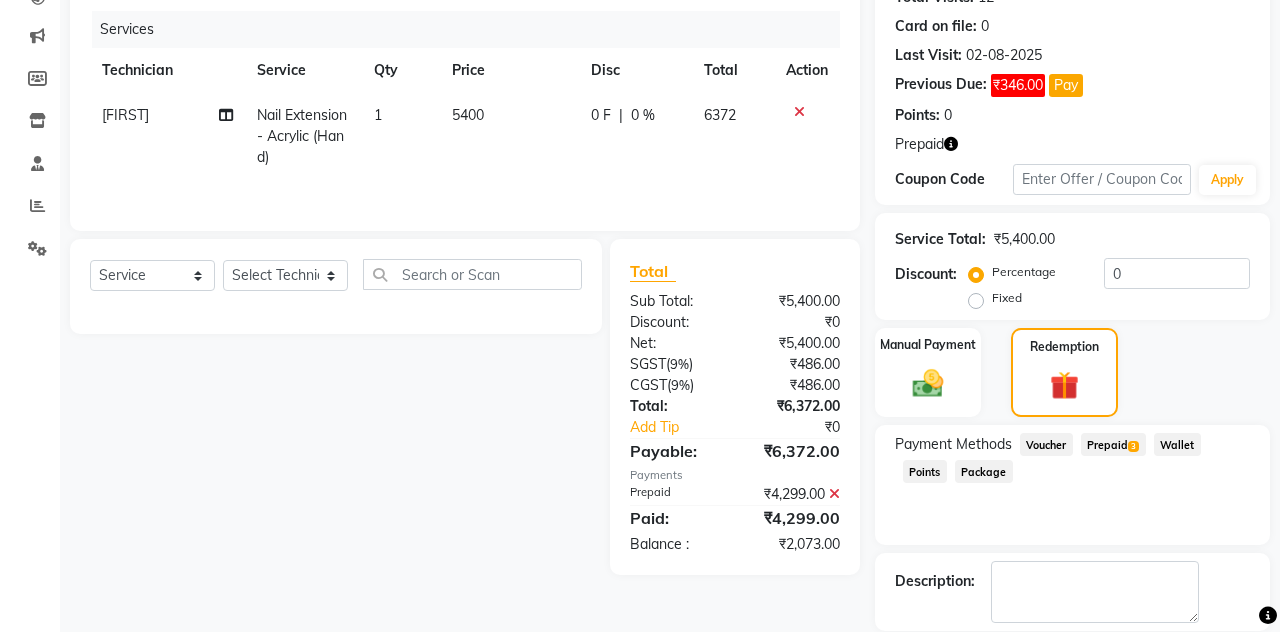 click on "Prepaid  3" 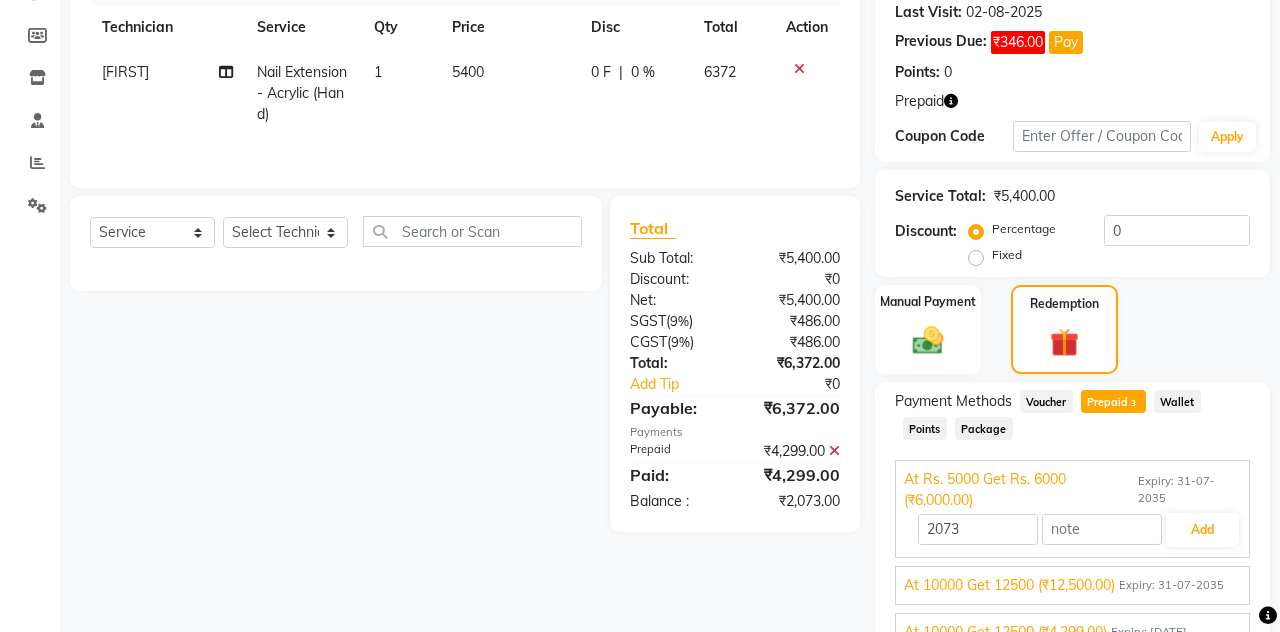 click on "Expiry: 31-07-2035" at bounding box center [1171, 585] 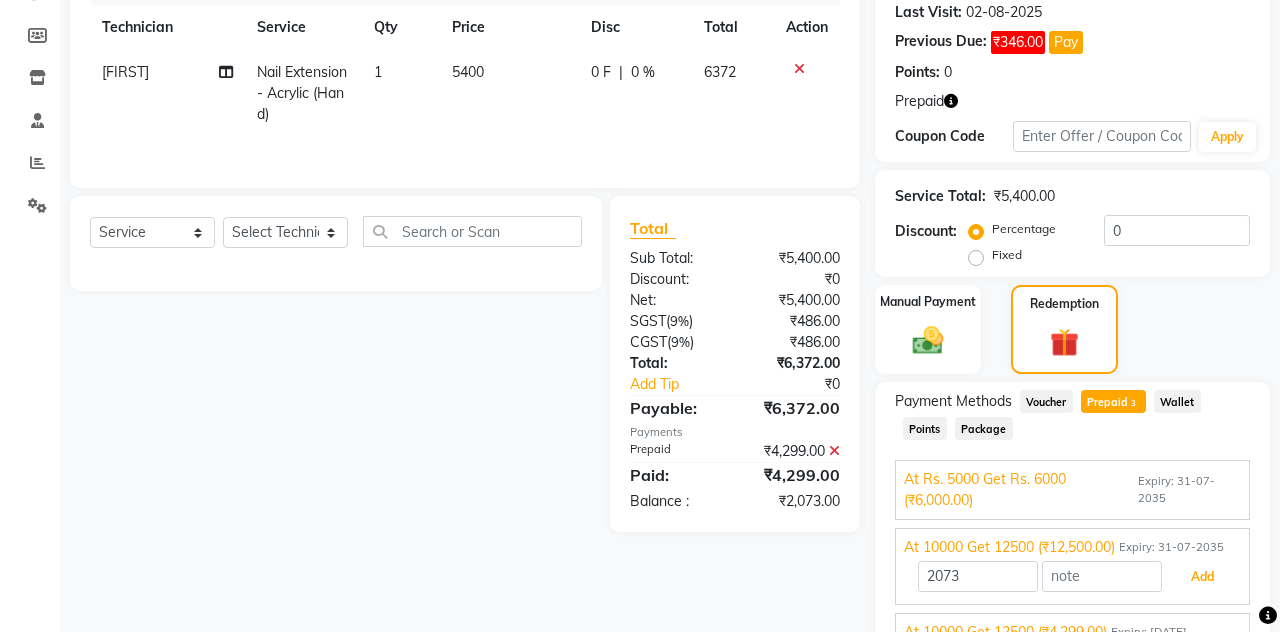 click on "Add" at bounding box center (1202, 577) 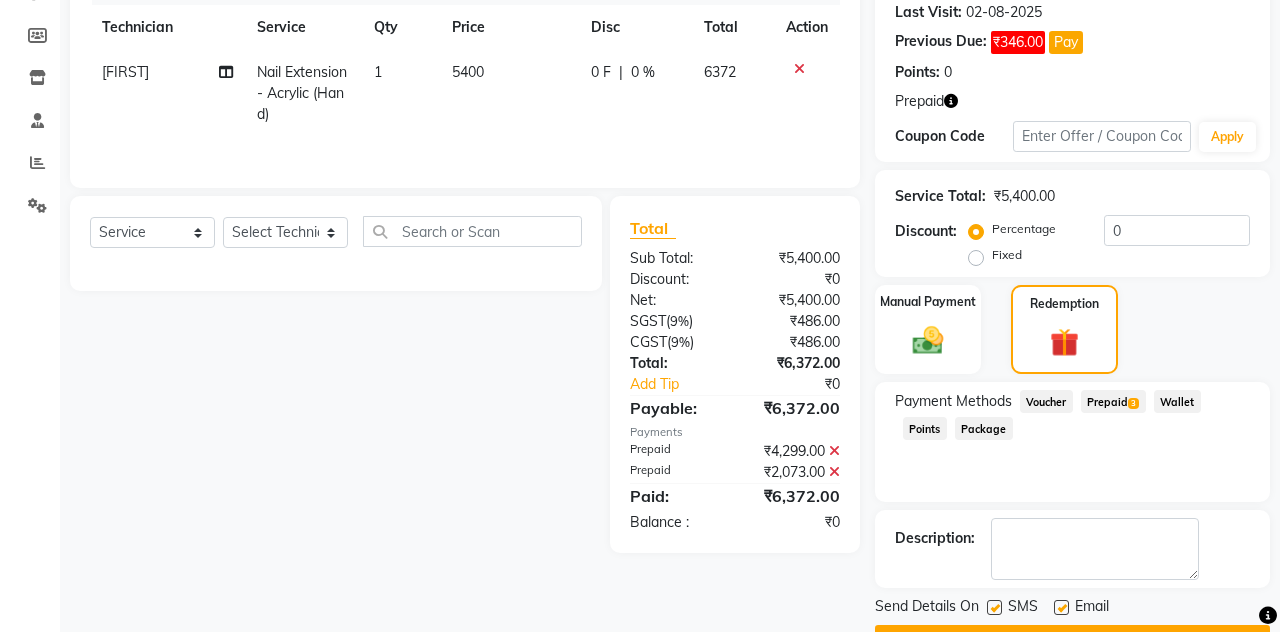 scroll, scrollTop: 237, scrollLeft: 0, axis: vertical 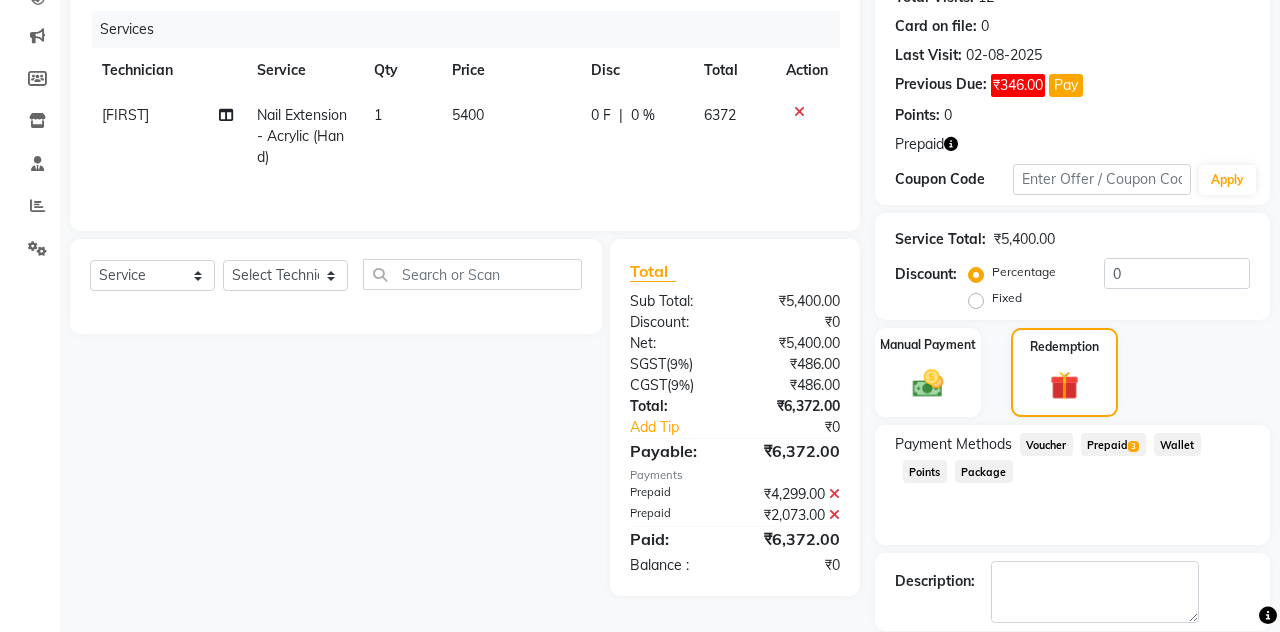 click on "Checkout" 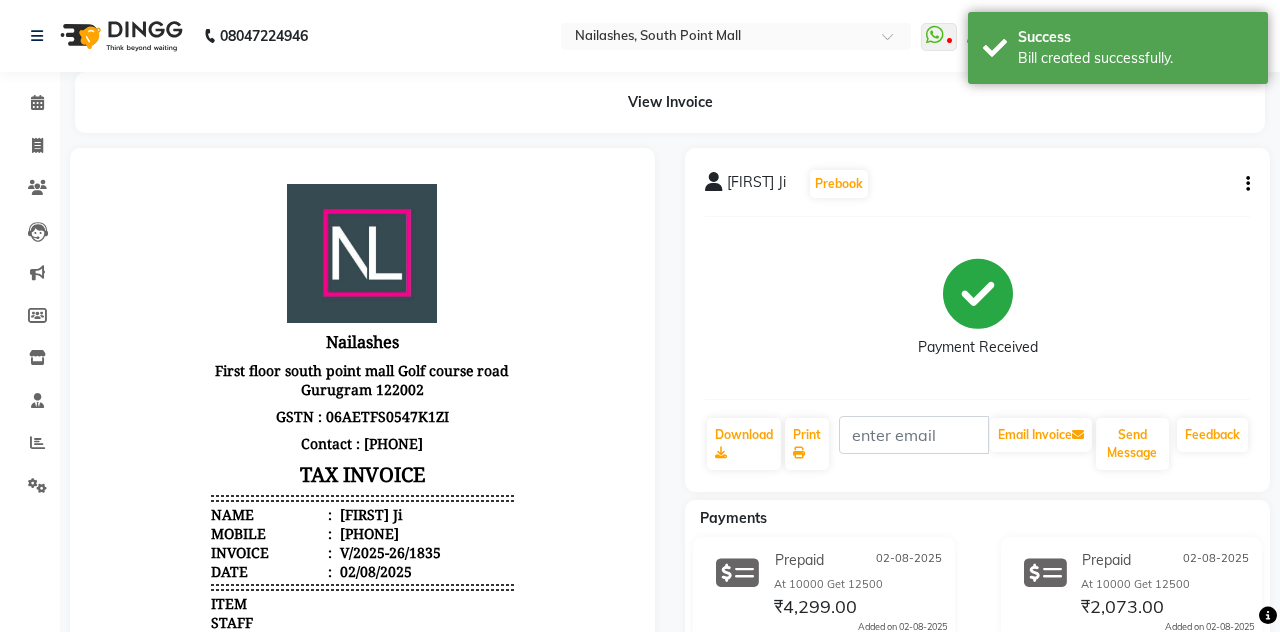 scroll, scrollTop: 0, scrollLeft: 0, axis: both 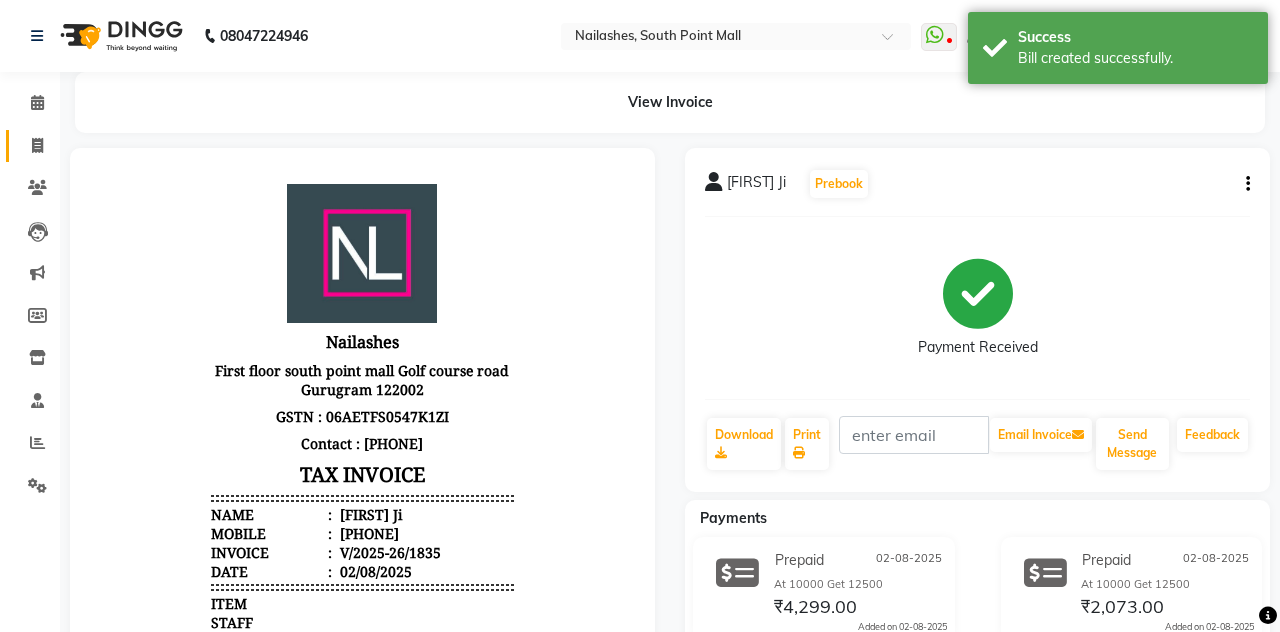 click 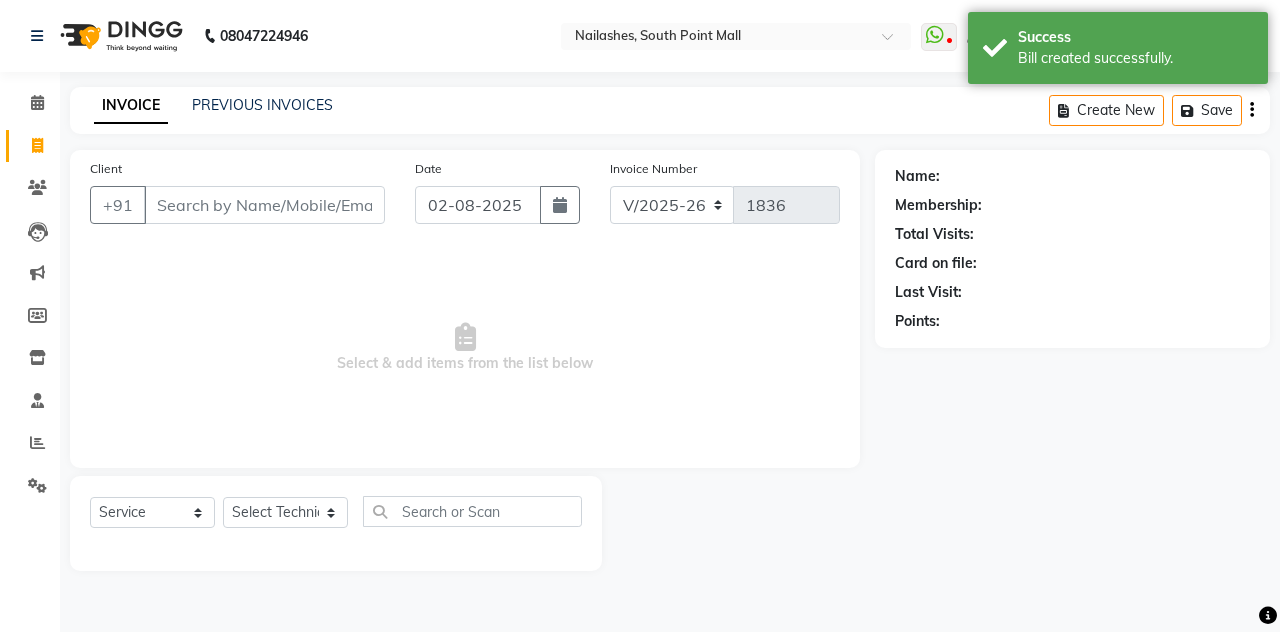 scroll, scrollTop: 0, scrollLeft: 0, axis: both 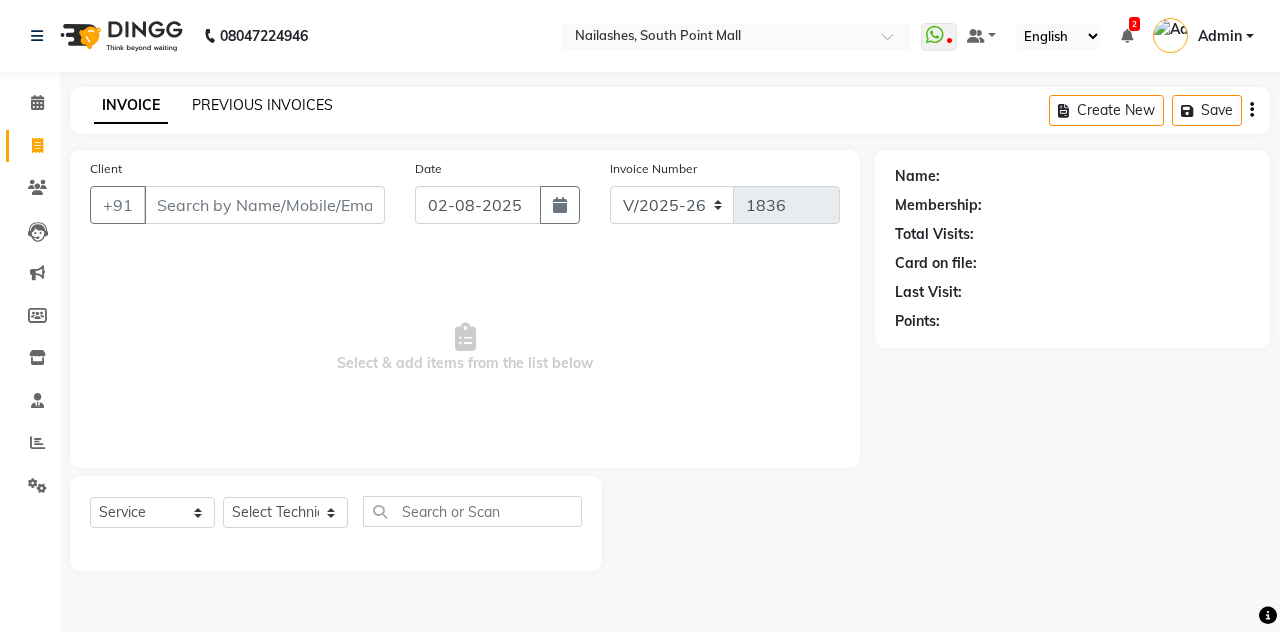 click on "PREVIOUS INVOICES" 